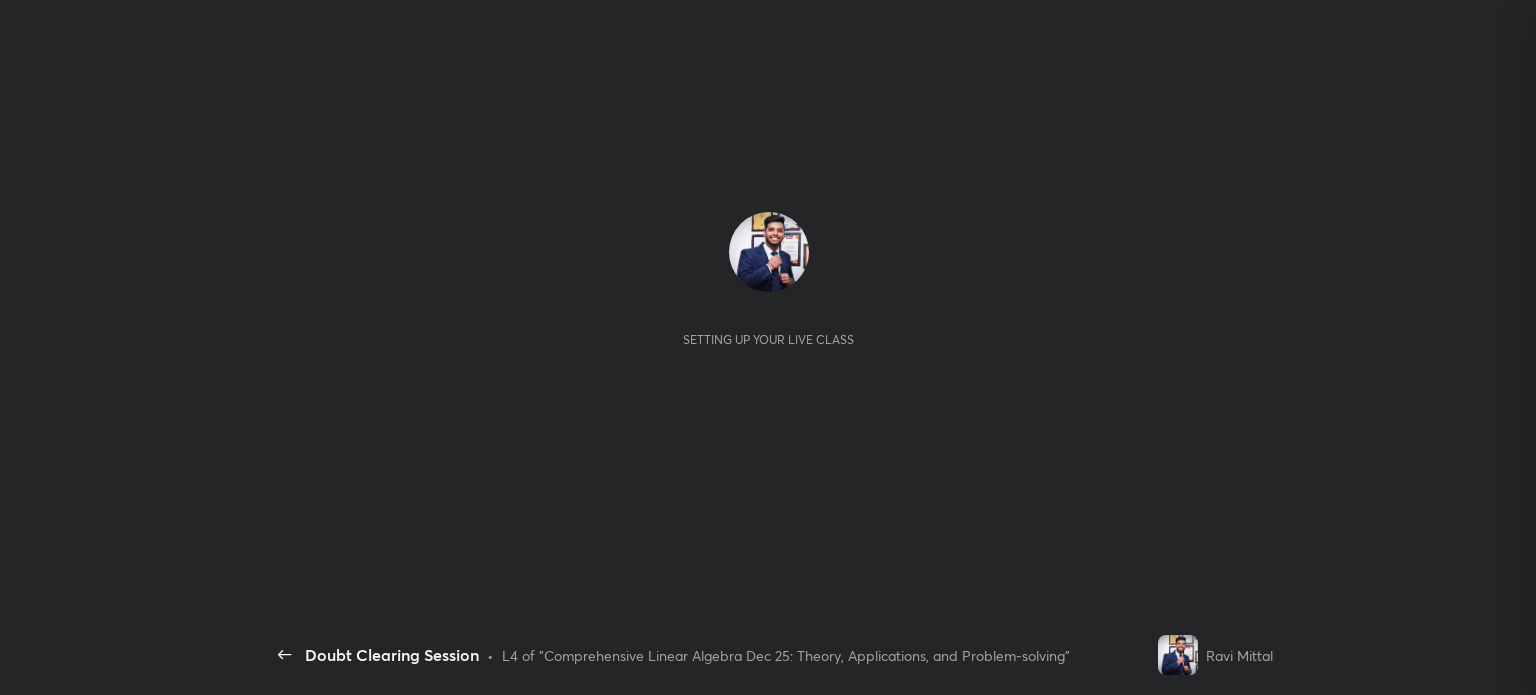 scroll, scrollTop: 0, scrollLeft: 0, axis: both 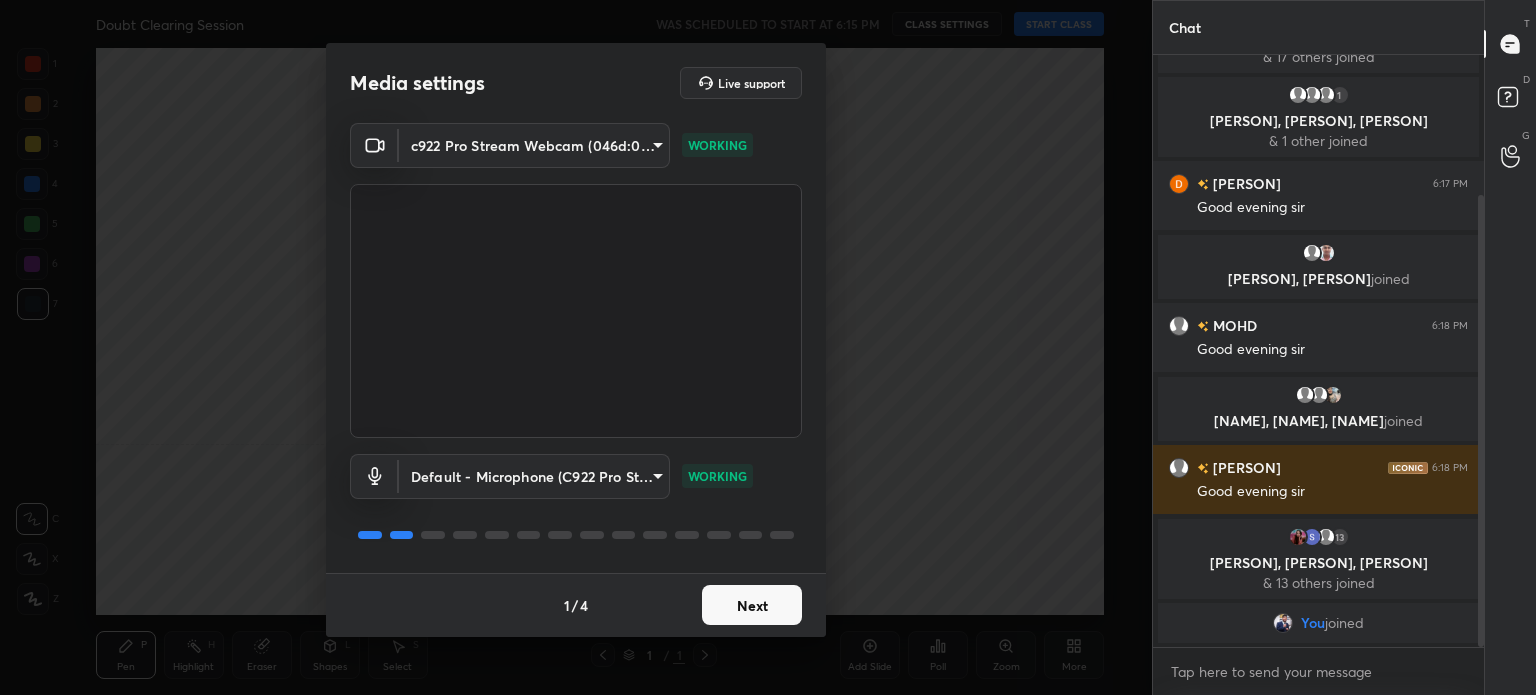 click on "Next" at bounding box center (752, 605) 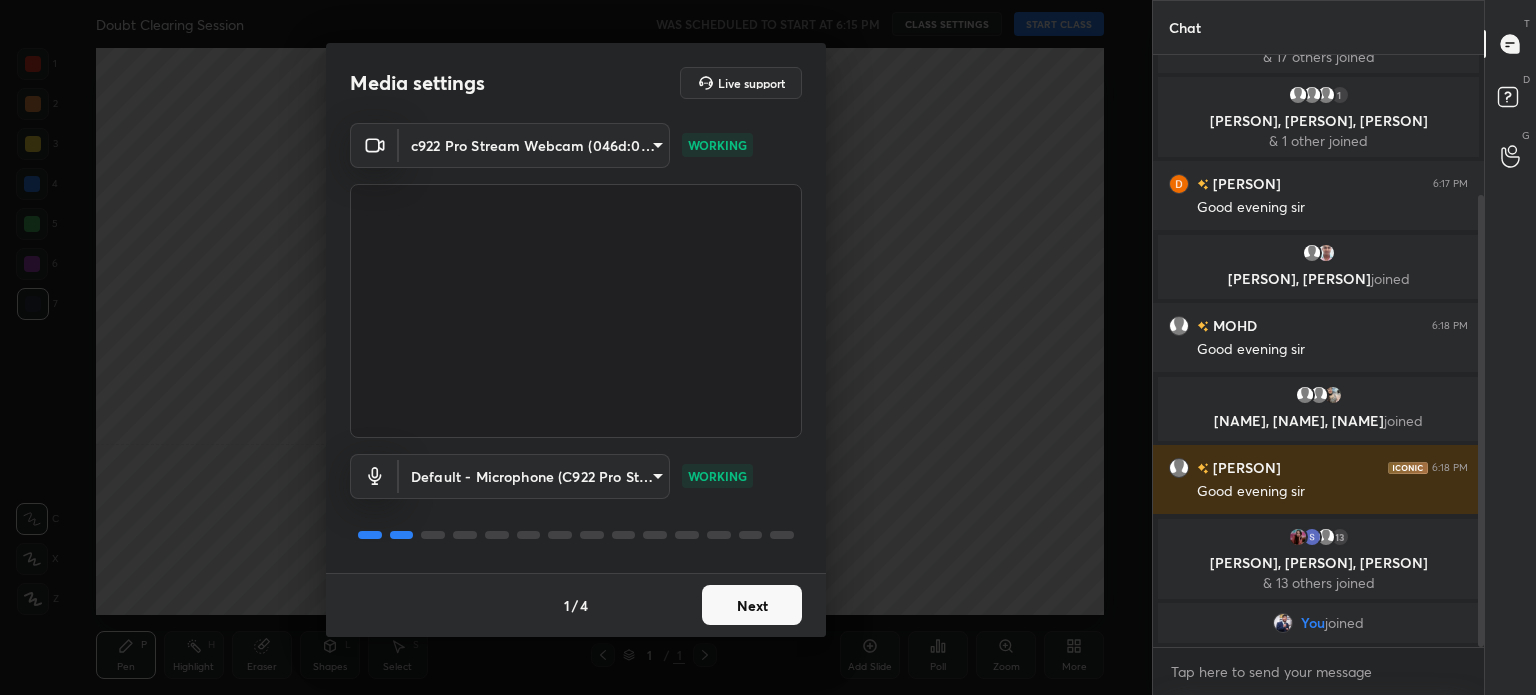 scroll, scrollTop: 256, scrollLeft: 0, axis: vertical 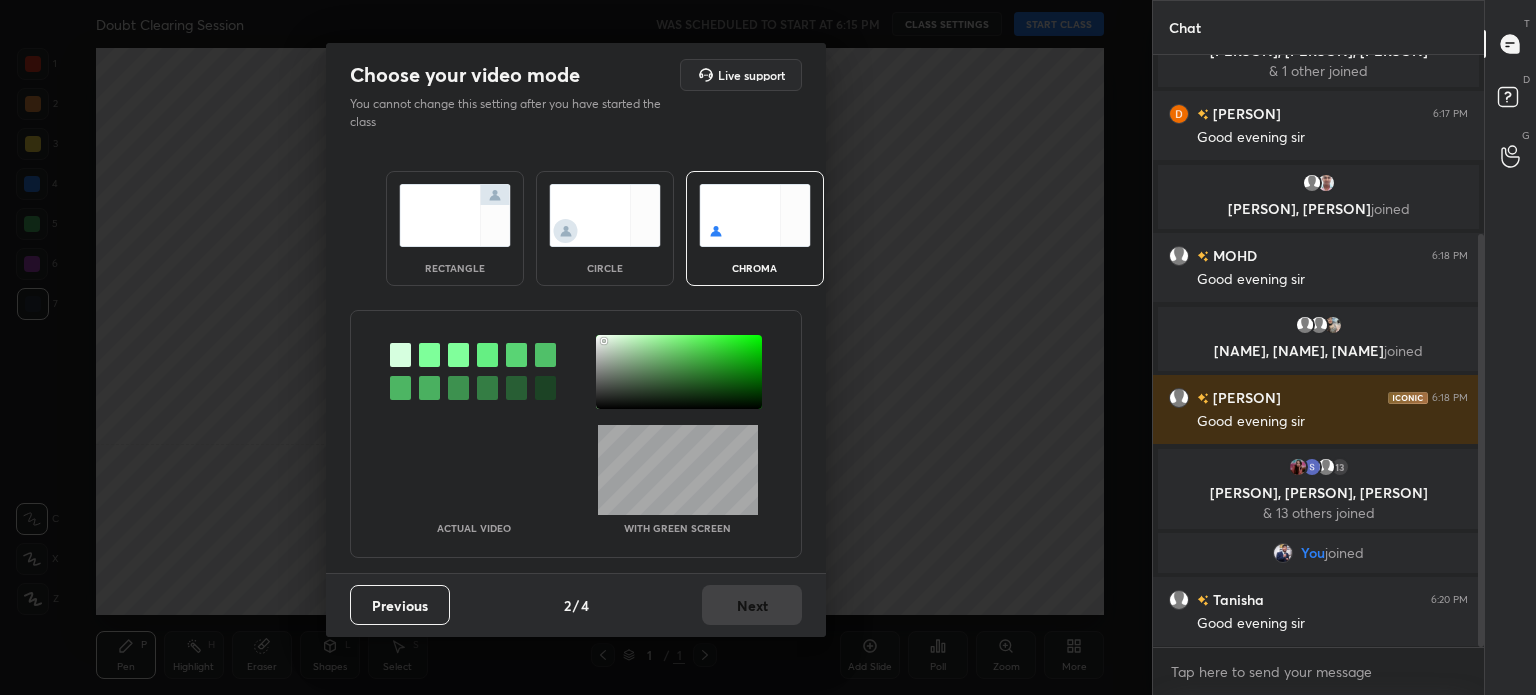 click at bounding box center [679, 372] 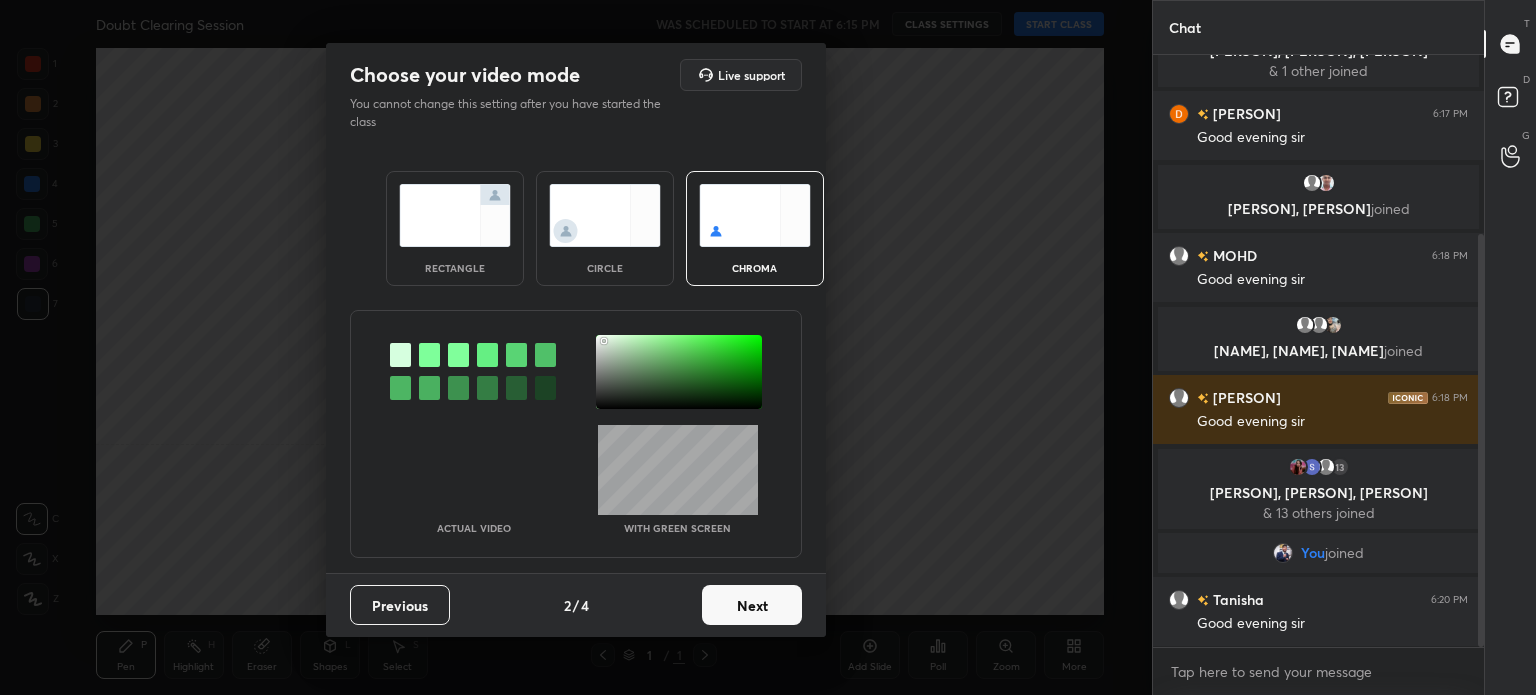 click on "Previous 2 / 4 Next" at bounding box center (576, 605) 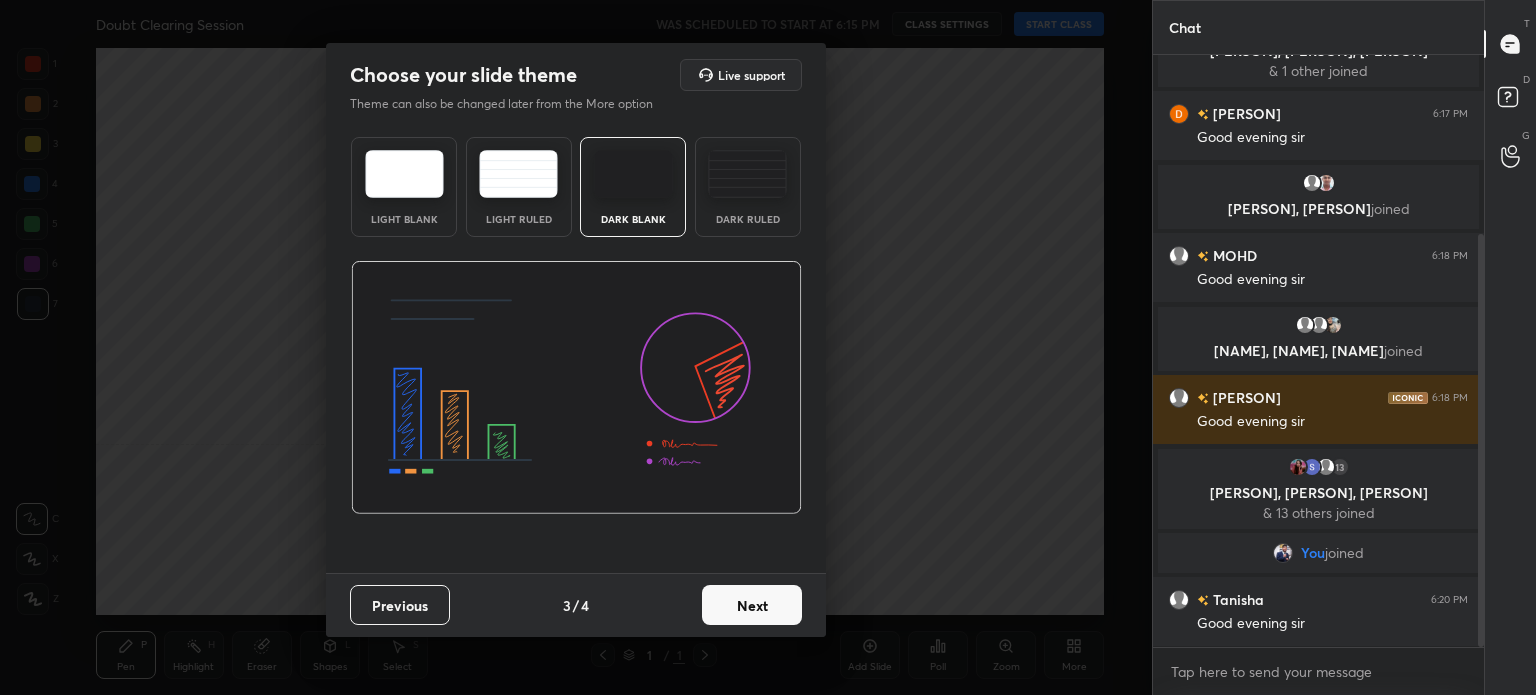 drag, startPoint x: 762, startPoint y: 599, endPoint x: 782, endPoint y: 590, distance: 21.931713 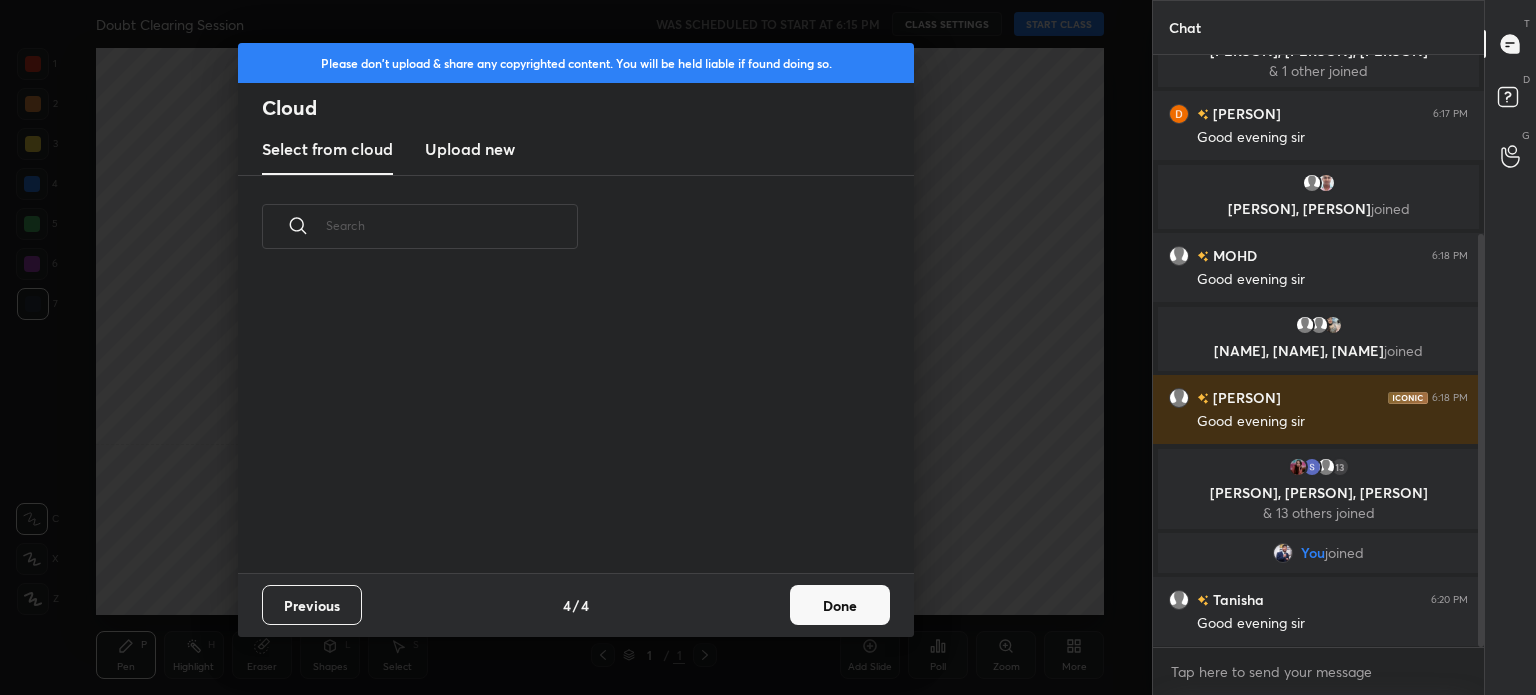 click on "Done" at bounding box center [840, 605] 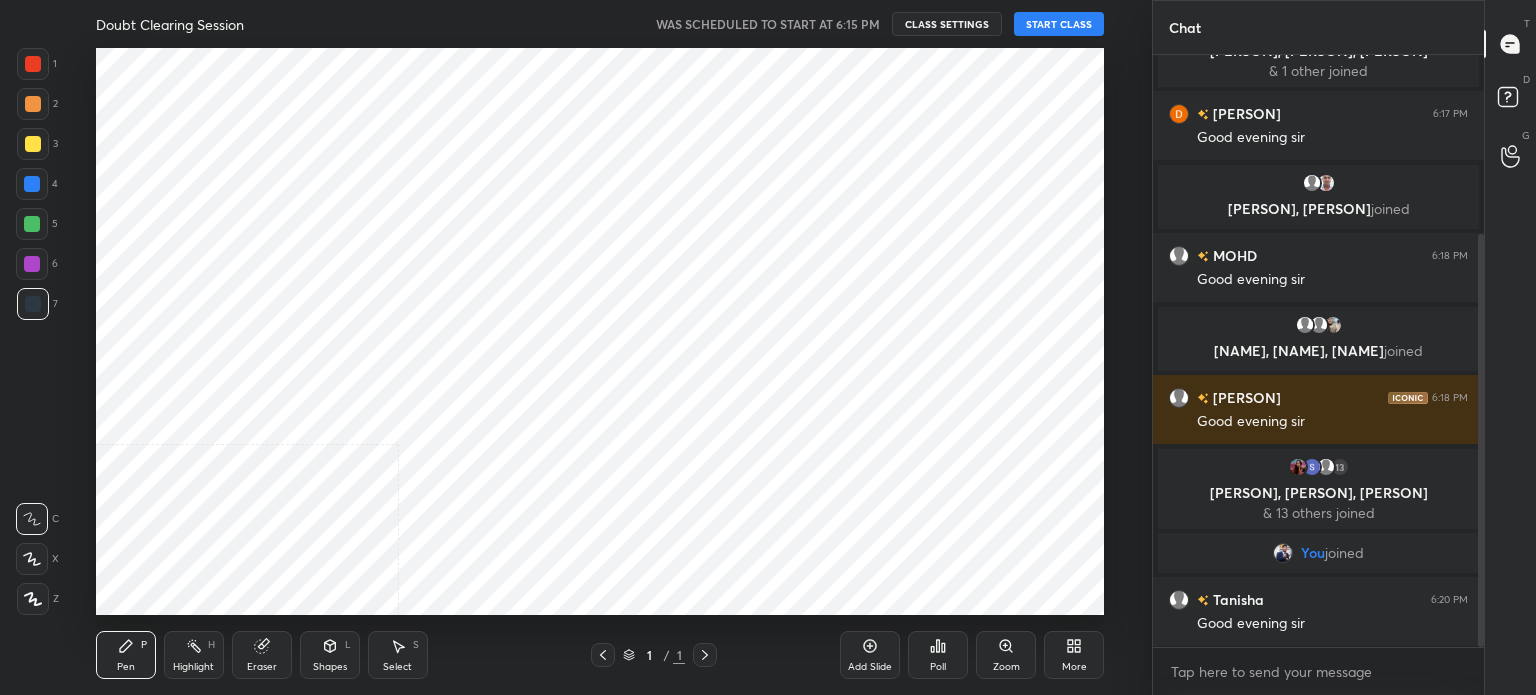 scroll, scrollTop: 326, scrollLeft: 0, axis: vertical 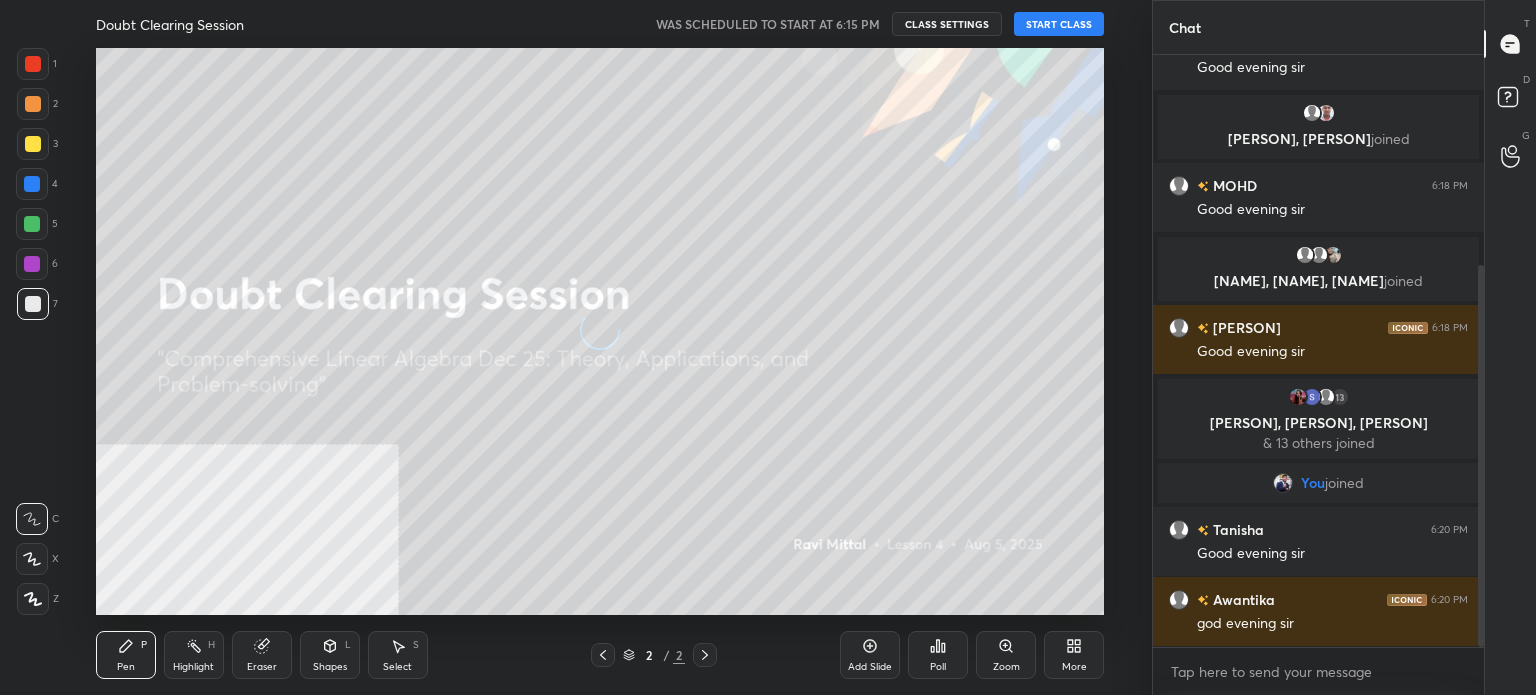 click on "START CLASS" at bounding box center [1059, 24] 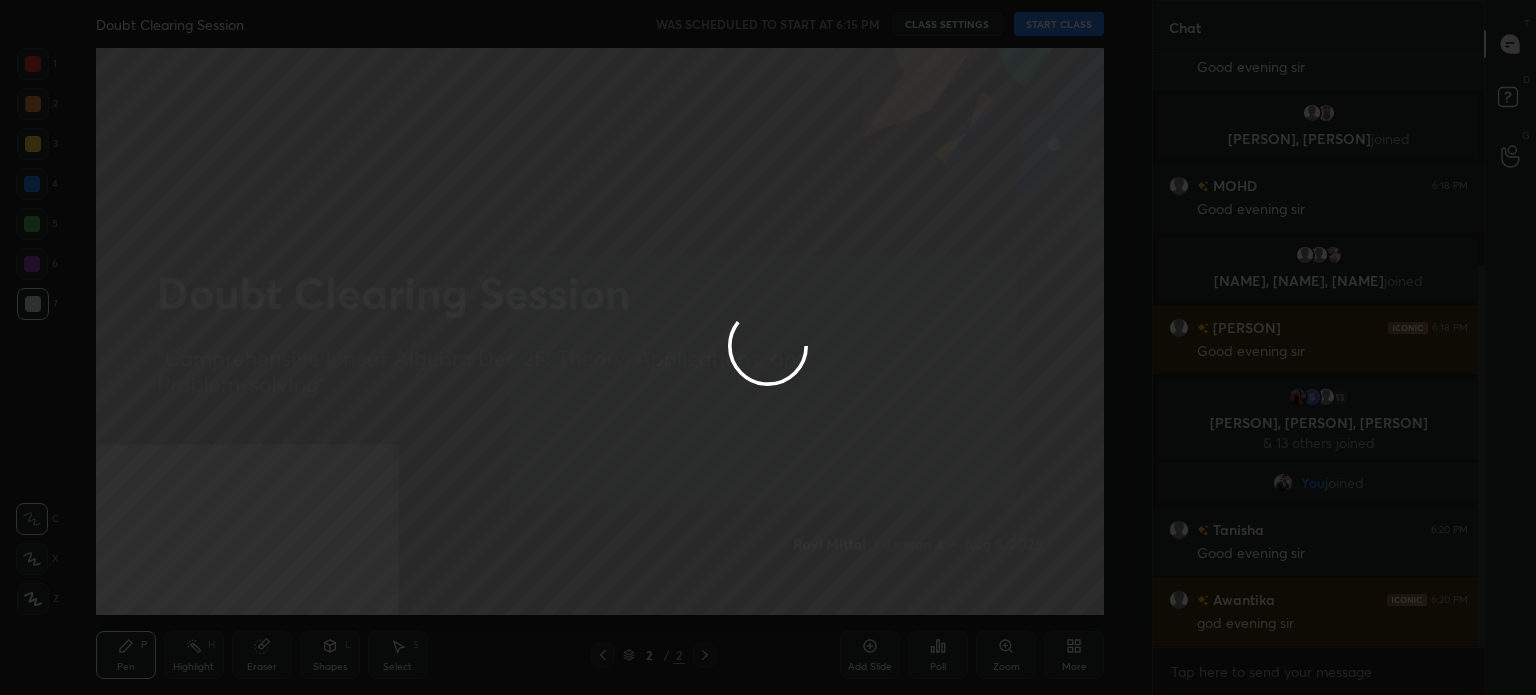 scroll, scrollTop: 396, scrollLeft: 0, axis: vertical 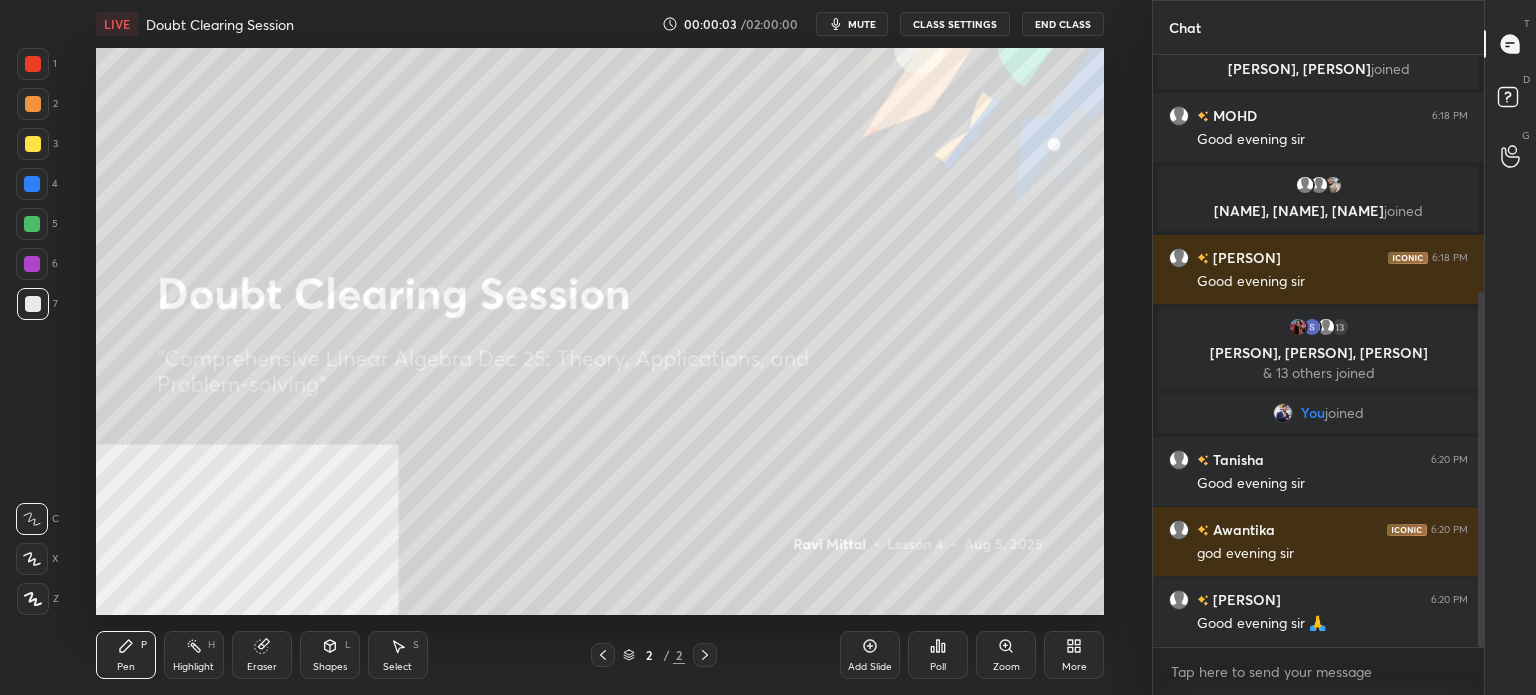 click on "mute" at bounding box center [852, 24] 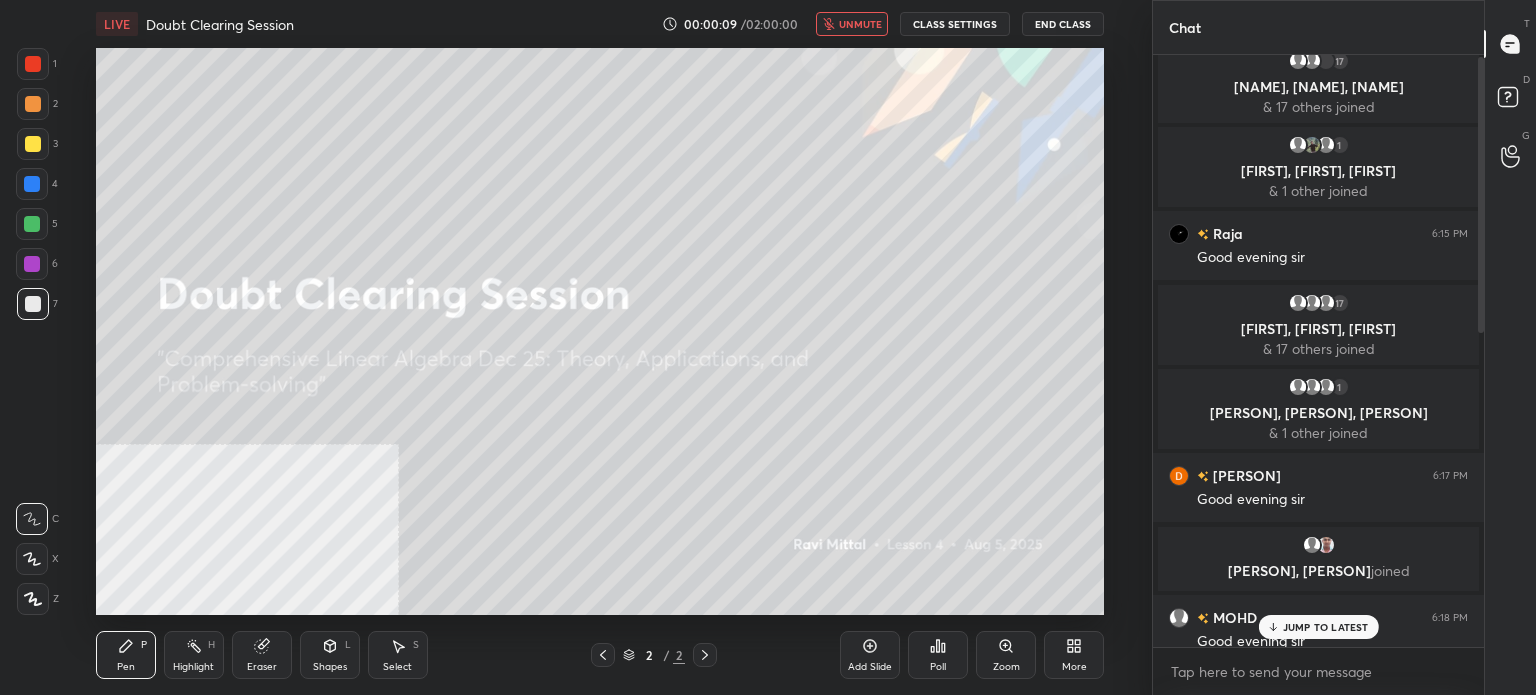 scroll, scrollTop: 0, scrollLeft: 0, axis: both 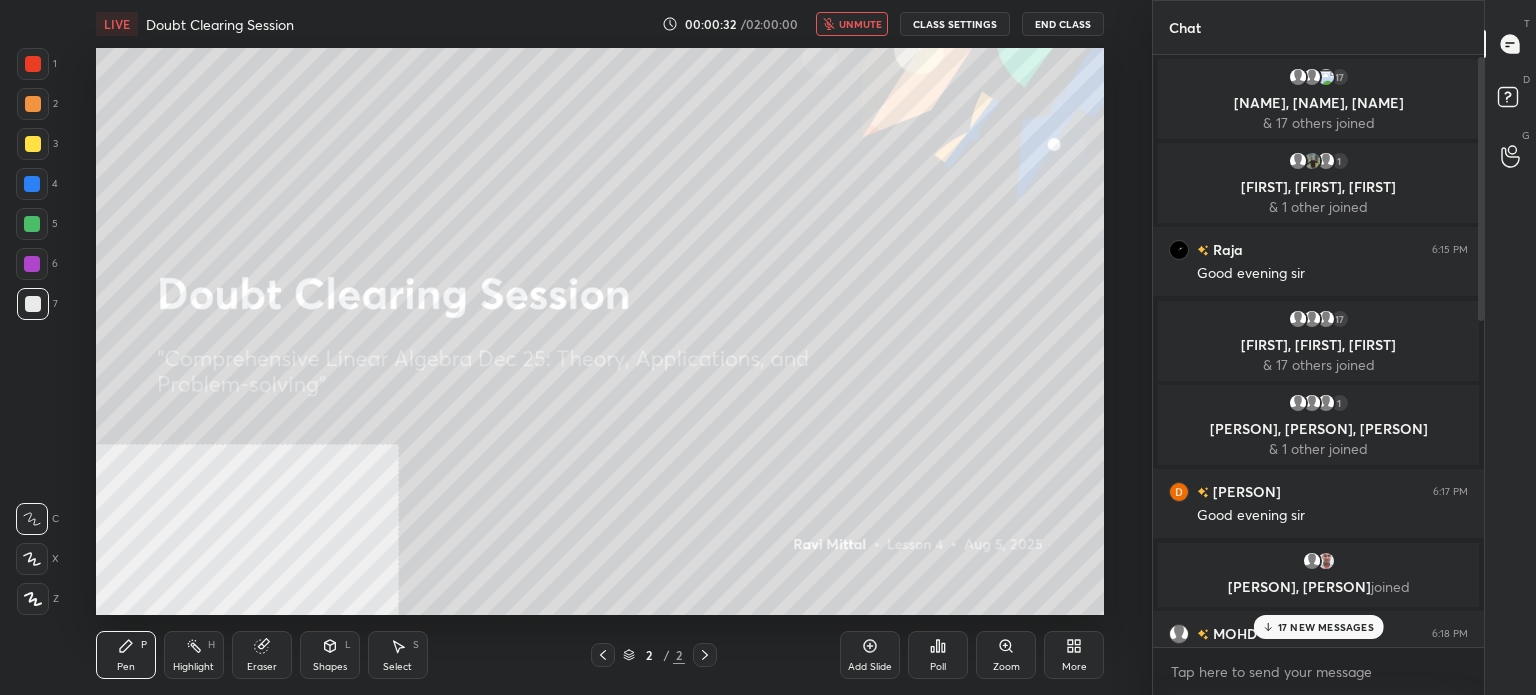 click on "unmute" at bounding box center [860, 24] 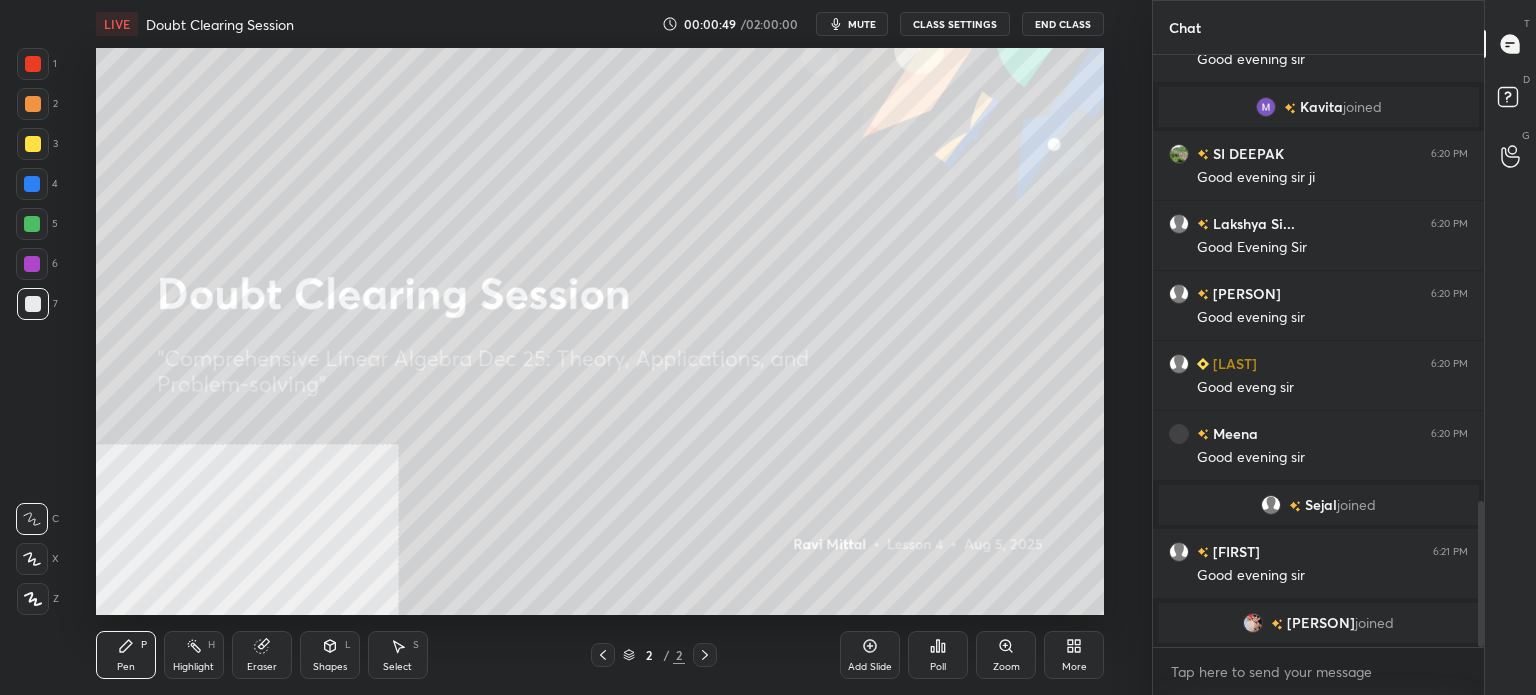 scroll, scrollTop: 1838, scrollLeft: 0, axis: vertical 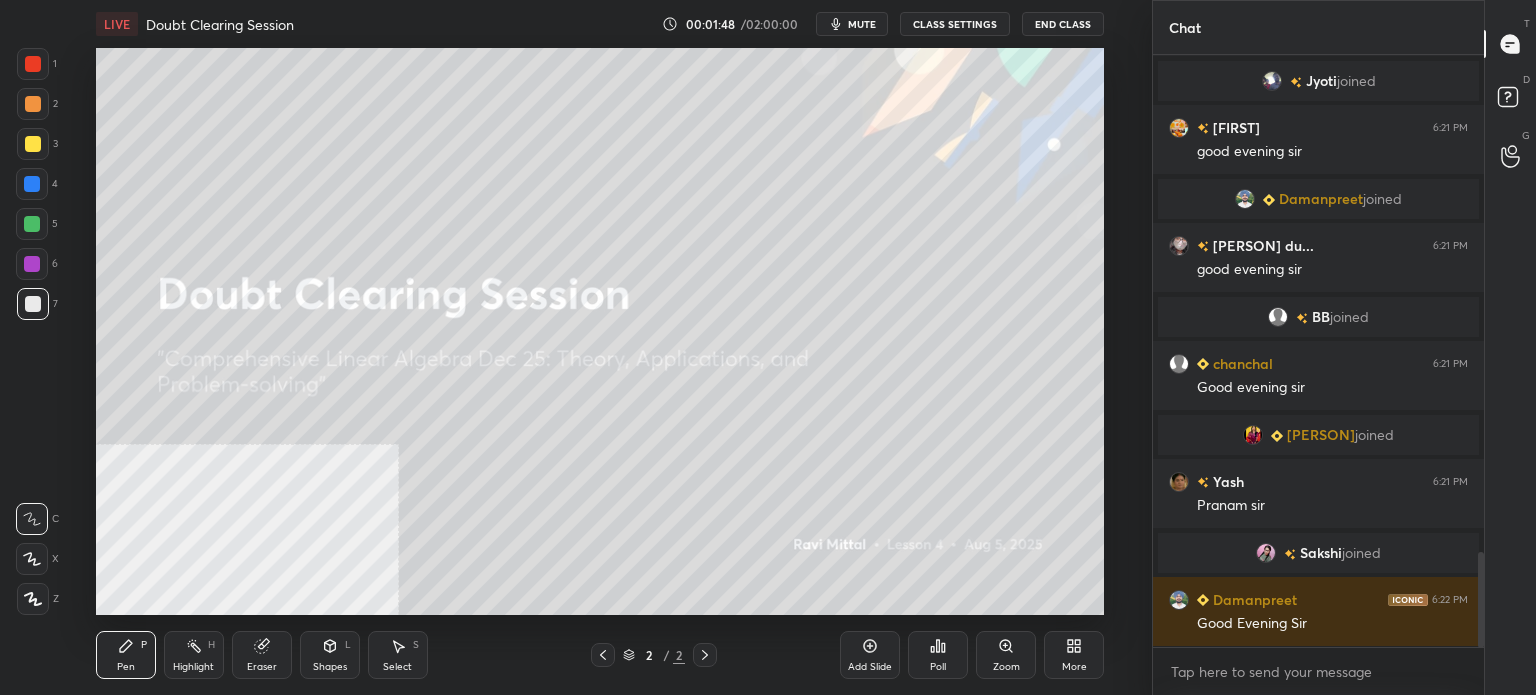 click on "Setting up your live class Poll for   secs No correct answer Start poll" at bounding box center (600, 331) 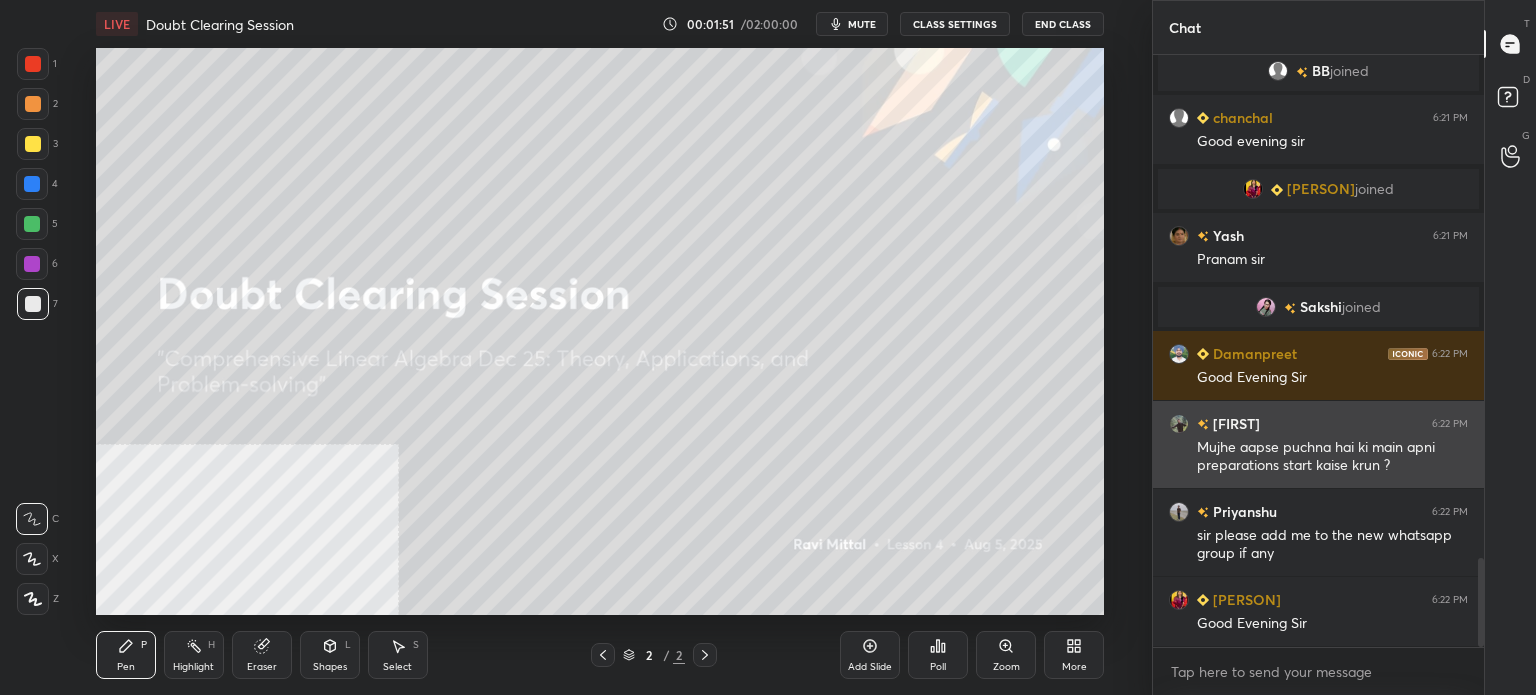 scroll, scrollTop: 3406, scrollLeft: 0, axis: vertical 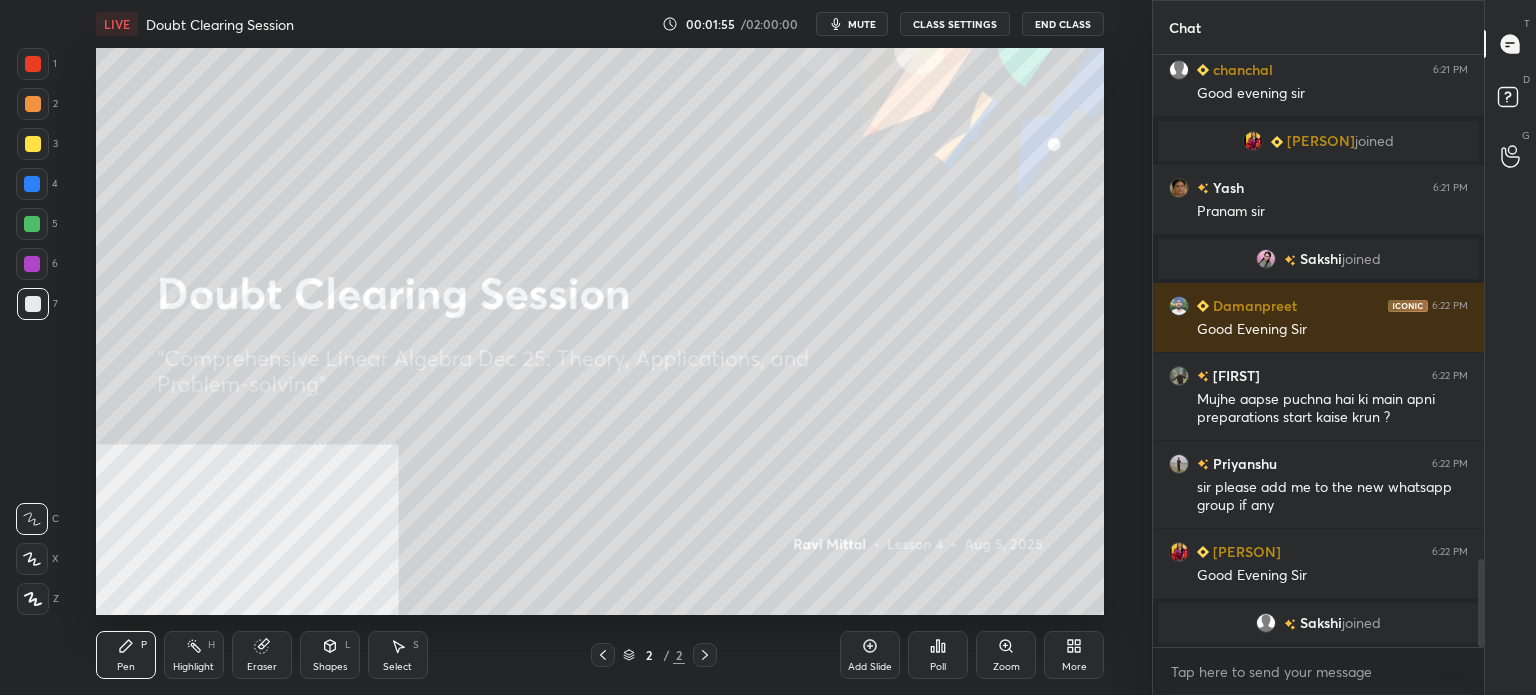 click on "mute" at bounding box center [862, 24] 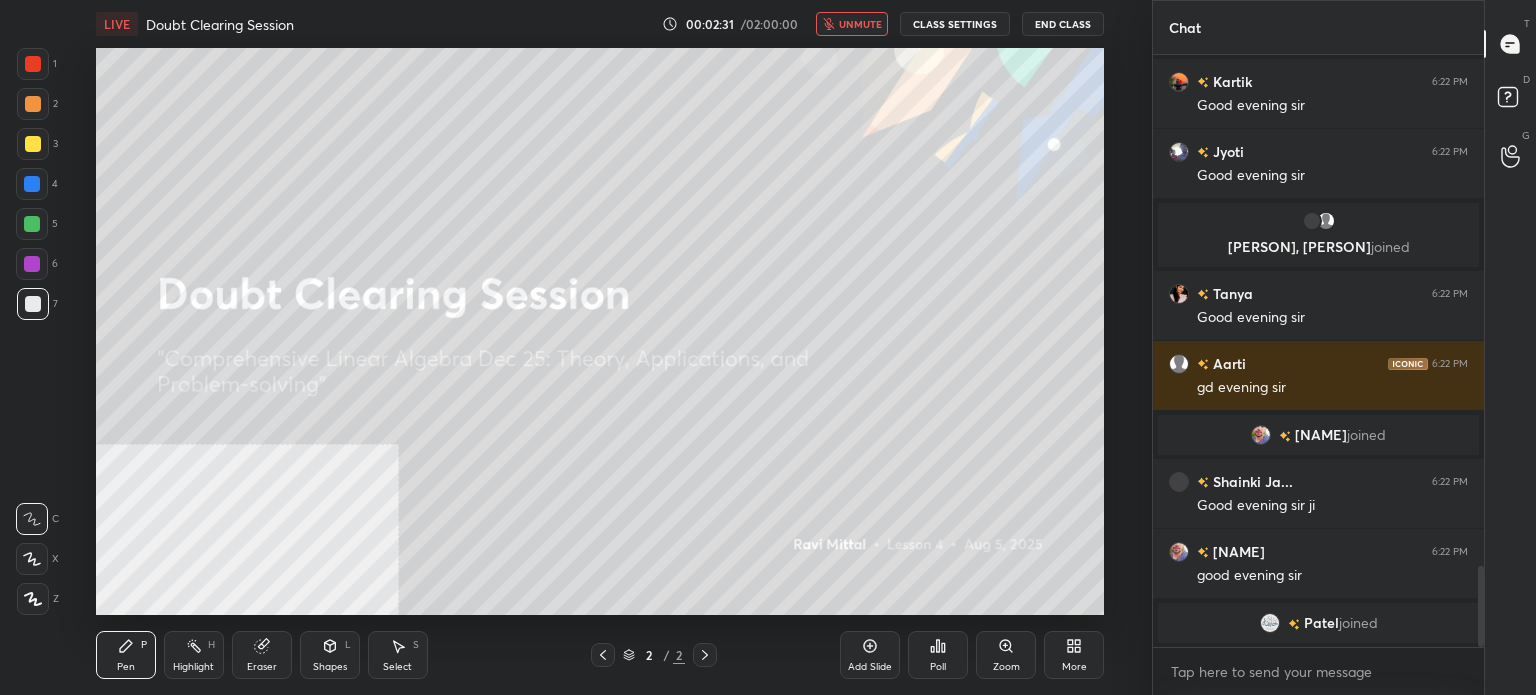 scroll, scrollTop: 3784, scrollLeft: 0, axis: vertical 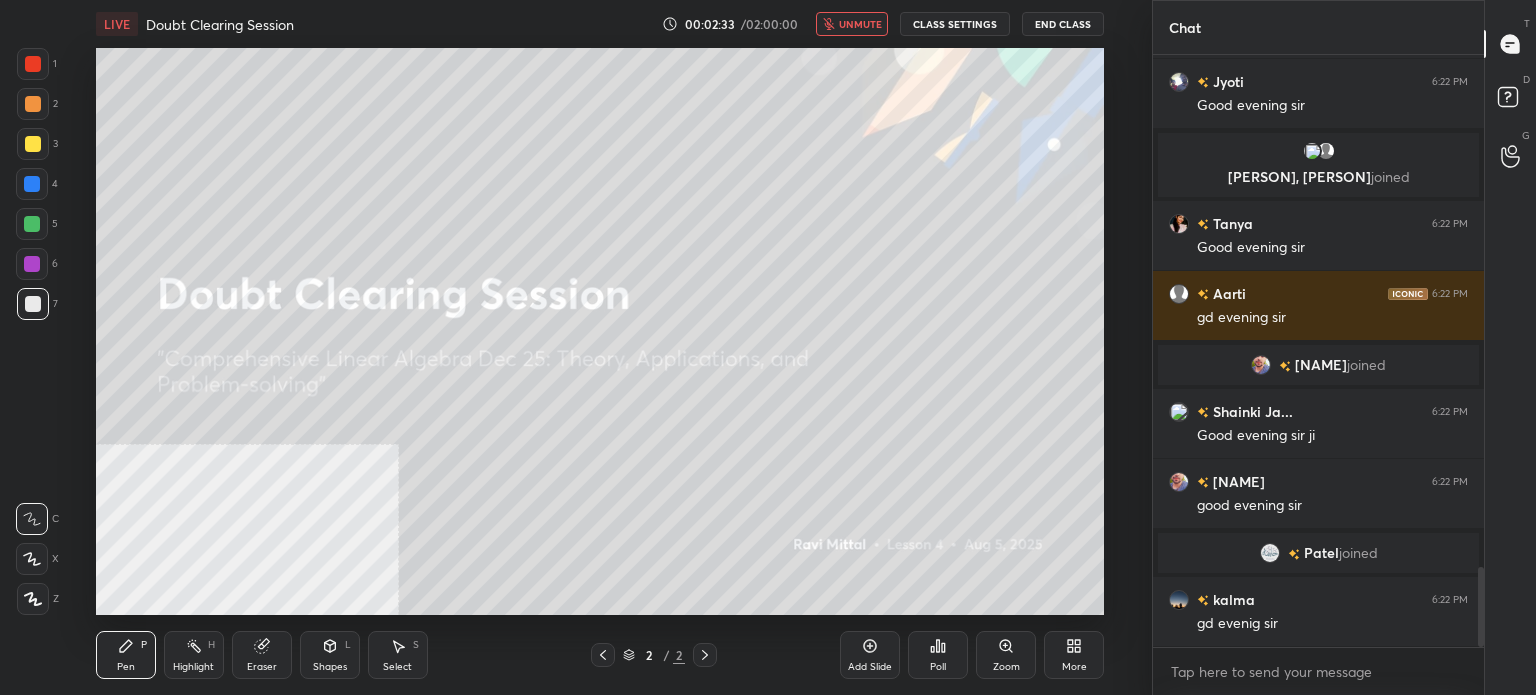 click on "LIVE Doubt Clearing Session 00:02:33 /  02:00:00 unmute CLASS SETTINGS End Class" at bounding box center [600, 24] 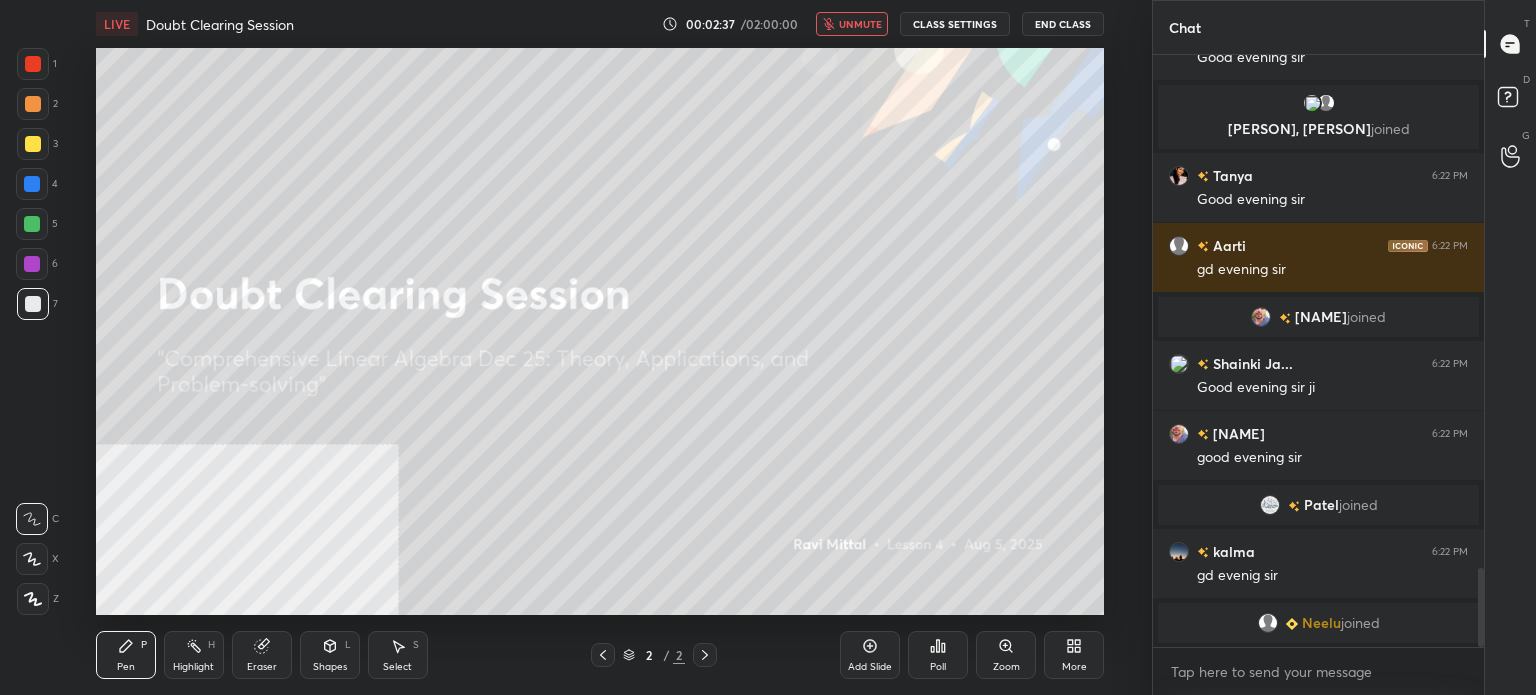 scroll, scrollTop: 3856, scrollLeft: 0, axis: vertical 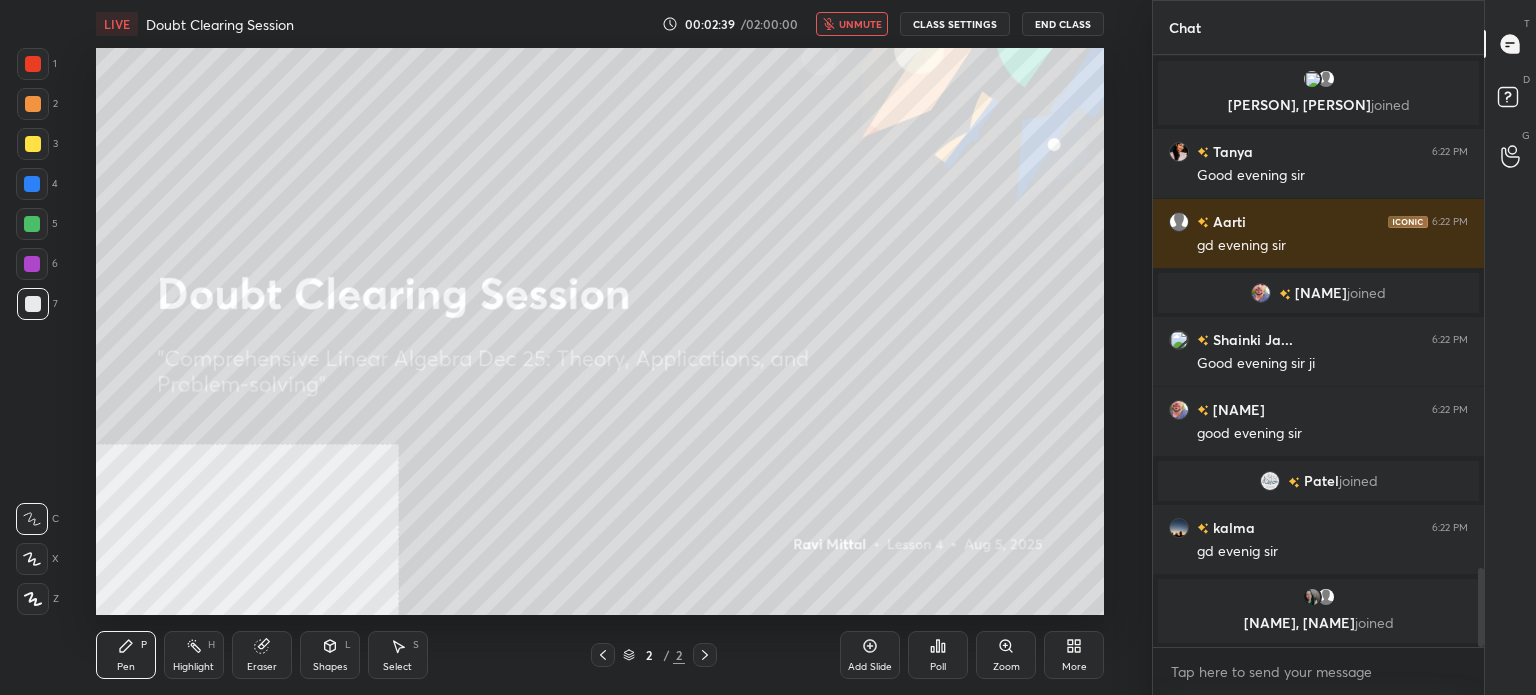 click on "unmute" at bounding box center [860, 24] 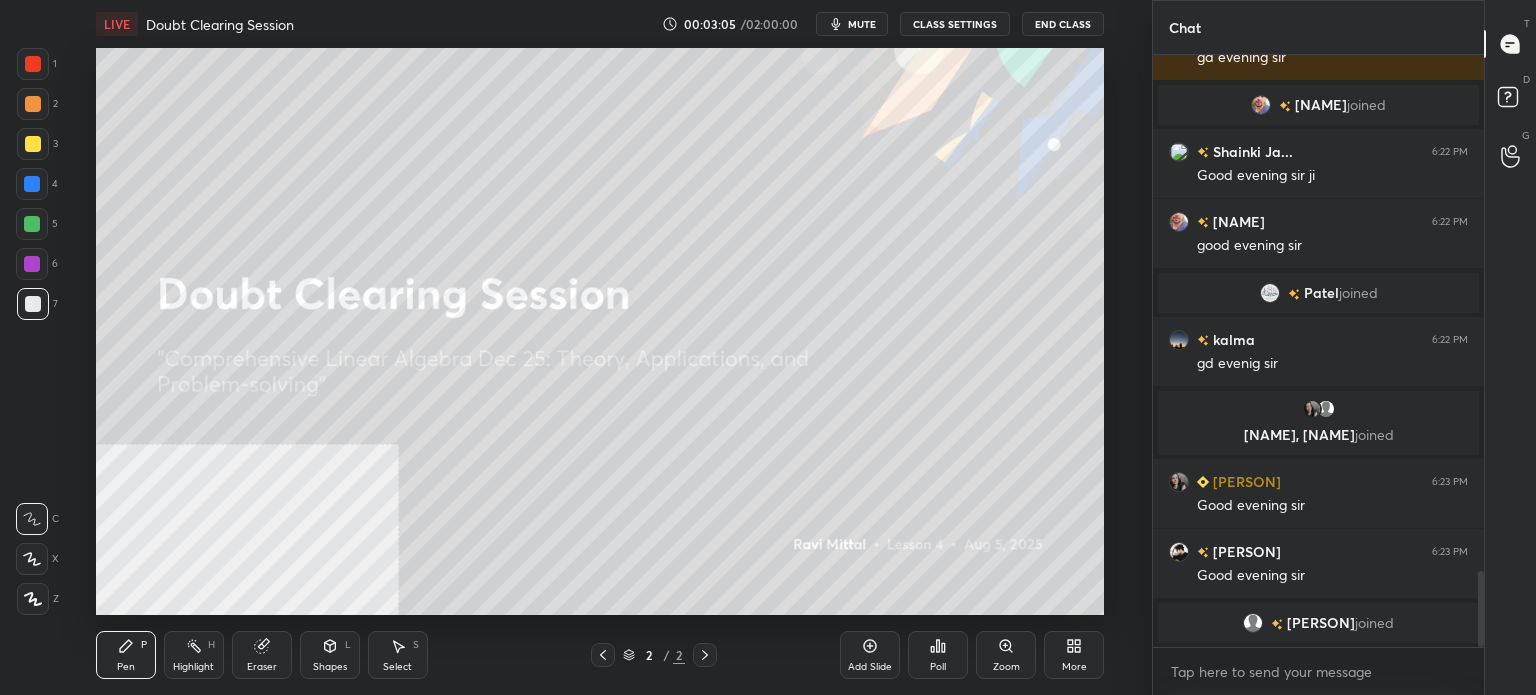 scroll, scrollTop: 4078, scrollLeft: 0, axis: vertical 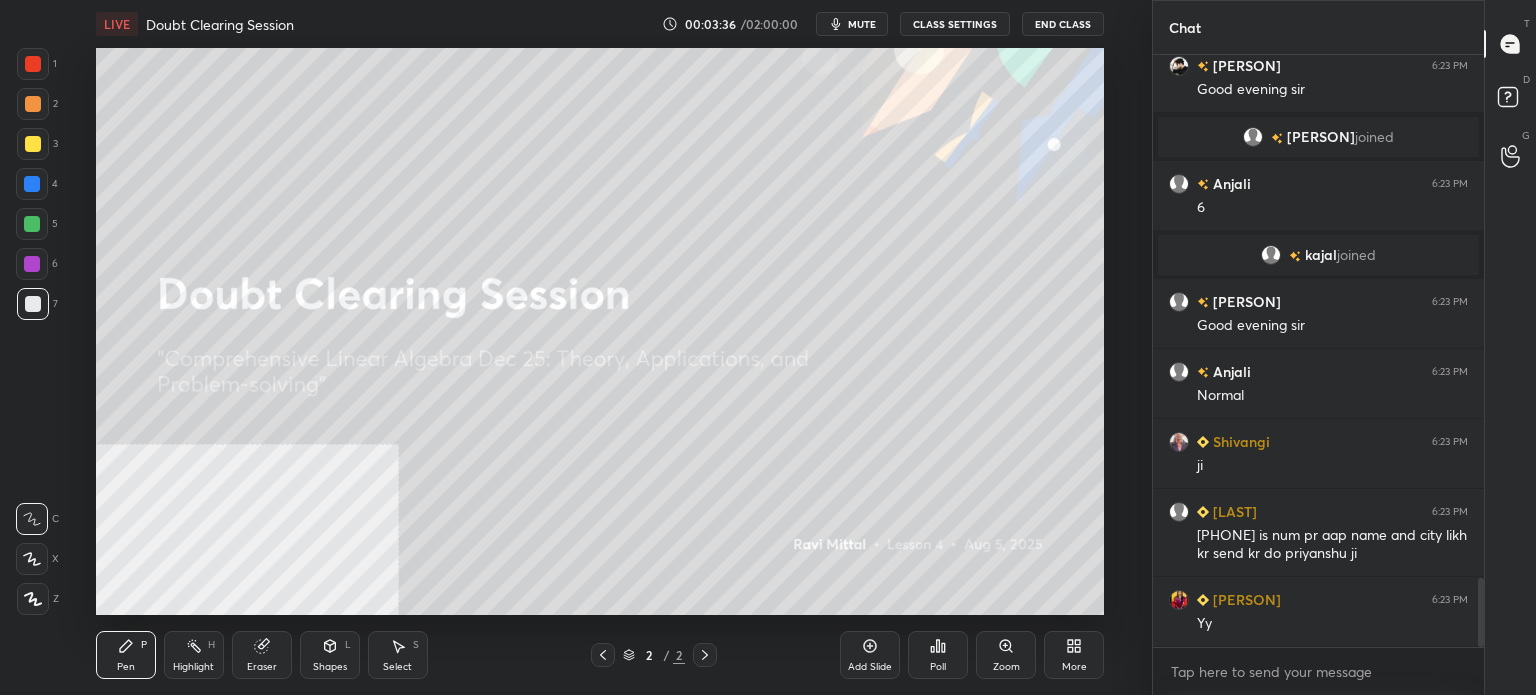 click on "More" at bounding box center (1074, 655) 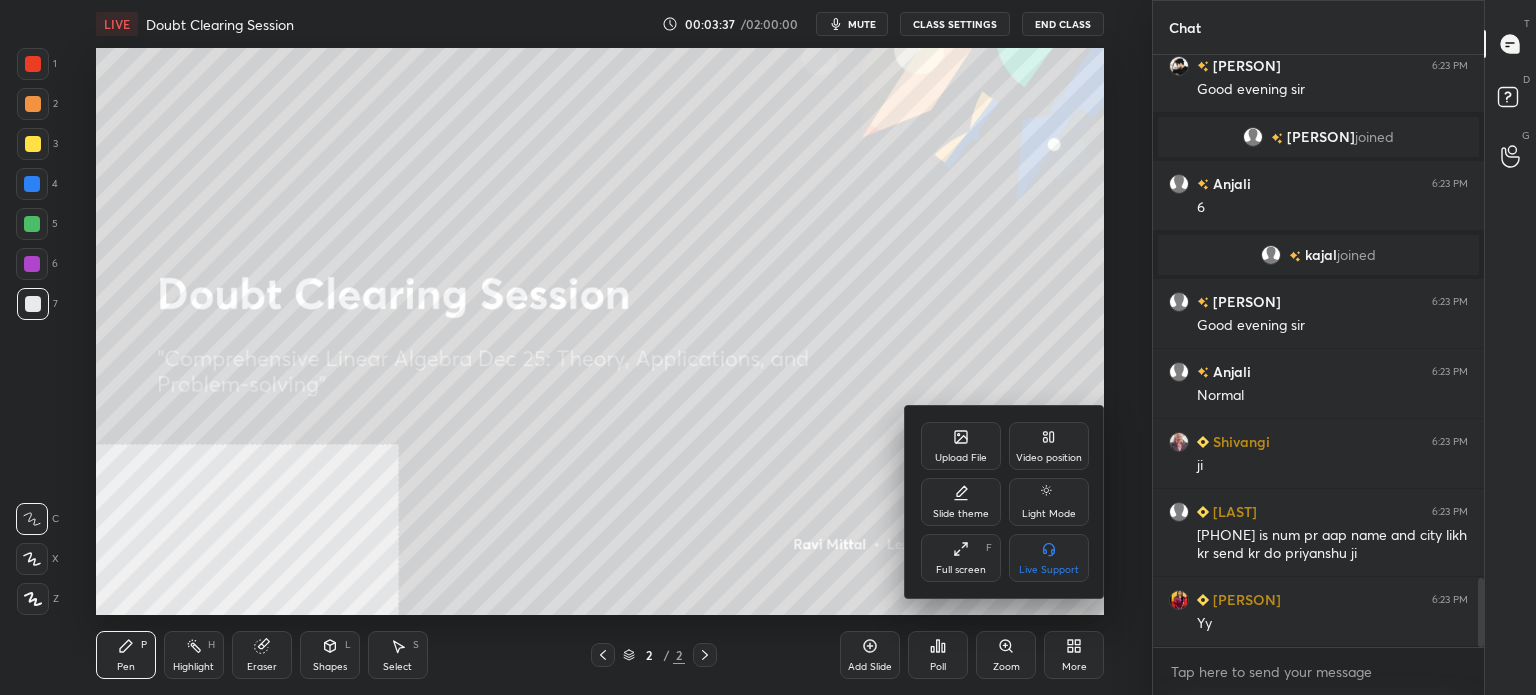 click on "Upload File" at bounding box center [961, 458] 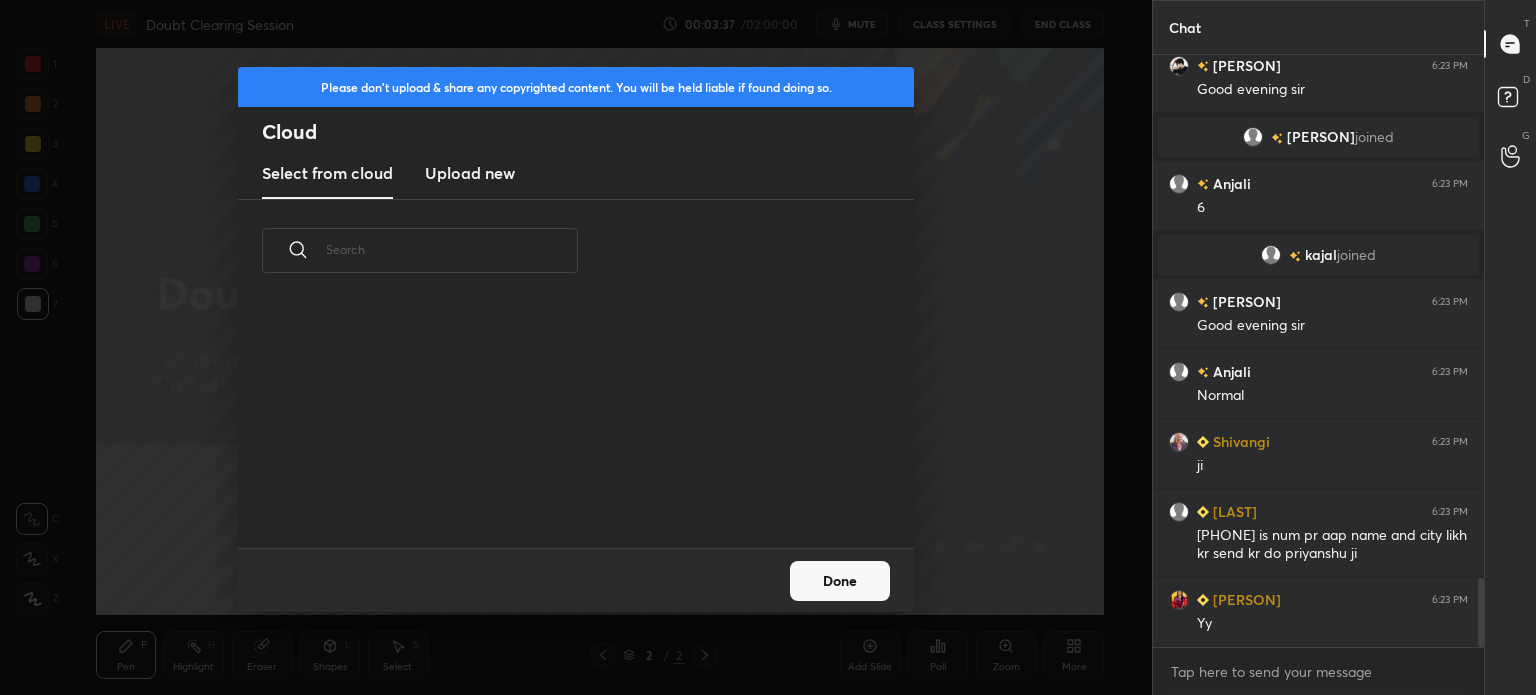 scroll, scrollTop: 5, scrollLeft: 10, axis: both 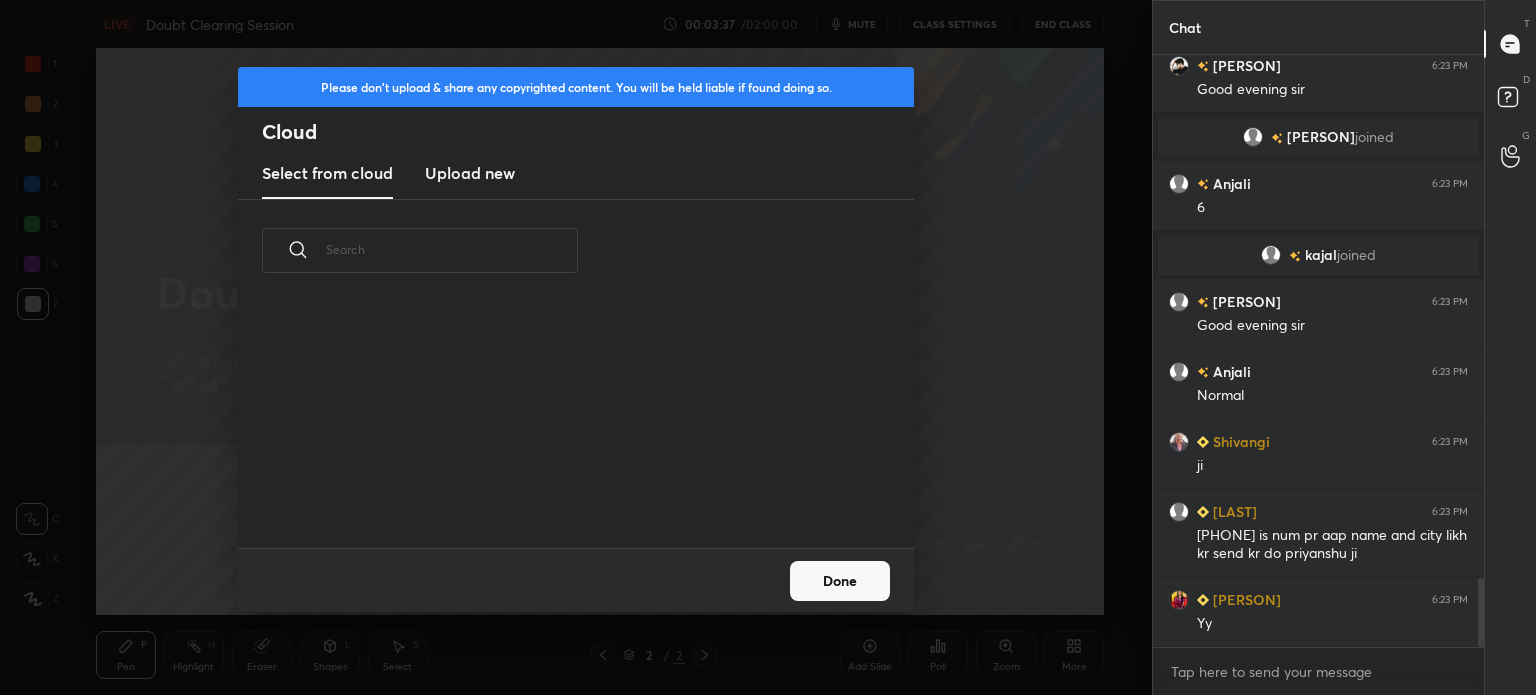 click on "Upload new" at bounding box center (470, 173) 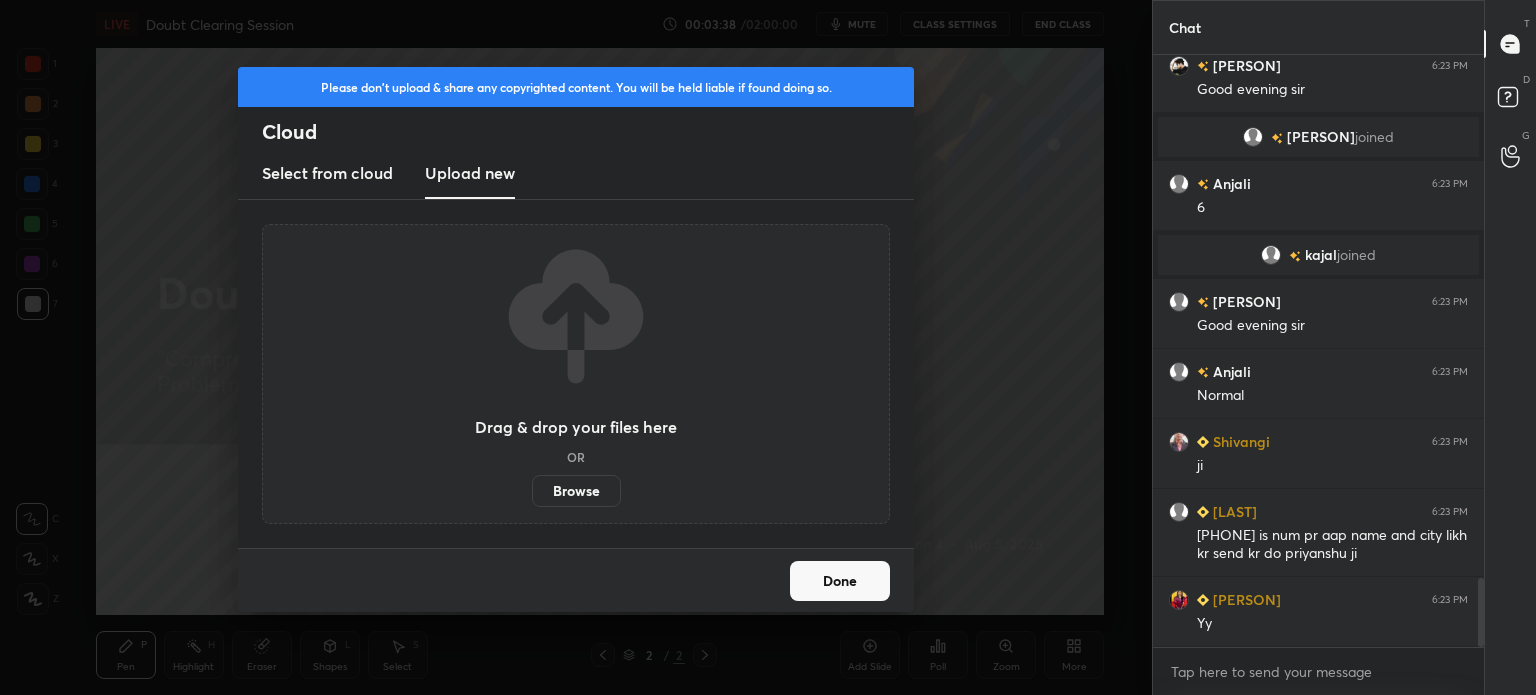 click on "Browse" at bounding box center (576, 491) 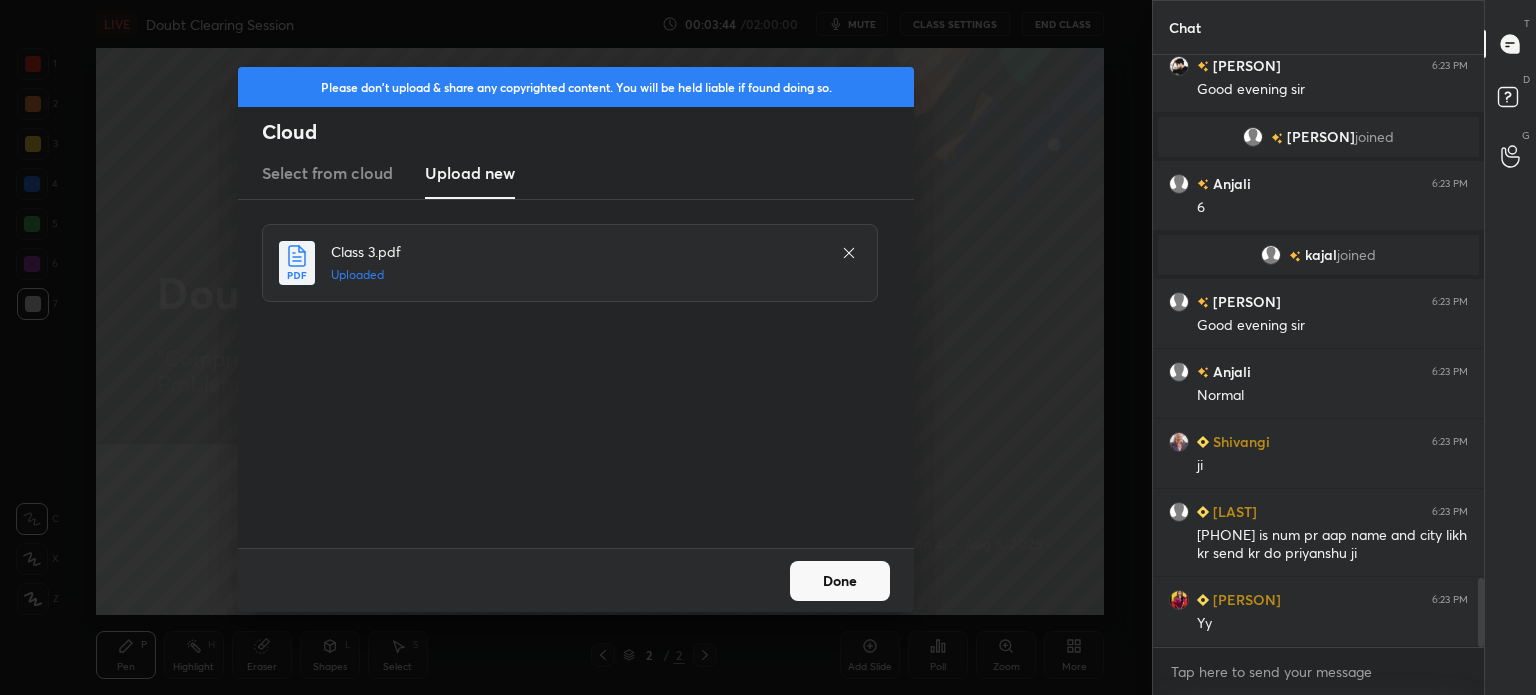 click 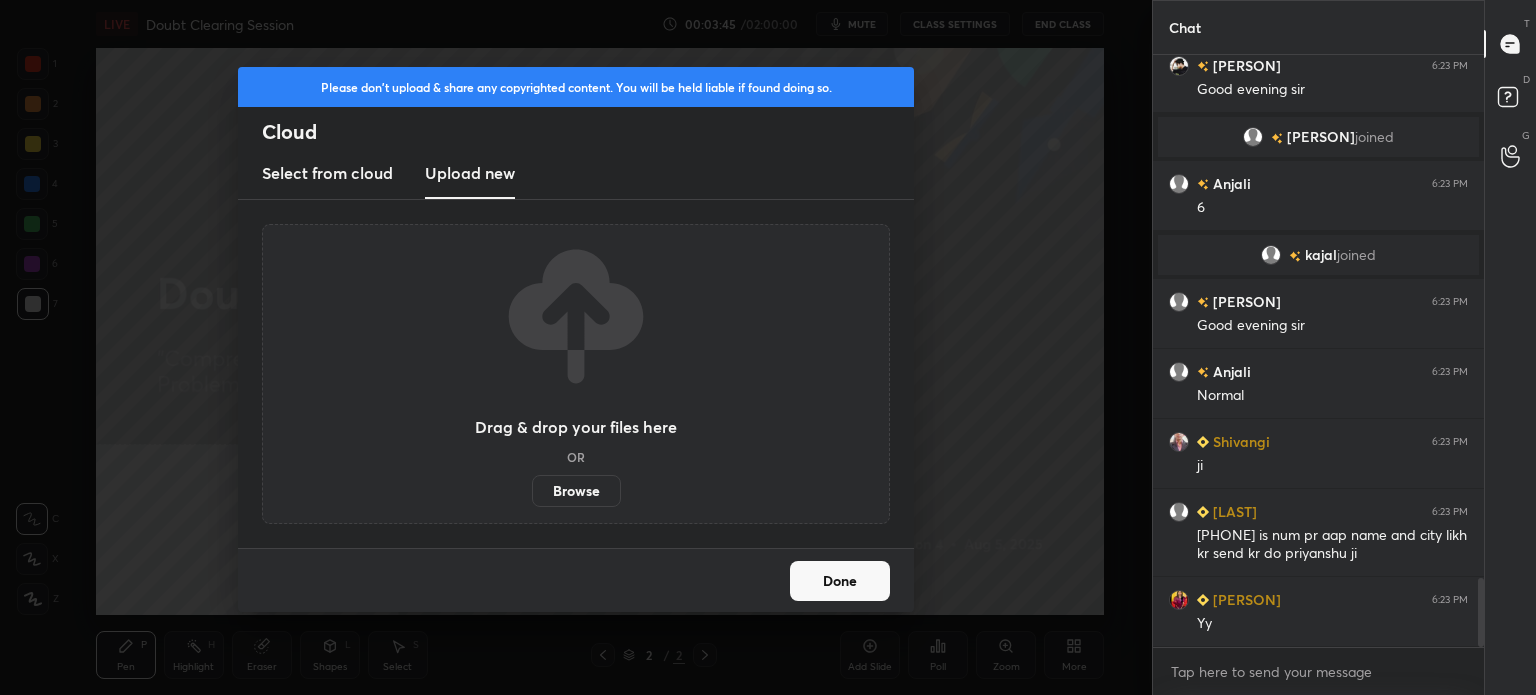 click on "Browse" at bounding box center (576, 491) 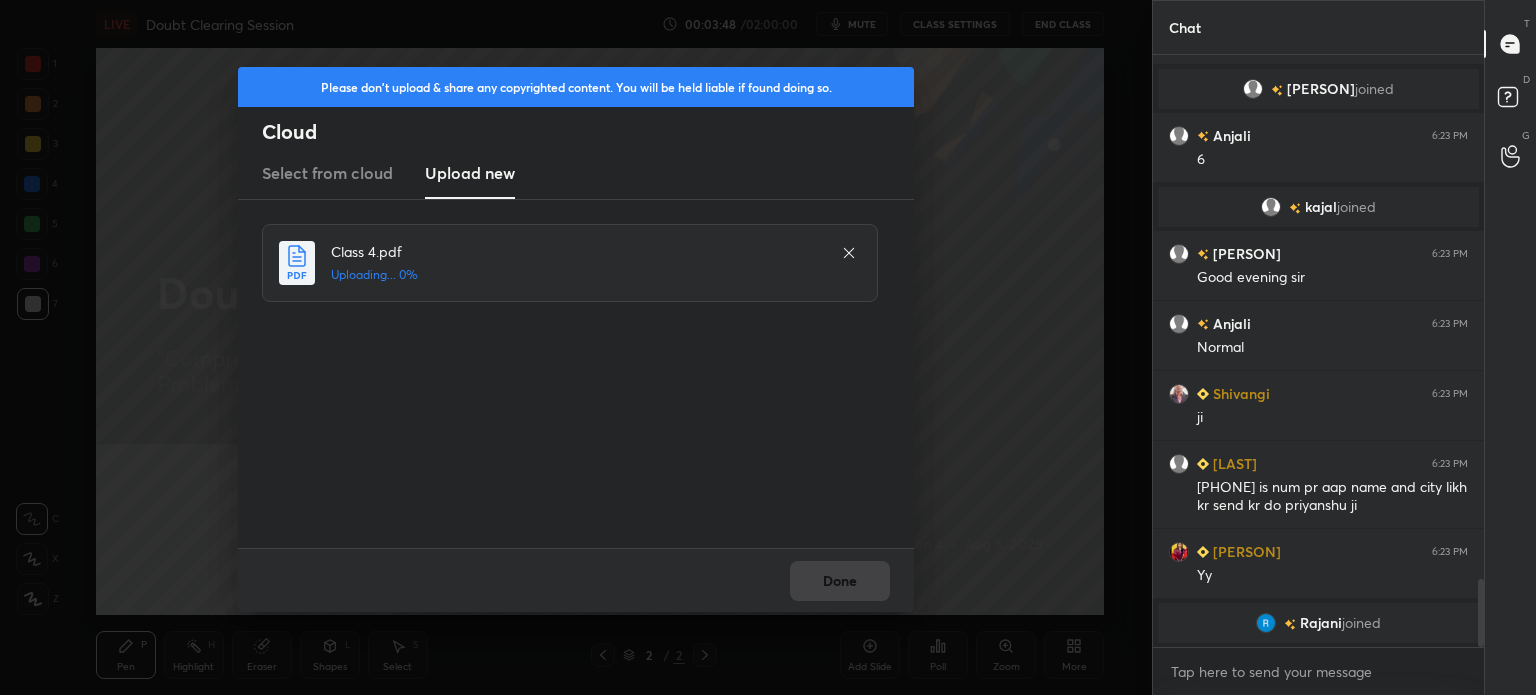 scroll, scrollTop: 4510, scrollLeft: 0, axis: vertical 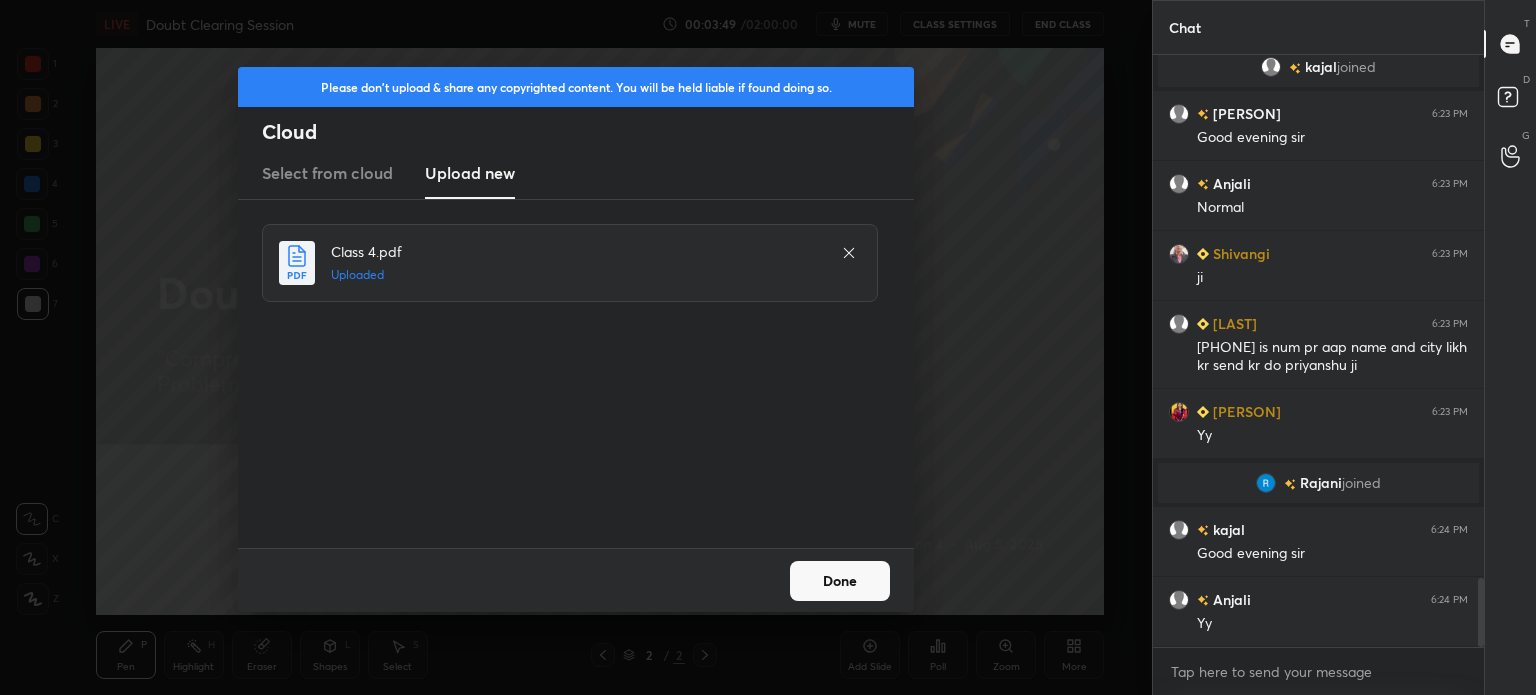 click on "Done" at bounding box center [840, 581] 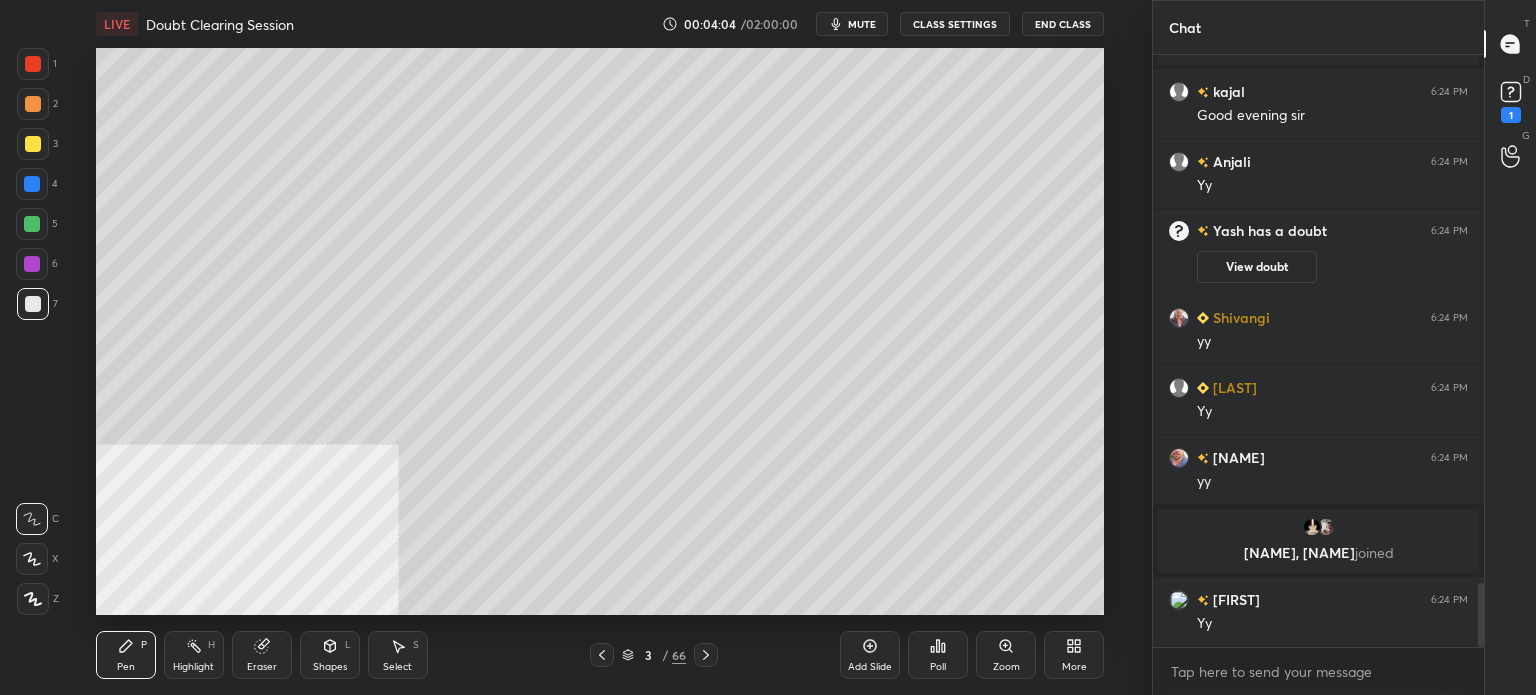 scroll, scrollTop: 4898, scrollLeft: 0, axis: vertical 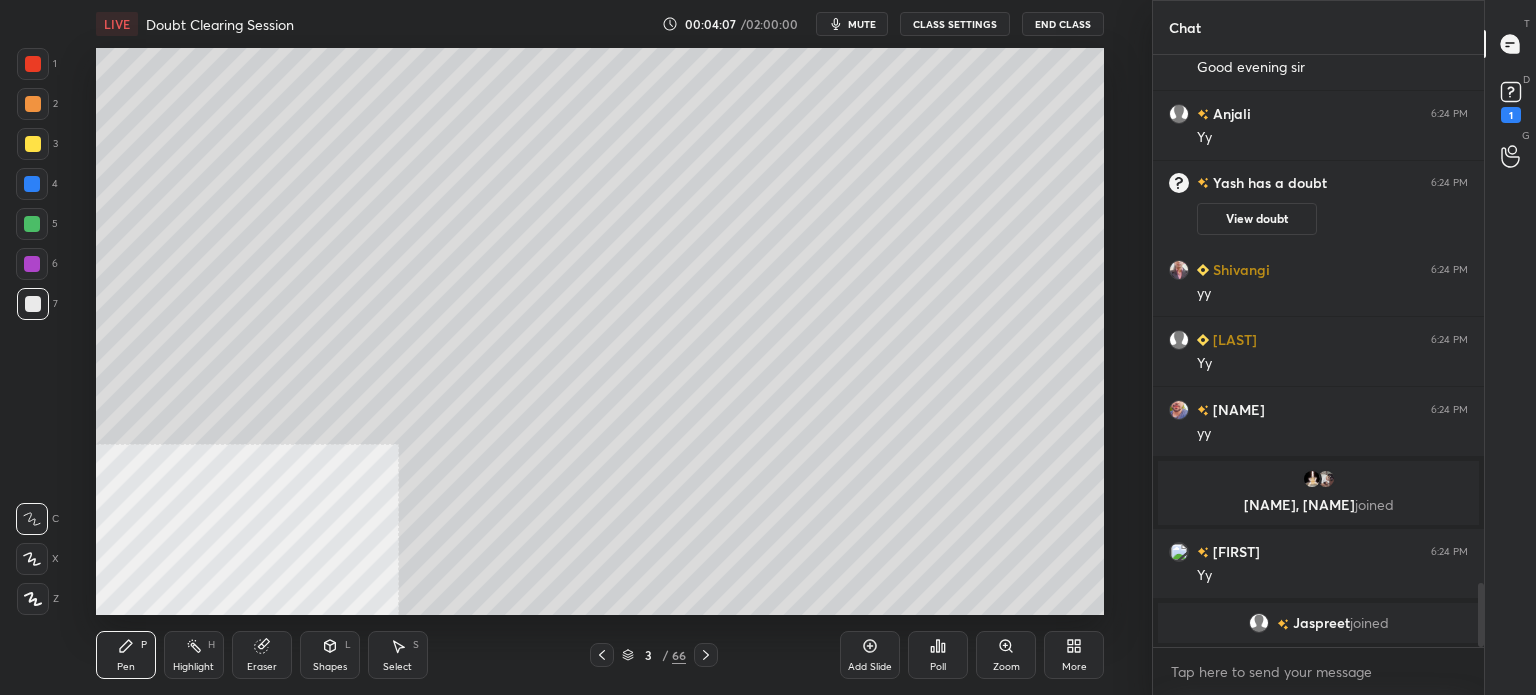 click on "D Doubts (D) 1" at bounding box center (1510, 100) 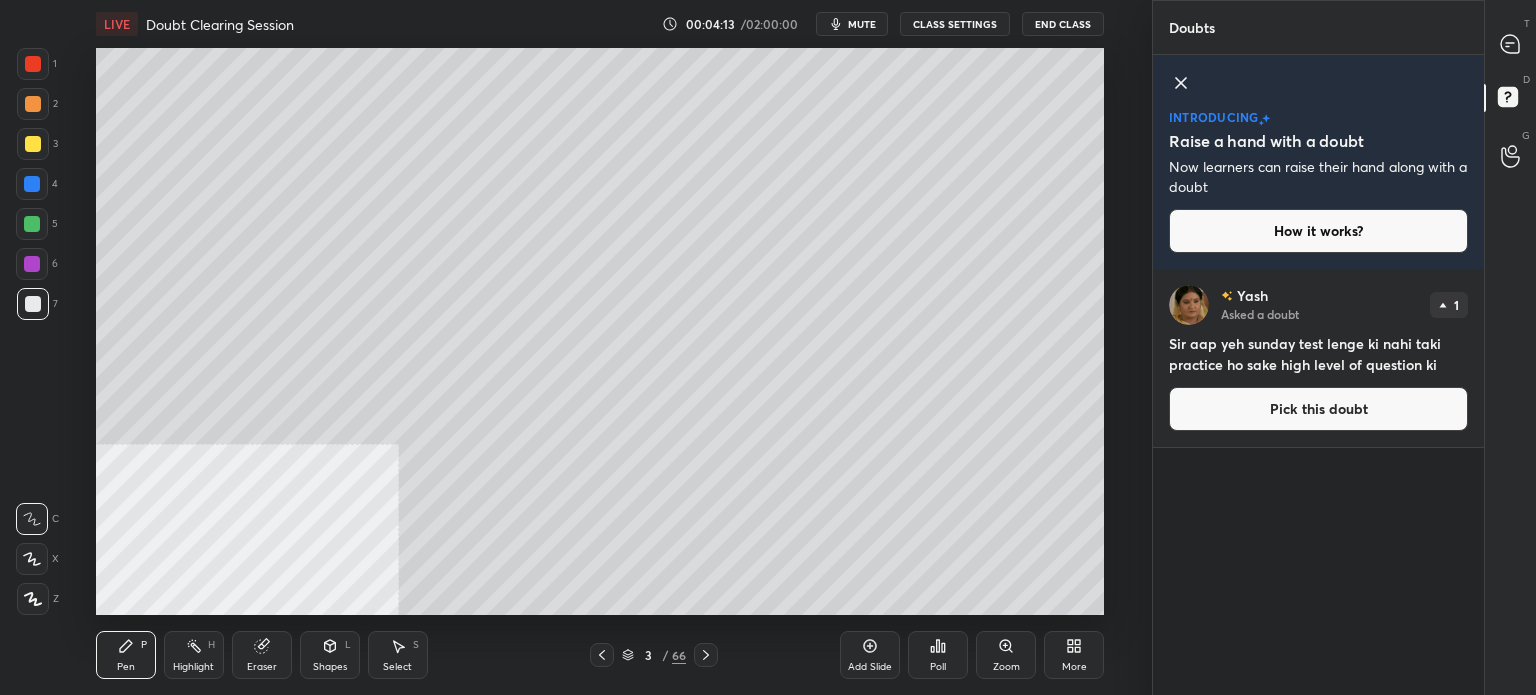 click on "Pick this doubt" at bounding box center [1318, 409] 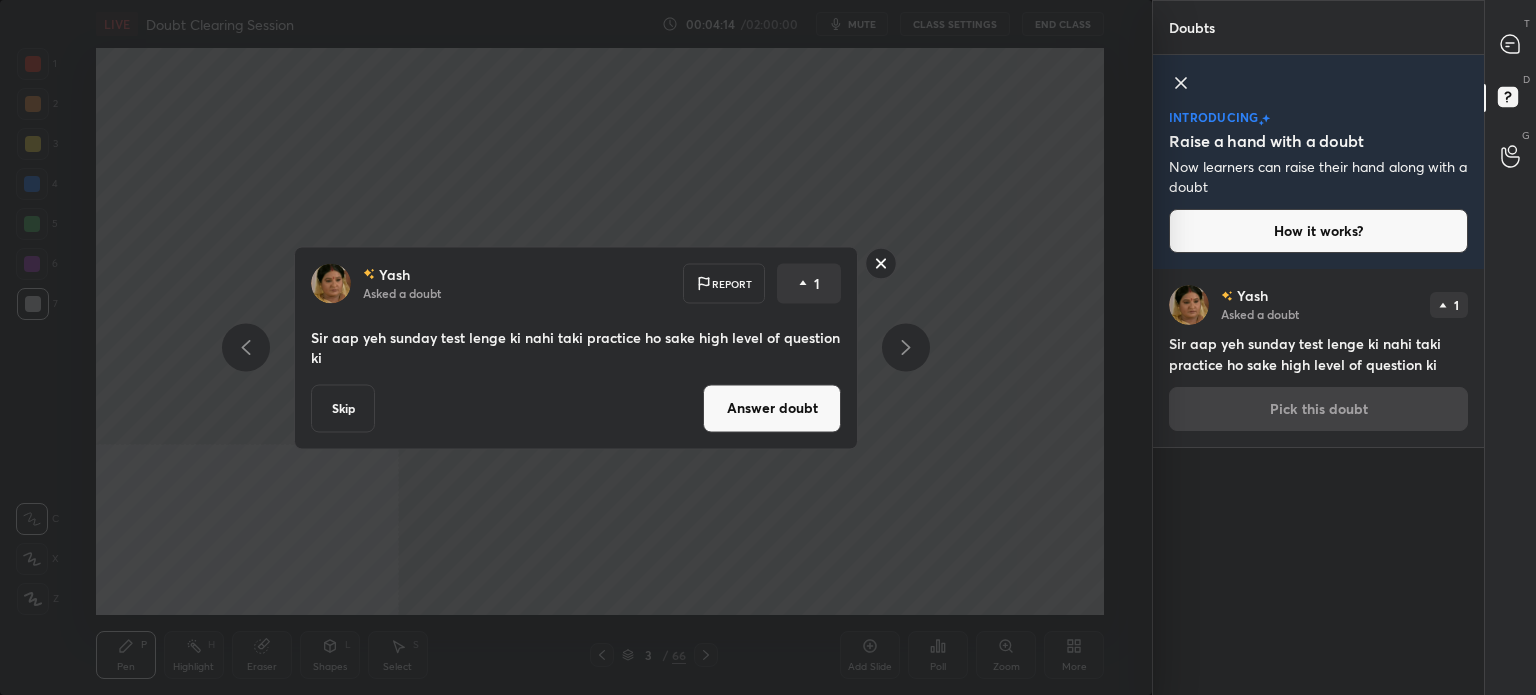 click on "Answer doubt" at bounding box center (772, 408) 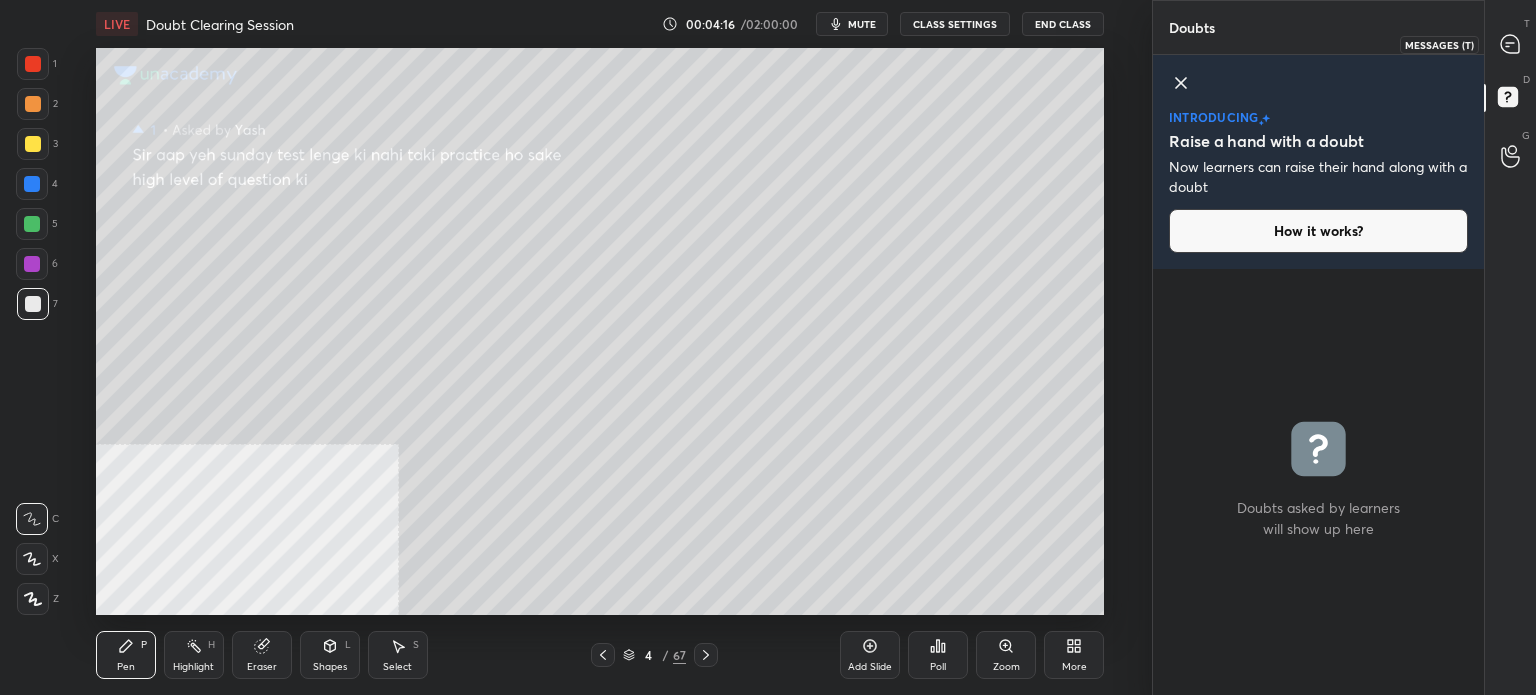 click 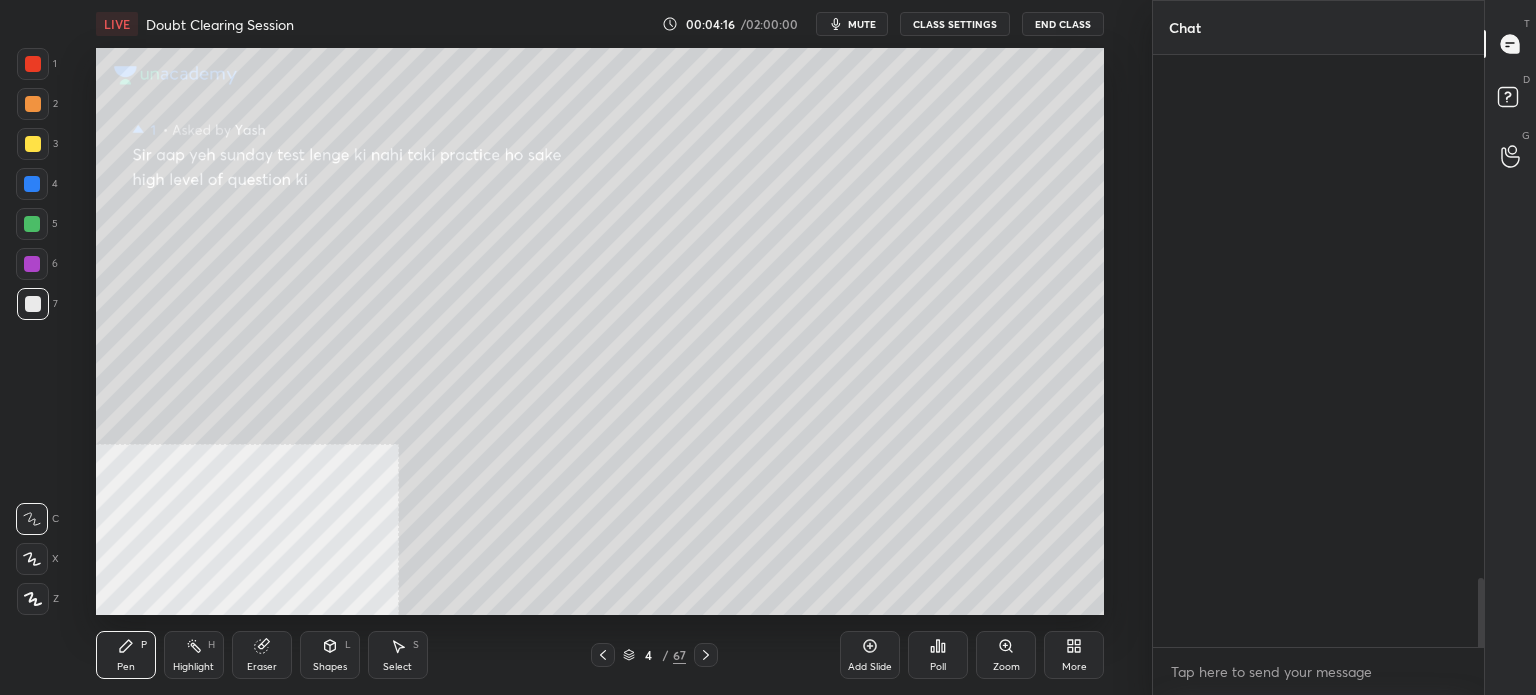 scroll, scrollTop: 5116, scrollLeft: 0, axis: vertical 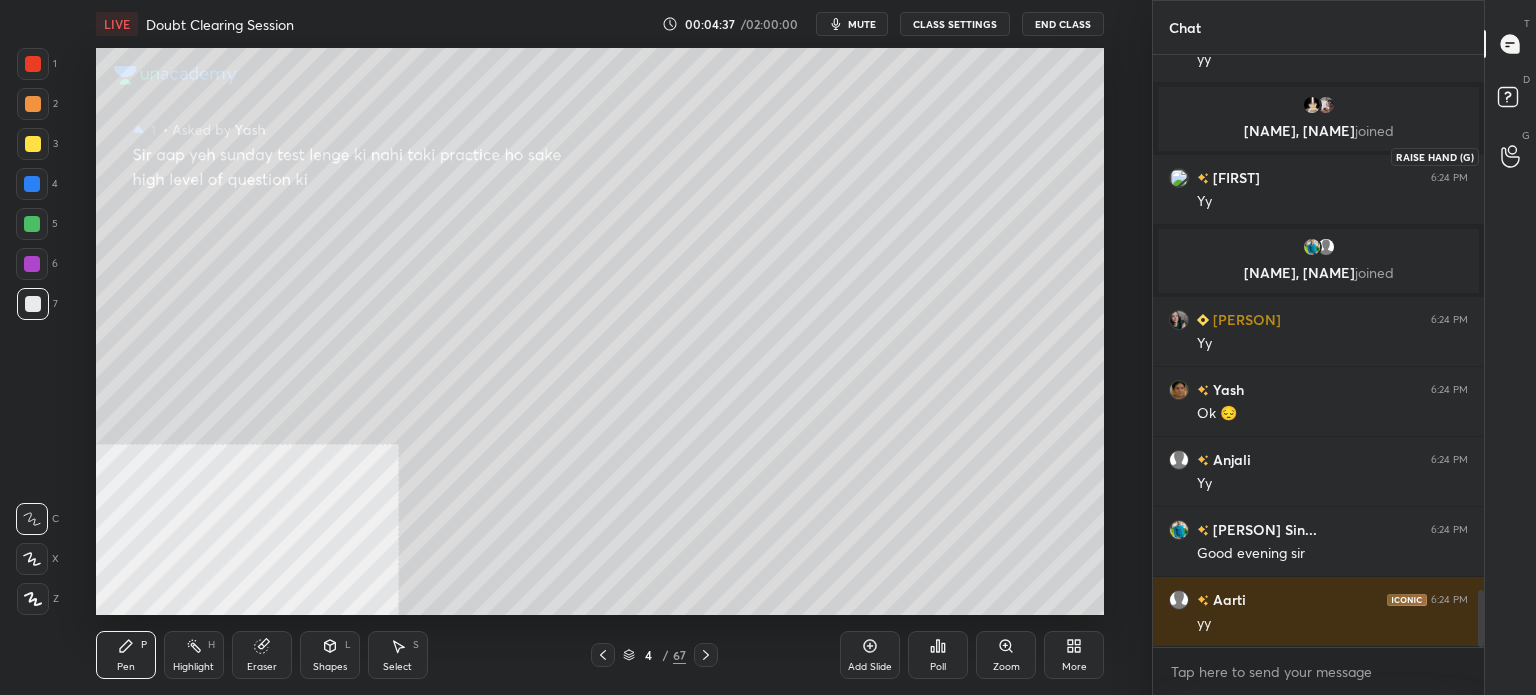 click 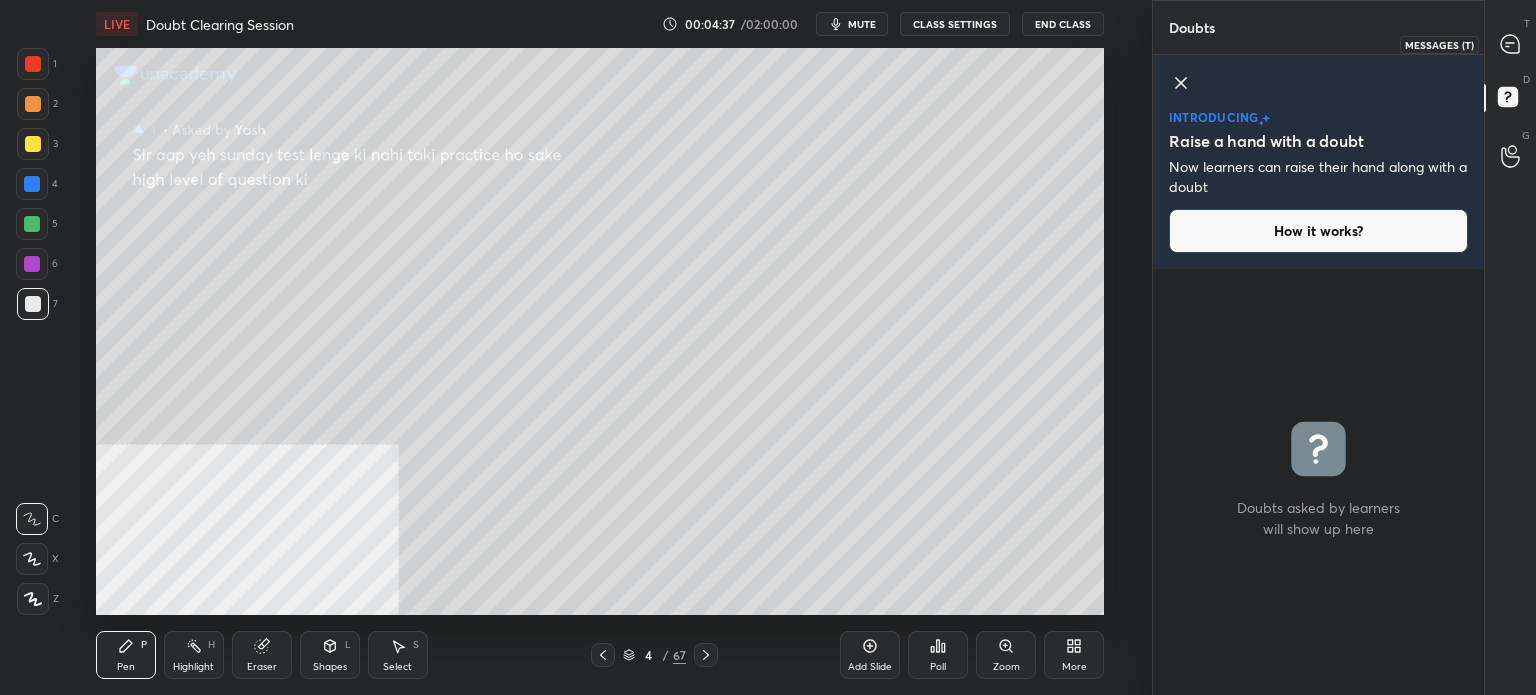 click 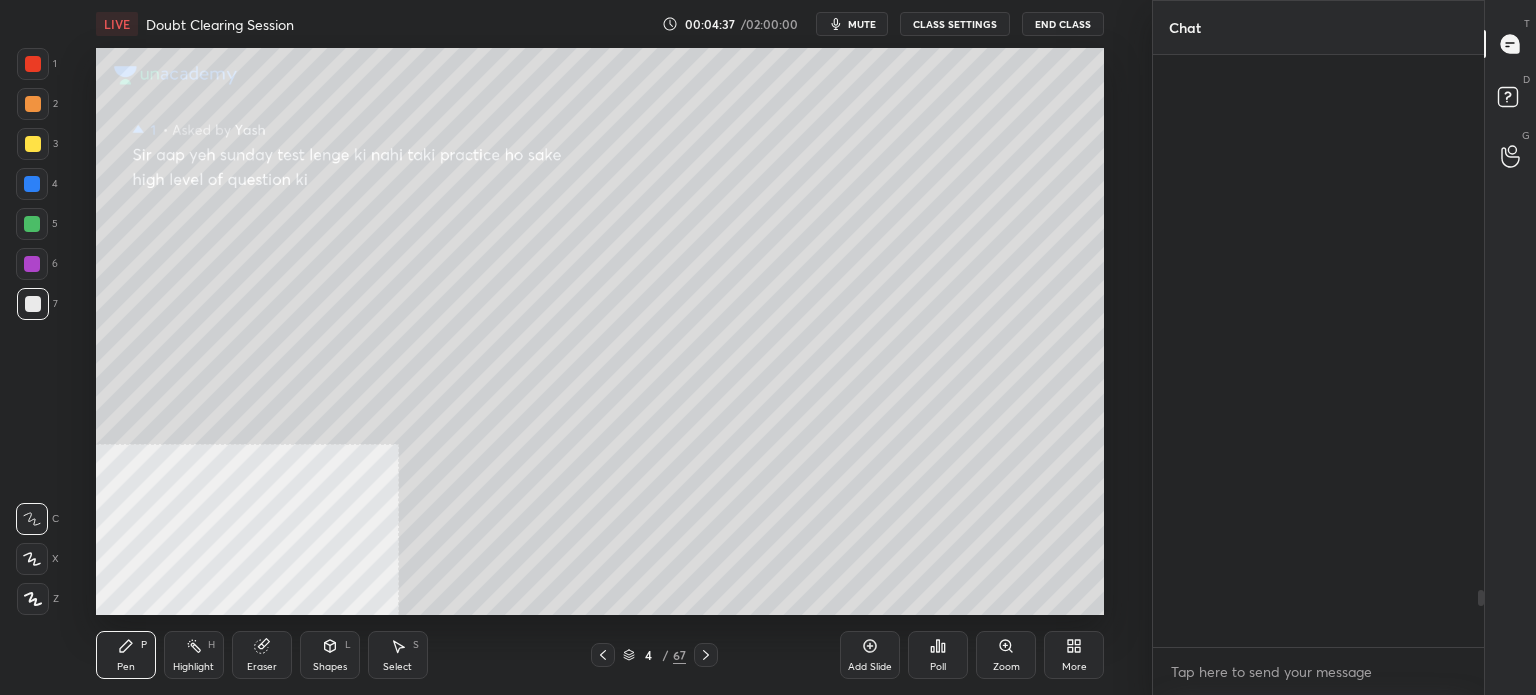 scroll, scrollTop: 5548, scrollLeft: 0, axis: vertical 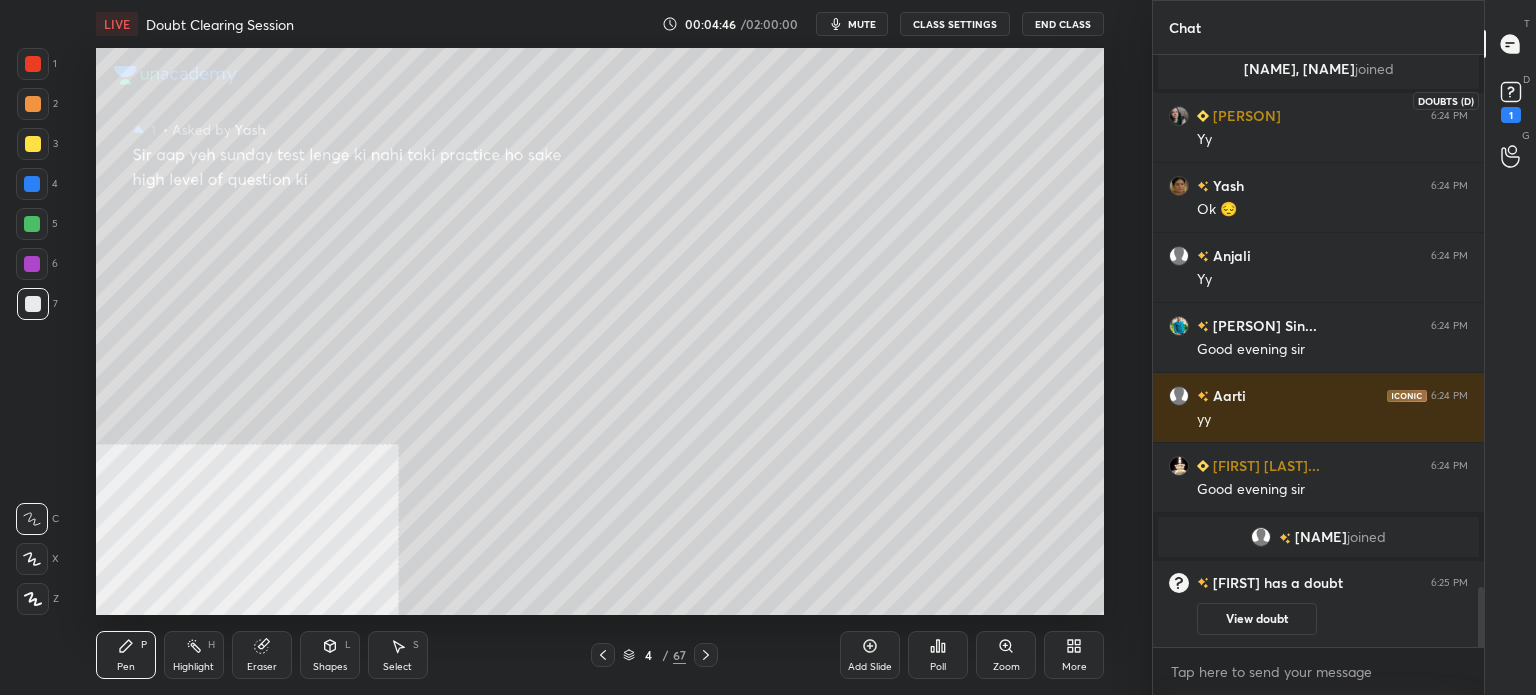 click on "1" at bounding box center [1511, 100] 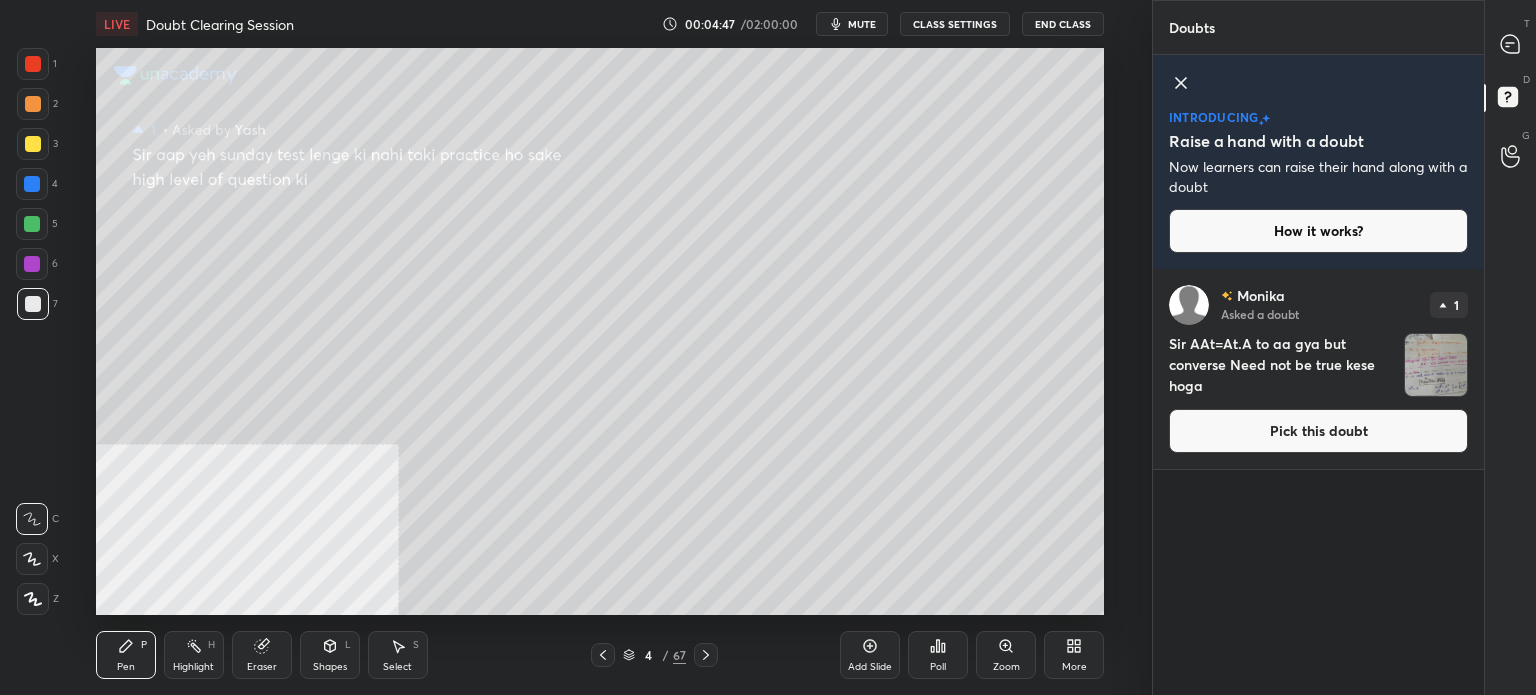 click on "Pick this doubt" at bounding box center [1318, 431] 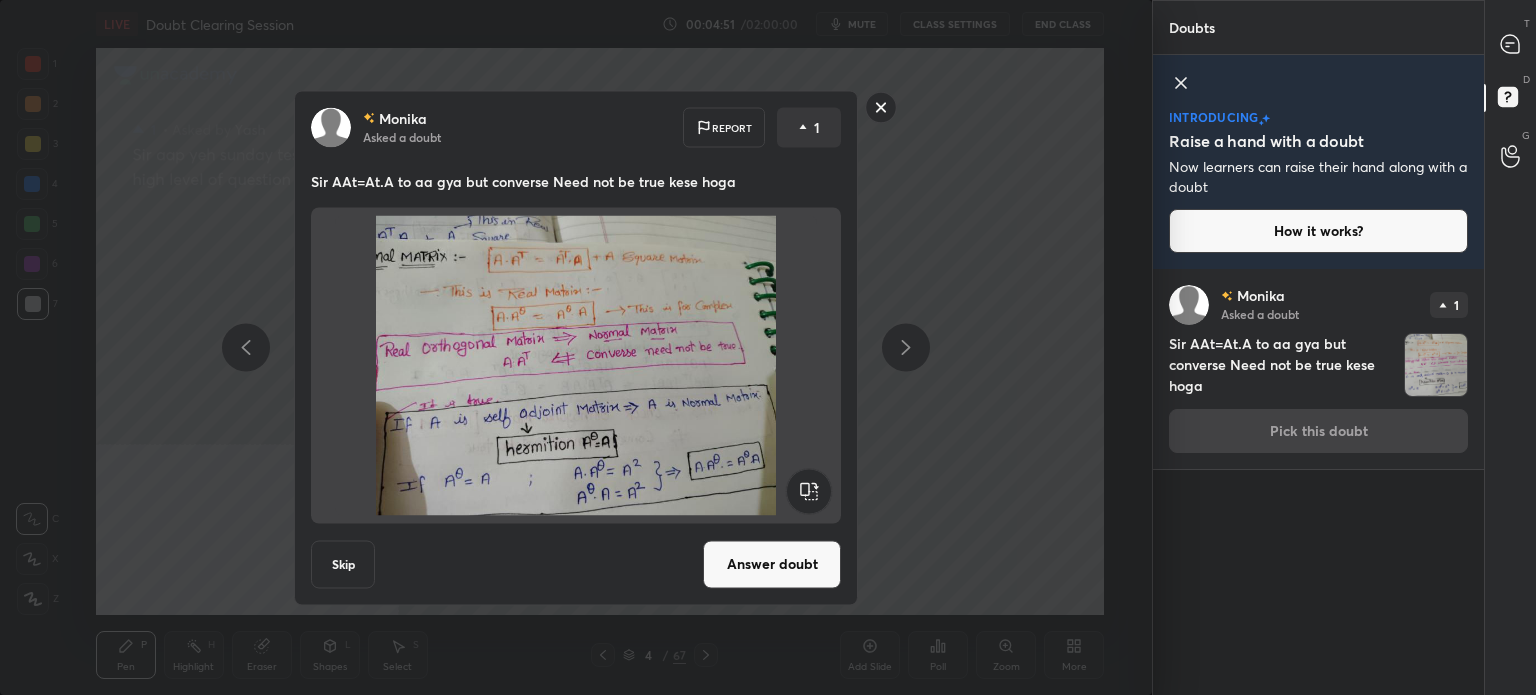 click on "Answer doubt" at bounding box center [772, 564] 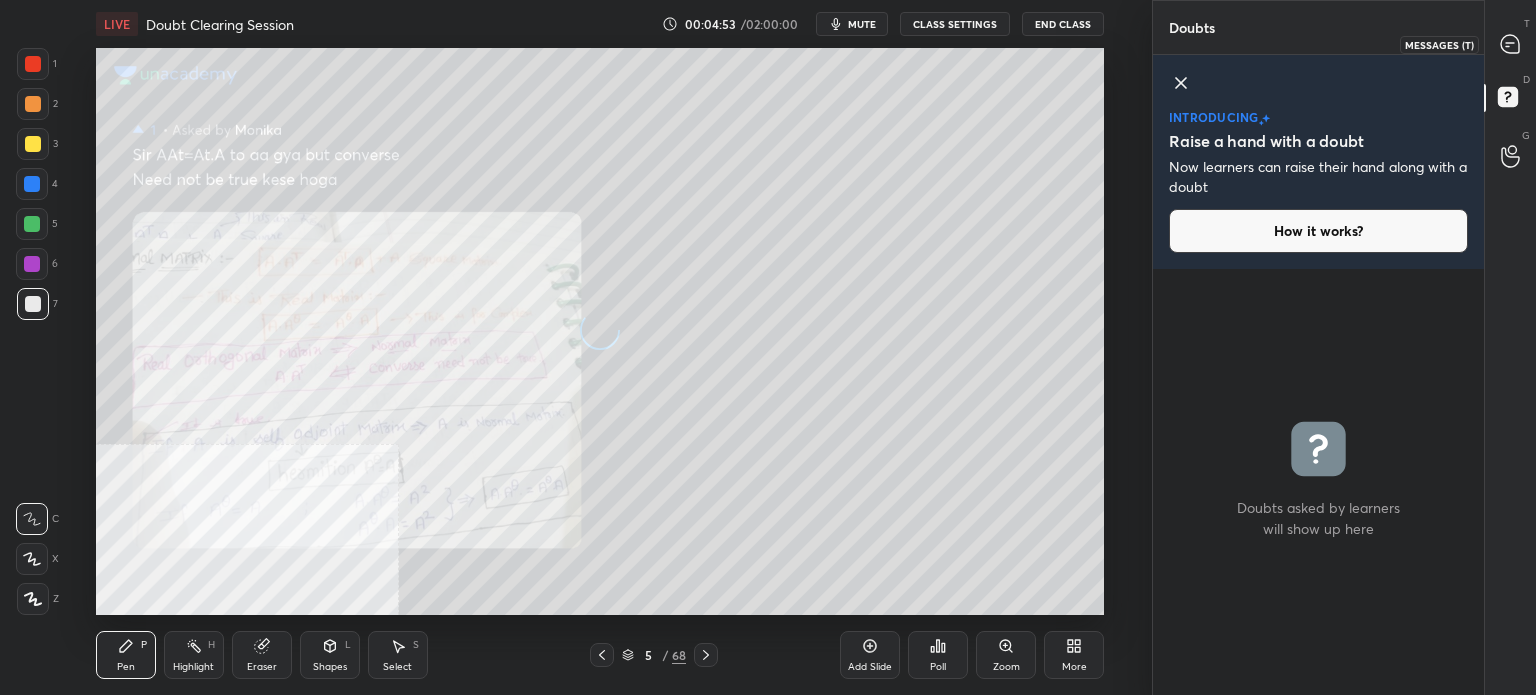 click 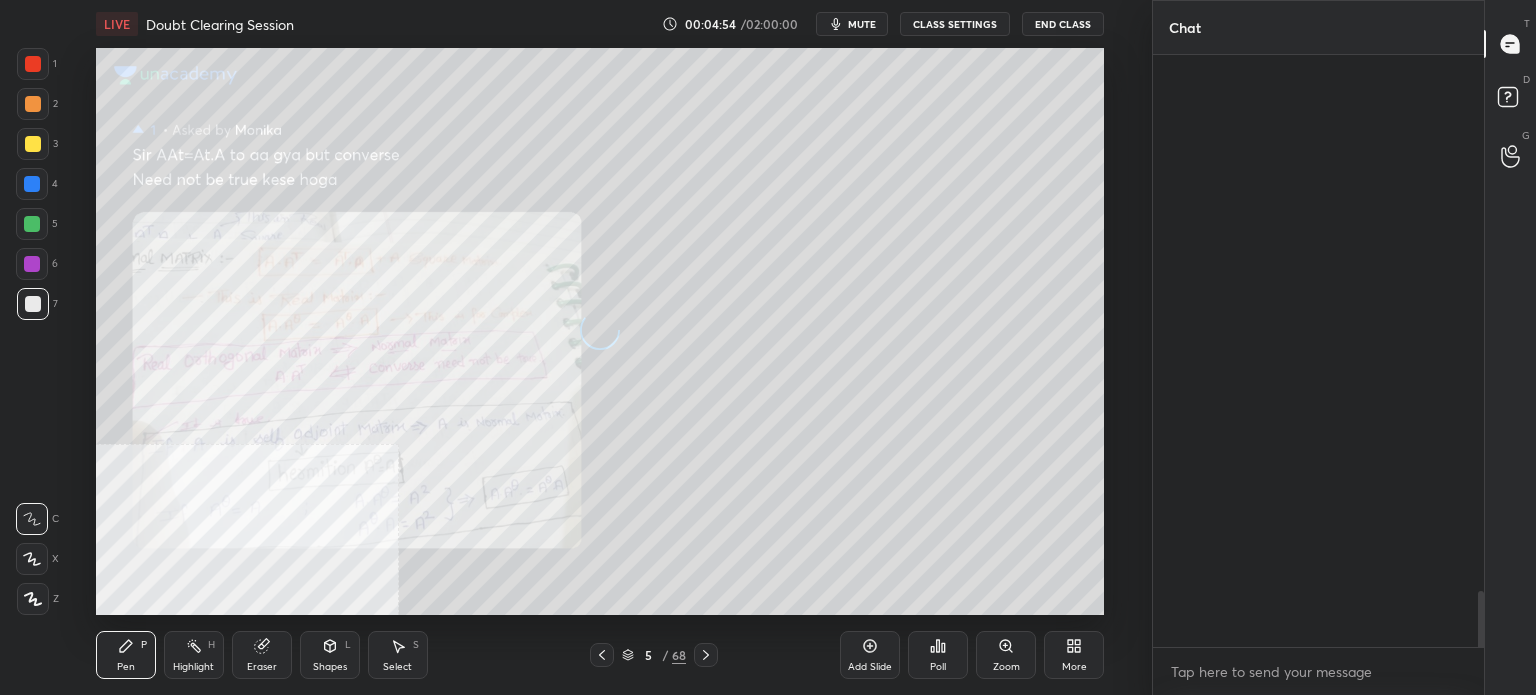 scroll, scrollTop: 5706, scrollLeft: 0, axis: vertical 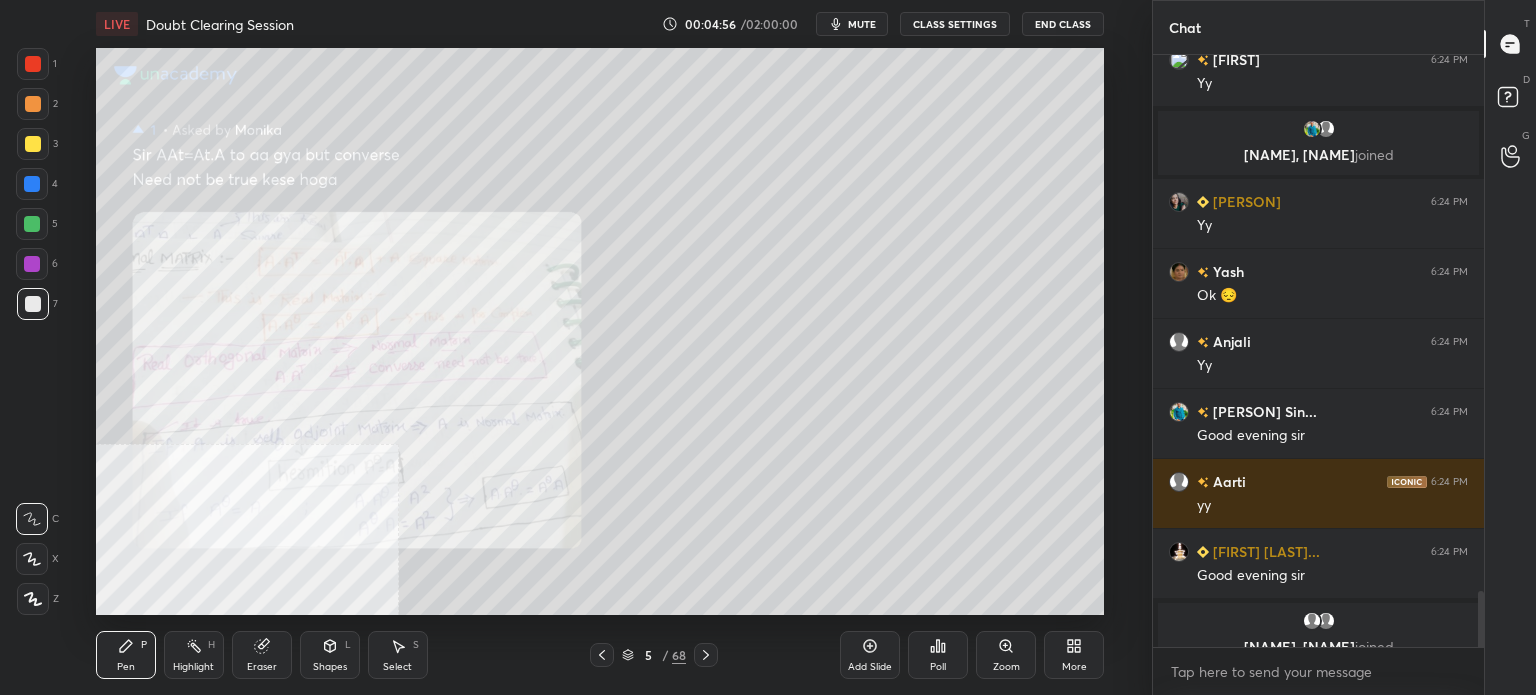 click on "More" at bounding box center [1074, 655] 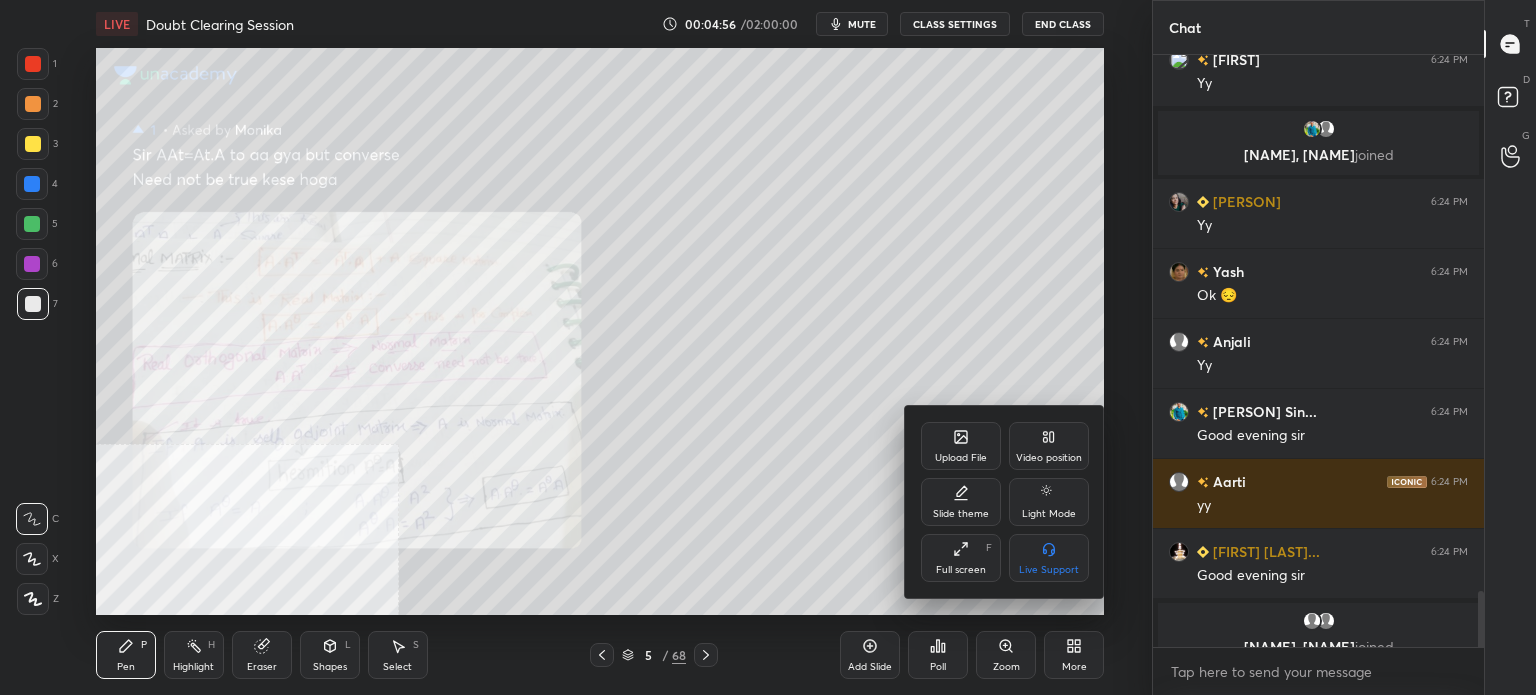 click 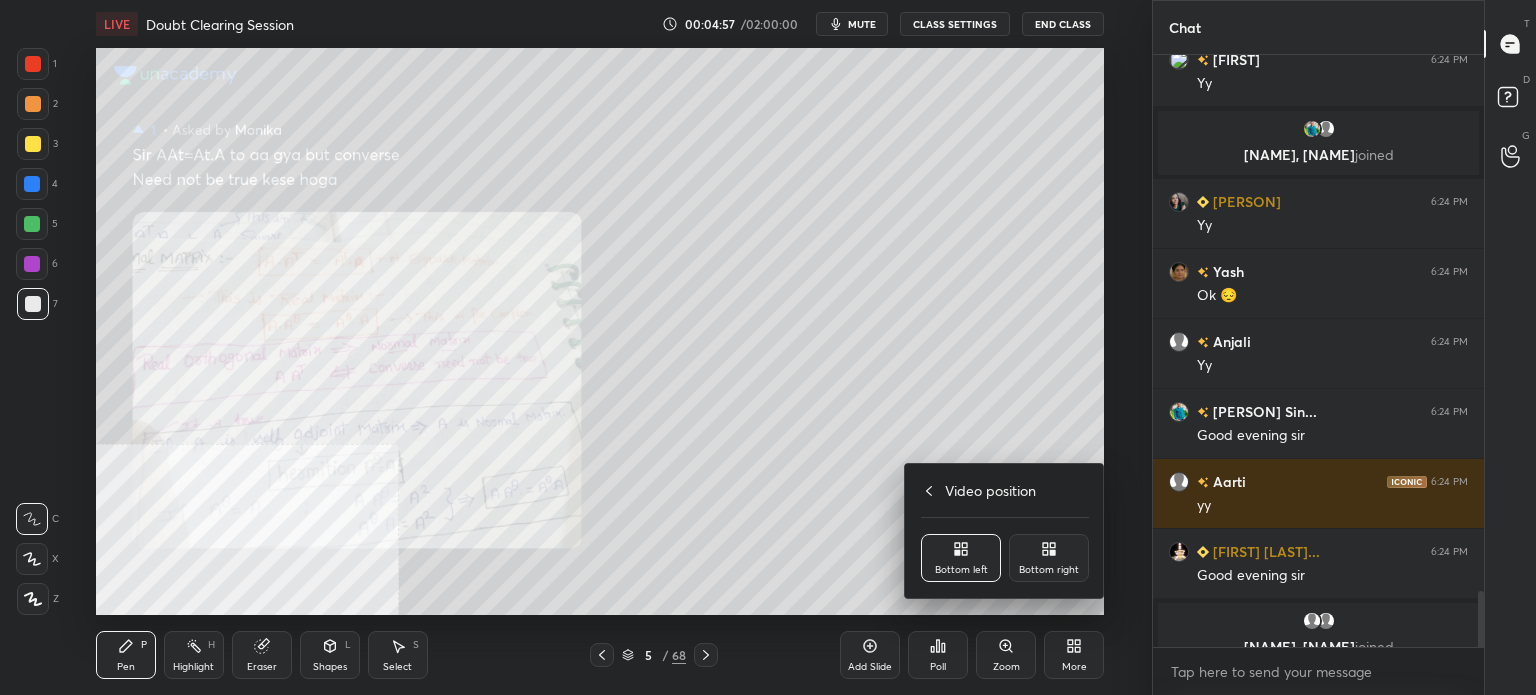 click on "Bottom right" at bounding box center (1049, 558) 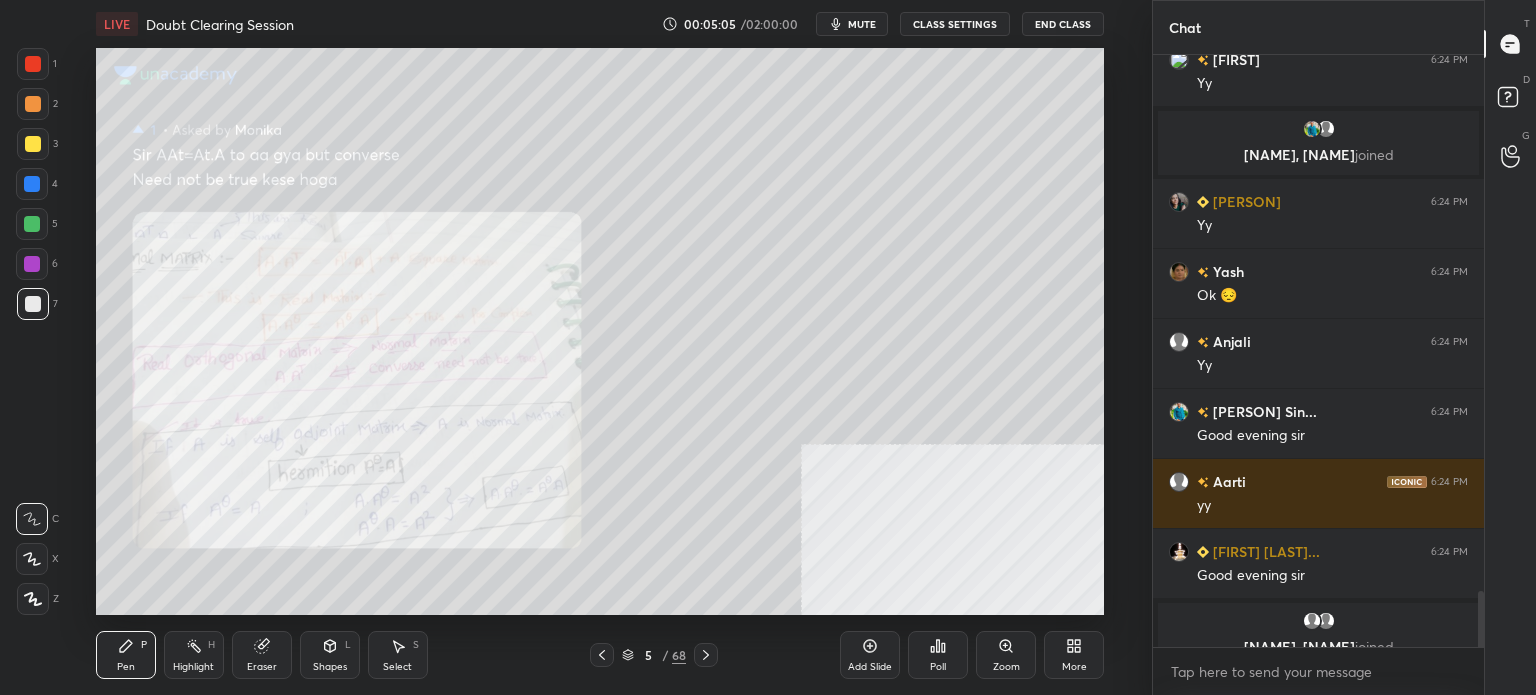 click at bounding box center [33, 104] 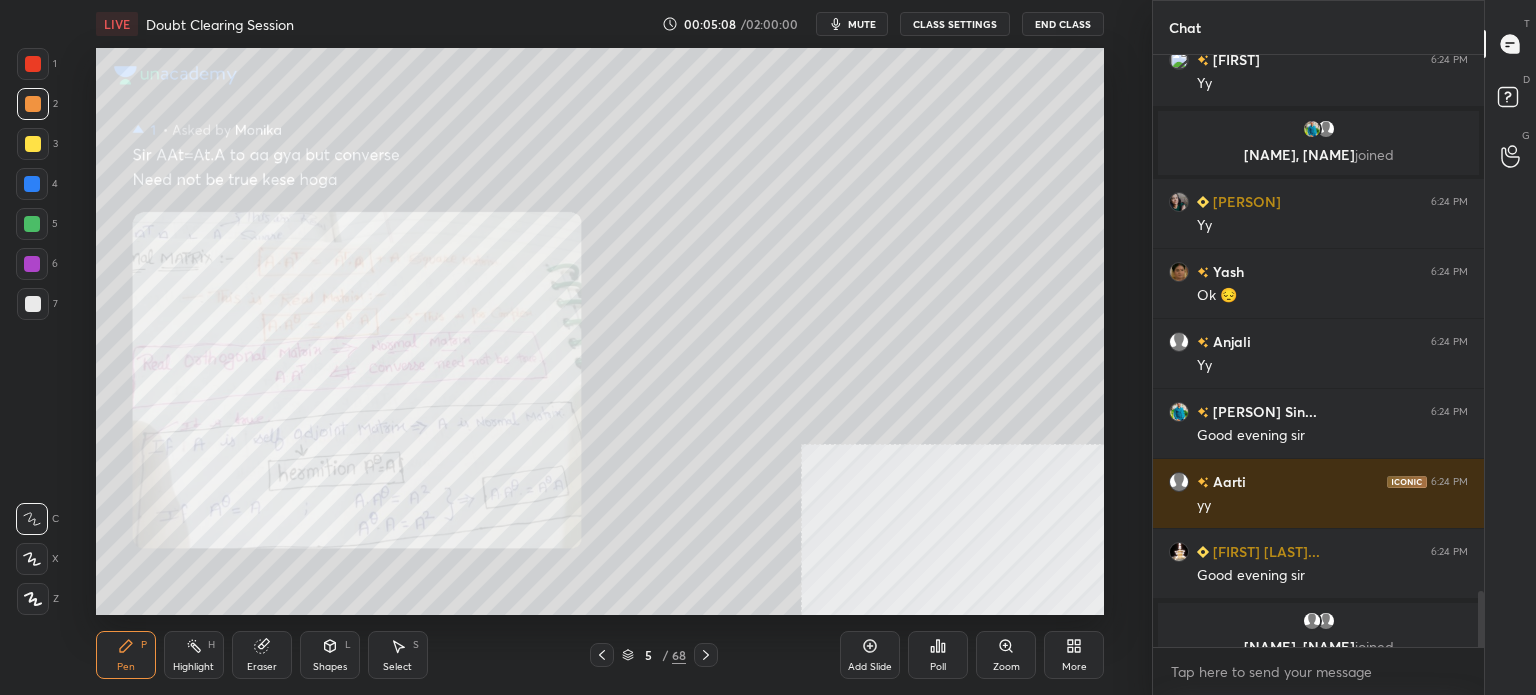 click at bounding box center (33, 144) 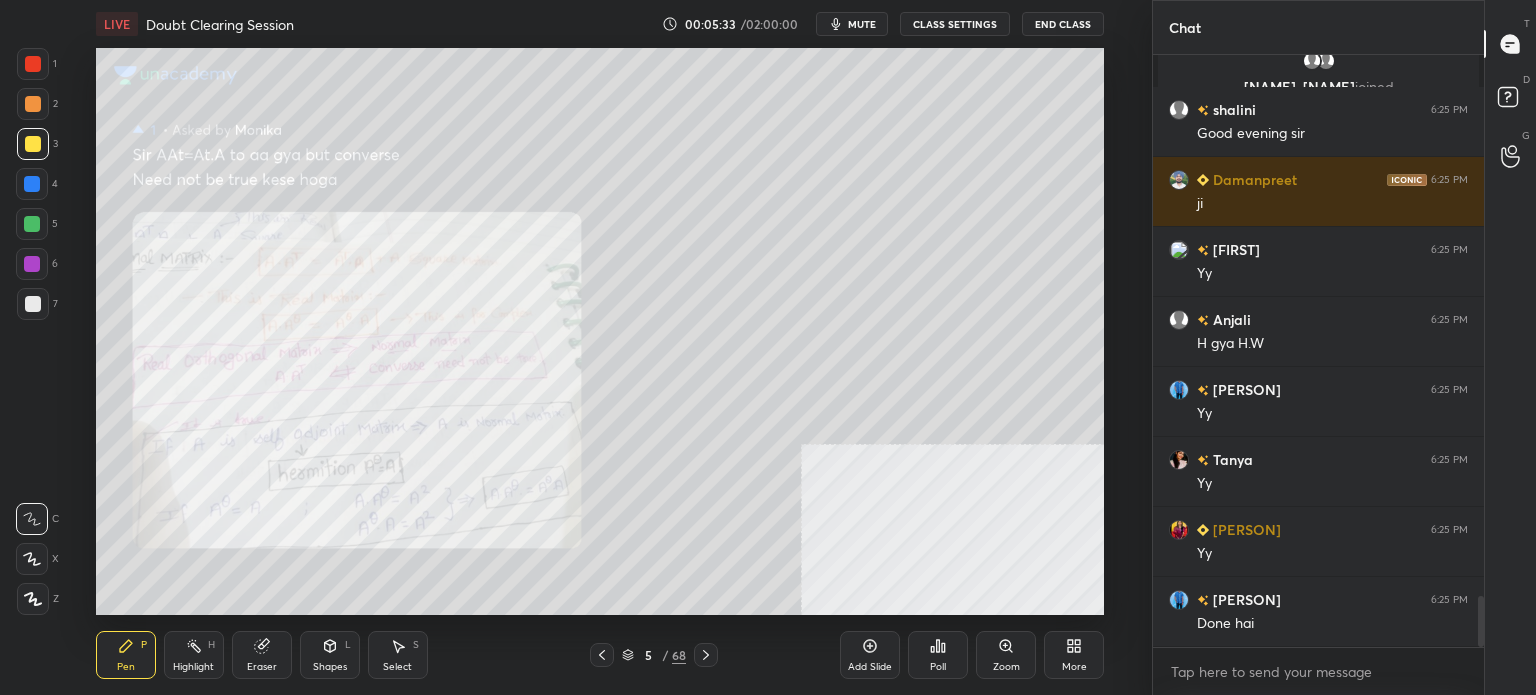 scroll, scrollTop: 6376, scrollLeft: 0, axis: vertical 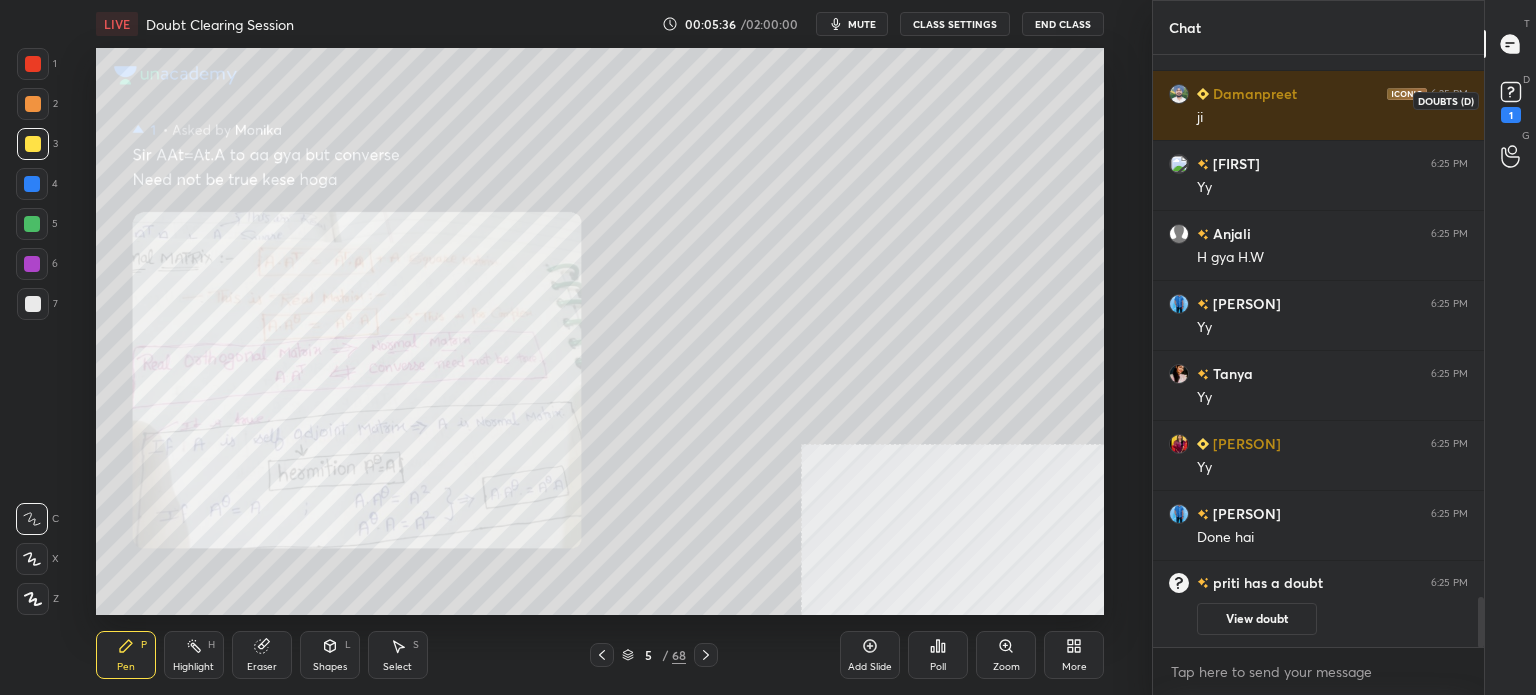 click 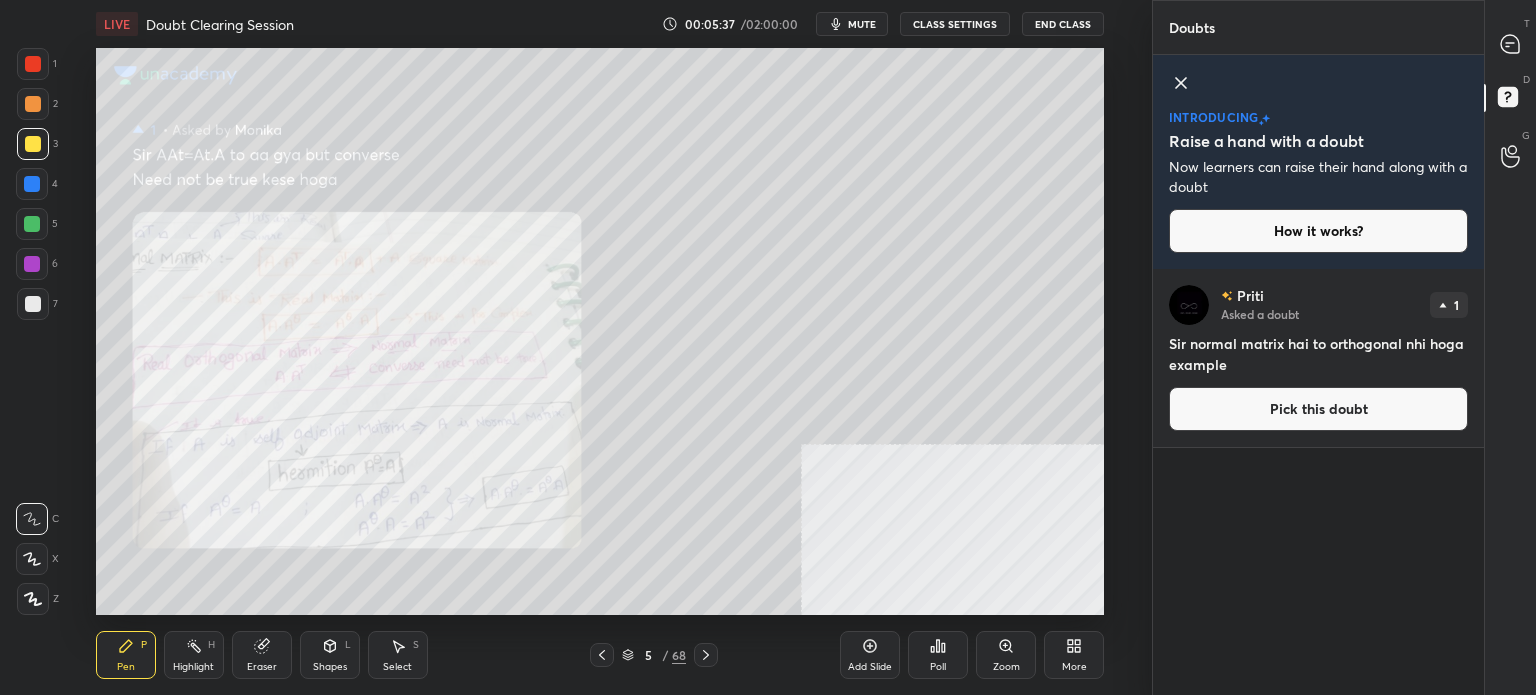 click on "Pick this doubt" at bounding box center [1318, 409] 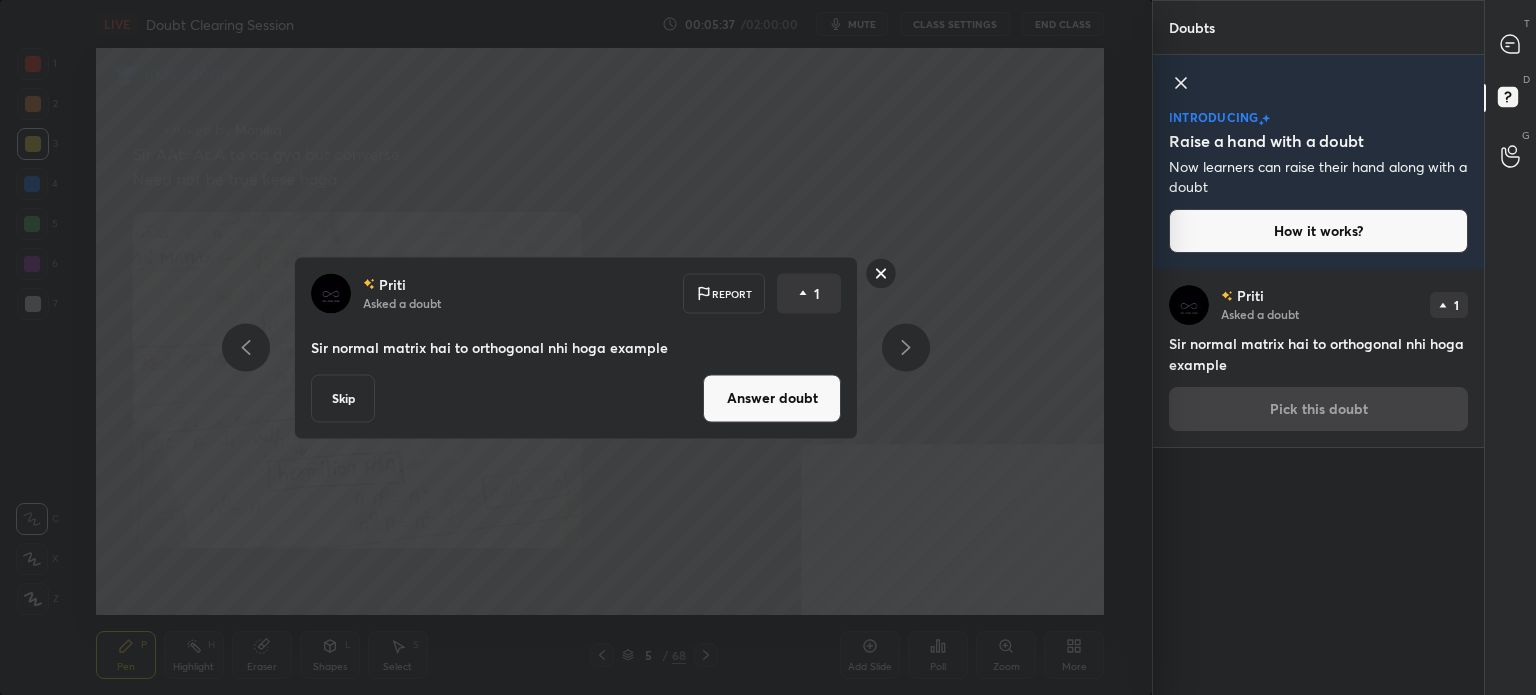 click on "Answer doubt" at bounding box center (772, 398) 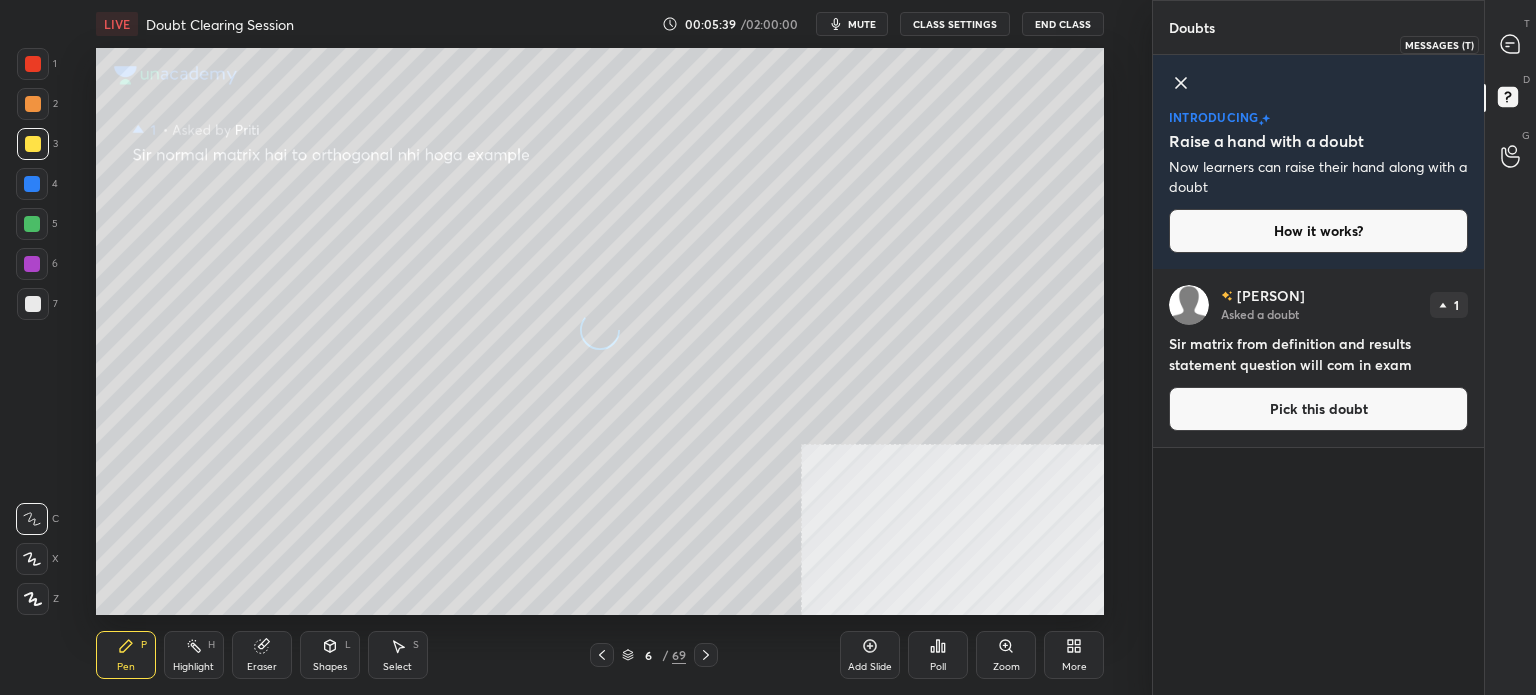 click 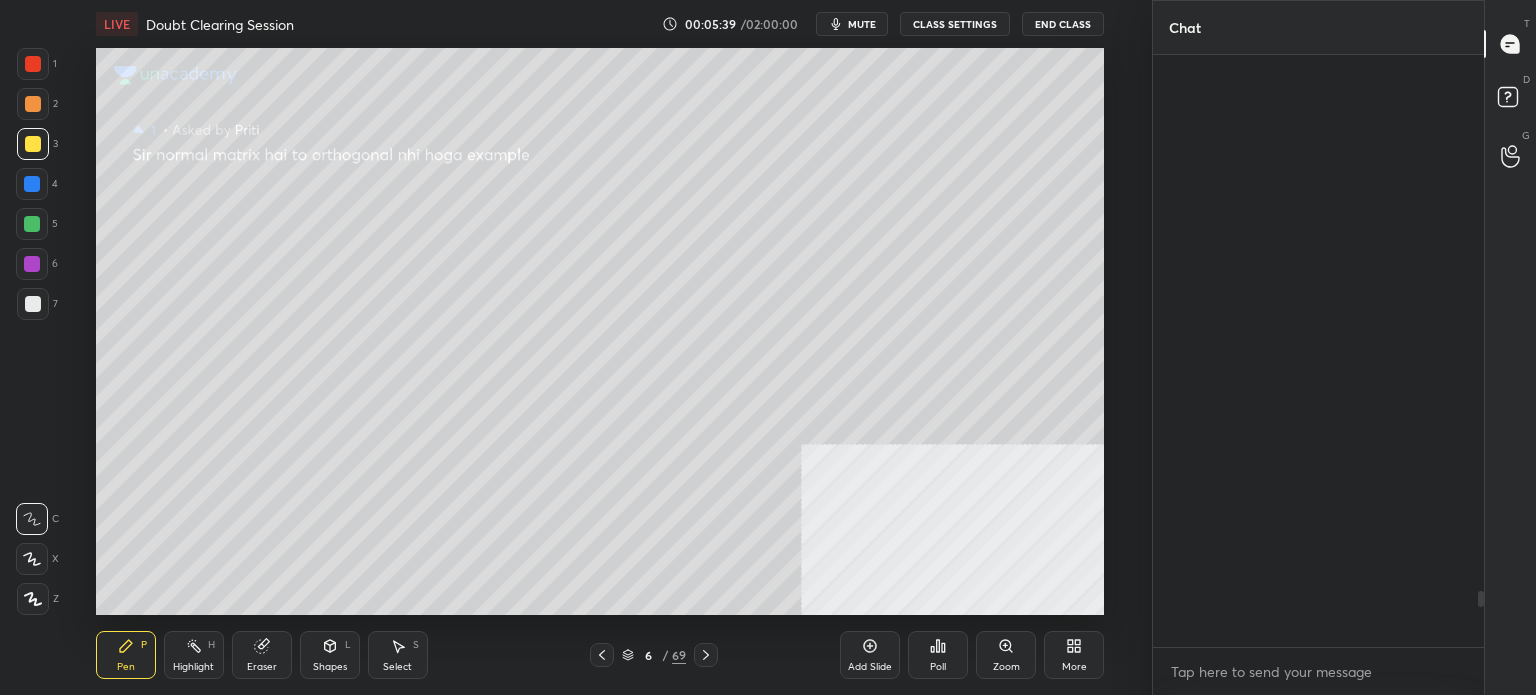 scroll, scrollTop: 5980, scrollLeft: 0, axis: vertical 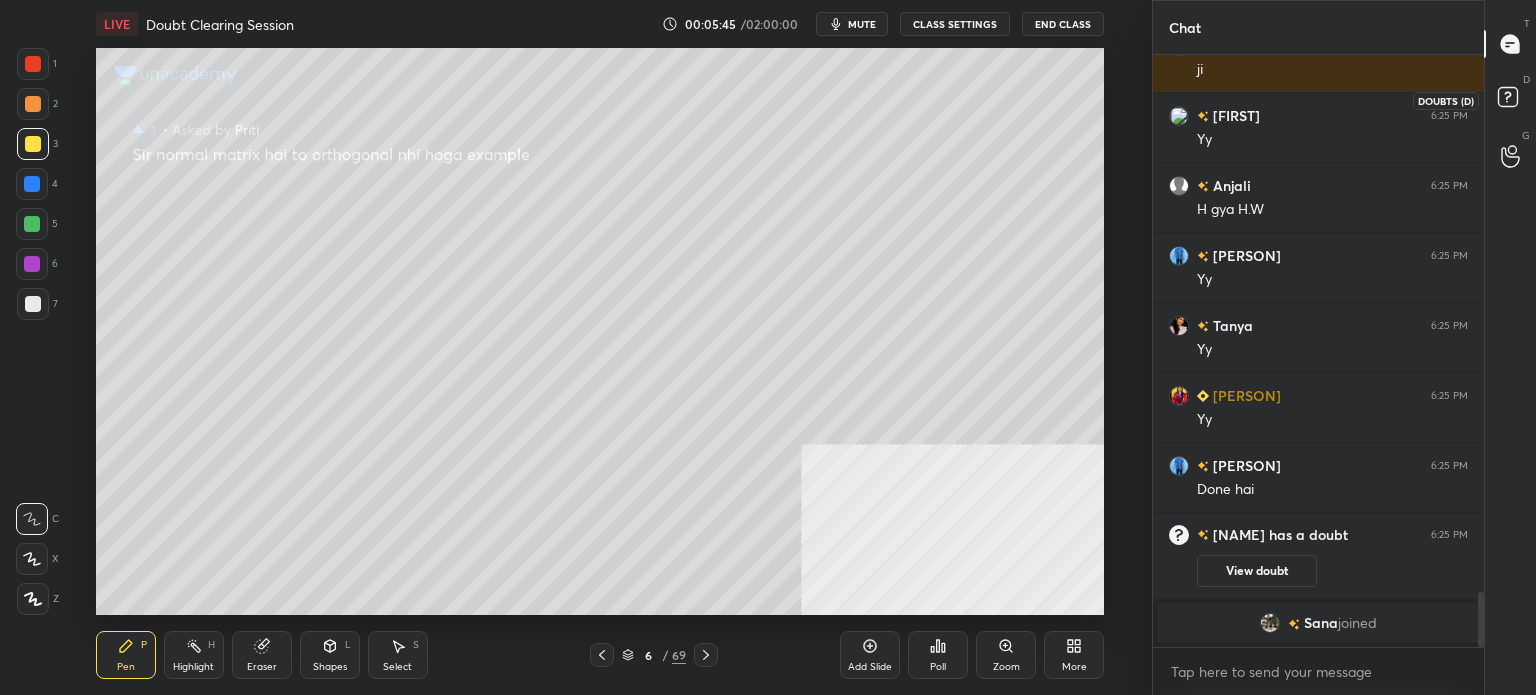 click 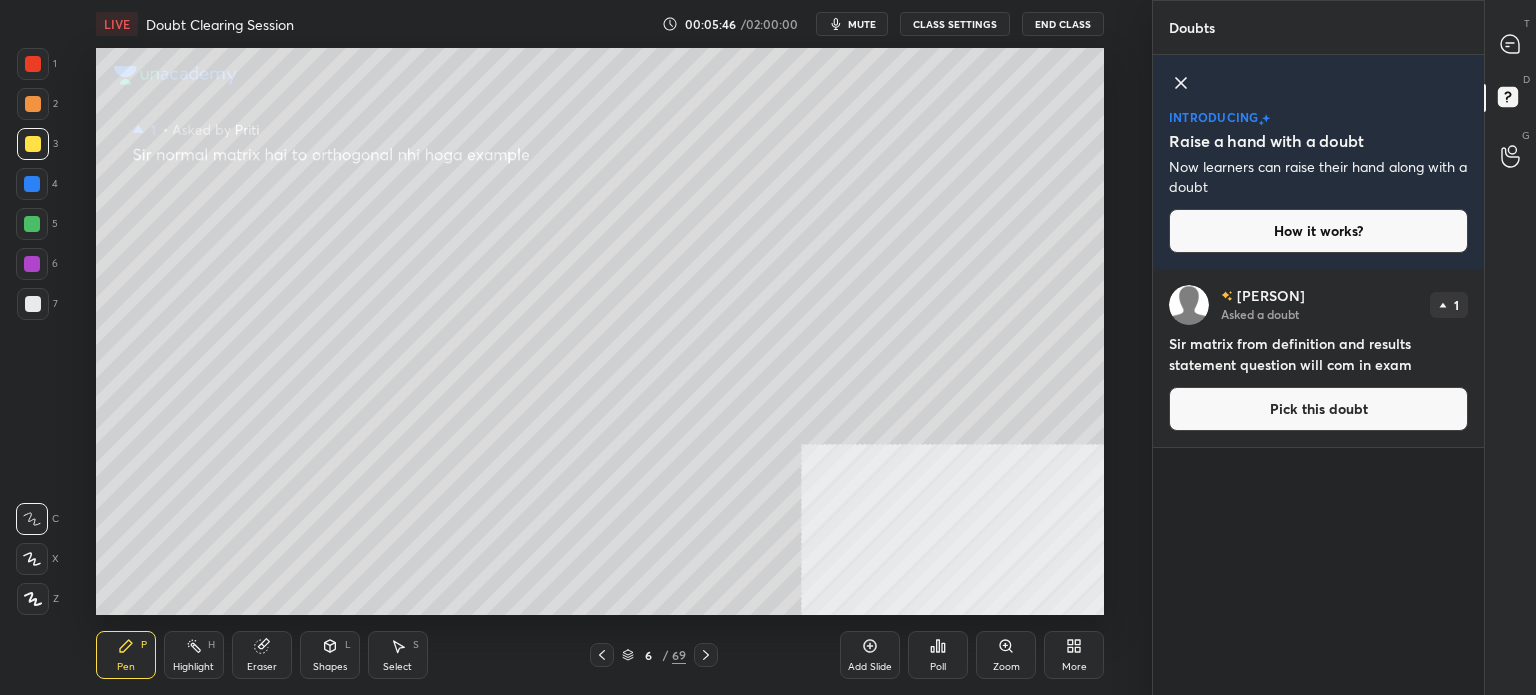 click on "Pick this doubt" at bounding box center [1318, 409] 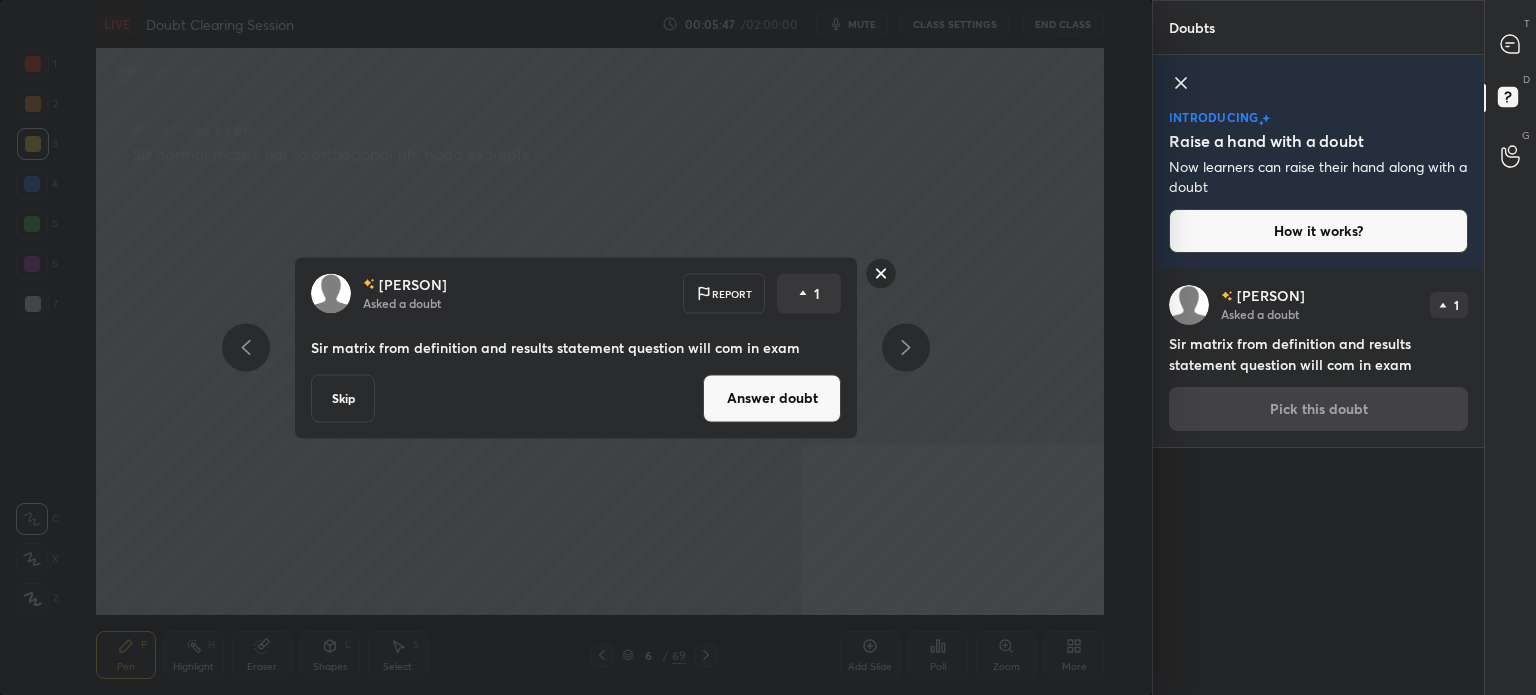 click on "Answer doubt" at bounding box center [772, 398] 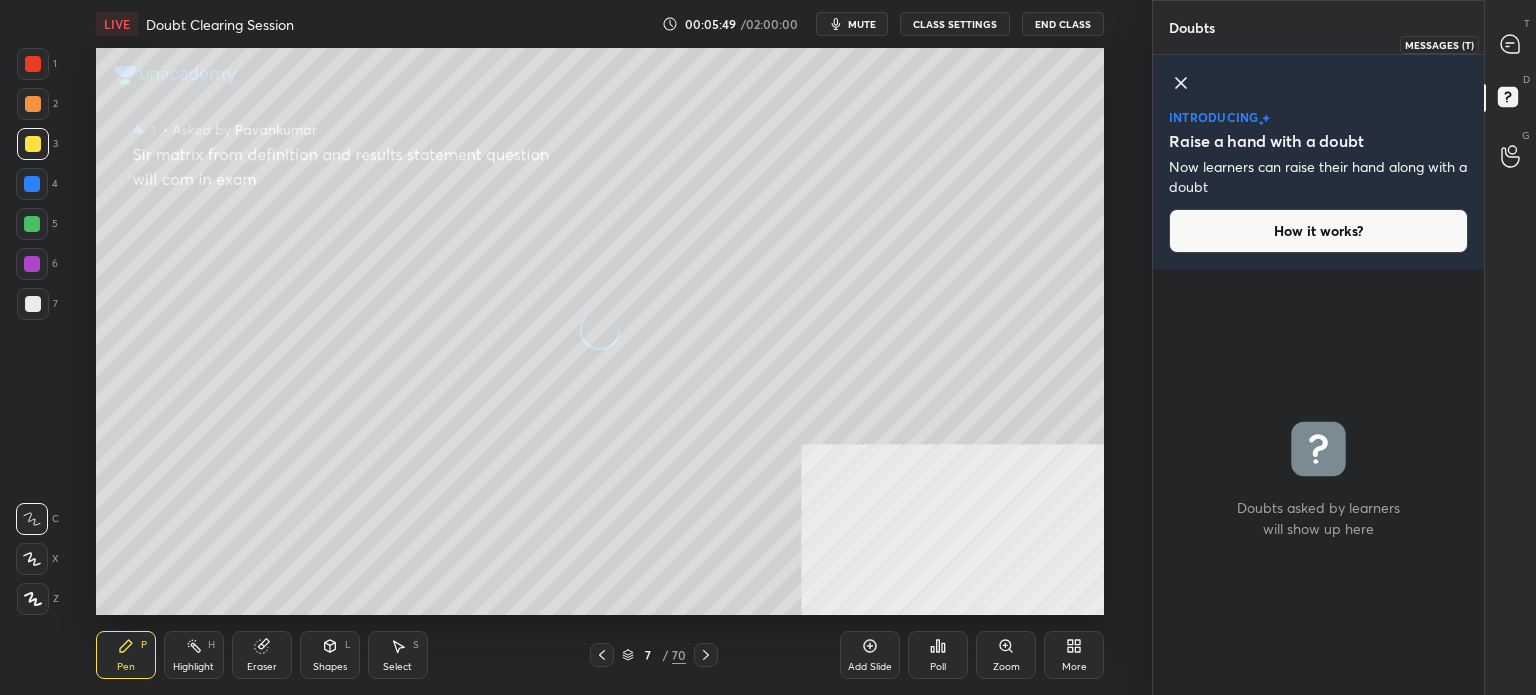 click 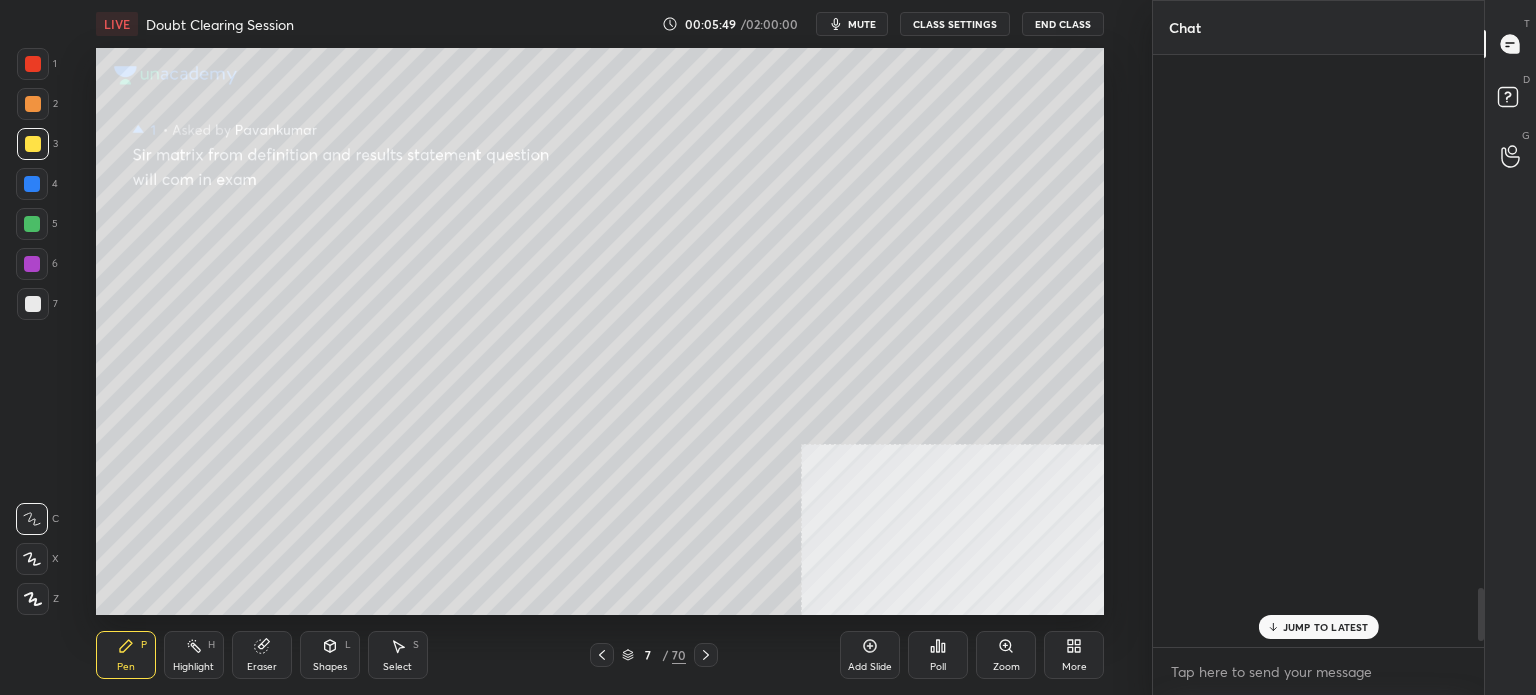 scroll, scrollTop: 5938, scrollLeft: 0, axis: vertical 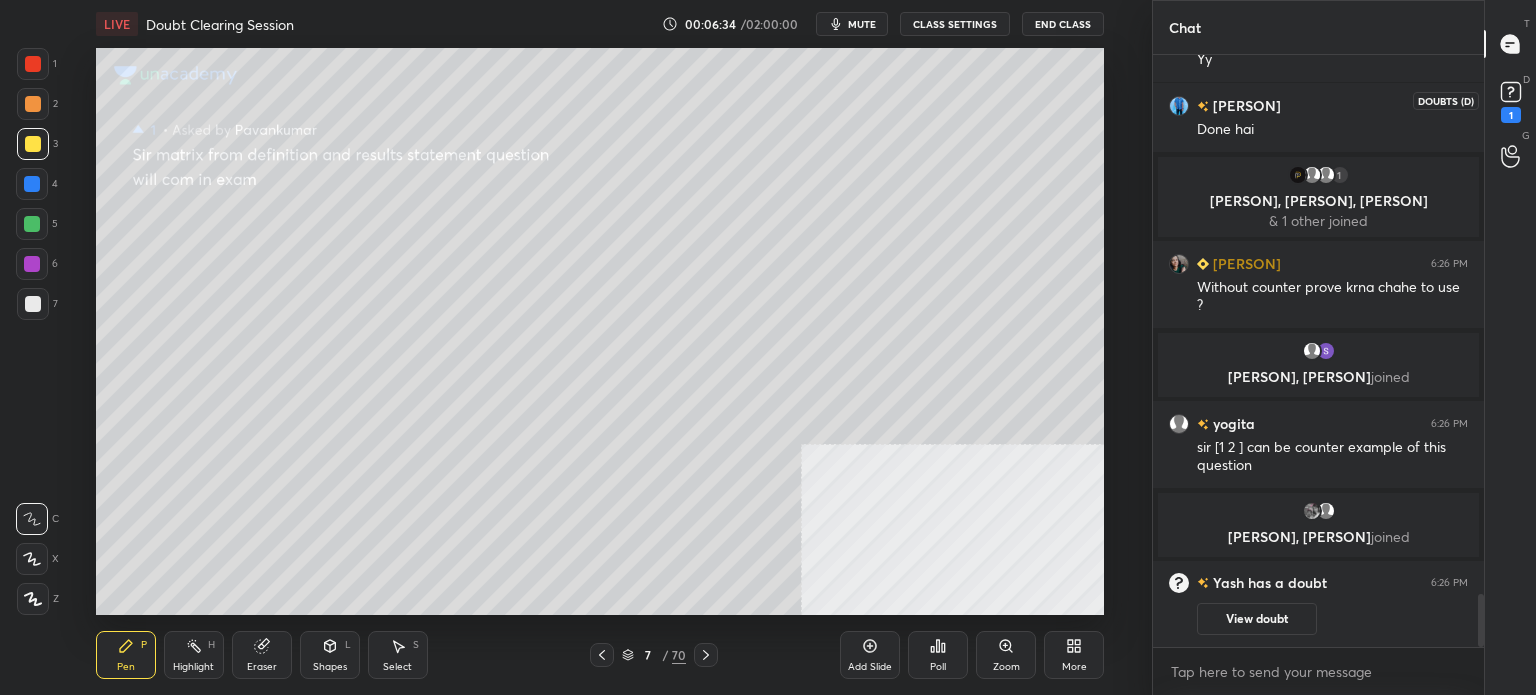 click 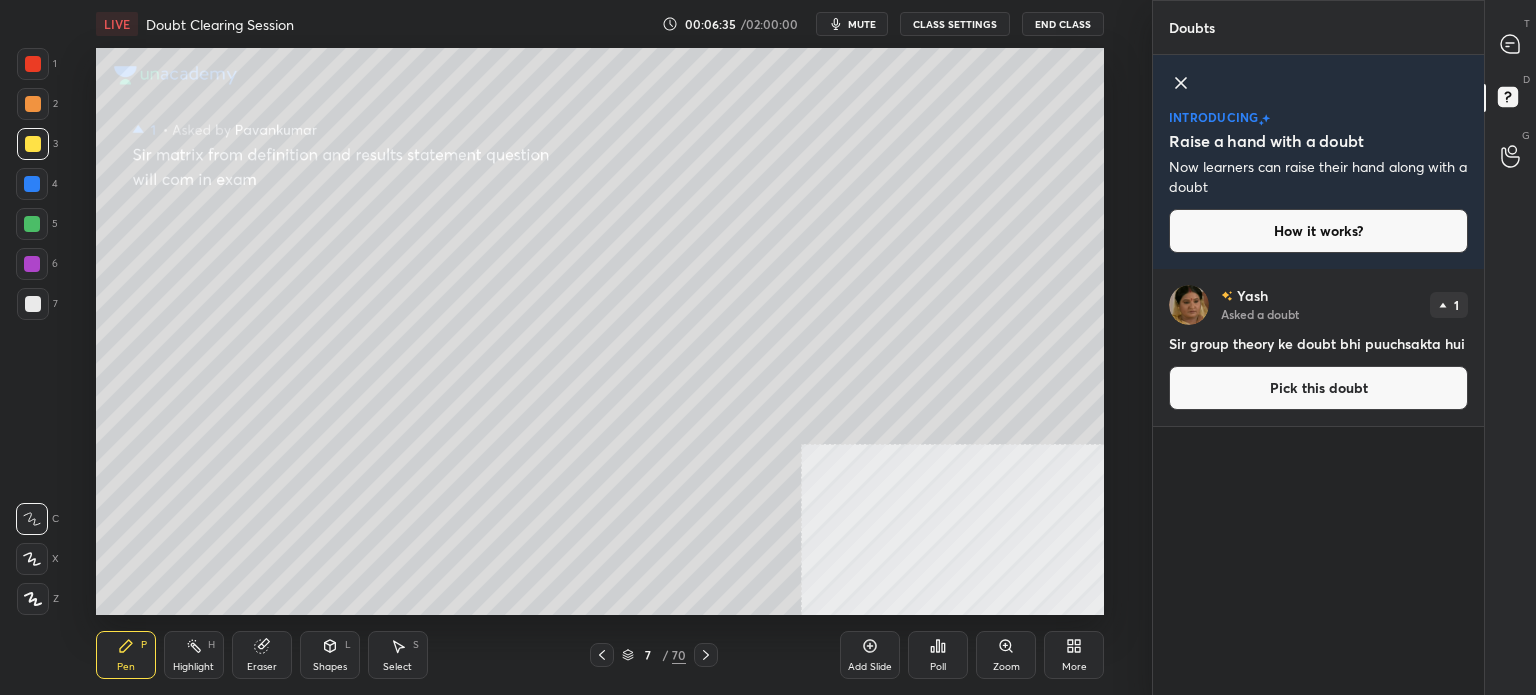 click on "Pick this doubt" at bounding box center (1318, 388) 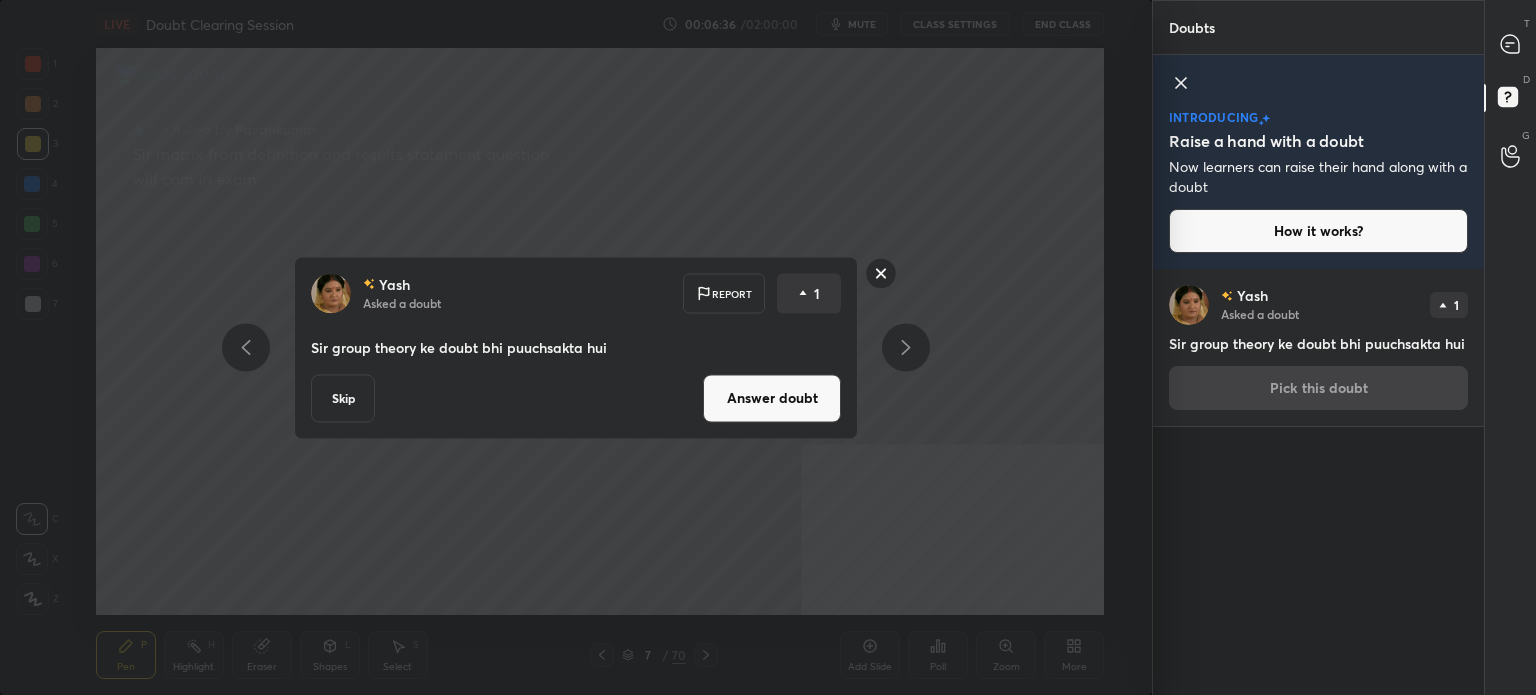 drag, startPoint x: 789, startPoint y: 391, endPoint x: 816, endPoint y: 394, distance: 27.166155 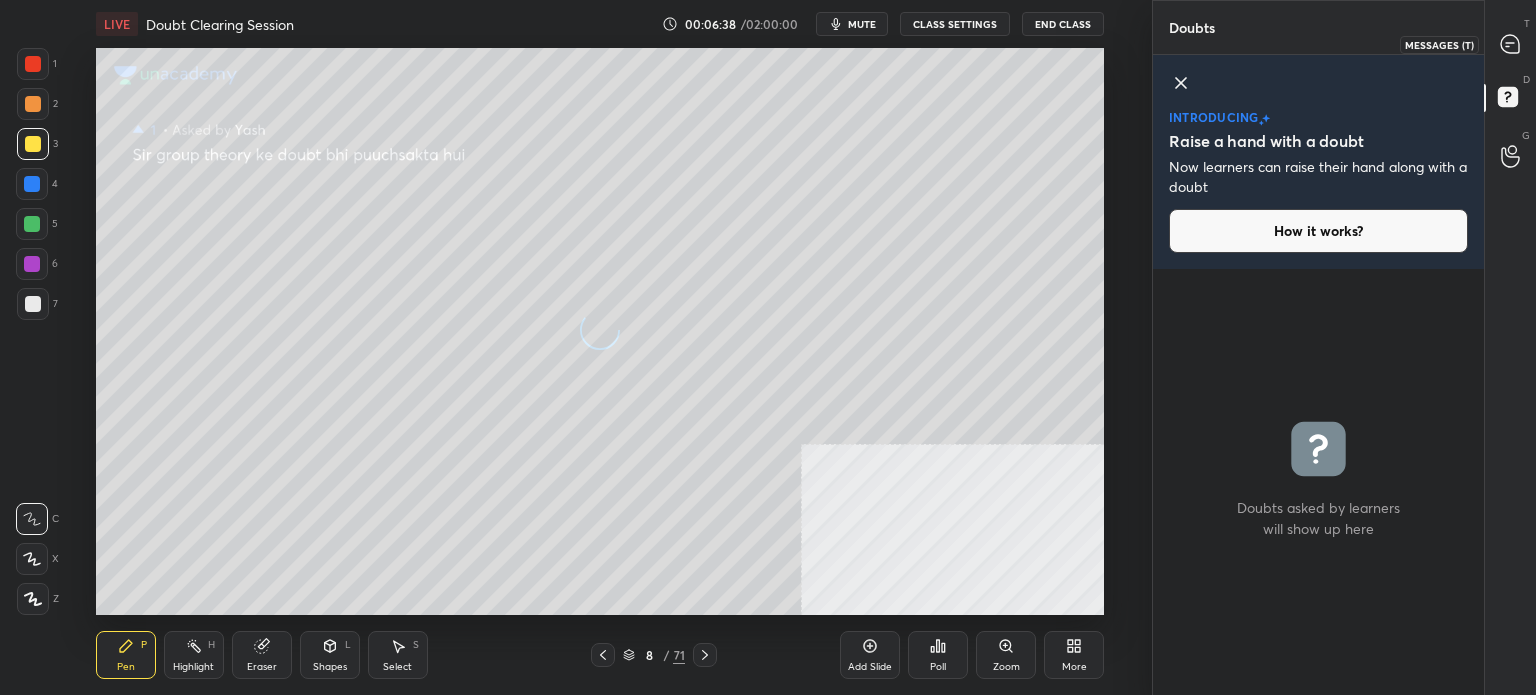click 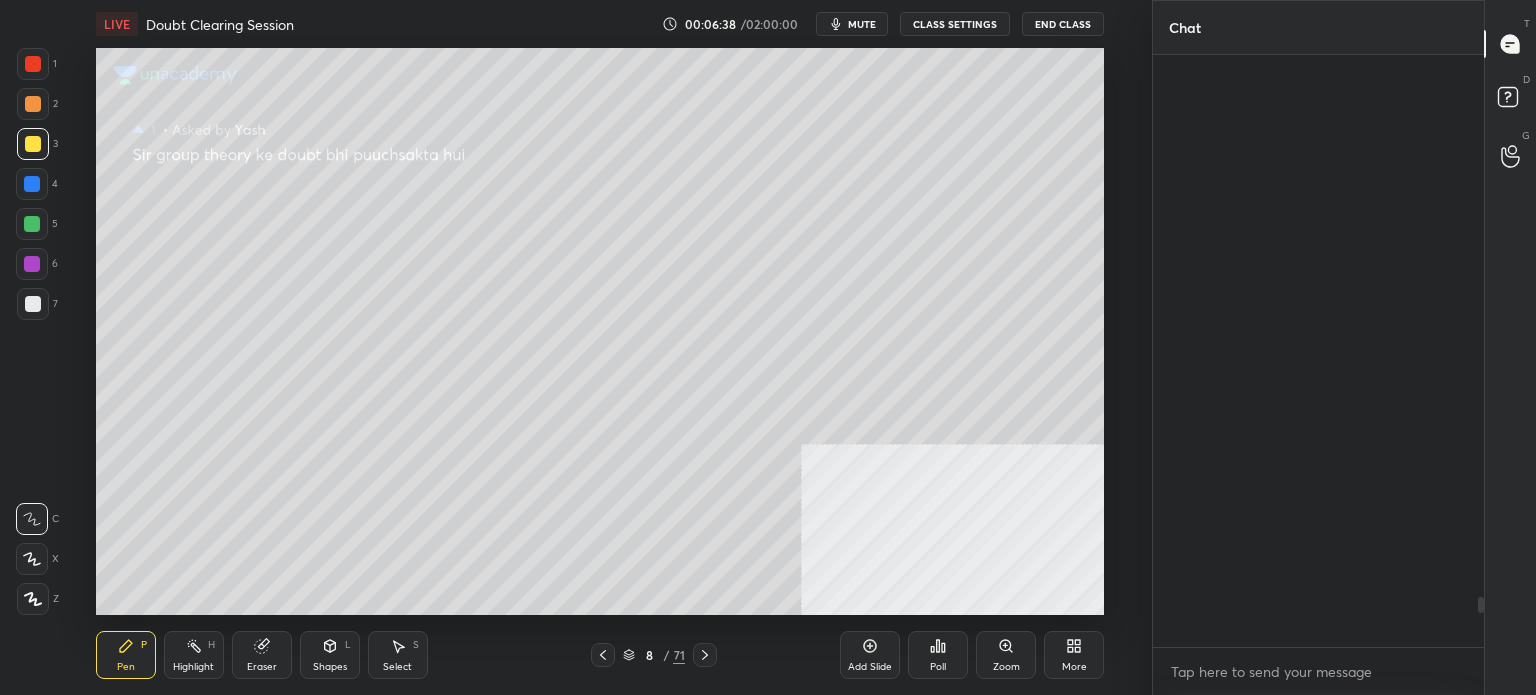 scroll, scrollTop: 6480, scrollLeft: 0, axis: vertical 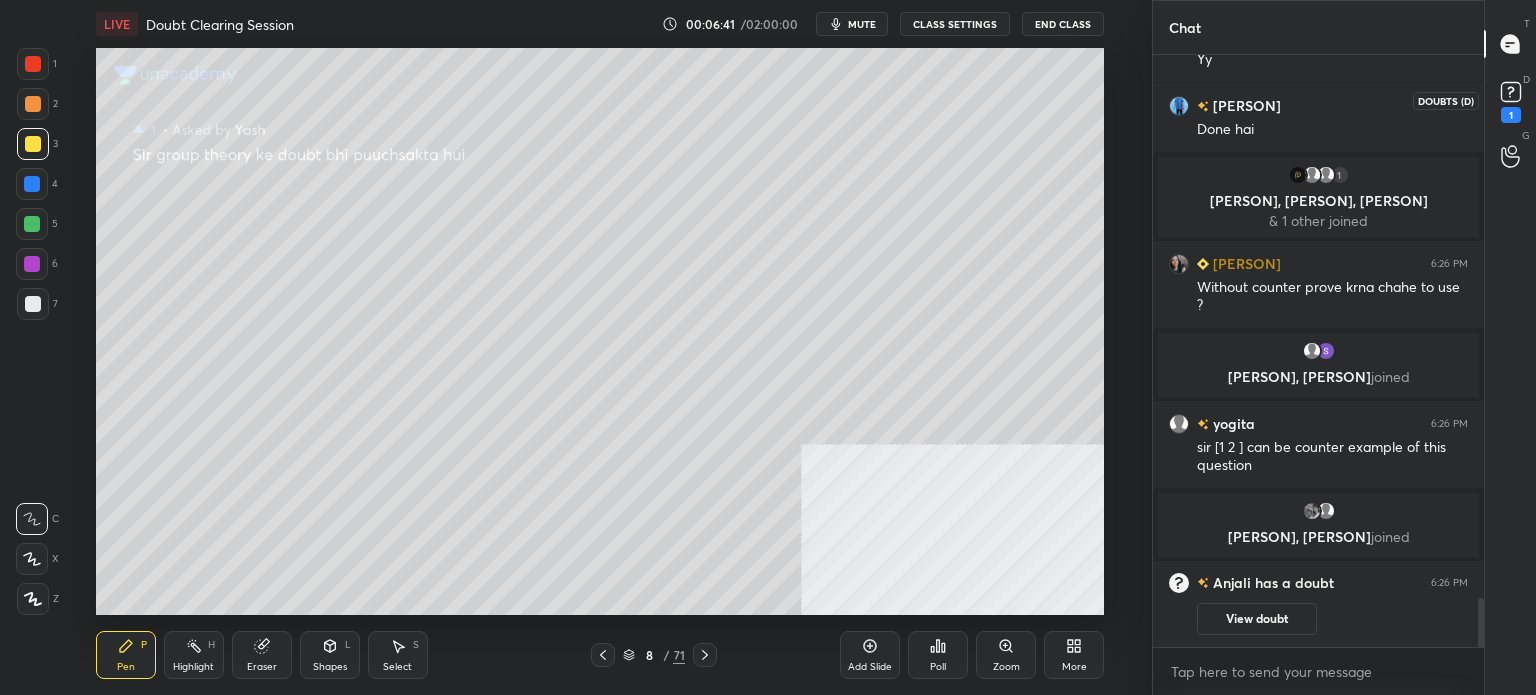 click 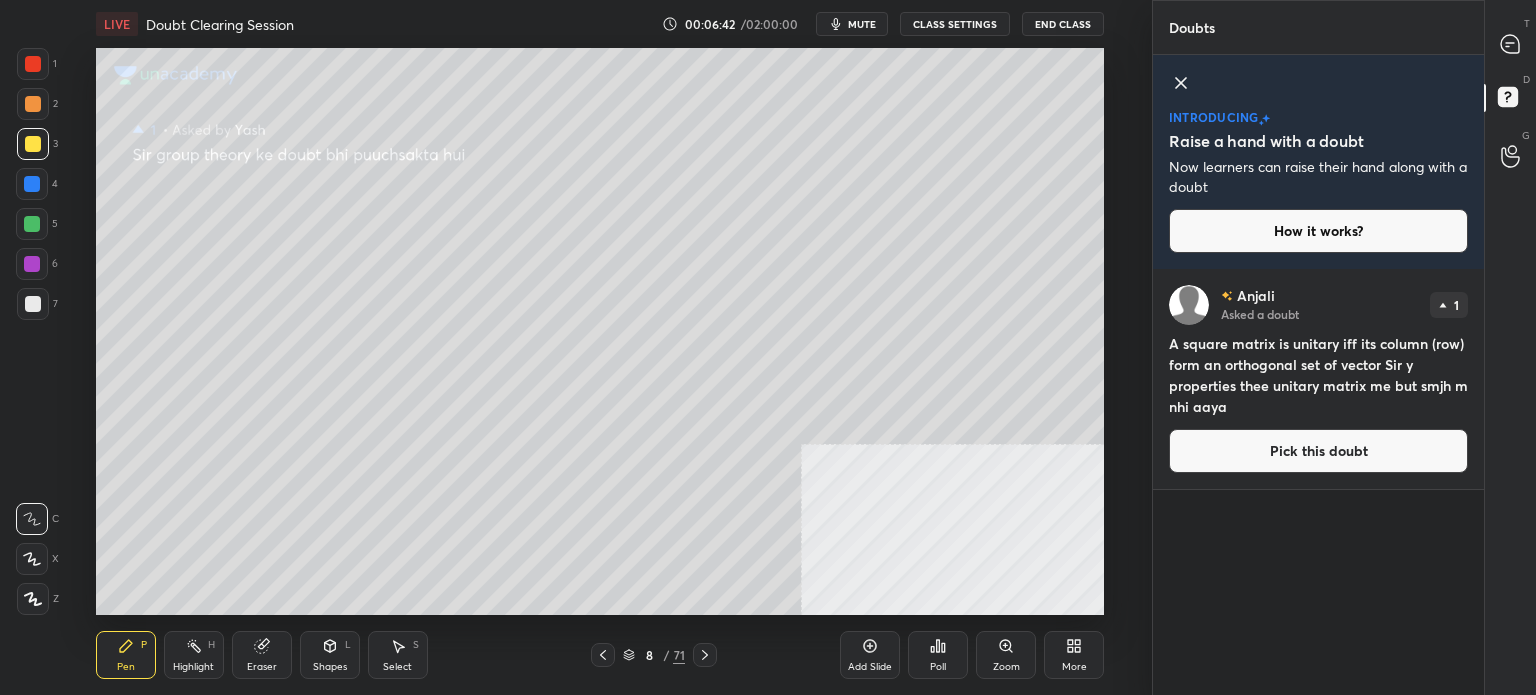 click on "Pick this doubt" at bounding box center (1318, 451) 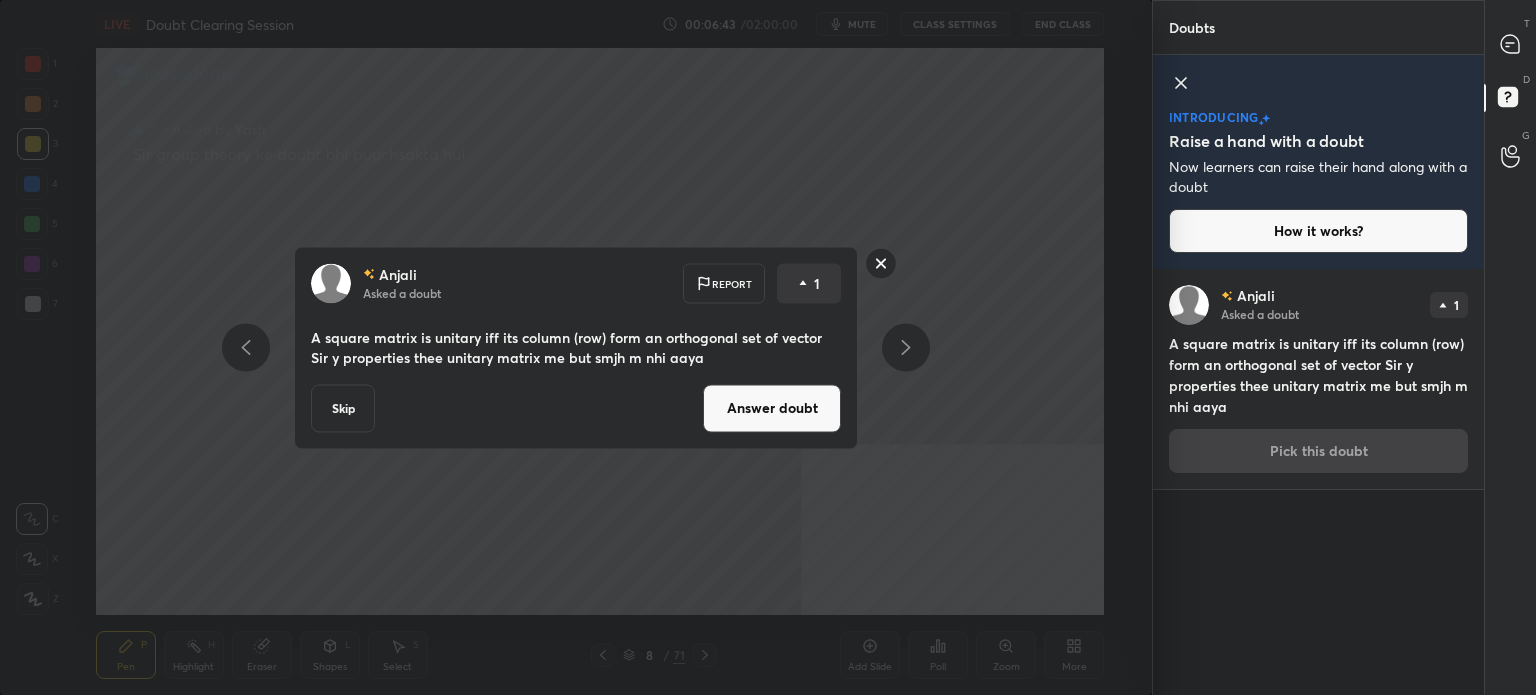 click on "Answer doubt" at bounding box center [772, 408] 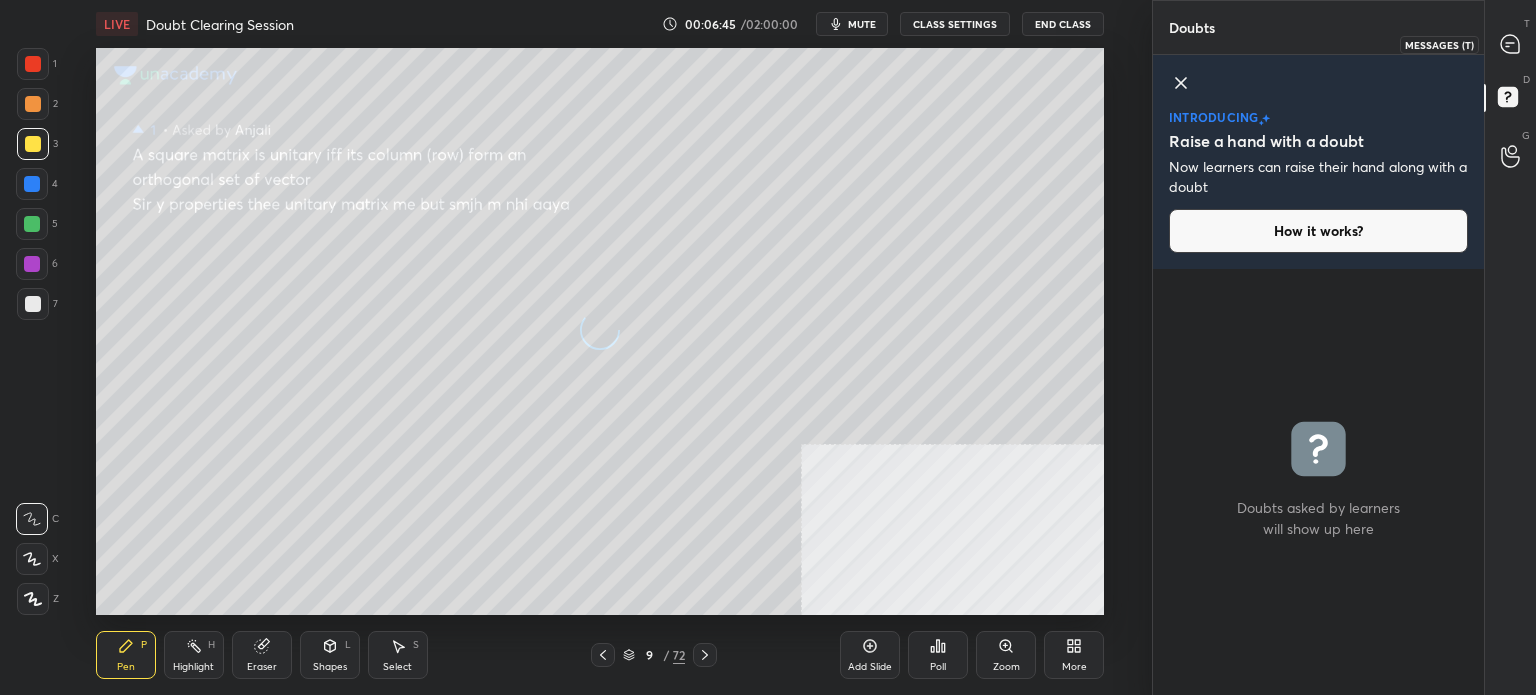 click 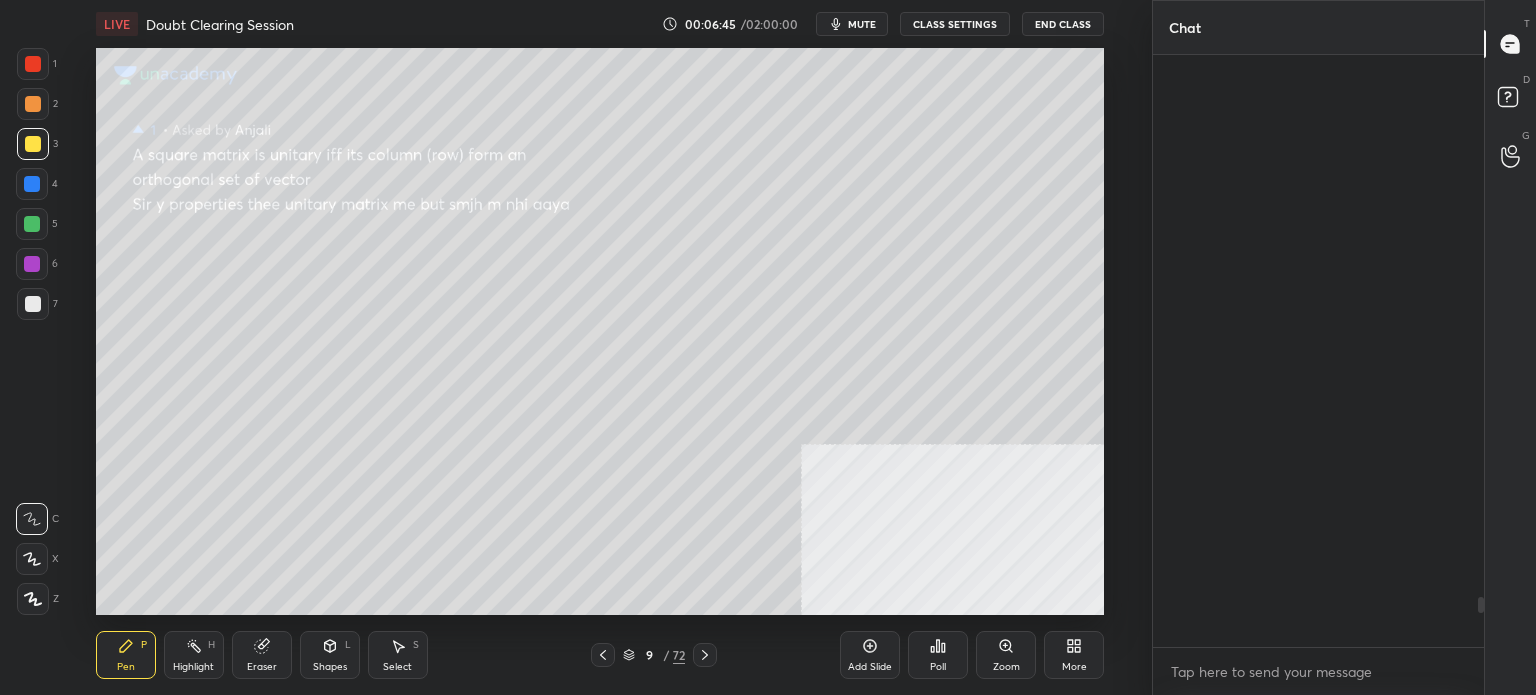 scroll, scrollTop: 6378, scrollLeft: 0, axis: vertical 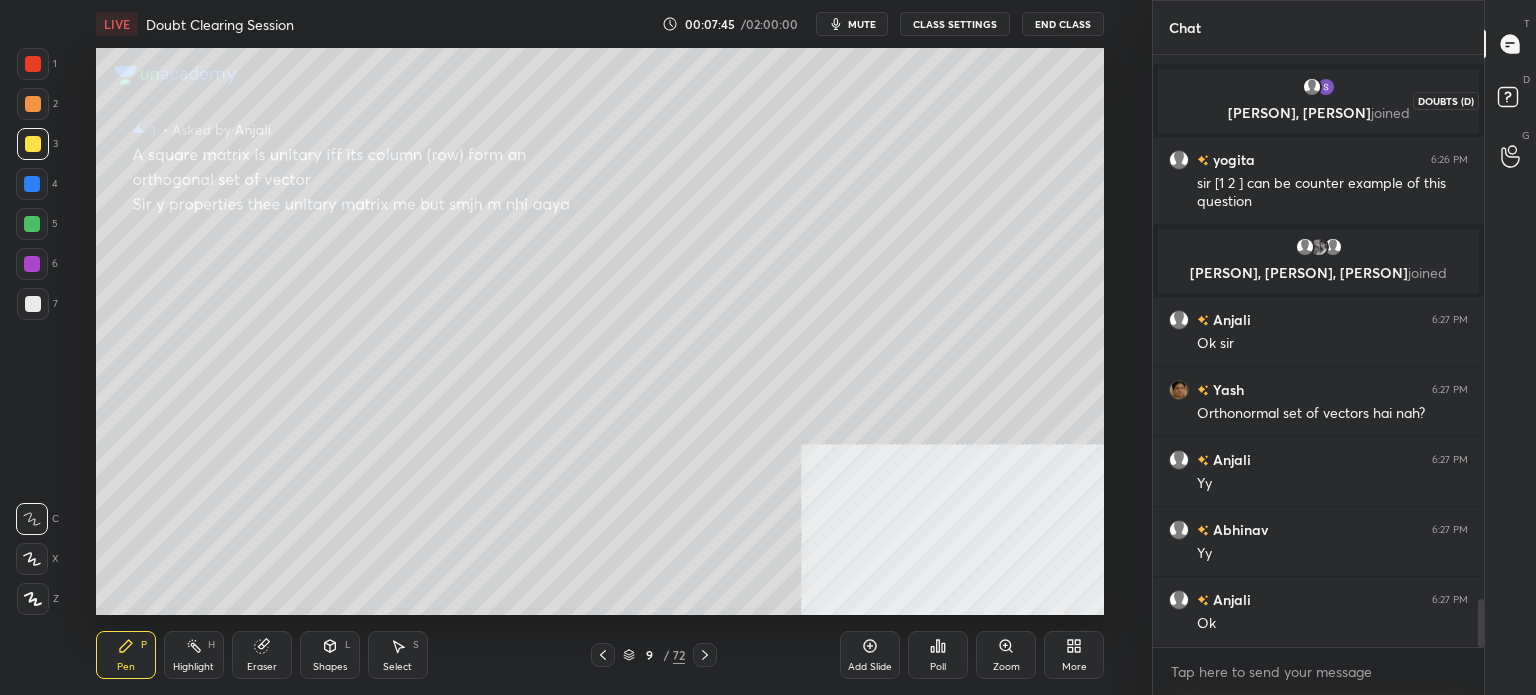 click 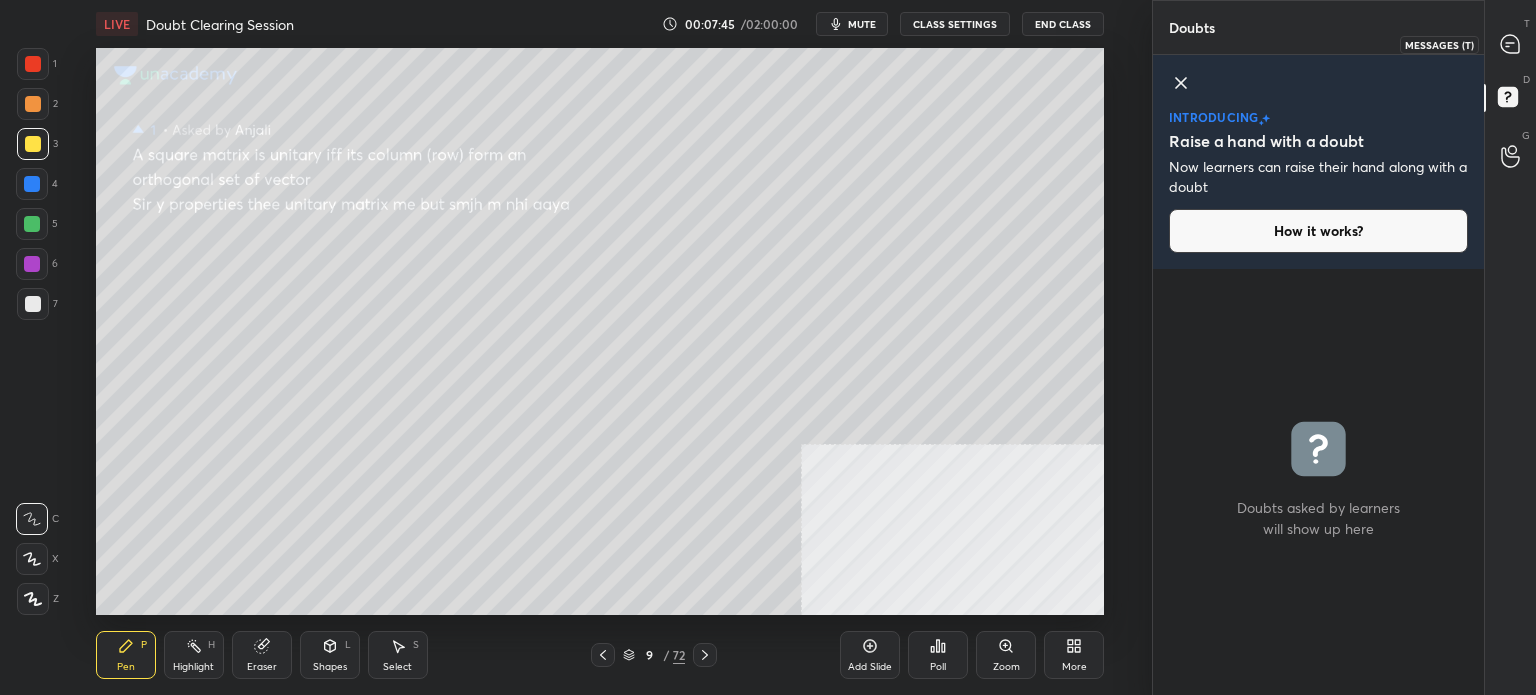 click at bounding box center [1511, 44] 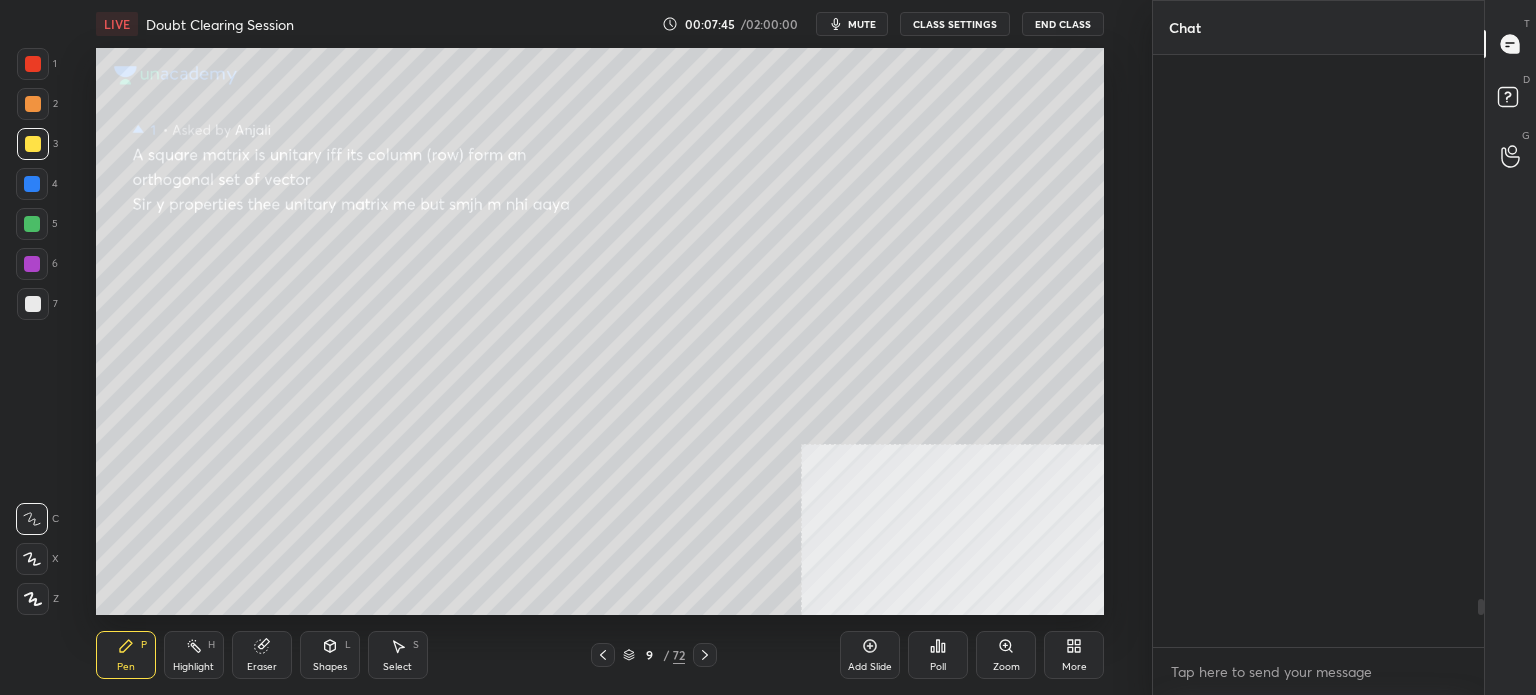 scroll, scrollTop: 6728, scrollLeft: 0, axis: vertical 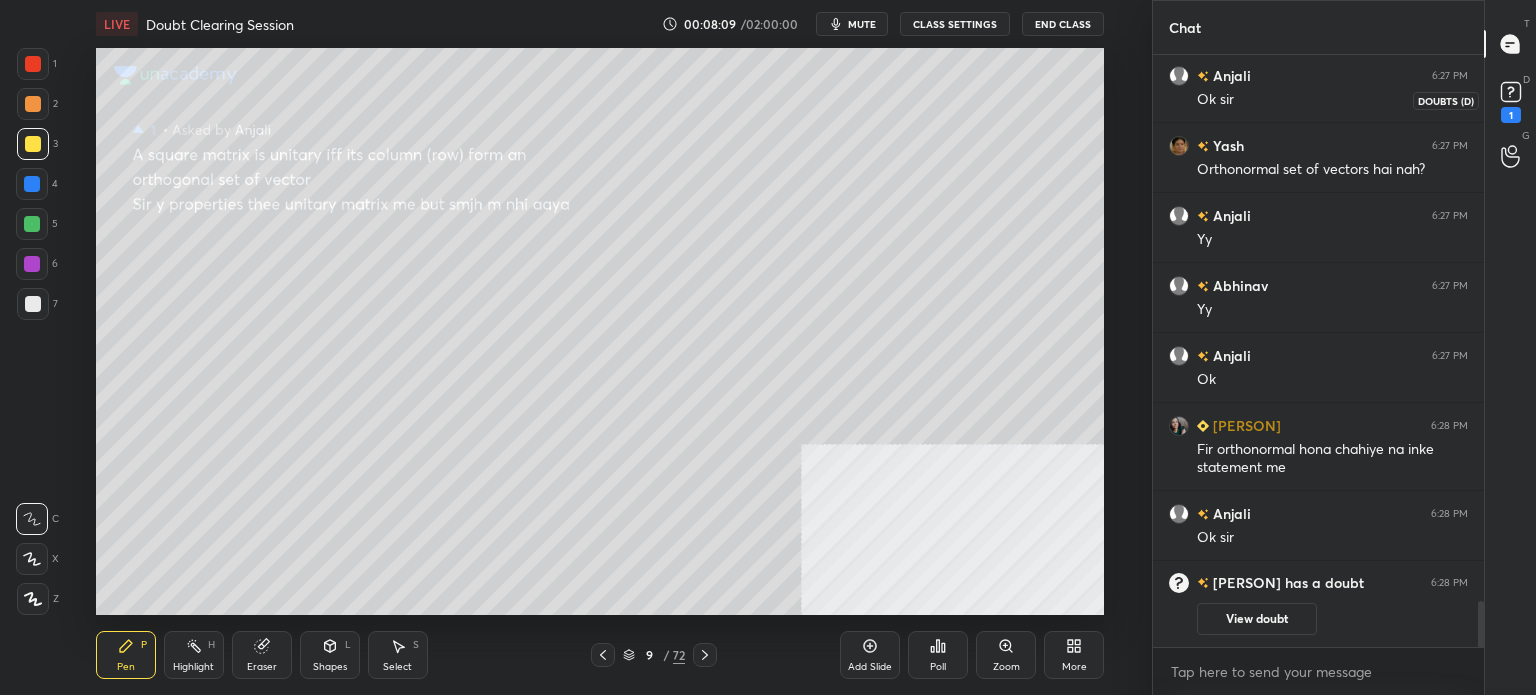 click 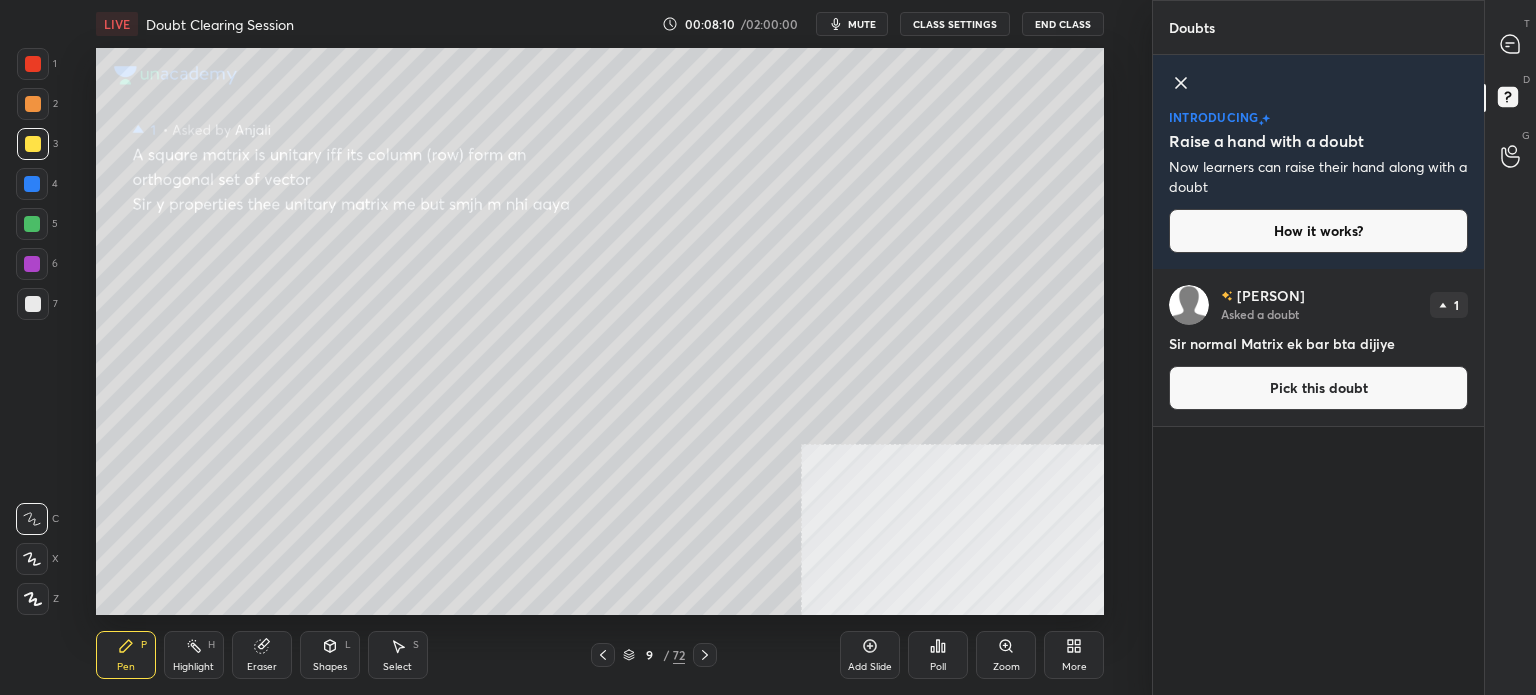 click on "Pick this doubt" at bounding box center [1318, 388] 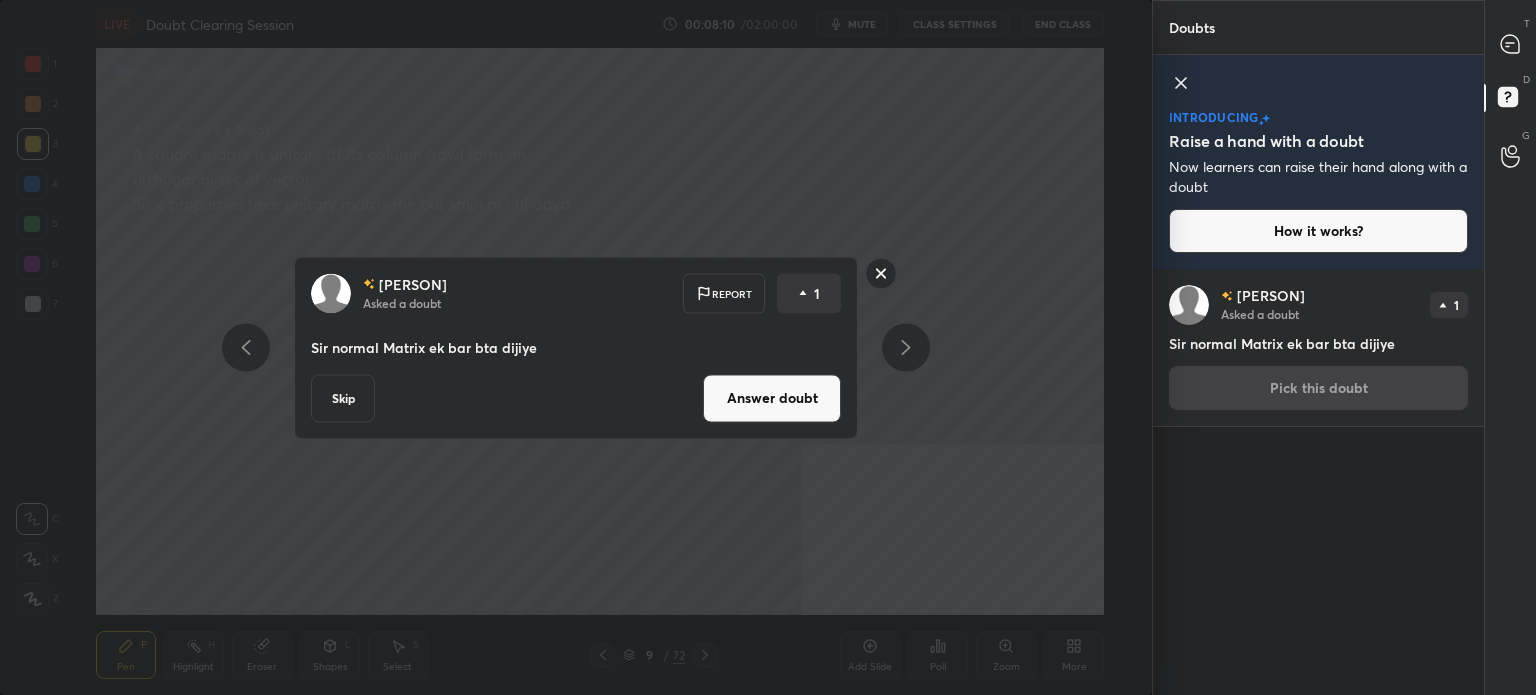 click on "Answer doubt" at bounding box center (772, 398) 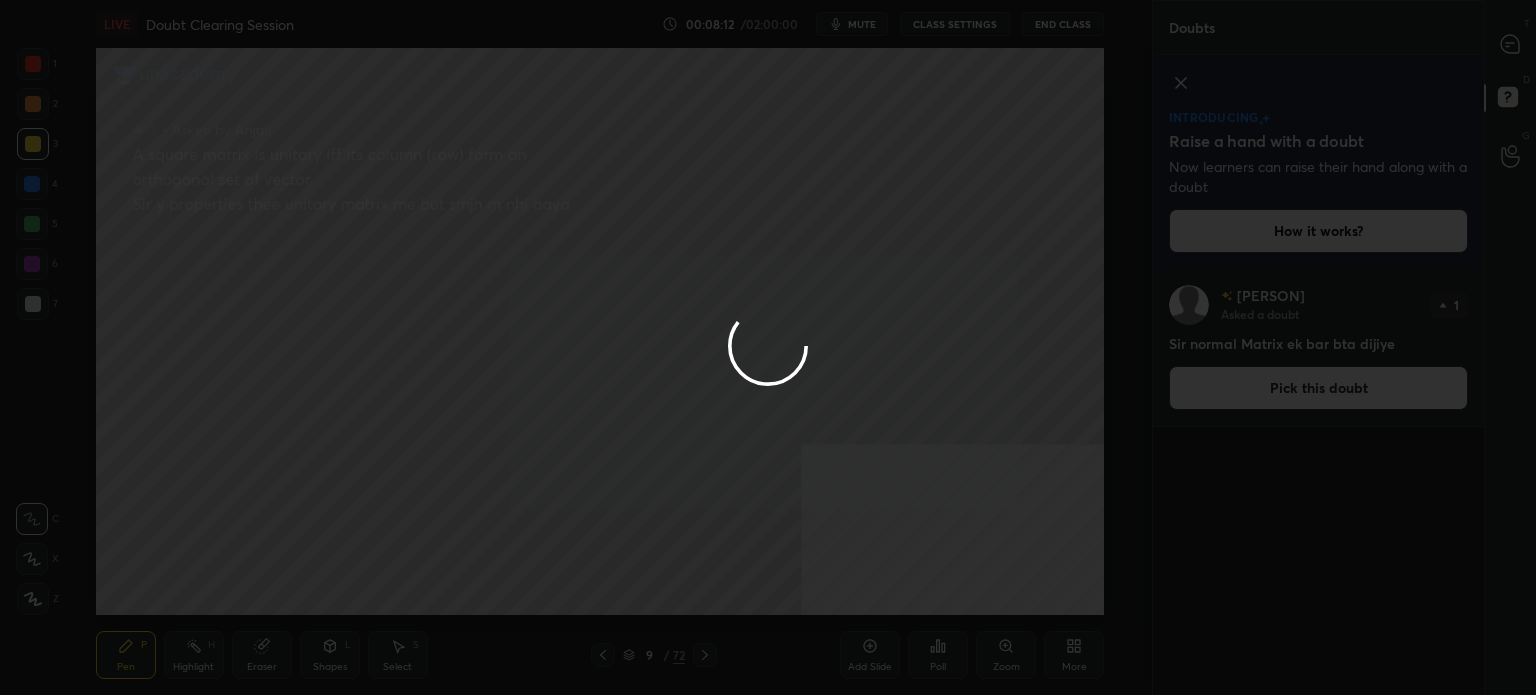 click at bounding box center [768, 347] 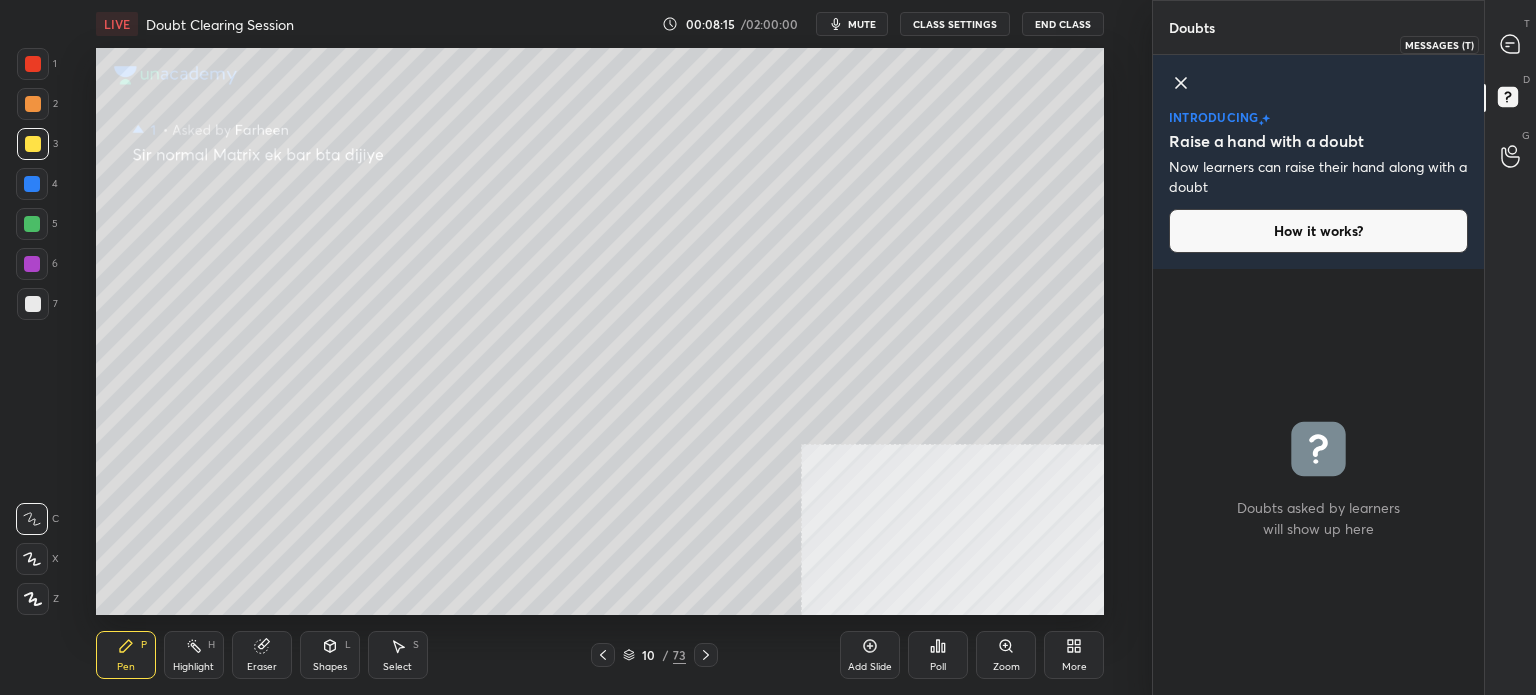 click 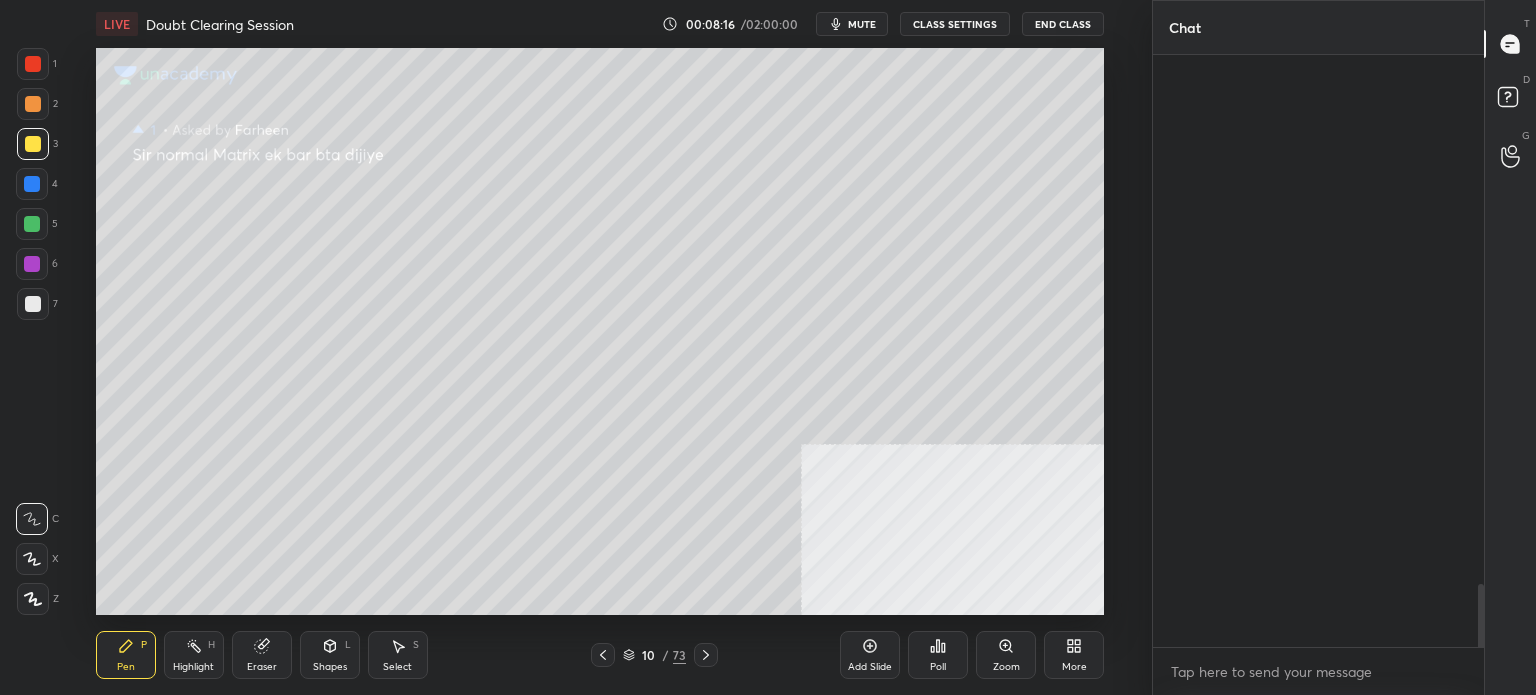 scroll, scrollTop: 6616, scrollLeft: 0, axis: vertical 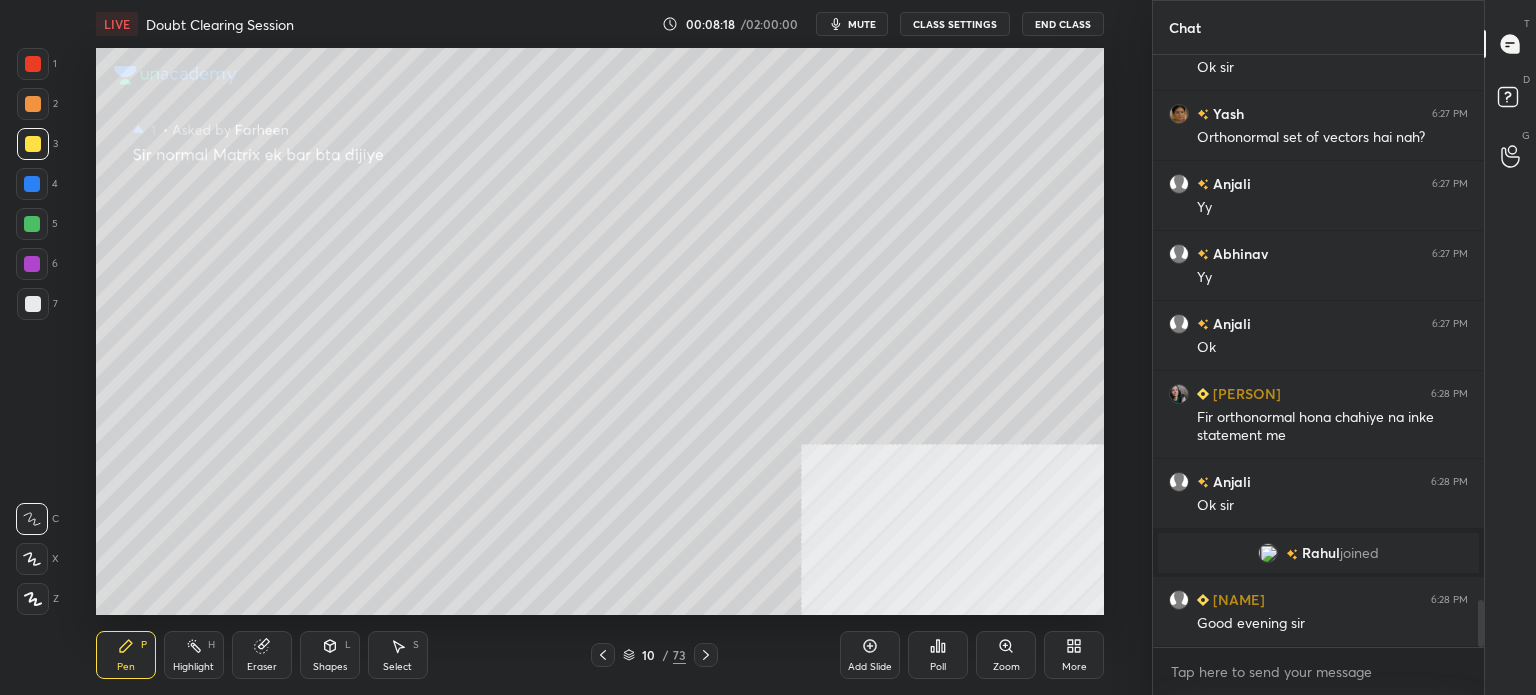 click at bounding box center (33, 104) 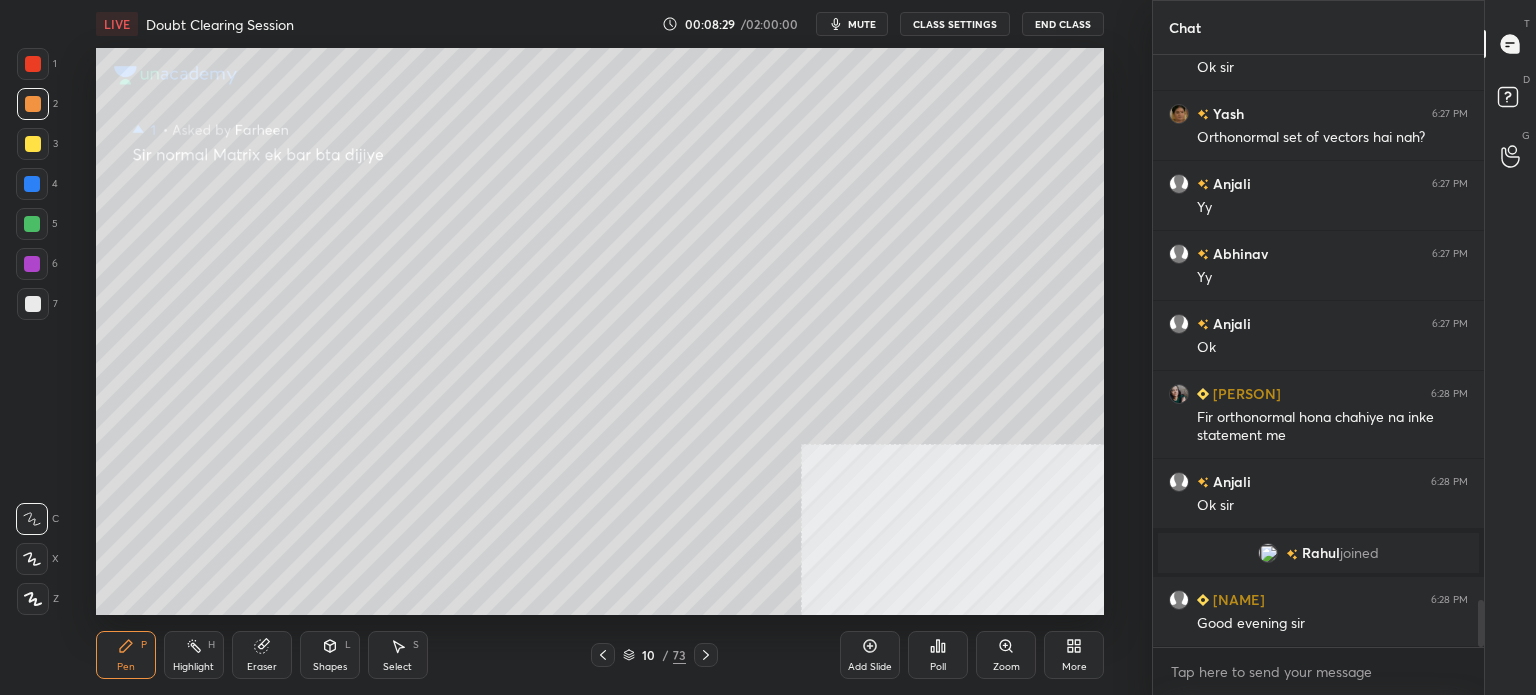 scroll, scrollTop: 7030, scrollLeft: 0, axis: vertical 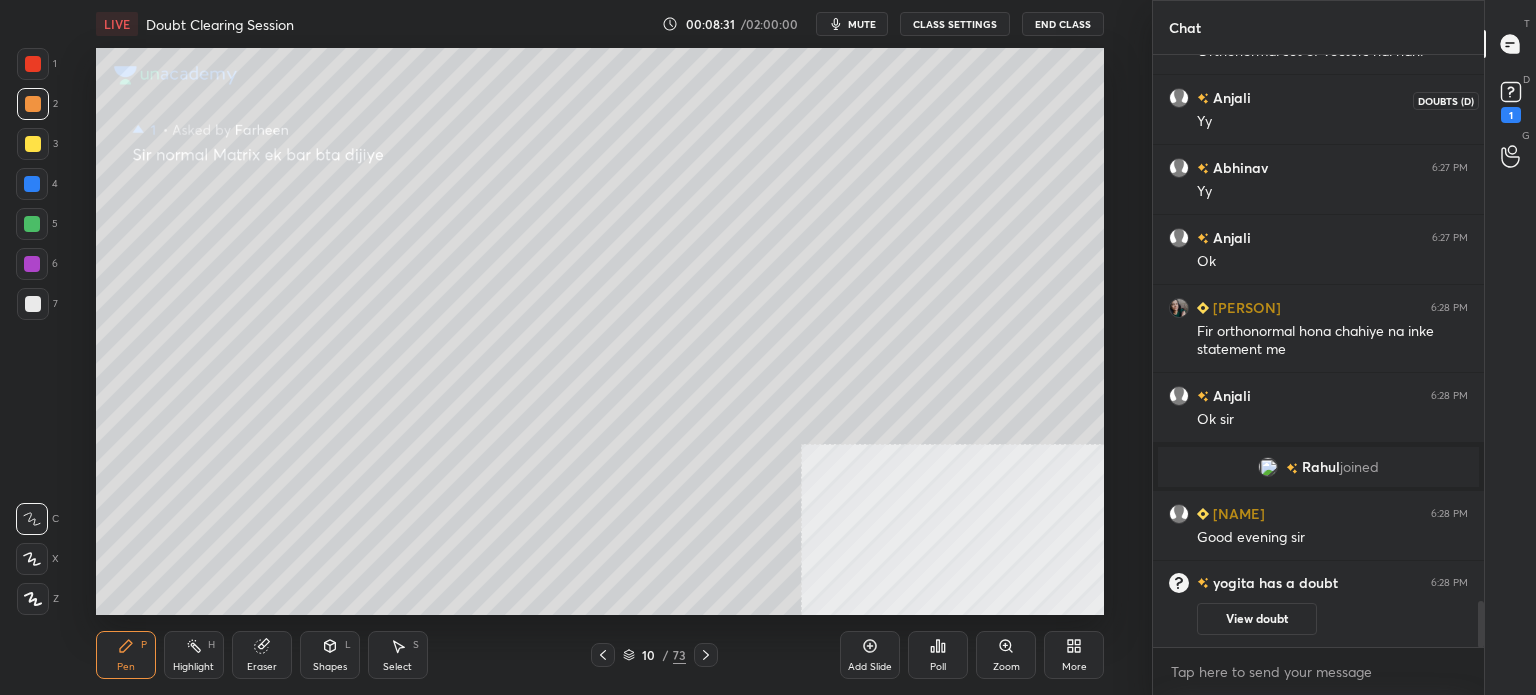 click on "1" at bounding box center (1511, 100) 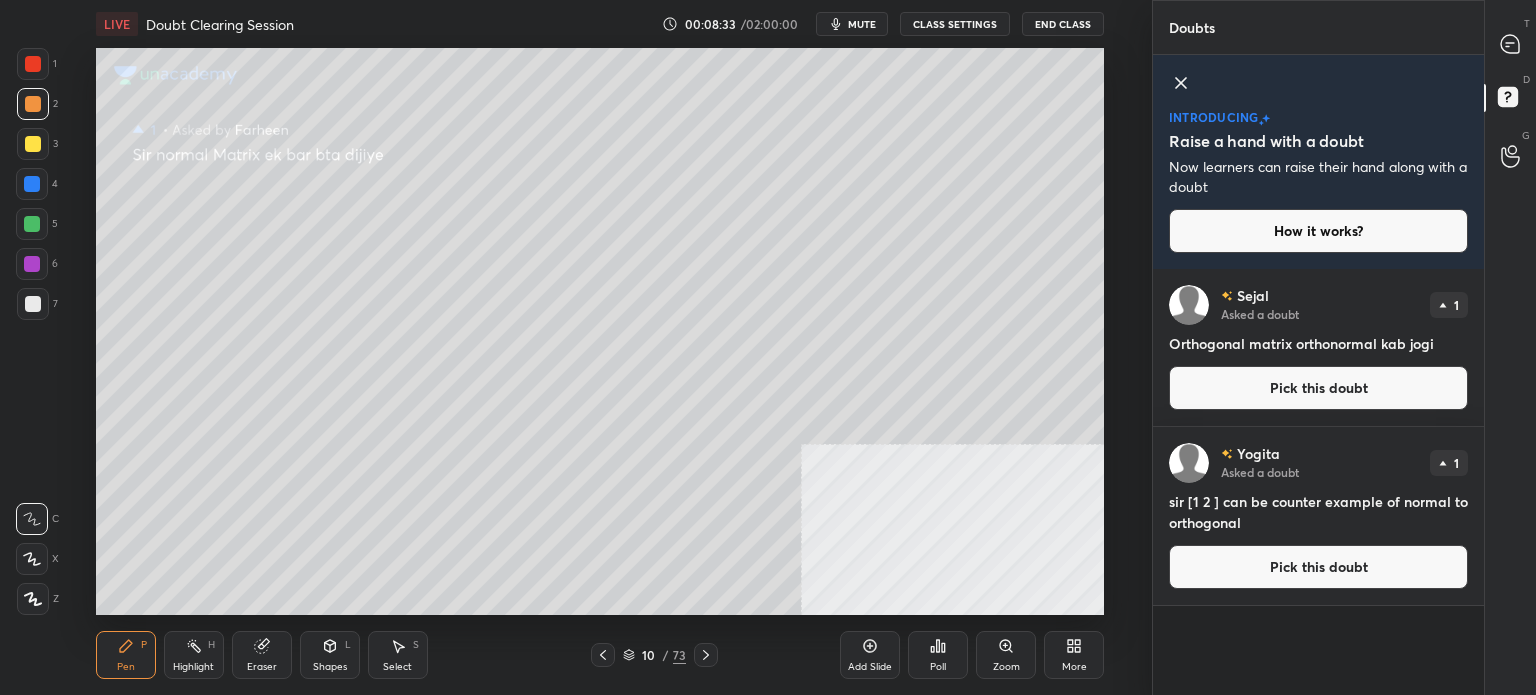 click on "Pick this doubt" at bounding box center [1318, 388] 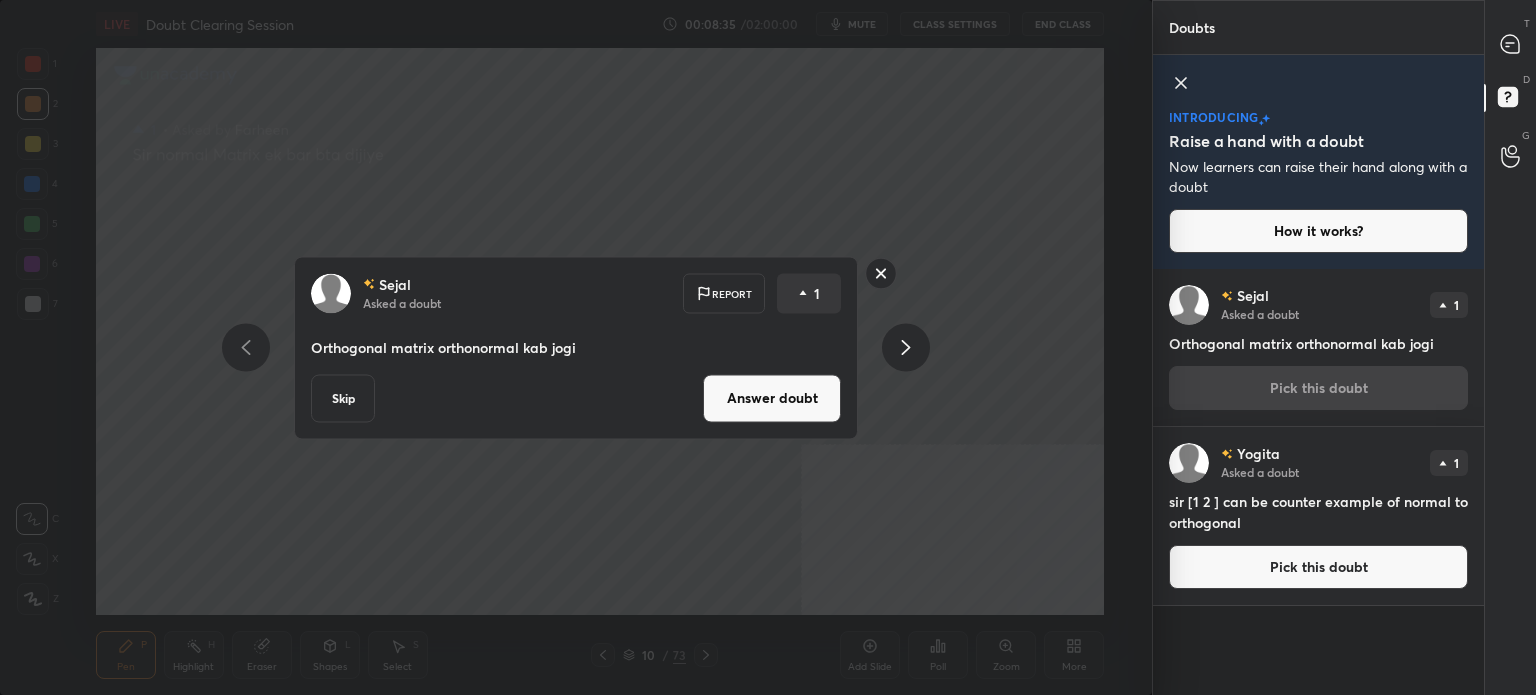 click on "Answer doubt" at bounding box center (772, 398) 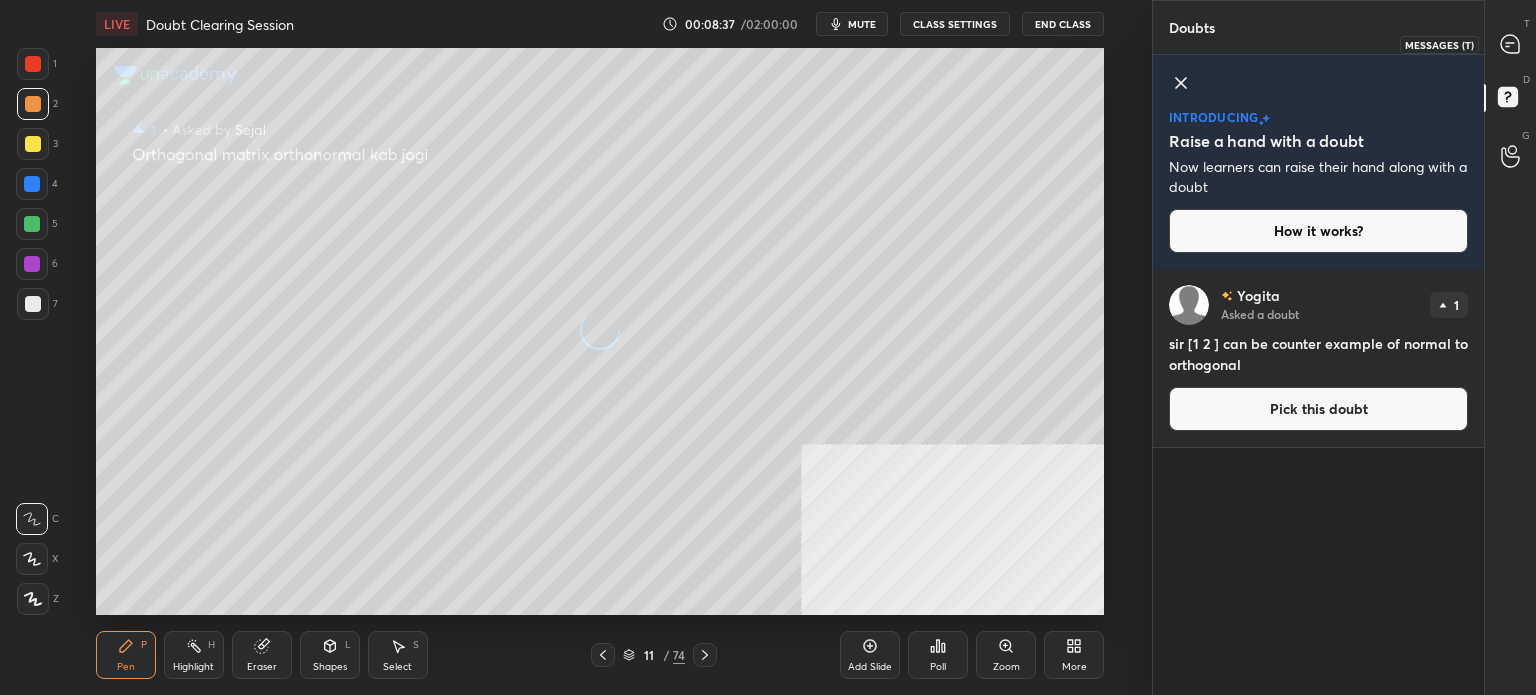 click 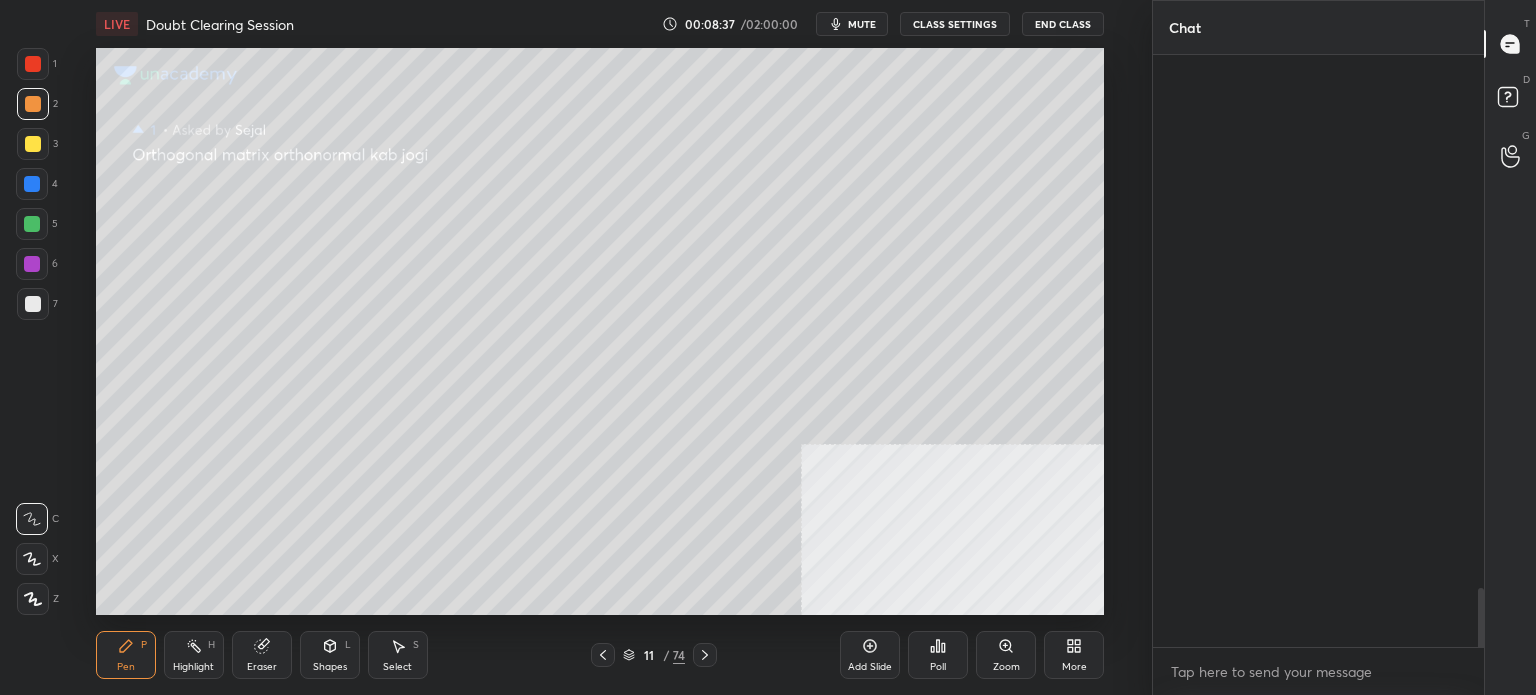 scroll, scrollTop: 6760, scrollLeft: 0, axis: vertical 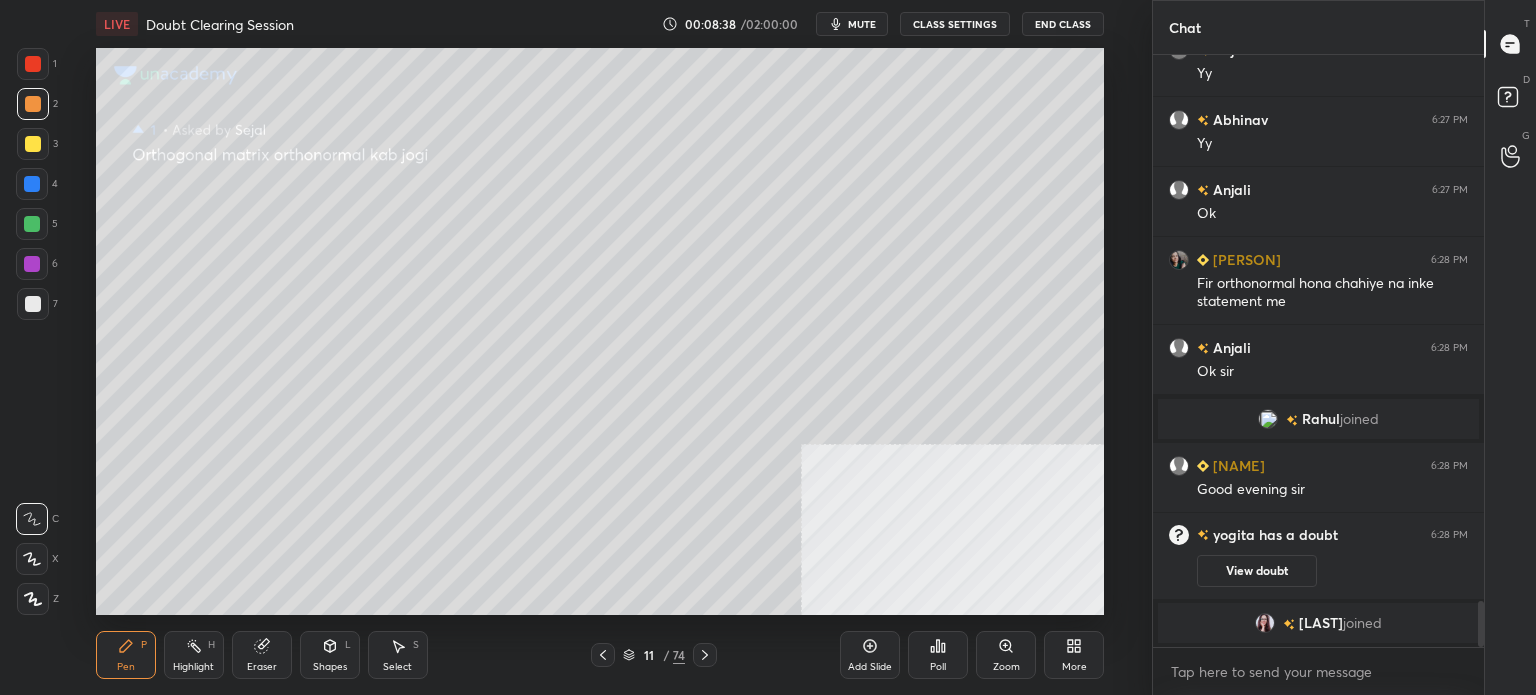 click on "D Doubts (D)" at bounding box center [1510, 100] 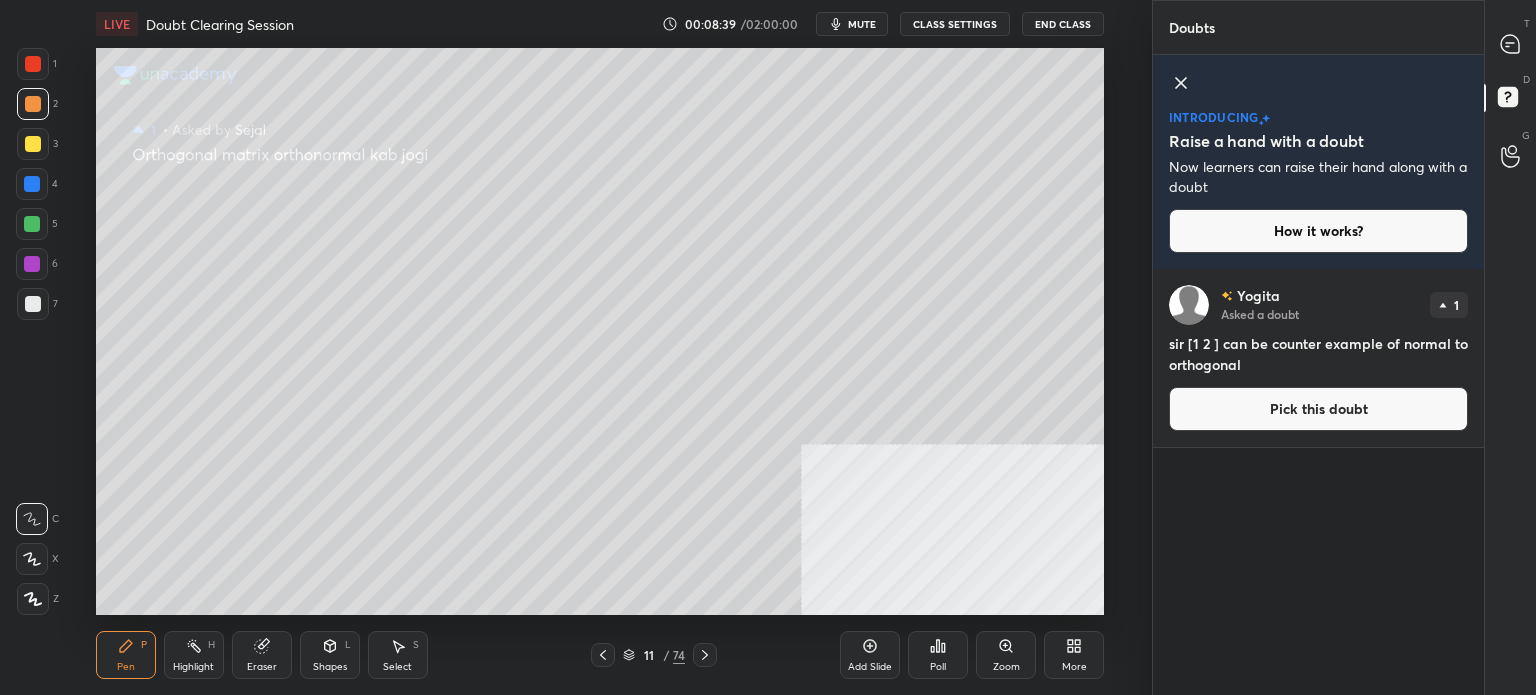 click on "Pick this doubt" at bounding box center (1318, 409) 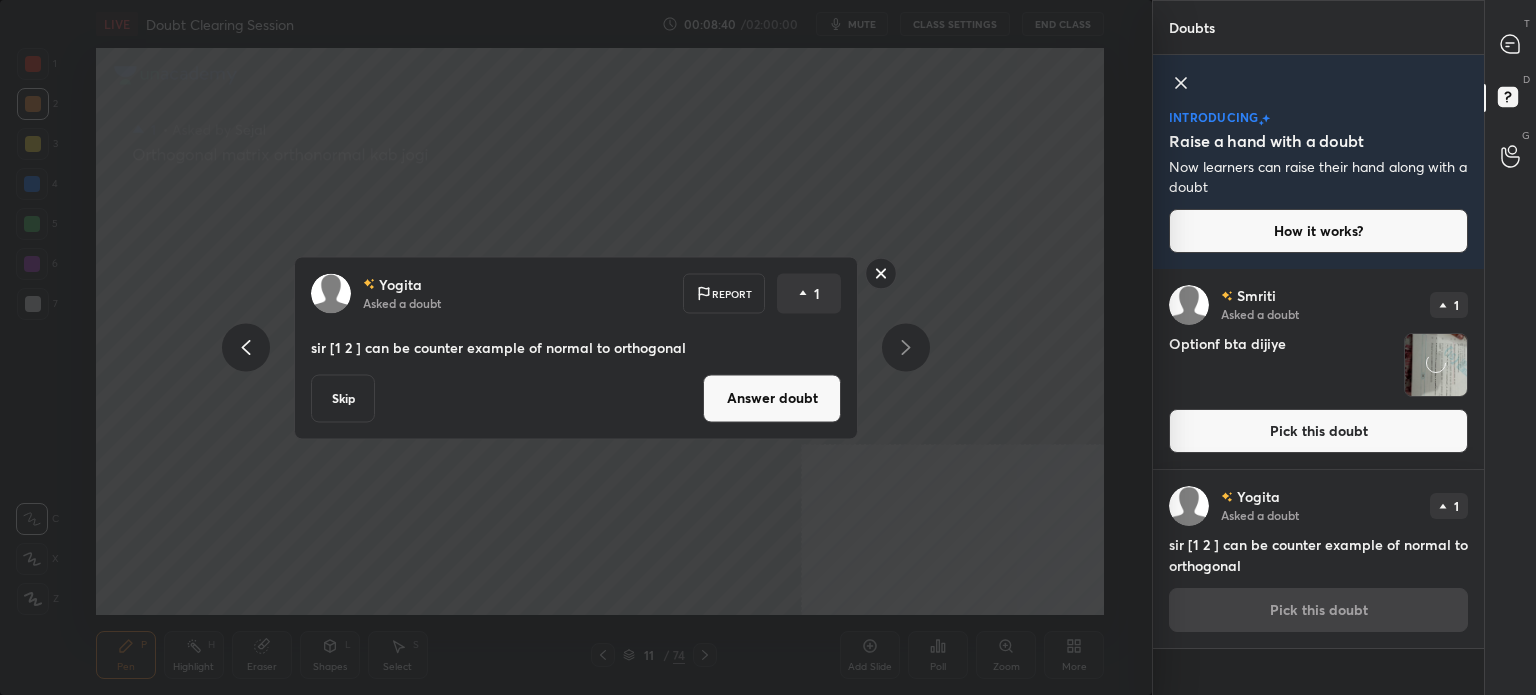 click on "Answer doubt" at bounding box center [772, 398] 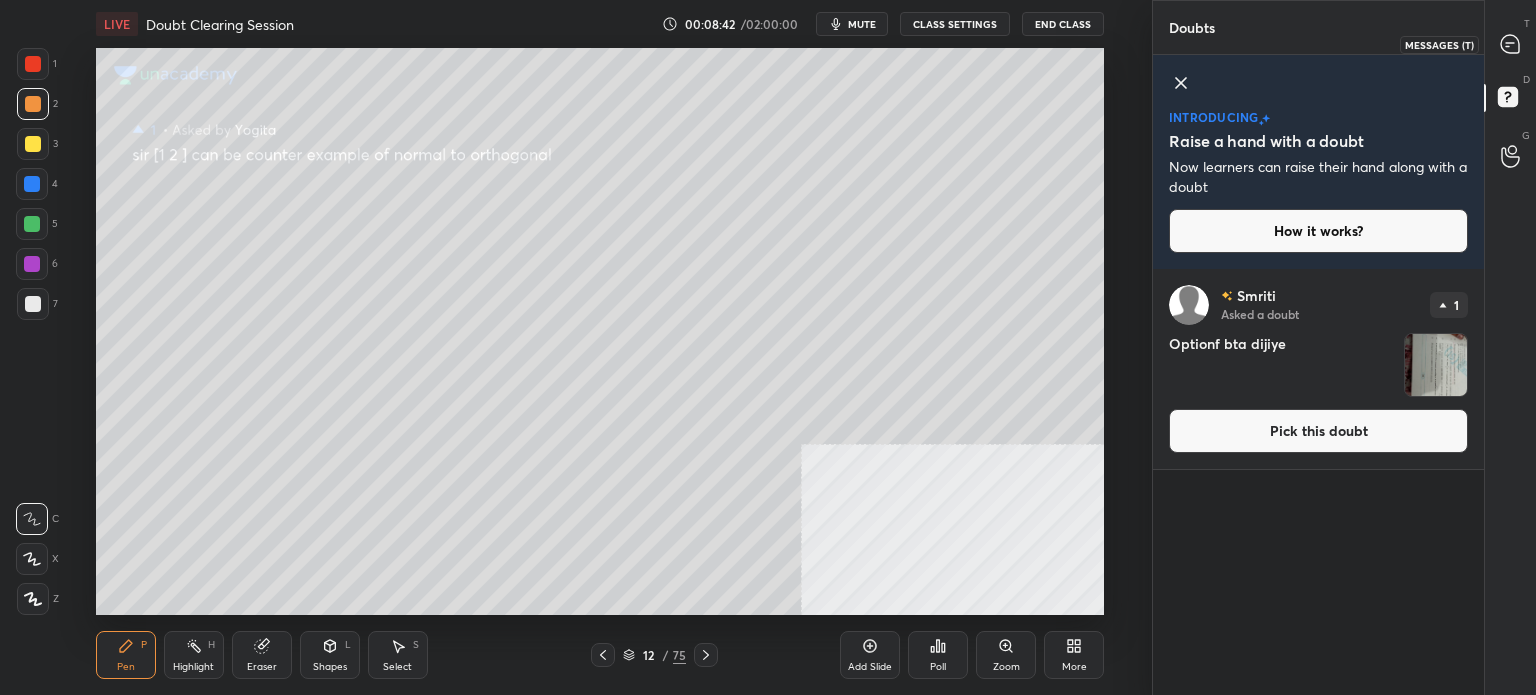 click 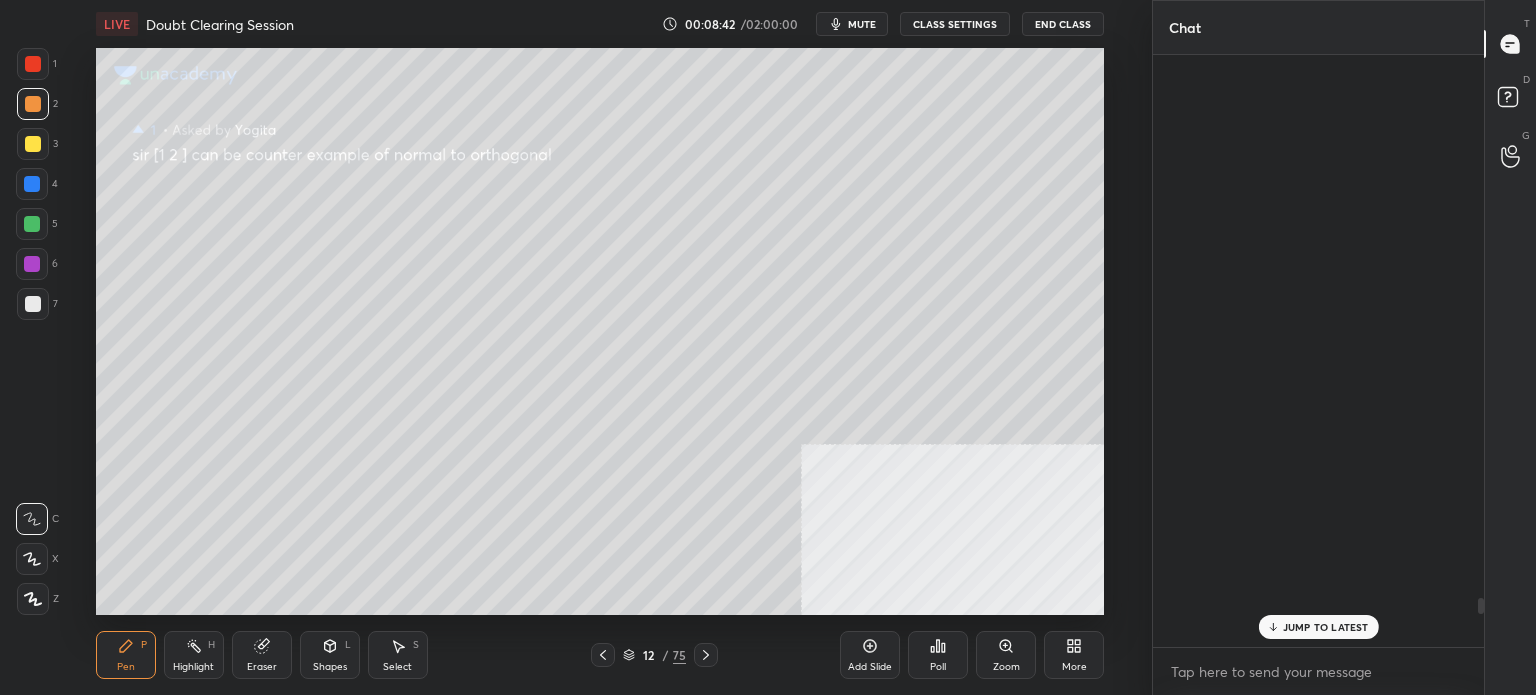 scroll, scrollTop: 7002, scrollLeft: 0, axis: vertical 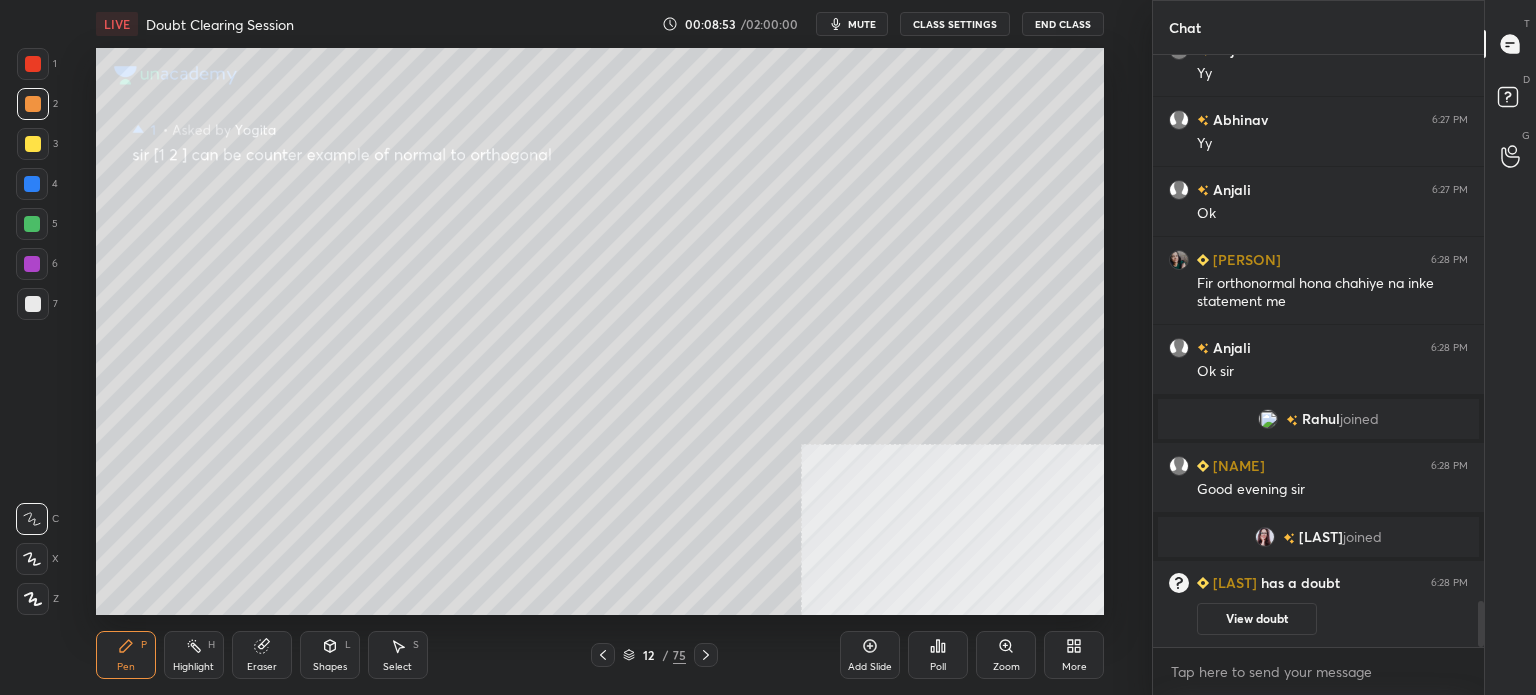 click 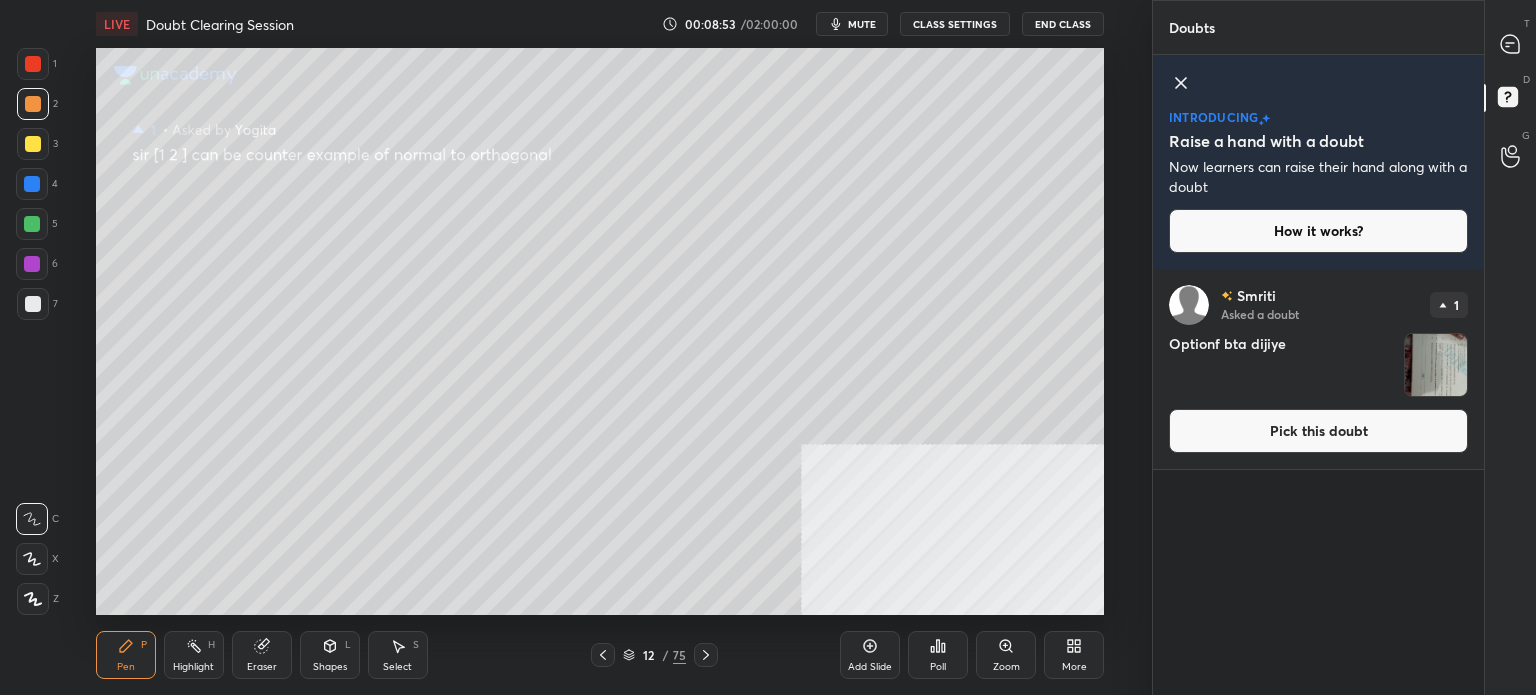 click on "[NAME] Asked a doubt 1 Optionf bta dijiye Pick this doubt" at bounding box center (1318, 369) 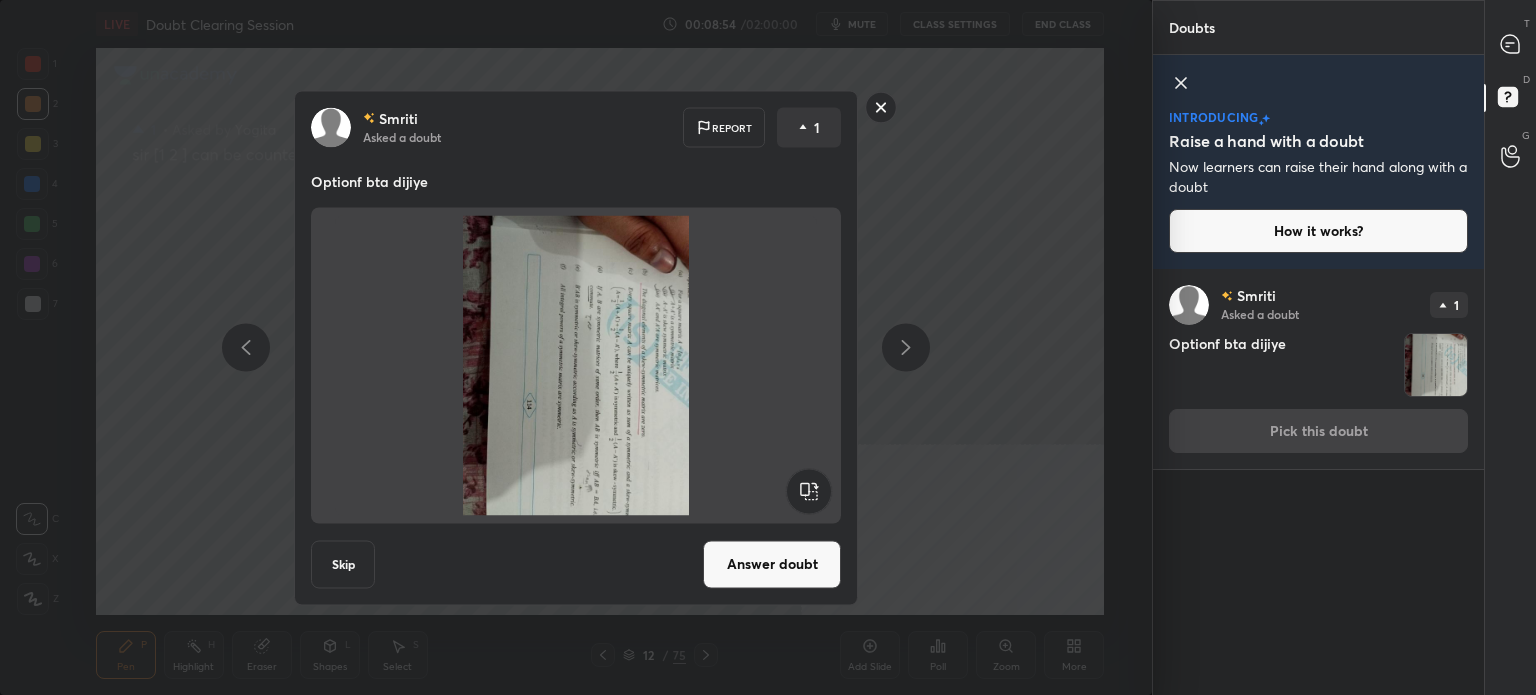click 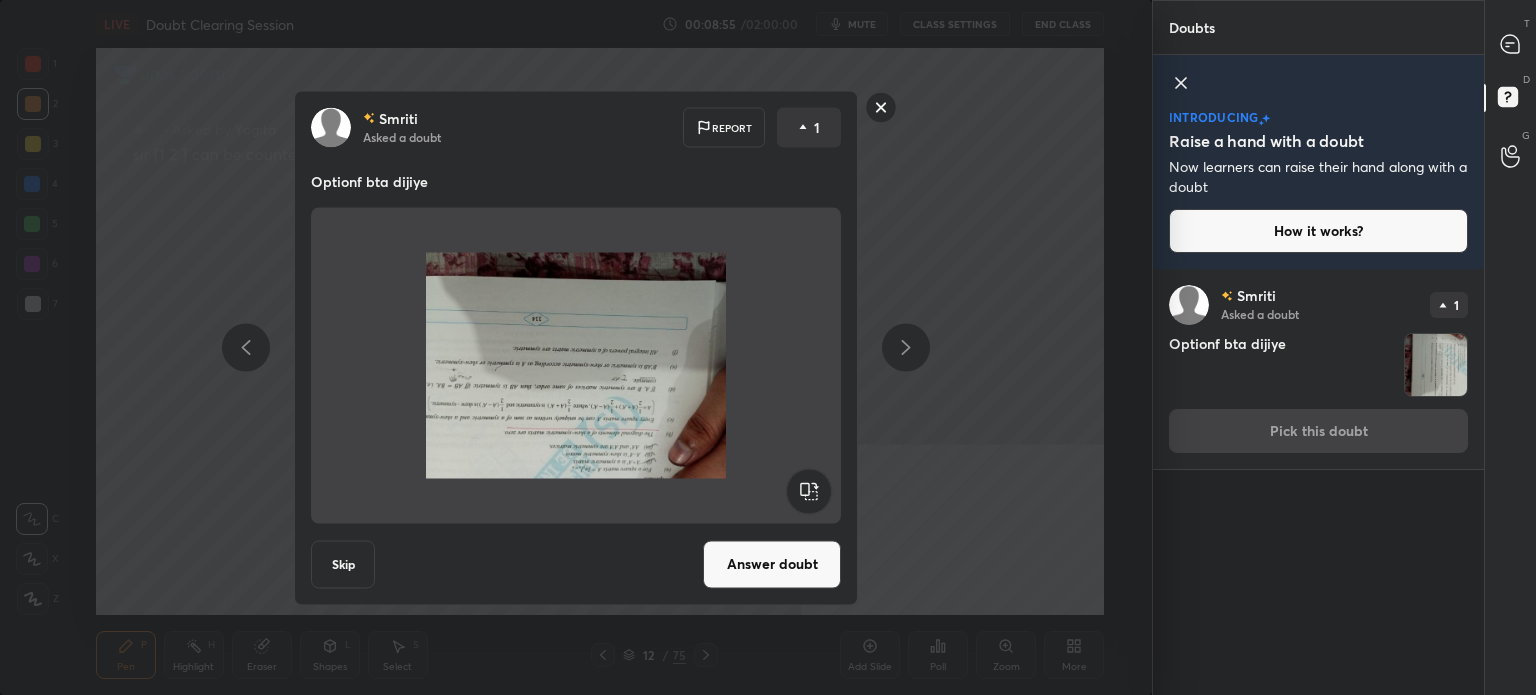 click 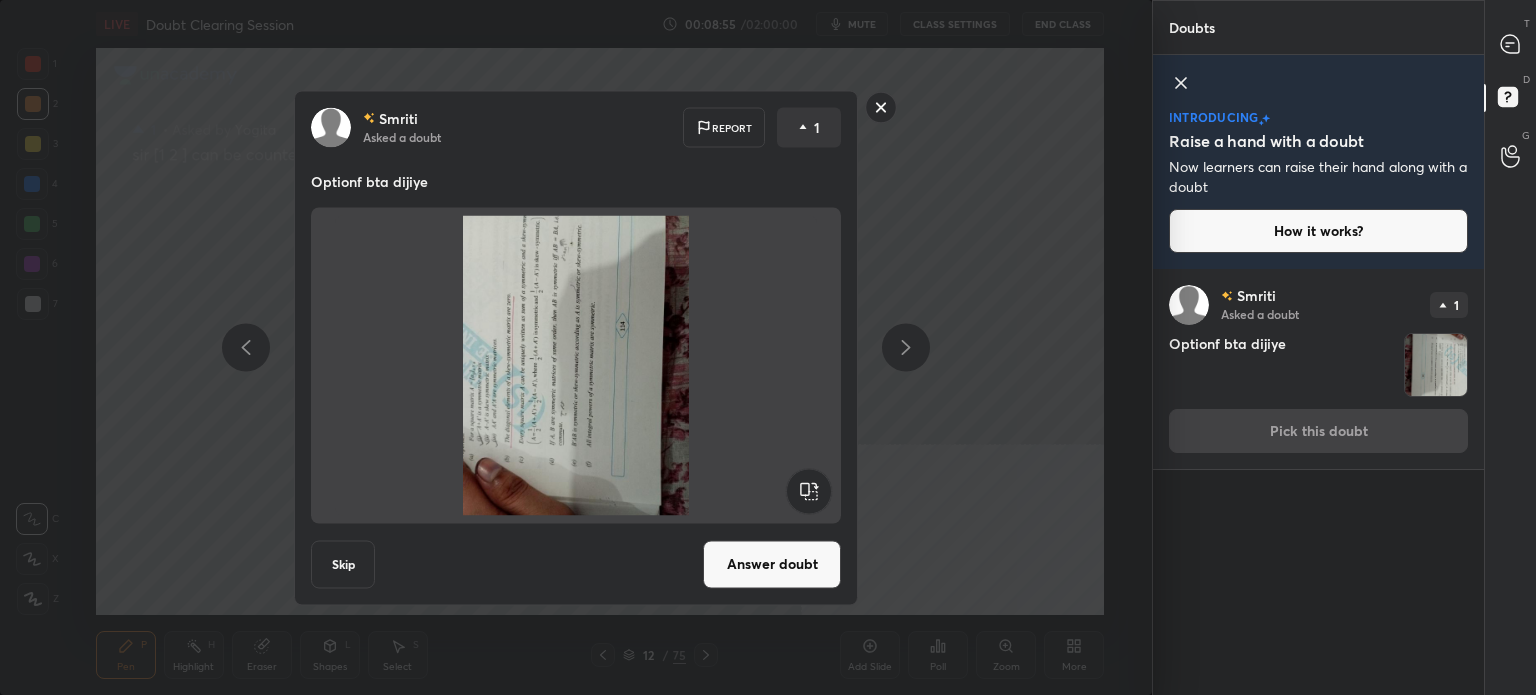 click 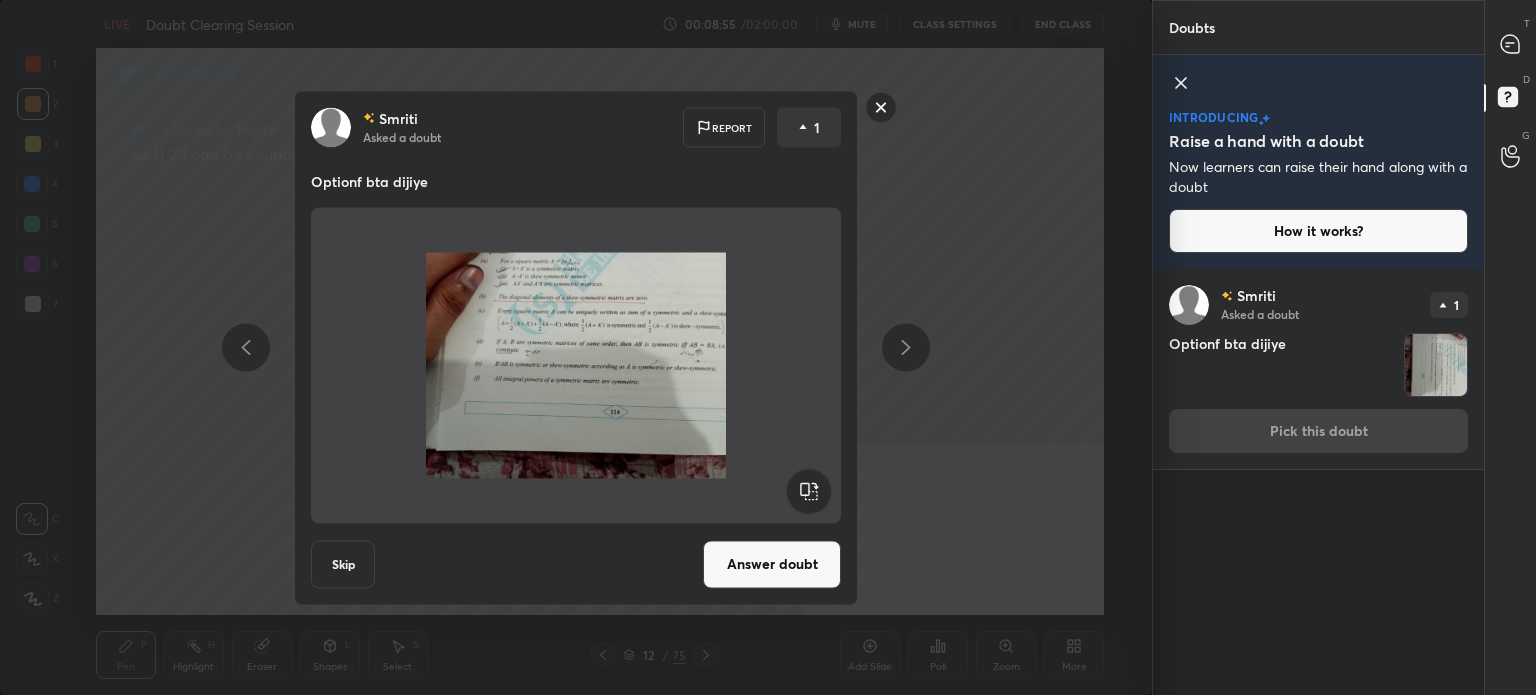 click on "Answer doubt" at bounding box center [772, 564] 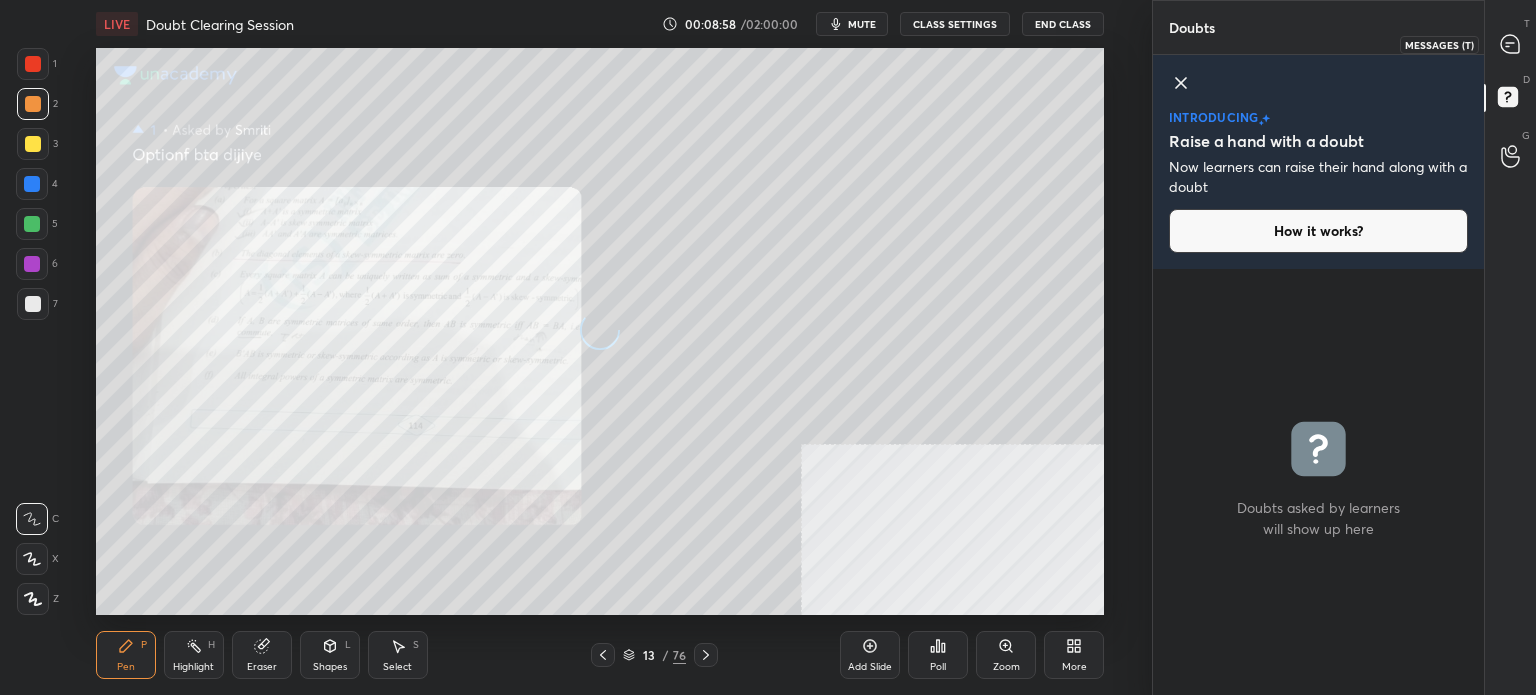 click 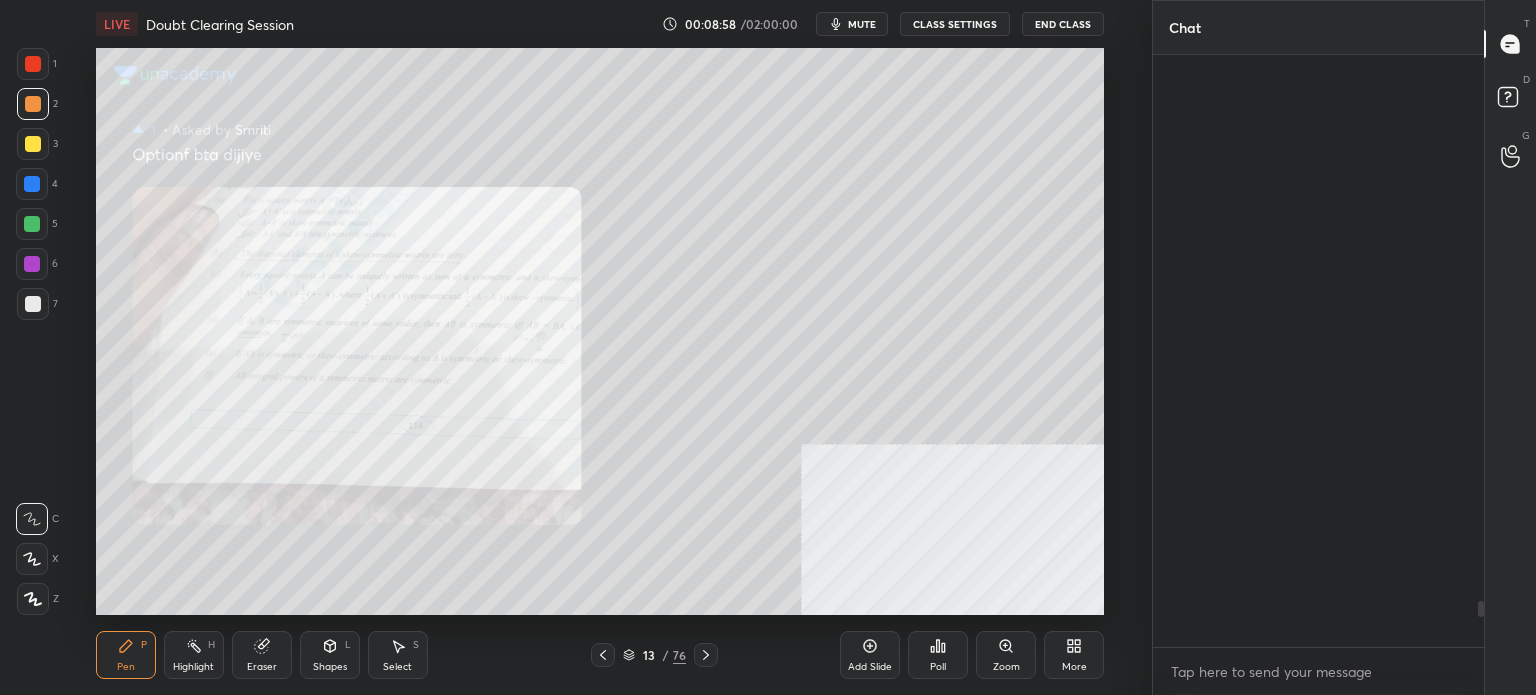 scroll, scrollTop: 6950, scrollLeft: 0, axis: vertical 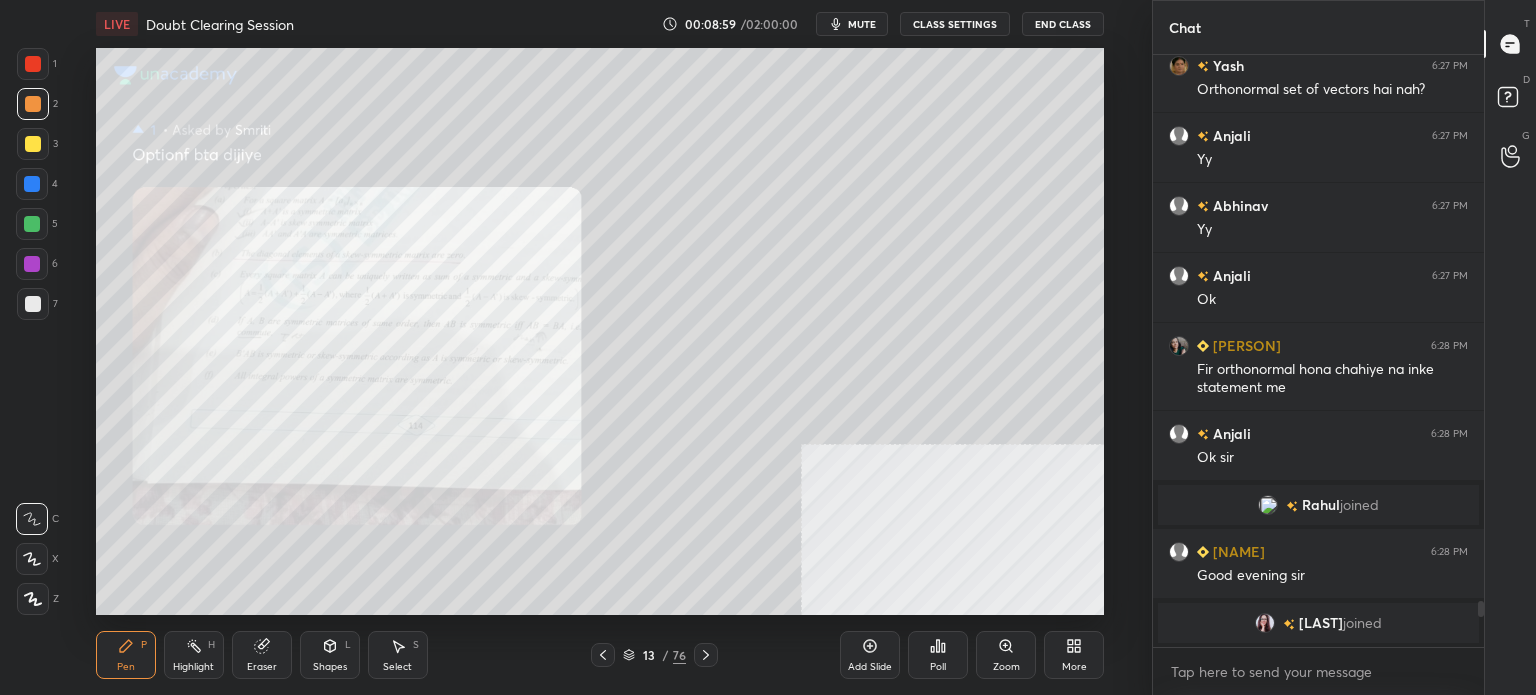 click on "Zoom" at bounding box center [1006, 655] 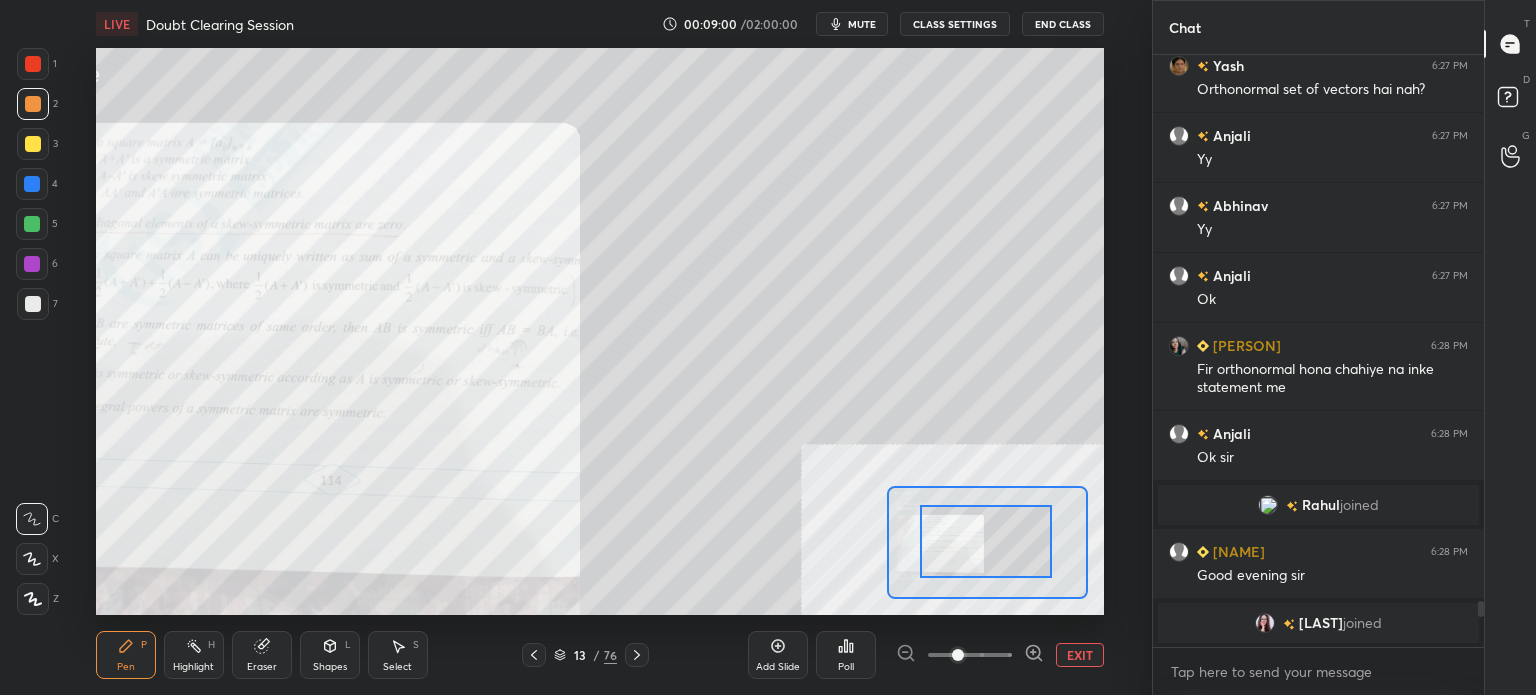 drag, startPoint x: 1039, startPoint y: 561, endPoint x: 964, endPoint y: 552, distance: 75.53807 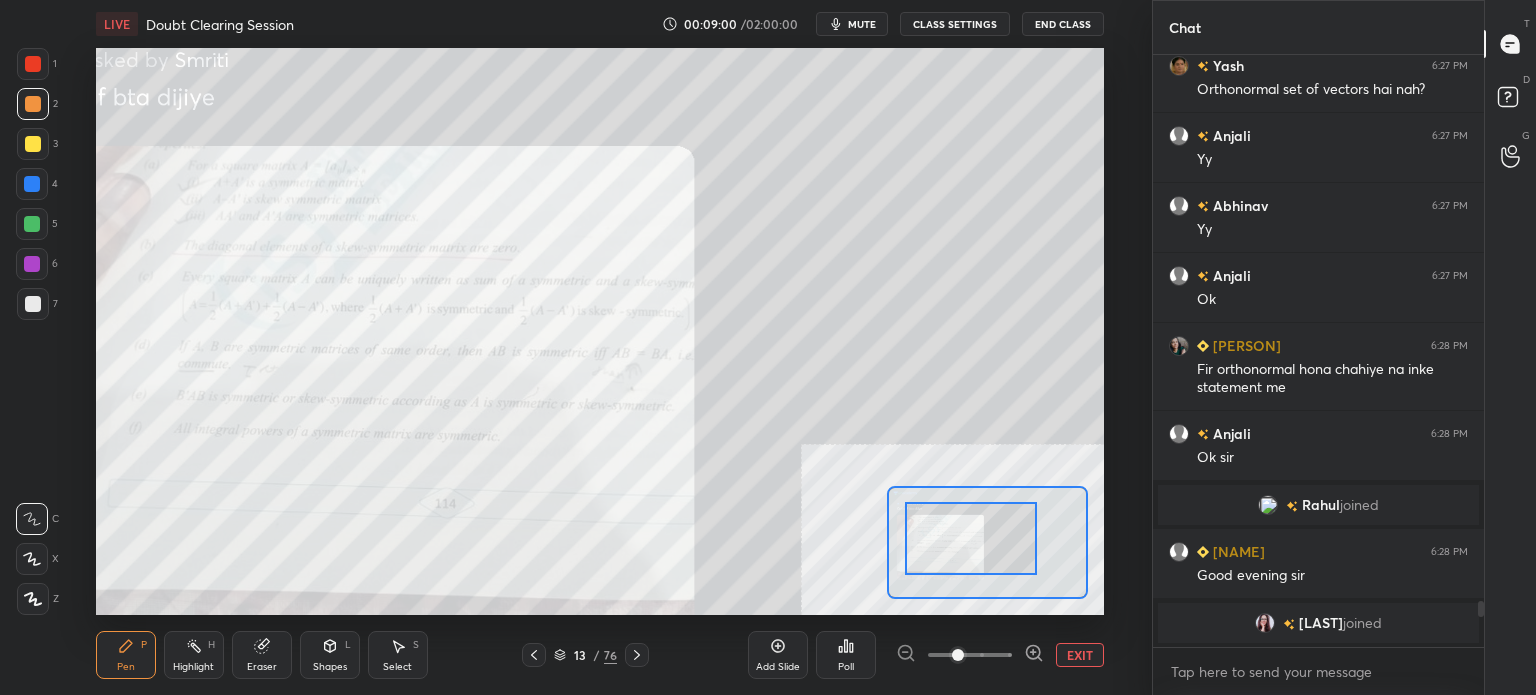 click at bounding box center (971, 538) 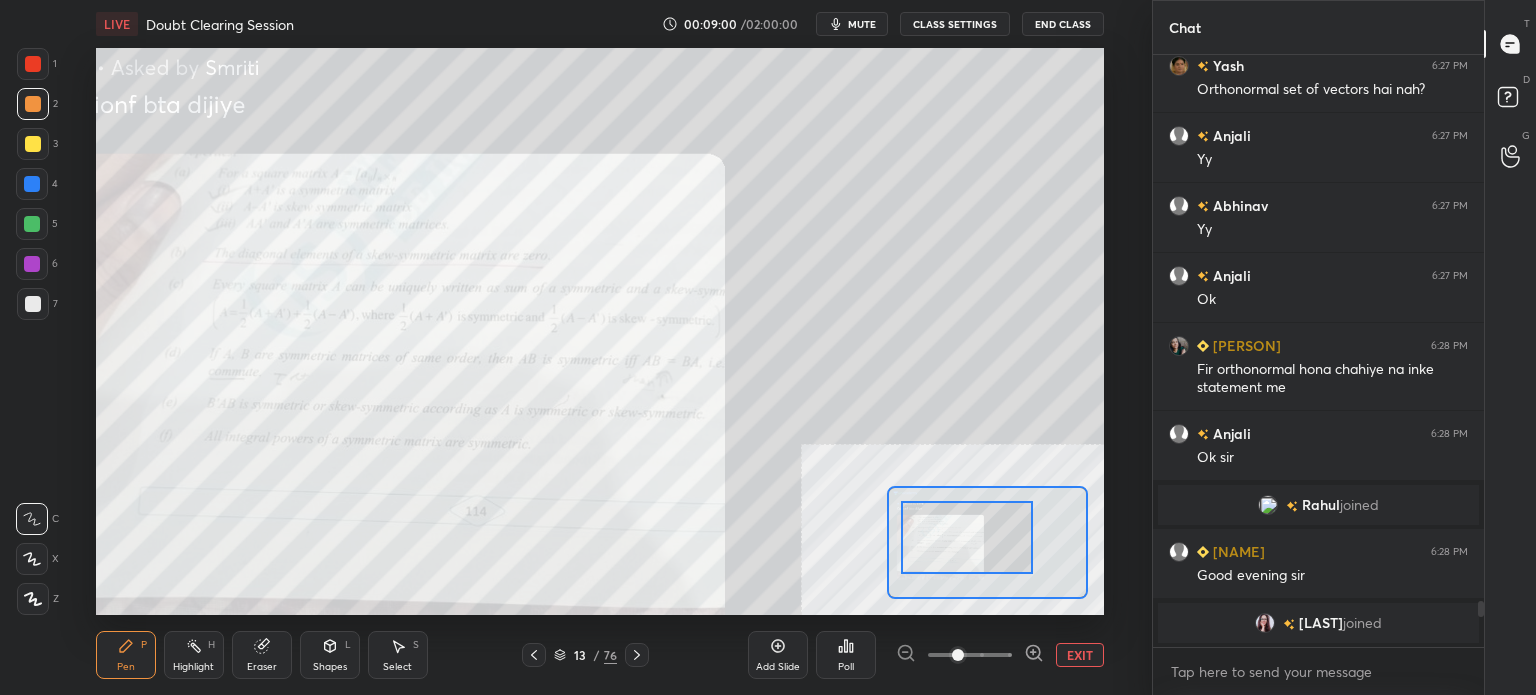 click at bounding box center (970, 655) 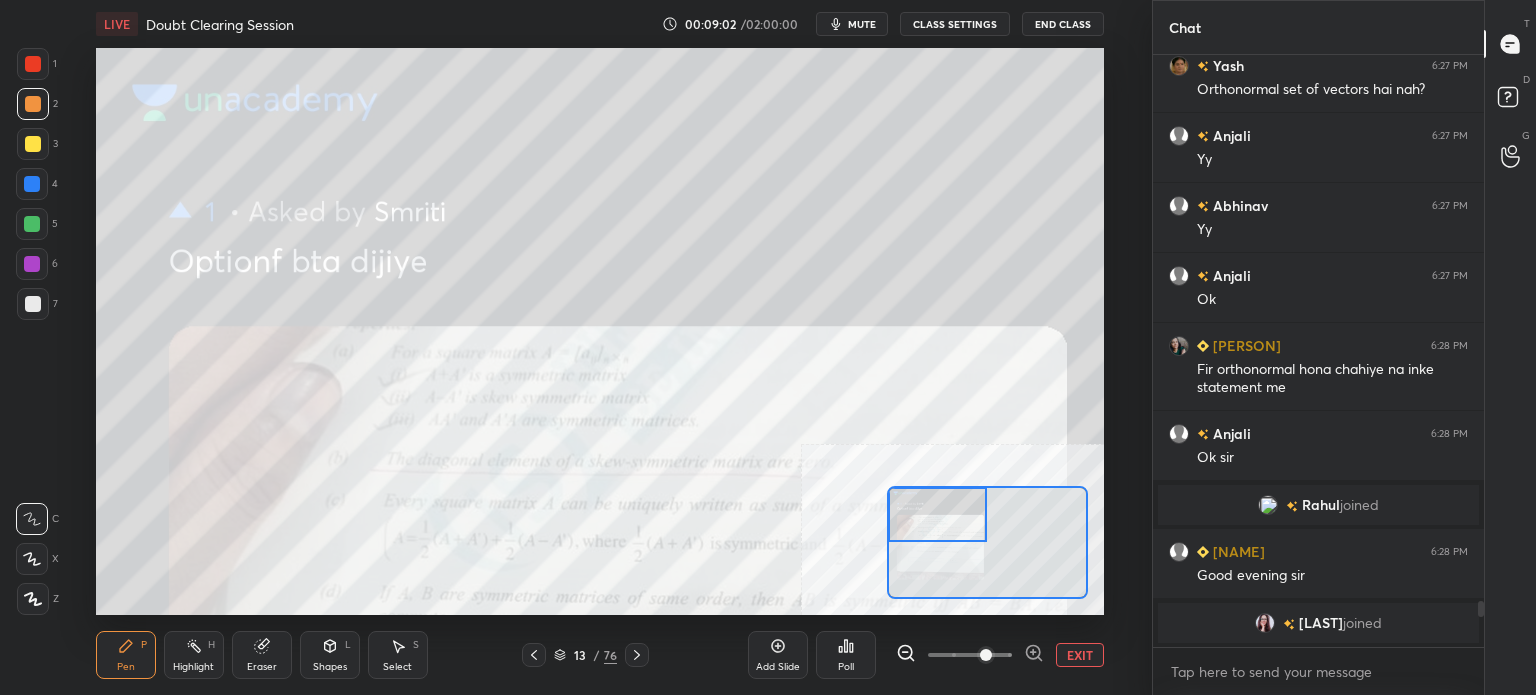 scroll, scrollTop: 6974, scrollLeft: 0, axis: vertical 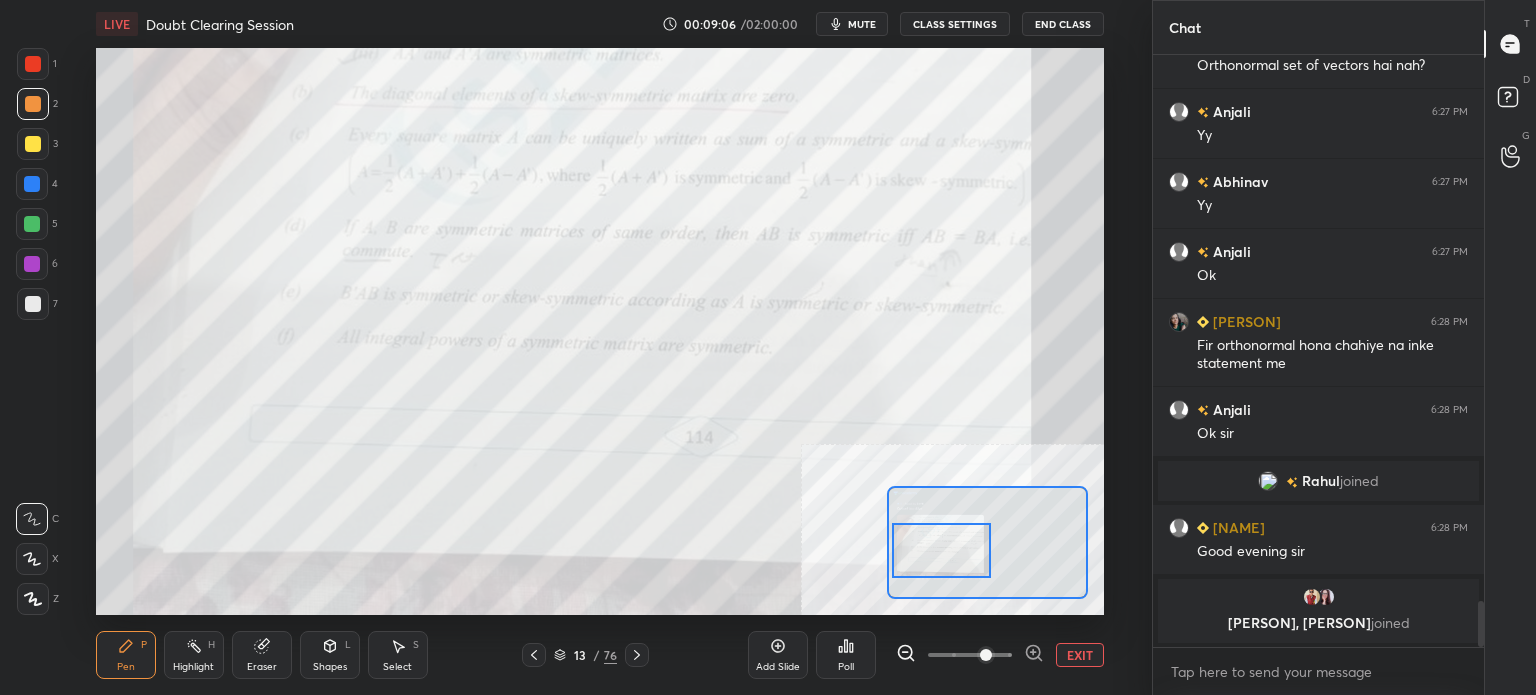 drag, startPoint x: 947, startPoint y: 535, endPoint x: 944, endPoint y: 564, distance: 29.15476 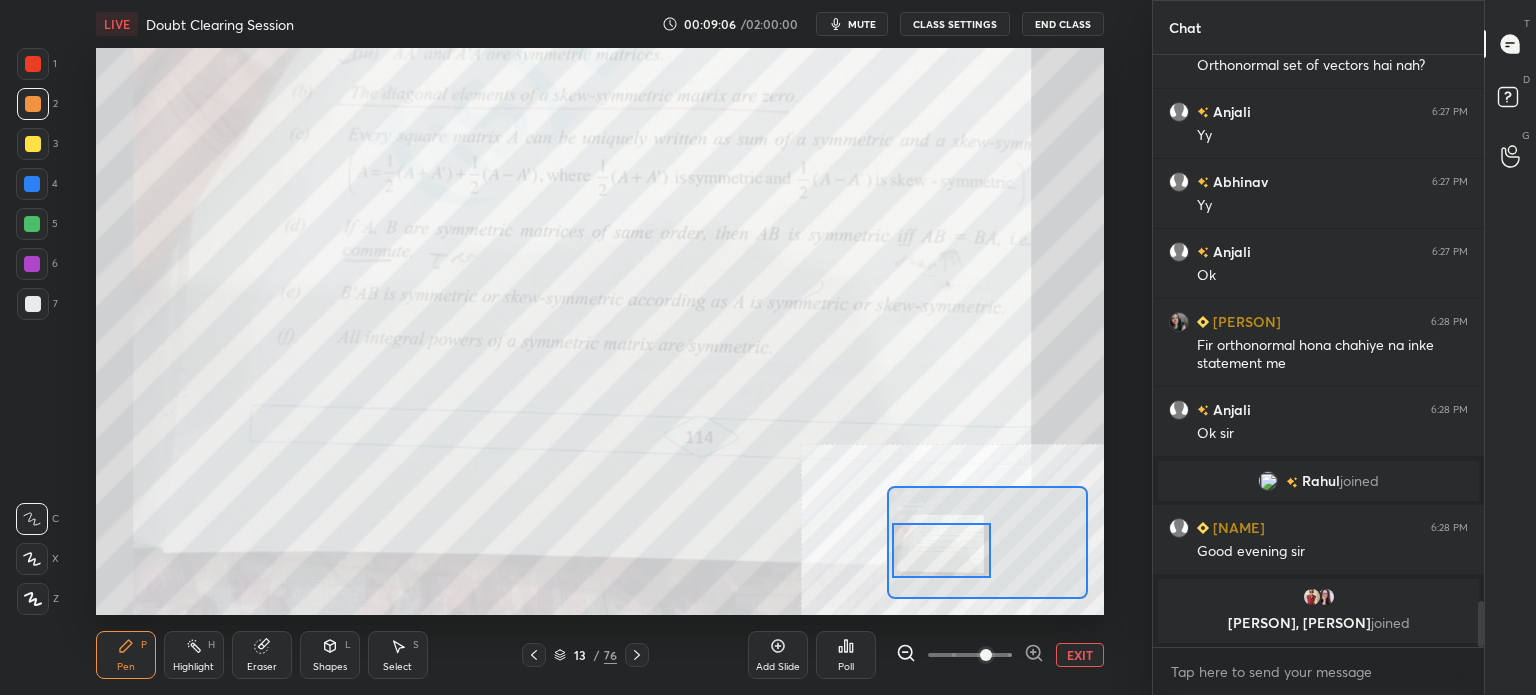 click at bounding box center (941, 550) 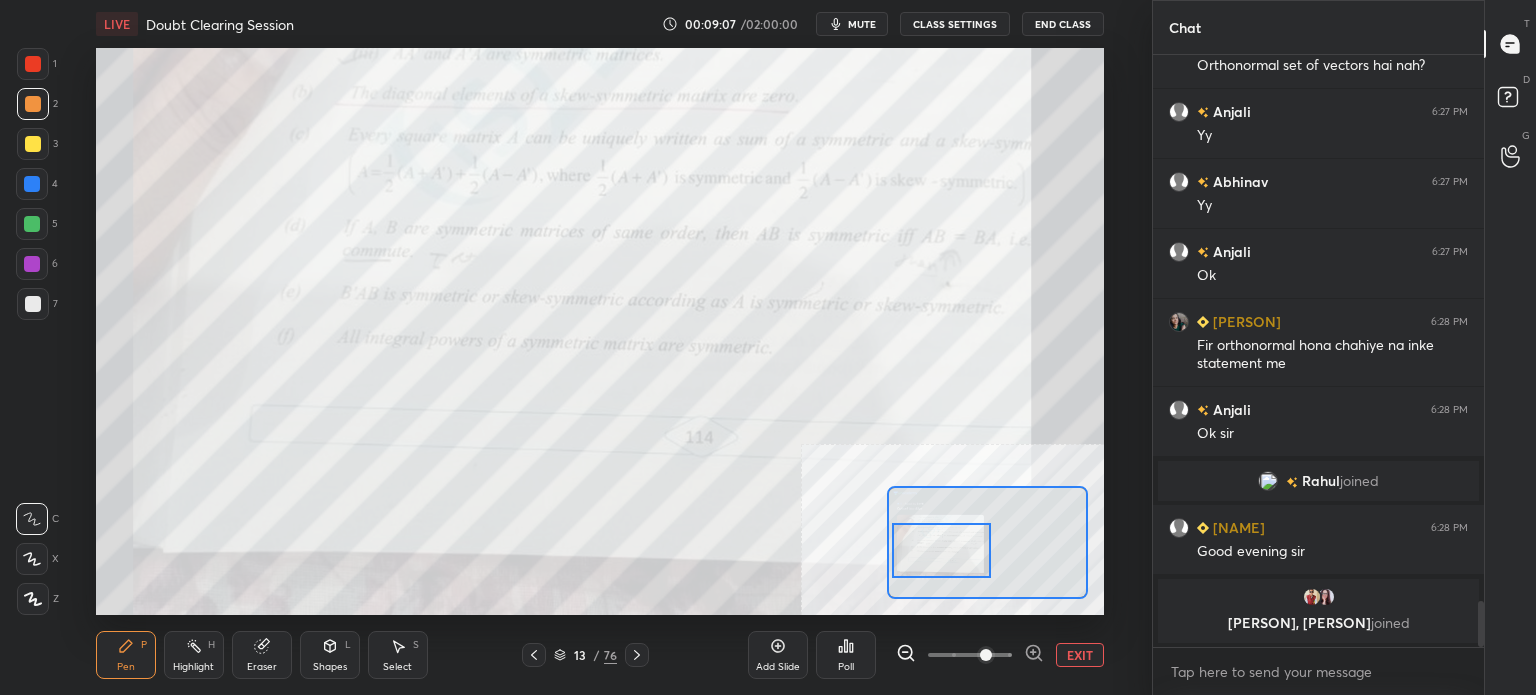 click on "EXIT" at bounding box center (1080, 655) 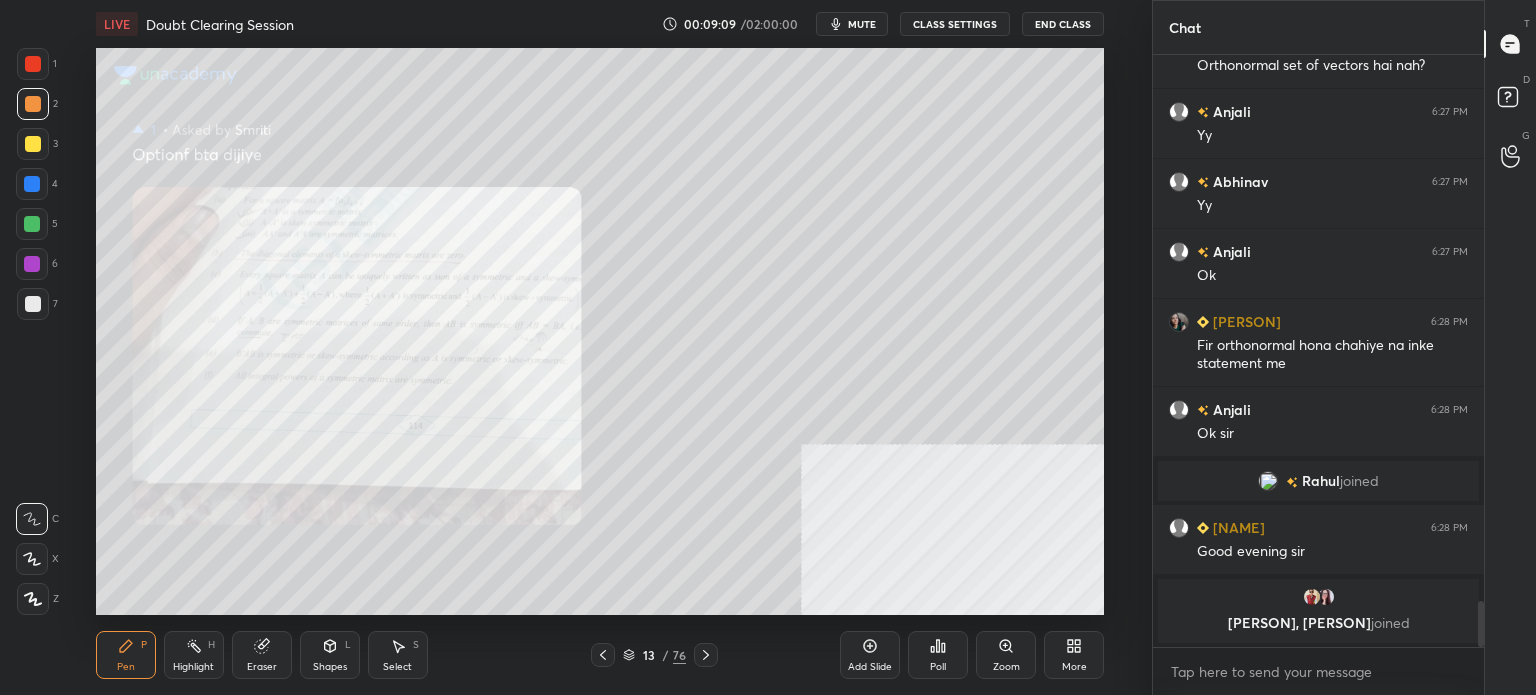 click at bounding box center [33, 144] 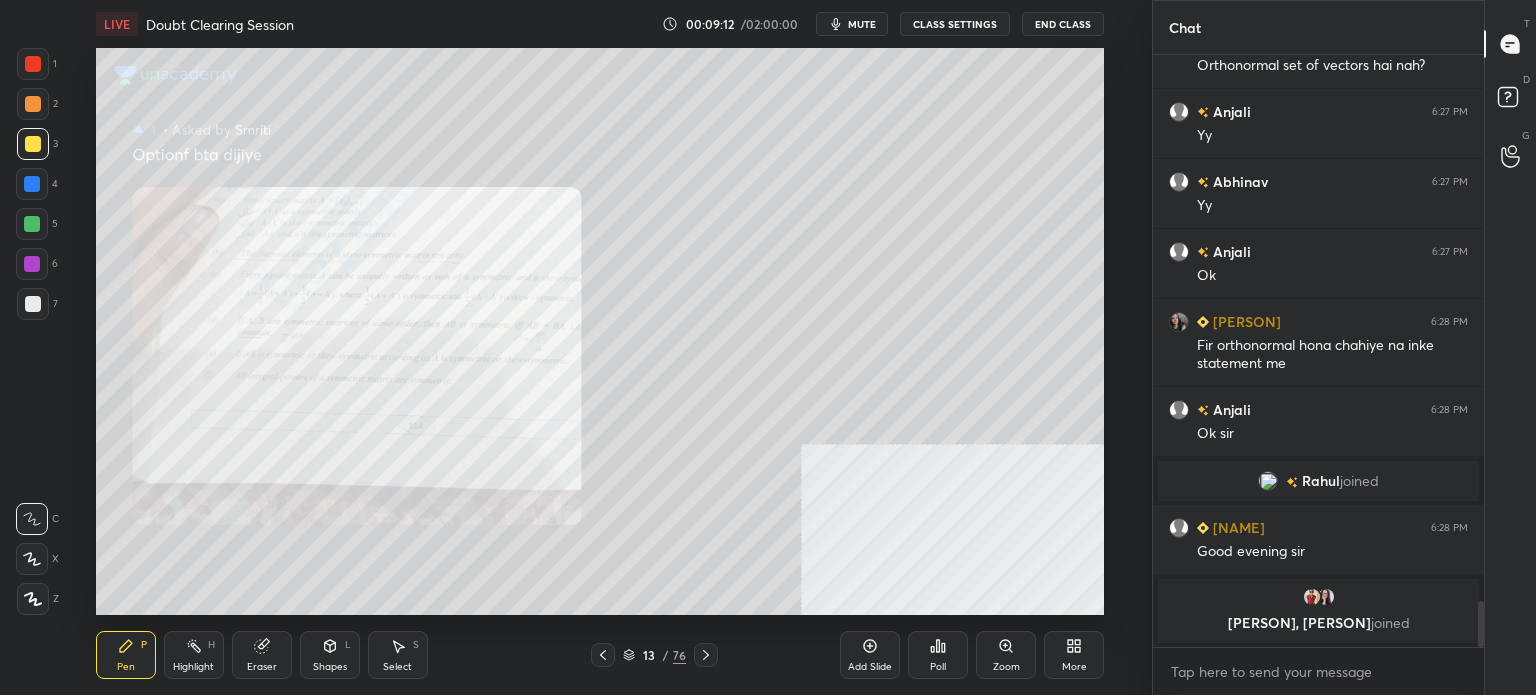 click on "Shapes" at bounding box center [330, 667] 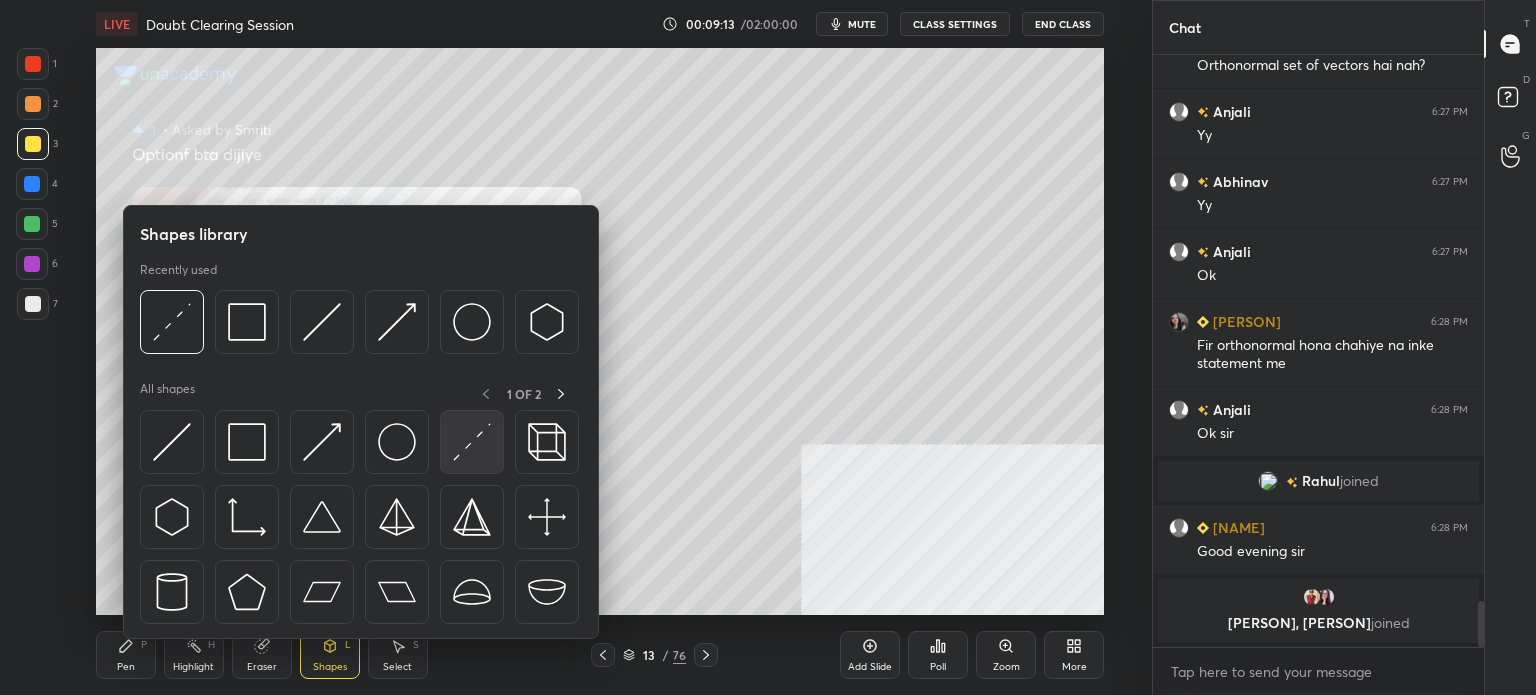 click at bounding box center [472, 442] 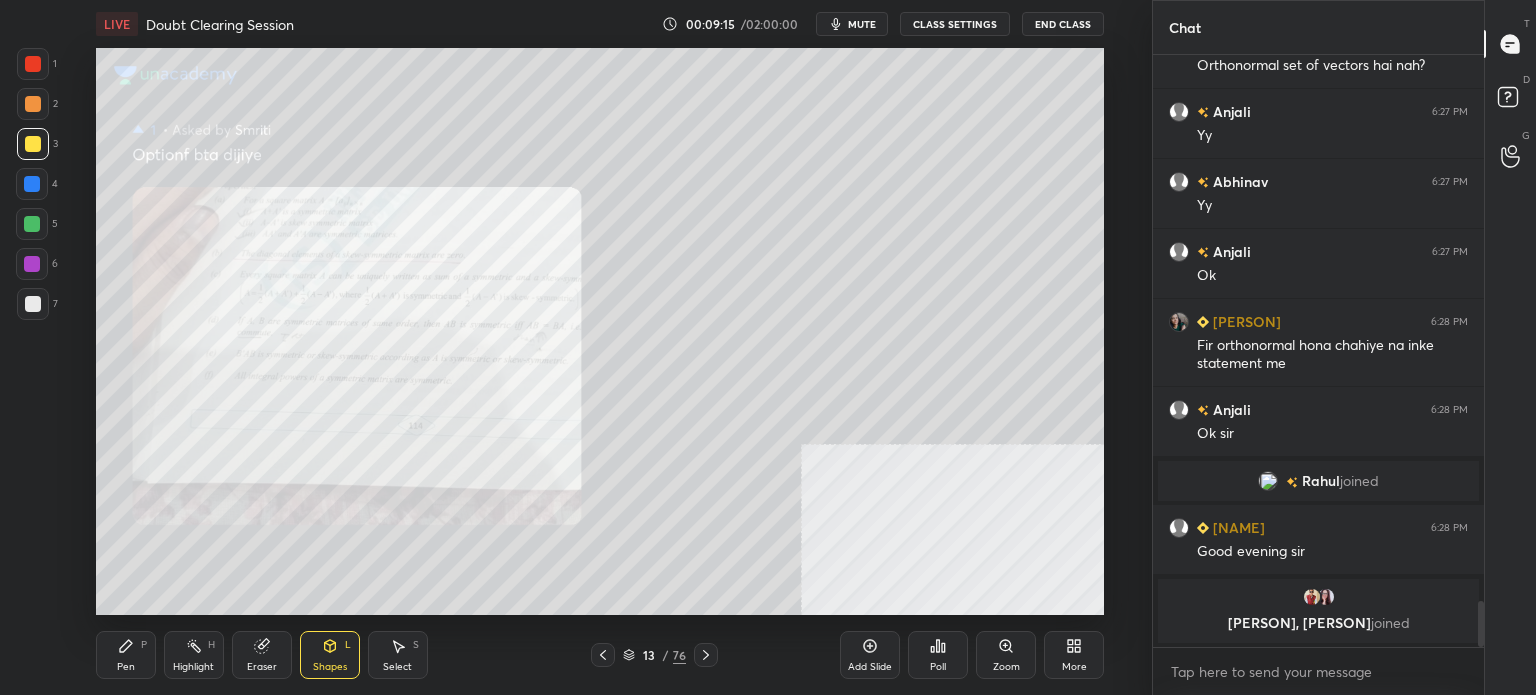 click on "Pen" at bounding box center (126, 667) 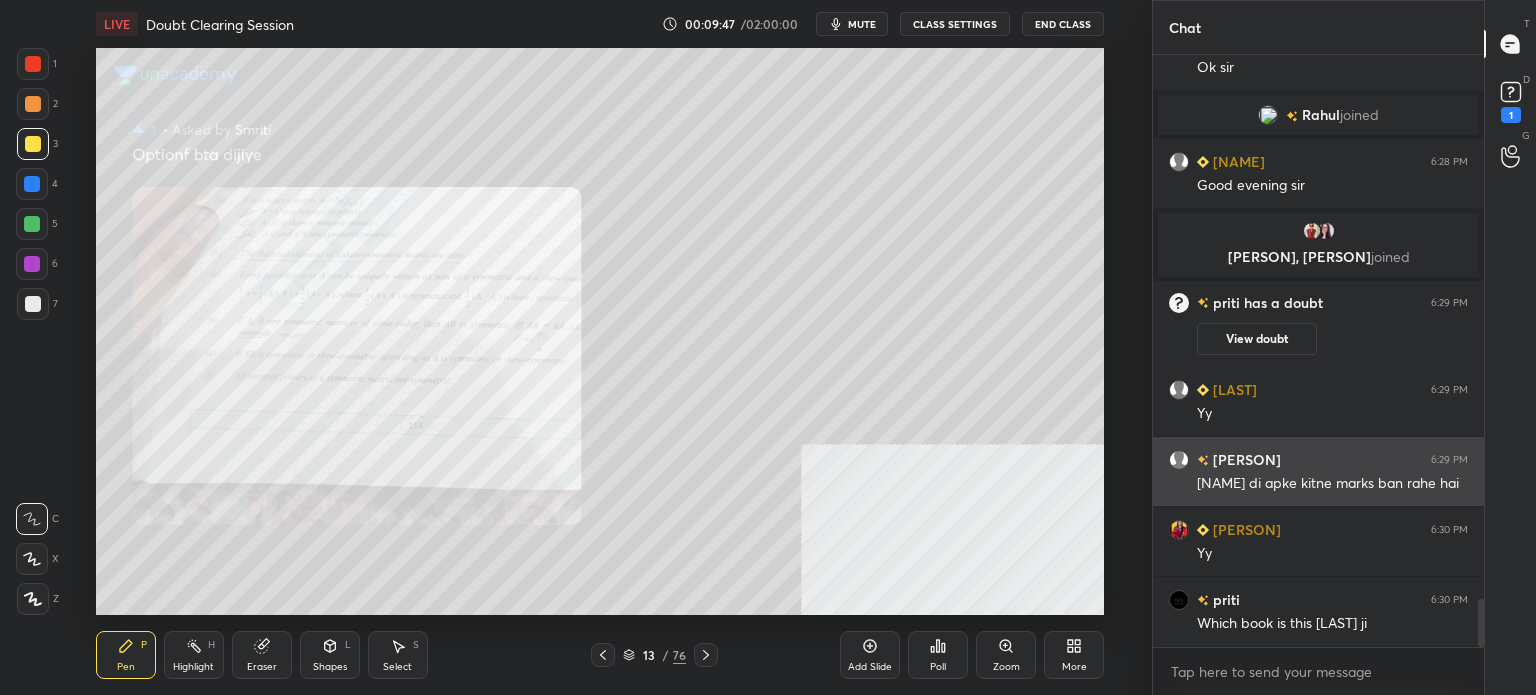 scroll, scrollTop: 6830, scrollLeft: 0, axis: vertical 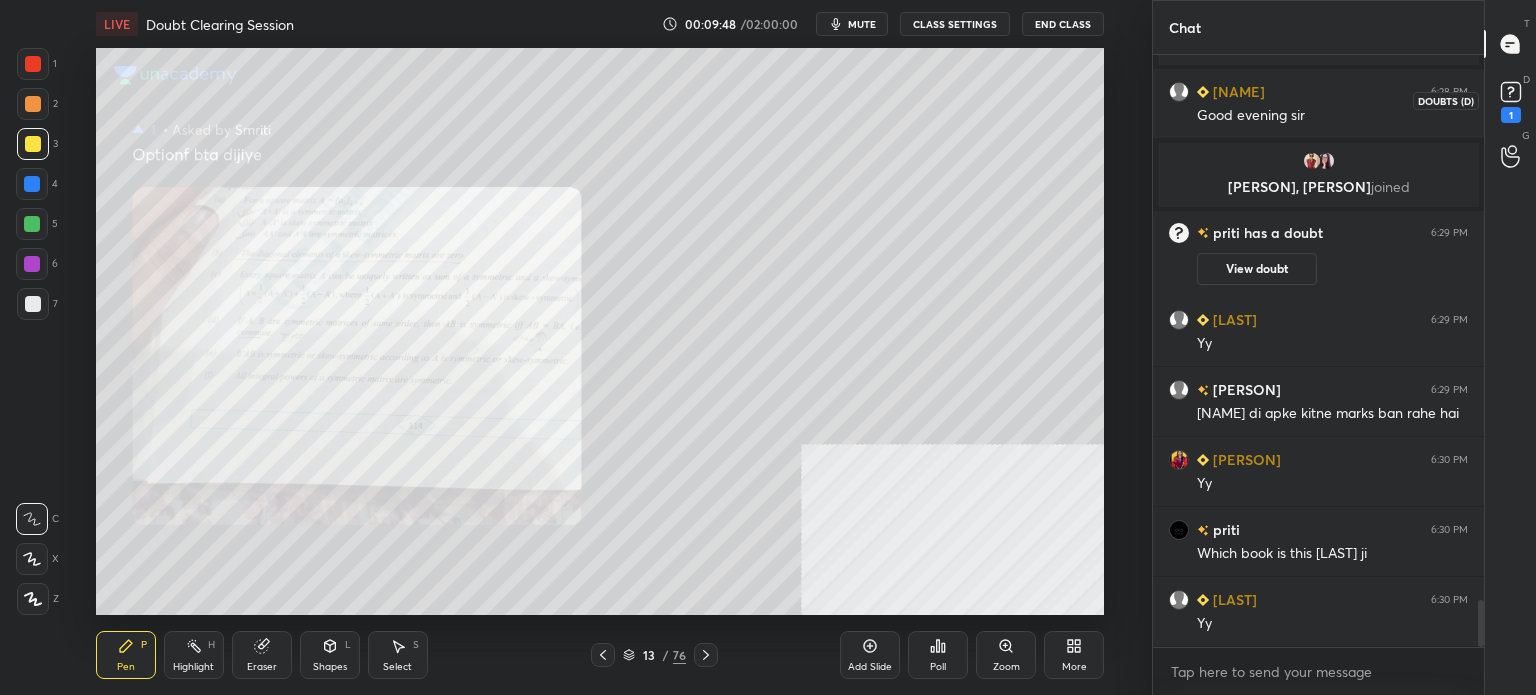 click 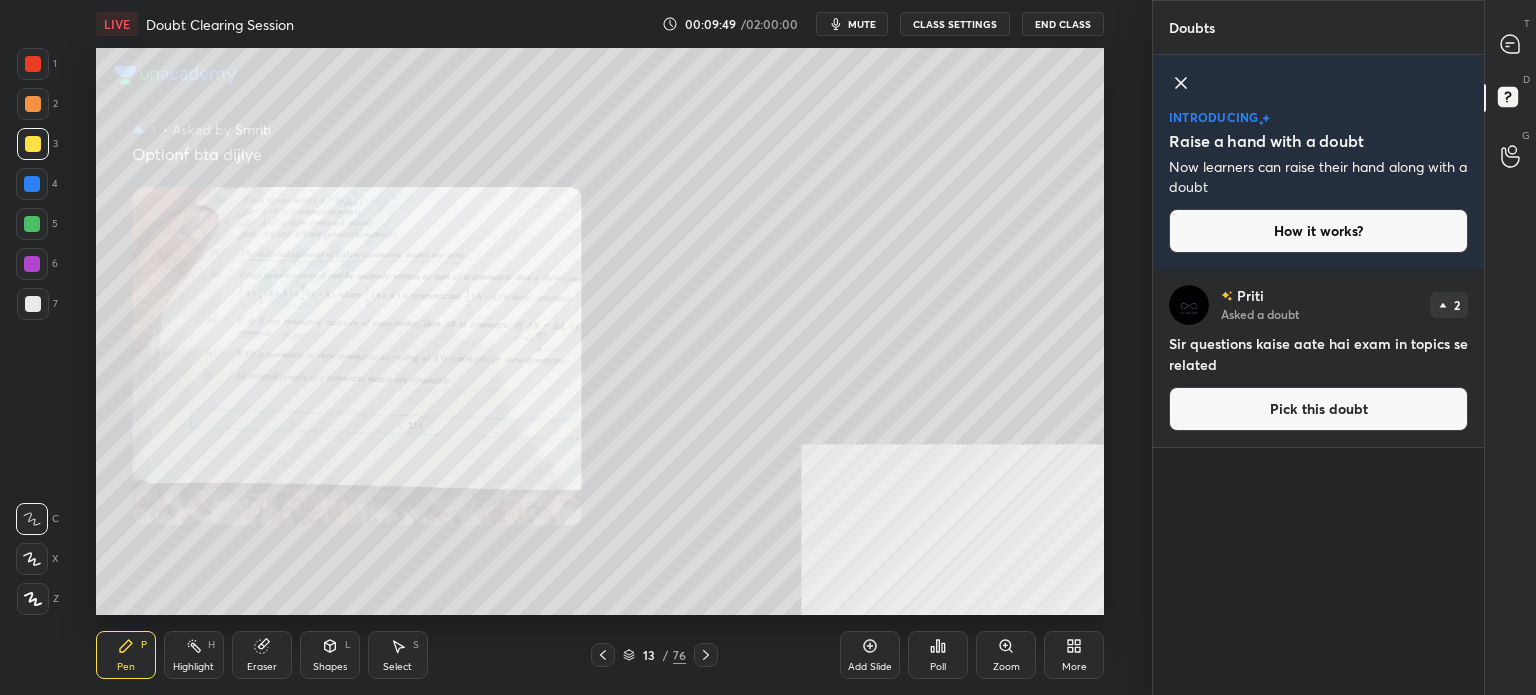 click on "Pick this doubt" at bounding box center (1318, 409) 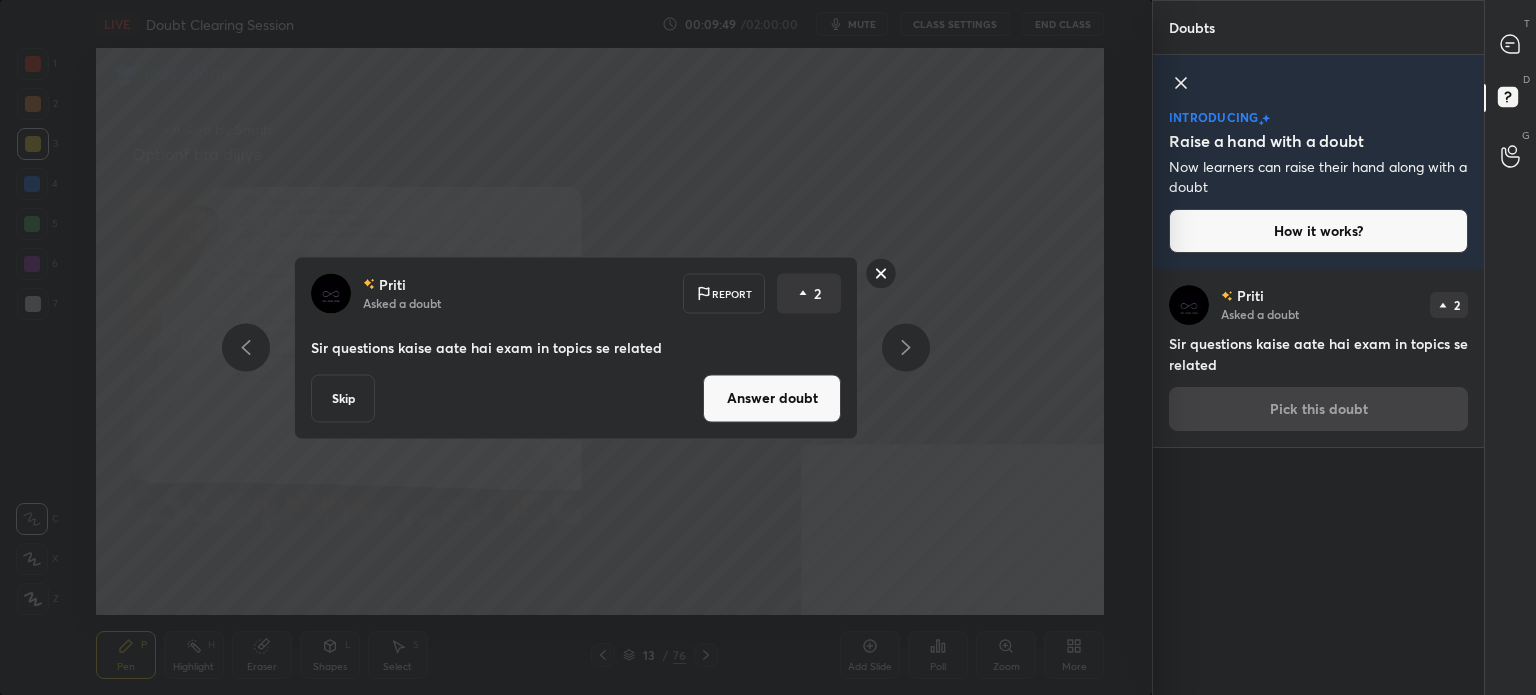 click on "Answer doubt" at bounding box center (772, 398) 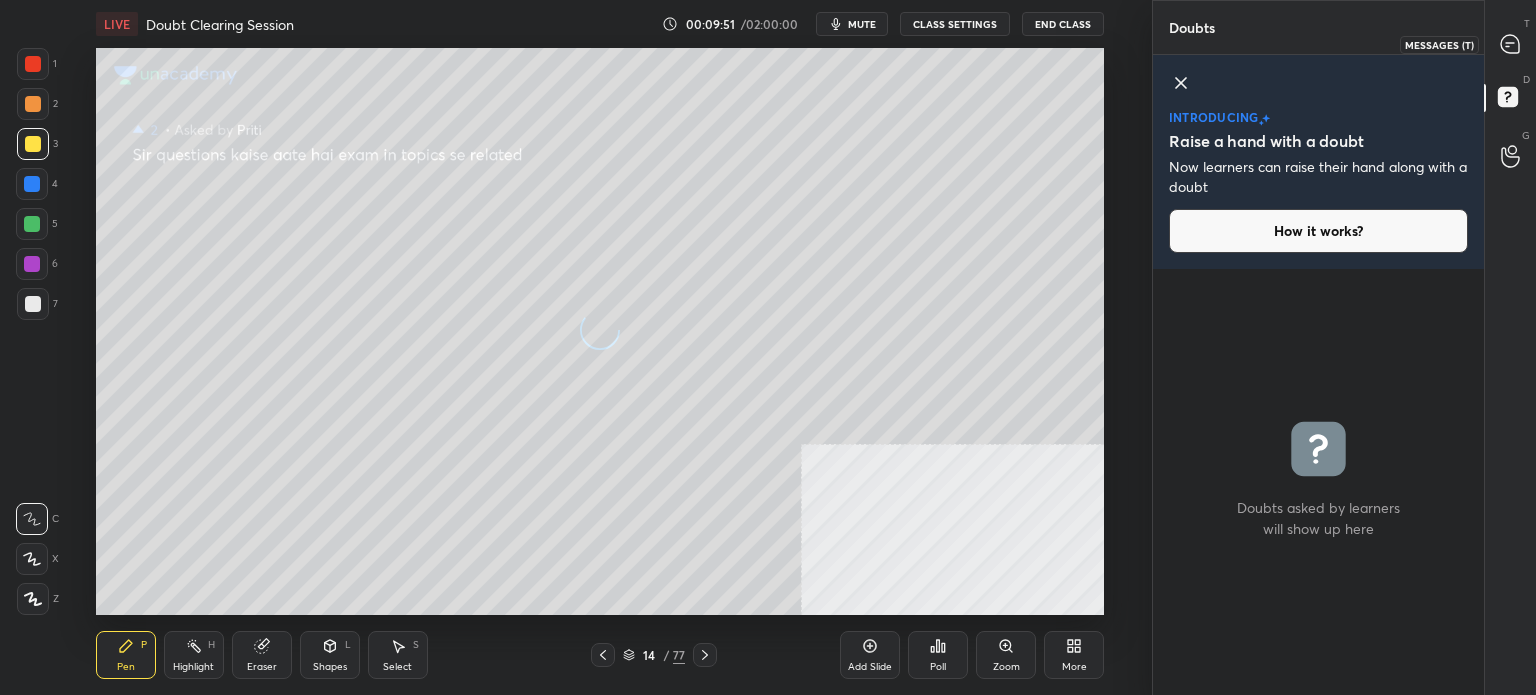 click 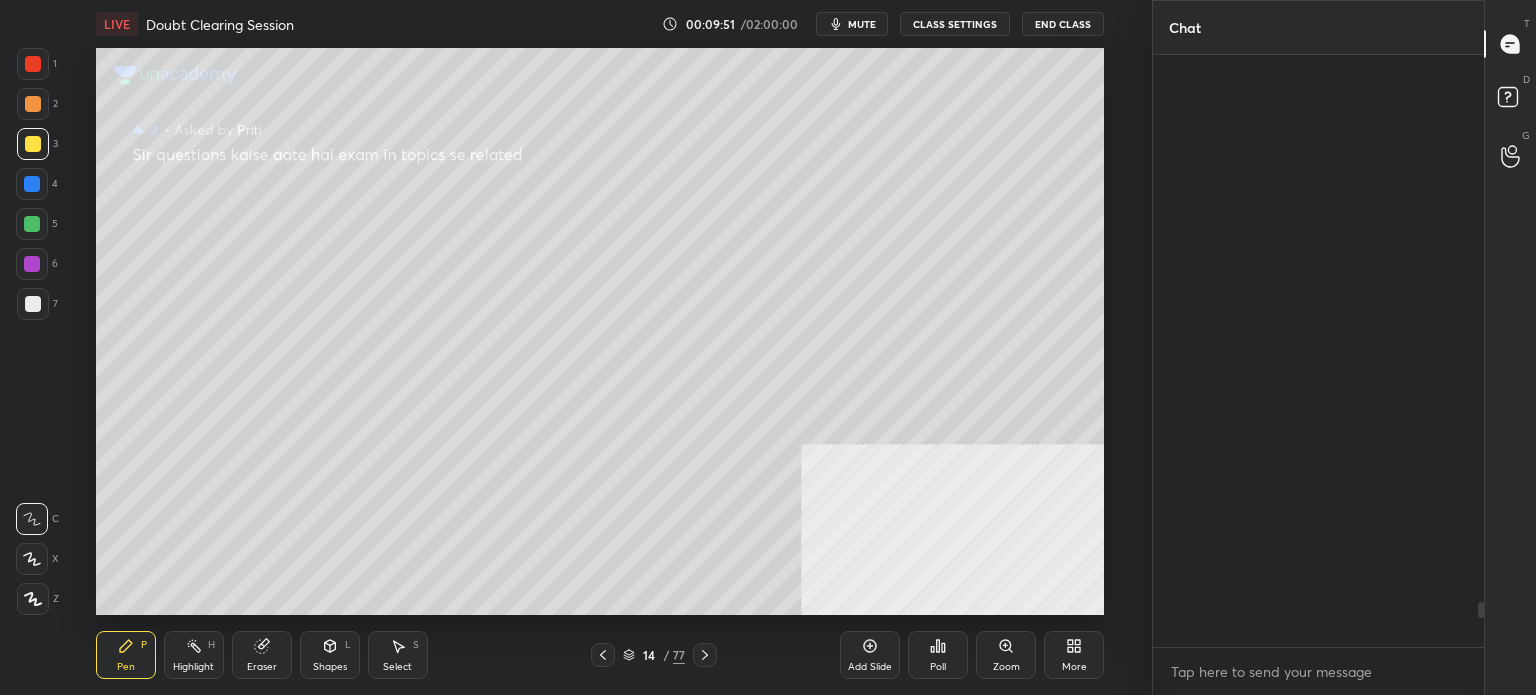 scroll, scrollTop: 7264, scrollLeft: 0, axis: vertical 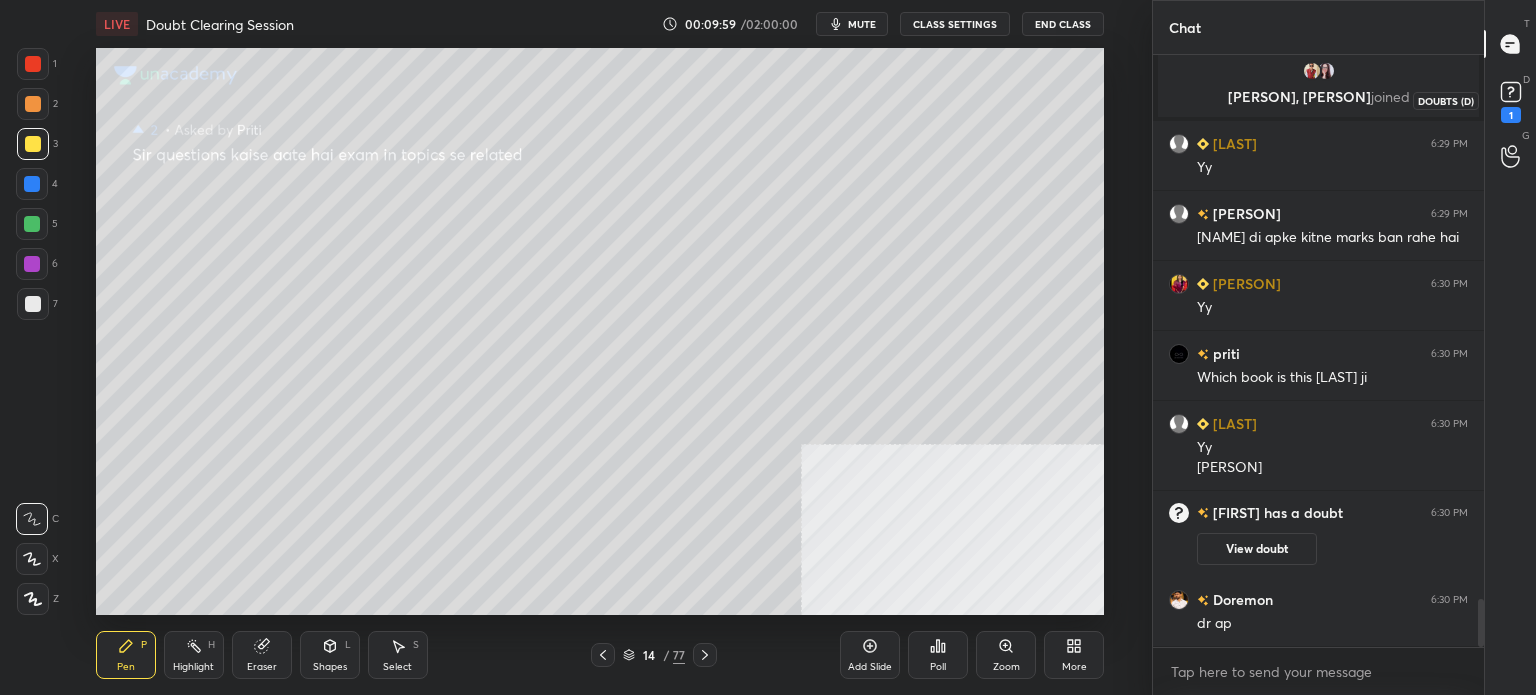 click 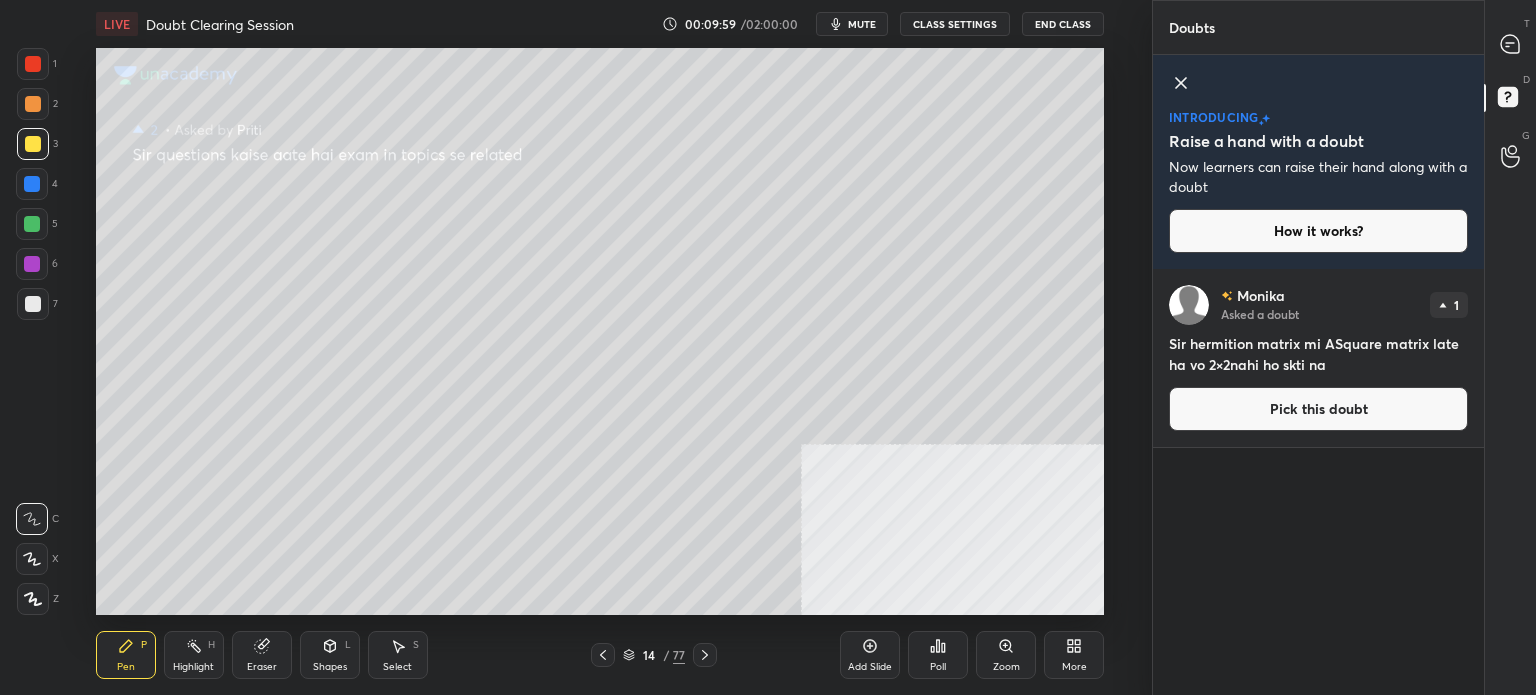 click on "Pick this doubt" at bounding box center (1318, 409) 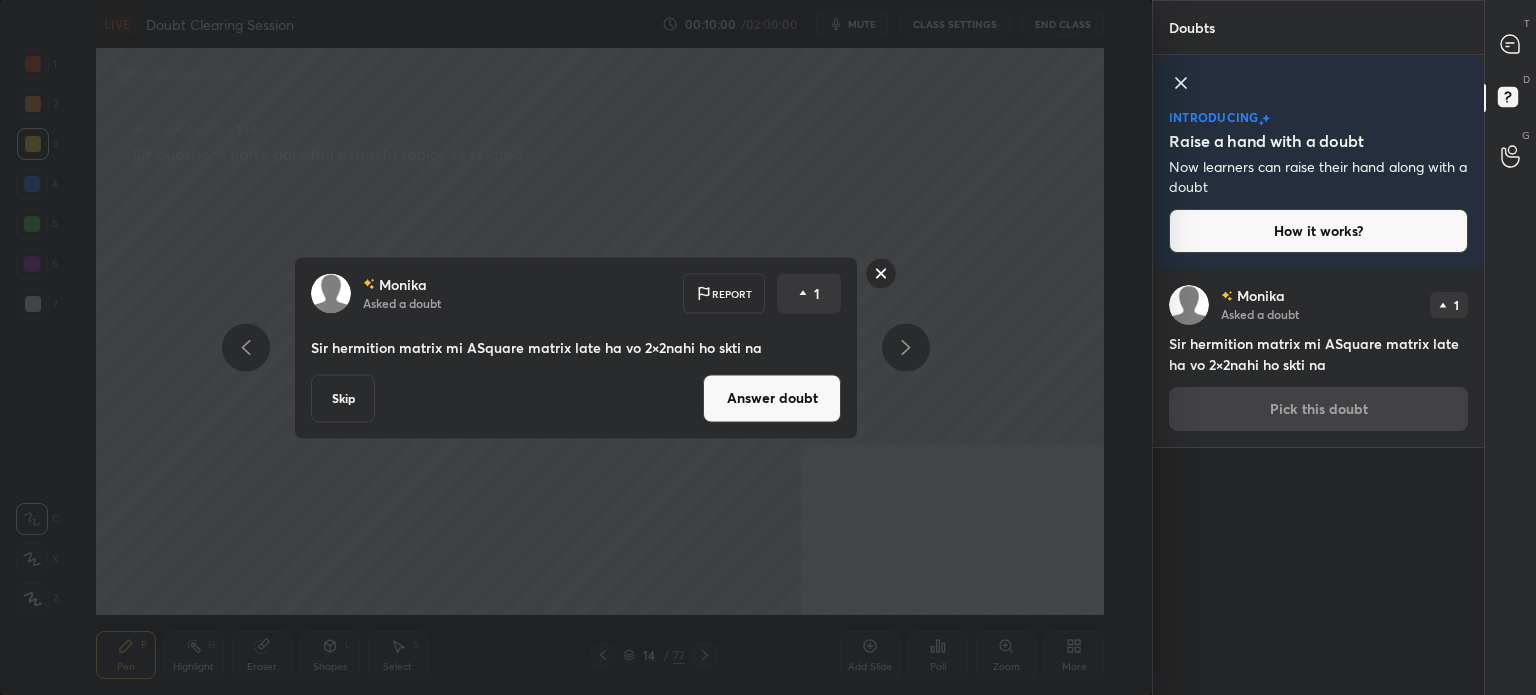 click on "Answer doubt" at bounding box center (772, 398) 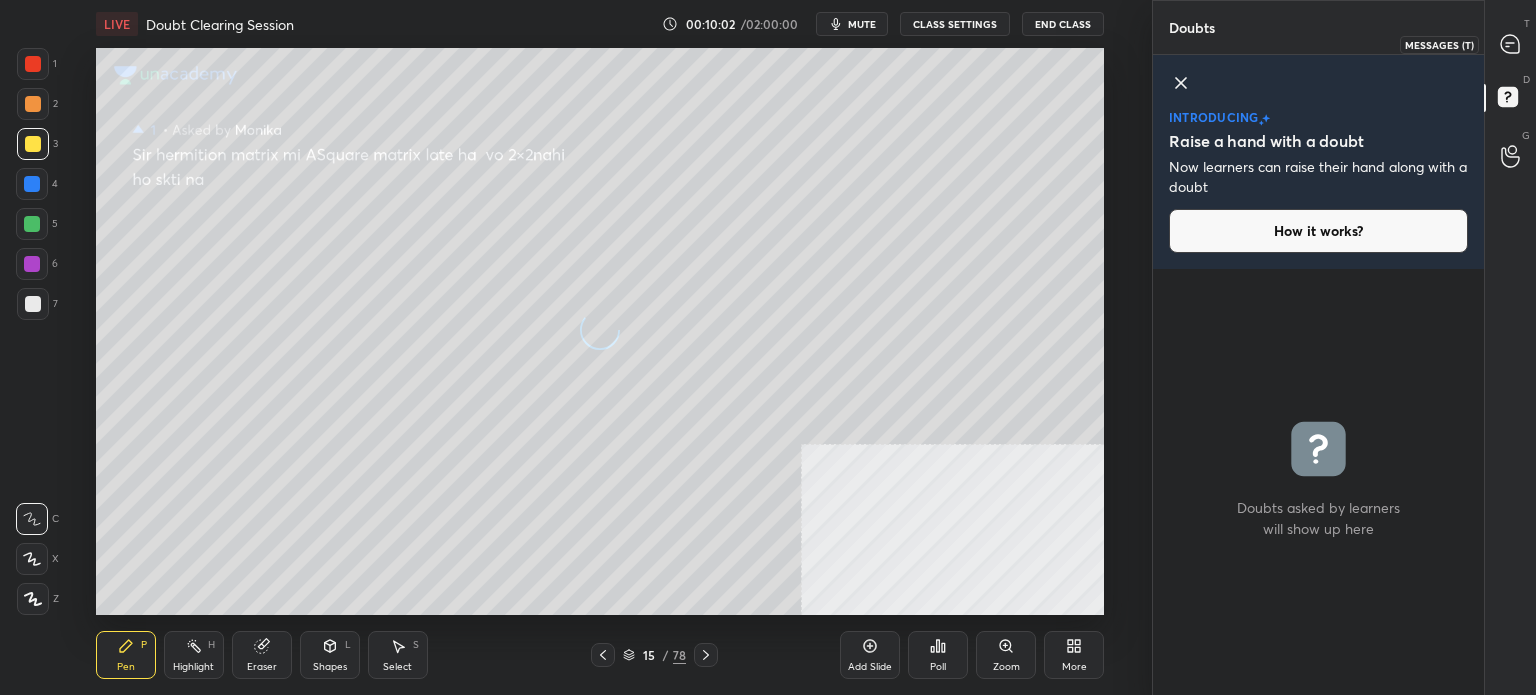 click 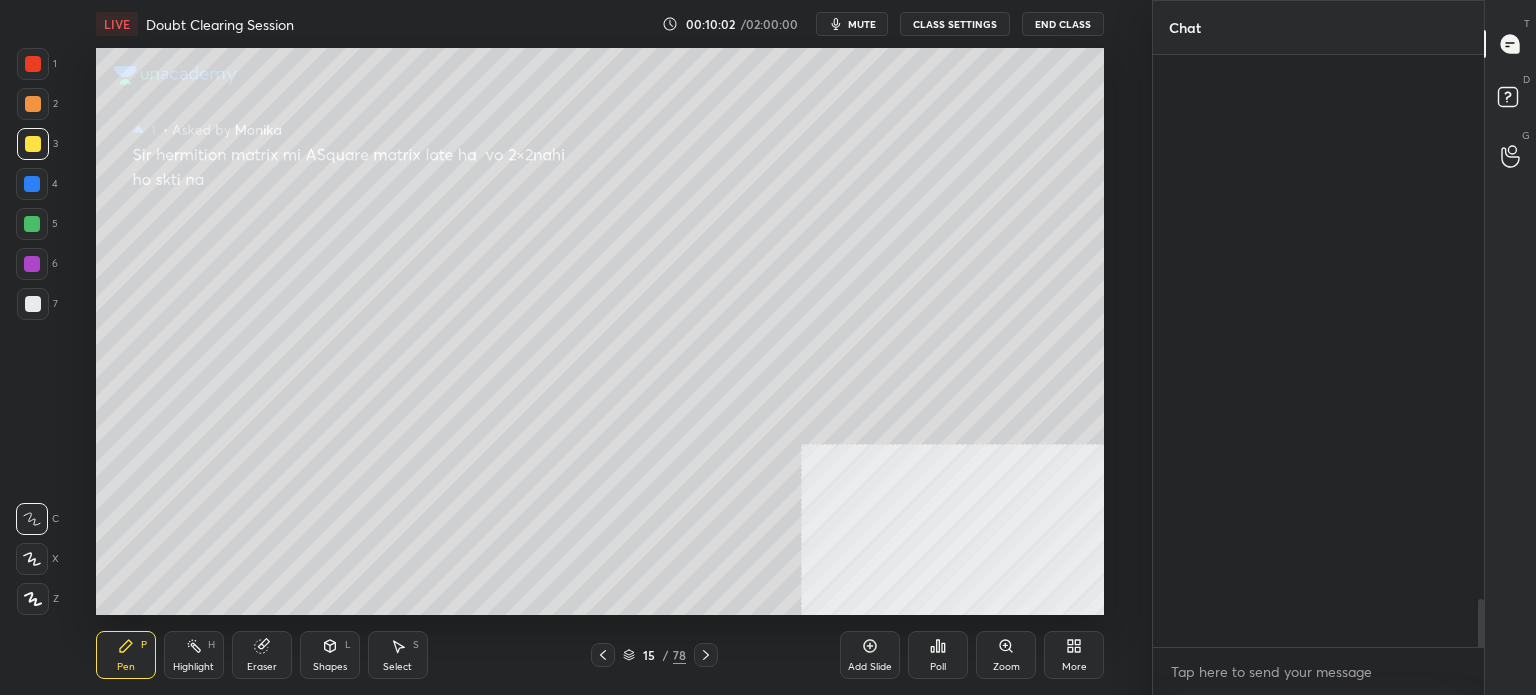 scroll, scrollTop: 7156, scrollLeft: 0, axis: vertical 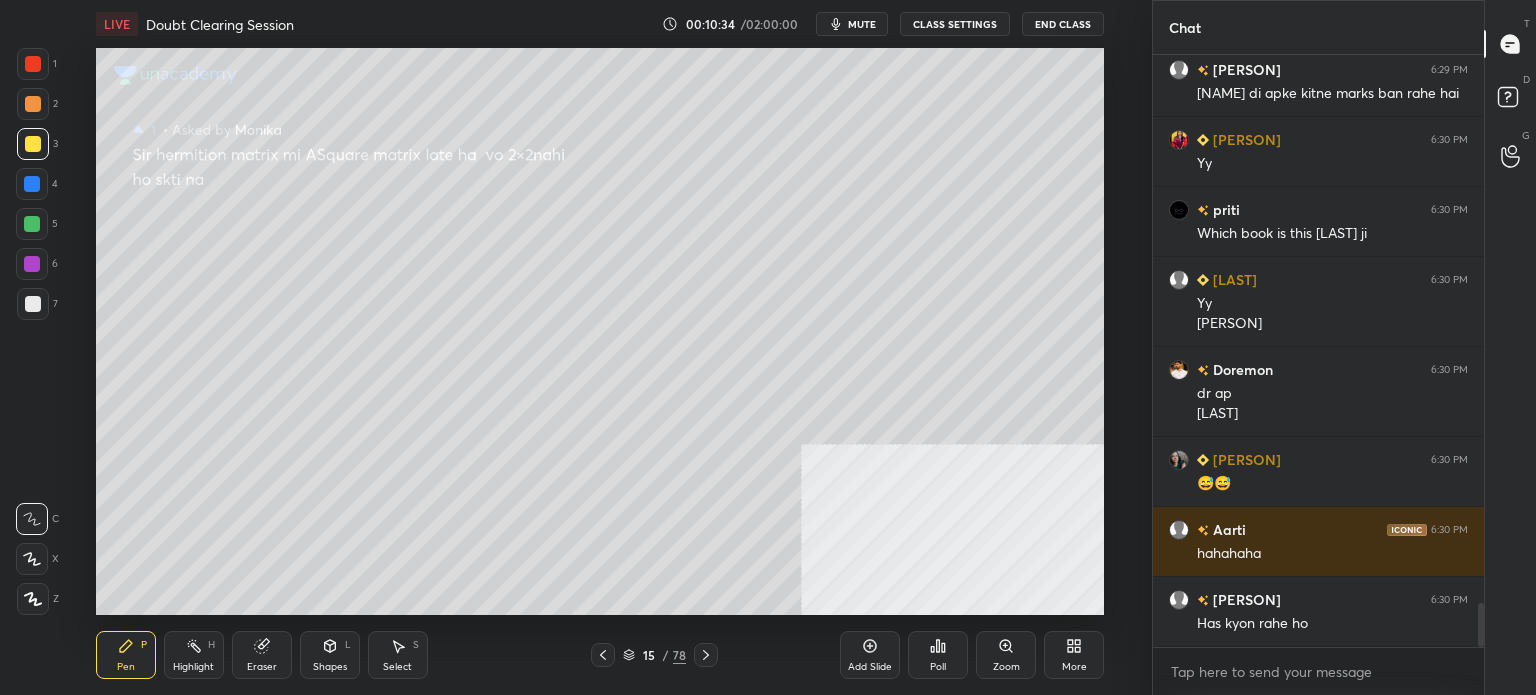click on "D" at bounding box center (1526, 79) 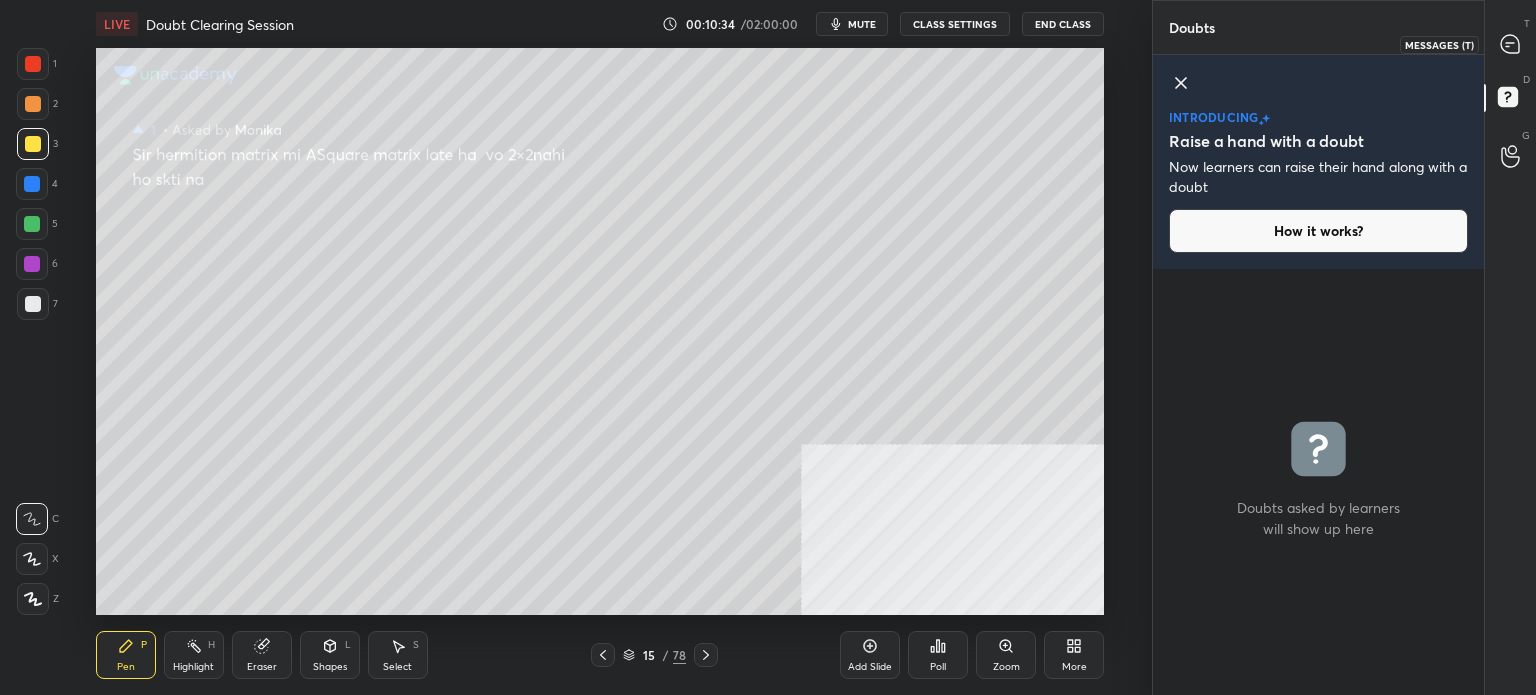 click at bounding box center (1511, 44) 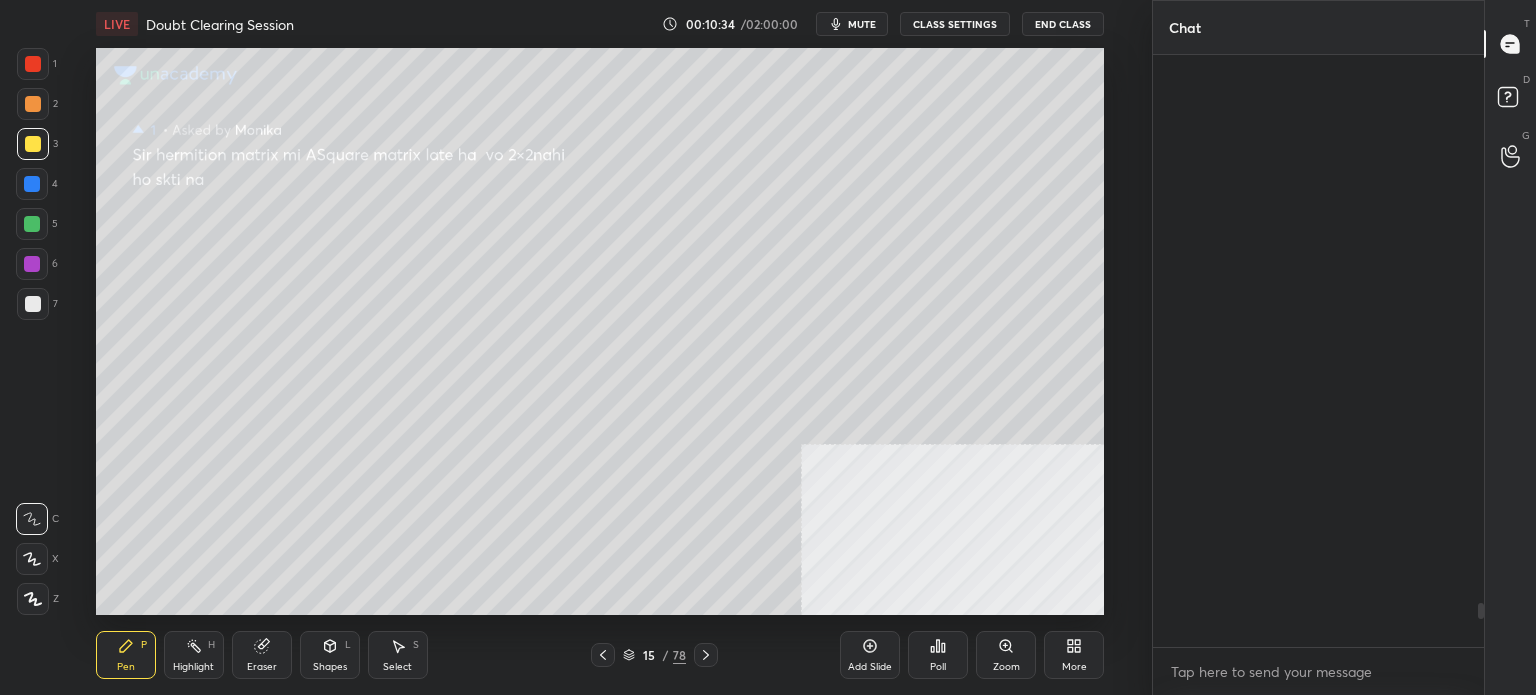 scroll, scrollTop: 7406, scrollLeft: 0, axis: vertical 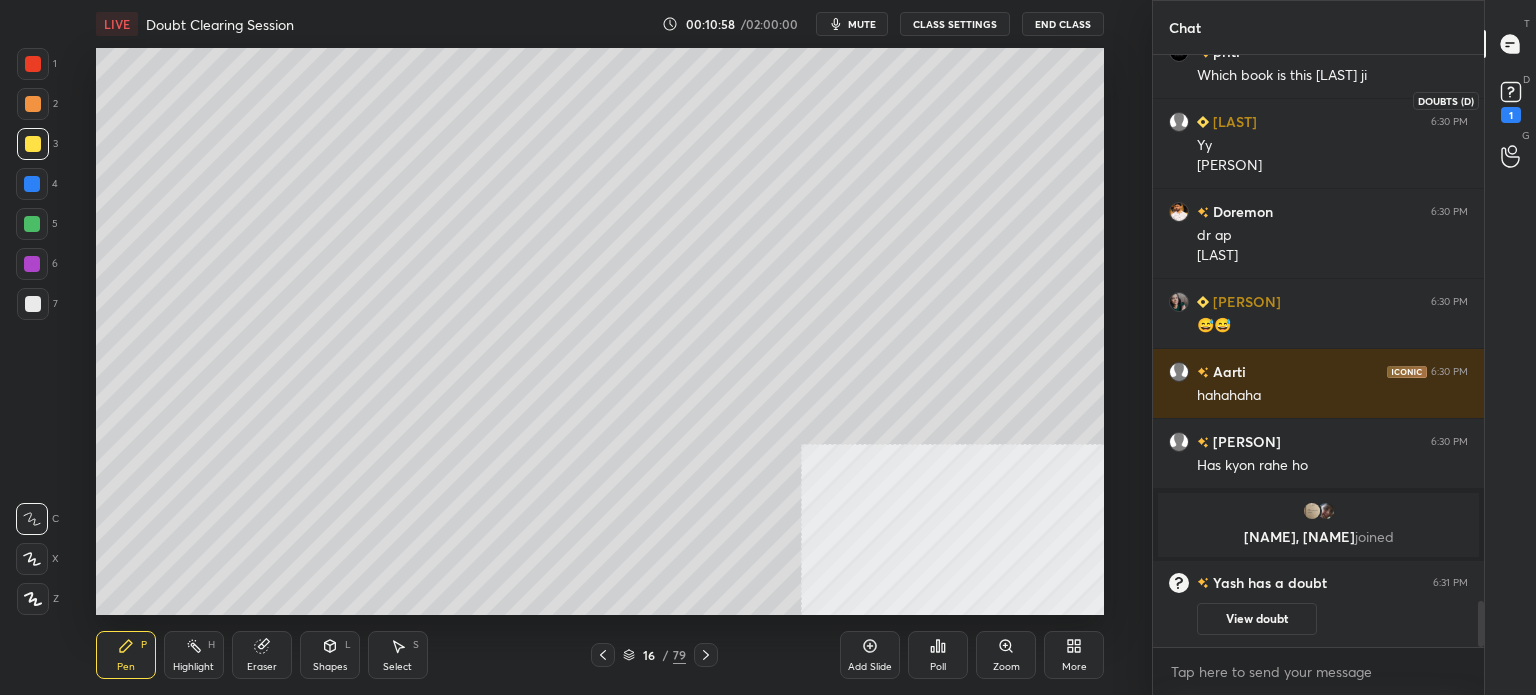 click 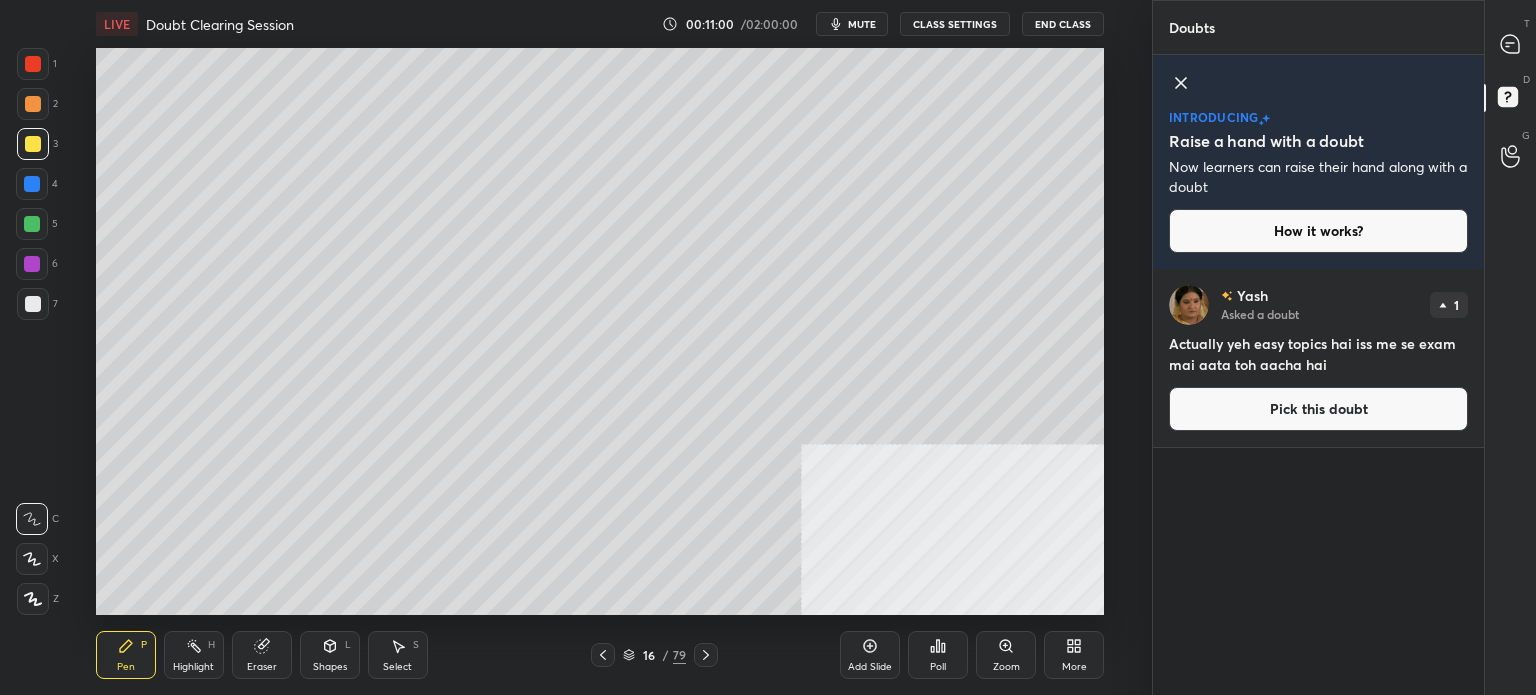 click on "Pick this doubt" at bounding box center [1318, 409] 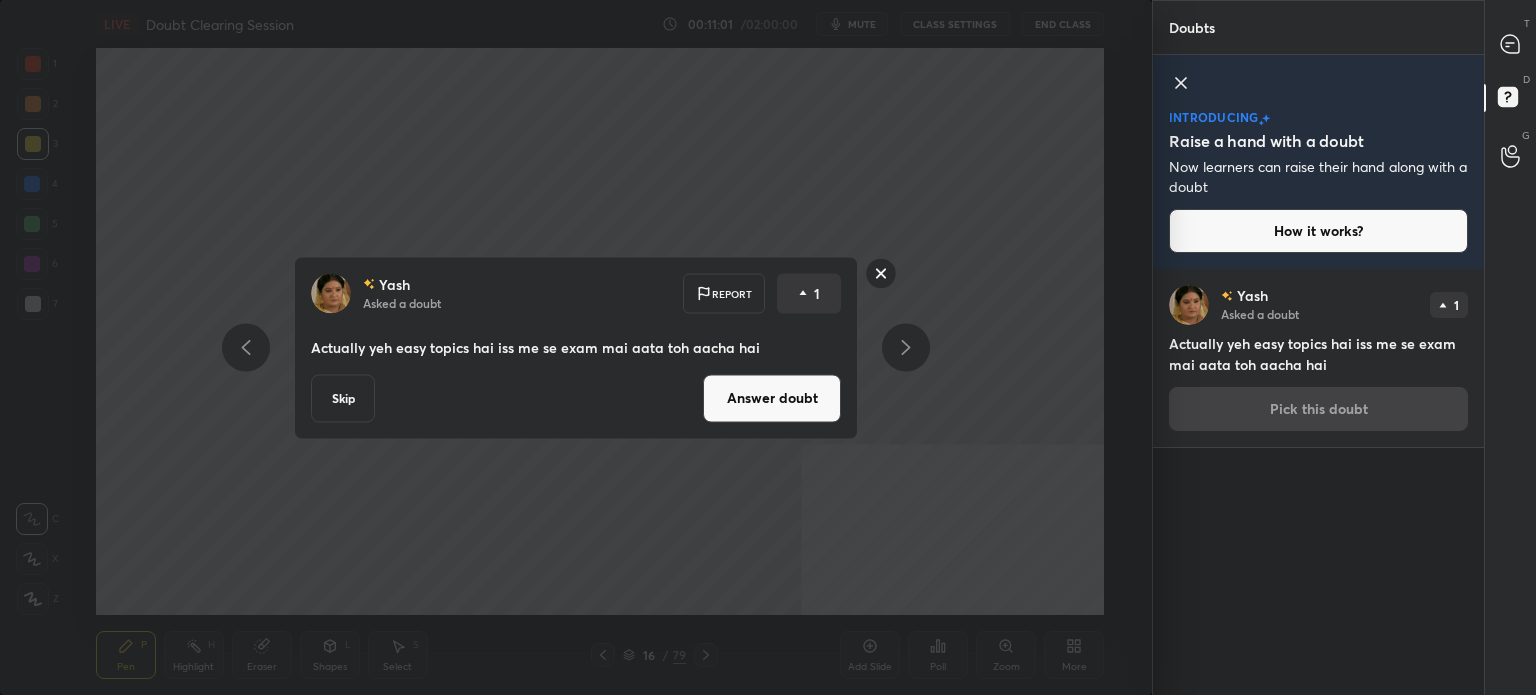 click on "Answer doubt" at bounding box center [772, 398] 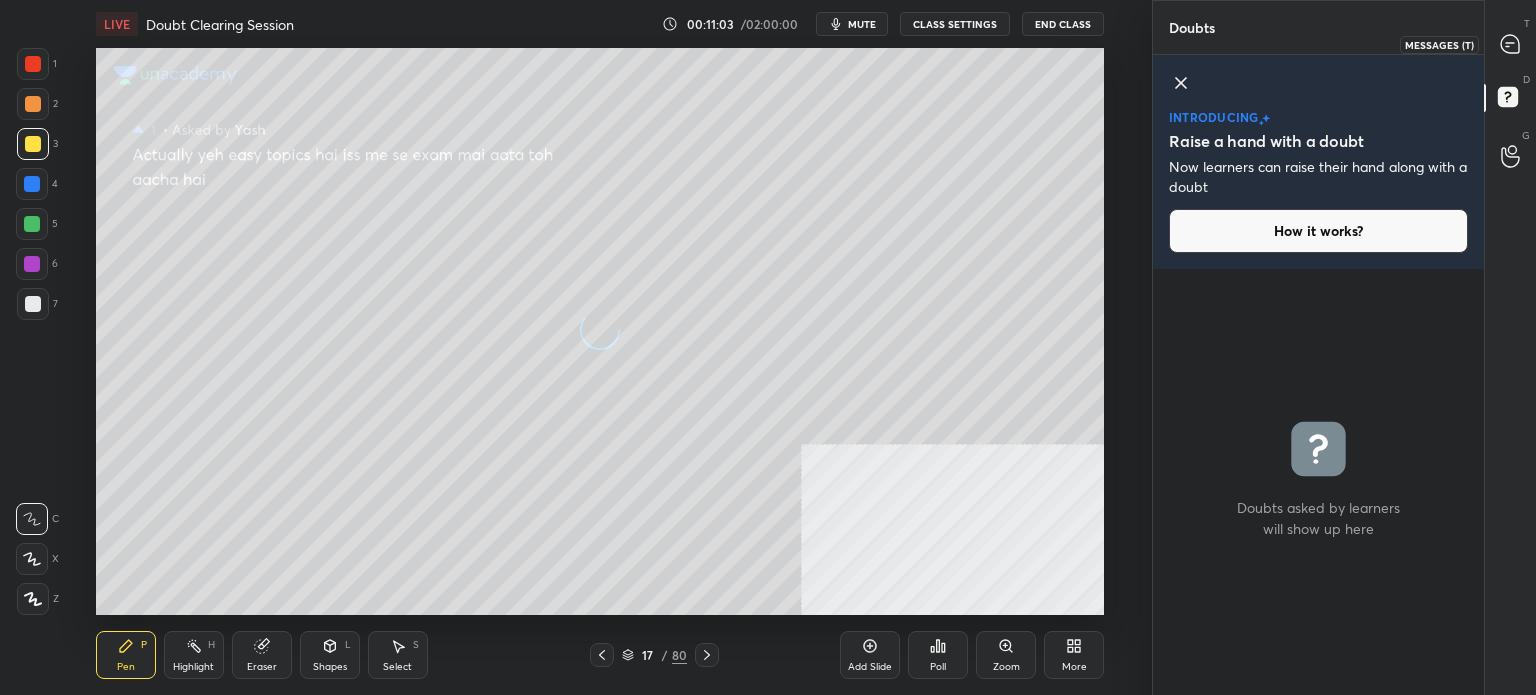 click 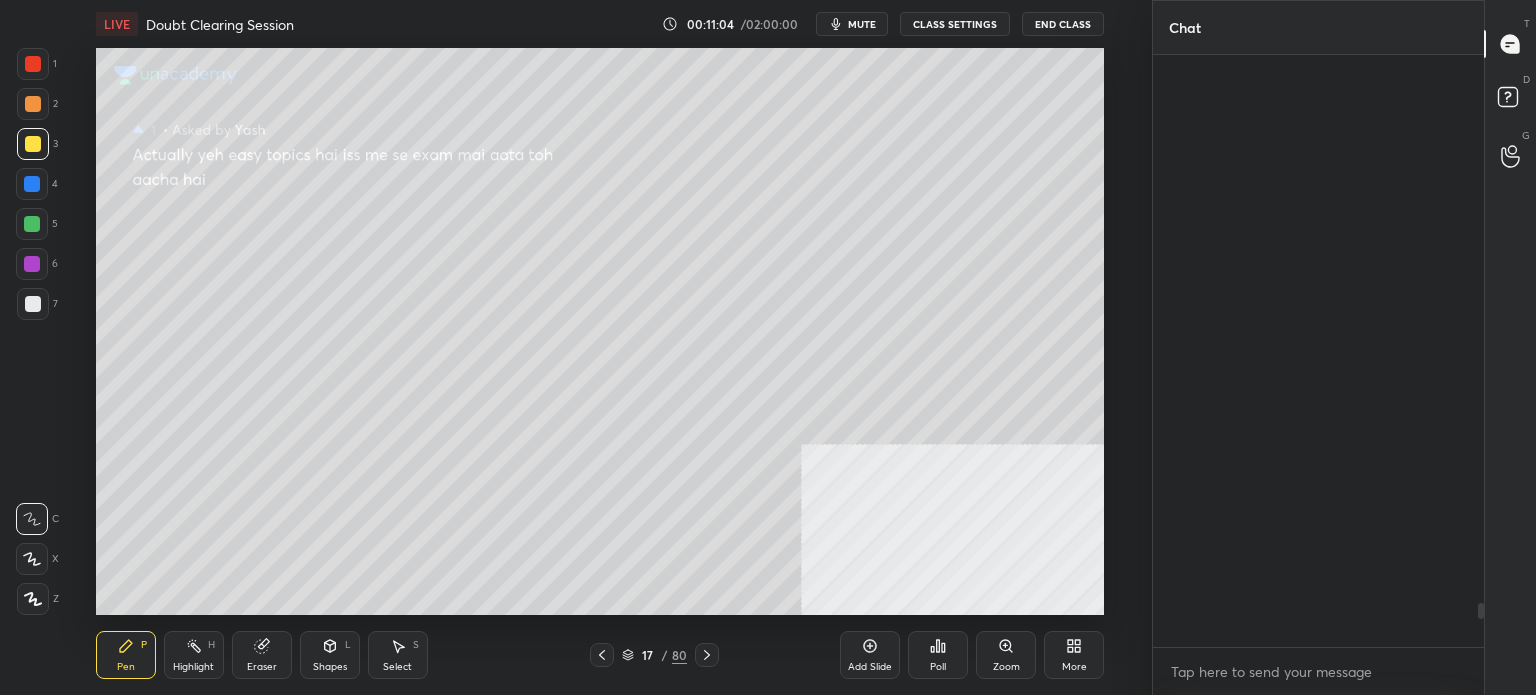 scroll, scrollTop: 7440, scrollLeft: 0, axis: vertical 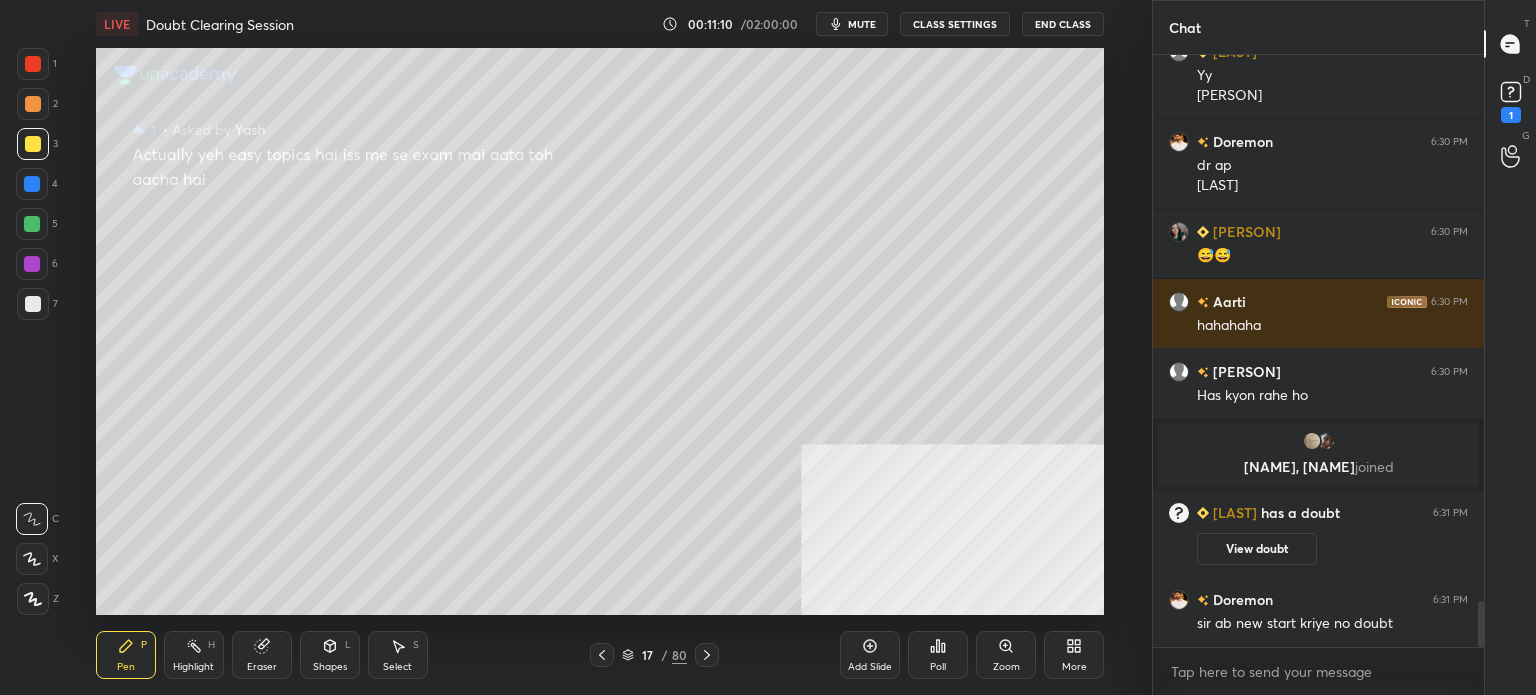 click on "1" at bounding box center [1511, 115] 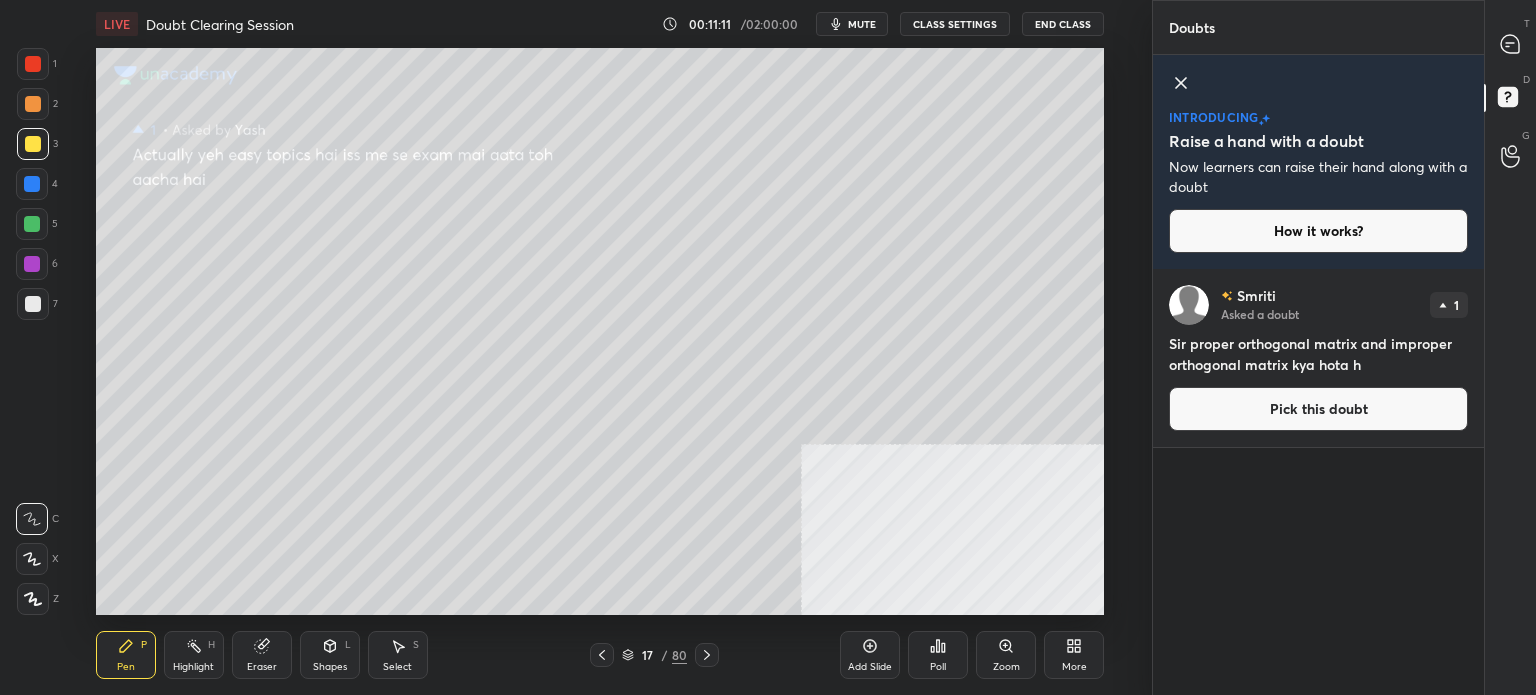 click on "Pick this doubt" at bounding box center [1318, 409] 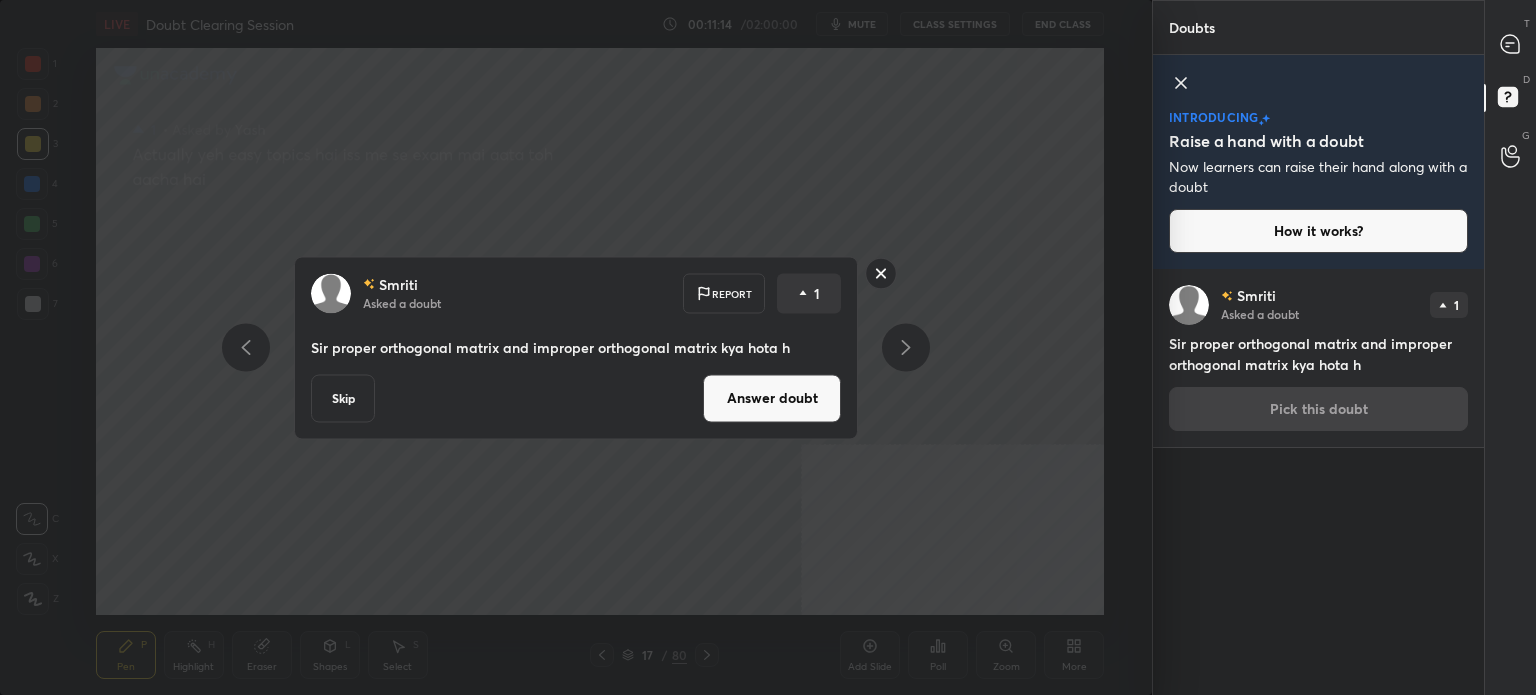 click on "Answer doubt" at bounding box center (772, 398) 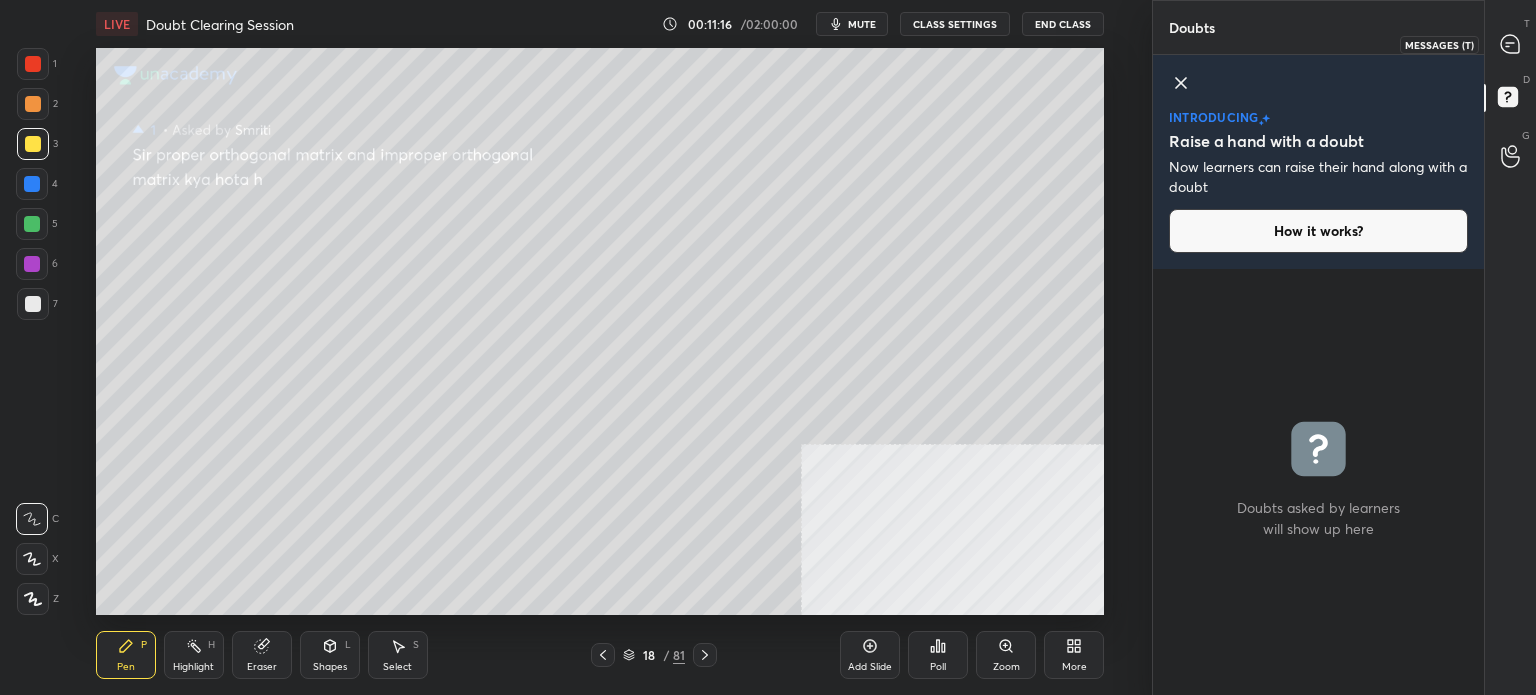 click 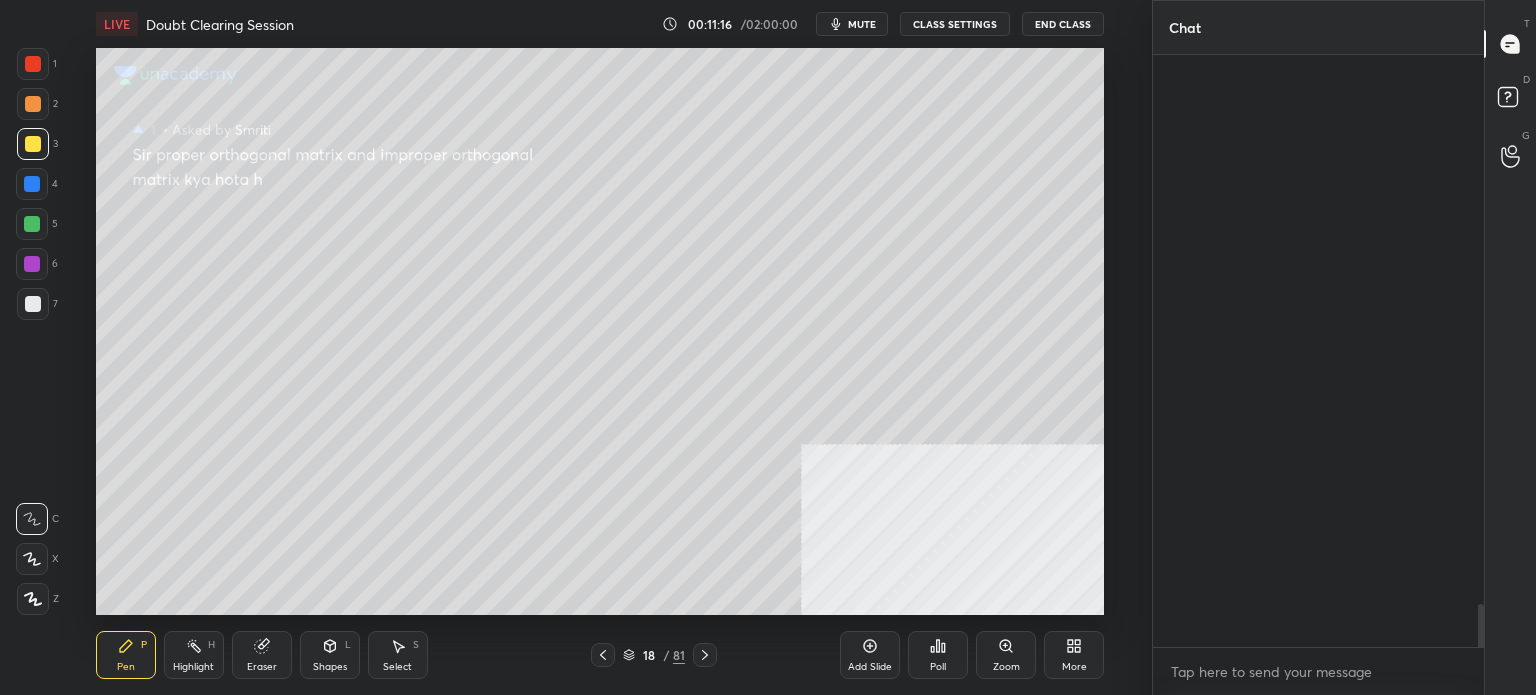 scroll, scrollTop: 7516, scrollLeft: 0, axis: vertical 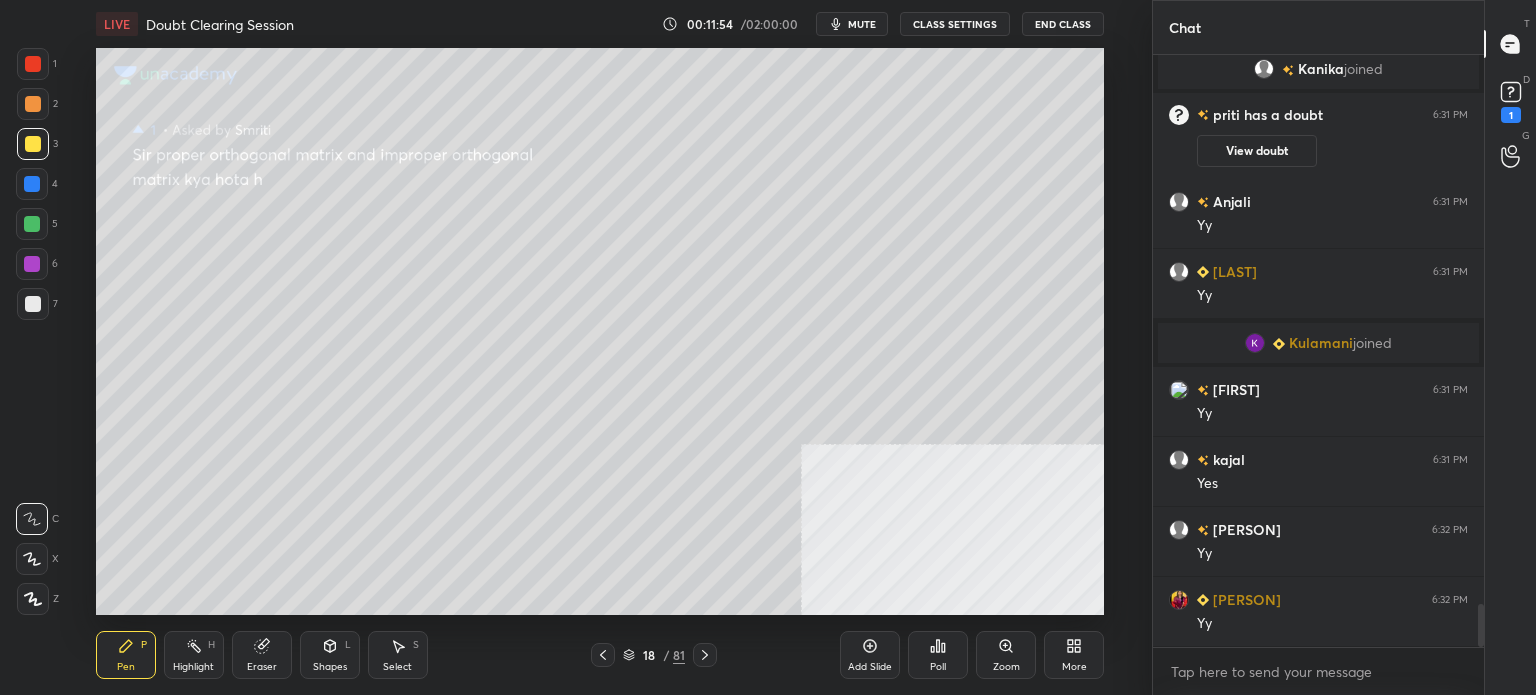 click on "D Doubts (D) 1" at bounding box center (1510, 100) 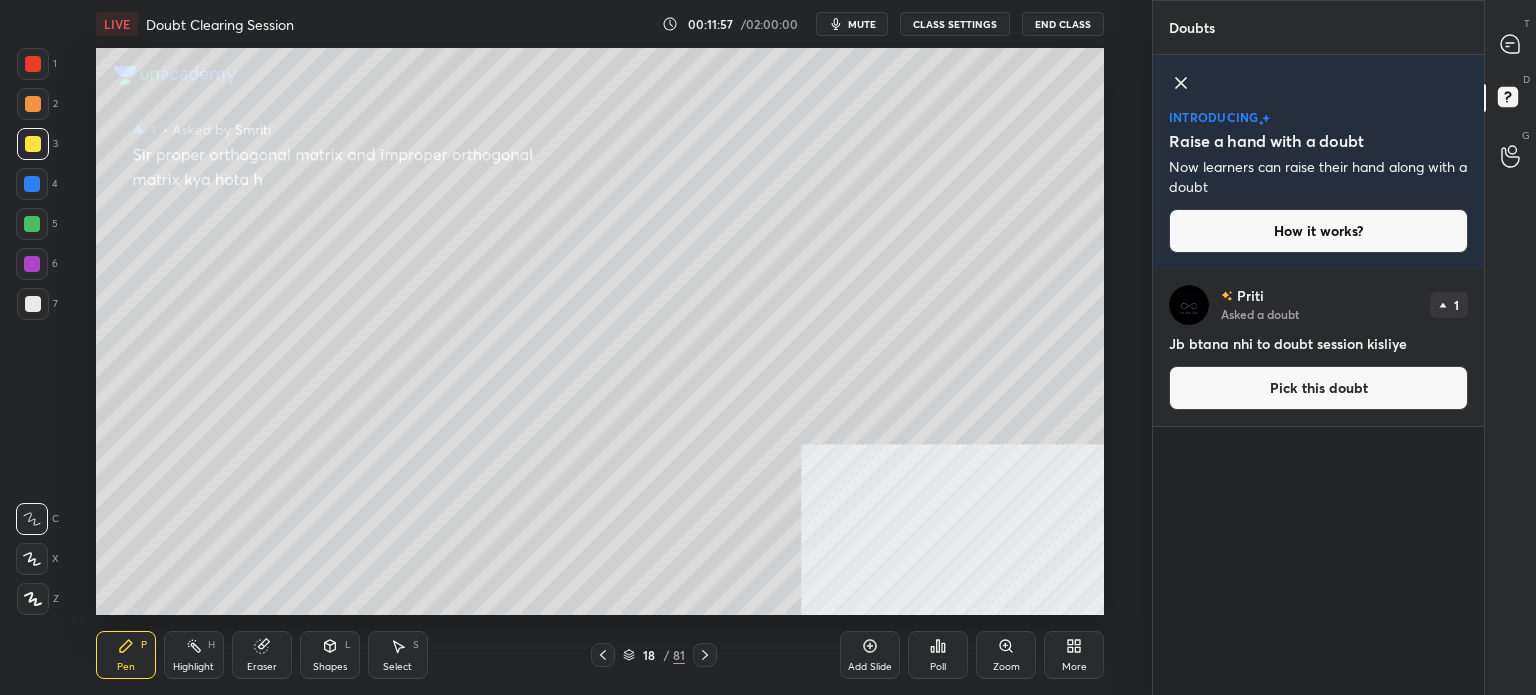 click on "Pick this doubt" at bounding box center (1318, 388) 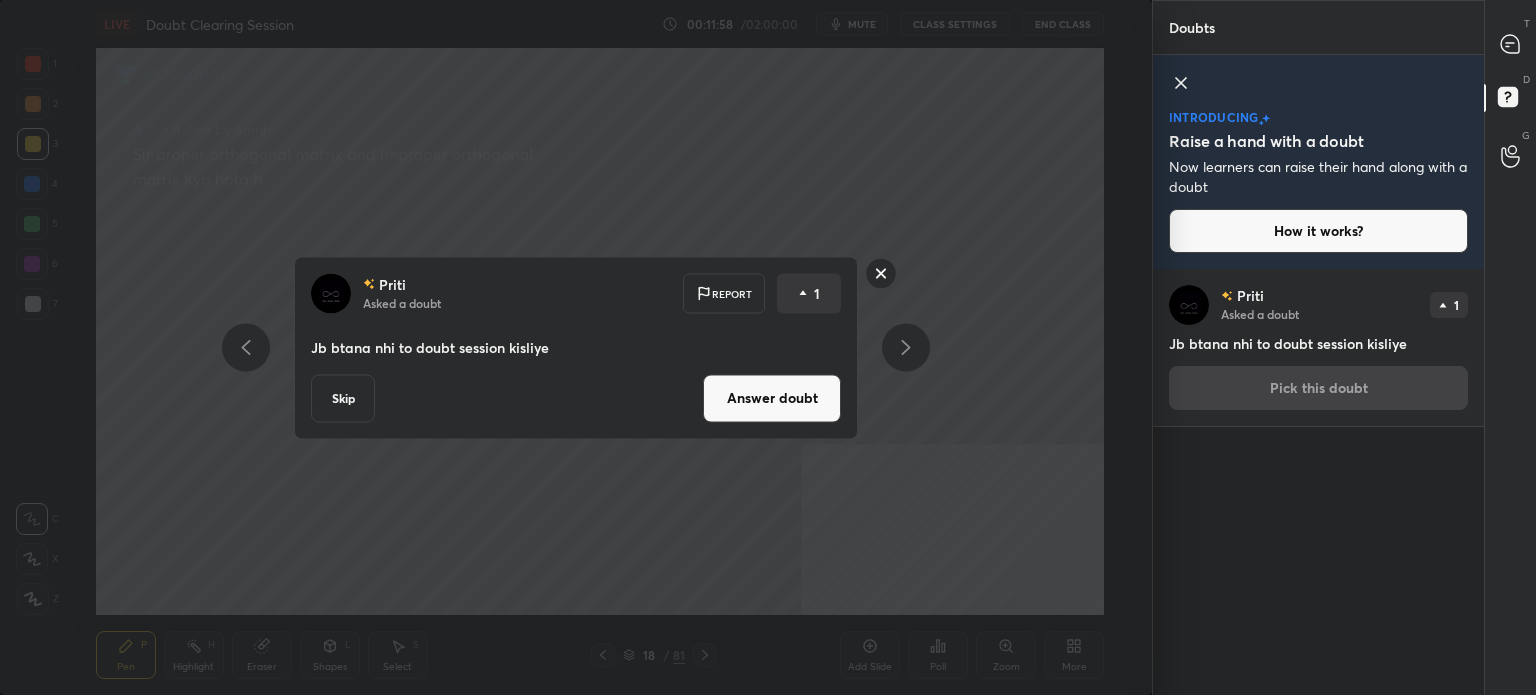 click on "Answer doubt" at bounding box center [772, 398] 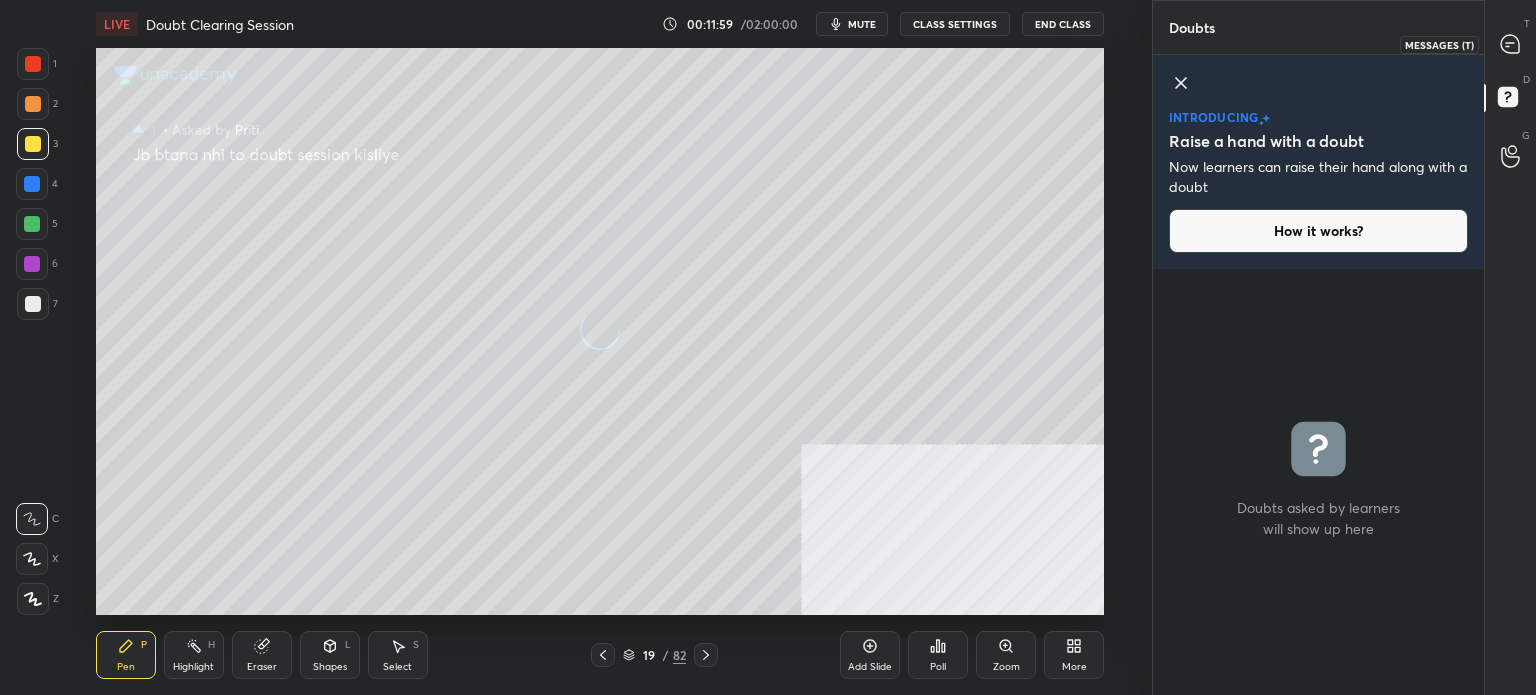 click 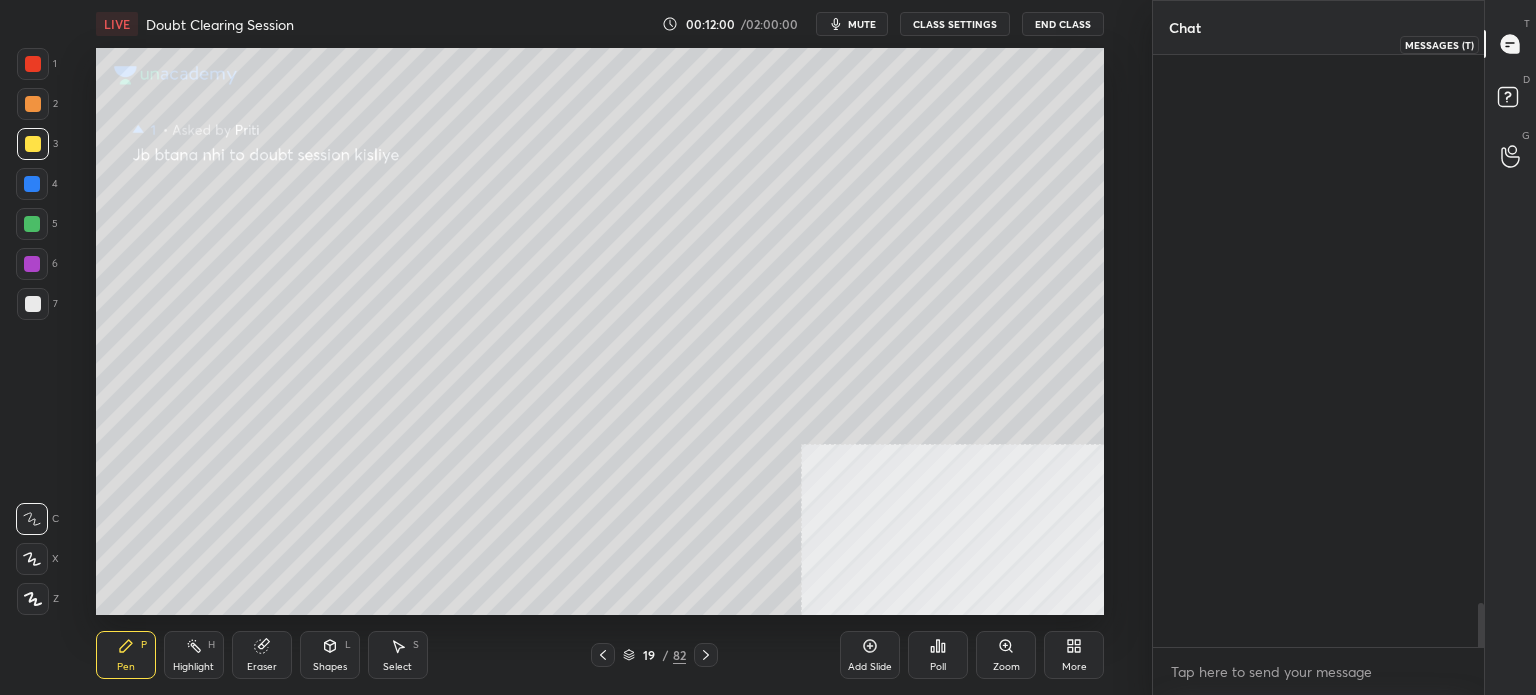 scroll, scrollTop: 8056, scrollLeft: 0, axis: vertical 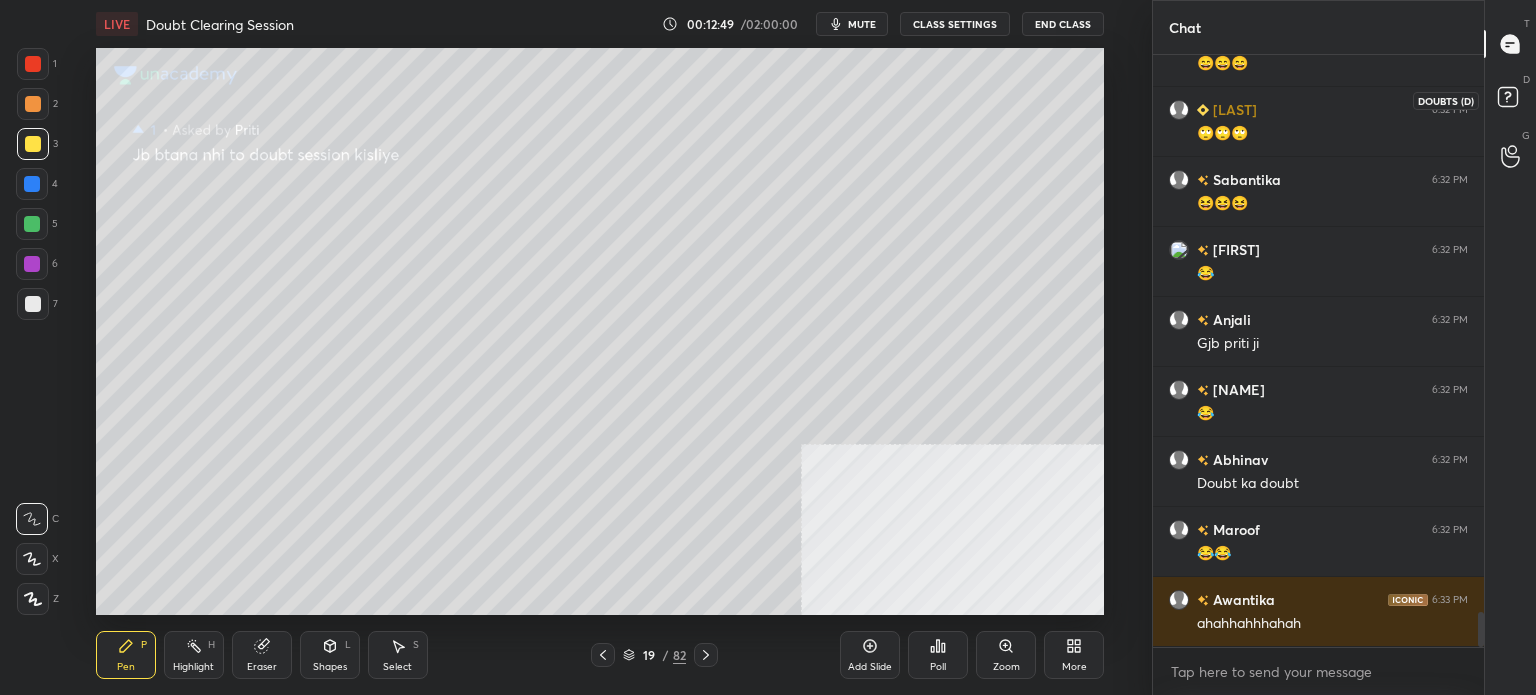 click 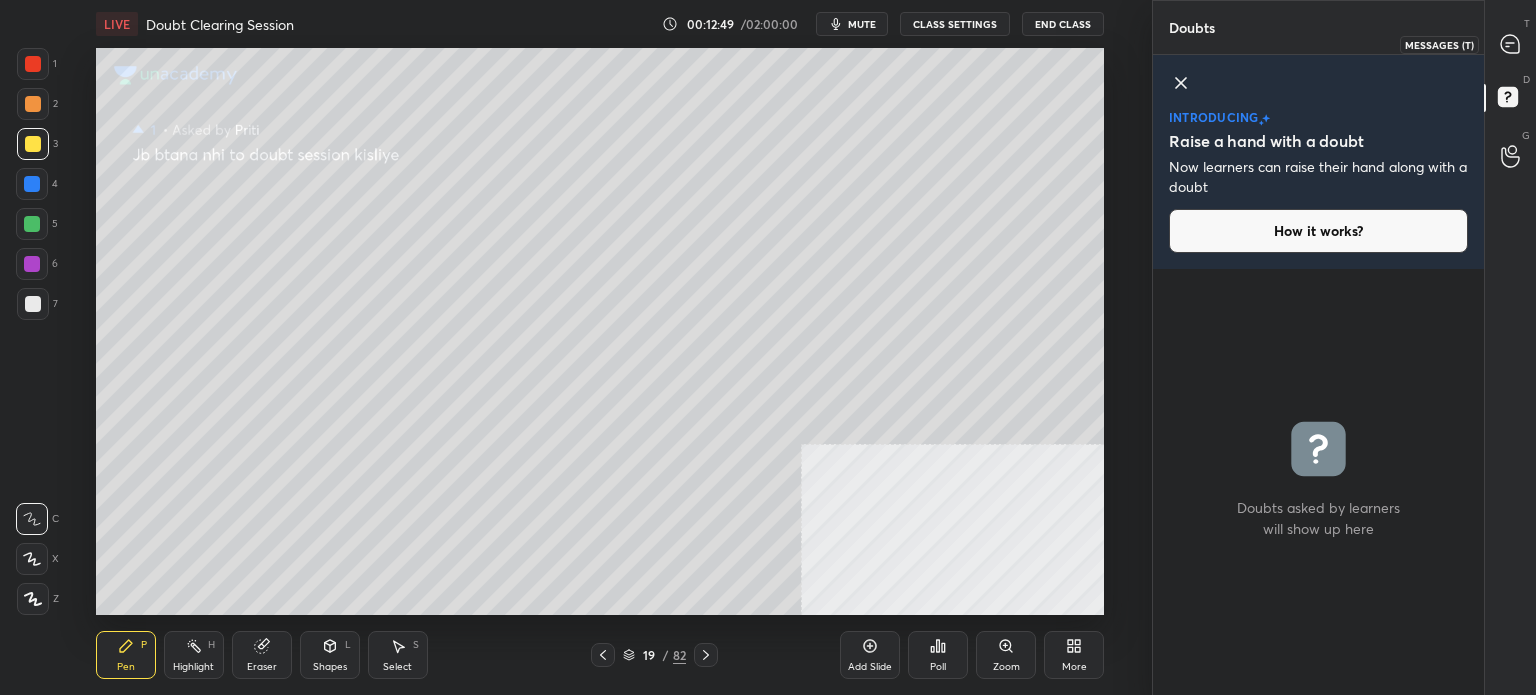 click 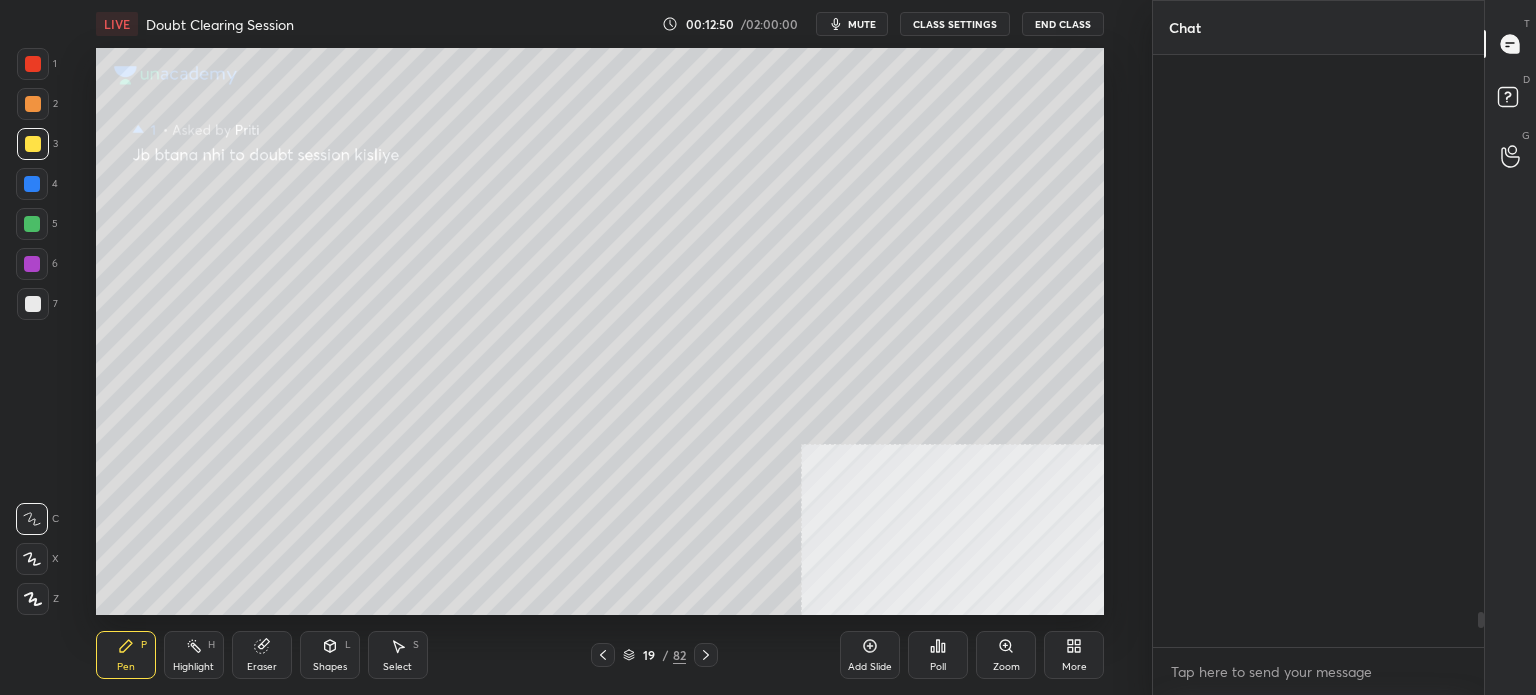 scroll, scrollTop: 9304, scrollLeft: 0, axis: vertical 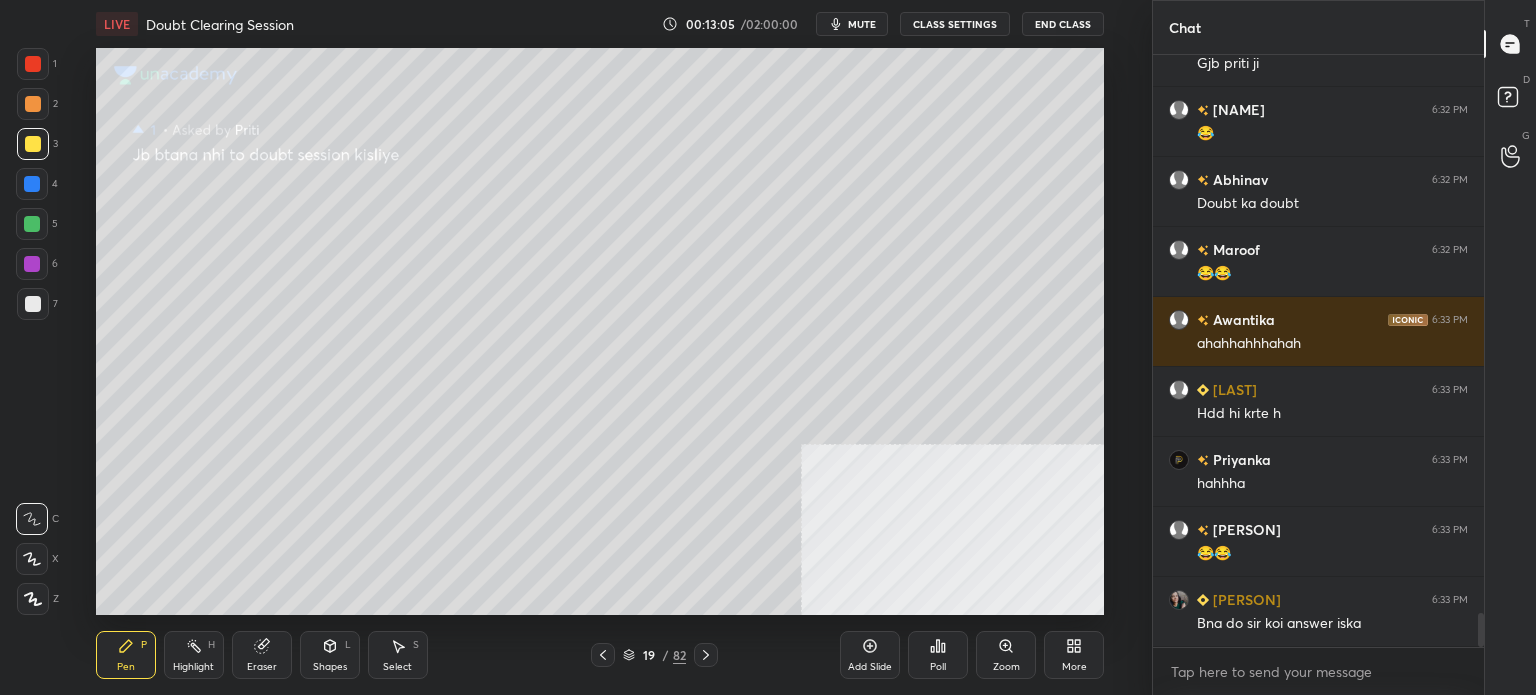 click on "Shapes" at bounding box center (330, 667) 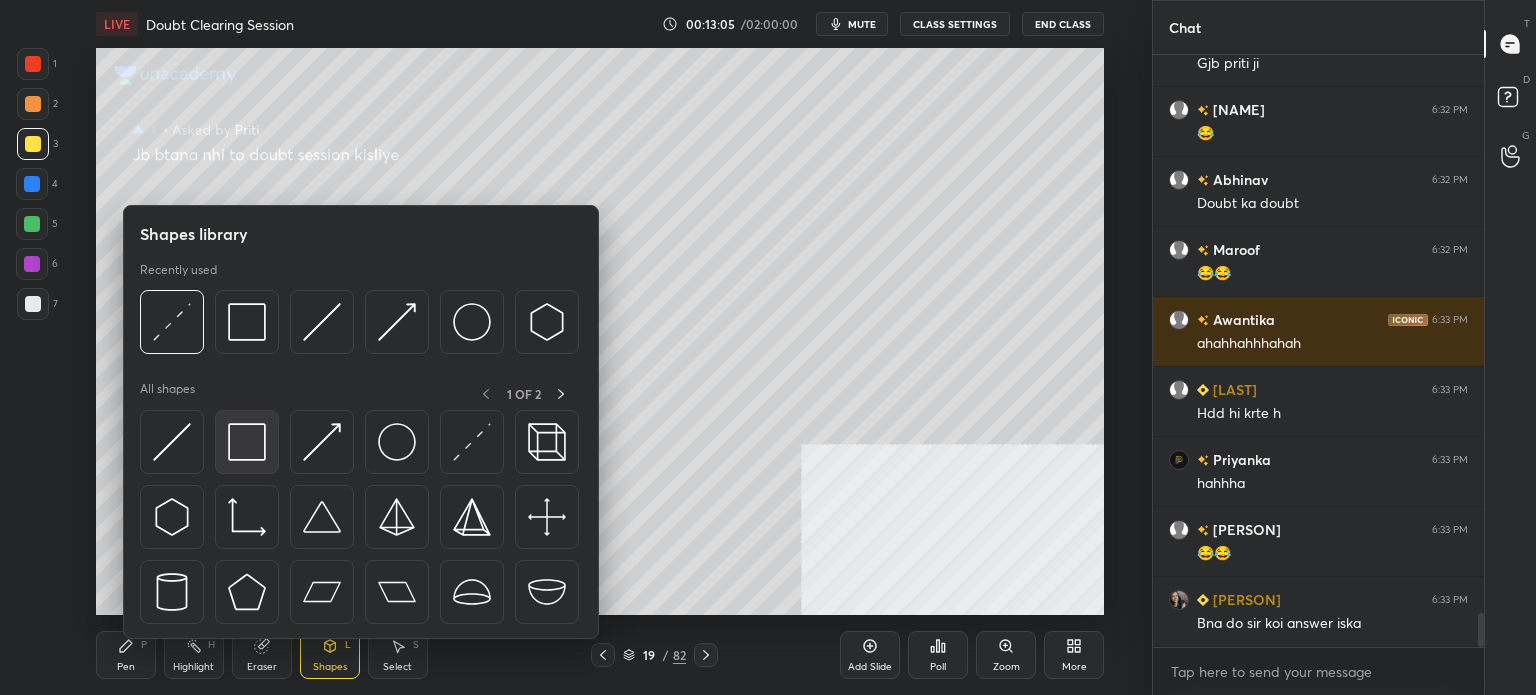 click at bounding box center (247, 442) 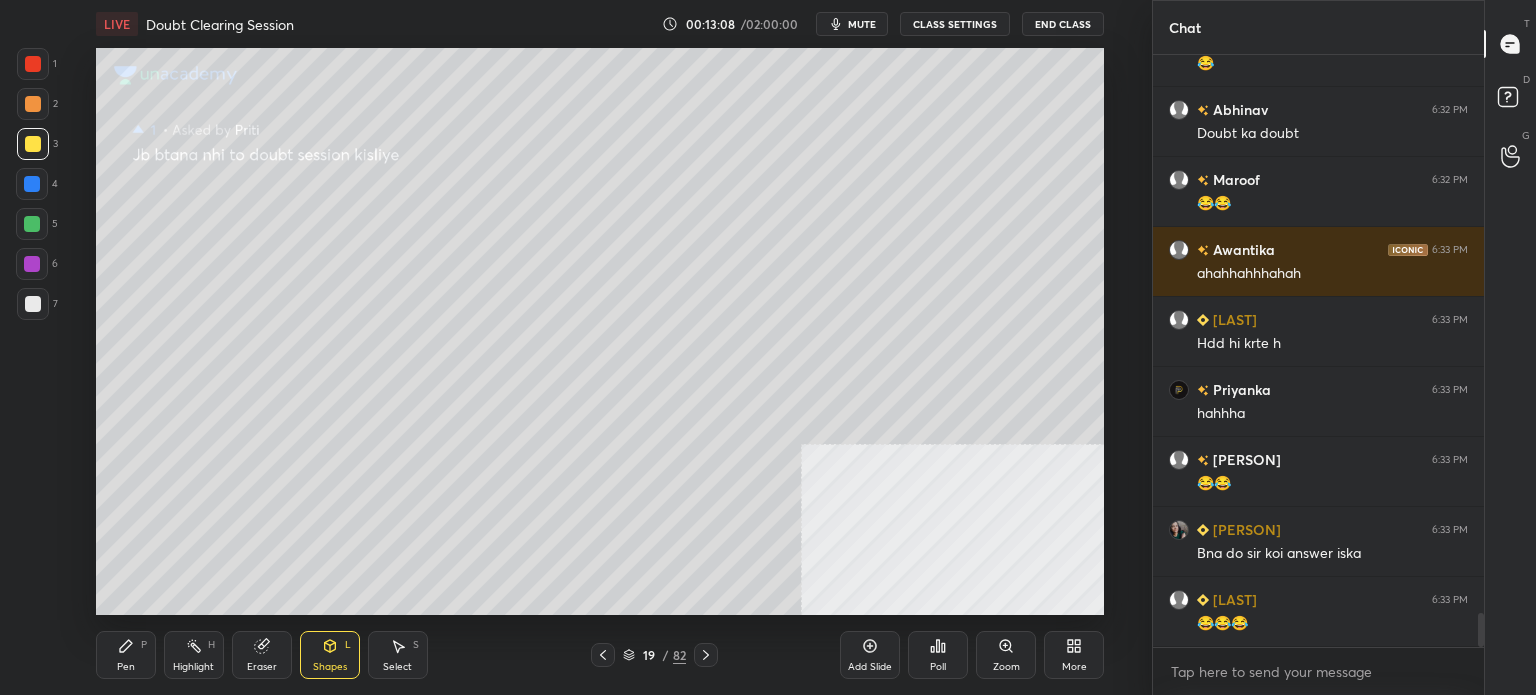 scroll, scrollTop: 9724, scrollLeft: 0, axis: vertical 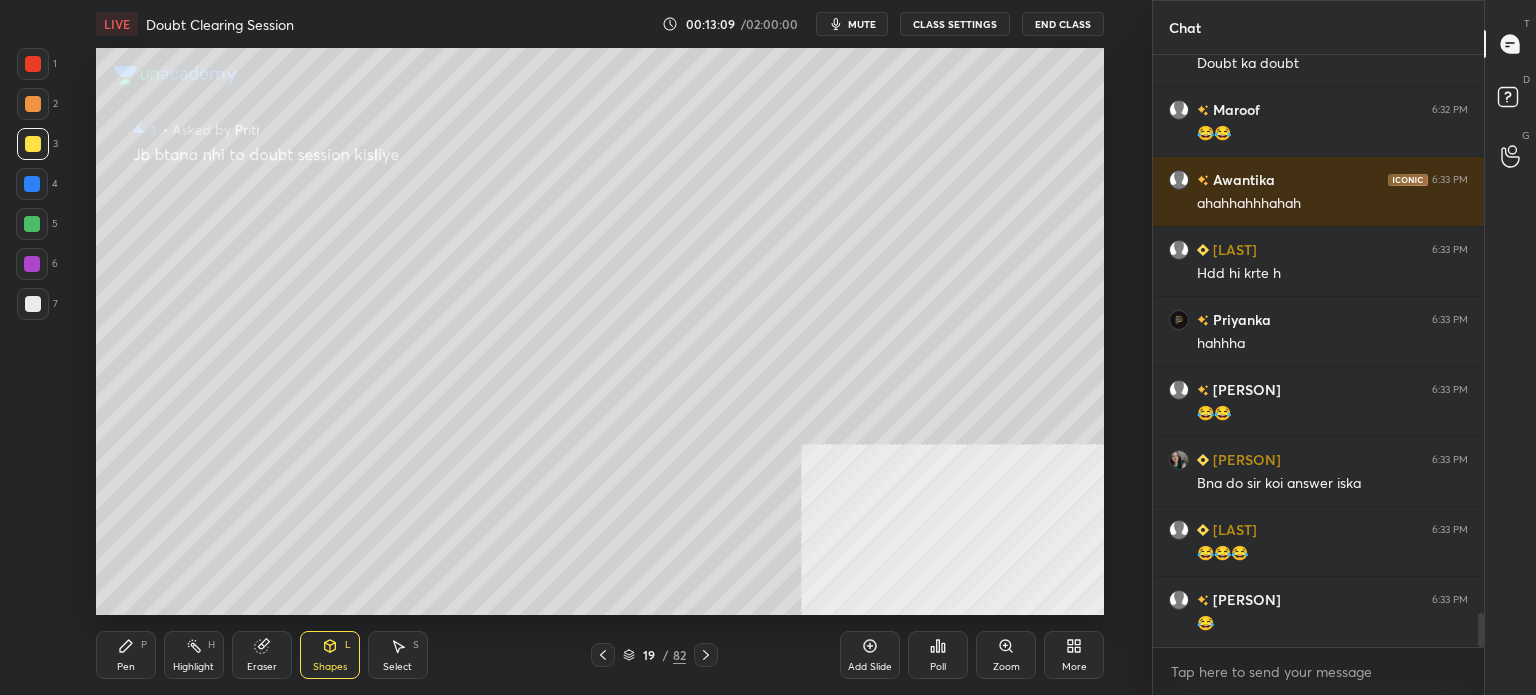 click on "Pen P" at bounding box center [126, 655] 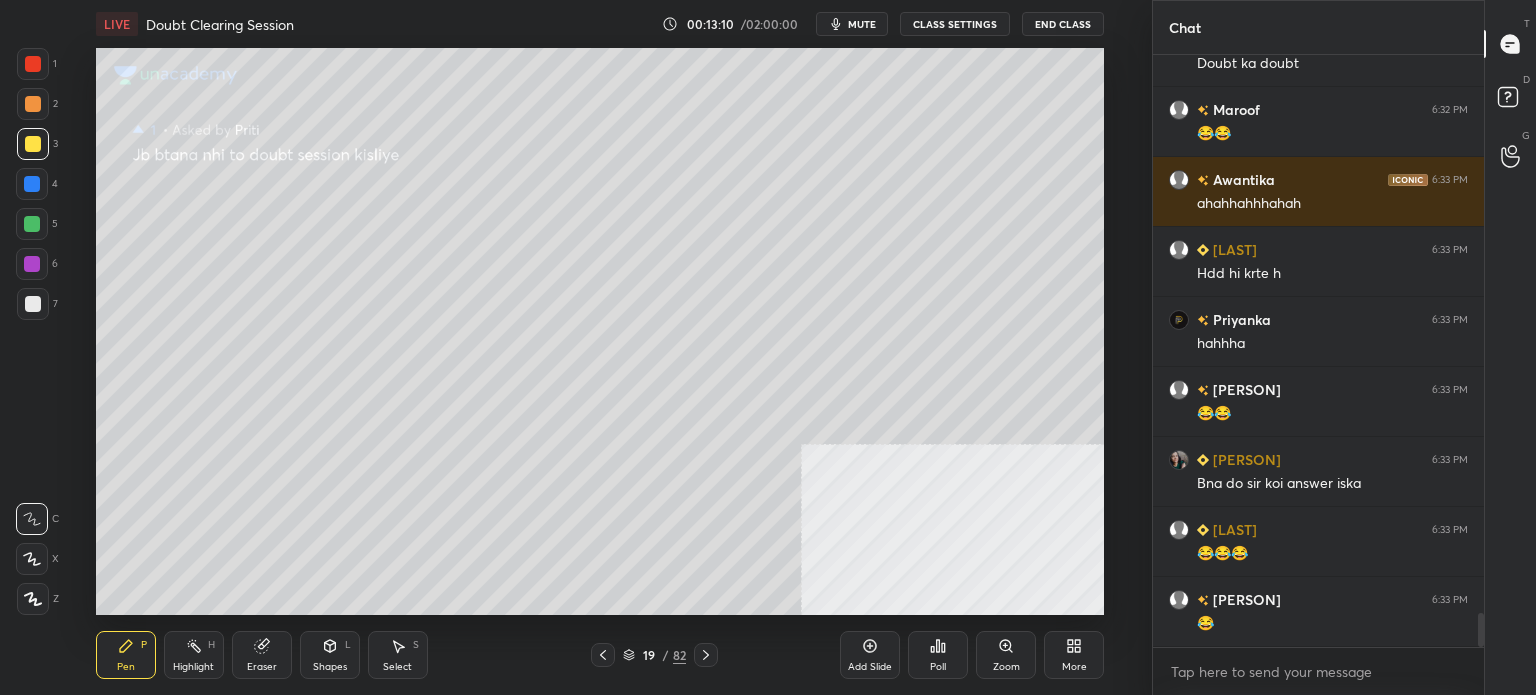 drag, startPoint x: 28, startPoint y: 102, endPoint x: 27, endPoint y: 113, distance: 11.045361 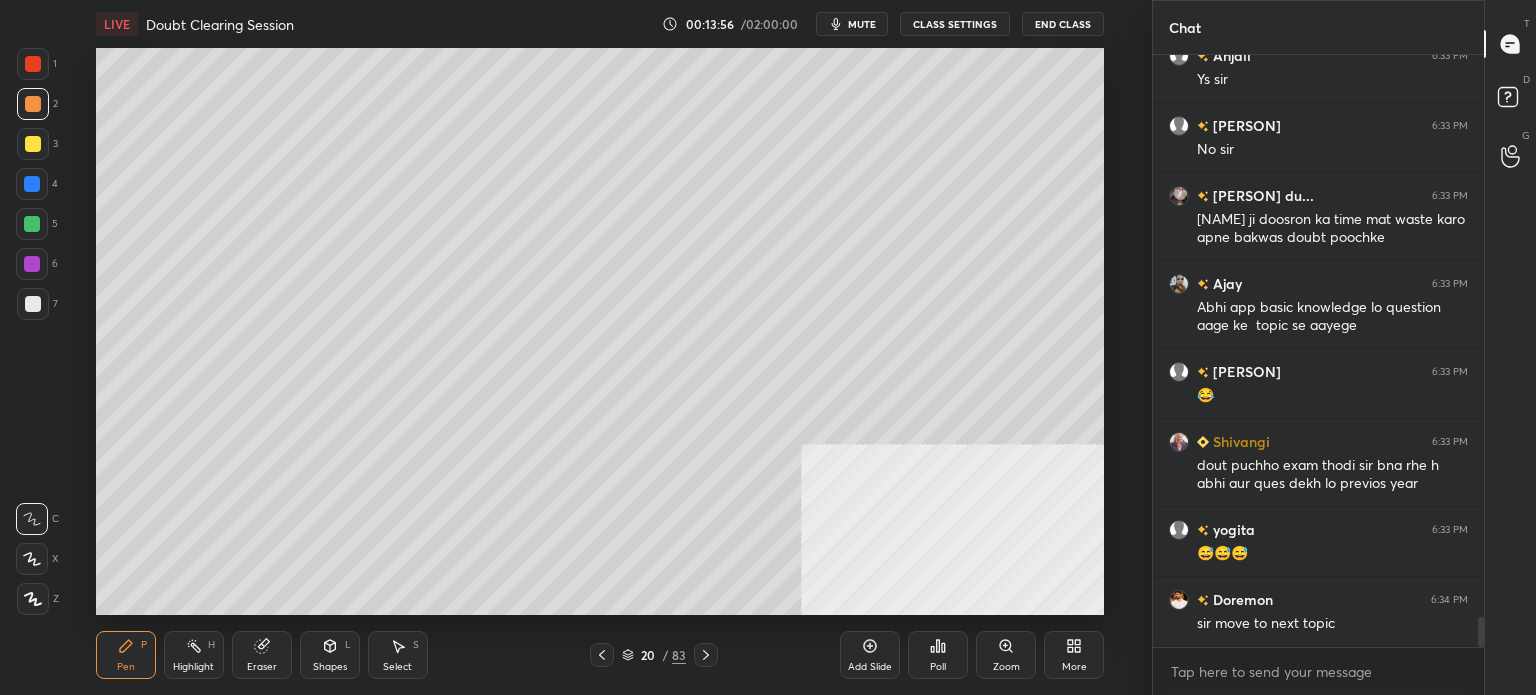 scroll, scrollTop: 10986, scrollLeft: 0, axis: vertical 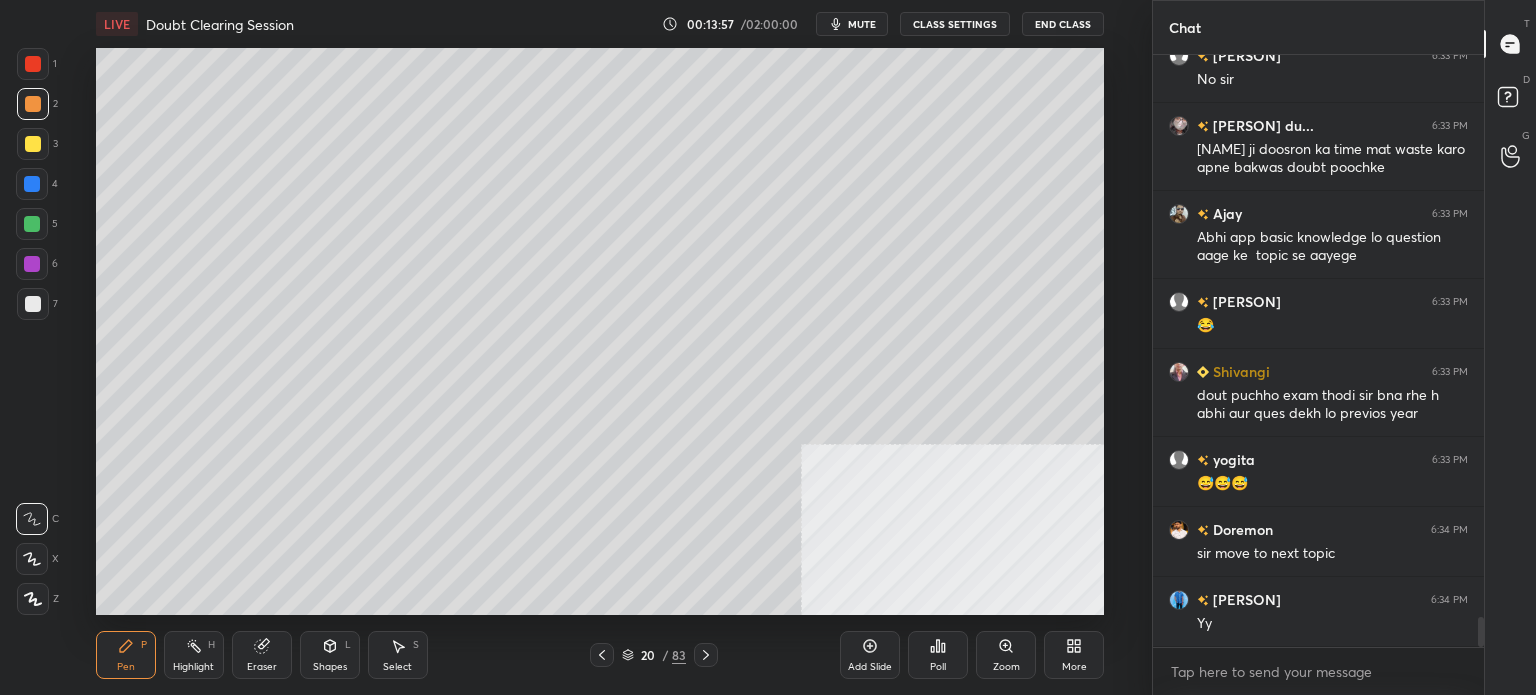 click at bounding box center [33, 144] 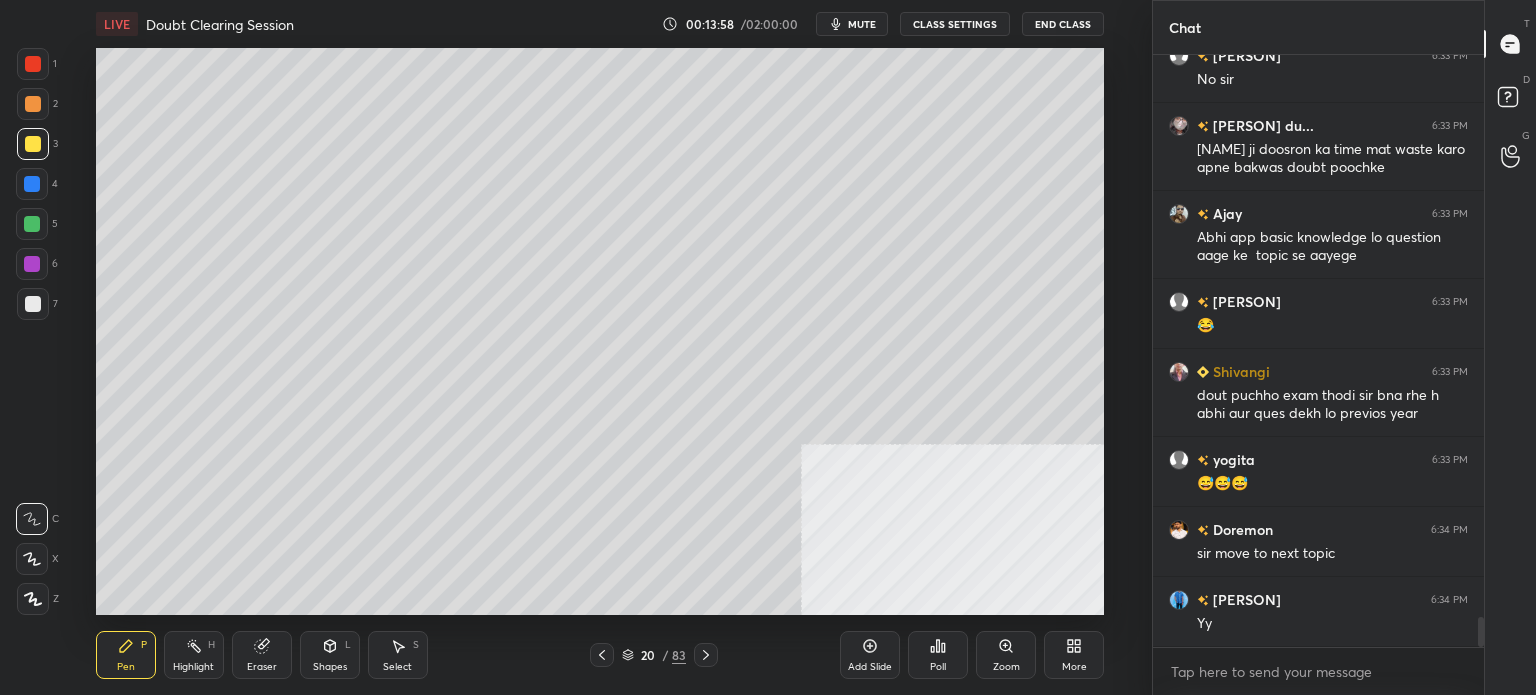 drag, startPoint x: 35, startPoint y: 587, endPoint x: 42, endPoint y: 559, distance: 28.86174 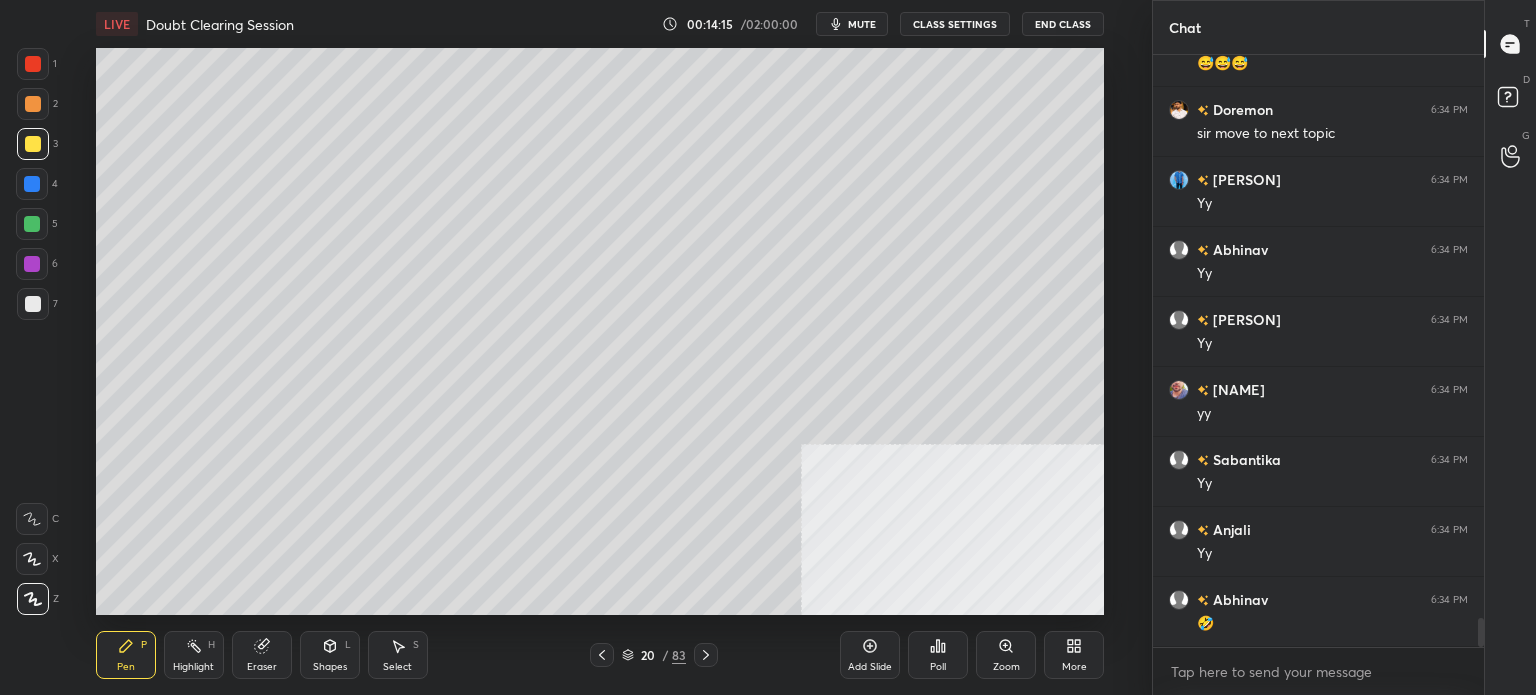 scroll, scrollTop: 11476, scrollLeft: 0, axis: vertical 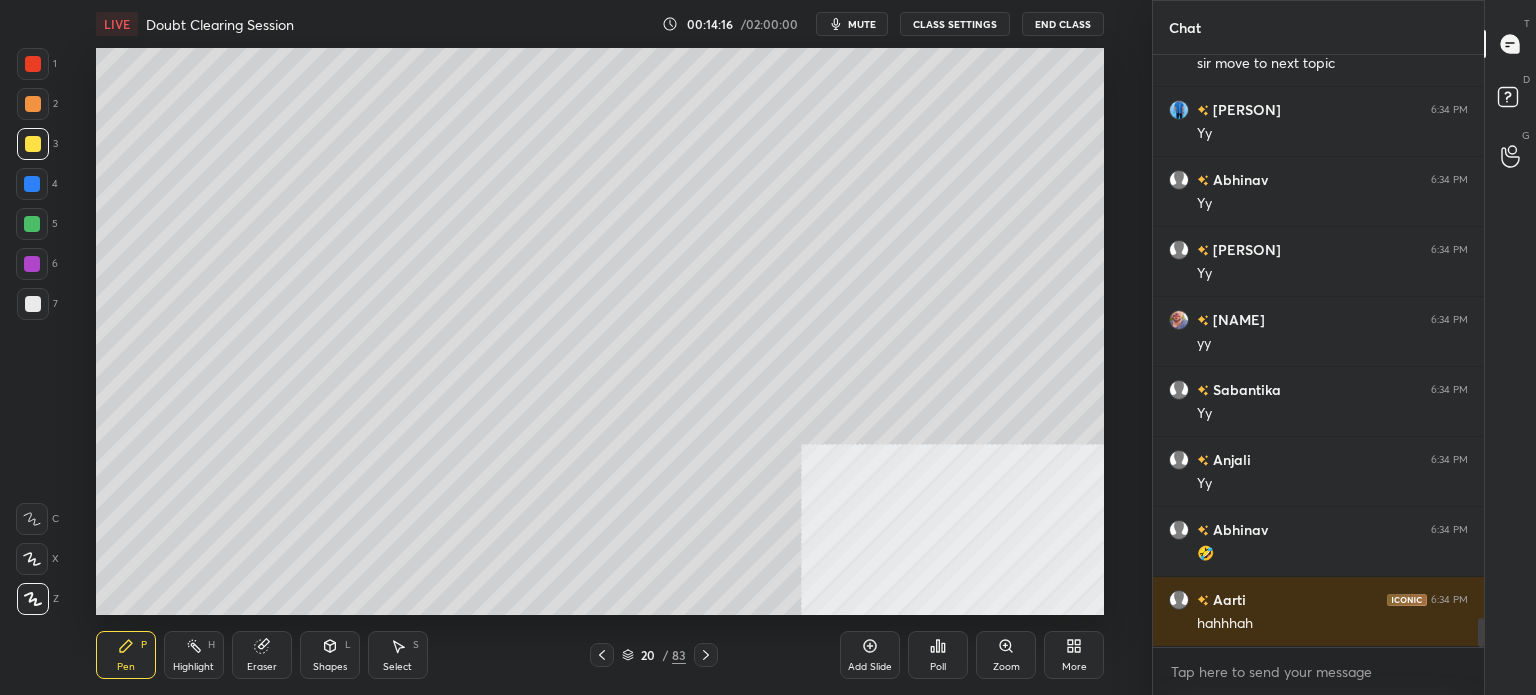 click at bounding box center (33, 104) 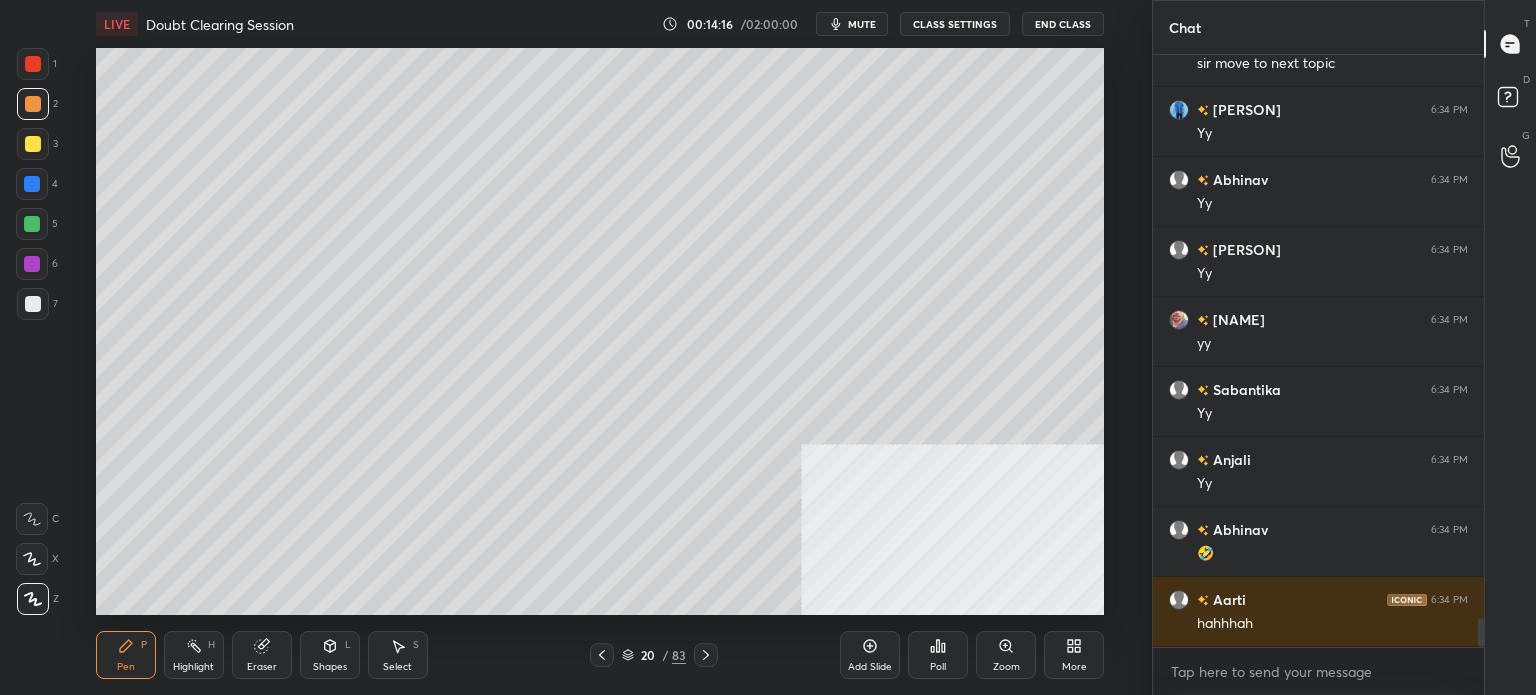 scroll, scrollTop: 11546, scrollLeft: 0, axis: vertical 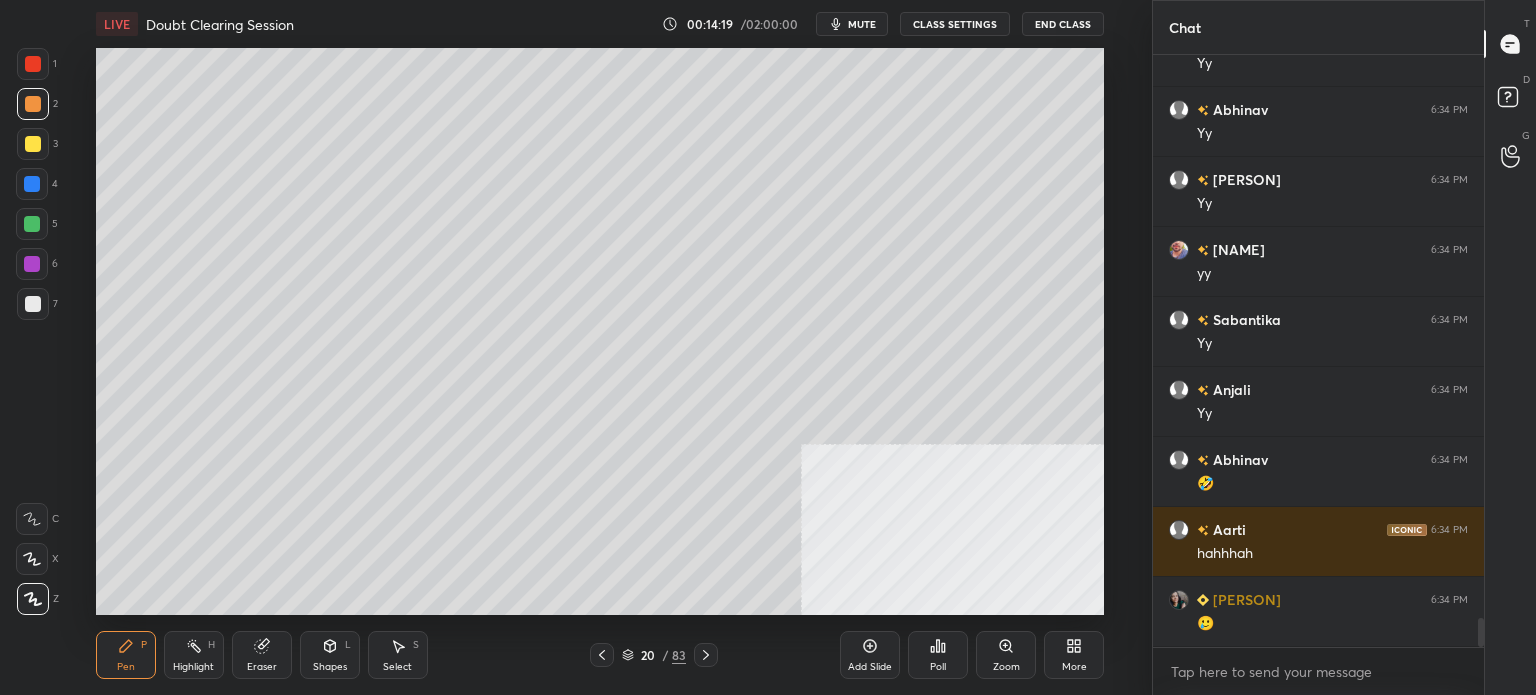 click at bounding box center [33, 104] 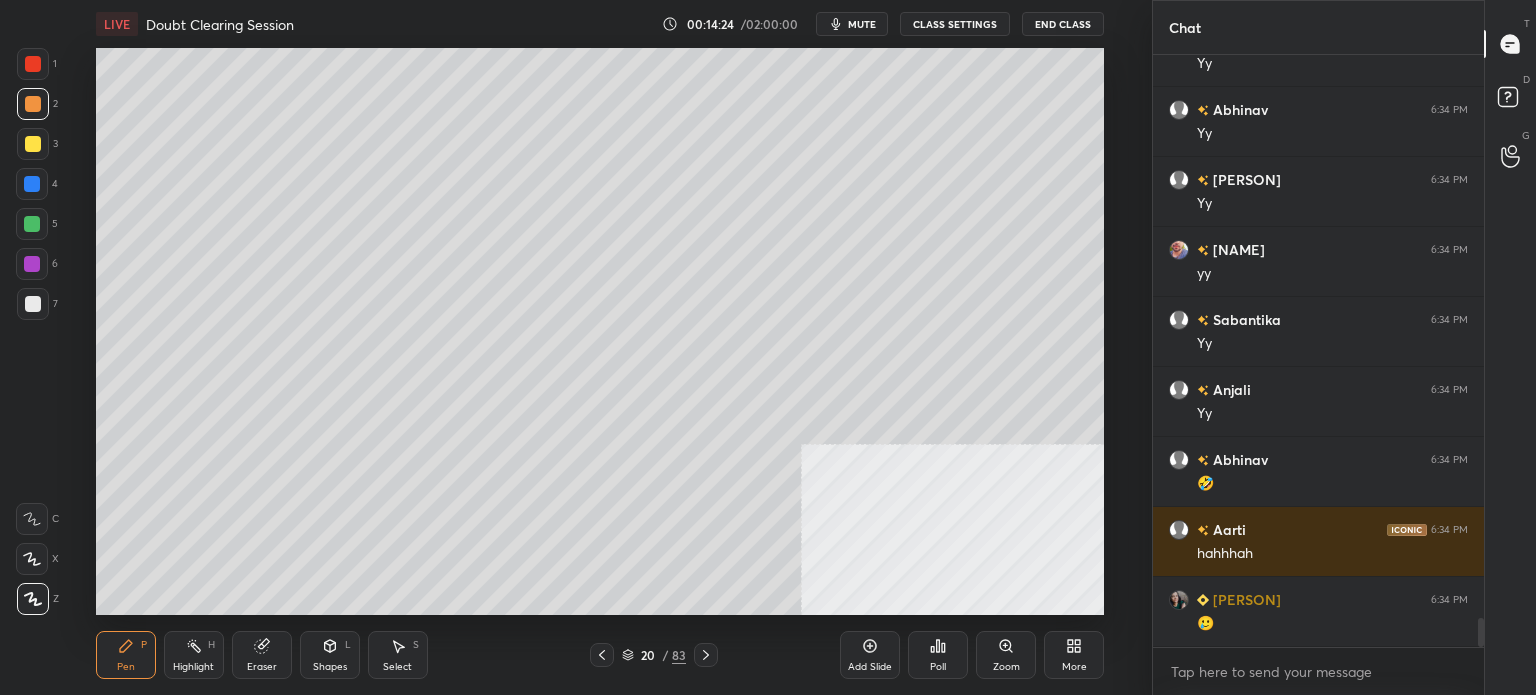 scroll, scrollTop: 11616, scrollLeft: 0, axis: vertical 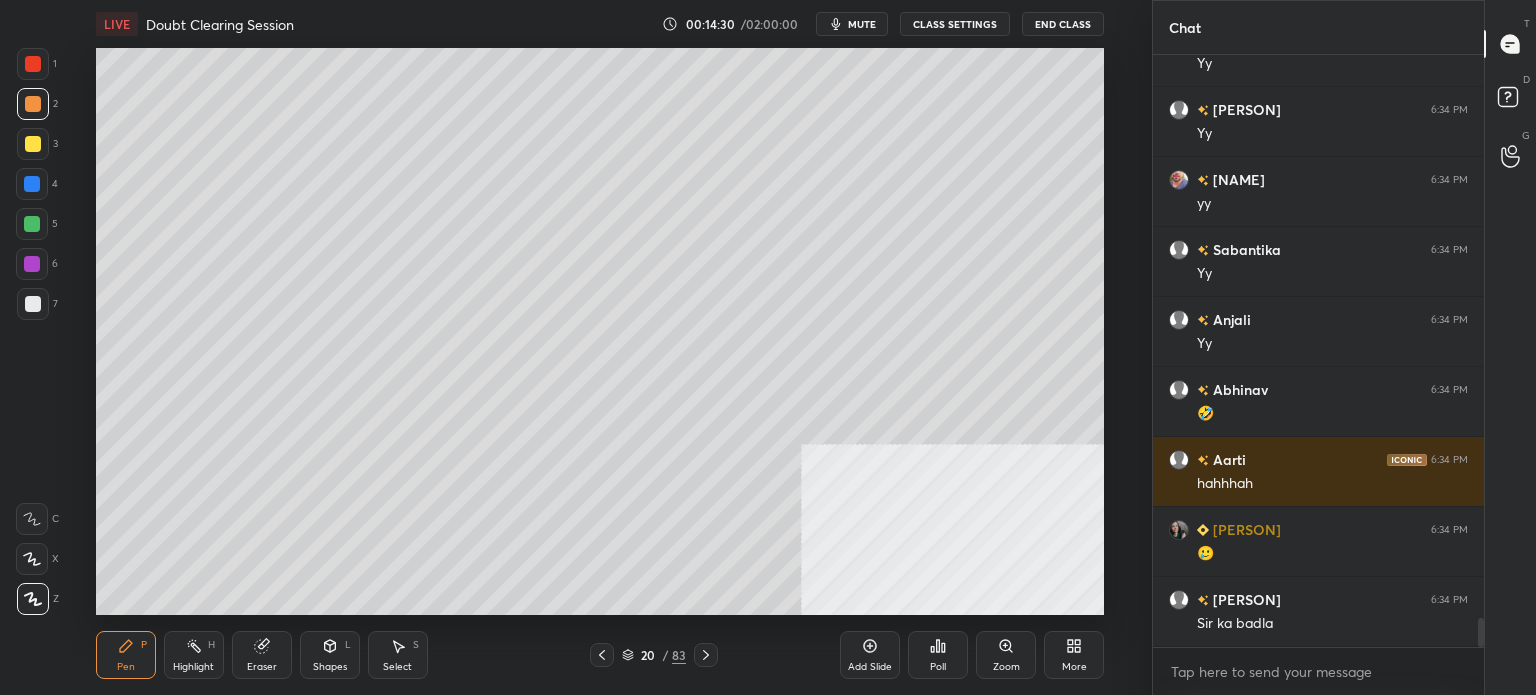 click on "Setting up your live class Poll for   secs No correct answer Start poll" at bounding box center [600, 331] 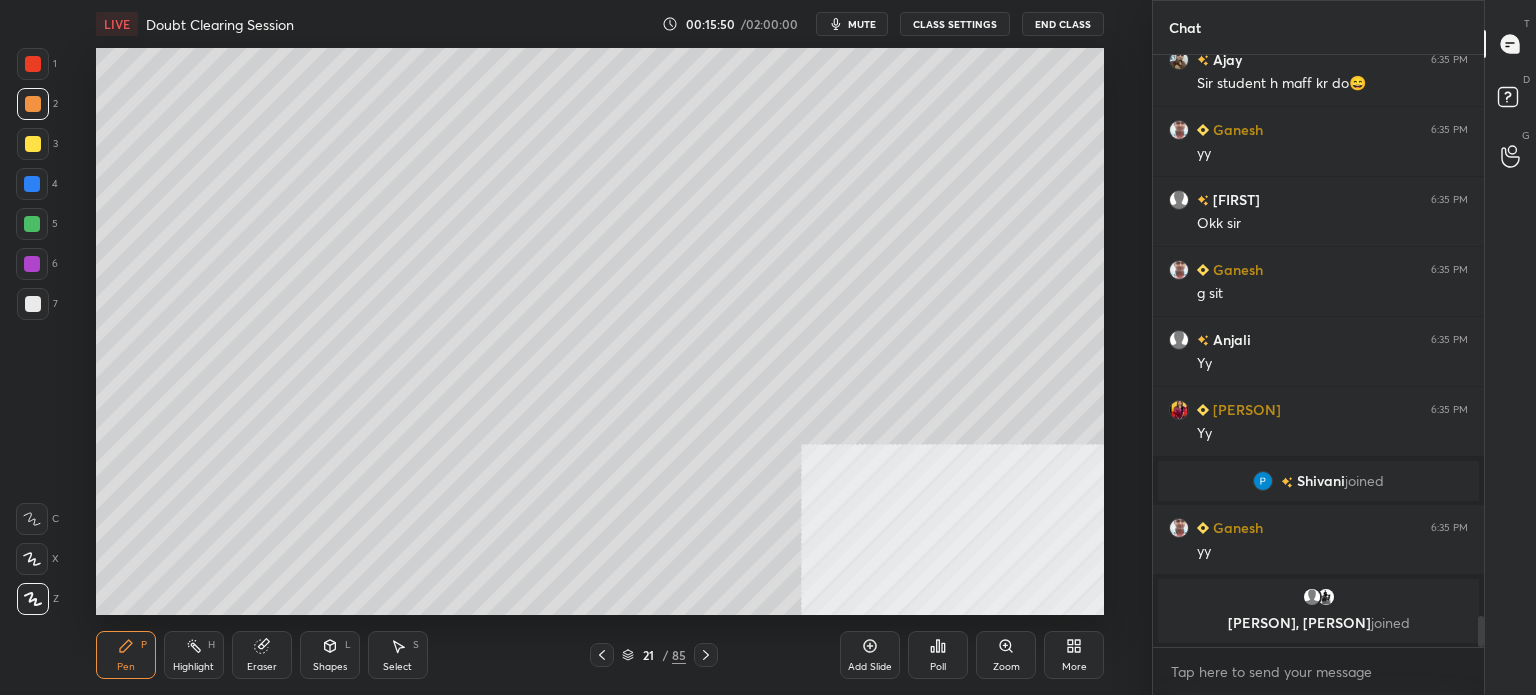scroll, scrollTop: 10842, scrollLeft: 0, axis: vertical 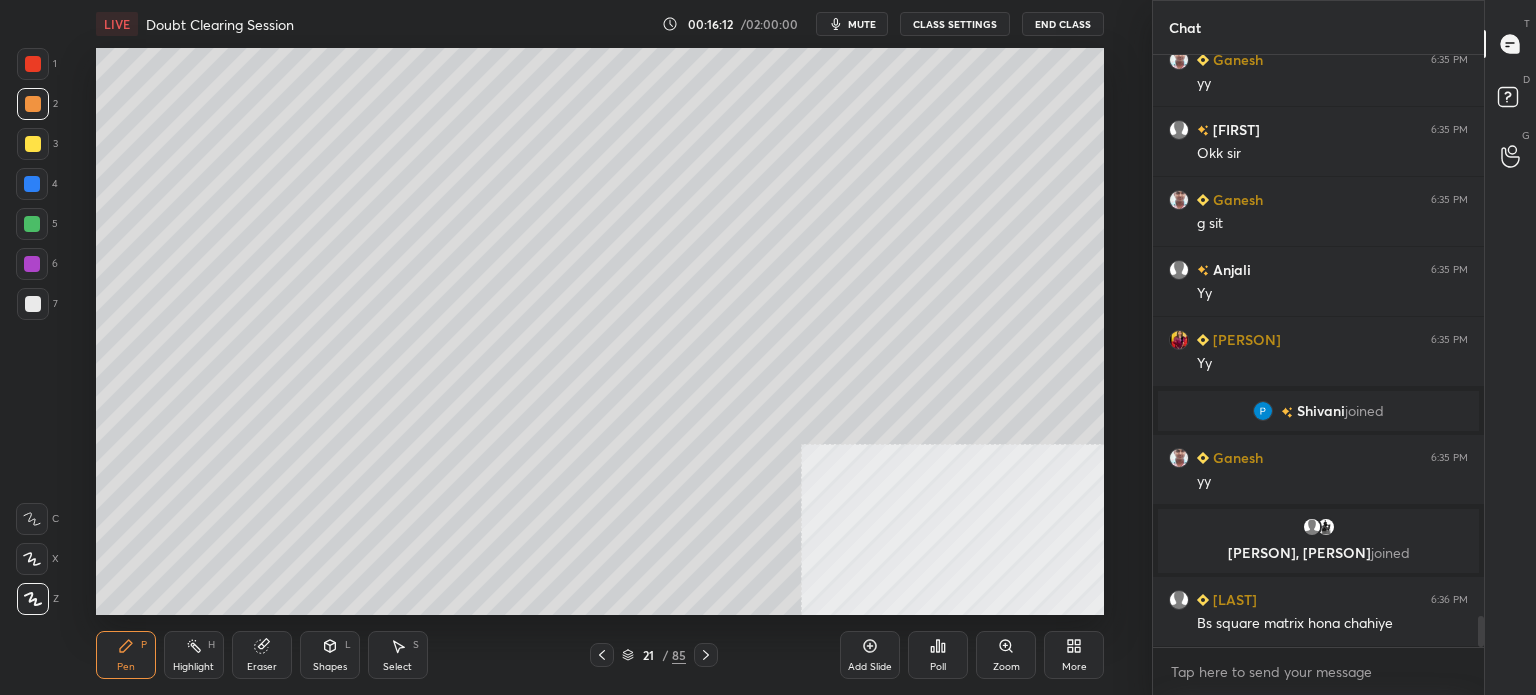click on "Shapes L" at bounding box center (330, 655) 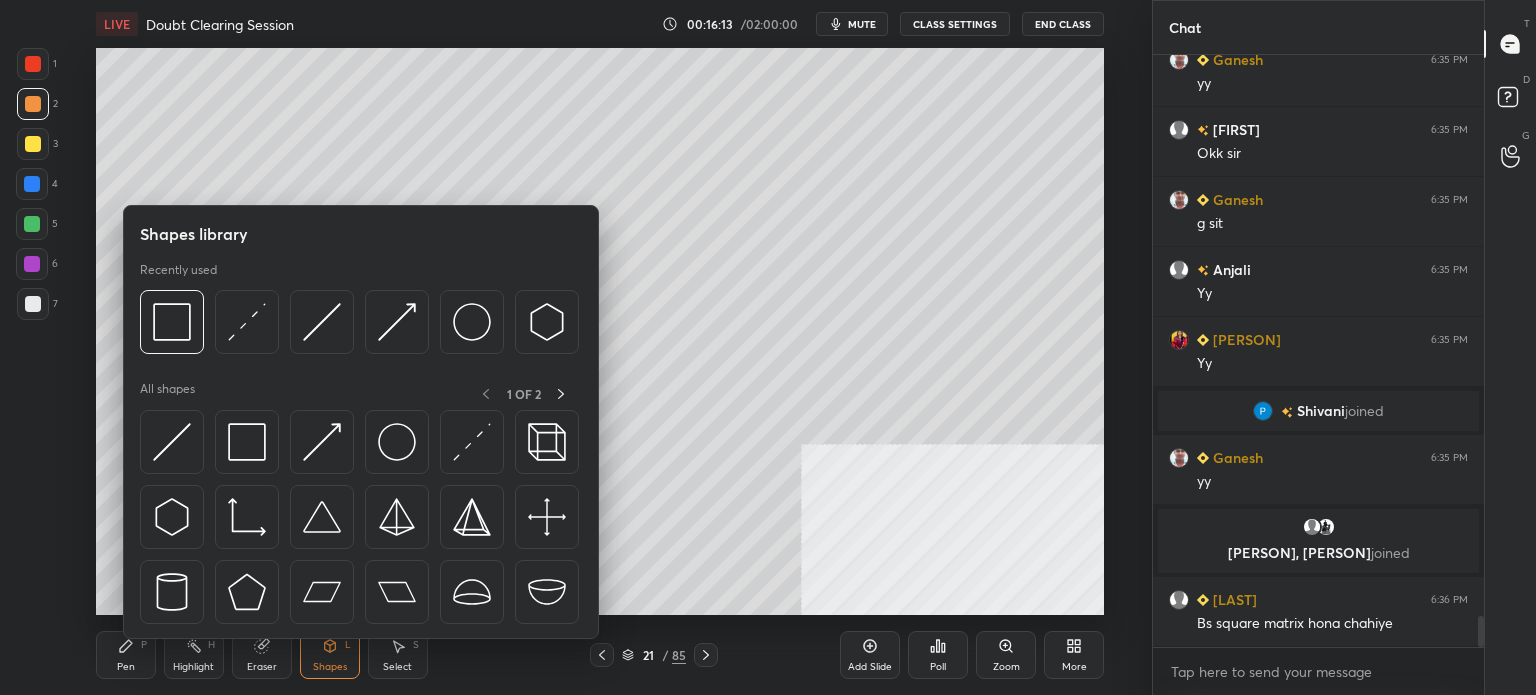 click on "Eraser" at bounding box center [262, 655] 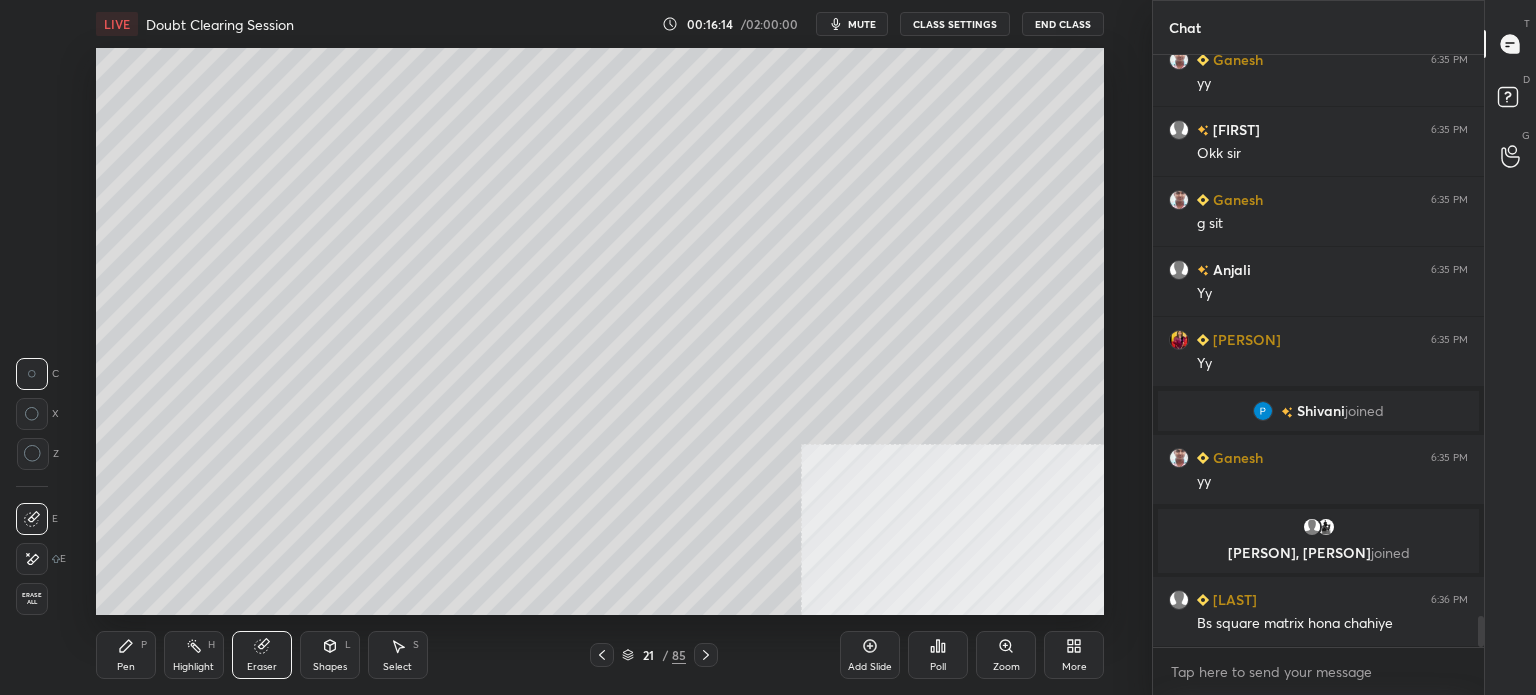 click 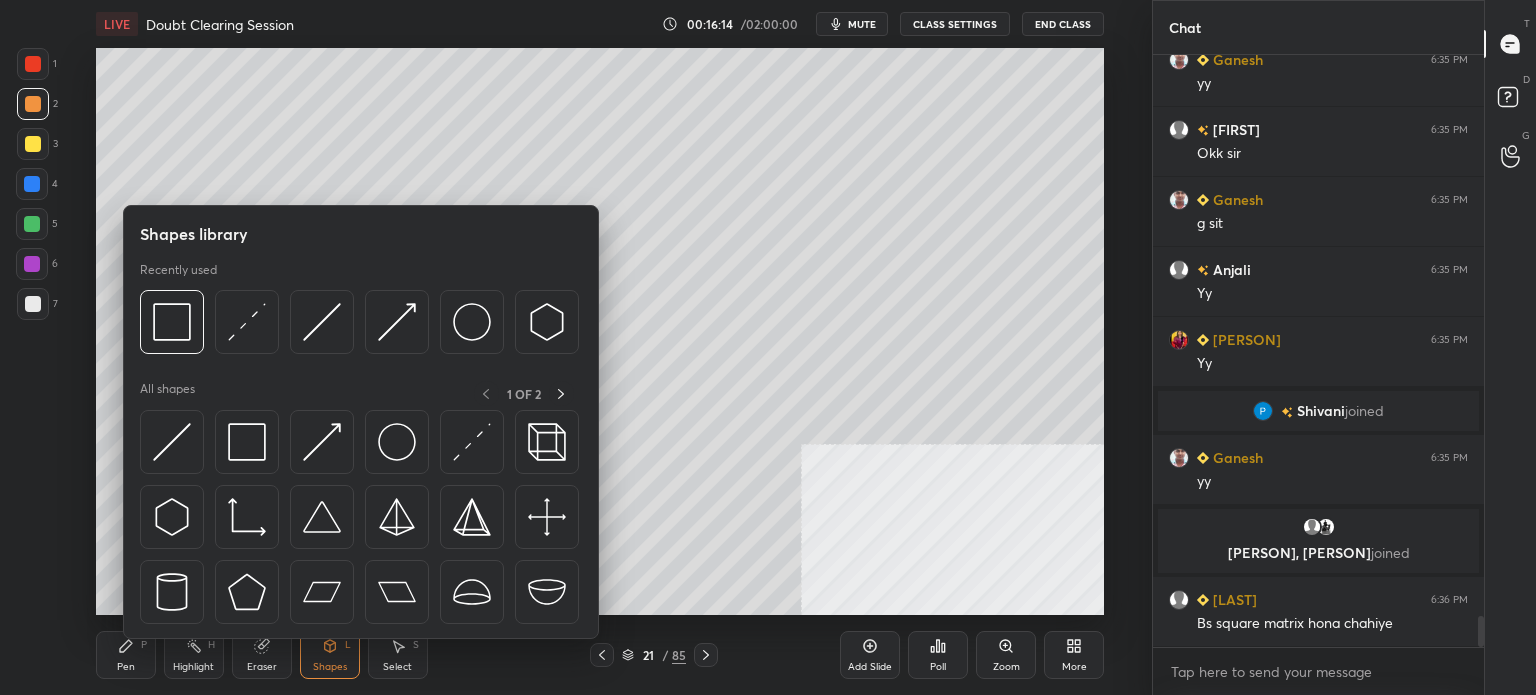 click at bounding box center [33, 144] 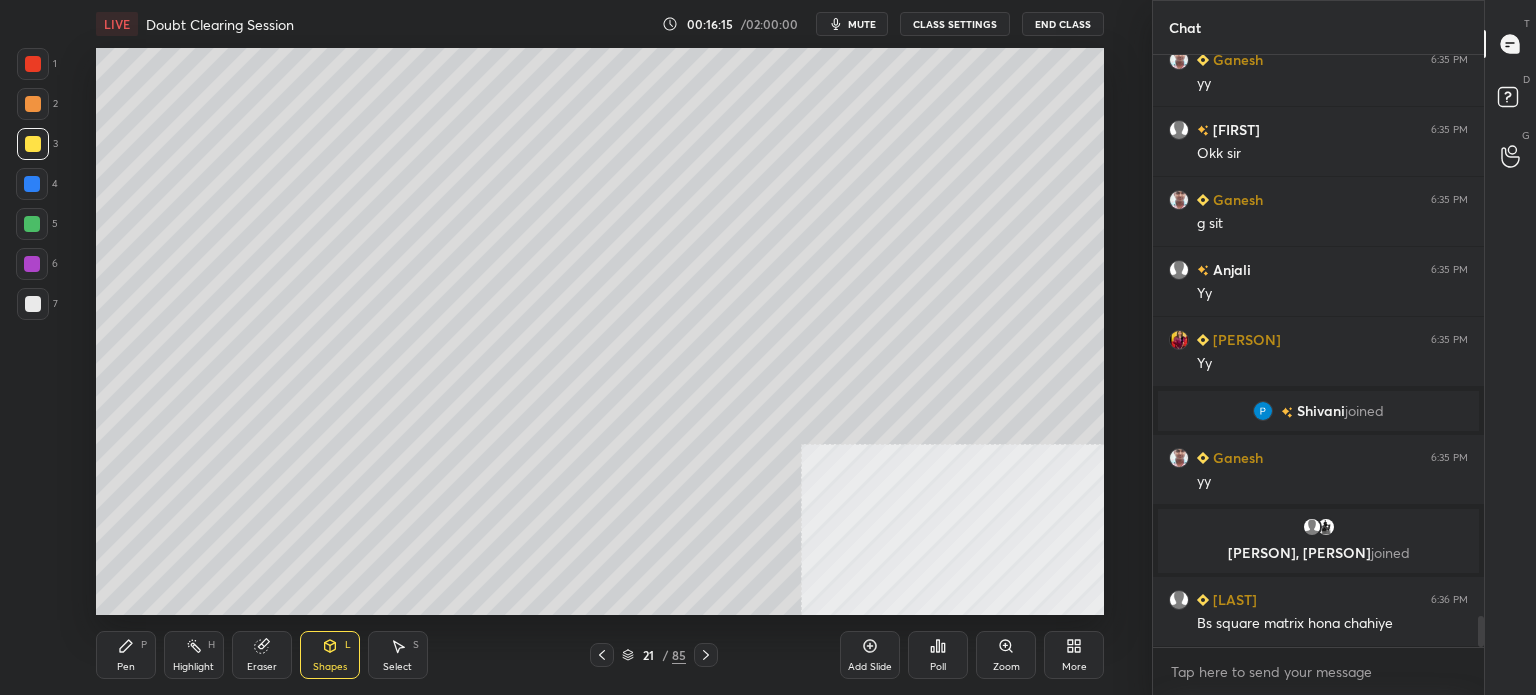 click on "Pen P" at bounding box center (126, 655) 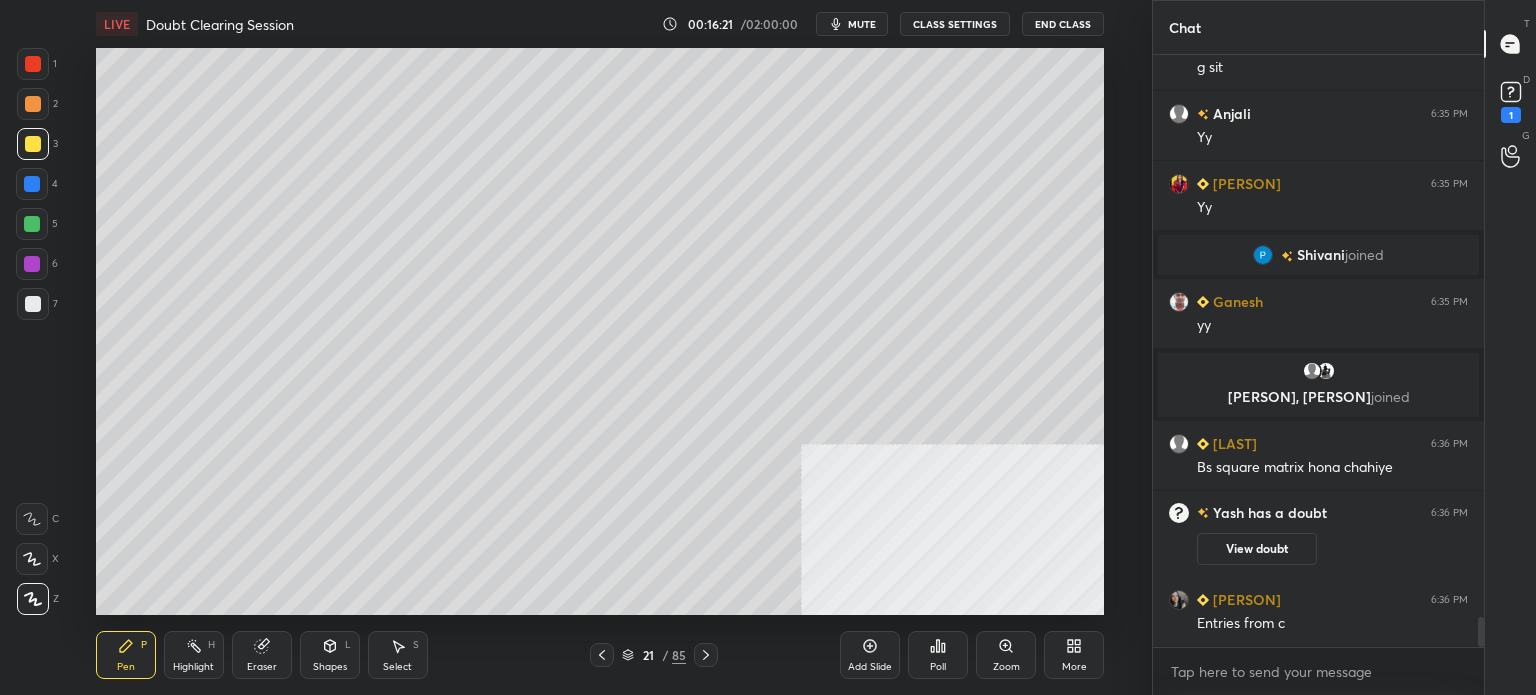 scroll, scrollTop: 11008, scrollLeft: 0, axis: vertical 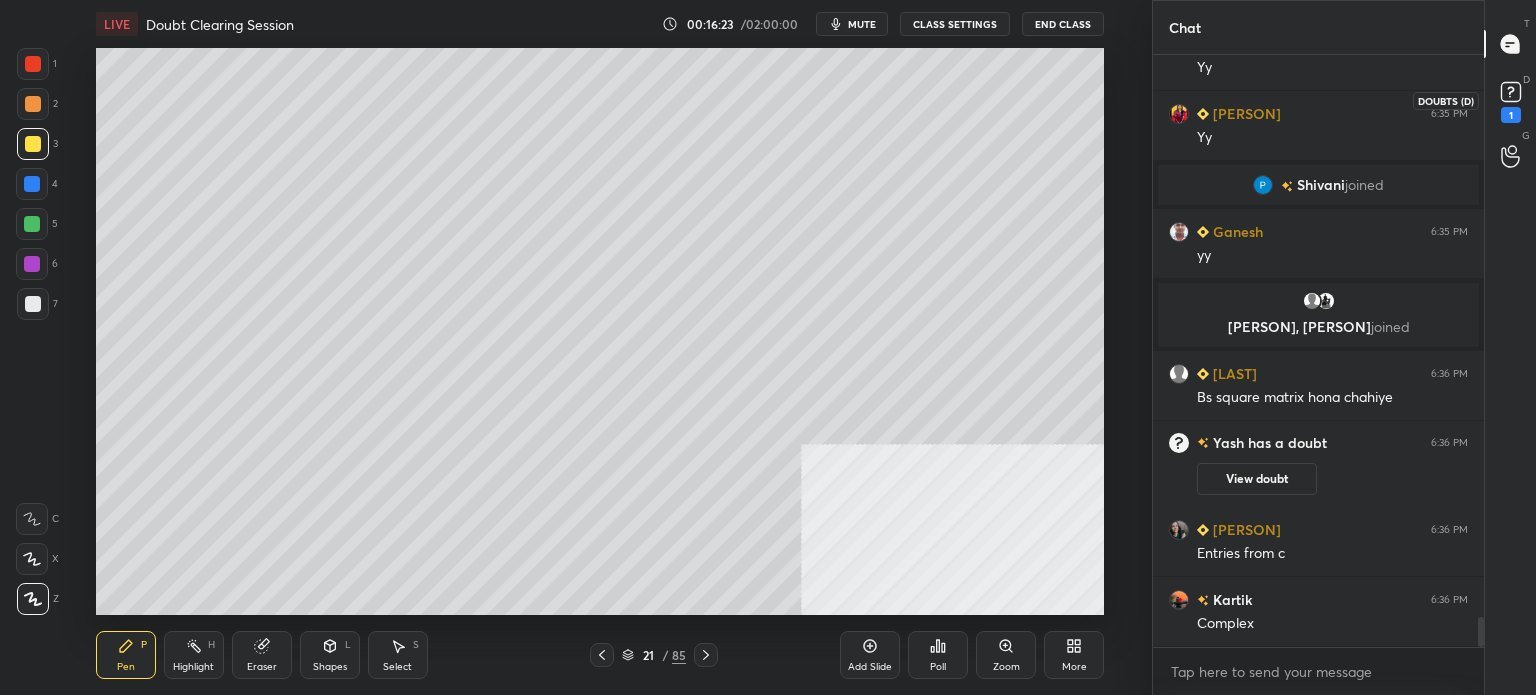 click 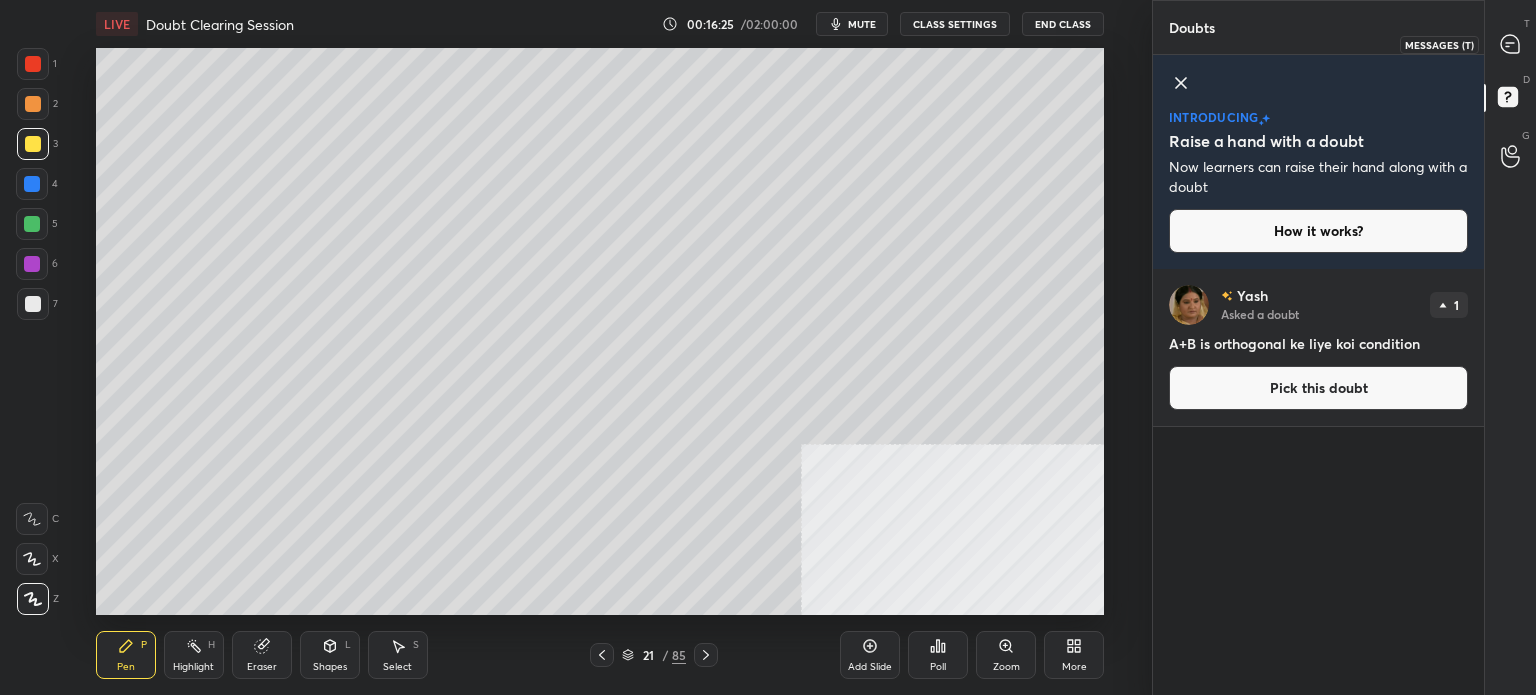 click at bounding box center (1511, 44) 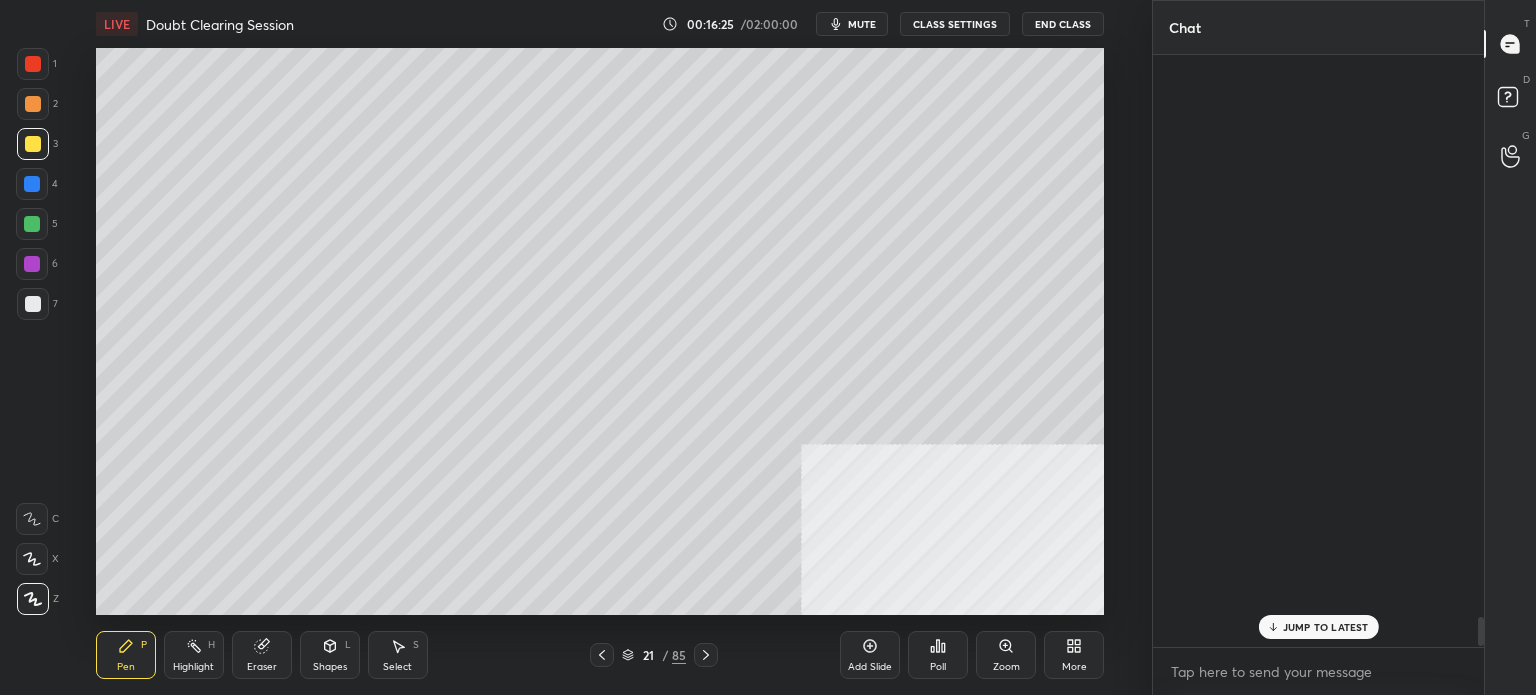 scroll, scrollTop: 11578, scrollLeft: 0, axis: vertical 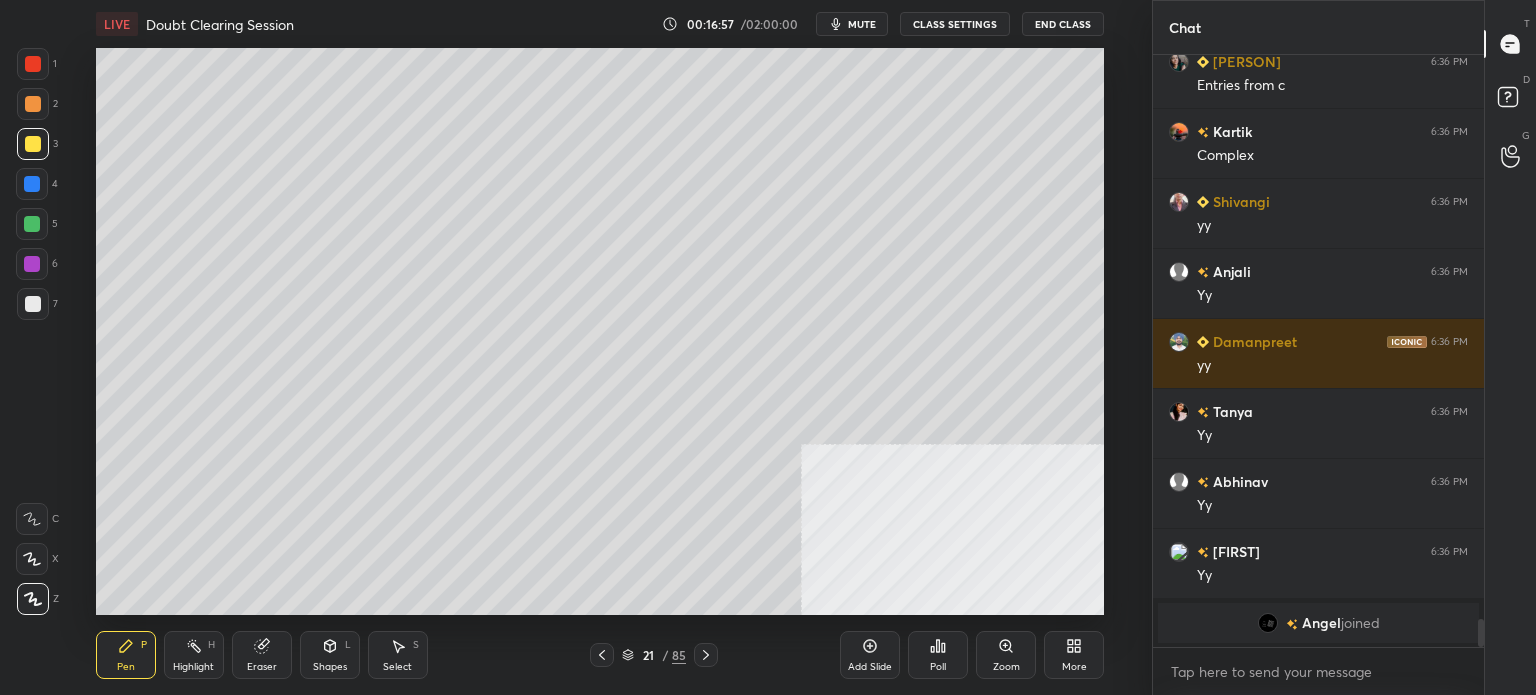 click on "Eraser" at bounding box center [262, 655] 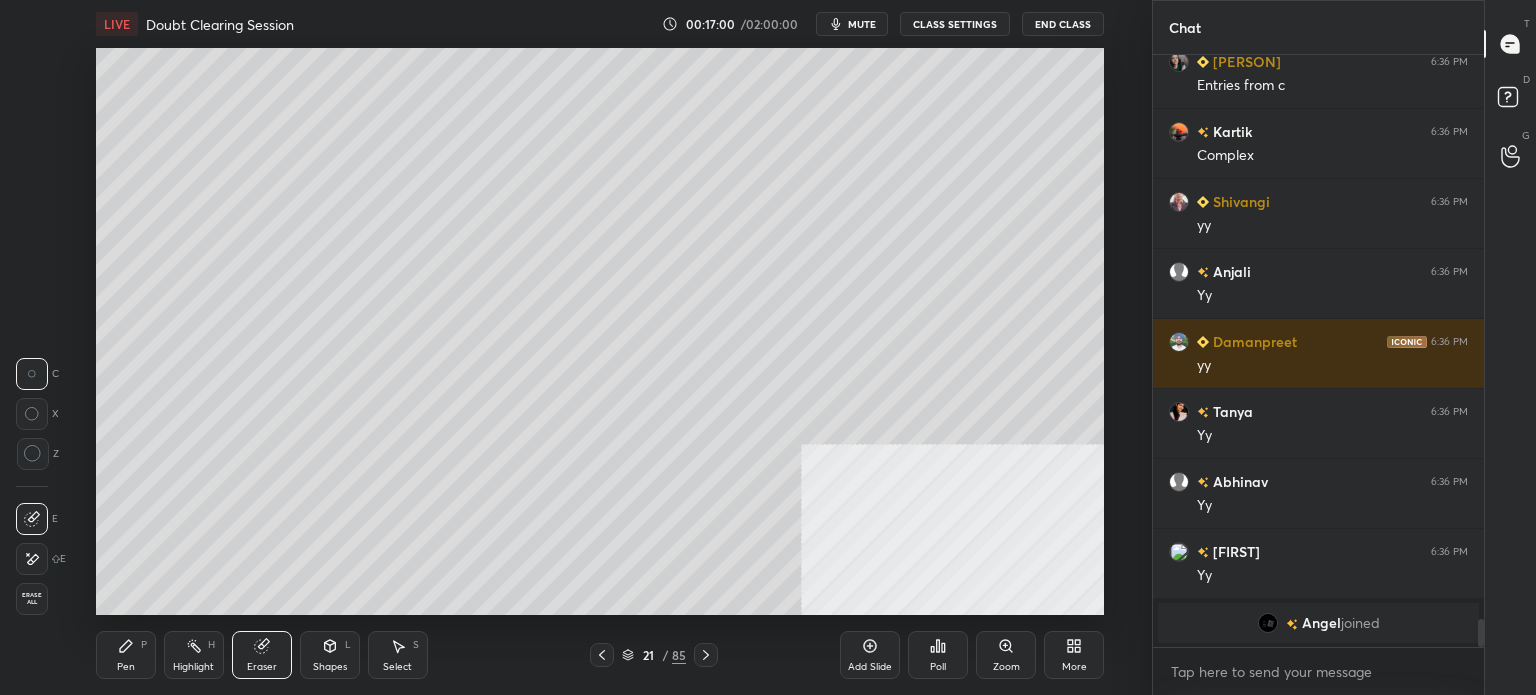 click on "Pen P" at bounding box center (126, 655) 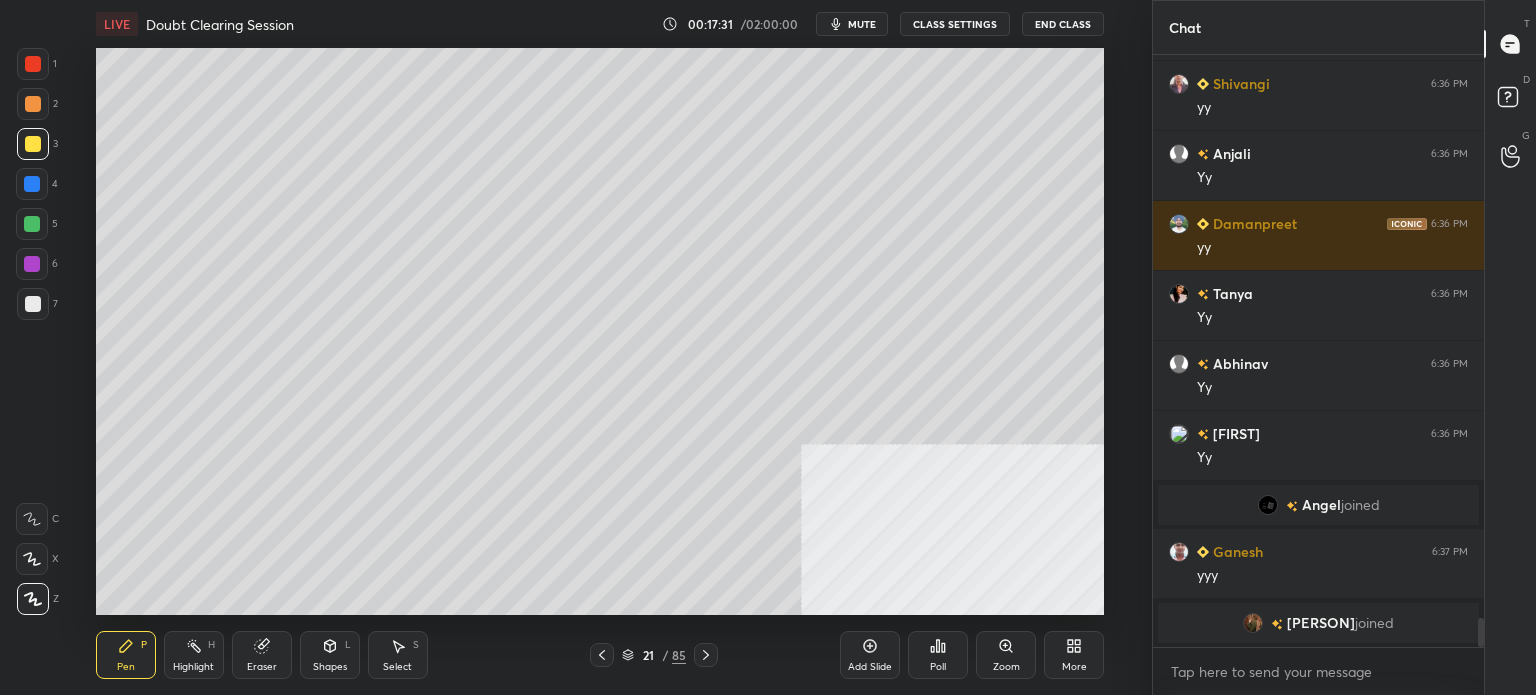 scroll, scrollTop: 11450, scrollLeft: 0, axis: vertical 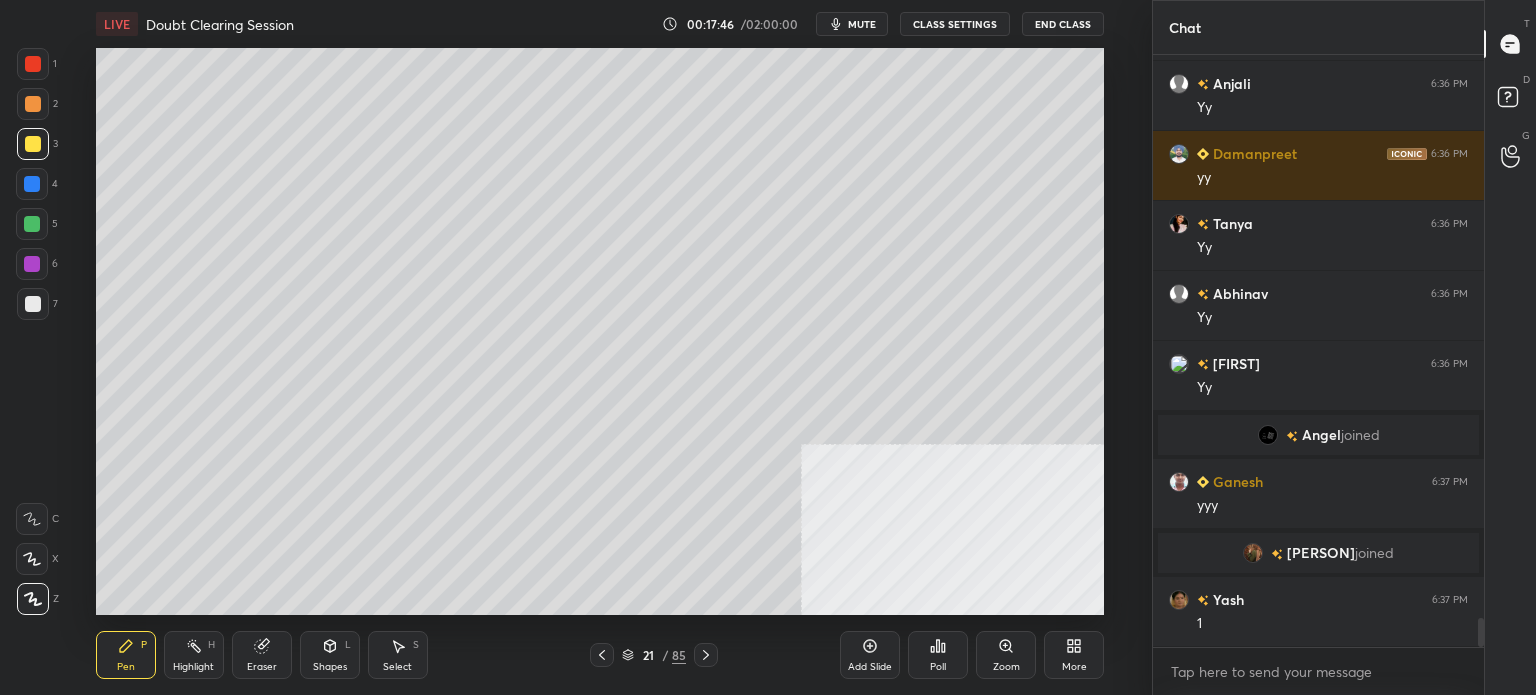 click at bounding box center (33, 304) 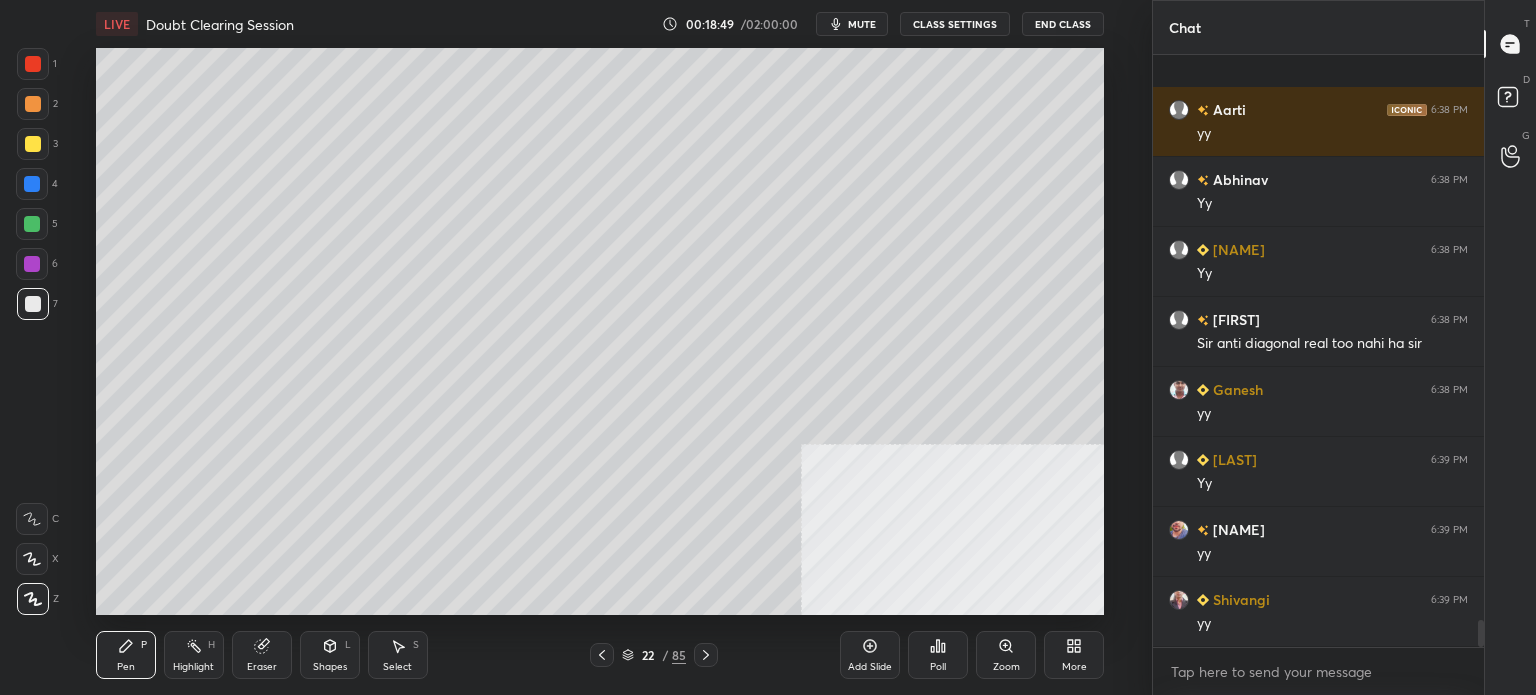 scroll, scrollTop: 12512, scrollLeft: 0, axis: vertical 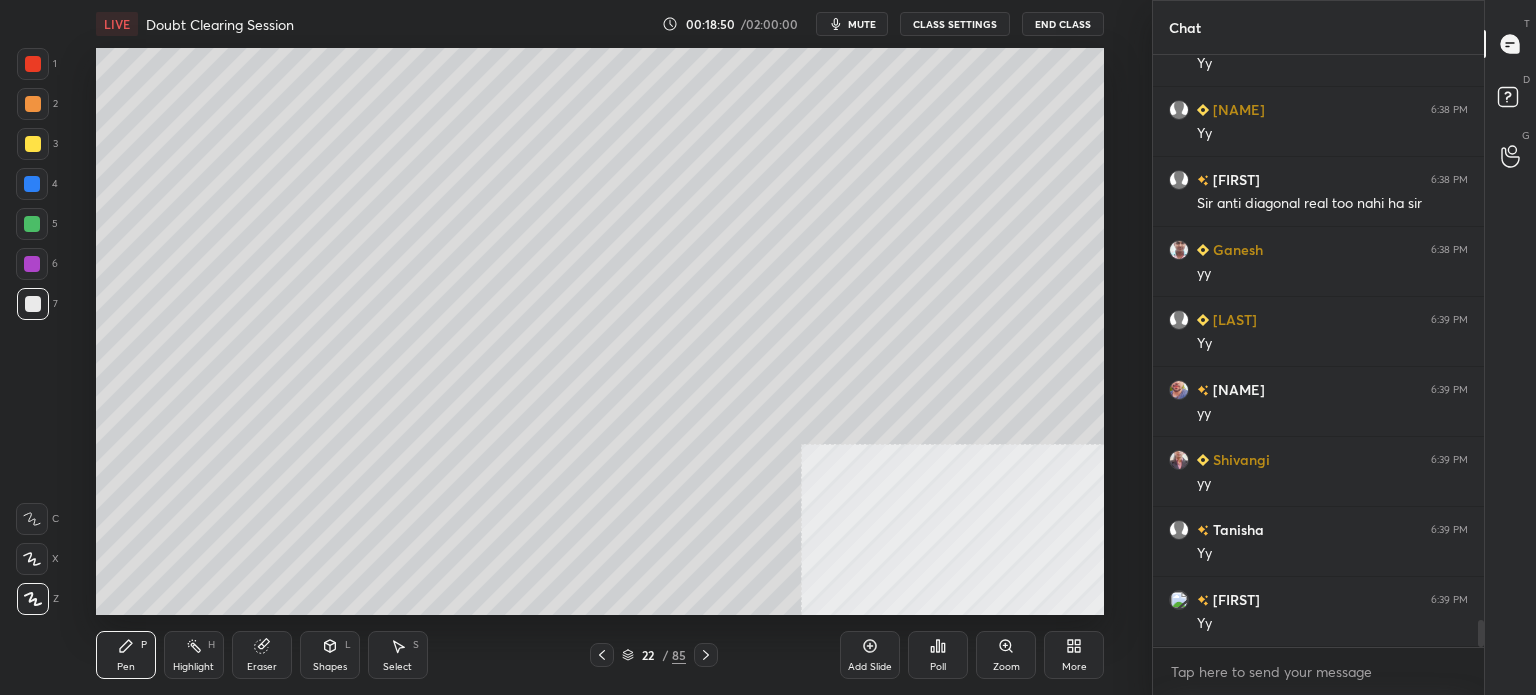 click on "1 2 3 4 5 6 7 C X Z C X Z E E Erase all   H H" at bounding box center [32, 331] 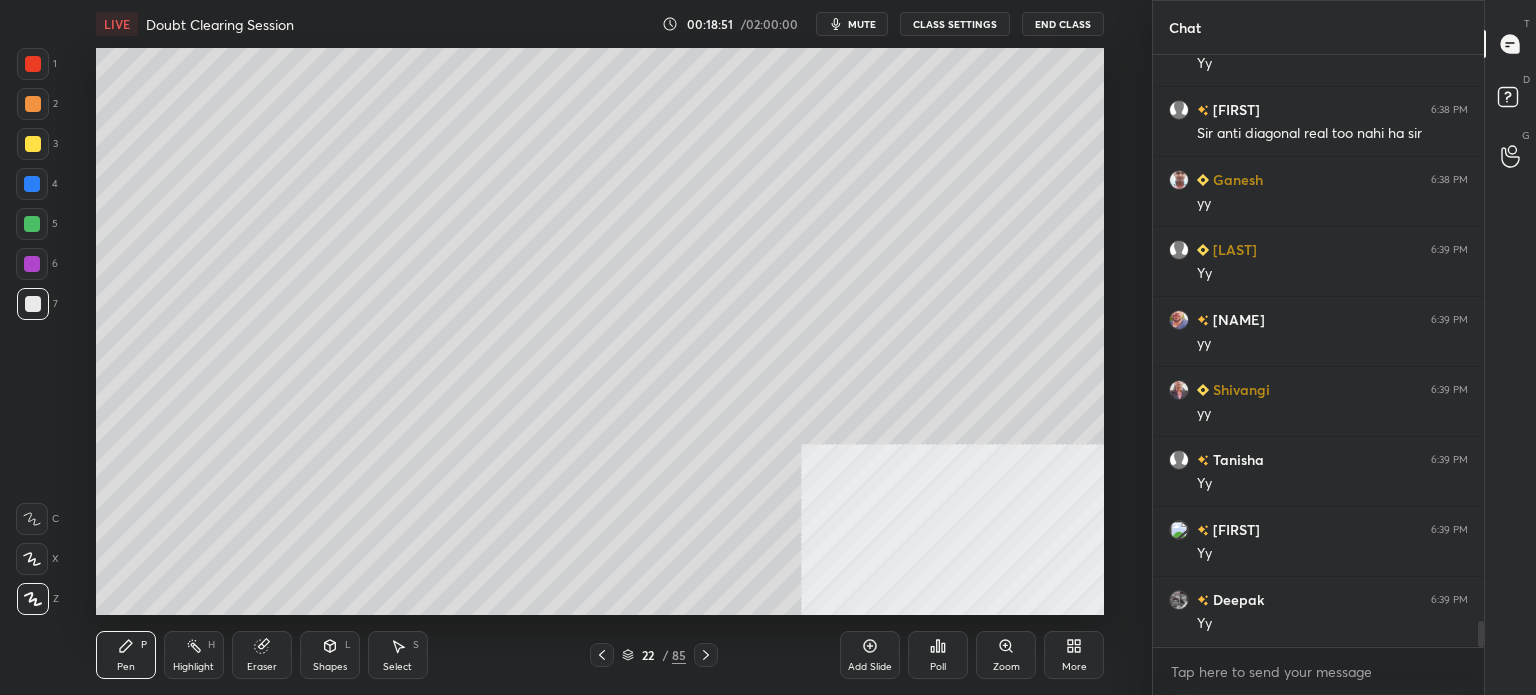scroll, scrollTop: 12630, scrollLeft: 0, axis: vertical 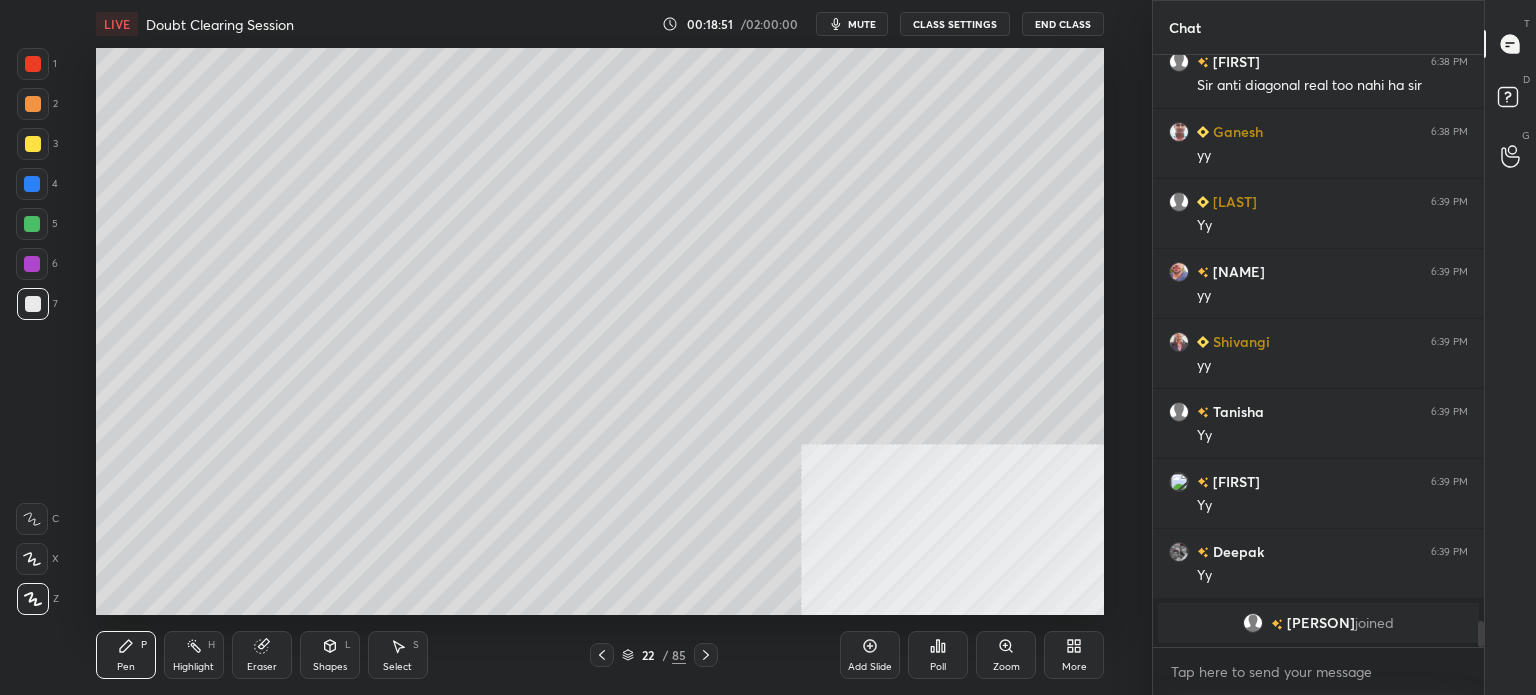 click at bounding box center (33, 104) 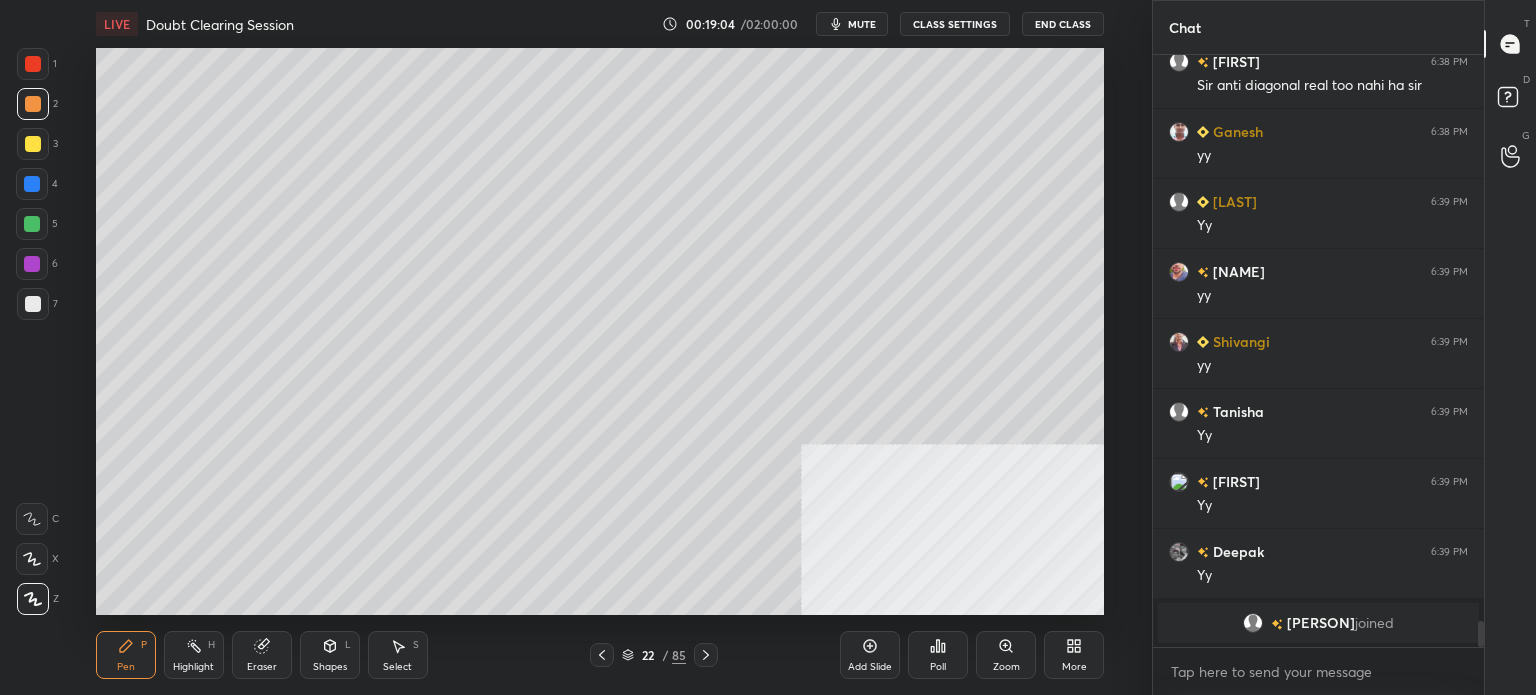 click on "Eraser" at bounding box center (262, 667) 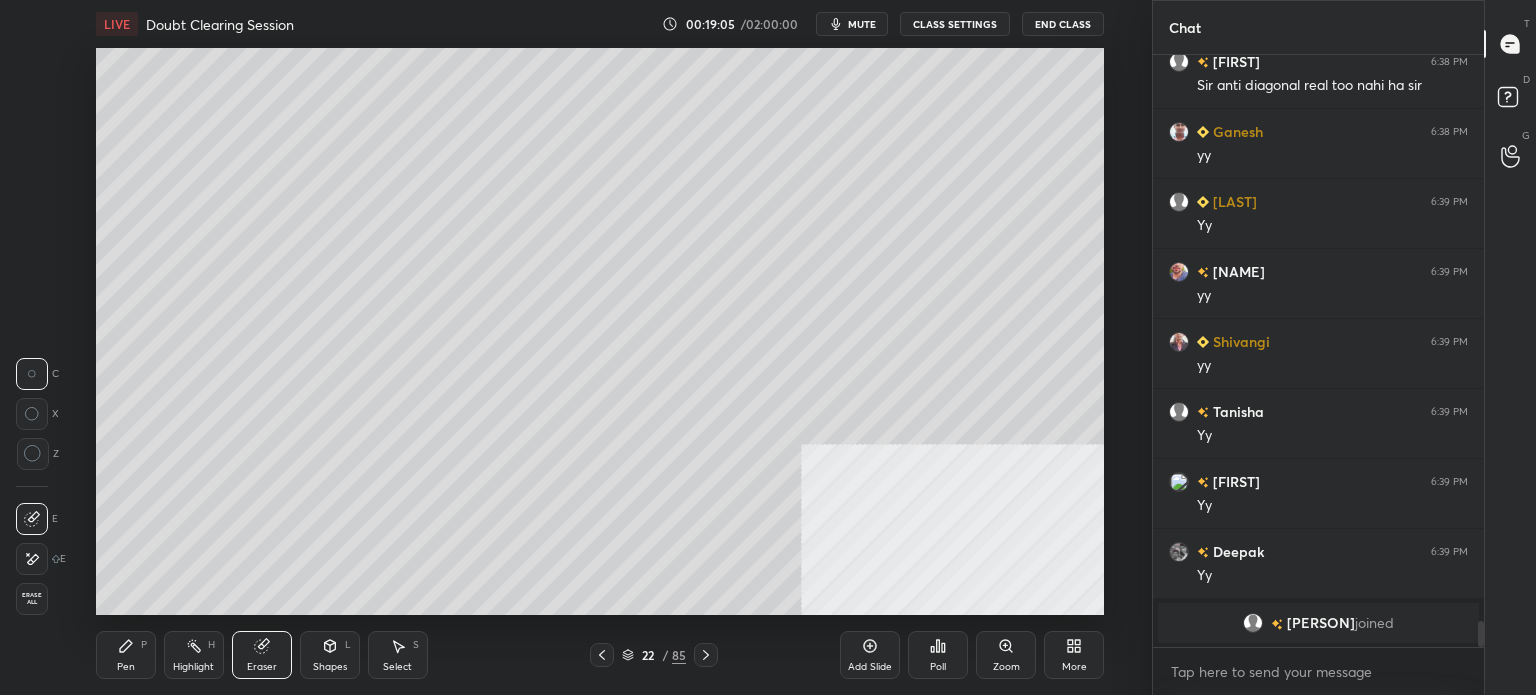 click at bounding box center [32, 559] 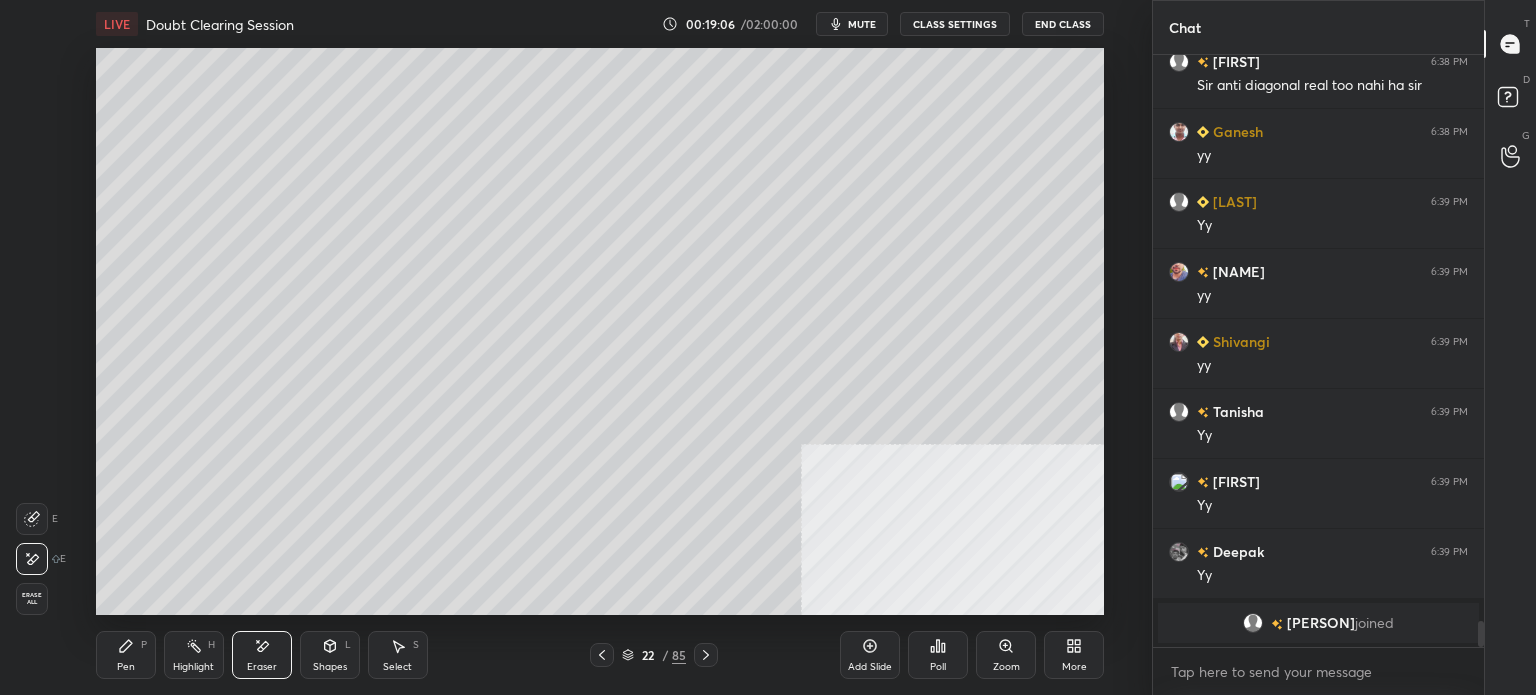 click on "Pen P" at bounding box center (126, 655) 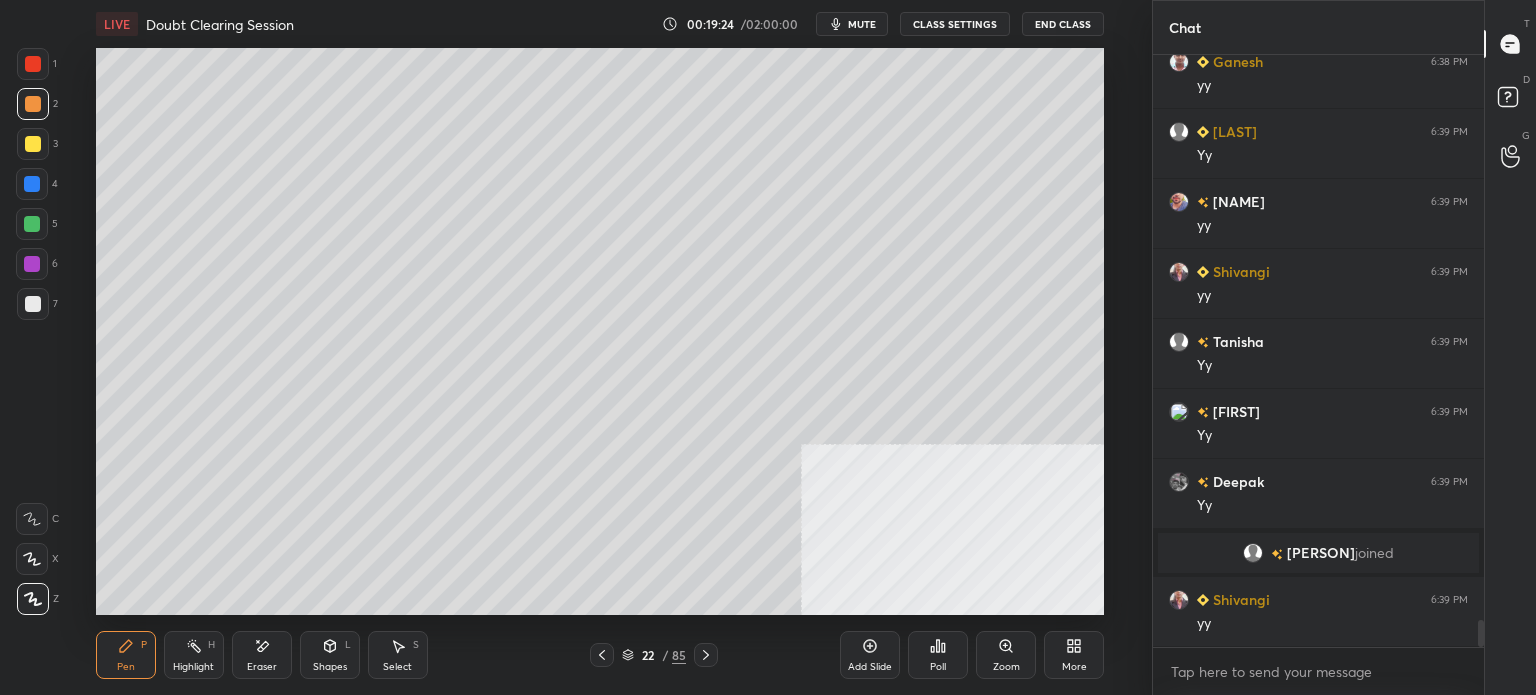 scroll, scrollTop: 12454, scrollLeft: 0, axis: vertical 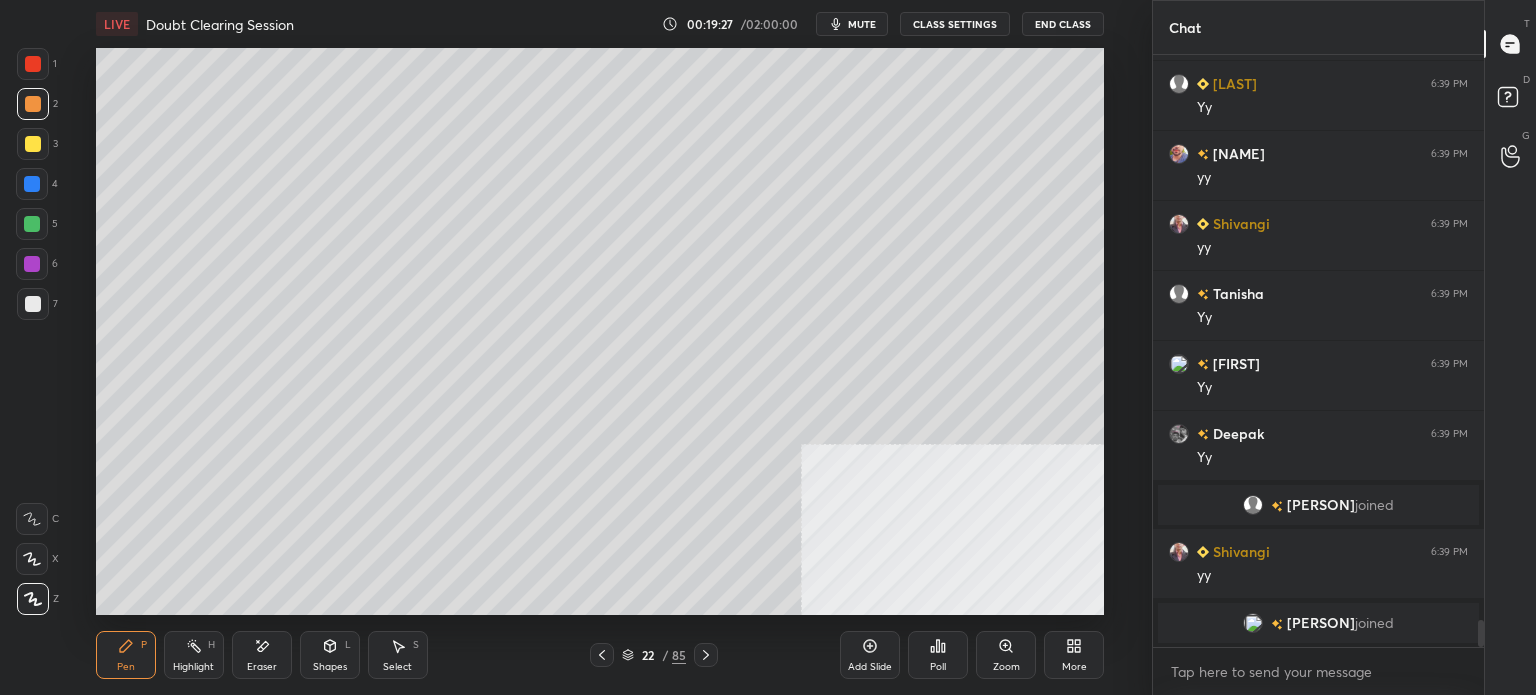 click on "Setting up your live class Poll for   secs No correct answer Start poll" at bounding box center [600, 331] 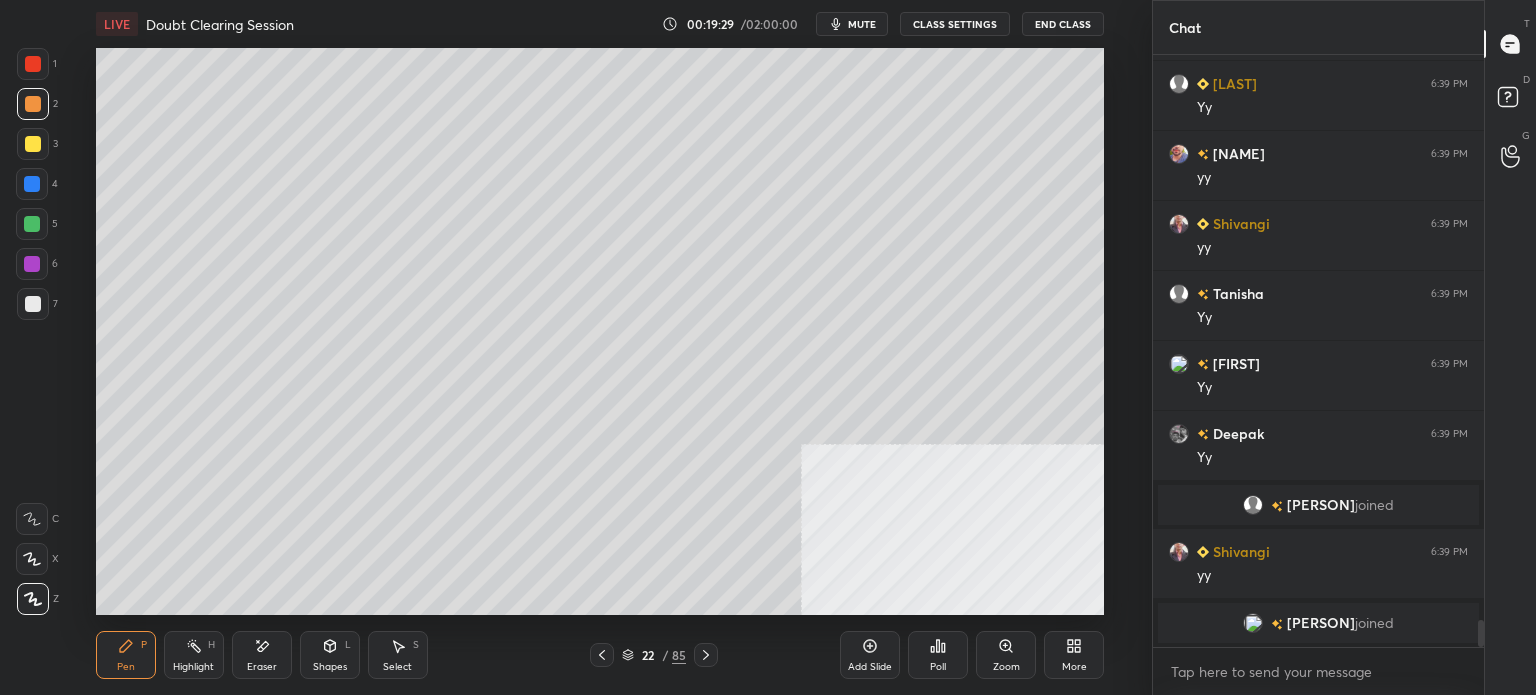 click at bounding box center (33, 144) 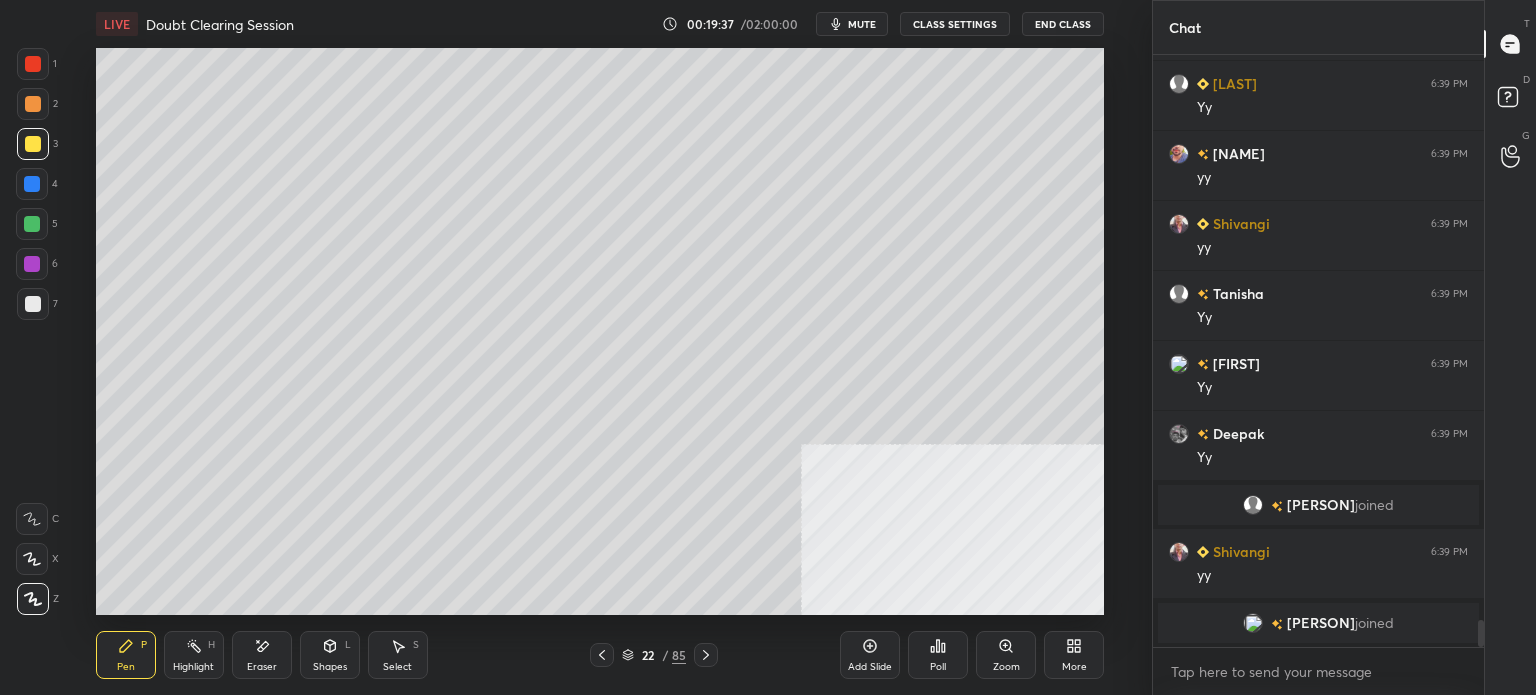 scroll, scrollTop: 12504, scrollLeft: 0, axis: vertical 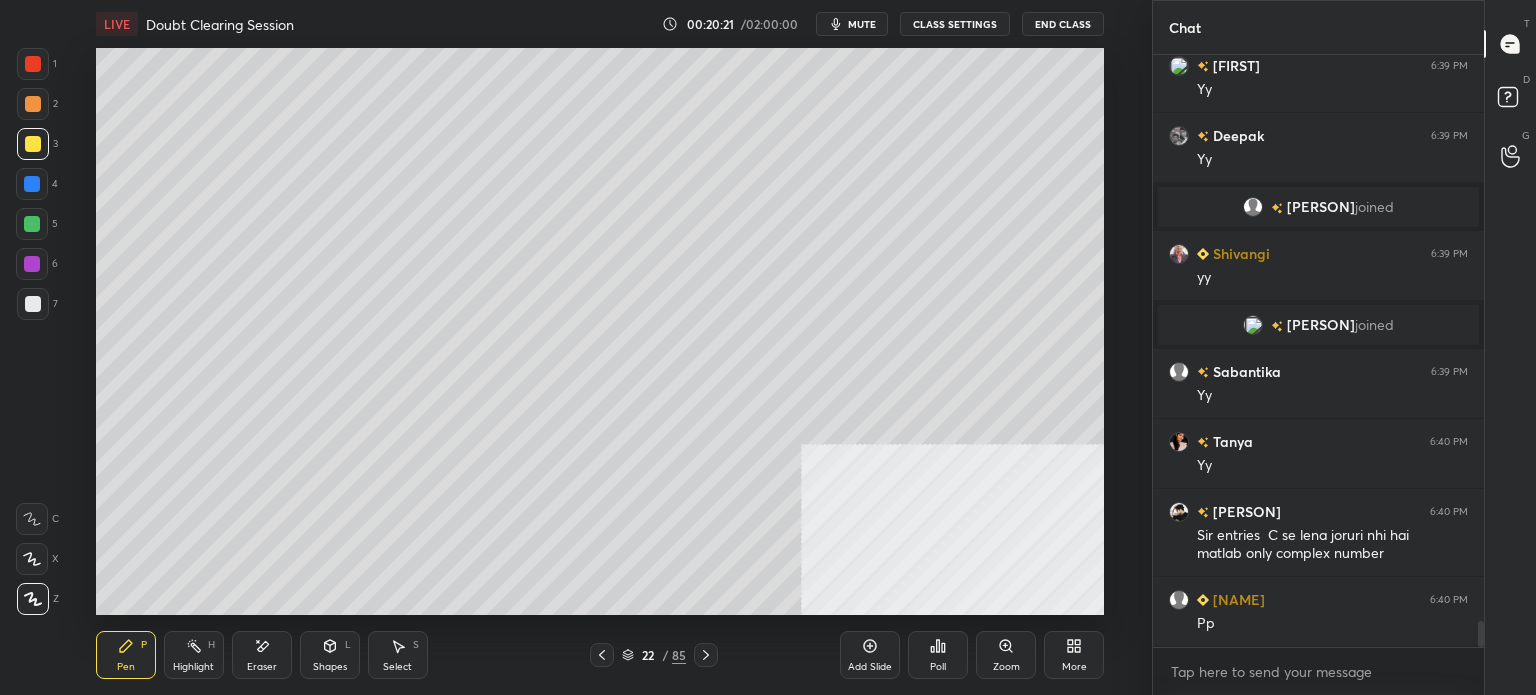 click on "22 / 85" at bounding box center (654, 655) 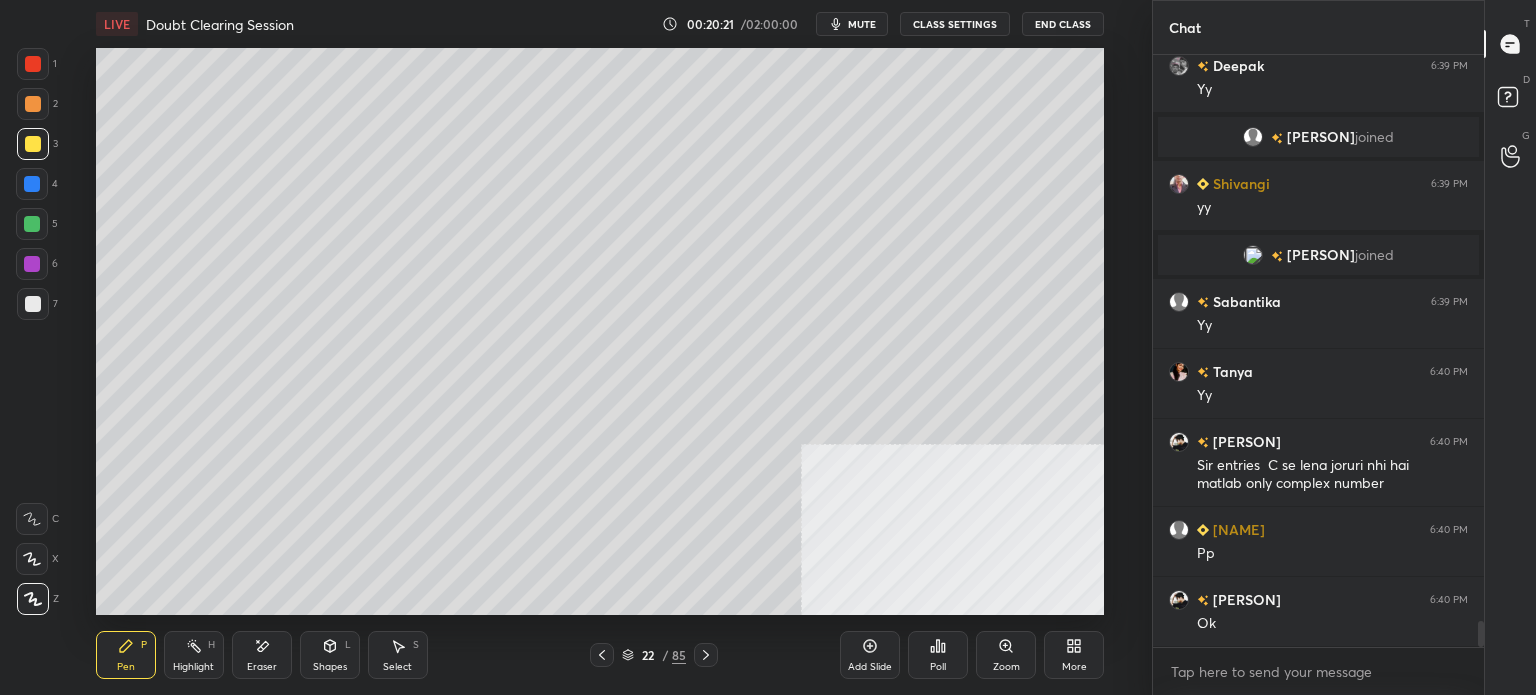 click 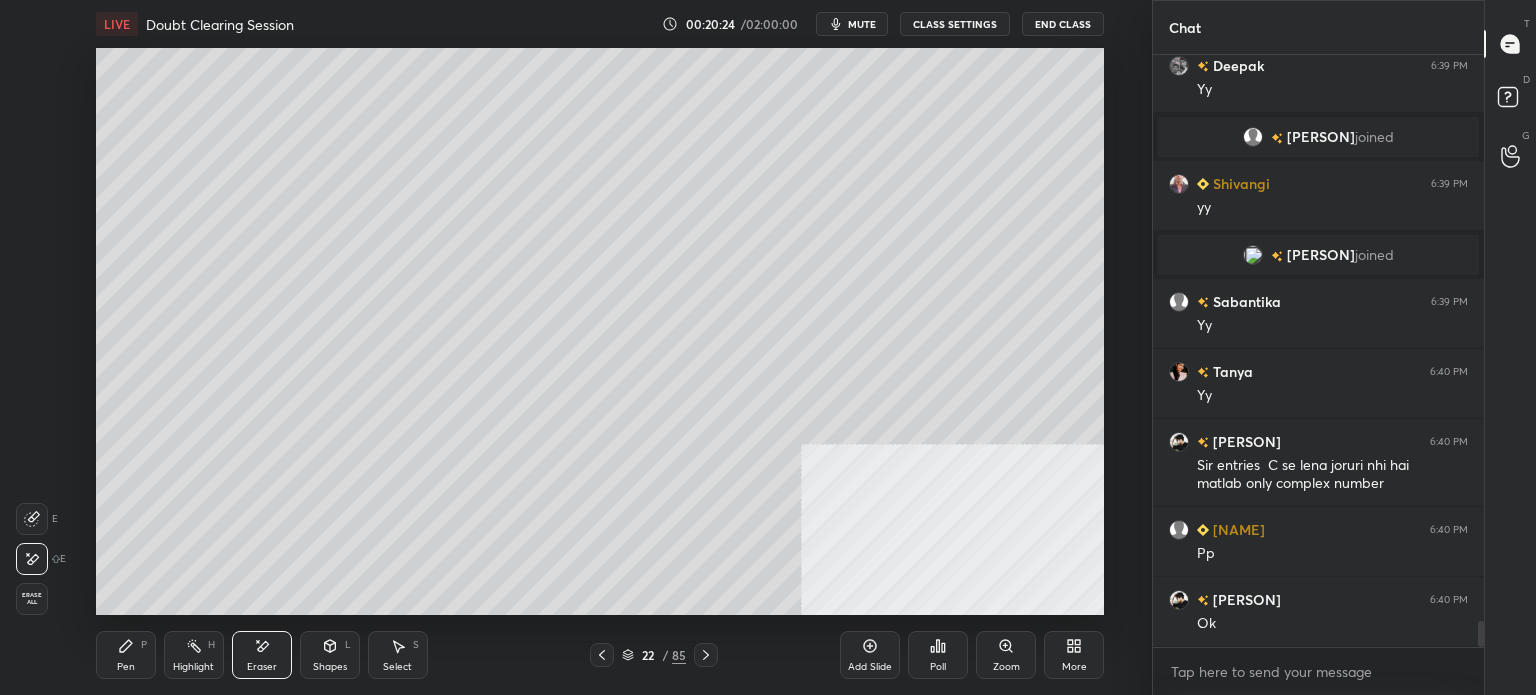 click on "Pen P" at bounding box center (126, 655) 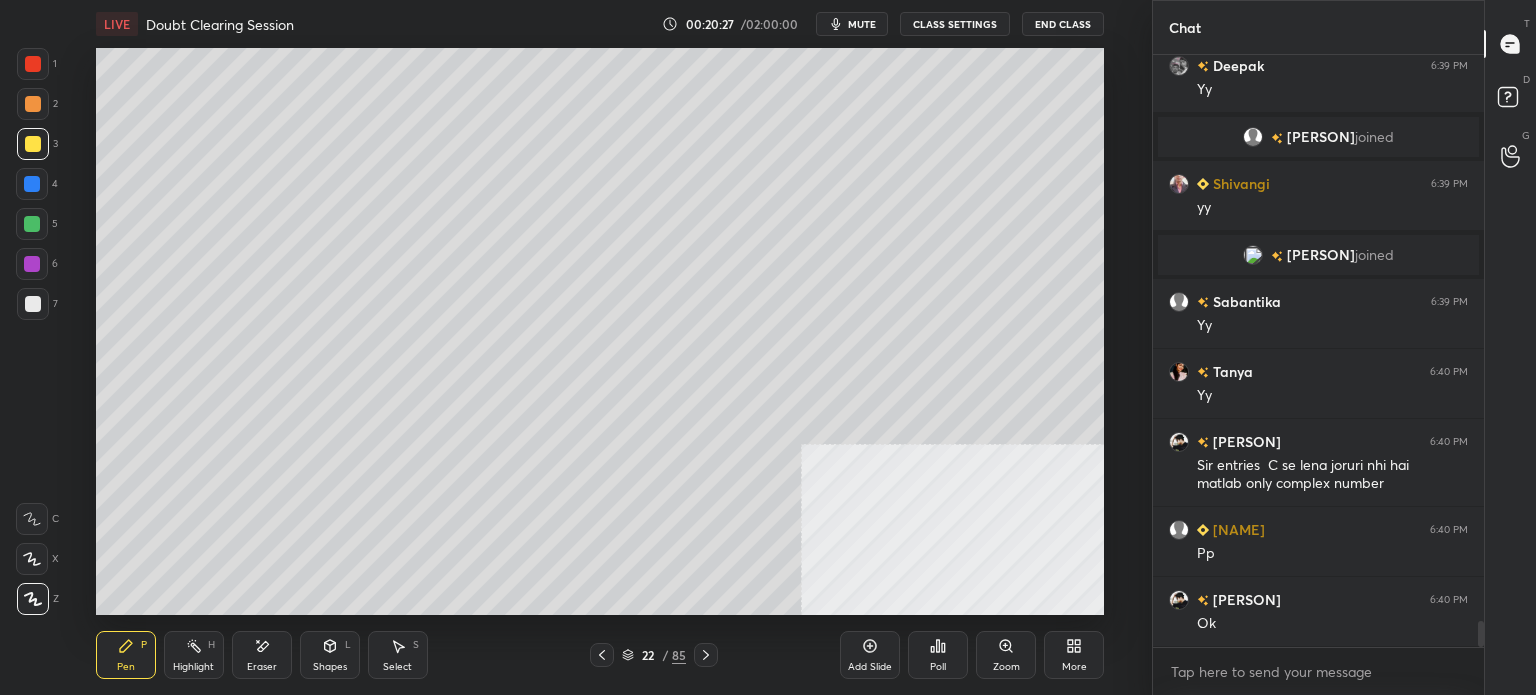 click at bounding box center [33, 304] 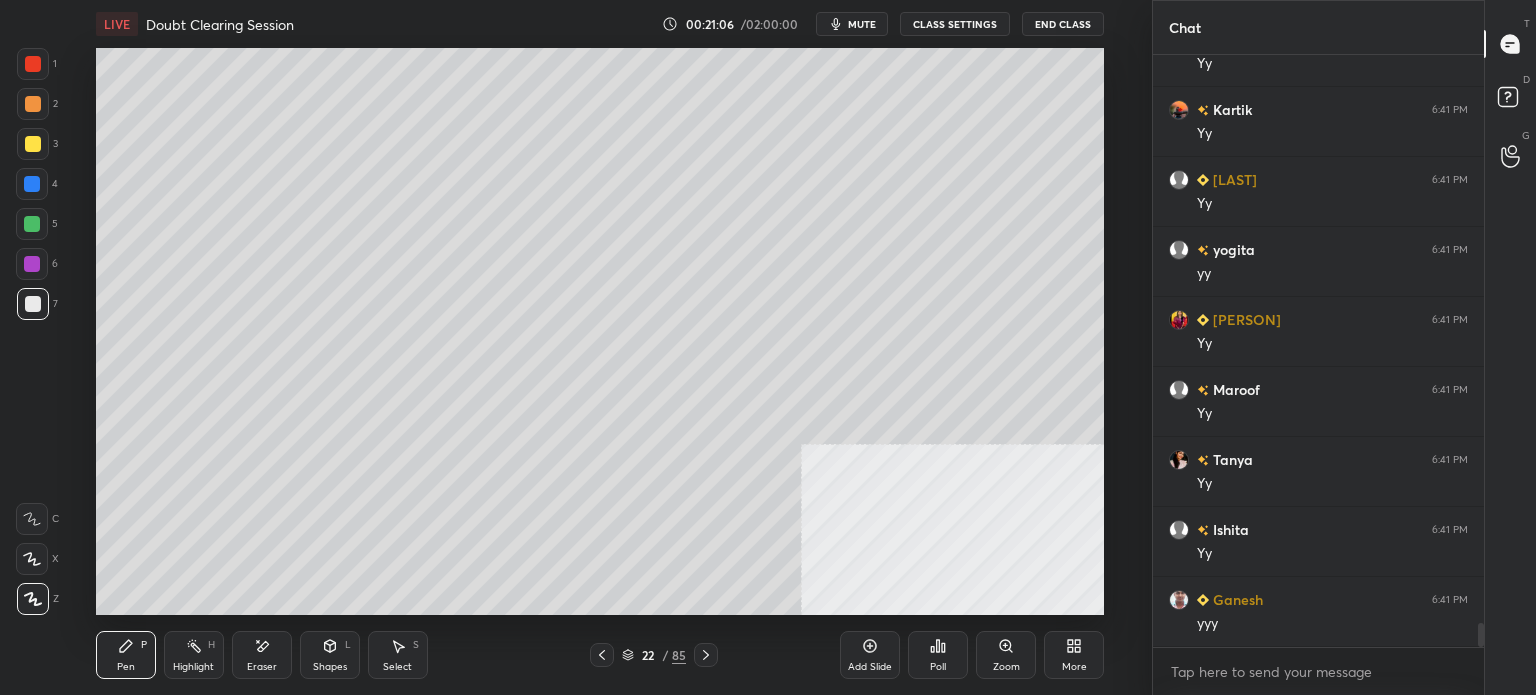 scroll, scrollTop: 13852, scrollLeft: 0, axis: vertical 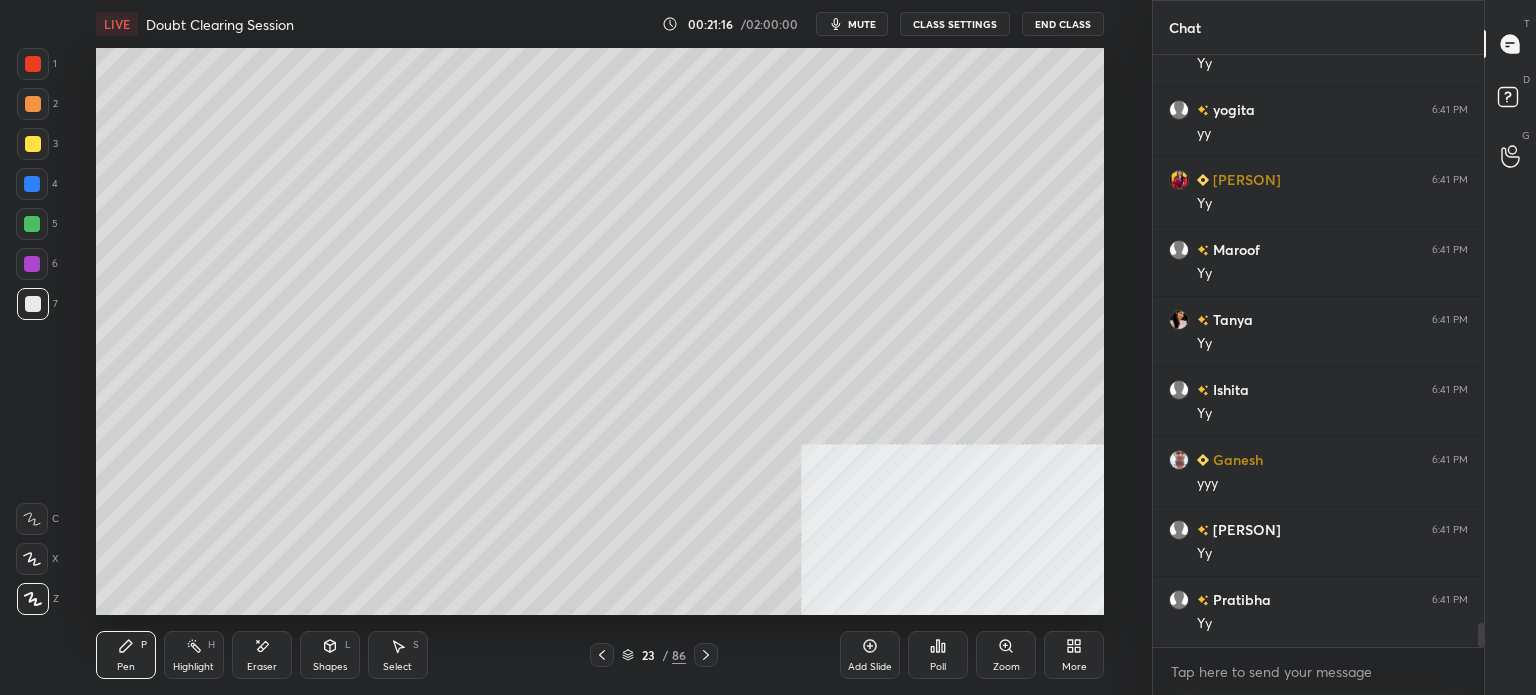 click at bounding box center [33, 144] 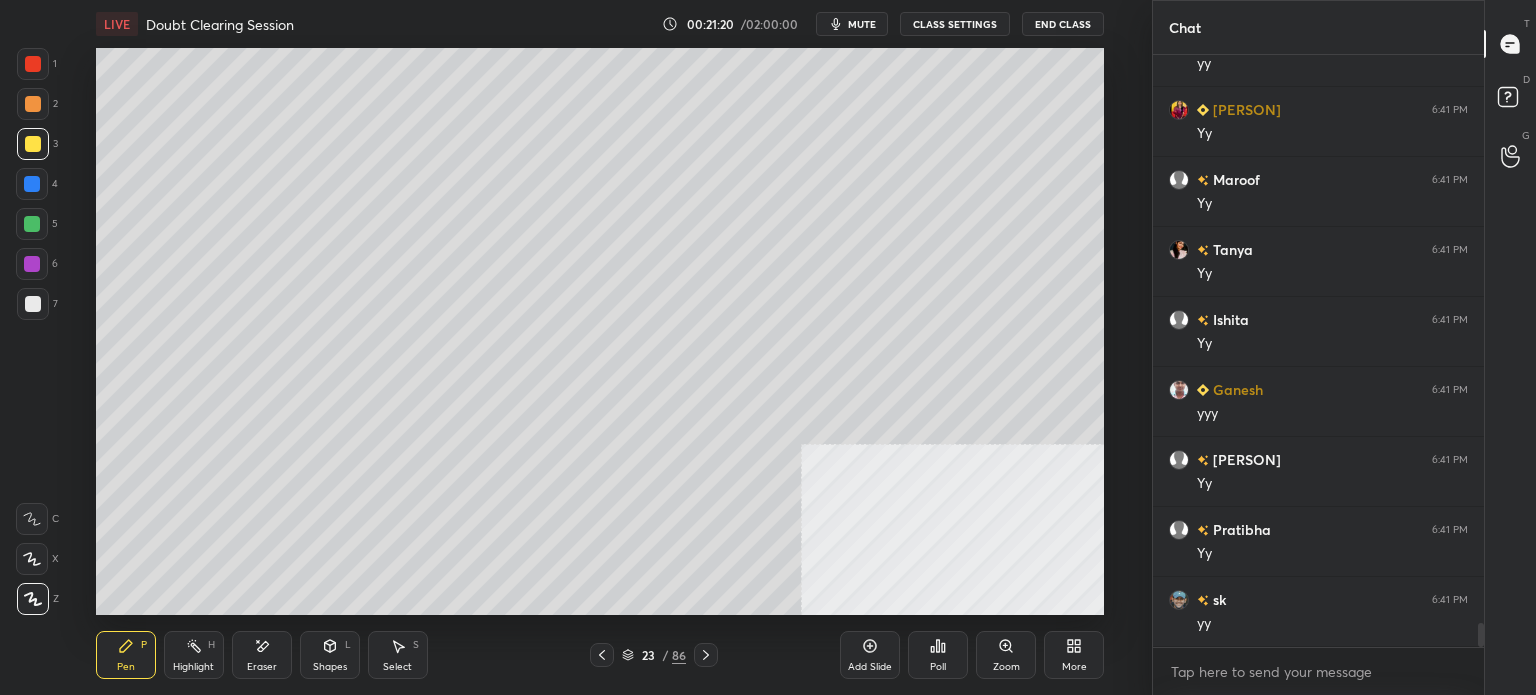 scroll, scrollTop: 14012, scrollLeft: 0, axis: vertical 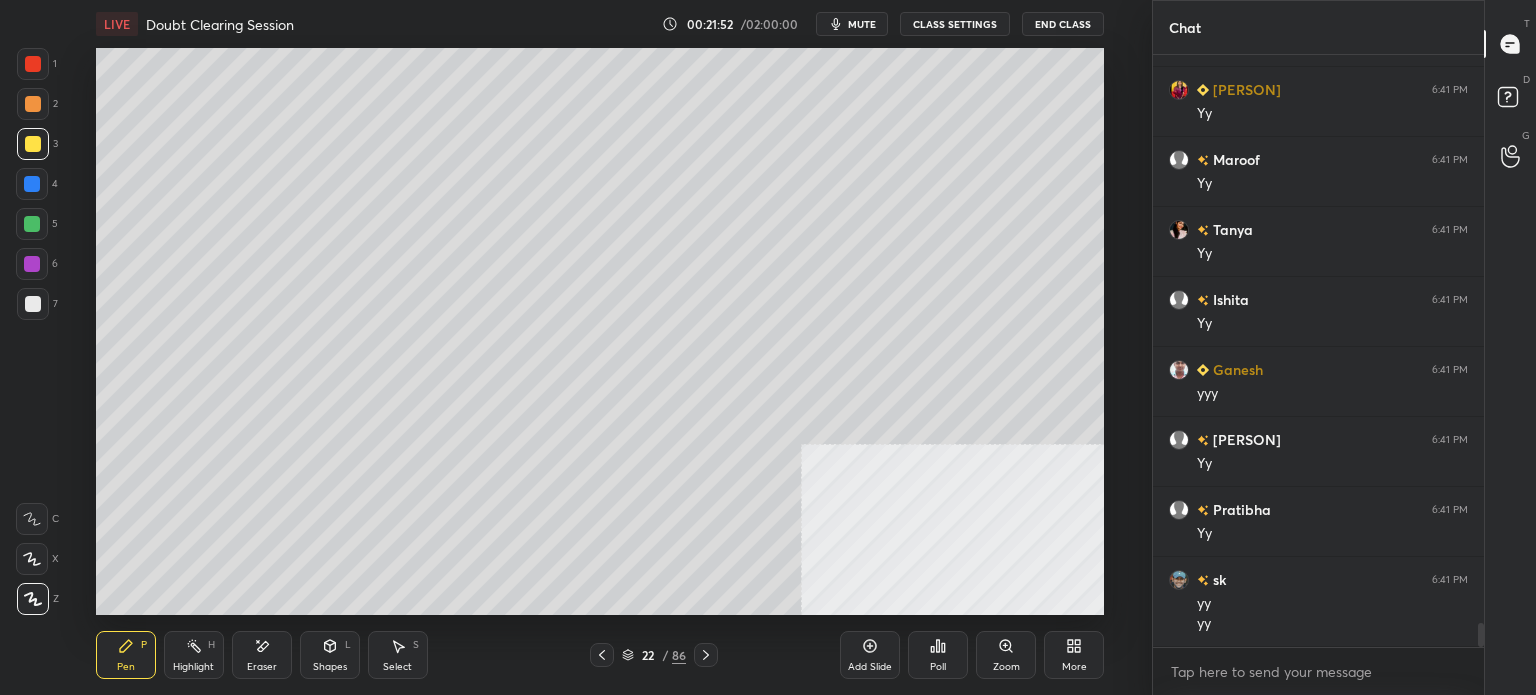 click at bounding box center [33, 64] 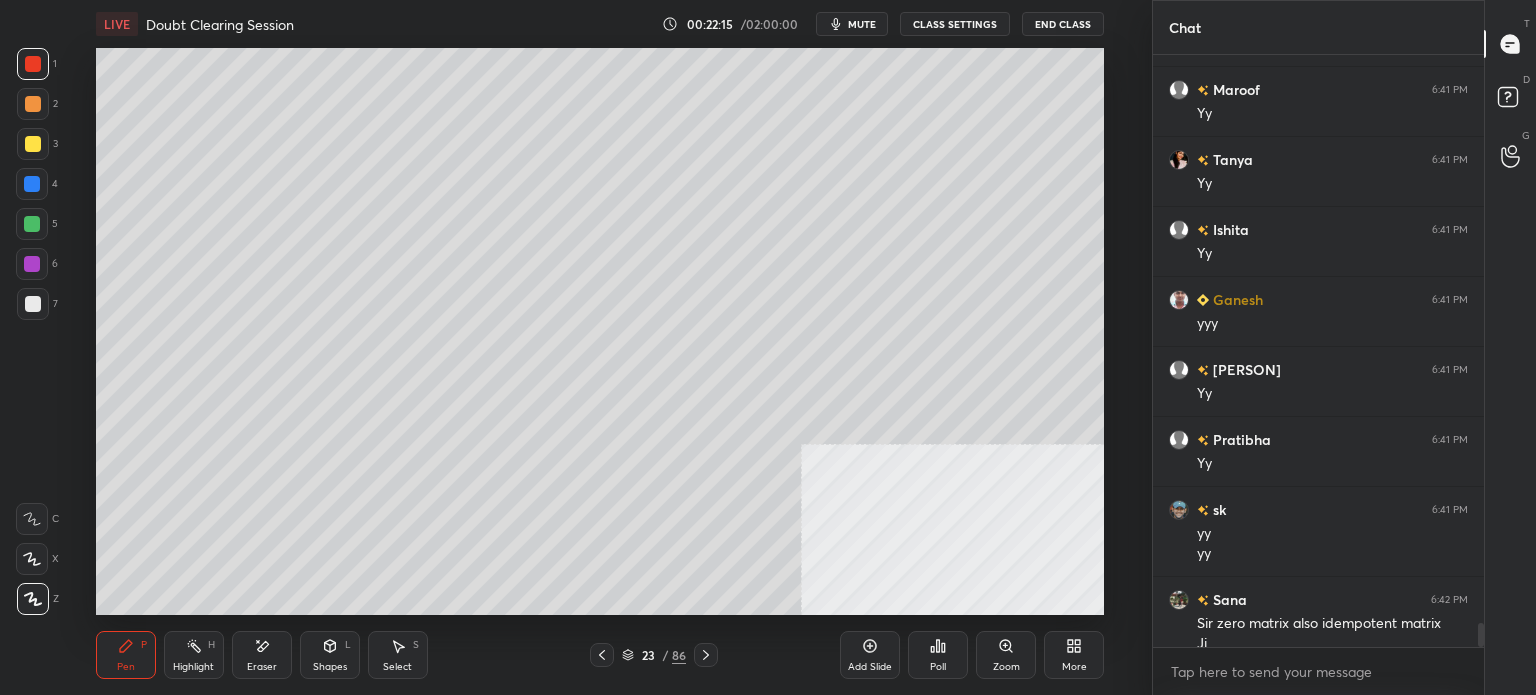 scroll, scrollTop: 14102, scrollLeft: 0, axis: vertical 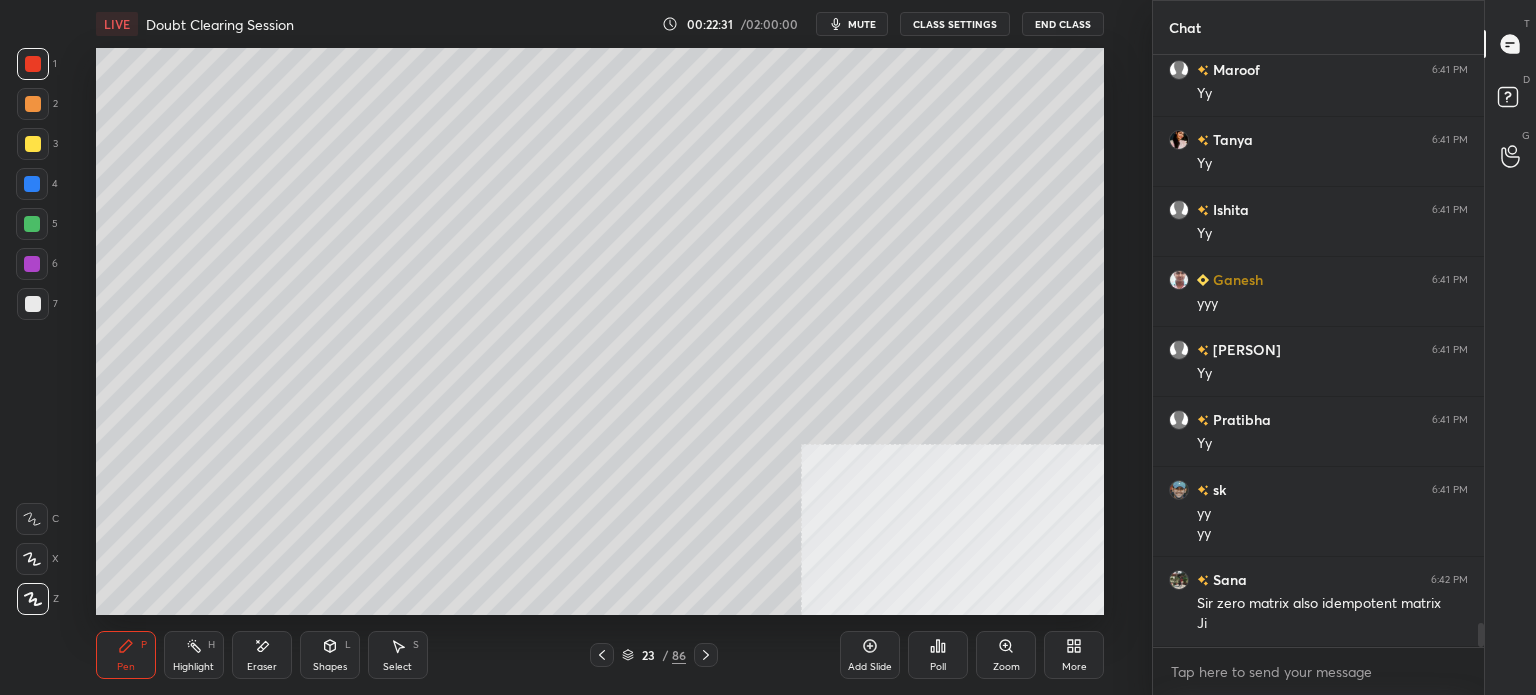 click at bounding box center (33, 144) 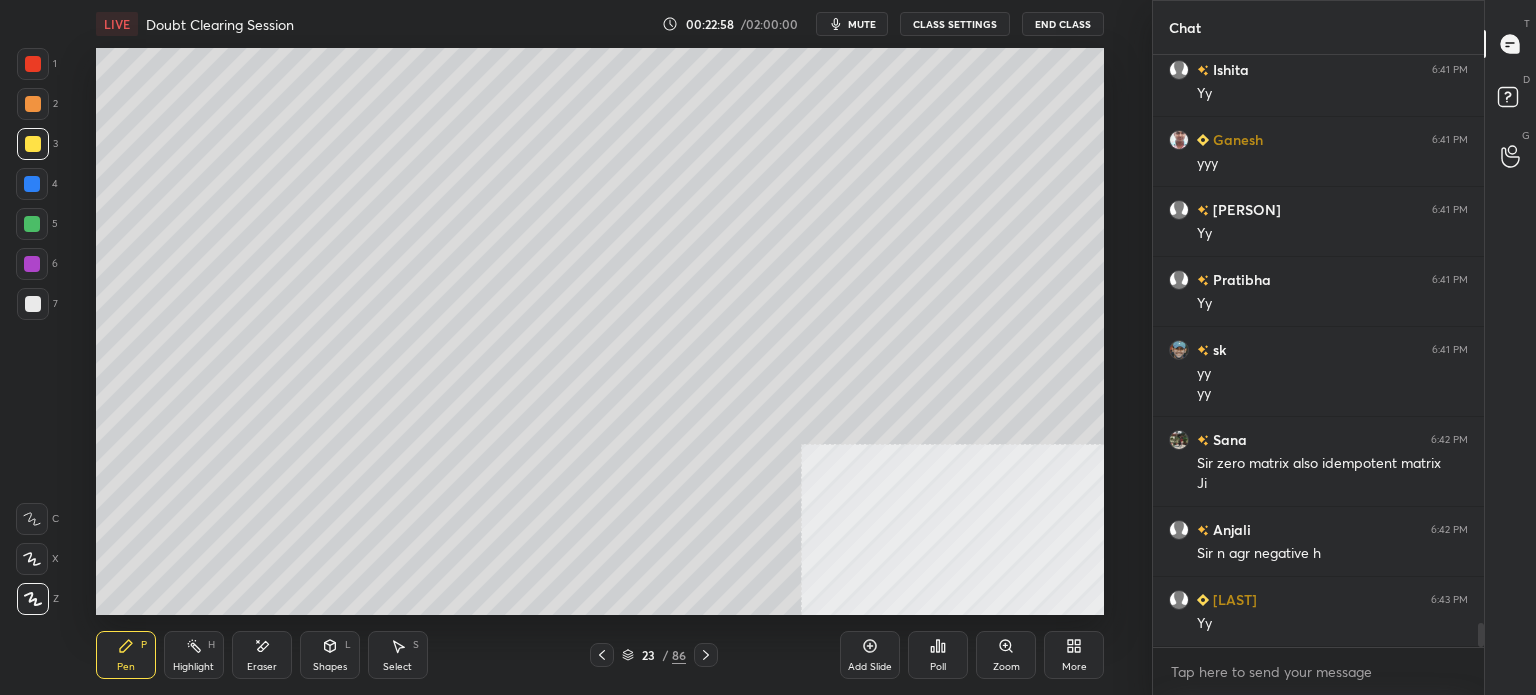 scroll, scrollTop: 14312, scrollLeft: 0, axis: vertical 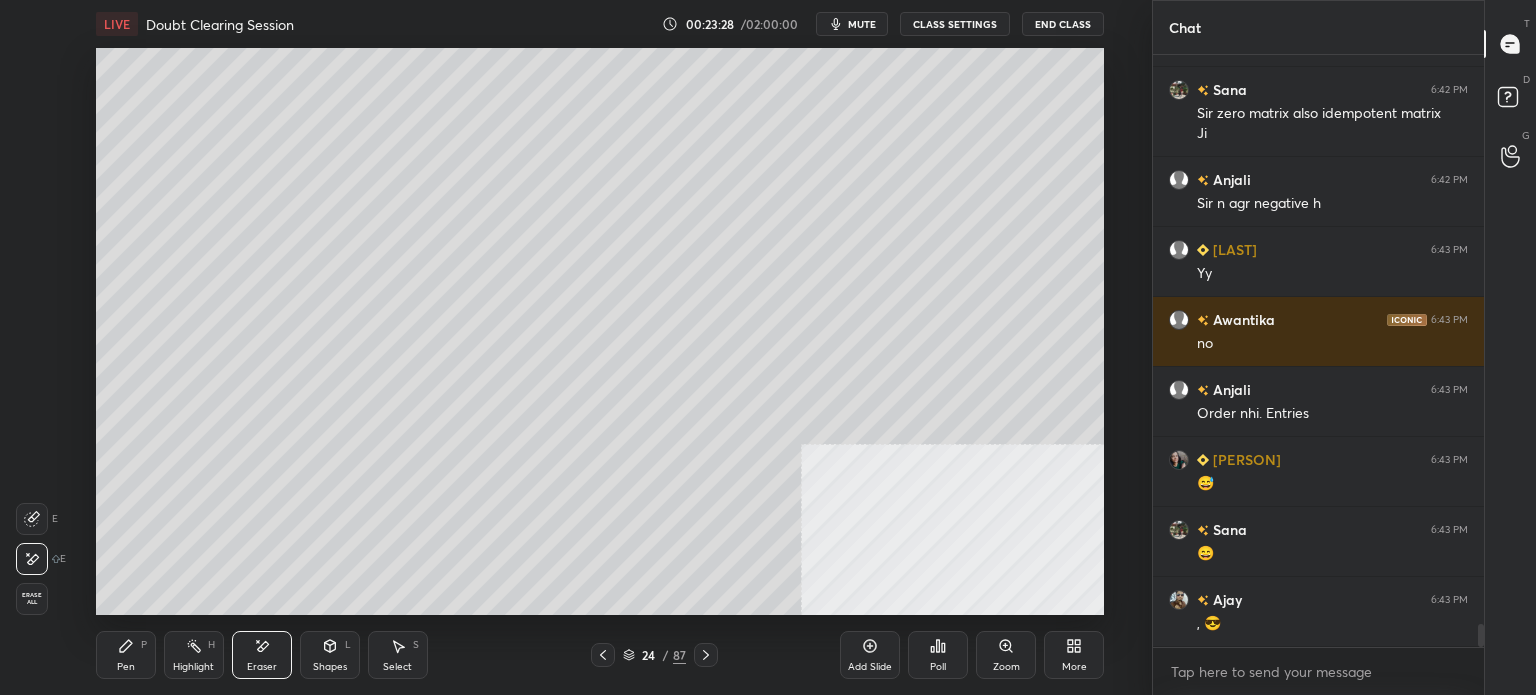 click on "Pen P Highlight H Eraser Shapes L Select S 24 / 87 Add Slide Poll Zoom More" at bounding box center [600, 655] 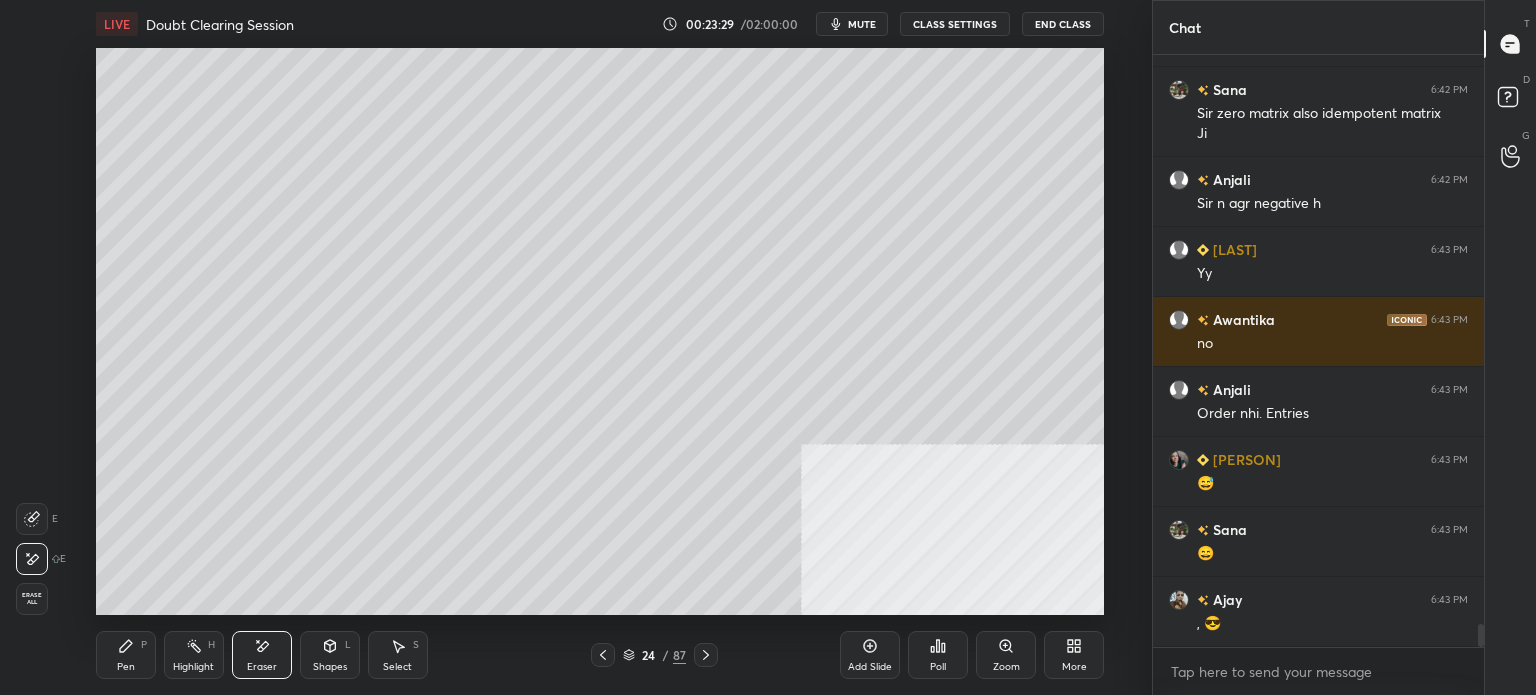 click on "P" at bounding box center (144, 645) 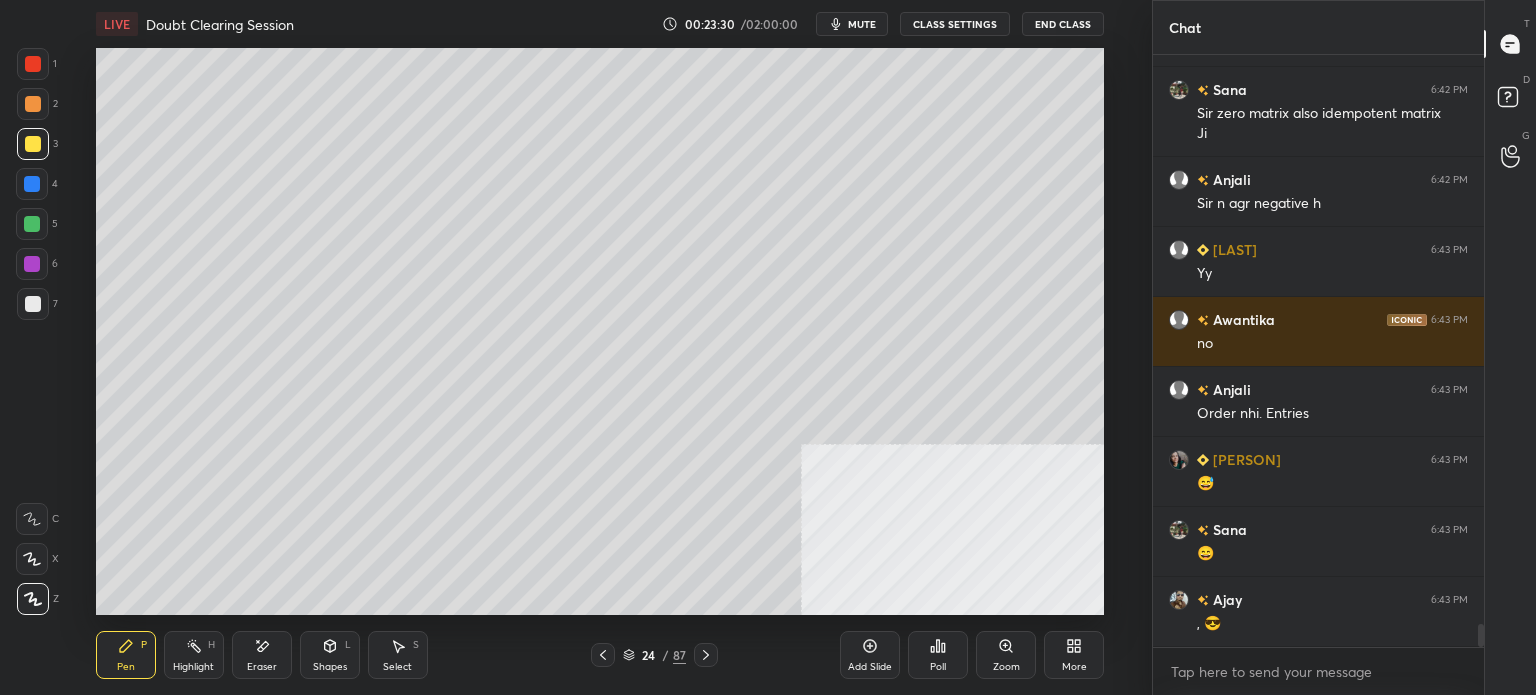 click at bounding box center (33, 104) 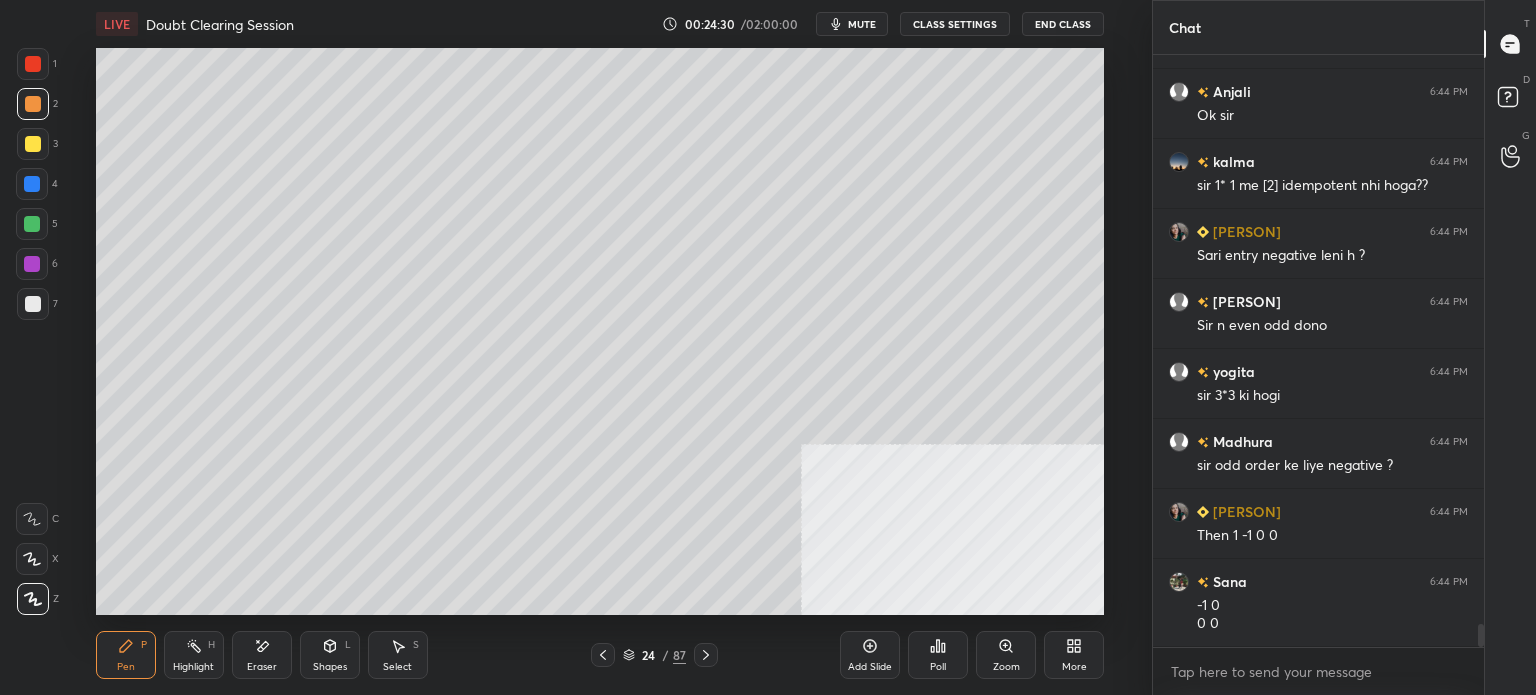 scroll, scrollTop: 15032, scrollLeft: 0, axis: vertical 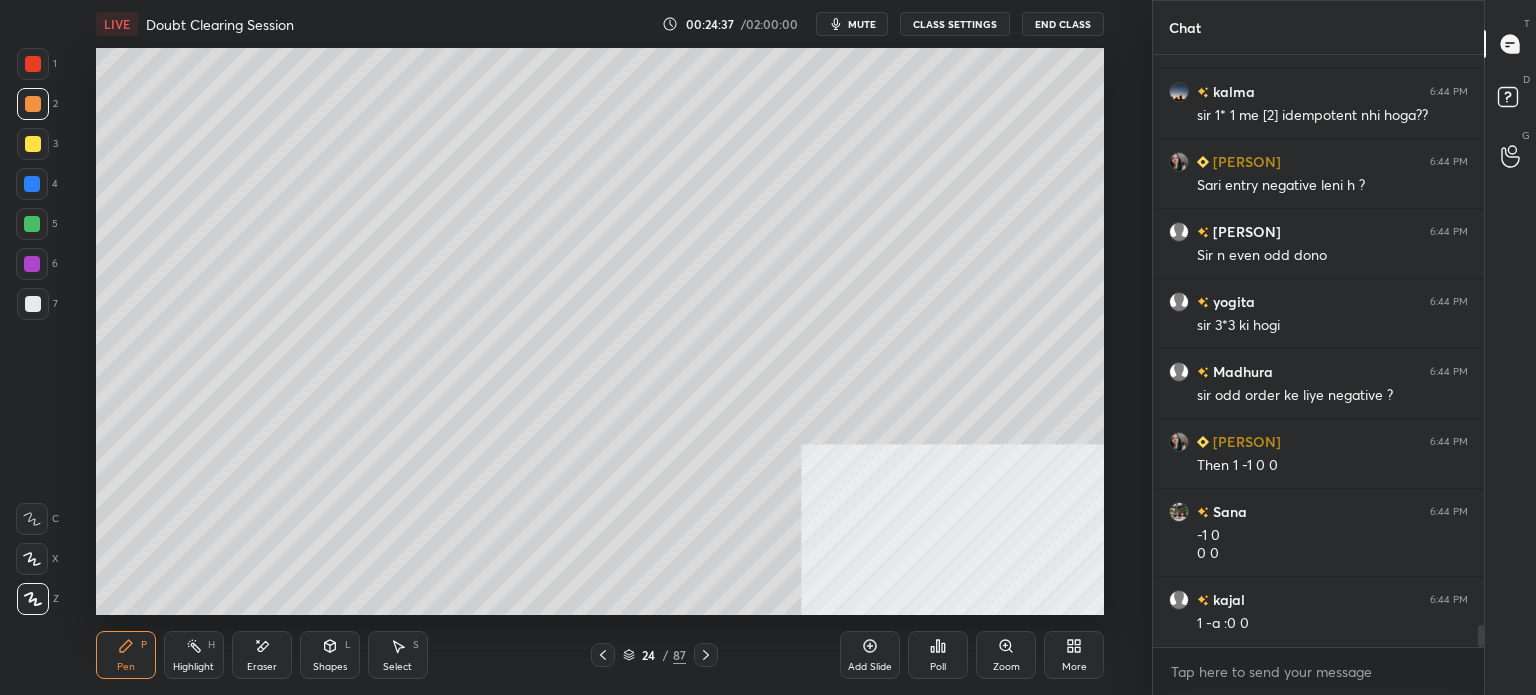 drag, startPoint x: 1116, startPoint y: 377, endPoint x: 1104, endPoint y: 375, distance: 12.165525 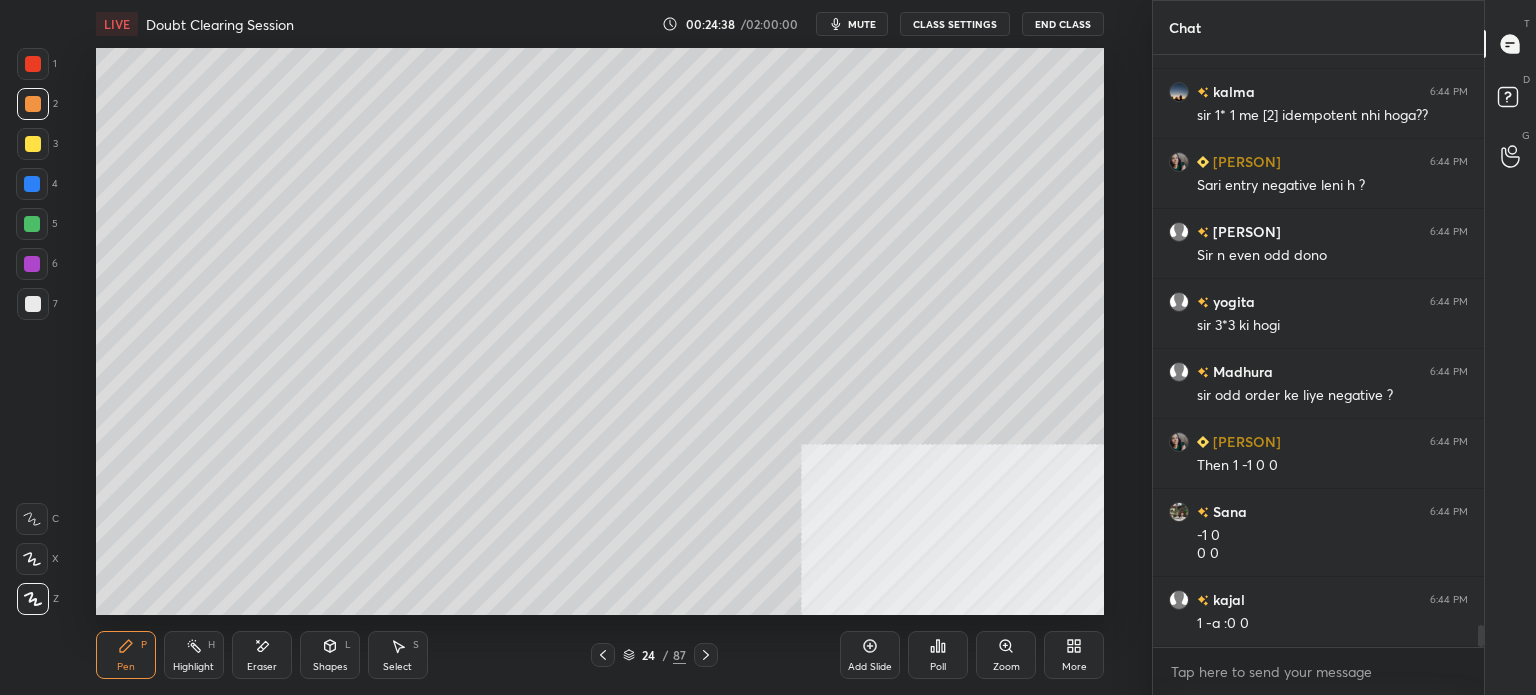 click at bounding box center (33, 144) 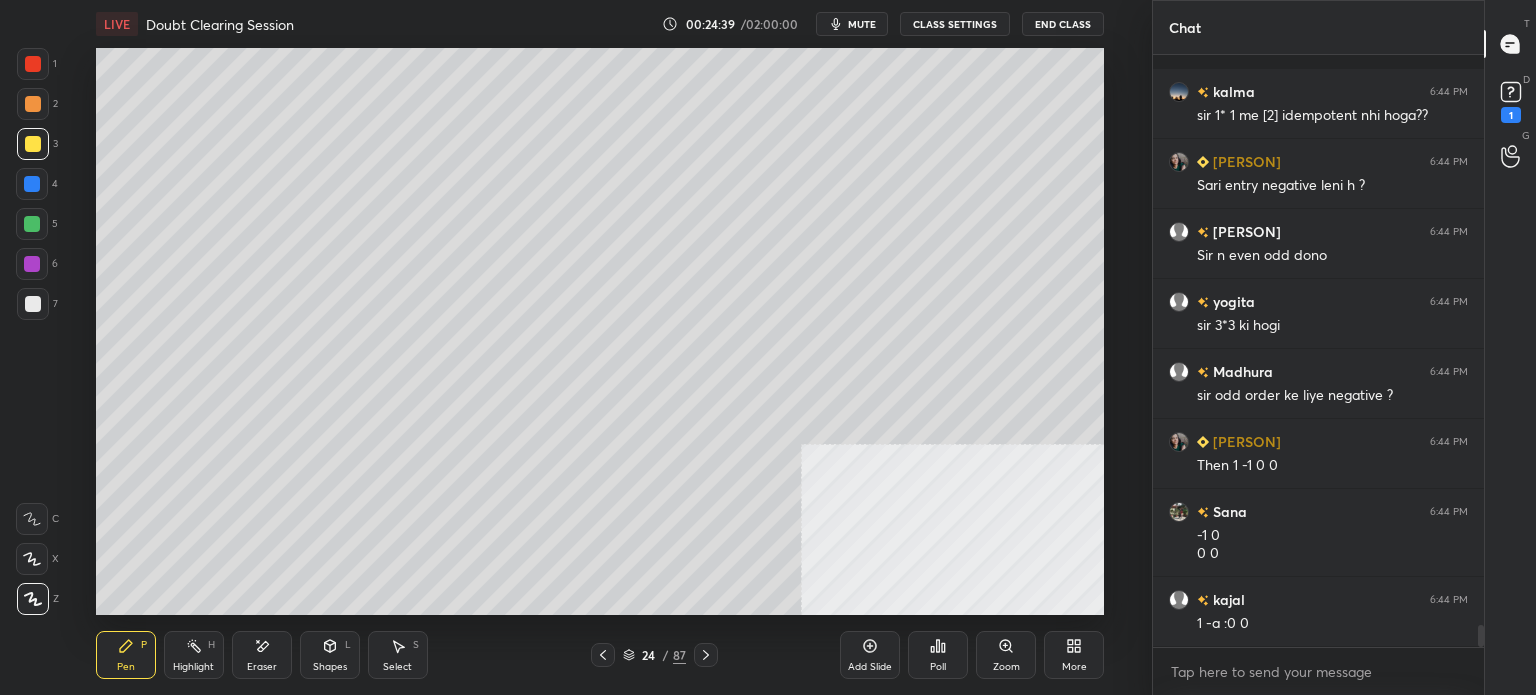 scroll, scrollTop: 15118, scrollLeft: 0, axis: vertical 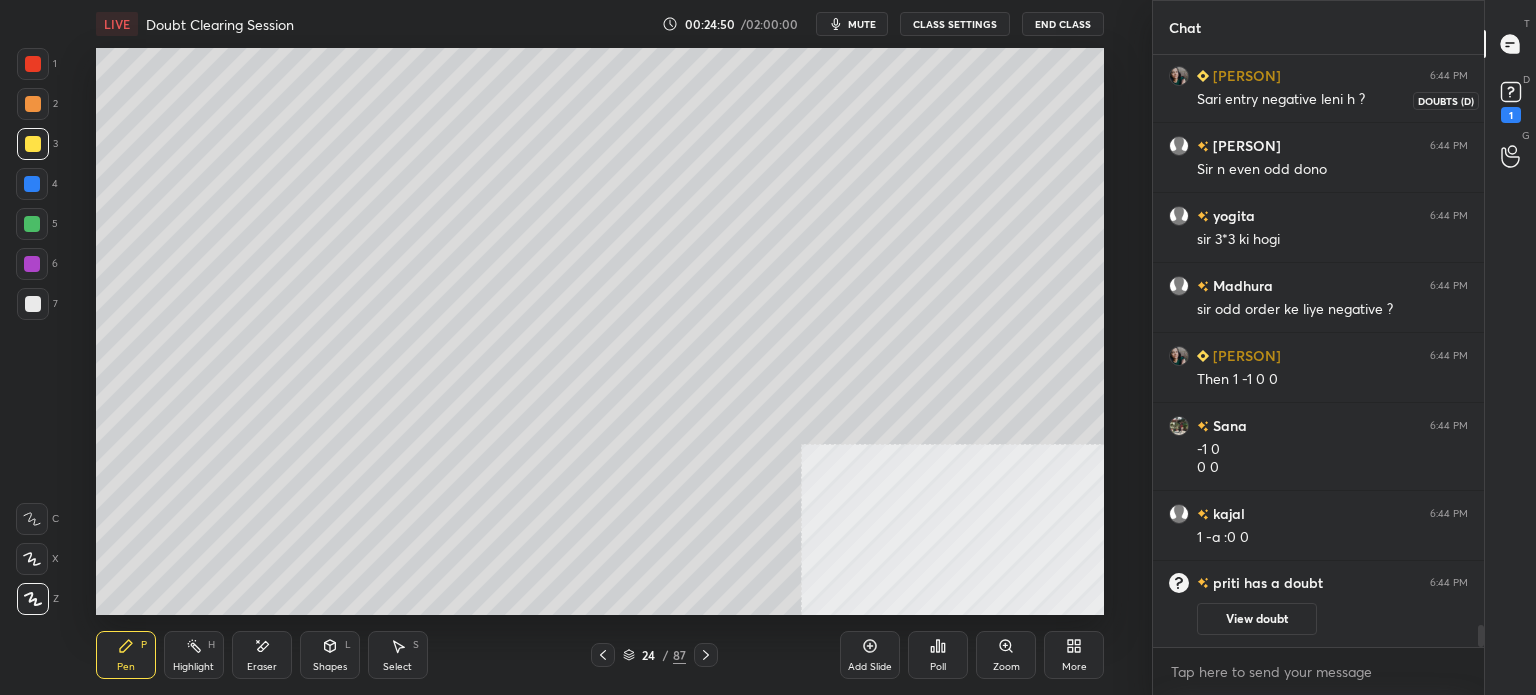 click 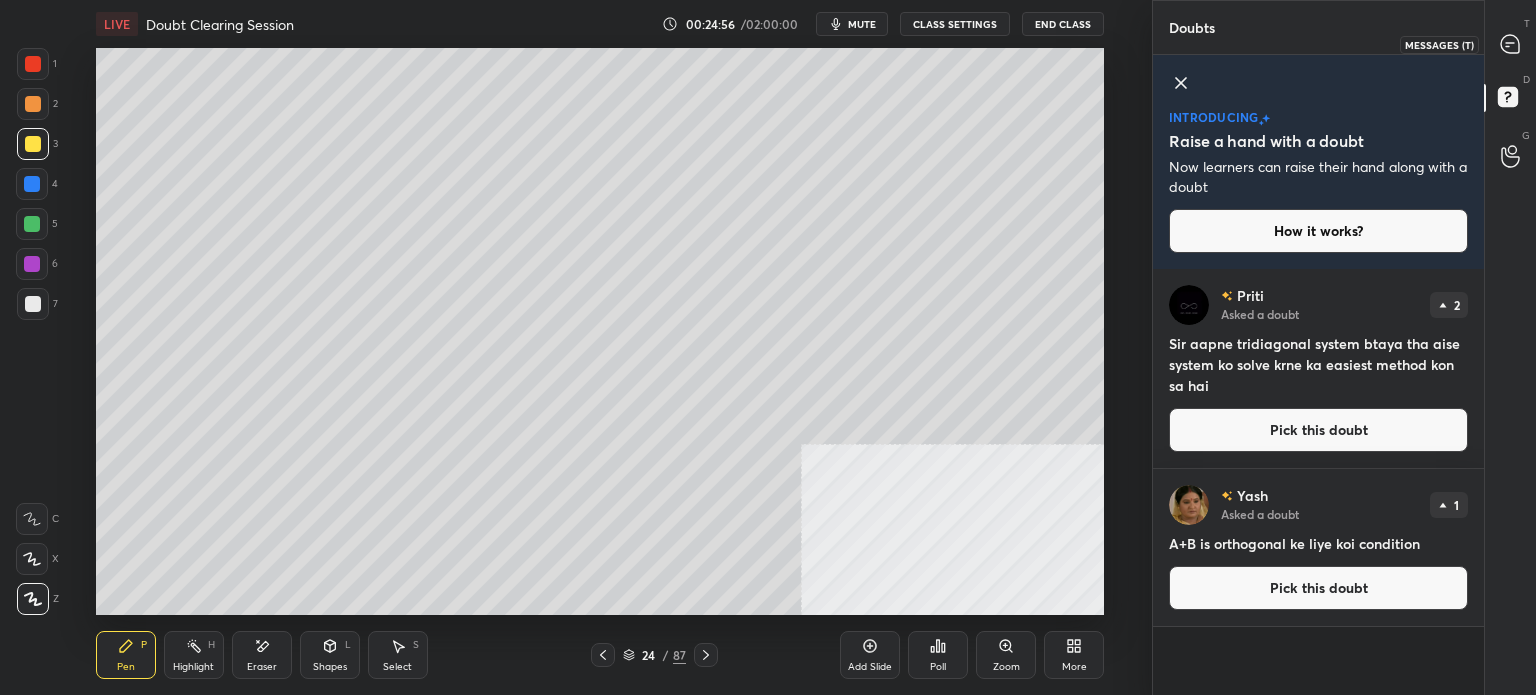 click 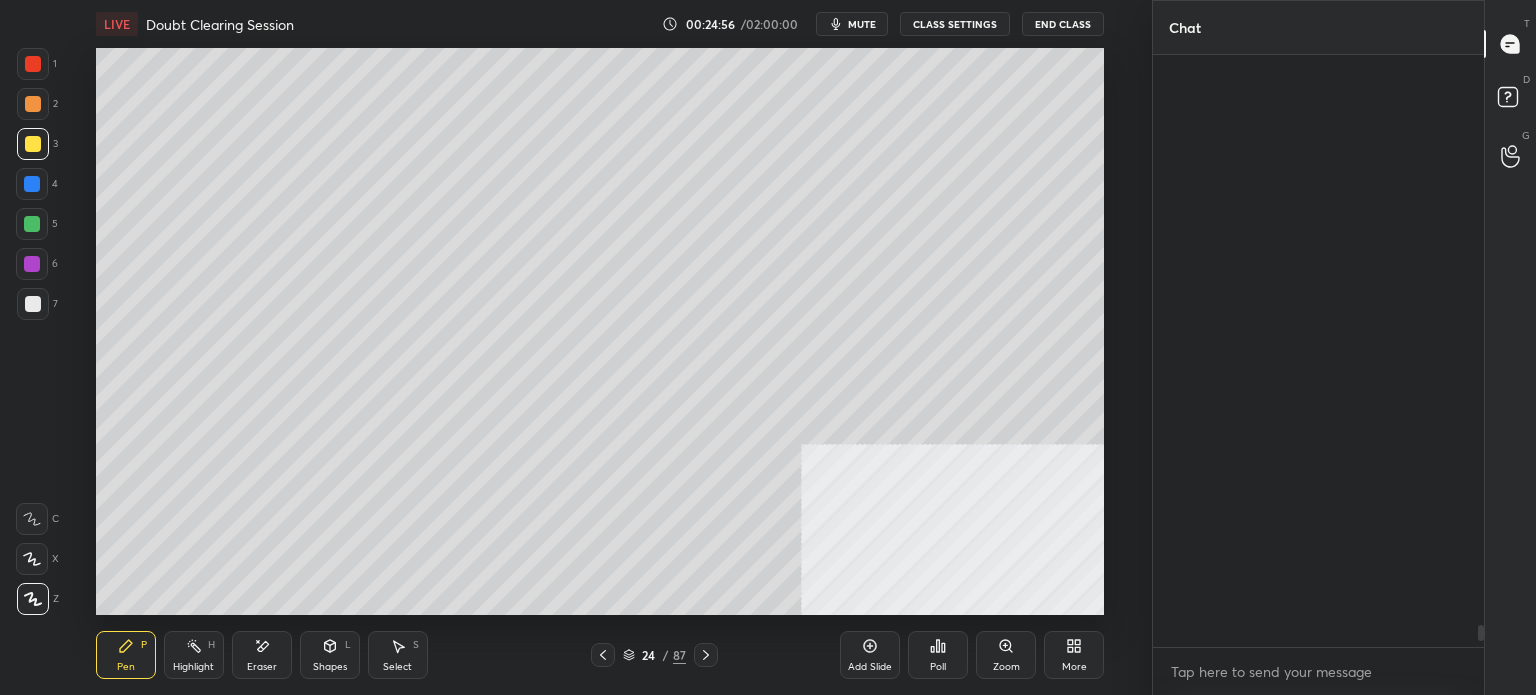 scroll, scrollTop: 15142, scrollLeft: 0, axis: vertical 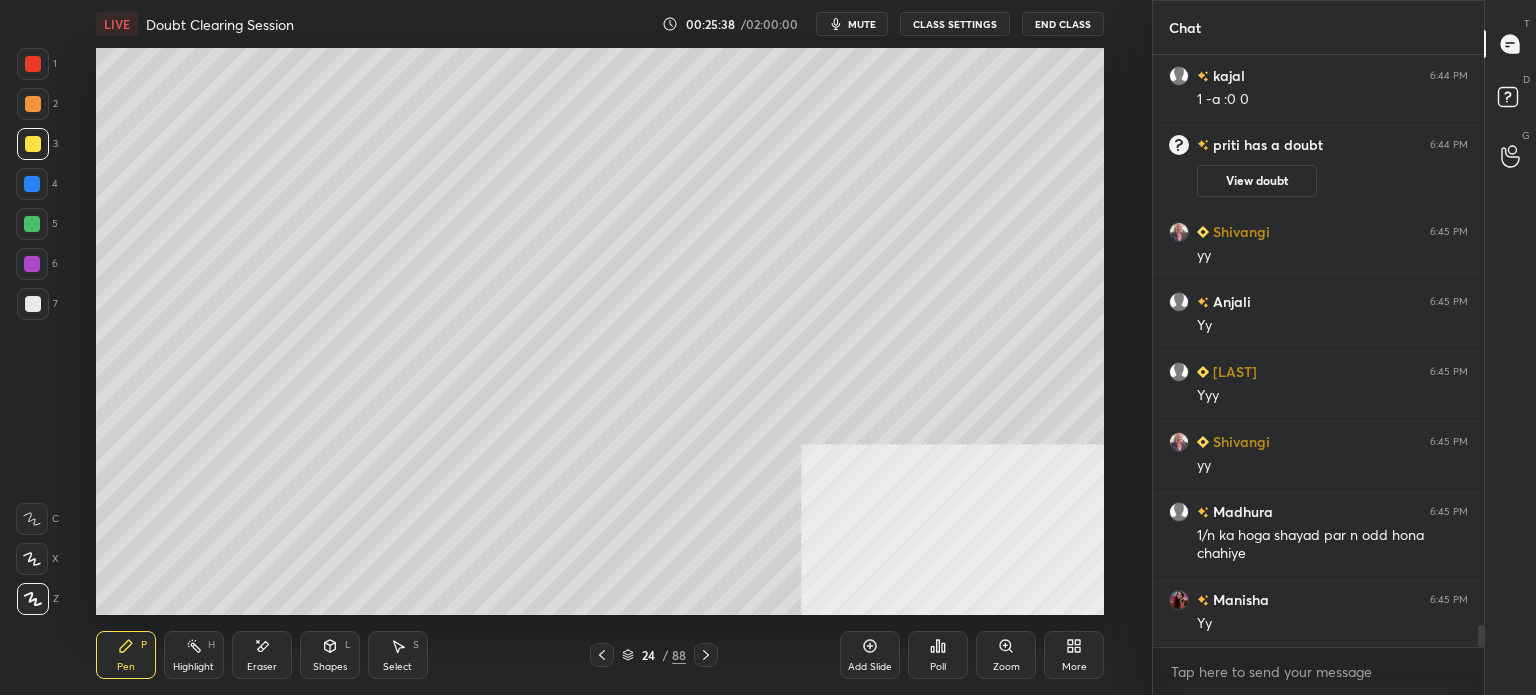 click at bounding box center [33, 144] 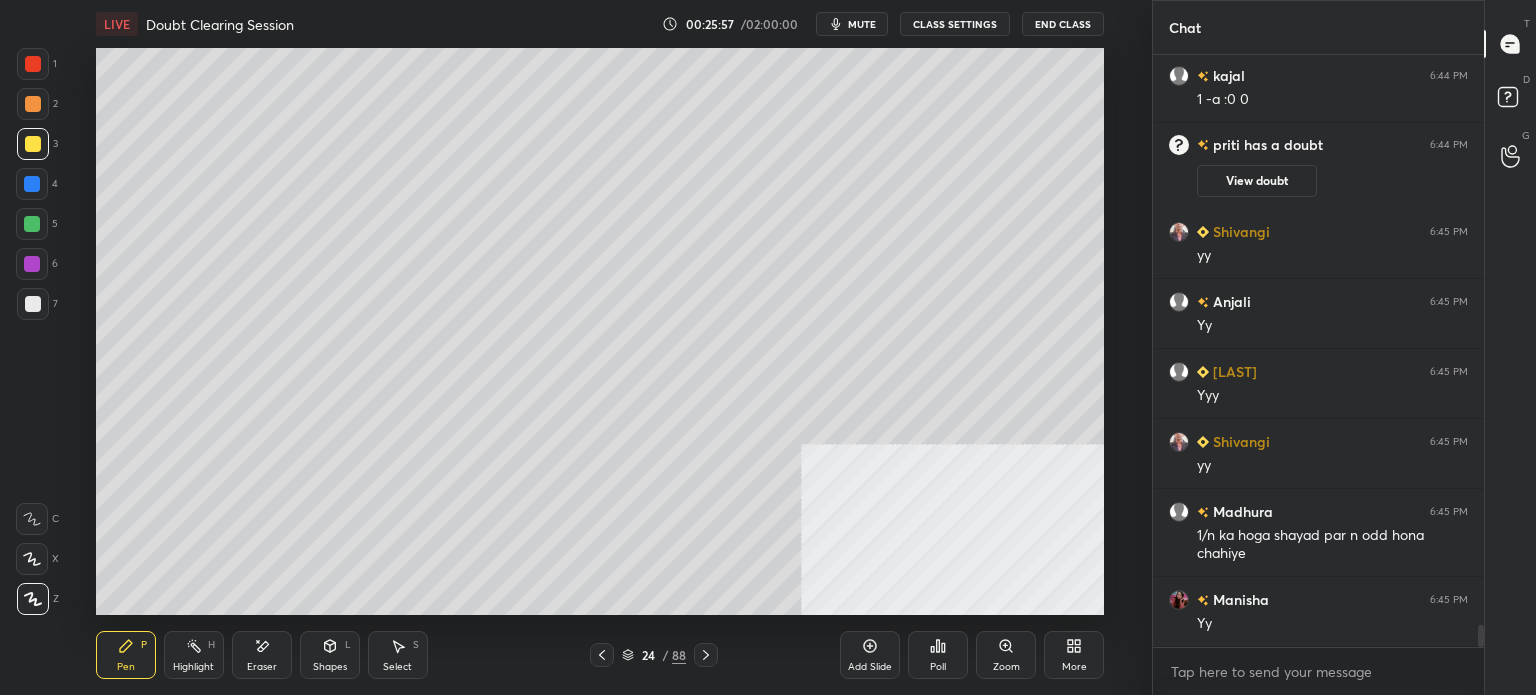 drag, startPoint x: 399, startPoint y: 658, endPoint x: 407, endPoint y: 619, distance: 39.812057 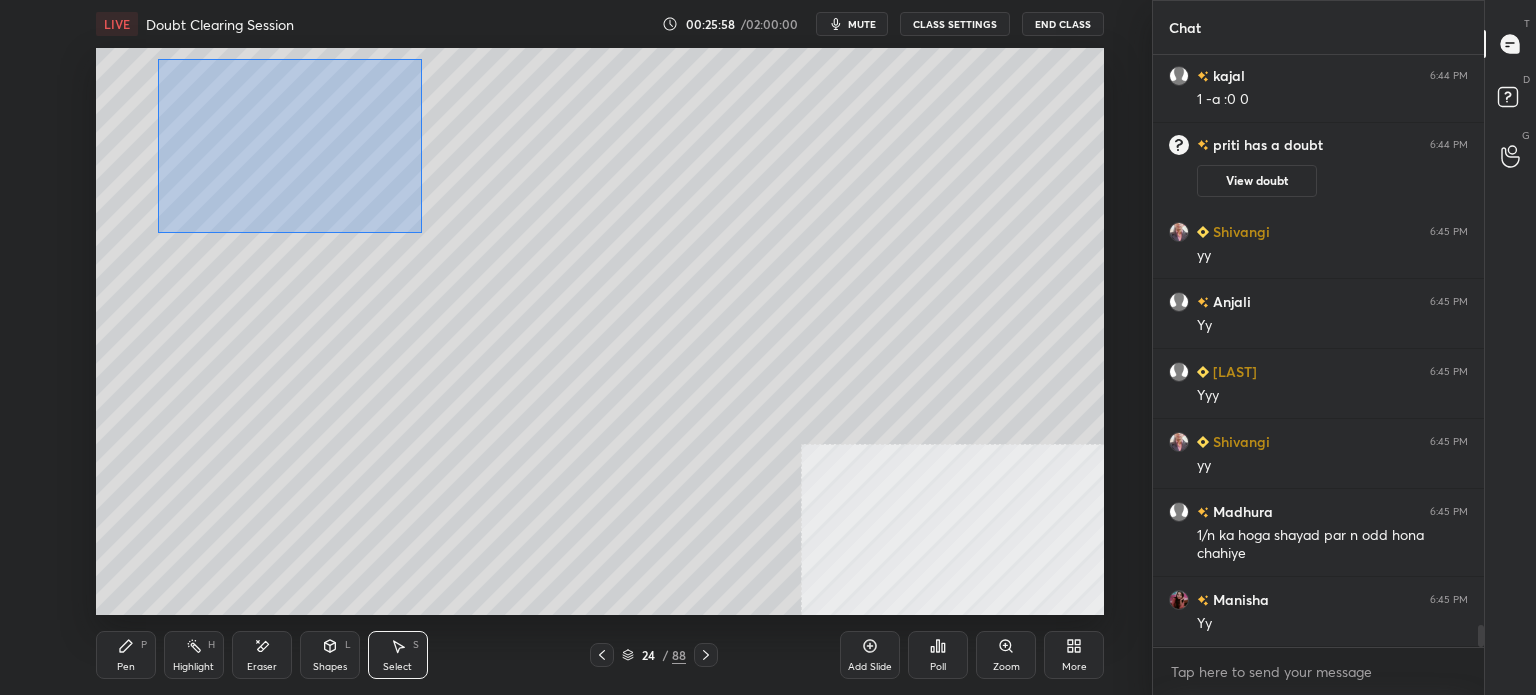 drag, startPoint x: 161, startPoint y: 63, endPoint x: 652, endPoint y: 350, distance: 568.7266 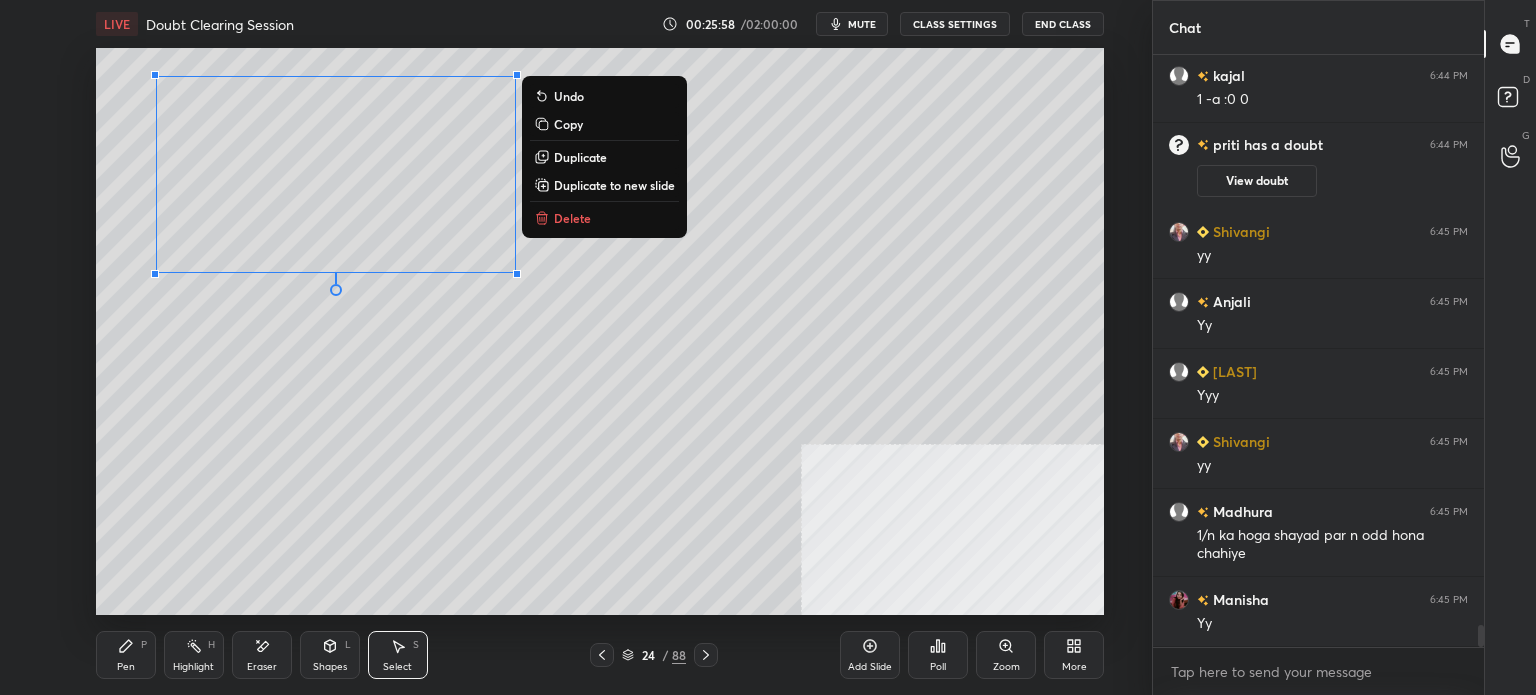 scroll, scrollTop: 15266, scrollLeft: 0, axis: vertical 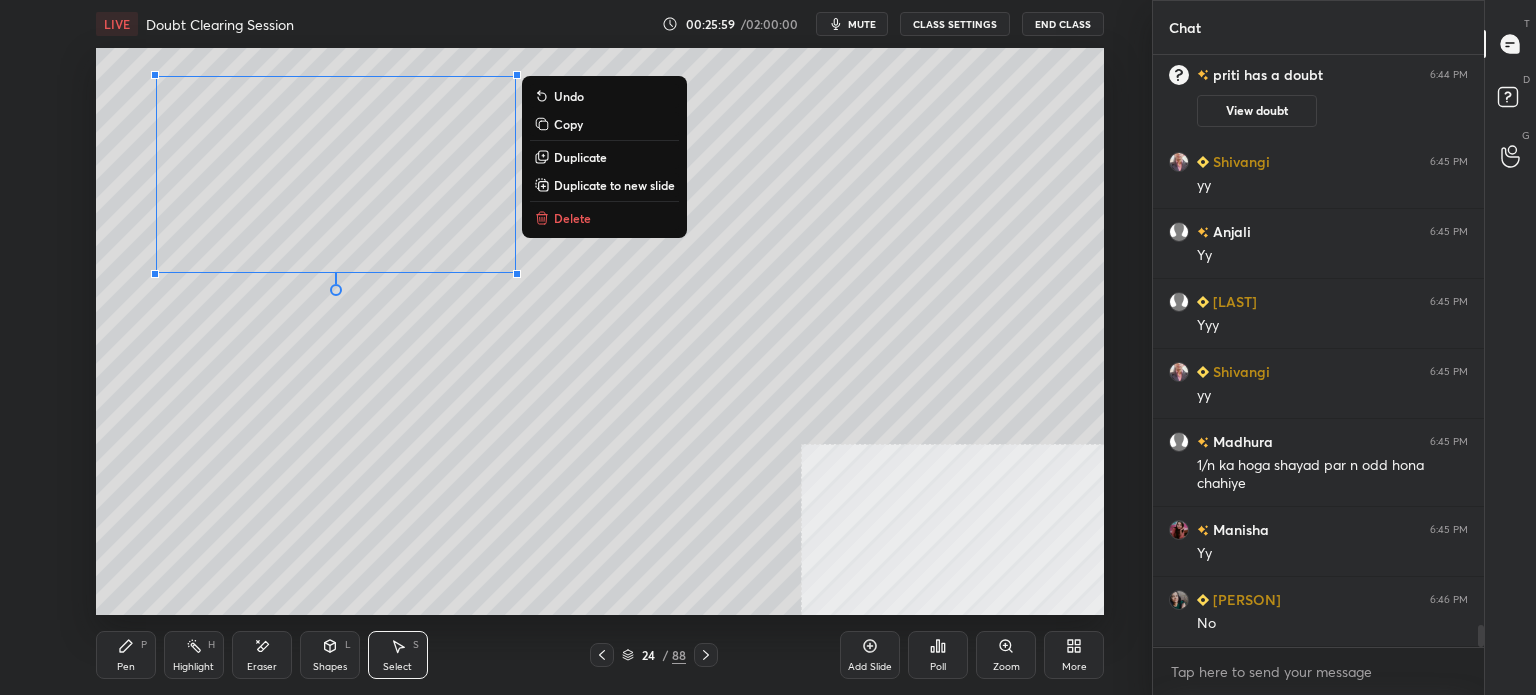 click on "Duplicate" at bounding box center [580, 157] 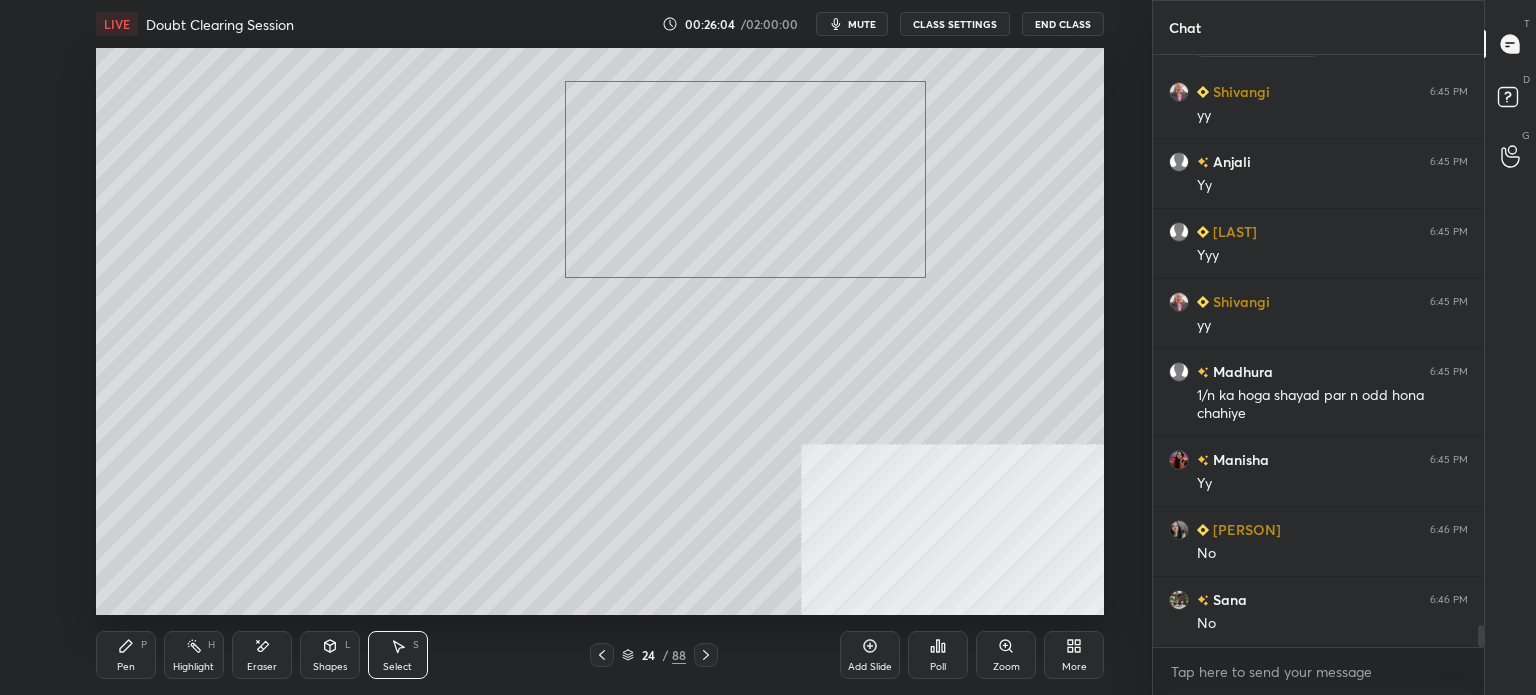 scroll, scrollTop: 15406, scrollLeft: 0, axis: vertical 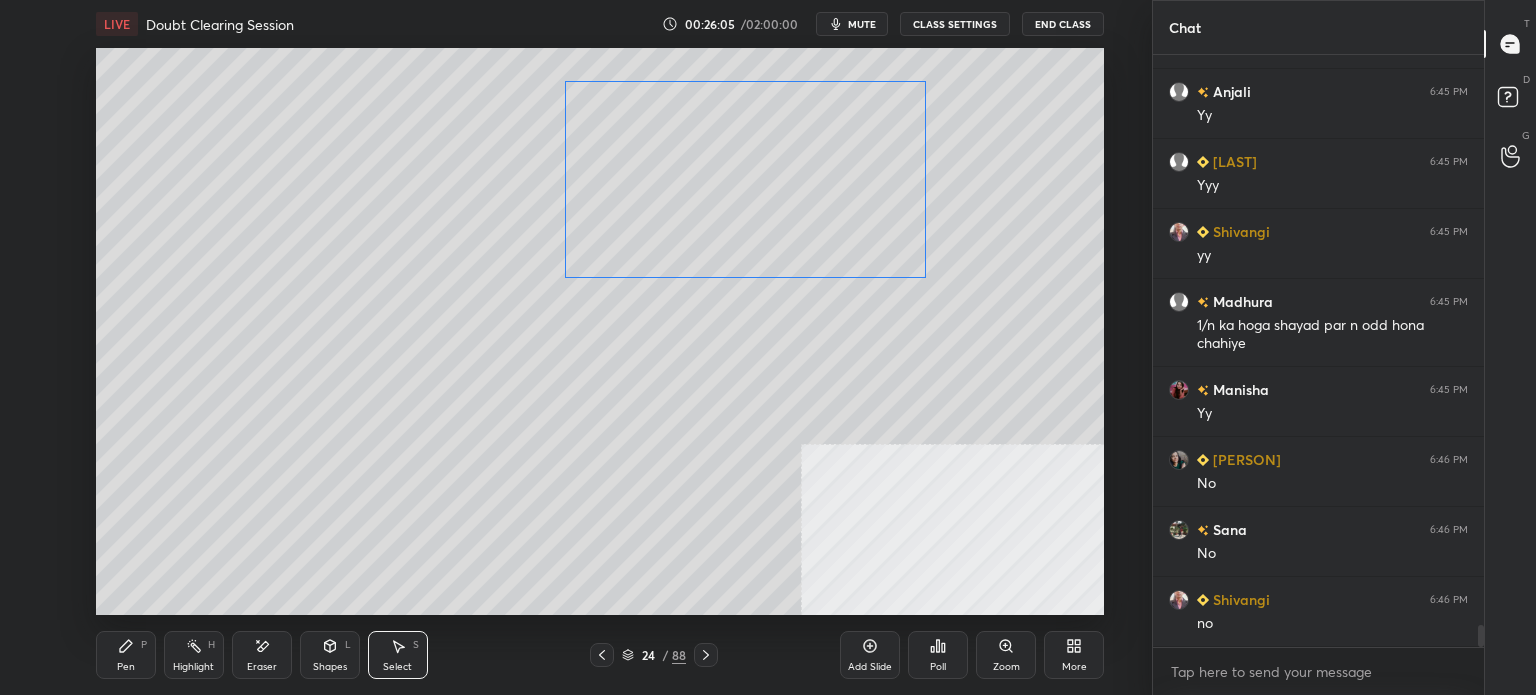 drag, startPoint x: 406, startPoint y: 191, endPoint x: 779, endPoint y: 176, distance: 373.30148 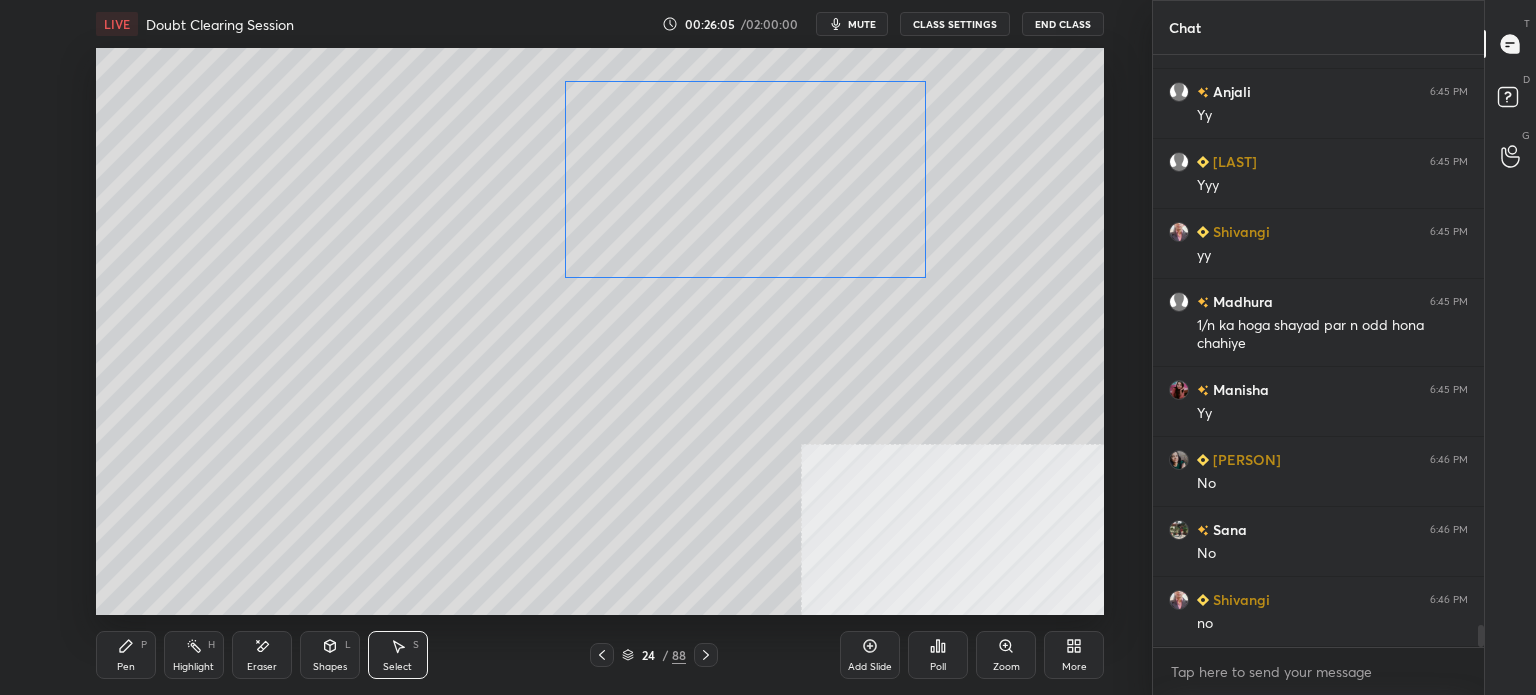 click on "0 ° Undo Copy Duplicate Duplicate to new slide Delete" at bounding box center [600, 331] 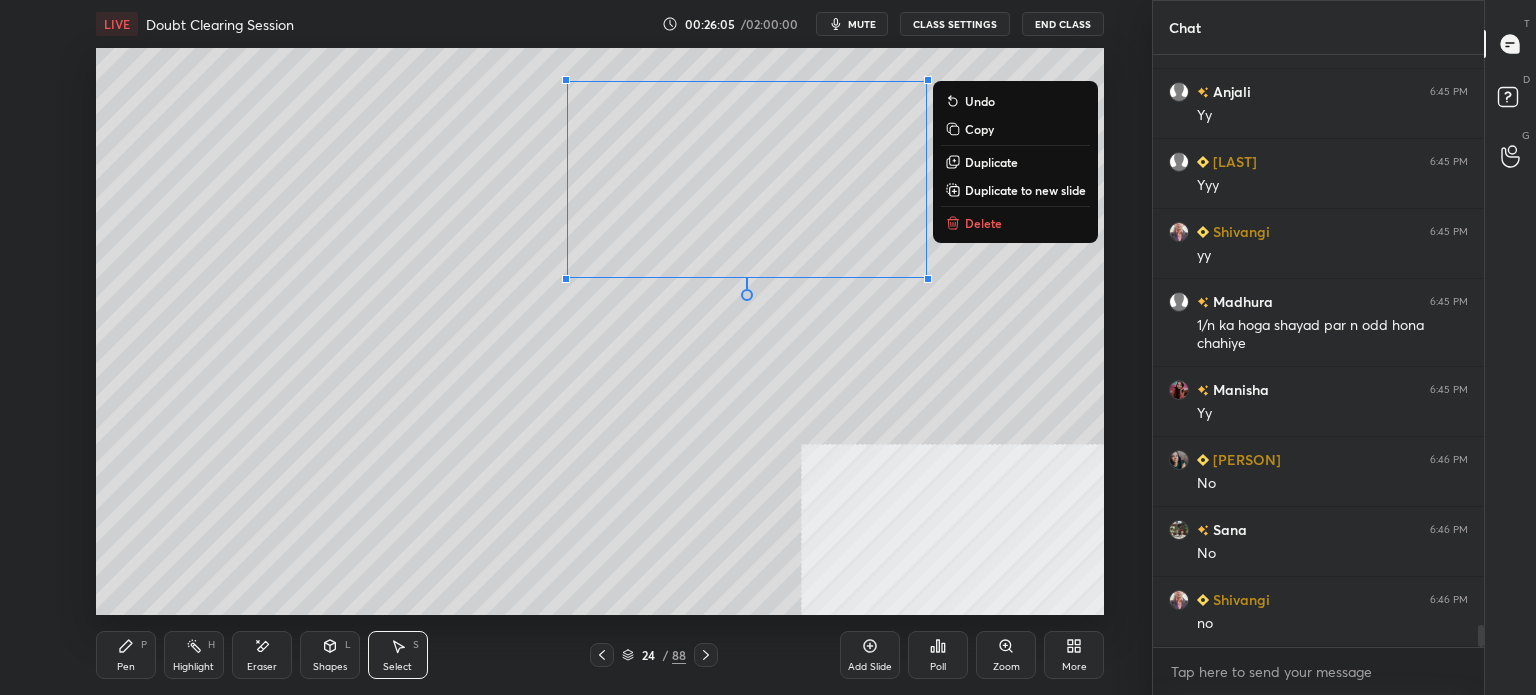 click on "Pen" at bounding box center [126, 667] 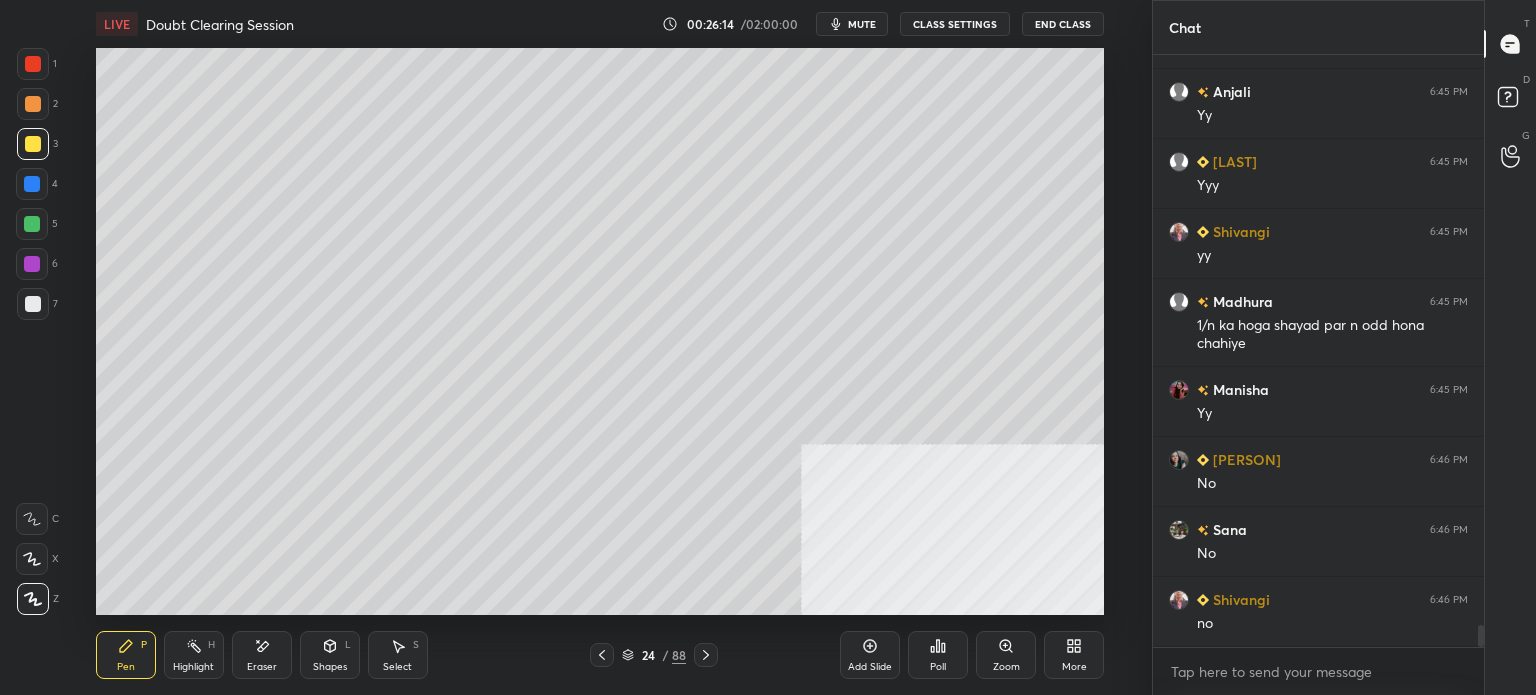 scroll, scrollTop: 15476, scrollLeft: 0, axis: vertical 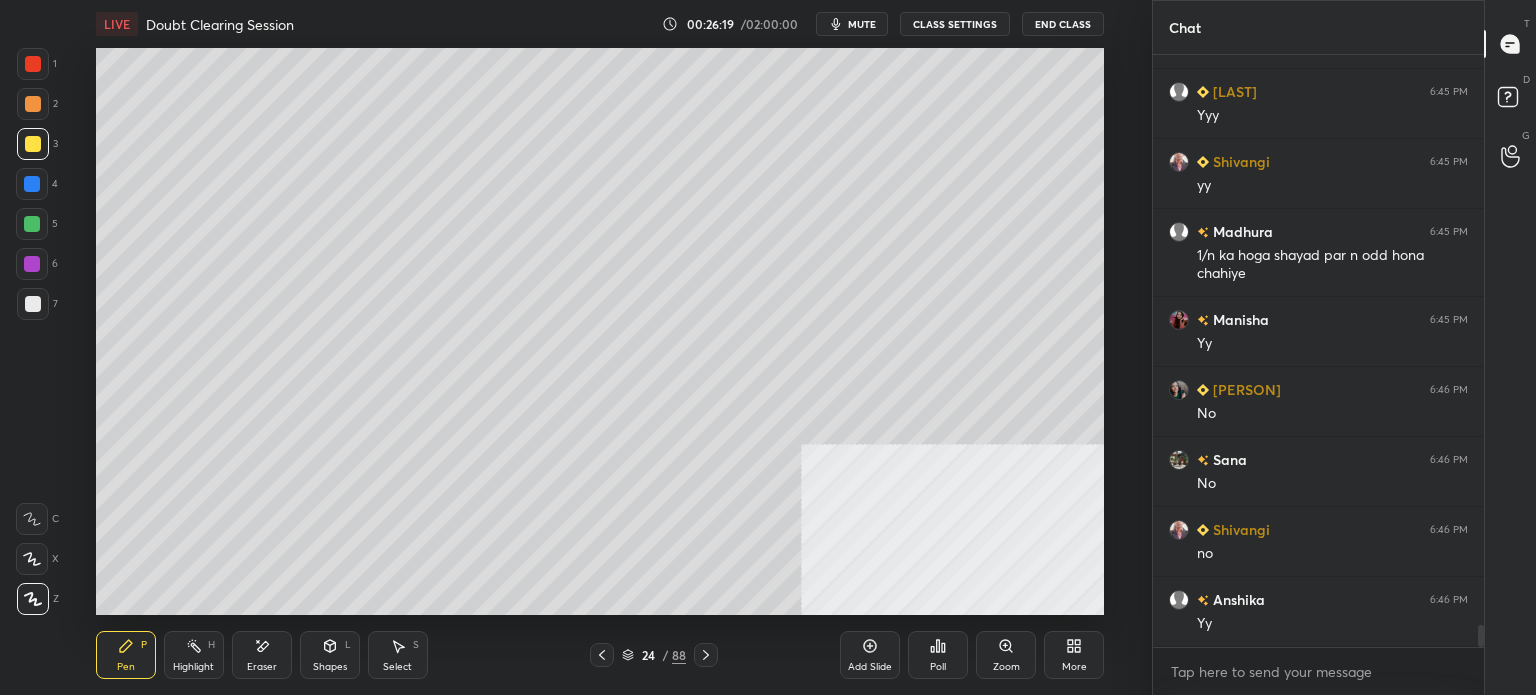 click at bounding box center [33, 104] 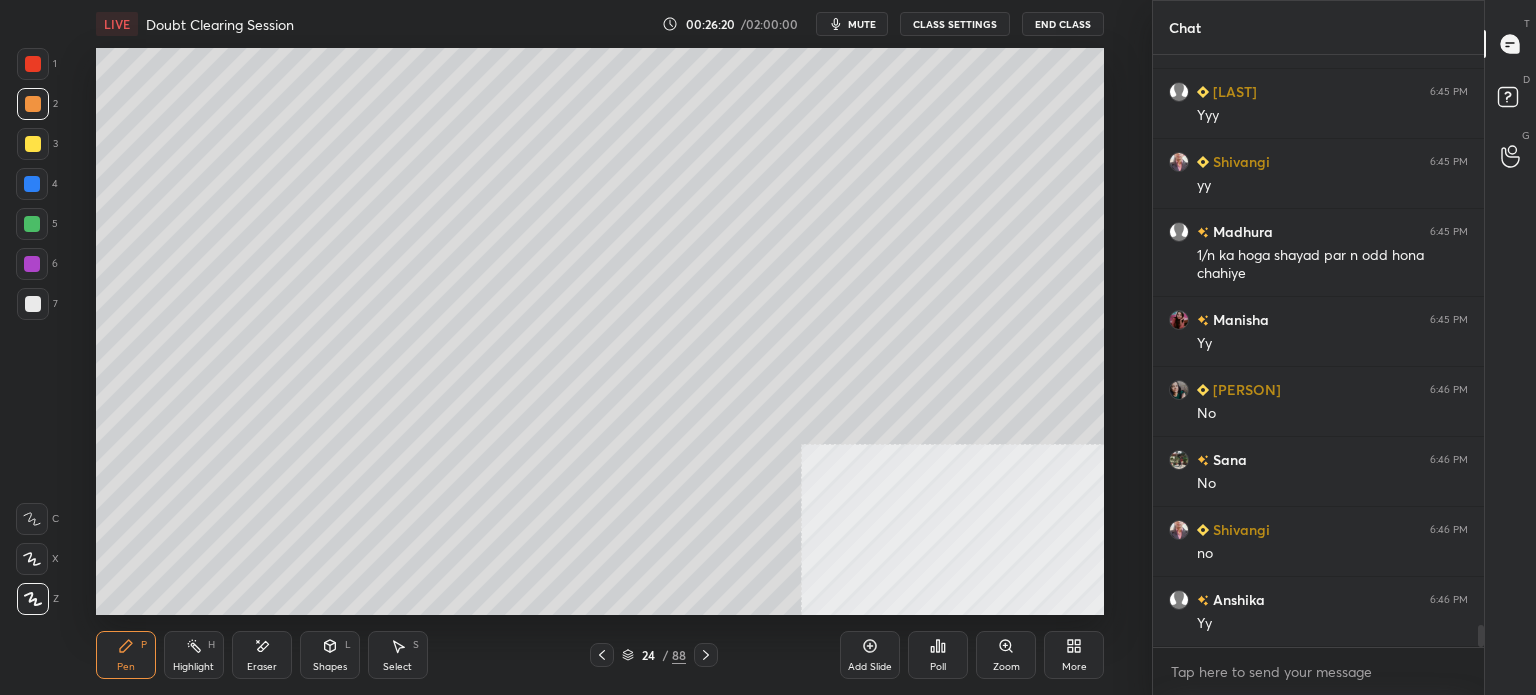 scroll, scrollTop: 15546, scrollLeft: 0, axis: vertical 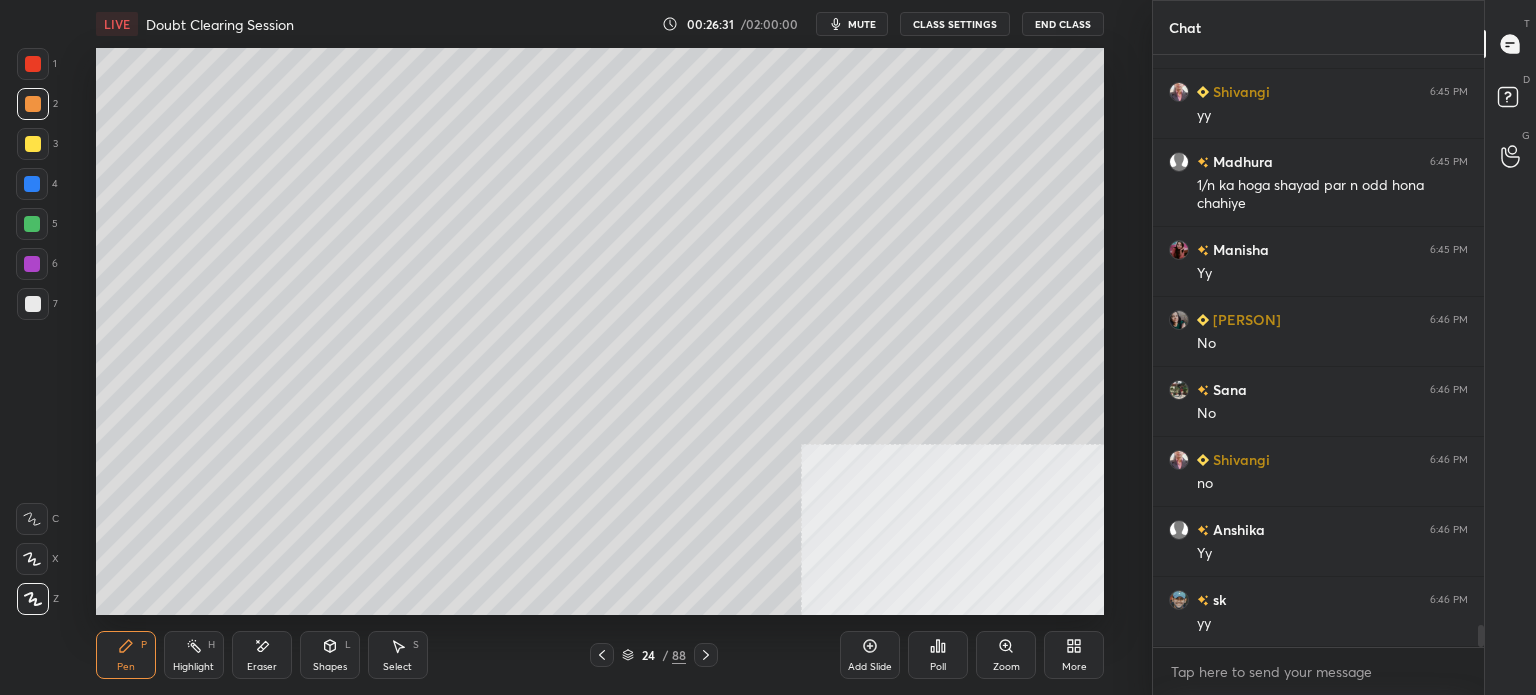 click at bounding box center (33, 144) 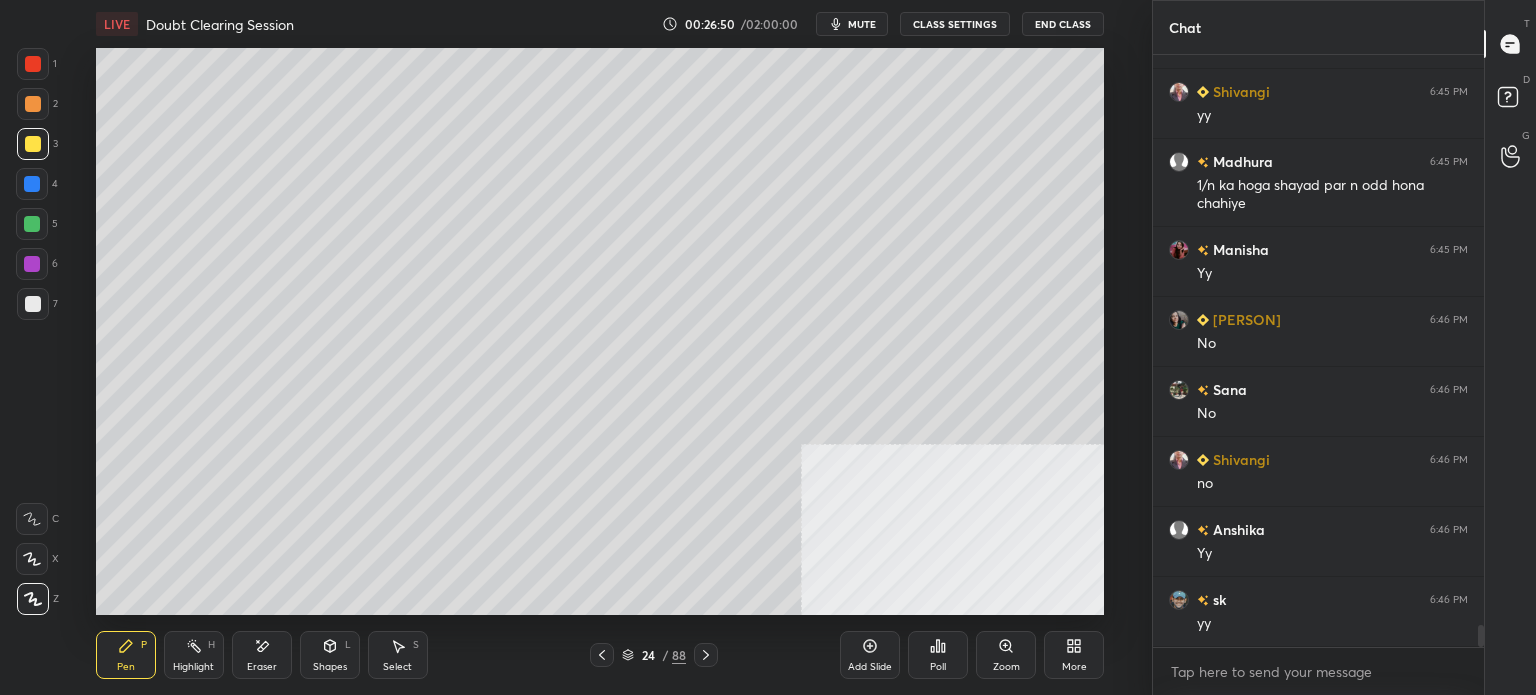 click on "Select" at bounding box center (397, 667) 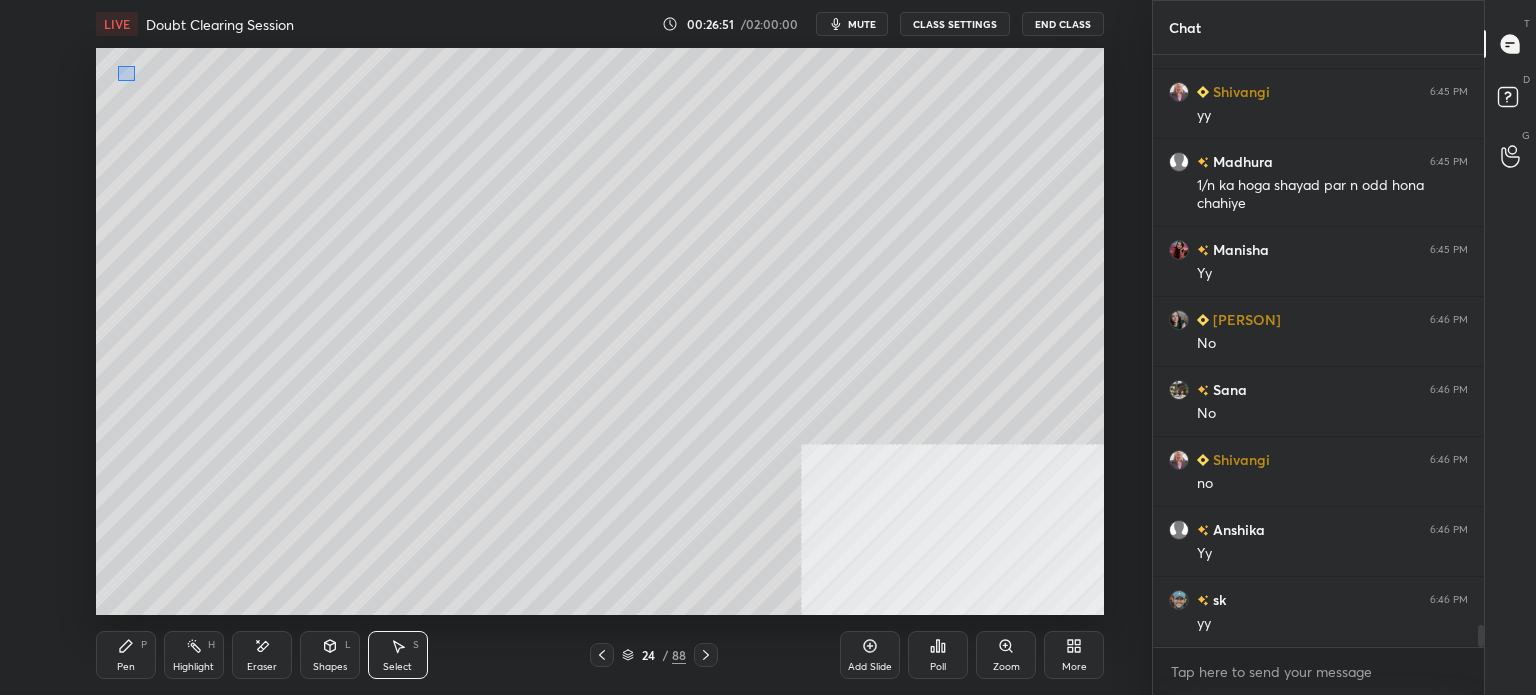 drag, startPoint x: 118, startPoint y: 66, endPoint x: 152, endPoint y: 91, distance: 42.201897 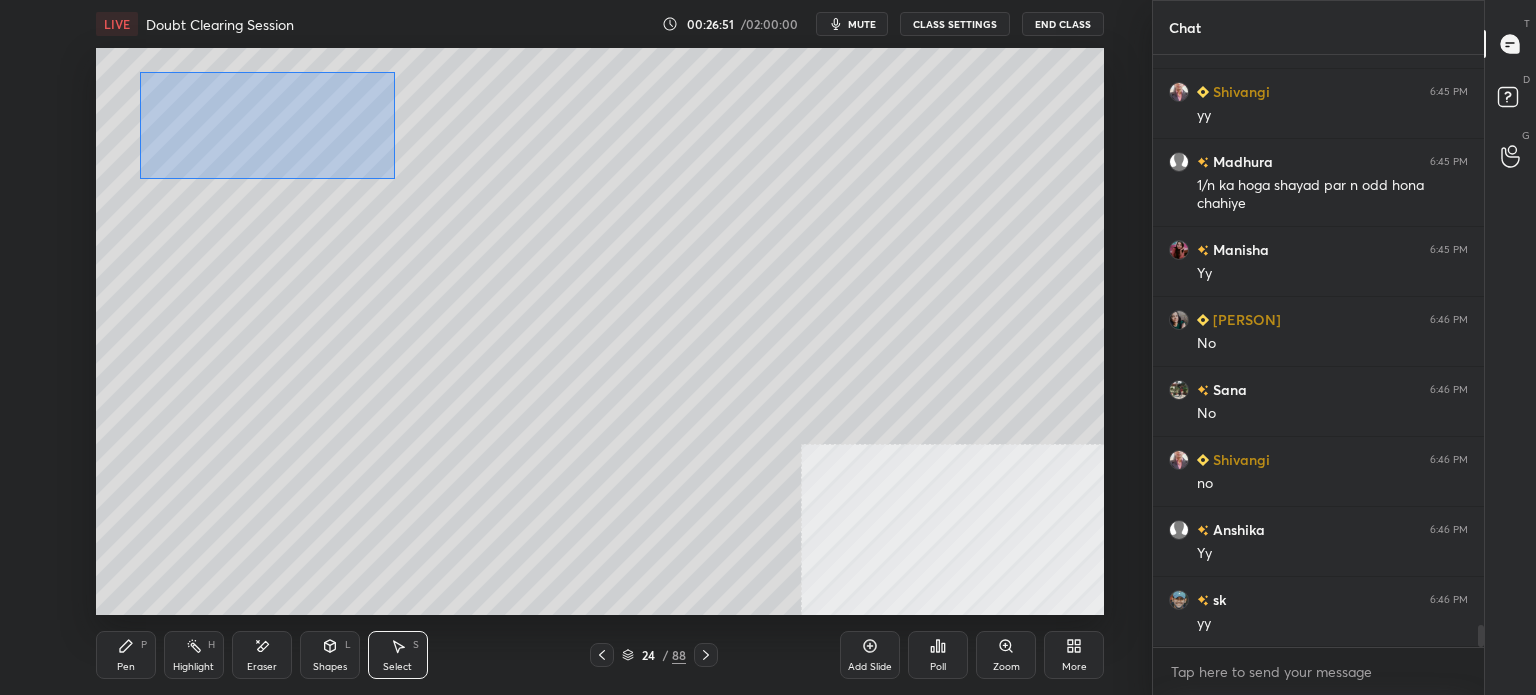 drag, startPoint x: 311, startPoint y: 155, endPoint x: 570, endPoint y: 230, distance: 269.6405 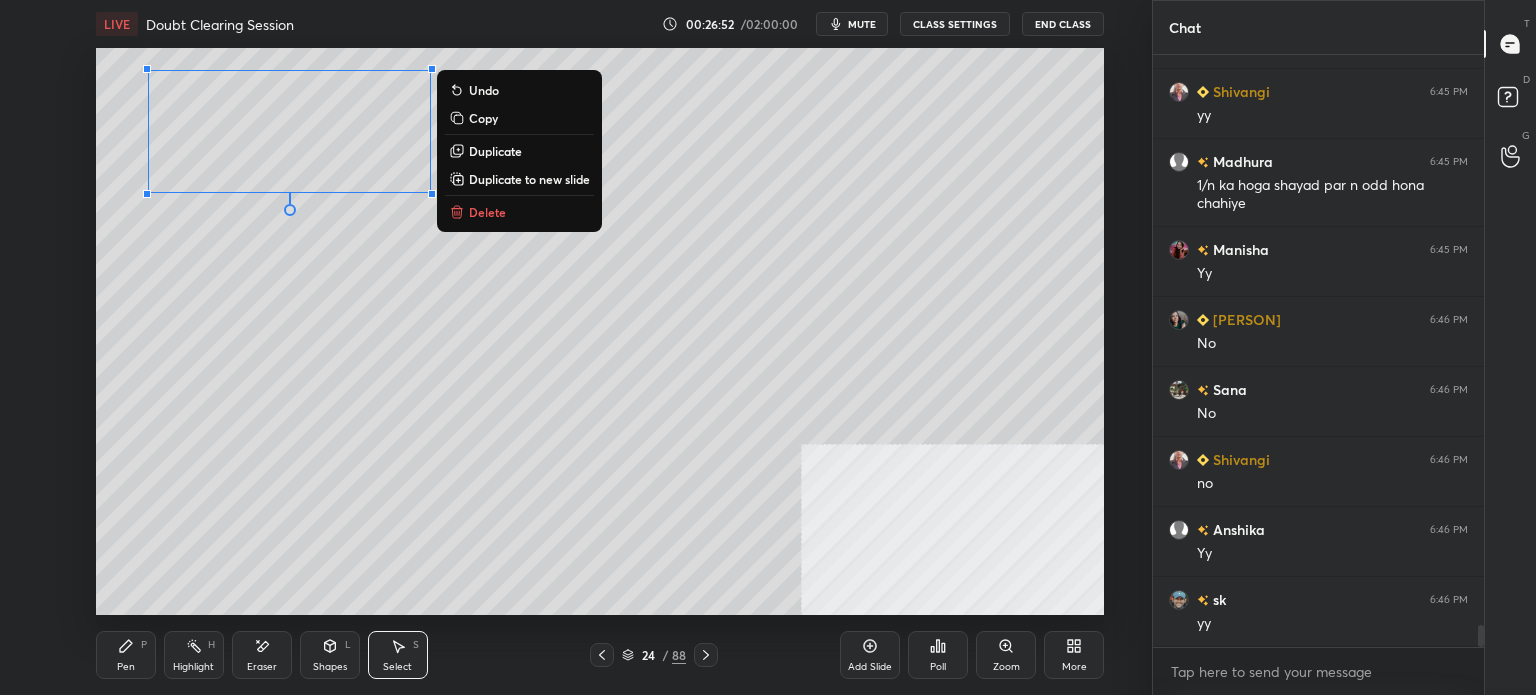 click on "Duplicate" at bounding box center [495, 151] 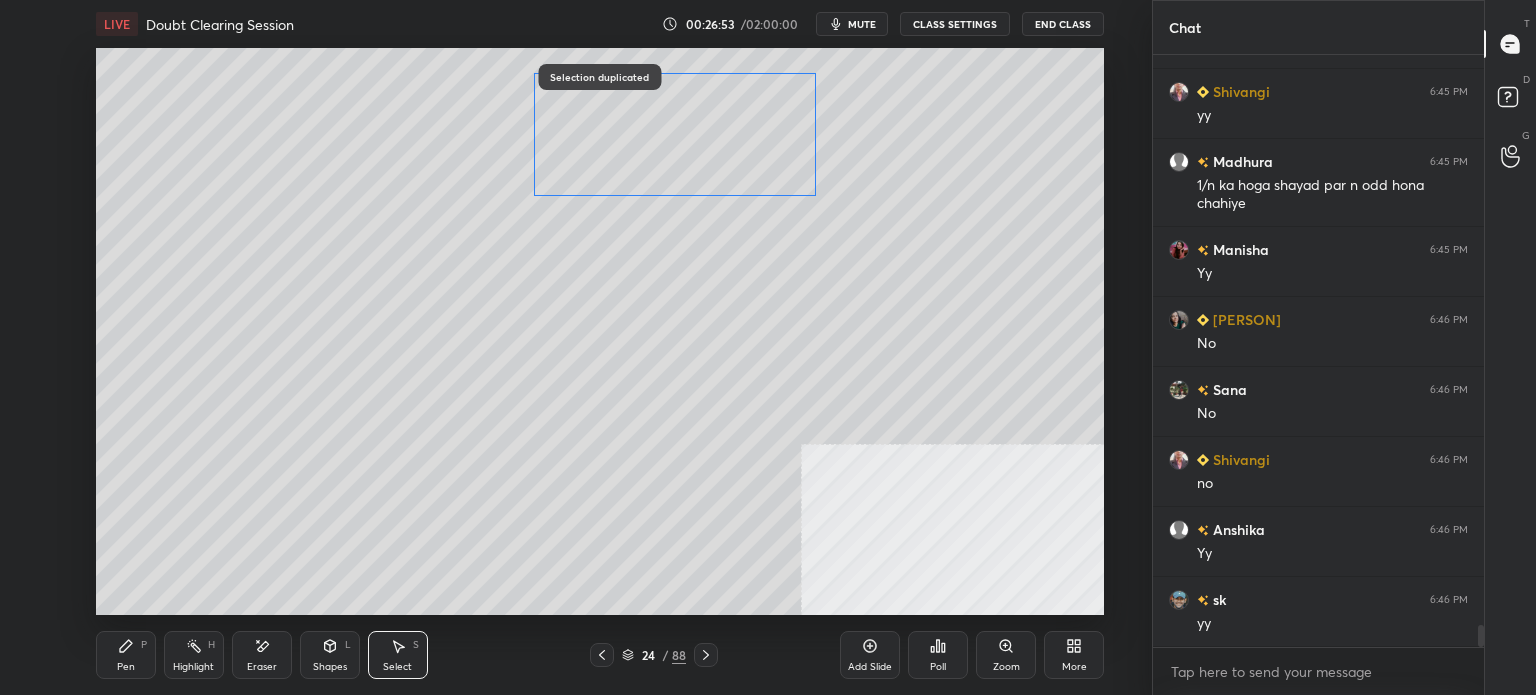 scroll, scrollTop: 15616, scrollLeft: 0, axis: vertical 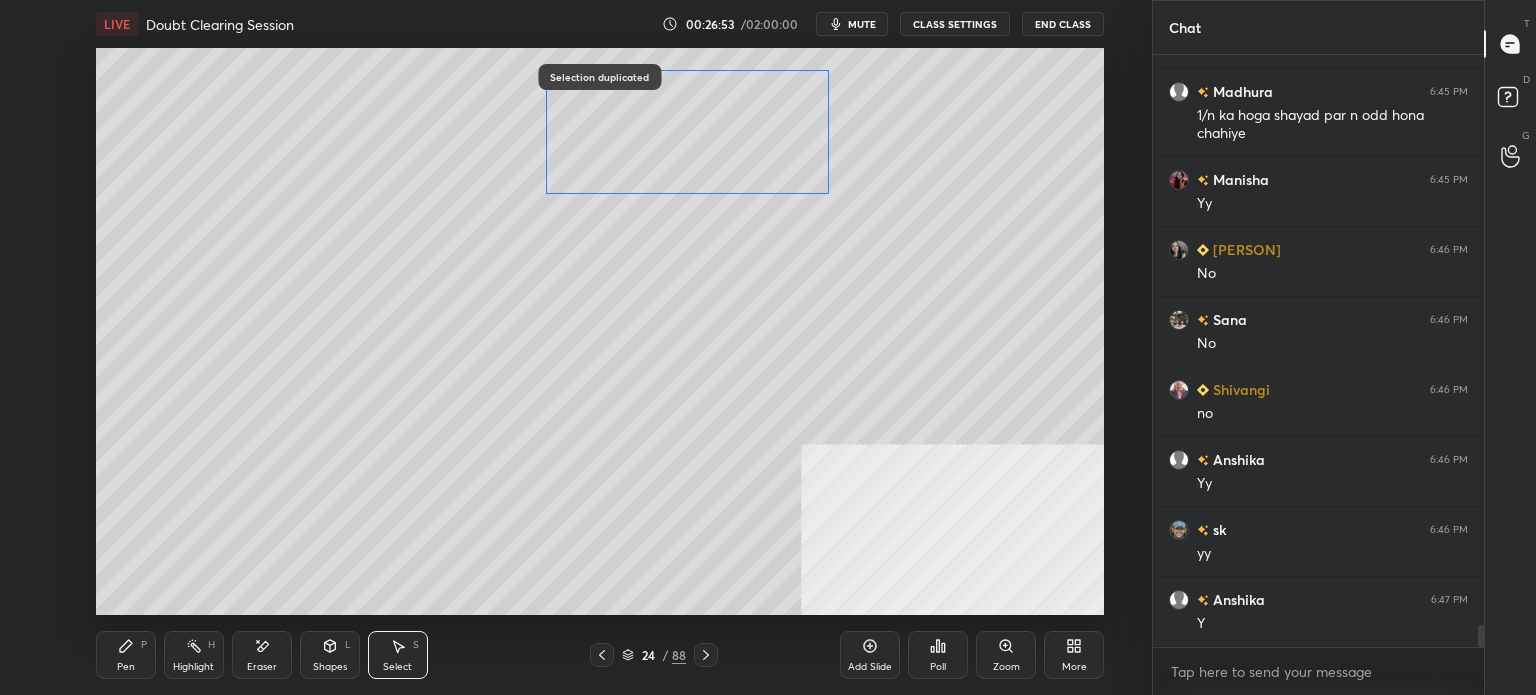 drag, startPoint x: 356, startPoint y: 167, endPoint x: 692, endPoint y: 139, distance: 337.16464 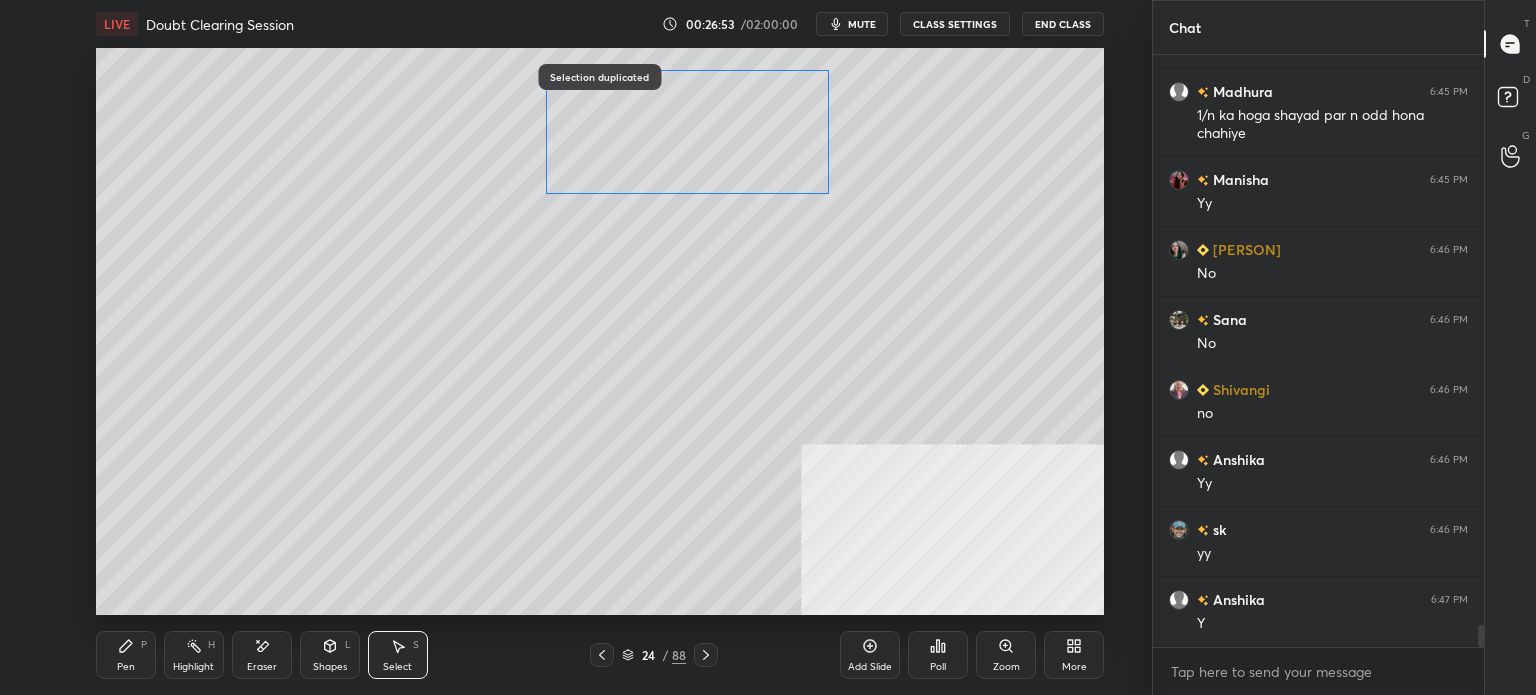 click on "0 ° Undo Copy Duplicate Duplicate to new slide Delete" at bounding box center (600, 331) 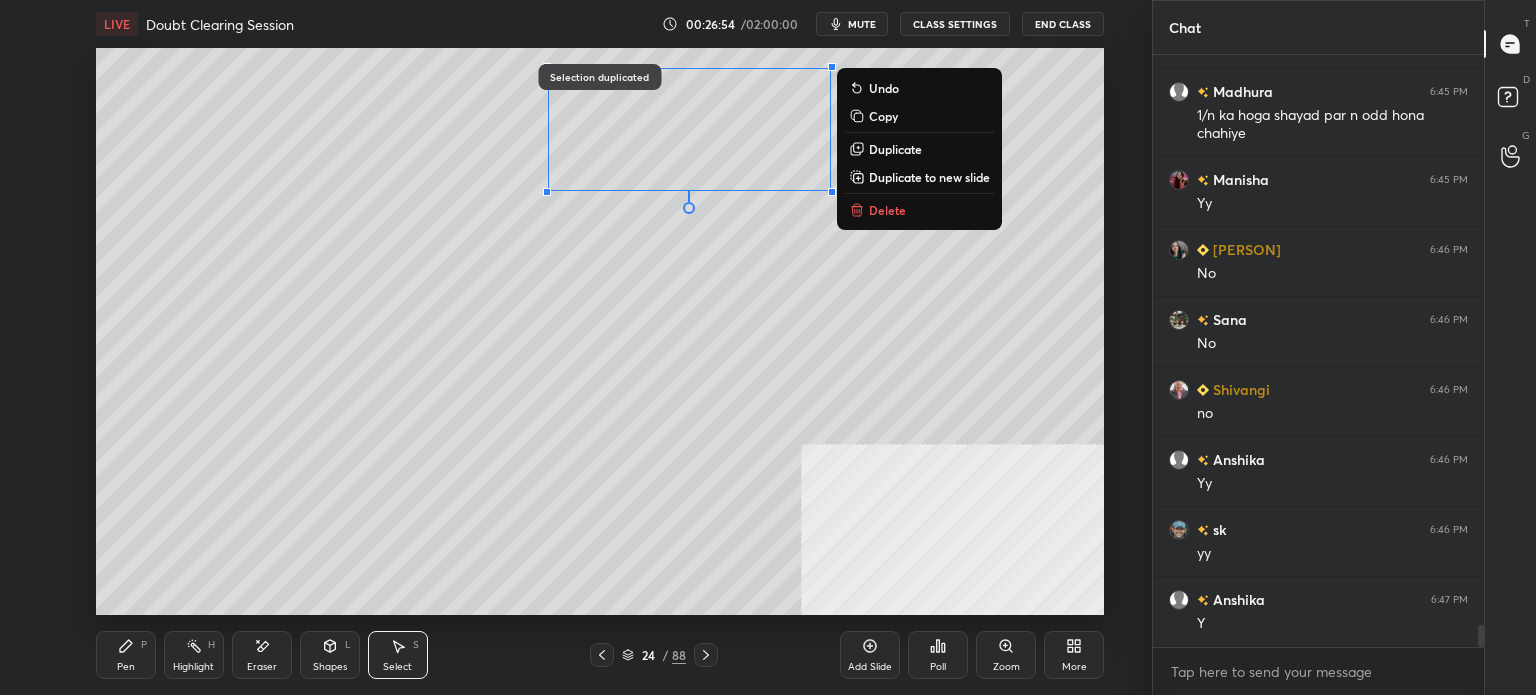 click on "Pen" at bounding box center (126, 667) 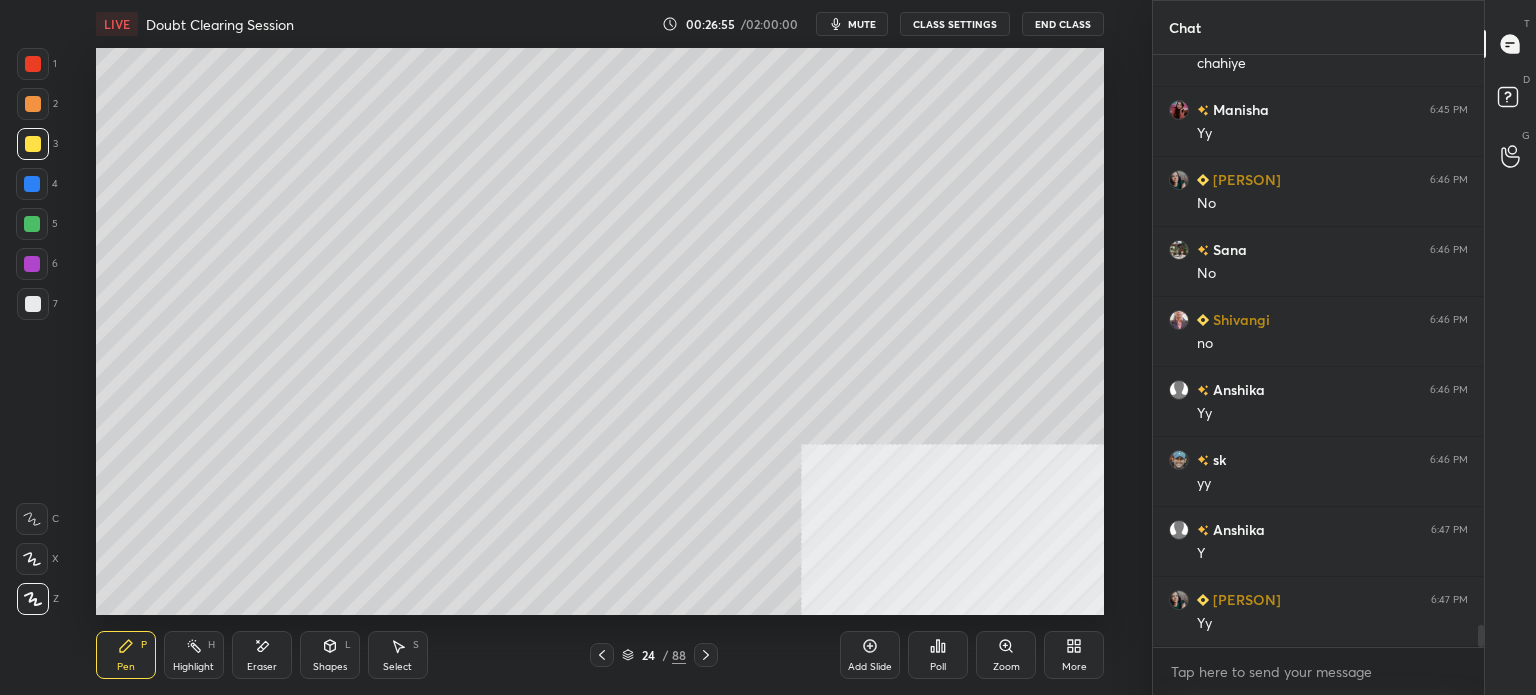 scroll, scrollTop: 15756, scrollLeft: 0, axis: vertical 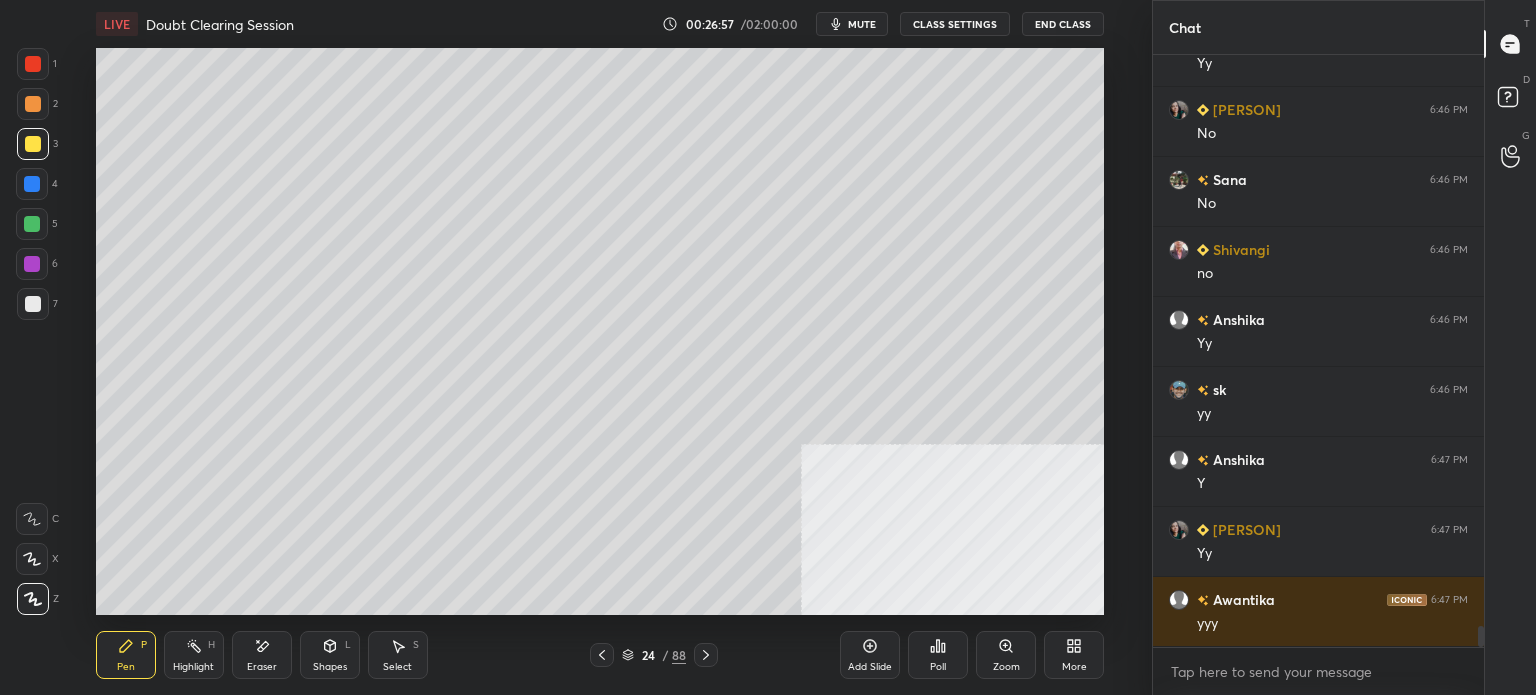 click at bounding box center [32, 184] 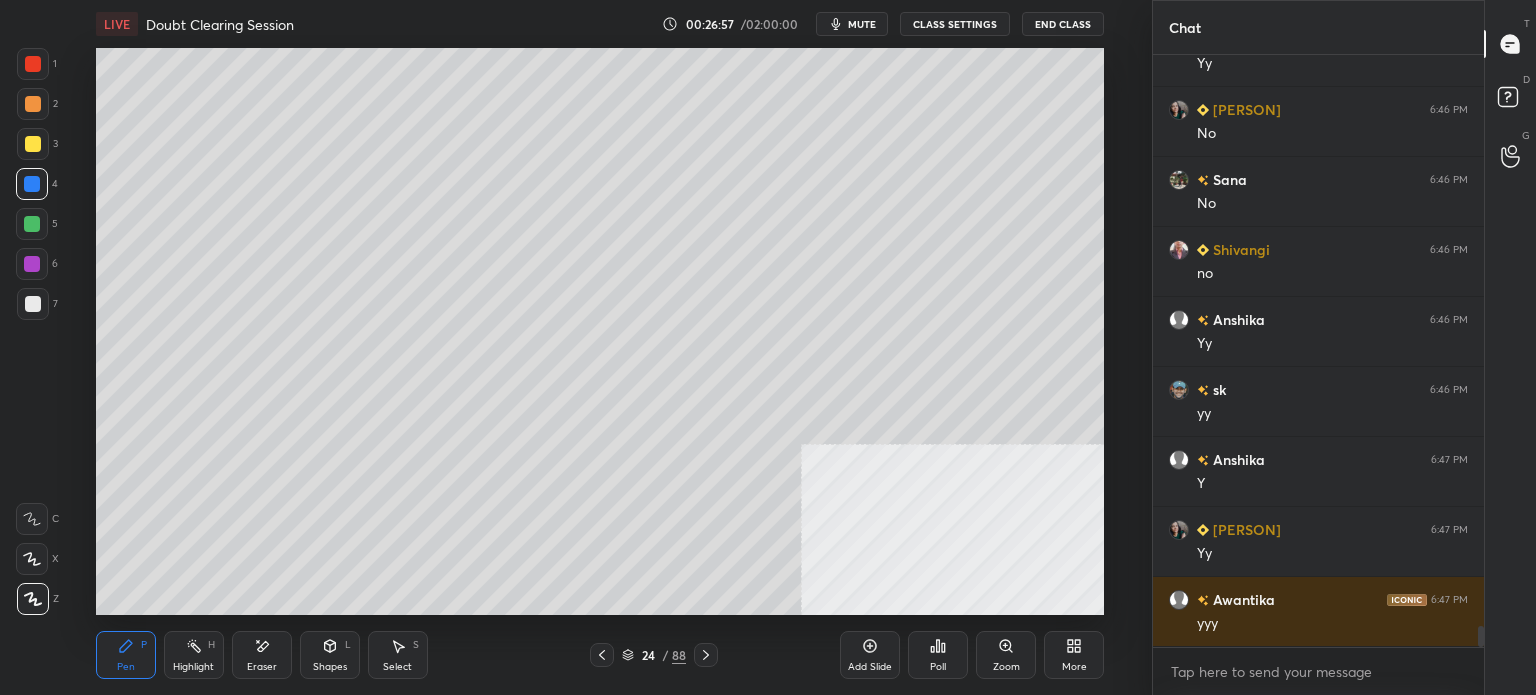scroll, scrollTop: 15826, scrollLeft: 0, axis: vertical 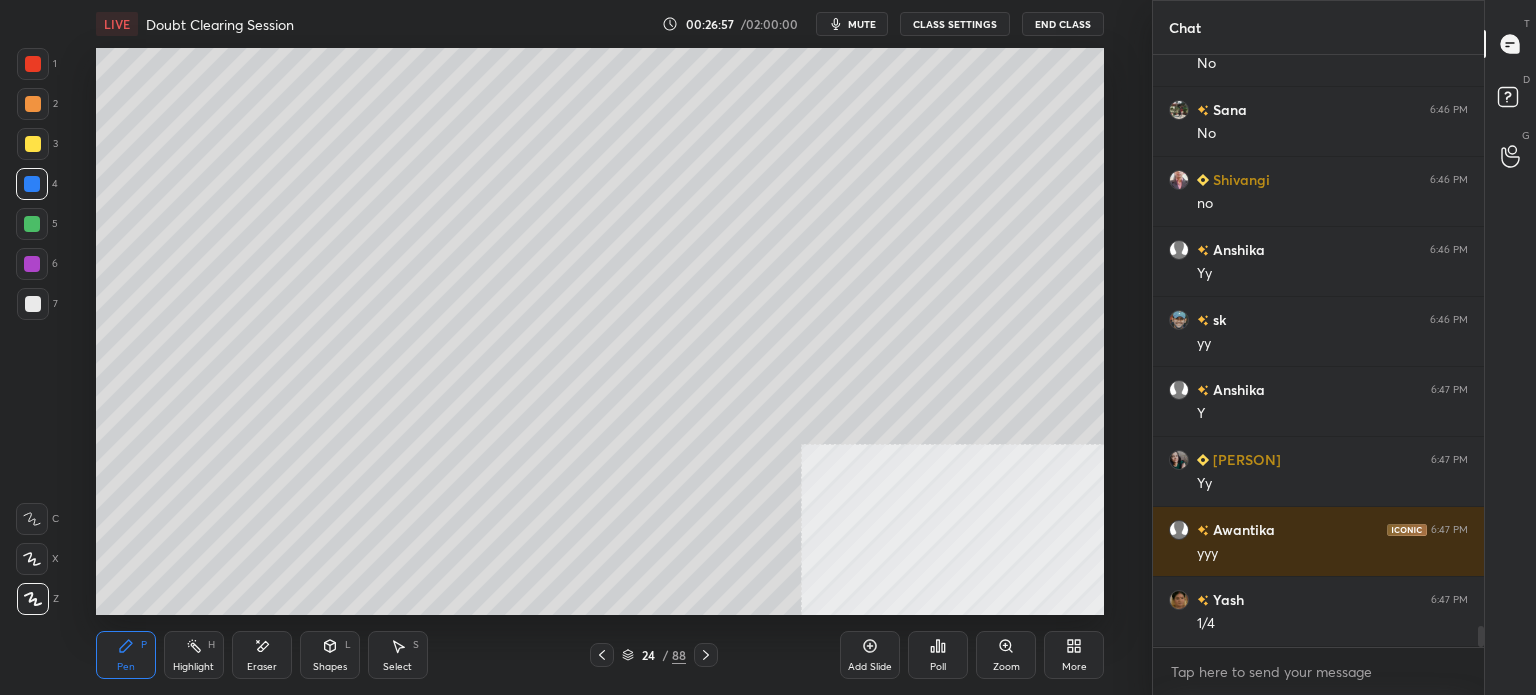 click at bounding box center [33, 304] 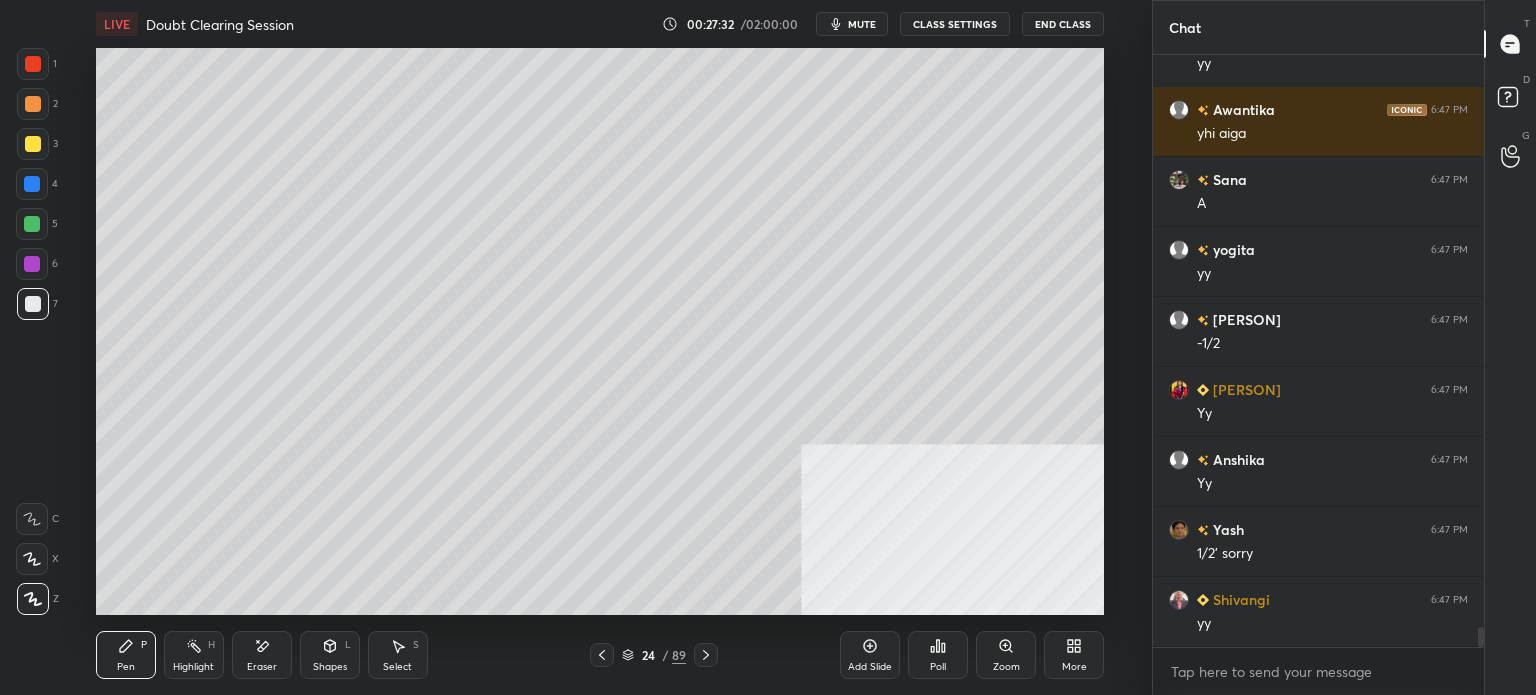 scroll, scrollTop: 16526, scrollLeft: 0, axis: vertical 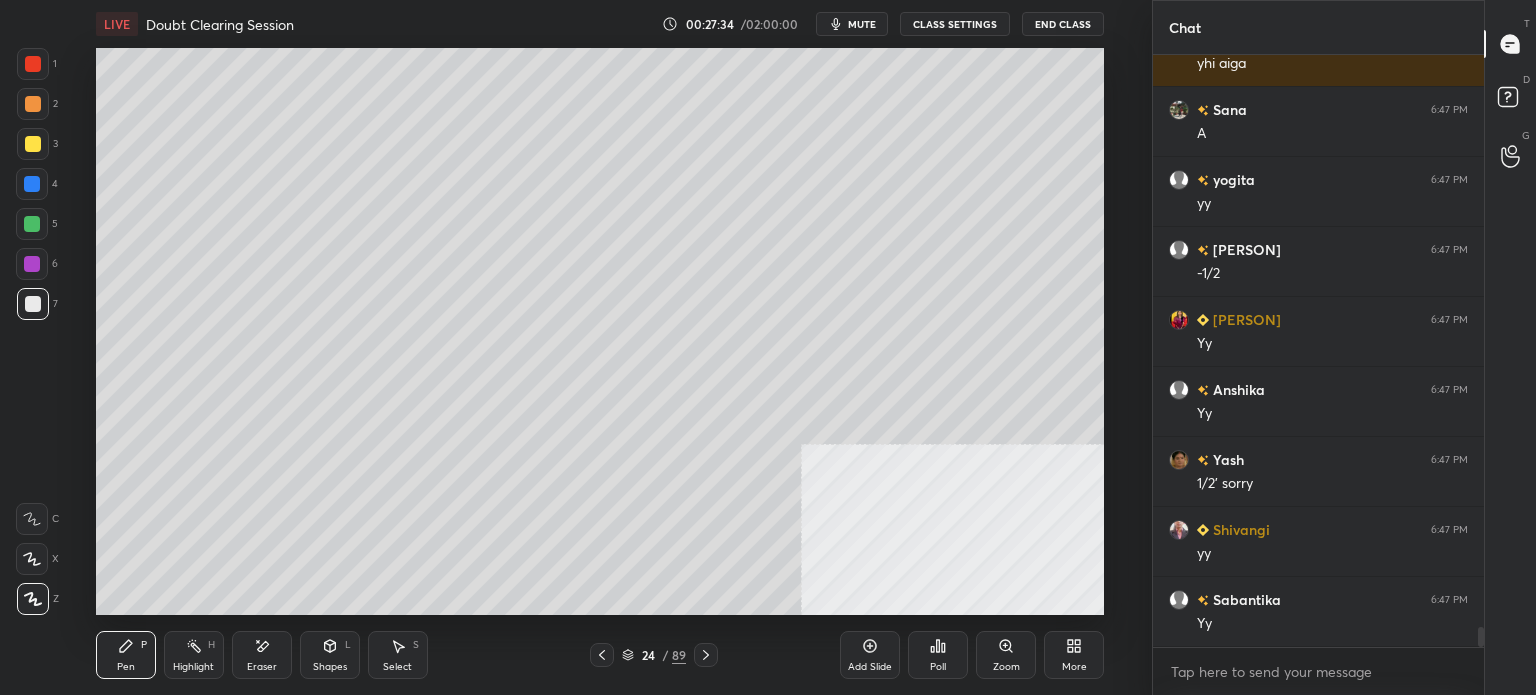 click at bounding box center (33, 144) 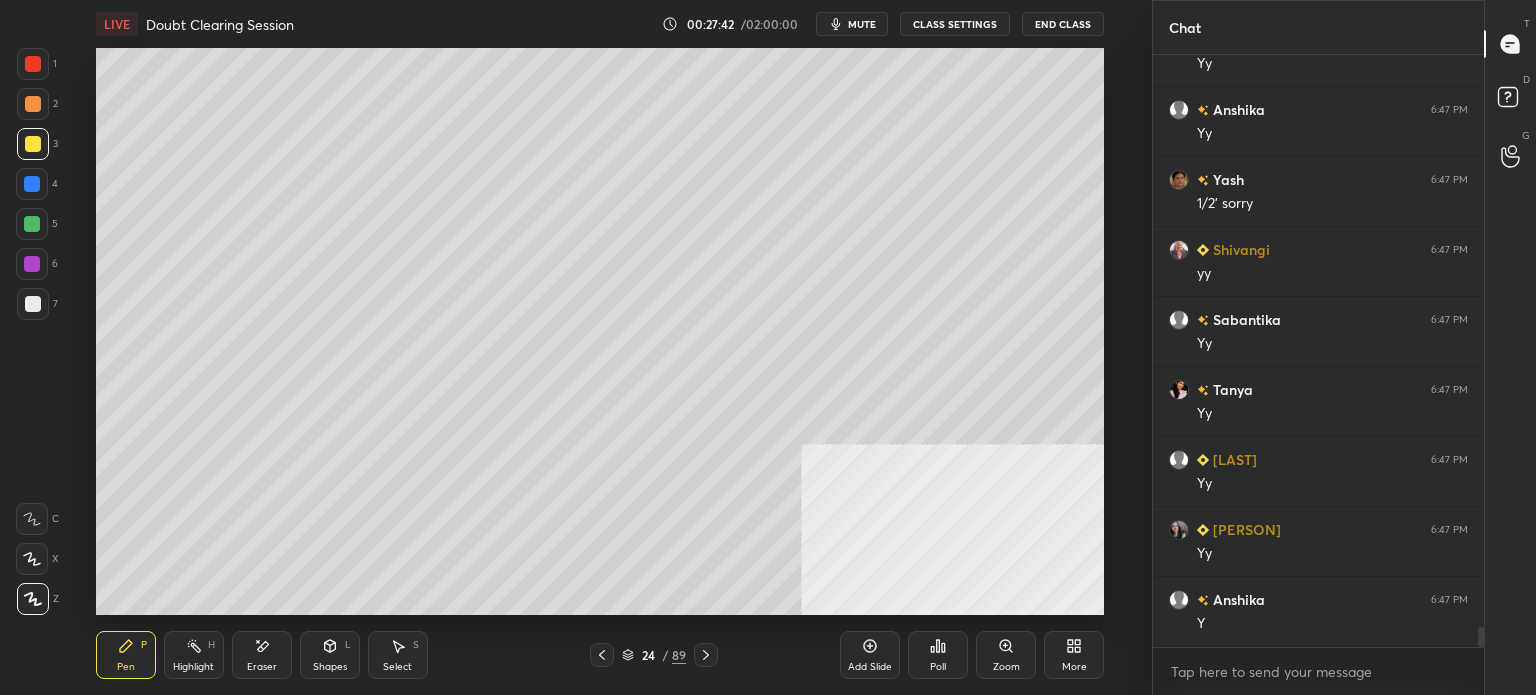 scroll, scrollTop: 16876, scrollLeft: 0, axis: vertical 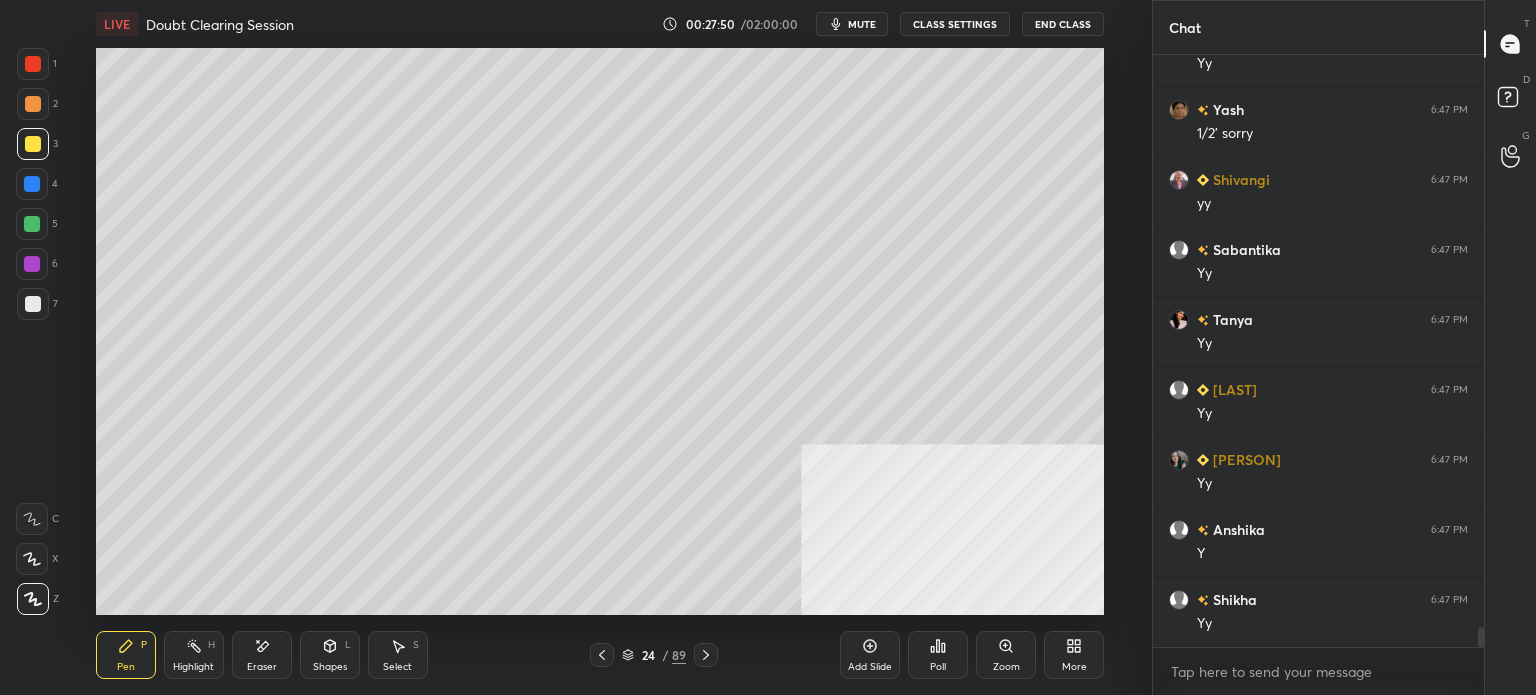 click 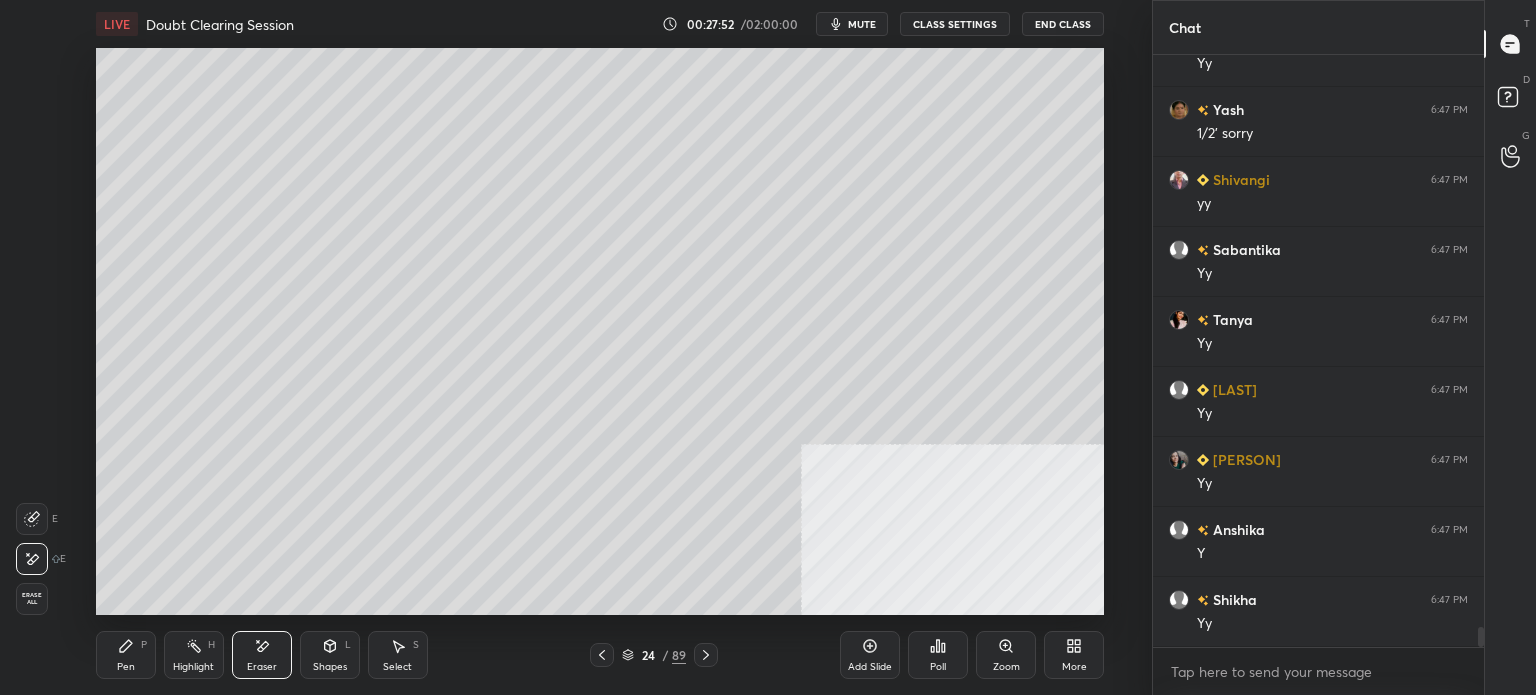 click on "Pen P" at bounding box center [126, 655] 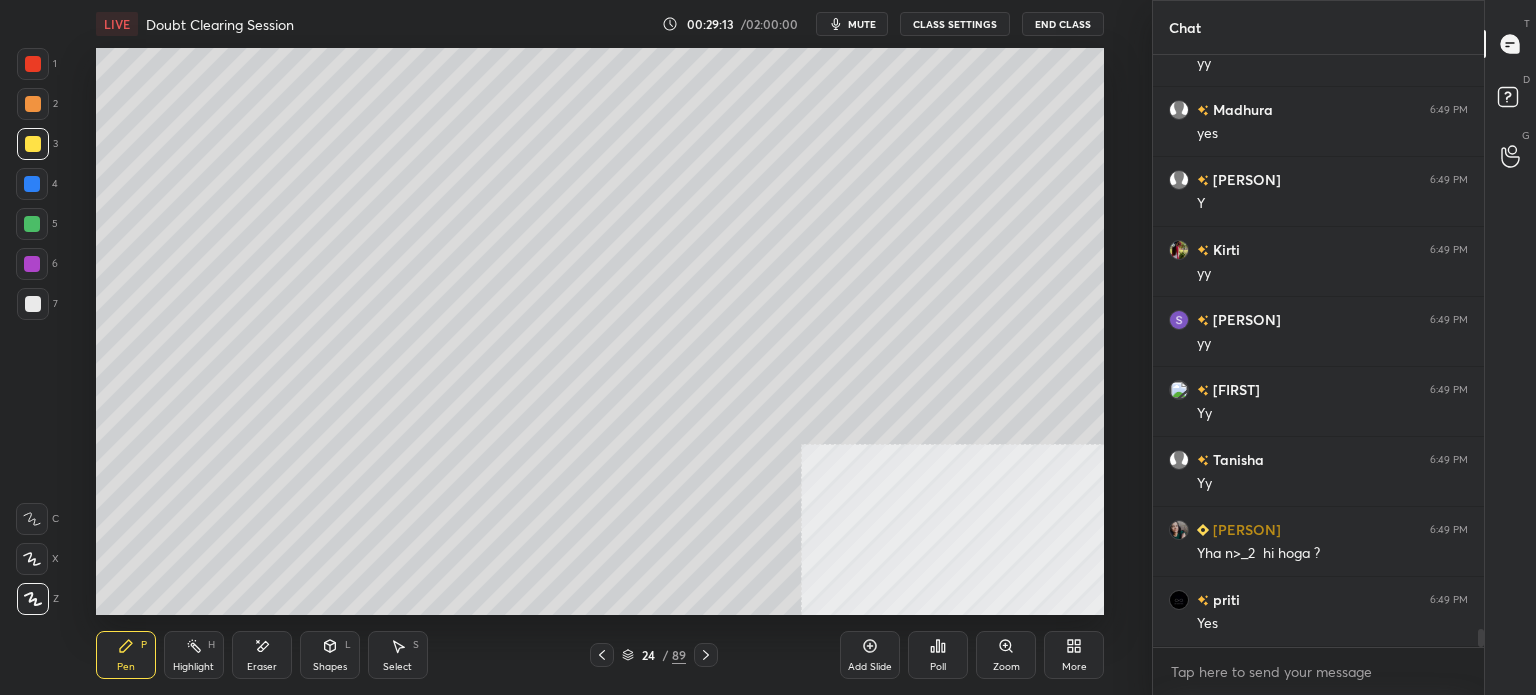 scroll, scrollTop: 19396, scrollLeft: 0, axis: vertical 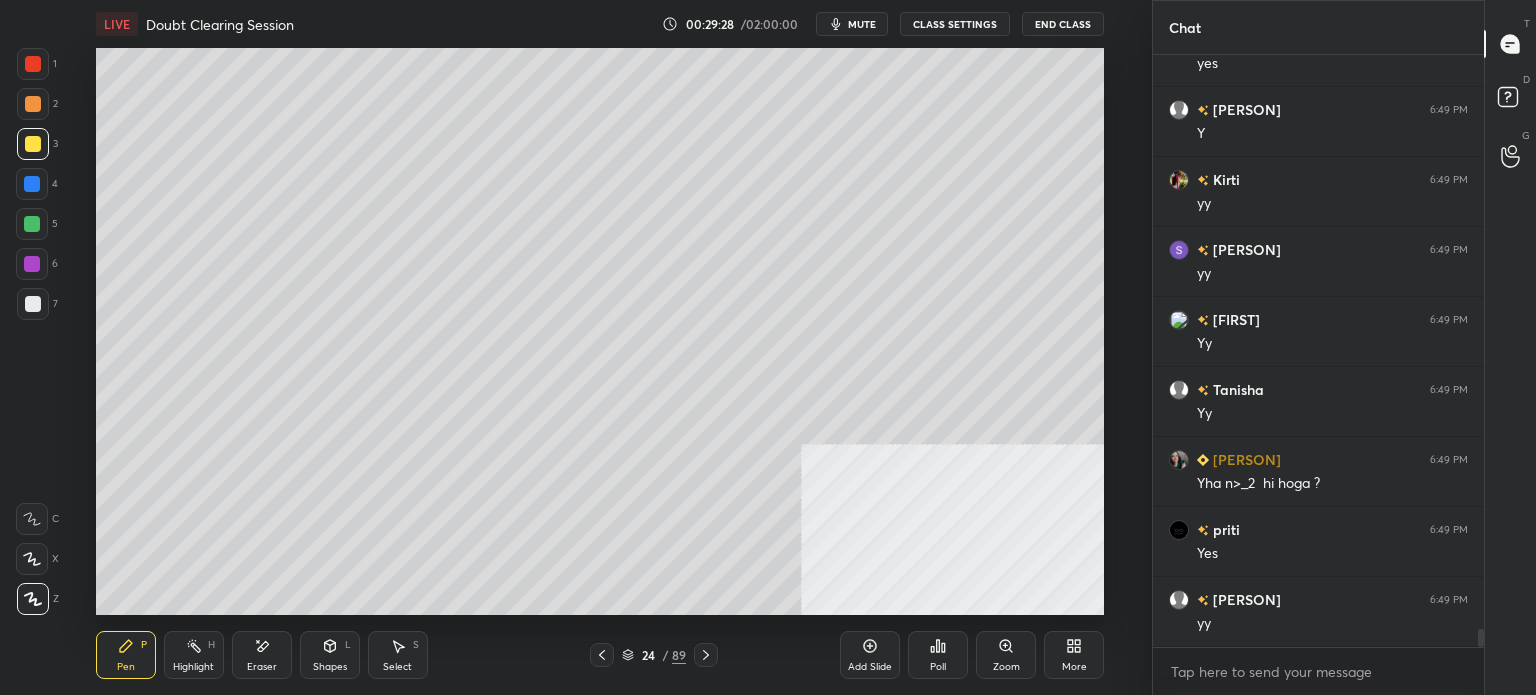 click on "Eraser" at bounding box center [262, 667] 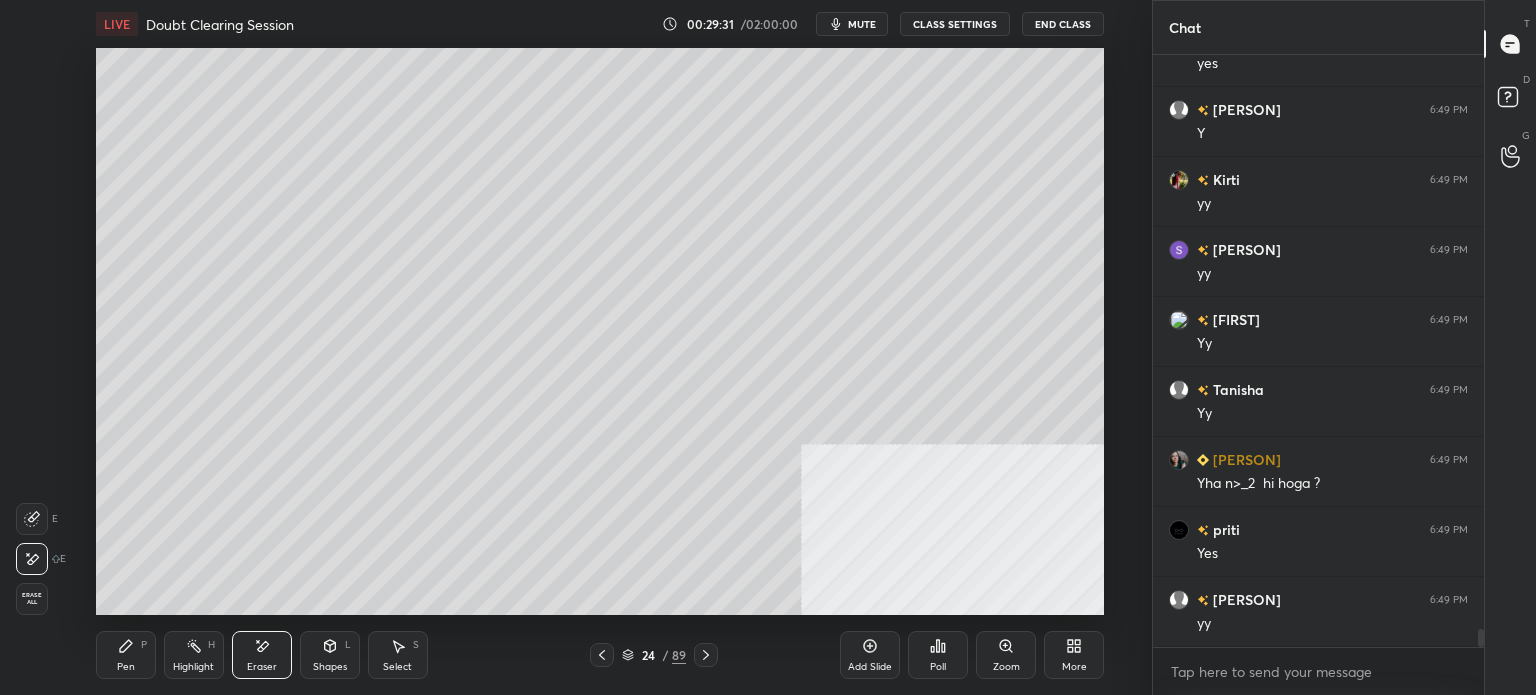 drag, startPoint x: 132, startPoint y: 669, endPoint x: 166, endPoint y: 616, distance: 62.968246 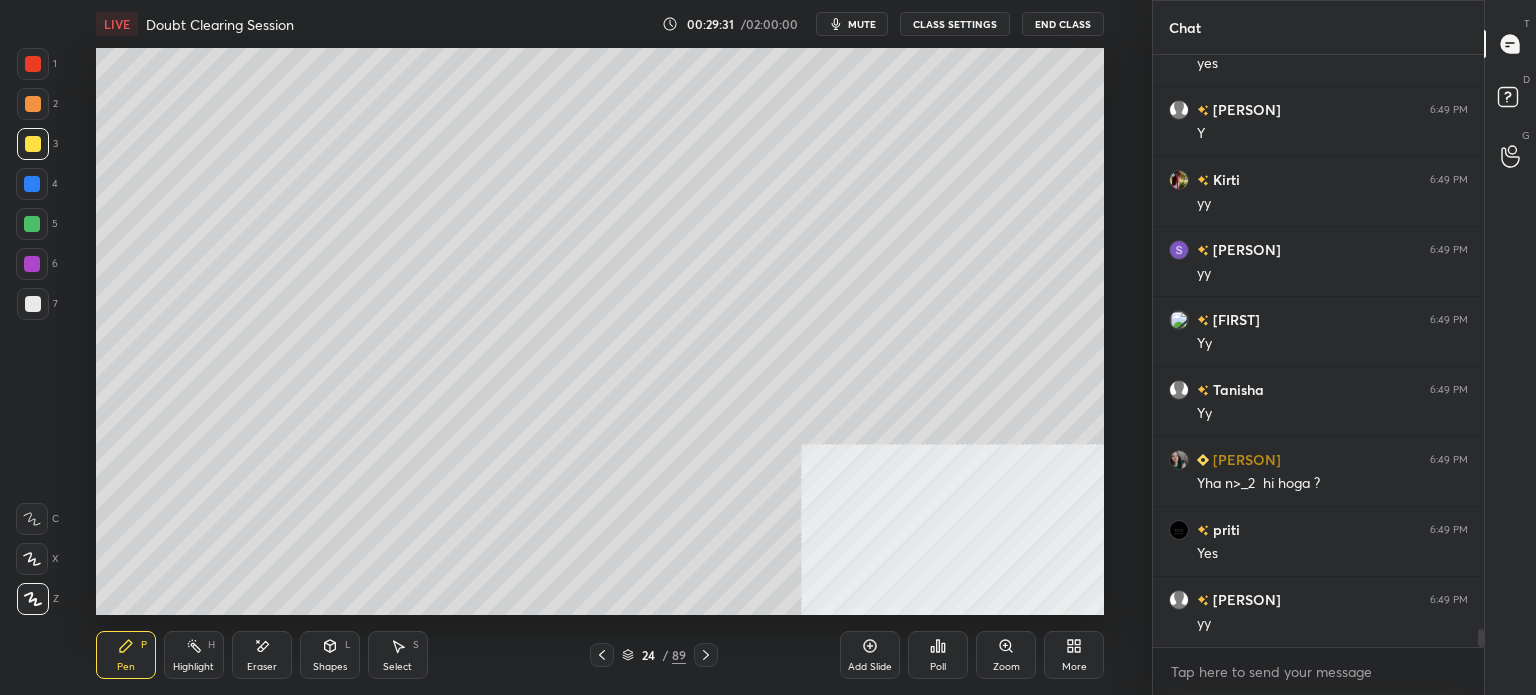 scroll, scrollTop: 19466, scrollLeft: 0, axis: vertical 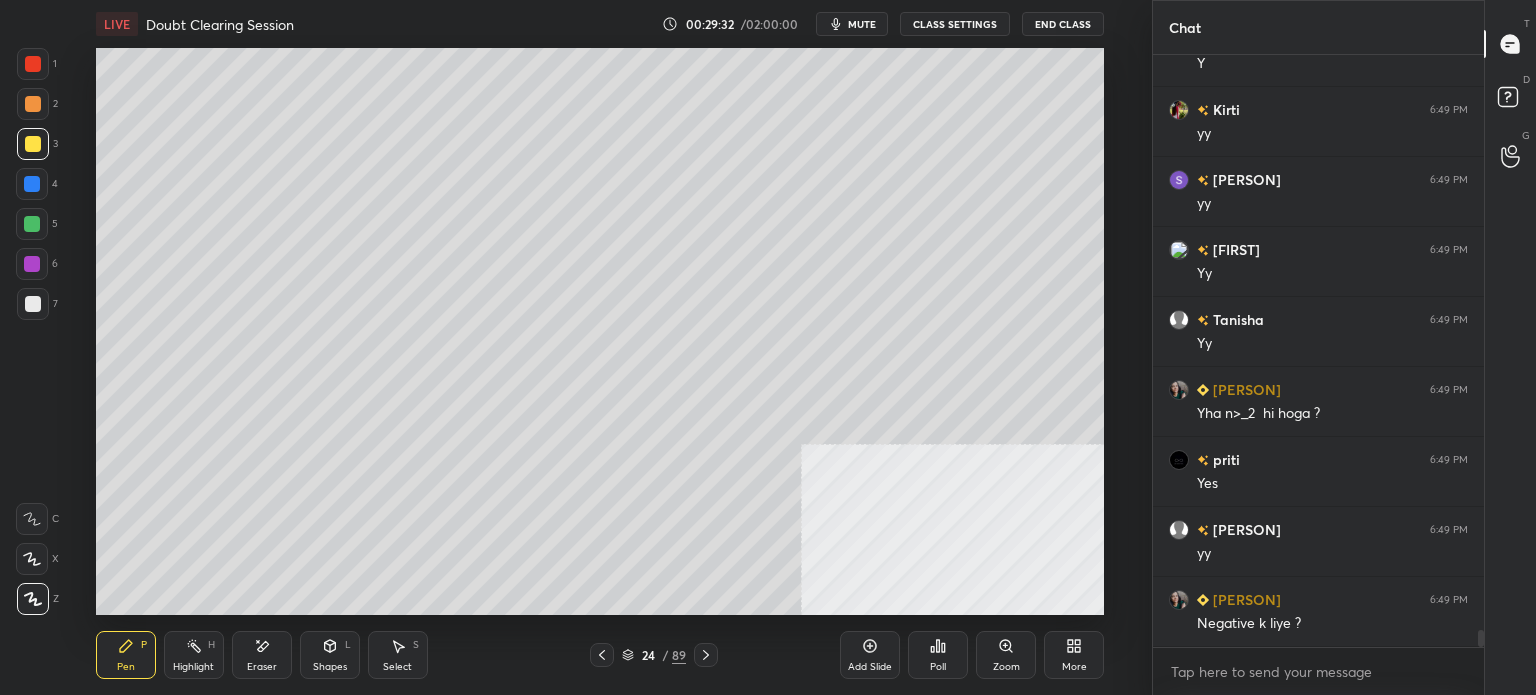 click at bounding box center (33, 304) 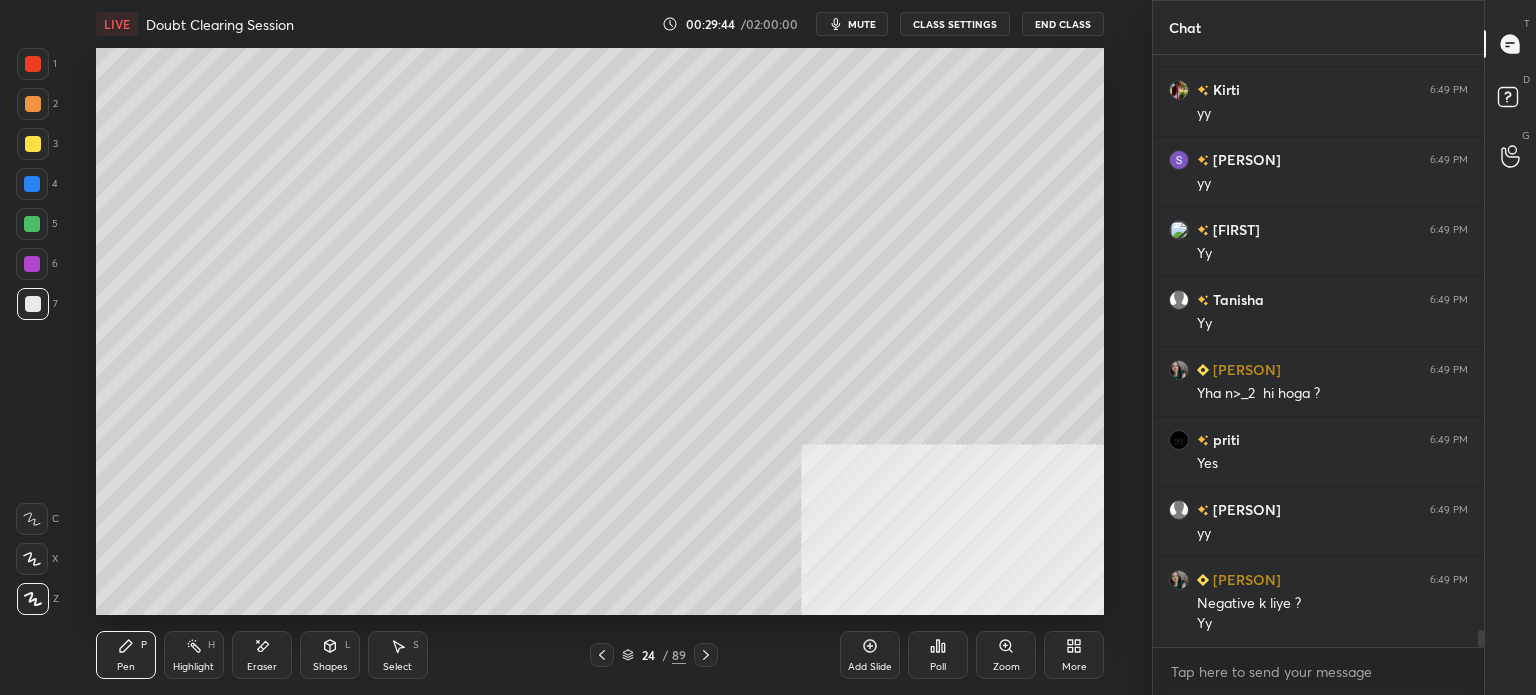 scroll, scrollTop: 19556, scrollLeft: 0, axis: vertical 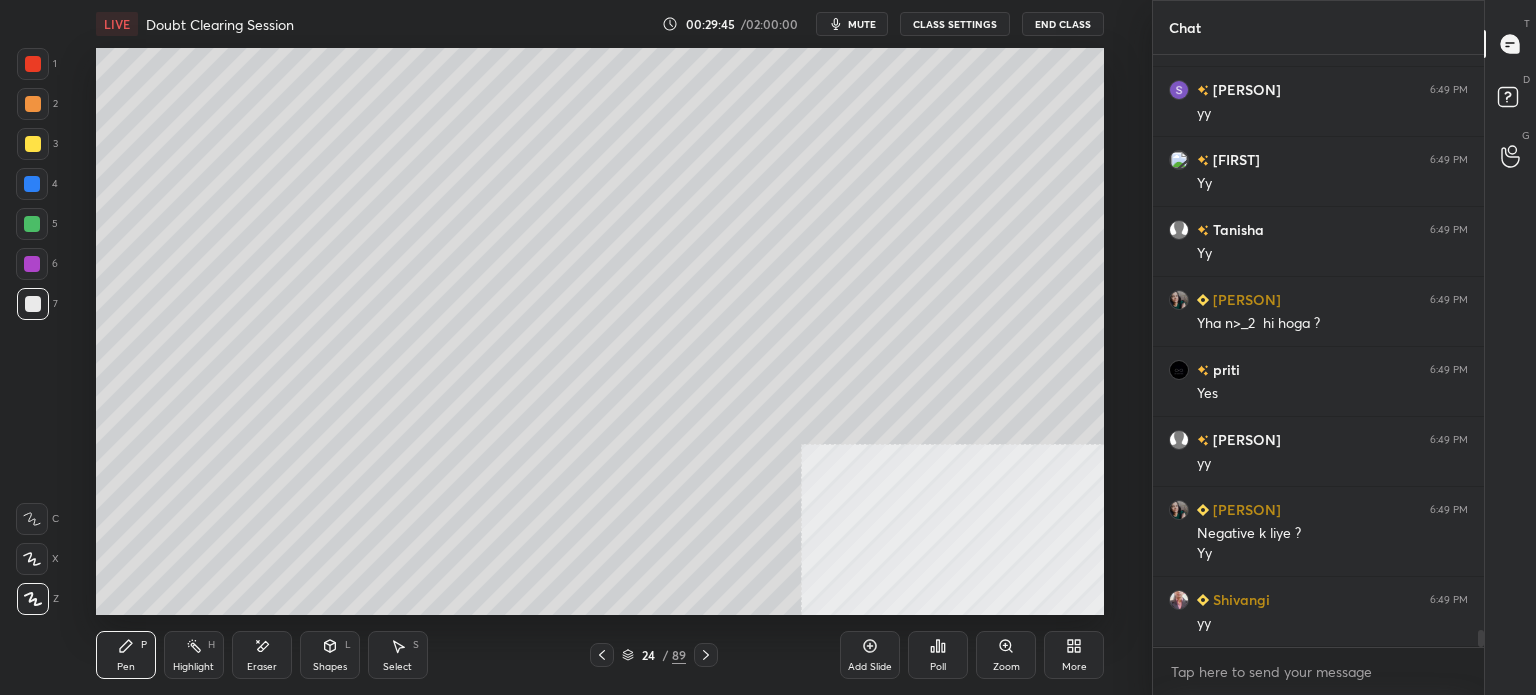 click at bounding box center [33, 144] 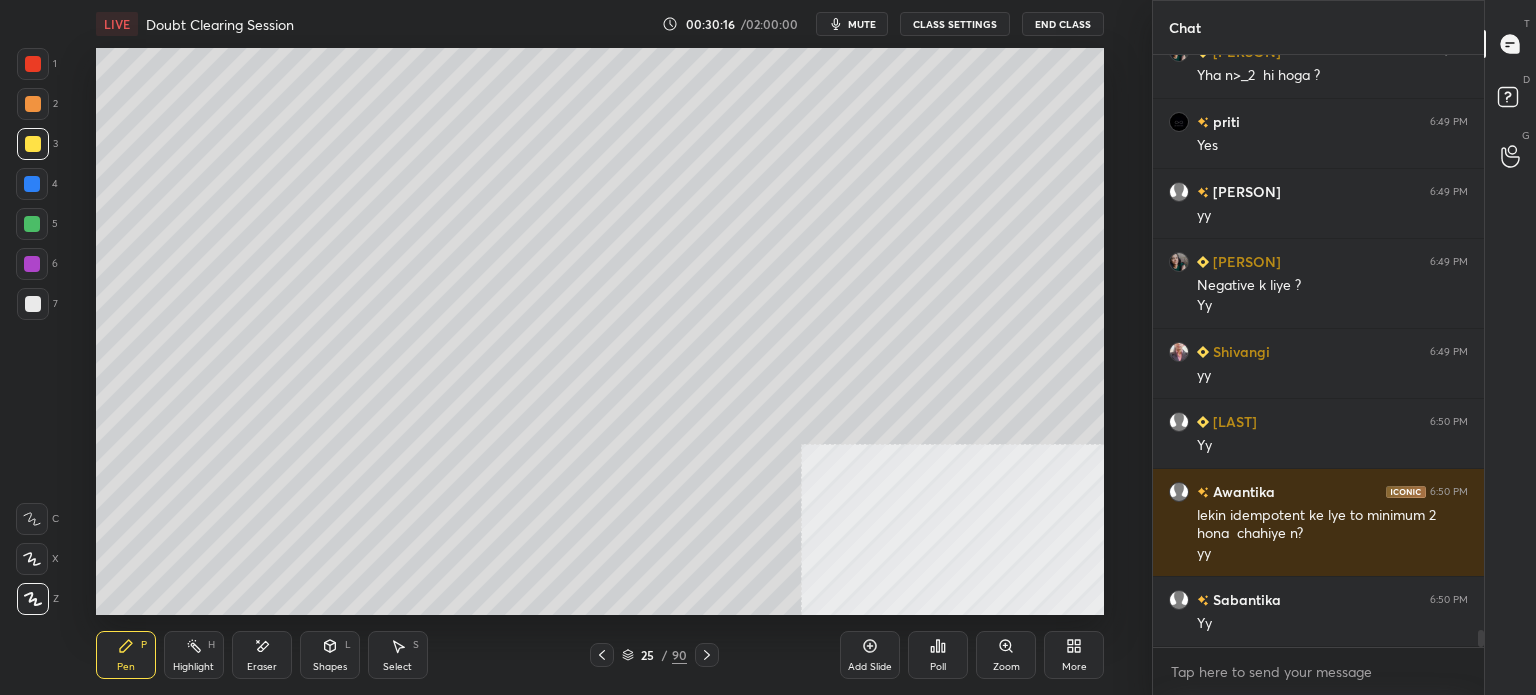 scroll, scrollTop: 19874, scrollLeft: 0, axis: vertical 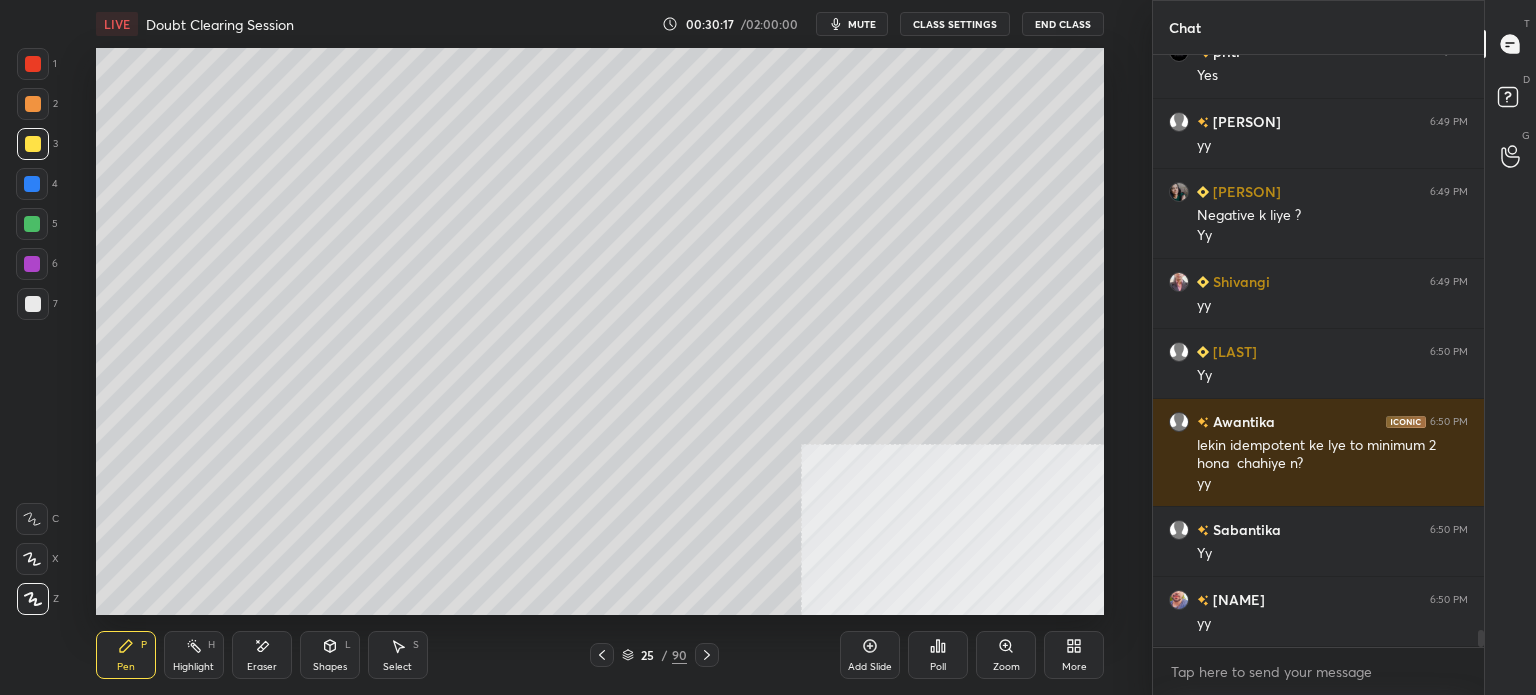 click at bounding box center [33, 304] 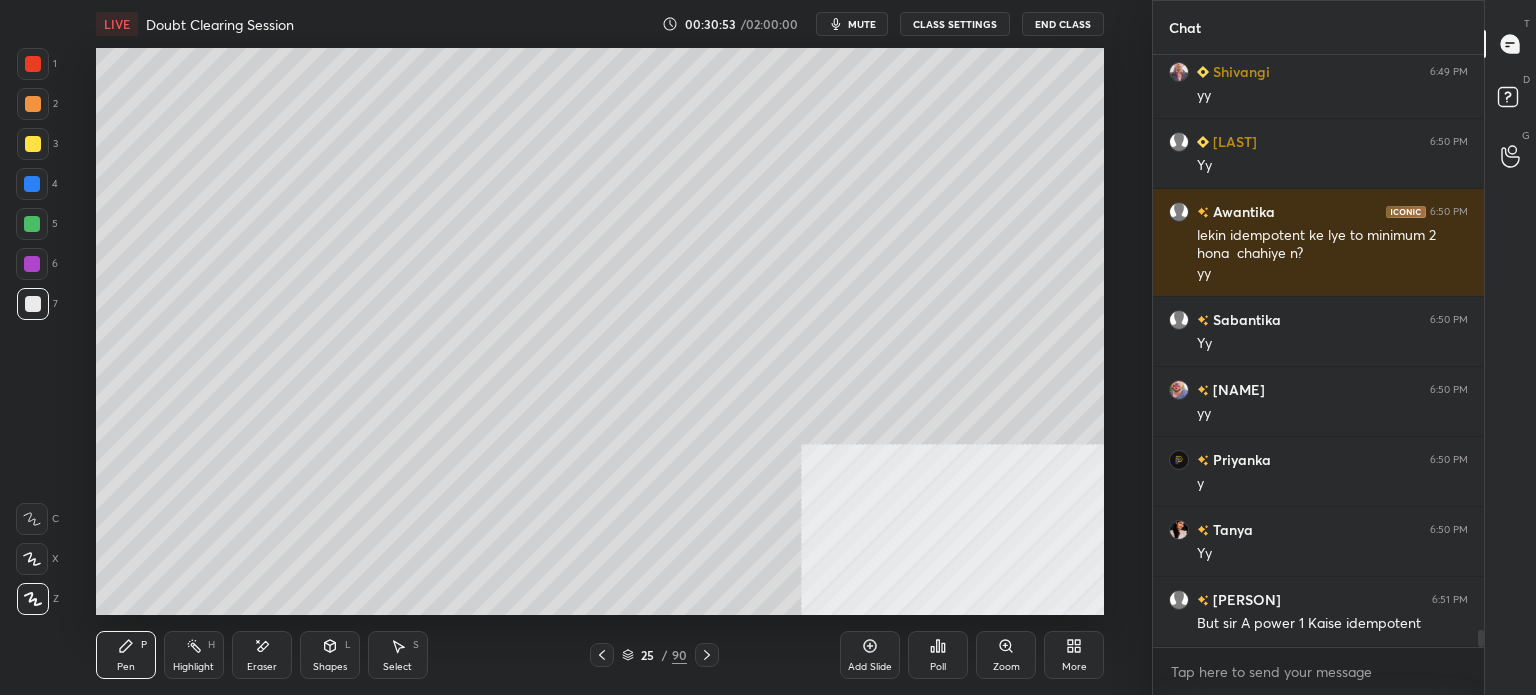 scroll, scrollTop: 20154, scrollLeft: 0, axis: vertical 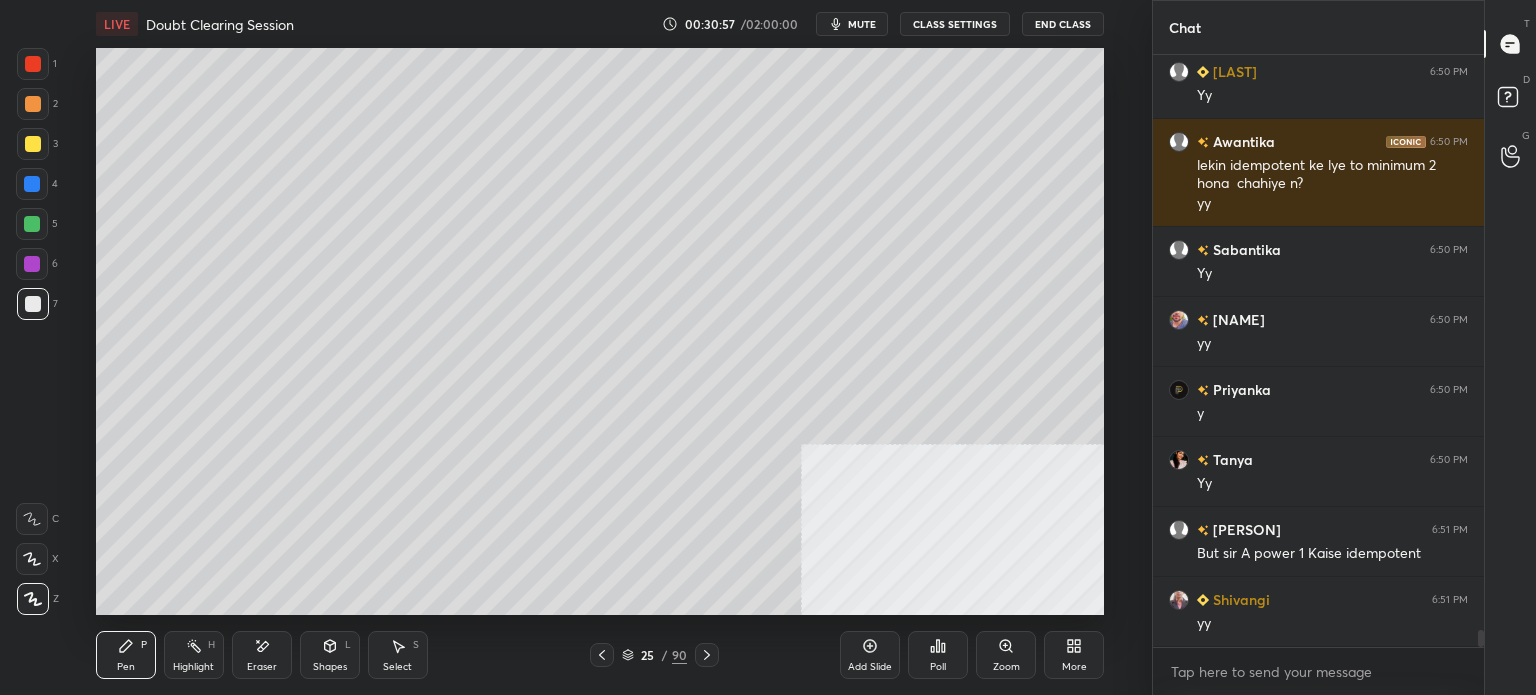click at bounding box center (32, 184) 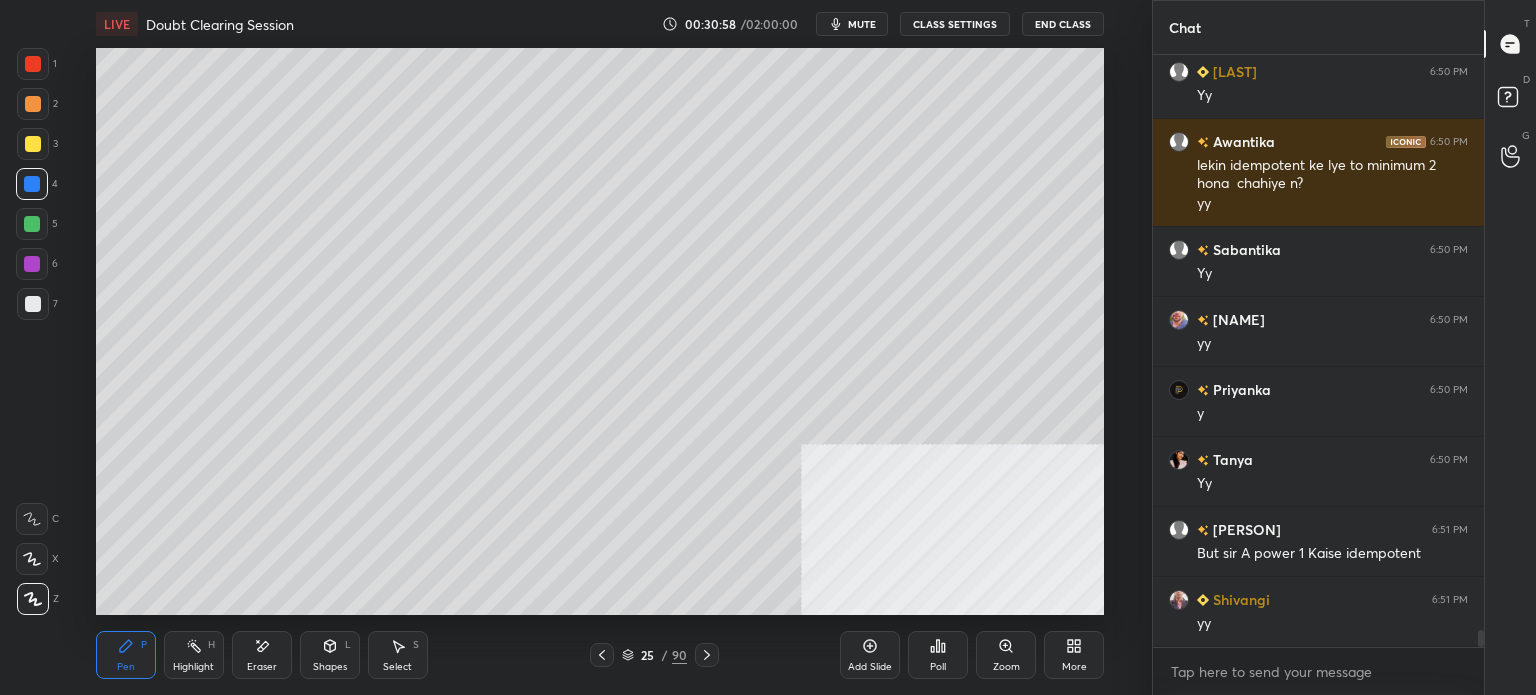 click at bounding box center [33, 144] 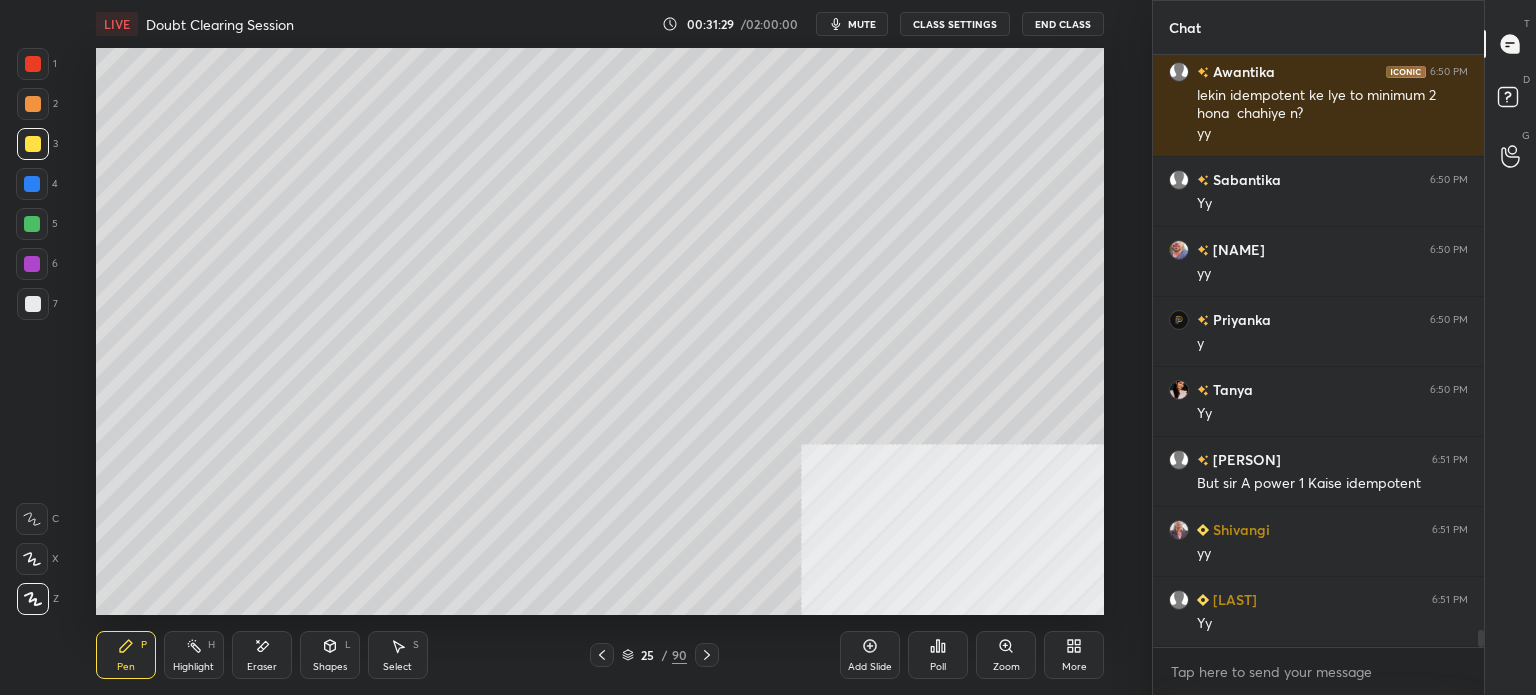 scroll, scrollTop: 20294, scrollLeft: 0, axis: vertical 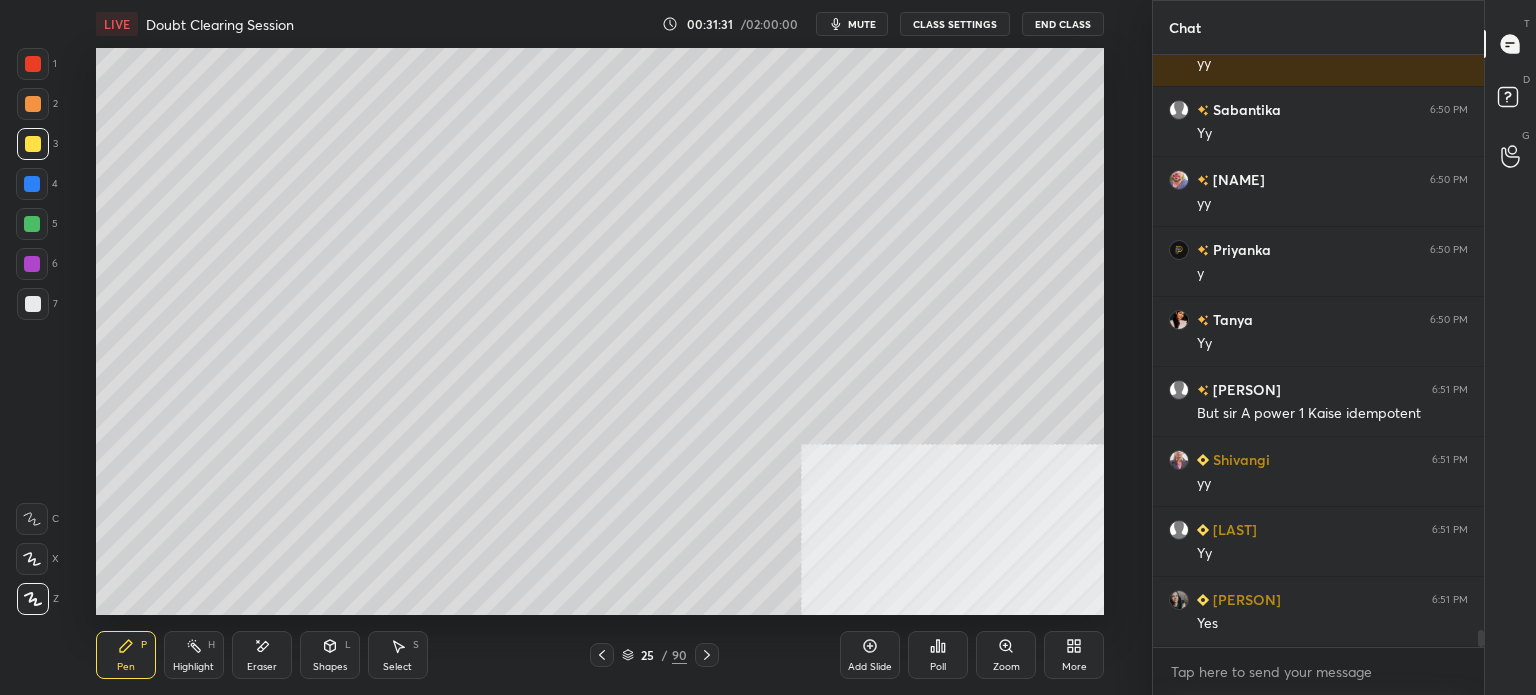 click on "Select S" at bounding box center (398, 655) 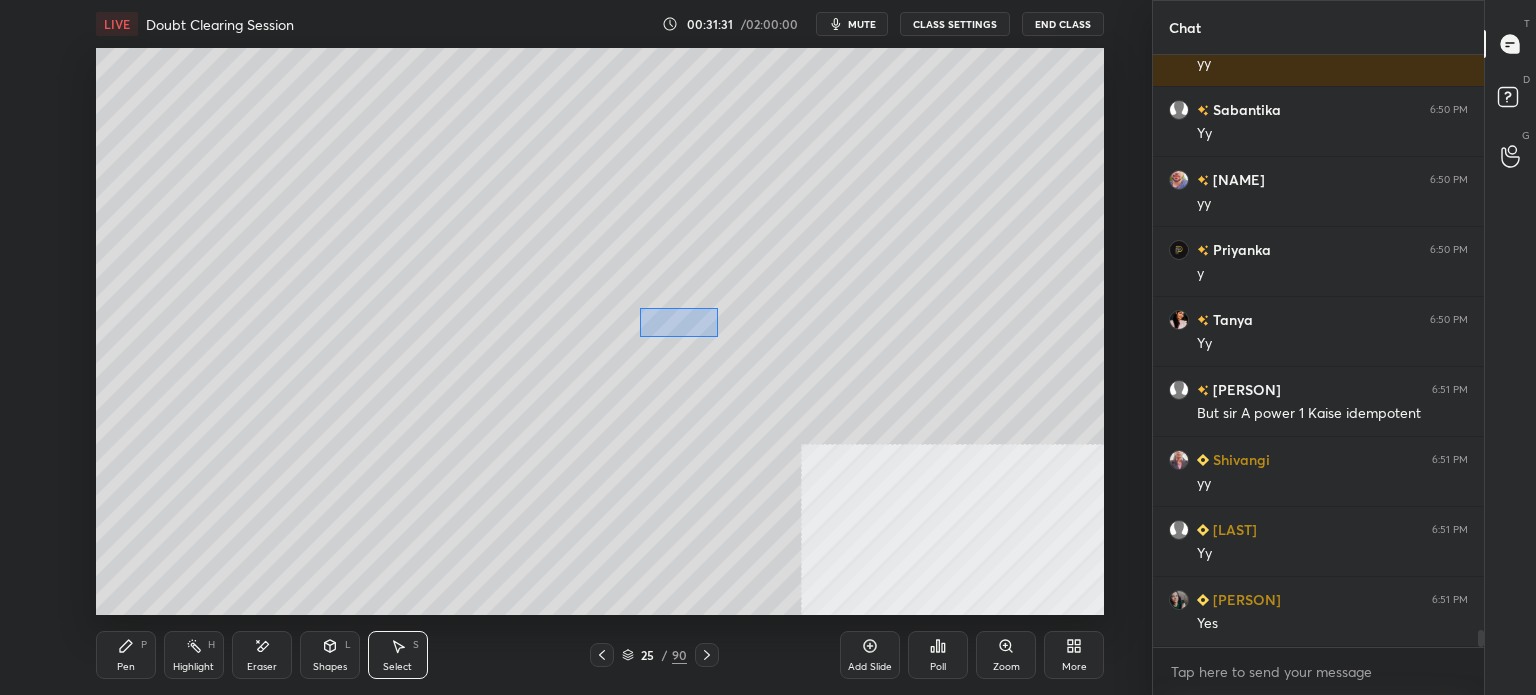 drag, startPoint x: 656, startPoint y: 327, endPoint x: 984, endPoint y: 379, distance: 332.09637 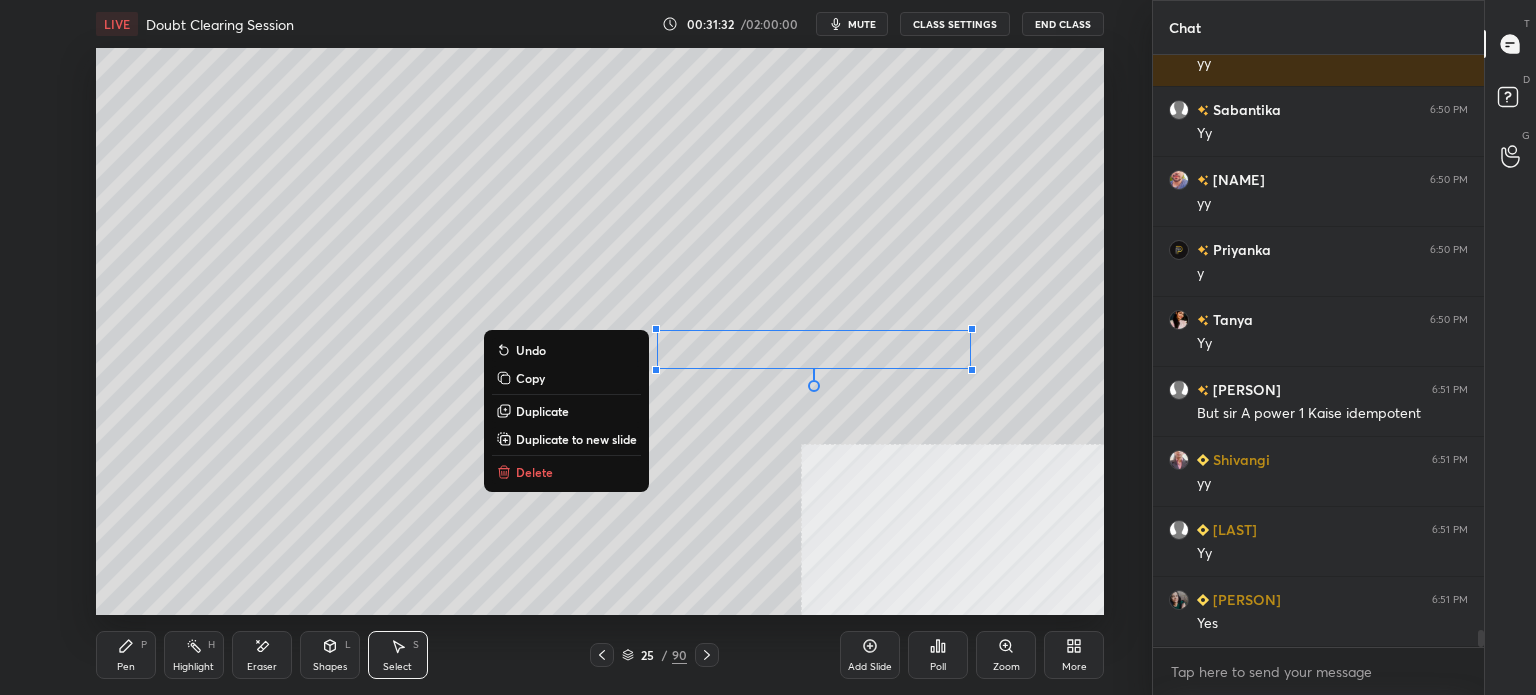click on "Delete" at bounding box center (534, 472) 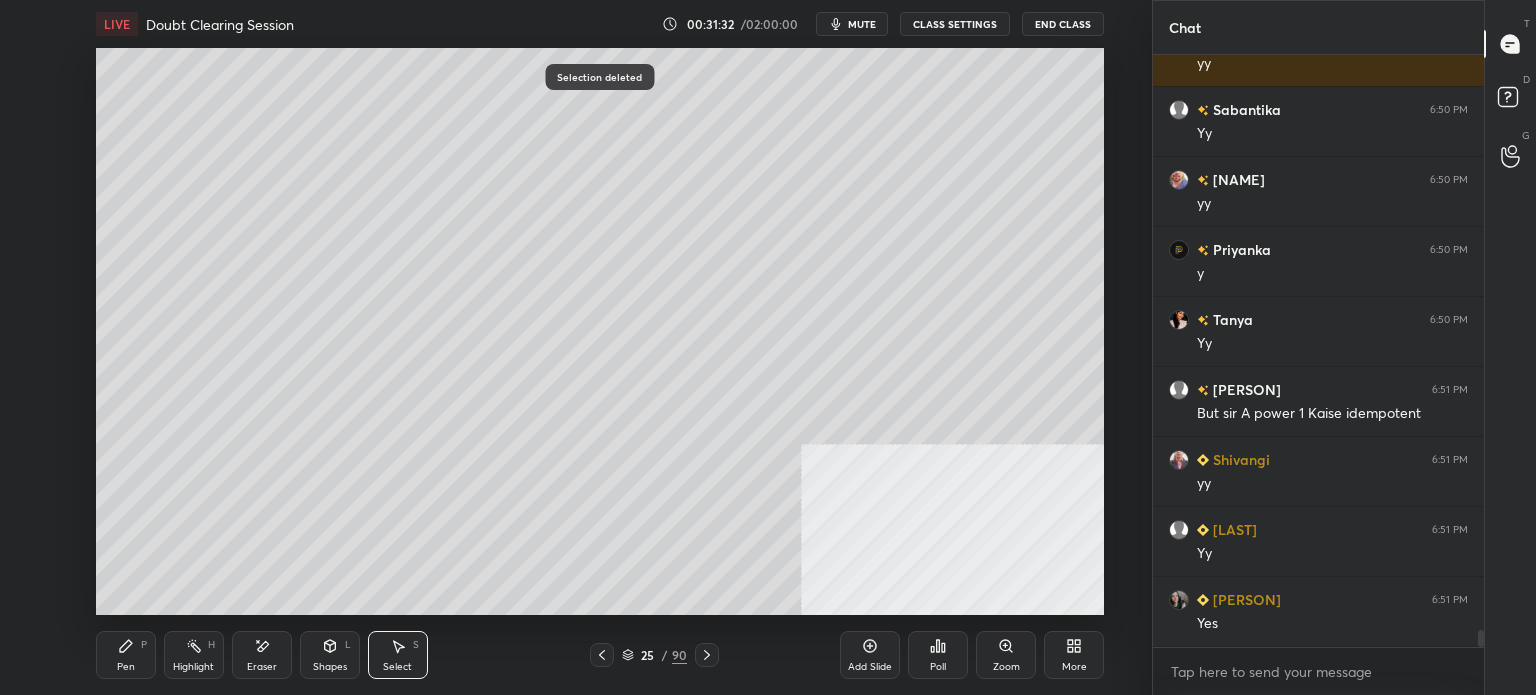 scroll, scrollTop: 20364, scrollLeft: 0, axis: vertical 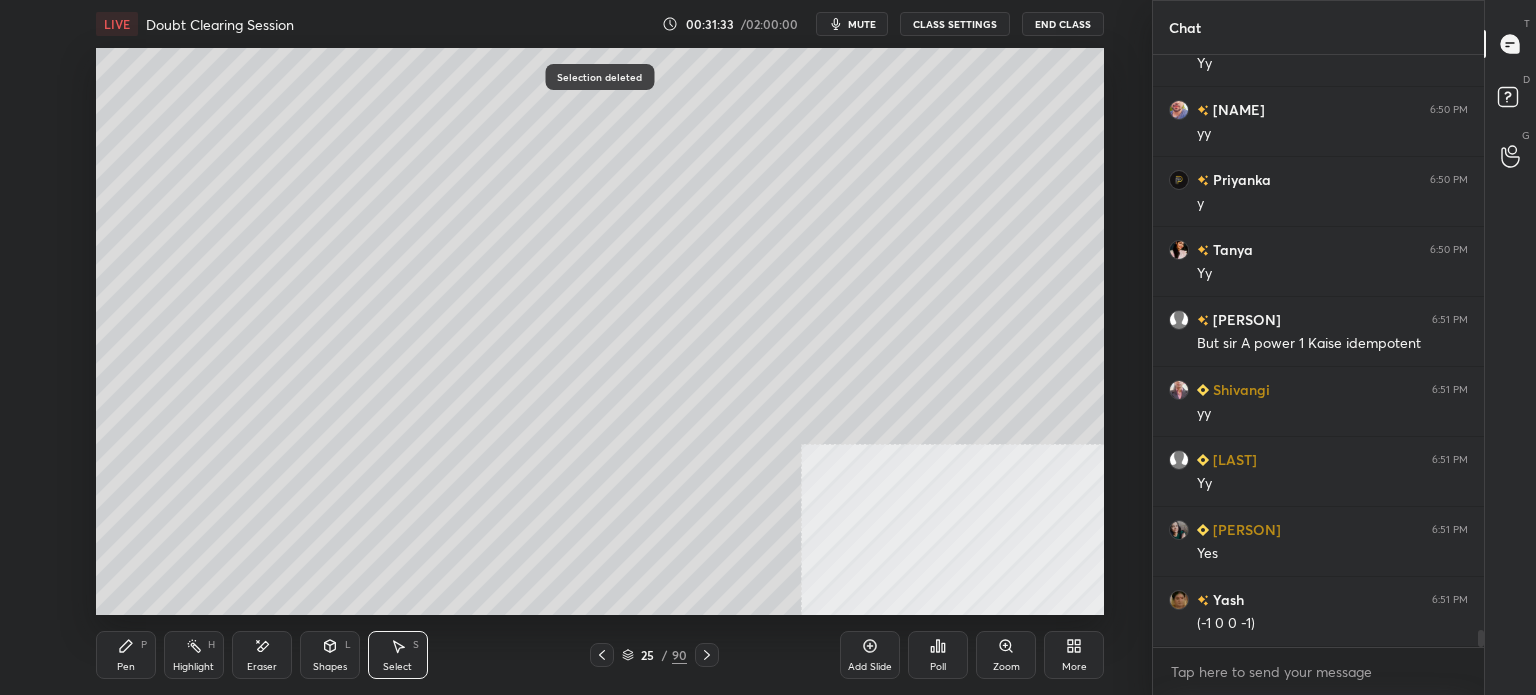 click on "Pen P" at bounding box center [126, 655] 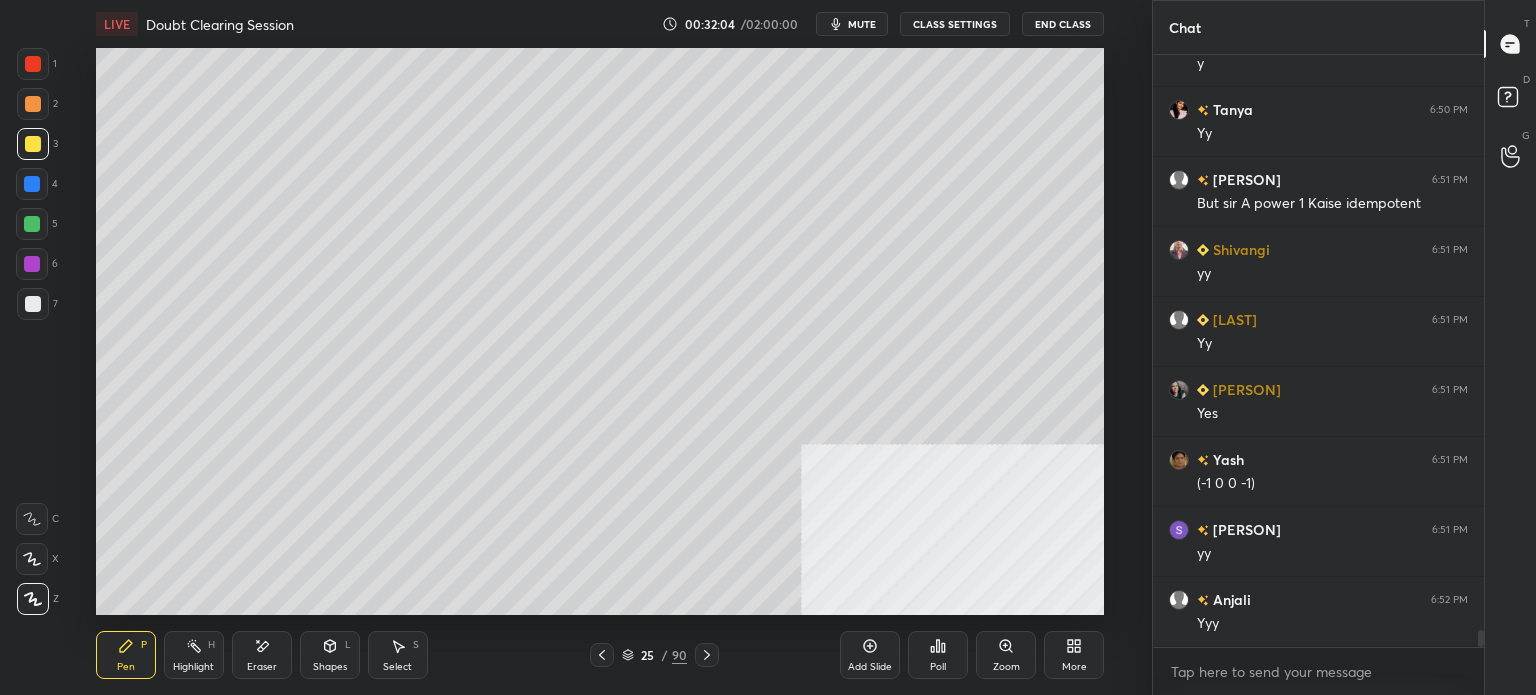 scroll, scrollTop: 20574, scrollLeft: 0, axis: vertical 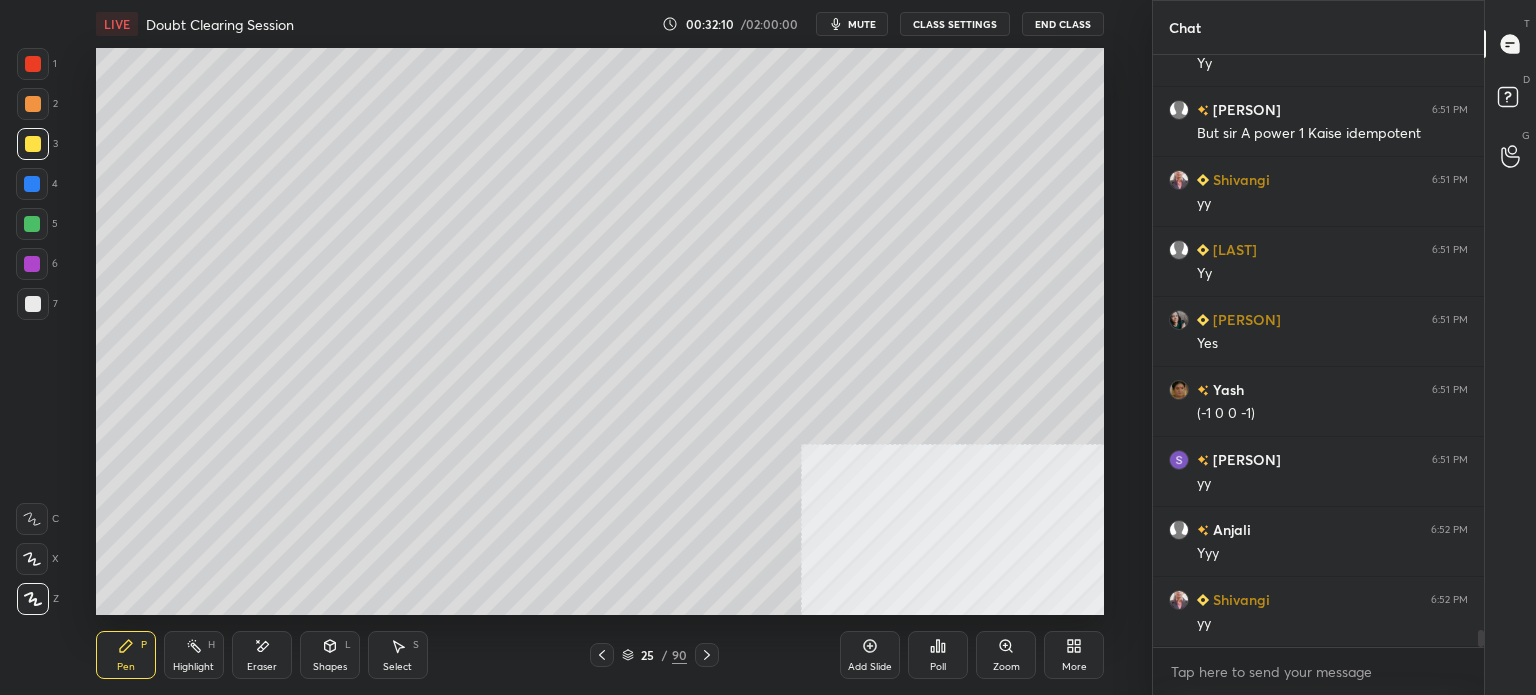 click on "7" at bounding box center [37, 308] 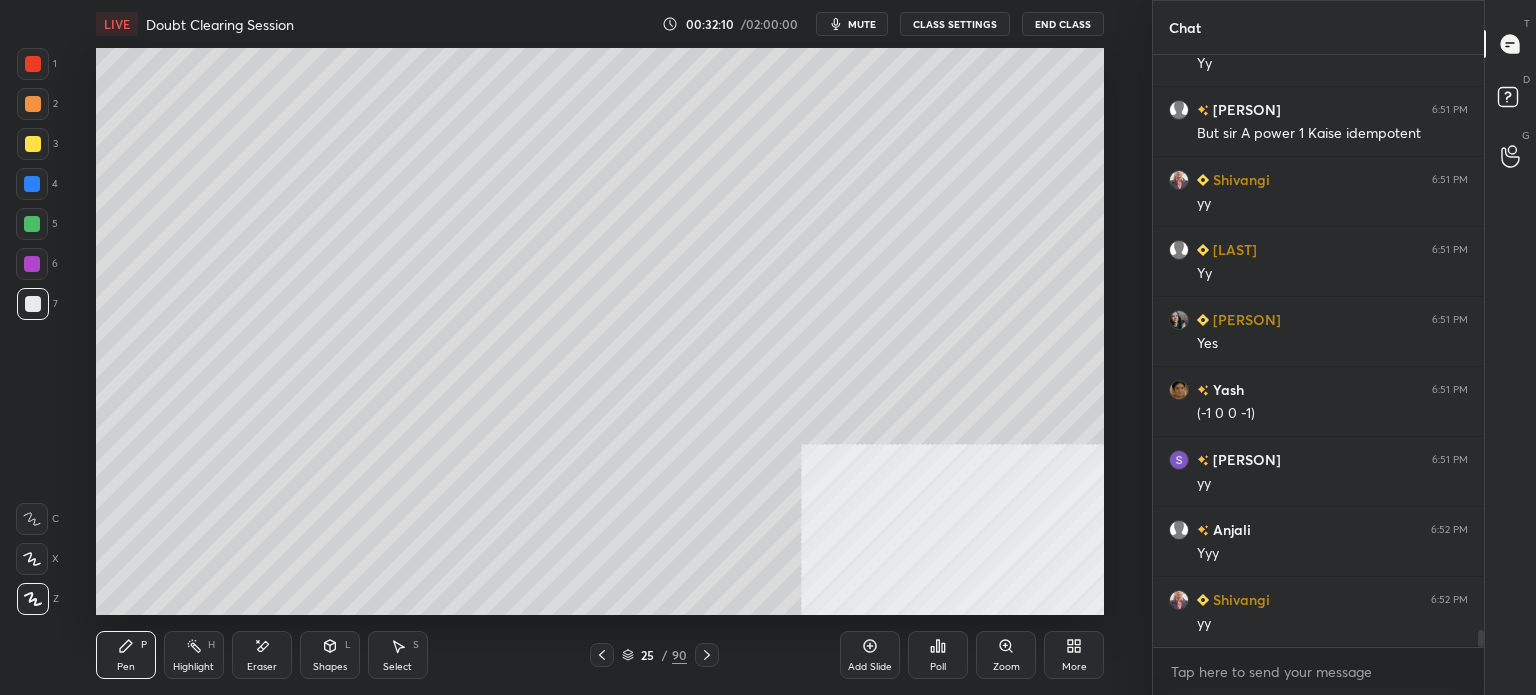 click at bounding box center (32, 224) 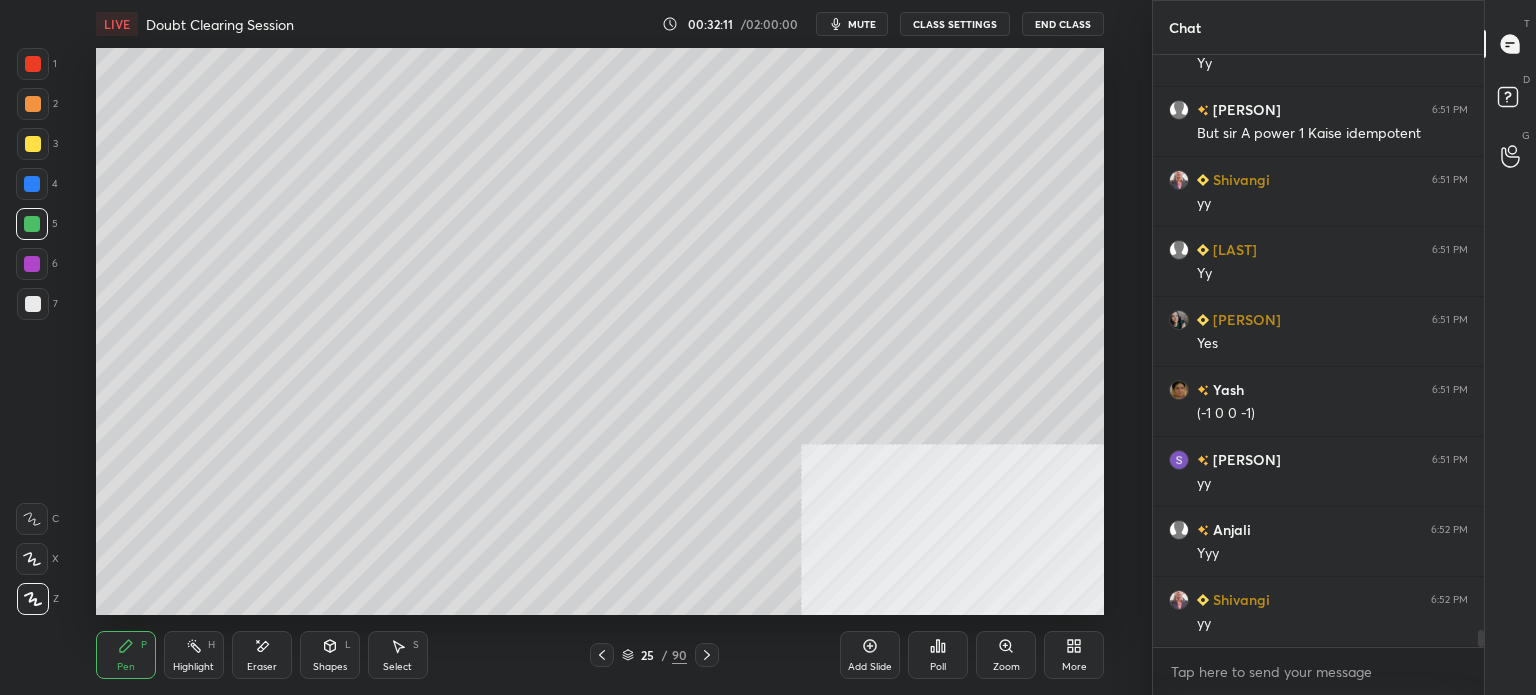 scroll, scrollTop: 20644, scrollLeft: 0, axis: vertical 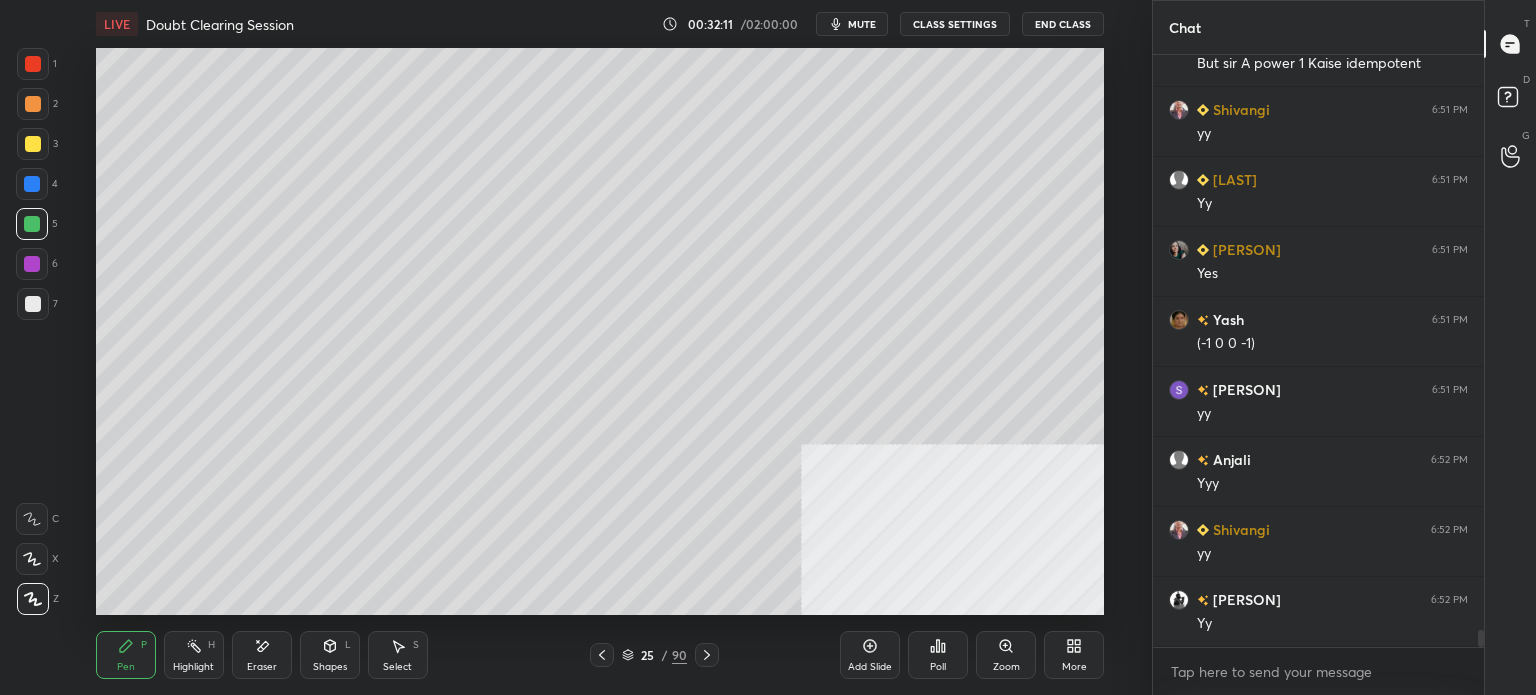 click on "Highlight H" at bounding box center [194, 655] 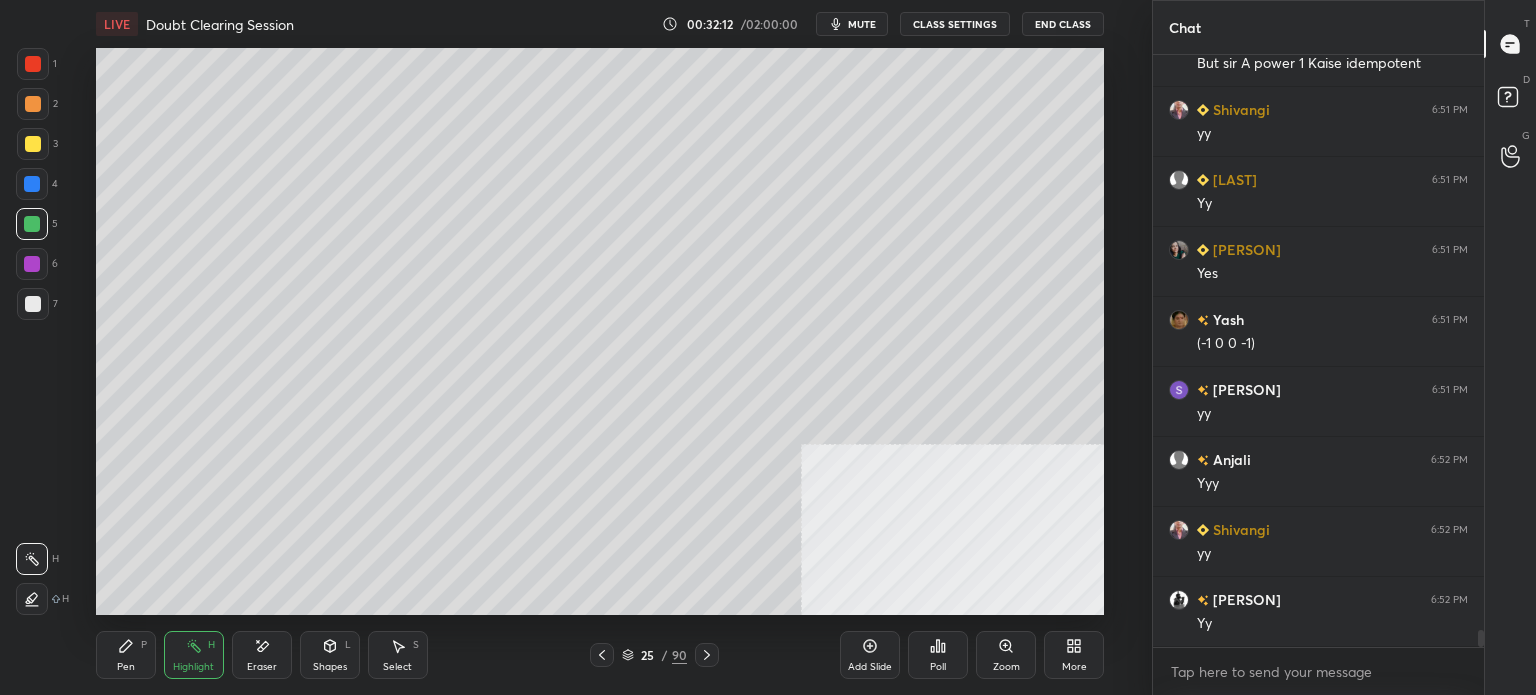 click 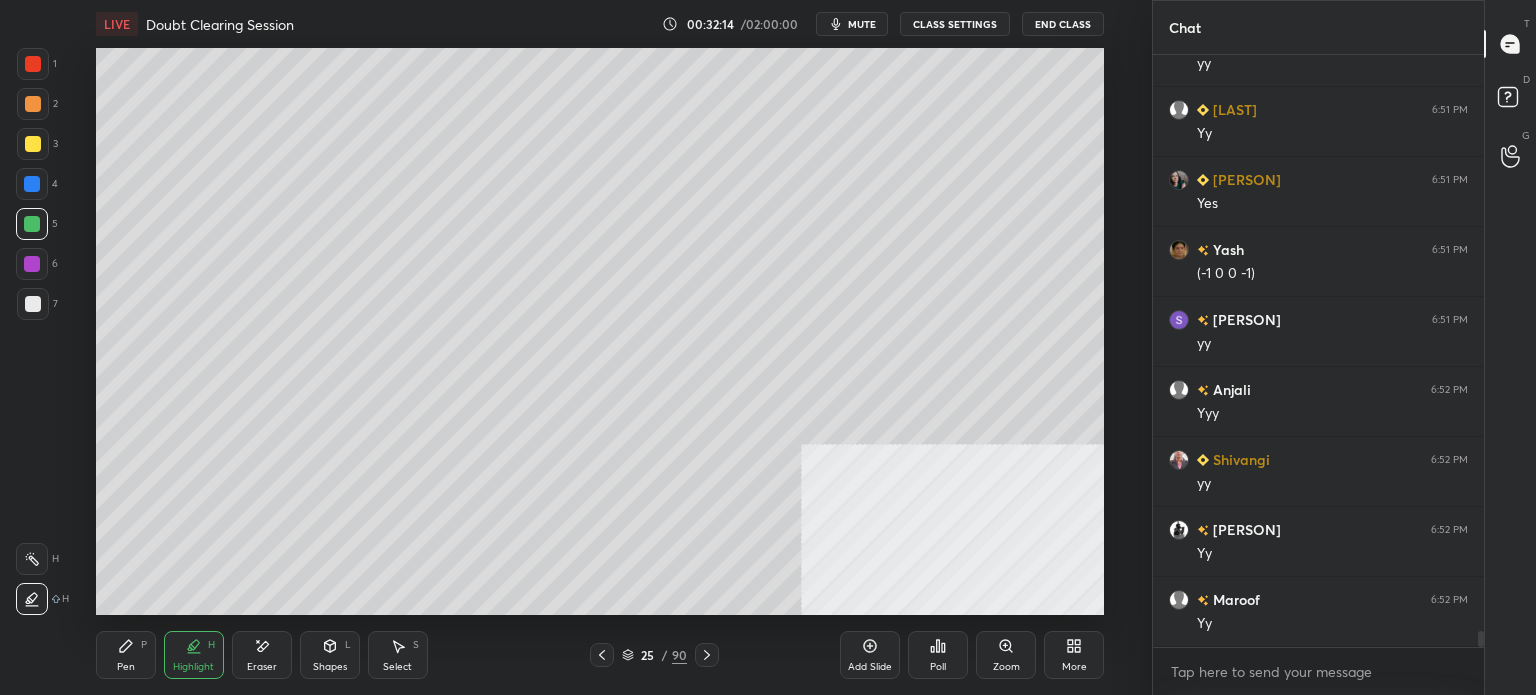 scroll, scrollTop: 20784, scrollLeft: 0, axis: vertical 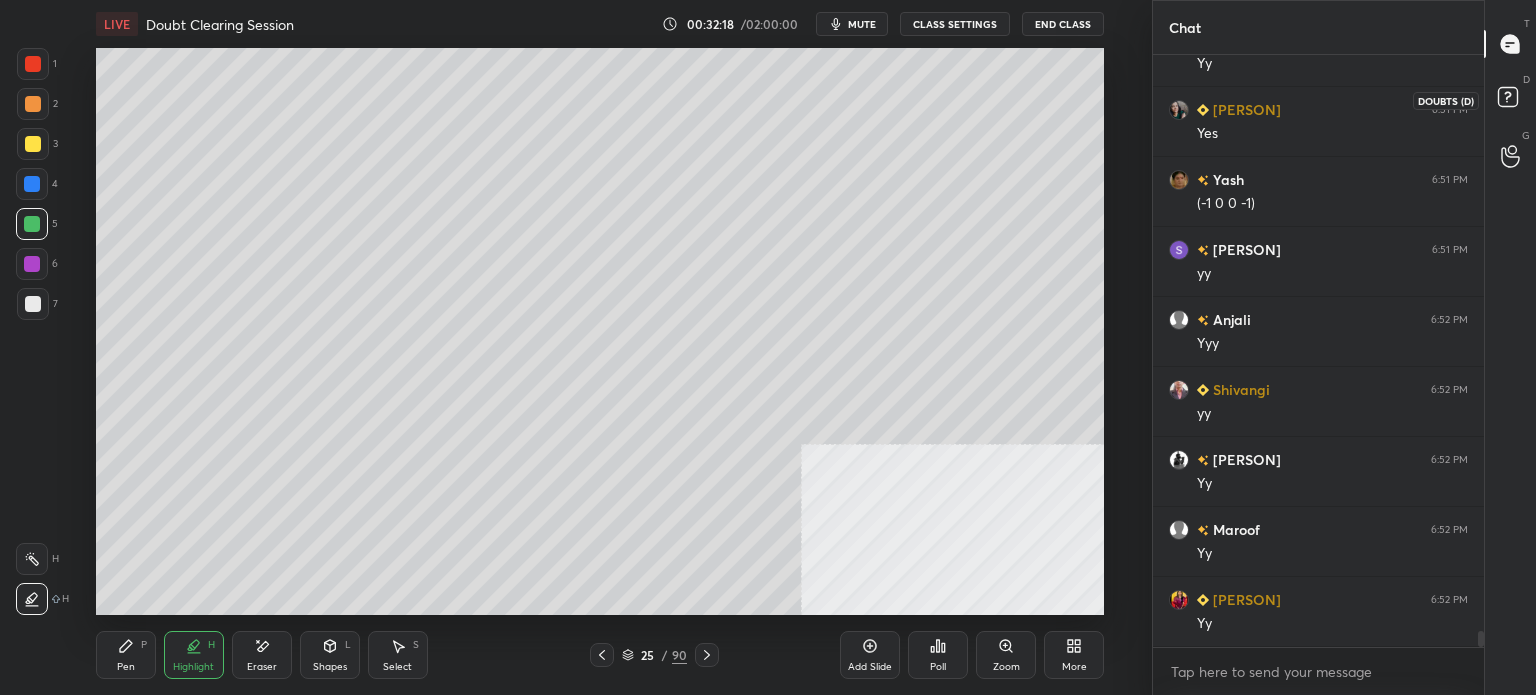 click 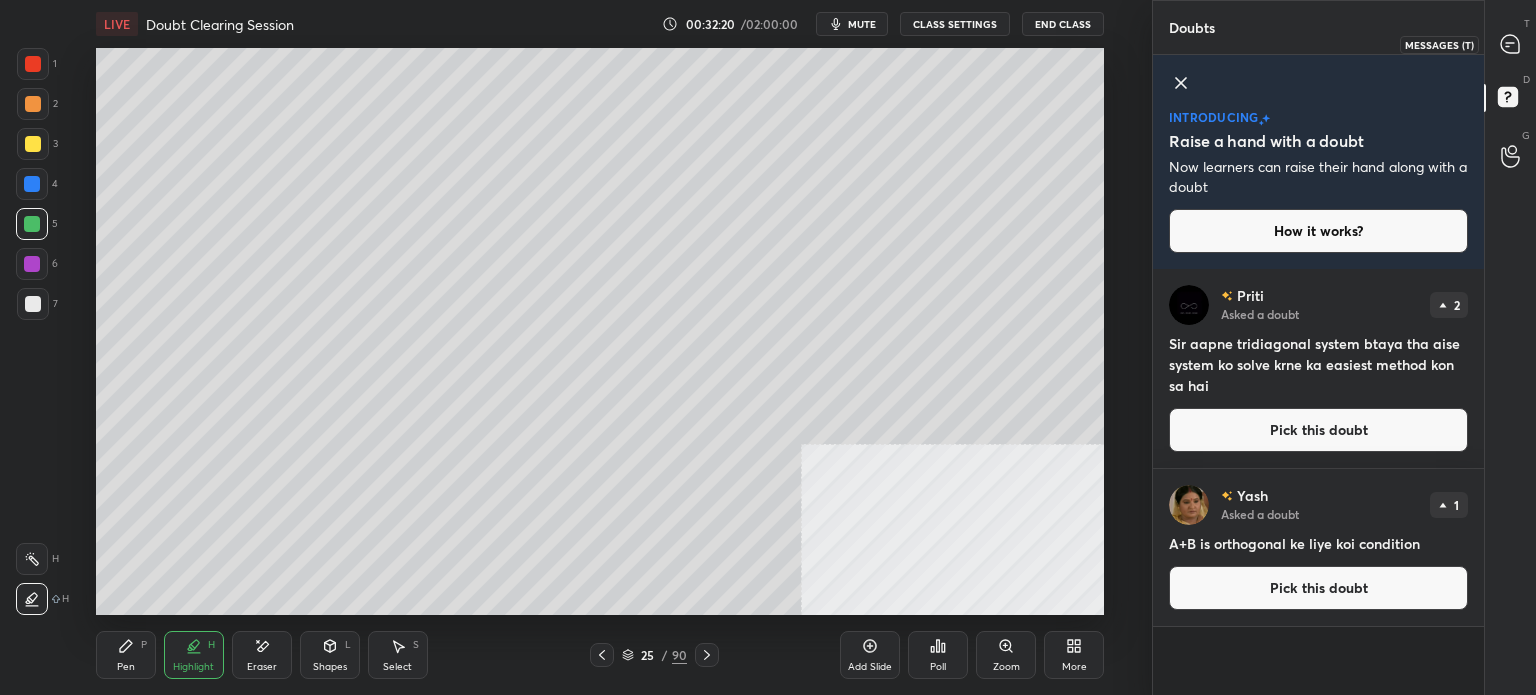 click 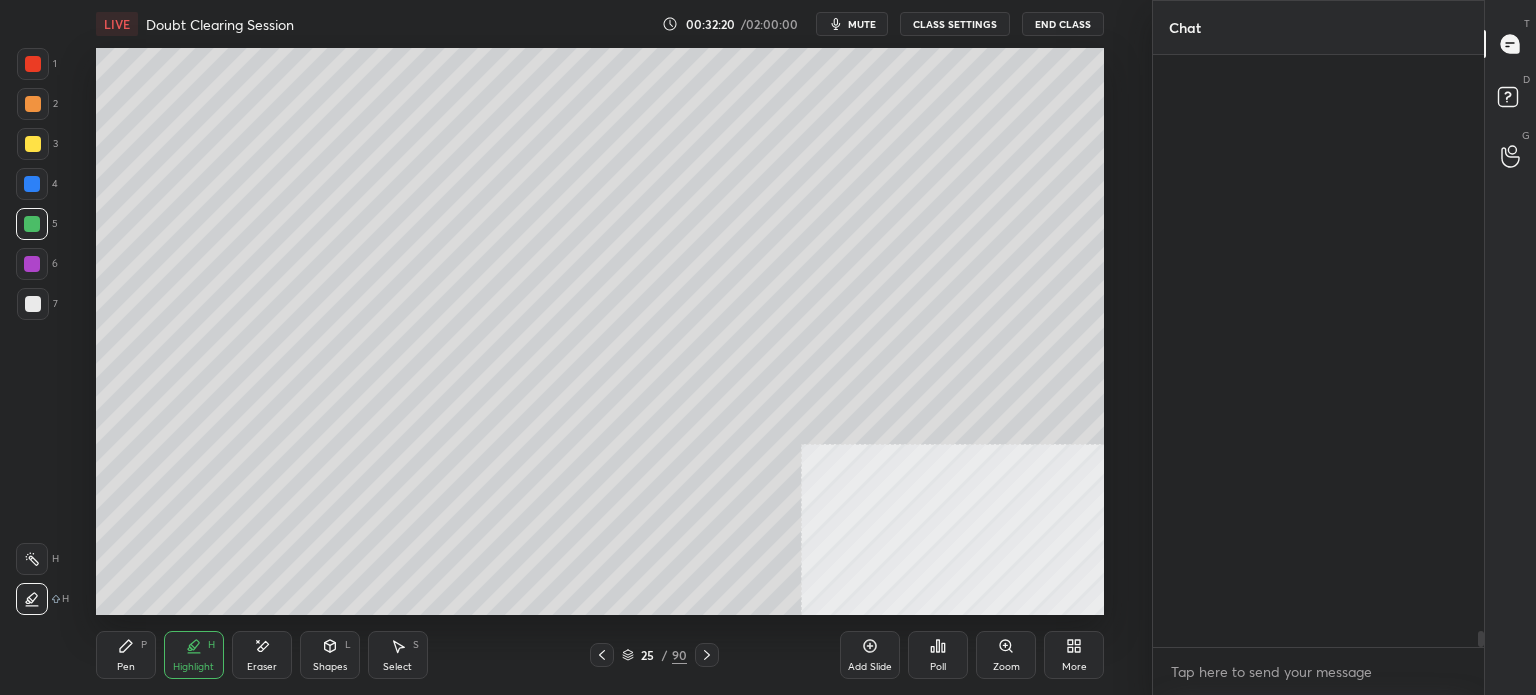 scroll, scrollTop: 21304, scrollLeft: 0, axis: vertical 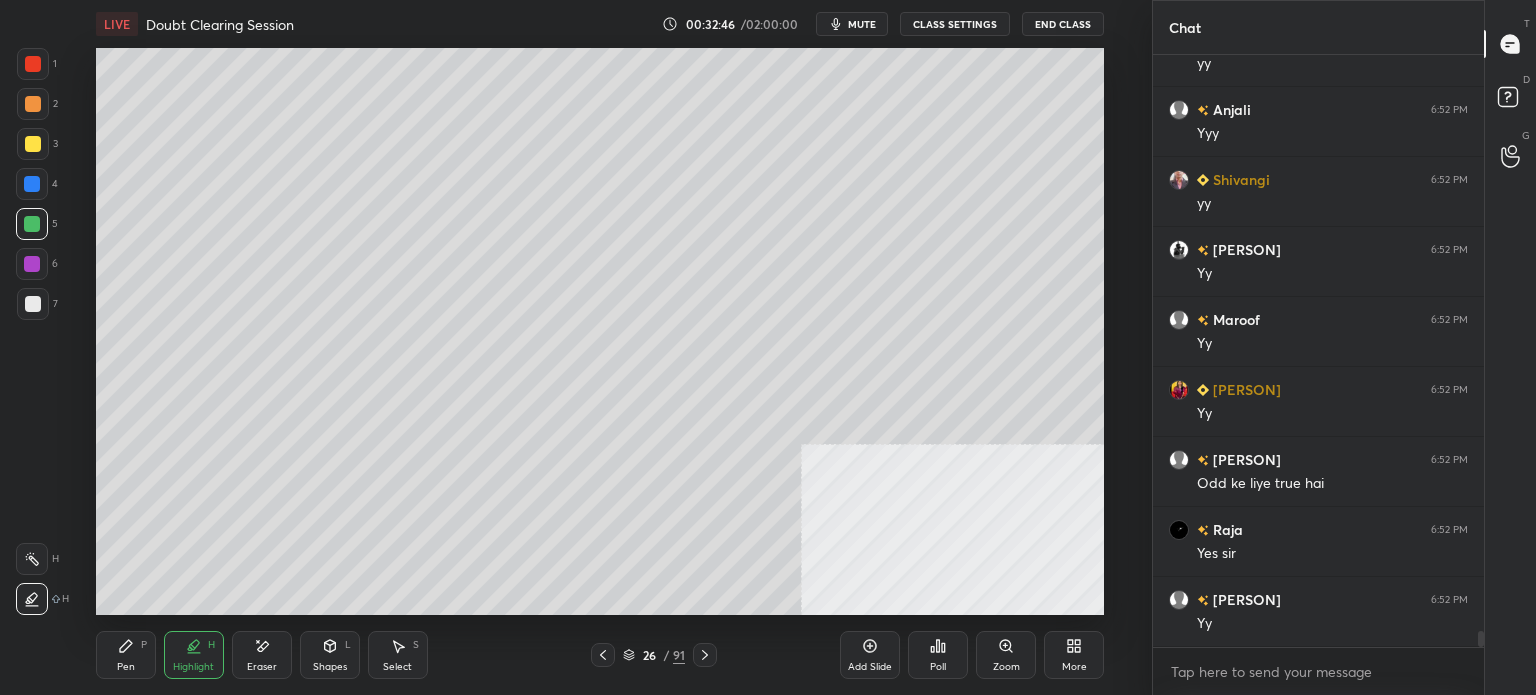 click at bounding box center [33, 144] 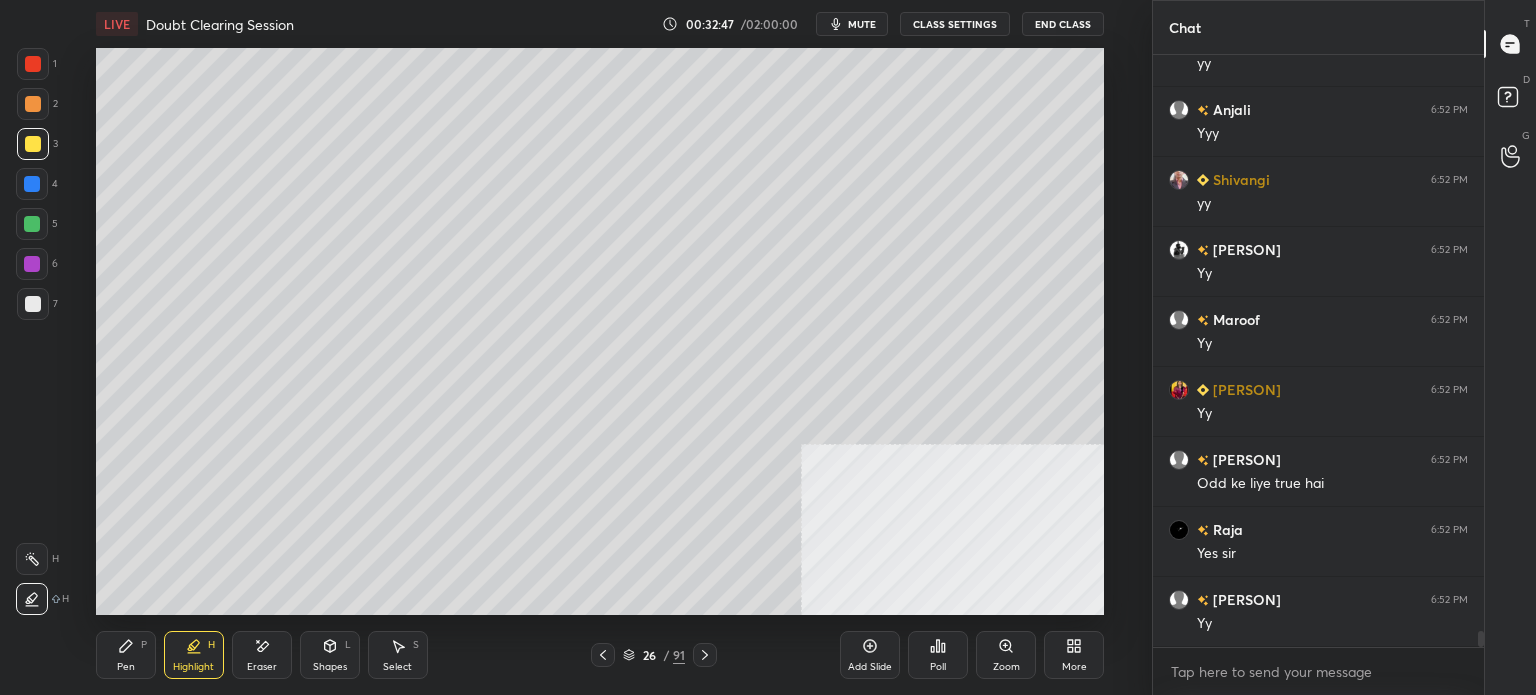 click on "Pen" at bounding box center [126, 667] 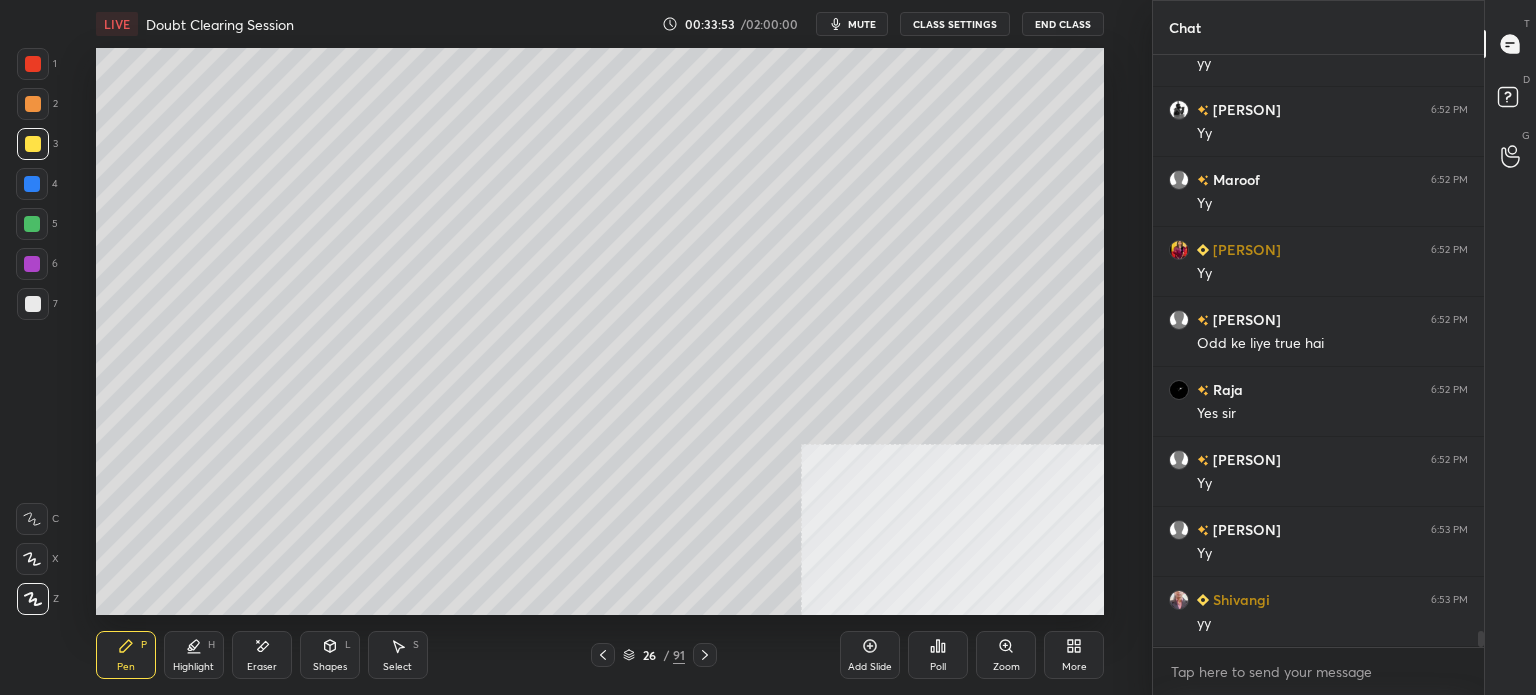 scroll, scrollTop: 21724, scrollLeft: 0, axis: vertical 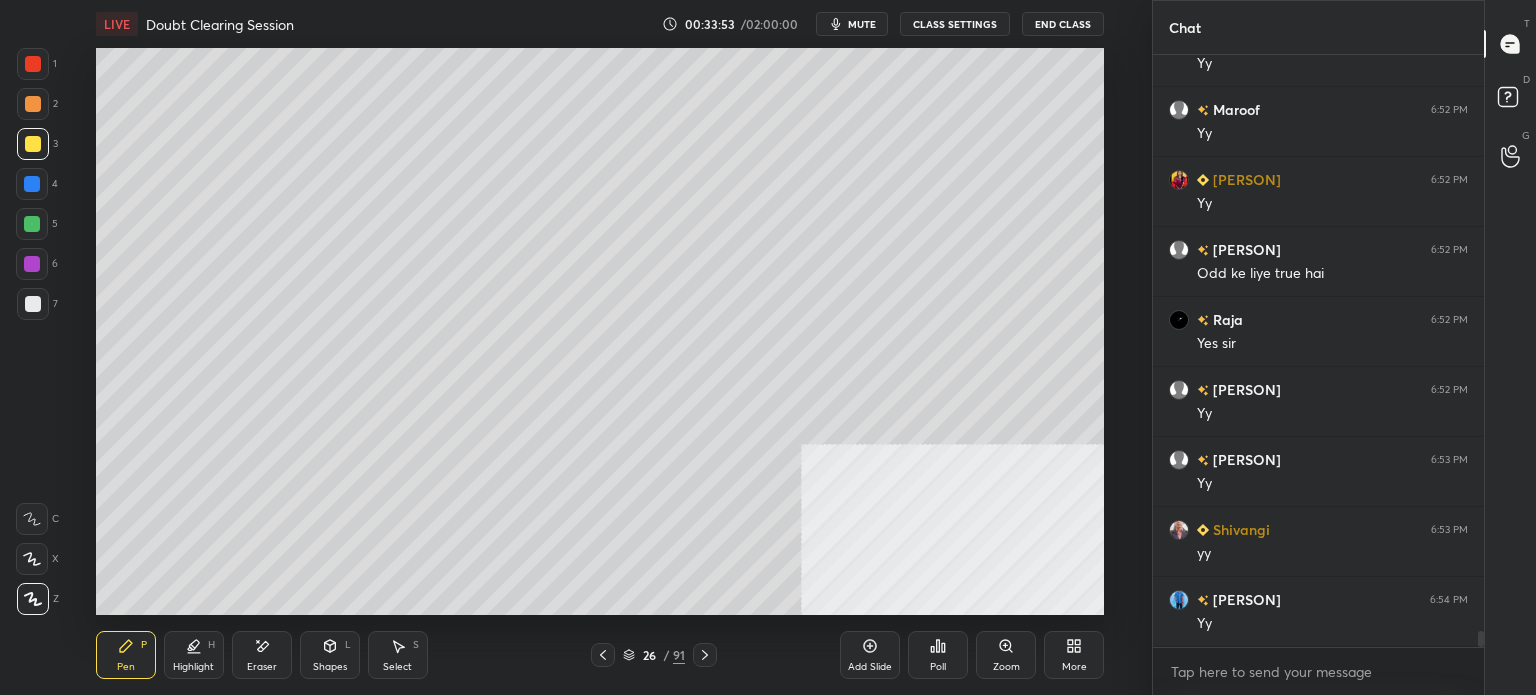 click on "Select" at bounding box center [397, 667] 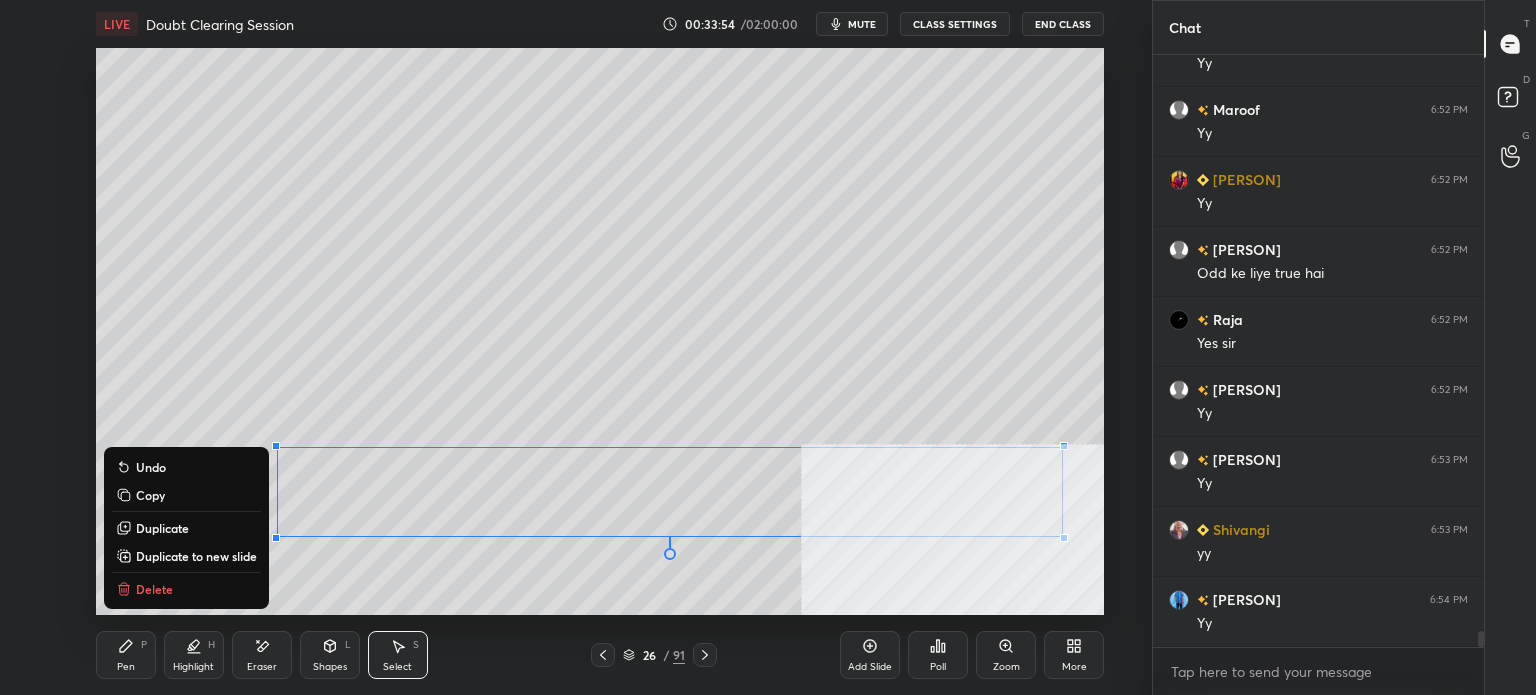 drag, startPoint x: 332, startPoint y: 446, endPoint x: 1109, endPoint y: 529, distance: 781.4205 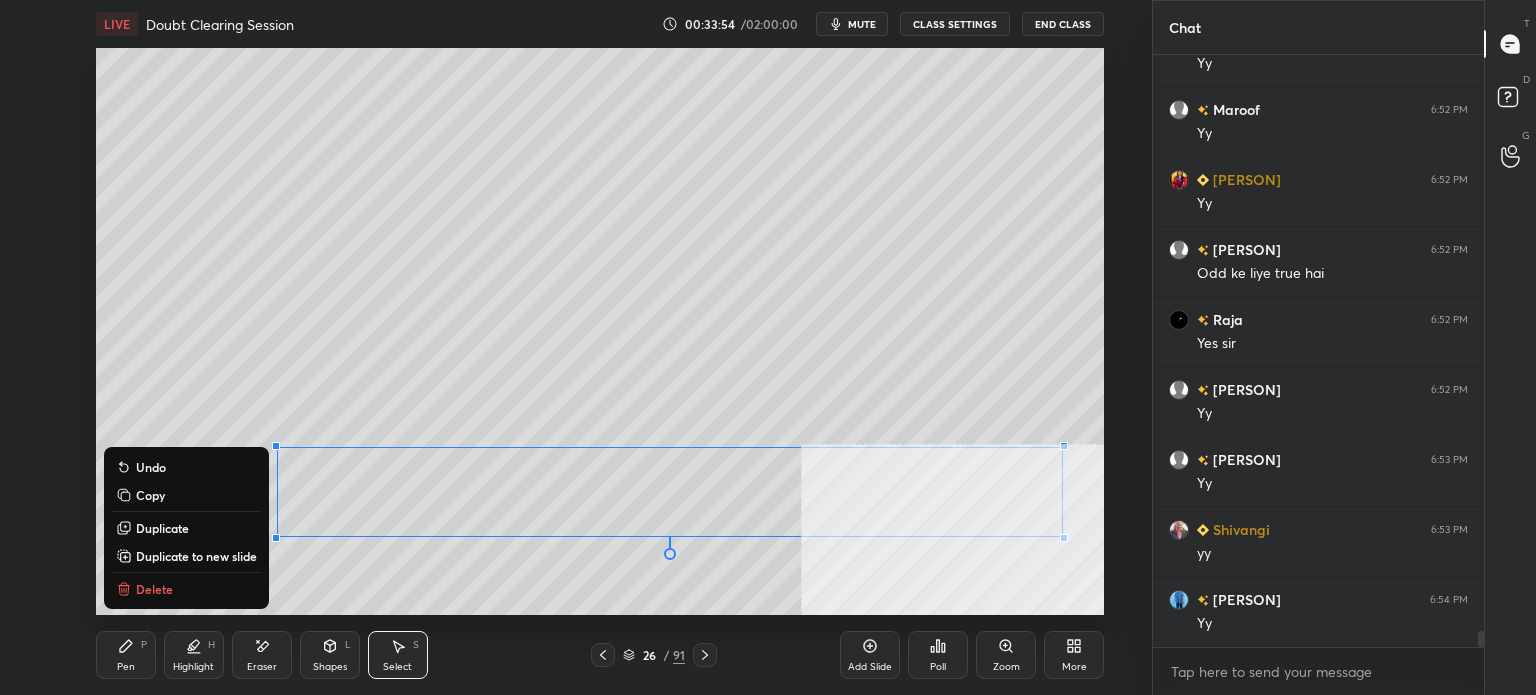 click on "1 2 3 4 5 6 7 C X Z E E Erase all   H H LIVE Doubt Clearing Session 00:33:54 /  02:00:00 mute CLASS SETTINGS End Class 0 ° Undo Copy Duplicate Duplicate to new slide Delete Setting up your live class Poll for   secs No correct answer Start poll Back Doubt Clearing Session • L4 of "Comprehensive Linear Algebra Dec 25: Theory, Applications, and Problem-solving" [PERSON] Pen P Highlight H Eraser Shapes L Select S 26 / 91 Add Slide Poll Zoom More" at bounding box center [576, 347] 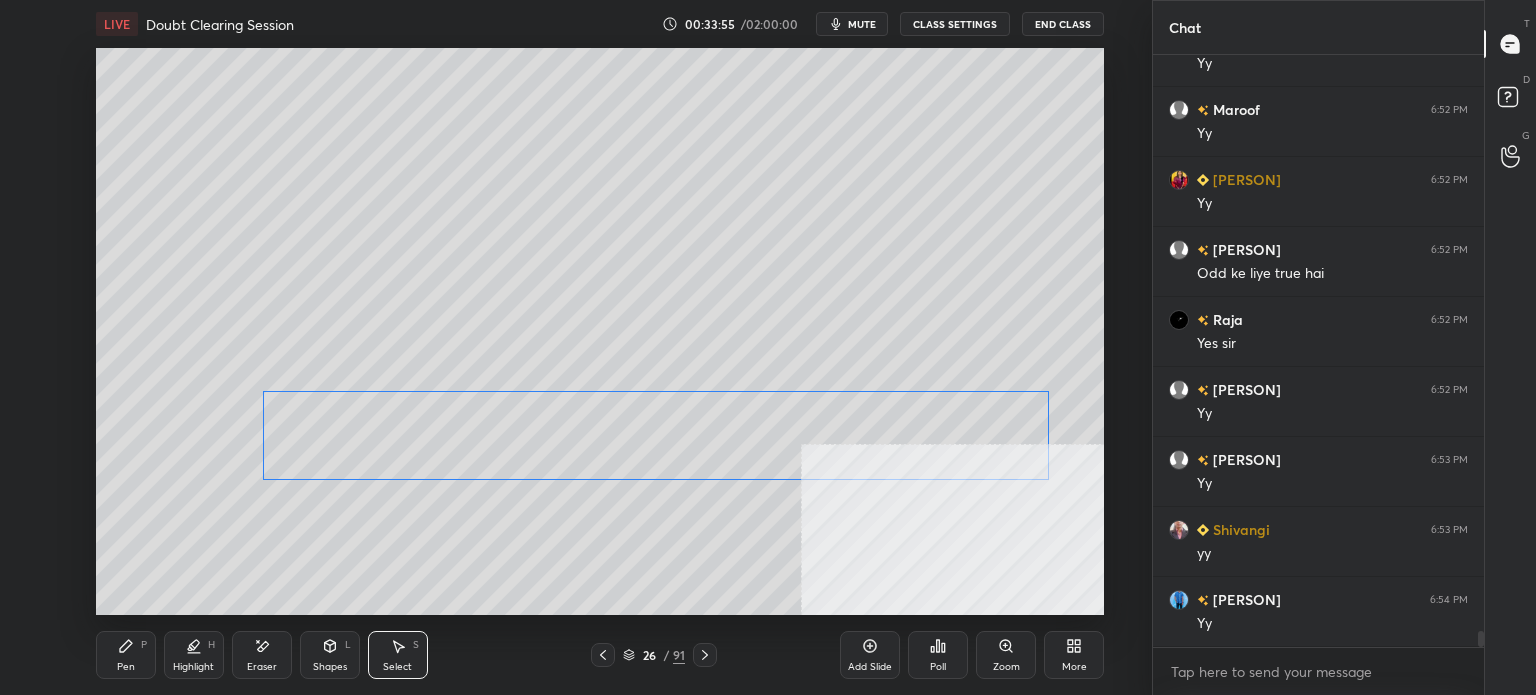 drag, startPoint x: 939, startPoint y: 490, endPoint x: 927, endPoint y: 418, distance: 72.99315 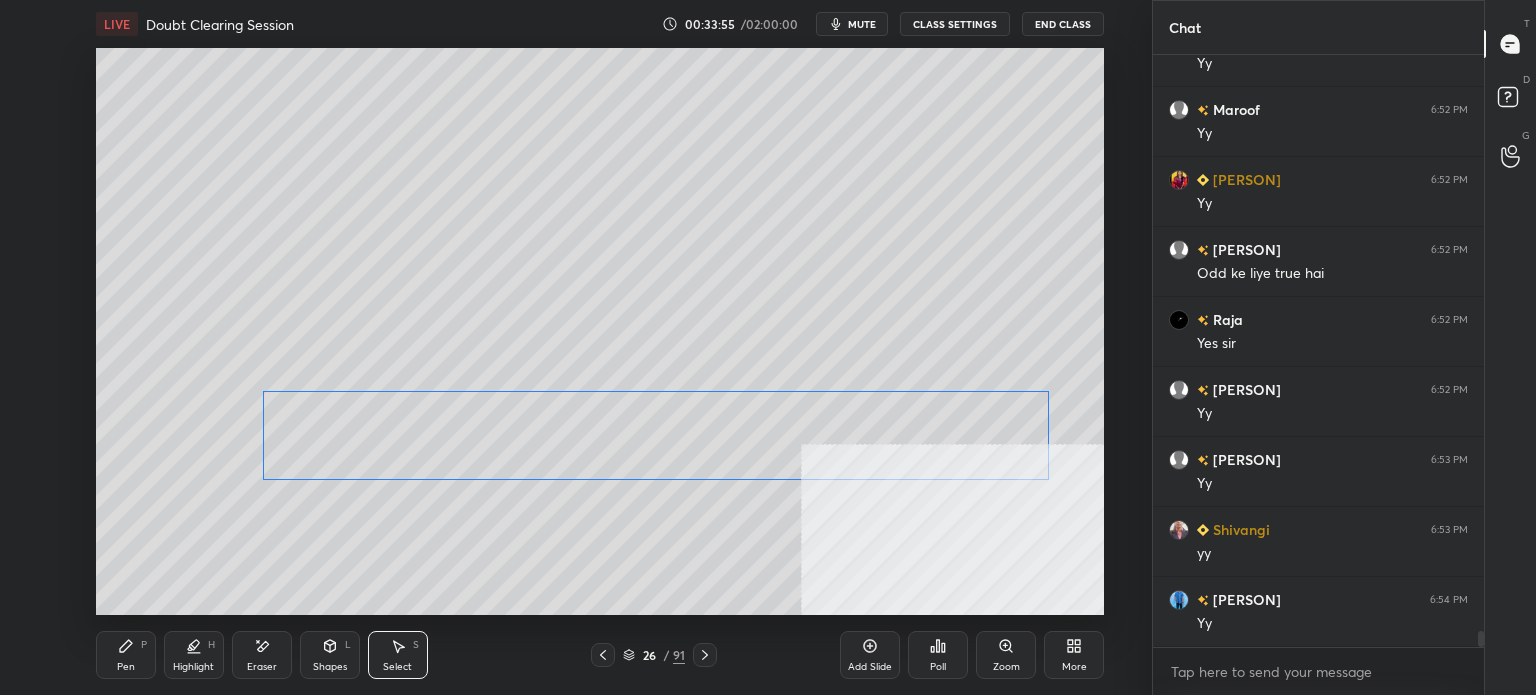 click on "0 ° Undo Copy Duplicate Duplicate to new slide Delete" at bounding box center (600, 331) 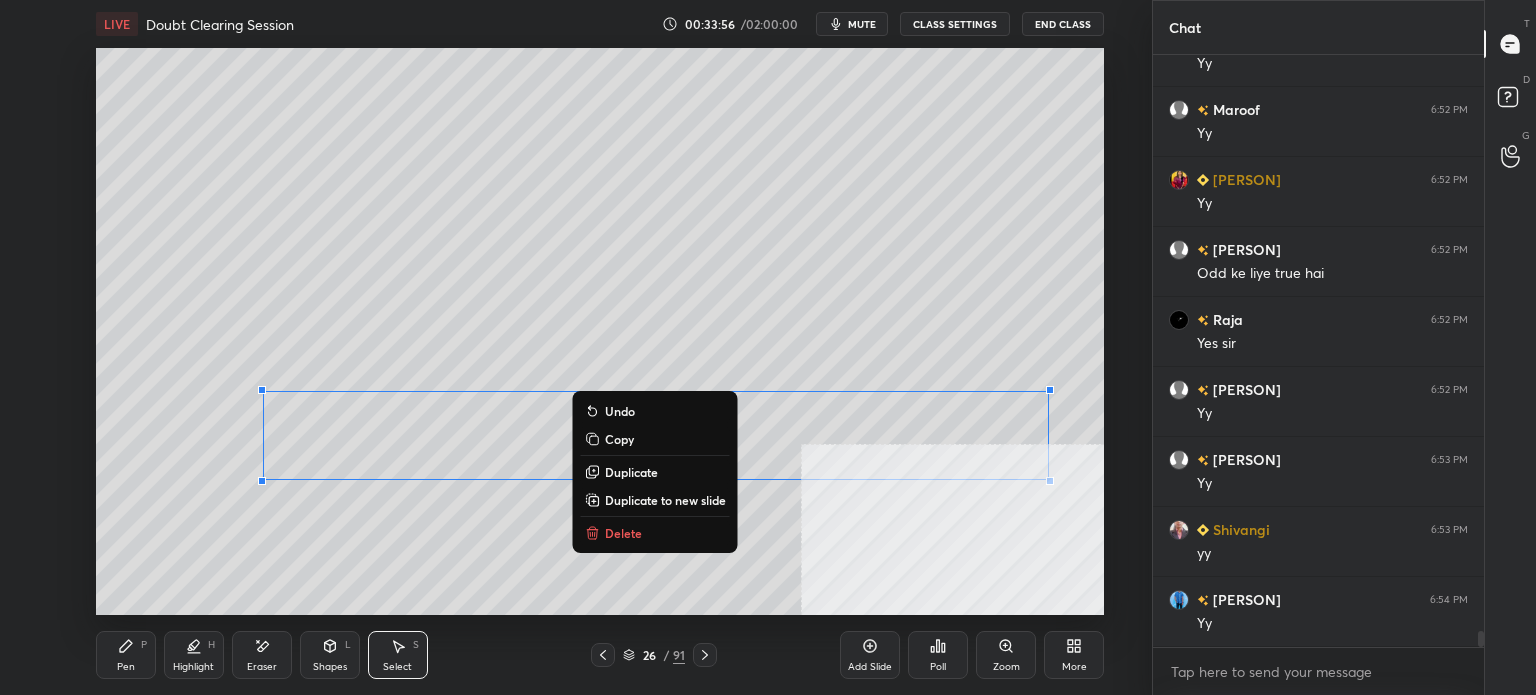 click on "0 ° Undo Copy Duplicate Duplicate to new slide Delete" at bounding box center (600, 331) 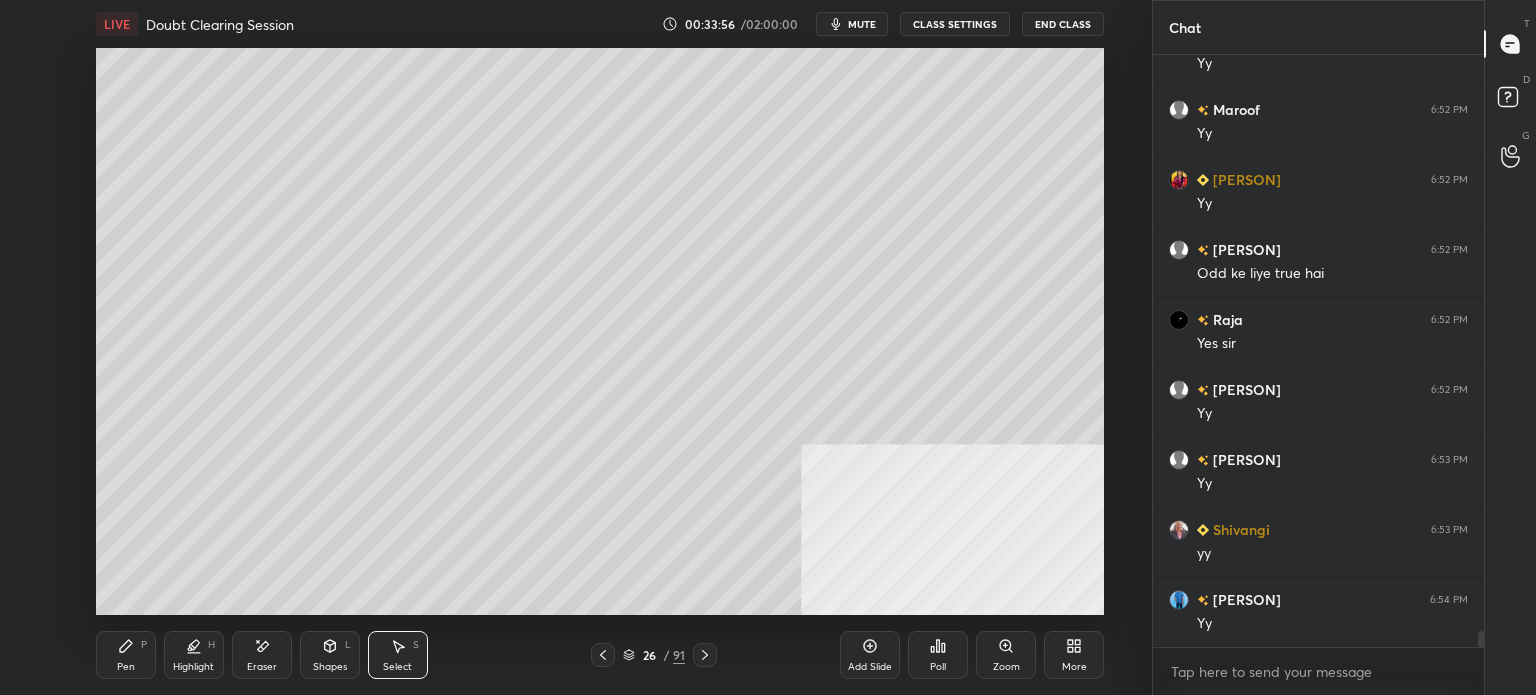 click on "Pen P" at bounding box center [126, 655] 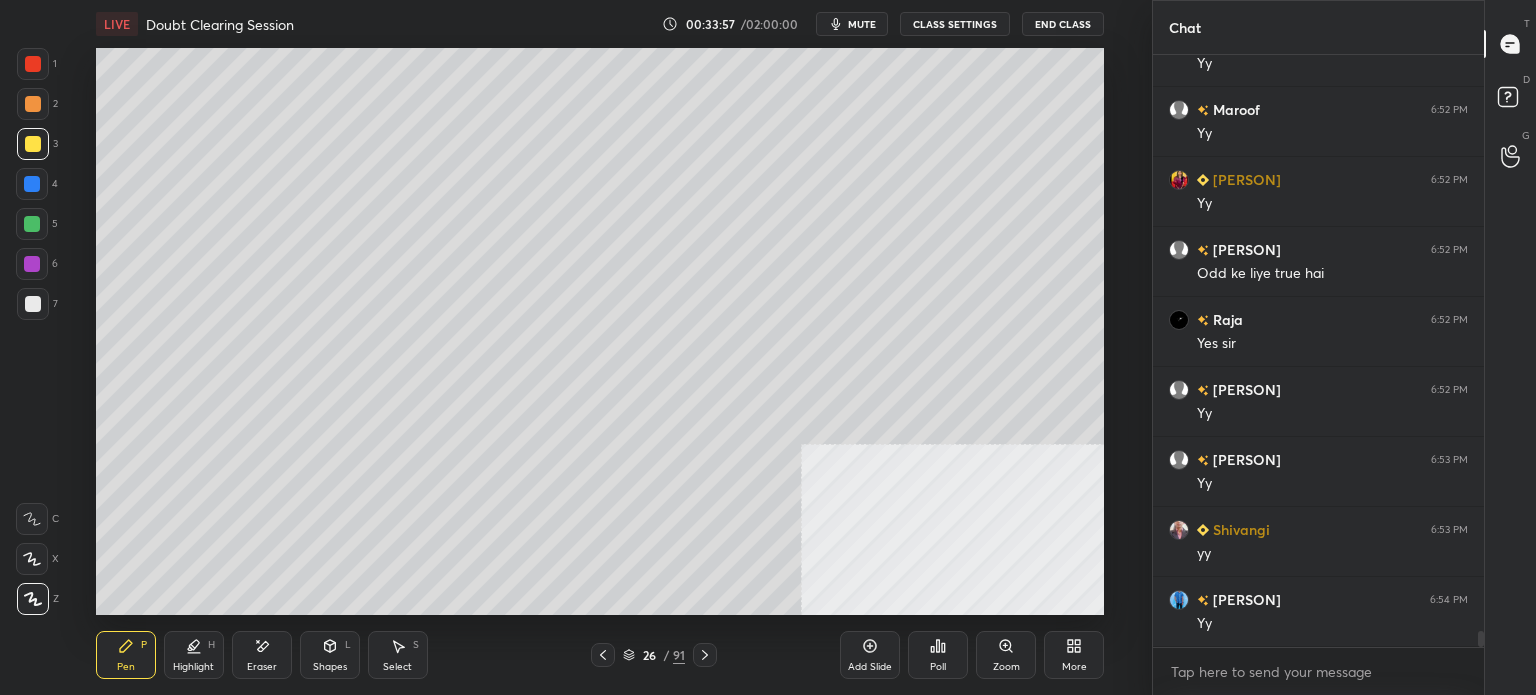 click at bounding box center (33, 304) 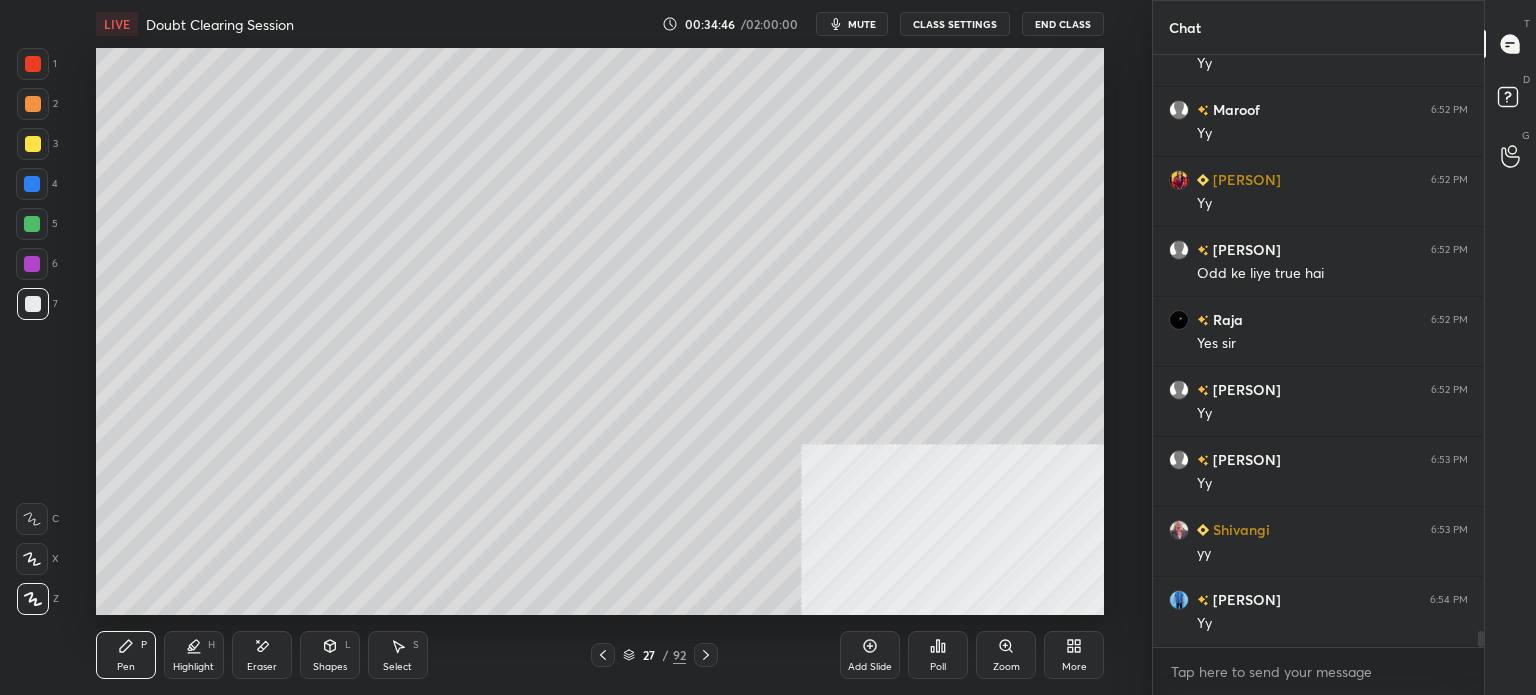 click at bounding box center [33, 144] 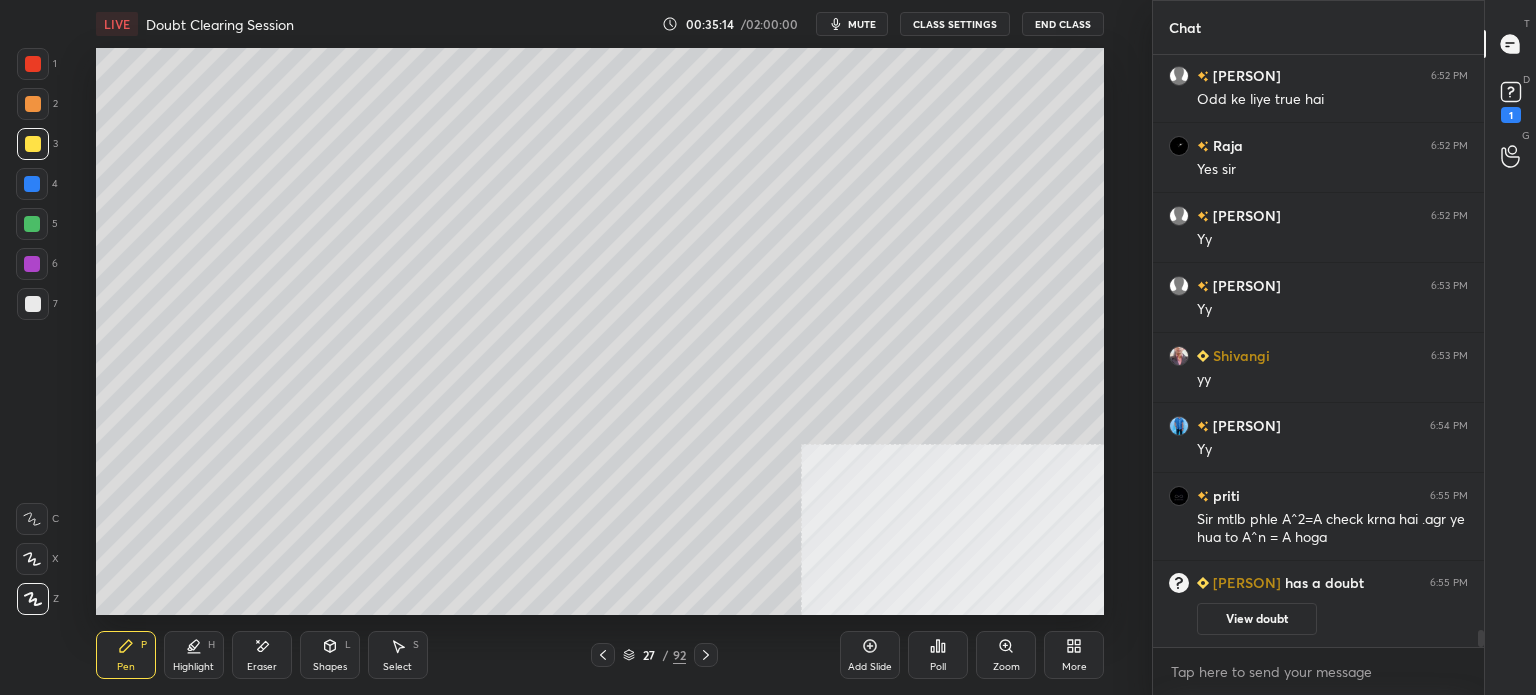 scroll, scrollTop: 19512, scrollLeft: 0, axis: vertical 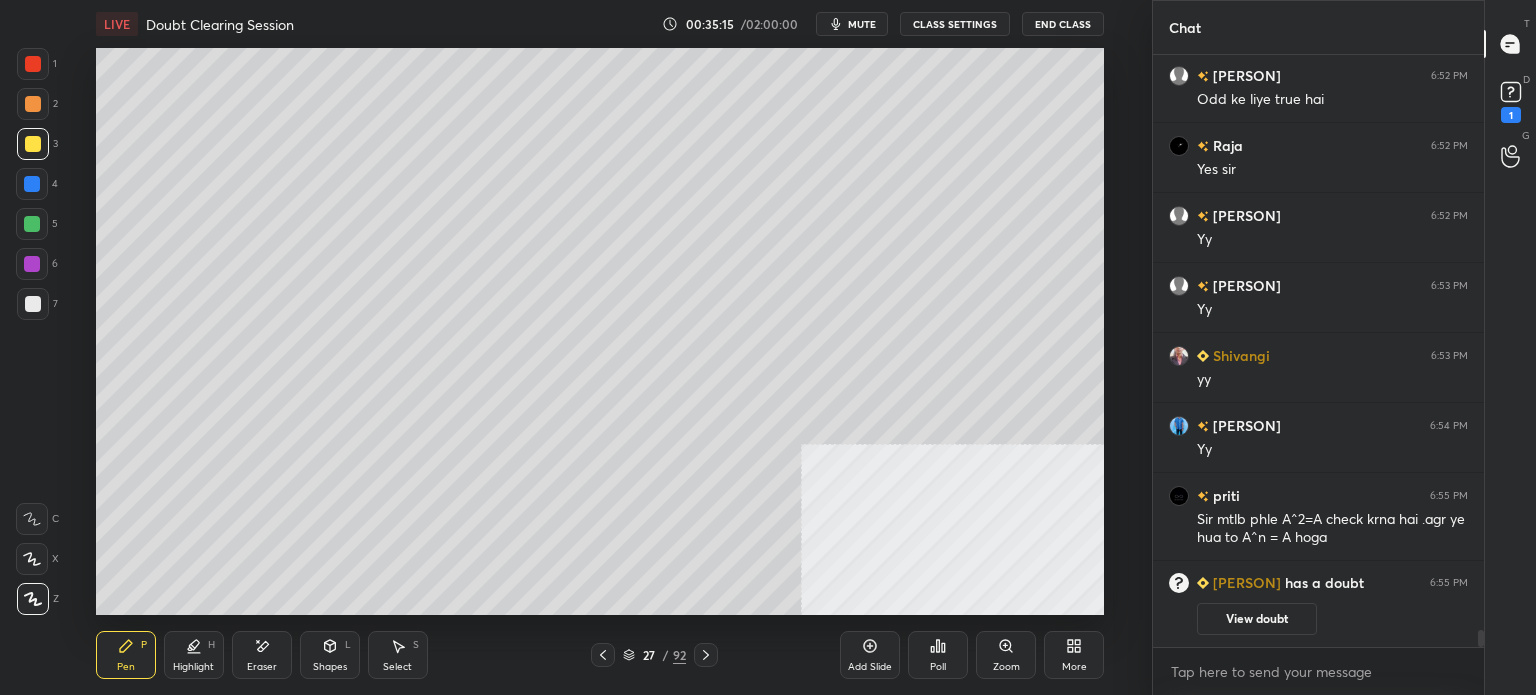 click at bounding box center [33, 304] 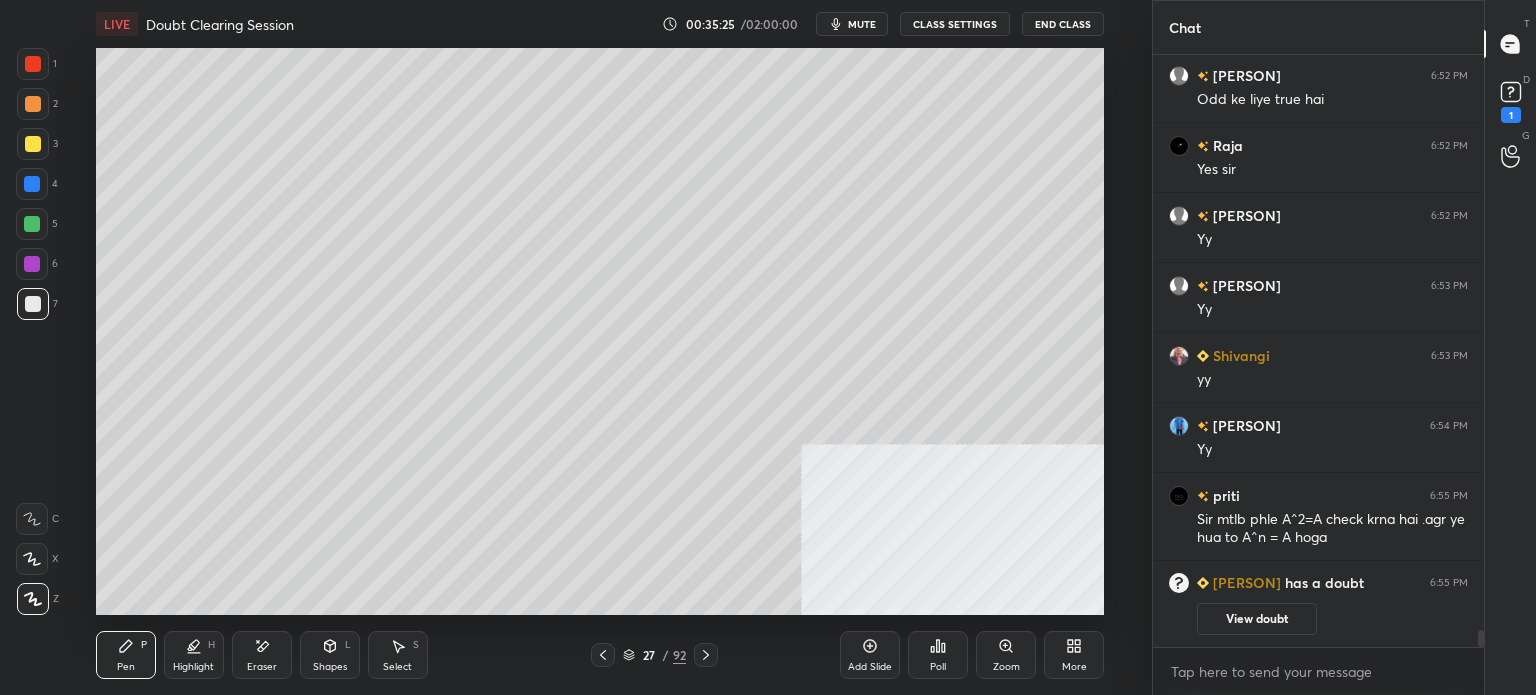 click 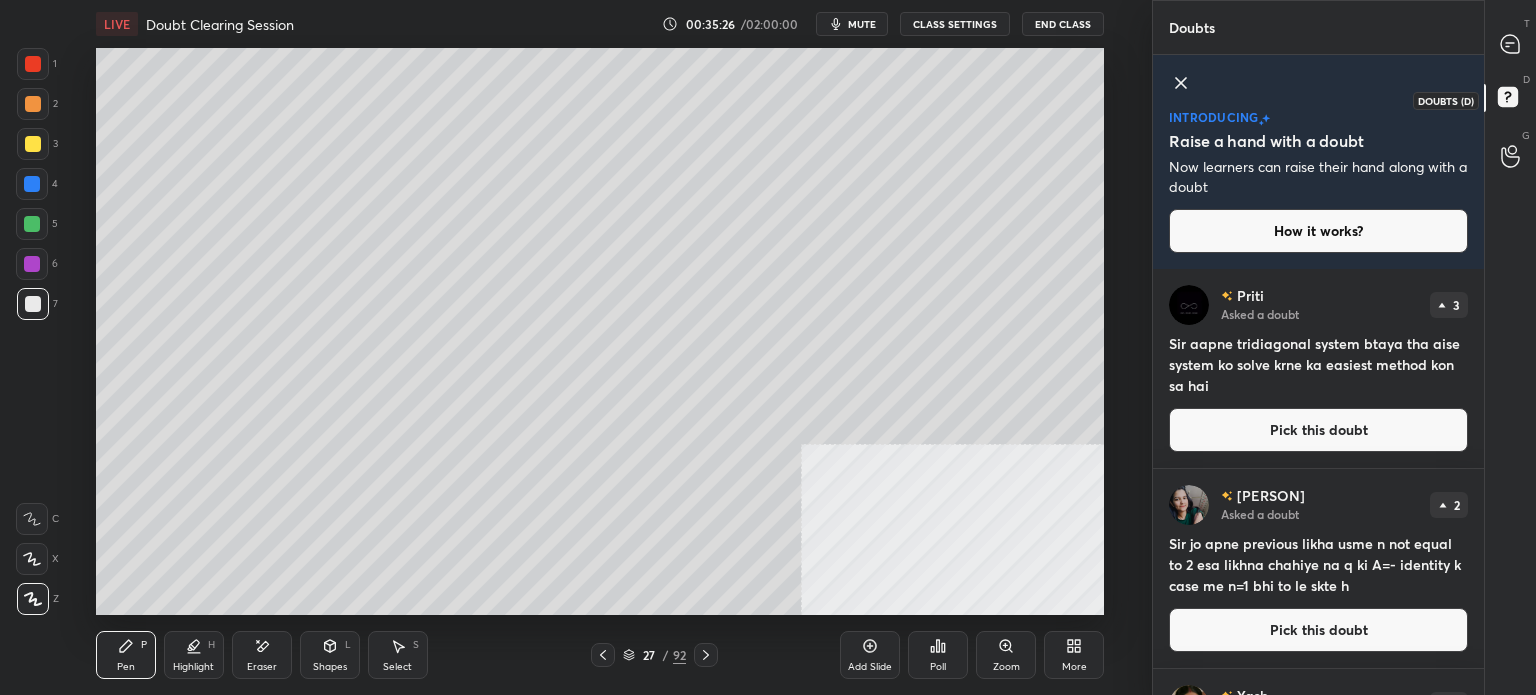 click 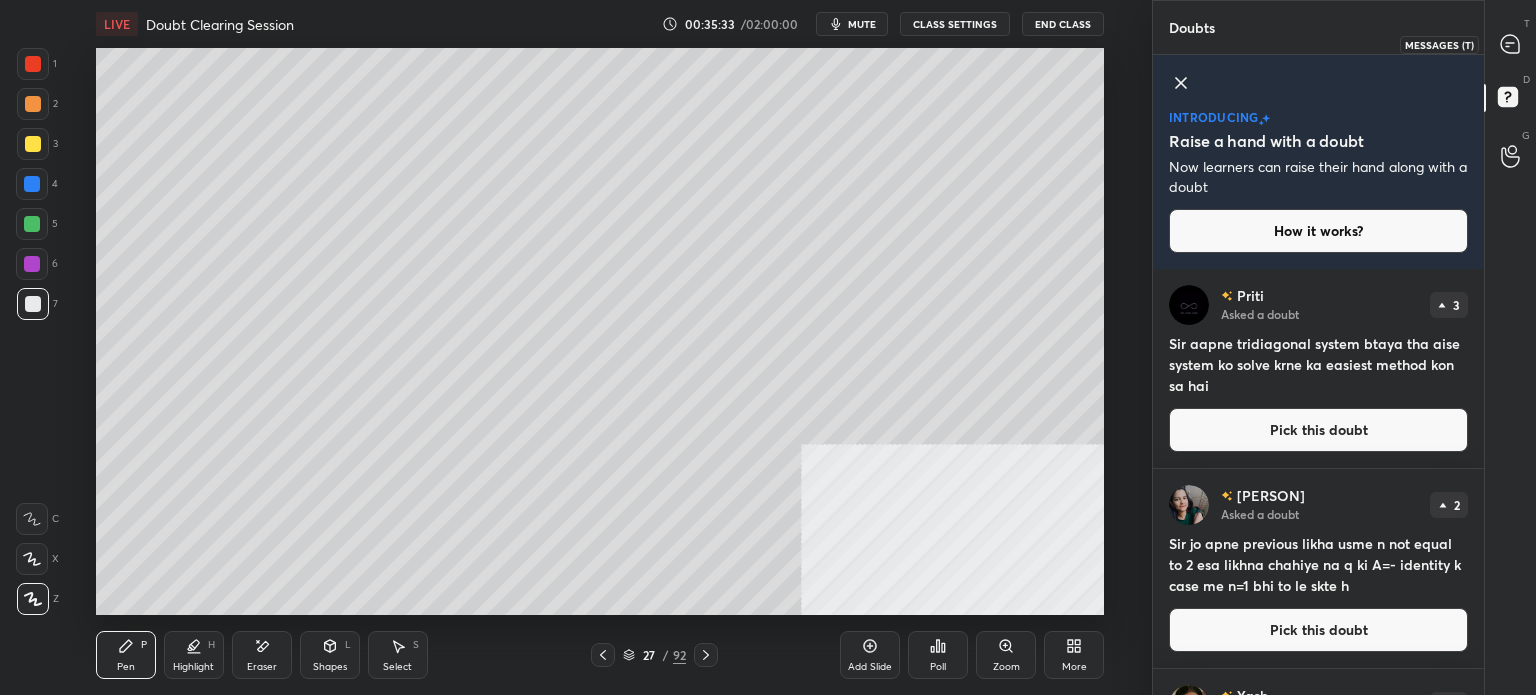 click at bounding box center (1511, 44) 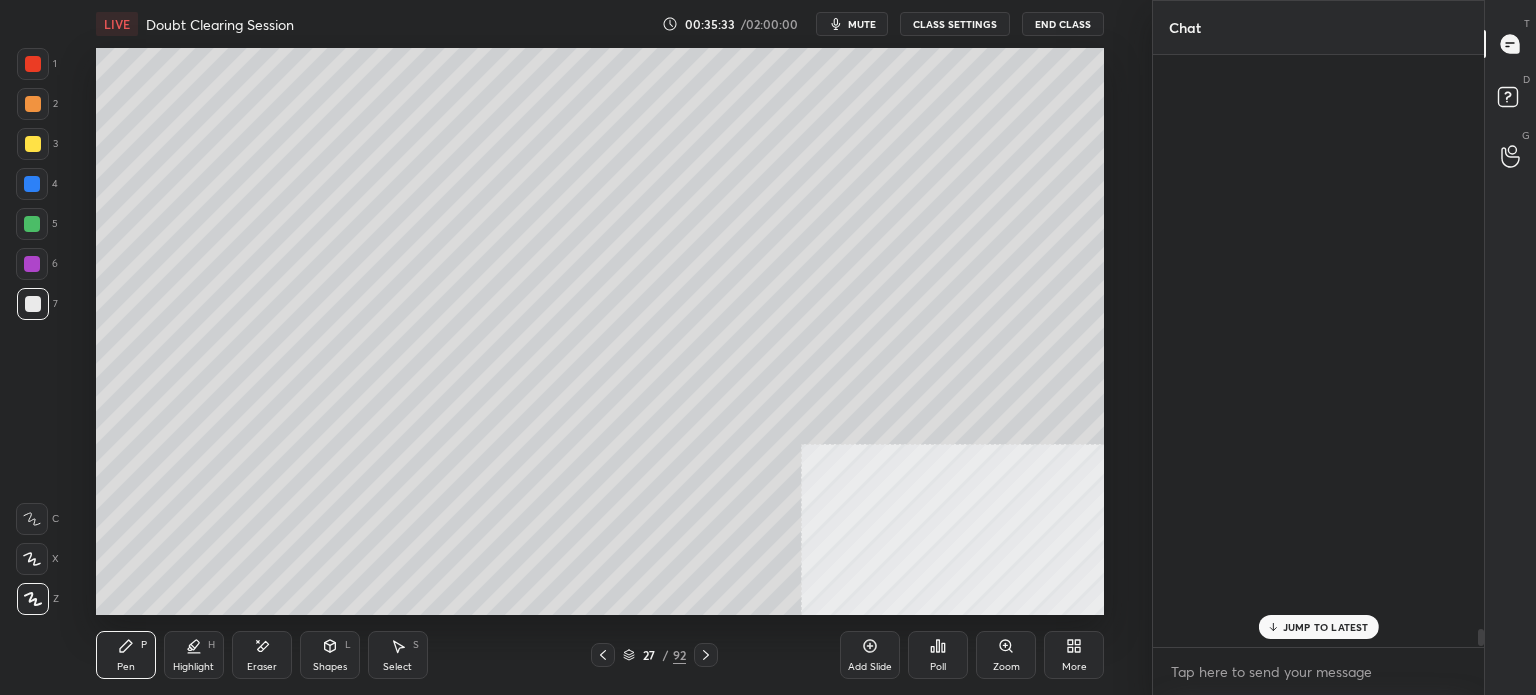 scroll, scrollTop: 19843, scrollLeft: 0, axis: vertical 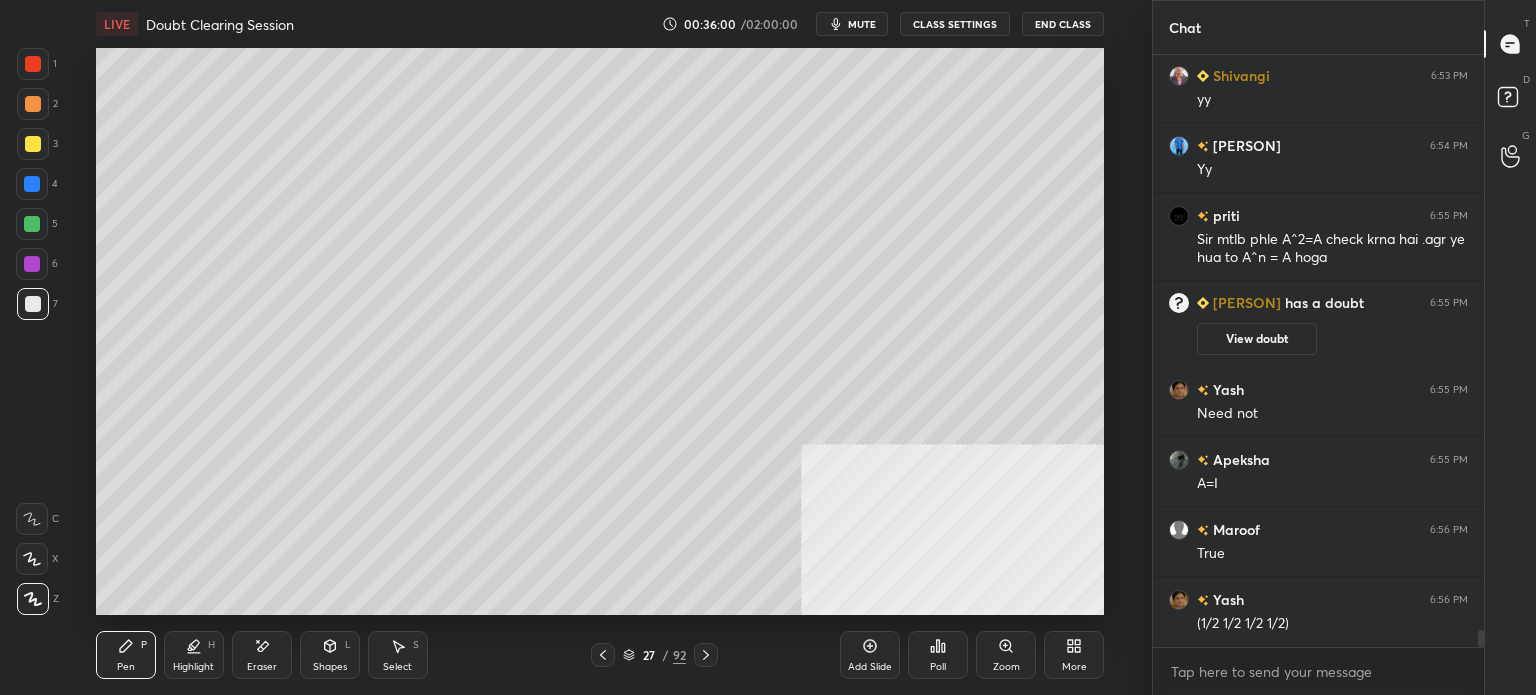 click on "mute" at bounding box center (862, 24) 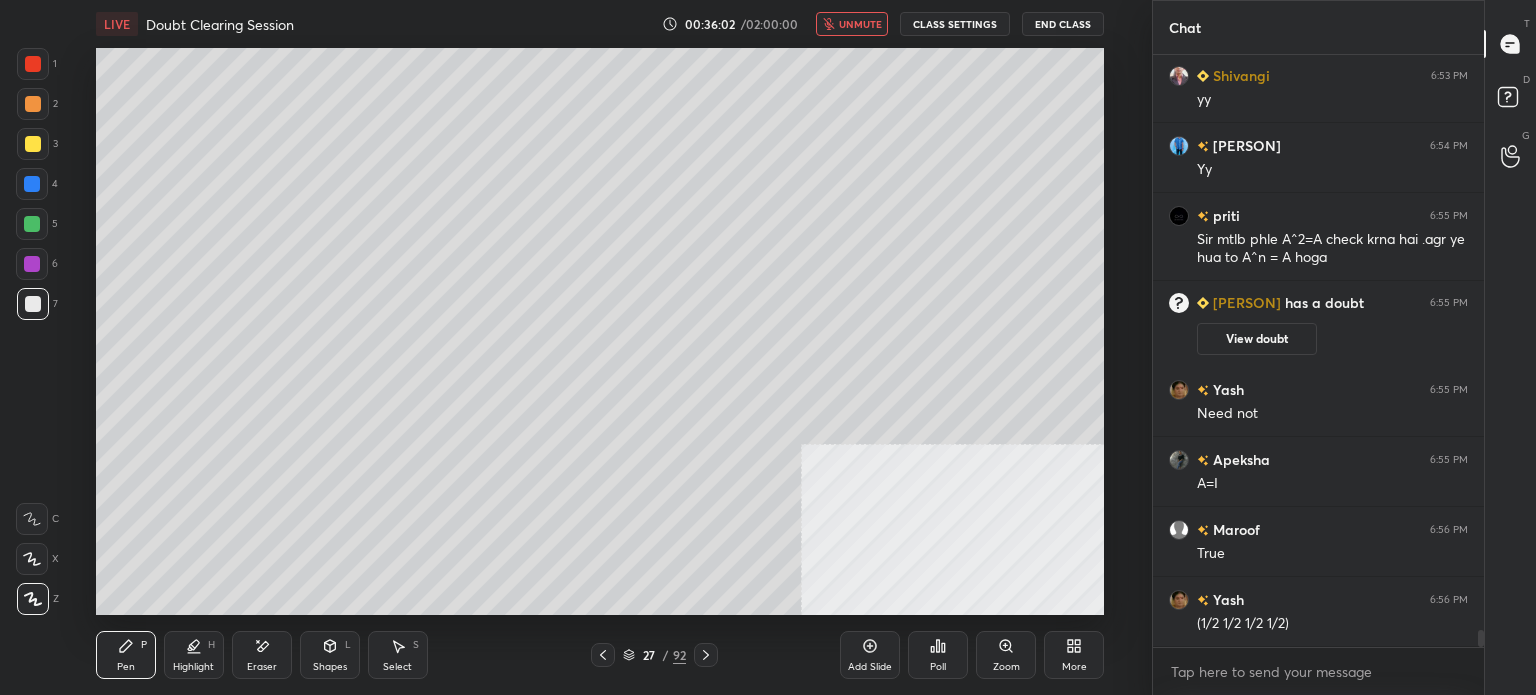 drag, startPoint x: 863, startPoint y: 31, endPoint x: 839, endPoint y: 32, distance: 24.020824 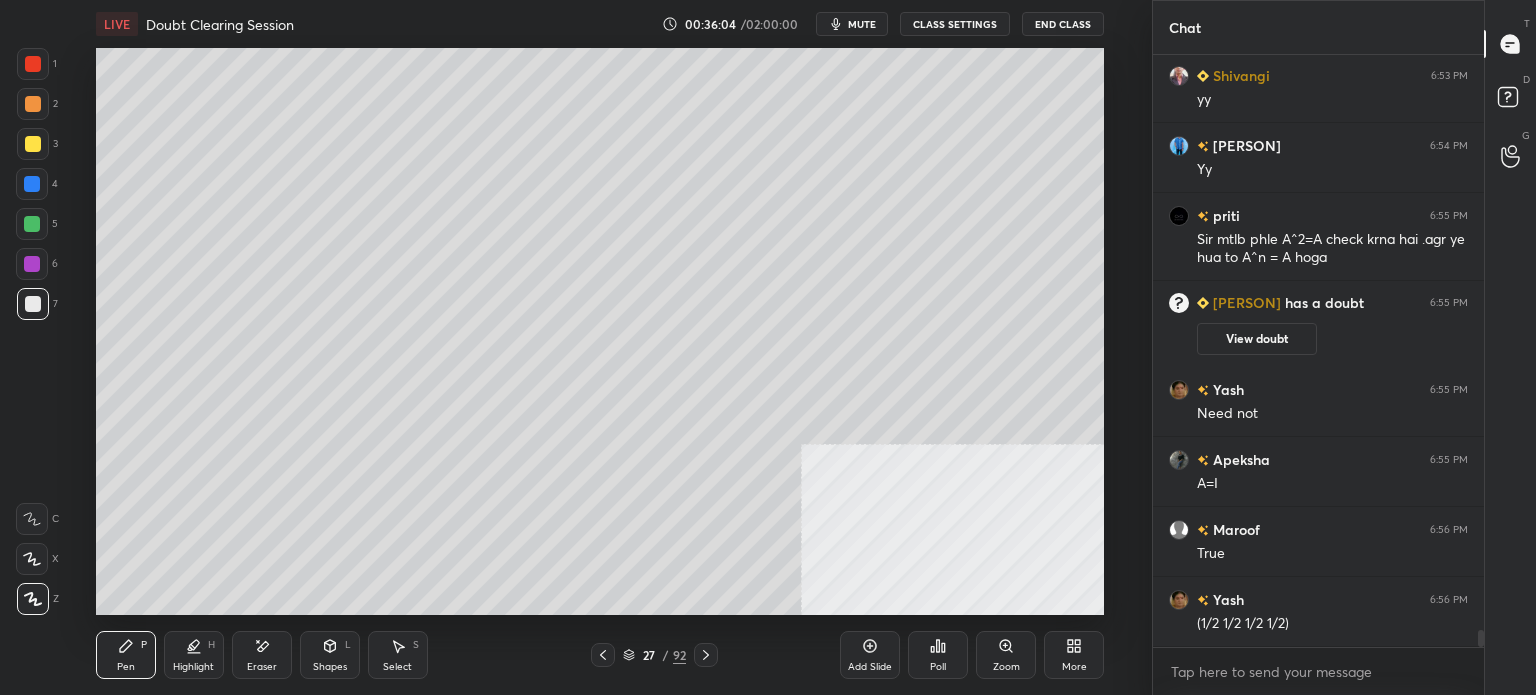 click at bounding box center [33, 144] 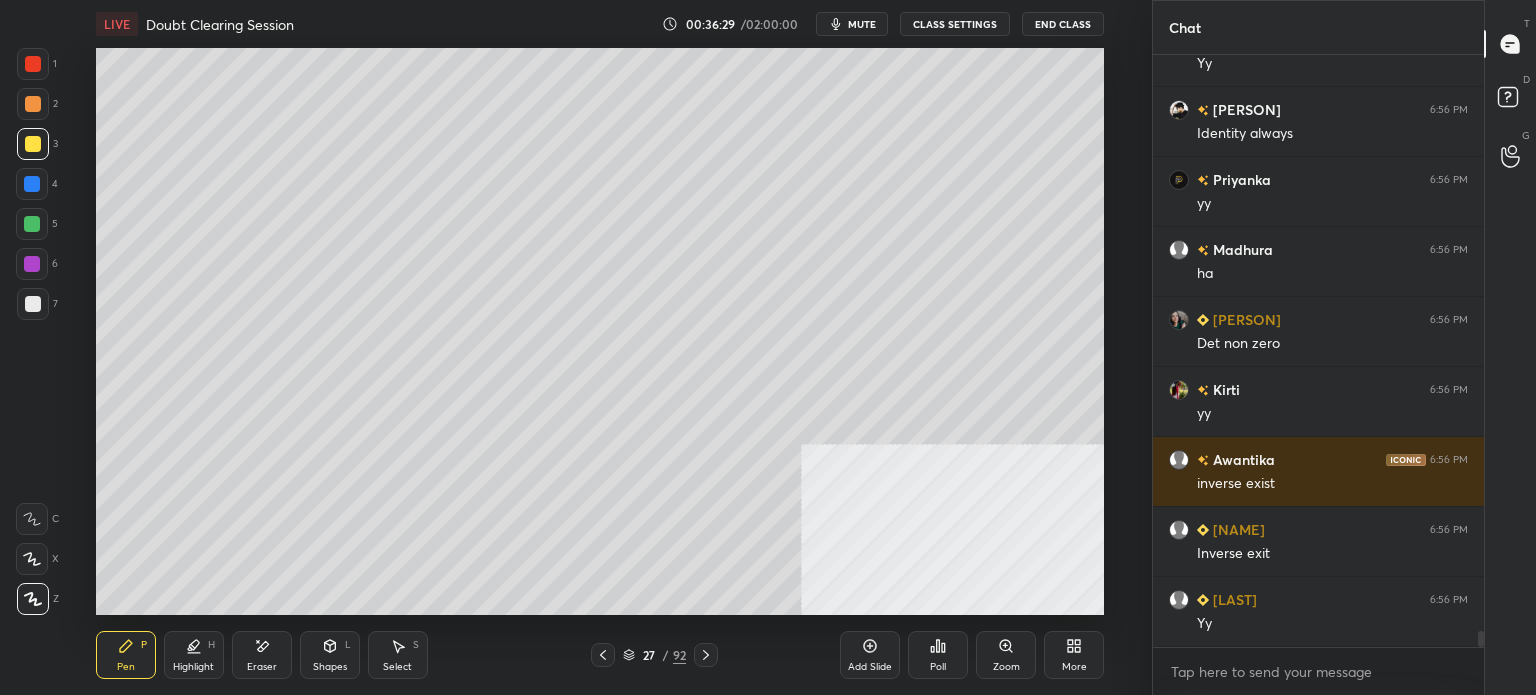 scroll, scrollTop: 21022, scrollLeft: 0, axis: vertical 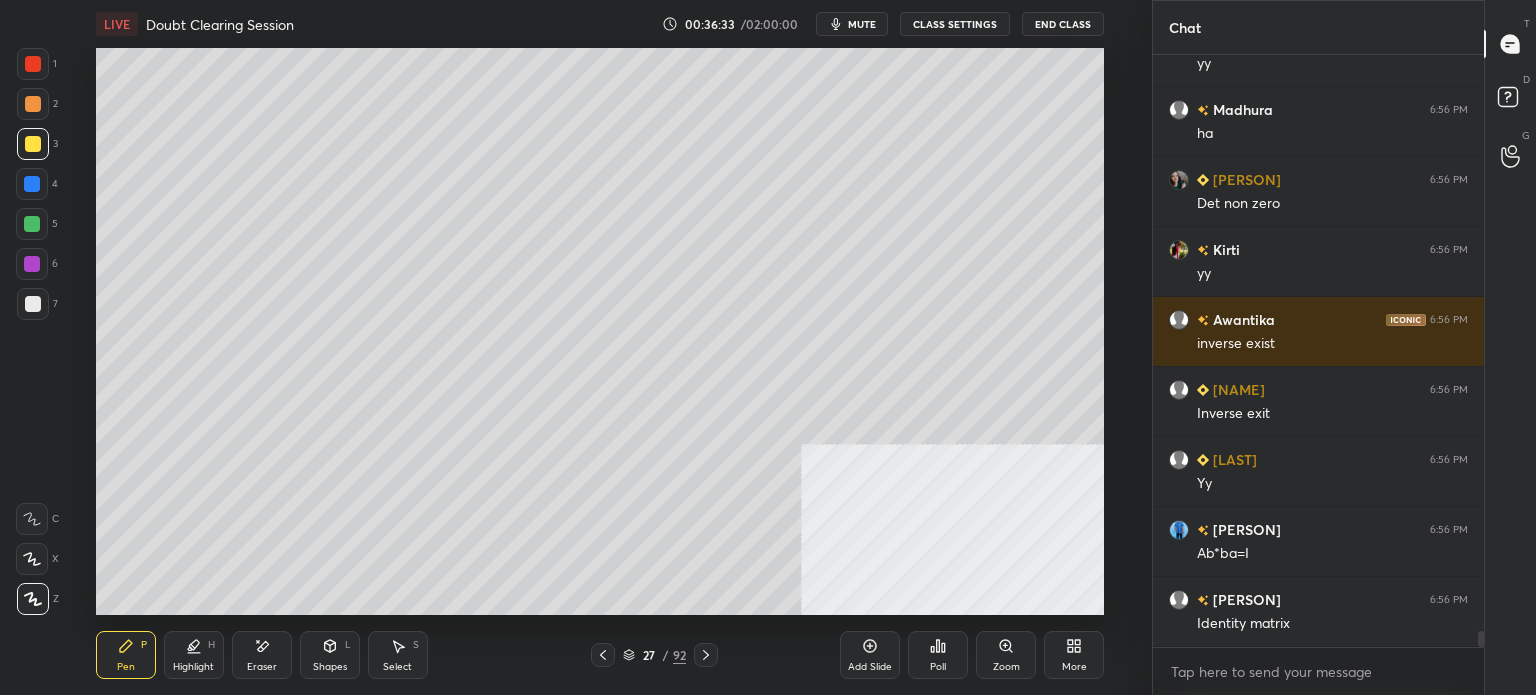 drag, startPoint x: 323, startPoint y: 658, endPoint x: 332, endPoint y: 641, distance: 19.235384 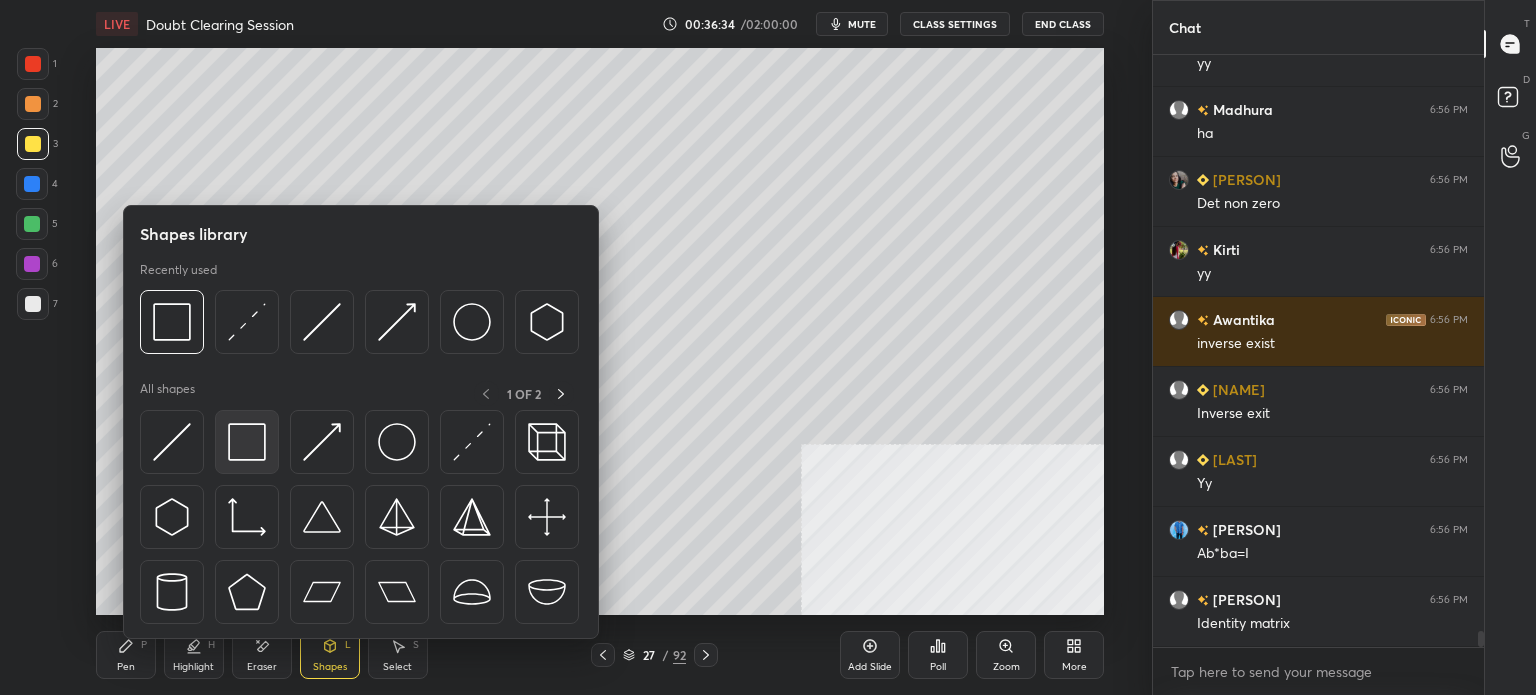 click at bounding box center (247, 442) 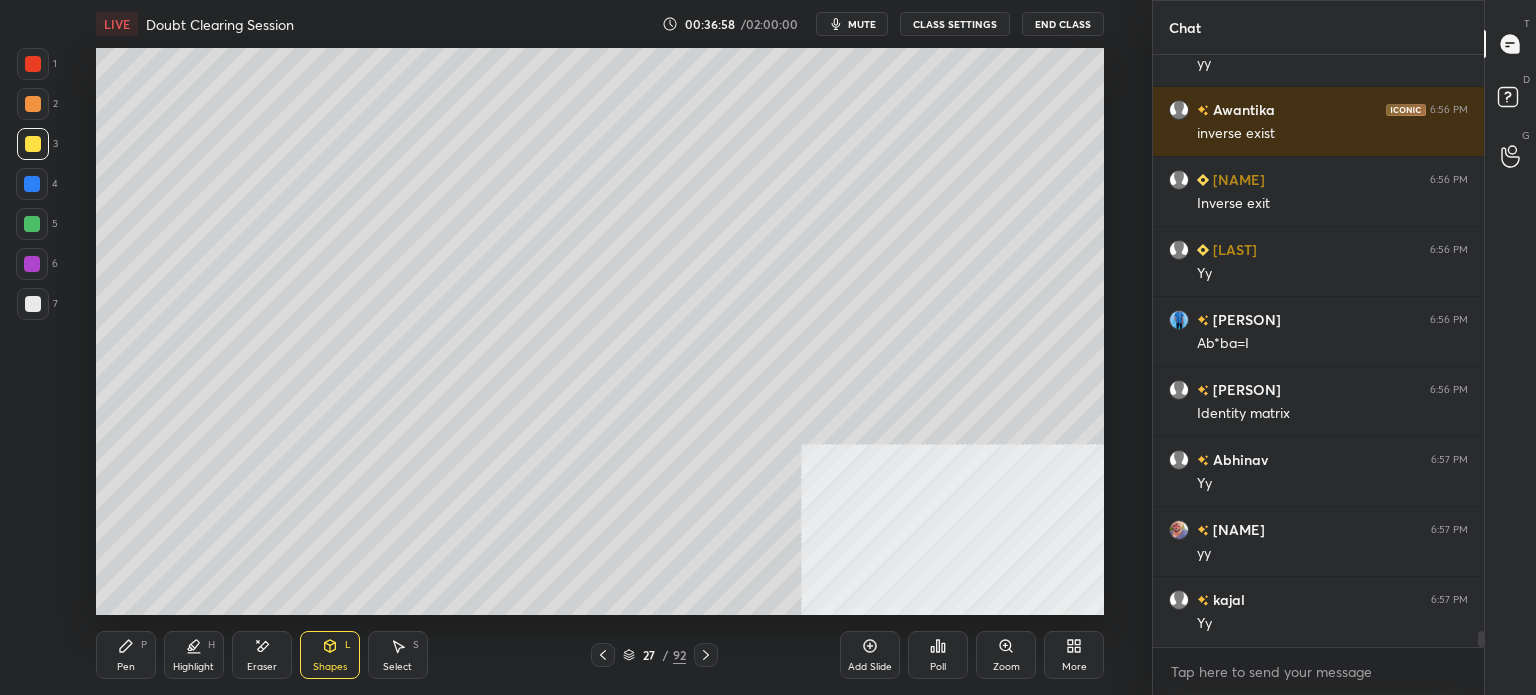 scroll, scrollTop: 21302, scrollLeft: 0, axis: vertical 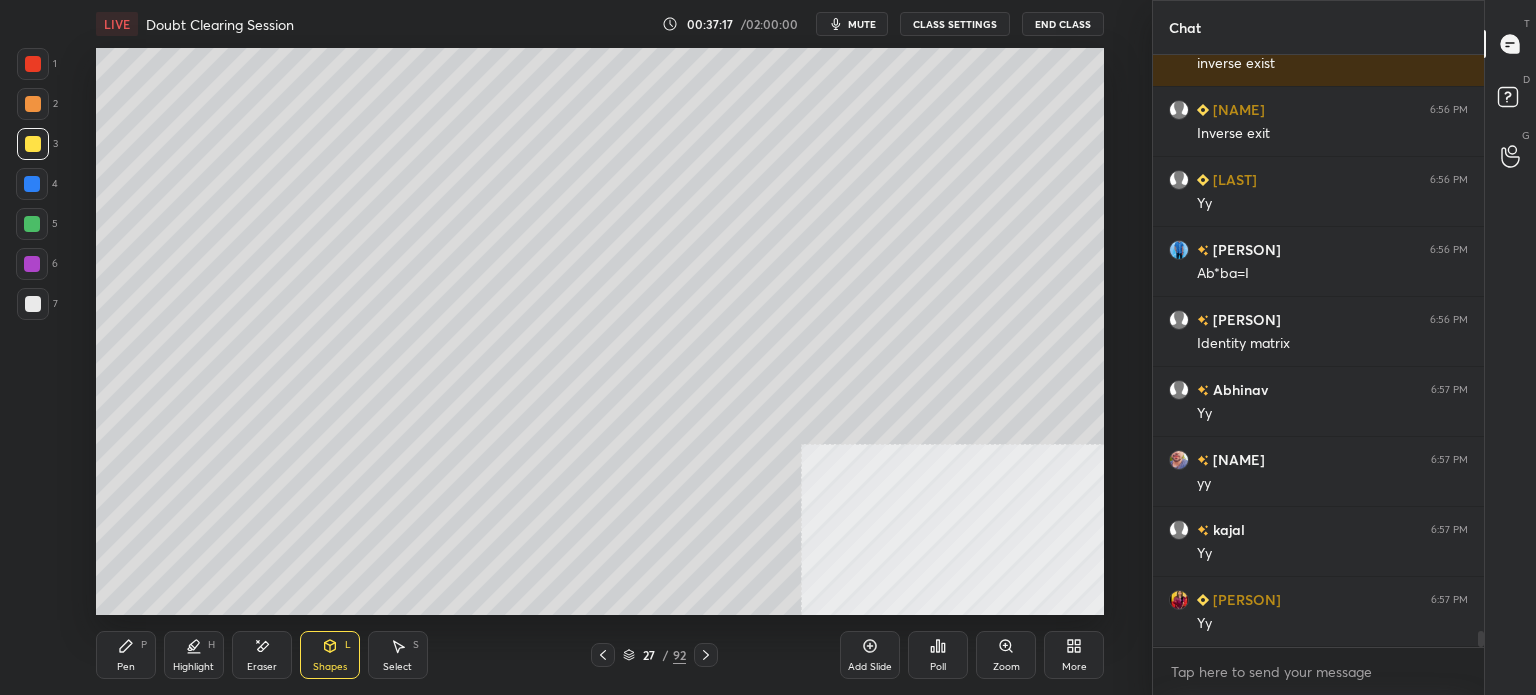 click on "Pen P" at bounding box center (126, 655) 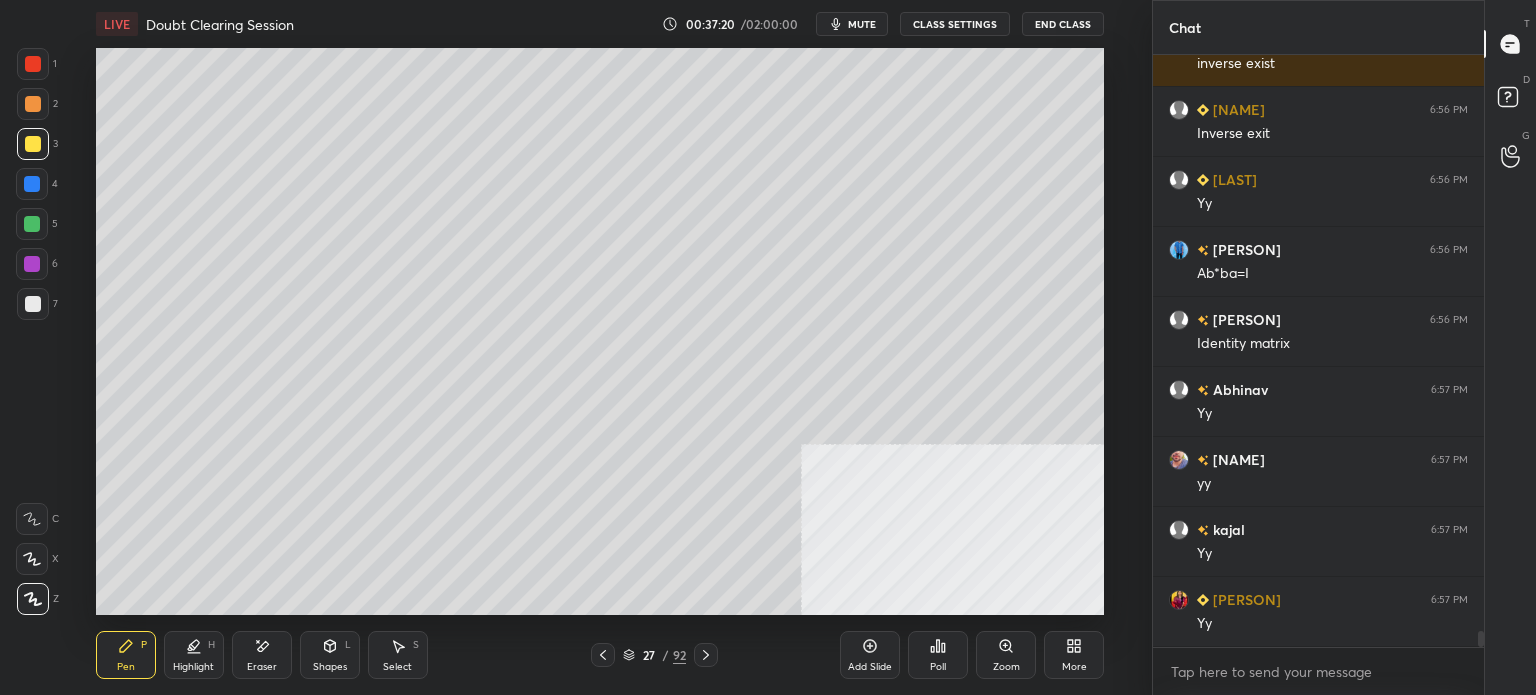 scroll, scrollTop: 21372, scrollLeft: 0, axis: vertical 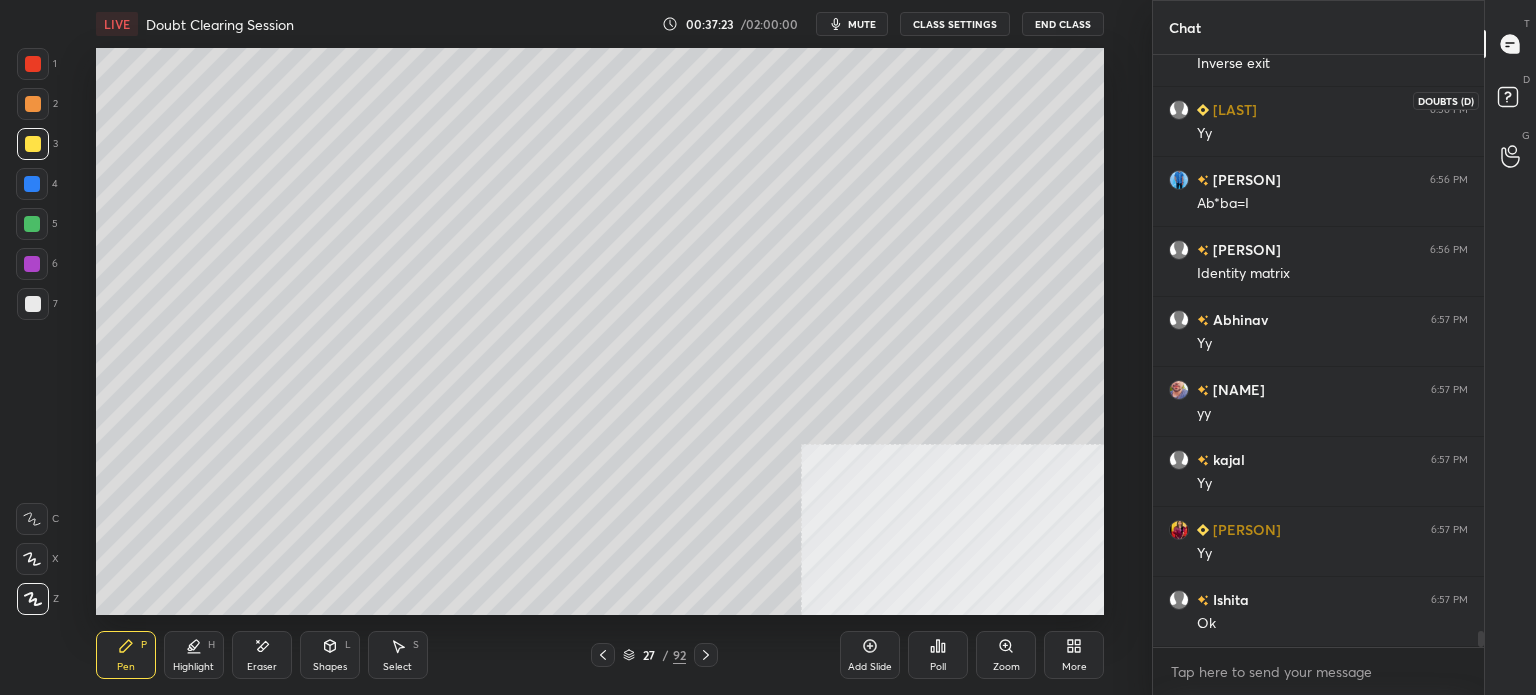 click 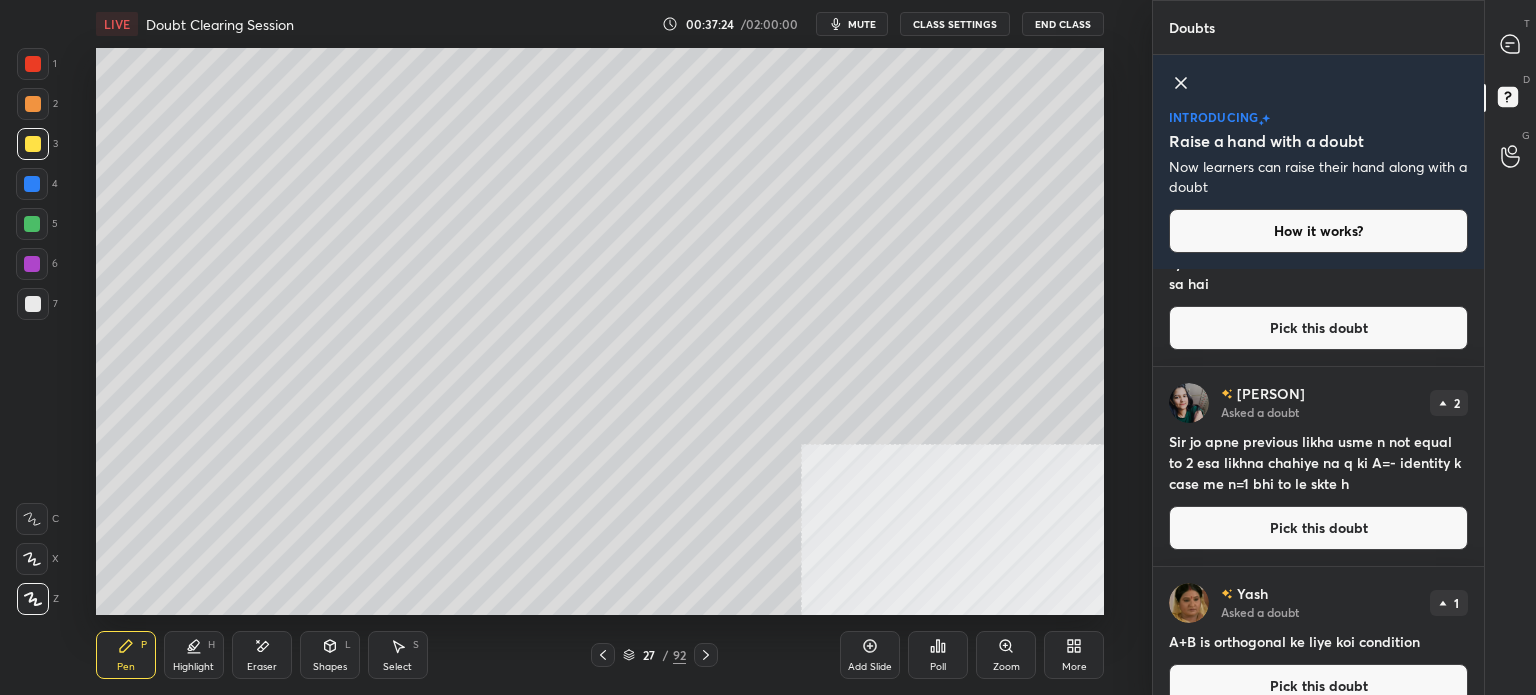 scroll, scrollTop: 132, scrollLeft: 0, axis: vertical 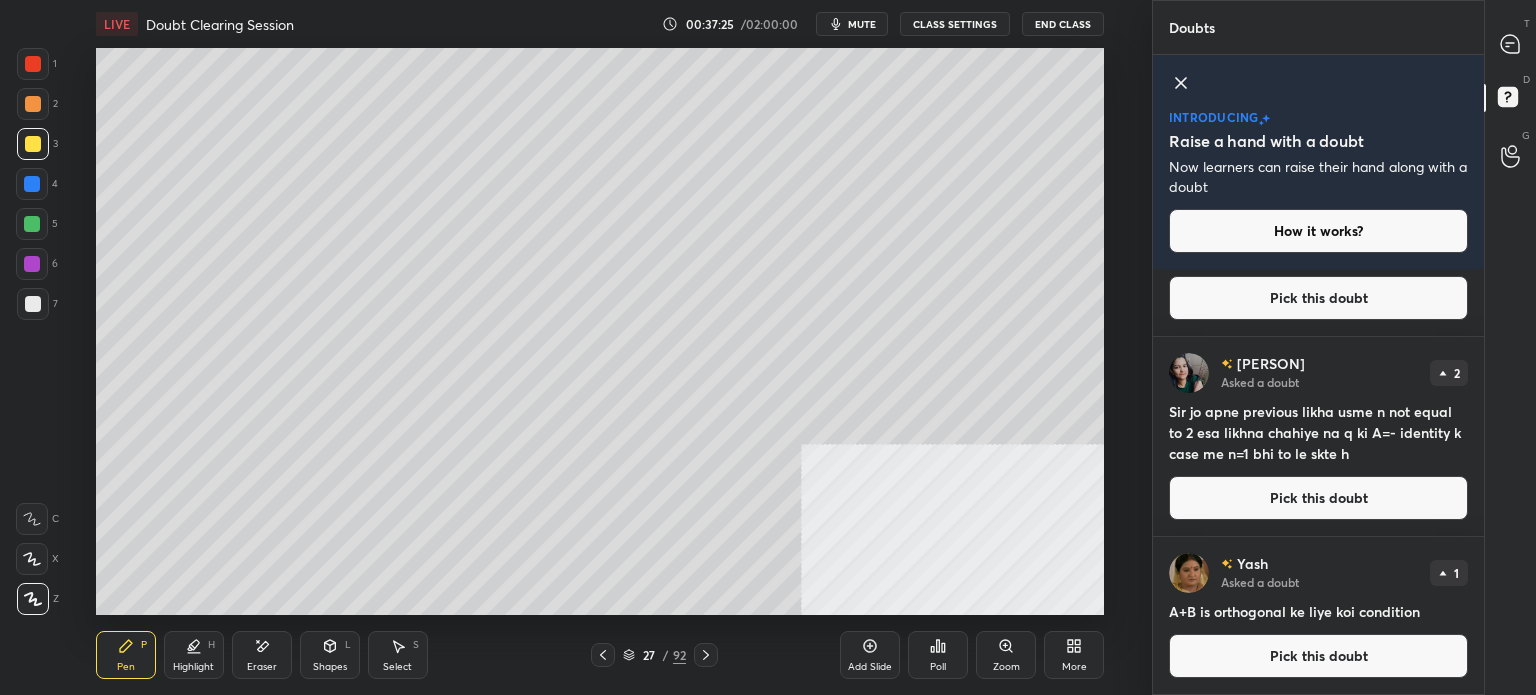 click on "Pick this doubt" at bounding box center (1318, 498) 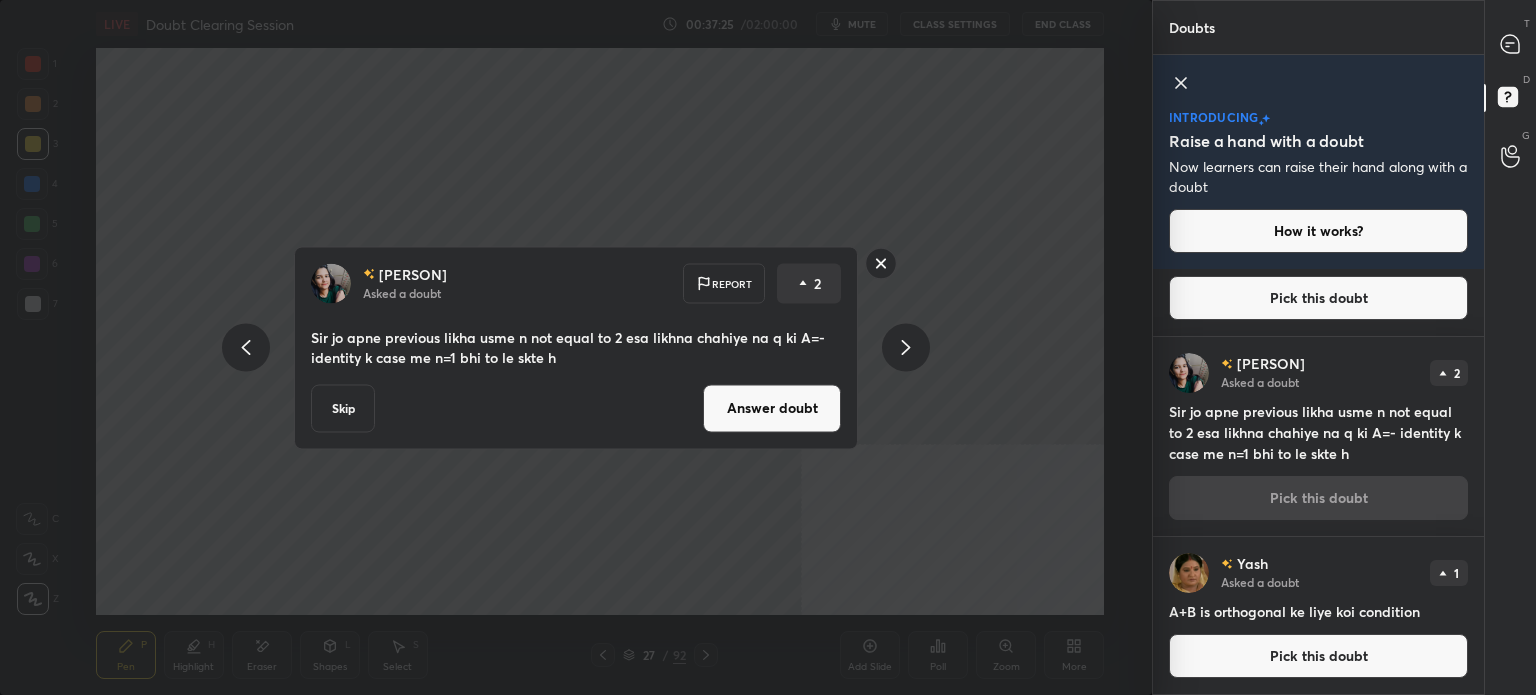 click on "[PERSON] Asked a doubt Report 2 Sir jo apne previous likha usme n not equal to 2 esa likhna chahiye na q ki A=- identity k case me n=1 bhi to le skte h Skip Answer doubt" at bounding box center [576, 347] 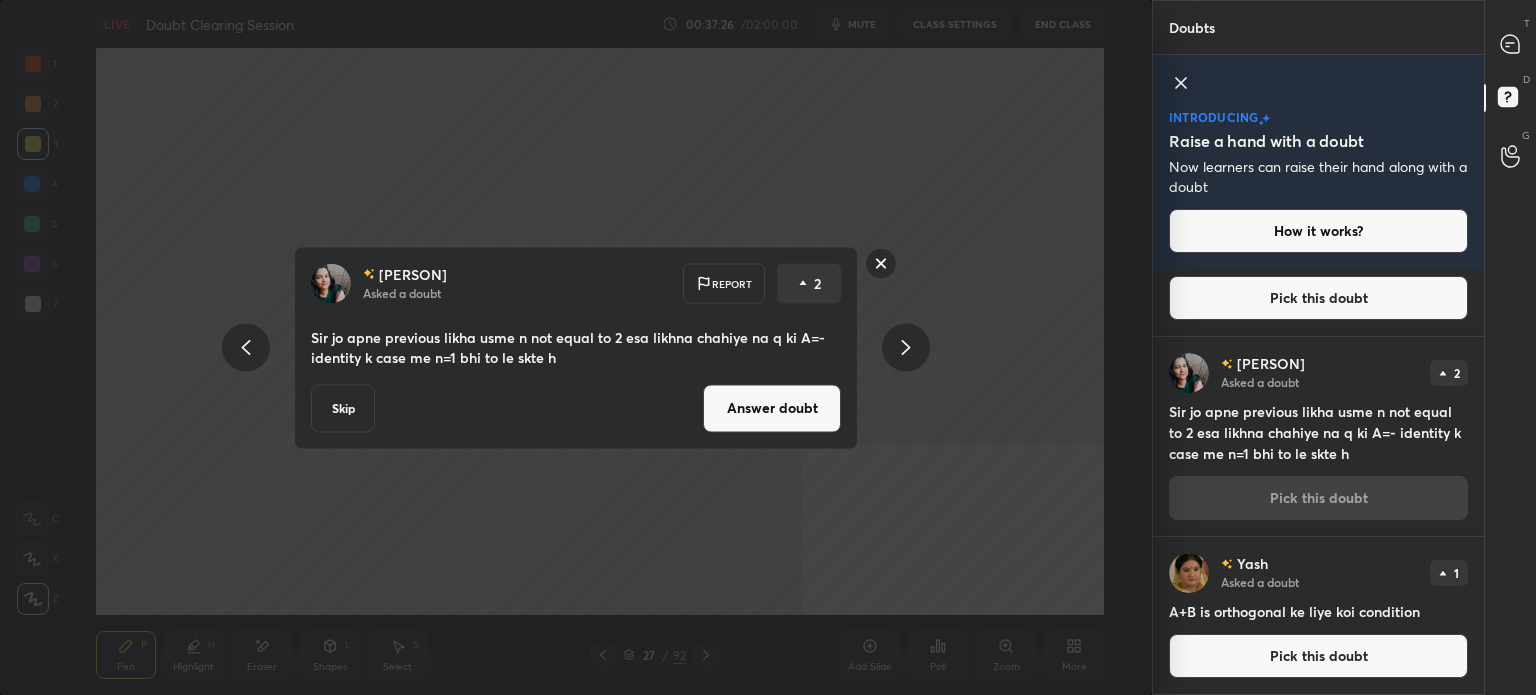click on "Answer doubt" at bounding box center [772, 408] 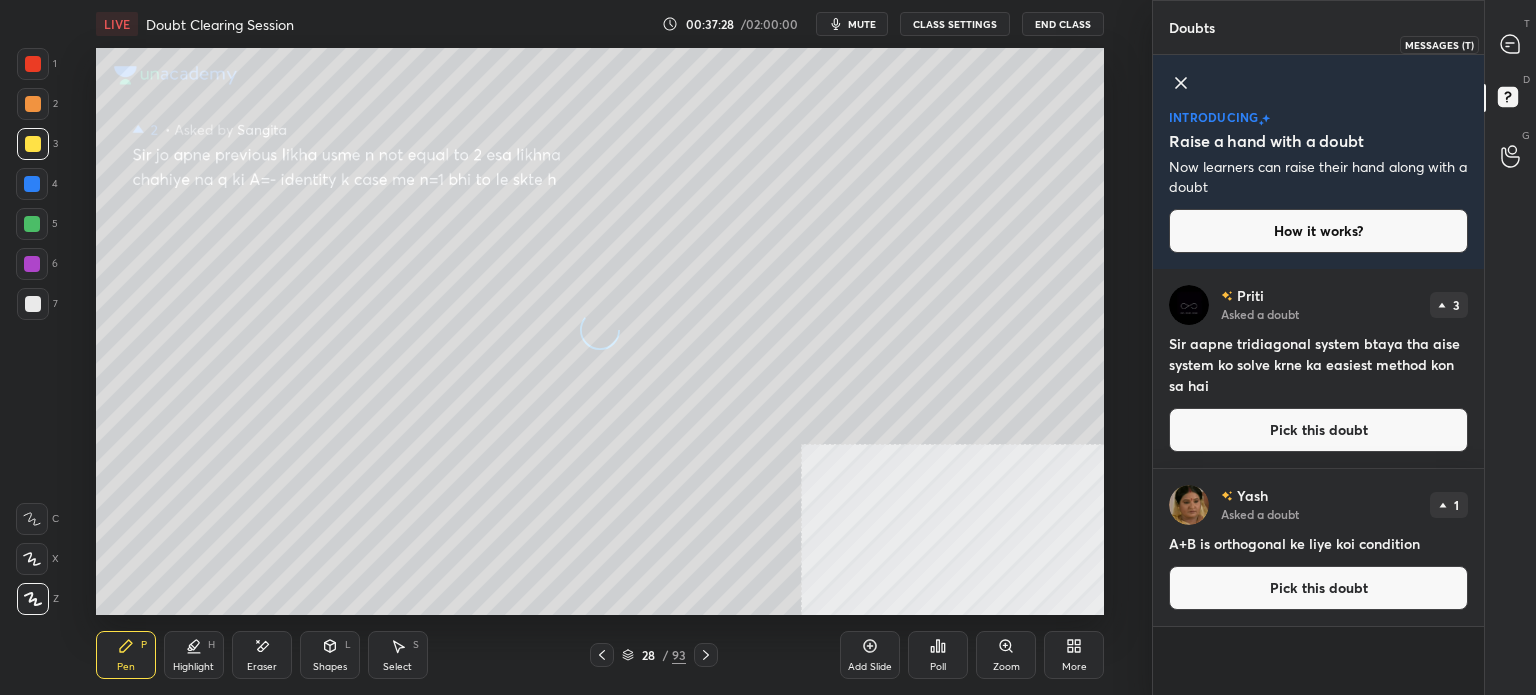 click 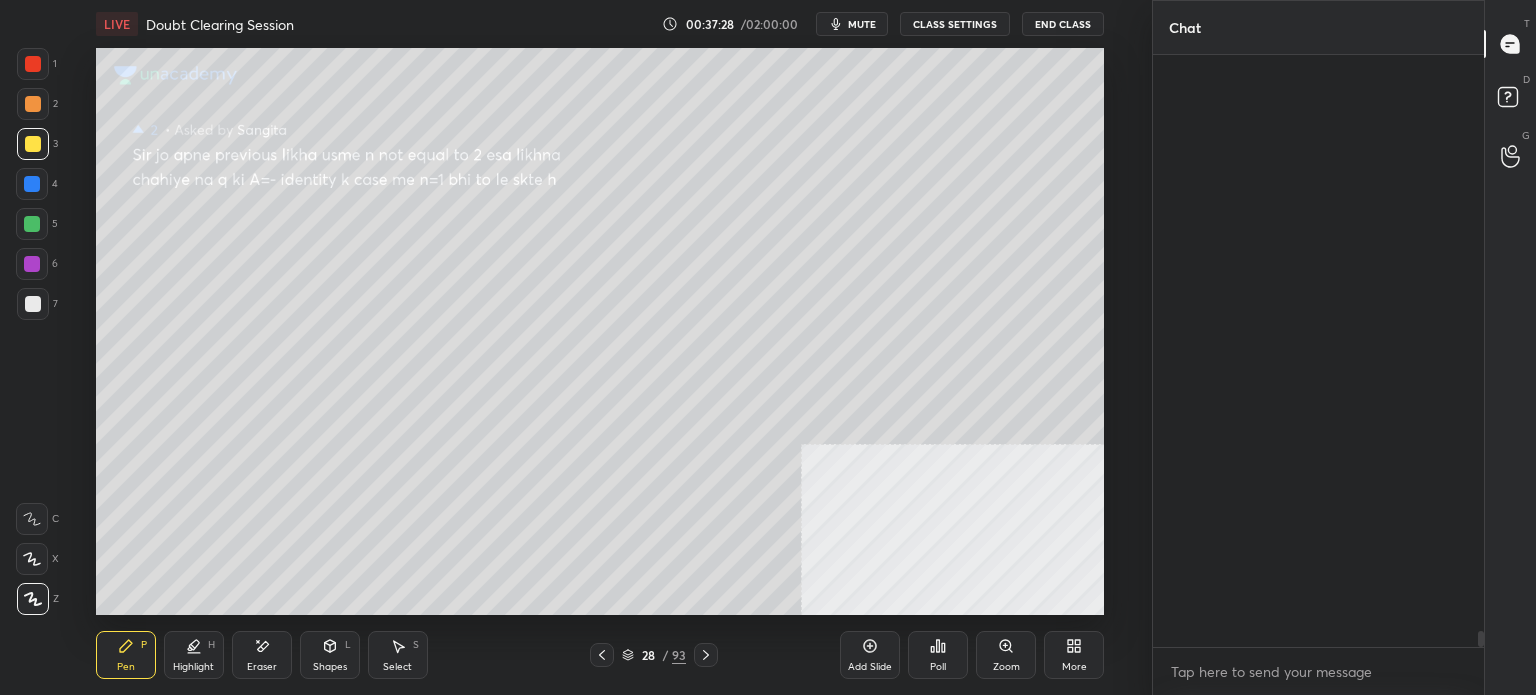 scroll, scrollTop: 21286, scrollLeft: 0, axis: vertical 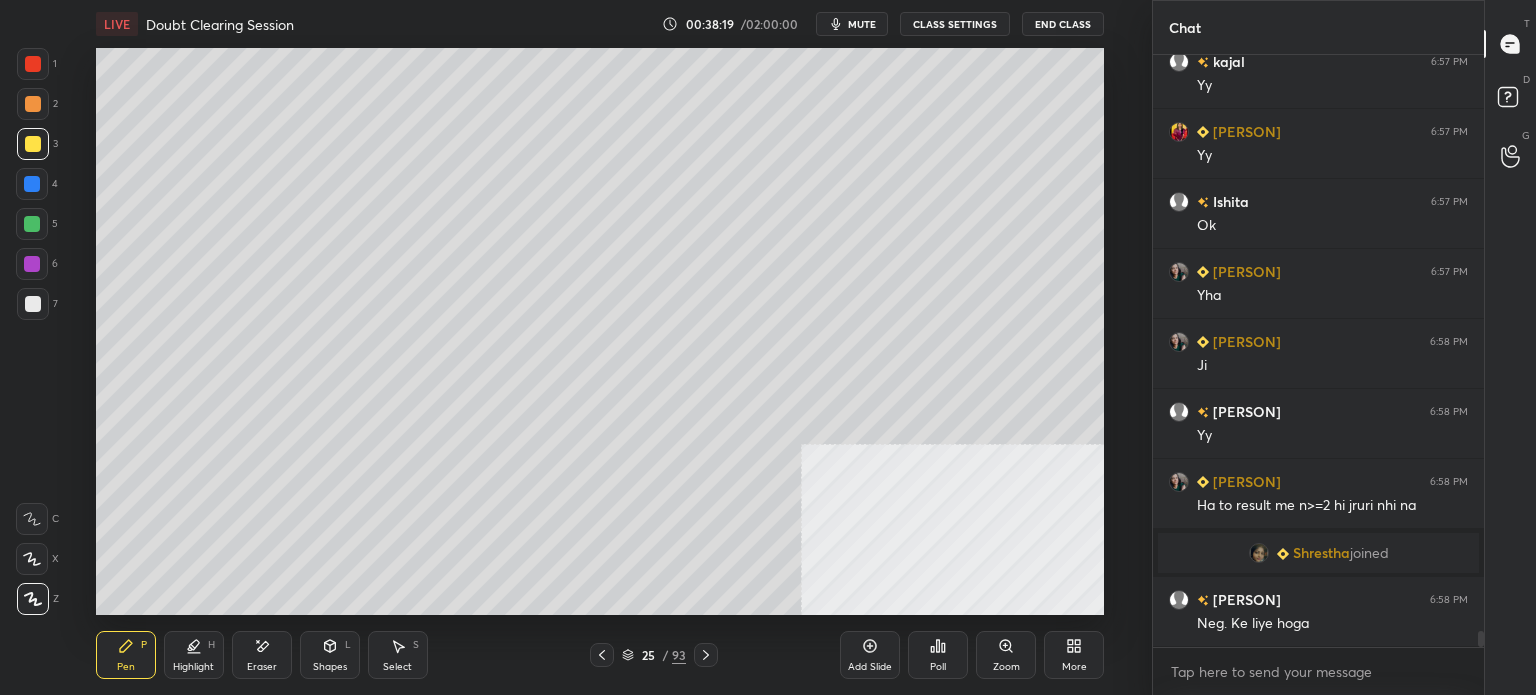 click 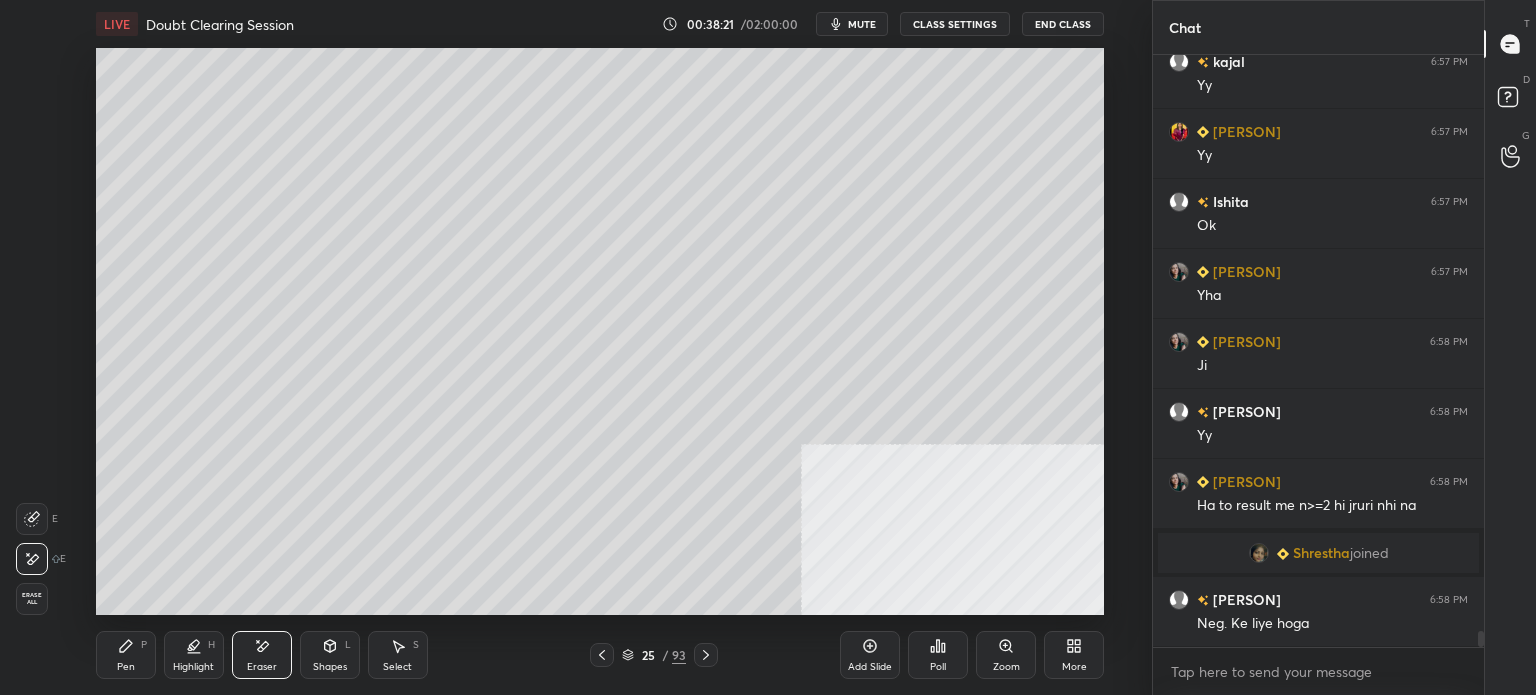 click on "Pen P" at bounding box center [126, 655] 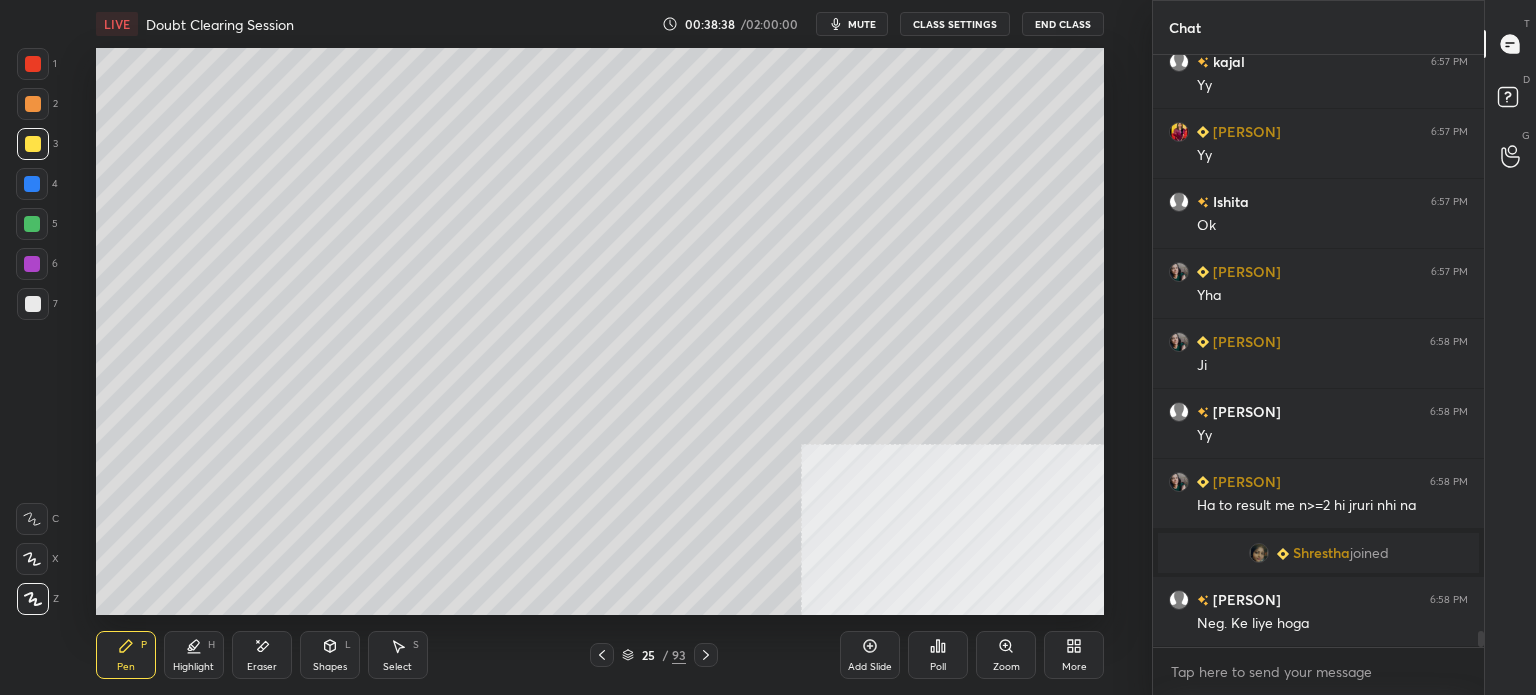 scroll, scrollTop: 20796, scrollLeft: 0, axis: vertical 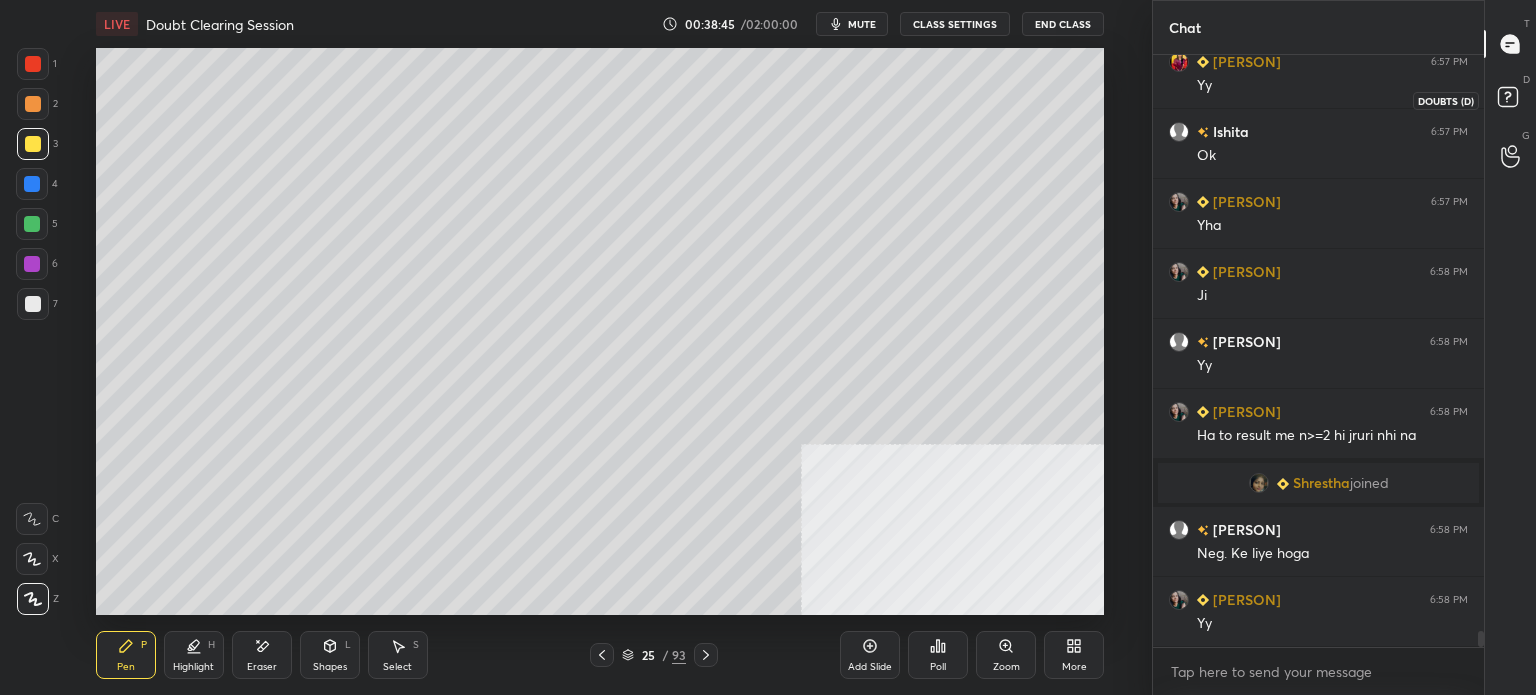 click 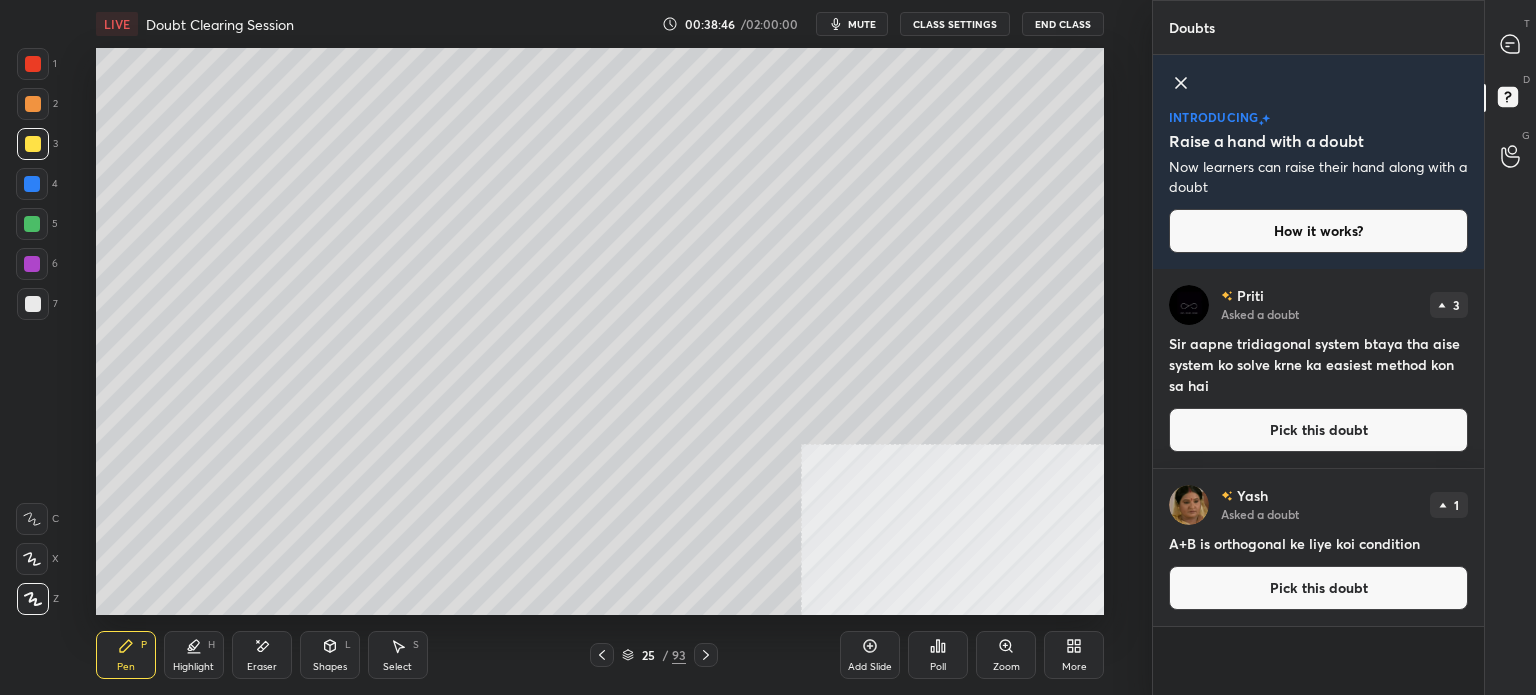 click at bounding box center [1511, 44] 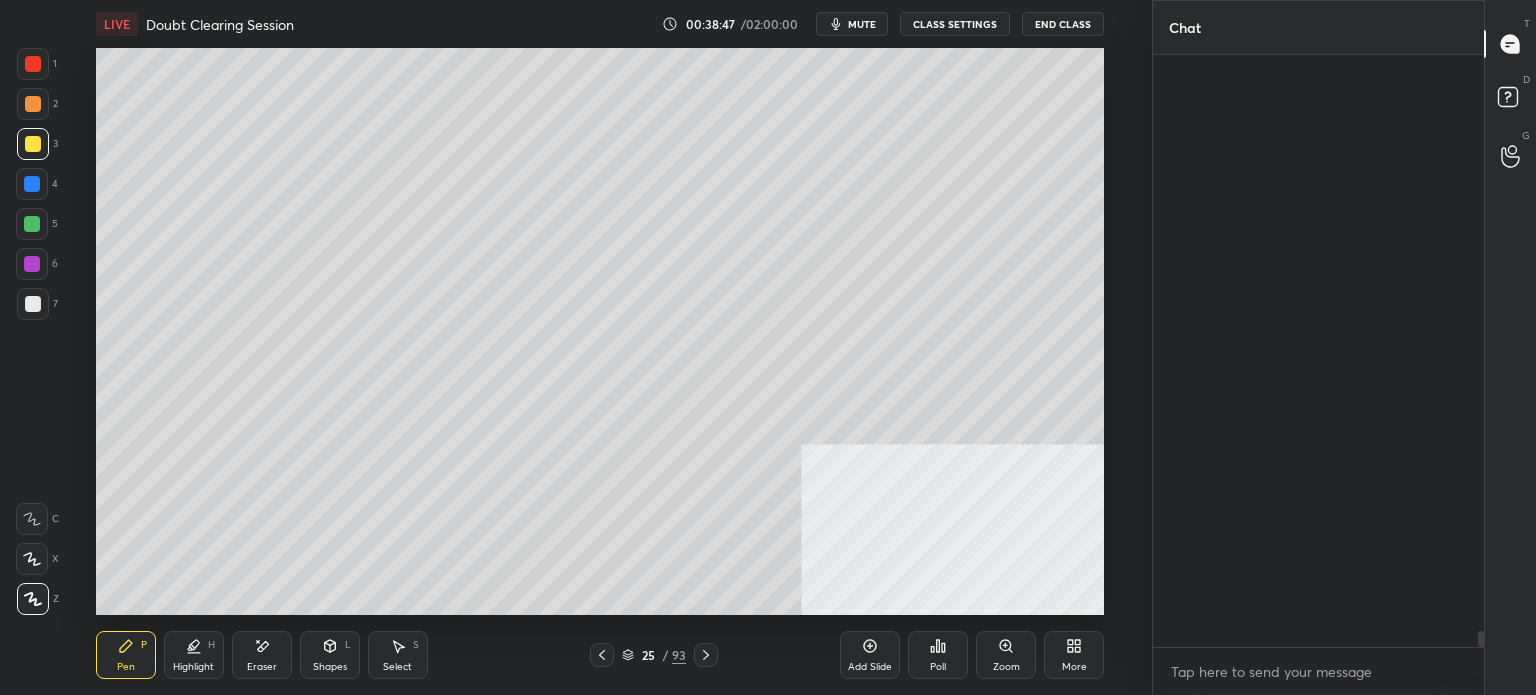 scroll, scrollTop: 21316, scrollLeft: 0, axis: vertical 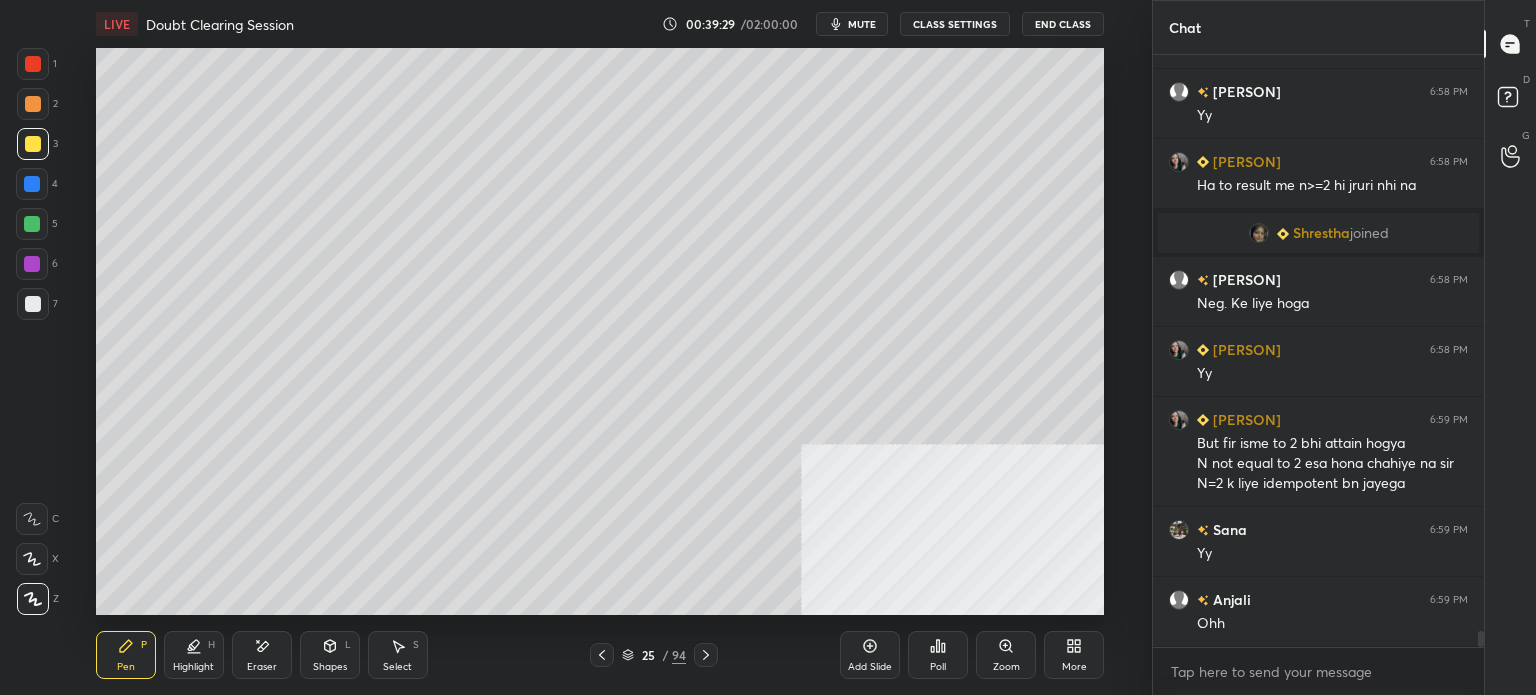 click at bounding box center (33, 304) 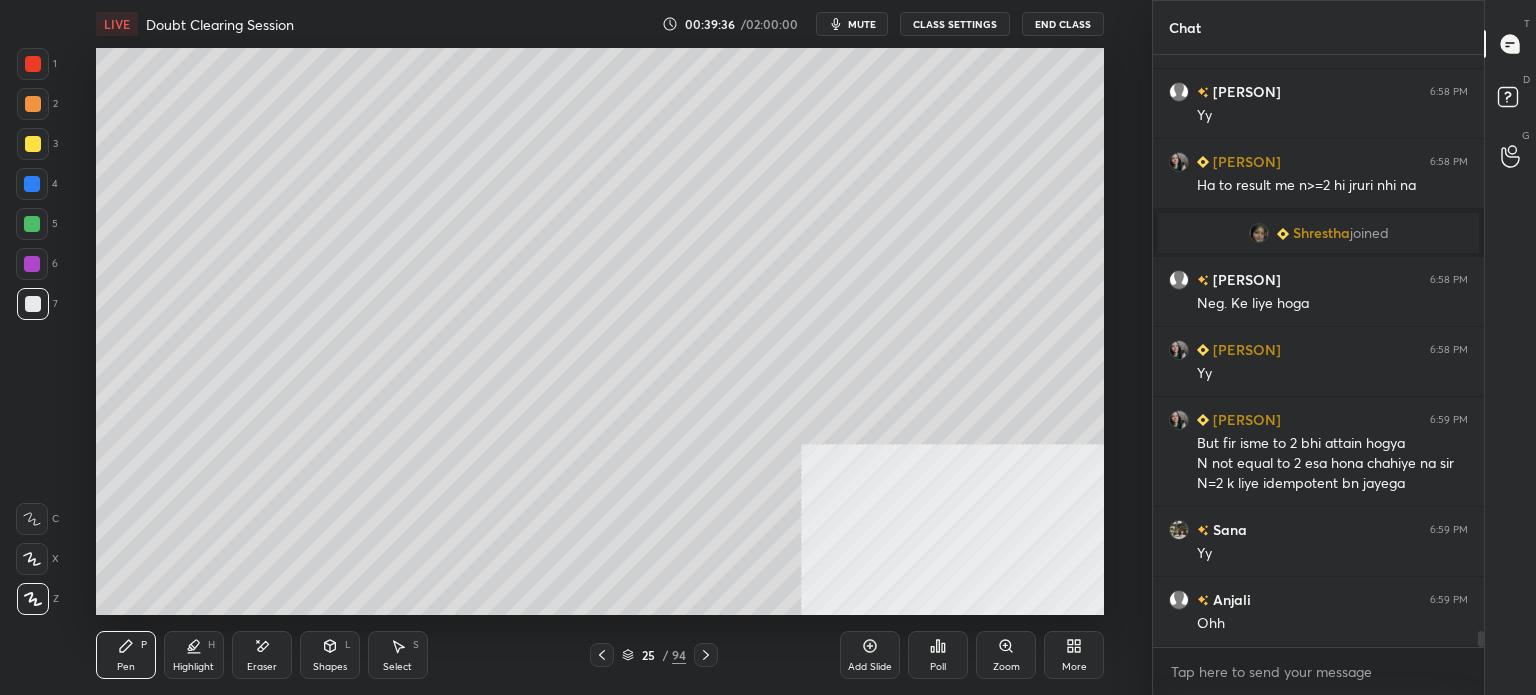 click on "Eraser" at bounding box center [262, 667] 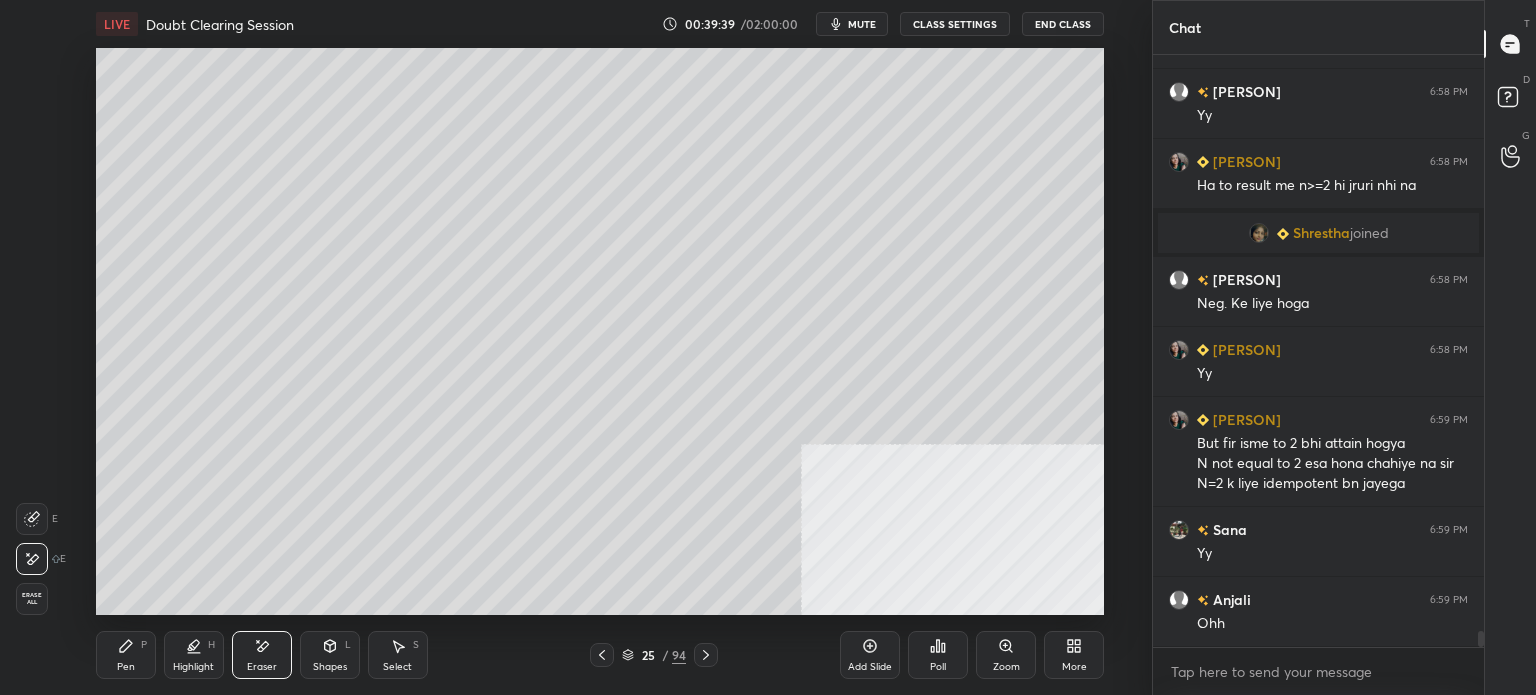 click 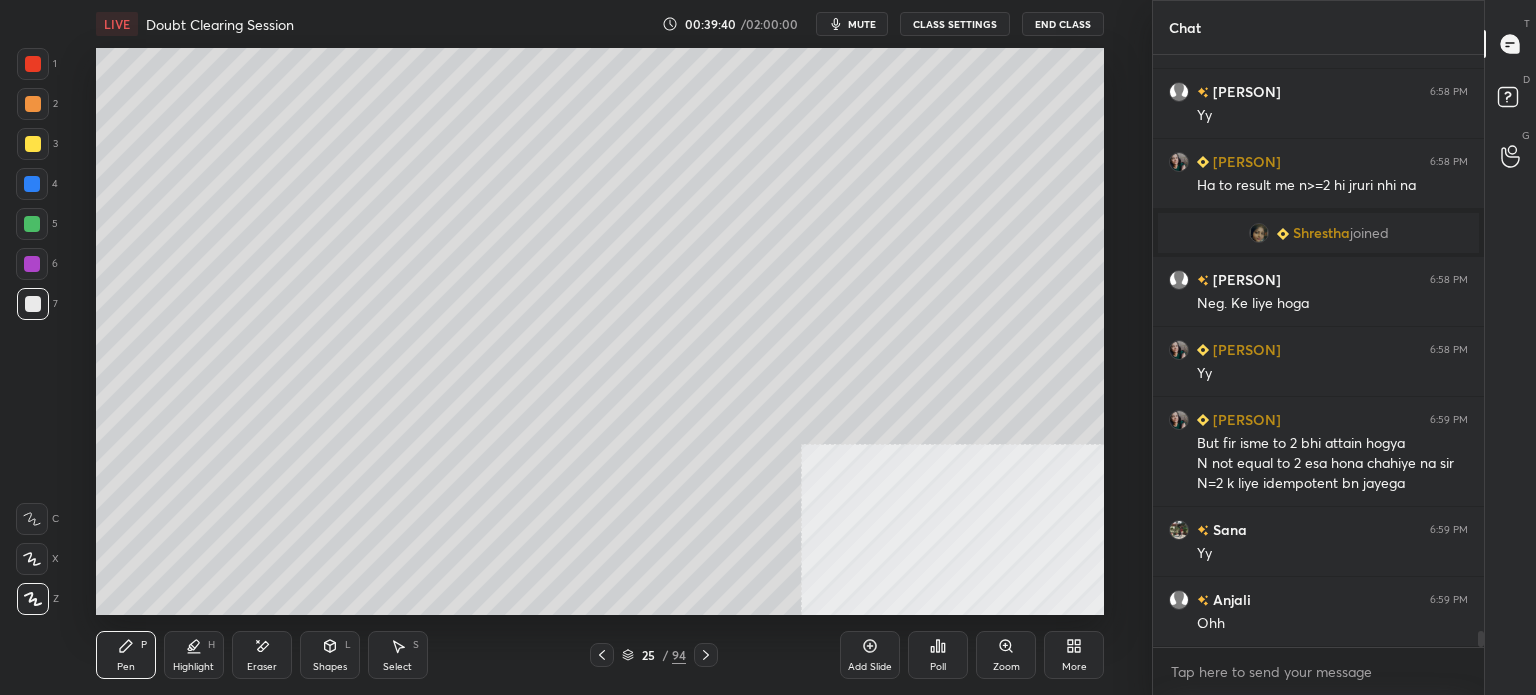 click at bounding box center (33, 144) 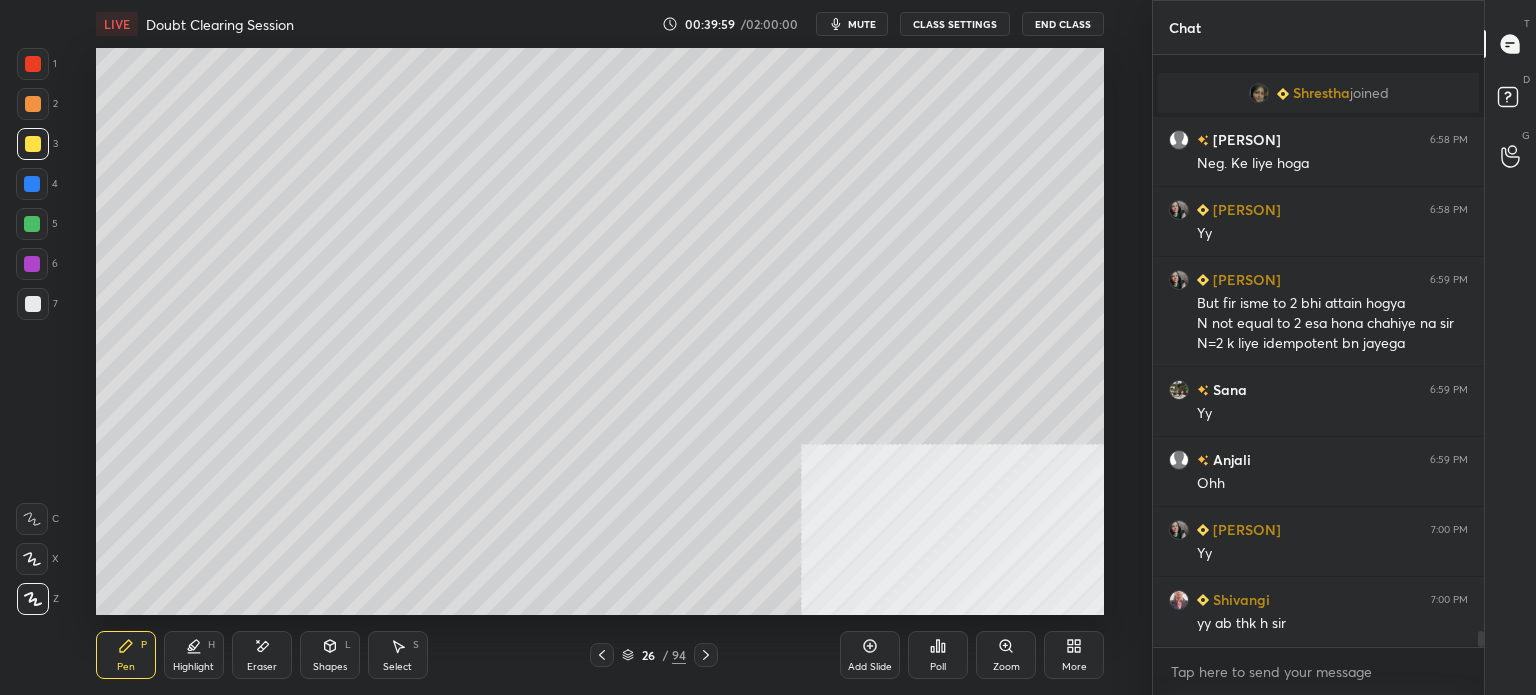 scroll, scrollTop: 21776, scrollLeft: 0, axis: vertical 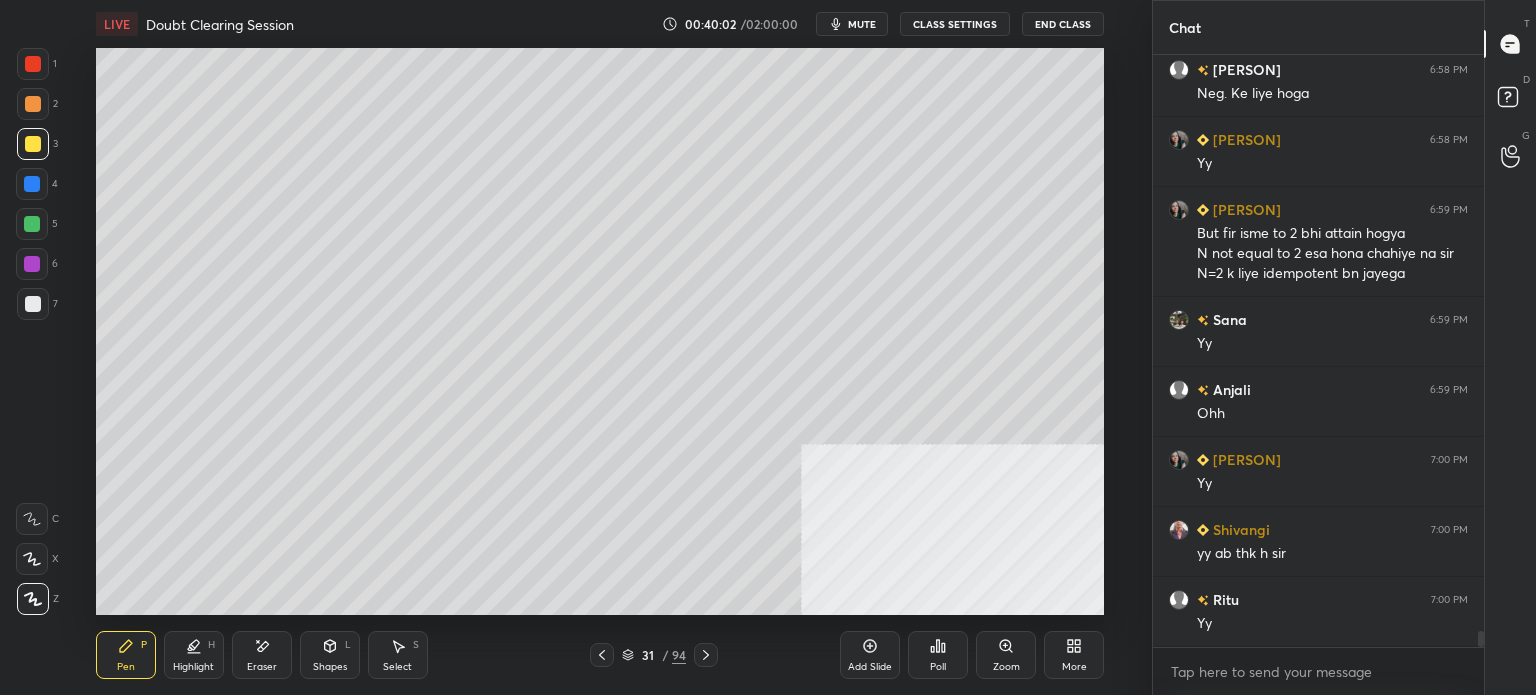 click at bounding box center (33, 104) 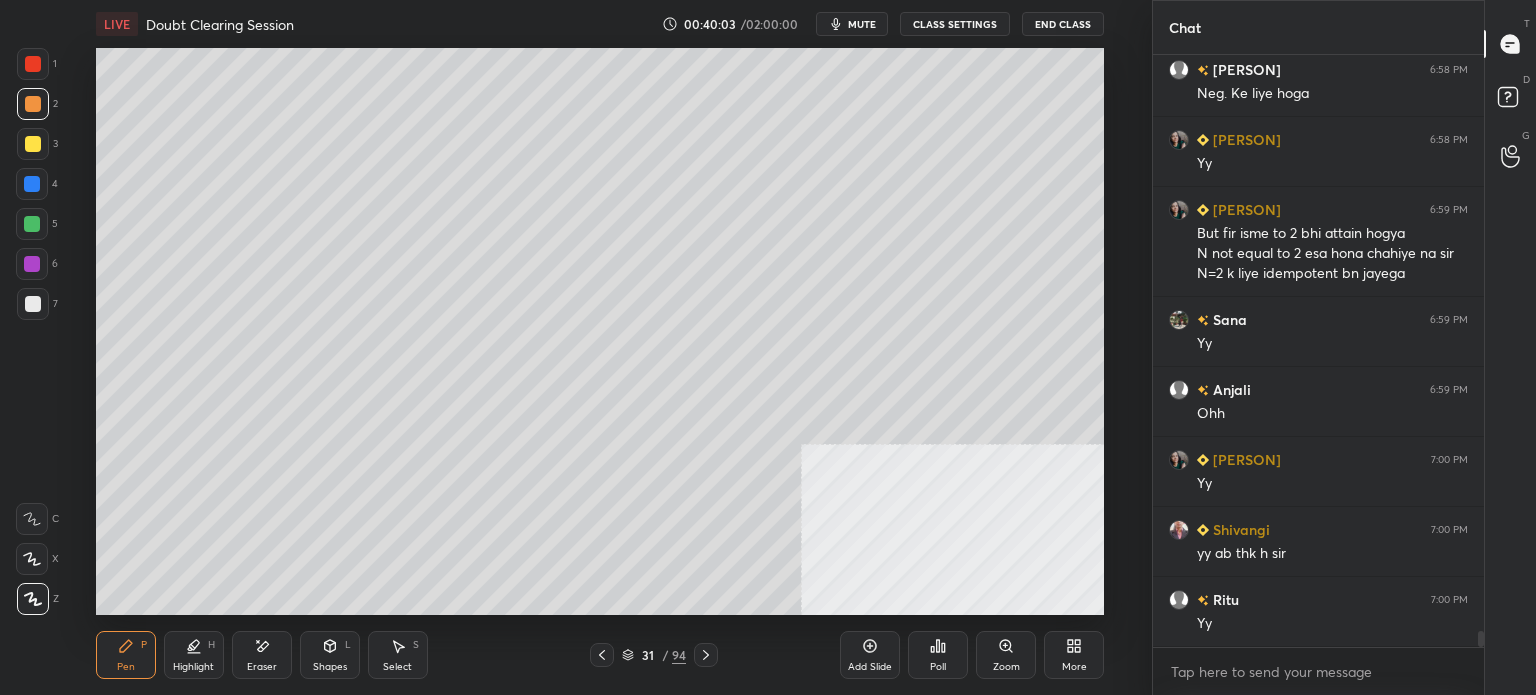 scroll, scrollTop: 21846, scrollLeft: 0, axis: vertical 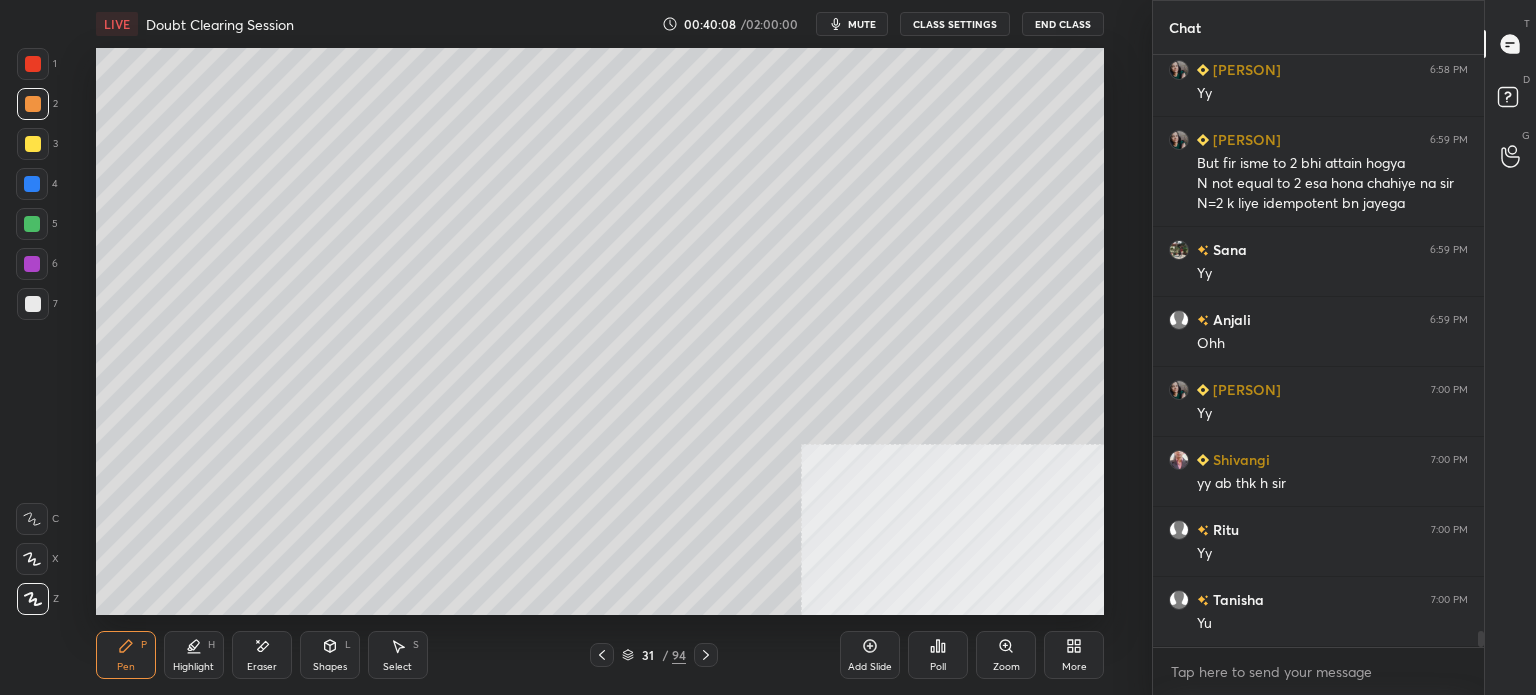 click at bounding box center [33, 144] 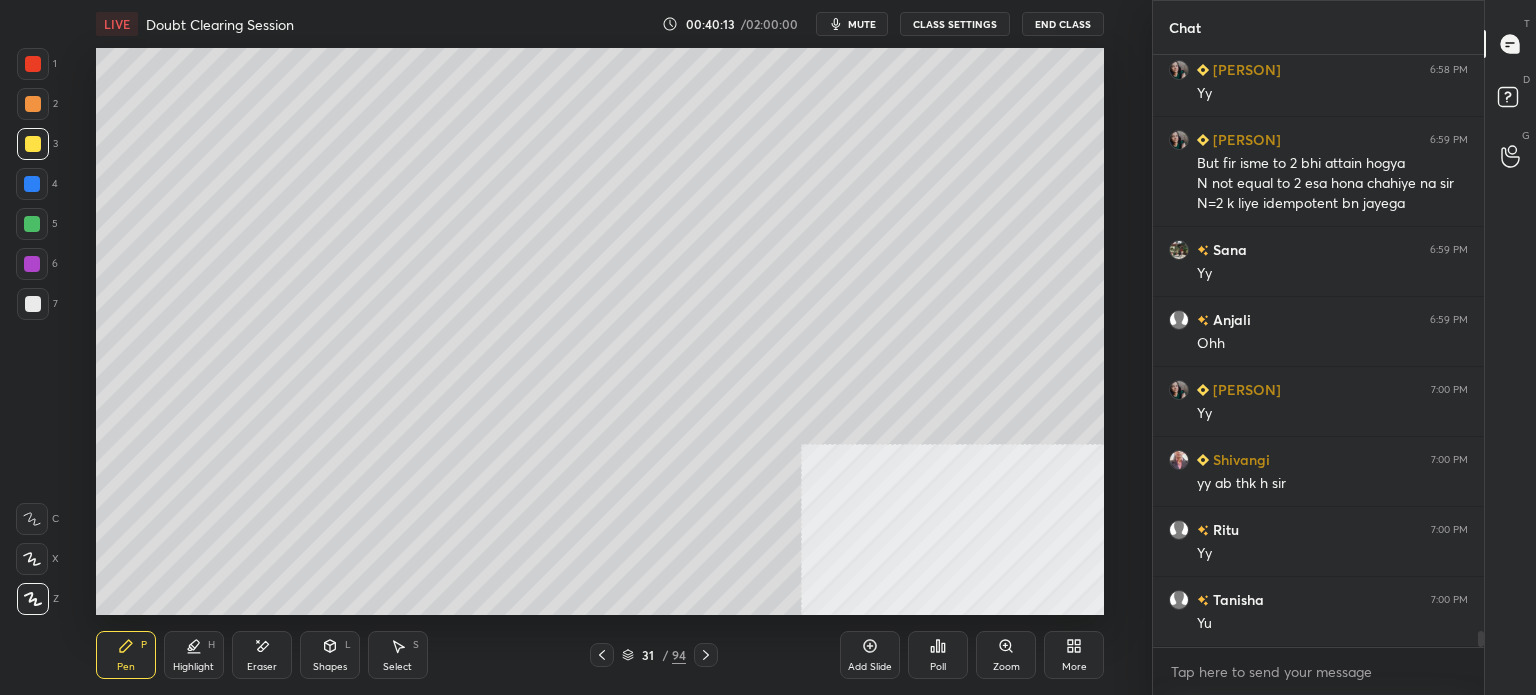 scroll, scrollTop: 21894, scrollLeft: 0, axis: vertical 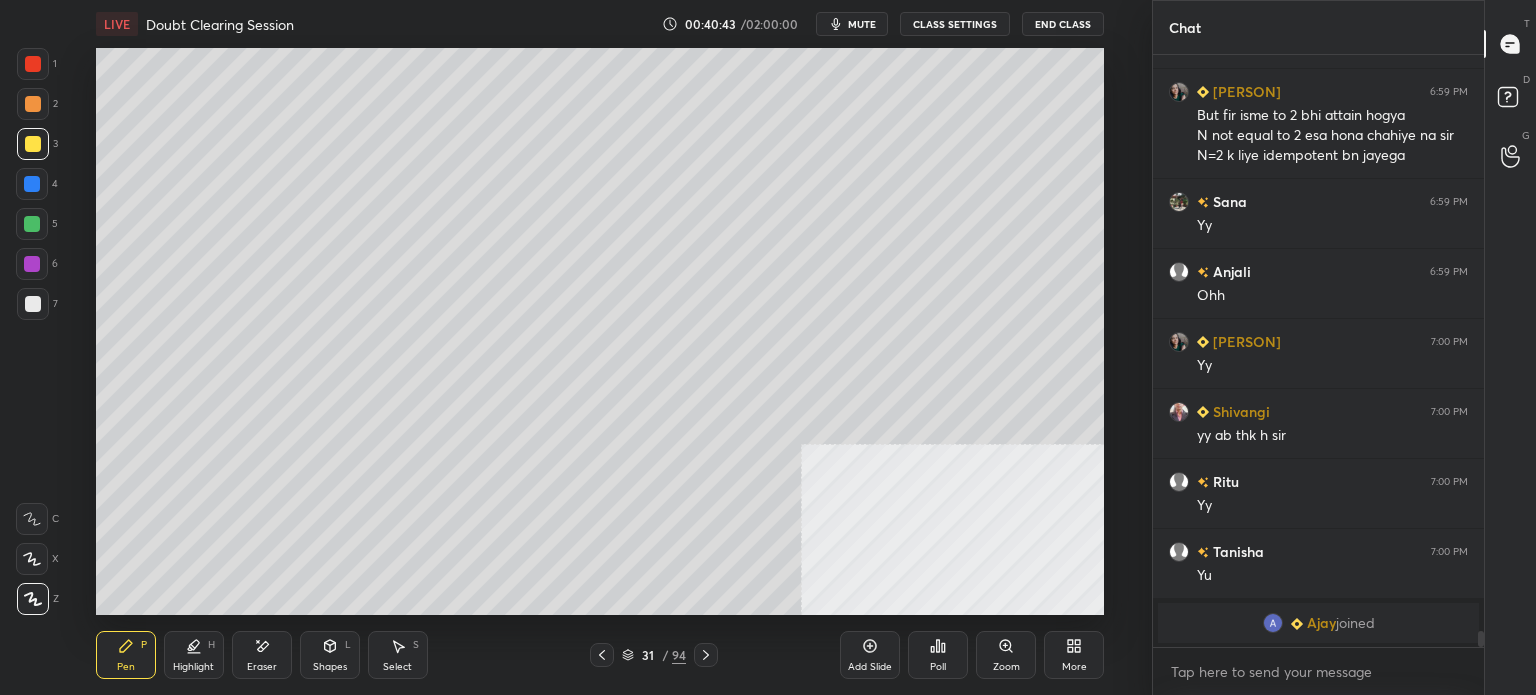 click on "mute" at bounding box center [862, 24] 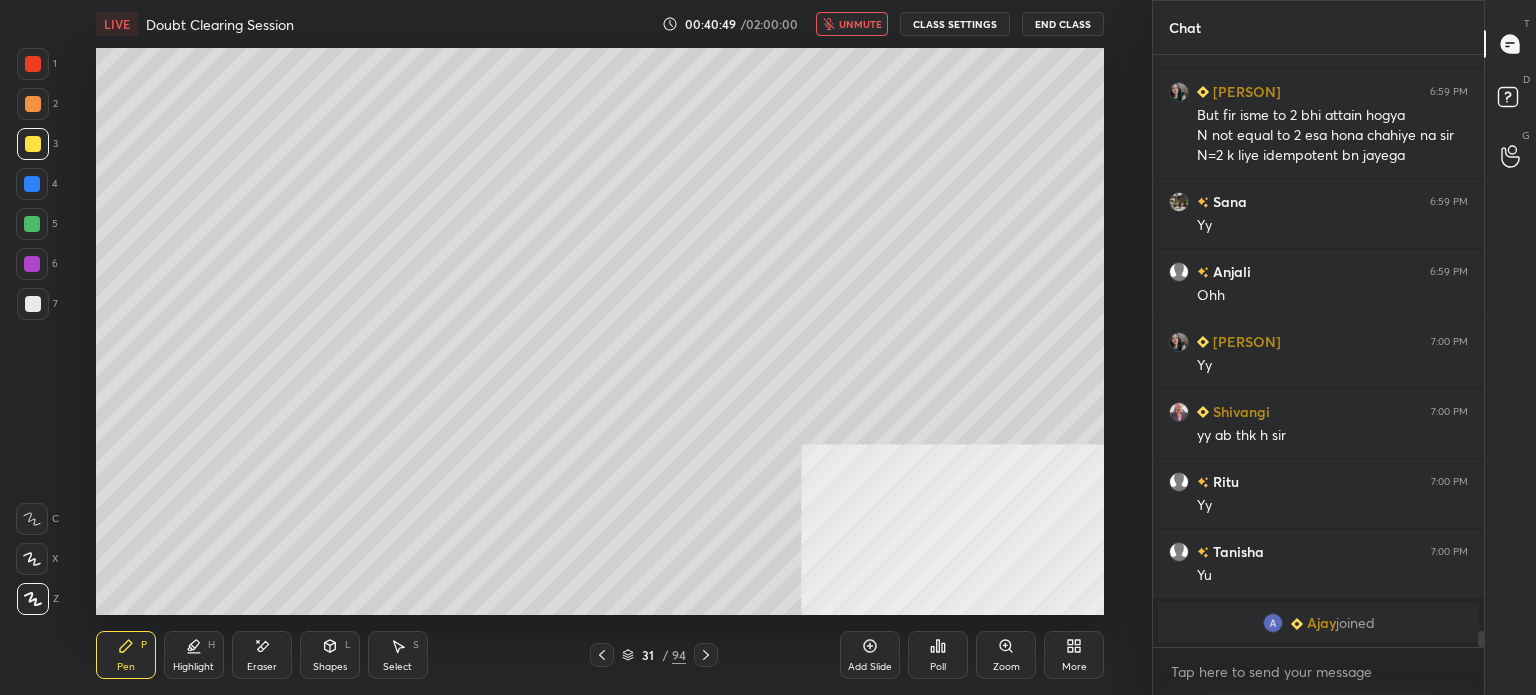 drag, startPoint x: 251, startPoint y: 659, endPoint x: 252, endPoint y: 645, distance: 14.035668 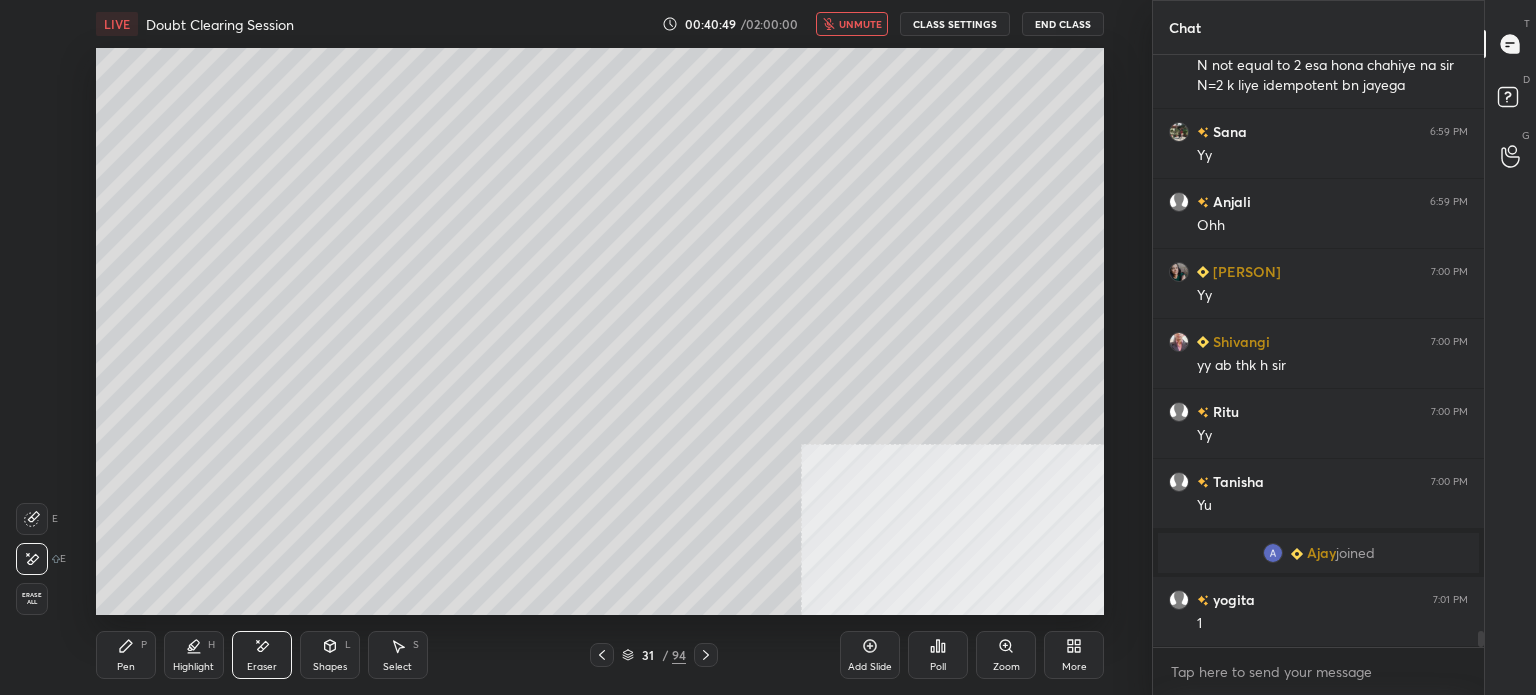 scroll, scrollTop: 21244, scrollLeft: 0, axis: vertical 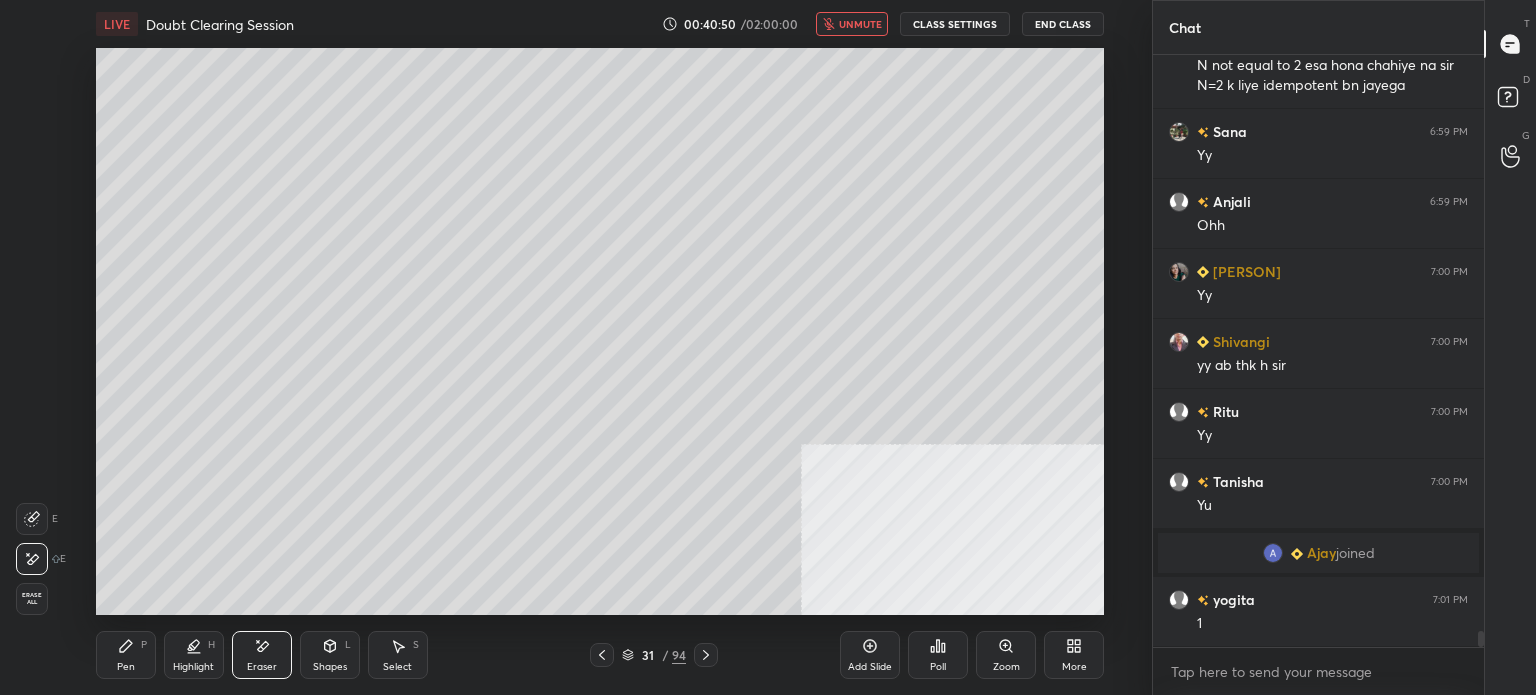 click on "Pen" at bounding box center [126, 667] 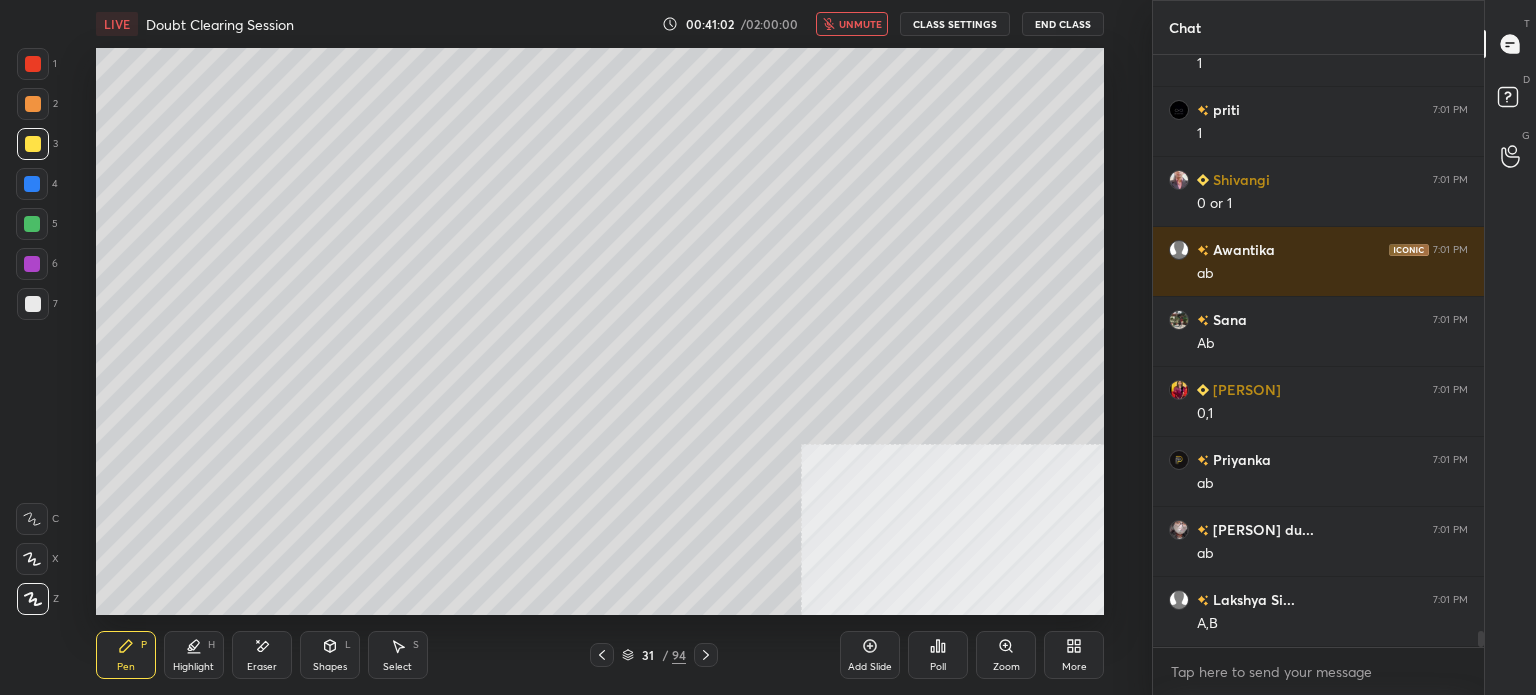 scroll, scrollTop: 21874, scrollLeft: 0, axis: vertical 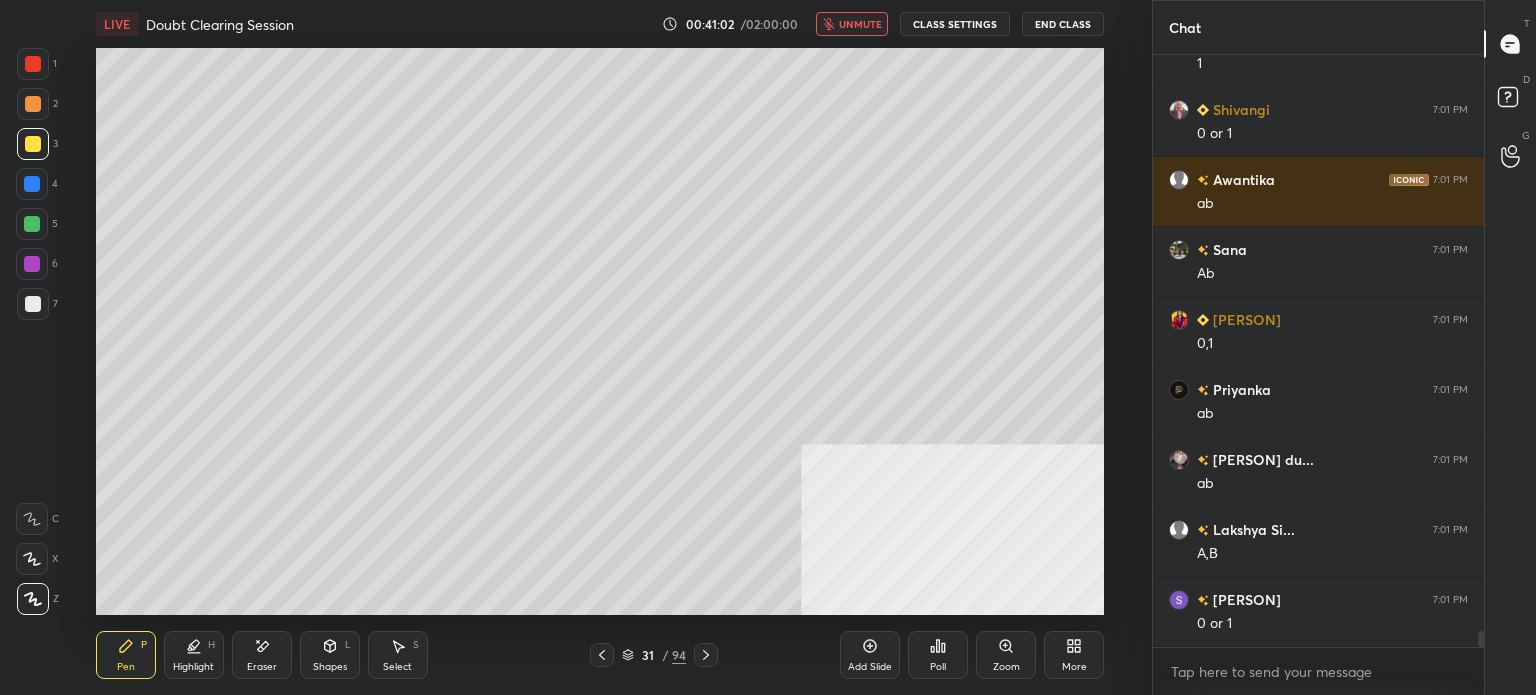 click on "unmute" at bounding box center (860, 24) 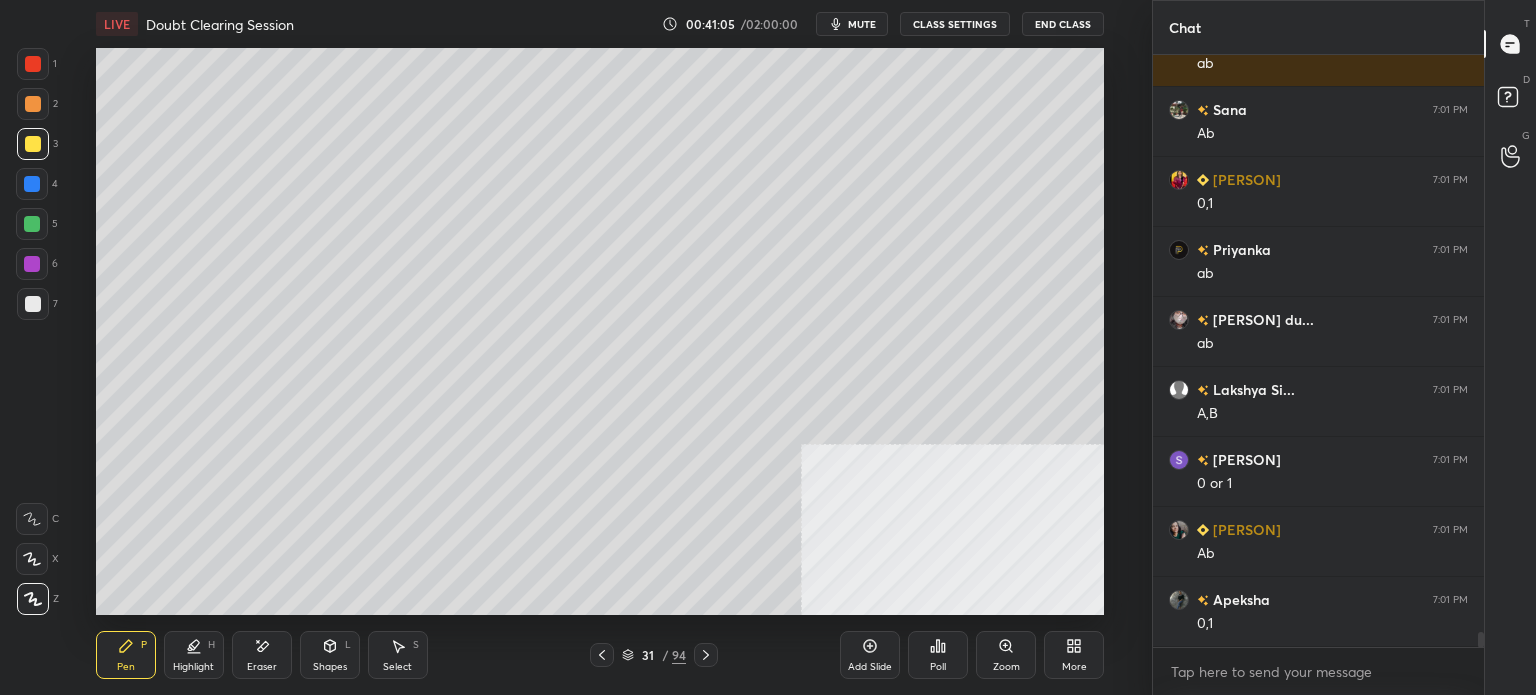 scroll, scrollTop: 22084, scrollLeft: 0, axis: vertical 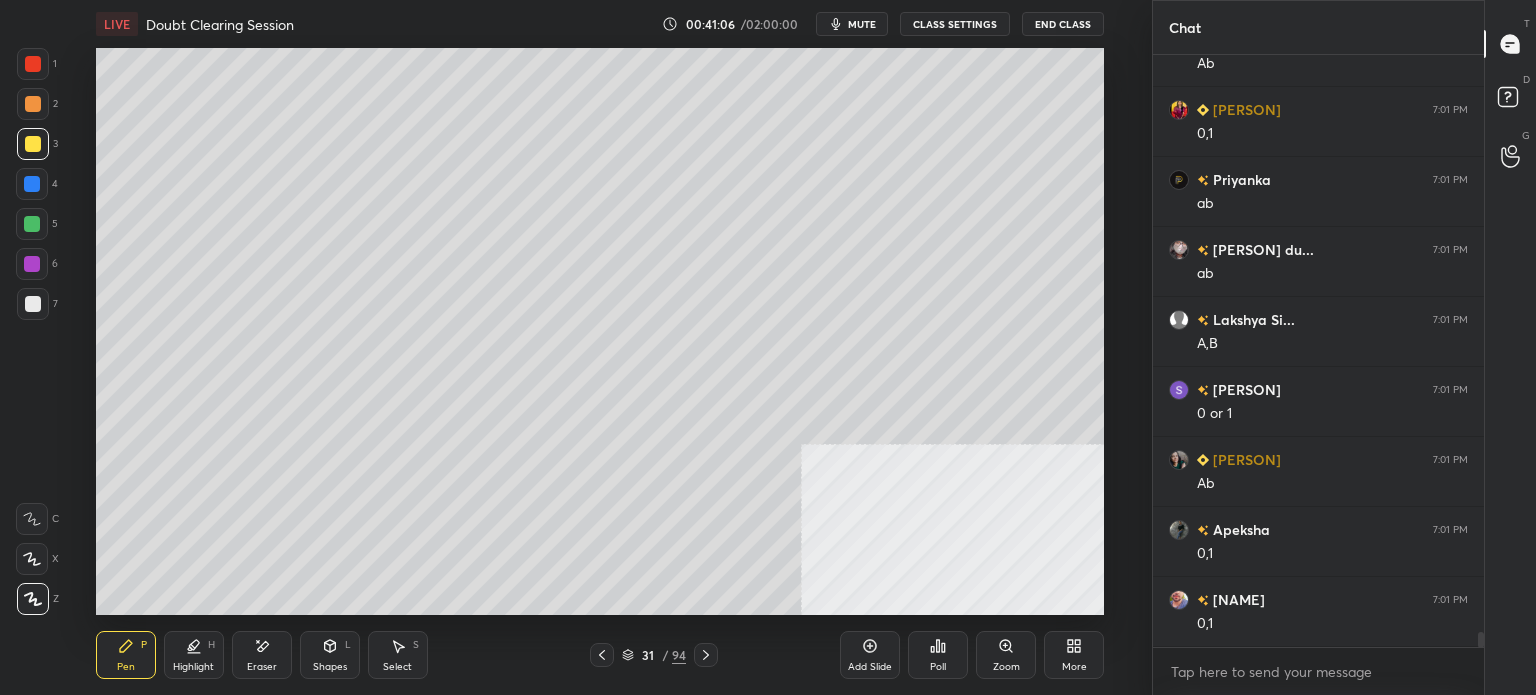 click at bounding box center [33, 304] 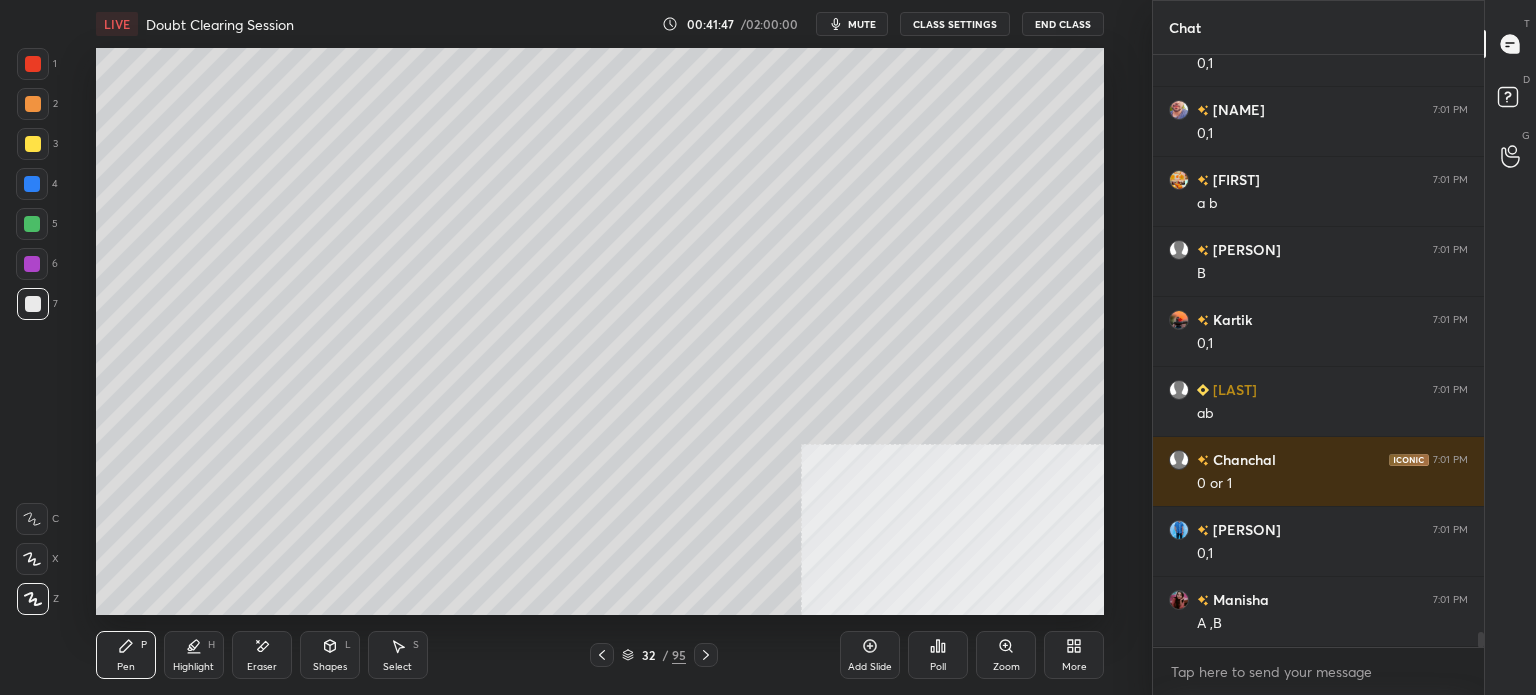 scroll, scrollTop: 22644, scrollLeft: 0, axis: vertical 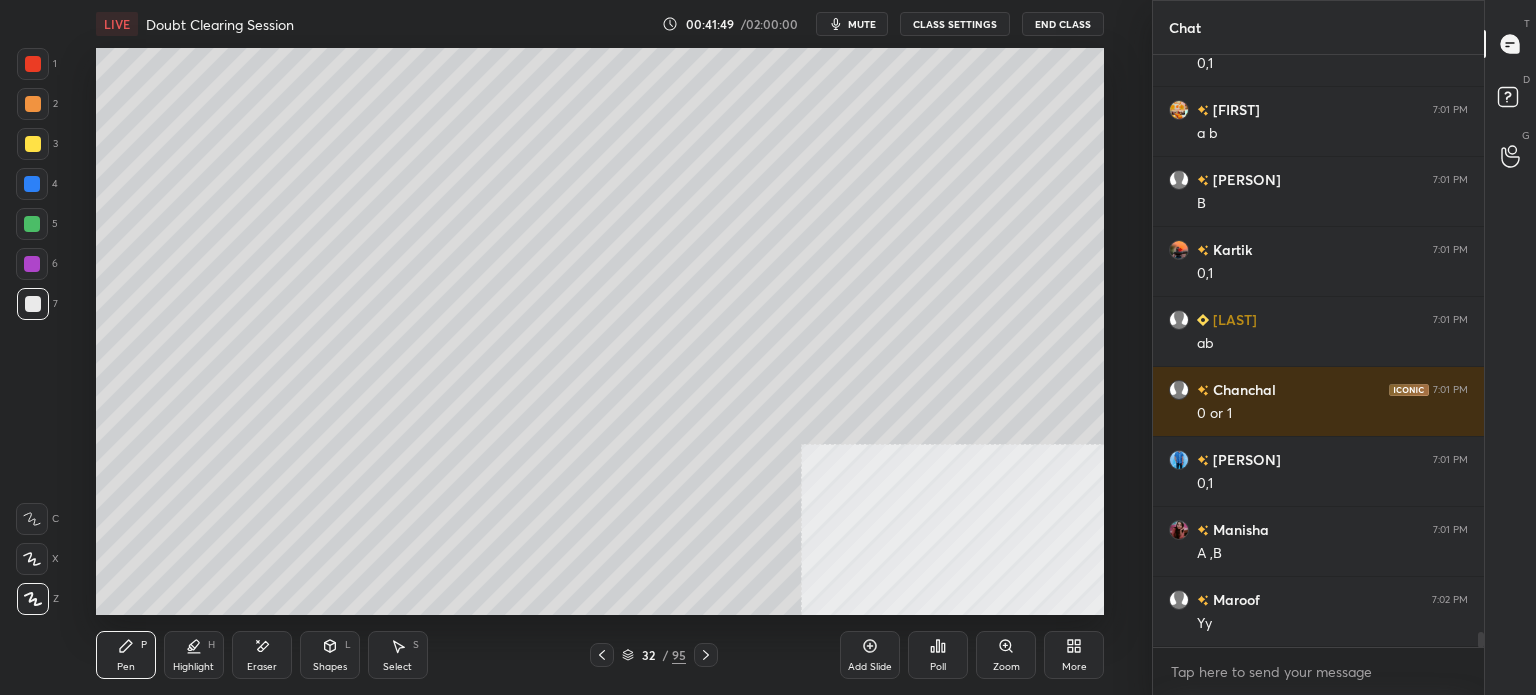 click on "3" at bounding box center (37, 144) 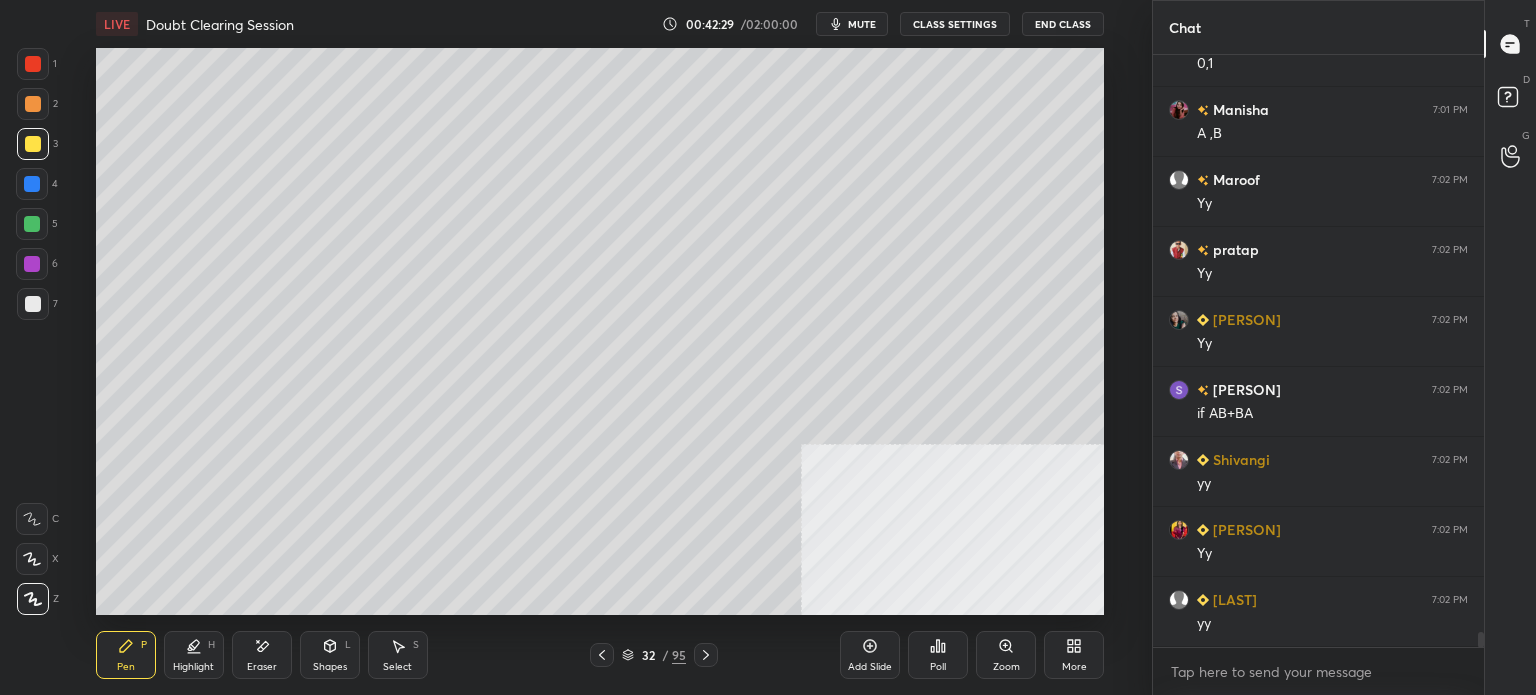 scroll, scrollTop: 23134, scrollLeft: 0, axis: vertical 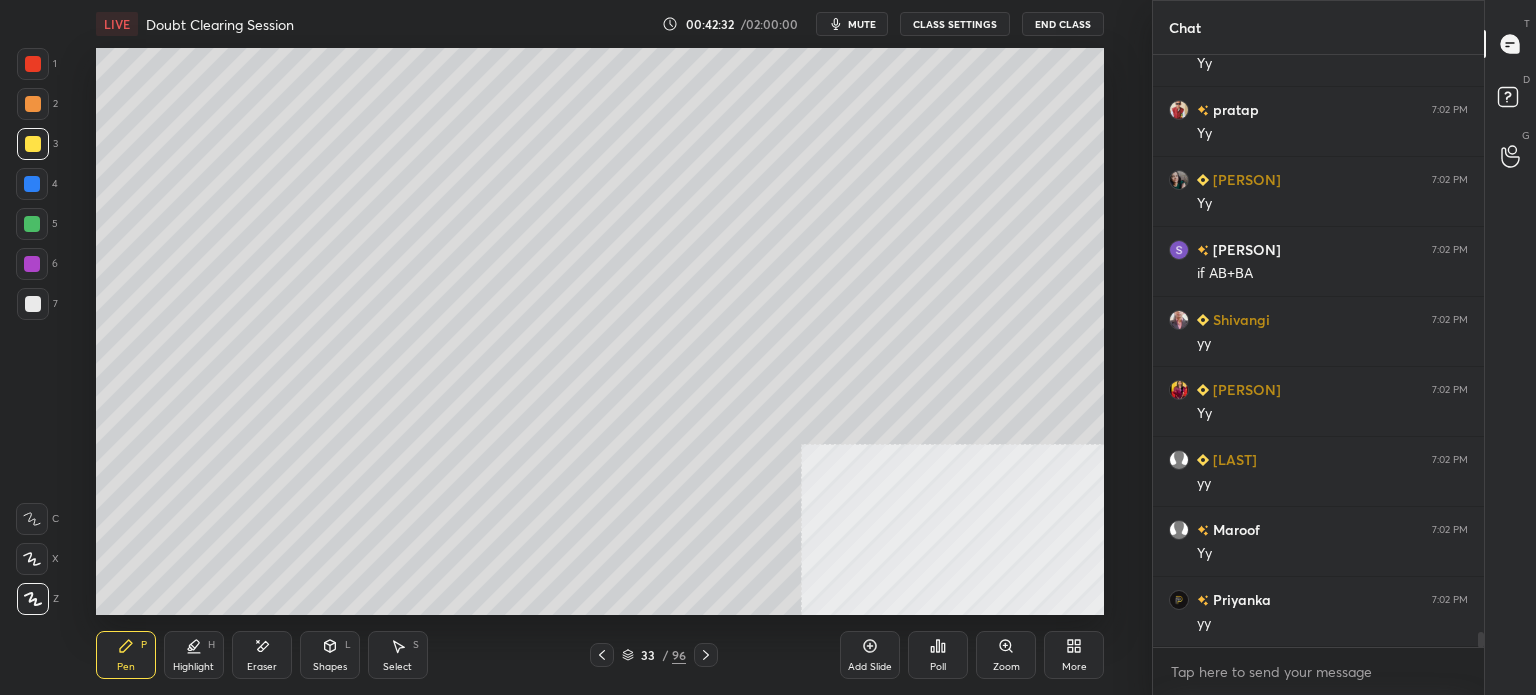 click at bounding box center (33, 104) 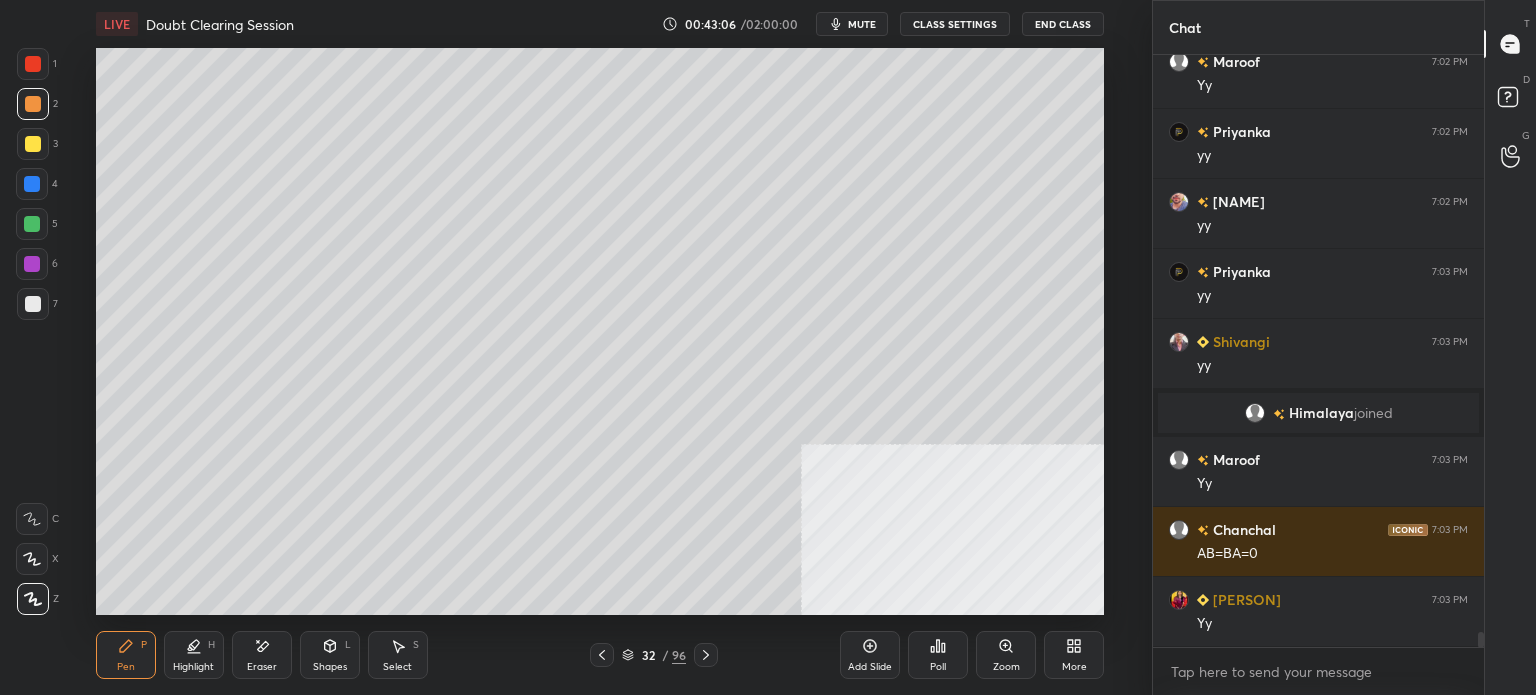 scroll, scrollTop: 23046, scrollLeft: 0, axis: vertical 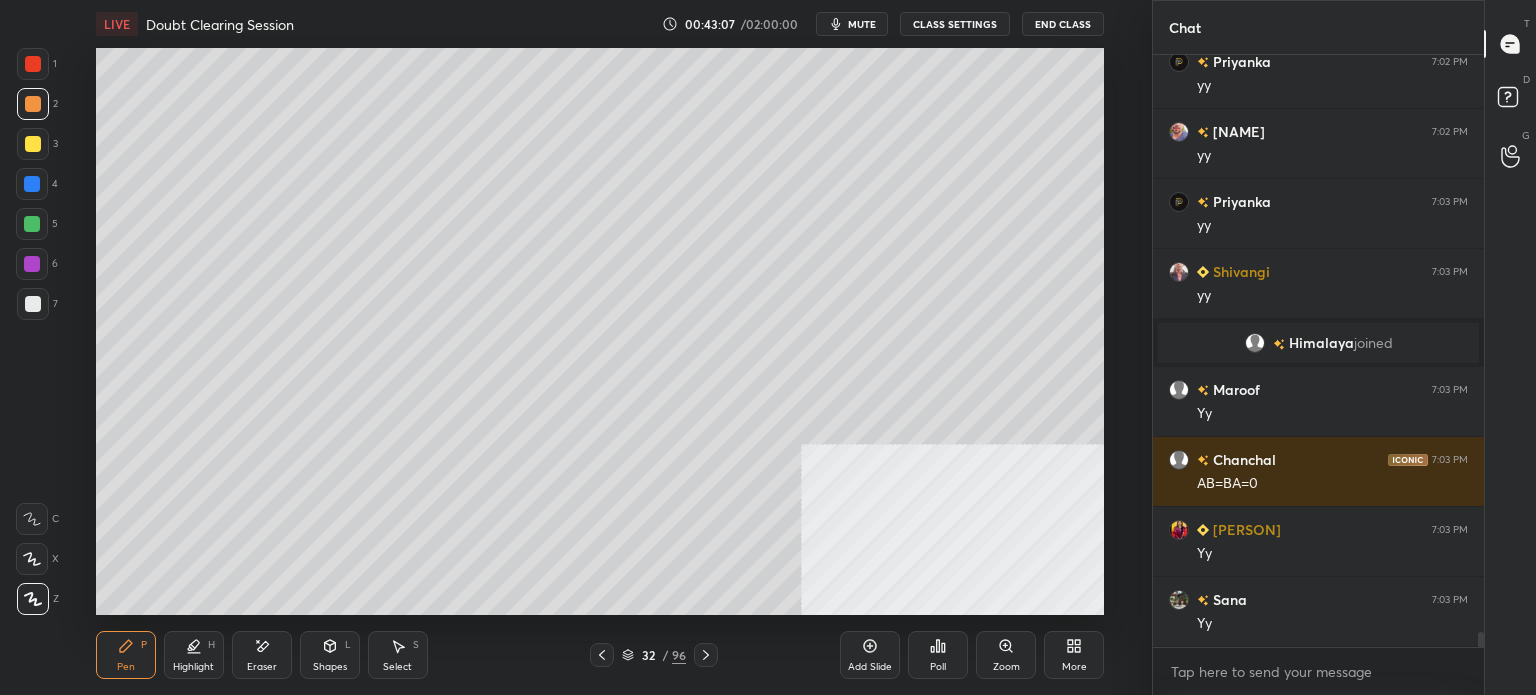 click on "Setting up your live class Poll for   secs No correct answer Start poll" at bounding box center [600, 331] 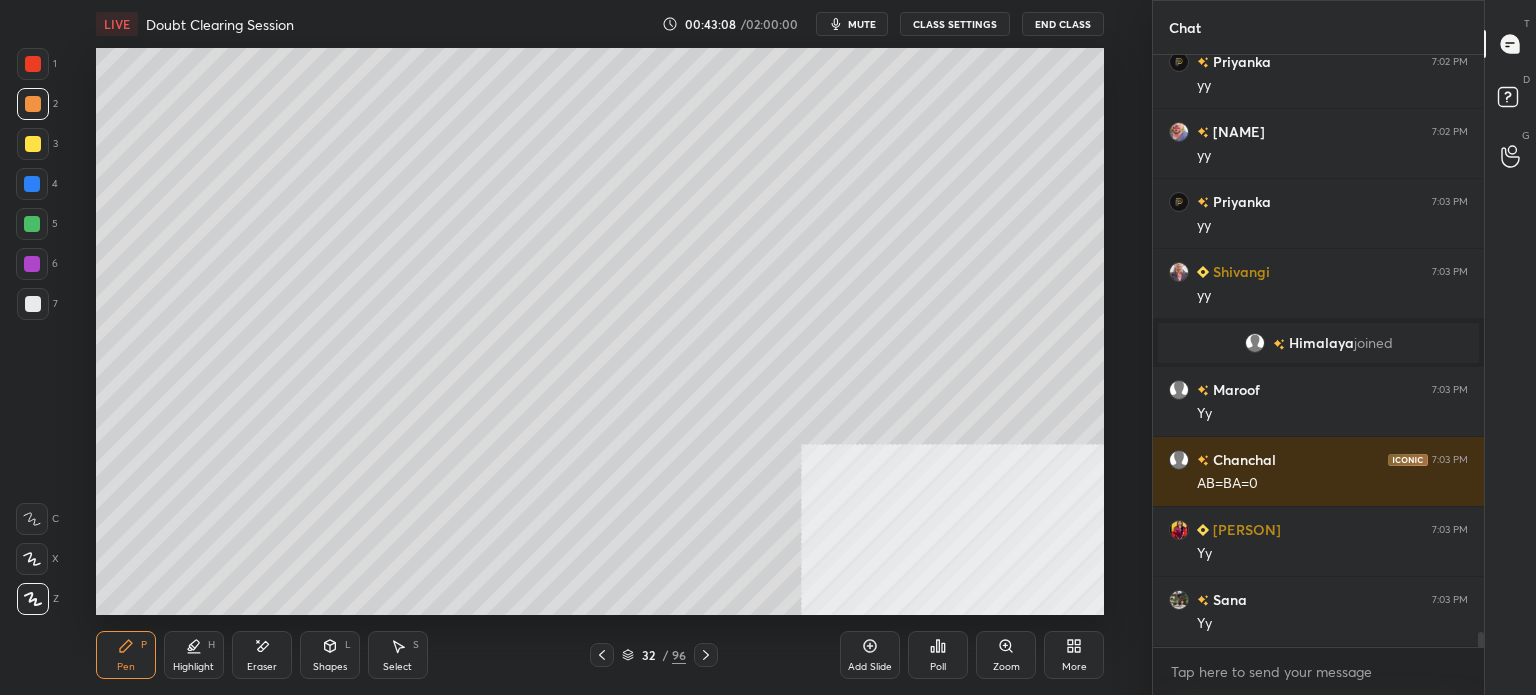 scroll, scrollTop: 23116, scrollLeft: 0, axis: vertical 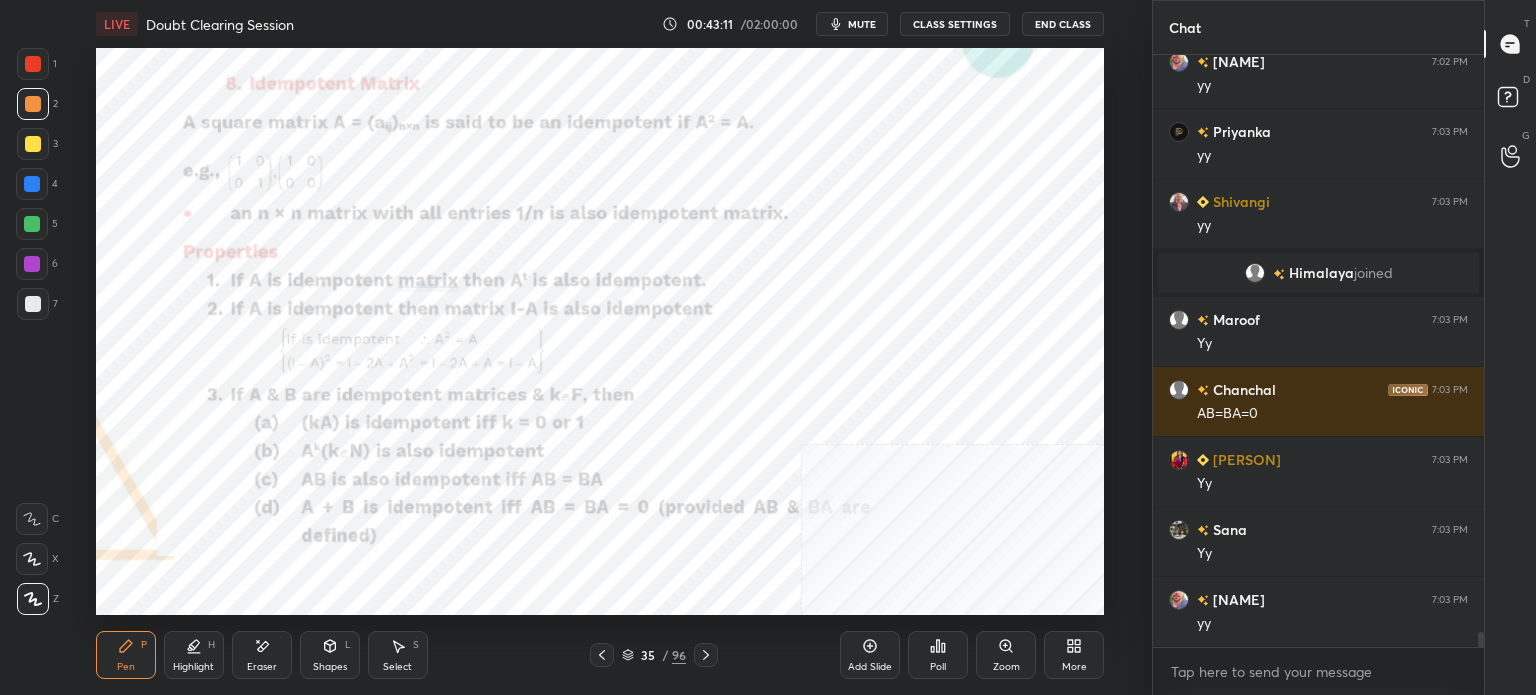 click at bounding box center (33, 64) 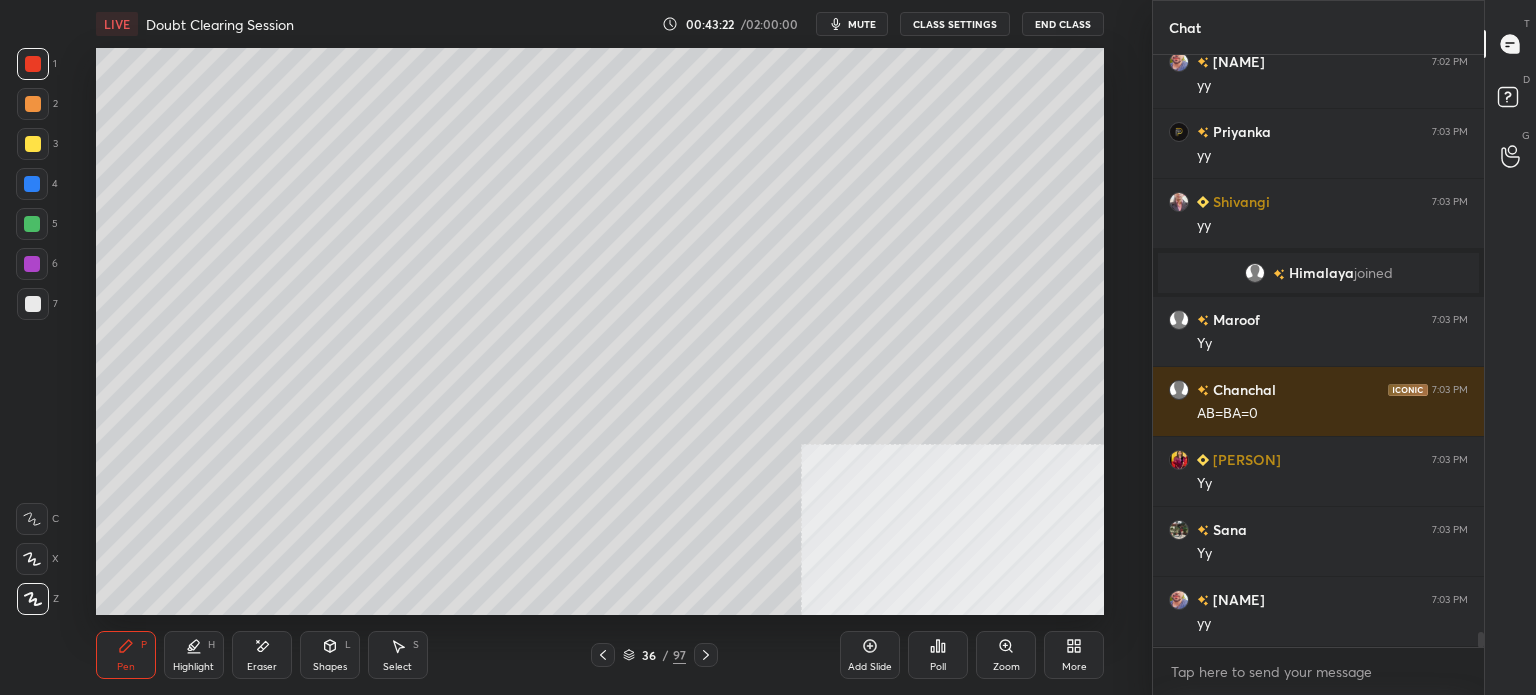 click at bounding box center (33, 144) 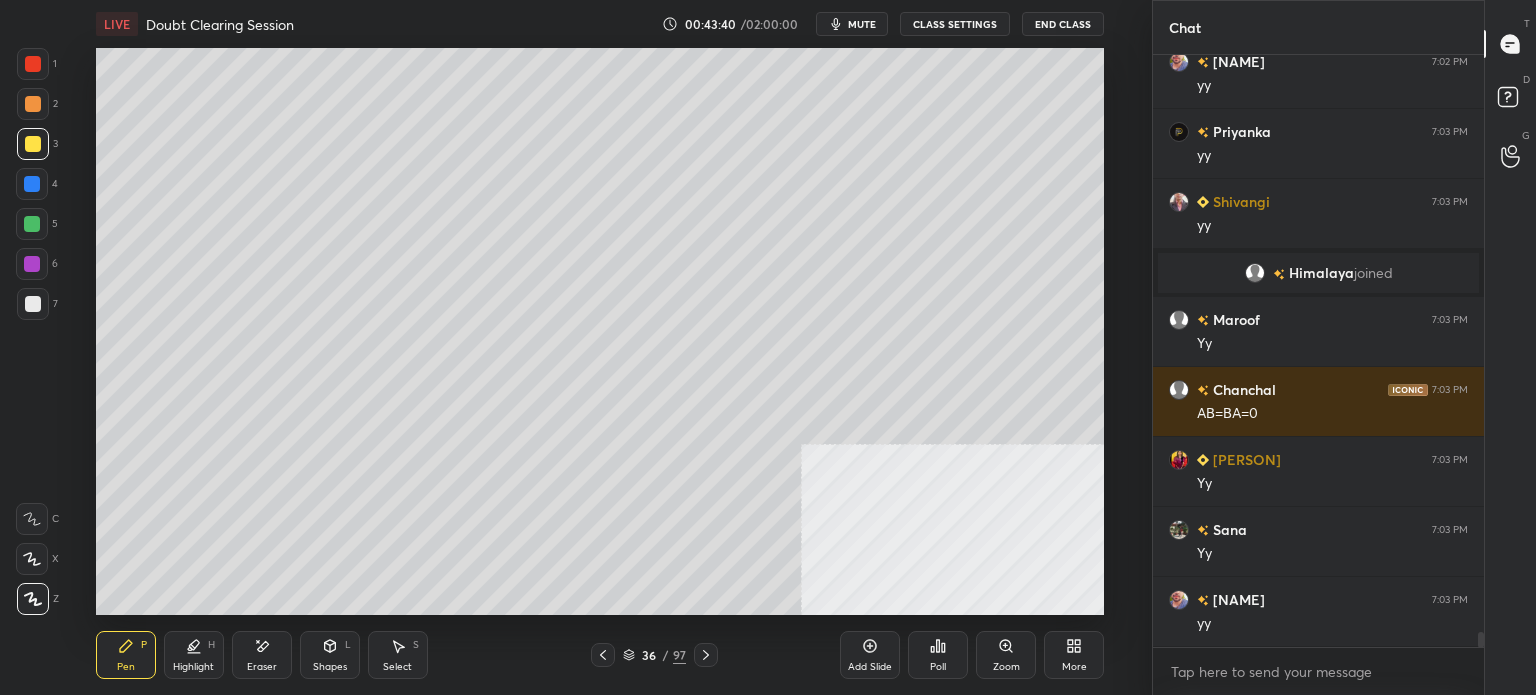 click at bounding box center (33, 304) 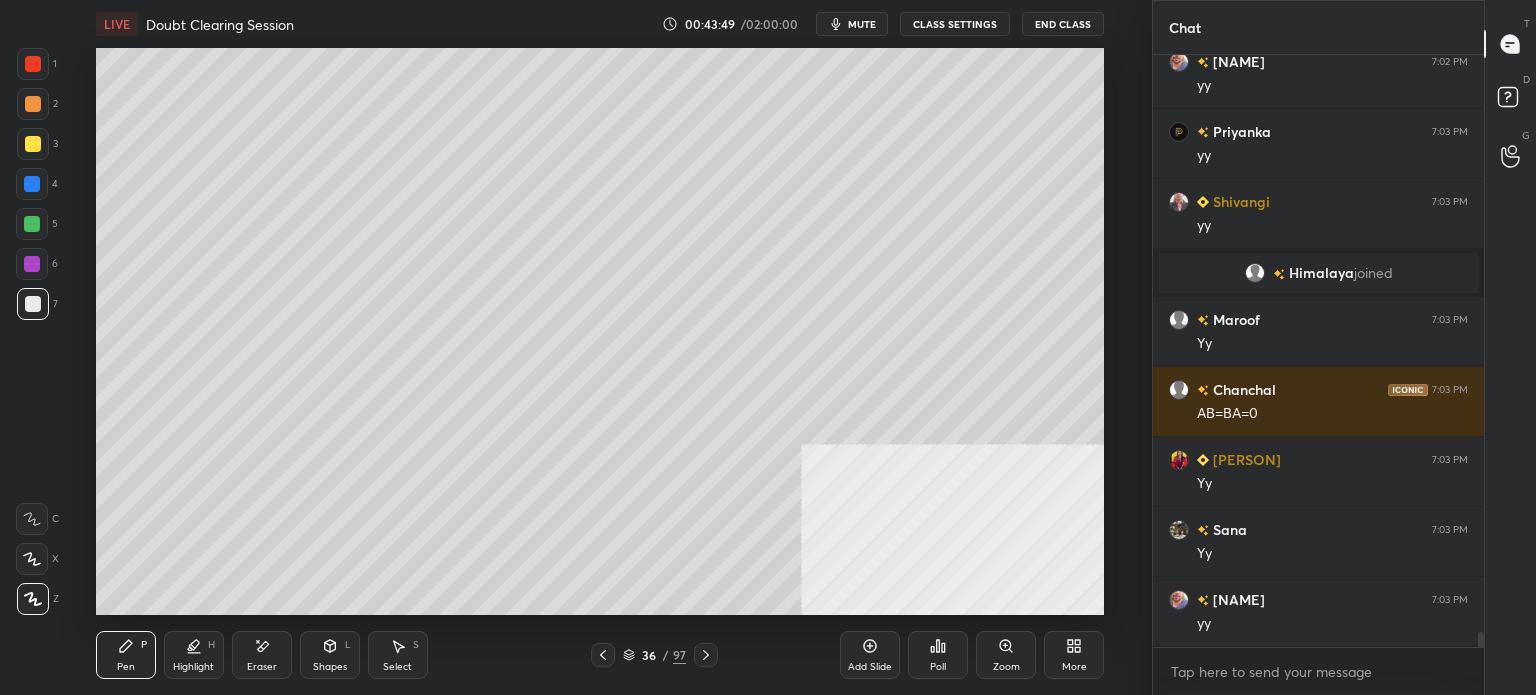click on "mute" at bounding box center (862, 24) 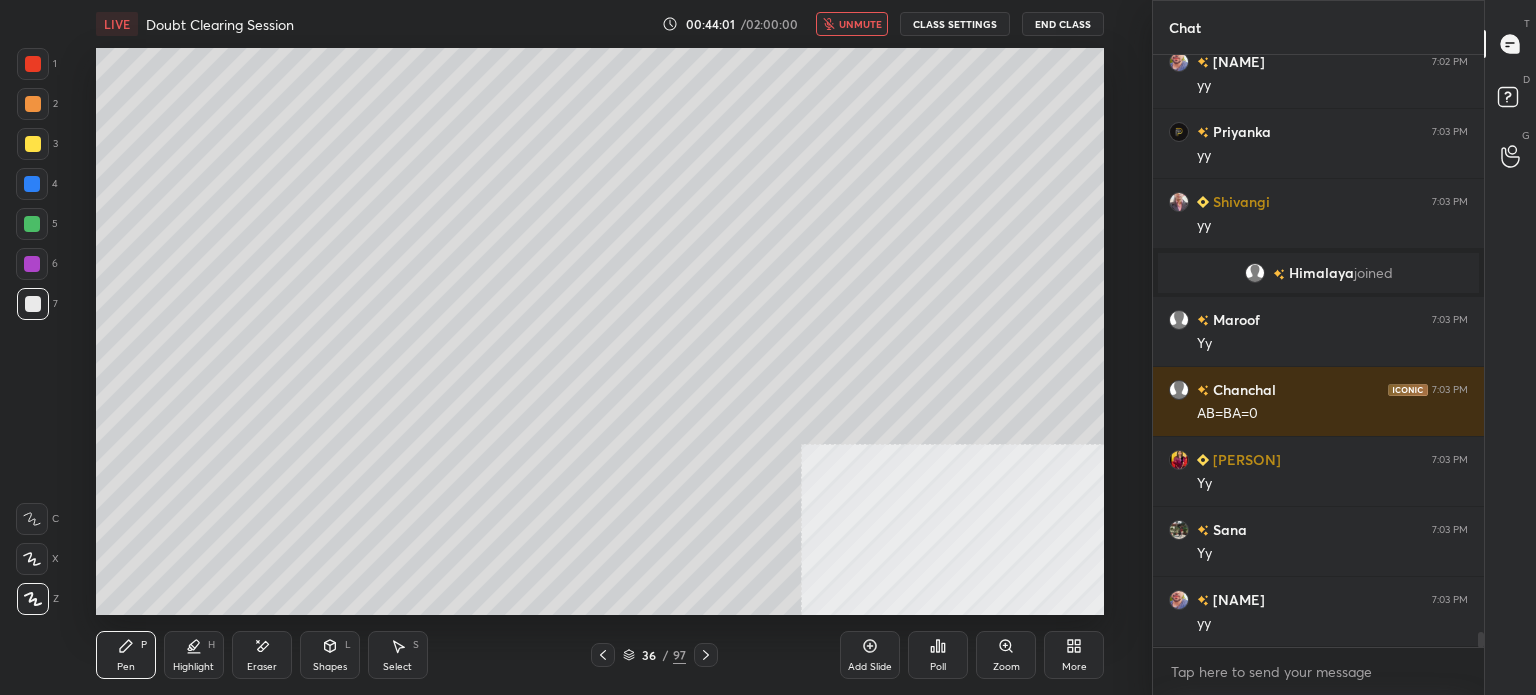 scroll, scrollTop: 23186, scrollLeft: 0, axis: vertical 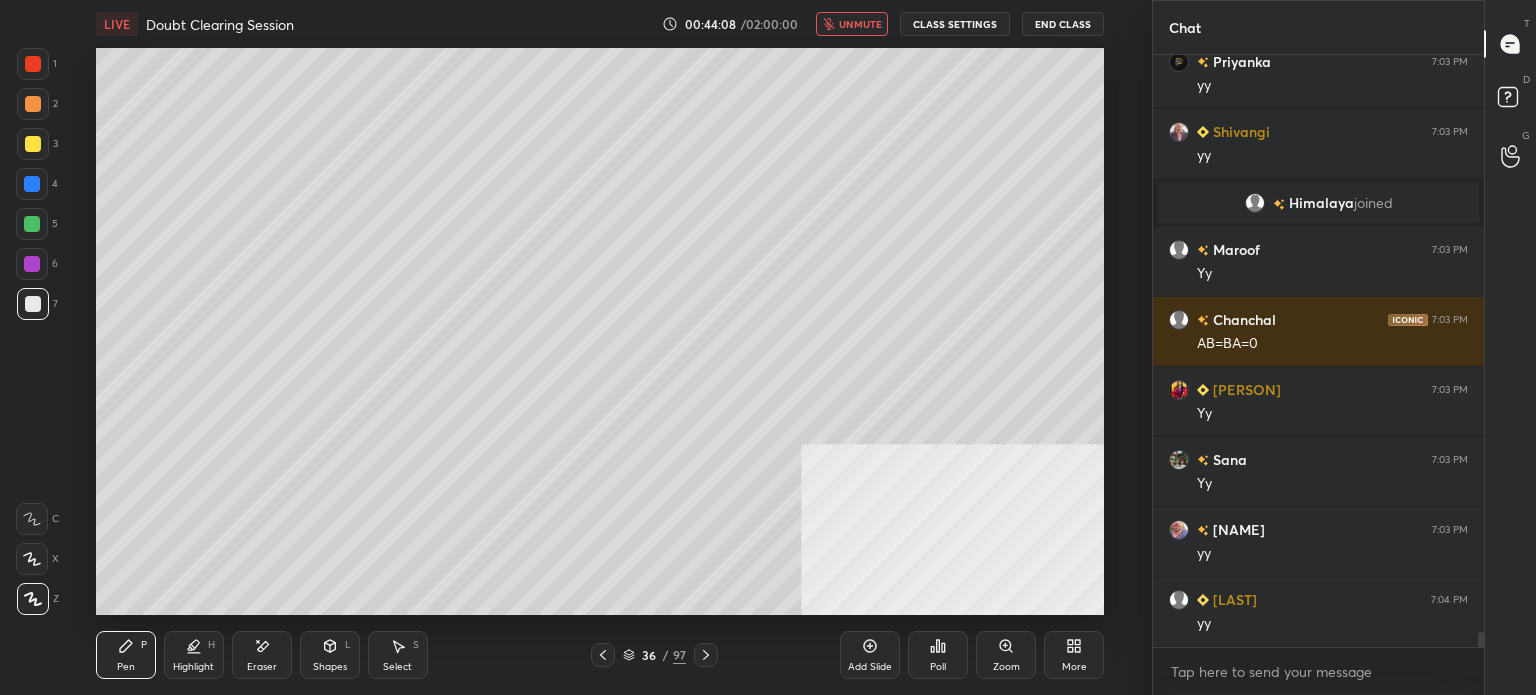 click on "unmute" at bounding box center [860, 24] 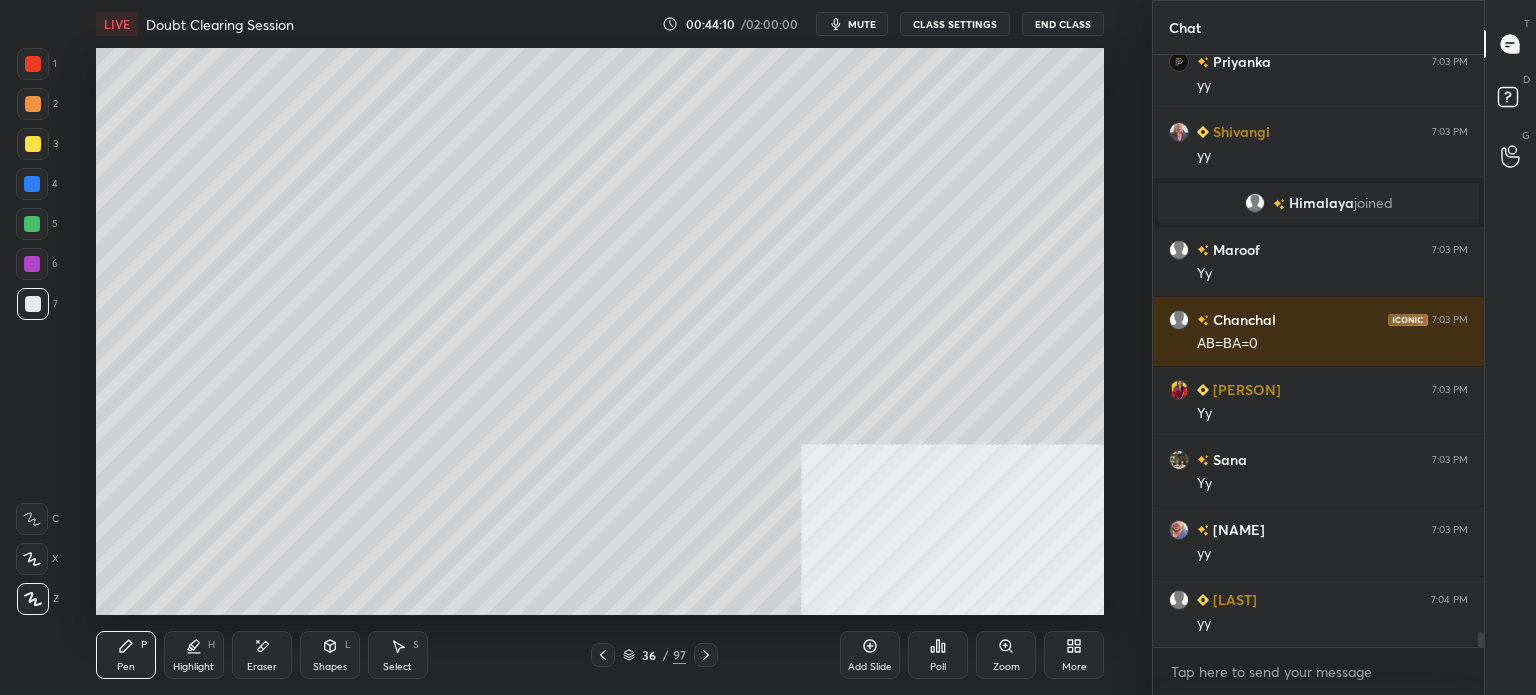 scroll, scrollTop: 23256, scrollLeft: 0, axis: vertical 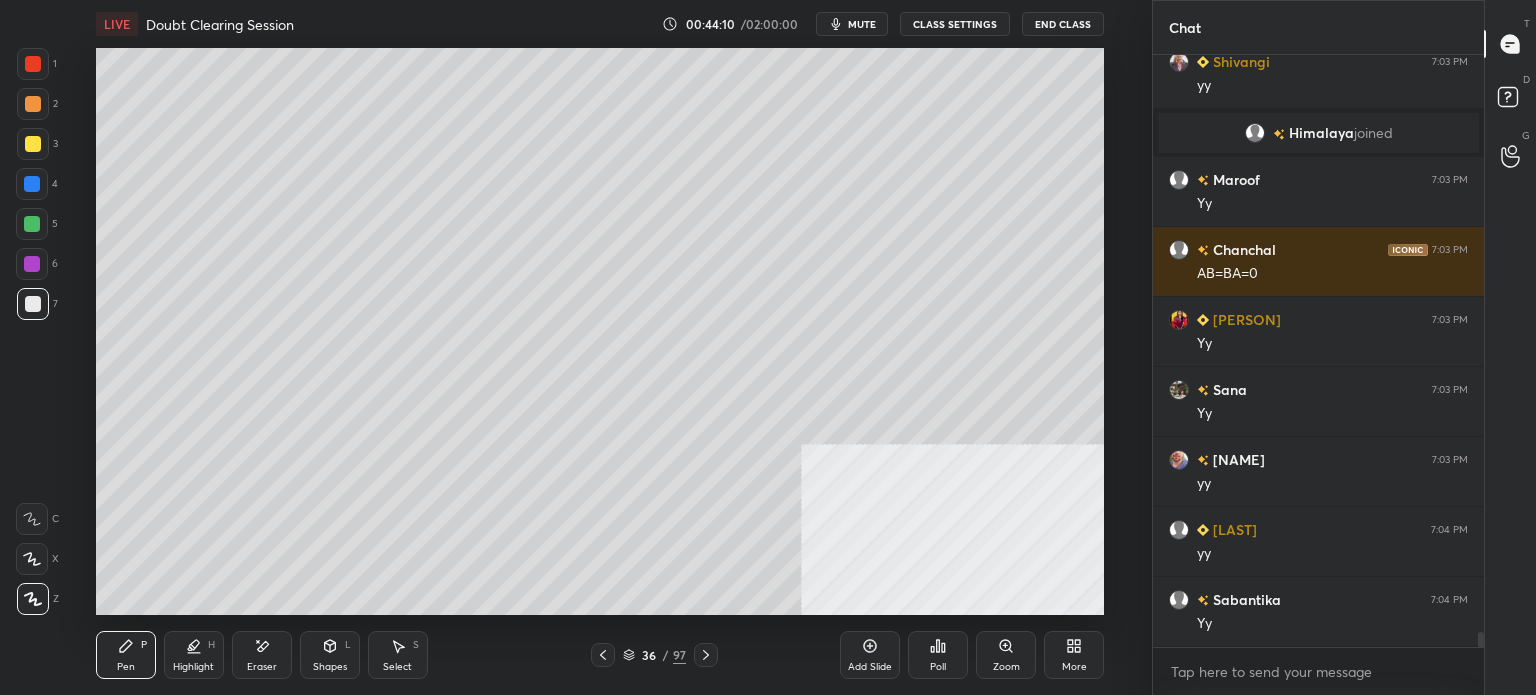 click 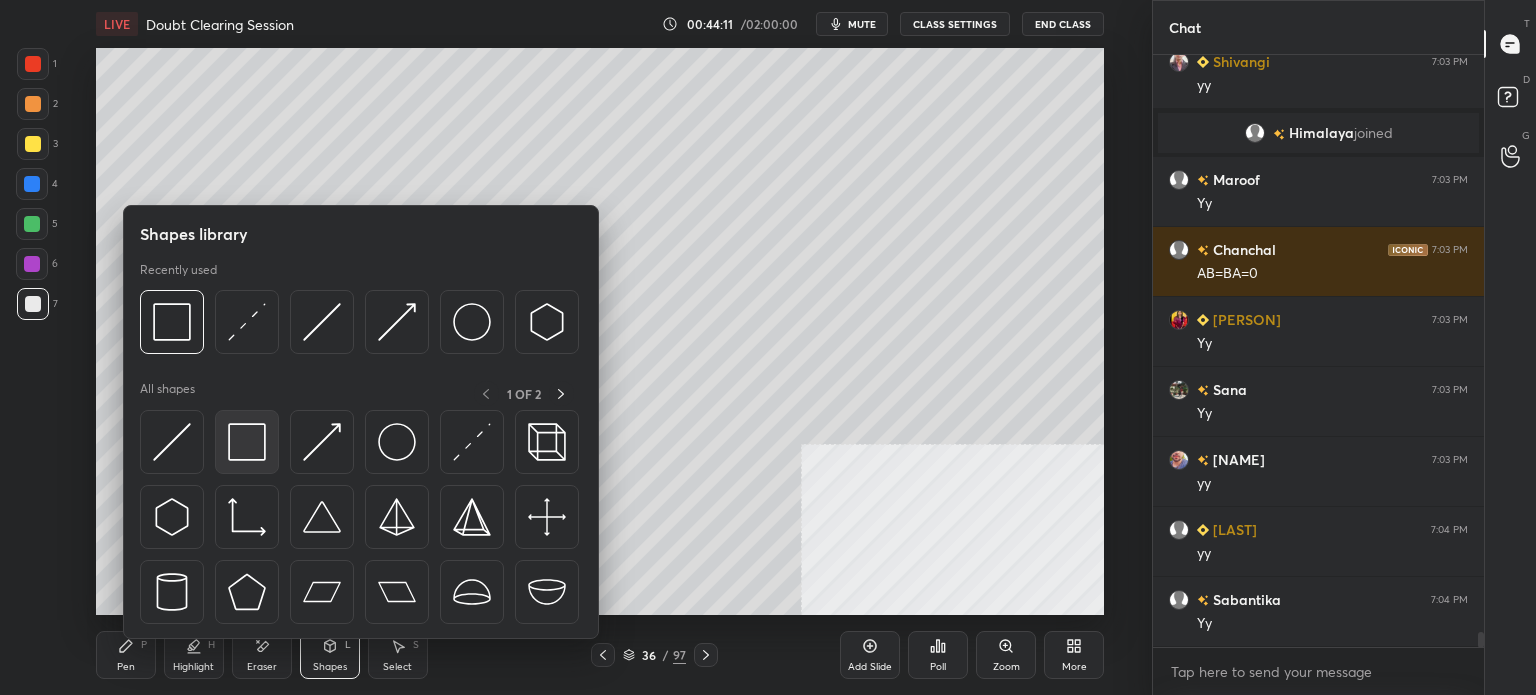 click at bounding box center (247, 442) 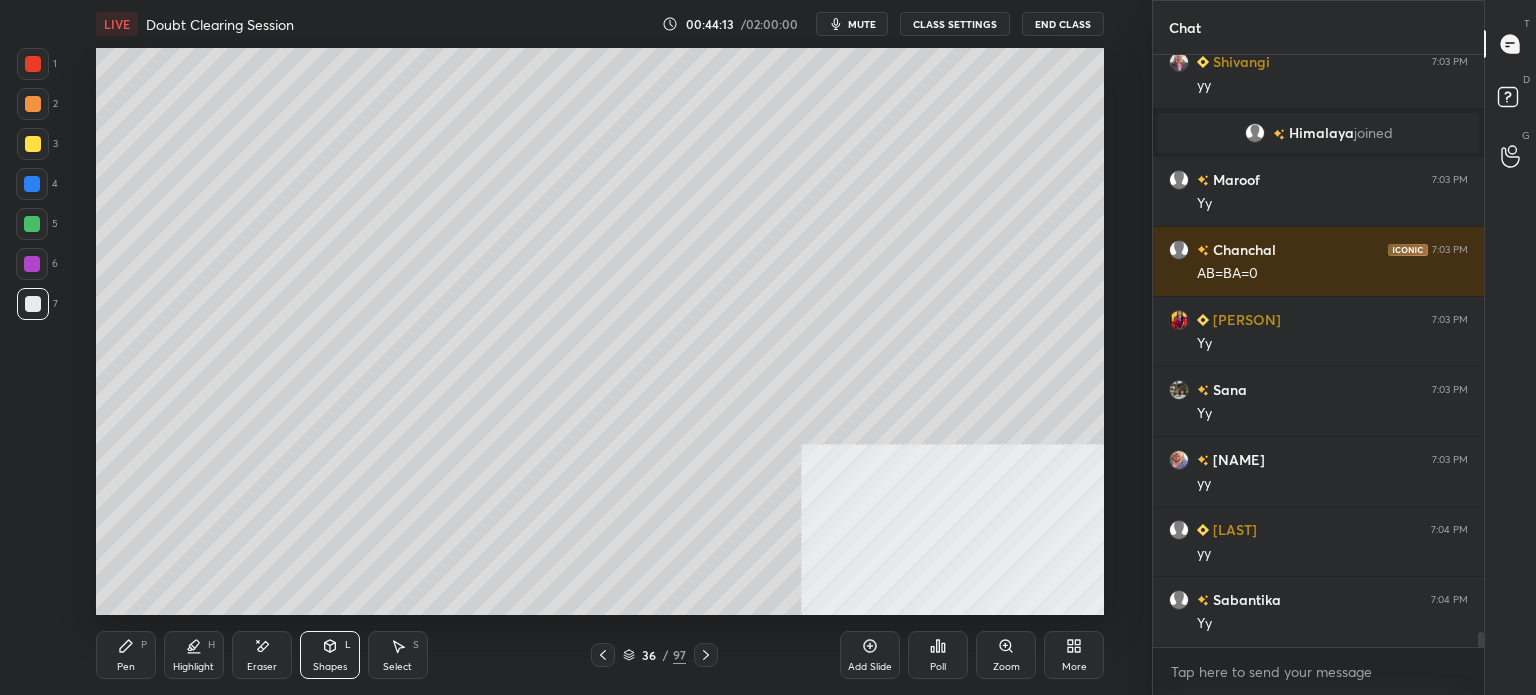 click on "Pen" at bounding box center [126, 667] 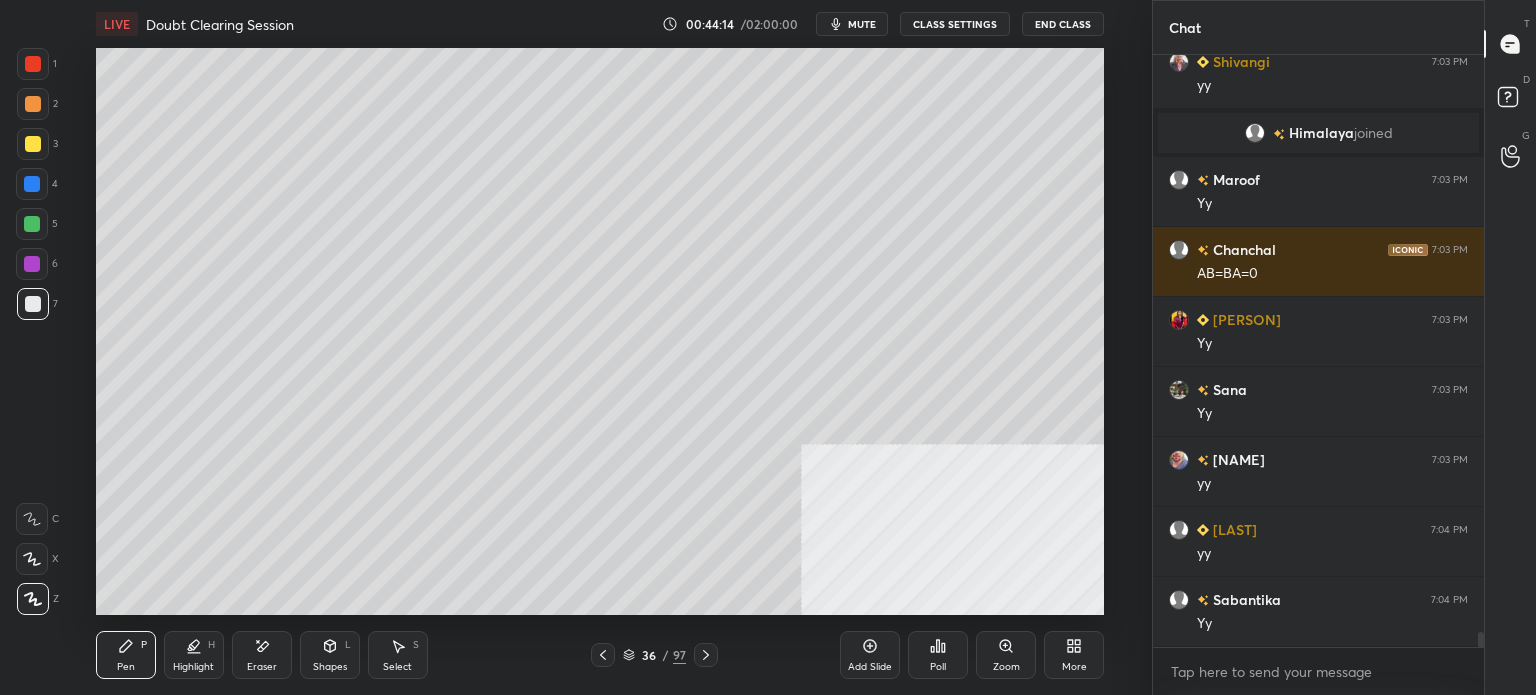 click at bounding box center [33, 144] 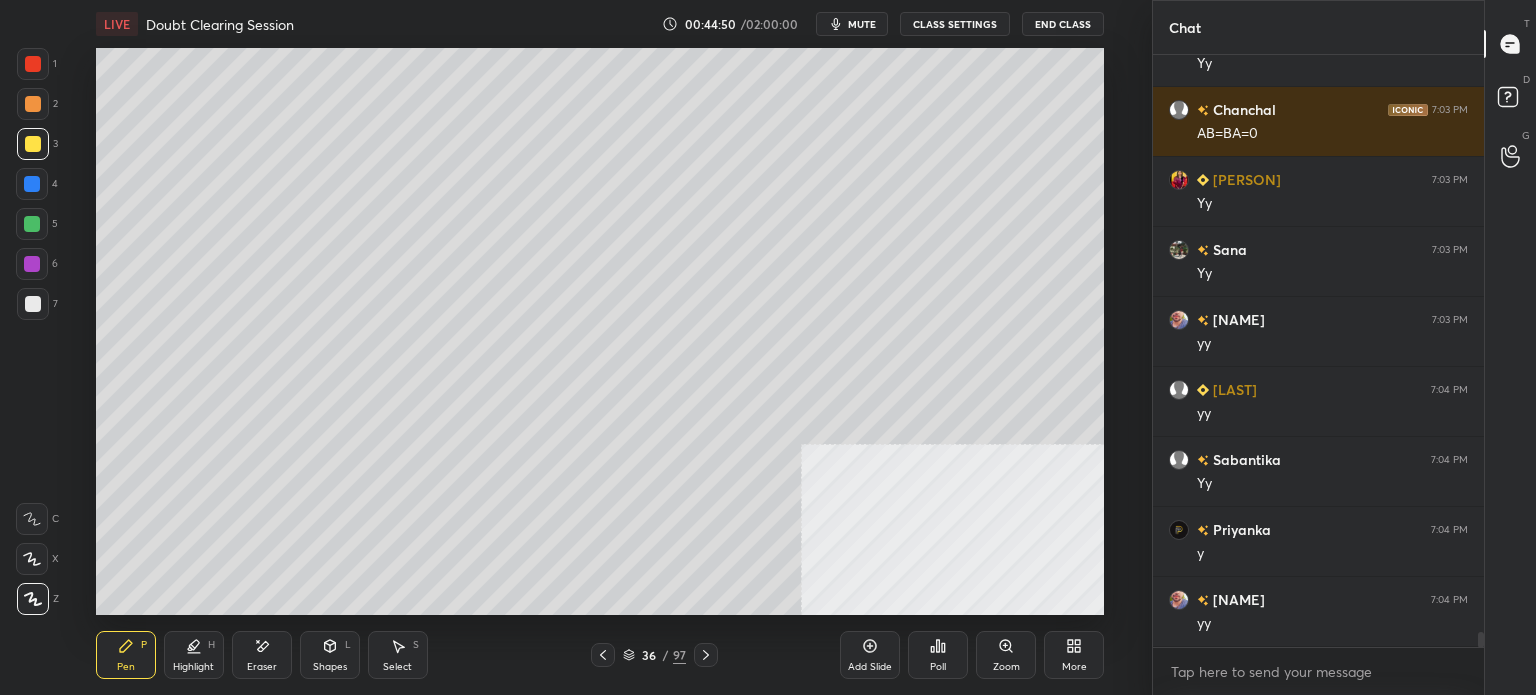 scroll, scrollTop: 23466, scrollLeft: 0, axis: vertical 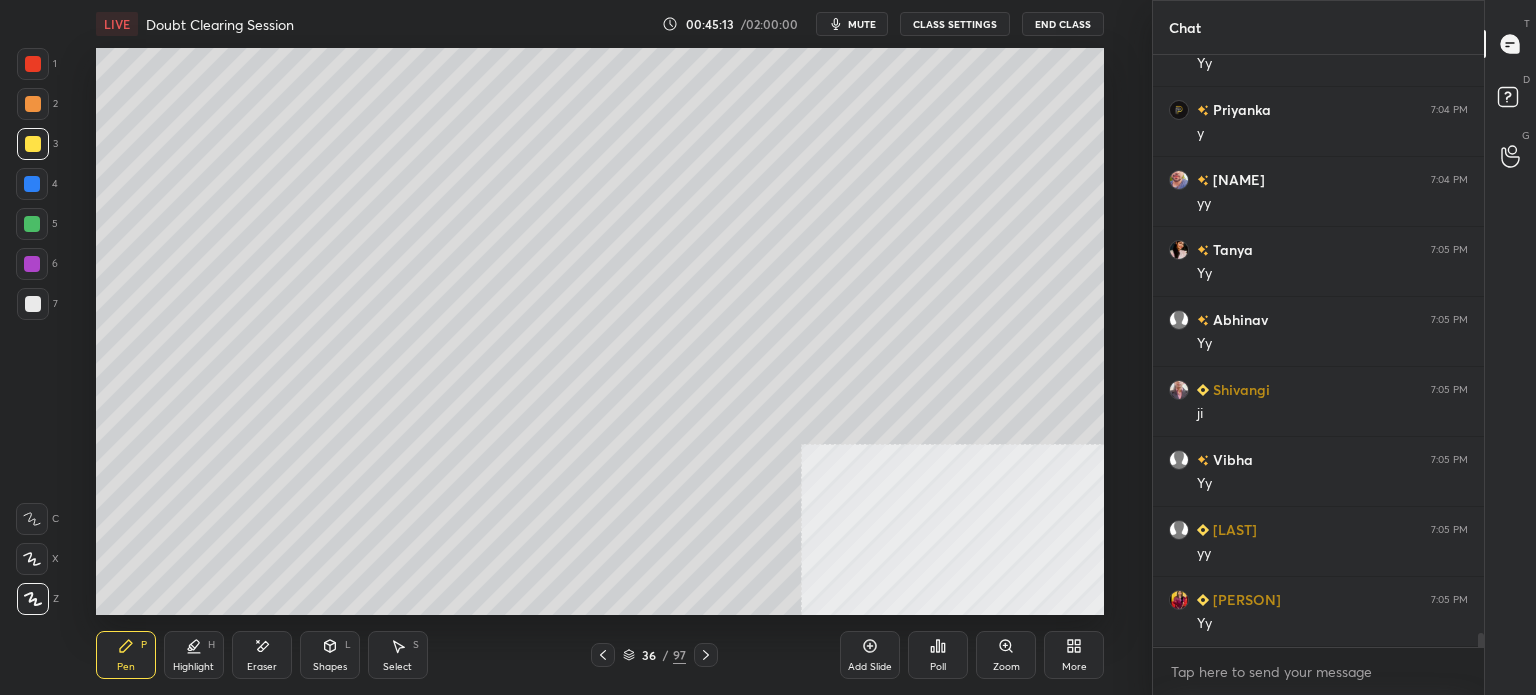 click at bounding box center [33, 304] 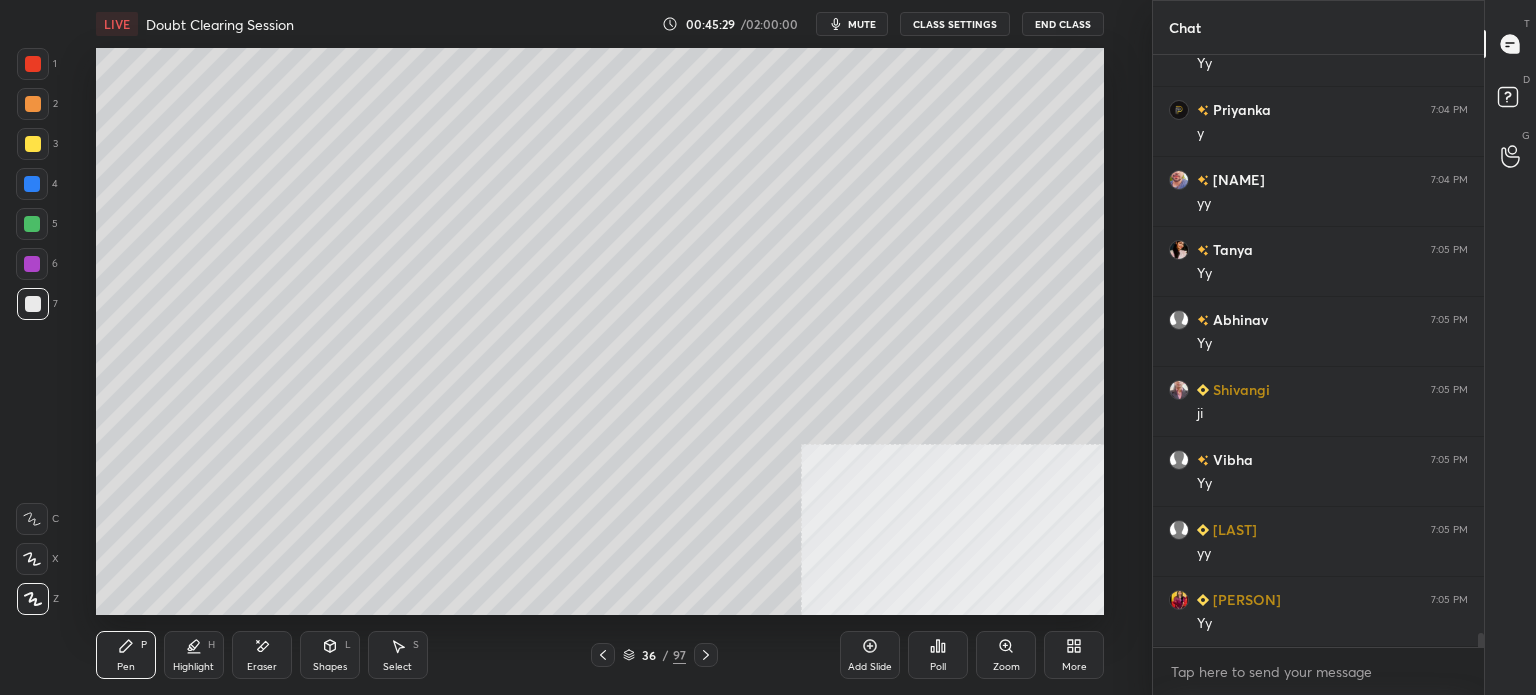 scroll, scrollTop: 23886, scrollLeft: 0, axis: vertical 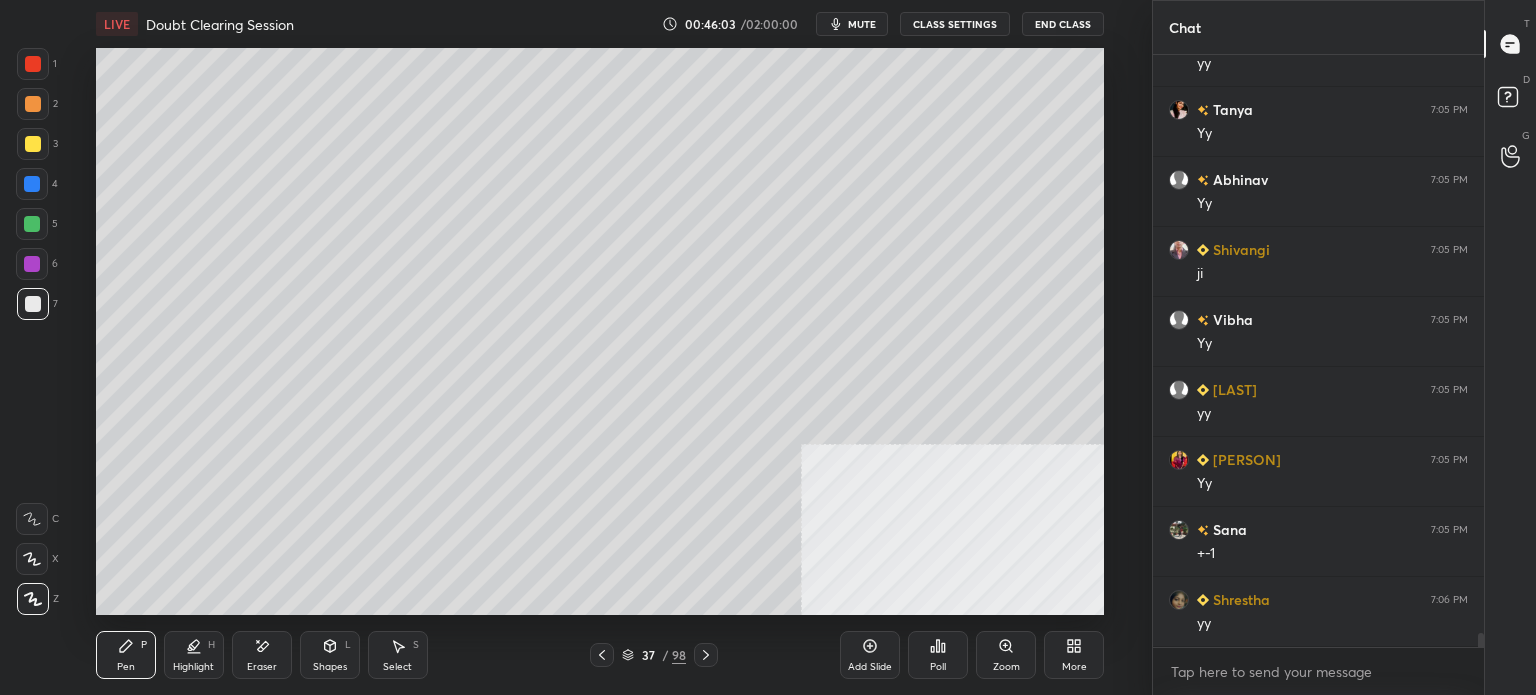 click at bounding box center [33, 144] 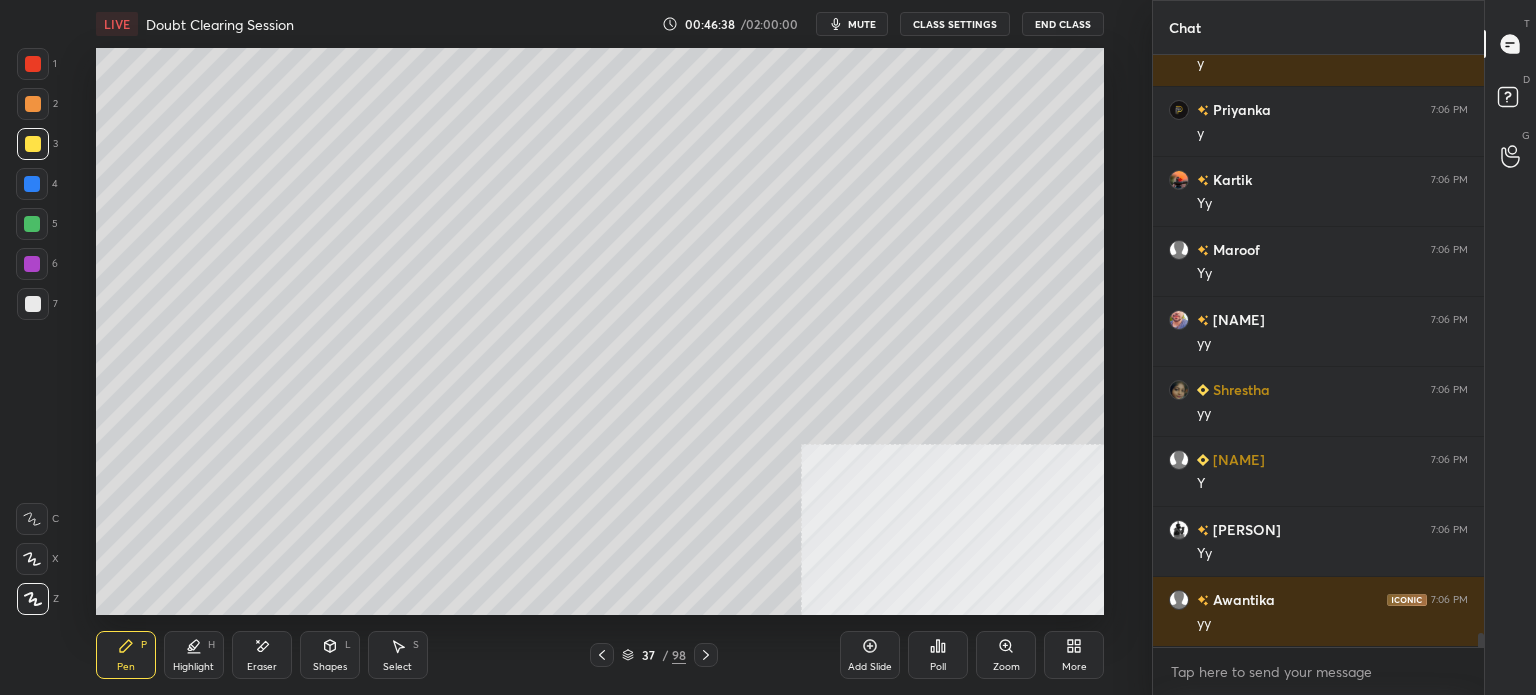 scroll, scrollTop: 24656, scrollLeft: 0, axis: vertical 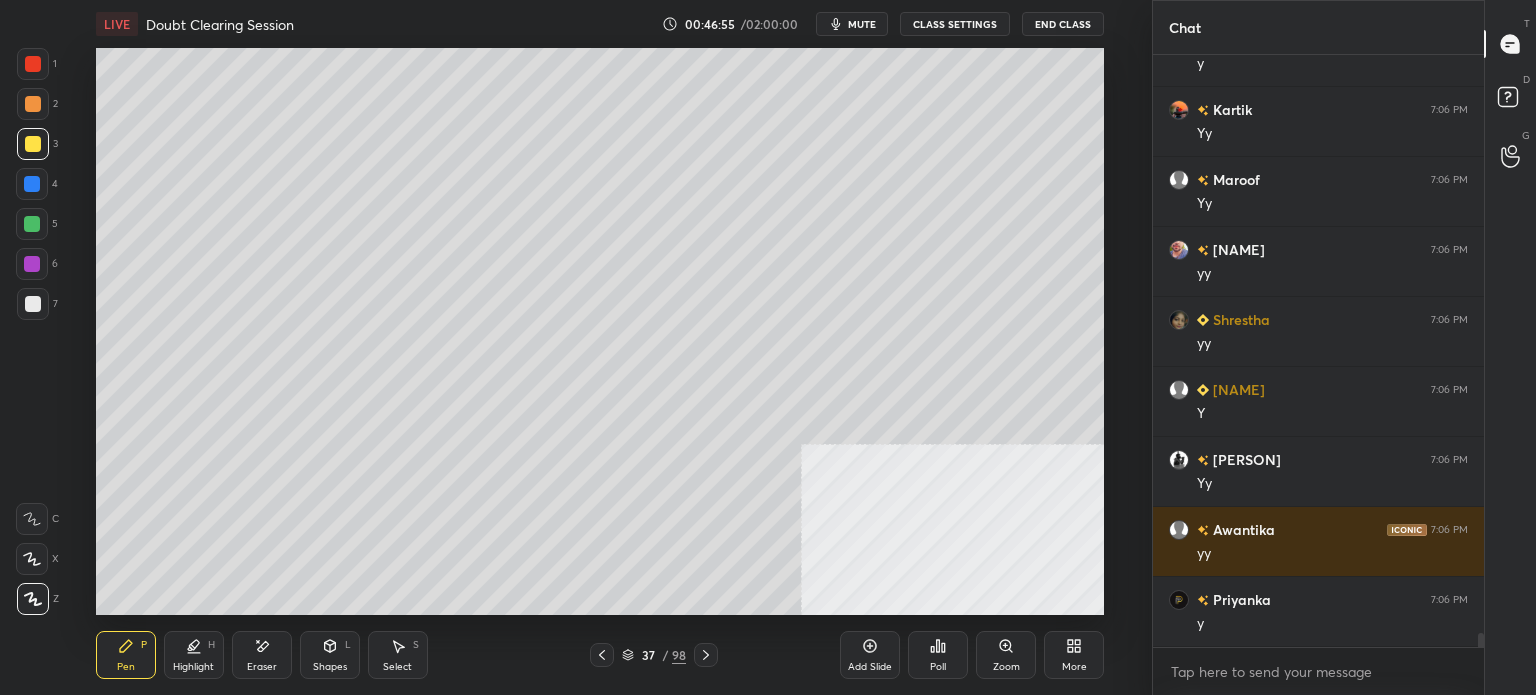 click on "mute" at bounding box center (862, 24) 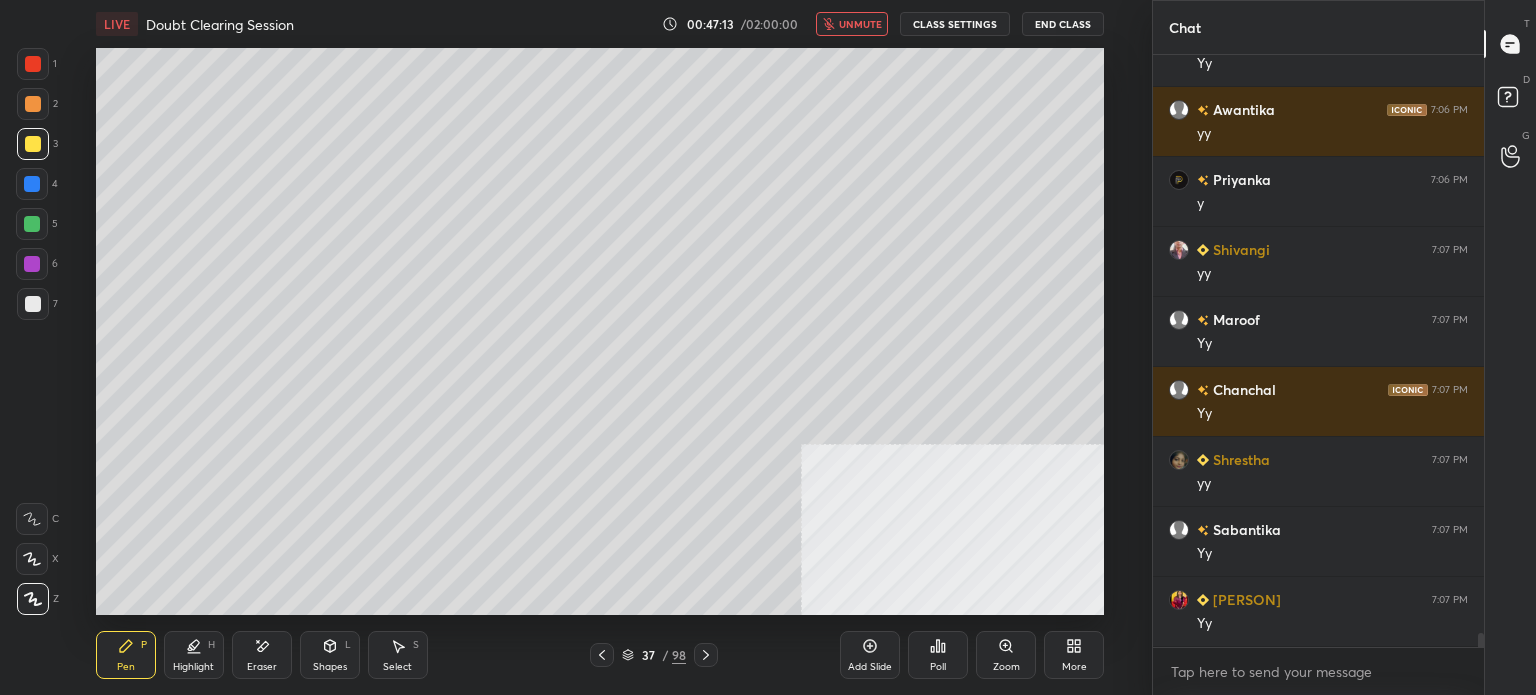 scroll, scrollTop: 25124, scrollLeft: 0, axis: vertical 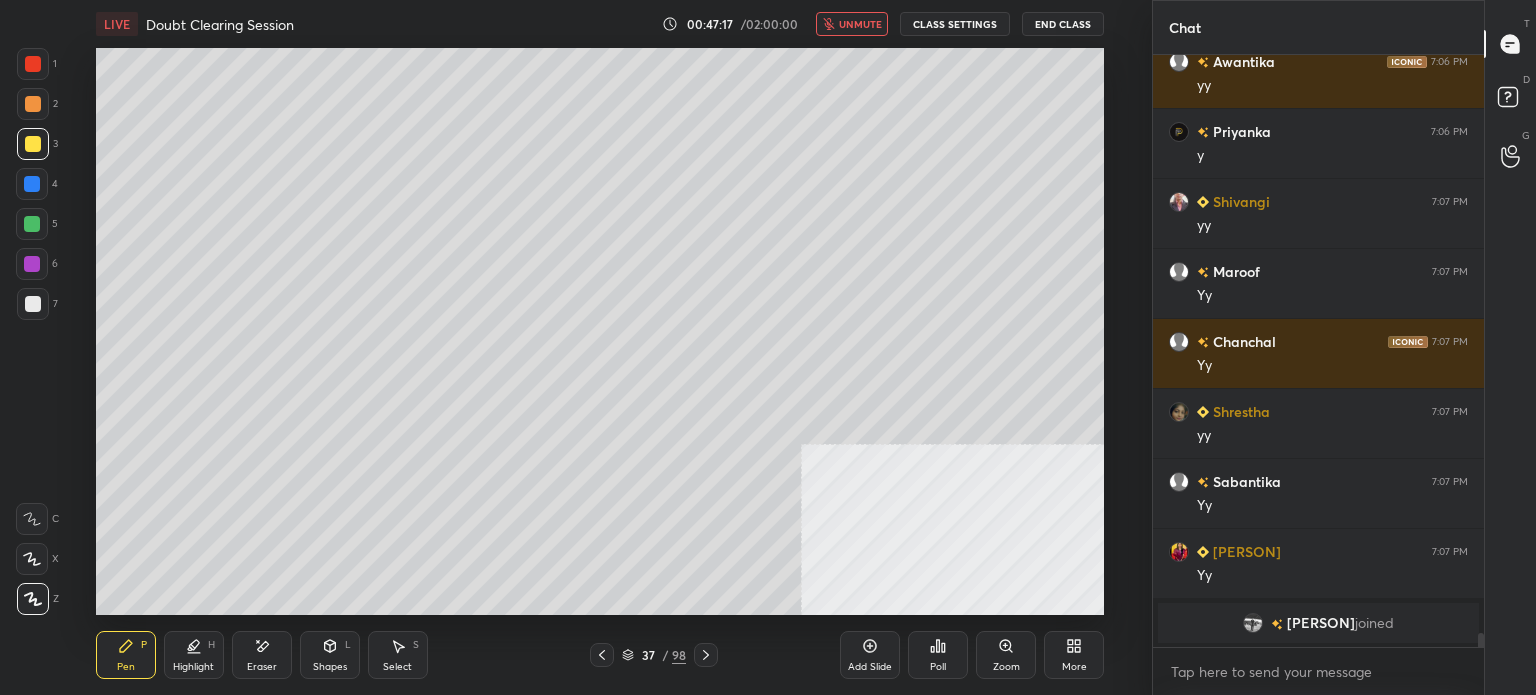 click on "Setting up your live class Poll for   secs No correct answer Start poll" at bounding box center [600, 331] 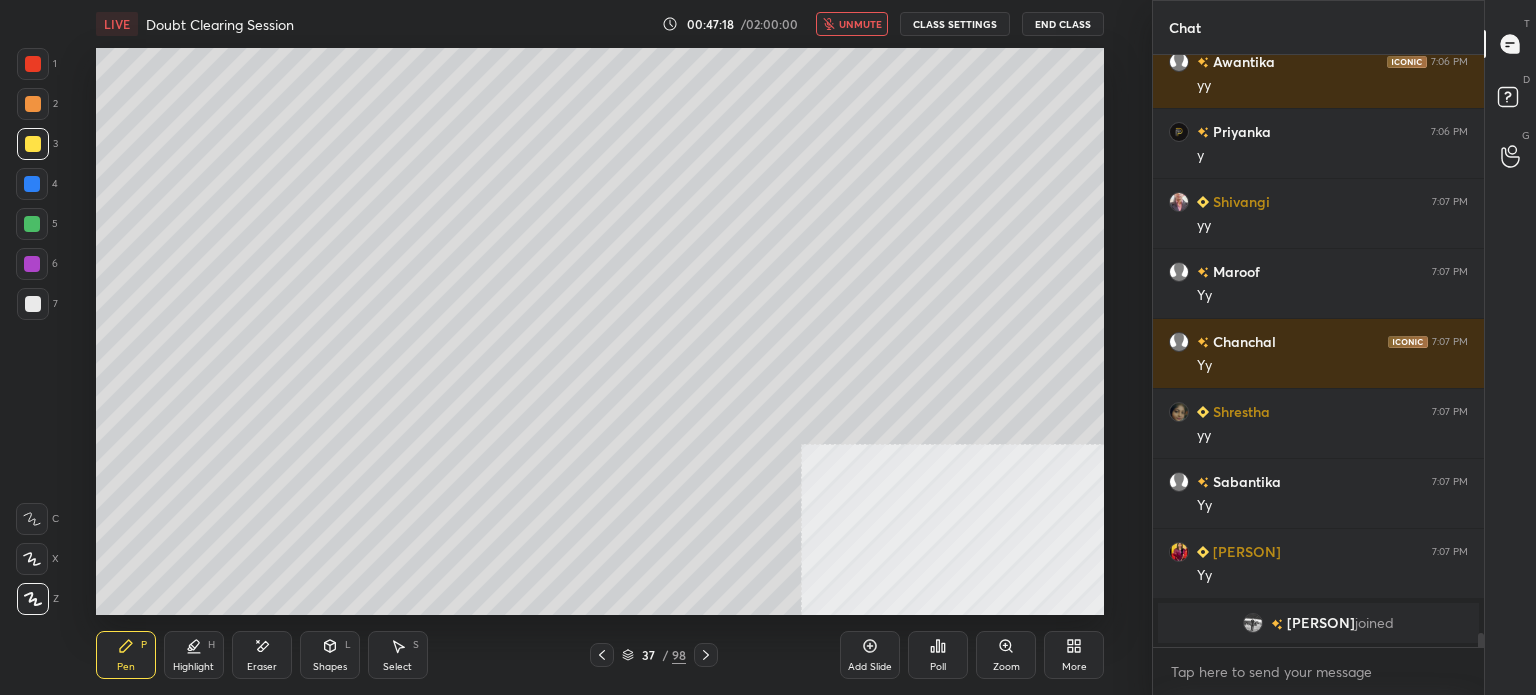 click on "unmute" at bounding box center [860, 24] 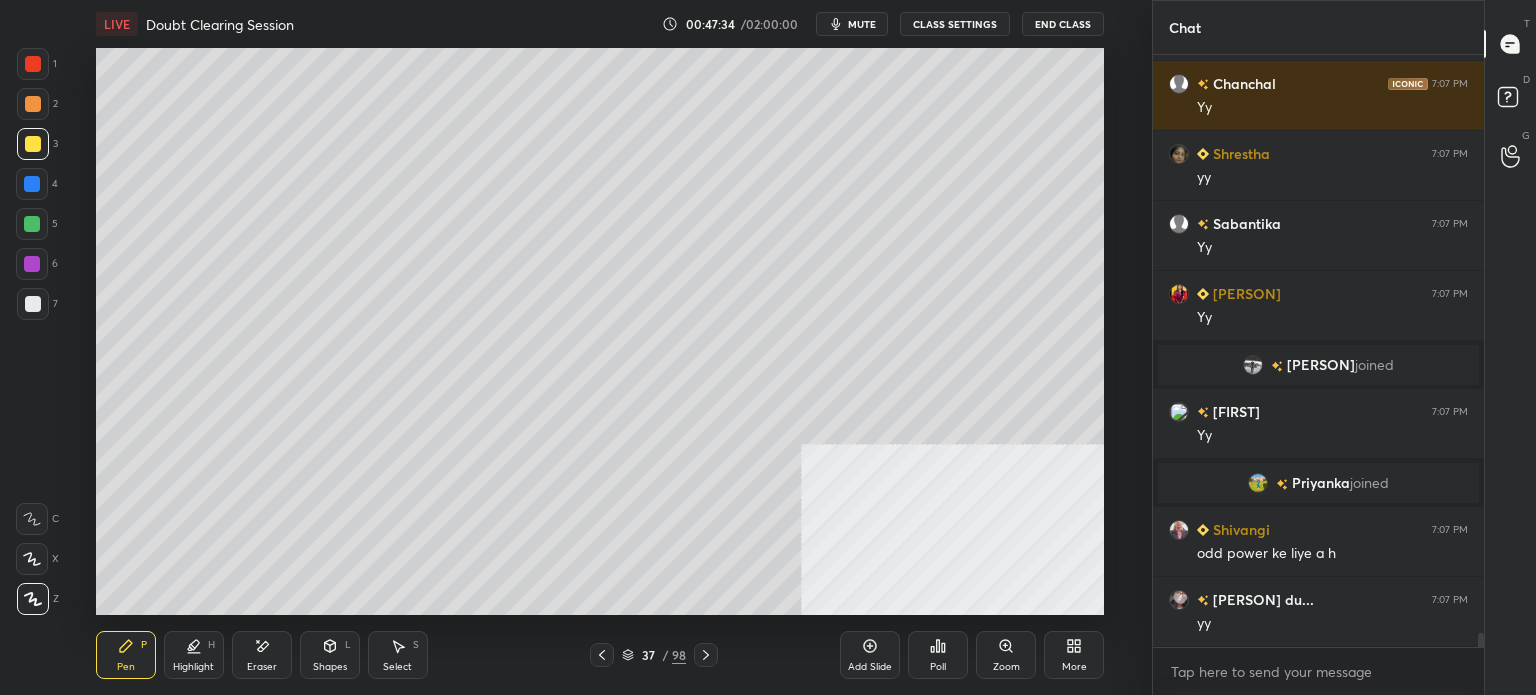 scroll, scrollTop: 24794, scrollLeft: 0, axis: vertical 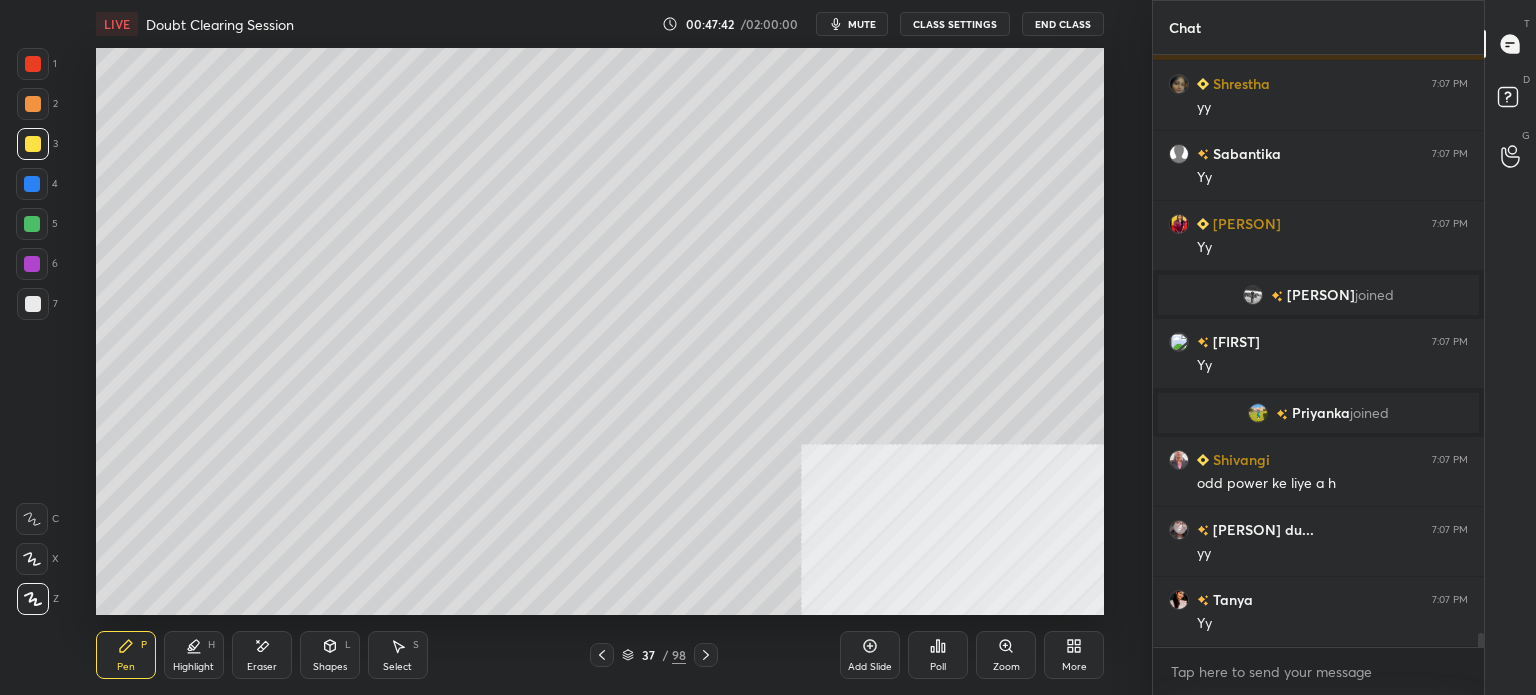 type 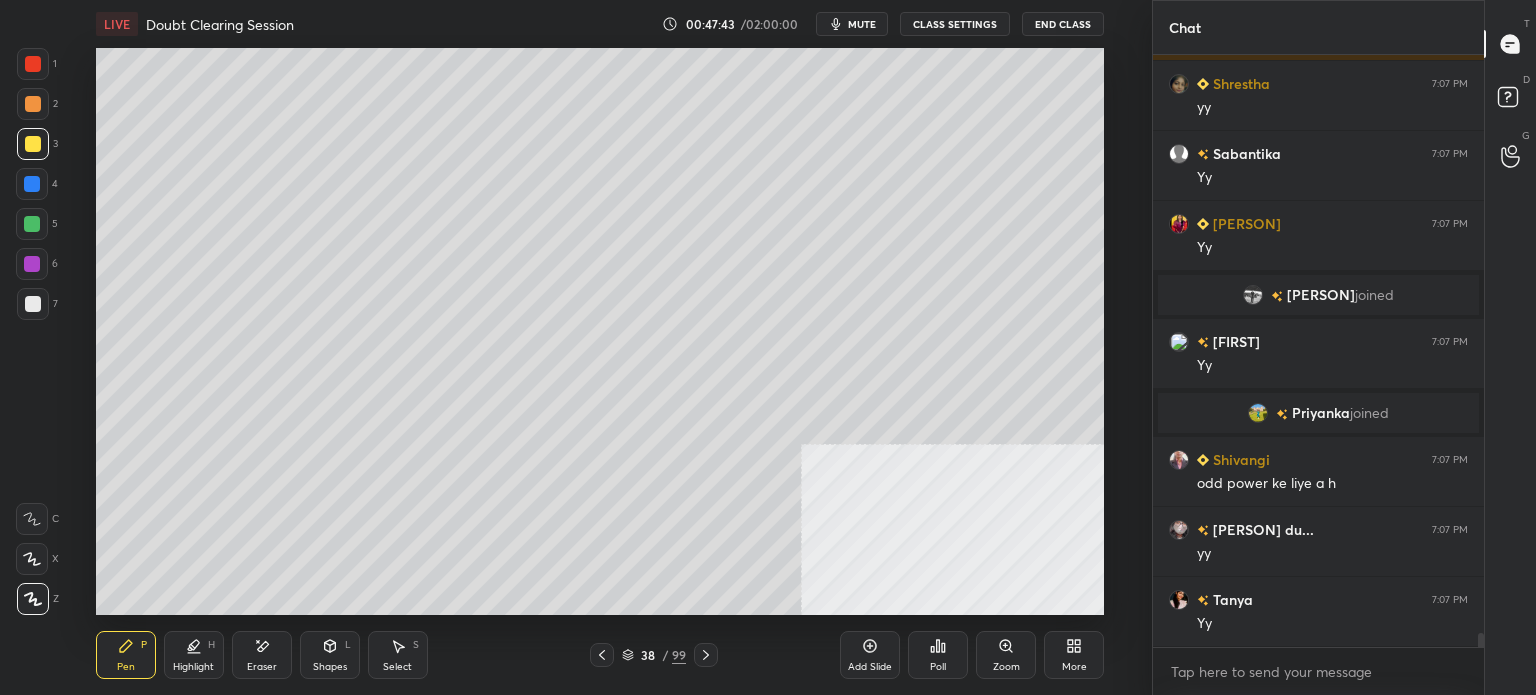 click at bounding box center (33, 104) 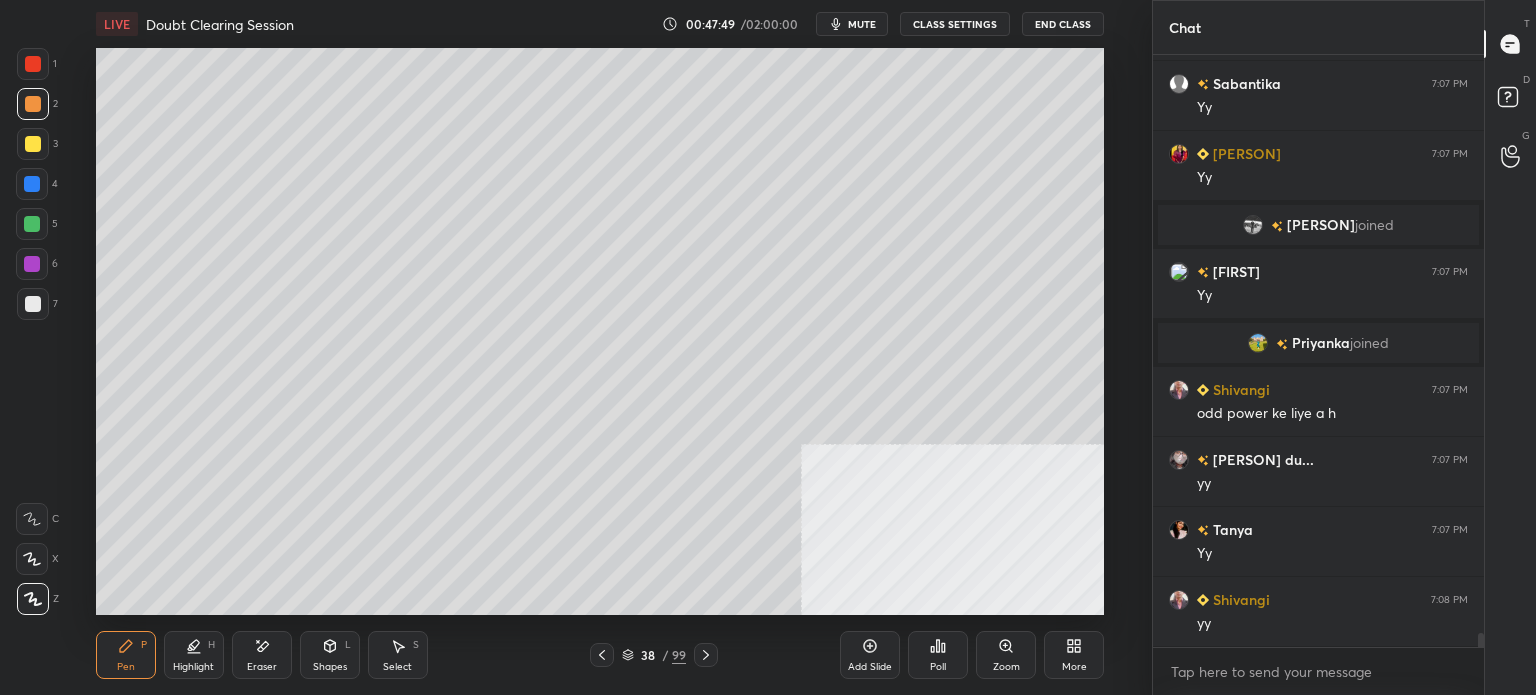 scroll, scrollTop: 24950, scrollLeft: 0, axis: vertical 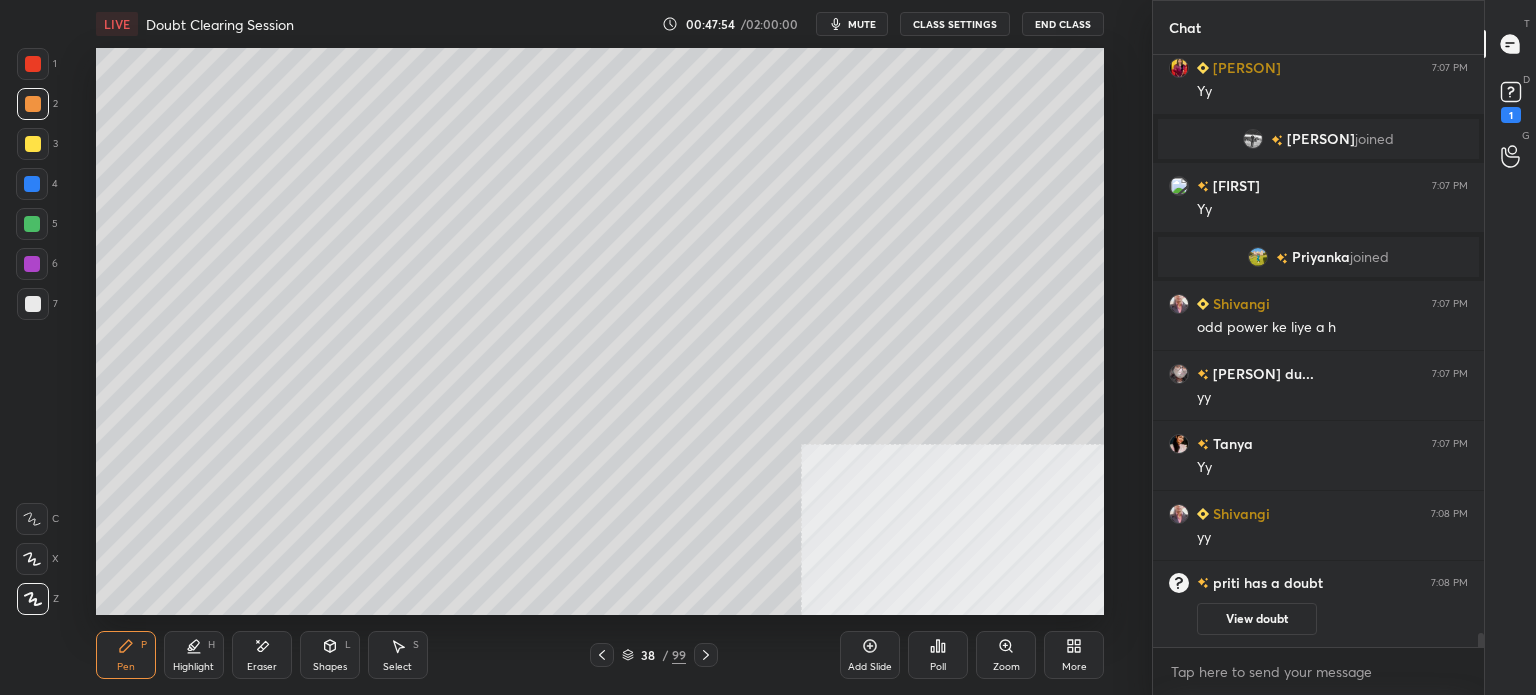 click on "D Doubts (D) 1" at bounding box center [1510, 100] 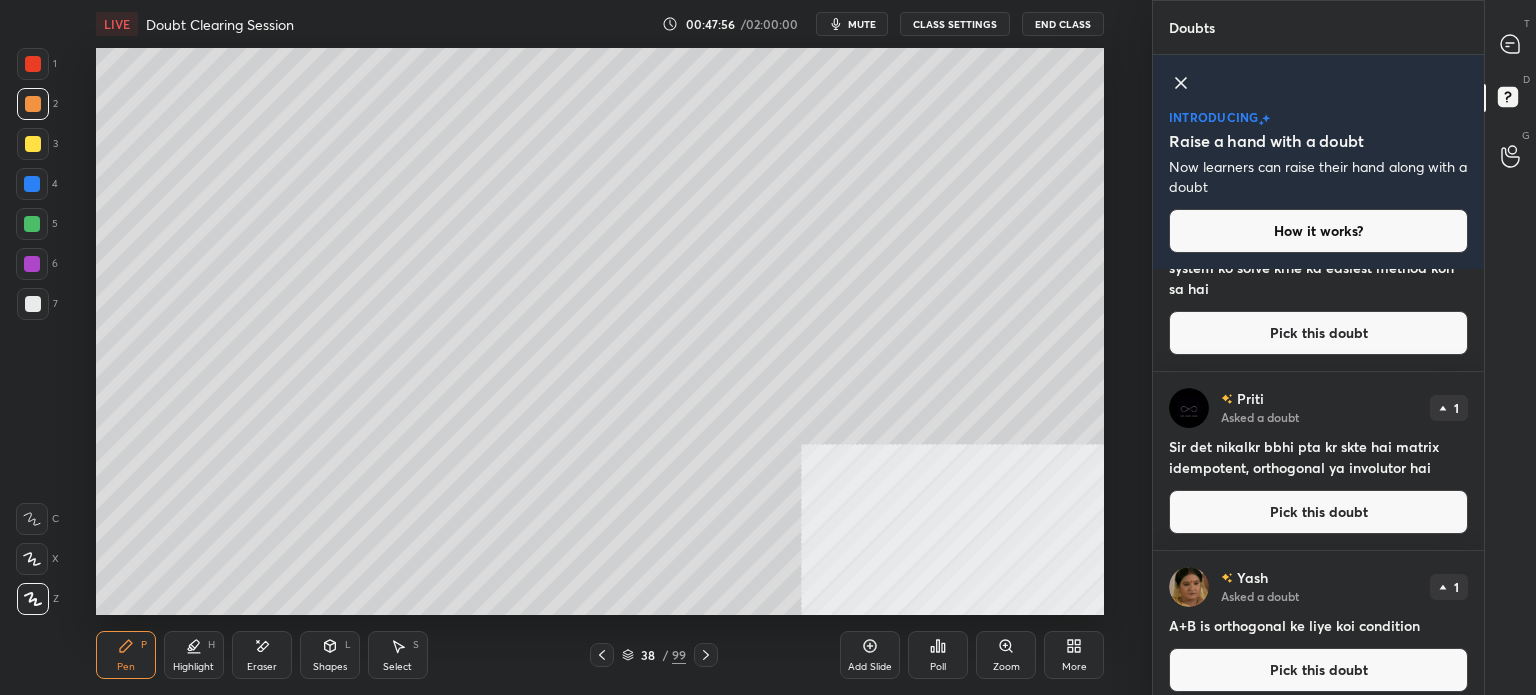 scroll, scrollTop: 100, scrollLeft: 0, axis: vertical 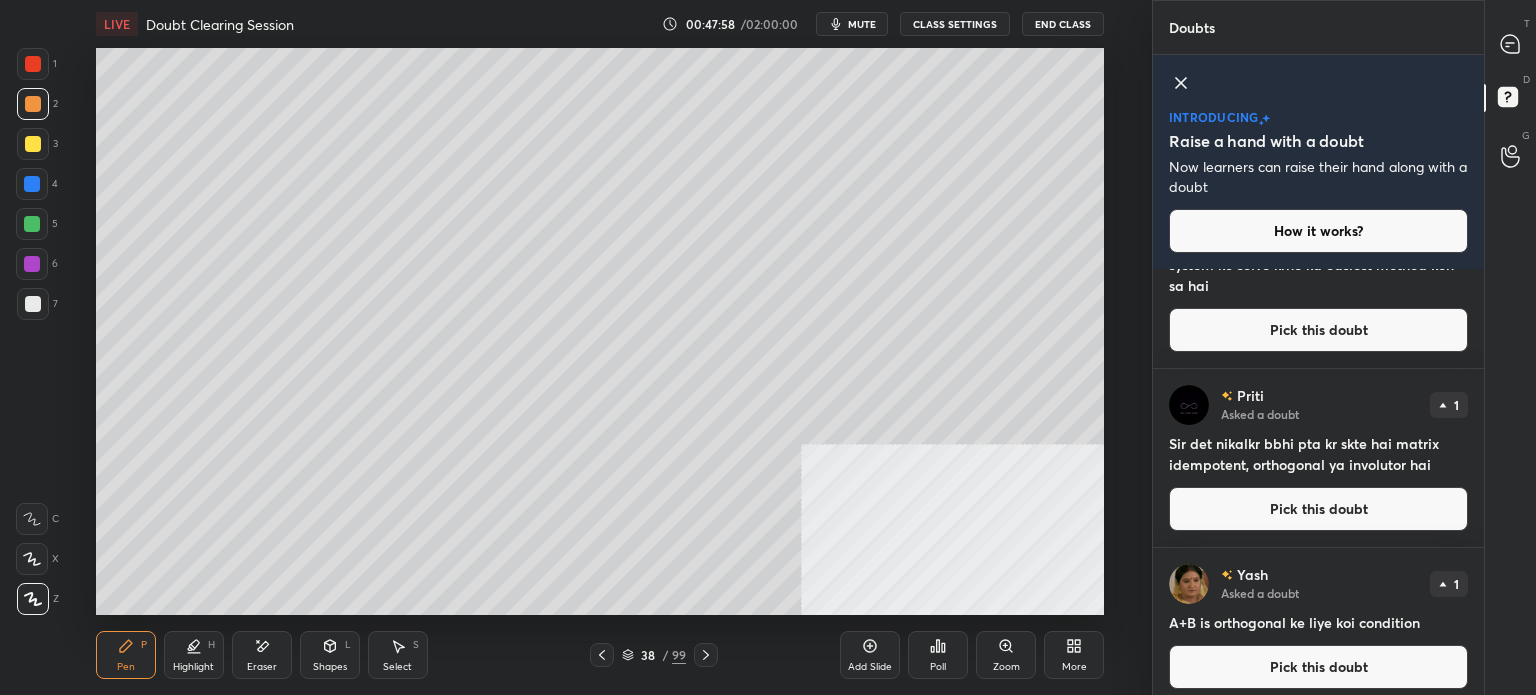 click at bounding box center (1511, 44) 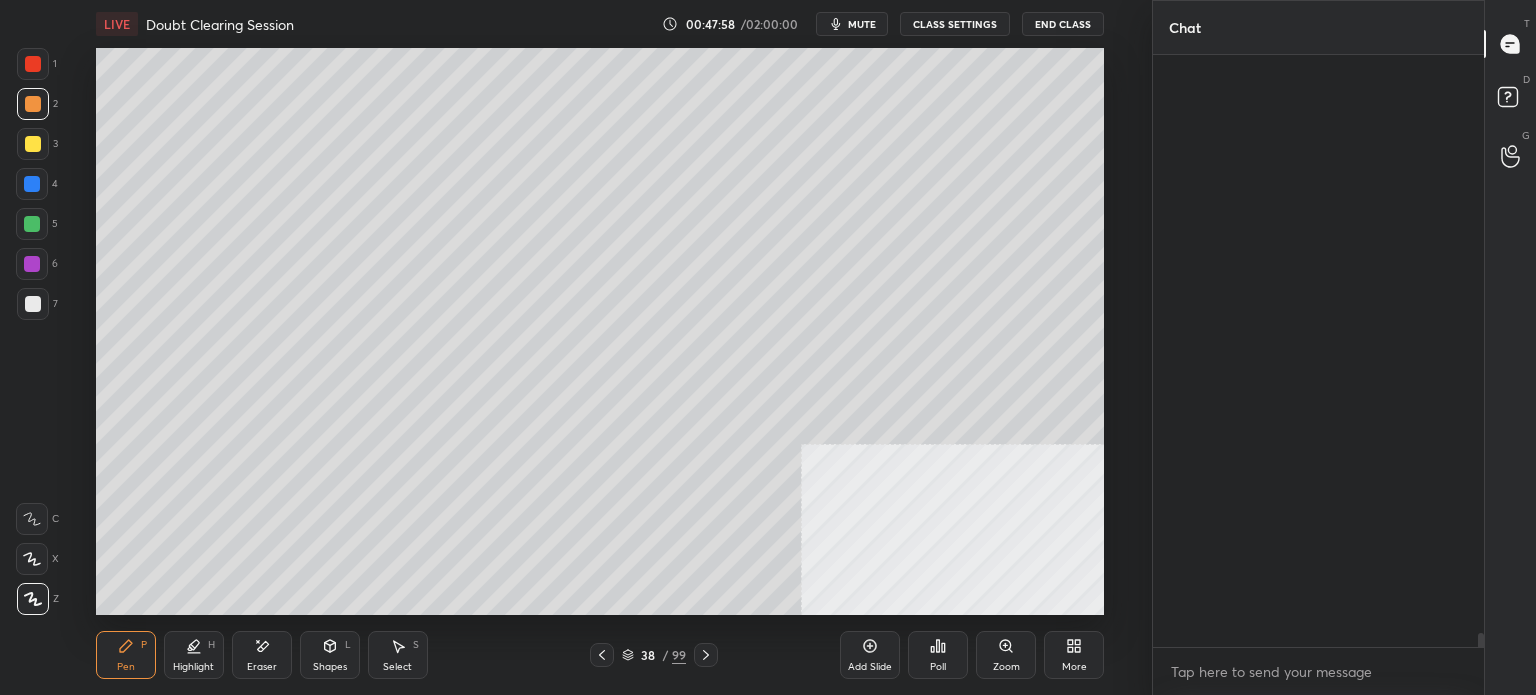 scroll, scrollTop: 25190, scrollLeft: 0, axis: vertical 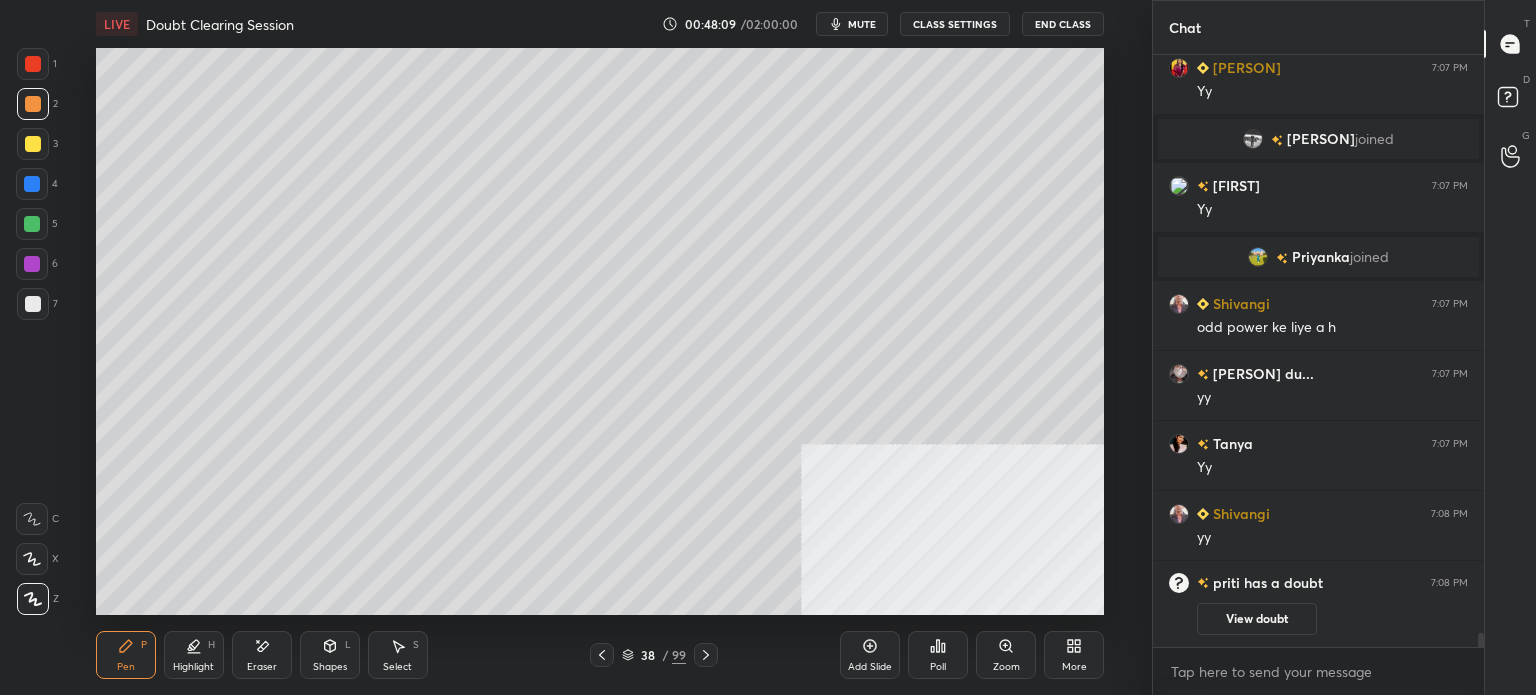 click at bounding box center [33, 304] 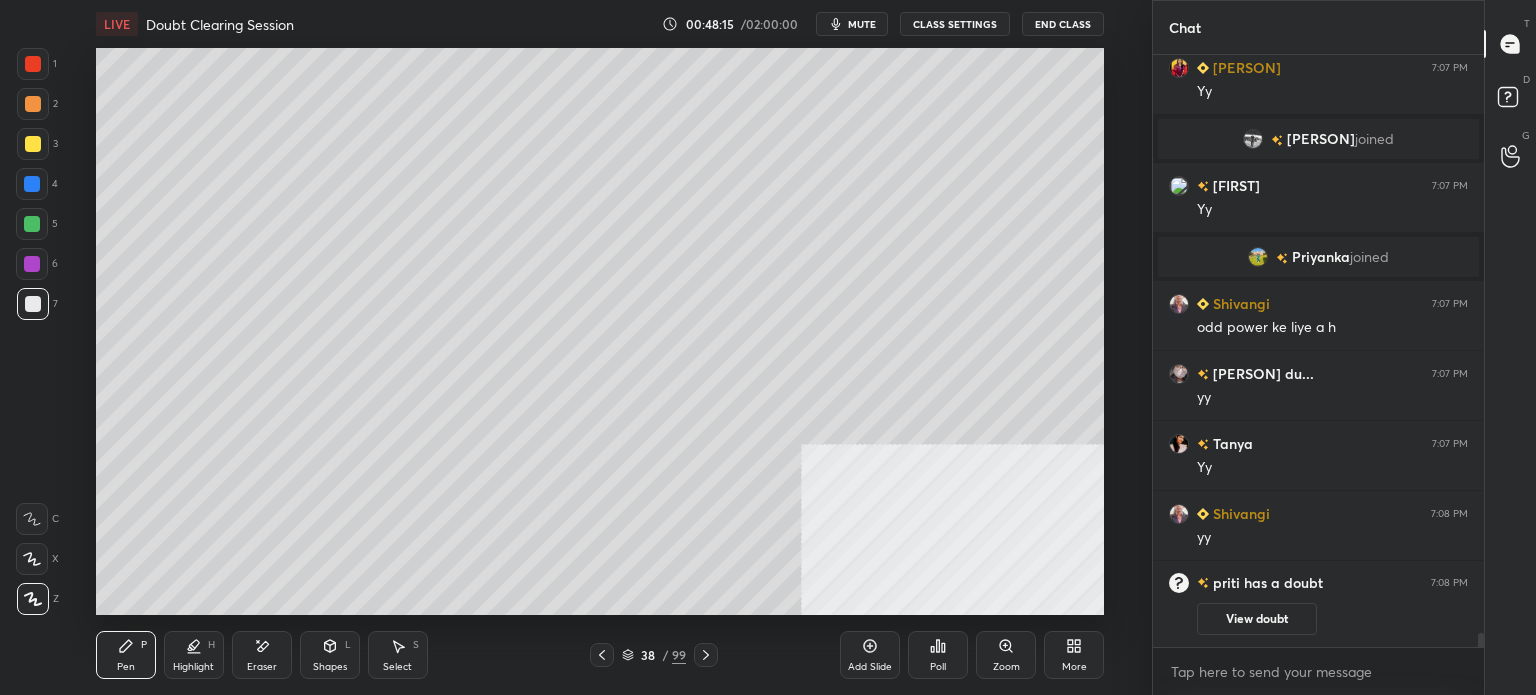 scroll, scrollTop: 25260, scrollLeft: 0, axis: vertical 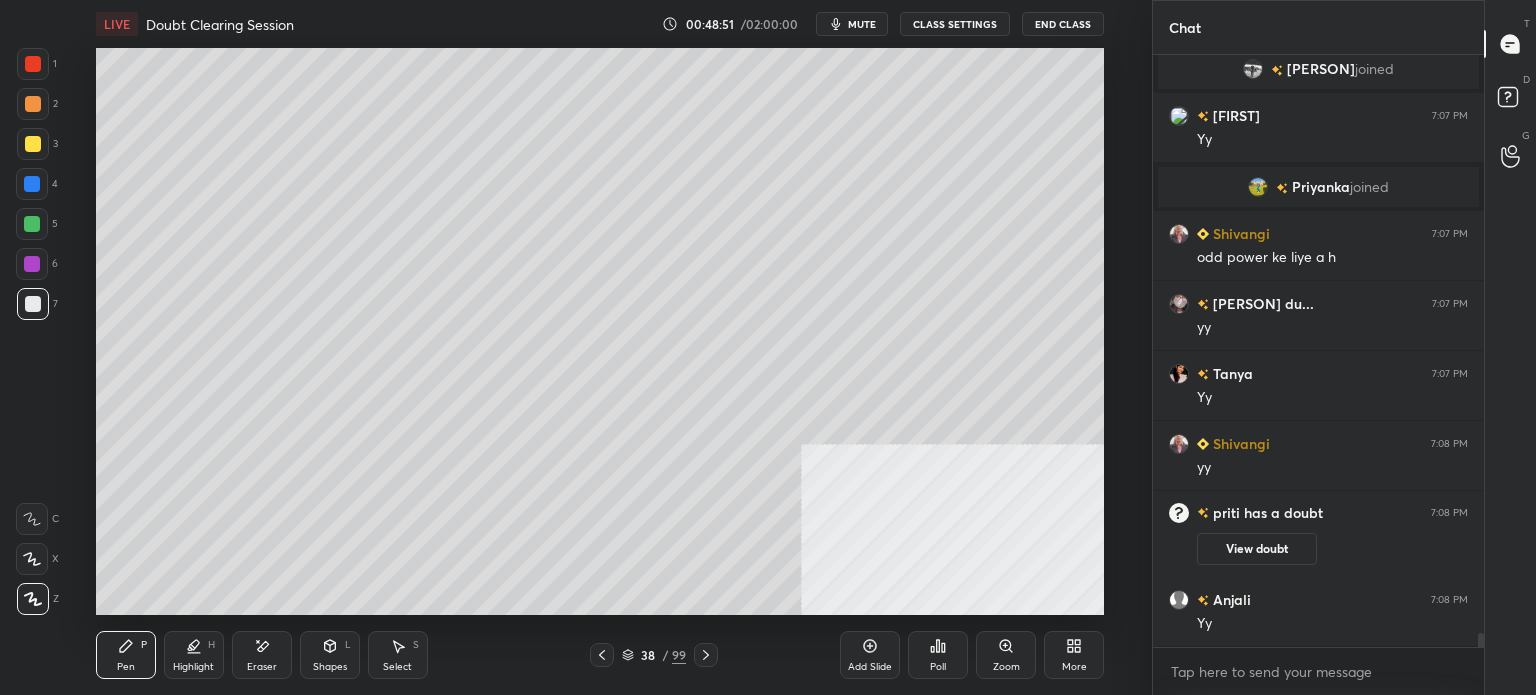 click on "Select S" at bounding box center [398, 655] 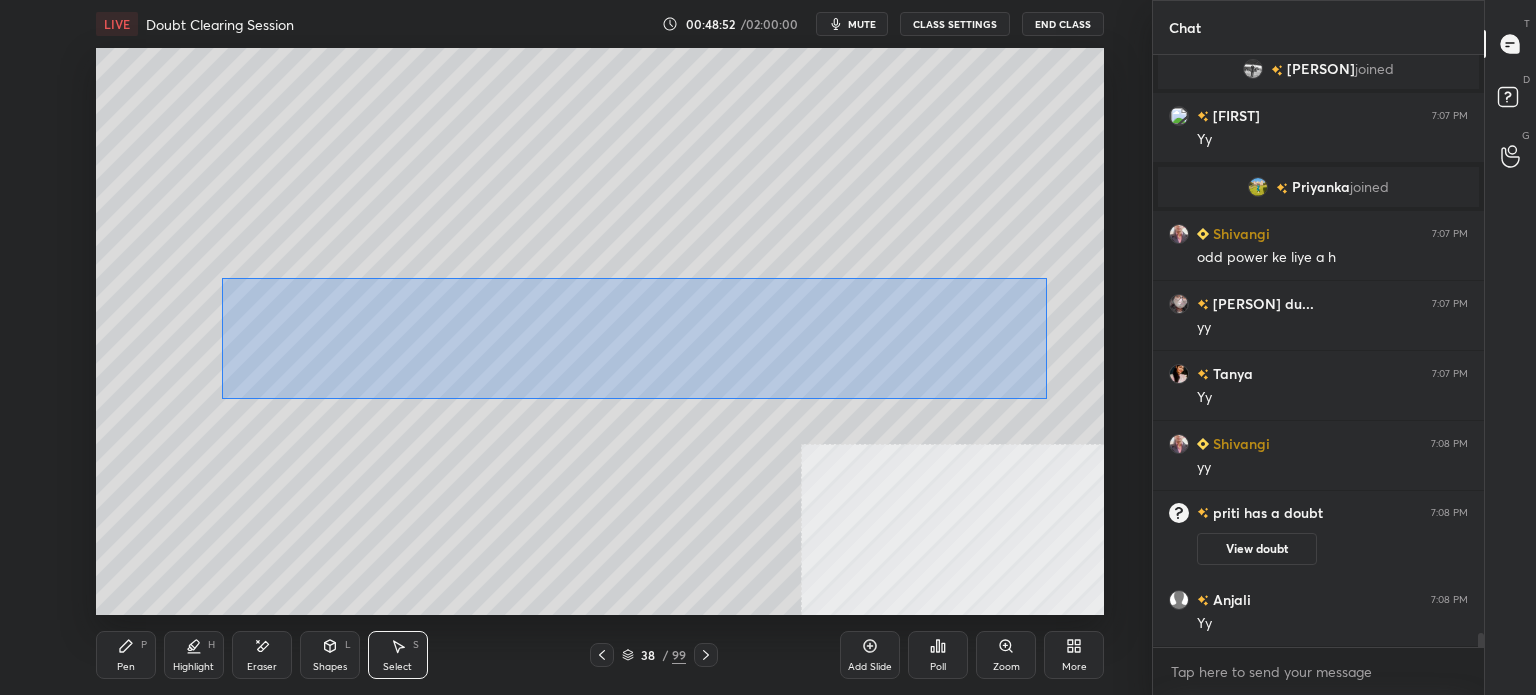 drag, startPoint x: 221, startPoint y: 278, endPoint x: 1048, endPoint y: 406, distance: 836.84705 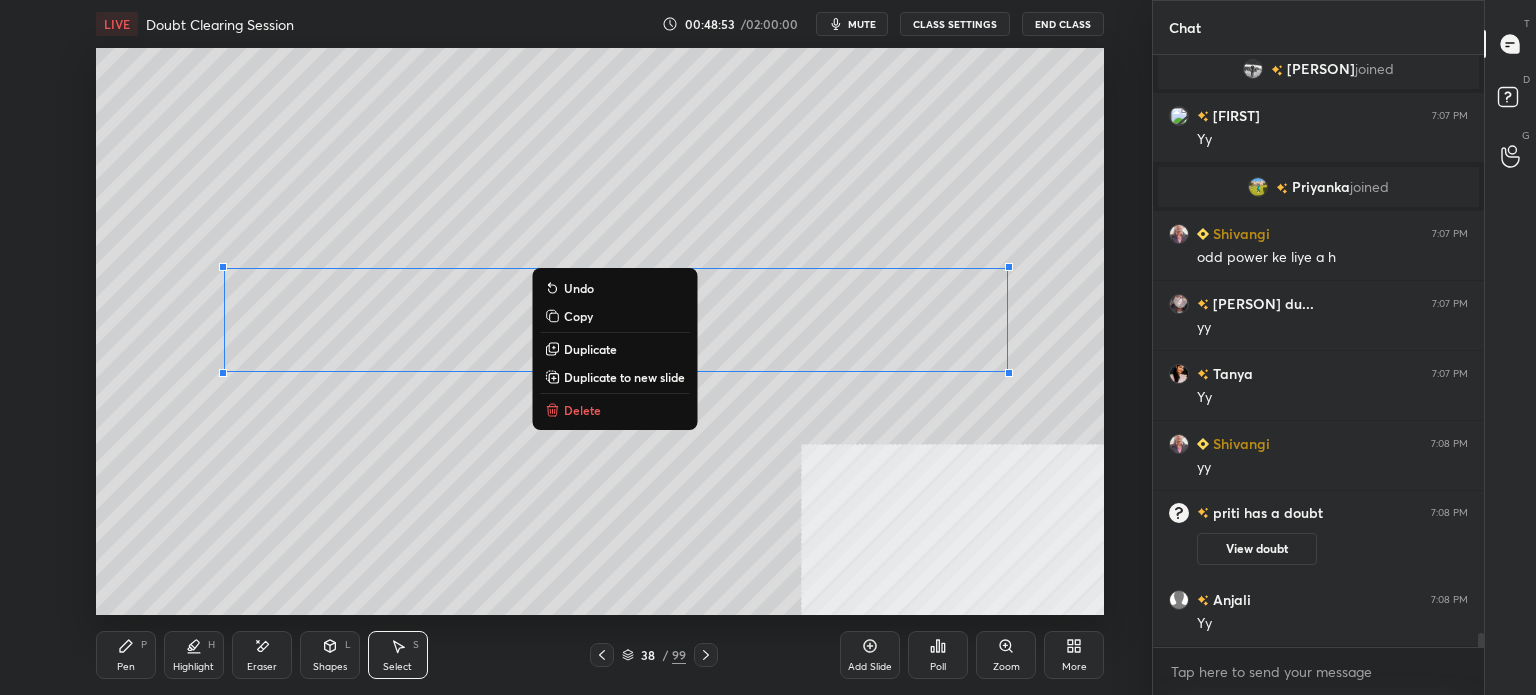 click on "Duplicate" at bounding box center [590, 349] 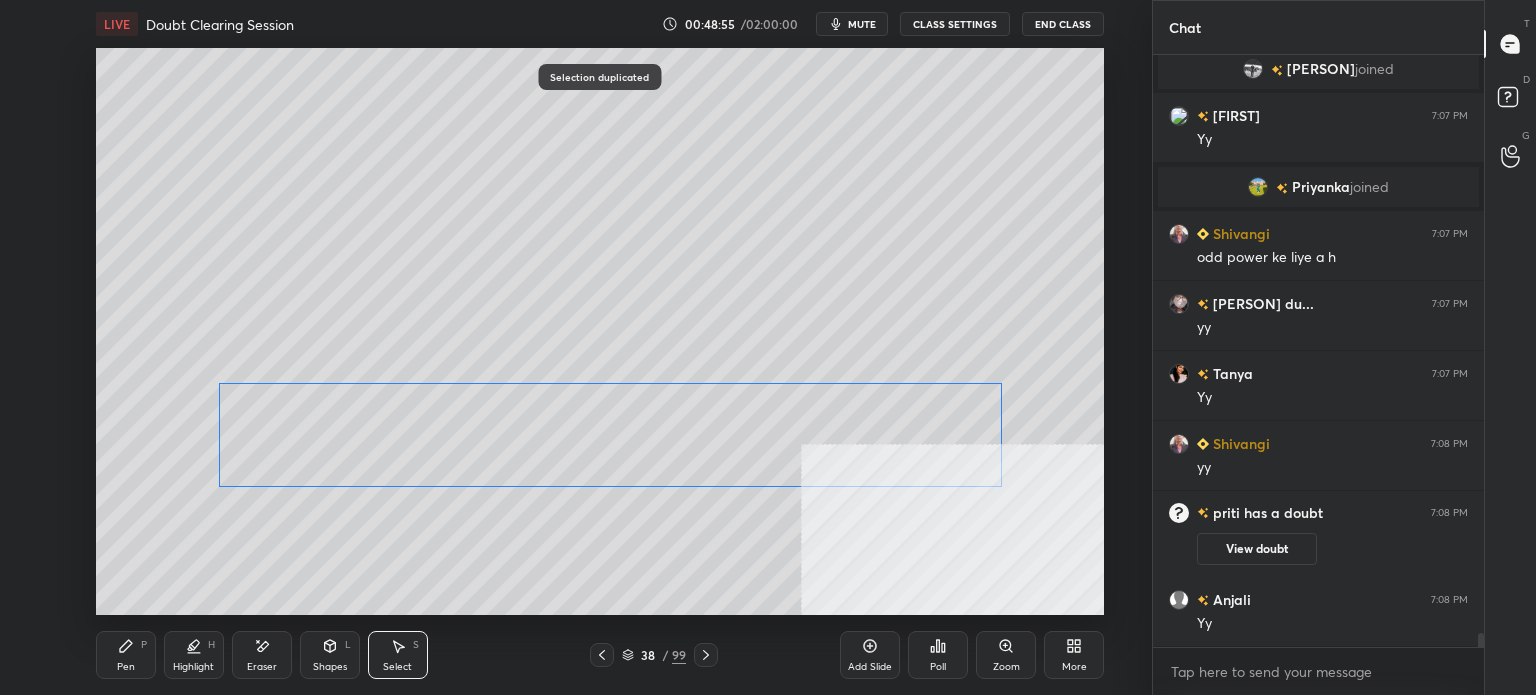 drag, startPoint x: 419, startPoint y: 417, endPoint x: 406, endPoint y: 439, distance: 25.553865 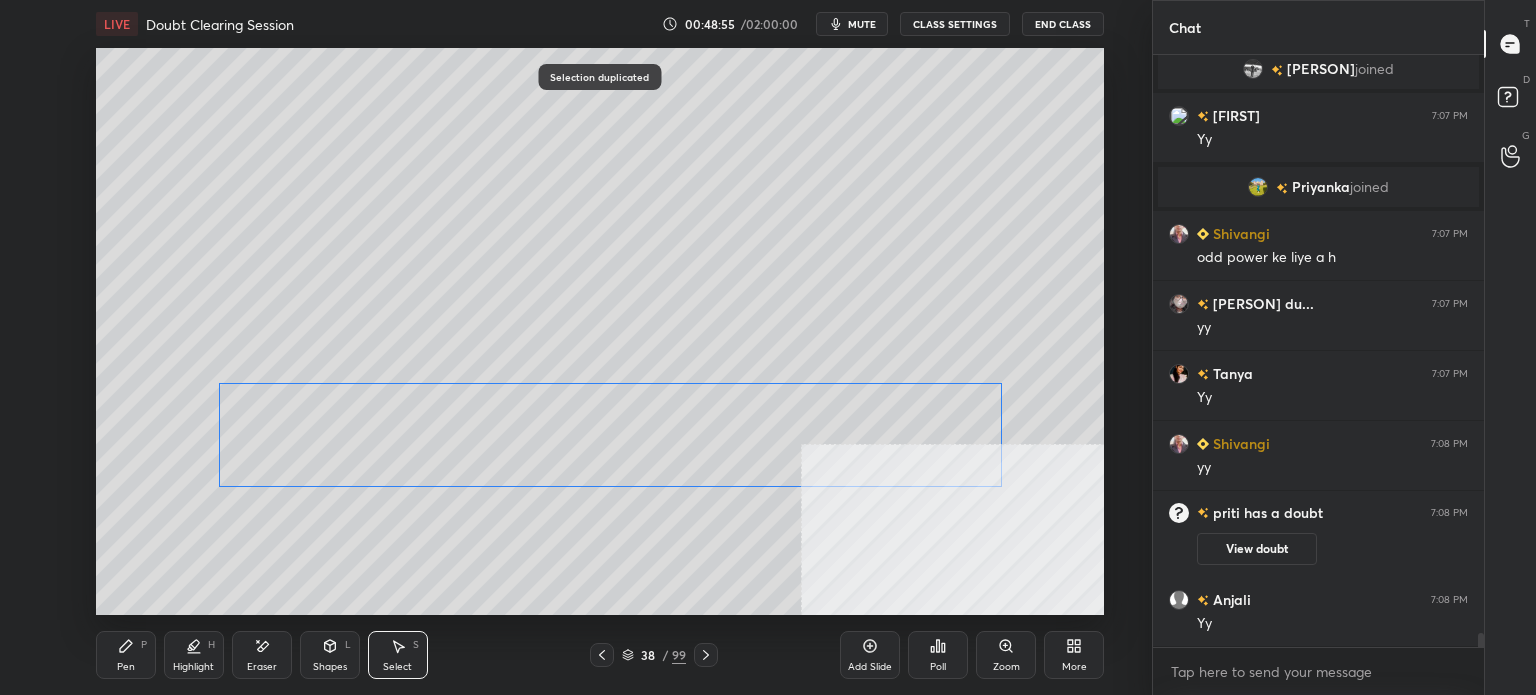 click on "0 ° Undo Copy Duplicate Duplicate to new slide Delete" at bounding box center [600, 331] 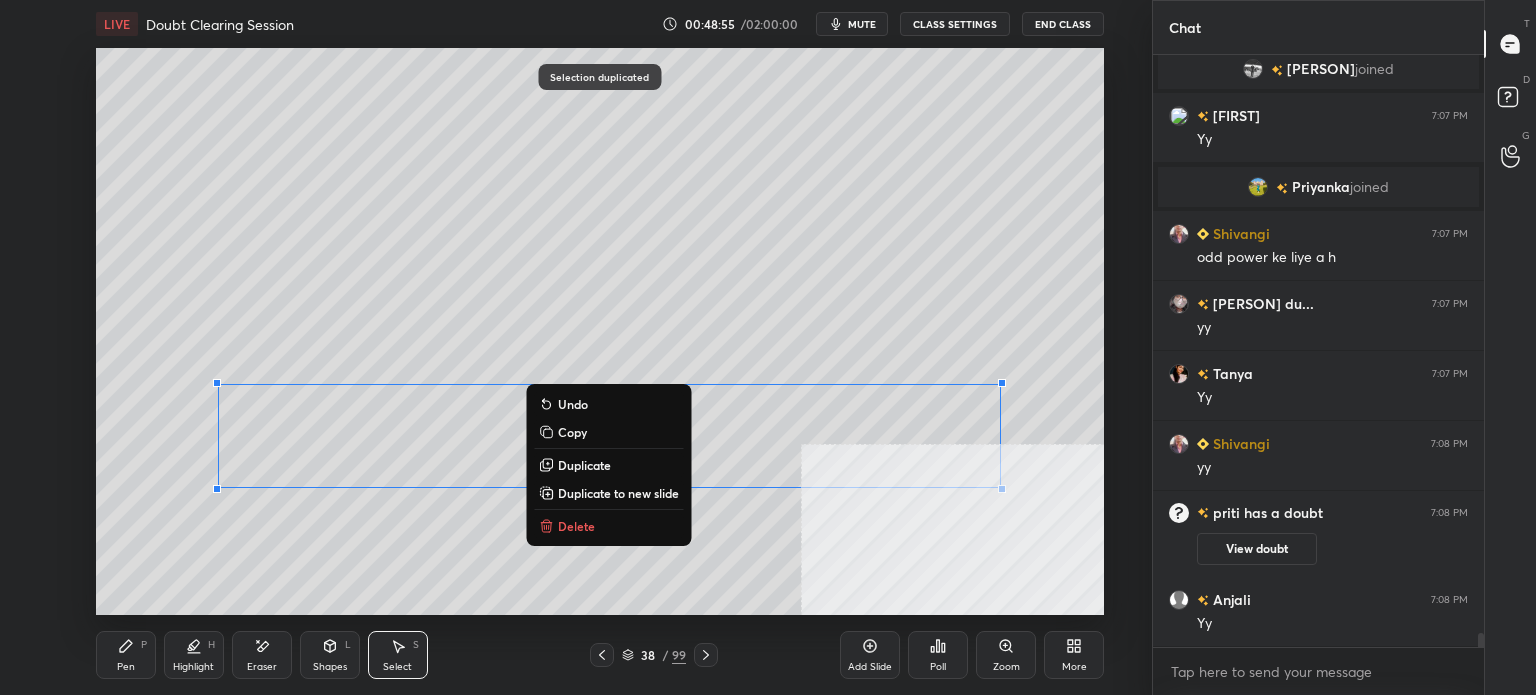 click 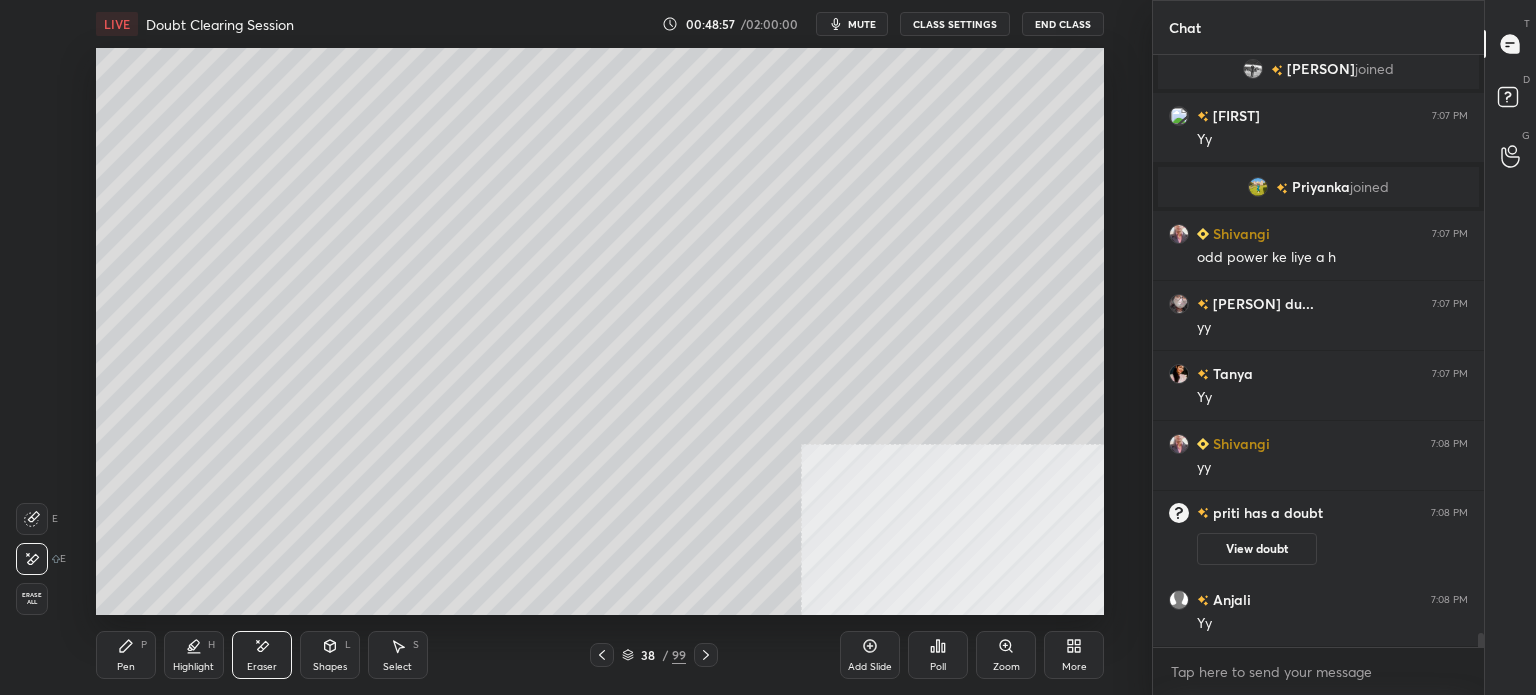 drag, startPoint x: 130, startPoint y: 648, endPoint x: 144, endPoint y: 619, distance: 32.202484 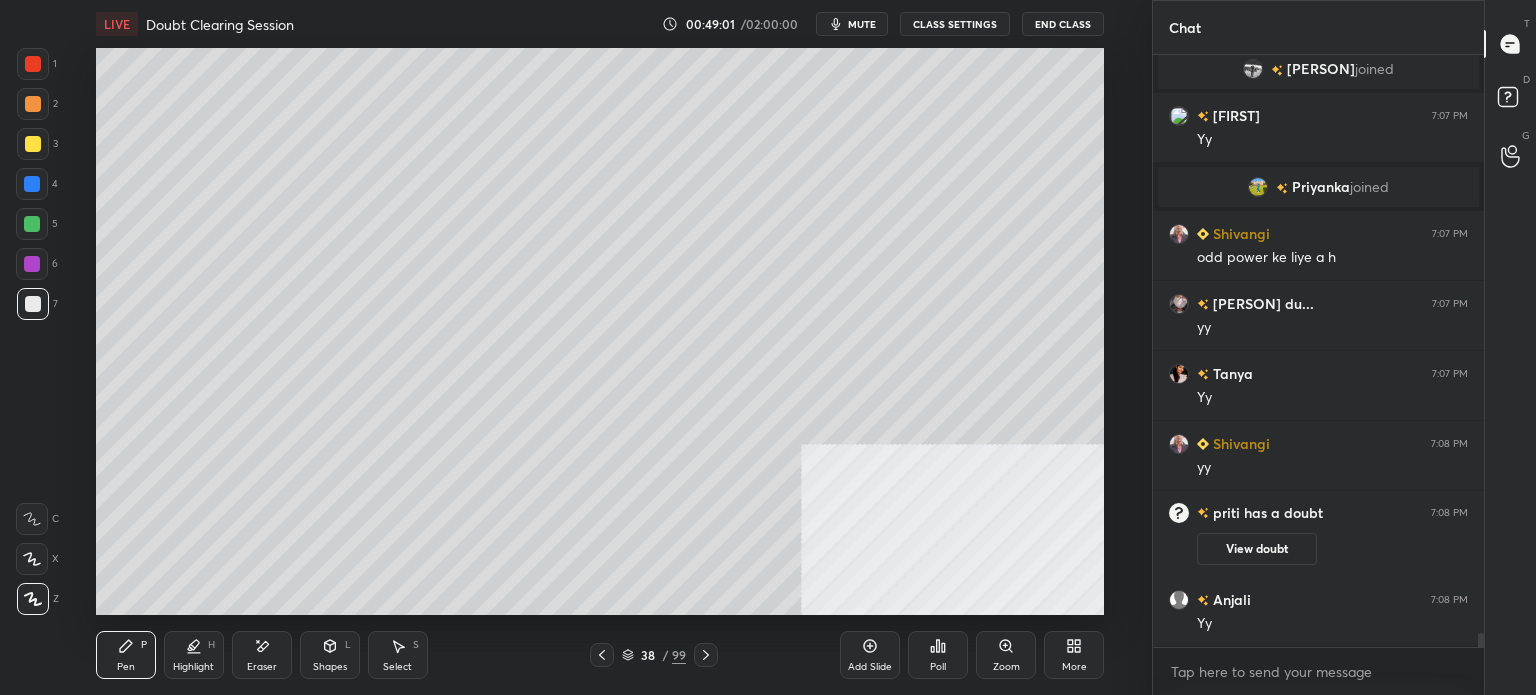 click on "Eraser" at bounding box center [262, 655] 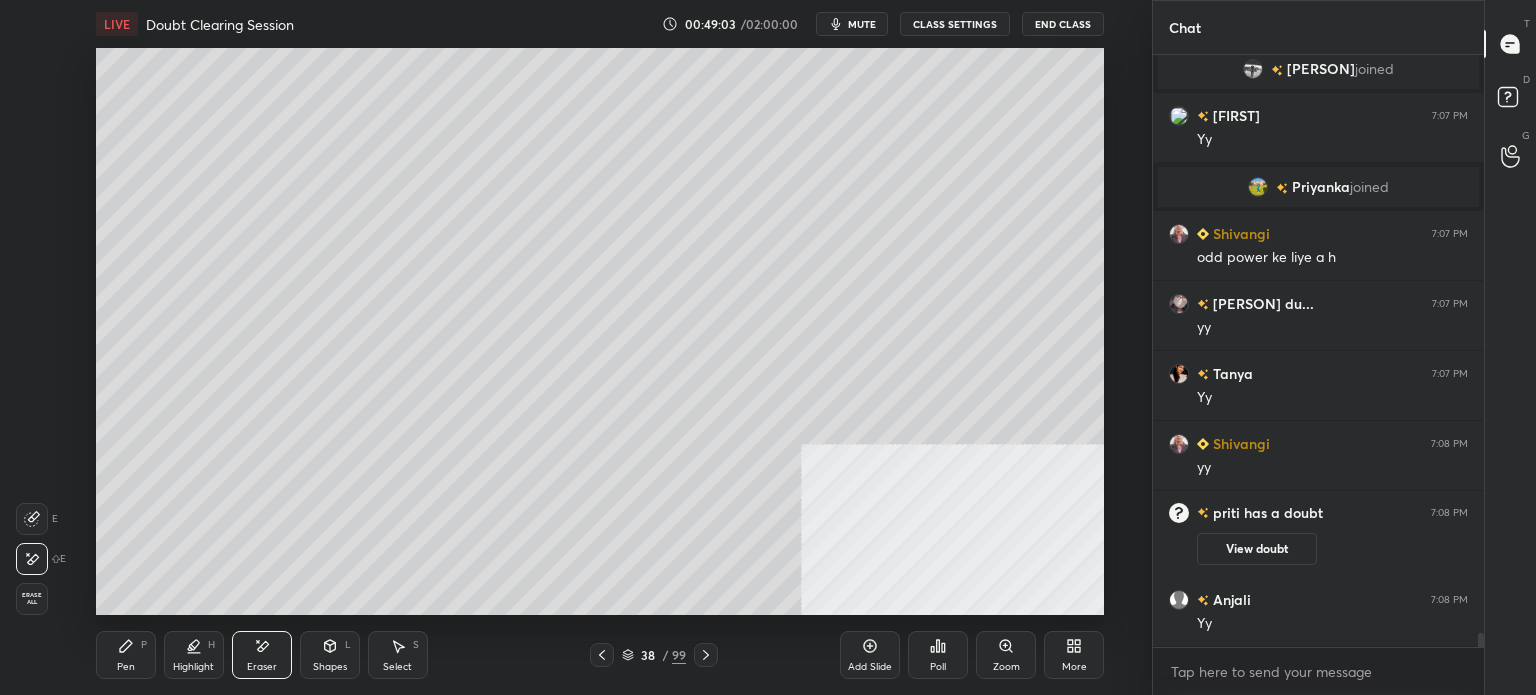click on "Pen" at bounding box center [126, 667] 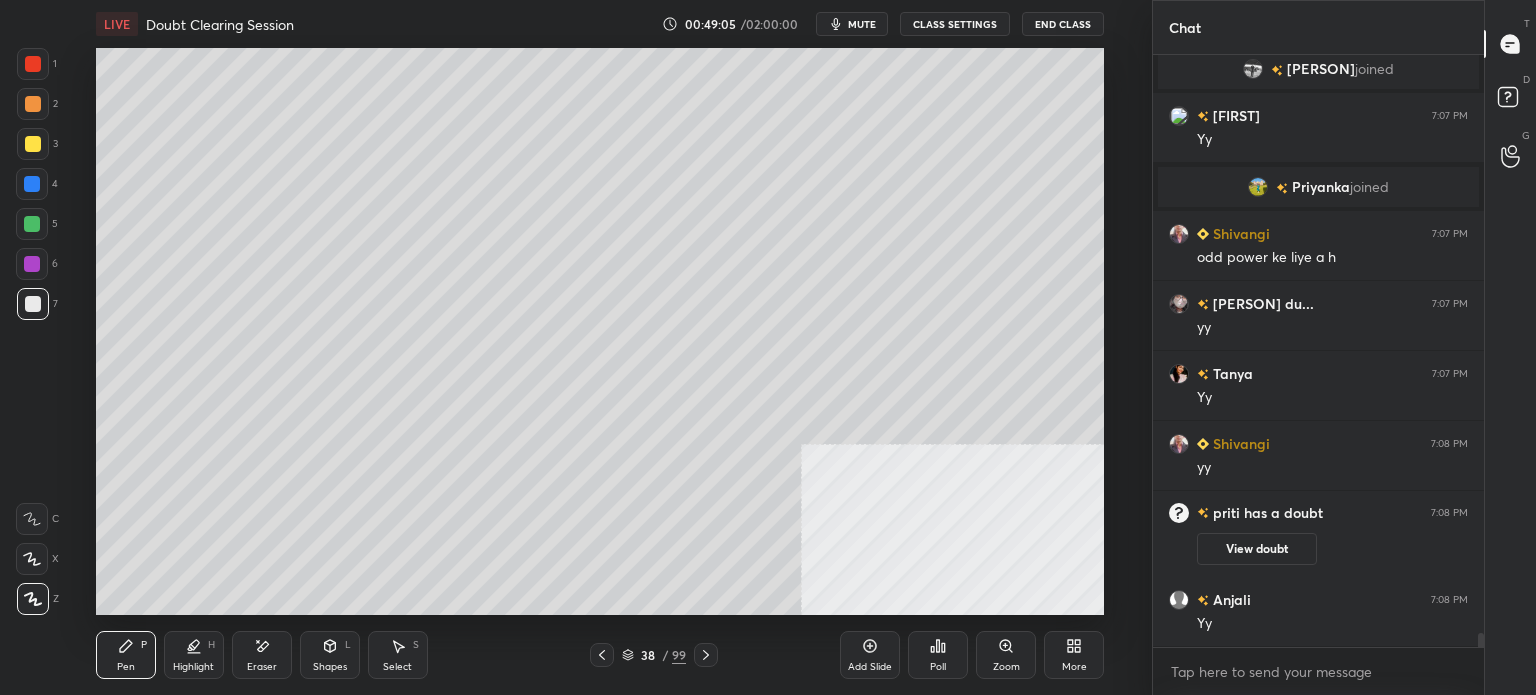 click on "Select S" at bounding box center [398, 655] 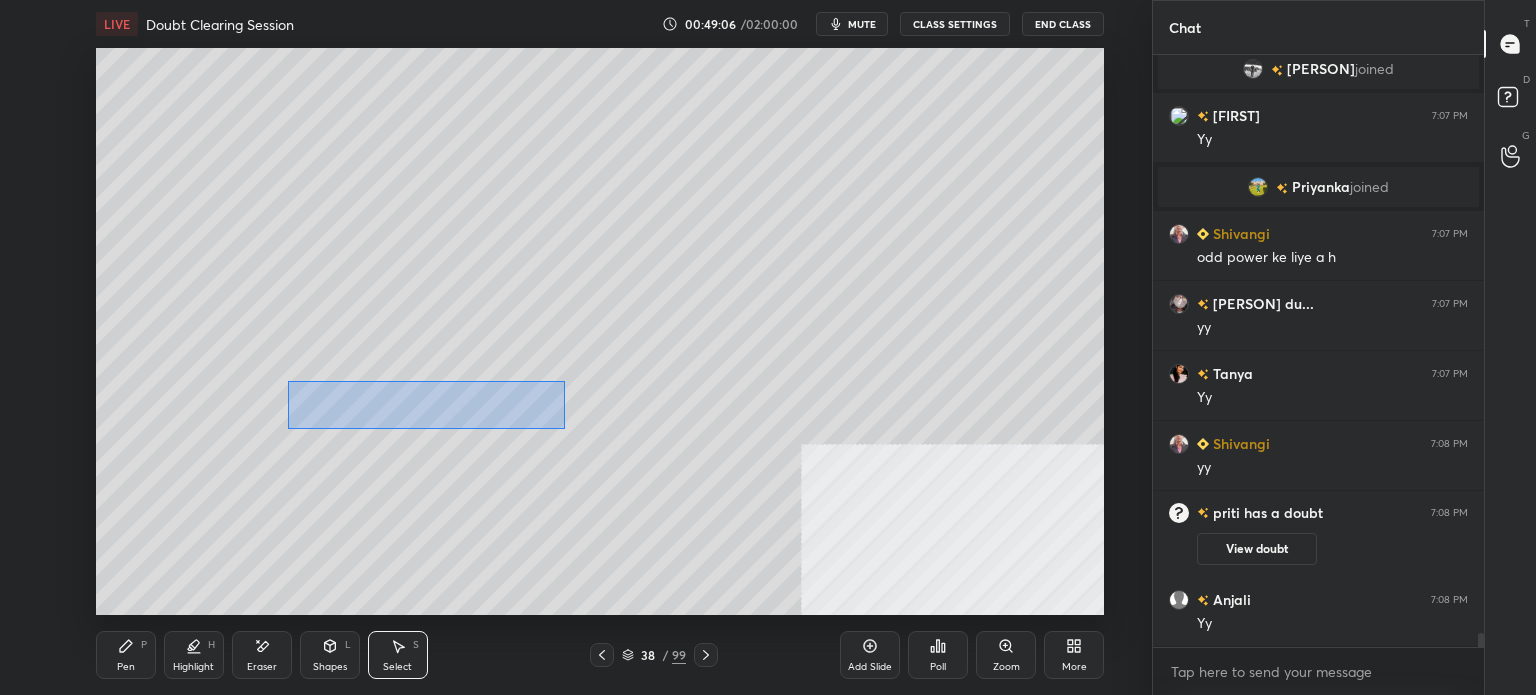 drag, startPoint x: 288, startPoint y: 382, endPoint x: 556, endPoint y: 423, distance: 271.11804 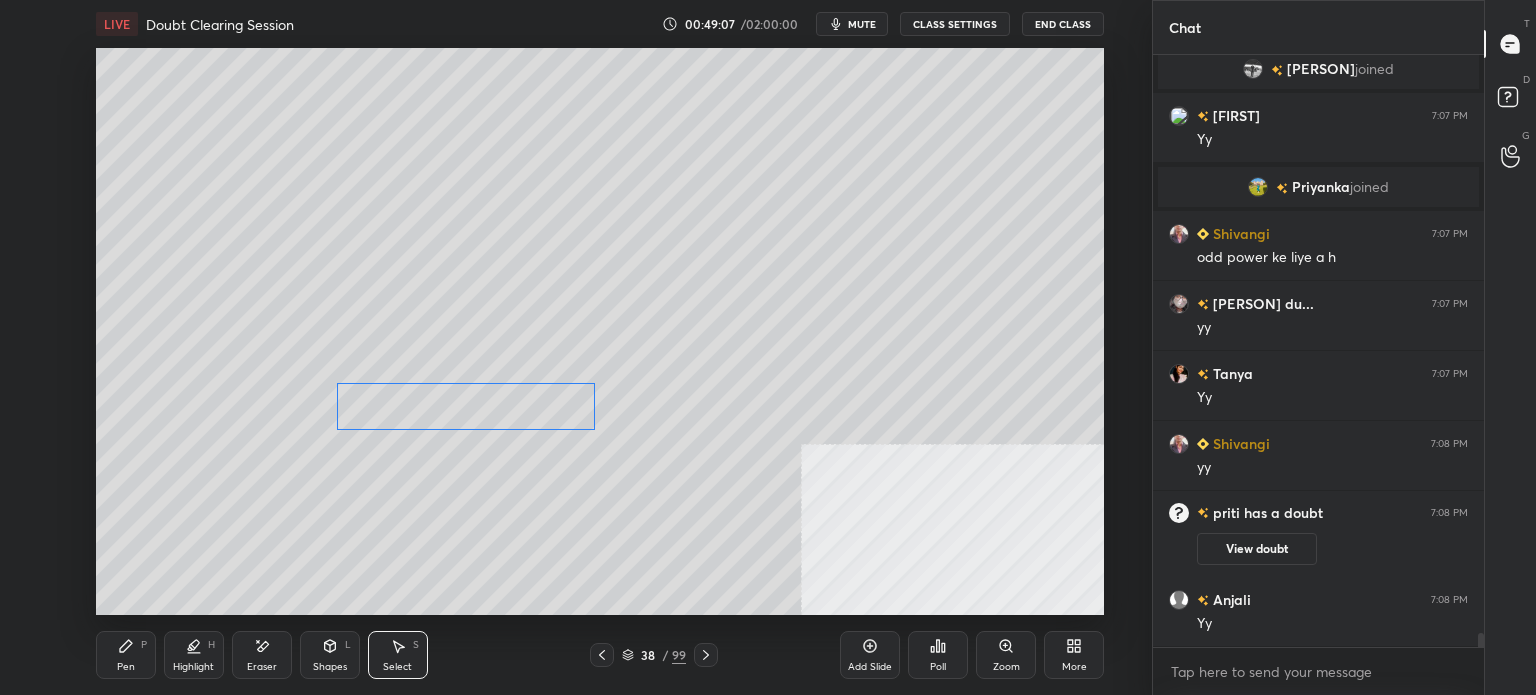 drag, startPoint x: 505, startPoint y: 414, endPoint x: 550, endPoint y: 411, distance: 45.099888 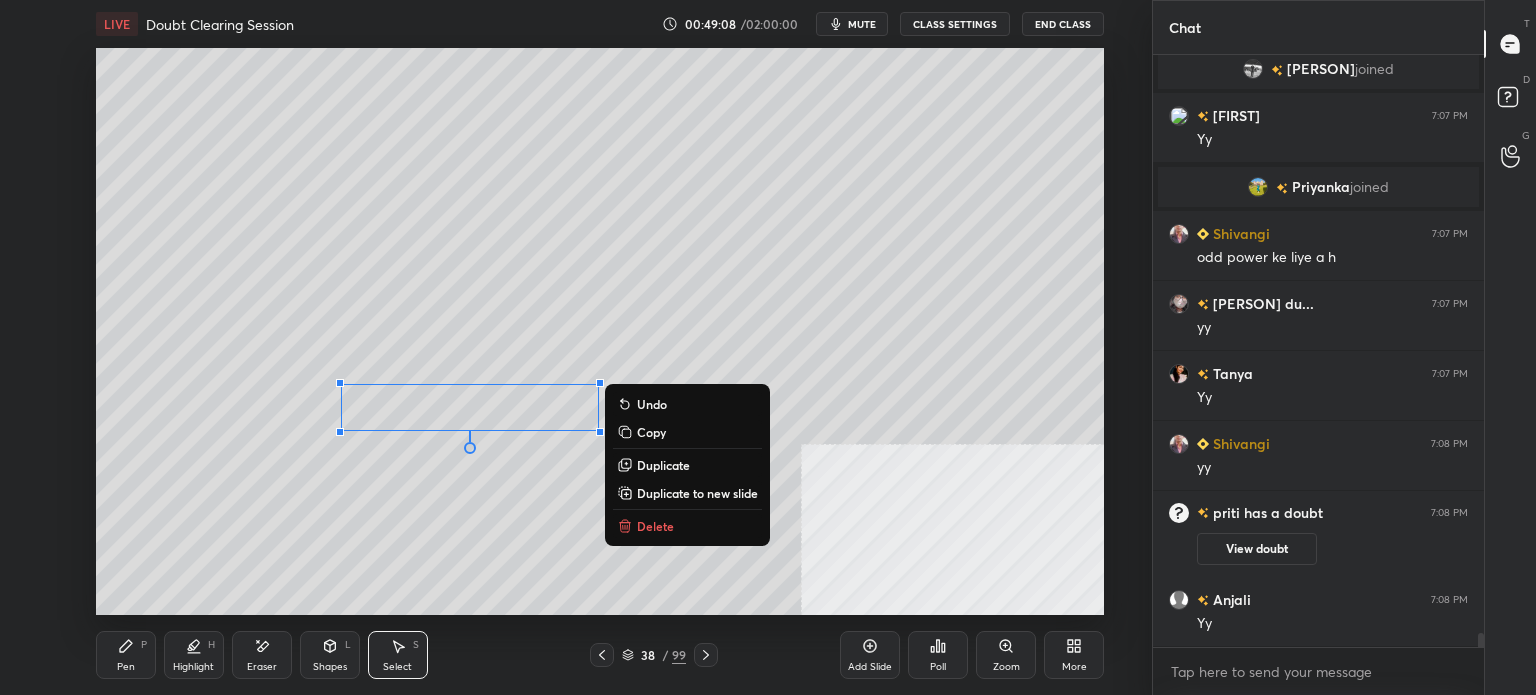drag, startPoint x: 136, startPoint y: 656, endPoint x: 159, endPoint y: 616, distance: 46.141087 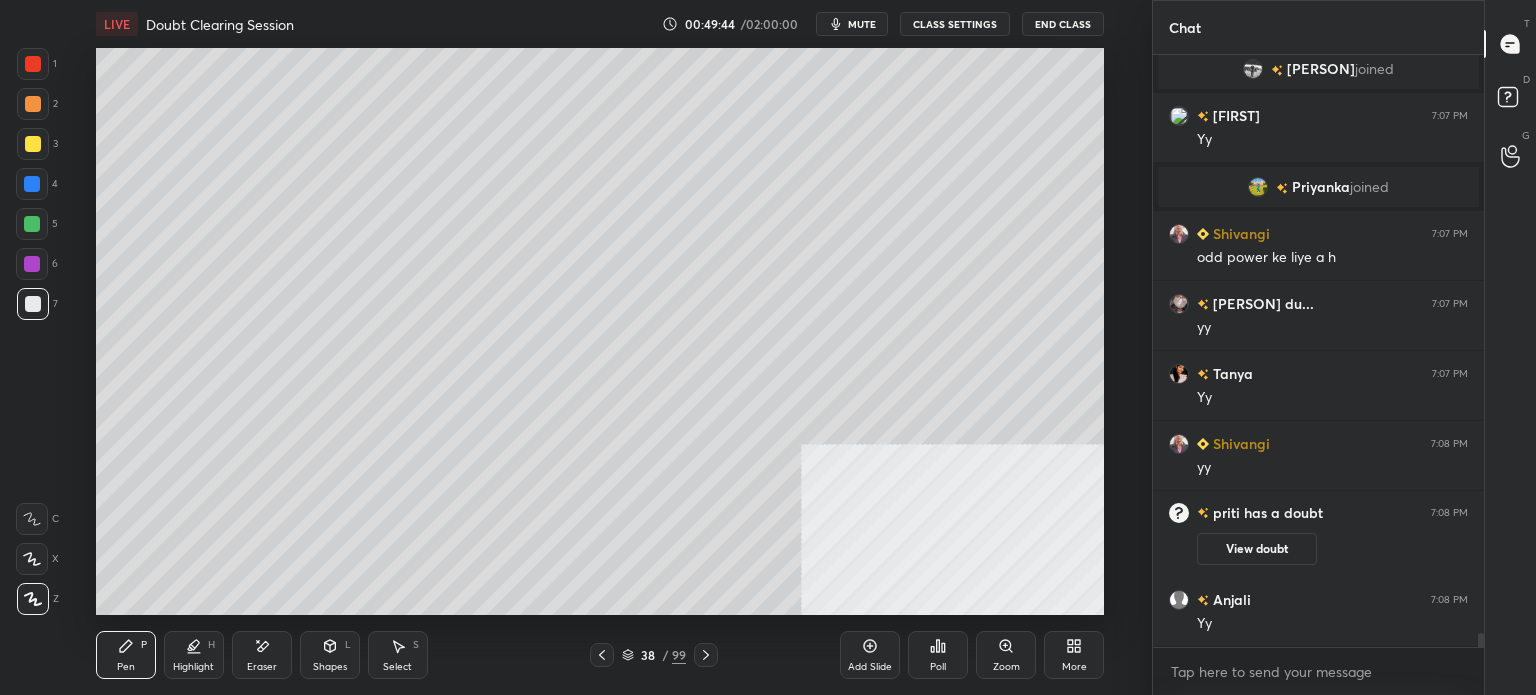 scroll, scrollTop: 25330, scrollLeft: 0, axis: vertical 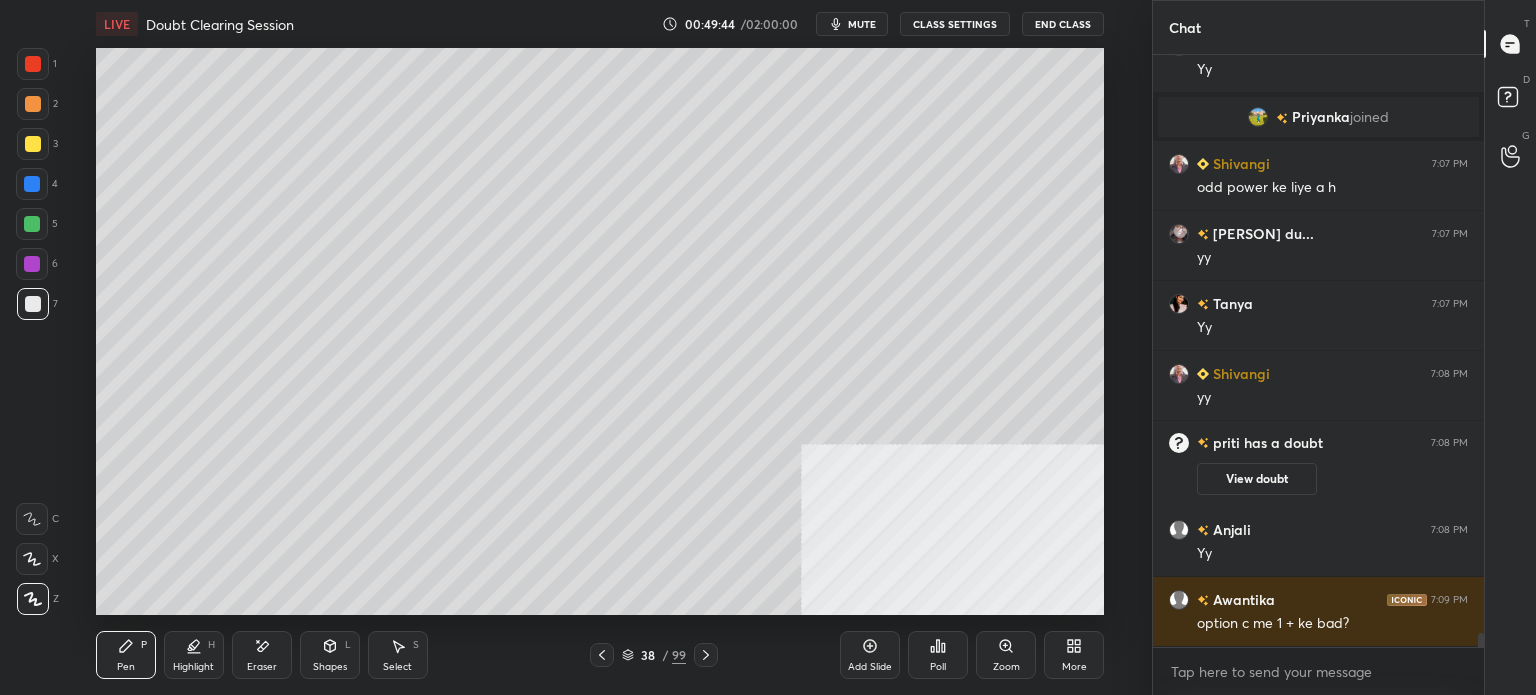 click on "mute" at bounding box center [862, 24] 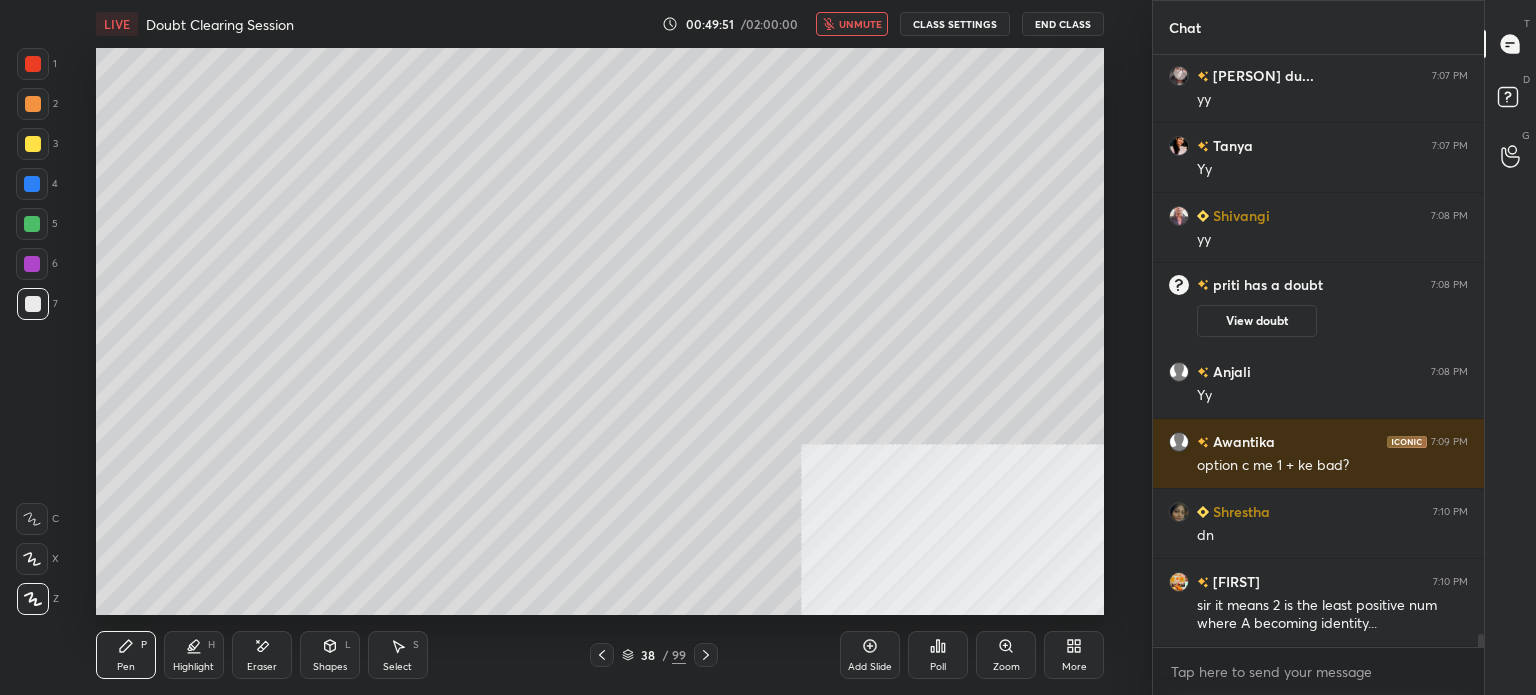 scroll, scrollTop: 25558, scrollLeft: 0, axis: vertical 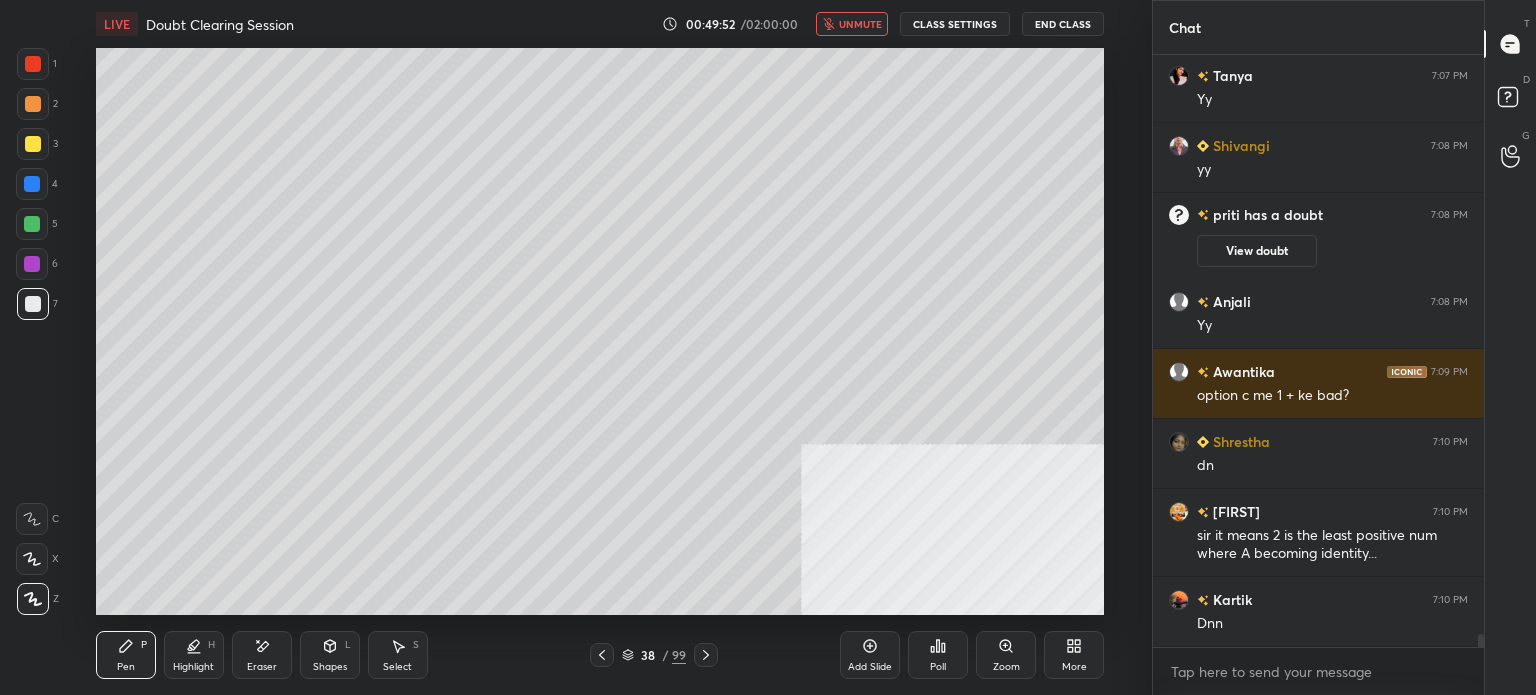 click on "unmute" at bounding box center (860, 24) 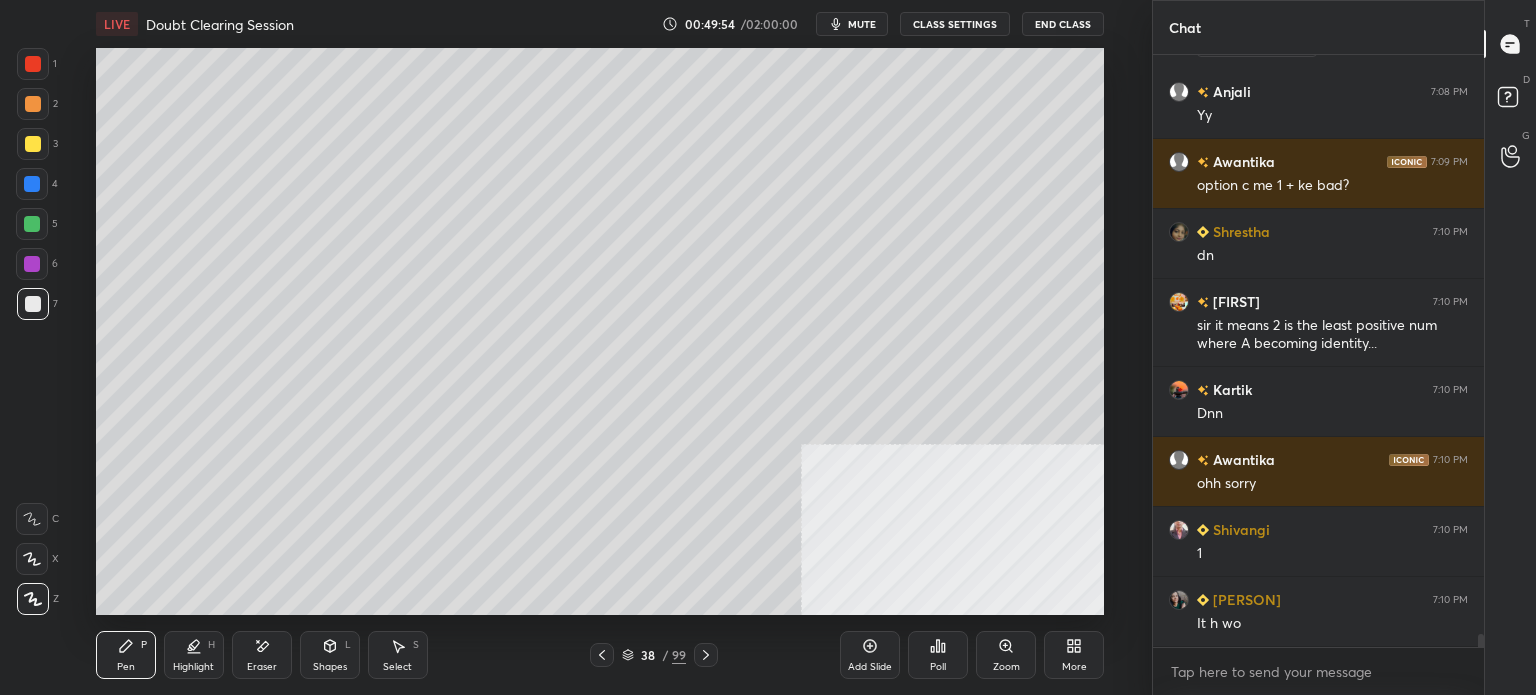 scroll, scrollTop: 25838, scrollLeft: 0, axis: vertical 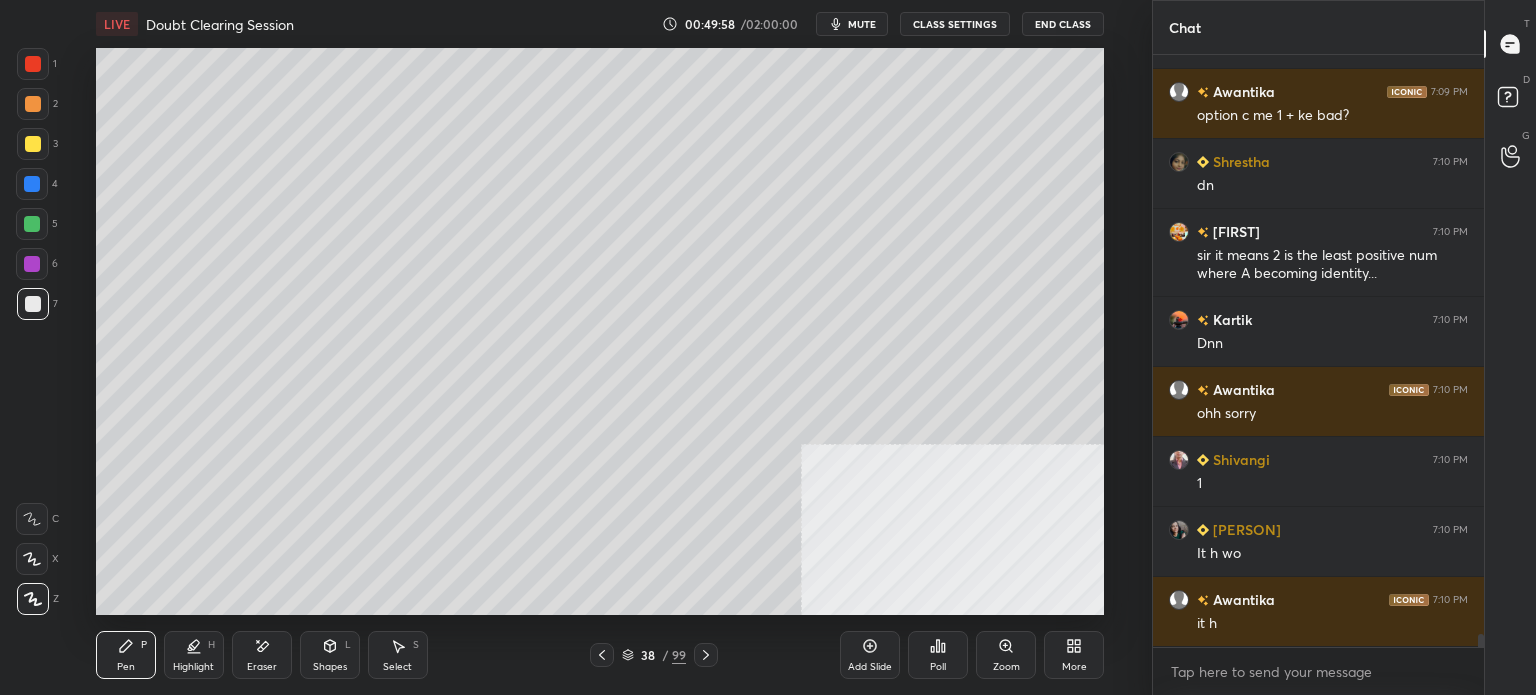 click on "mute" at bounding box center [862, 24] 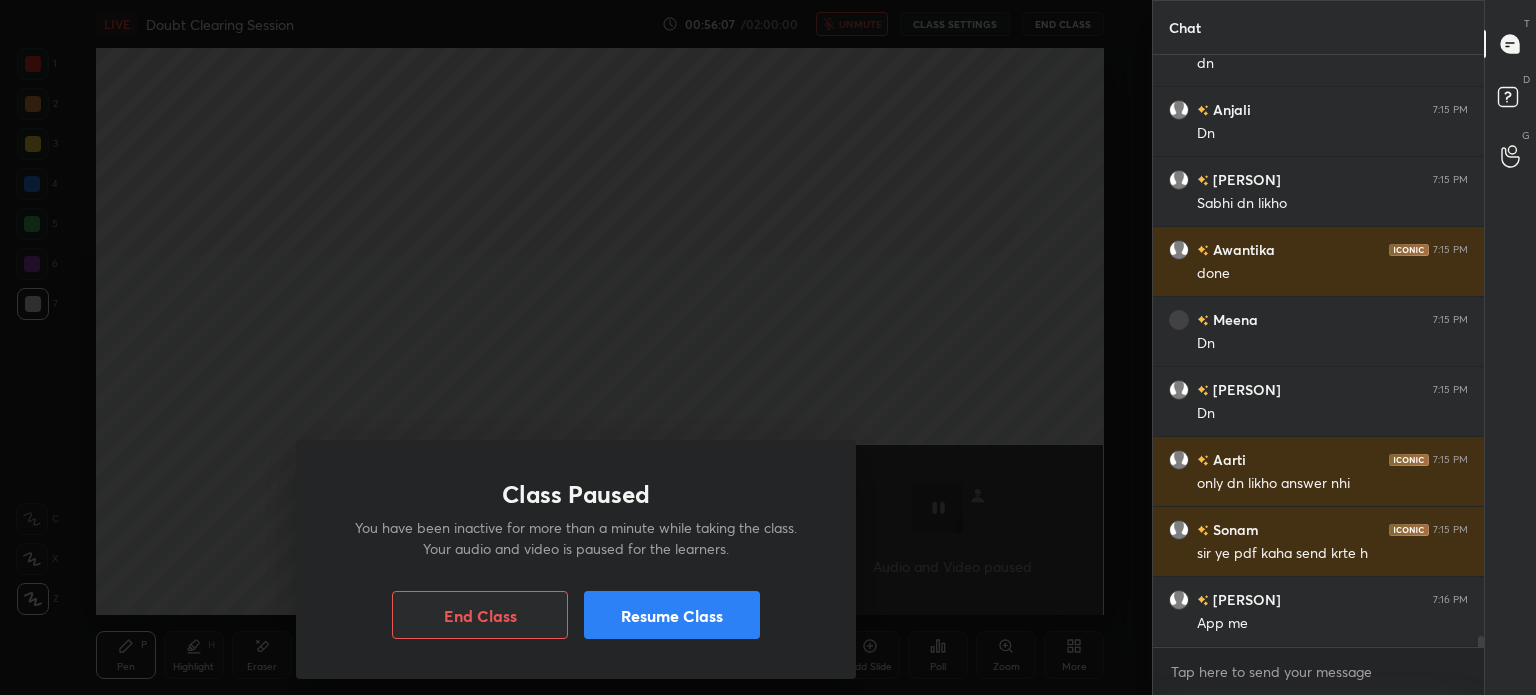 scroll, scrollTop: 30058, scrollLeft: 0, axis: vertical 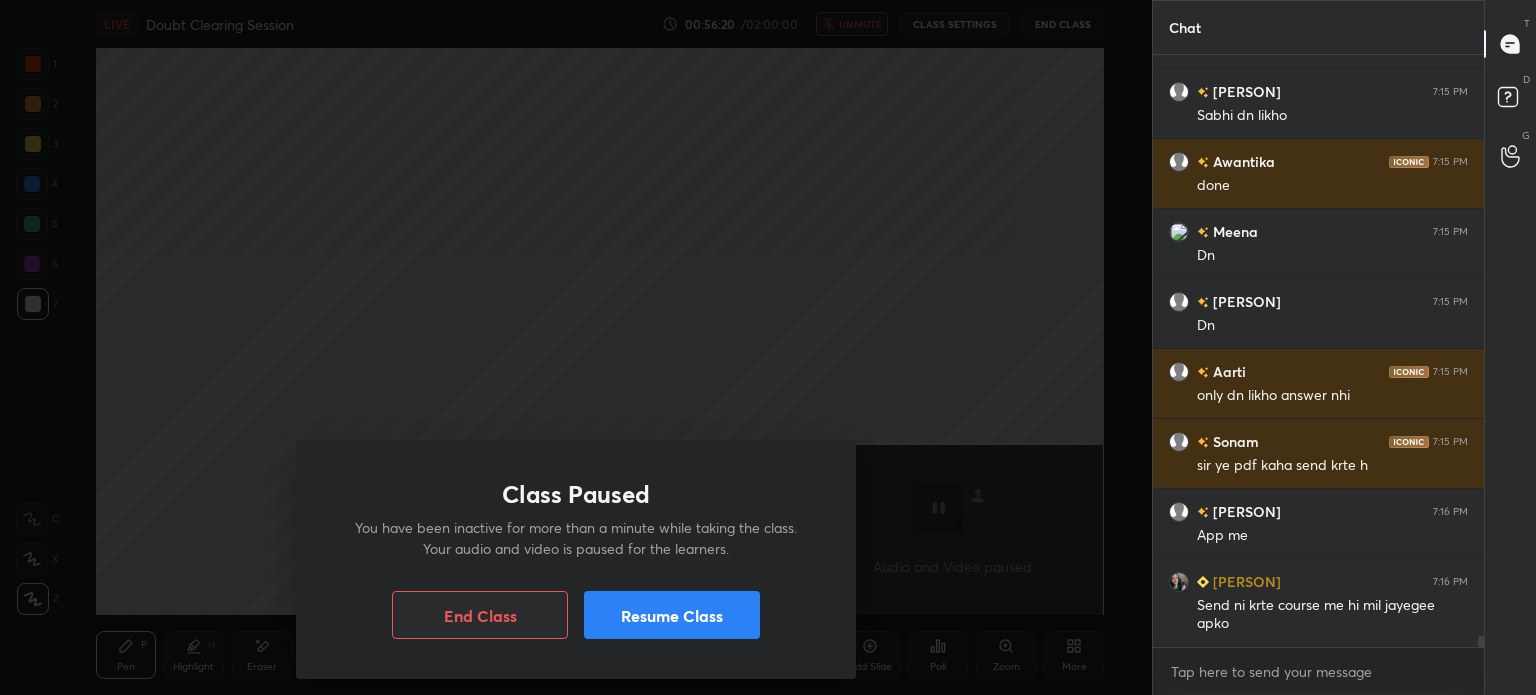 click on "Resume Class" at bounding box center [672, 615] 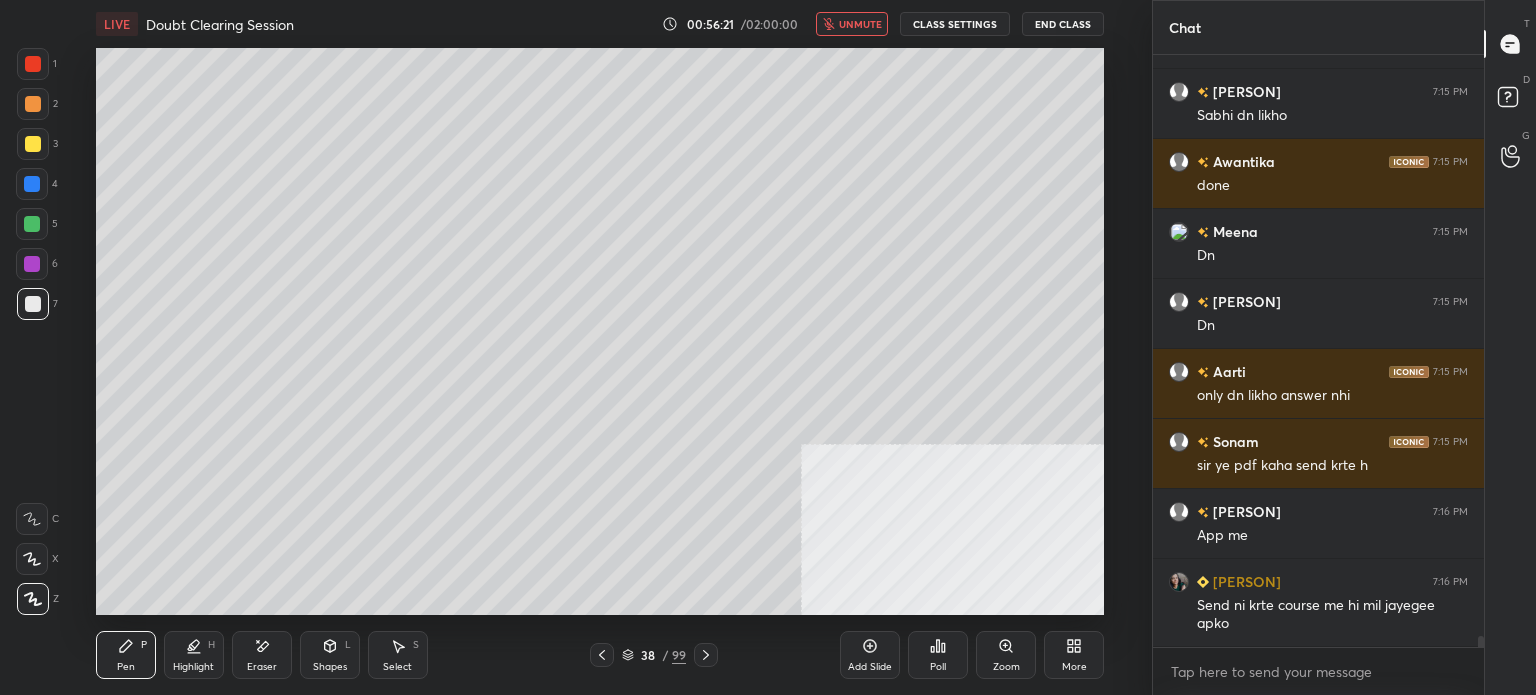 click on "unmute" at bounding box center [860, 24] 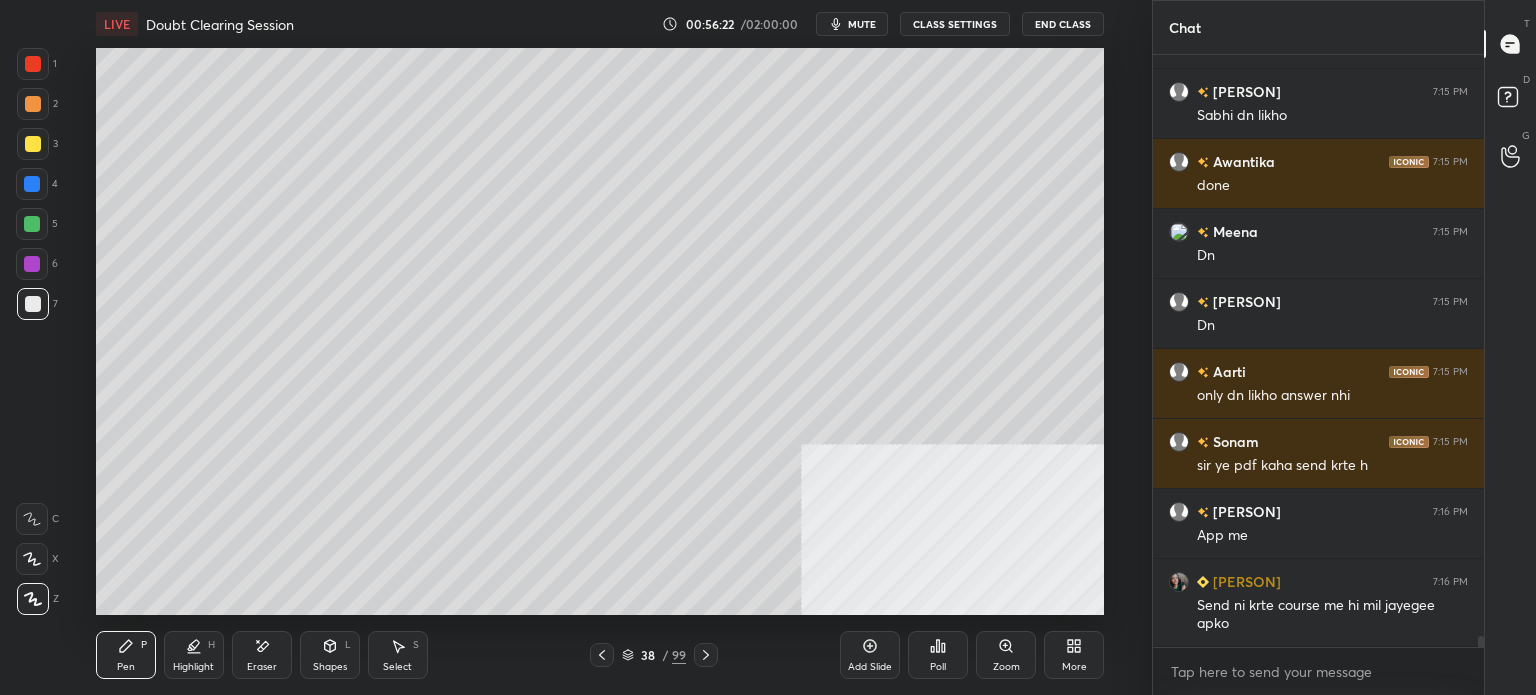 scroll, scrollTop: 30128, scrollLeft: 0, axis: vertical 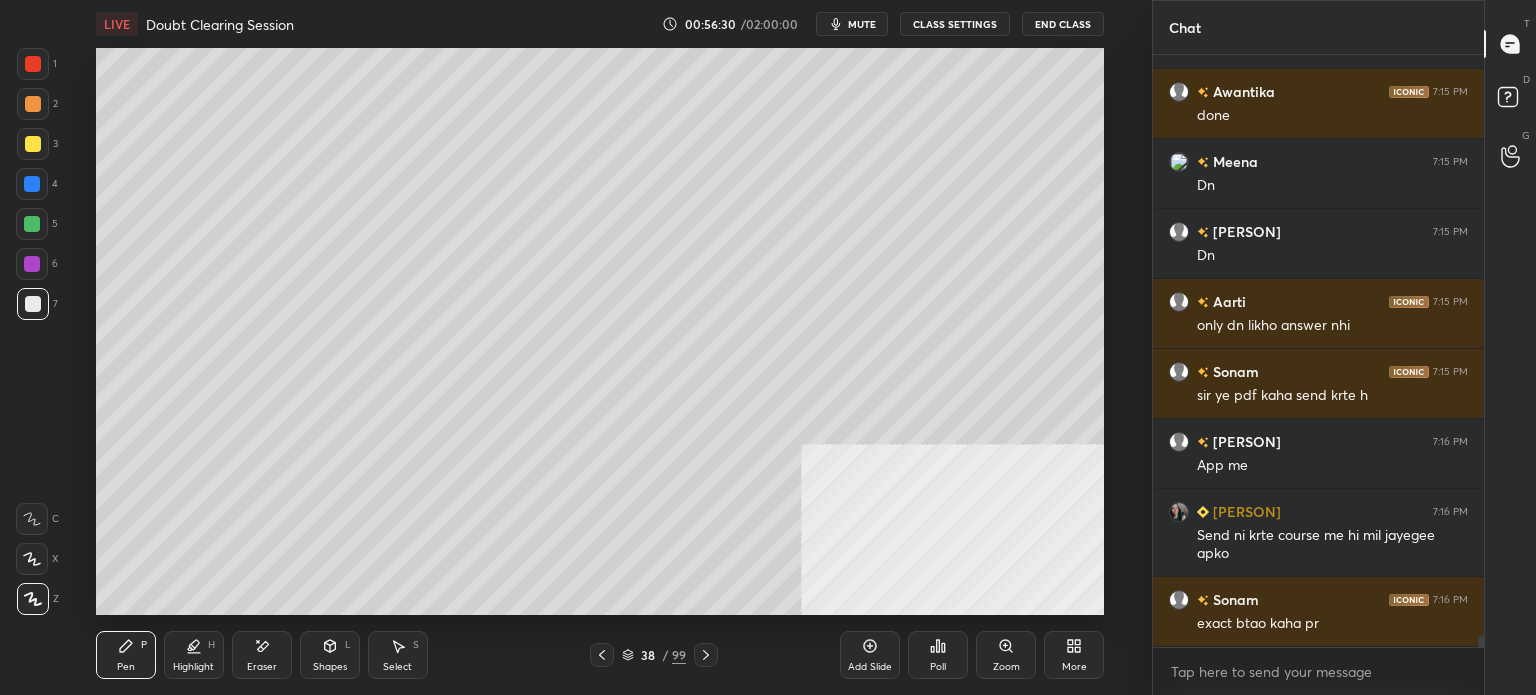 click at bounding box center [33, 144] 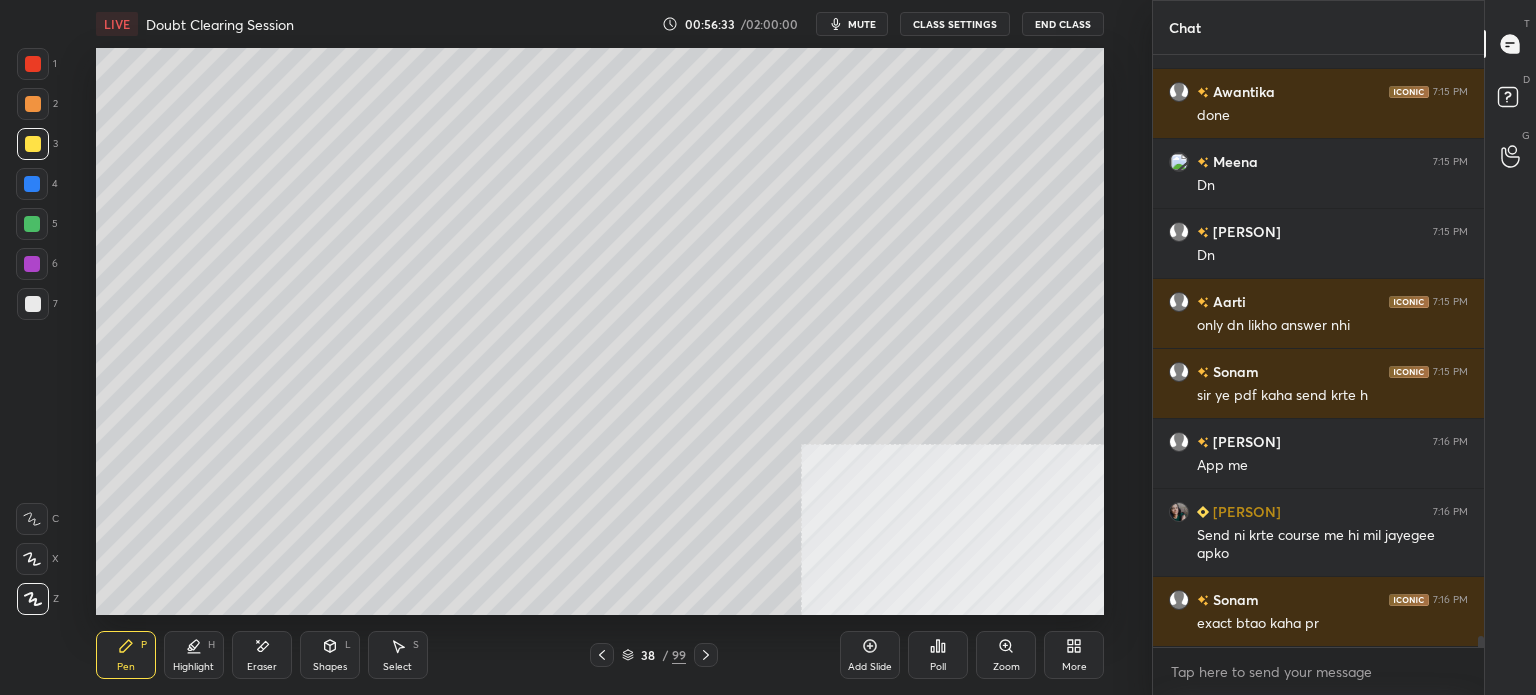 click on "6" at bounding box center (37, 268) 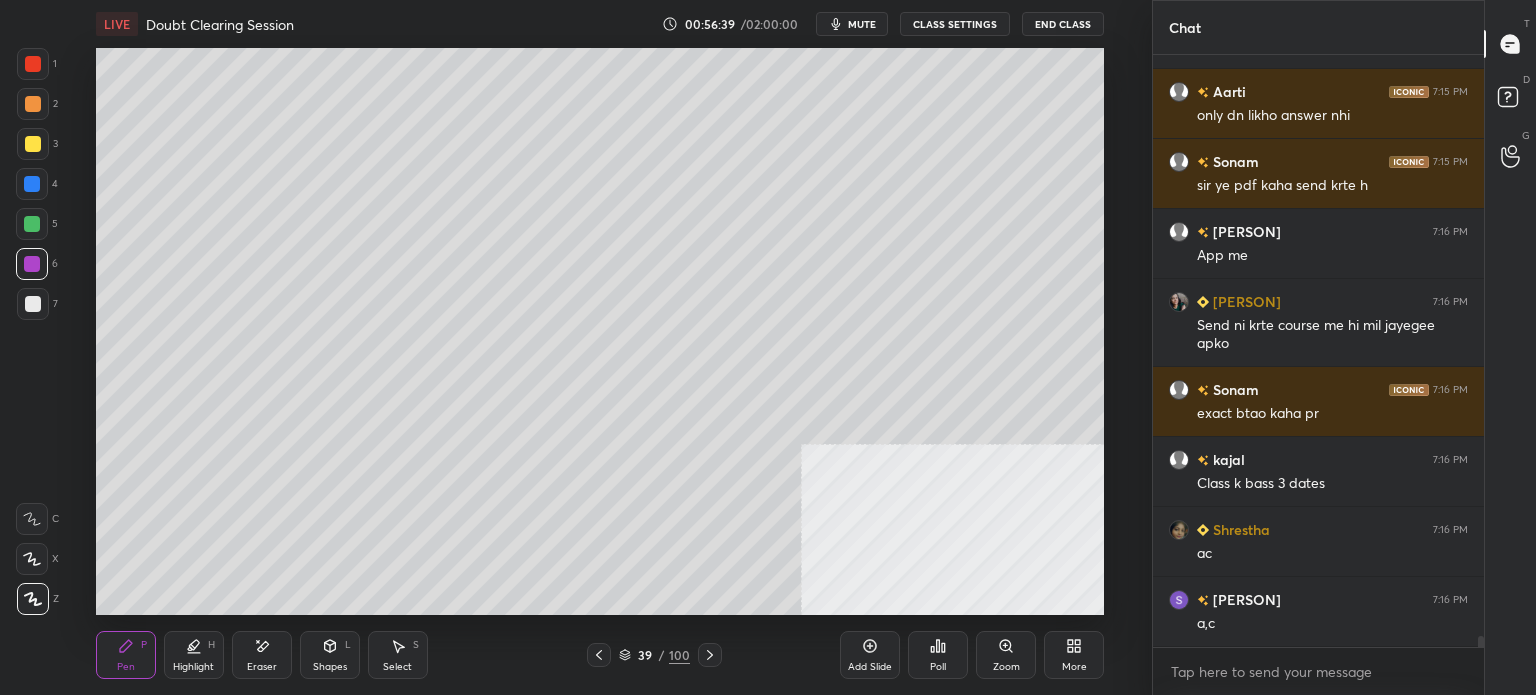 scroll, scrollTop: 30408, scrollLeft: 0, axis: vertical 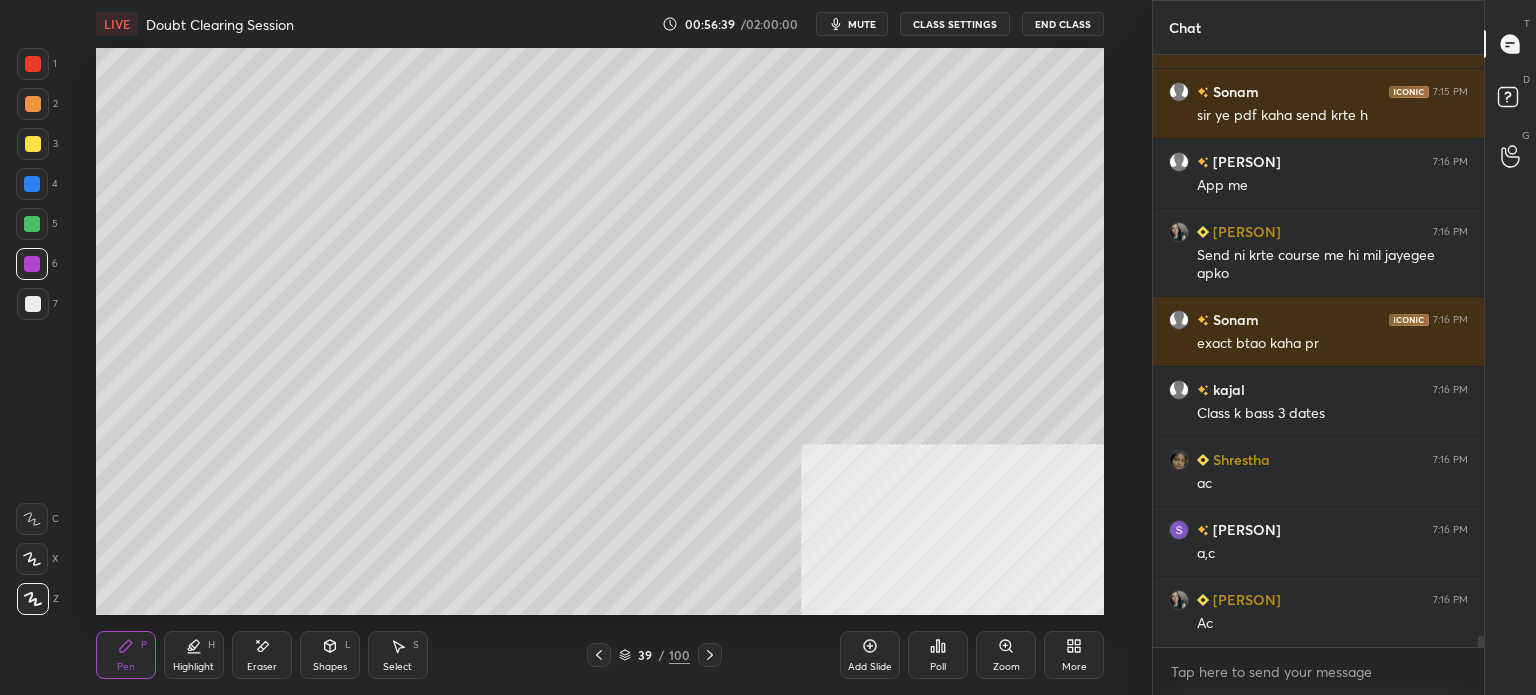 drag, startPoint x: 32, startPoint y: 307, endPoint x: 50, endPoint y: 258, distance: 52.201534 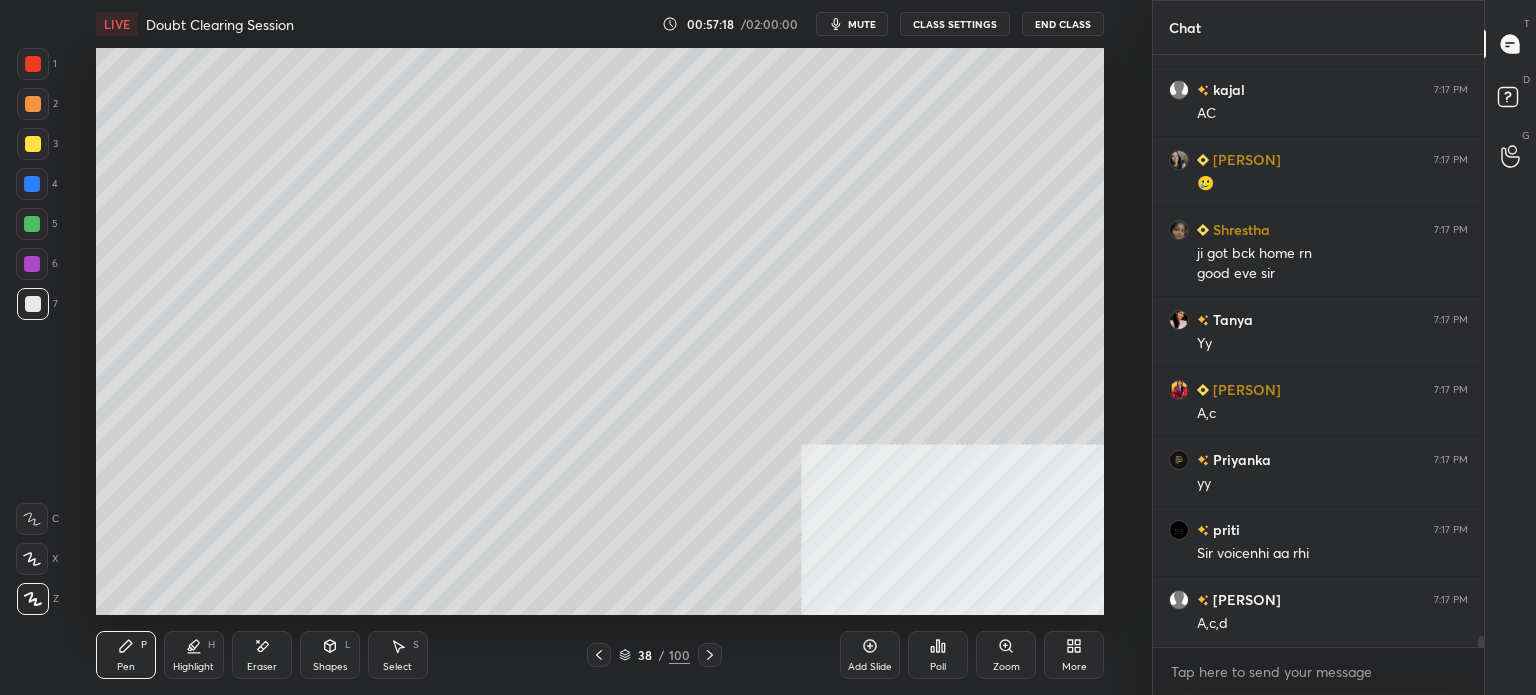 scroll, scrollTop: 31338, scrollLeft: 0, axis: vertical 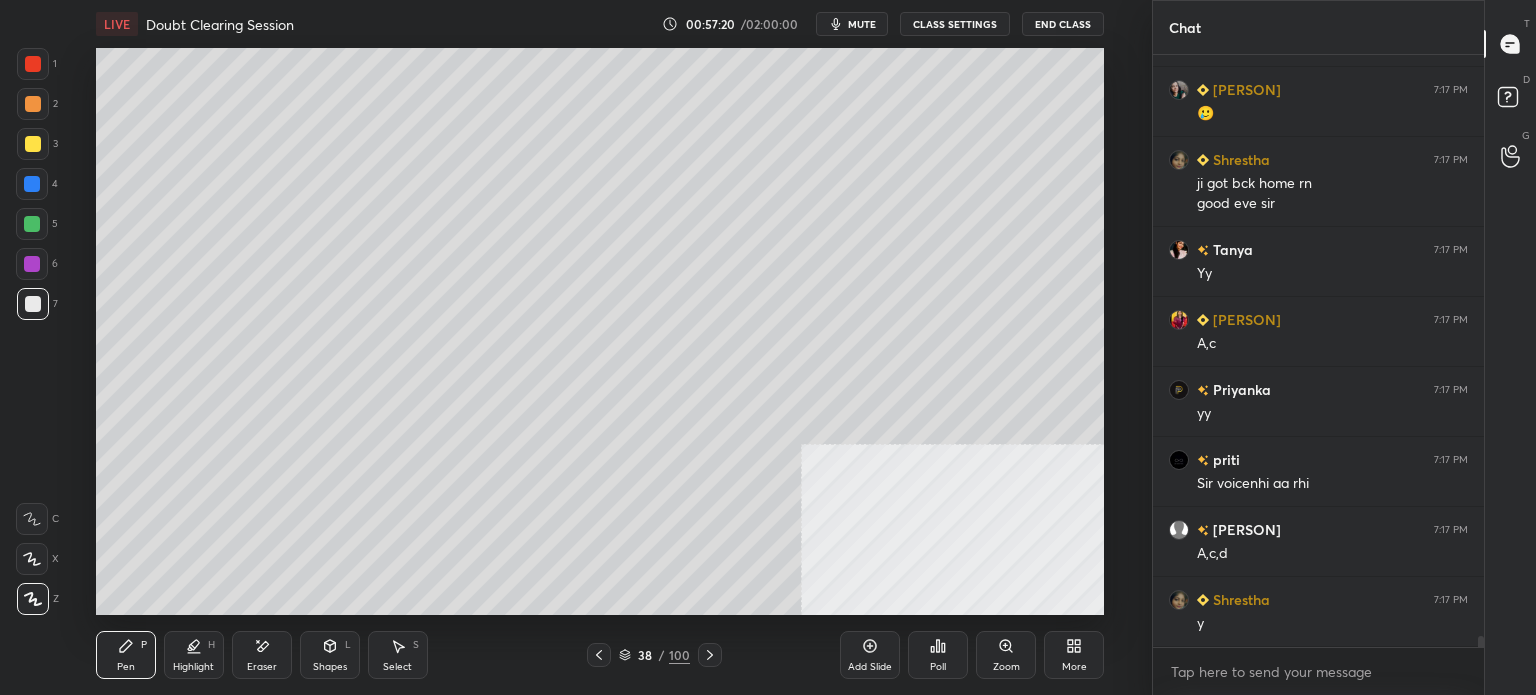 click at bounding box center [33, 144] 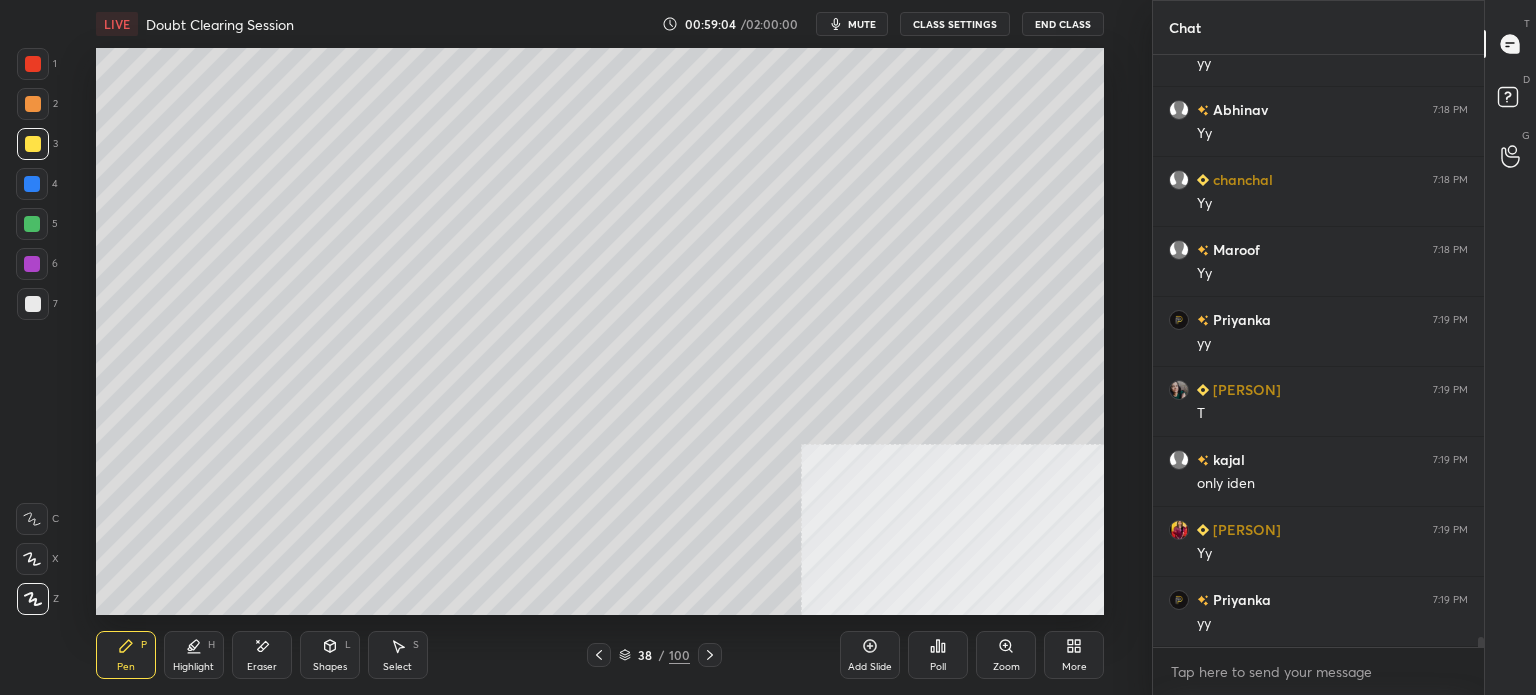 scroll, scrollTop: 33738, scrollLeft: 0, axis: vertical 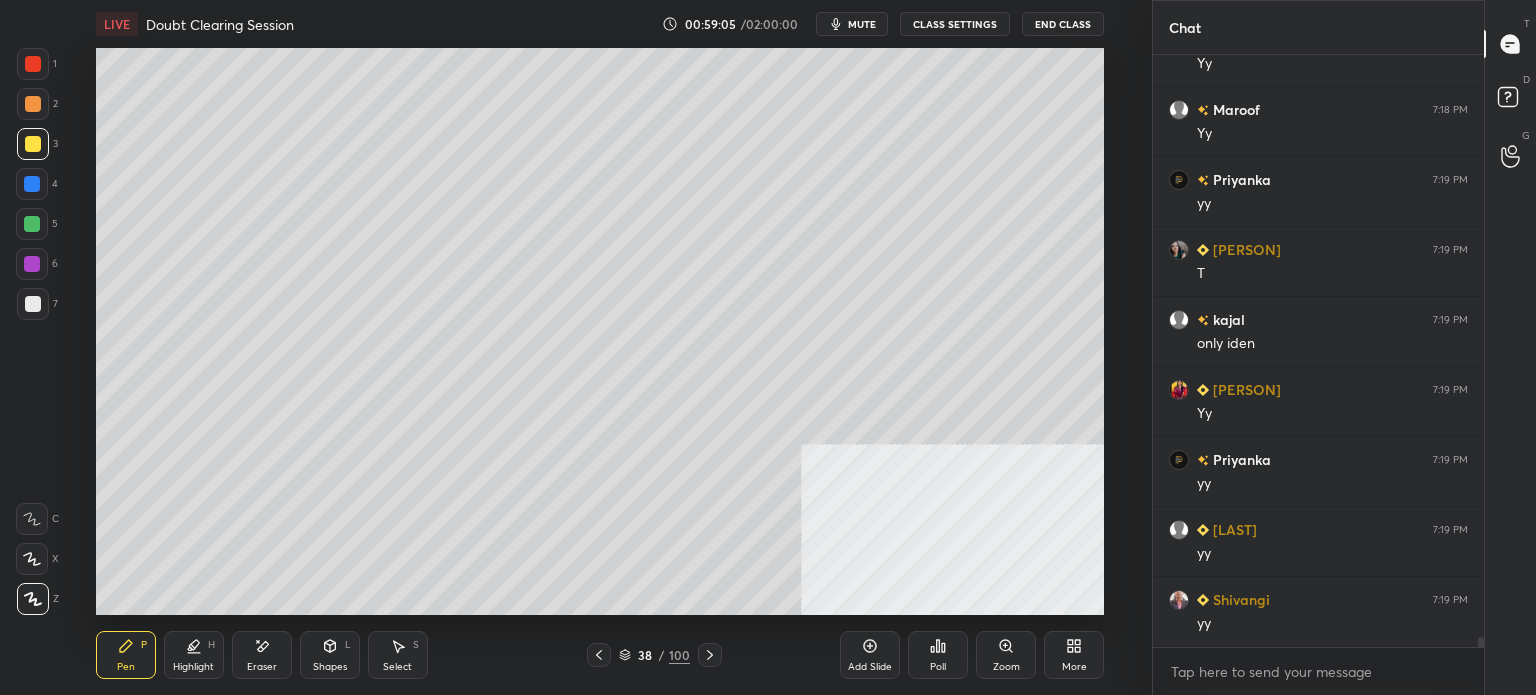 click on "More" at bounding box center (1074, 655) 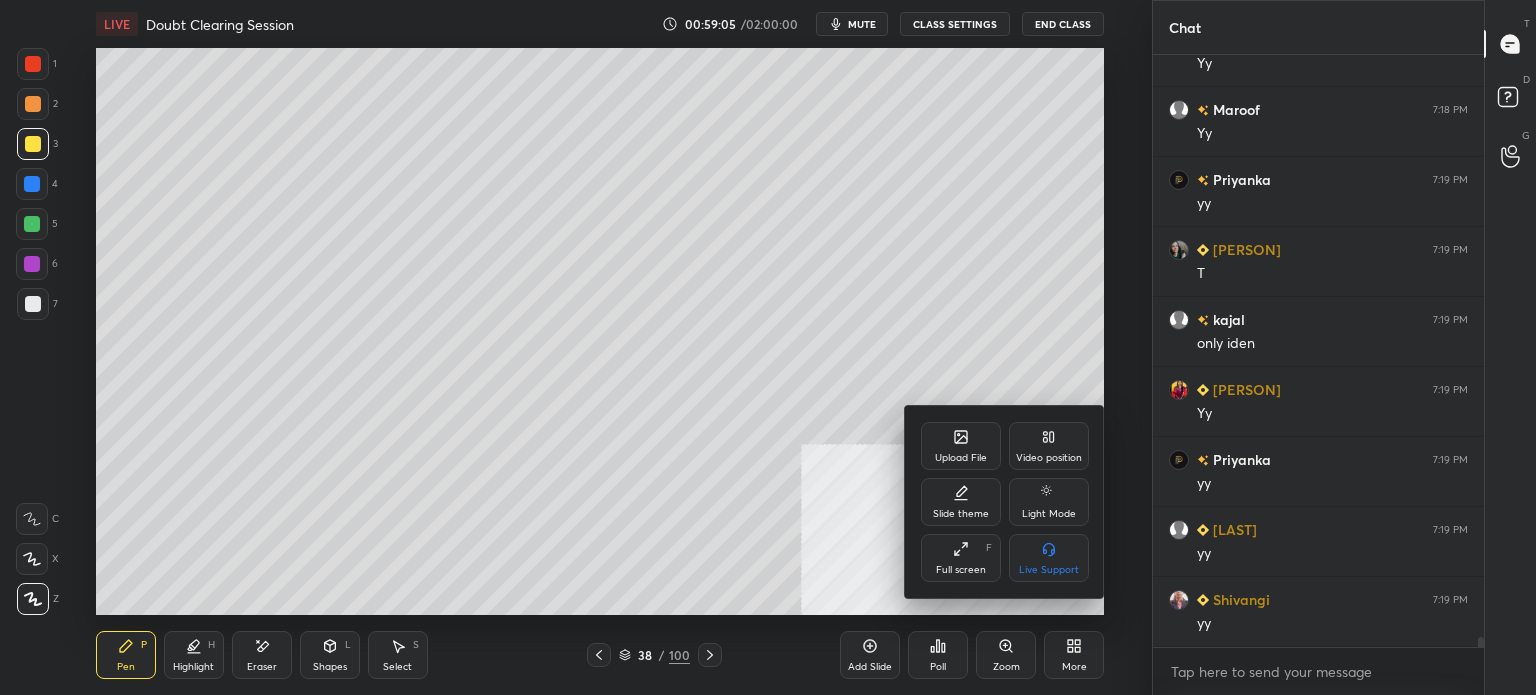 scroll, scrollTop: 33878, scrollLeft: 0, axis: vertical 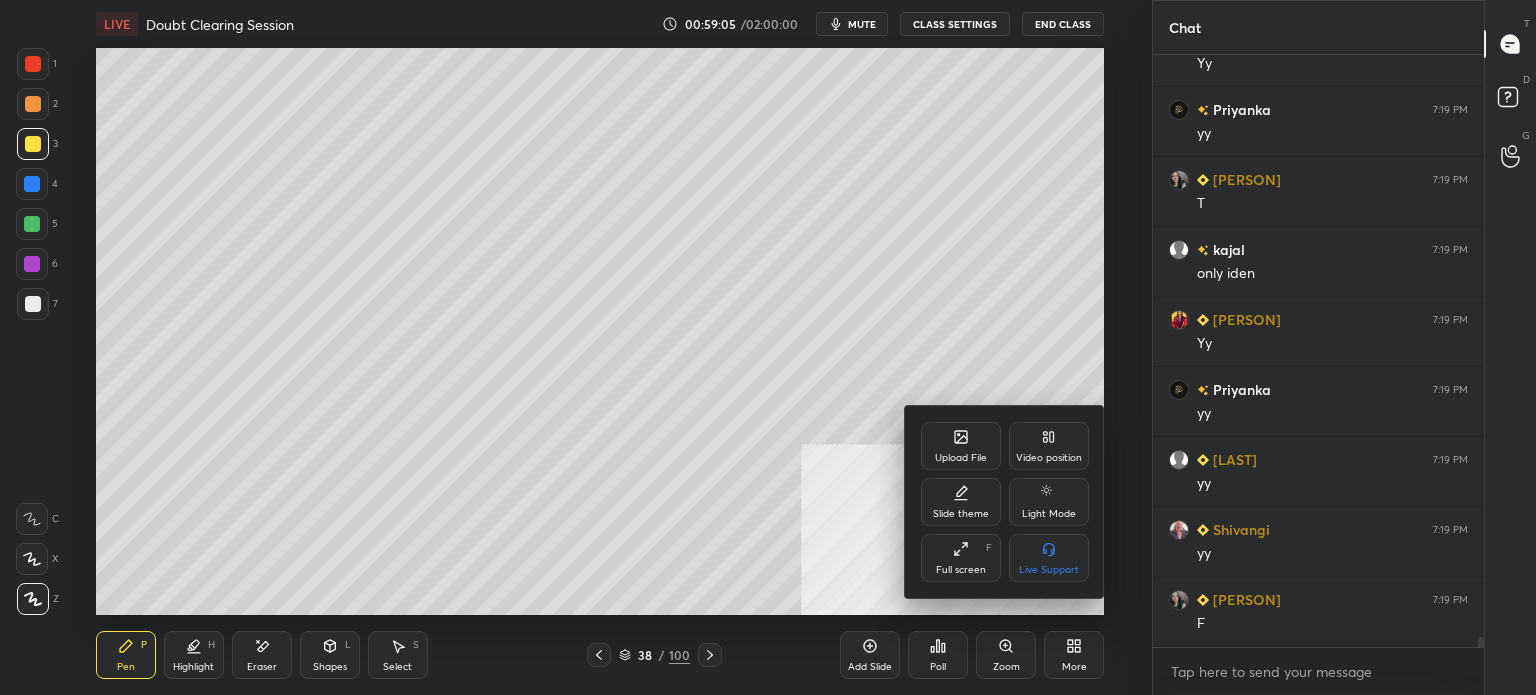 click 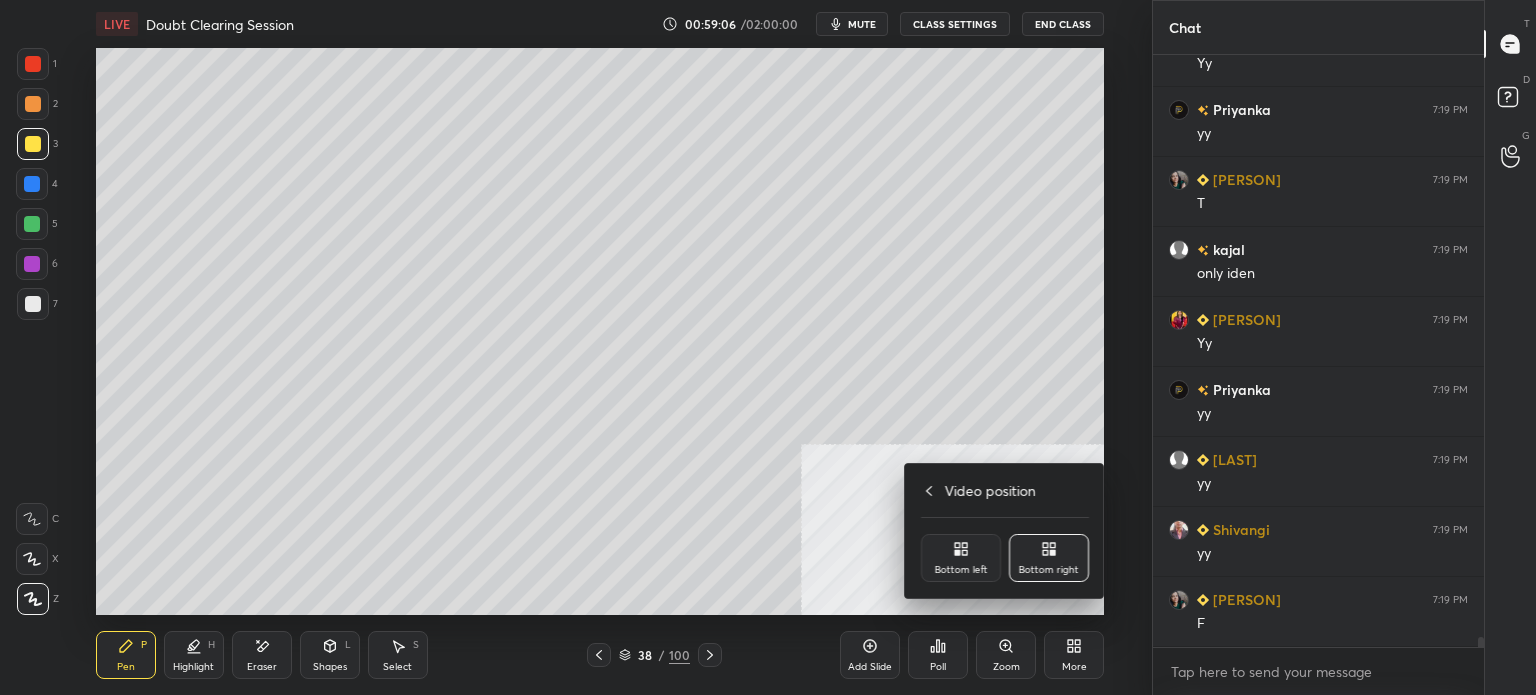 click on "Bottom left" at bounding box center (961, 570) 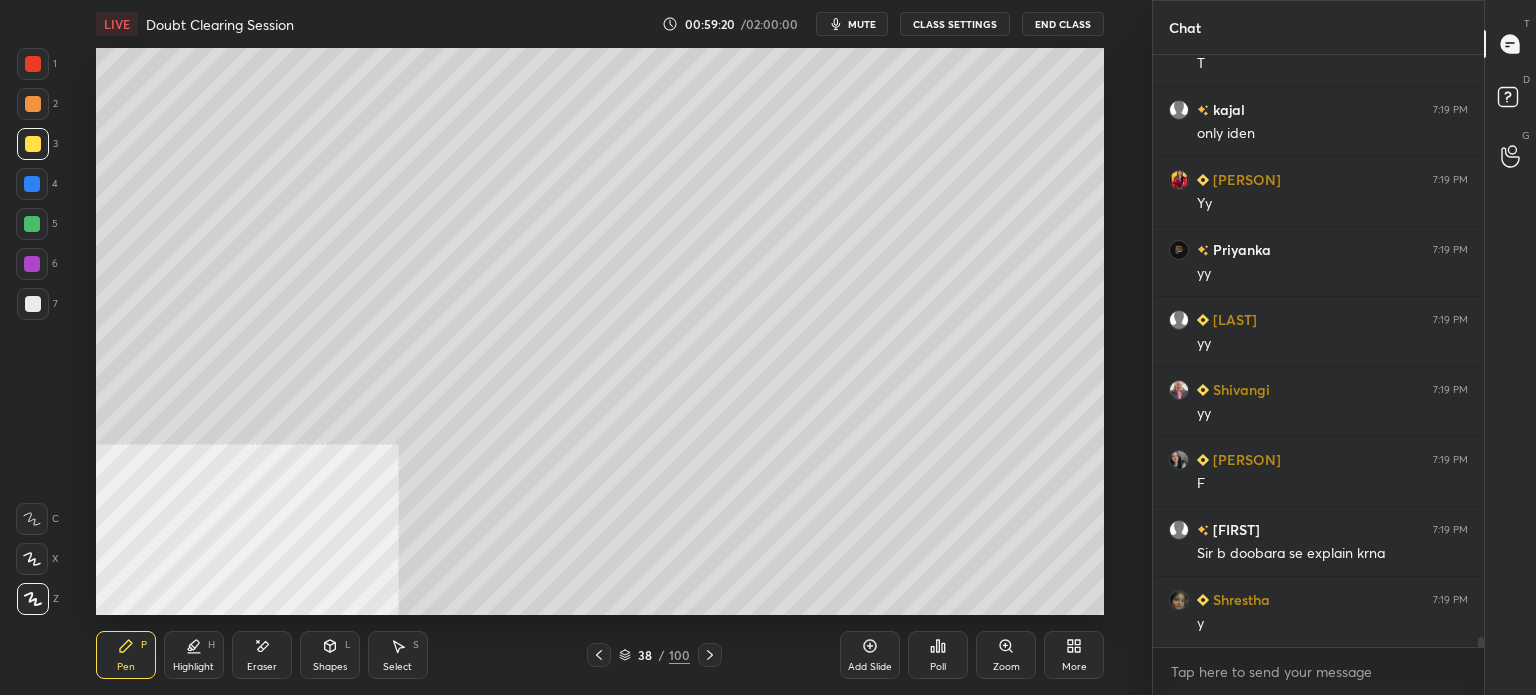 scroll, scrollTop: 34088, scrollLeft: 0, axis: vertical 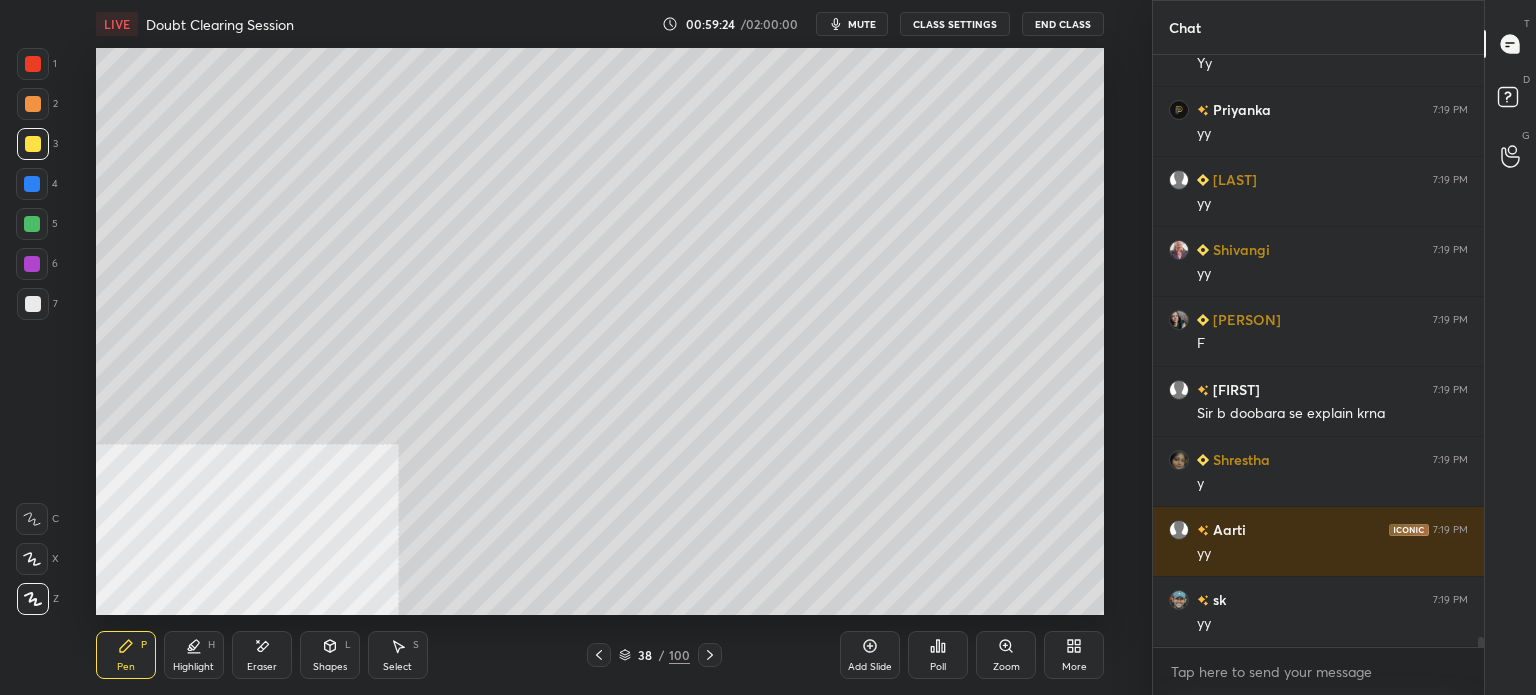 click at bounding box center [33, 304] 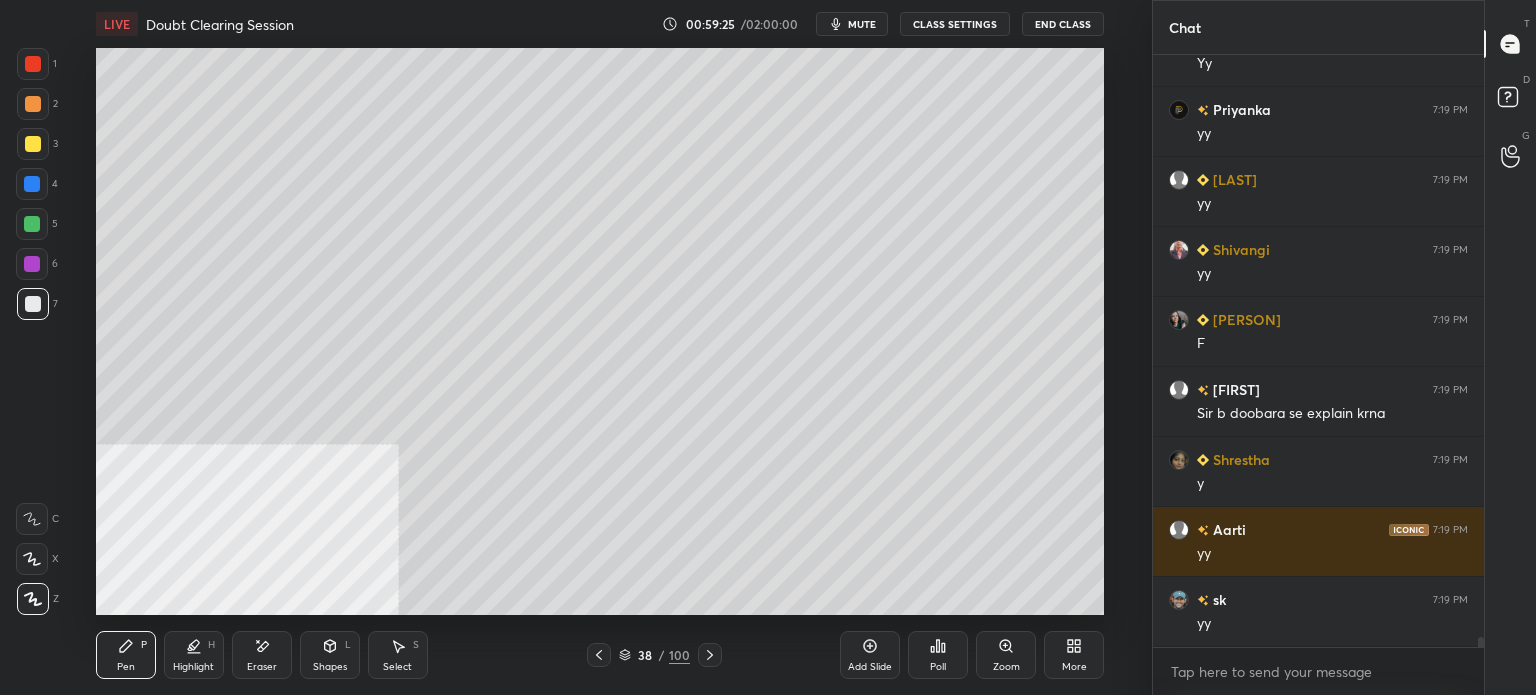 scroll, scrollTop: 34368, scrollLeft: 0, axis: vertical 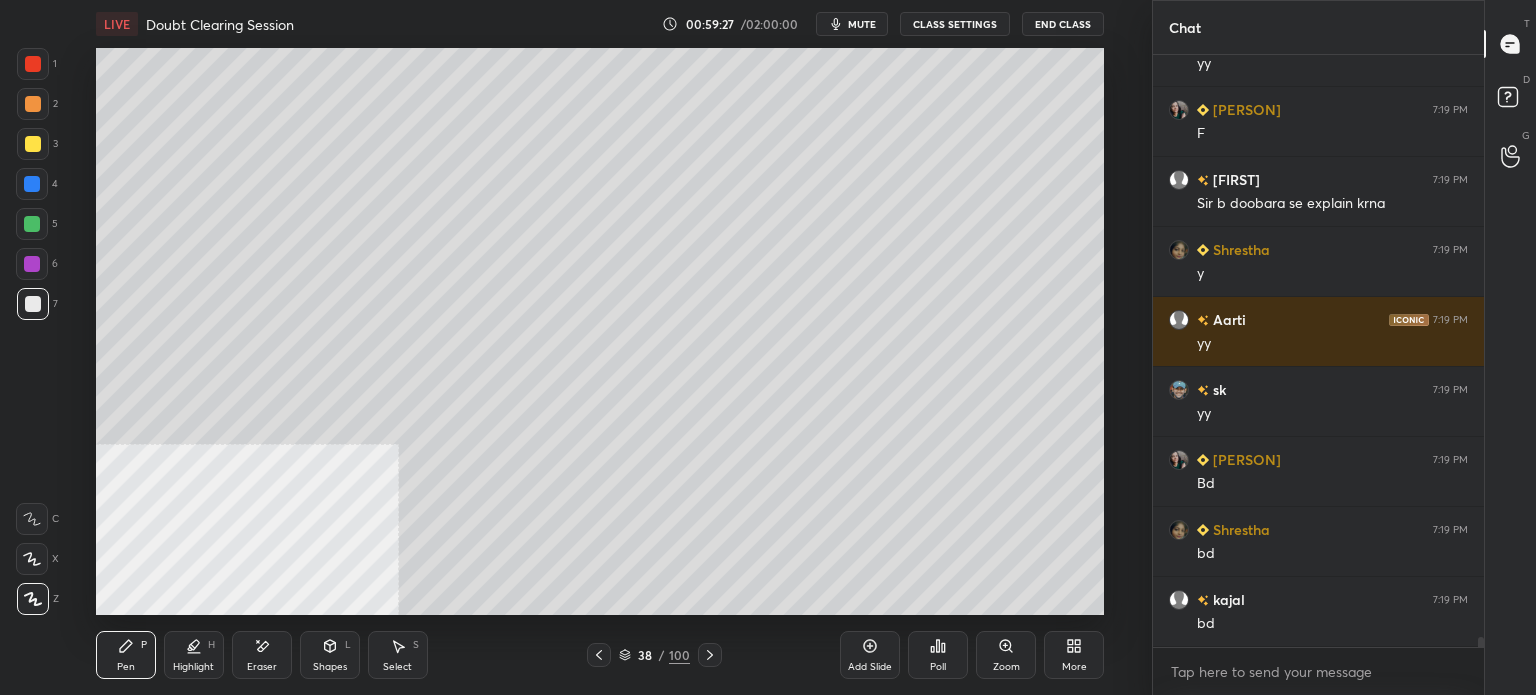 click on "Setting up your live class Poll for   secs No correct answer Start poll" at bounding box center (600, 331) 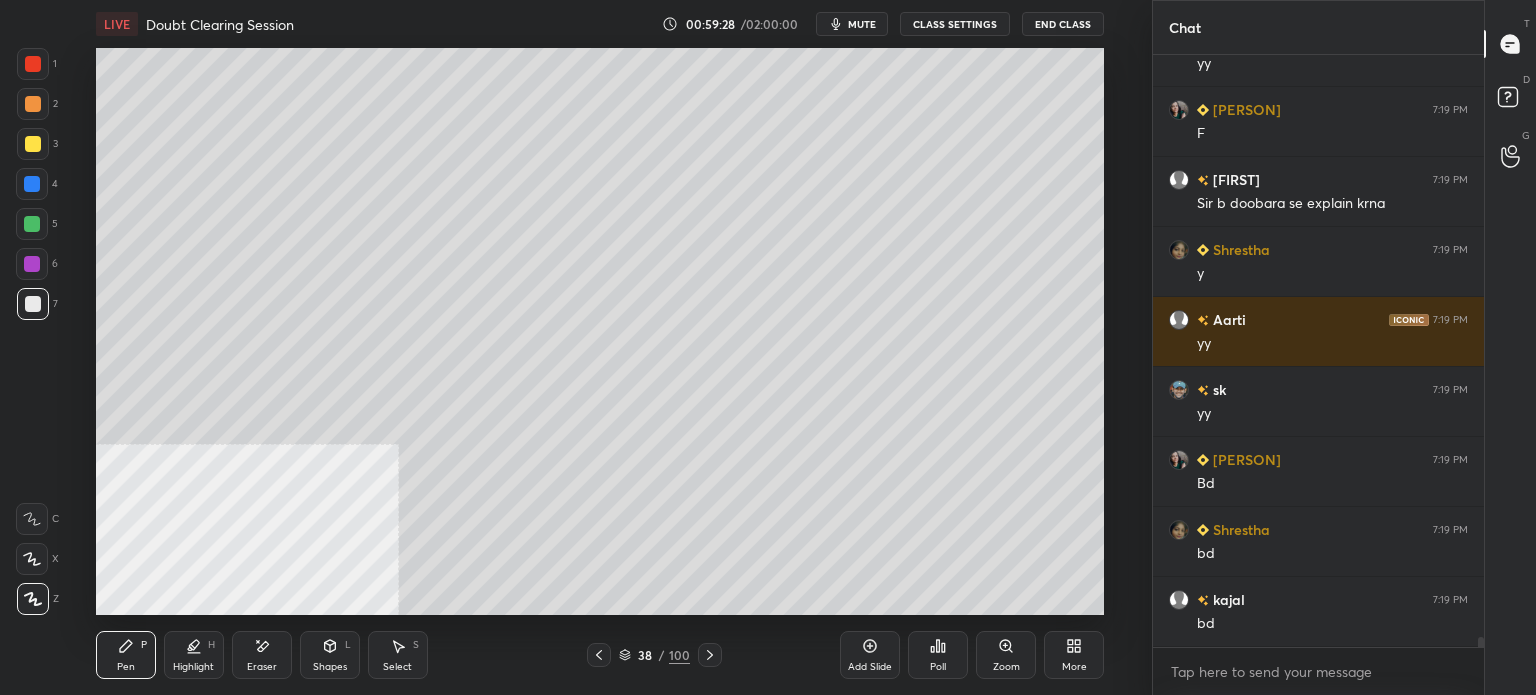 click on "Setting up your live class Poll for   secs No correct answer Start poll" at bounding box center [600, 331] 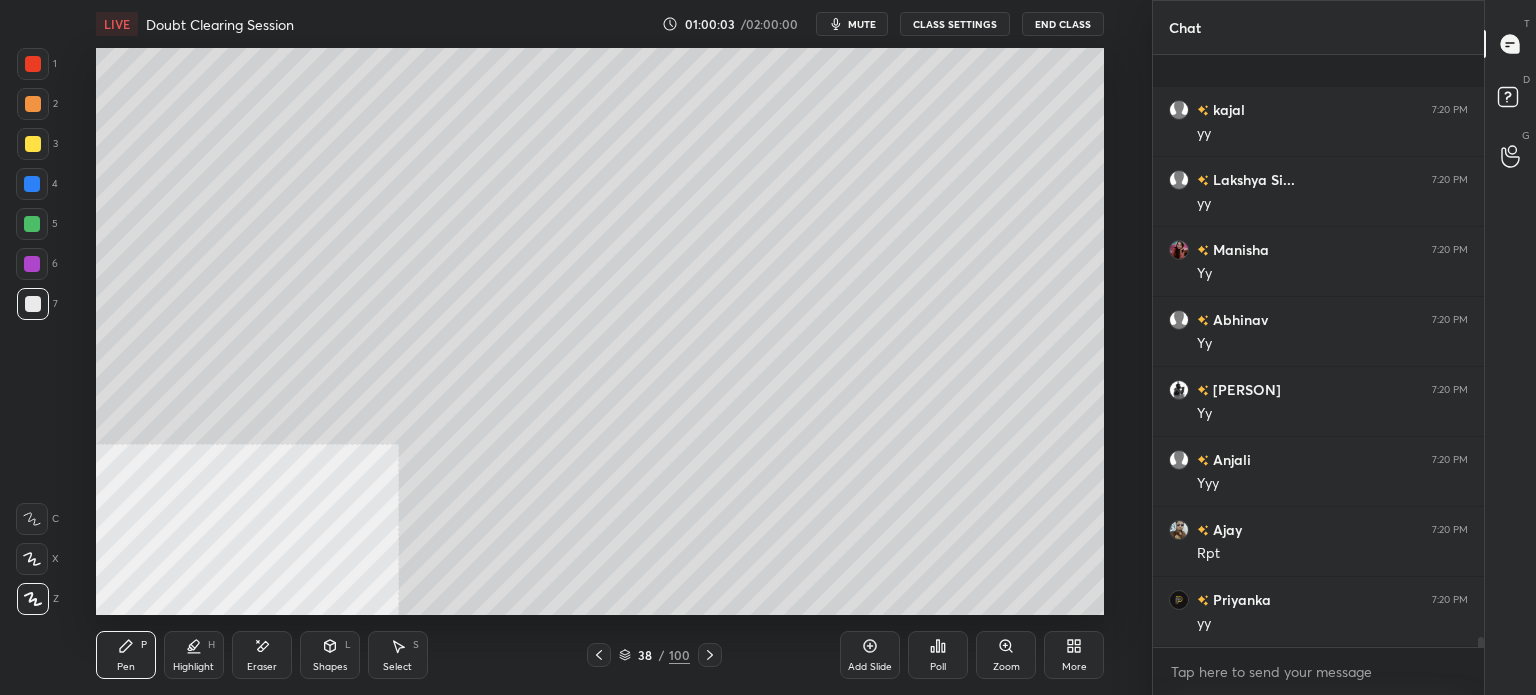 scroll, scrollTop: 35558, scrollLeft: 0, axis: vertical 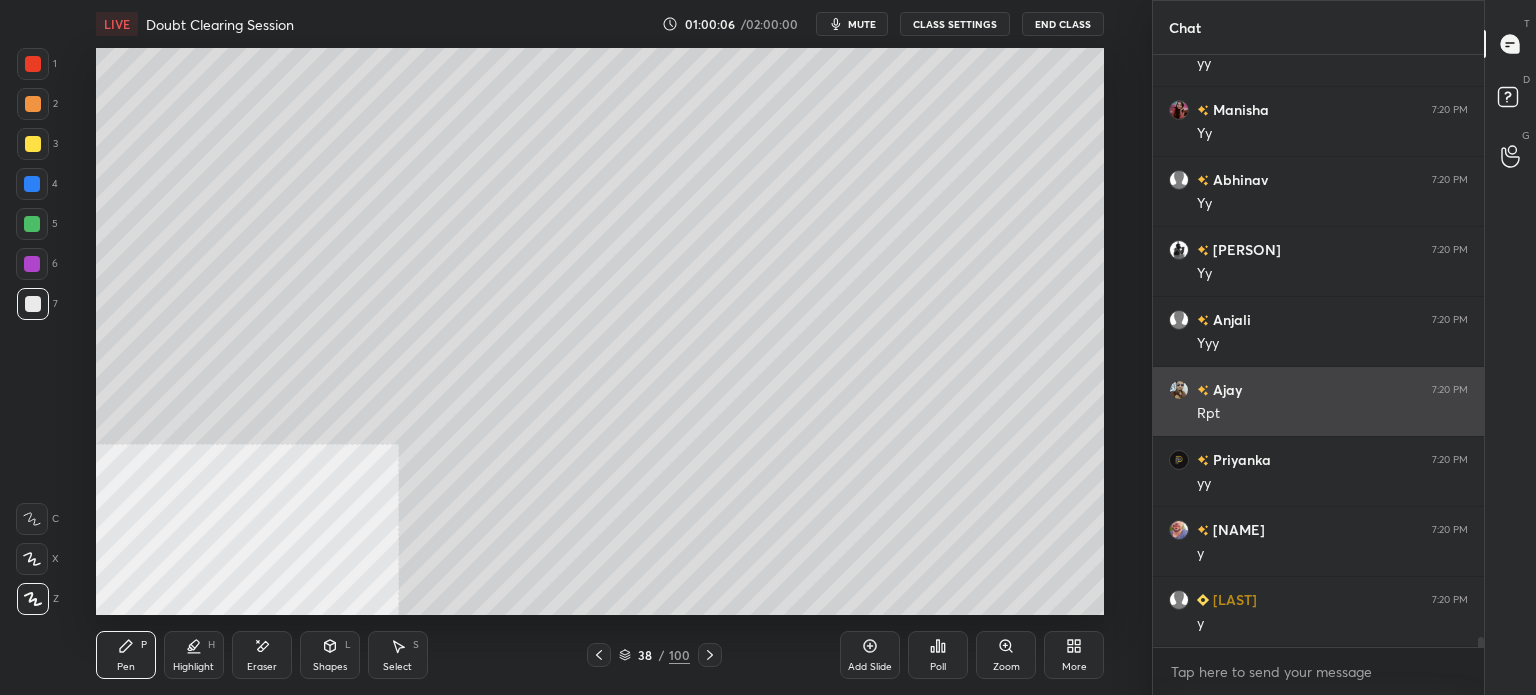 click on "Rpt" at bounding box center (1332, 414) 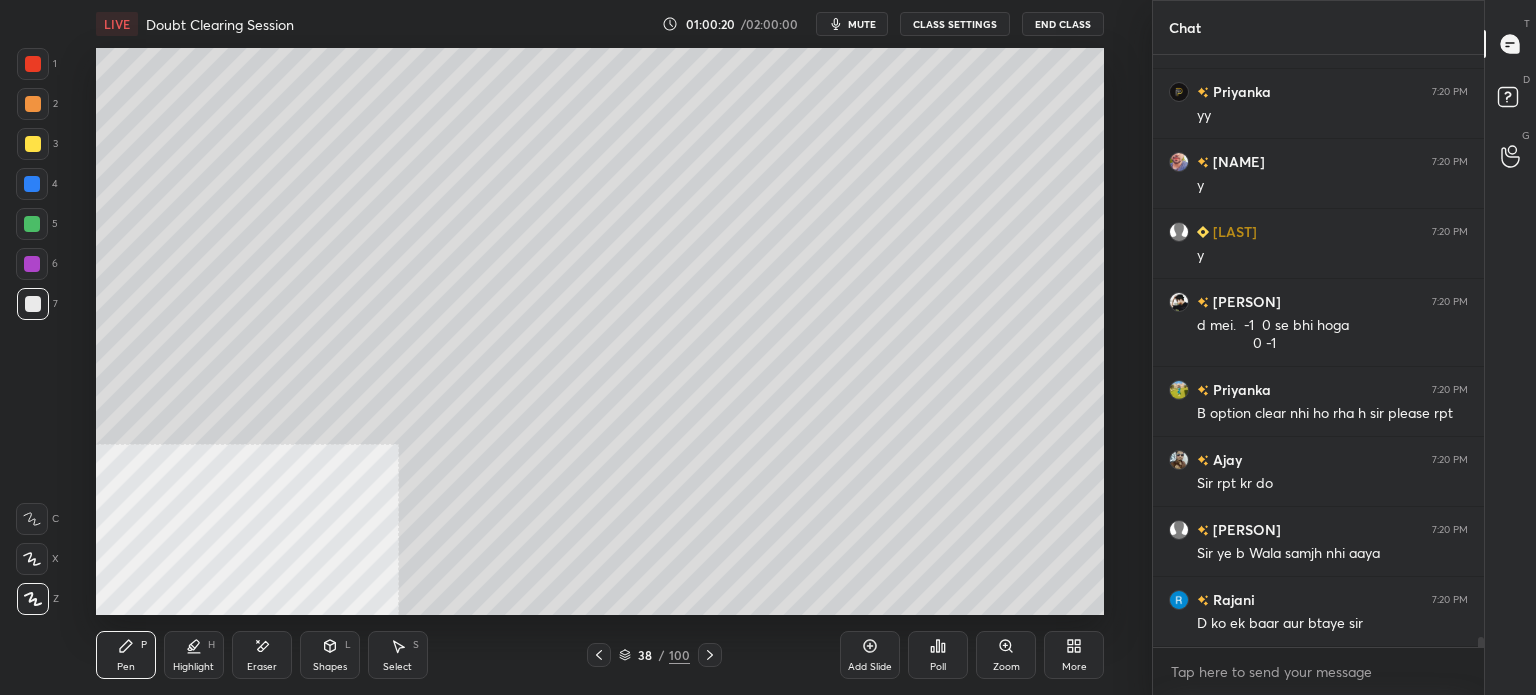 scroll, scrollTop: 35996, scrollLeft: 0, axis: vertical 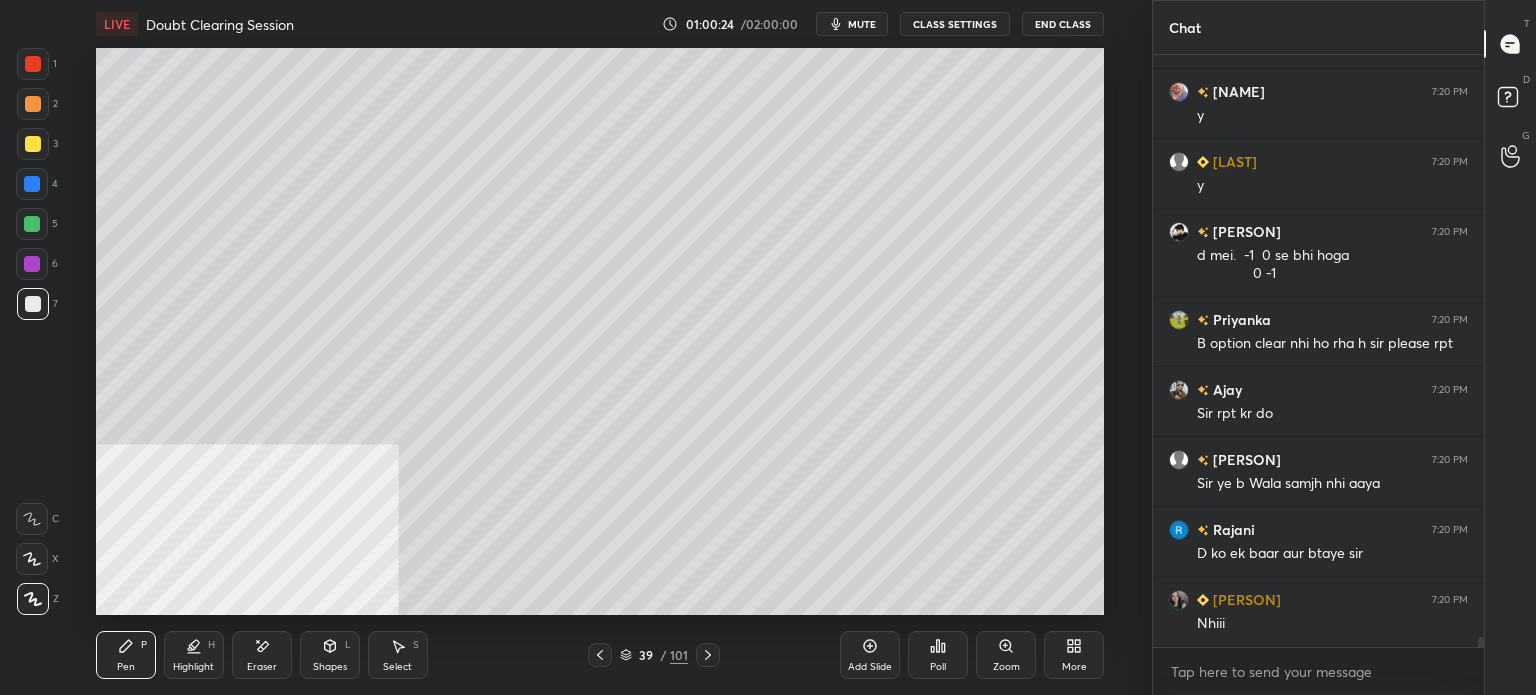 click at bounding box center (33, 144) 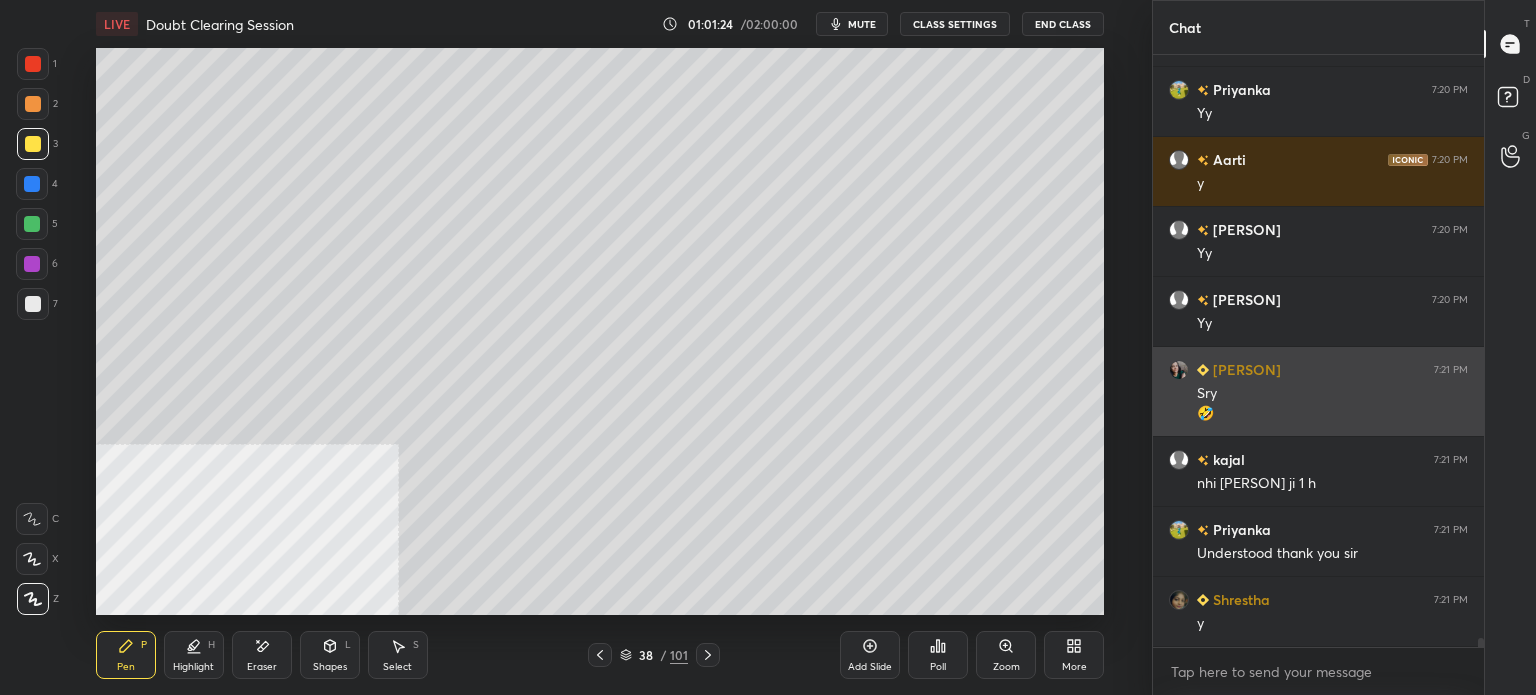 scroll, scrollTop: 36666, scrollLeft: 0, axis: vertical 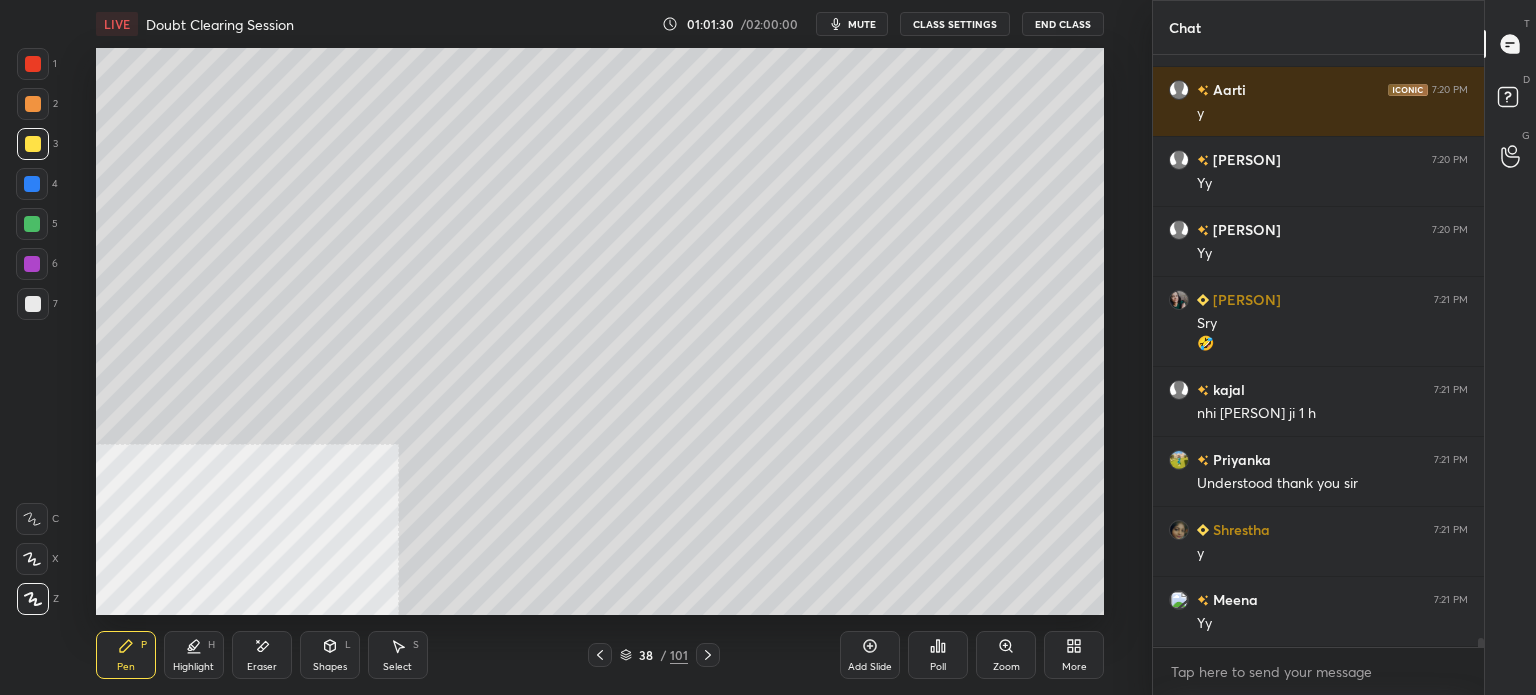 click on "Setting up your live class Poll for   secs No correct answer Start poll" at bounding box center [600, 331] 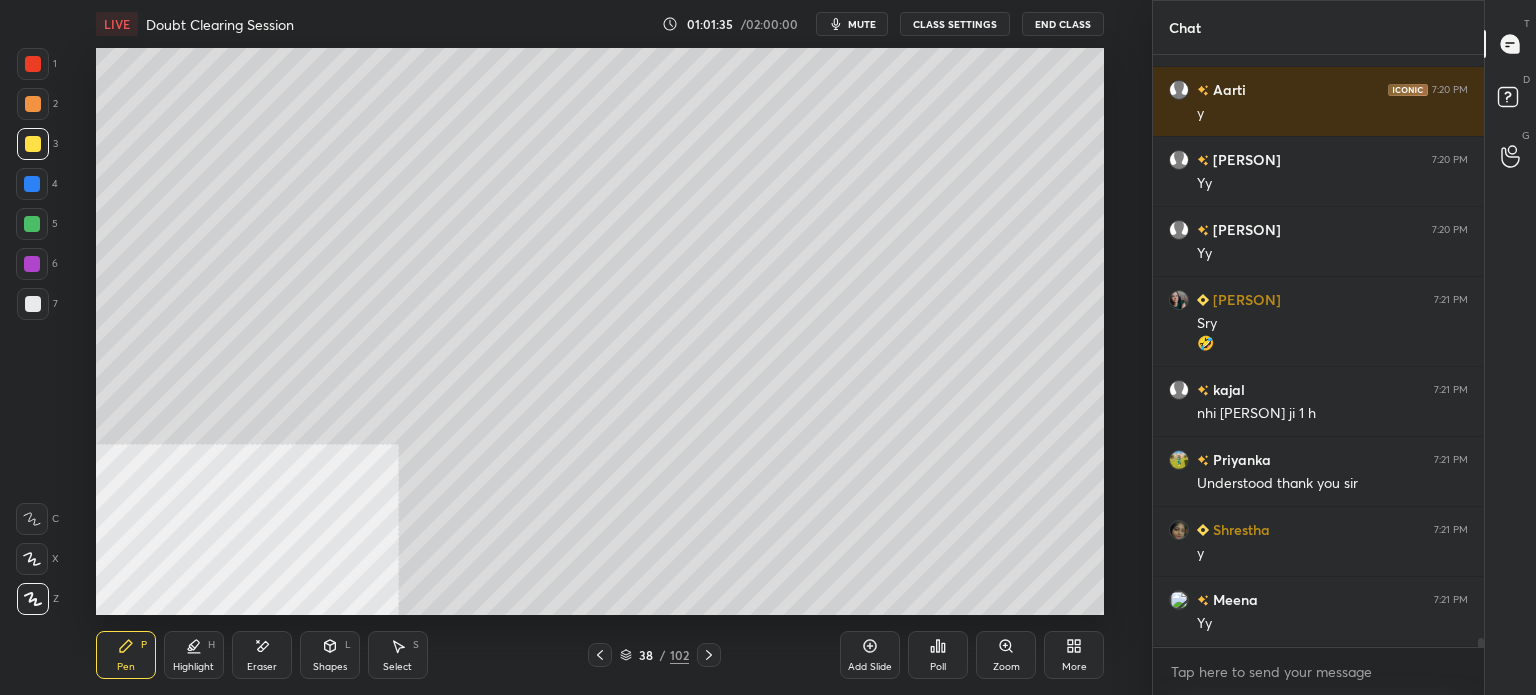 click at bounding box center (33, 304) 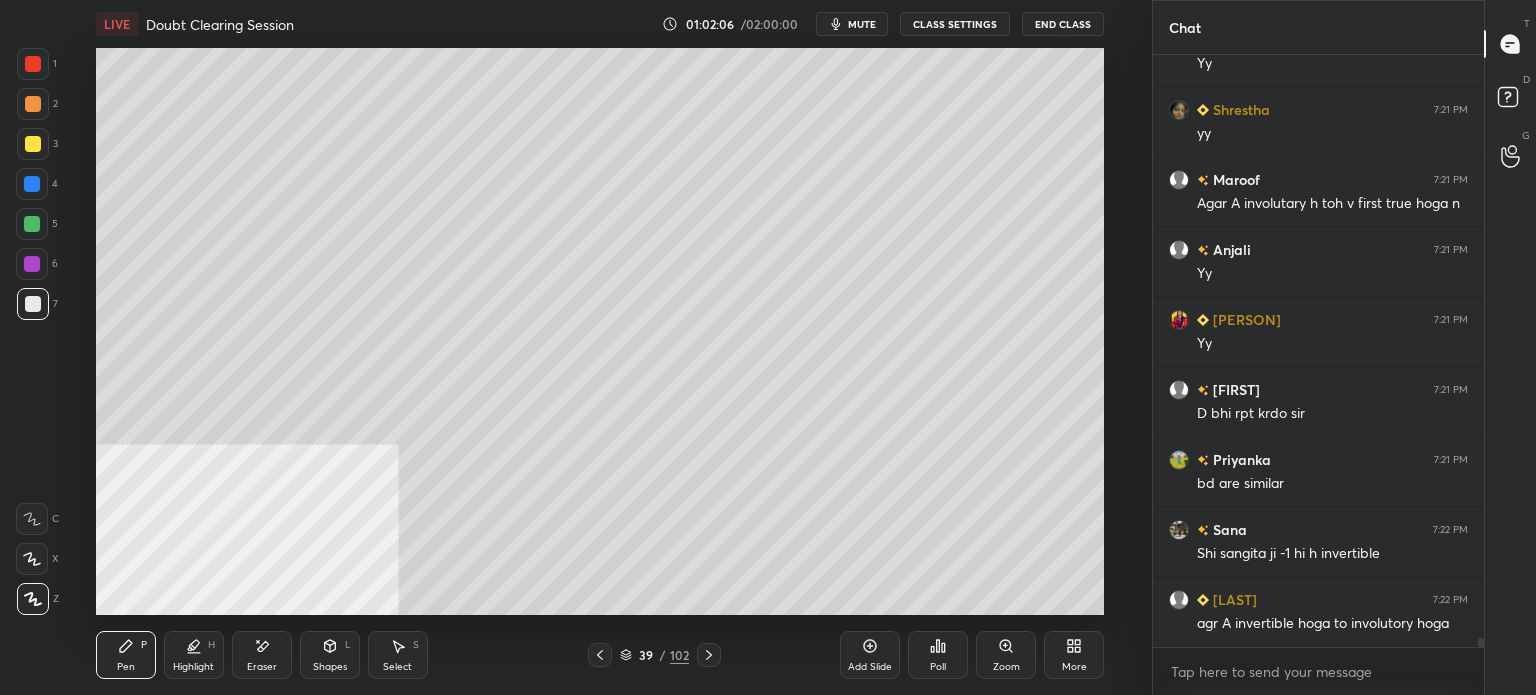 scroll, scrollTop: 37296, scrollLeft: 0, axis: vertical 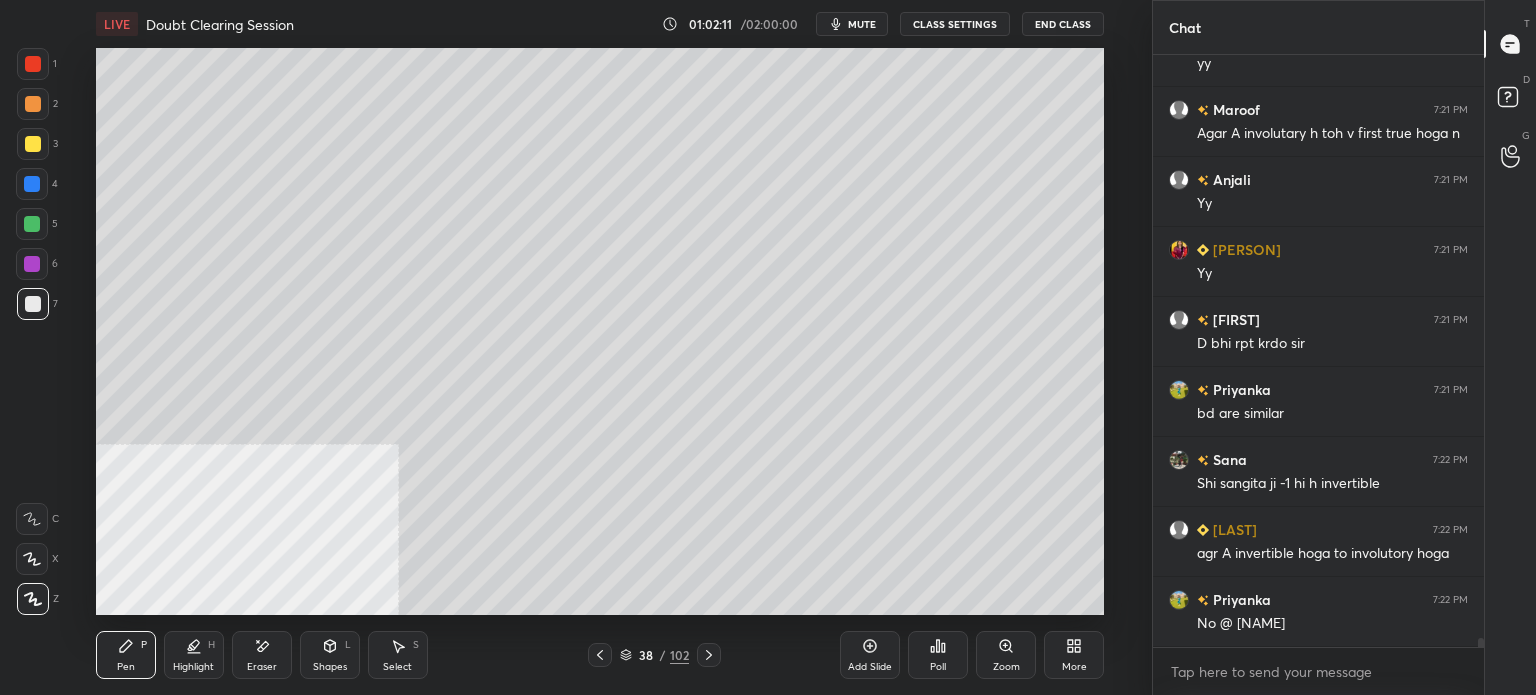 click at bounding box center [33, 144] 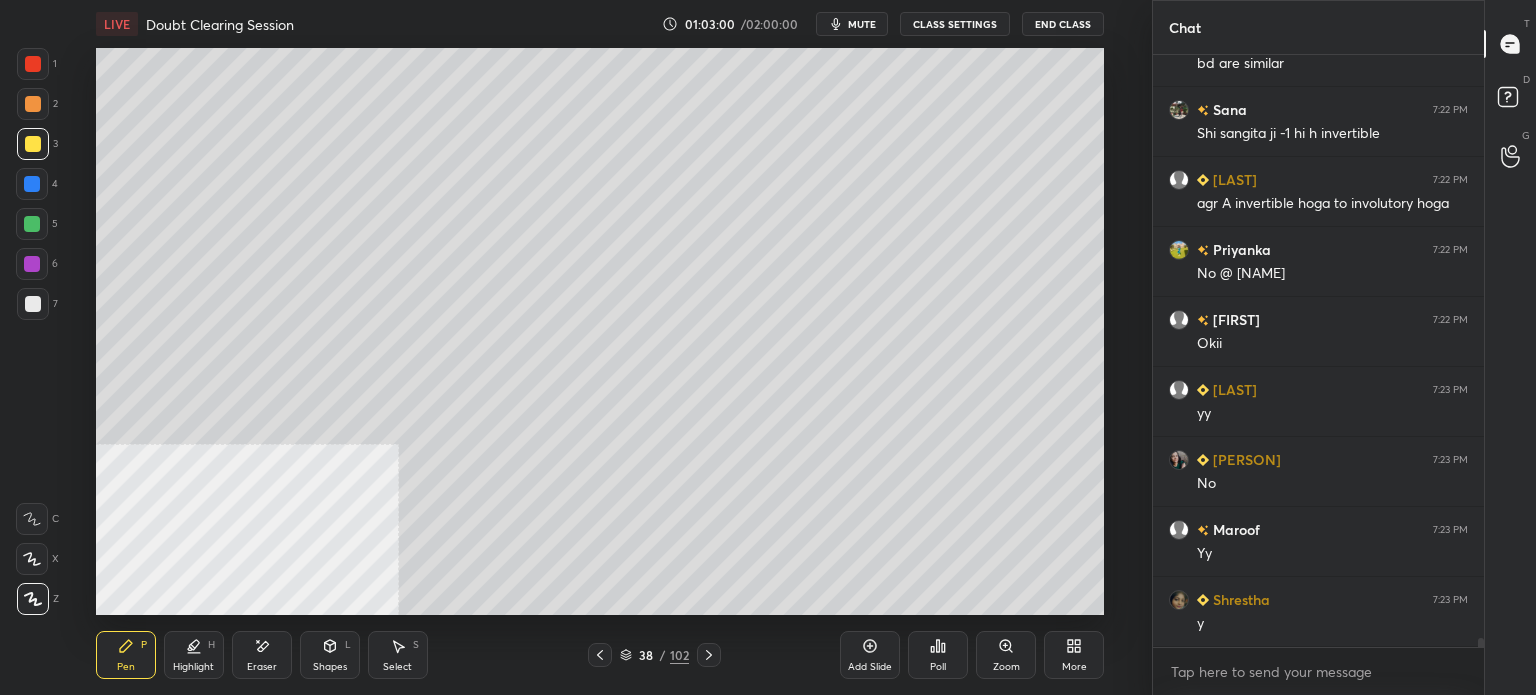 scroll, scrollTop: 37716, scrollLeft: 0, axis: vertical 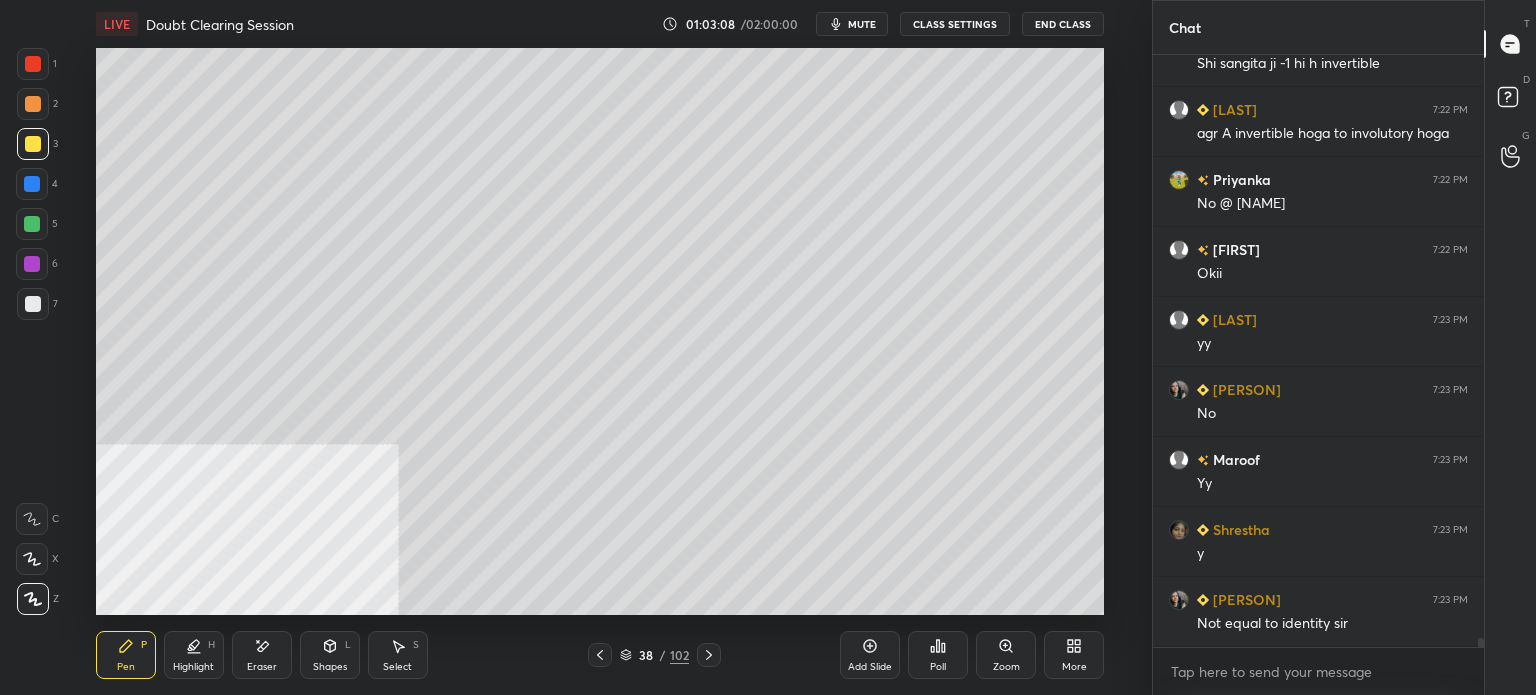 click on "Eraser" at bounding box center (262, 655) 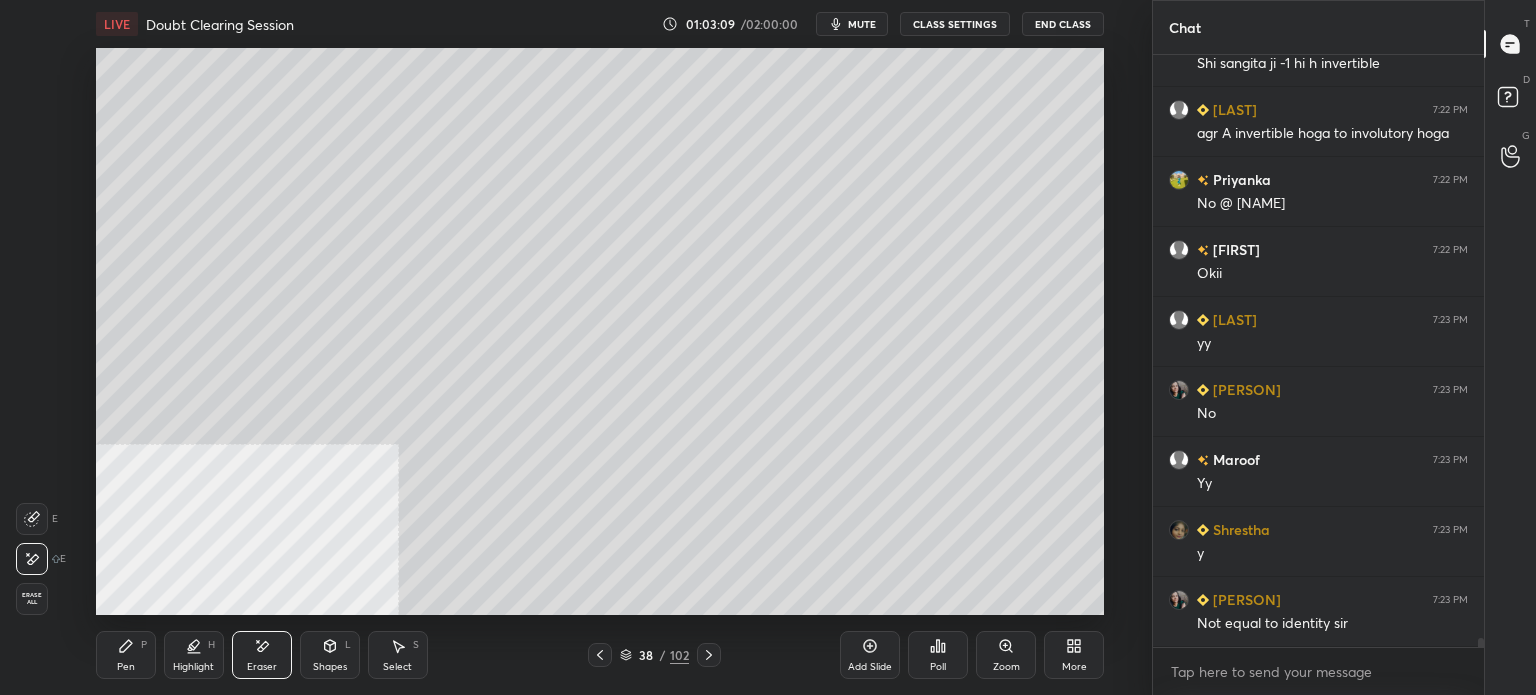 click on "Pen" at bounding box center (126, 667) 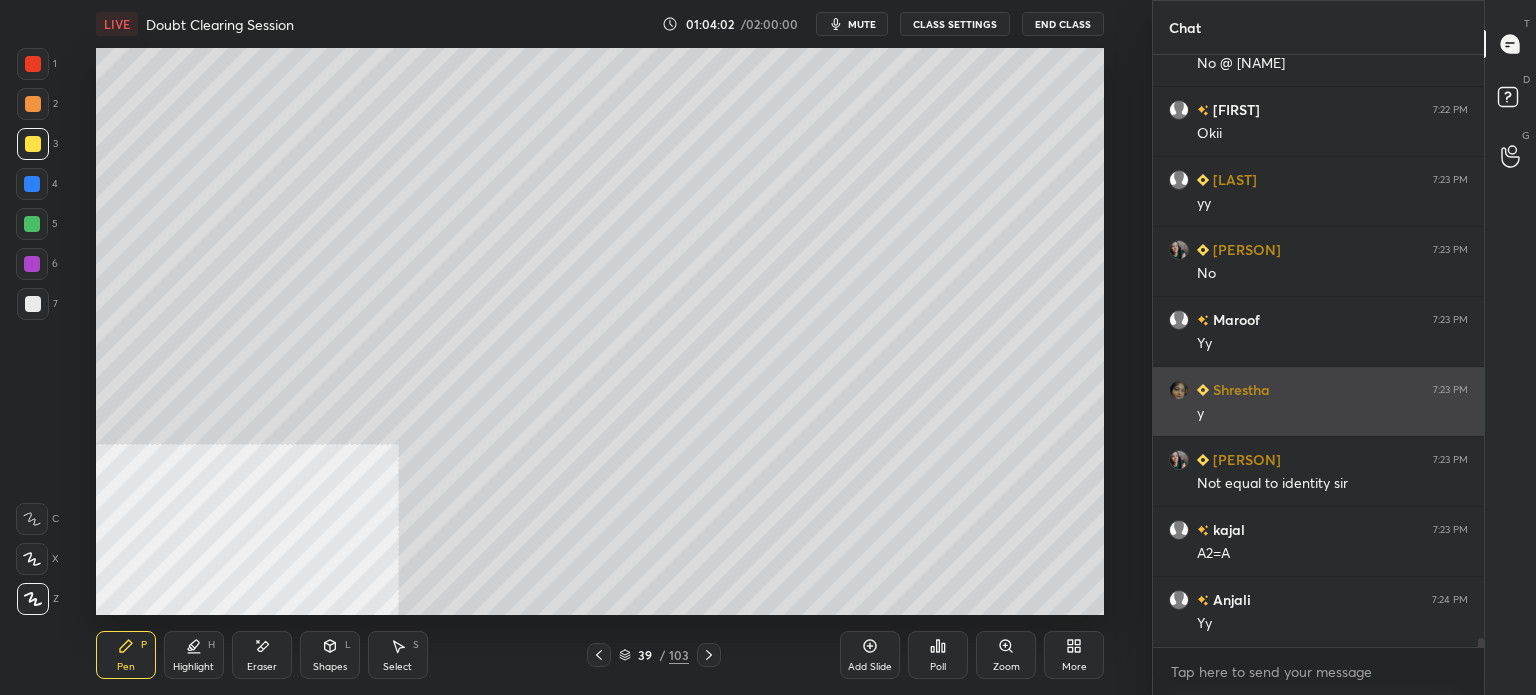 scroll, scrollTop: 37926, scrollLeft: 0, axis: vertical 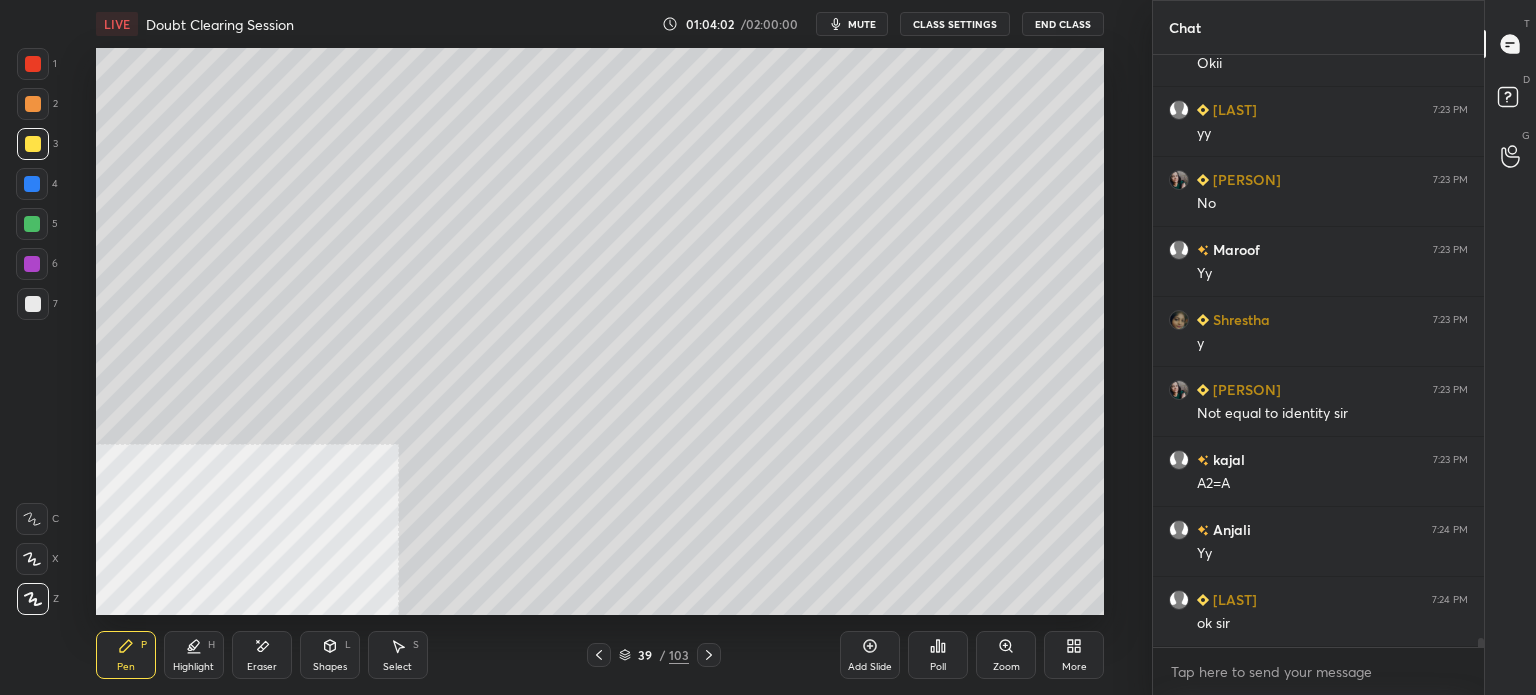 click at bounding box center (33, 304) 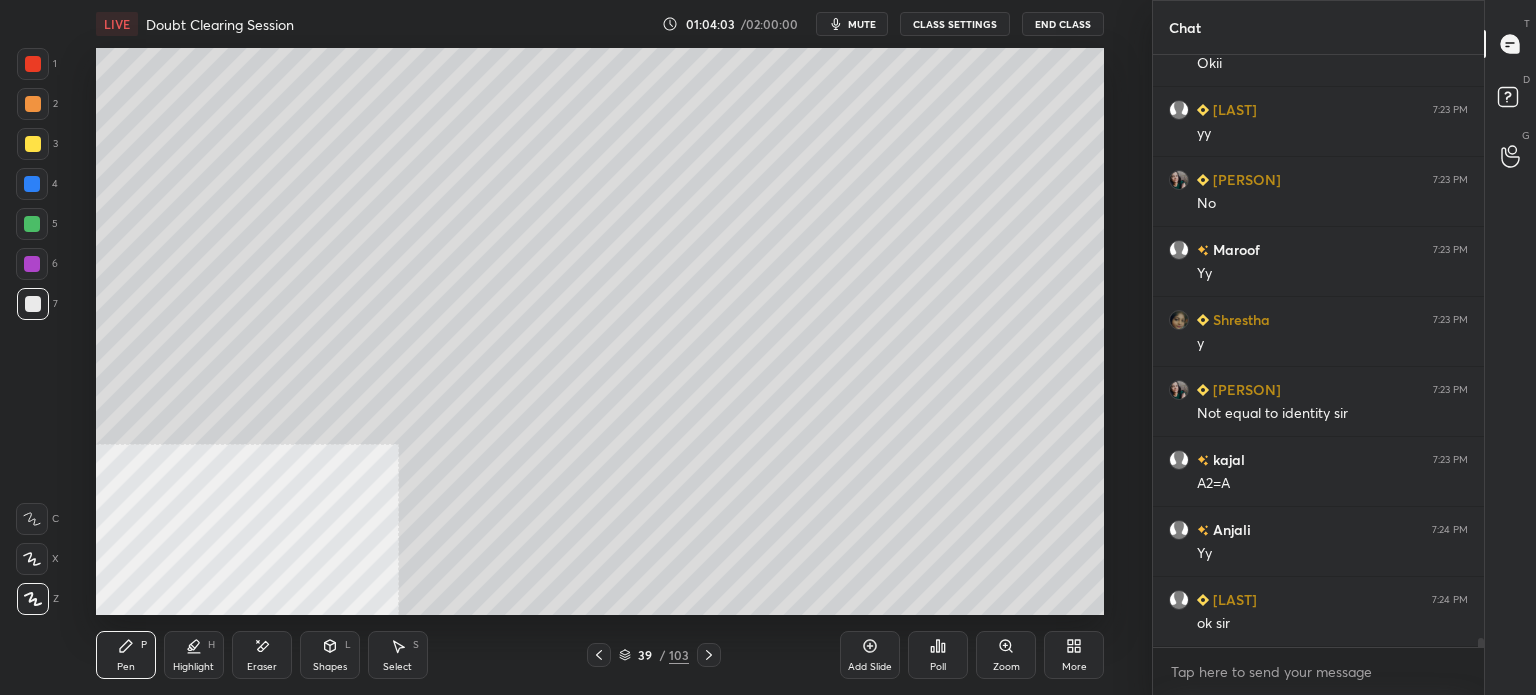 scroll, scrollTop: 37996, scrollLeft: 0, axis: vertical 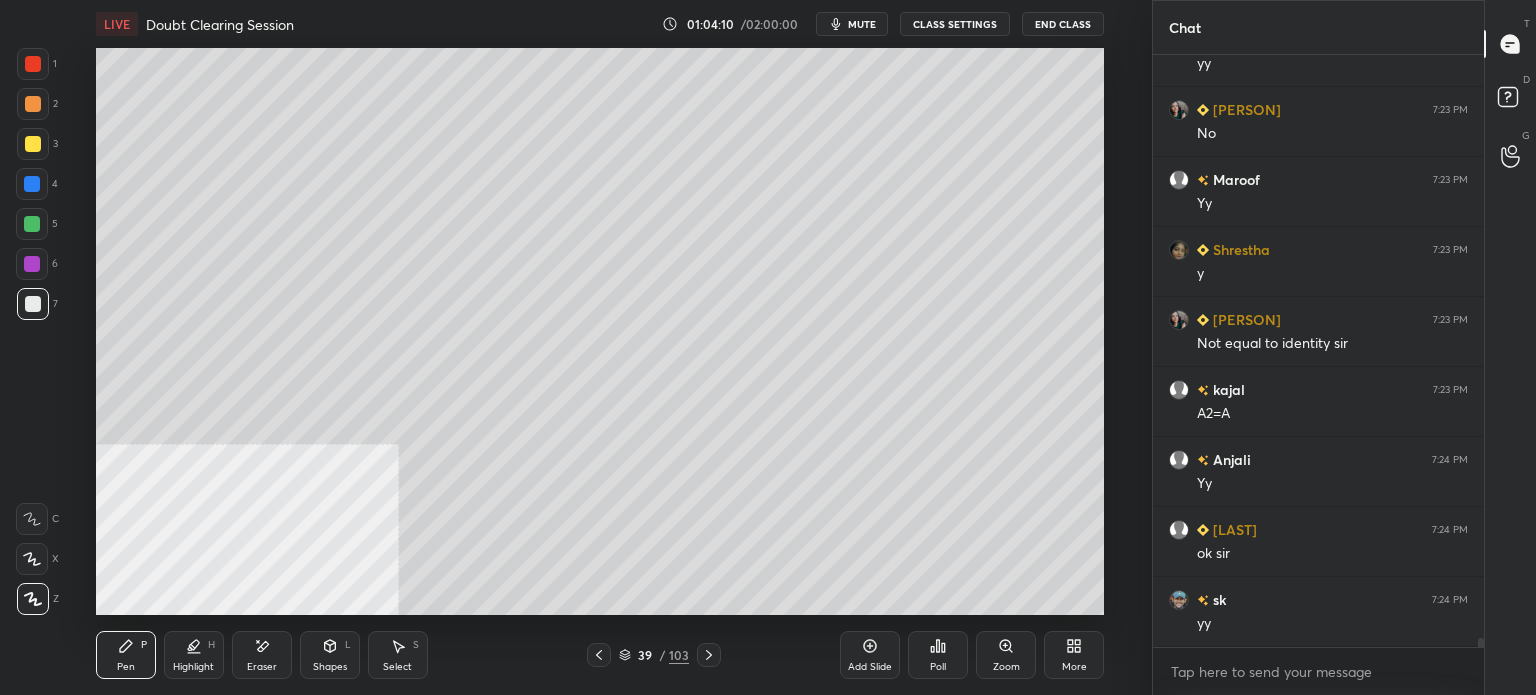 drag, startPoint x: 45, startPoint y: 151, endPoint x: 88, endPoint y: 154, distance: 43.104523 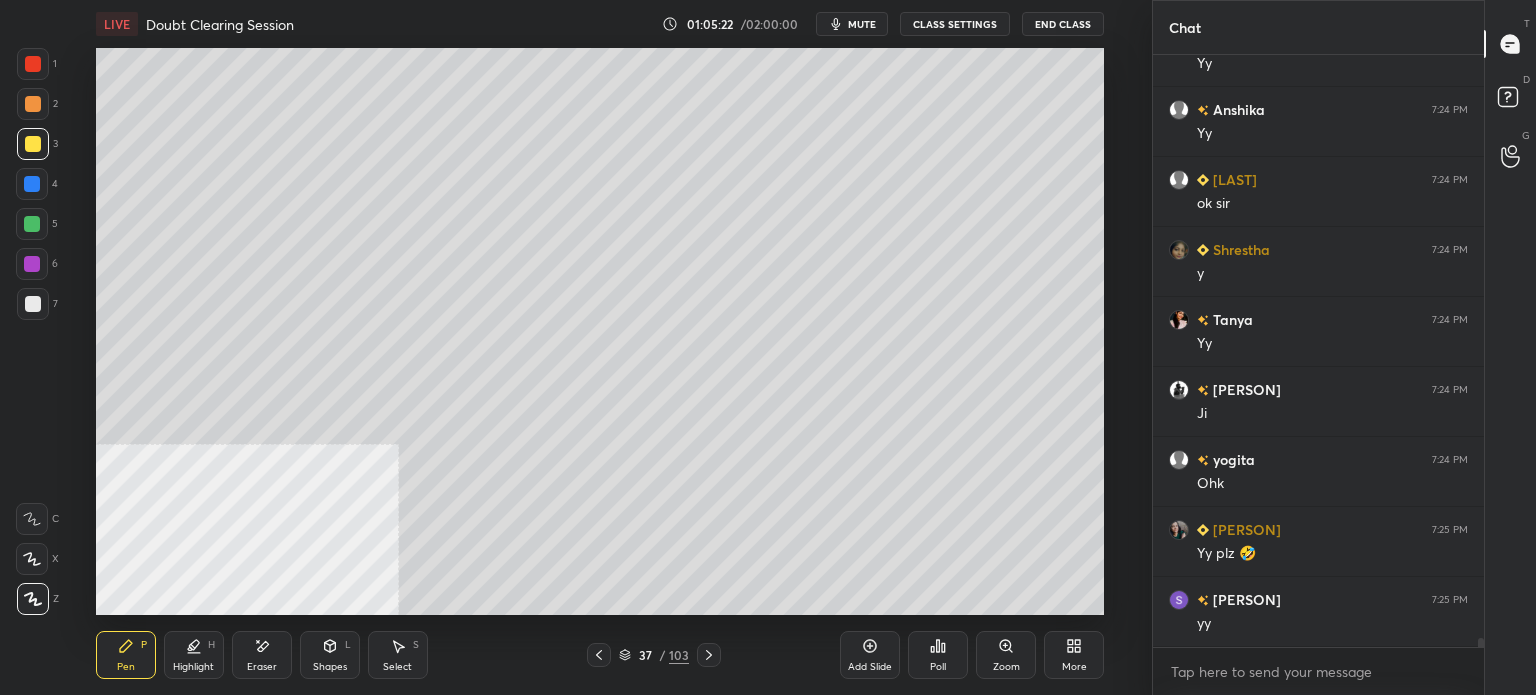 scroll, scrollTop: 38976, scrollLeft: 0, axis: vertical 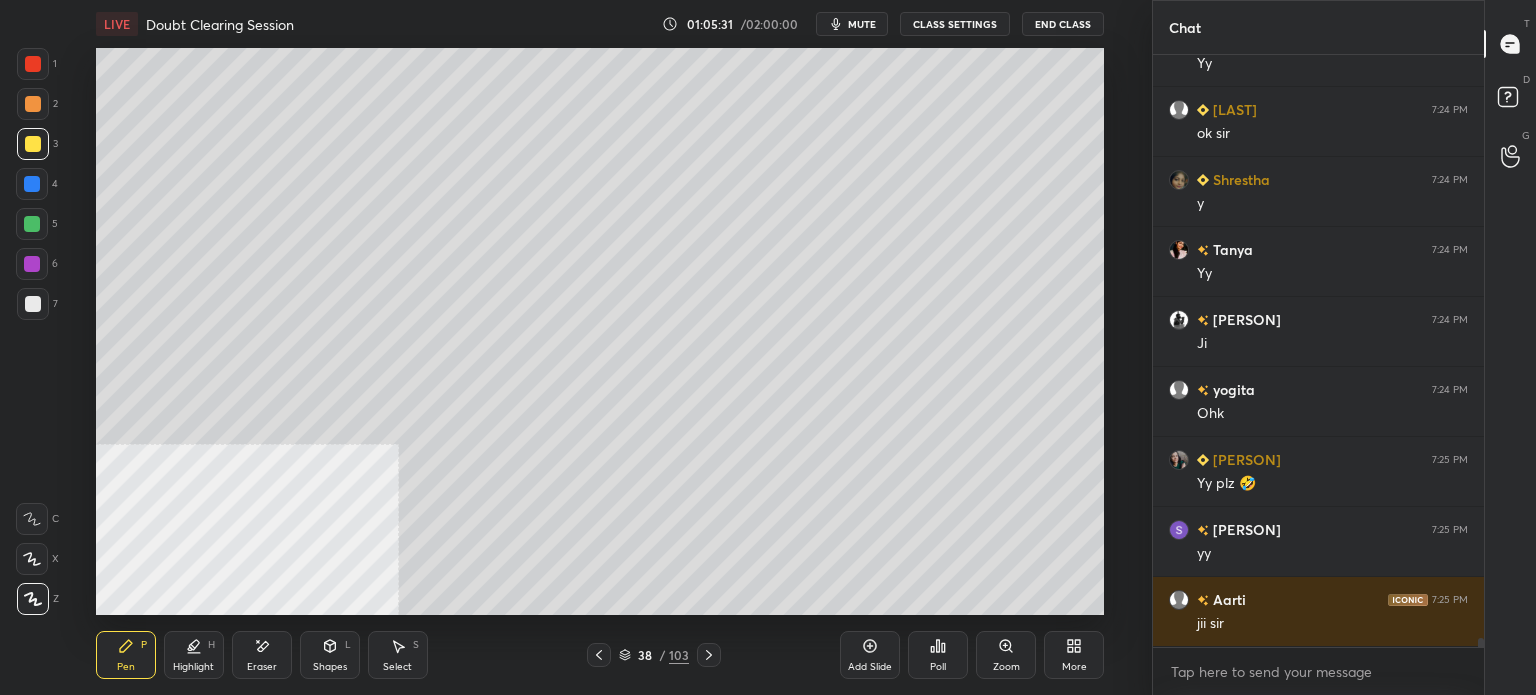 click on "Setting up your live class Poll for   secs No correct answer Start poll" at bounding box center (600, 331) 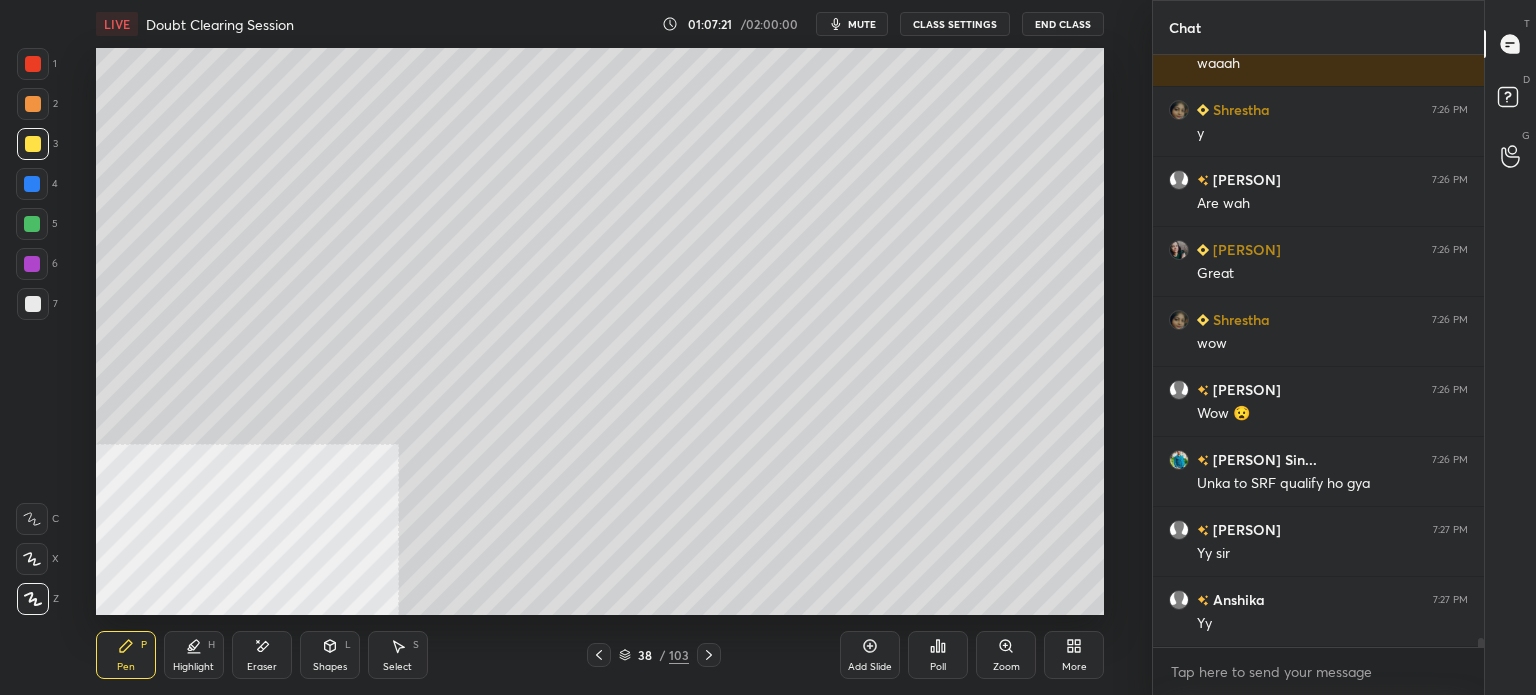 scroll, scrollTop: 39746, scrollLeft: 0, axis: vertical 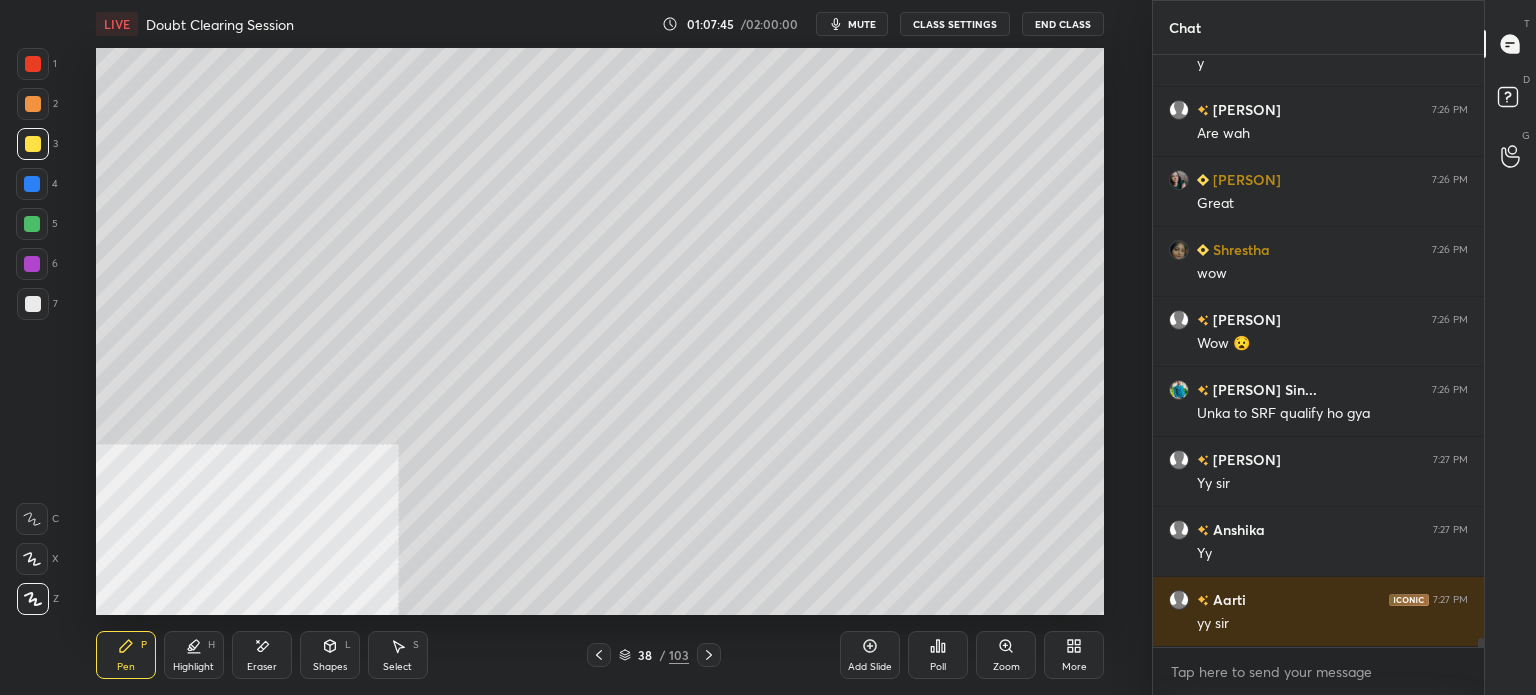 click on "38 / 103" at bounding box center [654, 655] 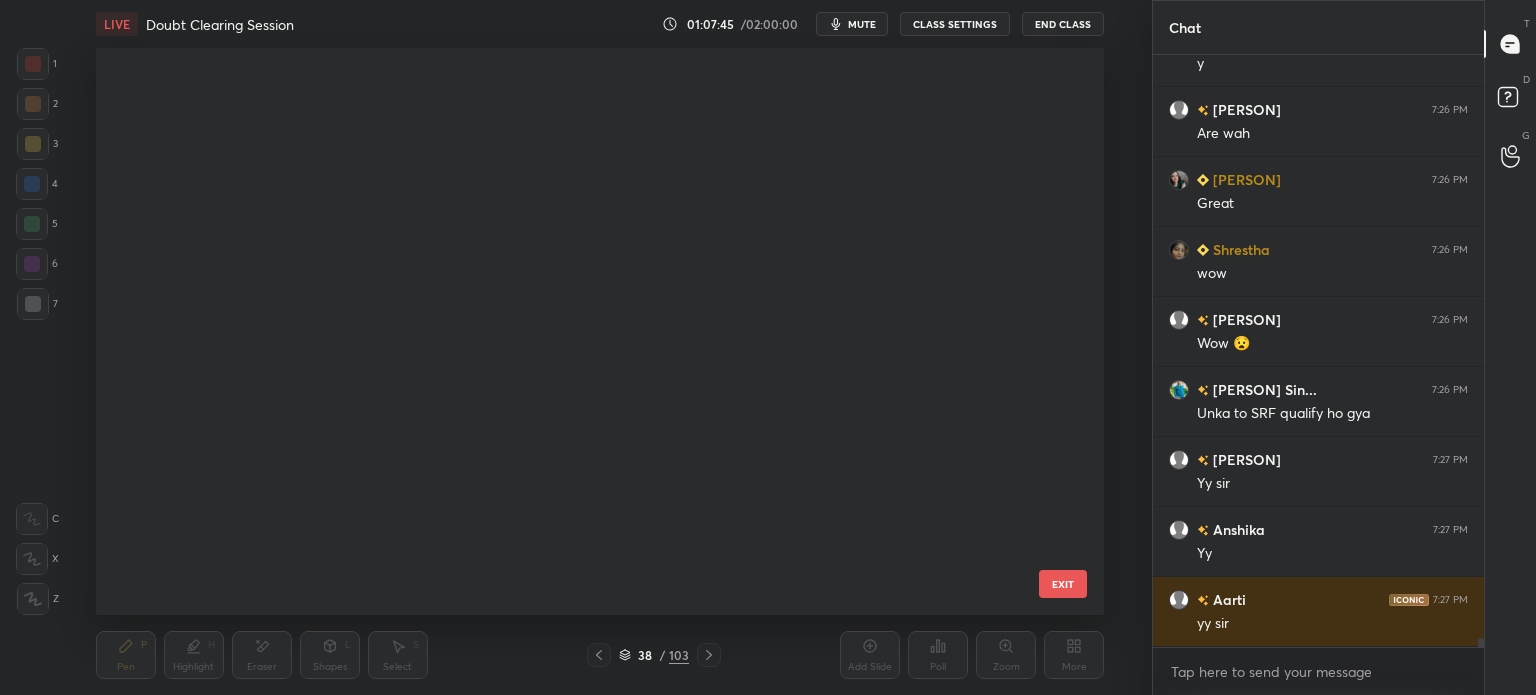 scroll, scrollTop: 1695, scrollLeft: 0, axis: vertical 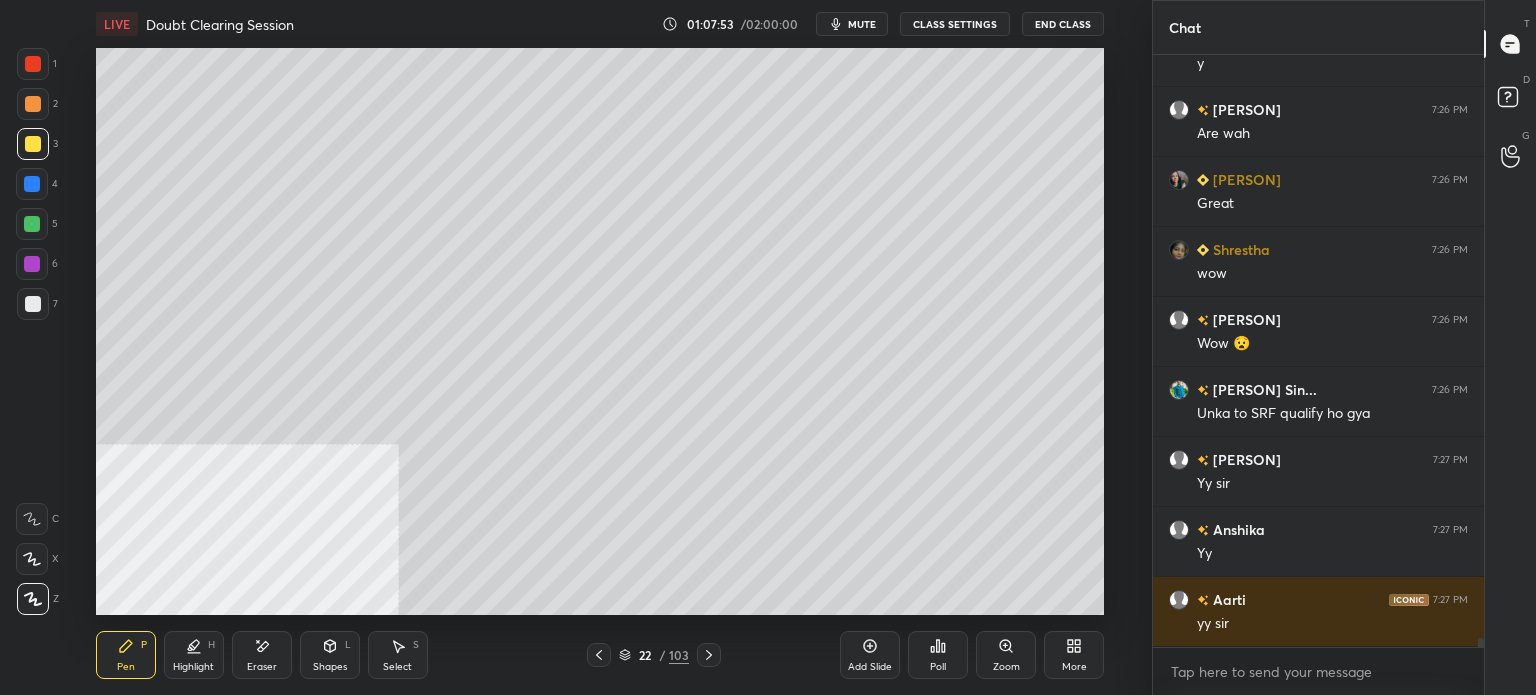click on "22" at bounding box center (645, 655) 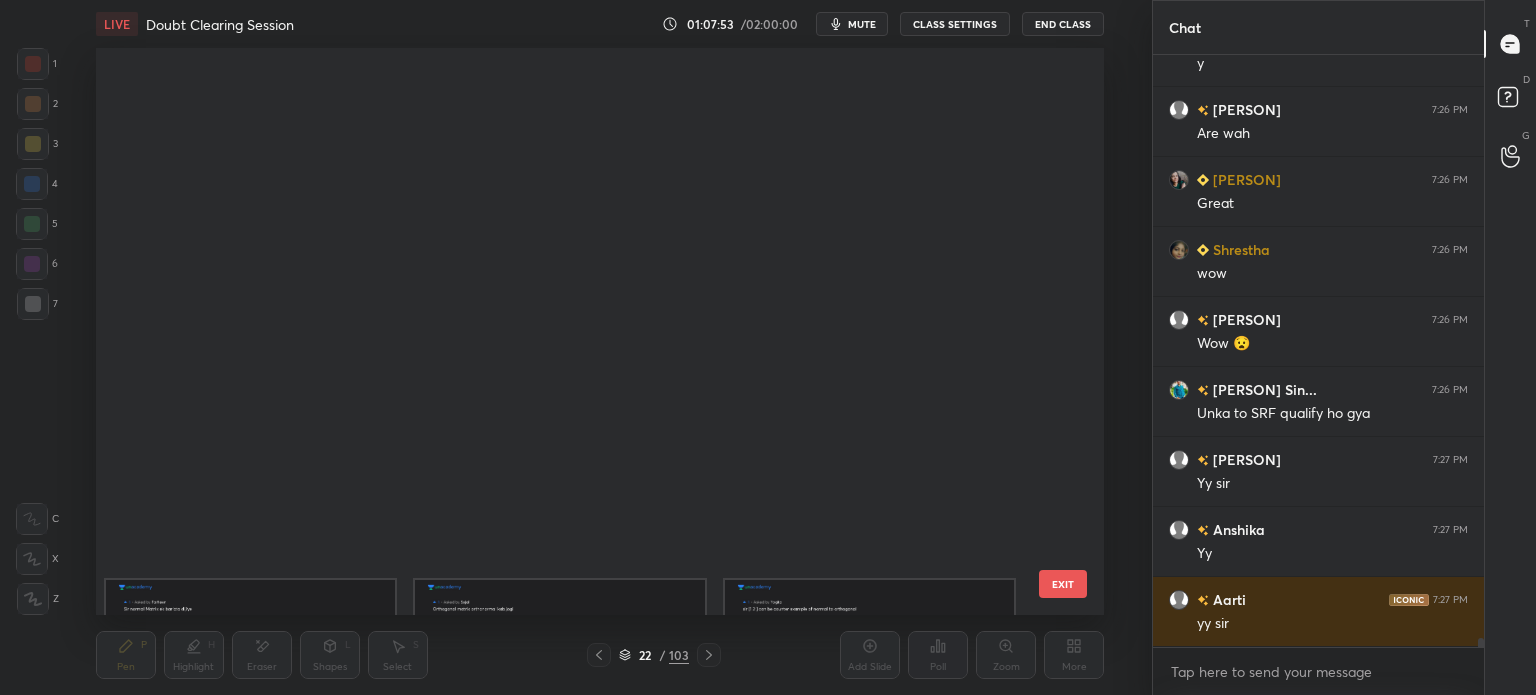 scroll, scrollTop: 824, scrollLeft: 0, axis: vertical 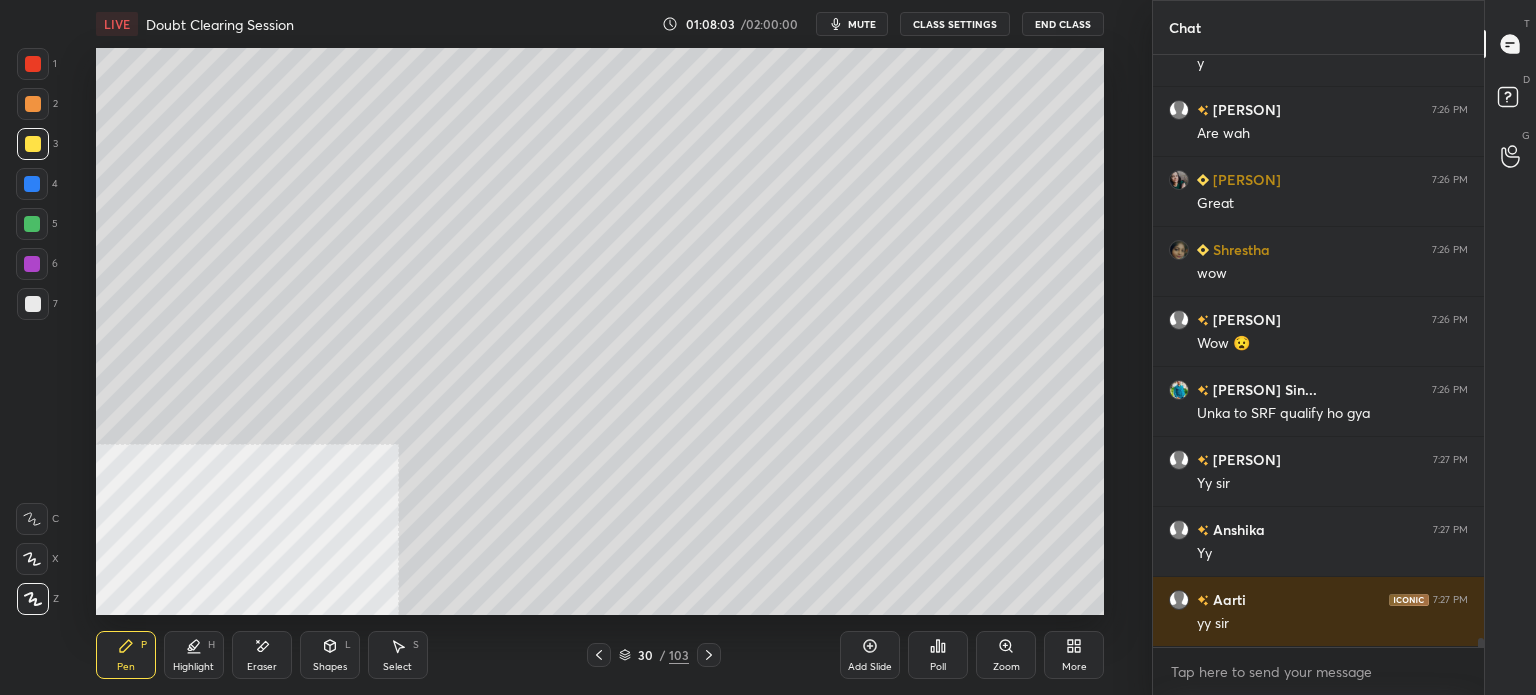 click on "30" at bounding box center (645, 655) 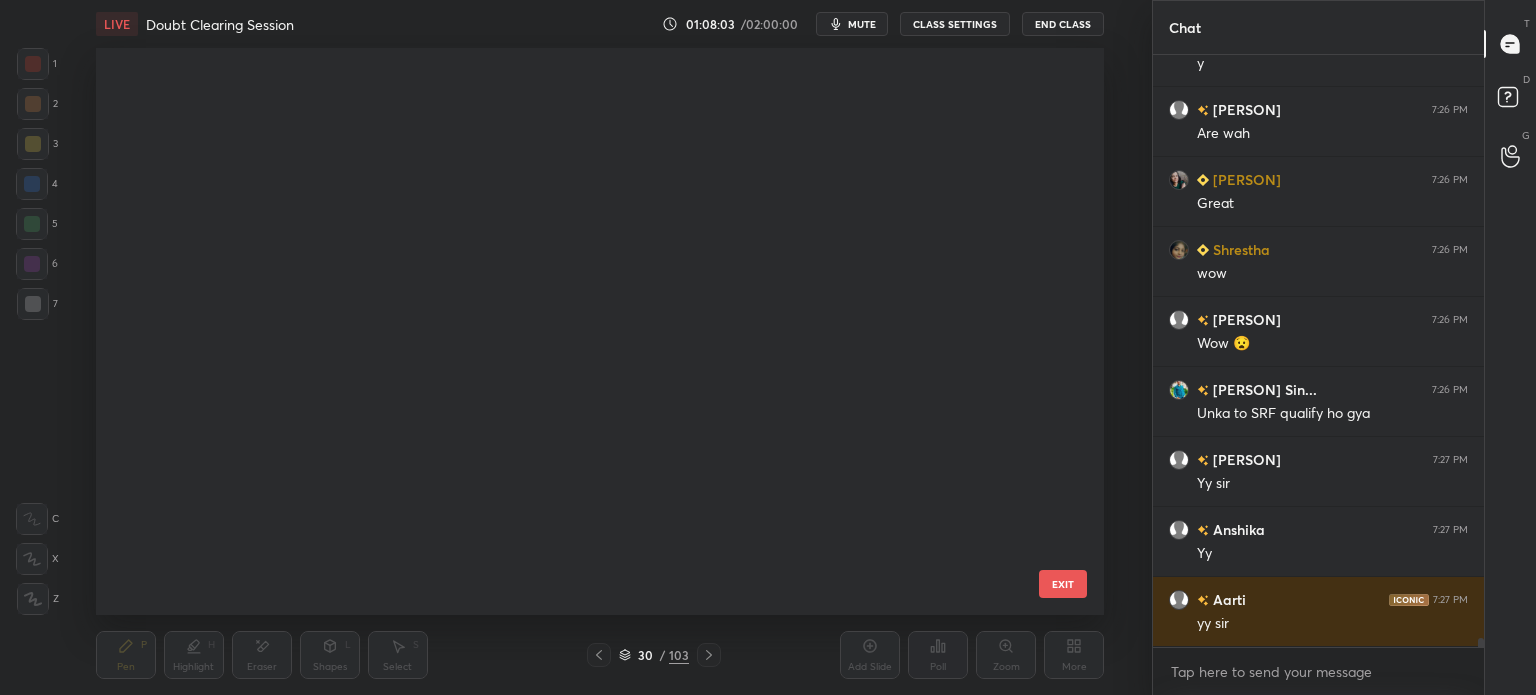 scroll, scrollTop: 1172, scrollLeft: 0, axis: vertical 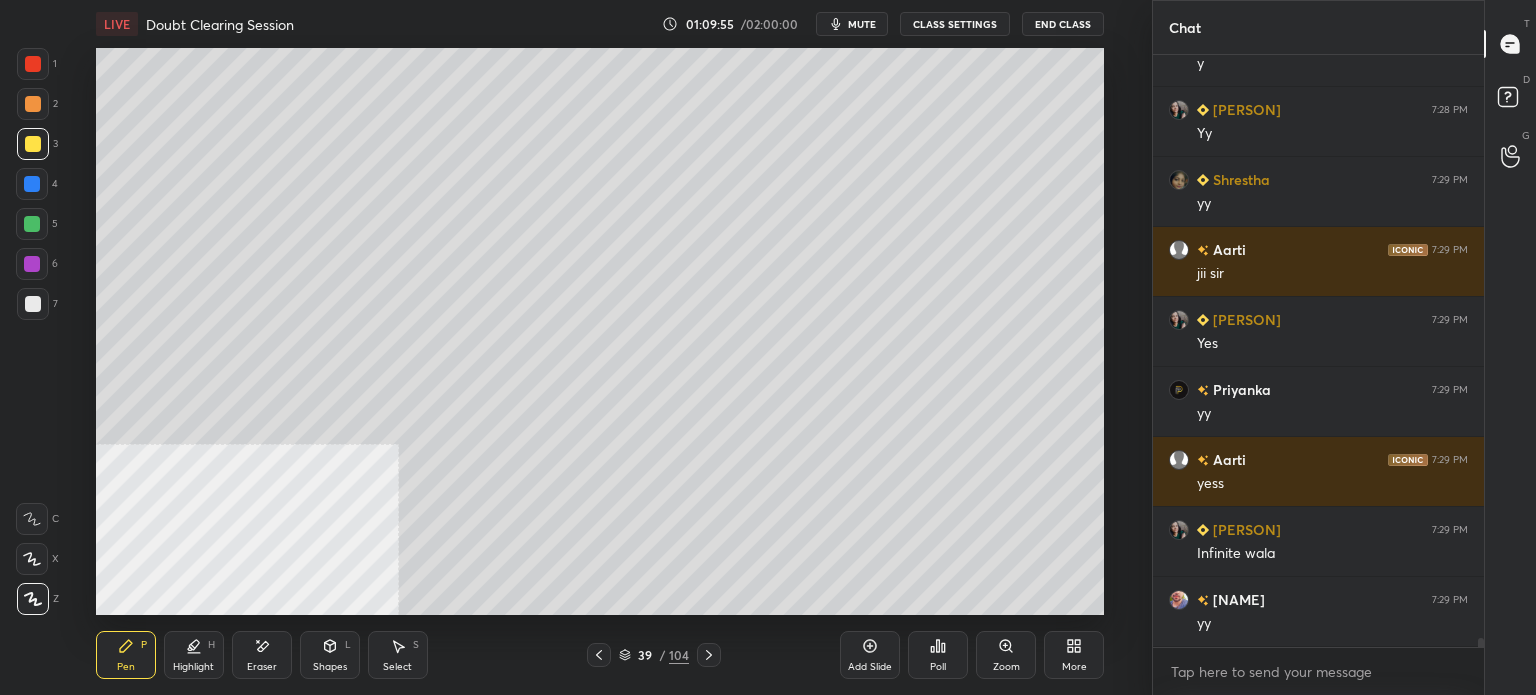click on "3" at bounding box center [37, 144] 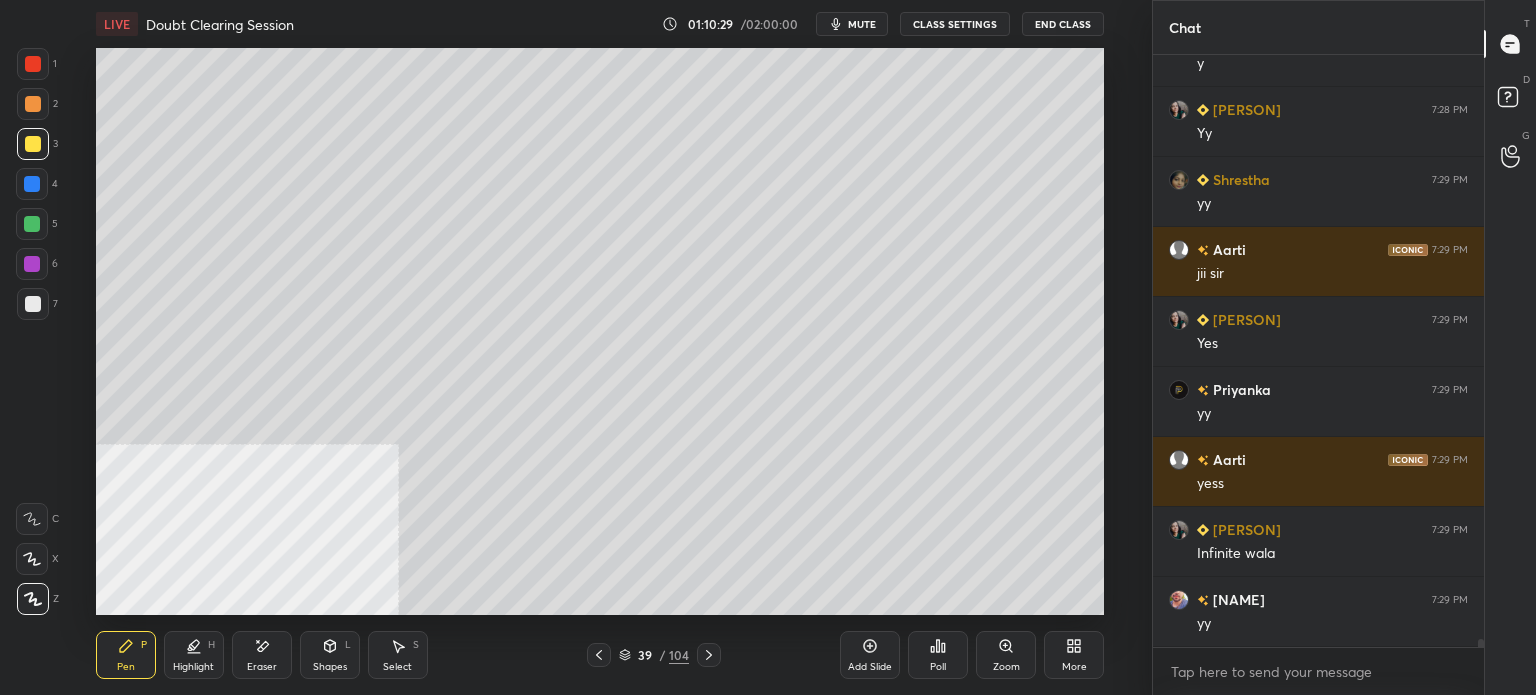scroll, scrollTop: 40656, scrollLeft: 0, axis: vertical 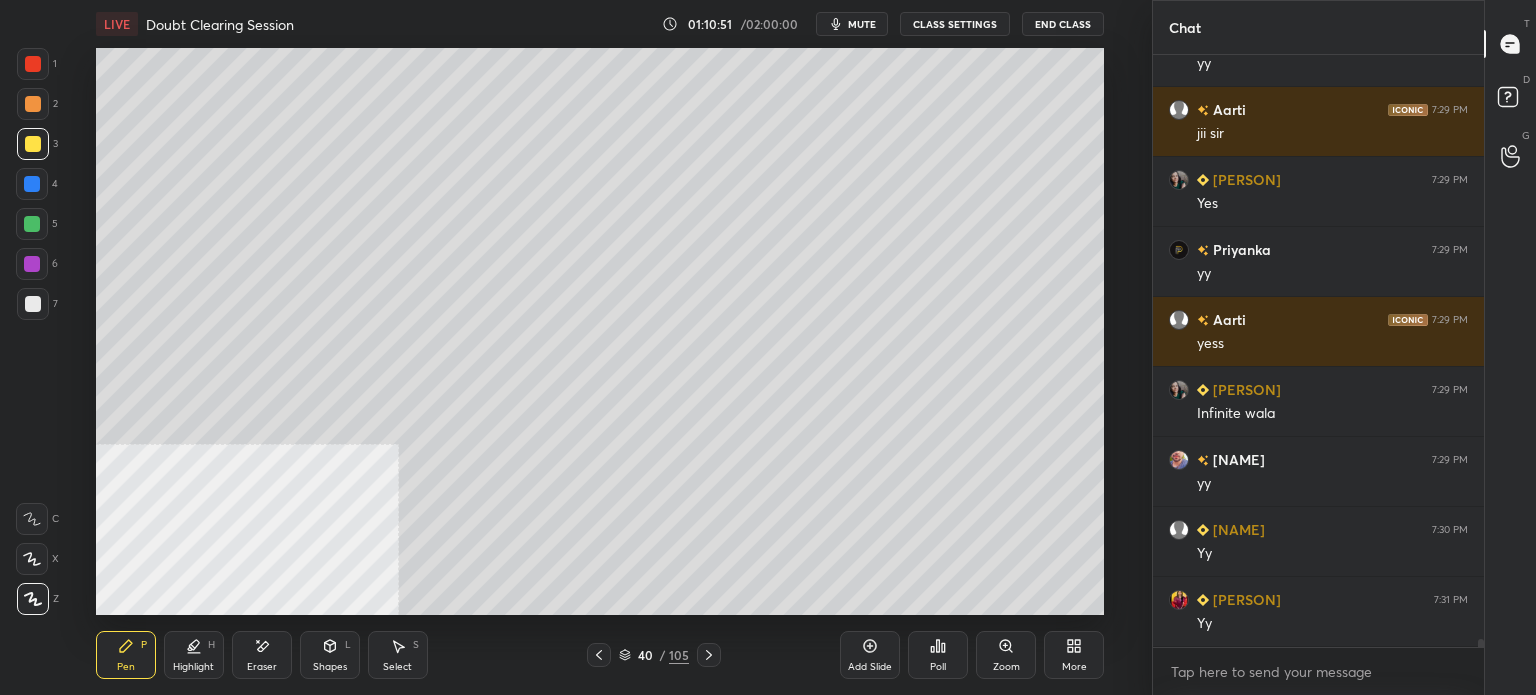 drag, startPoint x: 34, startPoint y: 317, endPoint x: 81, endPoint y: 271, distance: 65.76473 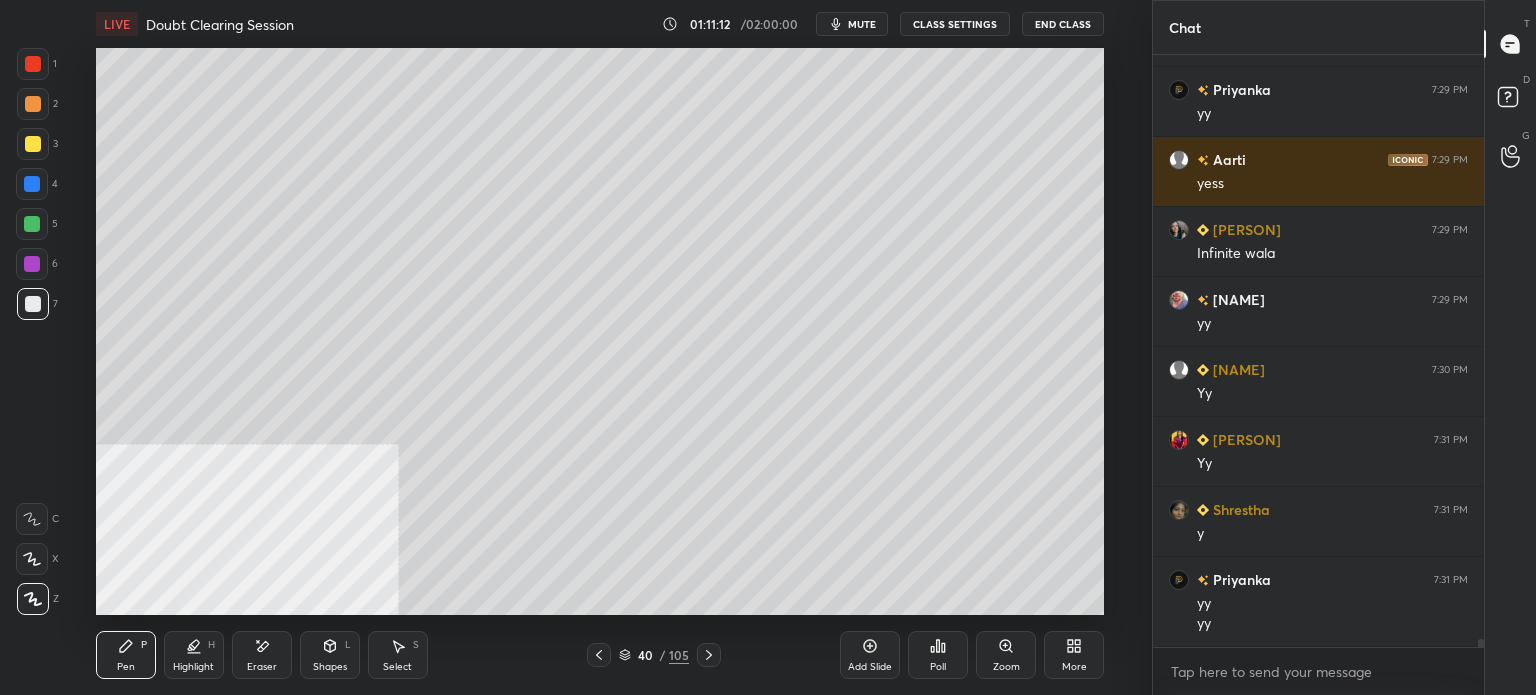 scroll, scrollTop: 40956, scrollLeft: 0, axis: vertical 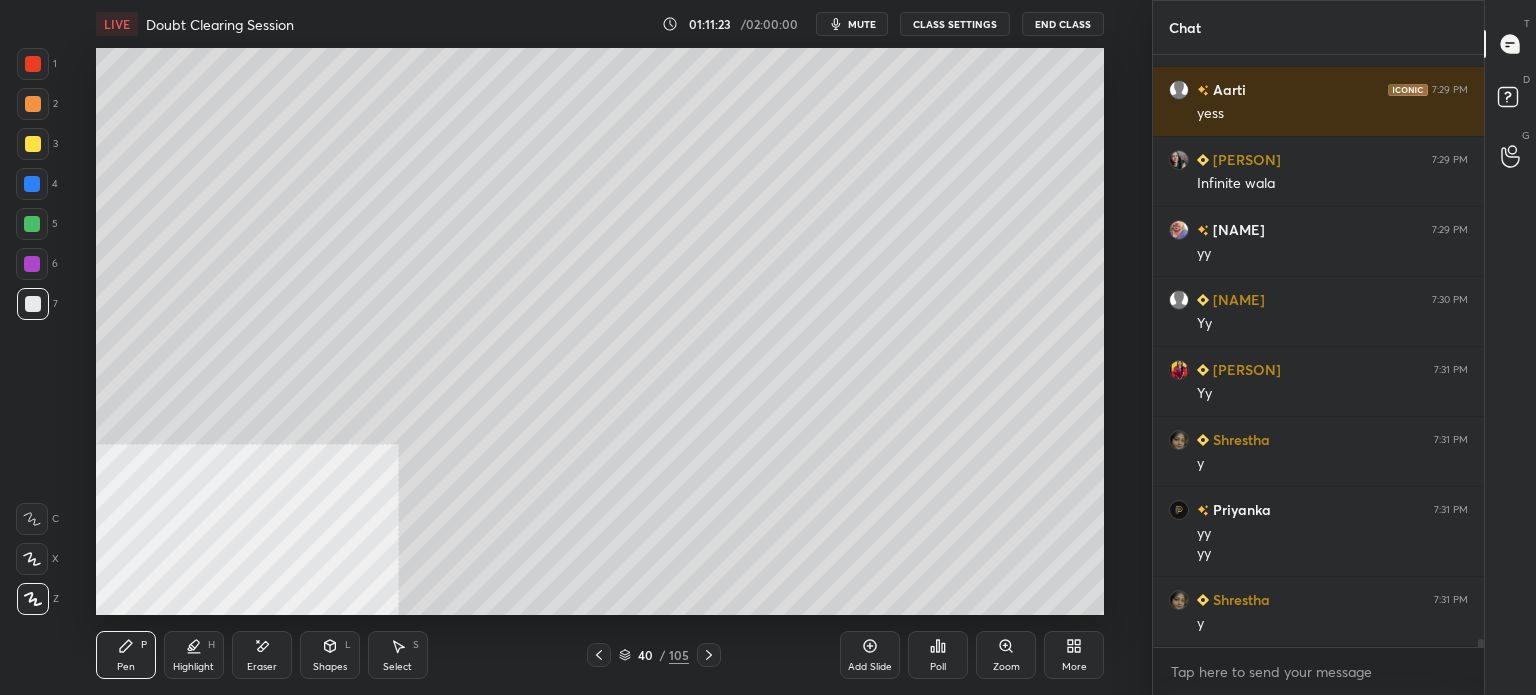 click on "Eraser" at bounding box center (262, 655) 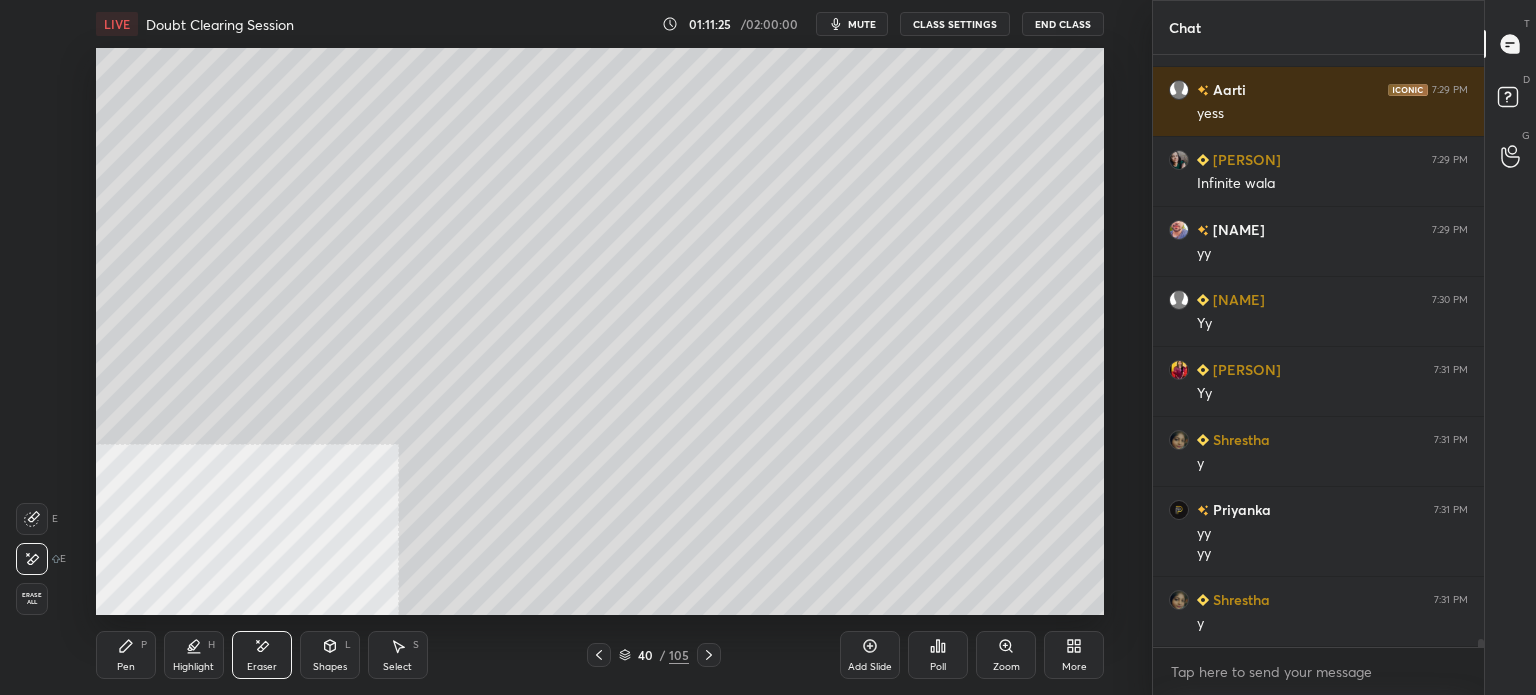 click on "Pen P" at bounding box center (126, 655) 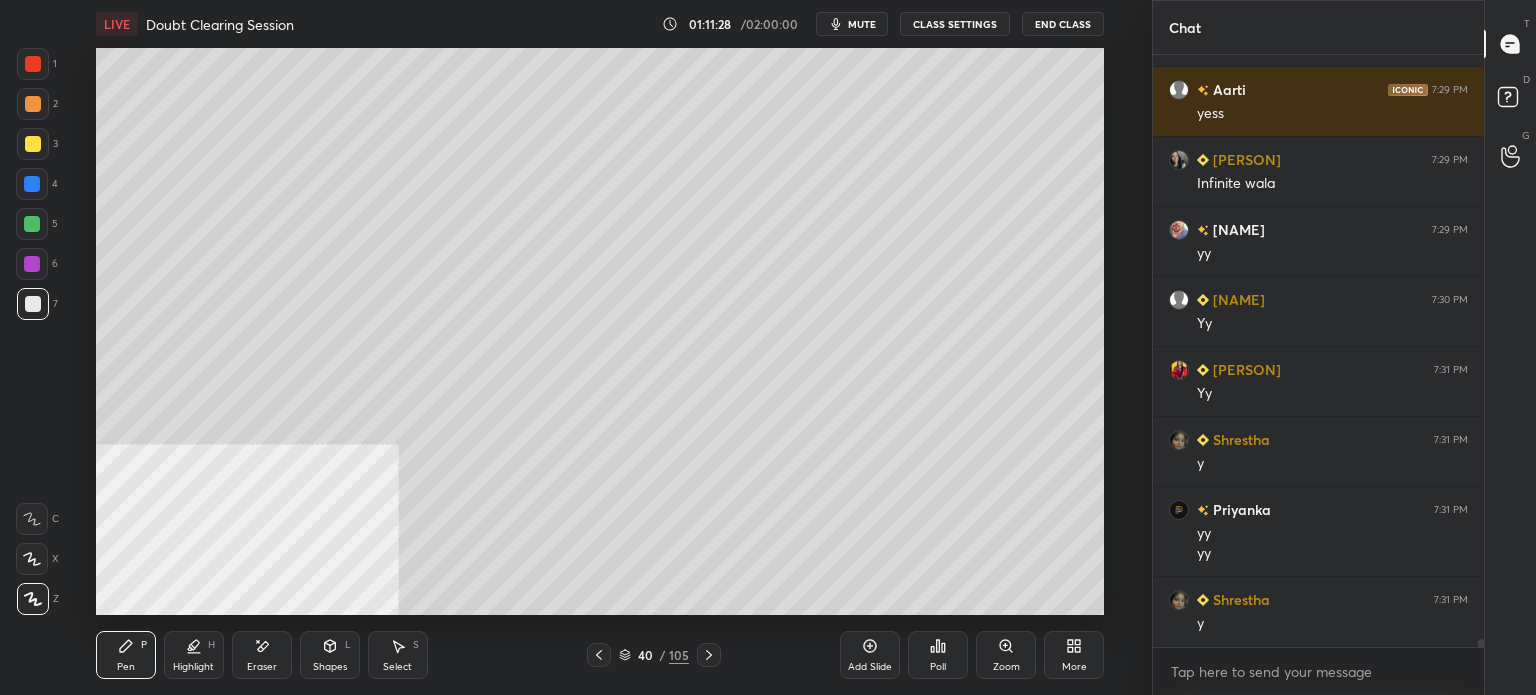 click 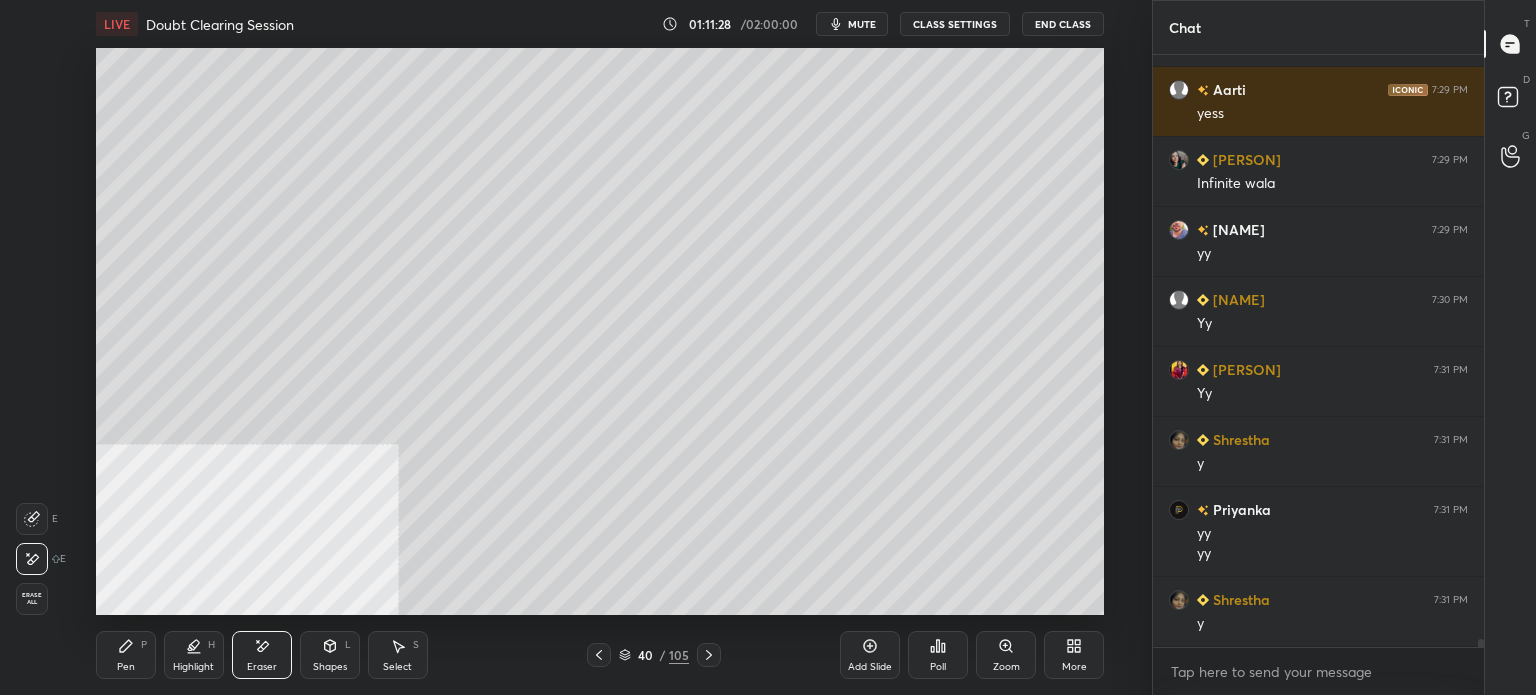 click 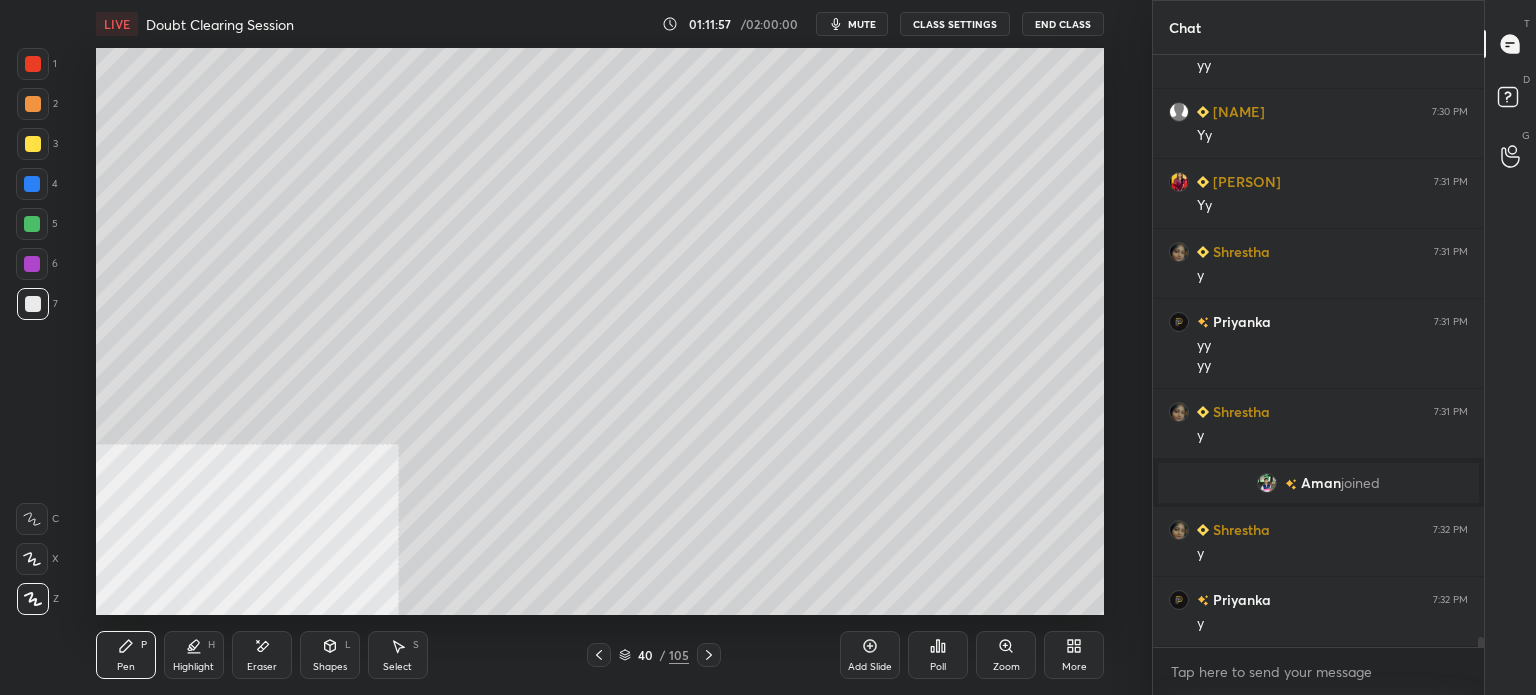 scroll, scrollTop: 36236, scrollLeft: 0, axis: vertical 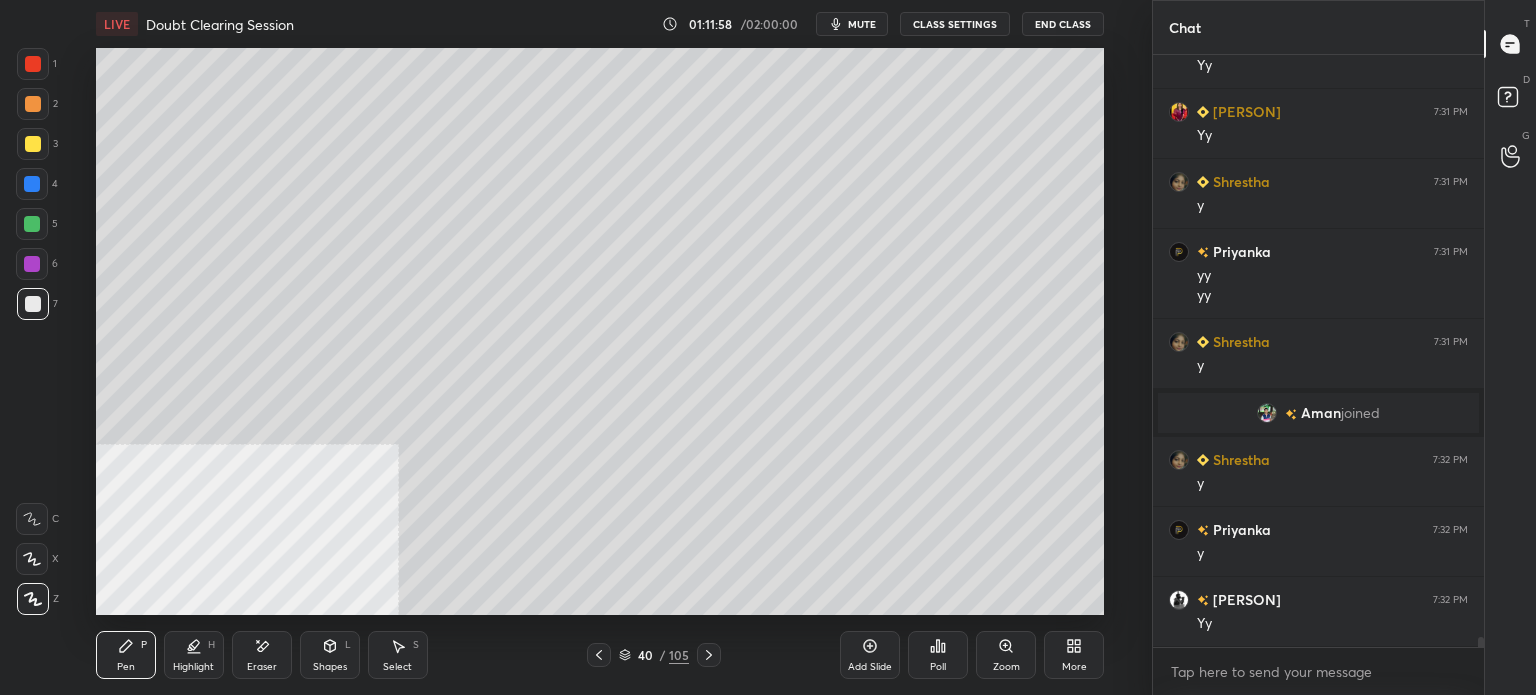 click on "Setting up your live class Poll for   secs No correct answer Start poll" at bounding box center (600, 331) 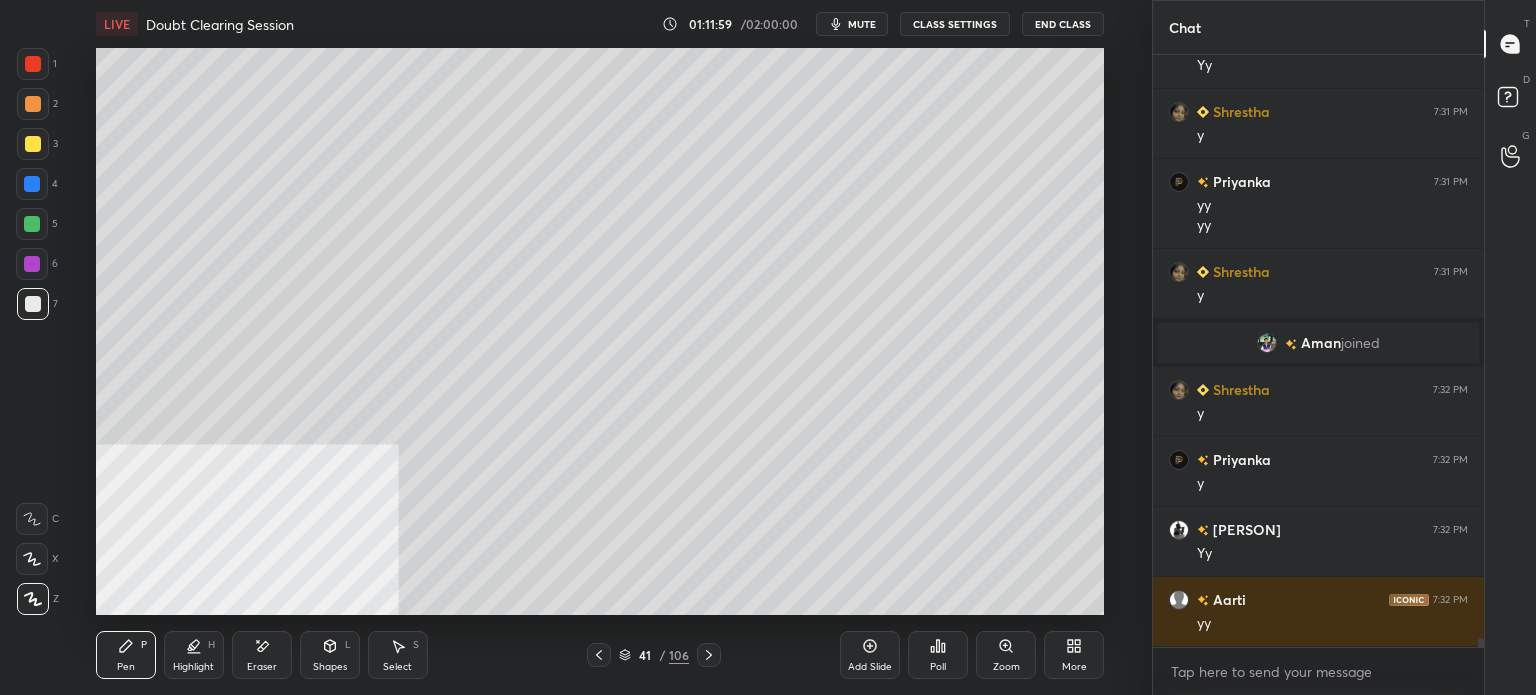 scroll, scrollTop: 36376, scrollLeft: 0, axis: vertical 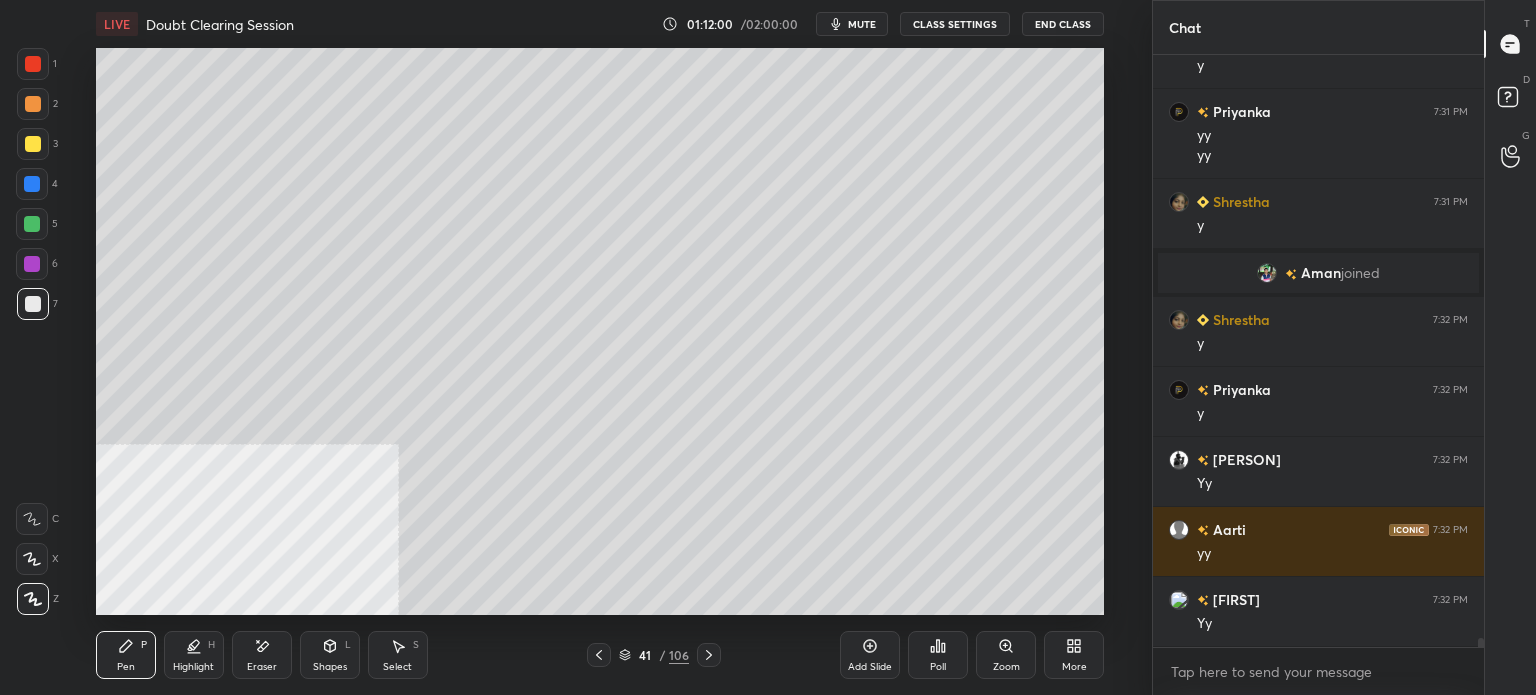 click at bounding box center (33, 144) 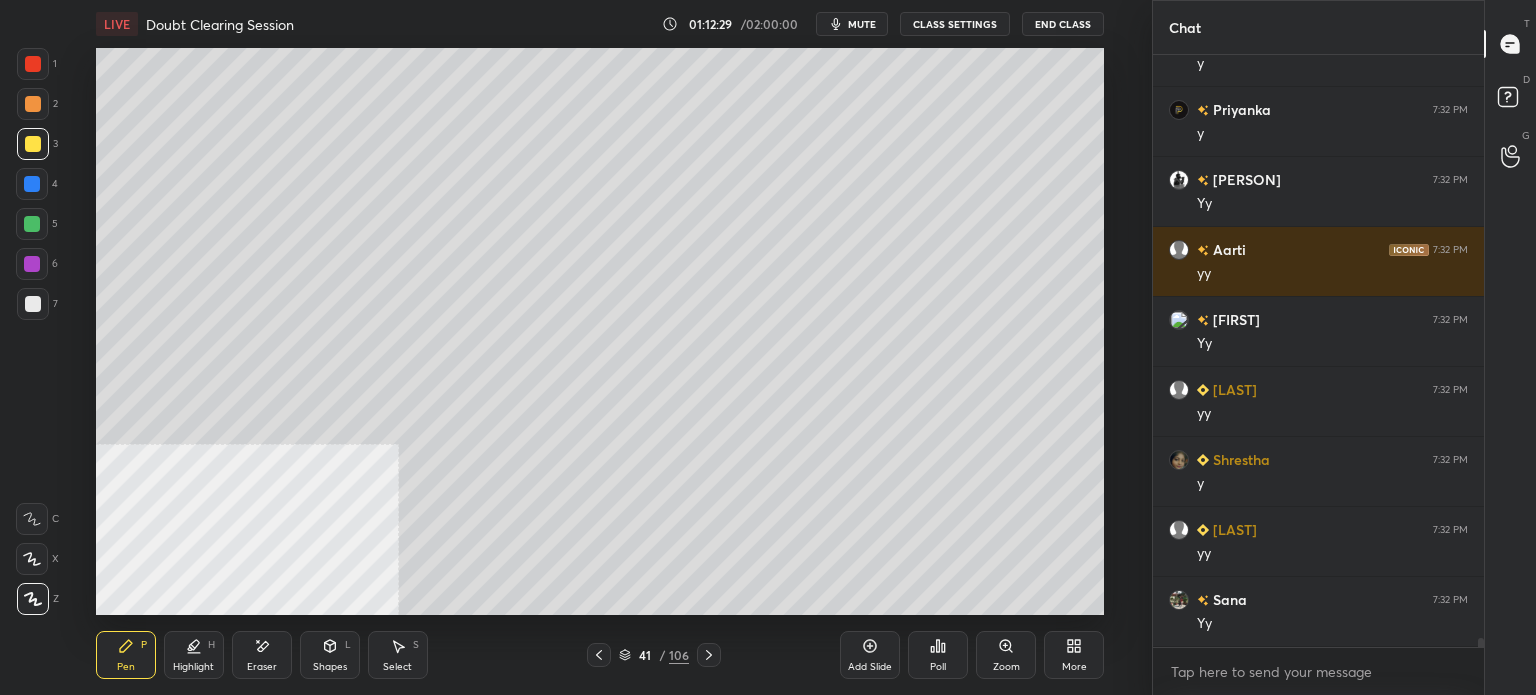 scroll, scrollTop: 36726, scrollLeft: 0, axis: vertical 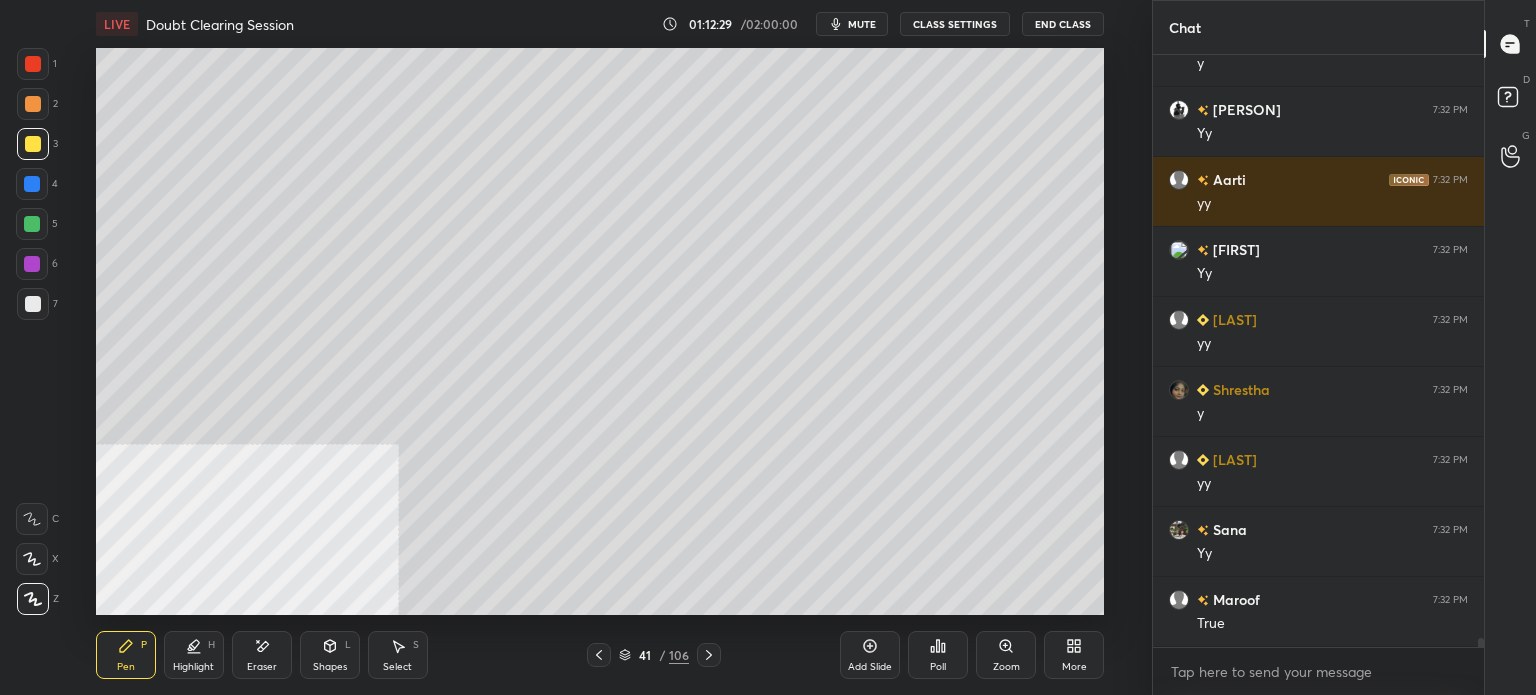 click on "mute" at bounding box center [862, 24] 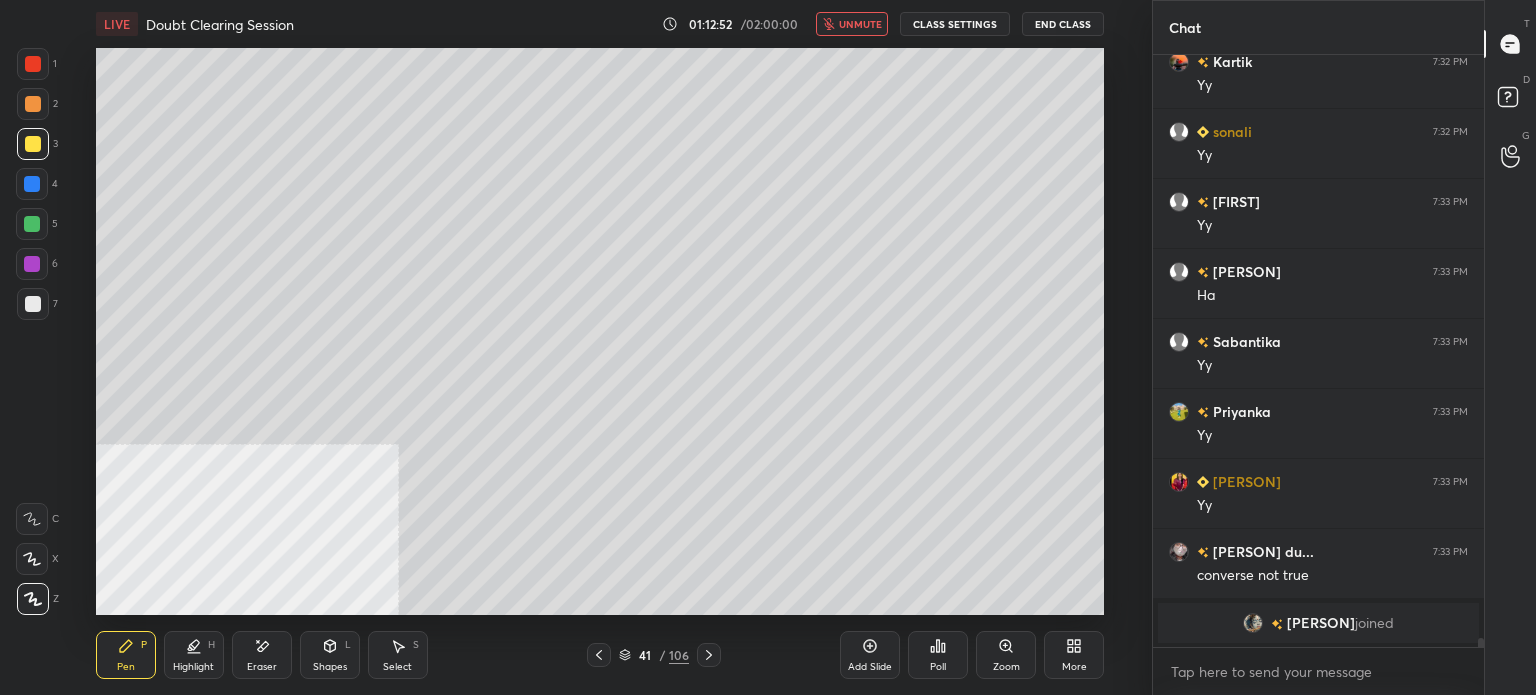scroll, scrollTop: 37526, scrollLeft: 0, axis: vertical 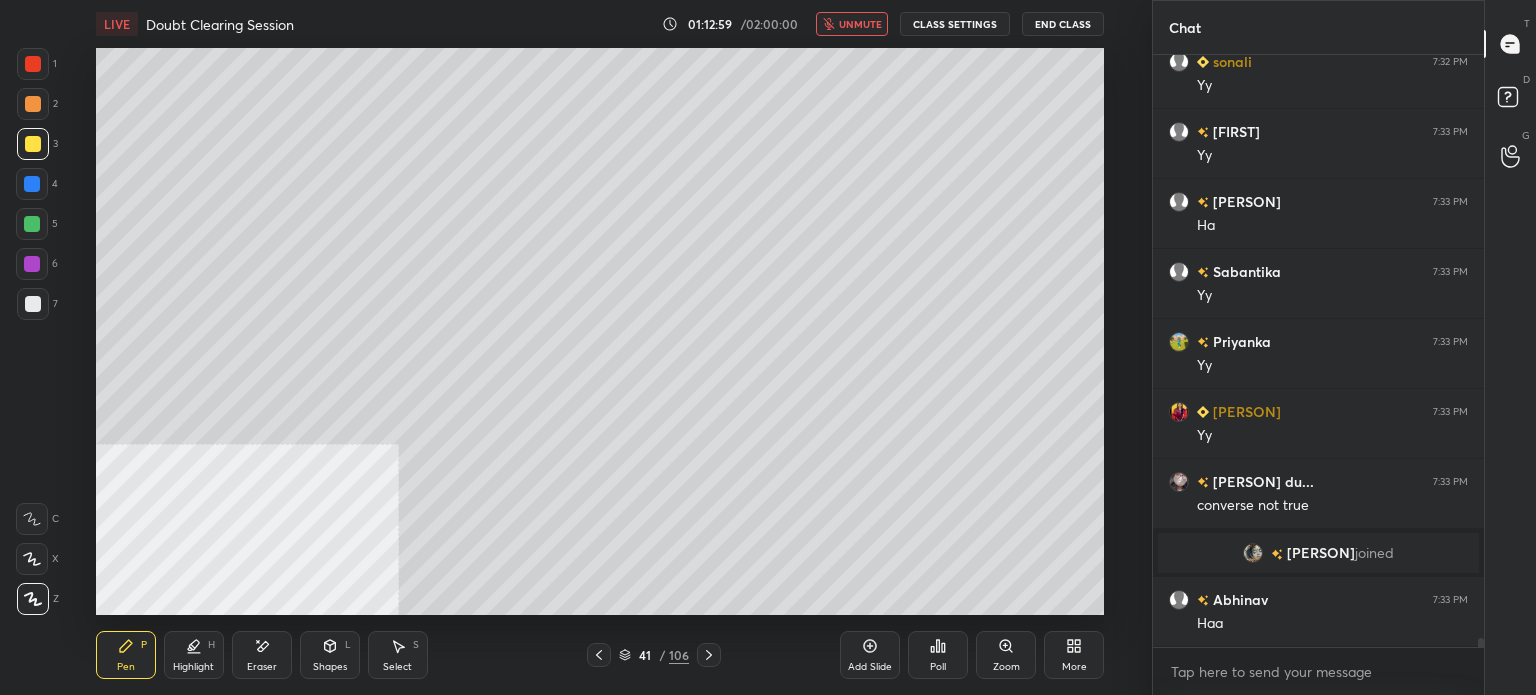 click on "Setting up your live class Poll for   secs No correct answer Start poll" at bounding box center [600, 331] 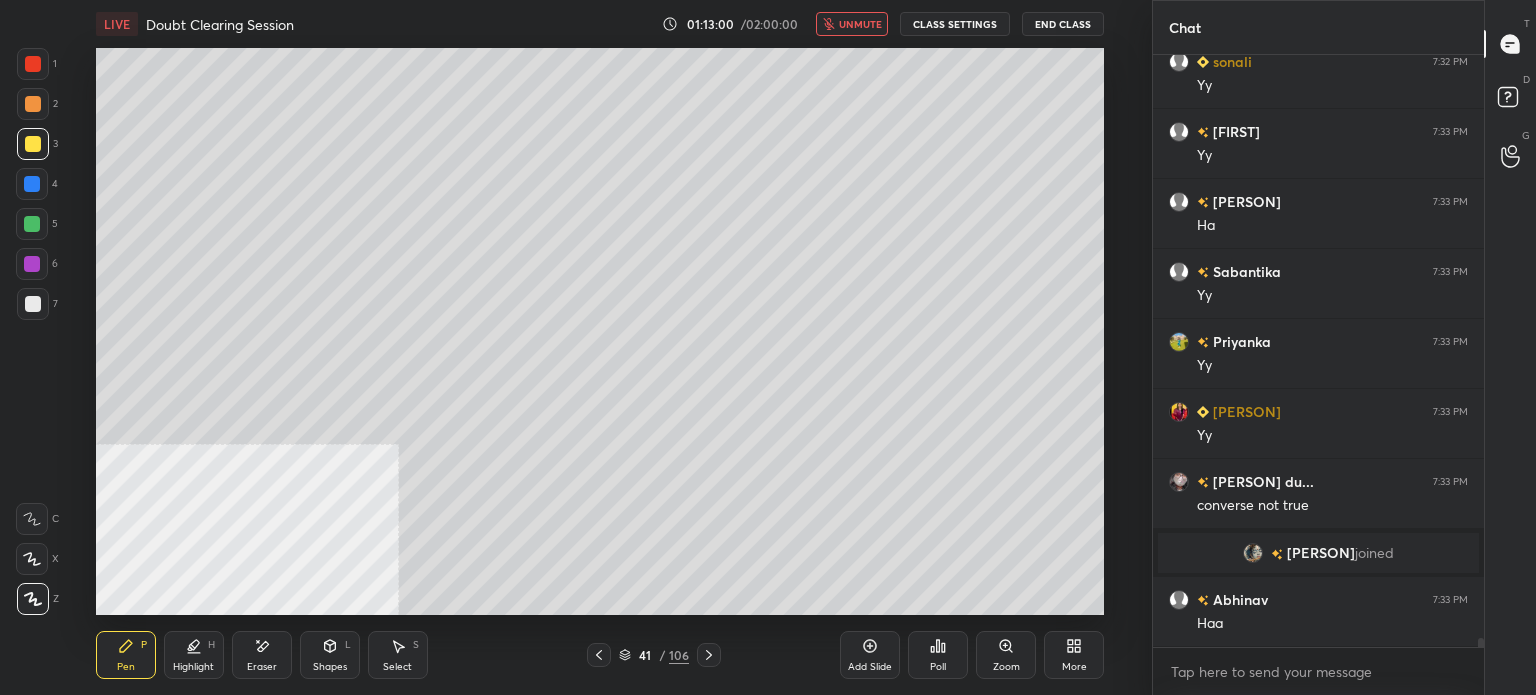 scroll, scrollTop: 37596, scrollLeft: 0, axis: vertical 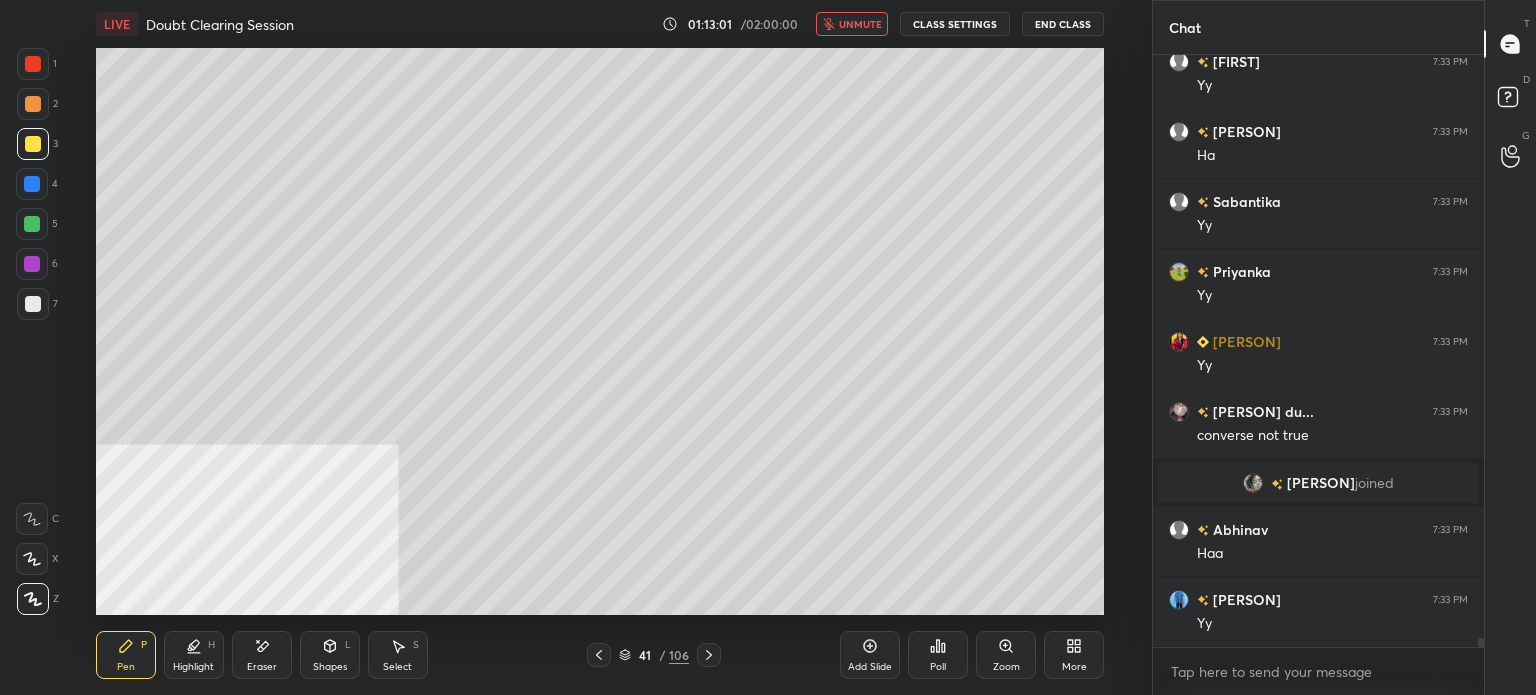 drag, startPoint x: 866, startPoint y: 26, endPoint x: 856, endPoint y: 33, distance: 12.206555 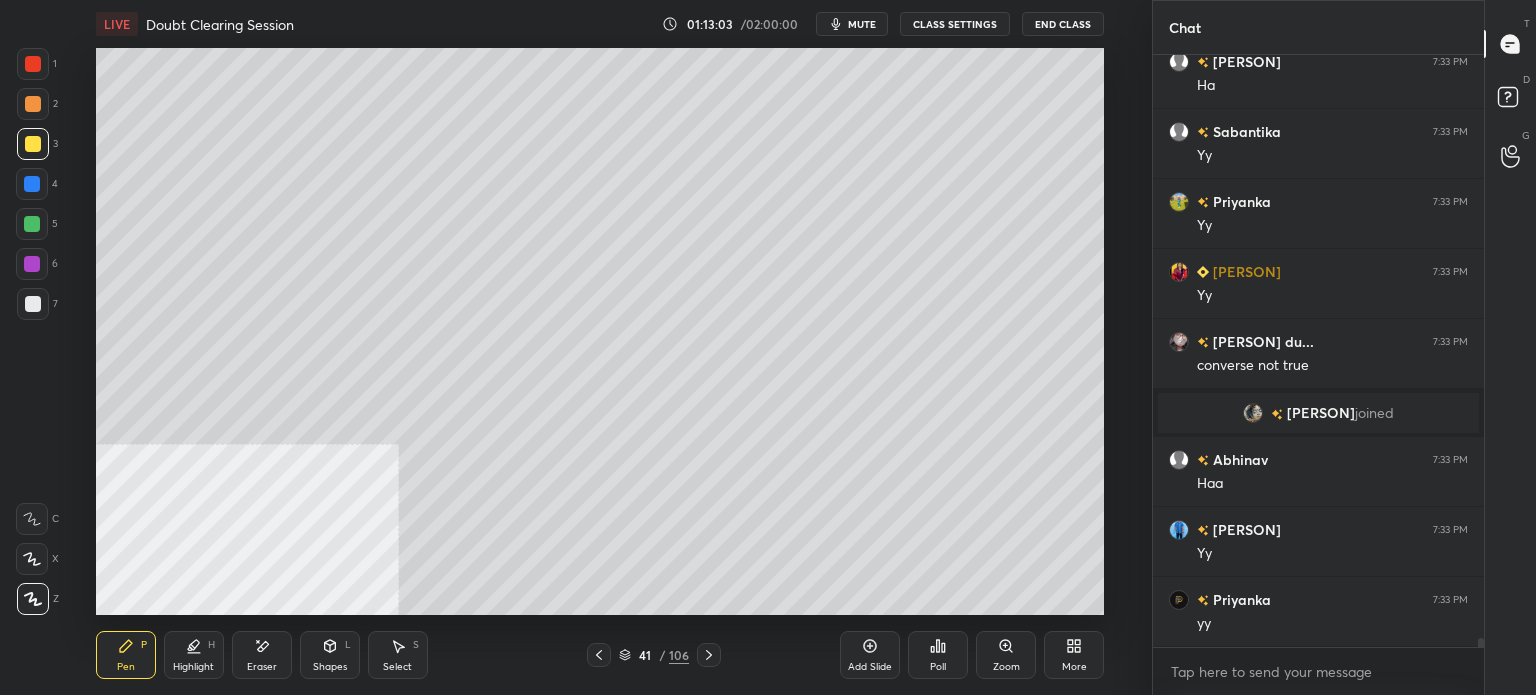 scroll, scrollTop: 37736, scrollLeft: 0, axis: vertical 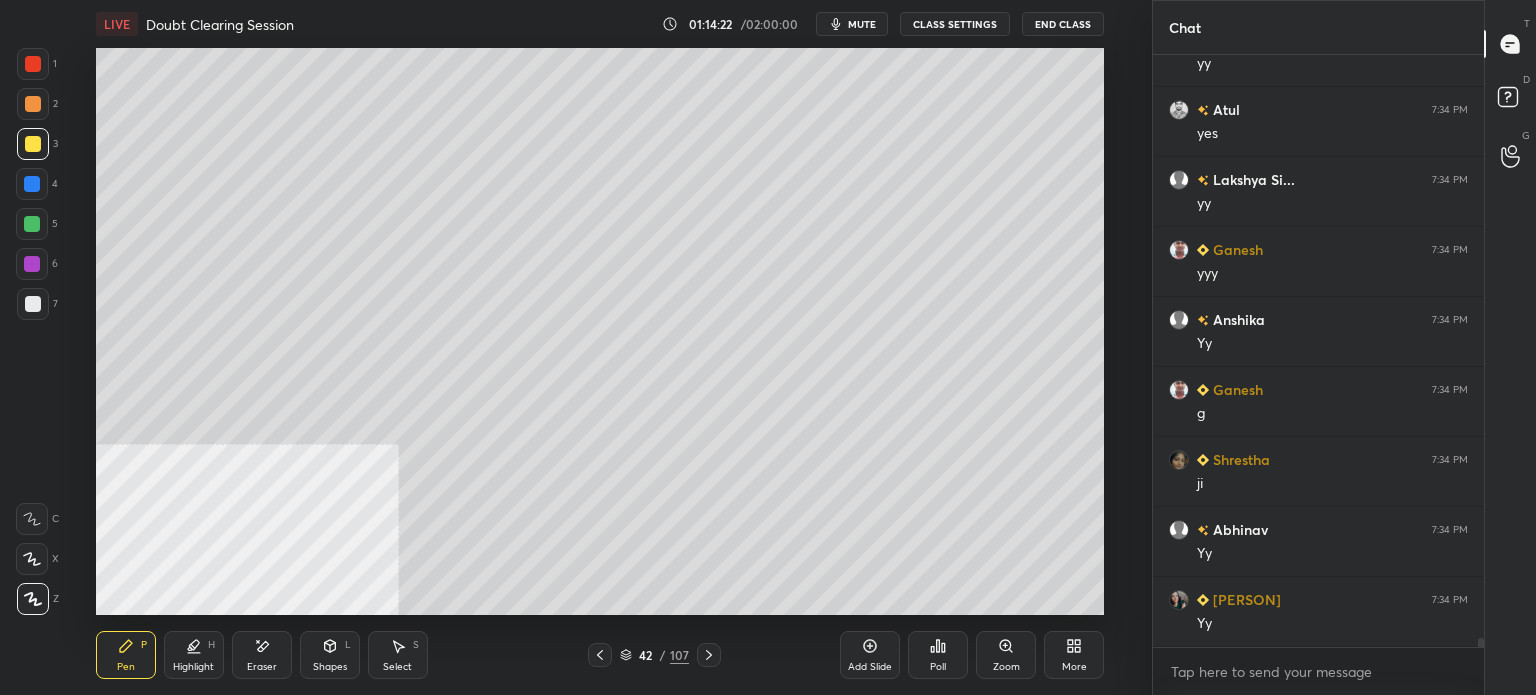 click at bounding box center [33, 104] 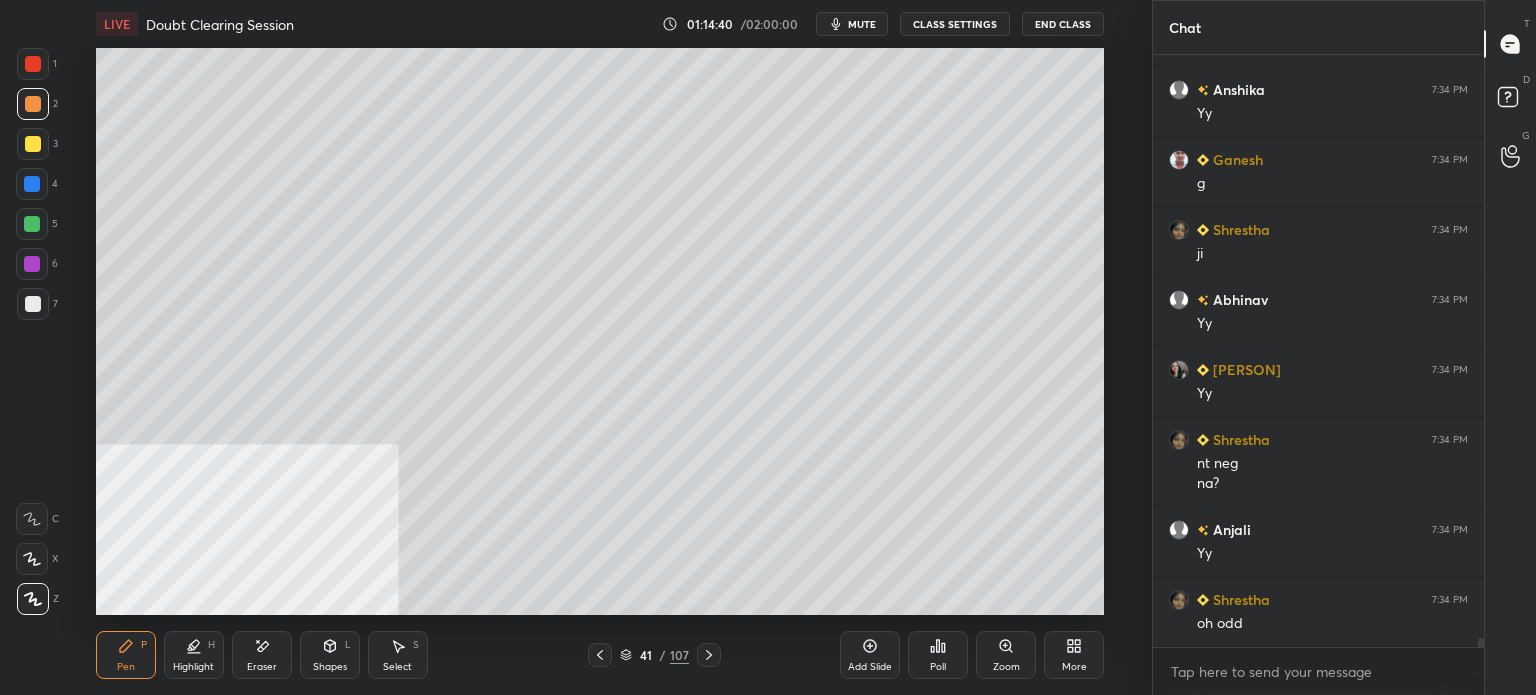 scroll, scrollTop: 39176, scrollLeft: 0, axis: vertical 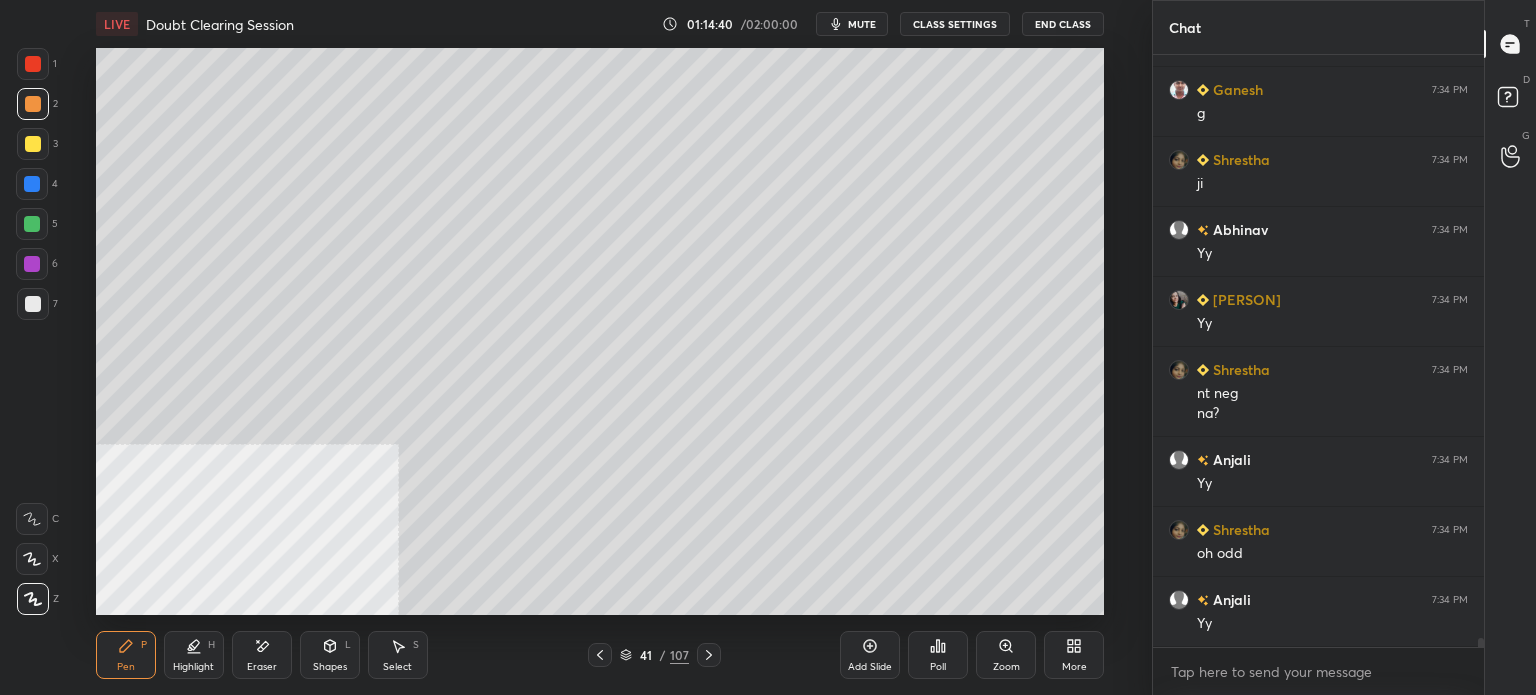 click on "Eraser" at bounding box center [262, 667] 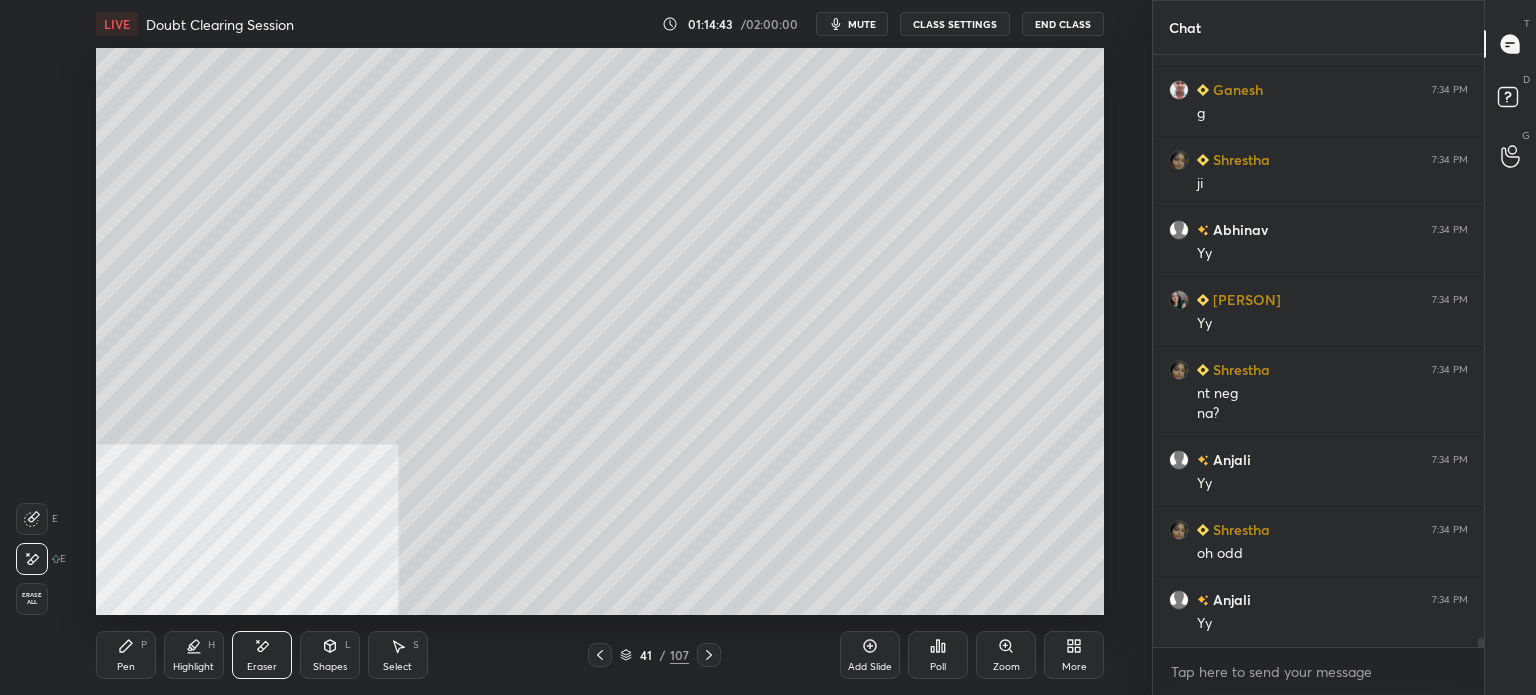 scroll, scrollTop: 39246, scrollLeft: 0, axis: vertical 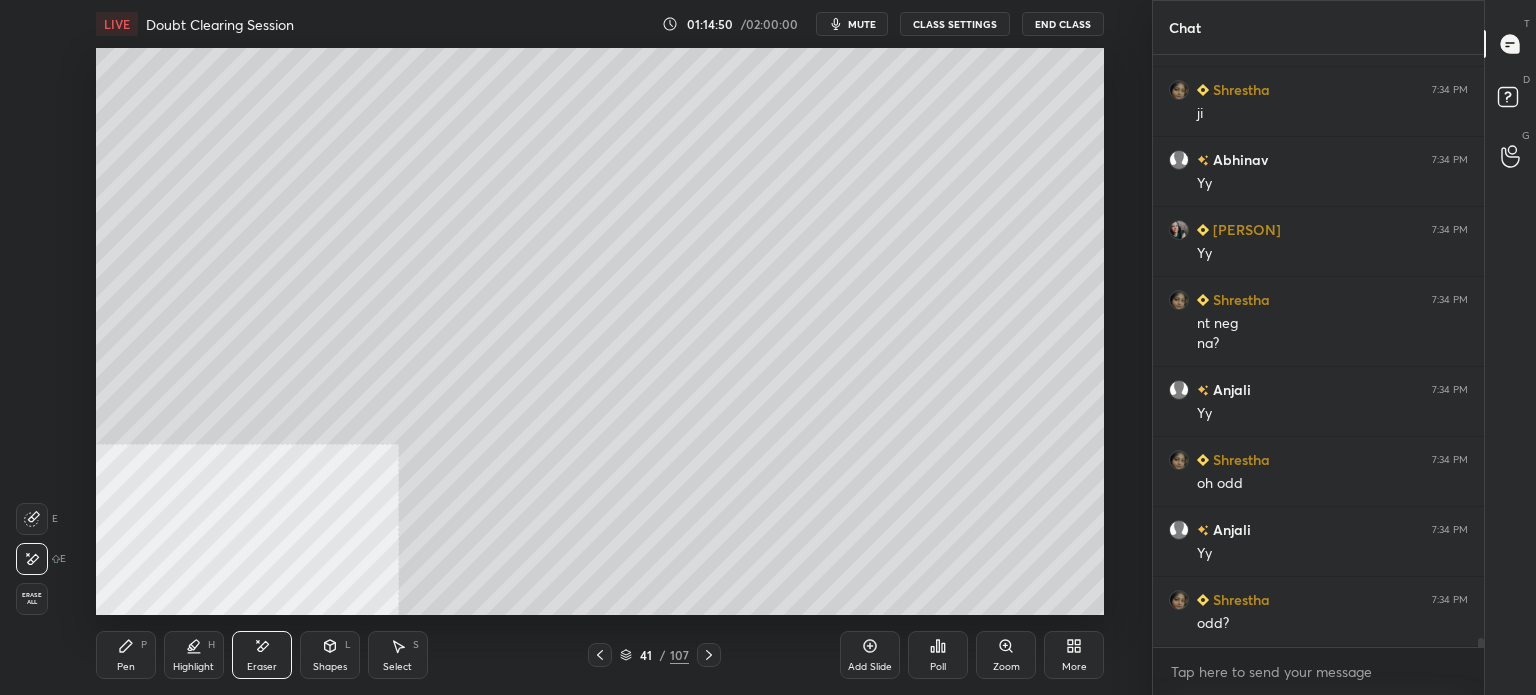 click on "Pen P" at bounding box center [126, 655] 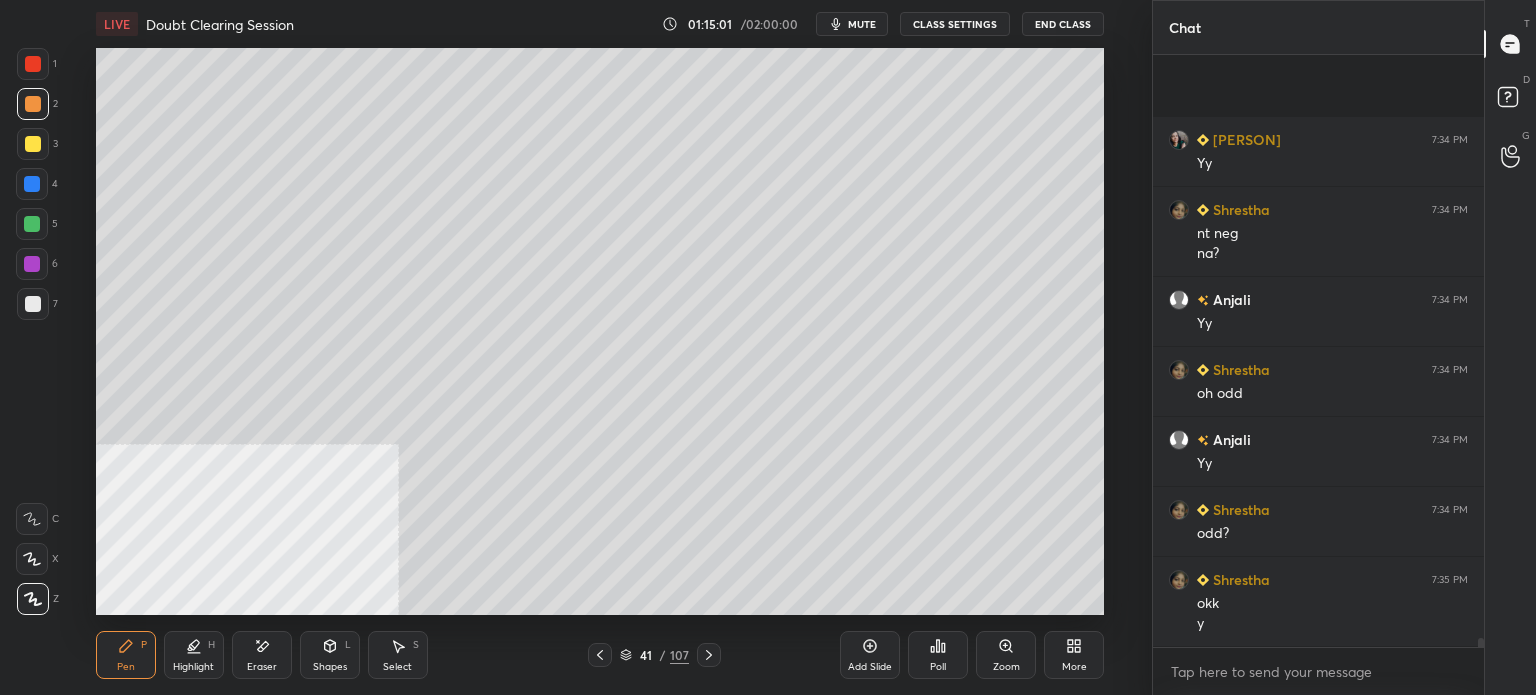 scroll, scrollTop: 39546, scrollLeft: 0, axis: vertical 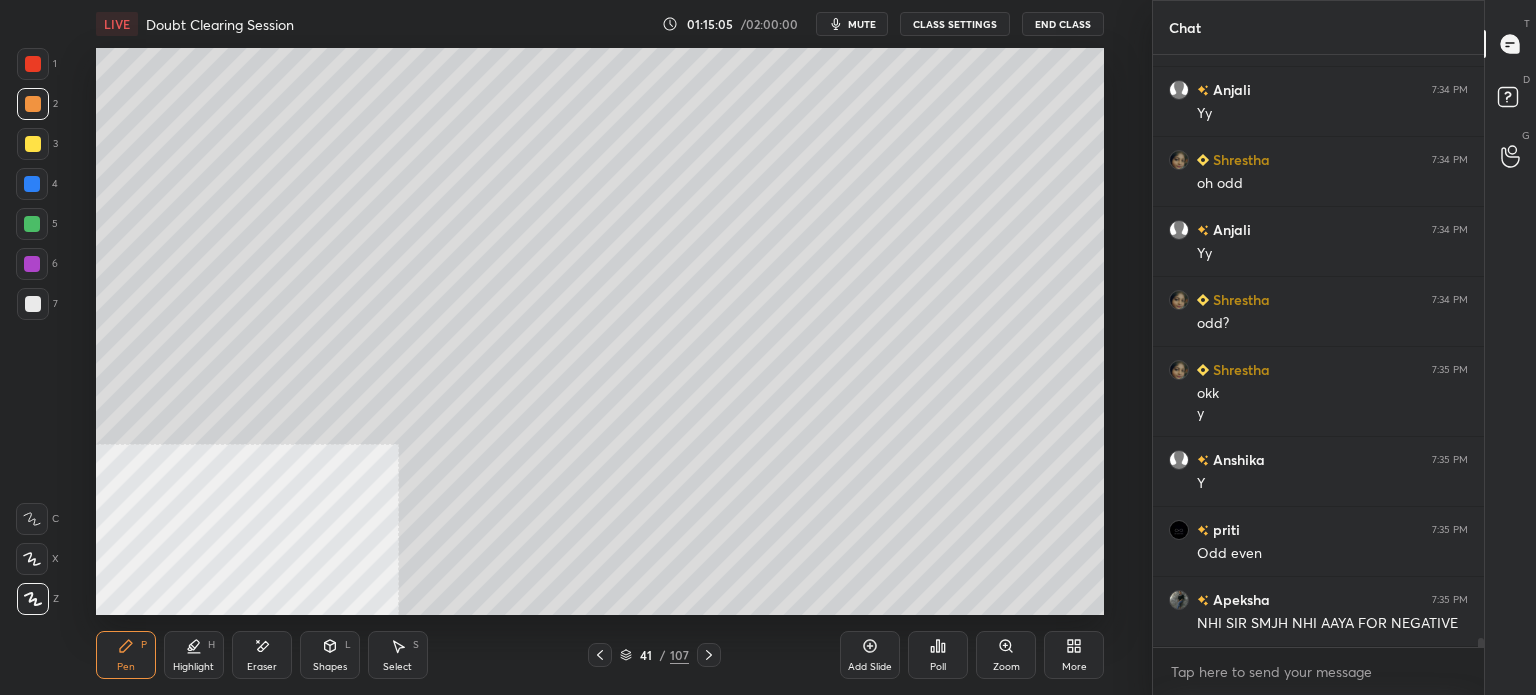 click on "Select S" at bounding box center (398, 655) 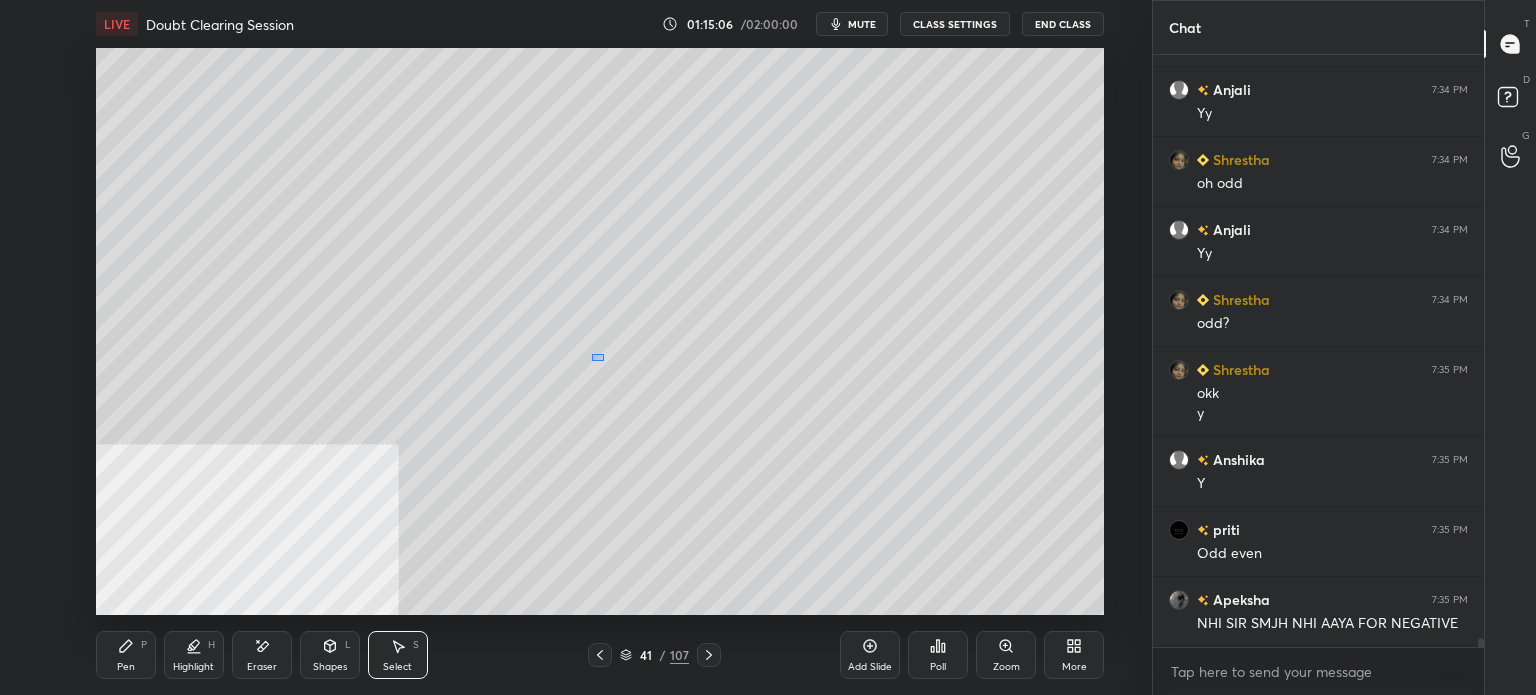 scroll, scrollTop: 39616, scrollLeft: 0, axis: vertical 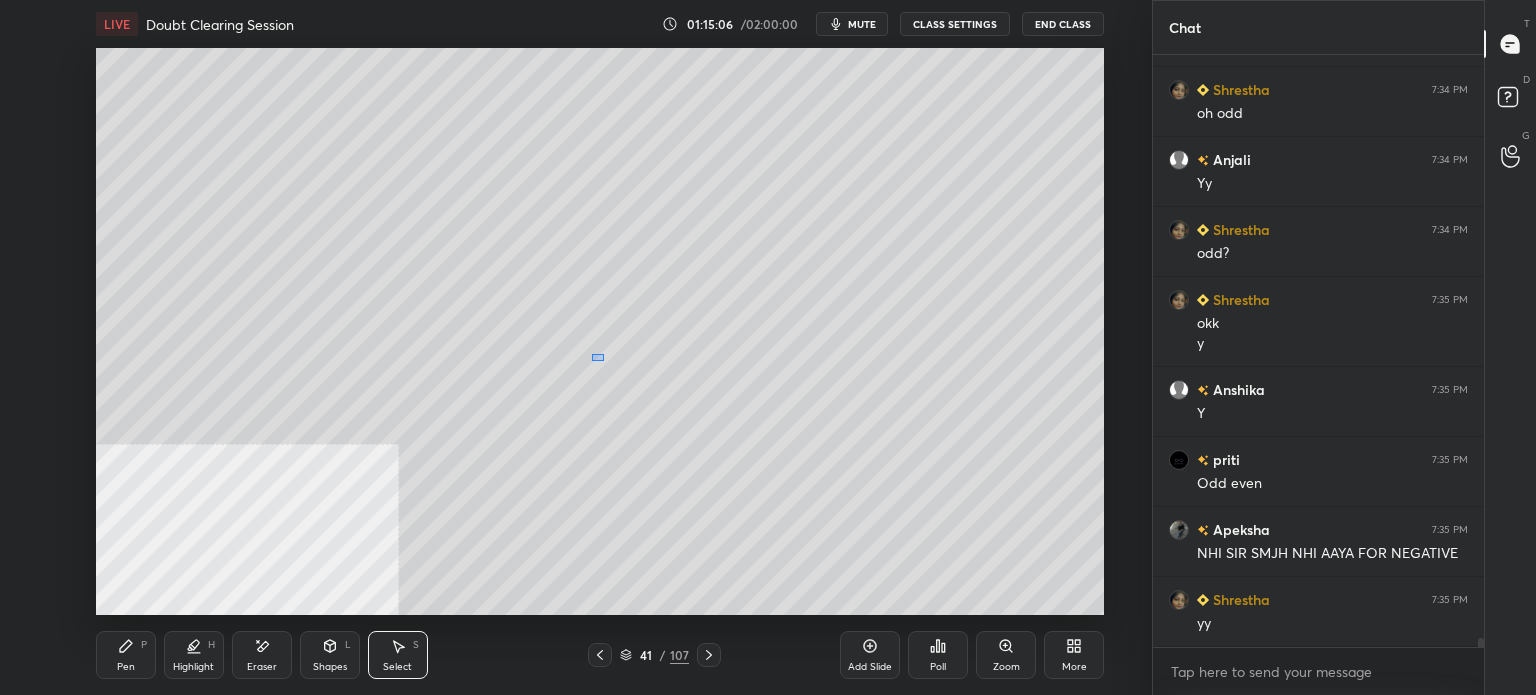 drag, startPoint x: 597, startPoint y: 357, endPoint x: 1101, endPoint y: 535, distance: 534.5091 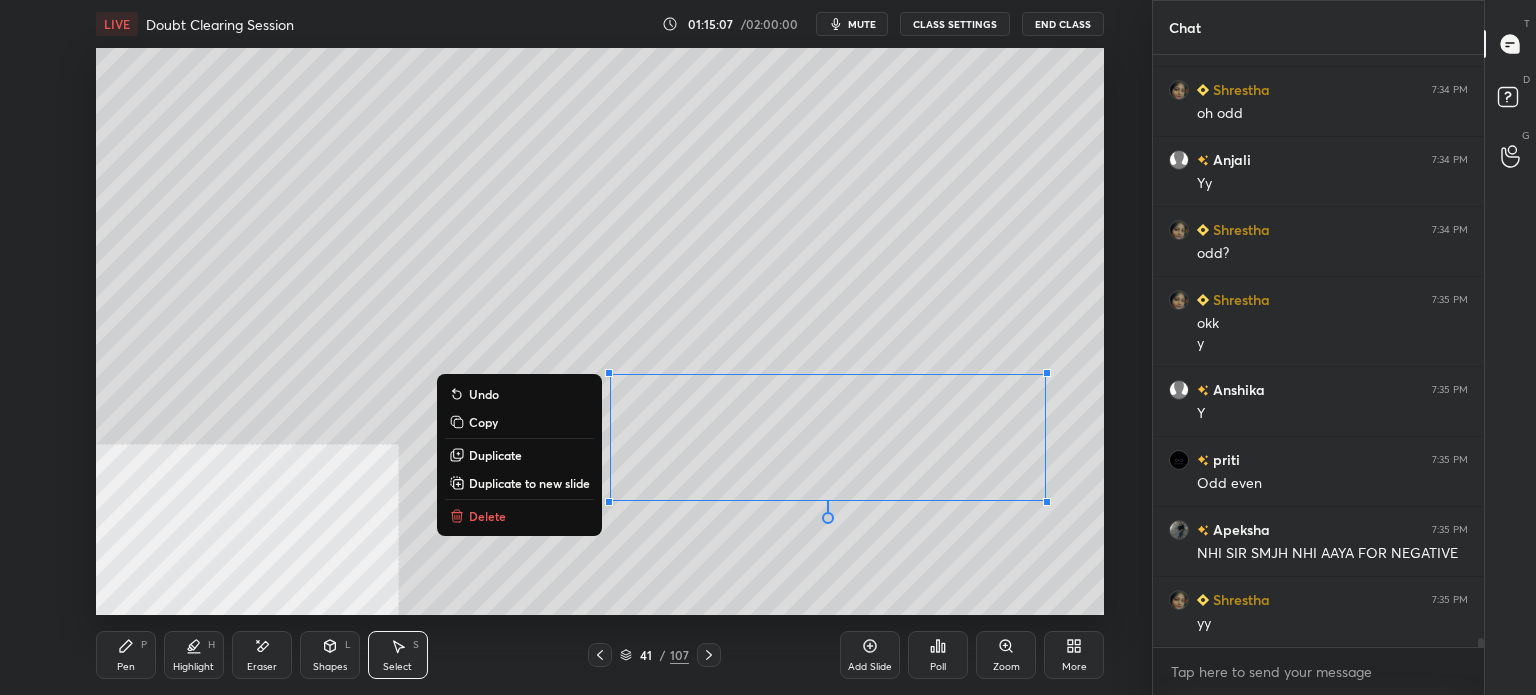 click on "Delete" at bounding box center [487, 516] 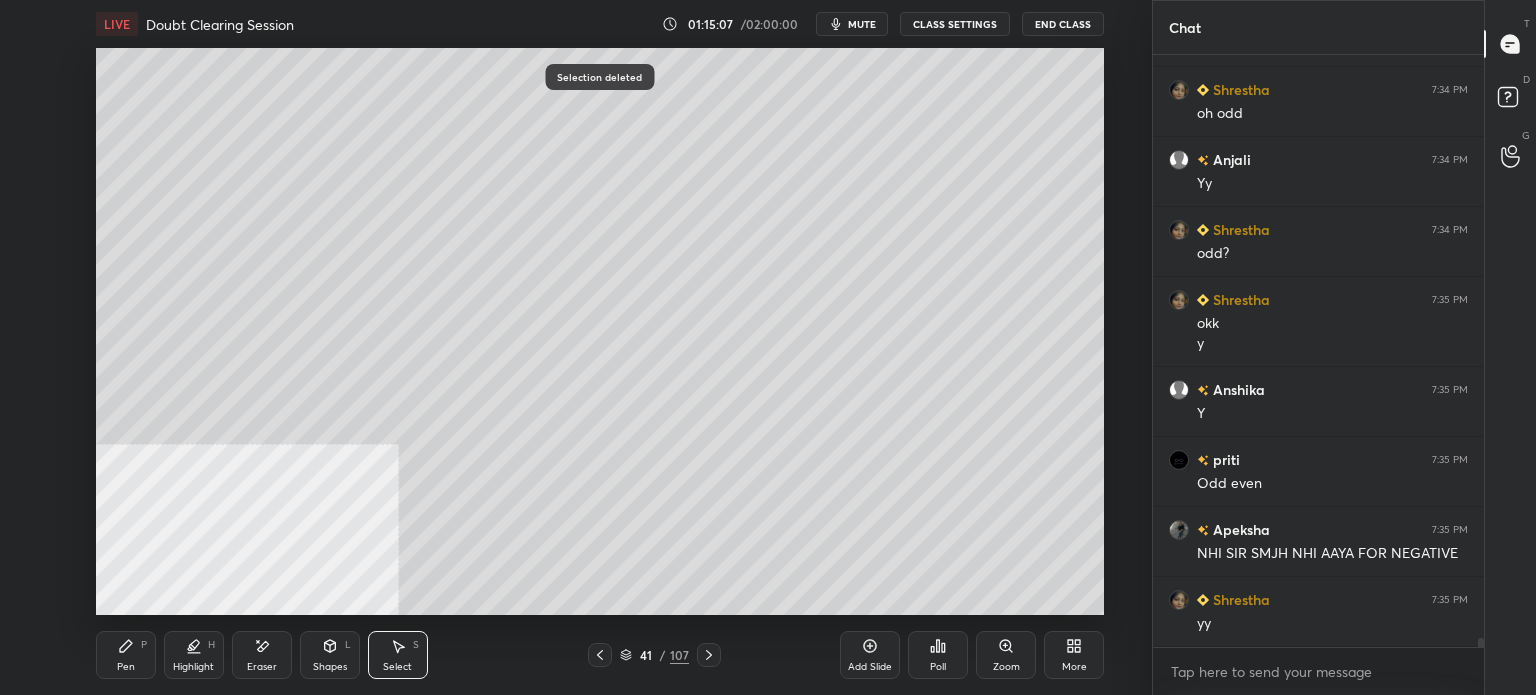 drag, startPoint x: 504, startPoint y: 516, endPoint x: 600, endPoint y: 537, distance: 98.270035 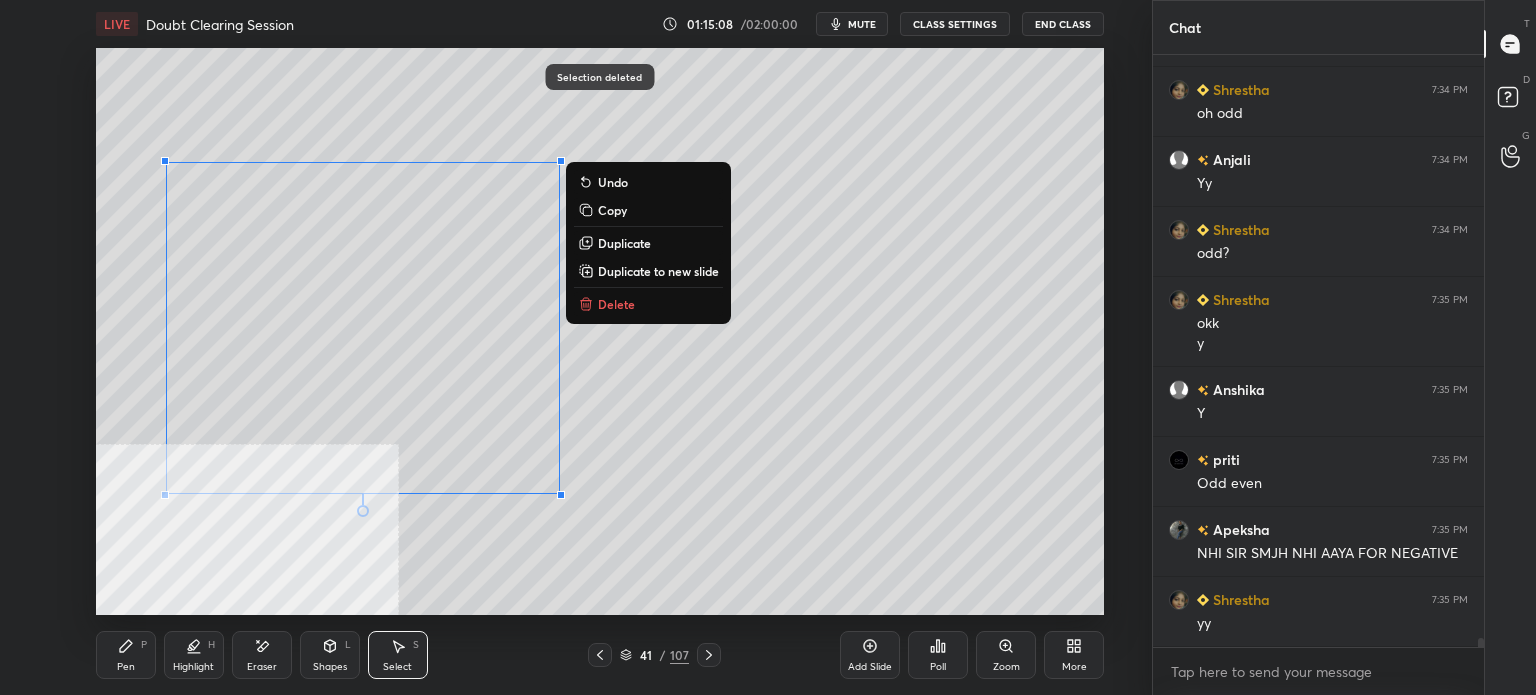 click on "Delete" at bounding box center [616, 304] 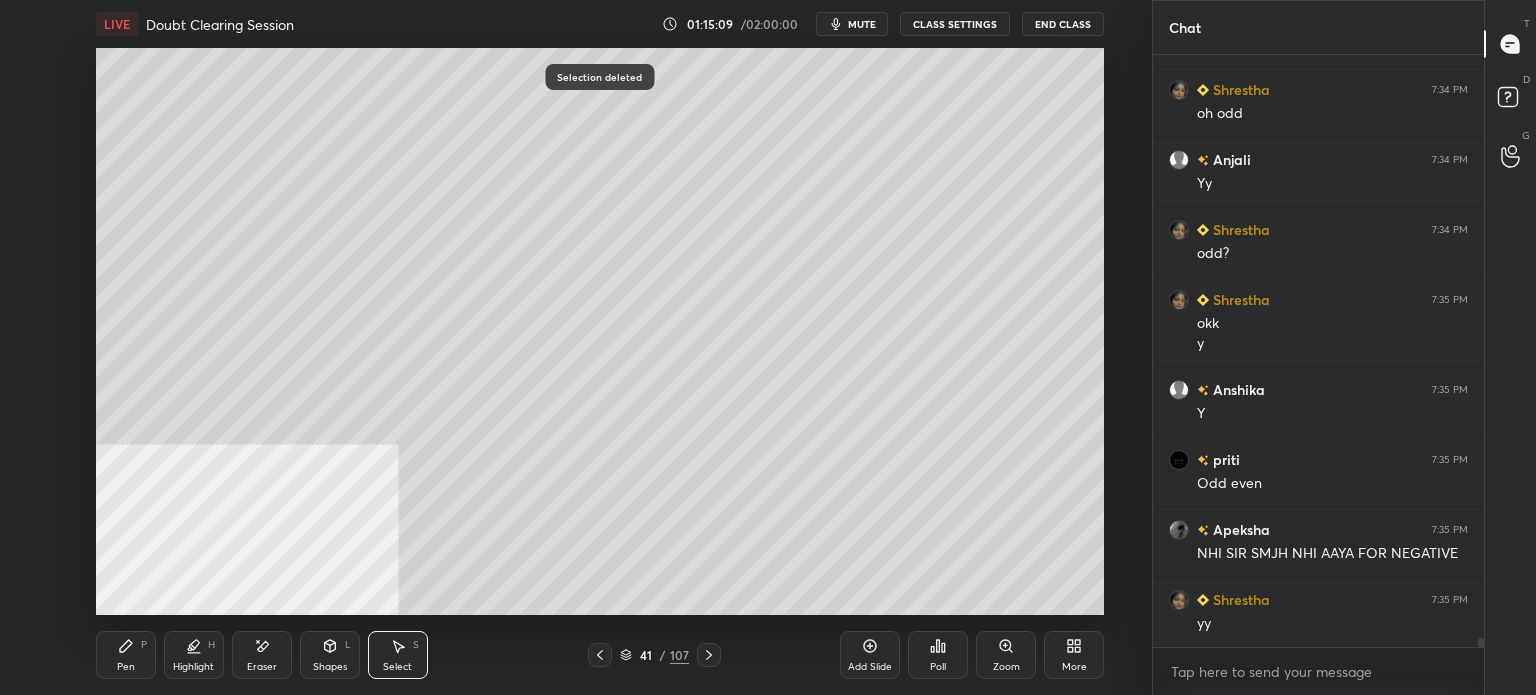 click on "Pen P" at bounding box center (126, 655) 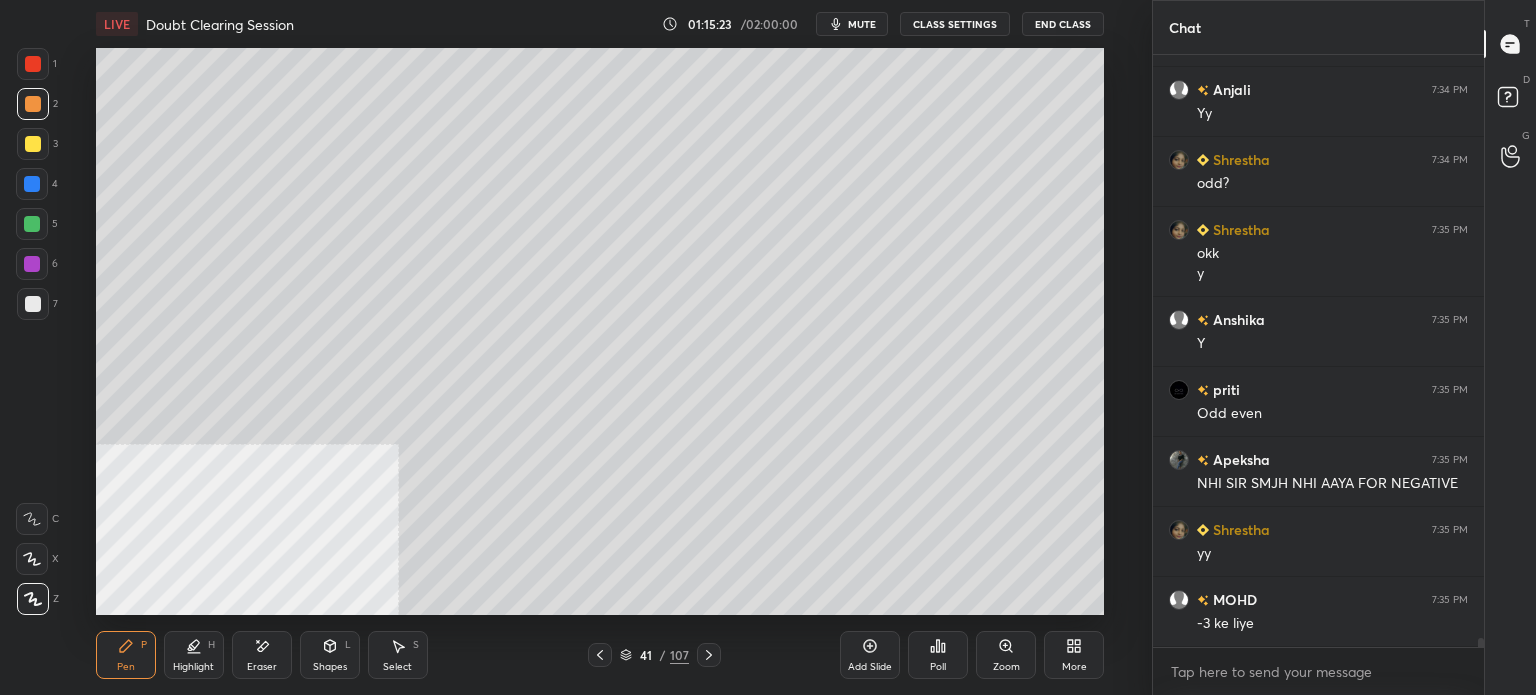 scroll, scrollTop: 39756, scrollLeft: 0, axis: vertical 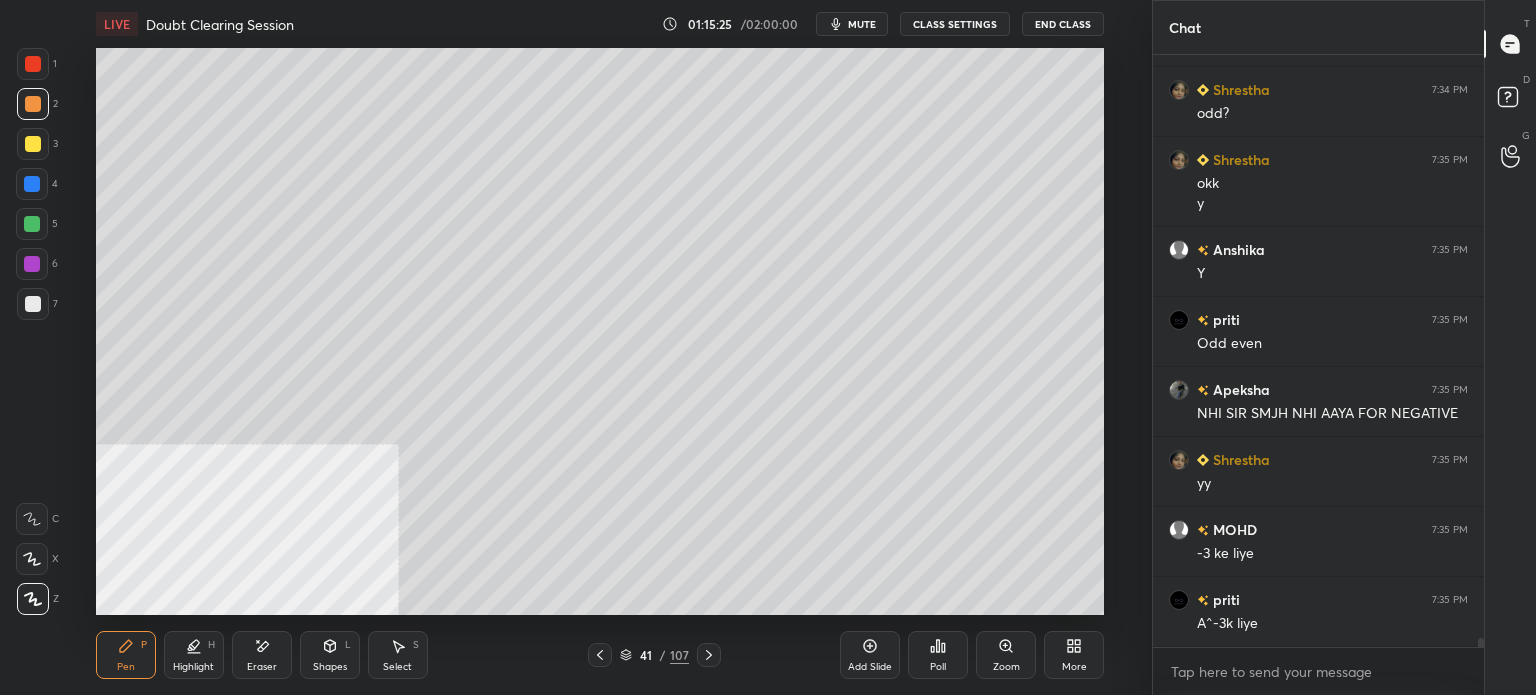 click on "LIVE Doubt Clearing Session 01:15:25 /  02:00:00 mute CLASS SETTINGS End Class Setting up your live class Poll for   secs No correct answer Start poll Back Doubt Clearing Session • L4 of "Comprehensive Linear Algebra Dec 25: Theory, Applications, and Problem-solving" [PERSON] Pen P Highlight H Eraser Shapes L Select S 41 / 107 Add Slide Poll Zoom More" at bounding box center [600, 347] 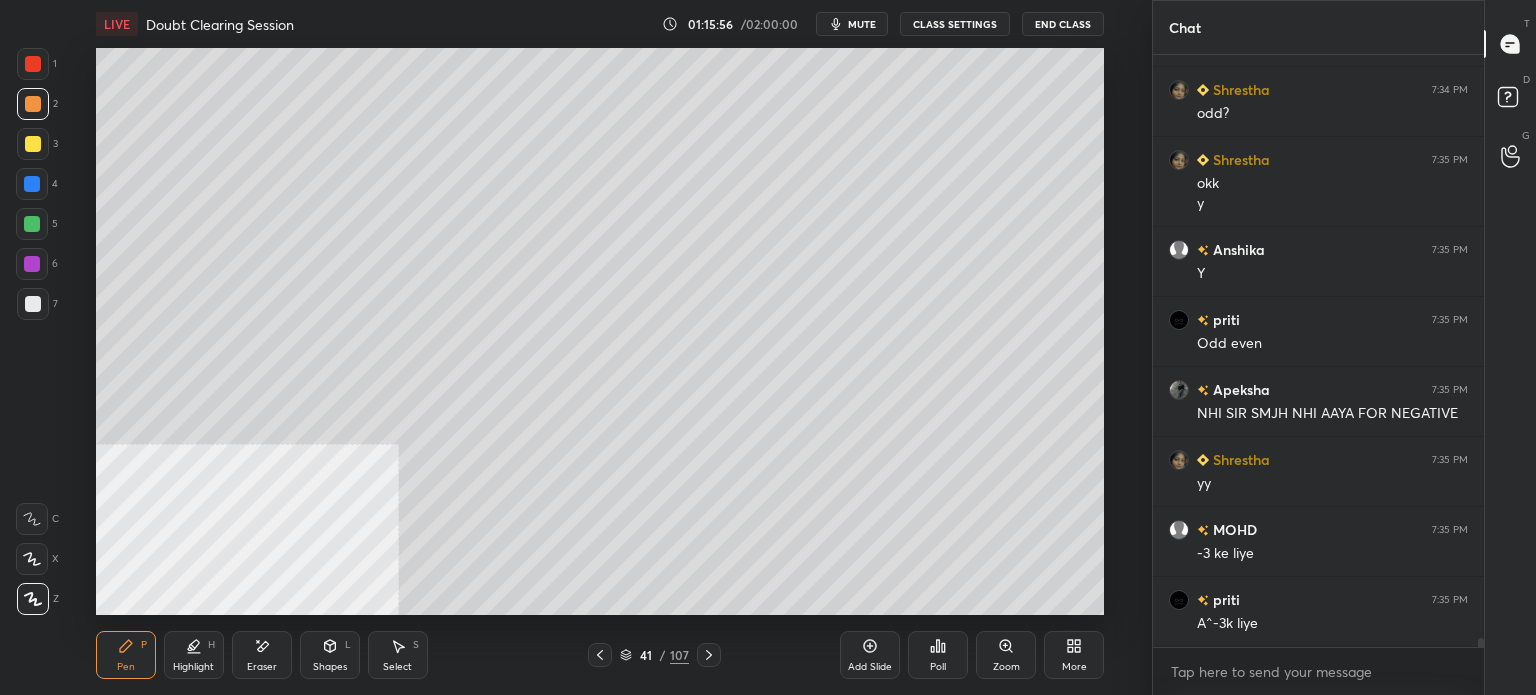 scroll, scrollTop: 39826, scrollLeft: 0, axis: vertical 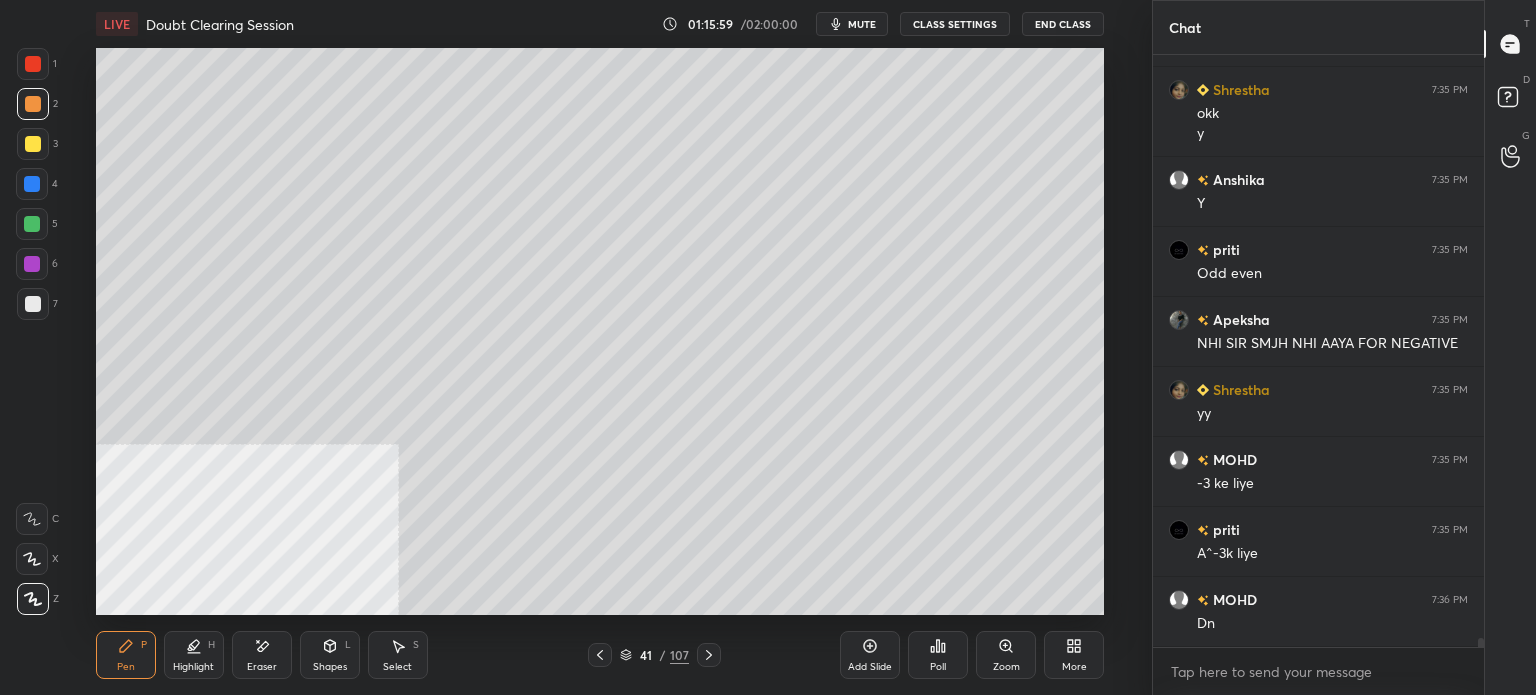 click on "Select S" at bounding box center (398, 655) 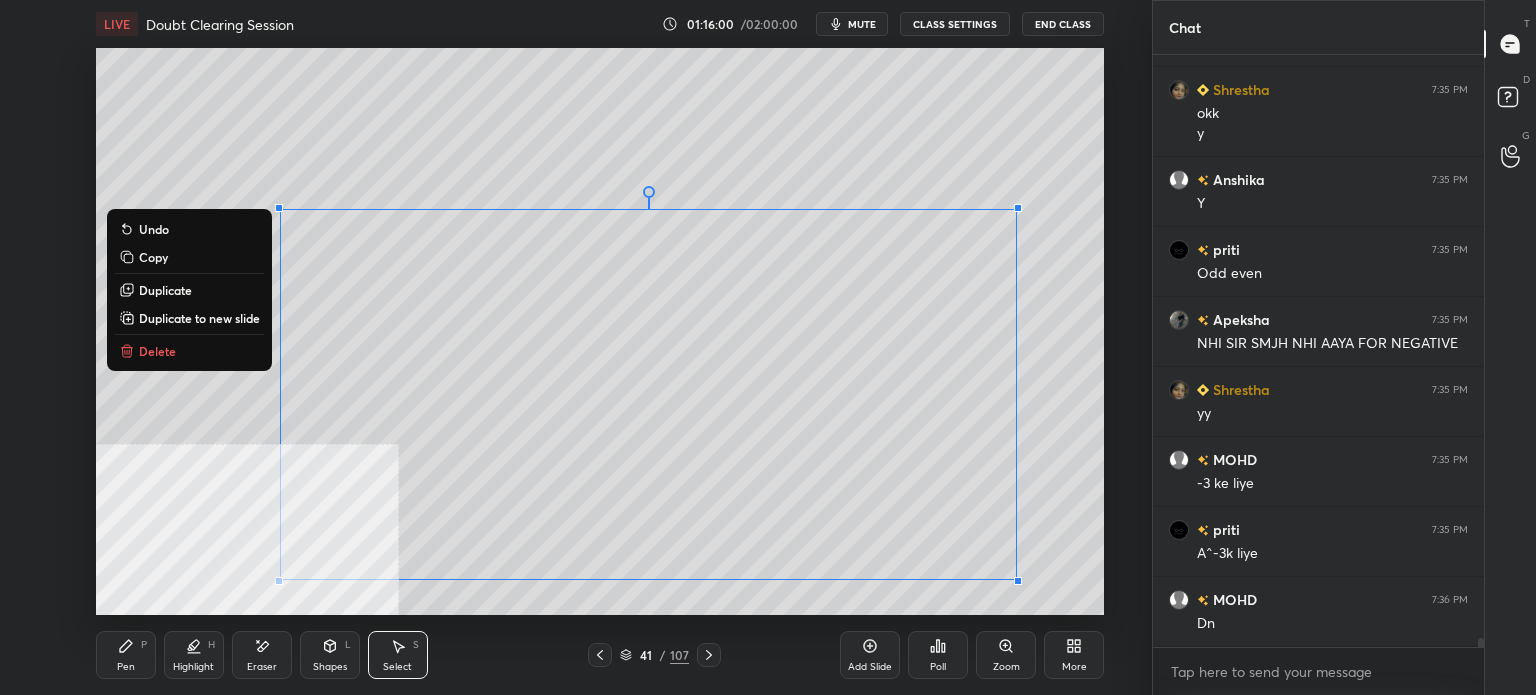 drag, startPoint x: 263, startPoint y: 227, endPoint x: 1092, endPoint y: 605, distance: 911.11194 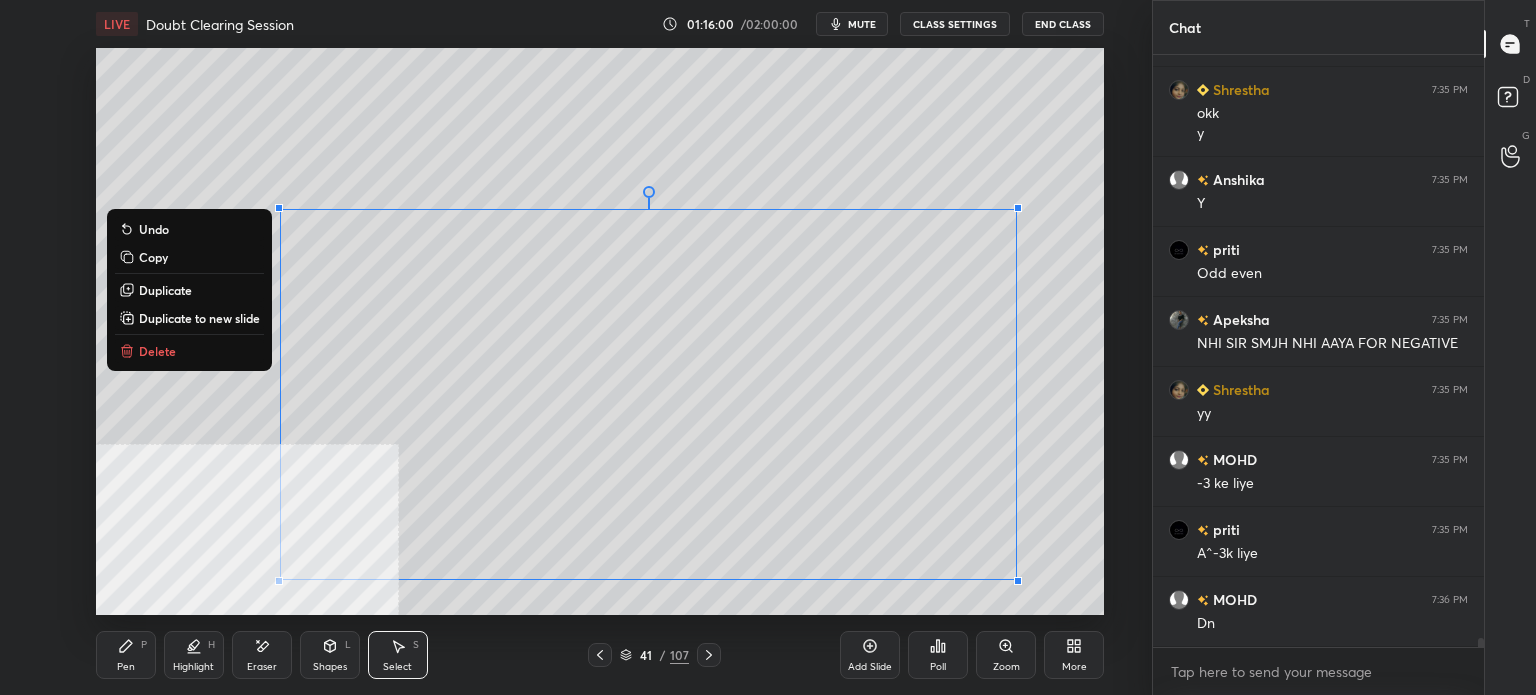click on "LIVE Doubt Clearing Session 01:16:00 /  02:00:00 mute CLASS SETTINGS End Class 0 ° Undo Copy Duplicate Duplicate to new slide Delete Setting up your live class Poll for   secs No correct answer Start poll Back Doubt Clearing Session • L4 of "Comprehensive Linear Algebra Dec 25: Theory, Applications, and Problem-solving" [PERSON] Pen P Highlight H Eraser Shapes L Select S 41 / 107 Add Slide Poll Zoom More" at bounding box center [600, 347] 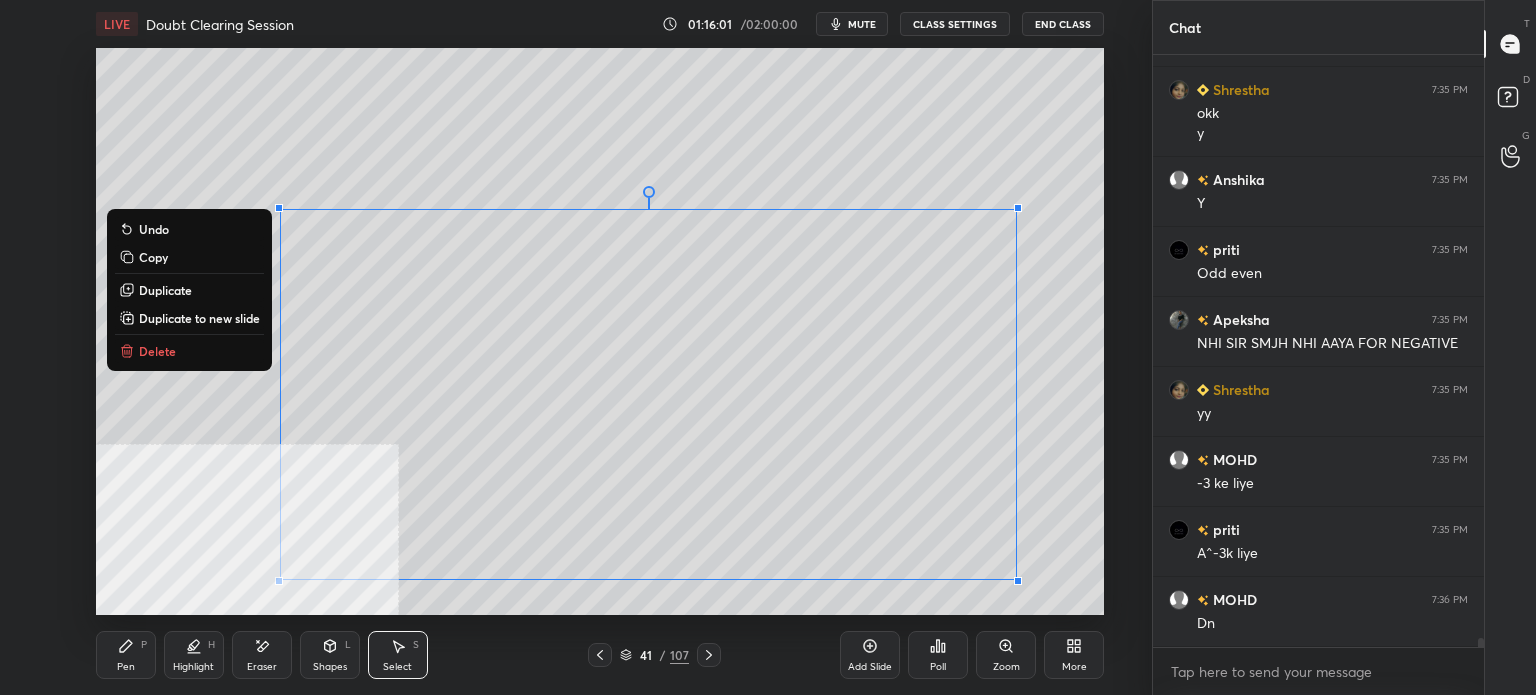 click on "Delete" at bounding box center (189, 351) 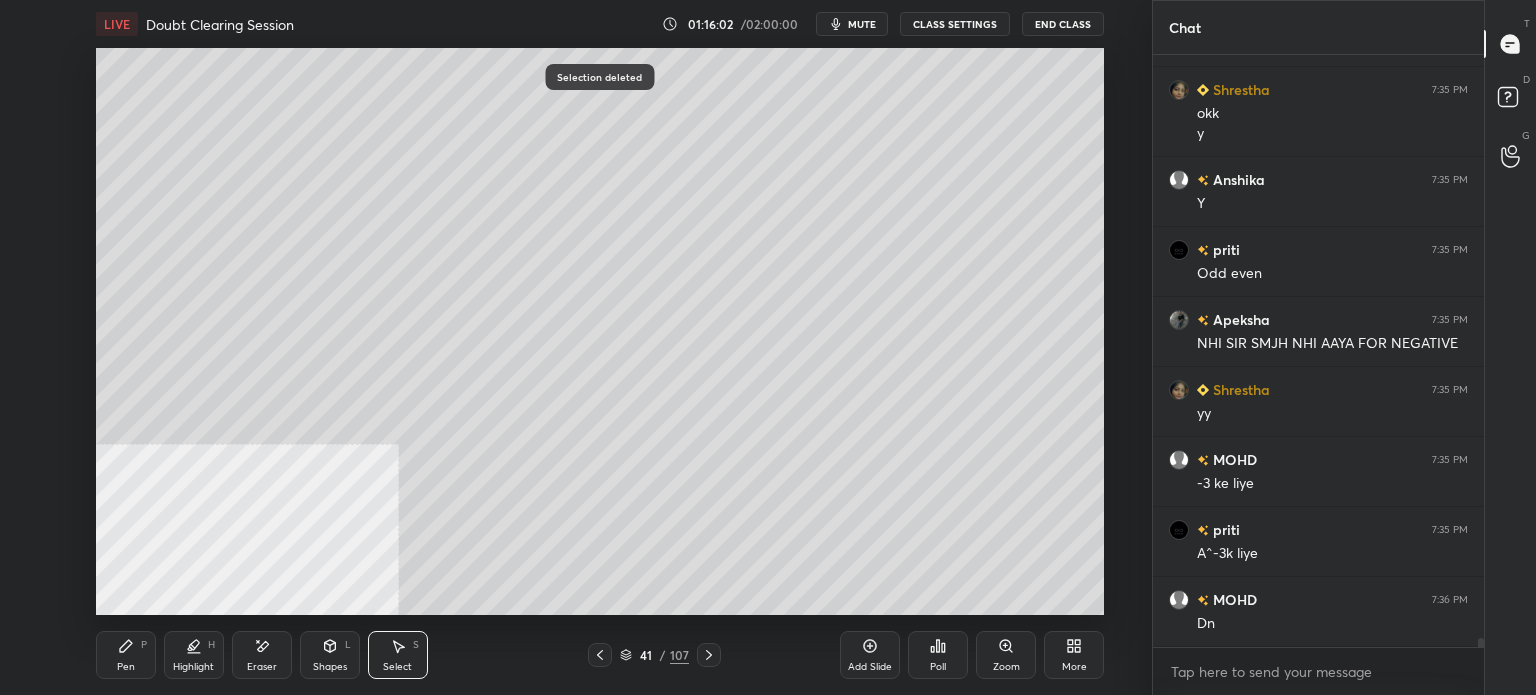 click on "Pen" at bounding box center [126, 667] 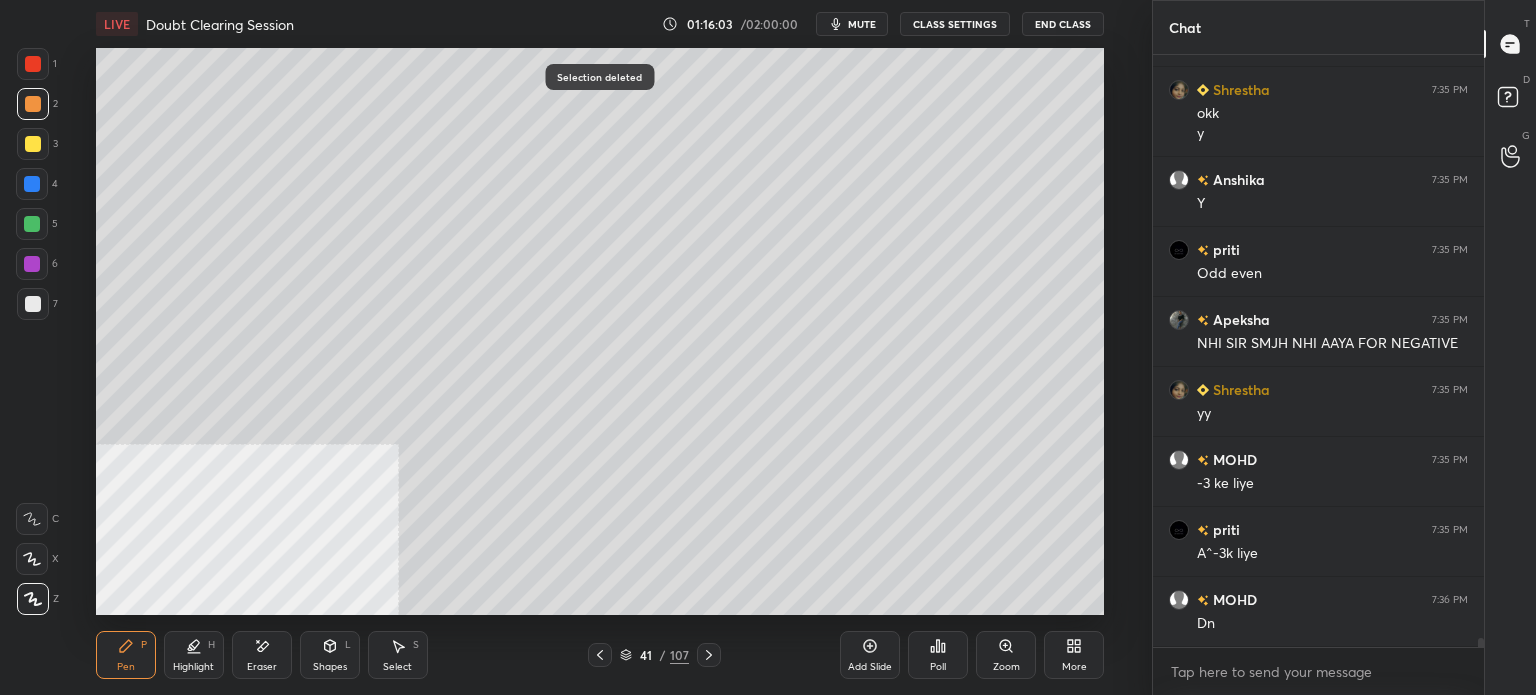 click at bounding box center [33, 144] 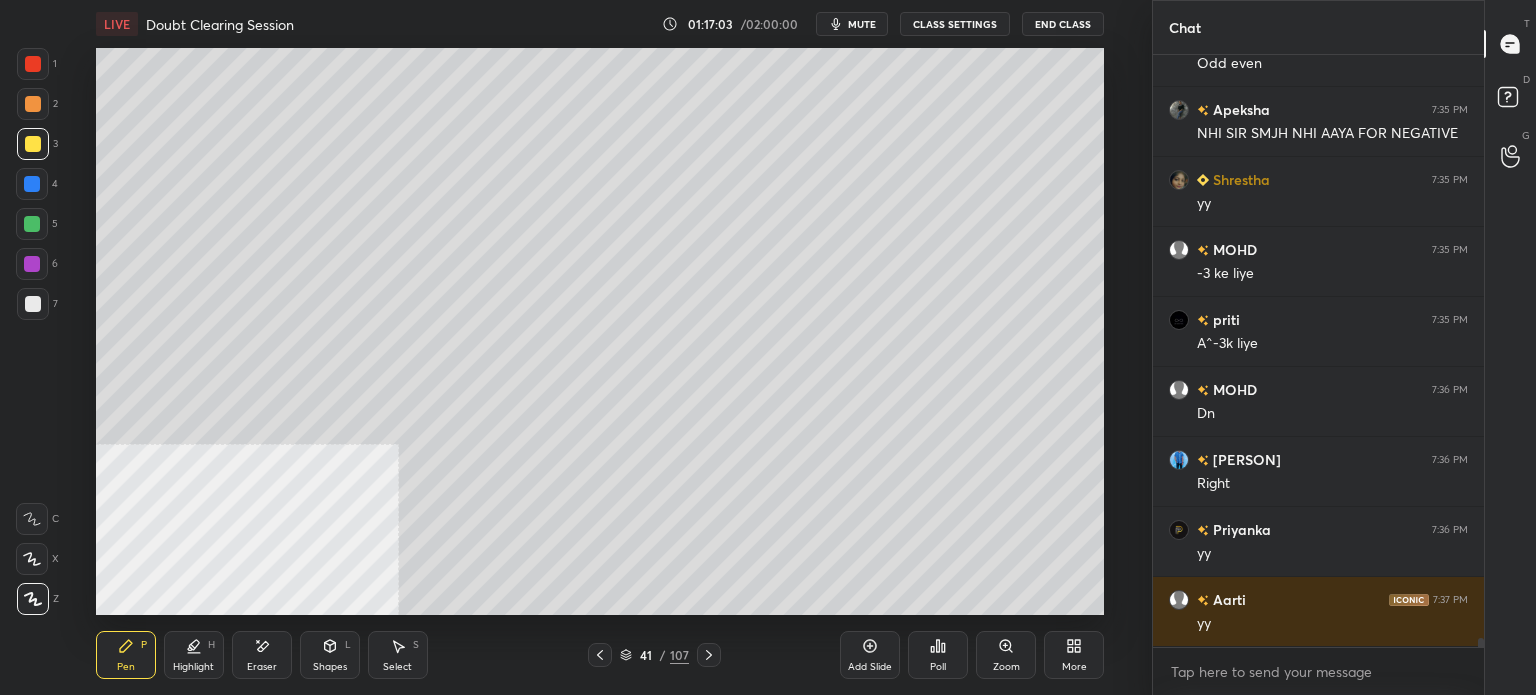 scroll, scrollTop: 40106, scrollLeft: 0, axis: vertical 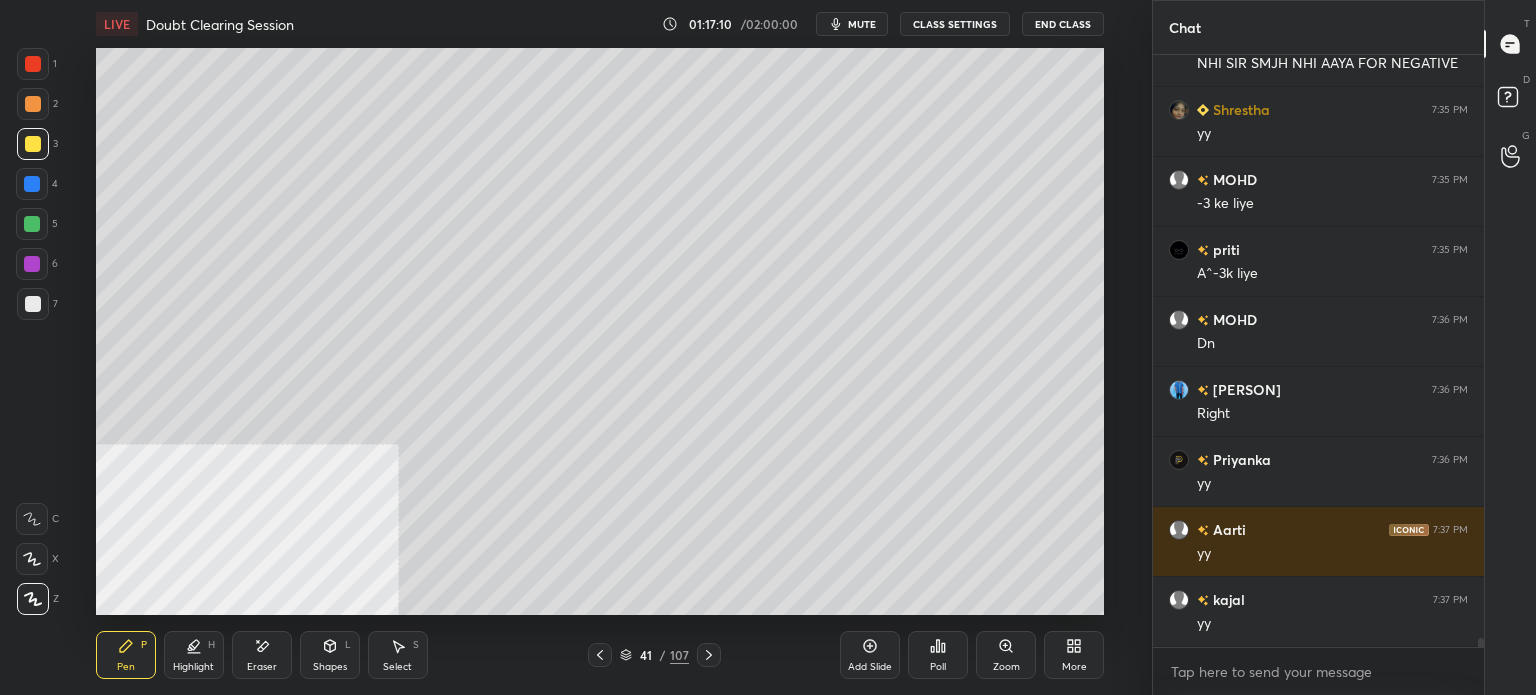 click on "1 2 3 4 5 6 7 C X Z E E Erase all   H H LIVE Doubt Clearing Session 01:17:10 /  02:00:00 mute CLASS SETTINGS End Class Setting up your live class Poll for   secs No correct answer Start poll Back Doubt Clearing Session • L4 of "Comprehensive Linear Algebra Dec 25: Theory, Applications, and Problem-solving" [PERSON] Pen P Highlight H Eraser Shapes L Select S 41 / 107 Add Slide Poll Zoom More" at bounding box center [576, 347] 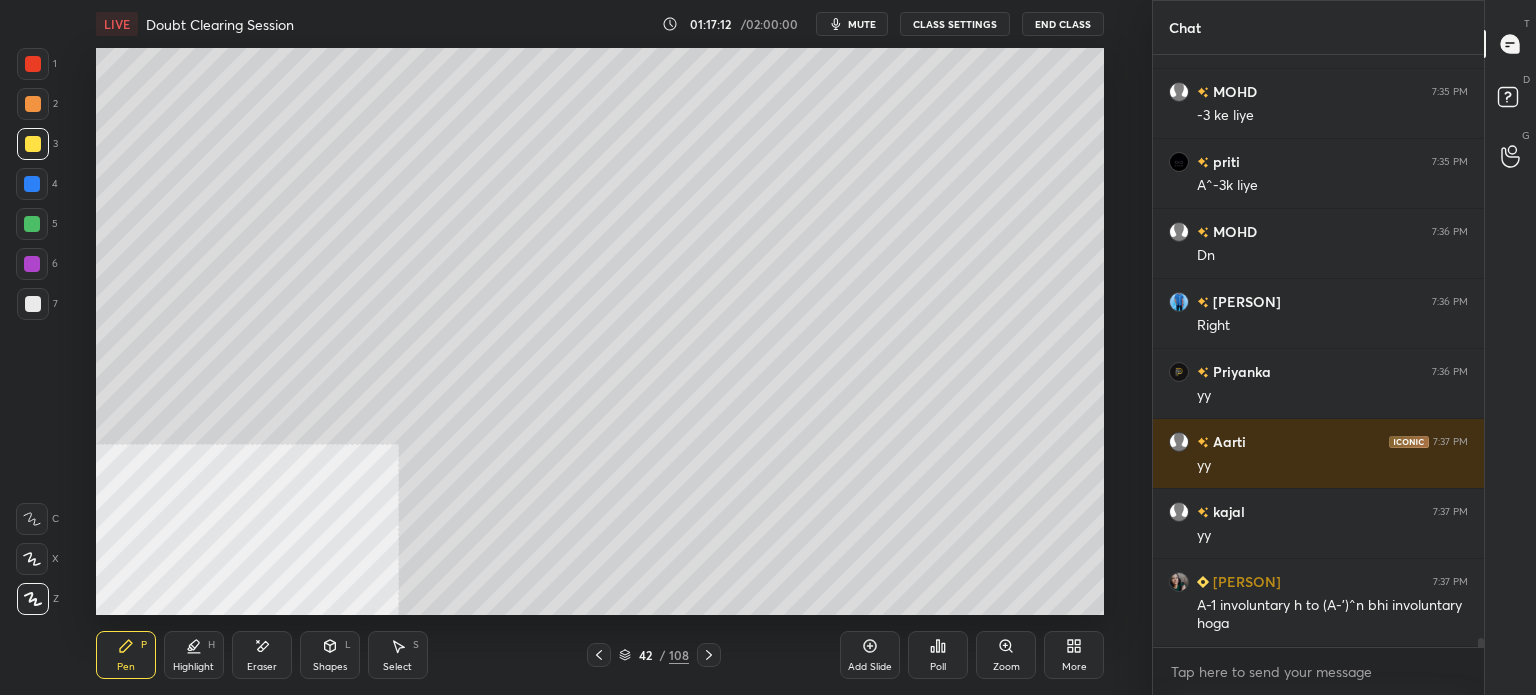 click at bounding box center (33, 304) 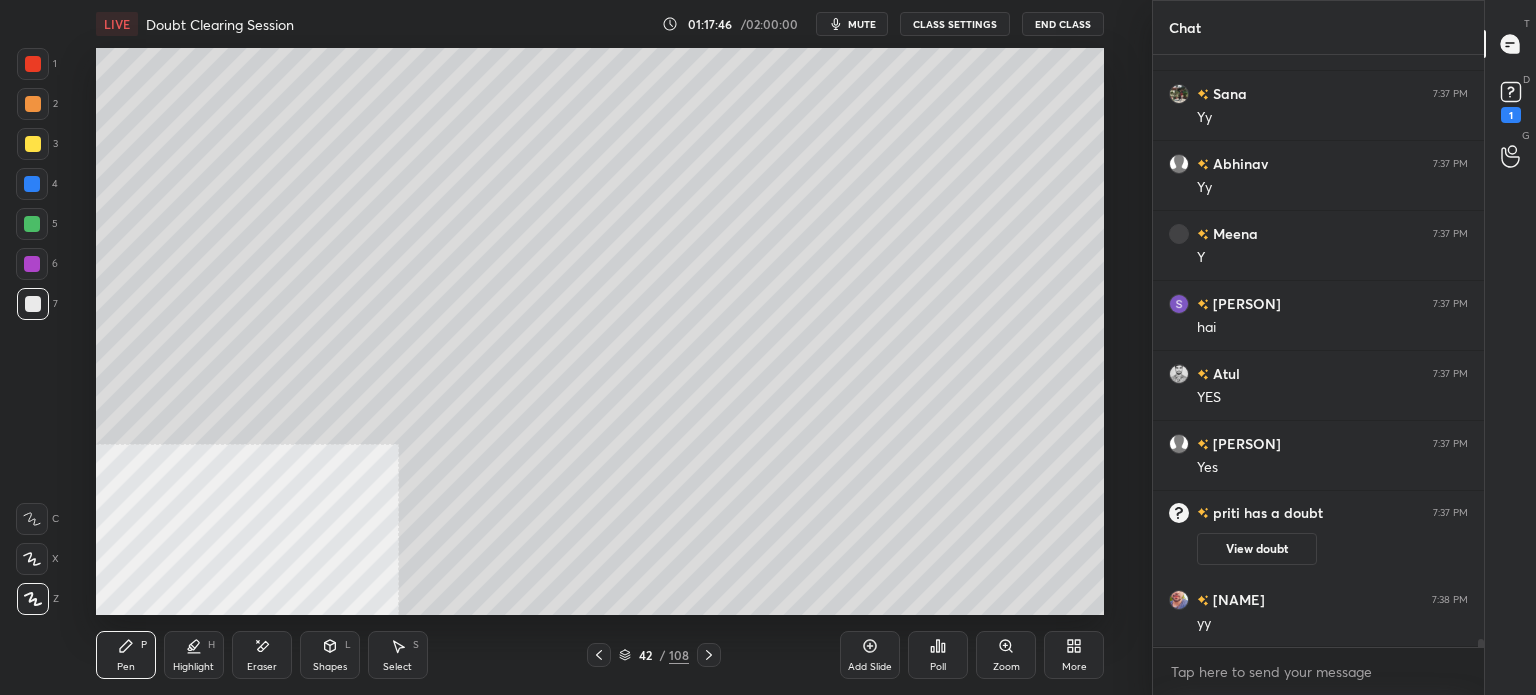 scroll, scrollTop: 40764, scrollLeft: 0, axis: vertical 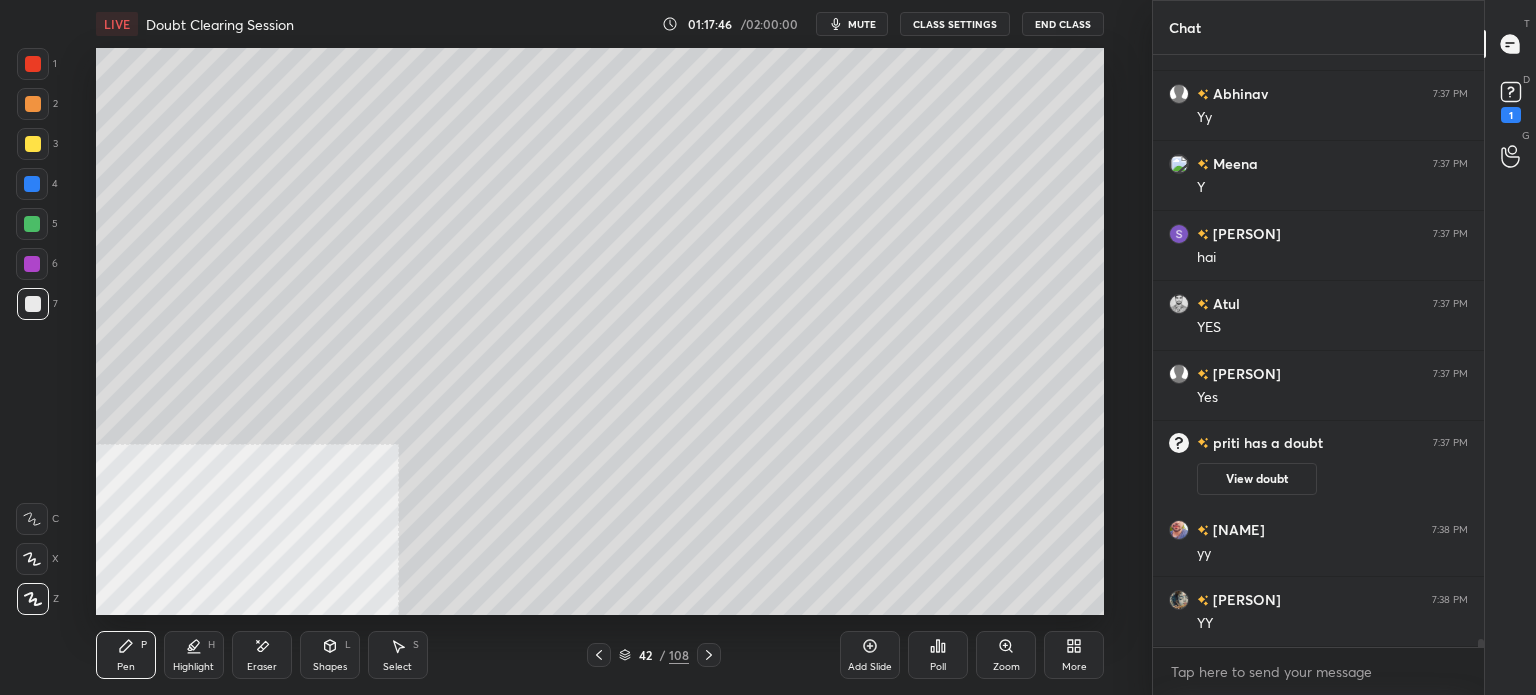 click 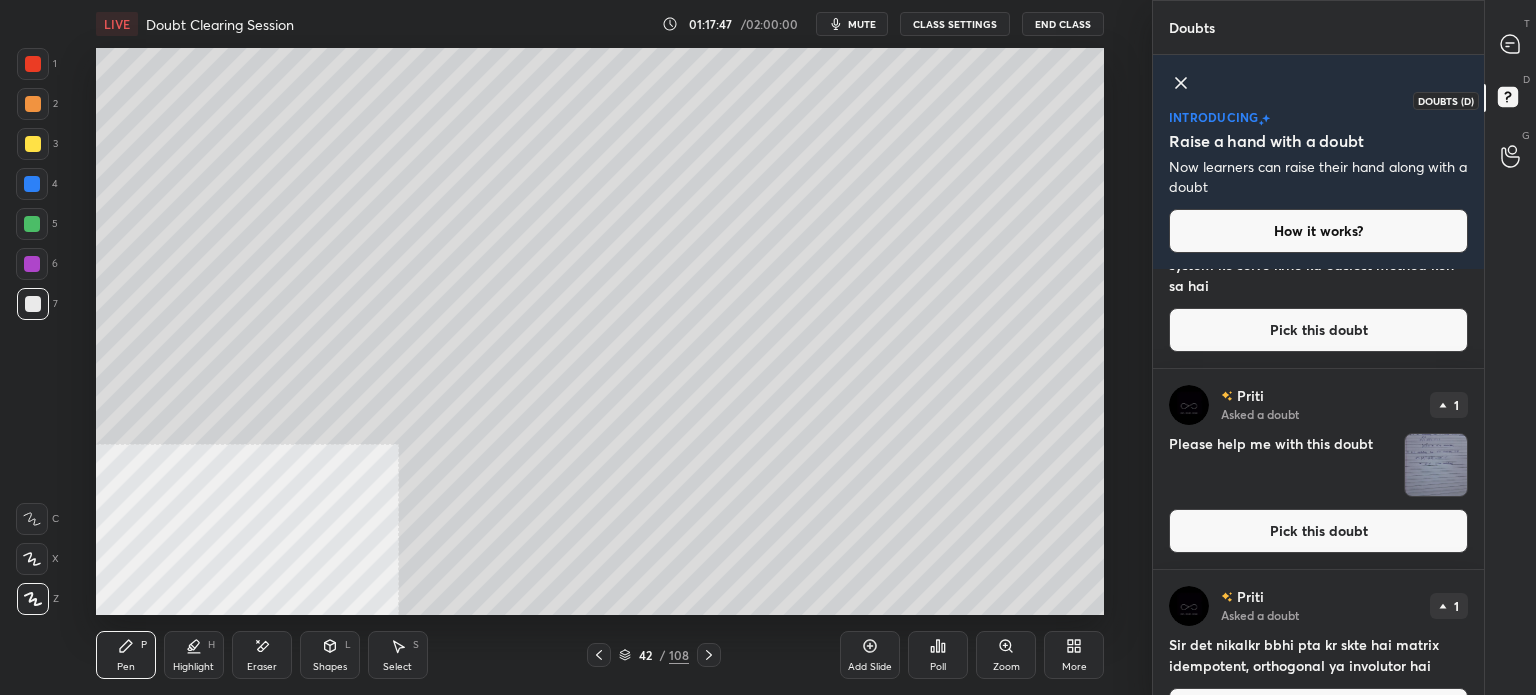 scroll, scrollTop: 0, scrollLeft: 0, axis: both 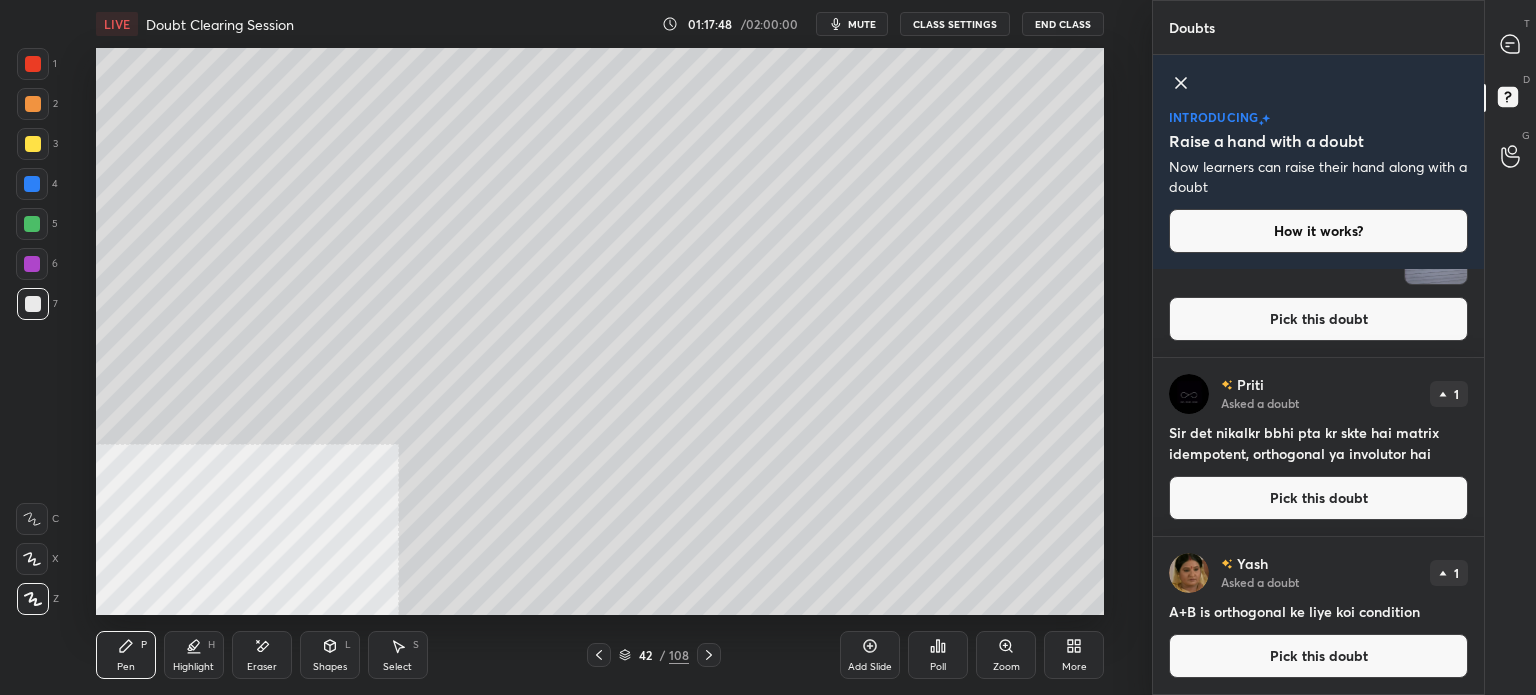 click on "Pick this doubt" at bounding box center (1318, 319) 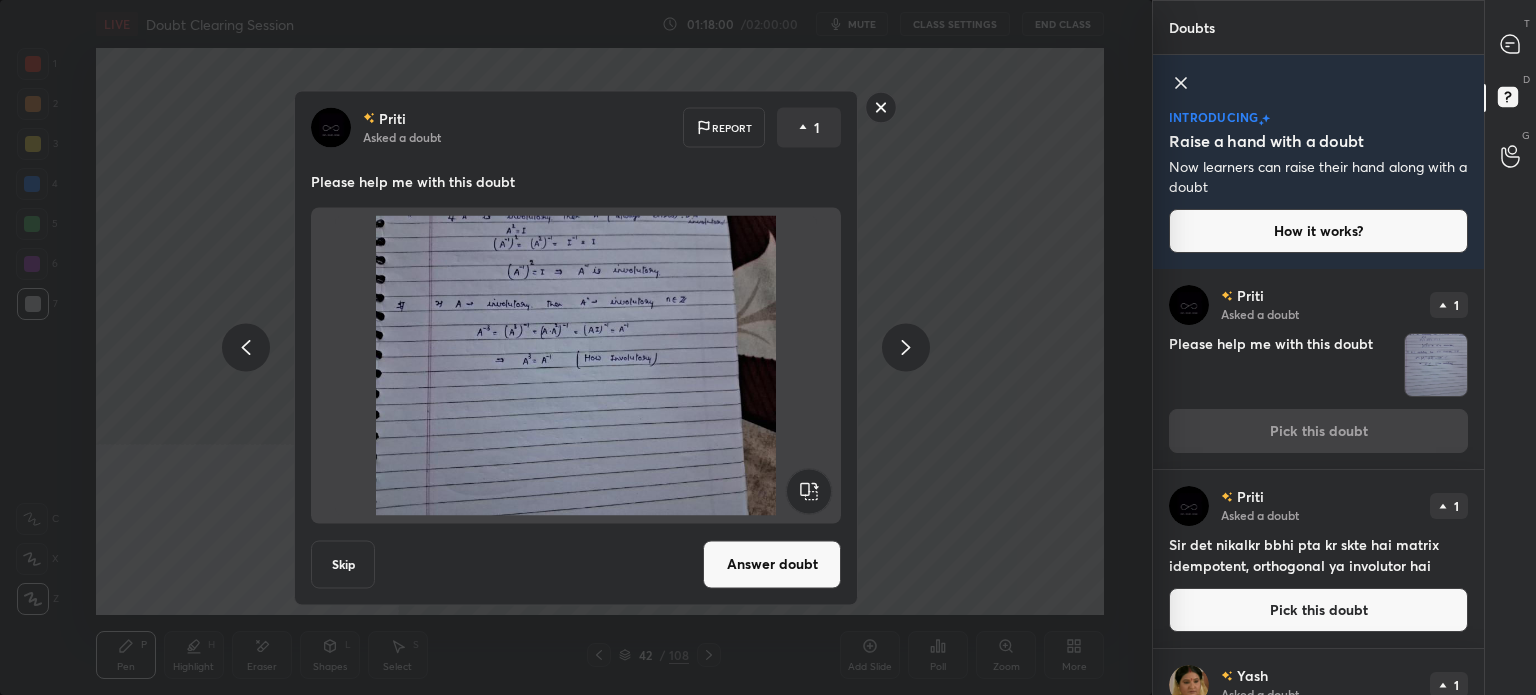 click 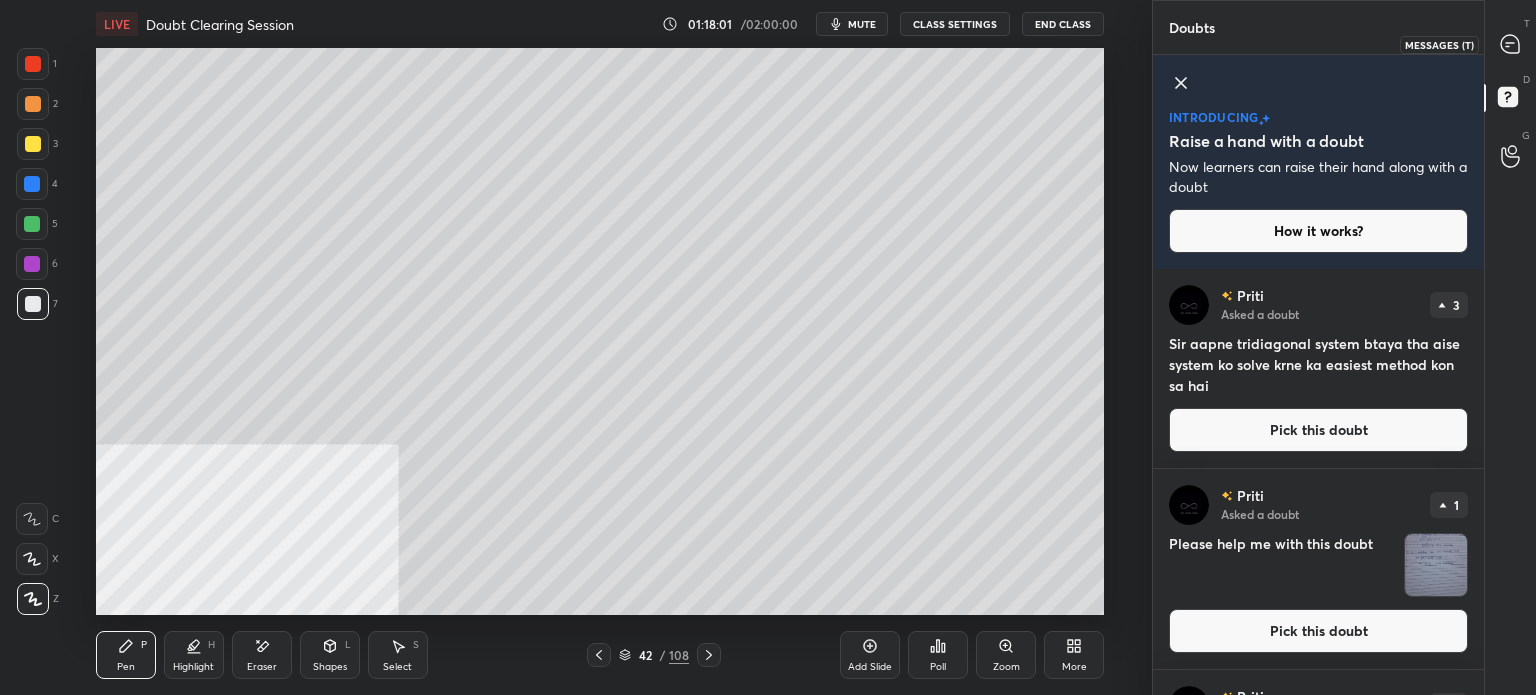 click 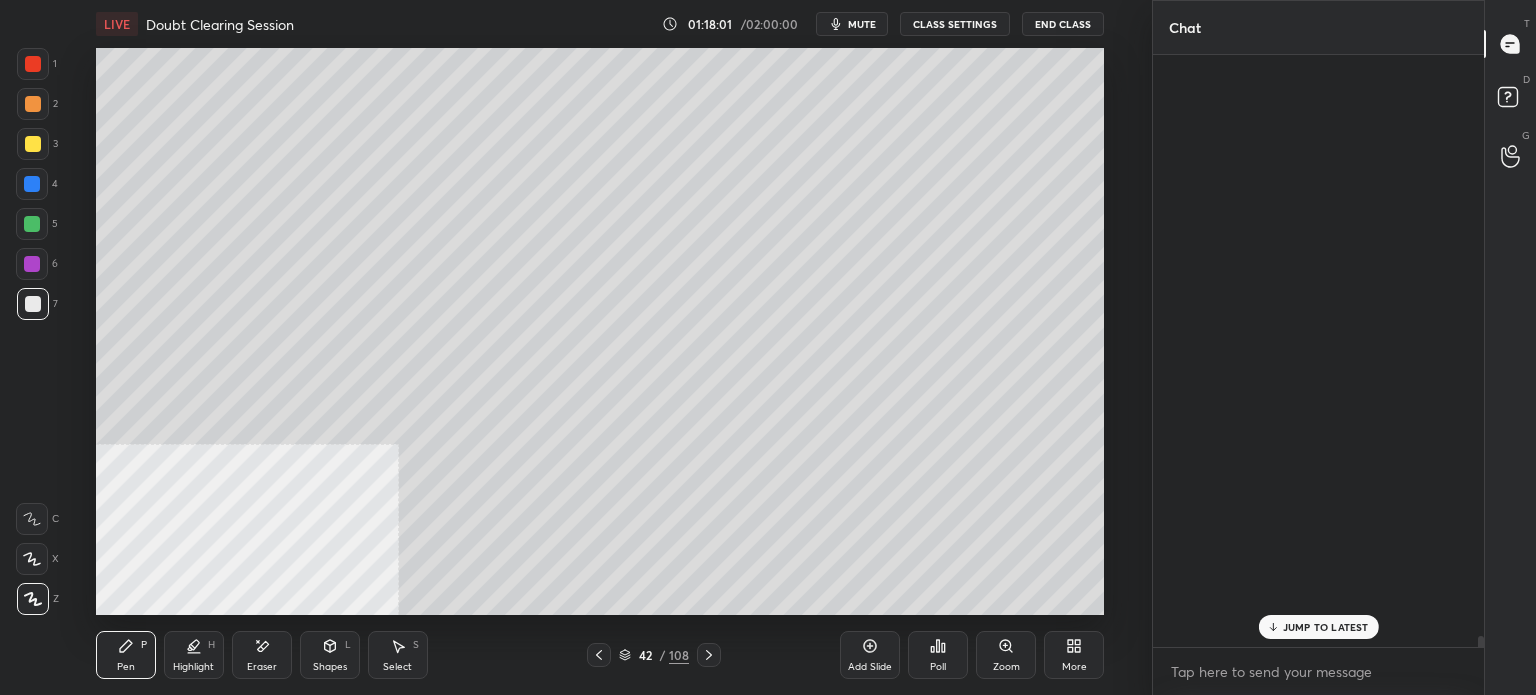 scroll, scrollTop: 41734, scrollLeft: 0, axis: vertical 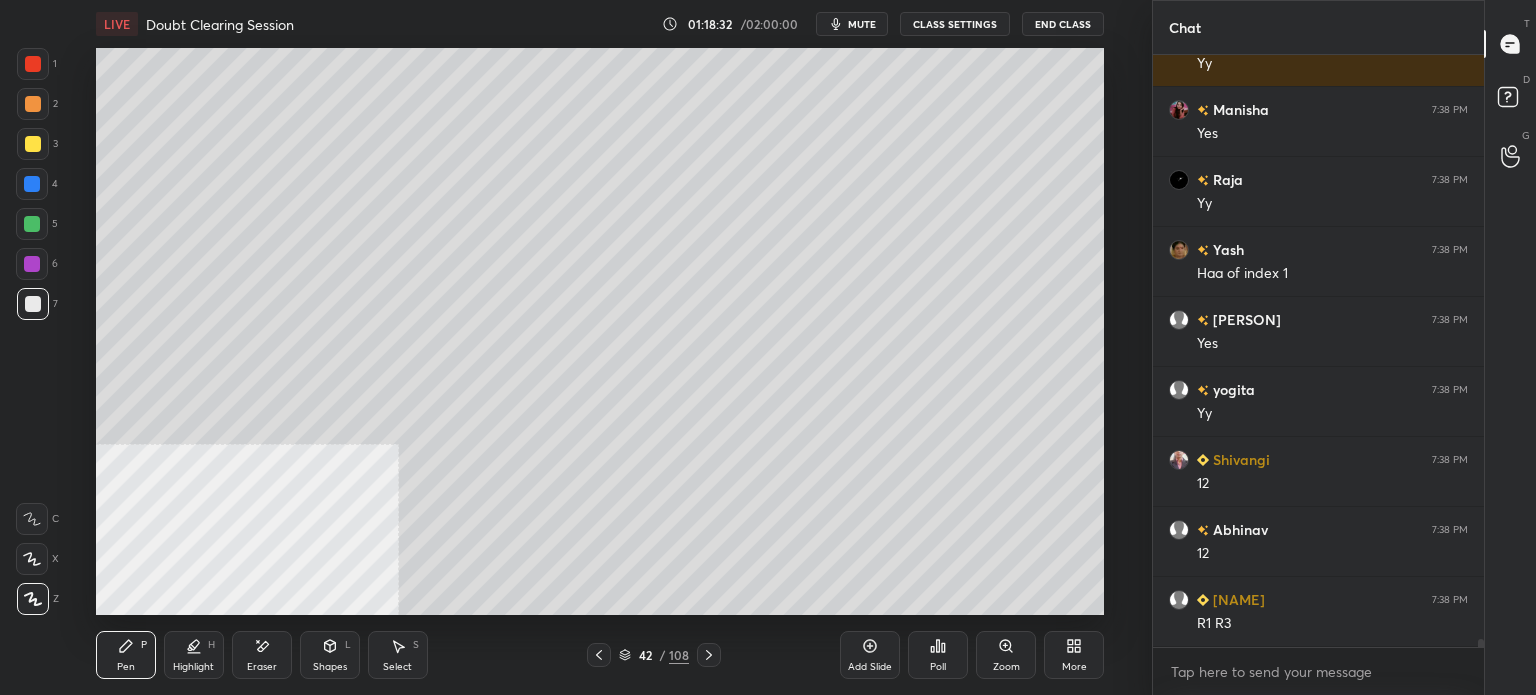 click at bounding box center [33, 144] 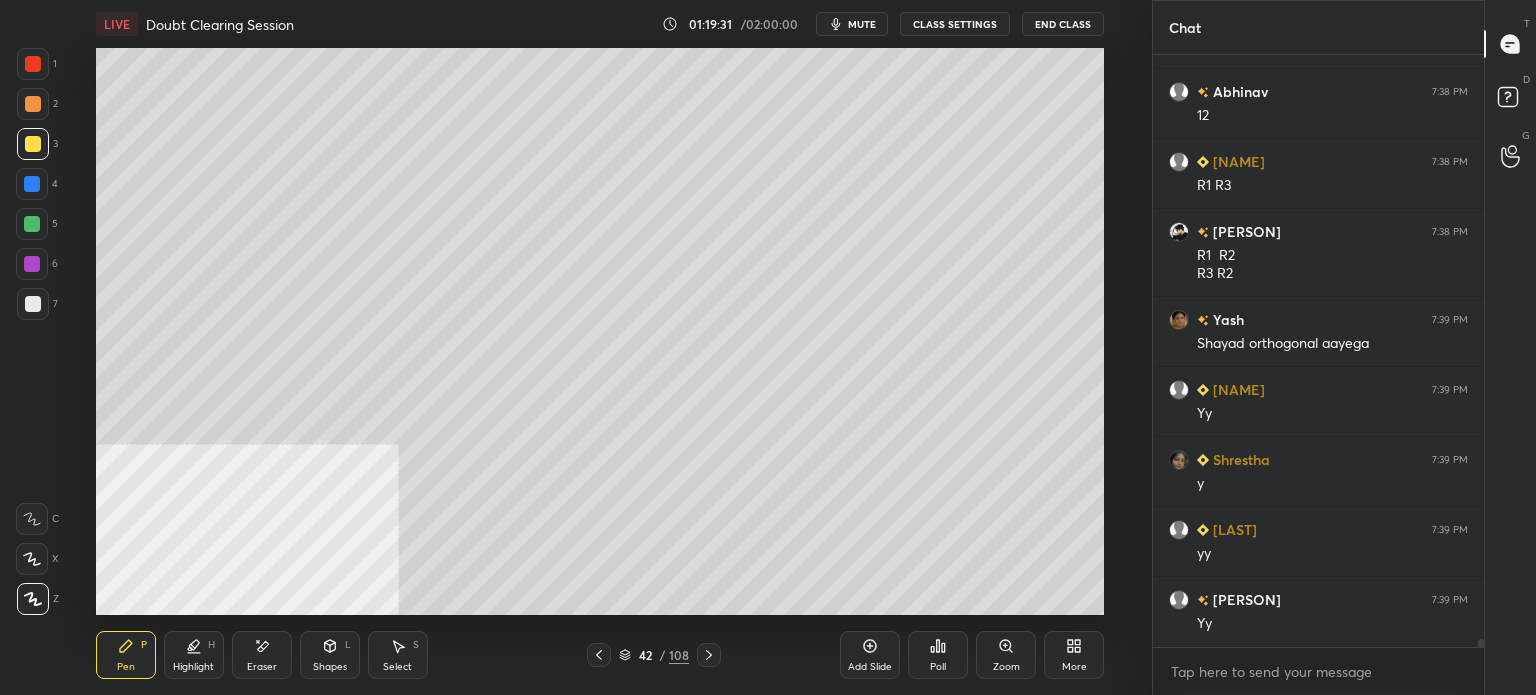 scroll, scrollTop: 42702, scrollLeft: 0, axis: vertical 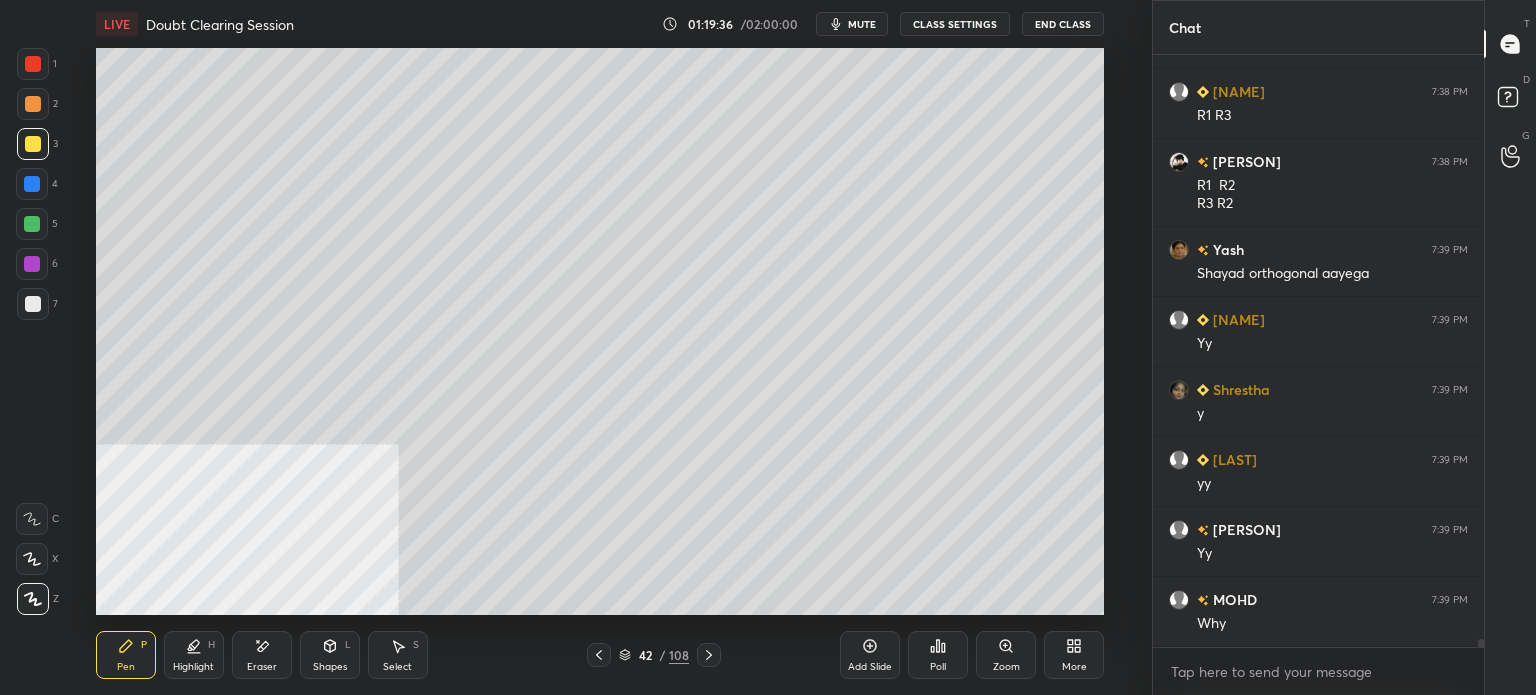 click on "Setting up your live class Poll for   secs No correct answer Start poll" at bounding box center [600, 331] 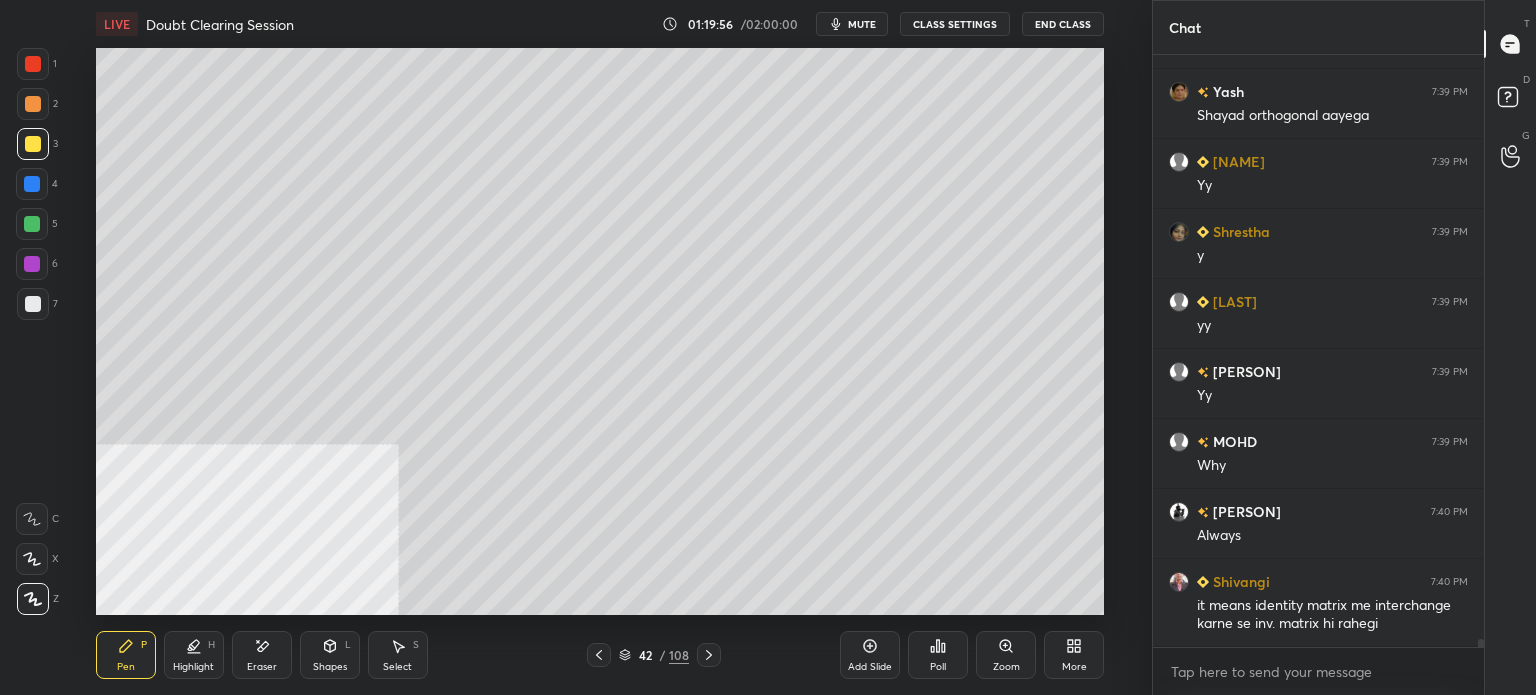 scroll, scrollTop: 42930, scrollLeft: 0, axis: vertical 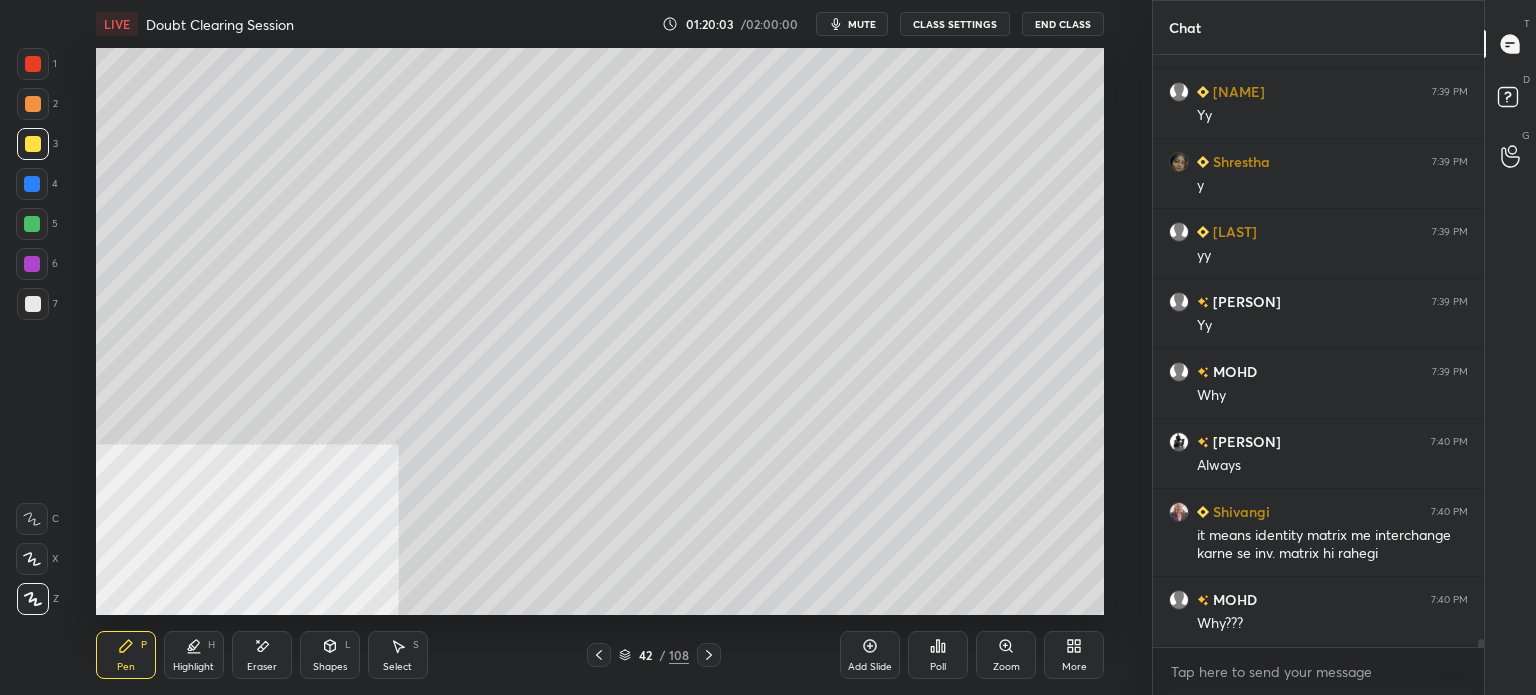click on "mute" at bounding box center (862, 24) 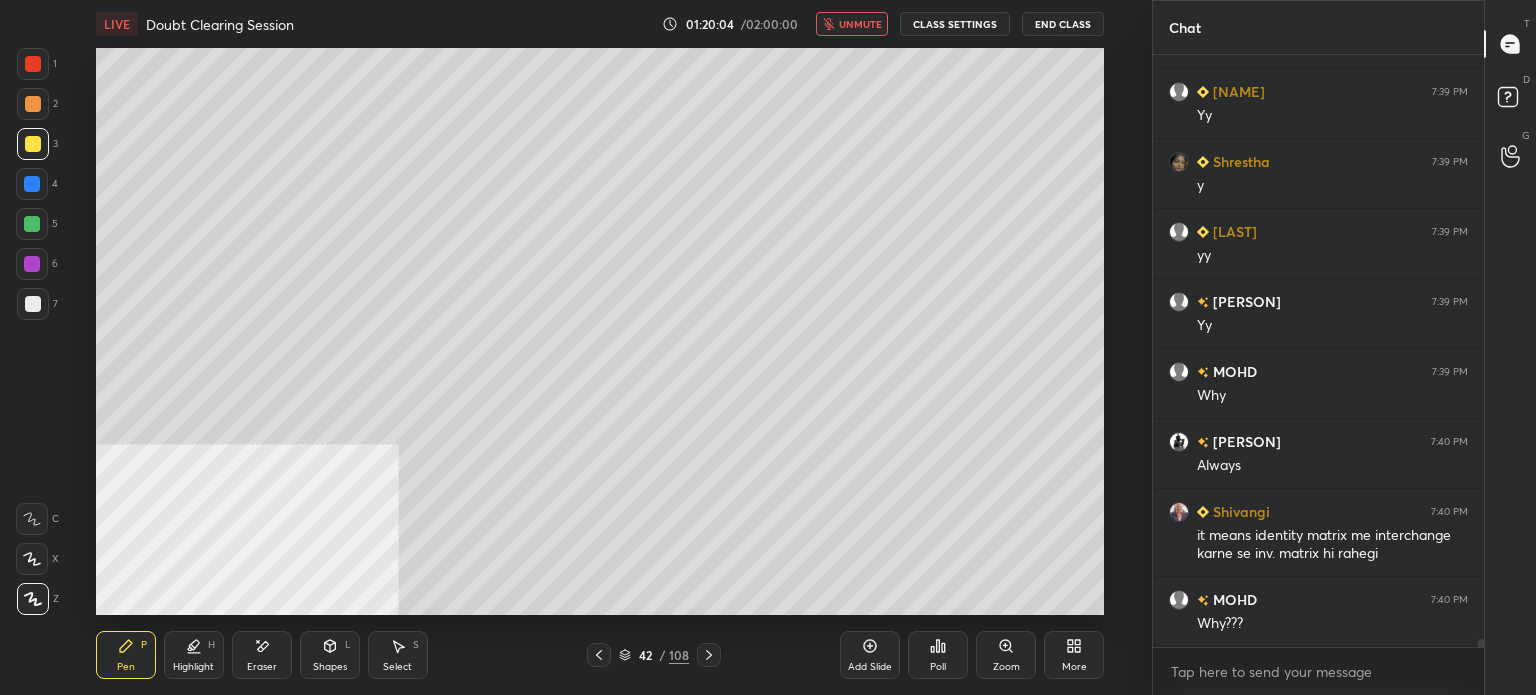 scroll, scrollTop: 43000, scrollLeft: 0, axis: vertical 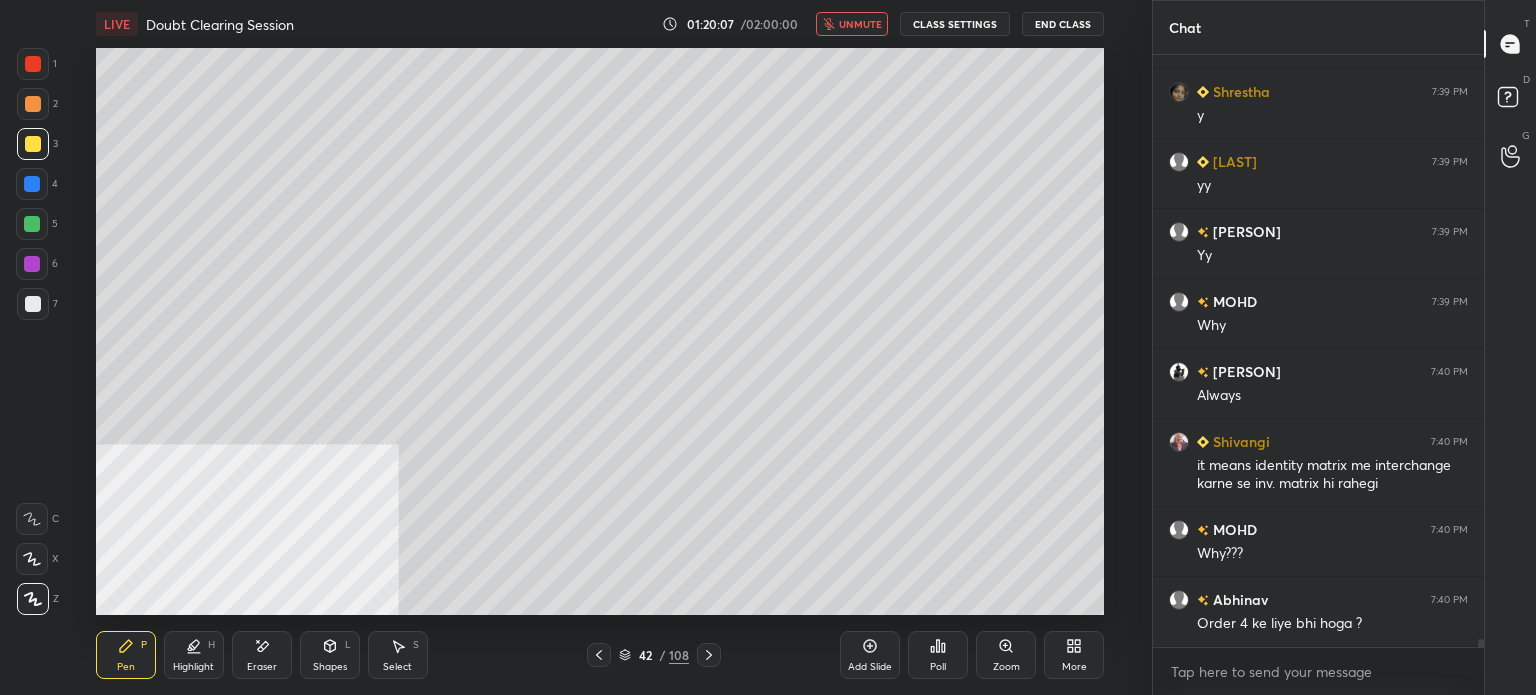 click on "unmute" at bounding box center [860, 24] 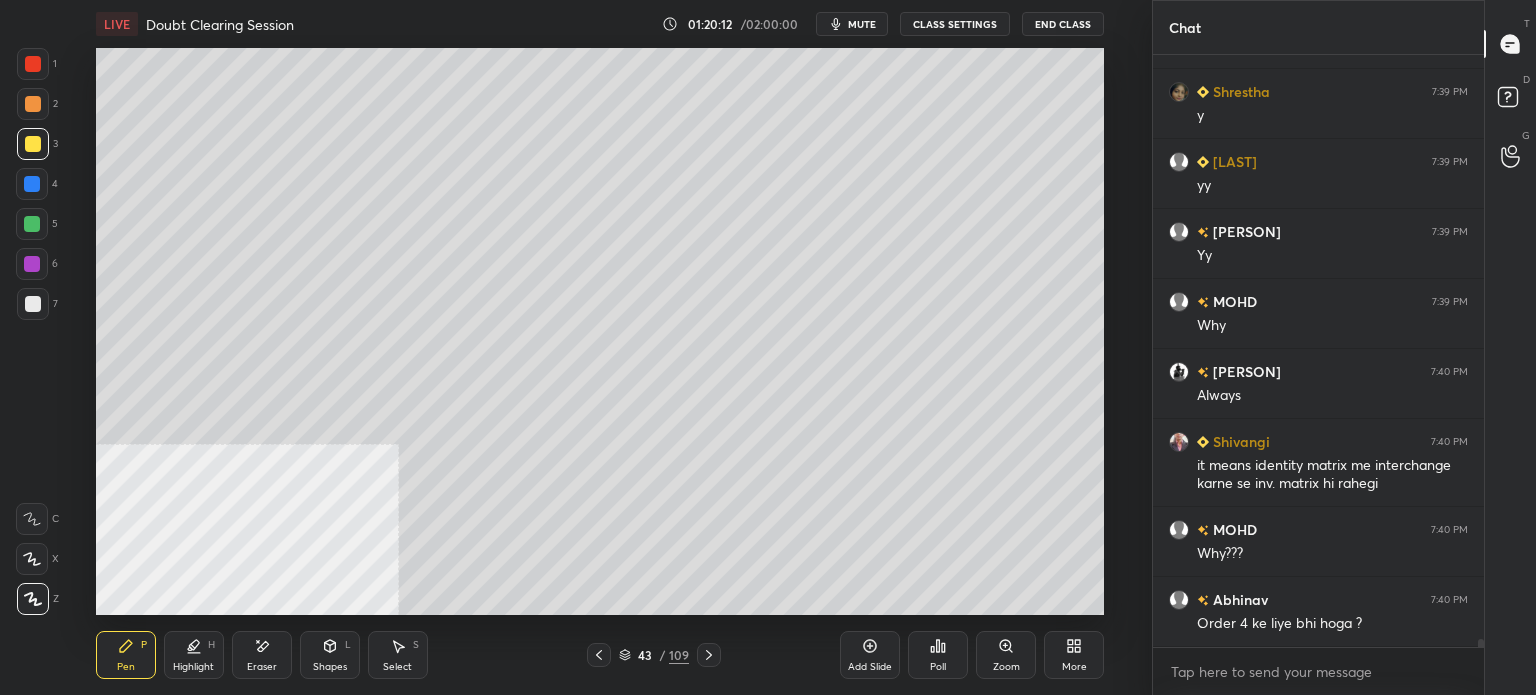 click at bounding box center (33, 304) 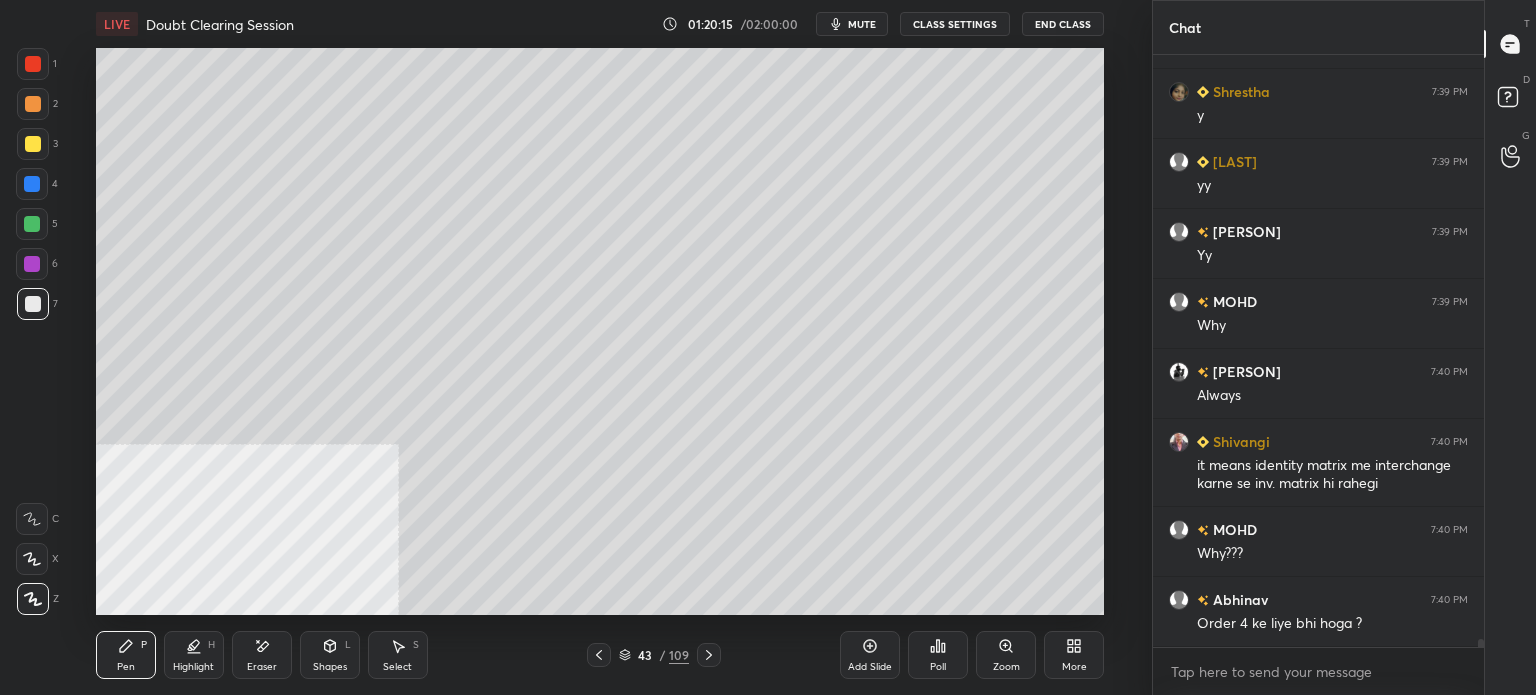 scroll, scrollTop: 43020, scrollLeft: 0, axis: vertical 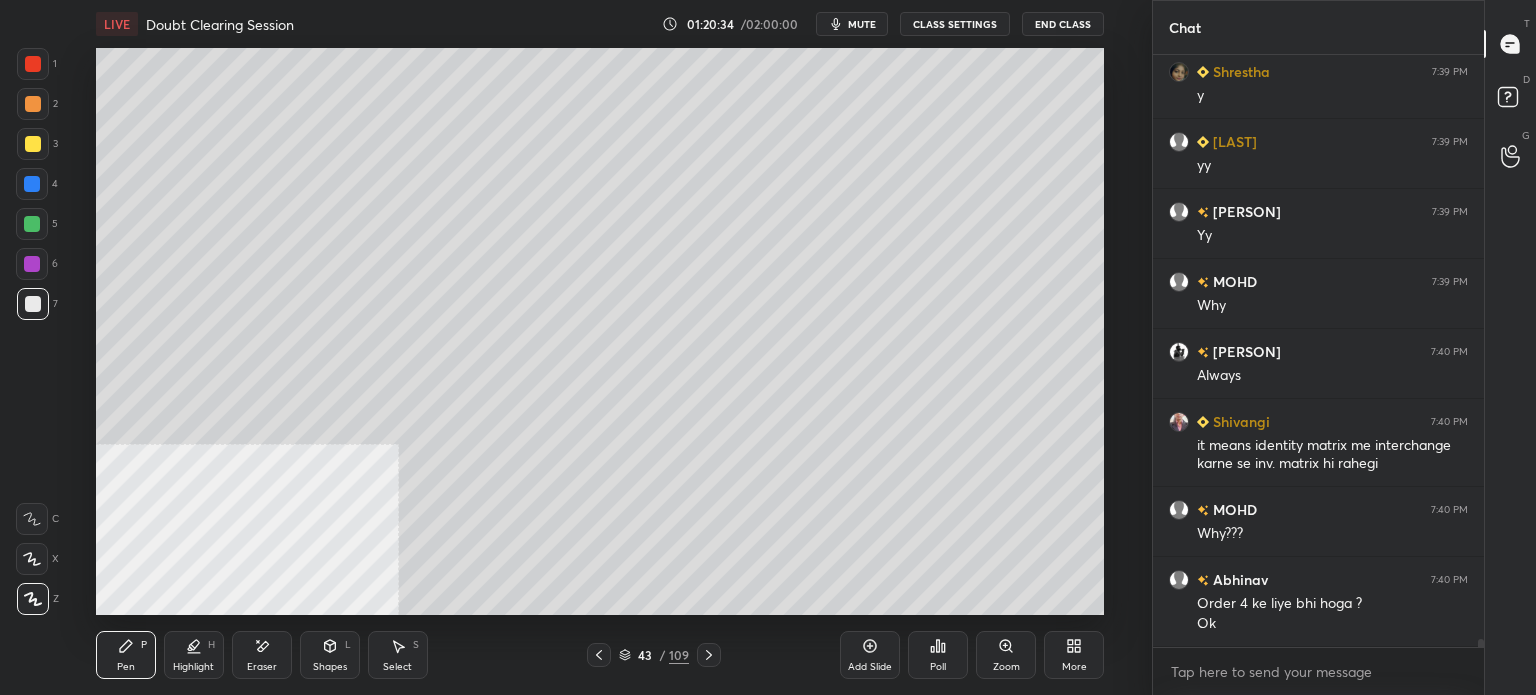 click on "Eraser" at bounding box center (262, 667) 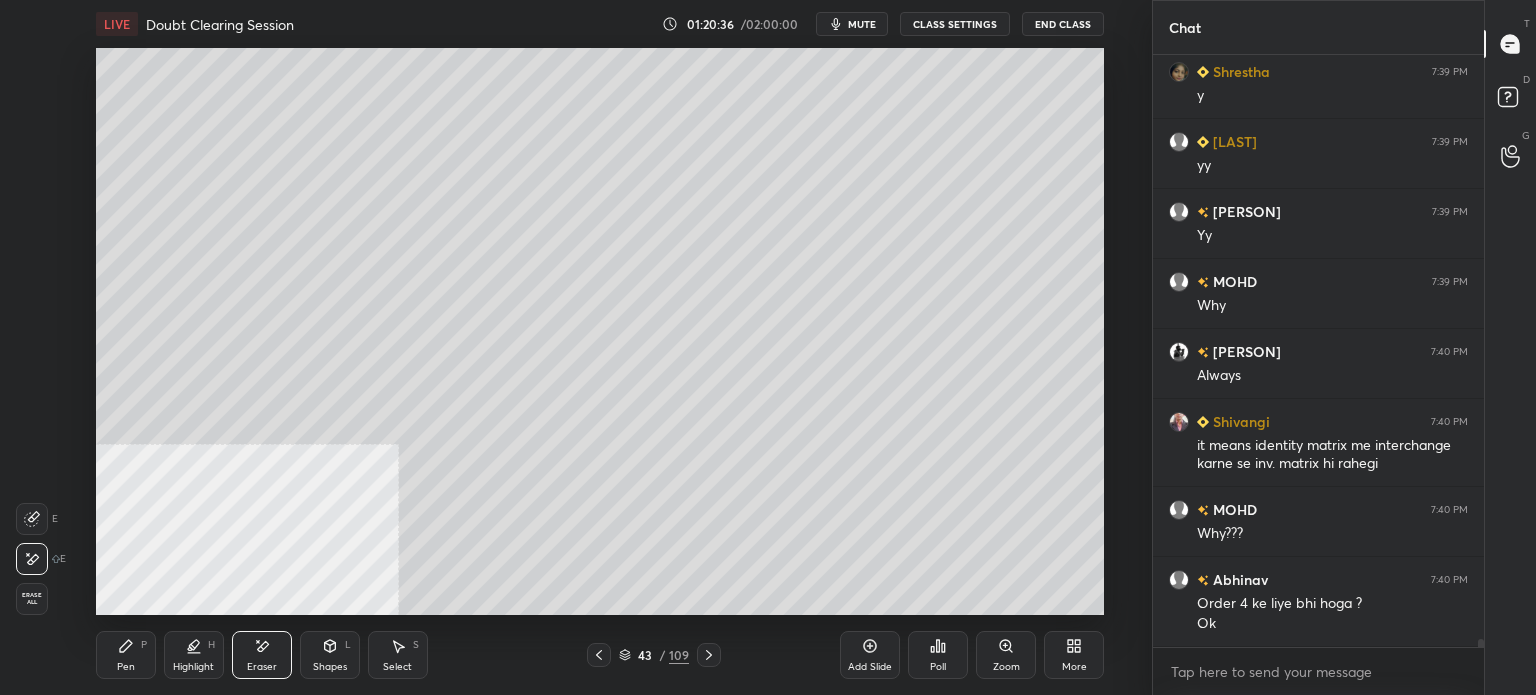 click on "Pen" at bounding box center (126, 667) 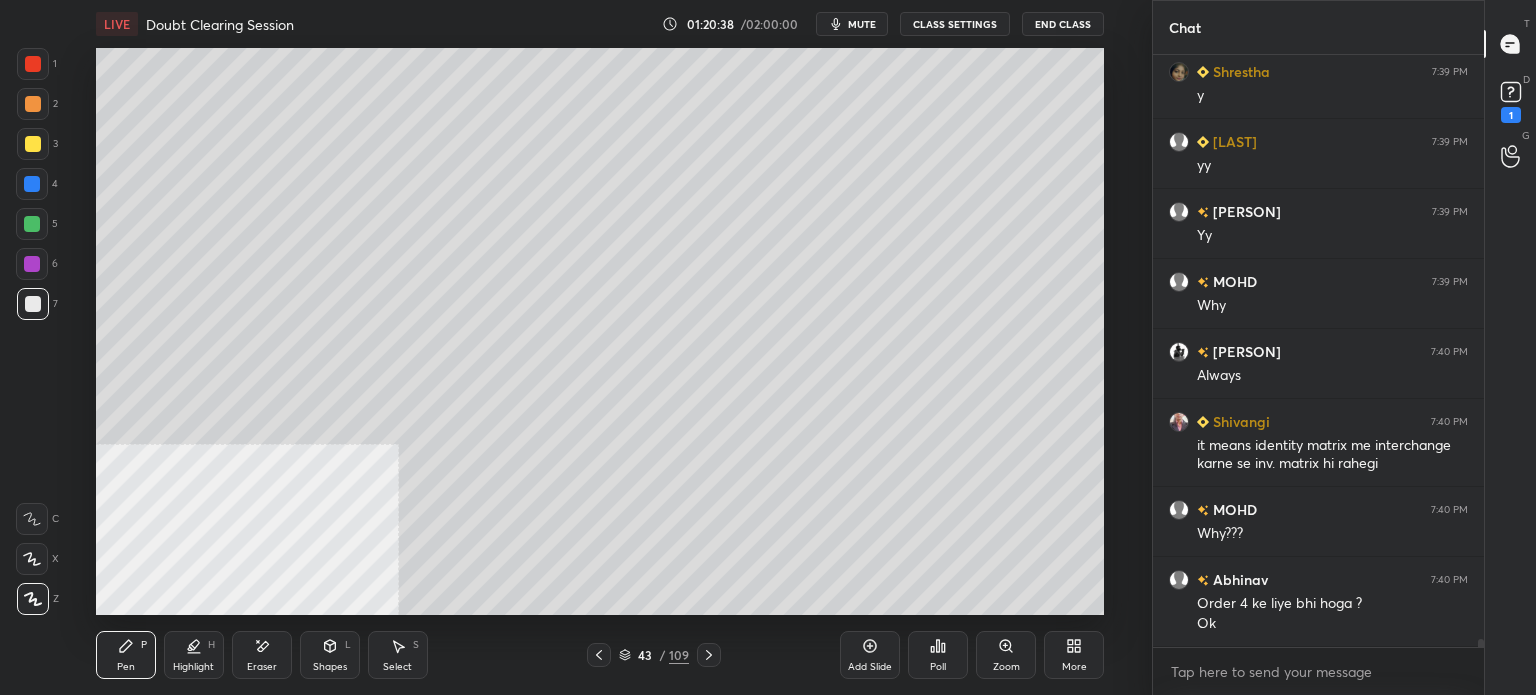 scroll, scrollTop: 43106, scrollLeft: 0, axis: vertical 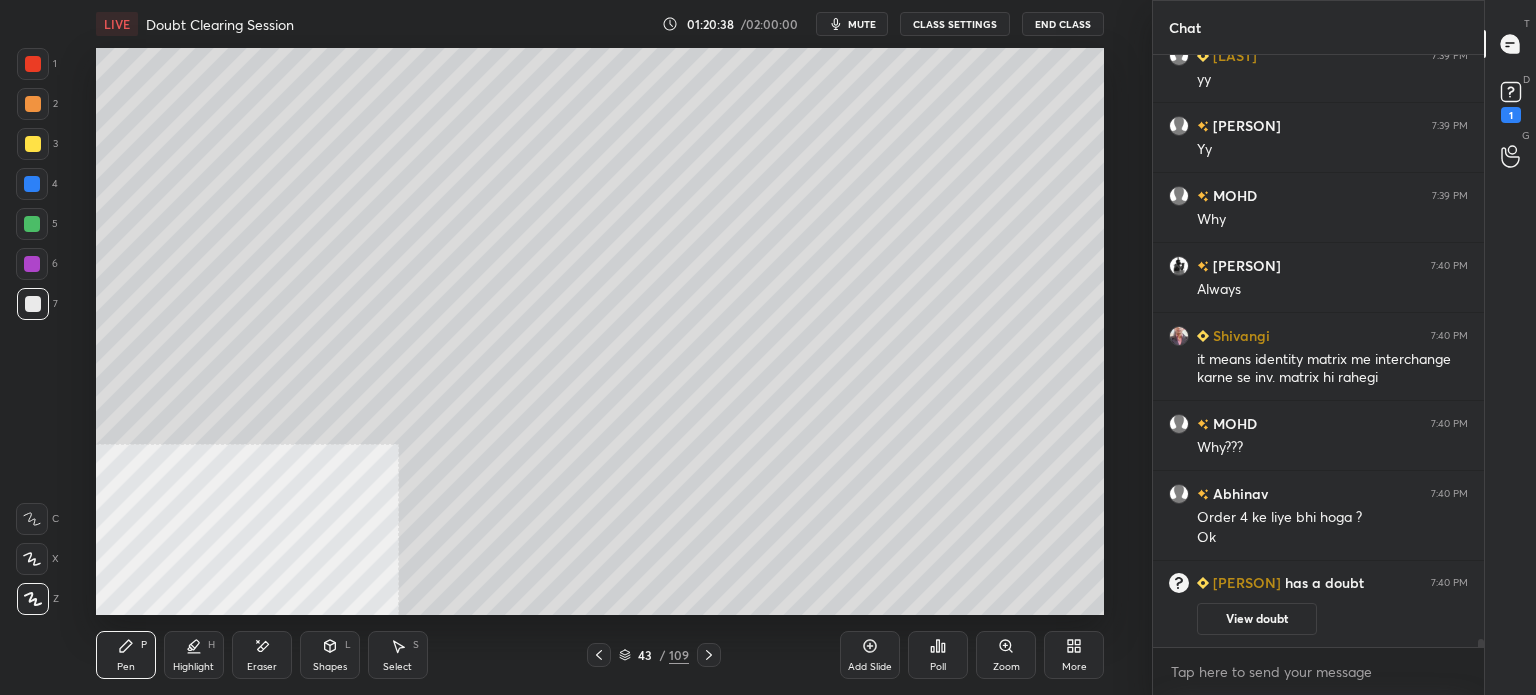 click on "Select" at bounding box center [397, 667] 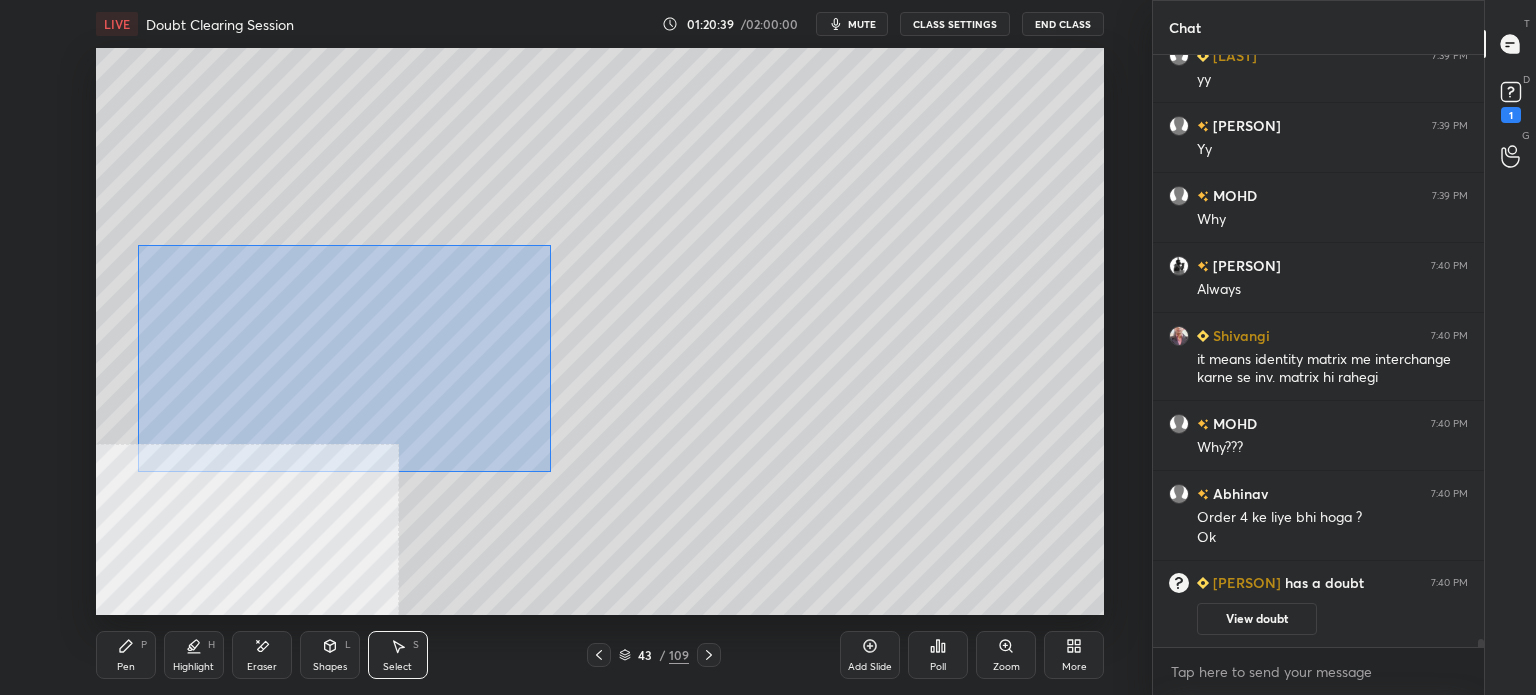 drag, startPoint x: 219, startPoint y: 294, endPoint x: 608, endPoint y: 452, distance: 419.86307 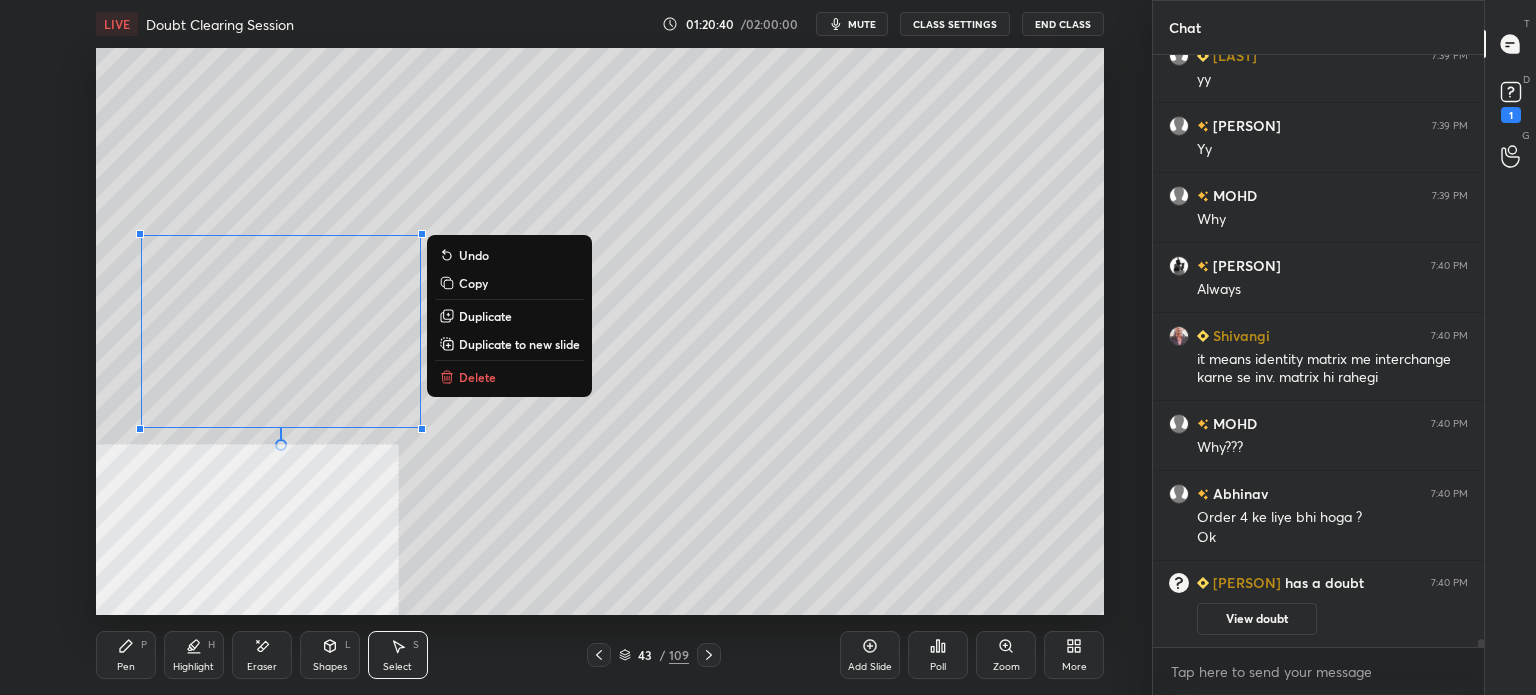 click on "Duplicate" at bounding box center (485, 316) 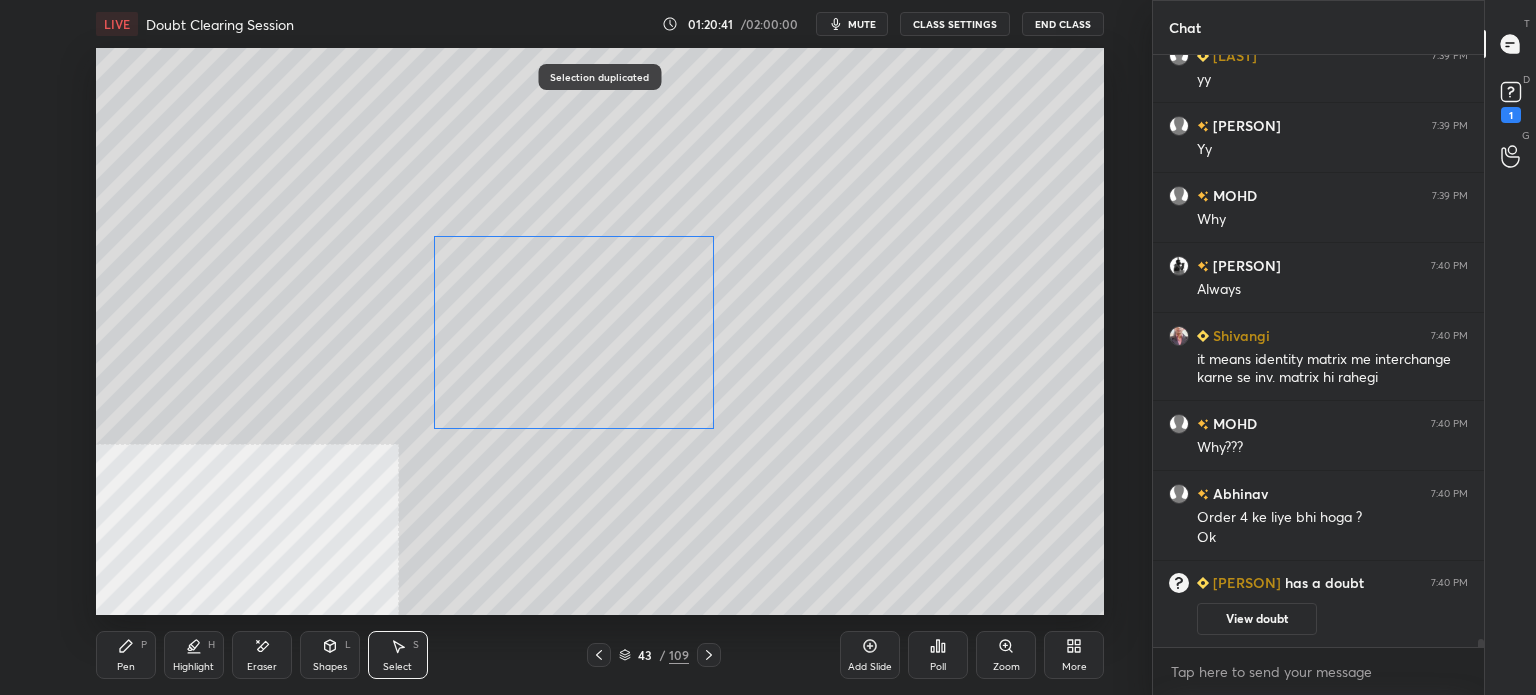 drag, startPoint x: 613, startPoint y: 352, endPoint x: 598, endPoint y: 347, distance: 15.811388 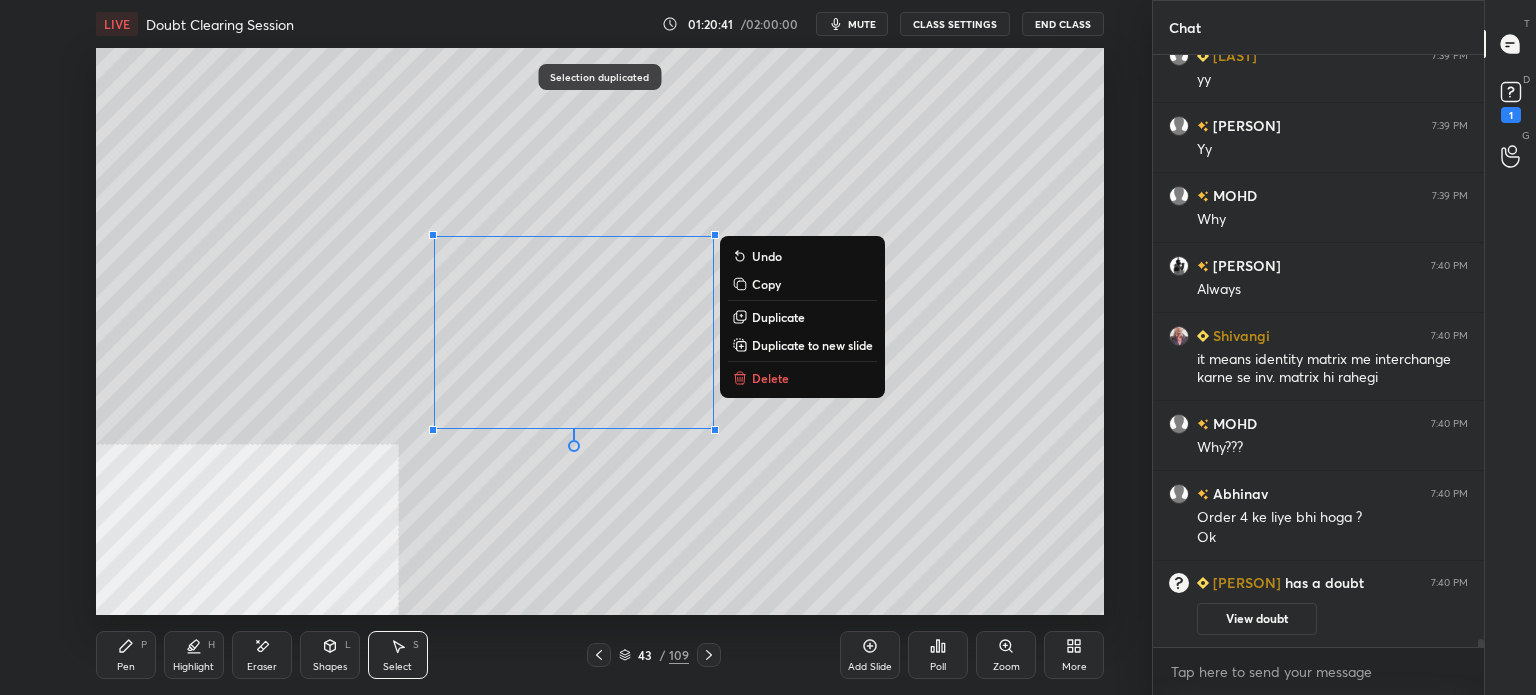 click on "D Doubts (D) 1" at bounding box center [1510, 100] 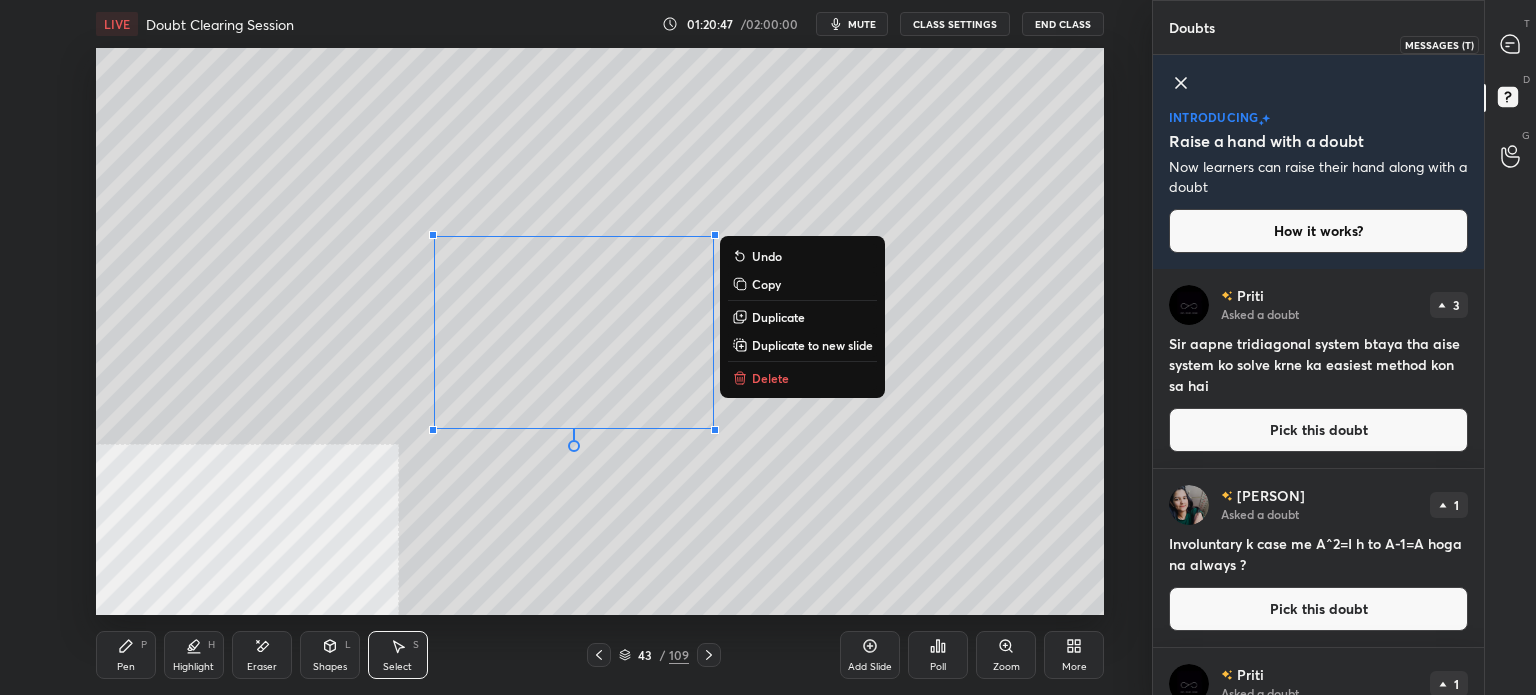 click 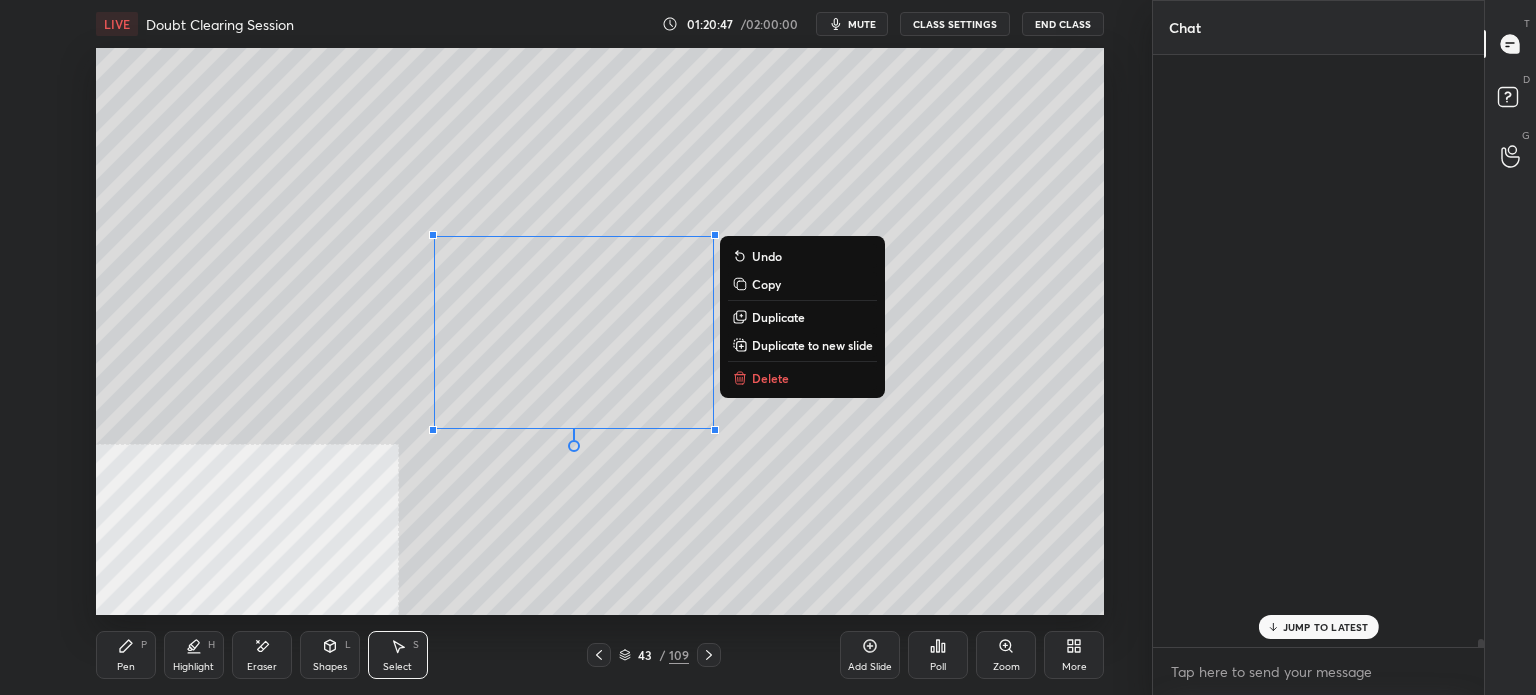 scroll, scrollTop: 42382, scrollLeft: 0, axis: vertical 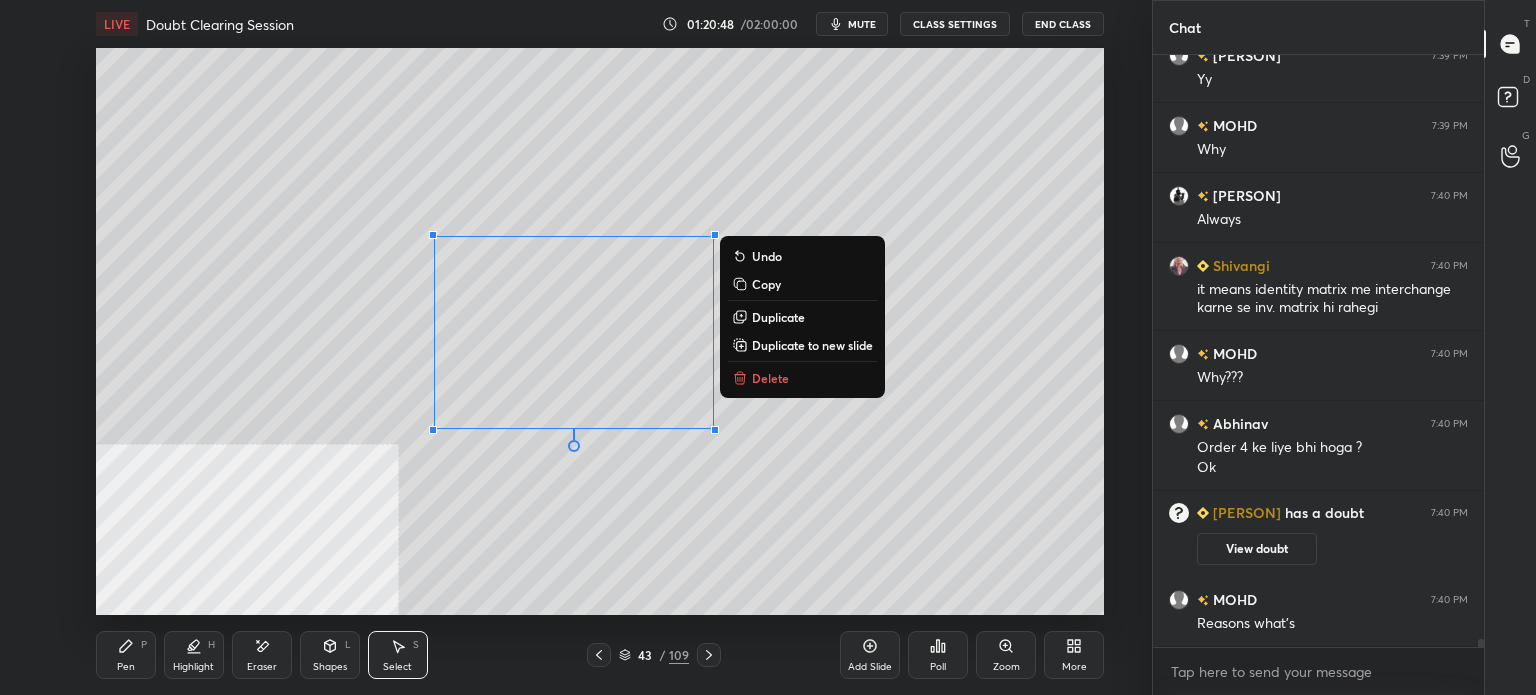click on "0 ° Undo Copy Duplicate Duplicate to new slide Delete" at bounding box center (600, 331) 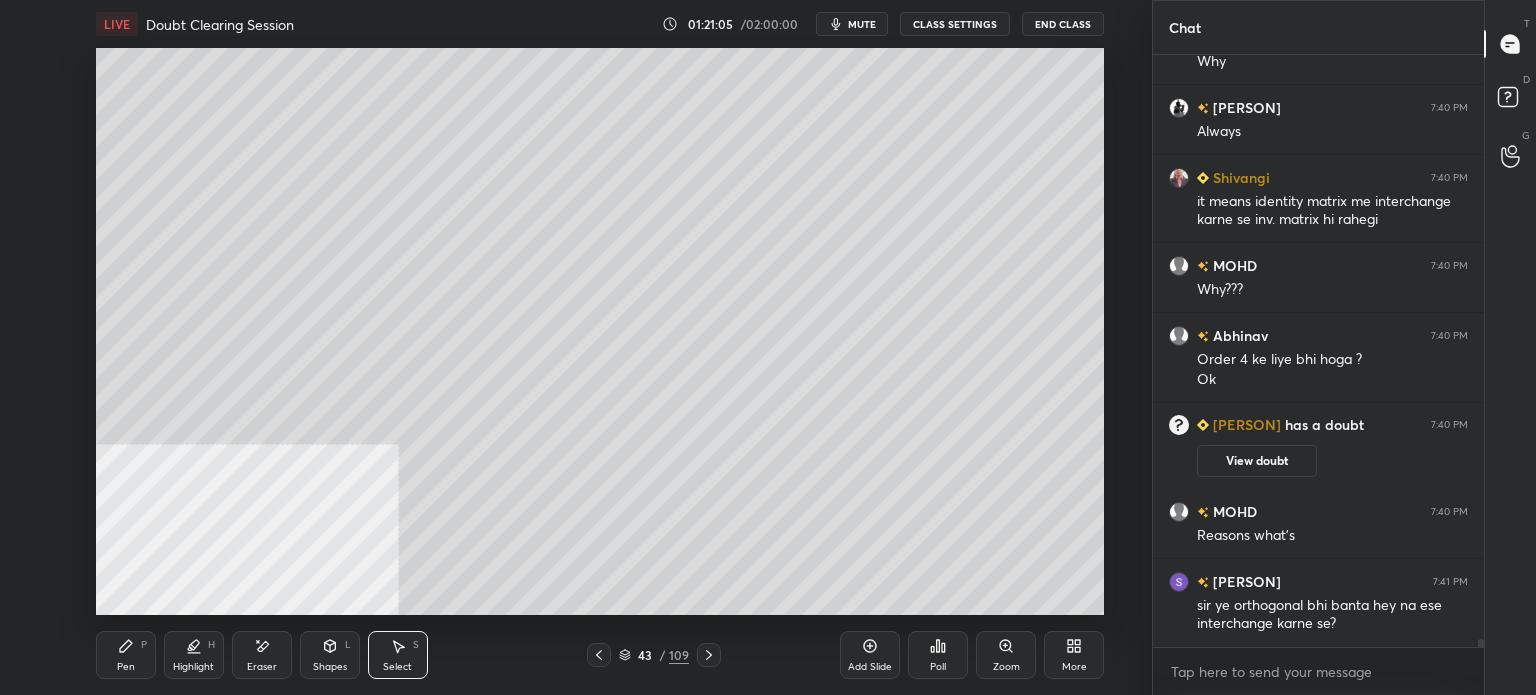 scroll, scrollTop: 42560, scrollLeft: 0, axis: vertical 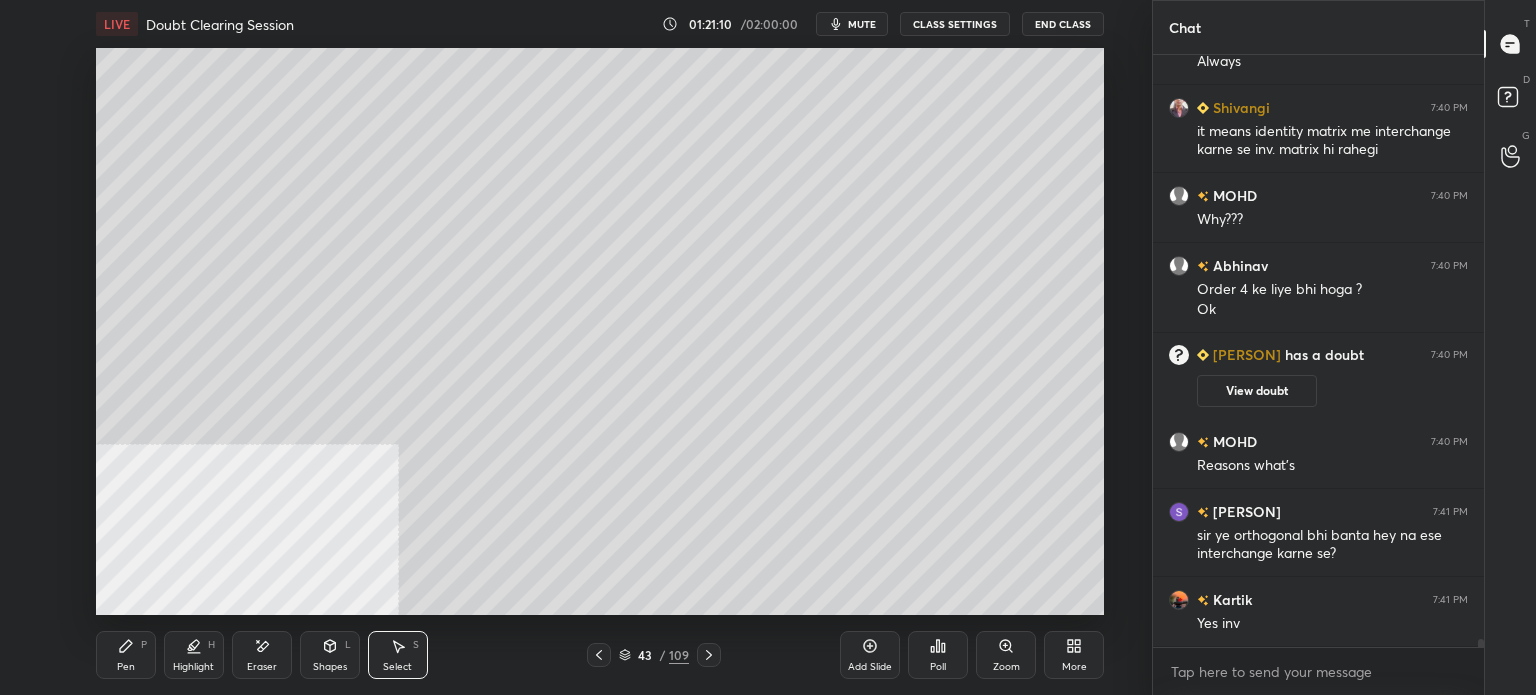 click on "Pen" at bounding box center [126, 667] 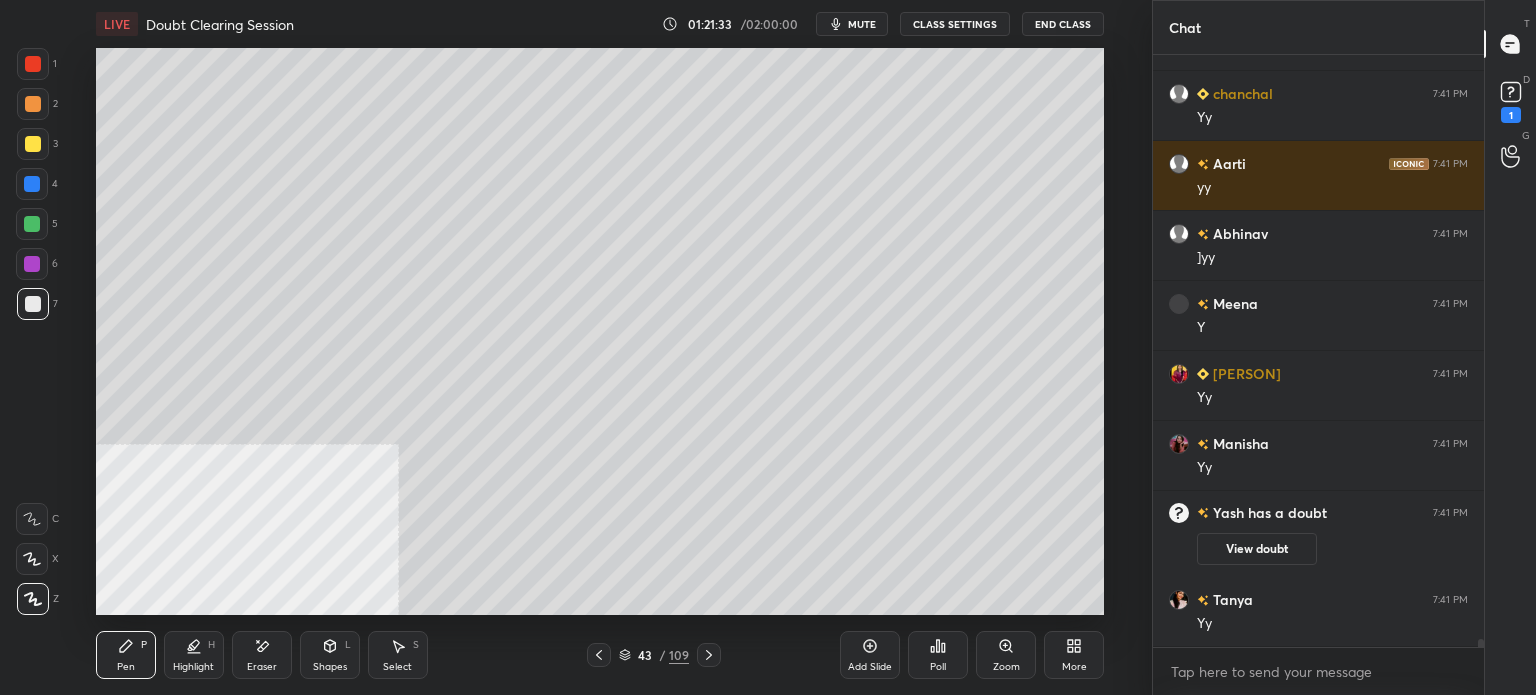 scroll, scrollTop: 43004, scrollLeft: 0, axis: vertical 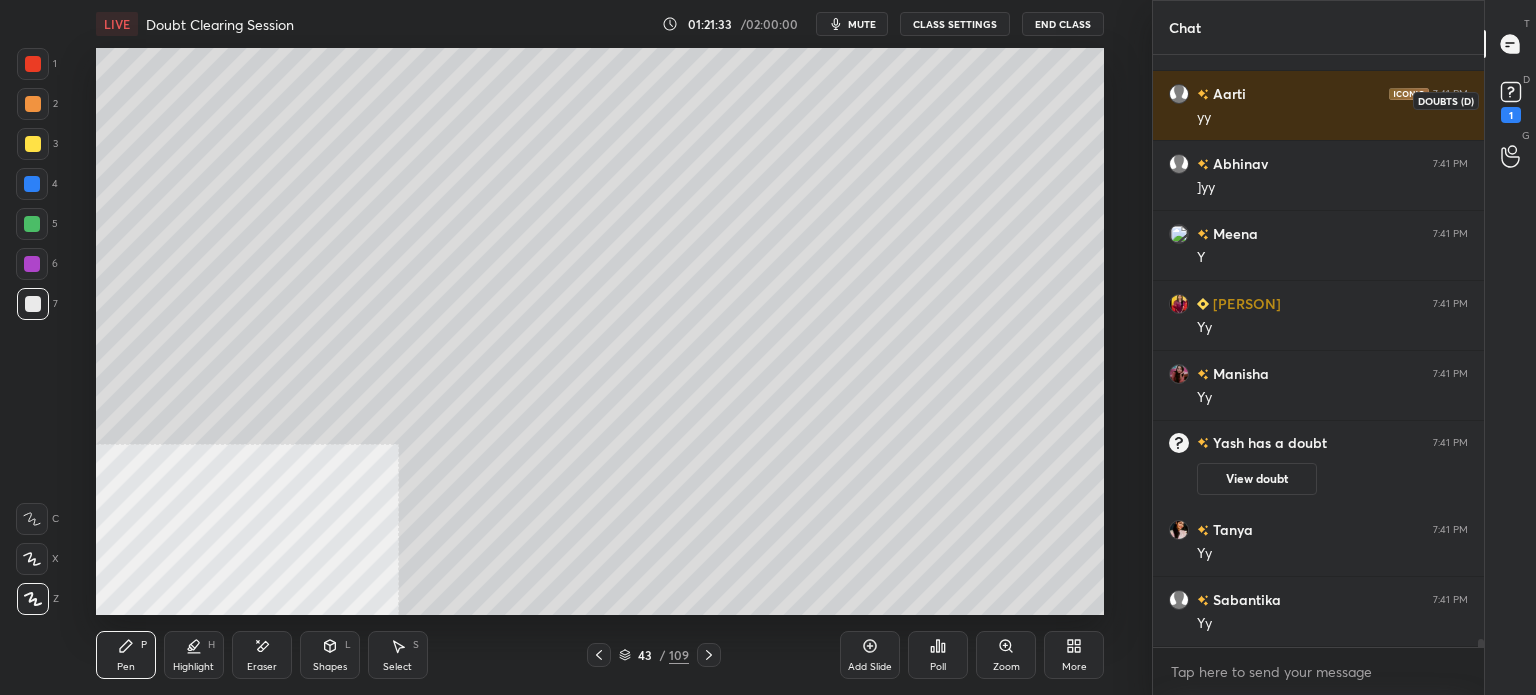 click on "1" at bounding box center (1511, 100) 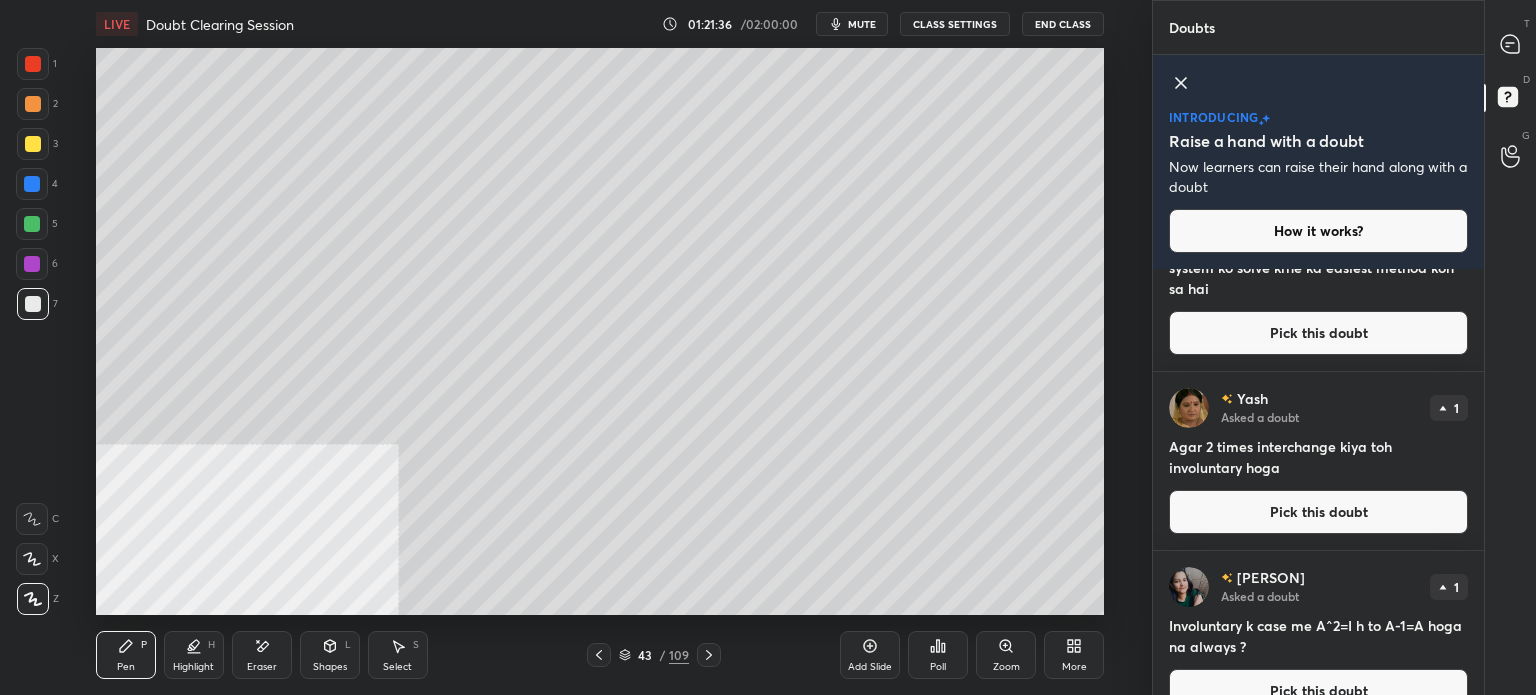 scroll, scrollTop: 100, scrollLeft: 0, axis: vertical 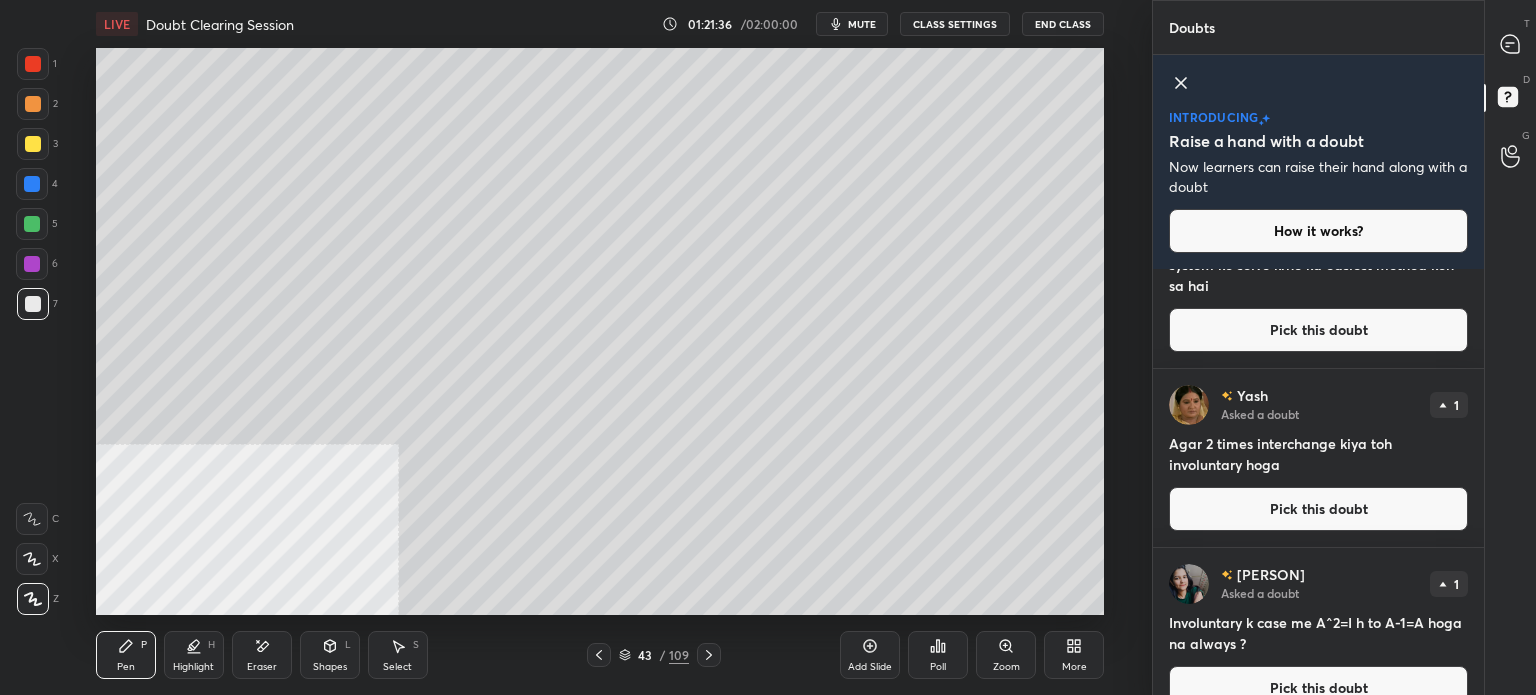 click on "T Messages (T)" at bounding box center [1510, 44] 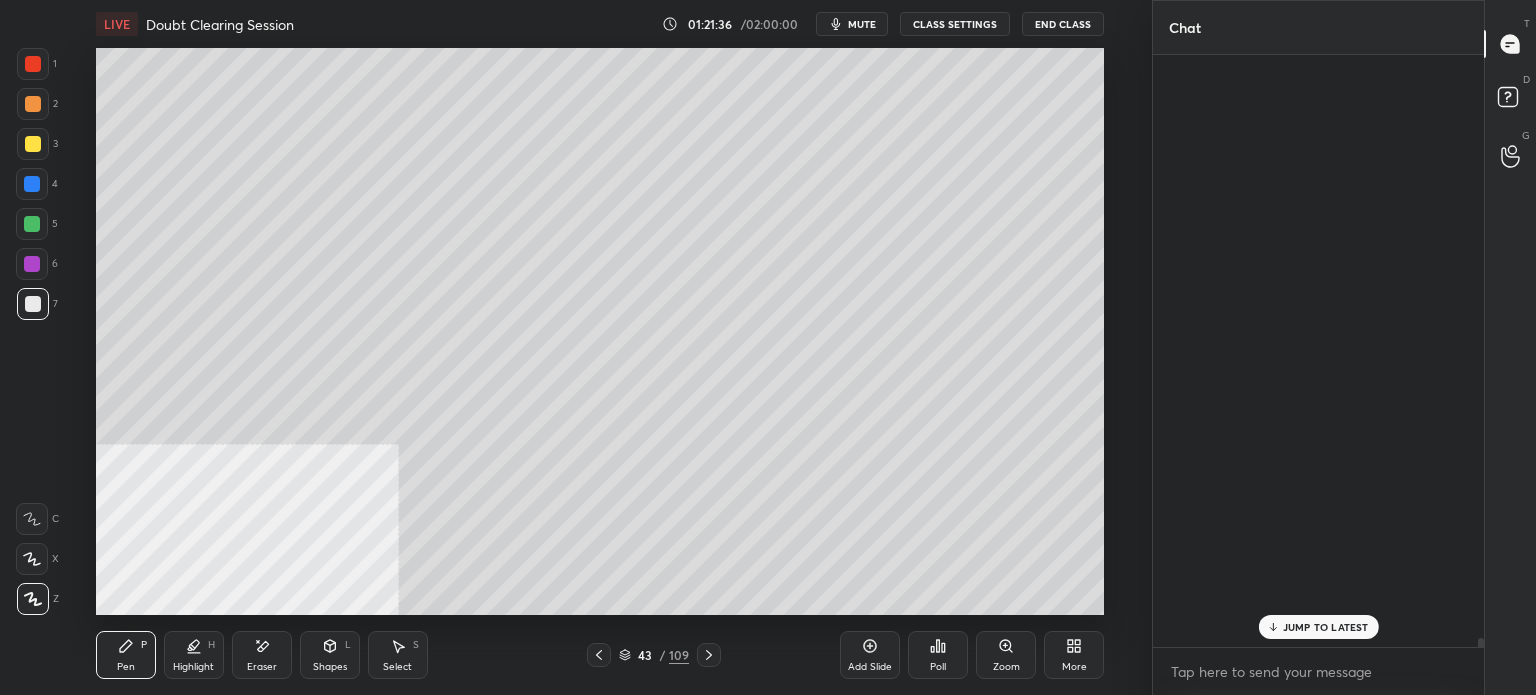 scroll, scrollTop: 43574, scrollLeft: 0, axis: vertical 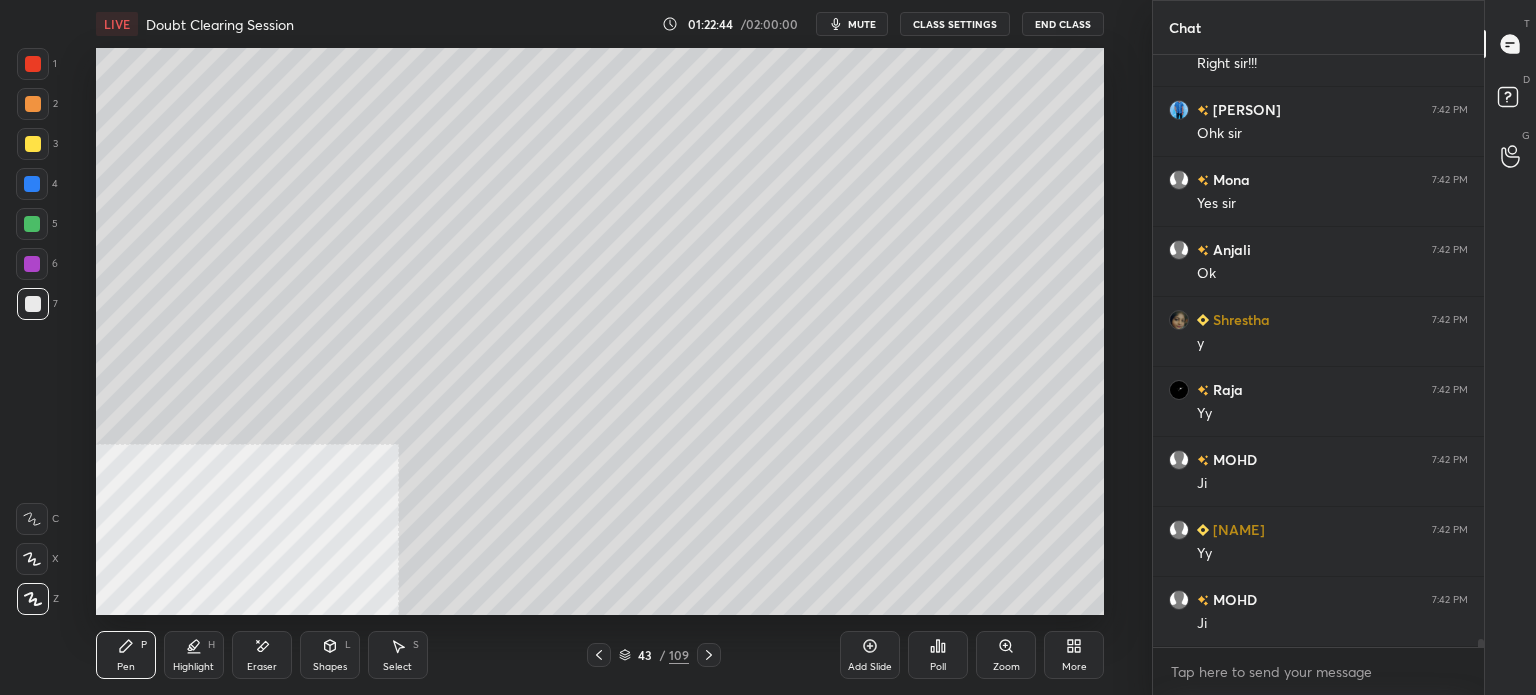 click on "Select" at bounding box center (397, 667) 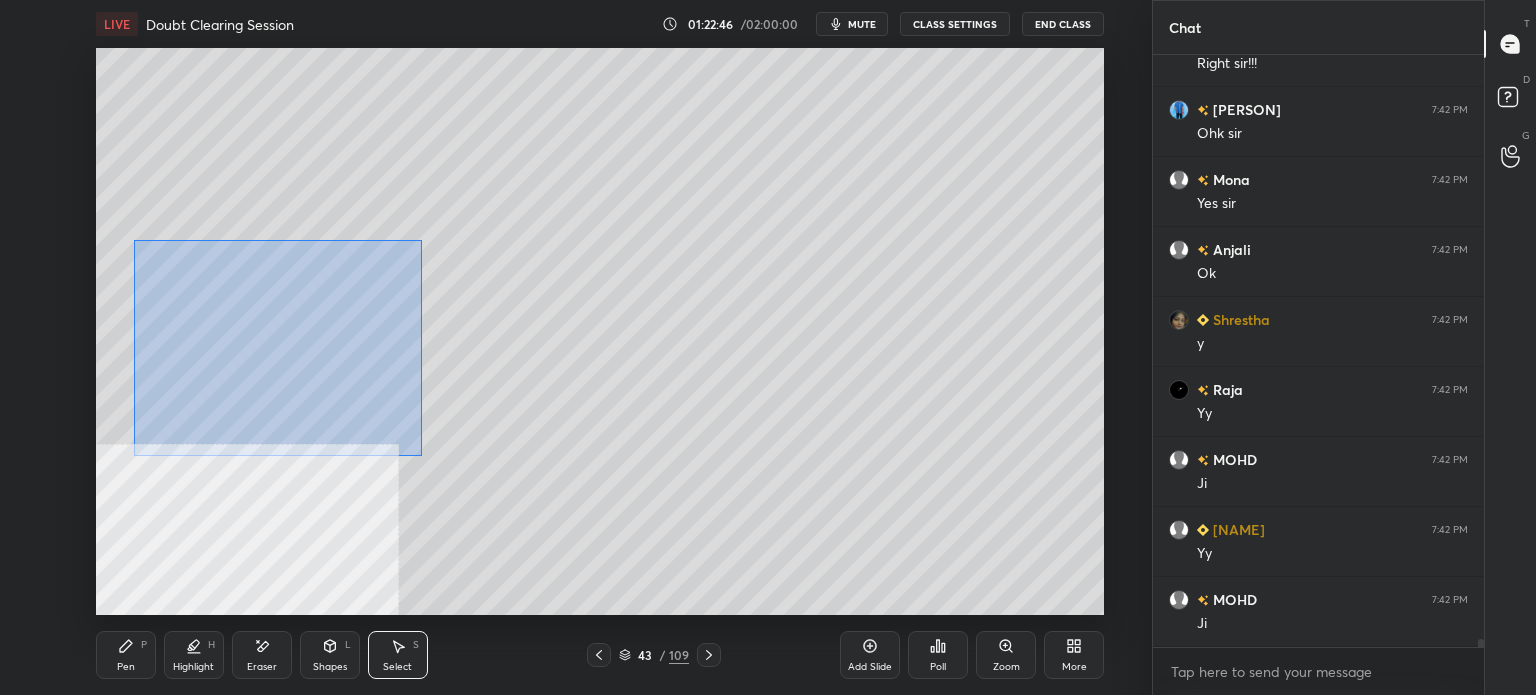 drag, startPoint x: 188, startPoint y: 278, endPoint x: 422, endPoint y: 457, distance: 294.6133 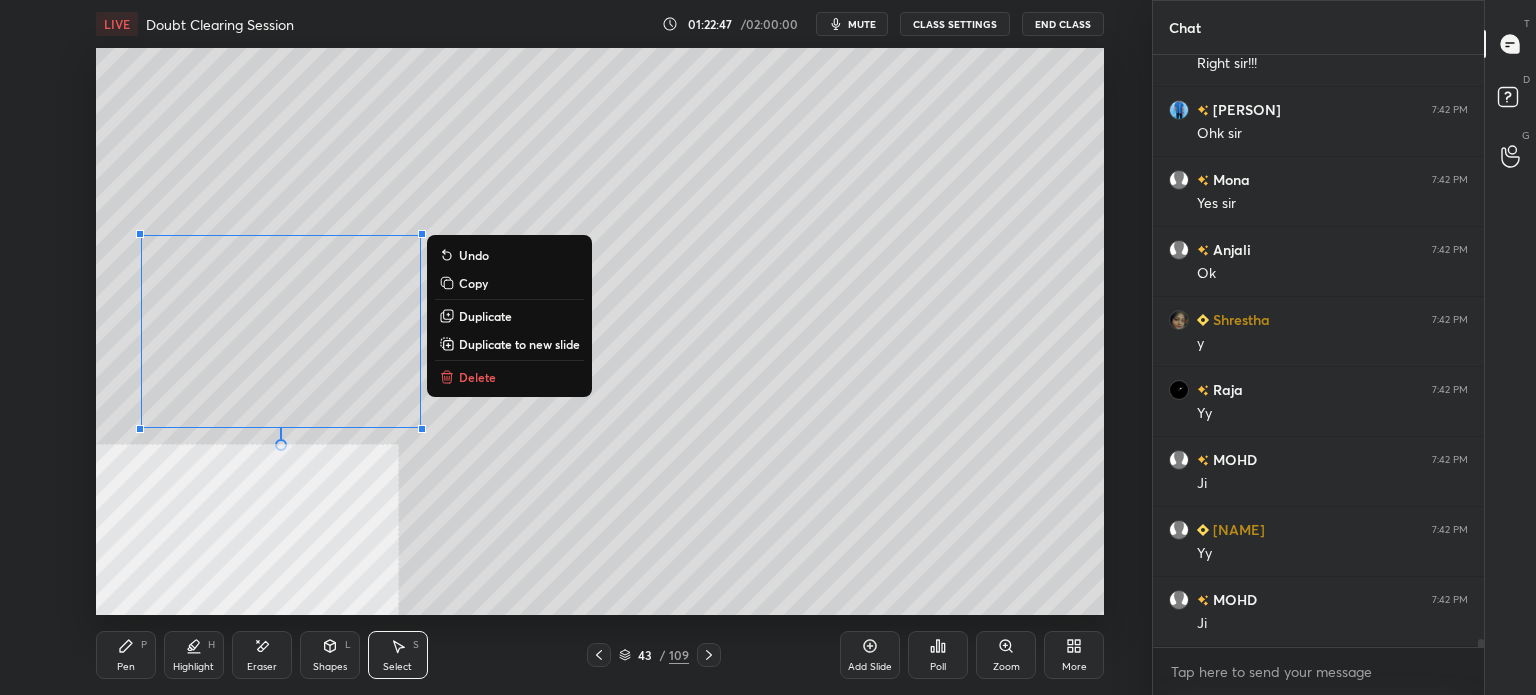 click on "Duplicate" at bounding box center [509, 316] 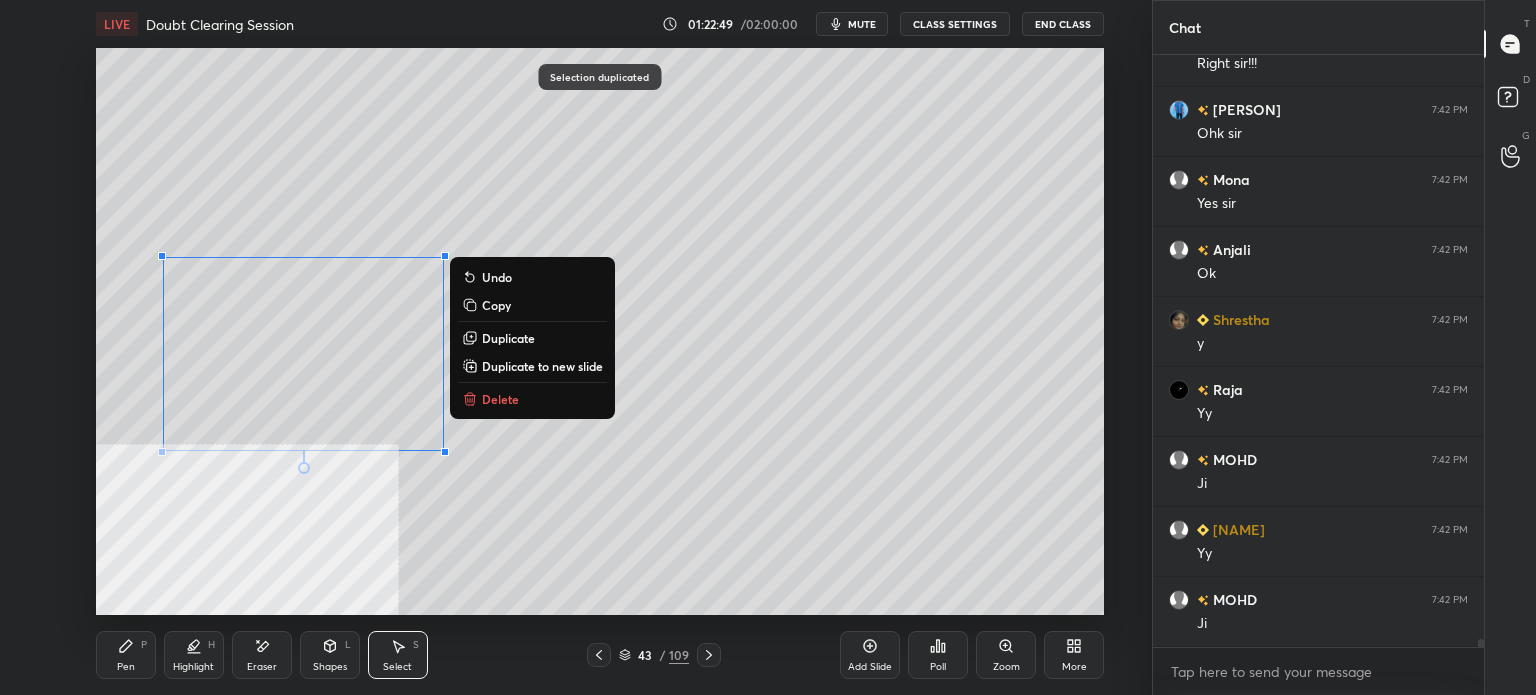 click on "Delete" at bounding box center [500, 399] 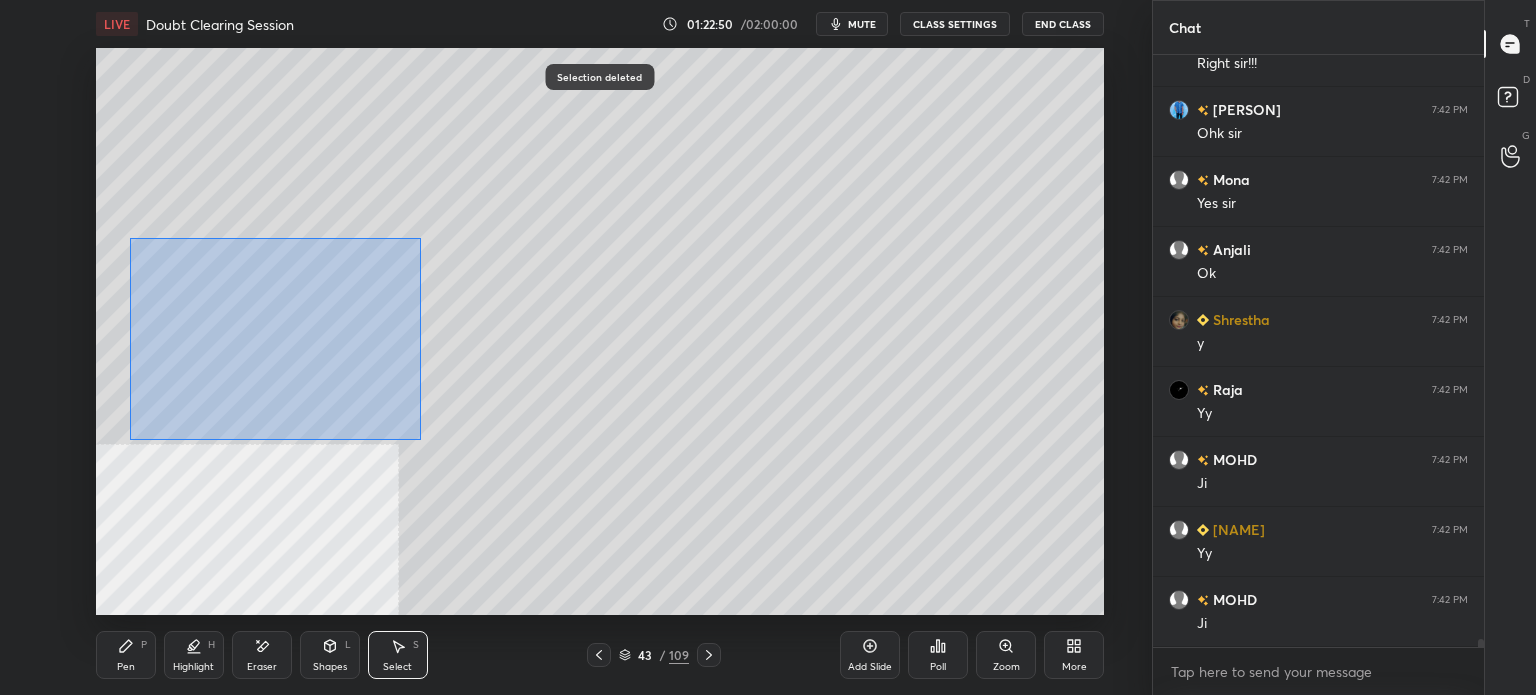 drag, startPoint x: 162, startPoint y: 262, endPoint x: 512, endPoint y: 391, distance: 373.01608 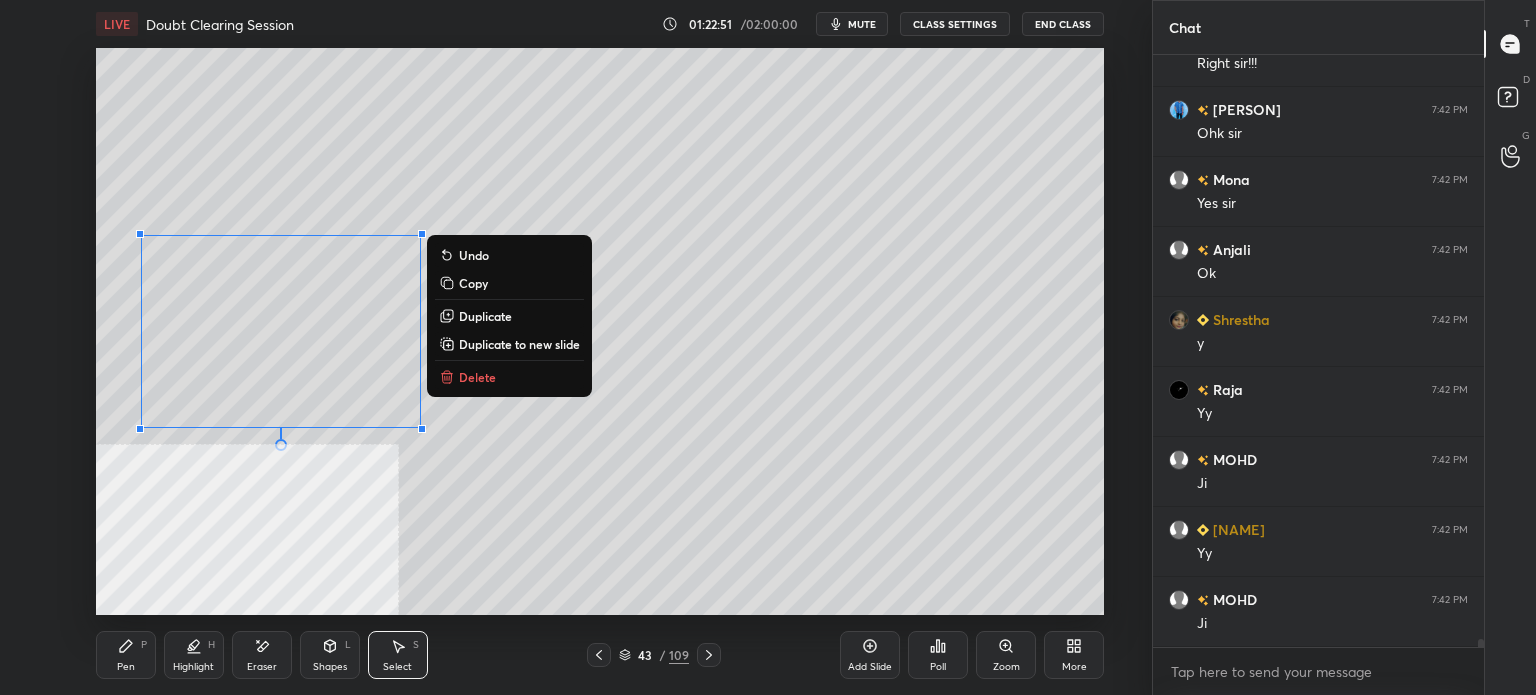 click on "Duplicate to new slide" at bounding box center [519, 344] 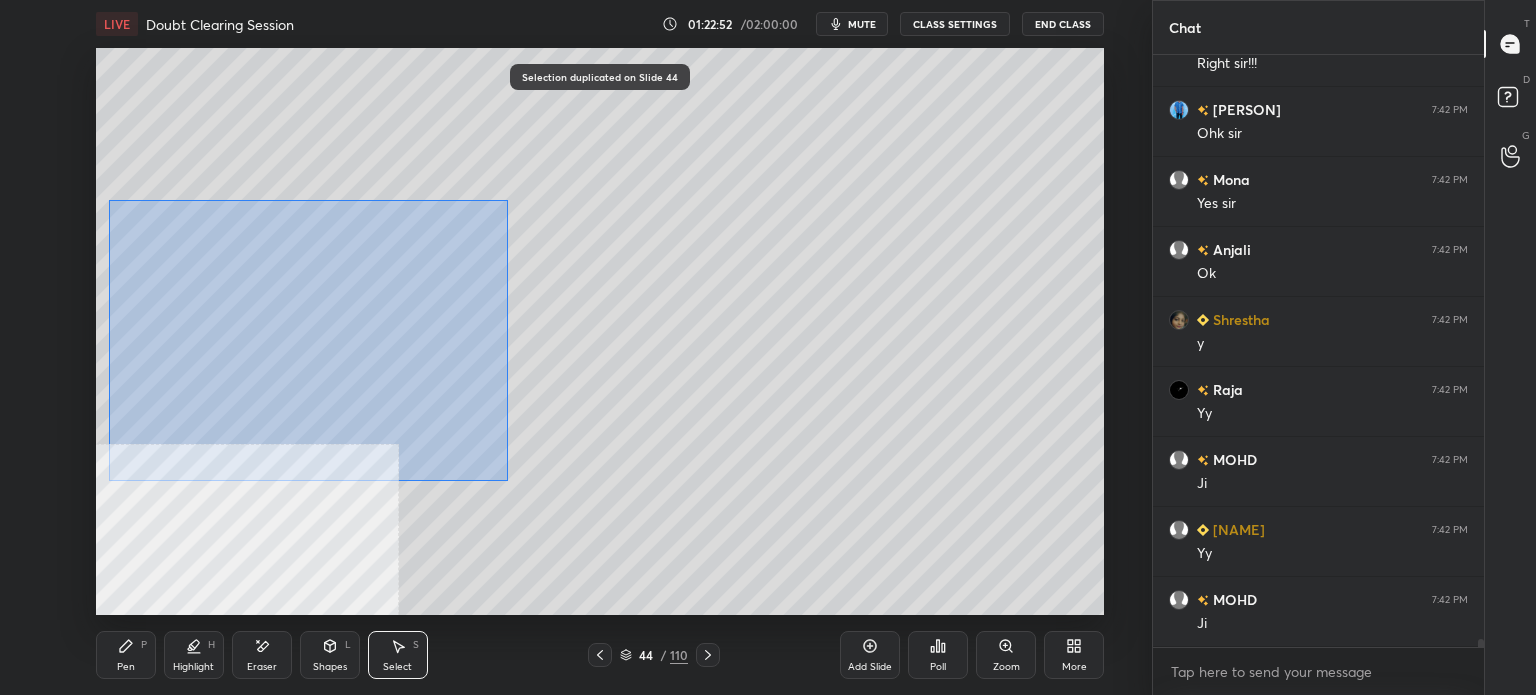 drag, startPoint x: 108, startPoint y: 199, endPoint x: 467, endPoint y: 451, distance: 438.61716 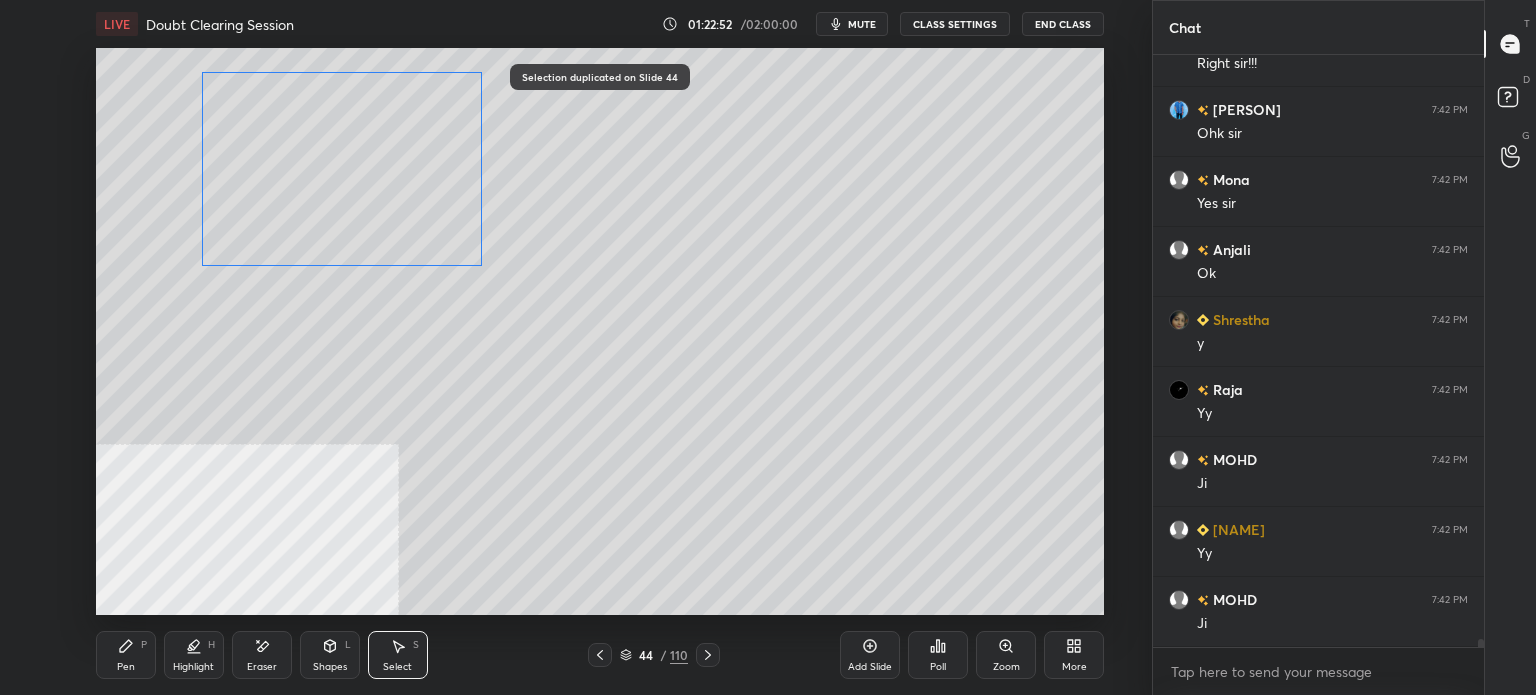 drag, startPoint x: 379, startPoint y: 325, endPoint x: 433, endPoint y: 211, distance: 126.14278 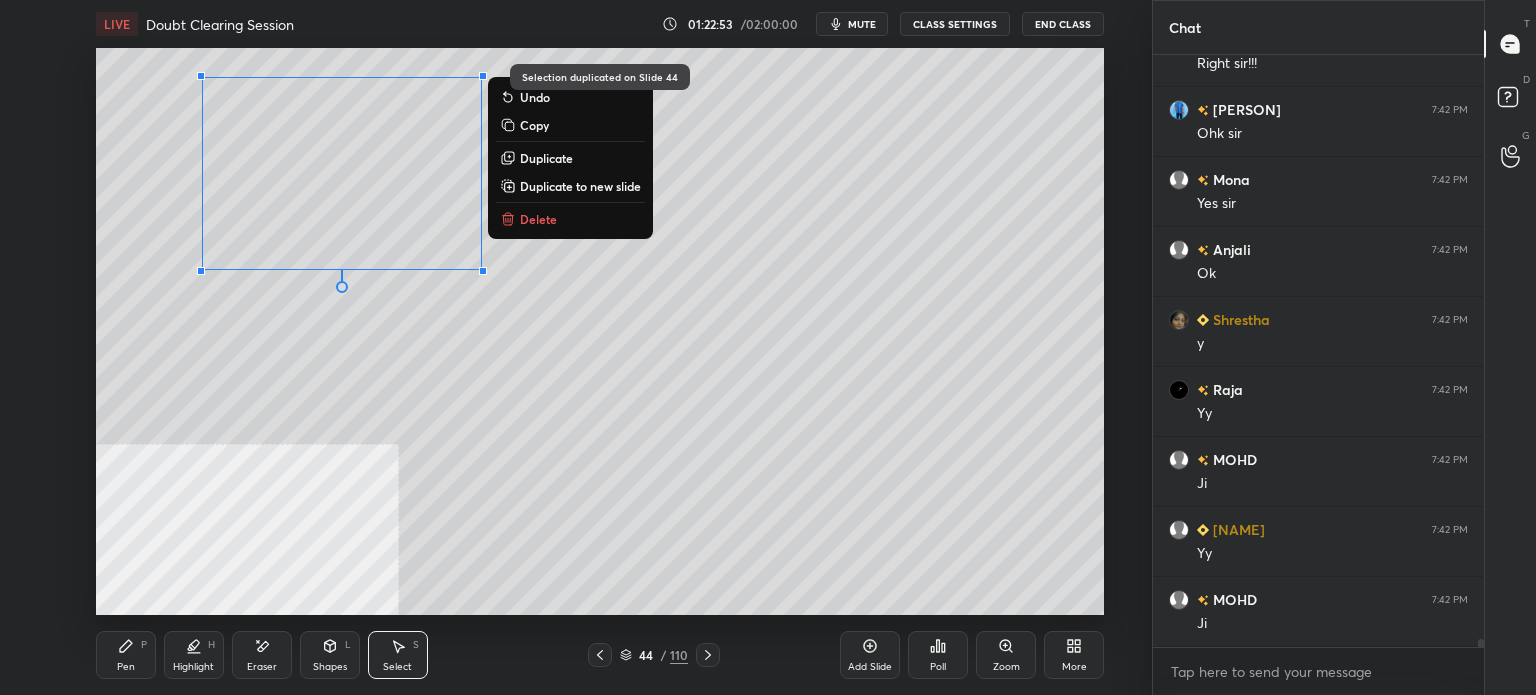 click on "Pen P" at bounding box center (126, 655) 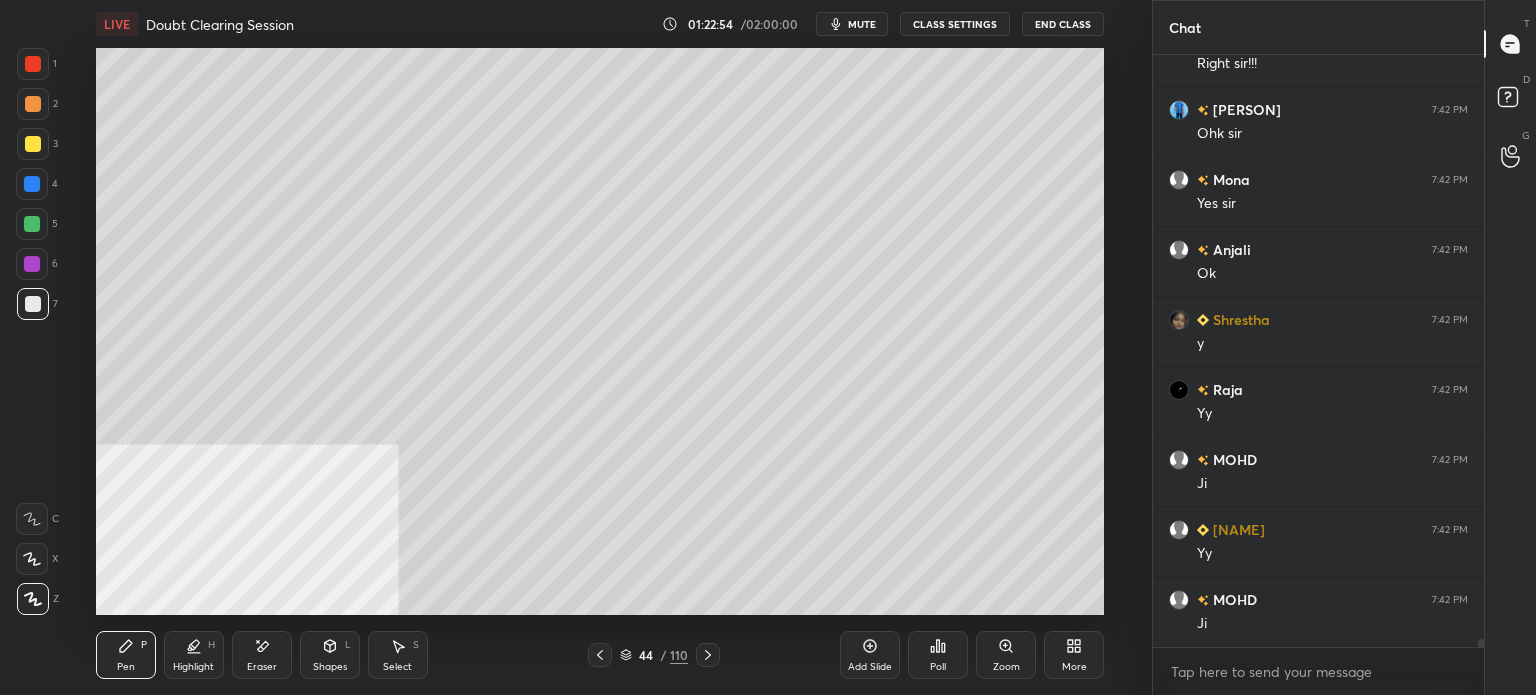 click at bounding box center (33, 144) 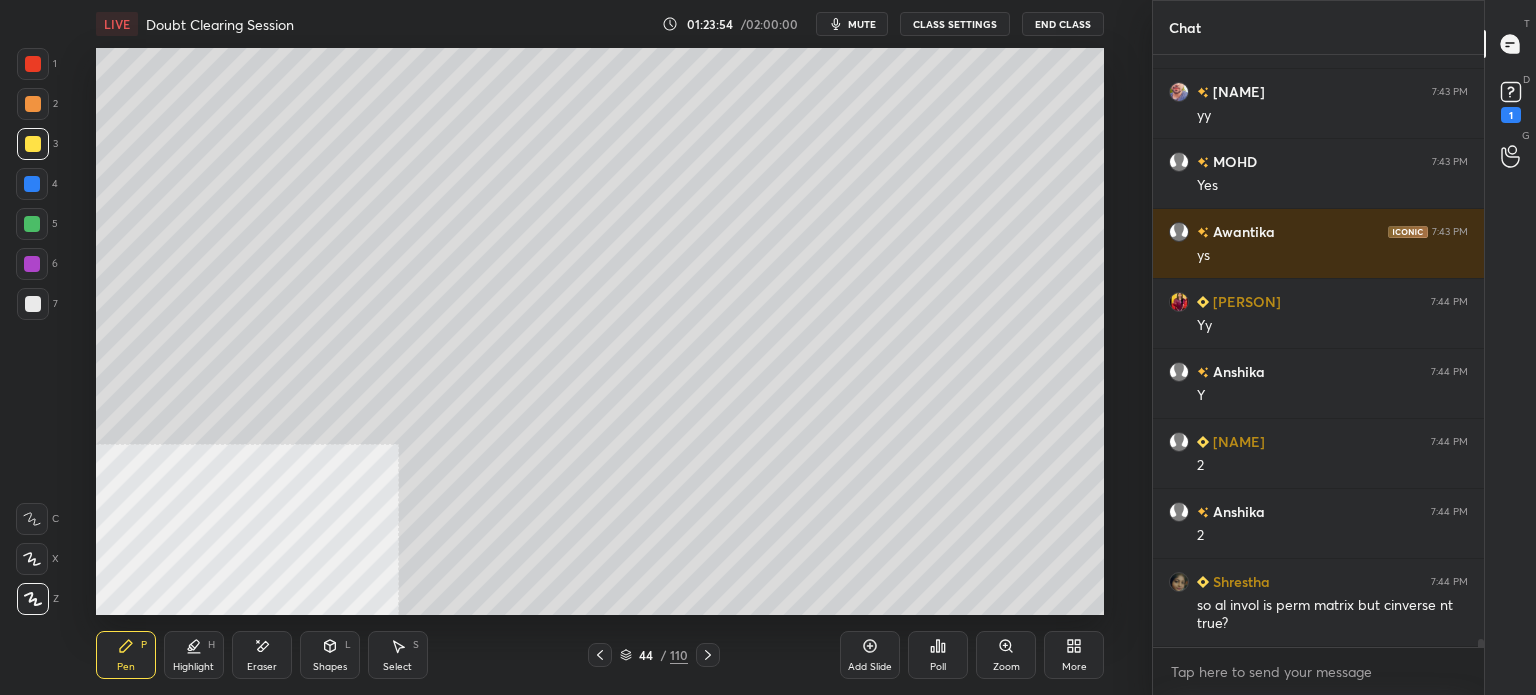 scroll, scrollTop: 44354, scrollLeft: 0, axis: vertical 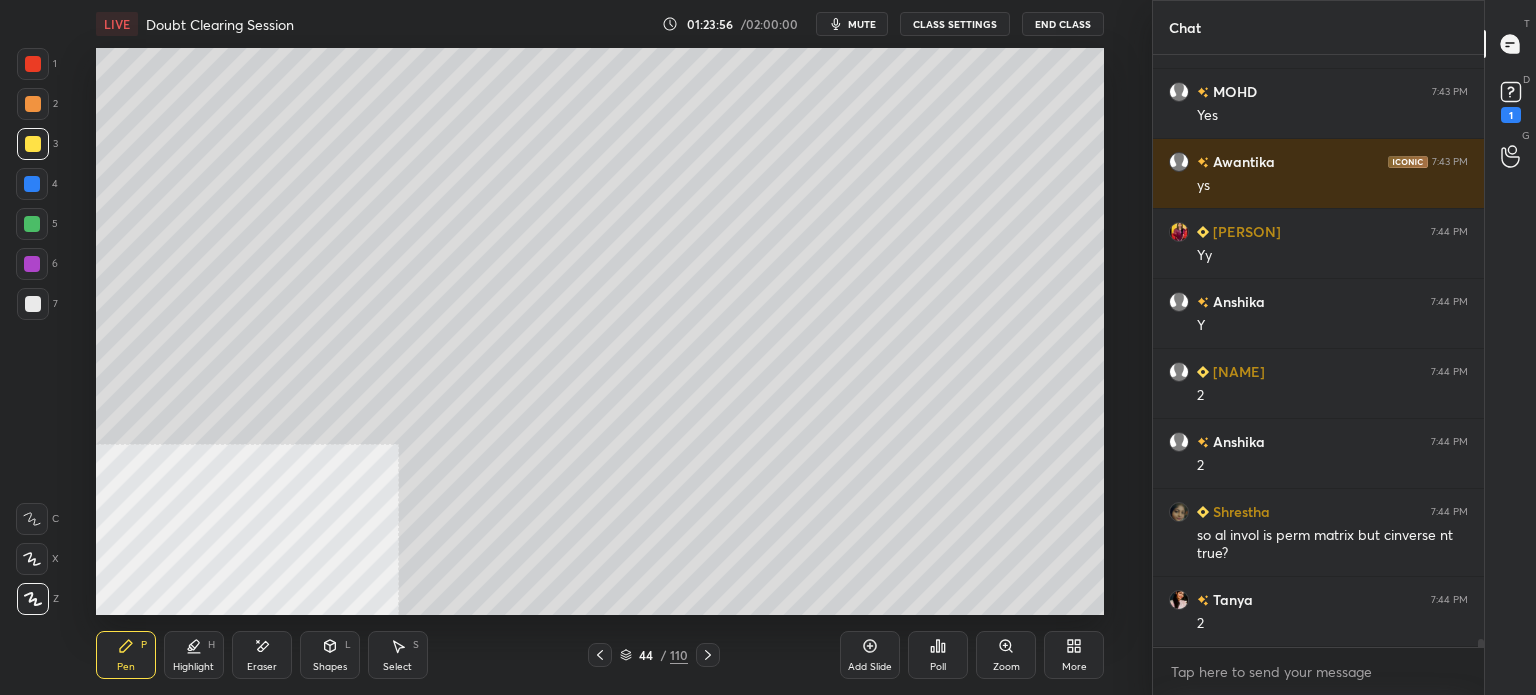 click on "LIVE Doubt Clearing Session 01:23:56 /  02:00:00 mute CLASS SETTINGS End Class Setting up your live class Poll for   secs No correct answer Start poll Back Doubt Clearing Session • L4 of "Comprehensive Linear Algebra Dec 25: Theory, Applications, and Problem-solving" Ravi Mittal Pen P Highlight H Eraser Shapes L Select S 44 / 110 Add Slide Poll Zoom More" at bounding box center [600, 347] 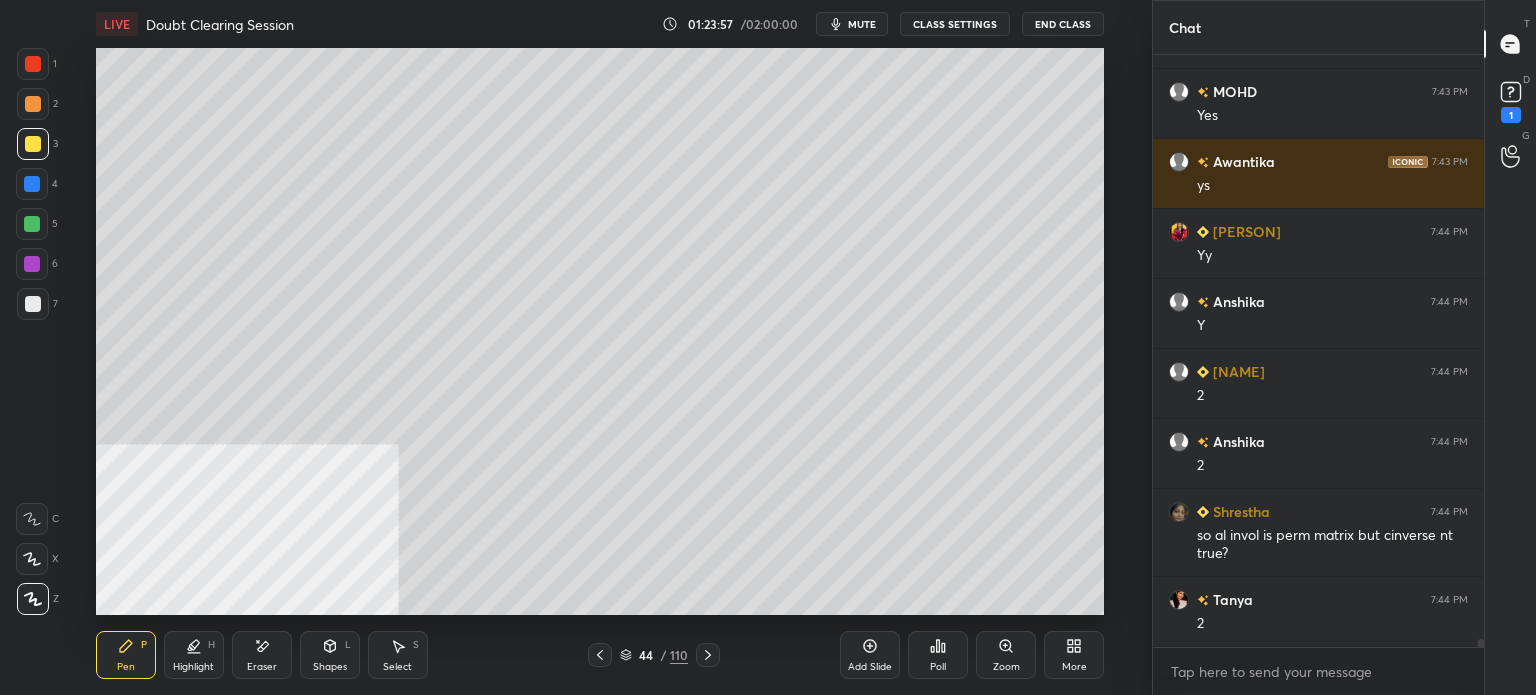 click on "LIVE Doubt Clearing Session 01:23:57 /  02:00:00 mute CLASS SETTINGS End Class Setting up your live class Poll for   secs No correct answer Start poll Back Doubt Clearing Session • L4 of "Comprehensive Linear Algebra Dec 25: Theory, Applications, and Problem-solving" [NAME] Pen P Highlight H Eraser Shapes L Select S 44 / 110 Add Slide Poll Zoom More" at bounding box center (600, 347) 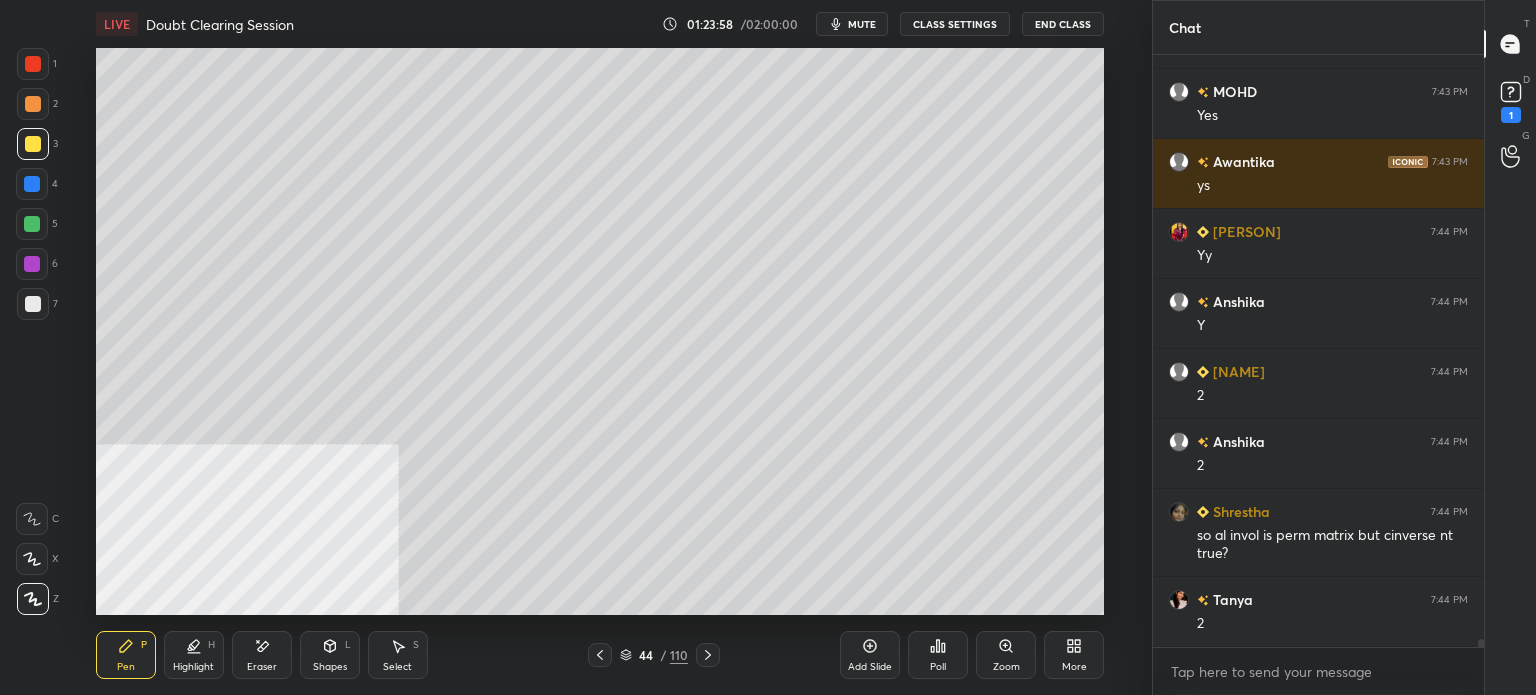 click on "LIVE Doubt Clearing Session 01:23:58 /  02:00:00 mute CLASS SETTINGS End Class Setting up your live class Poll for   secs No correct answer Start poll Back Doubt Clearing Session • L4 of "Comprehensive Linear Algebra Dec 25: Theory, Applications, and Problem-solving" Ravi Mittal Pen P Highlight H Eraser Shapes L Select S 44 / 110 Add Slide Poll Zoom More" at bounding box center (600, 347) 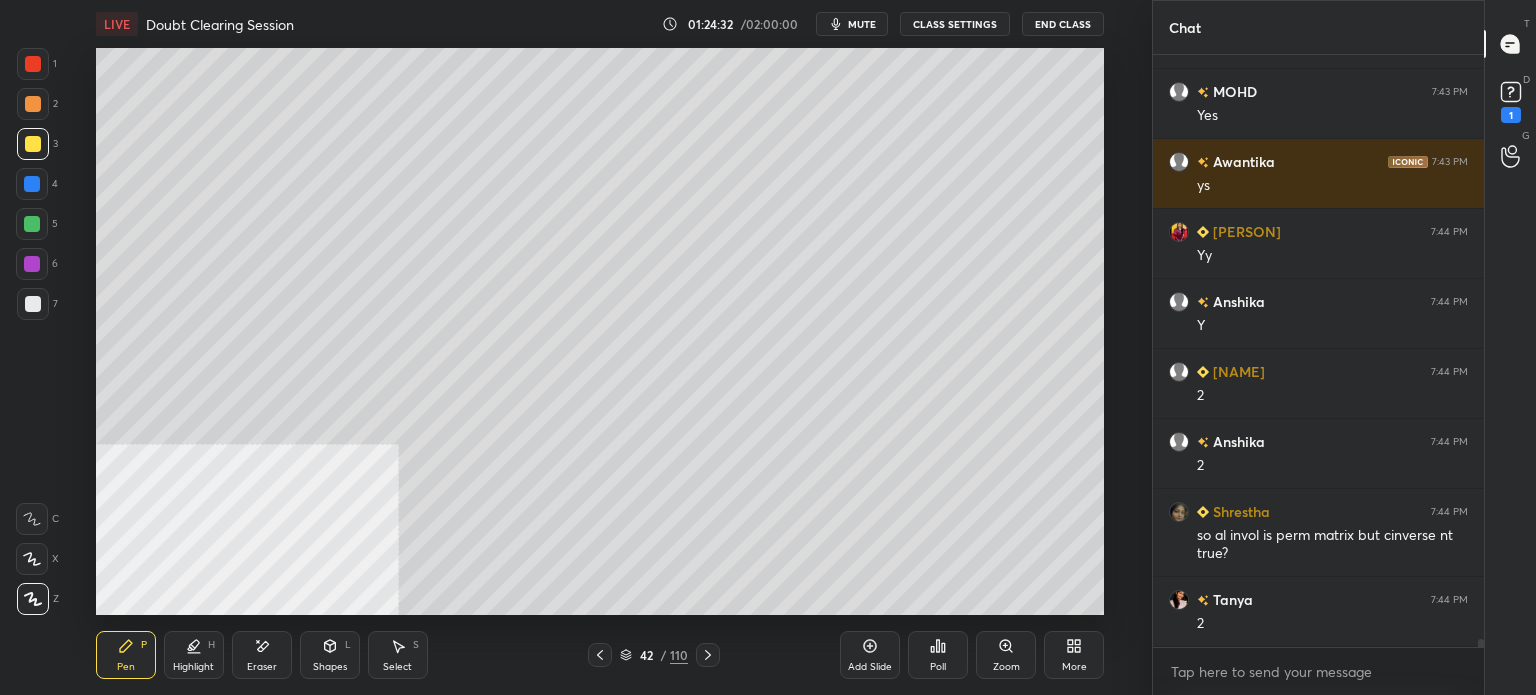 click on "More" at bounding box center (1074, 655) 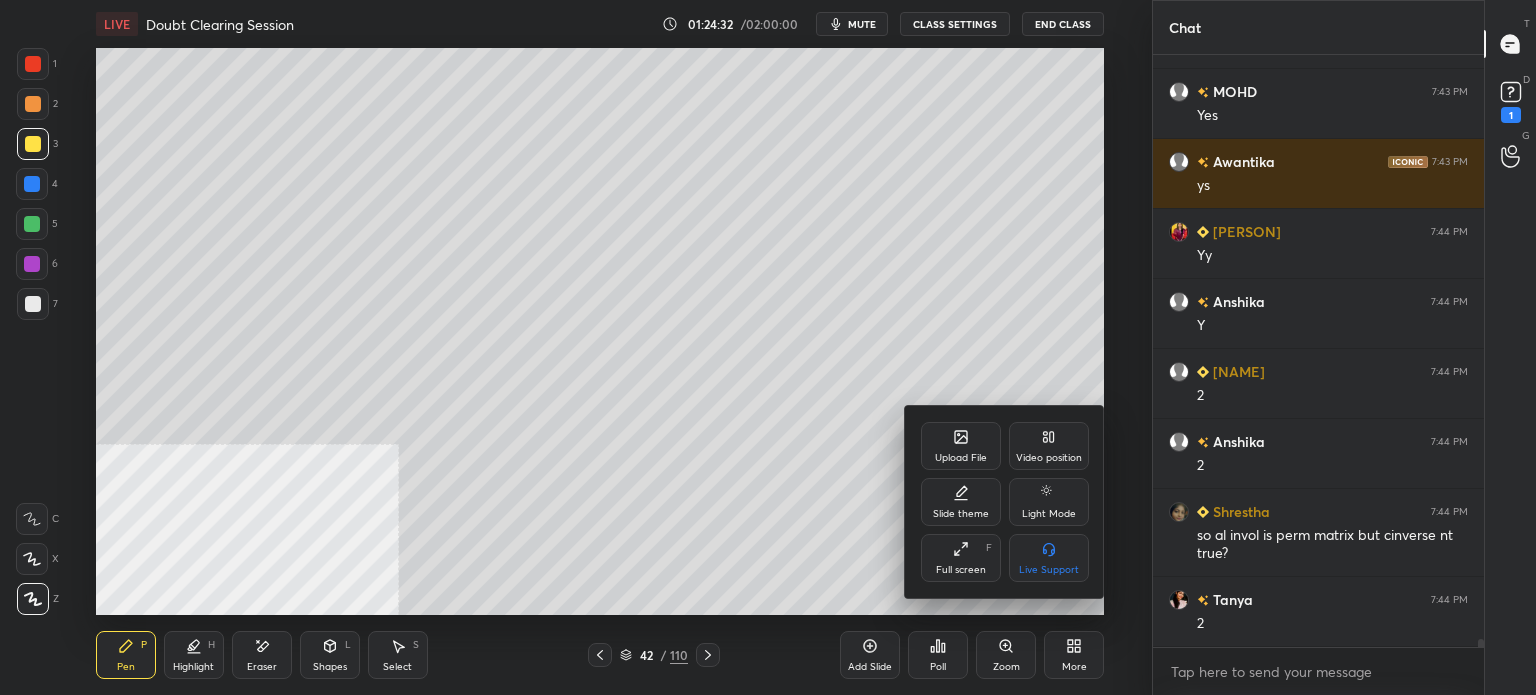 click on "Video position" at bounding box center [1049, 446] 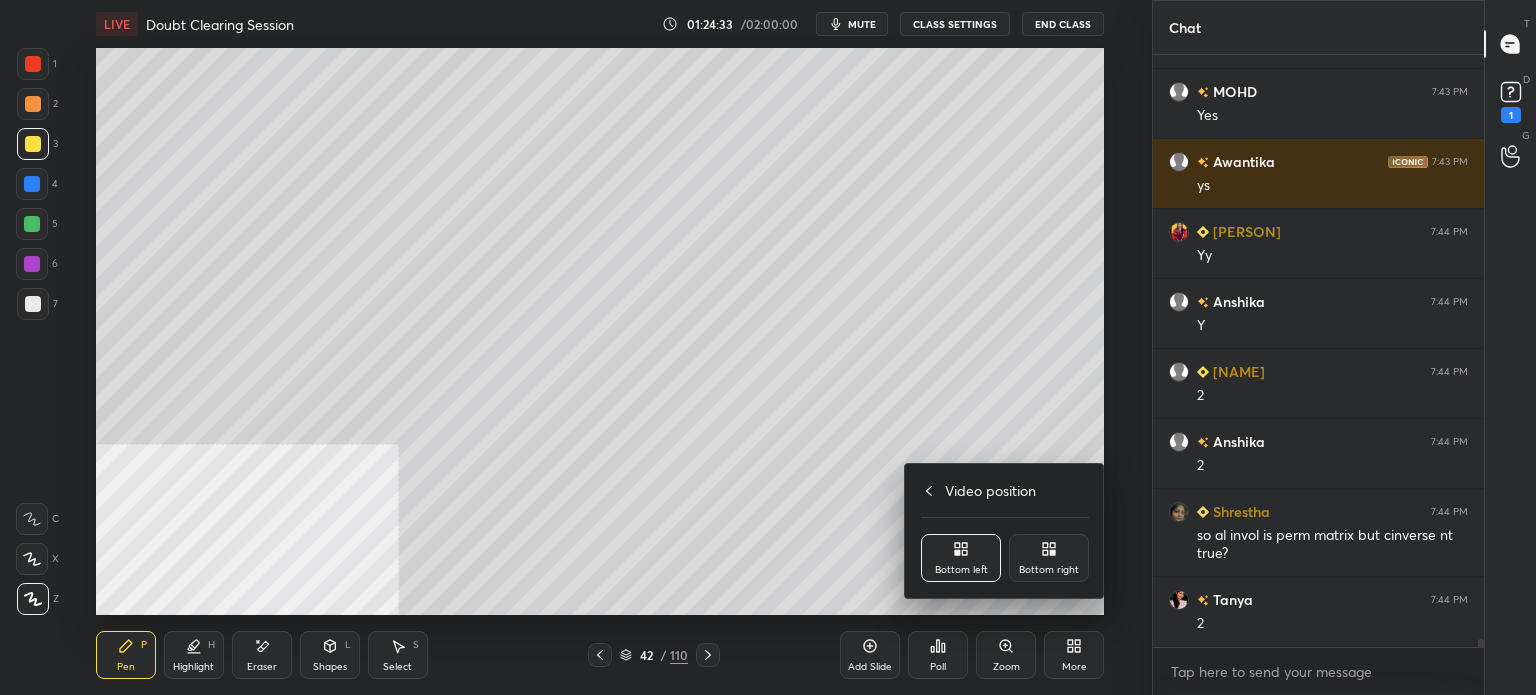 click on "Bottom right" at bounding box center [1049, 558] 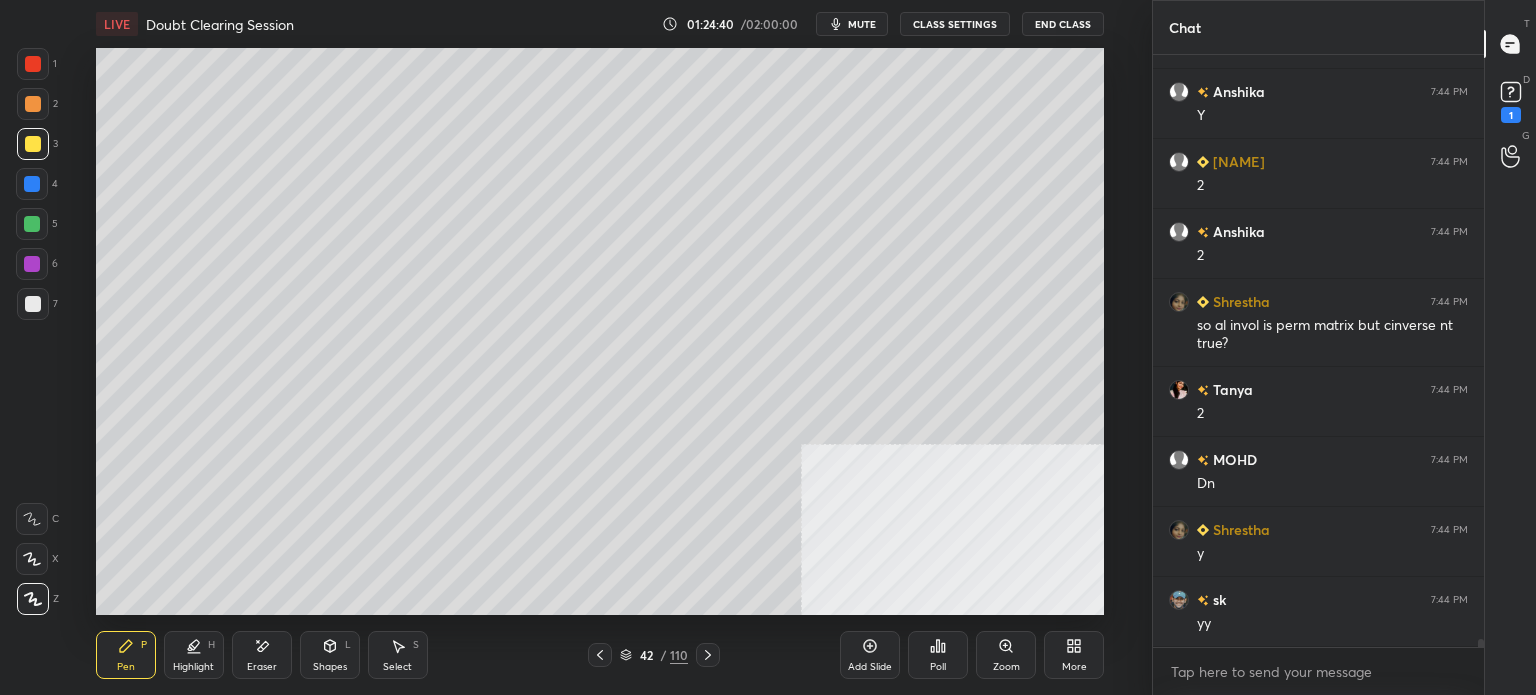 scroll, scrollTop: 44634, scrollLeft: 0, axis: vertical 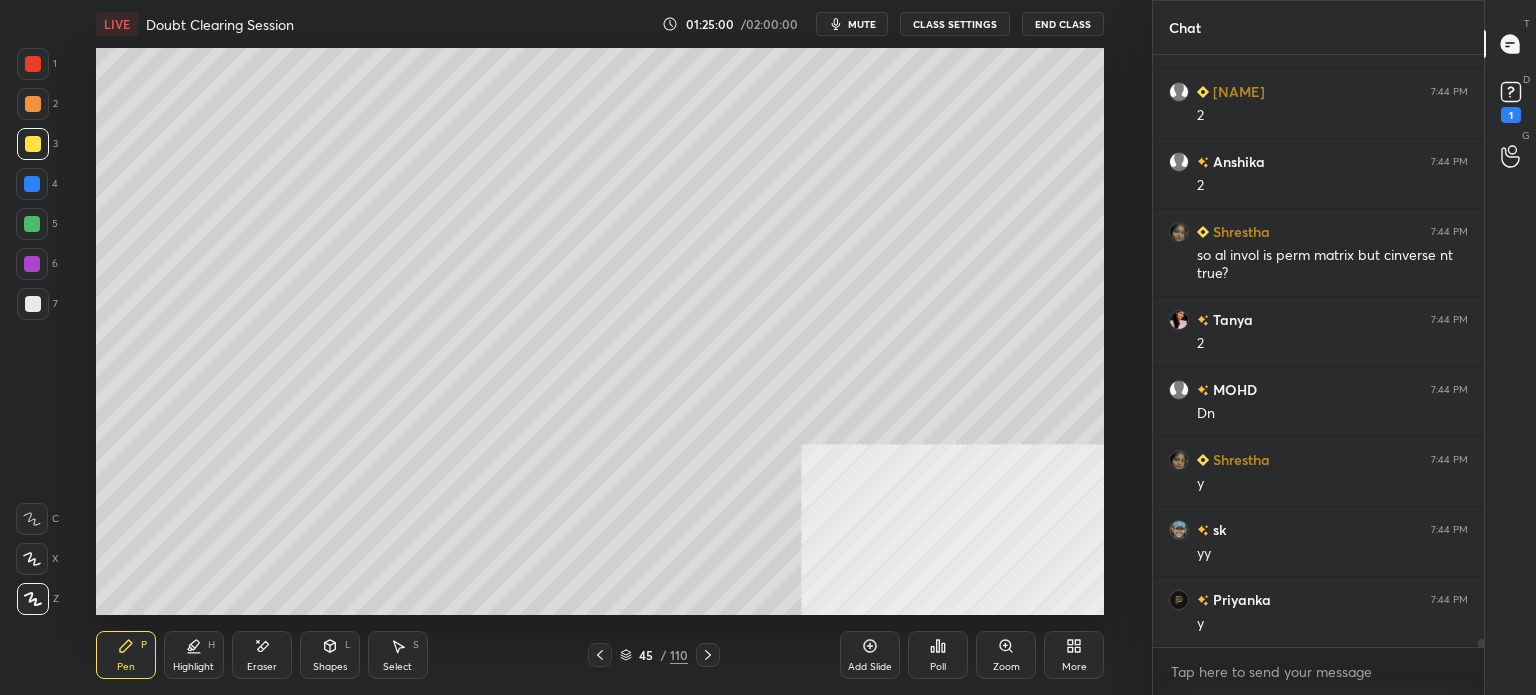click on "D Doubts (D) 1" at bounding box center (1510, 100) 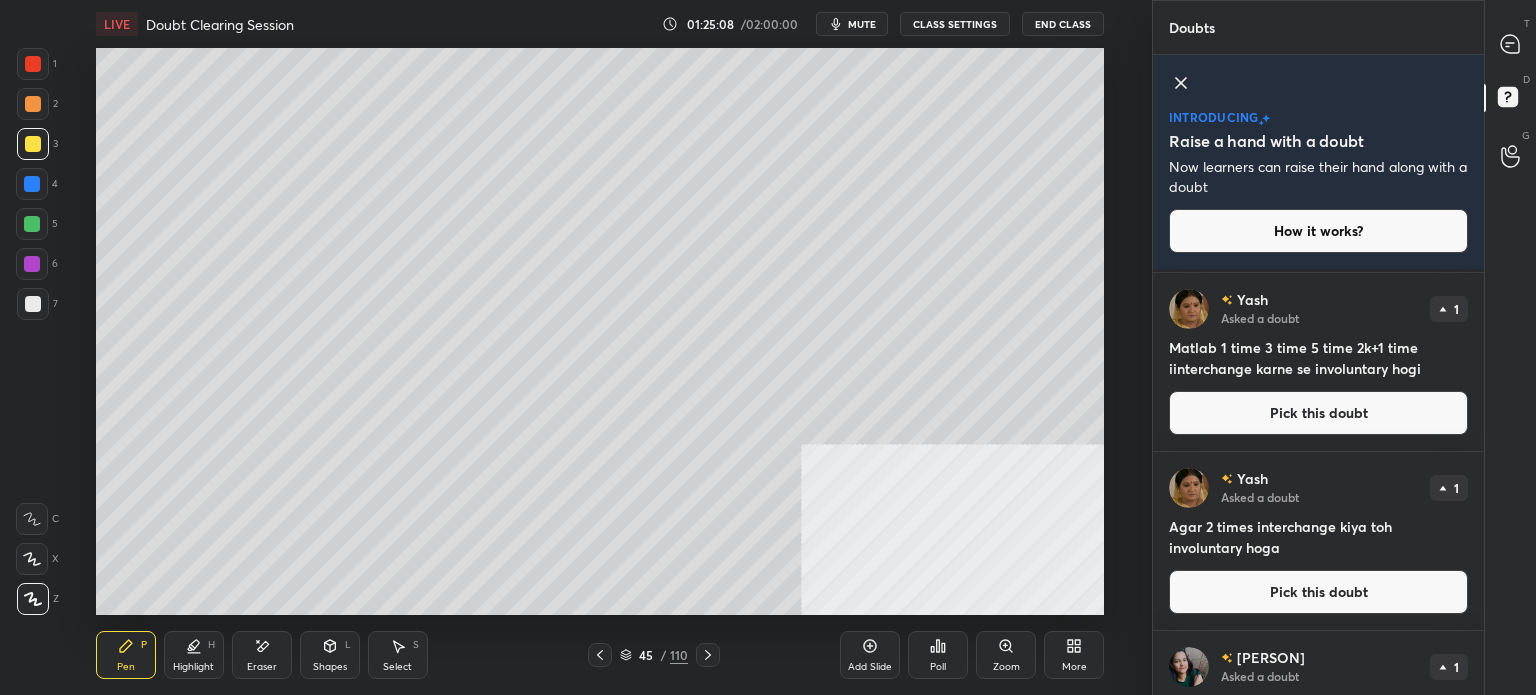 scroll, scrollTop: 200, scrollLeft: 0, axis: vertical 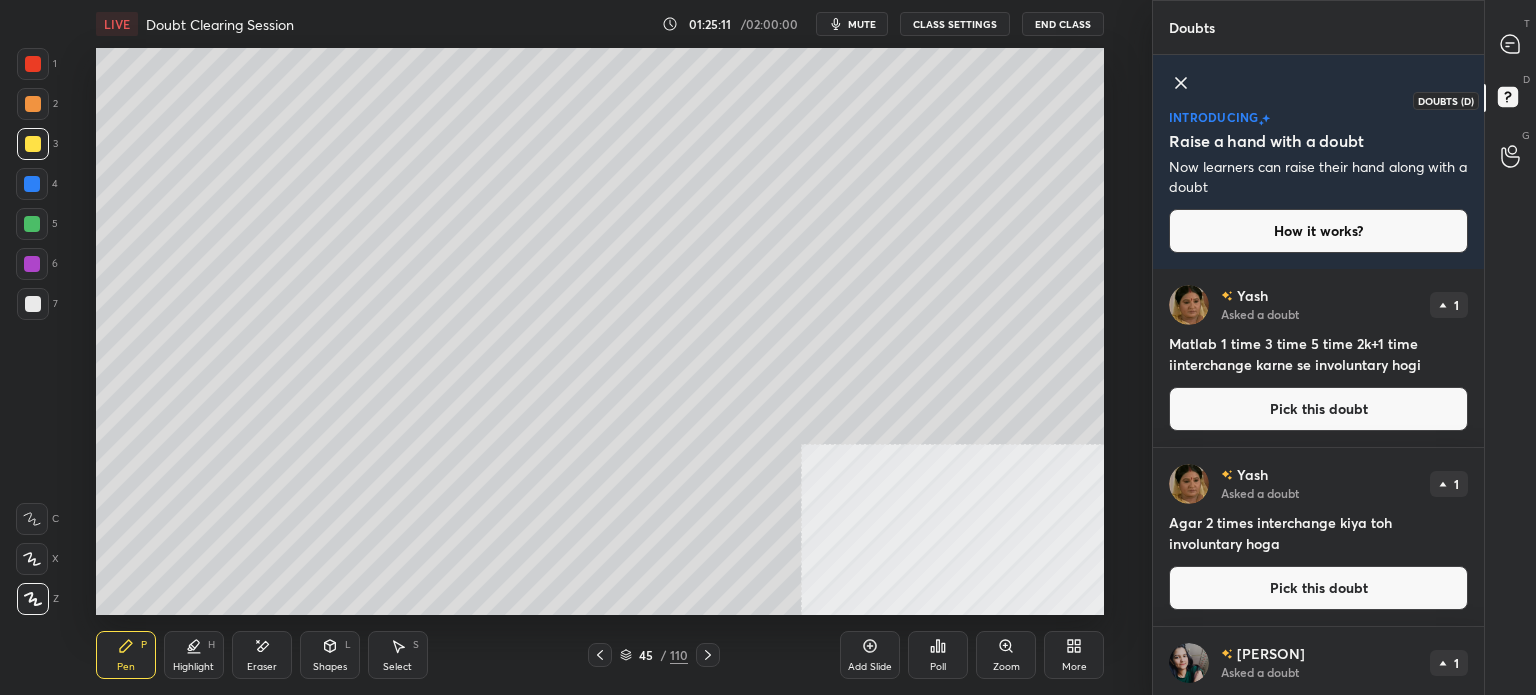 click on "D" at bounding box center [1526, 79] 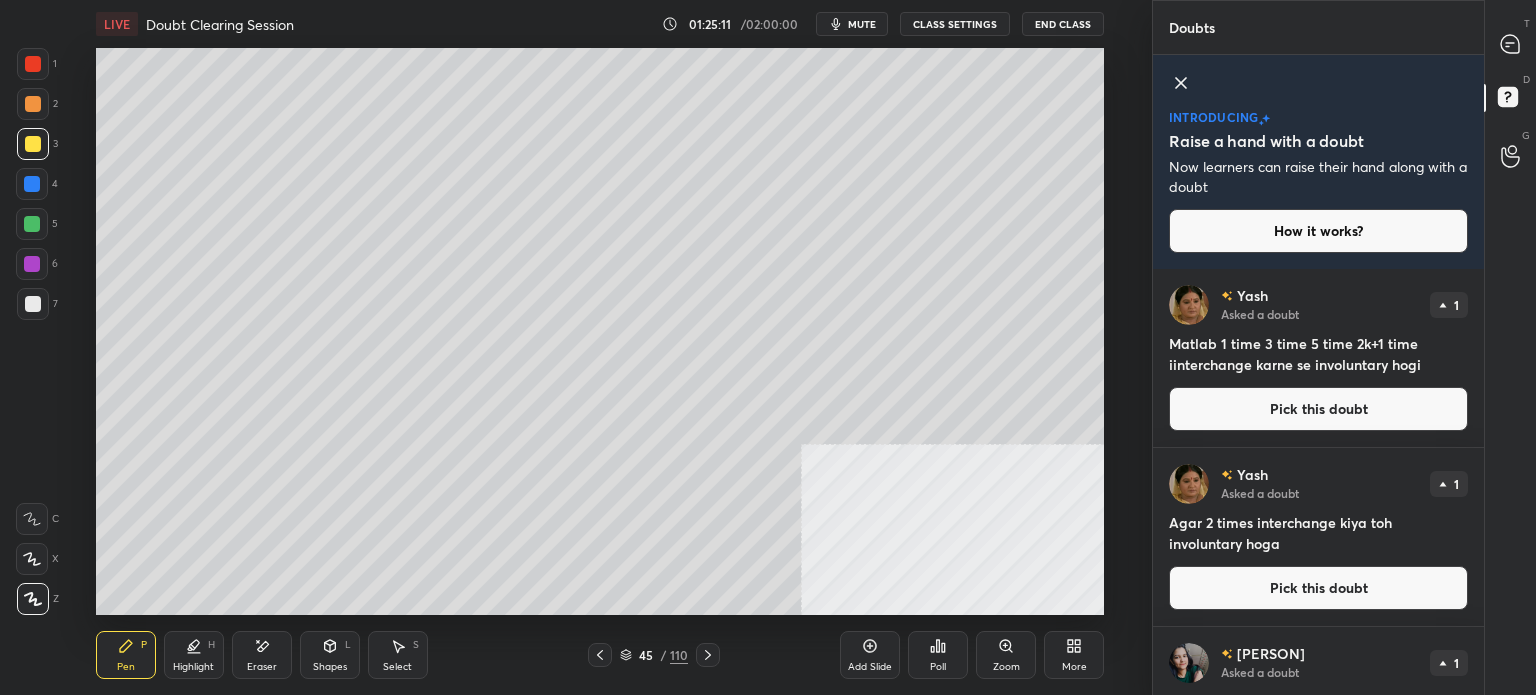 click 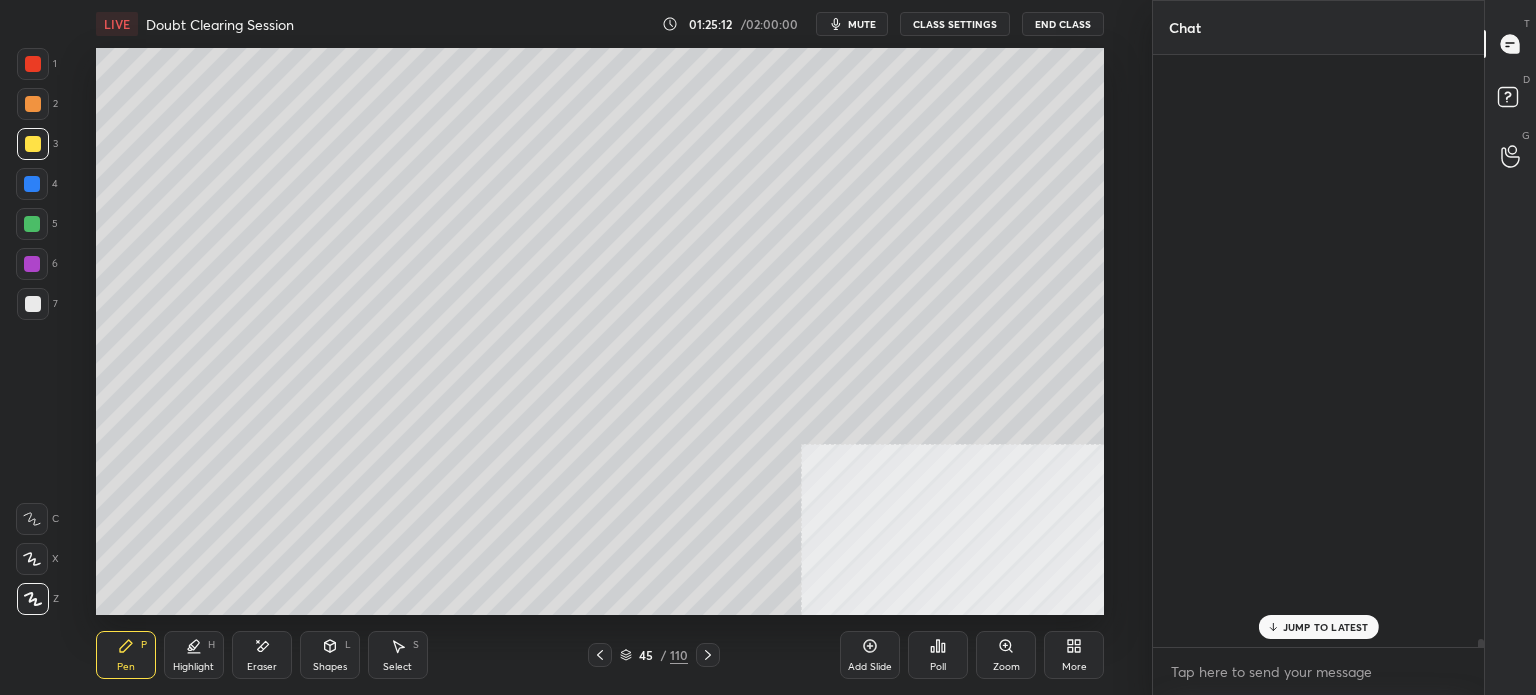 scroll, scrollTop: 45354, scrollLeft: 0, axis: vertical 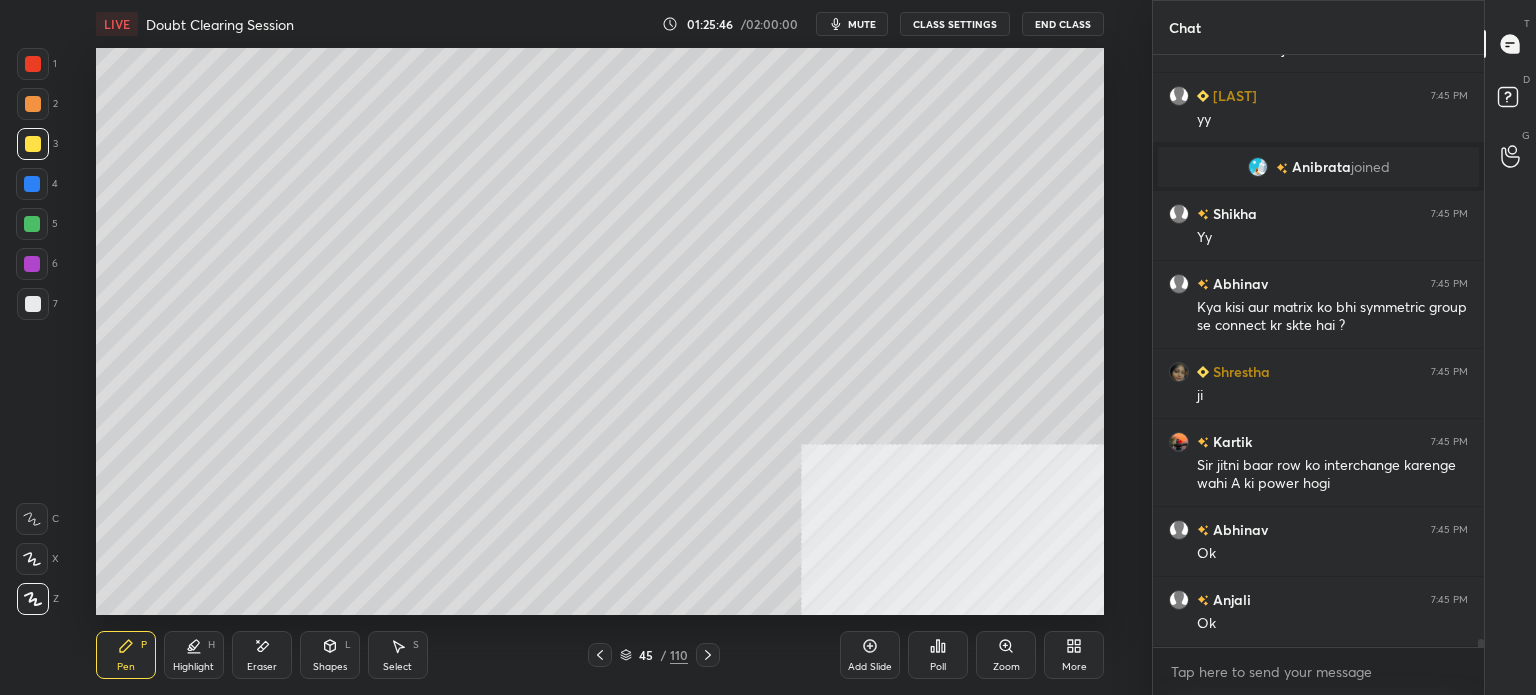 click at bounding box center [33, 304] 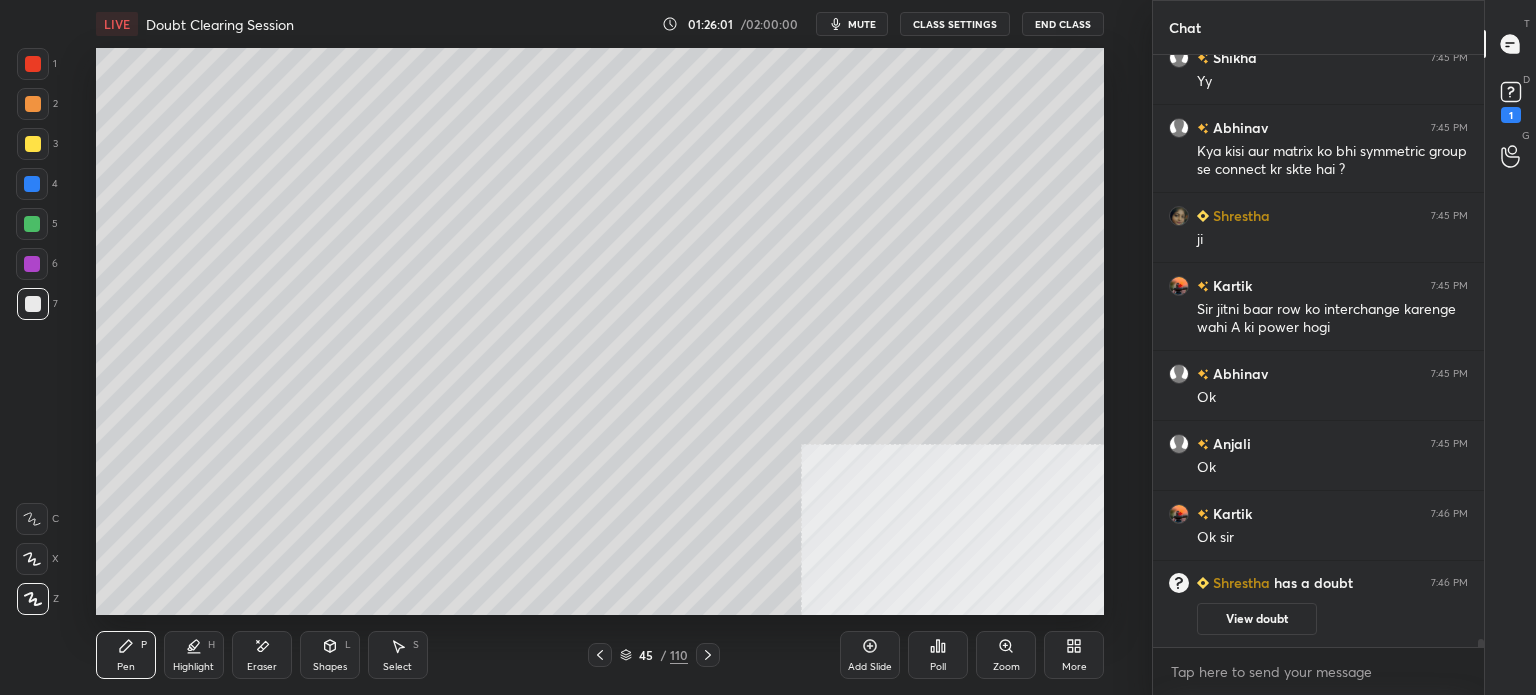 scroll, scrollTop: 44896, scrollLeft: 0, axis: vertical 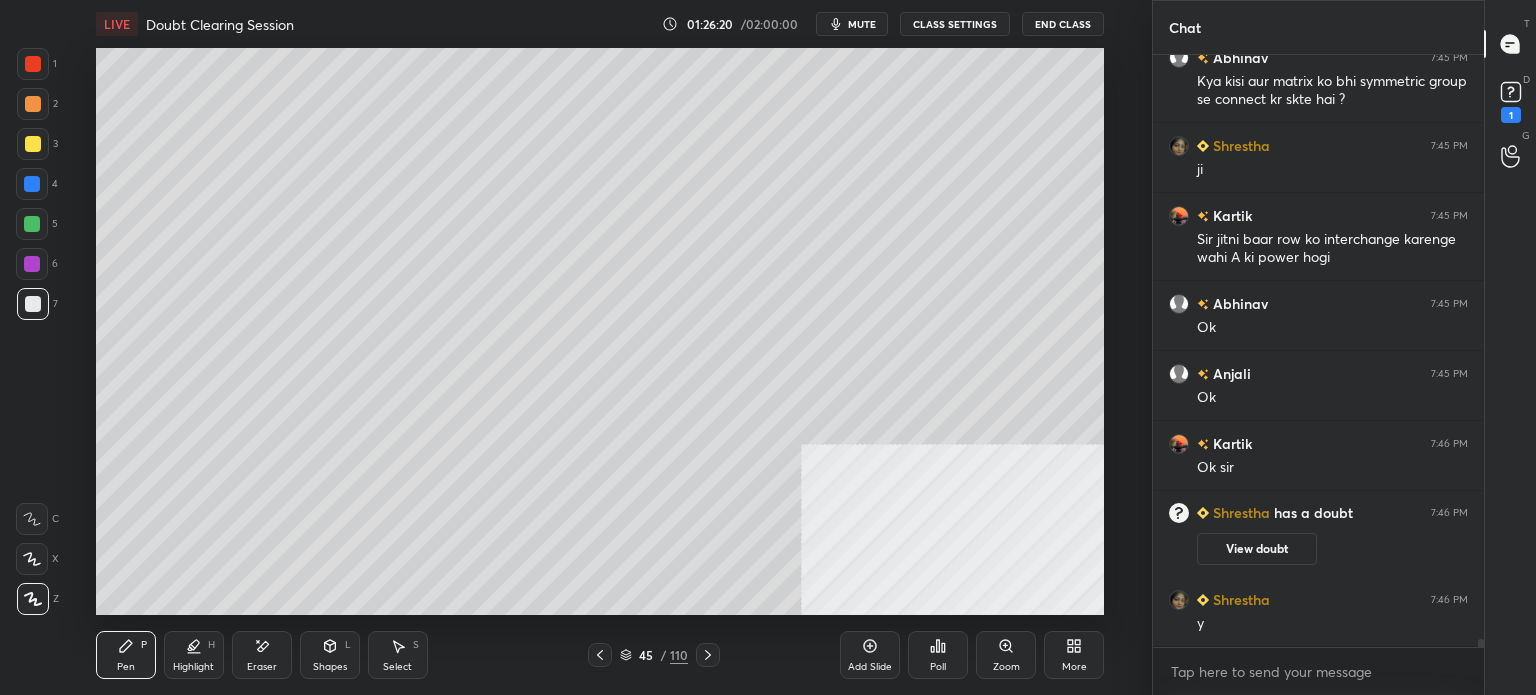 click on "Select S" at bounding box center [398, 655] 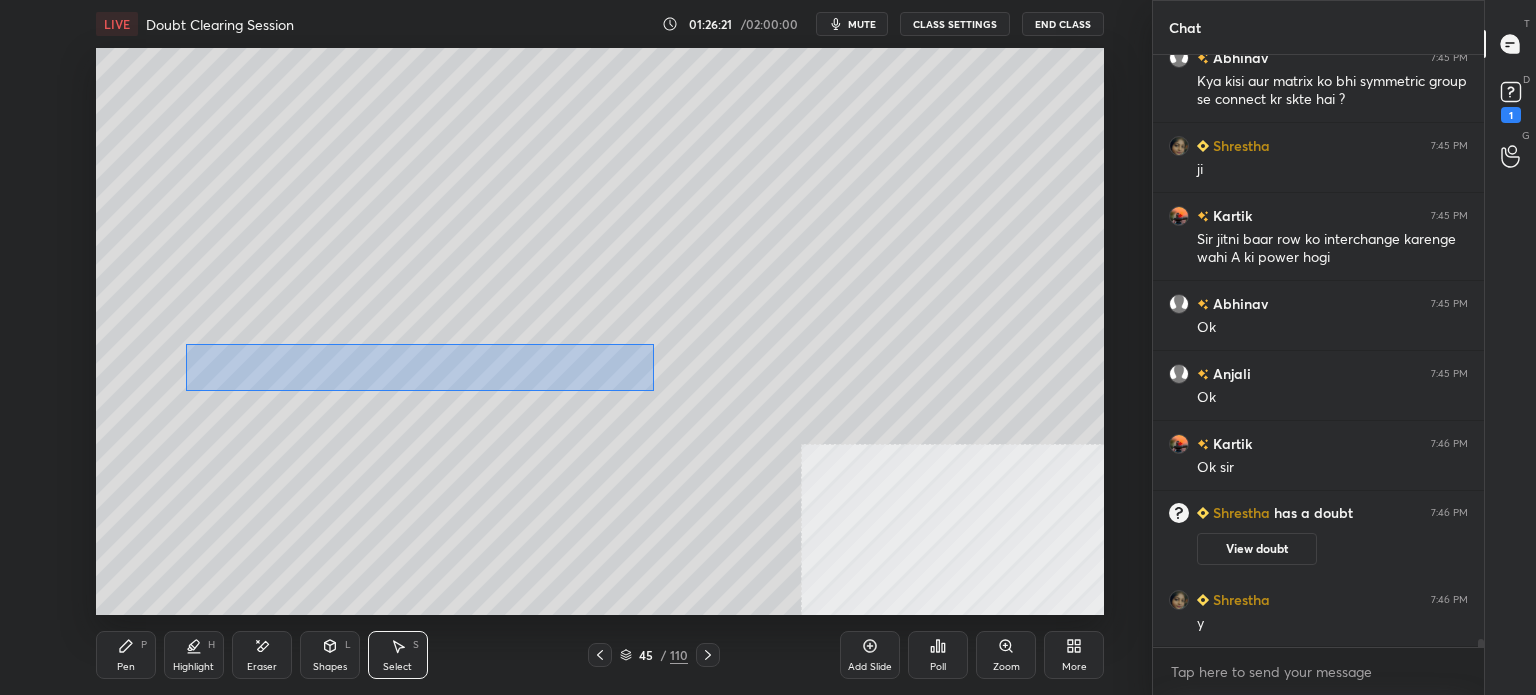 drag, startPoint x: 187, startPoint y: 345, endPoint x: 671, endPoint y: 404, distance: 487.58282 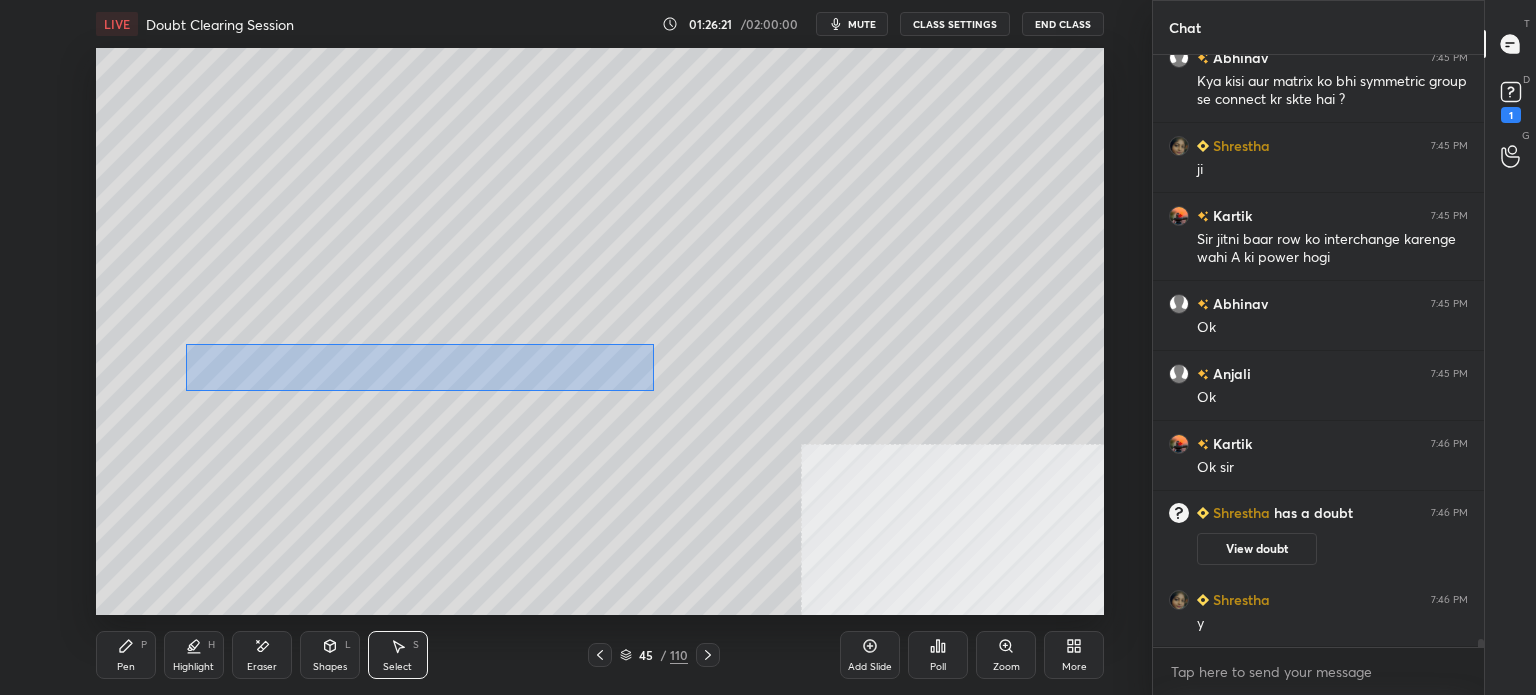 click on "0 ° Undo Copy Duplicate Duplicate to new slide Delete" at bounding box center (600, 331) 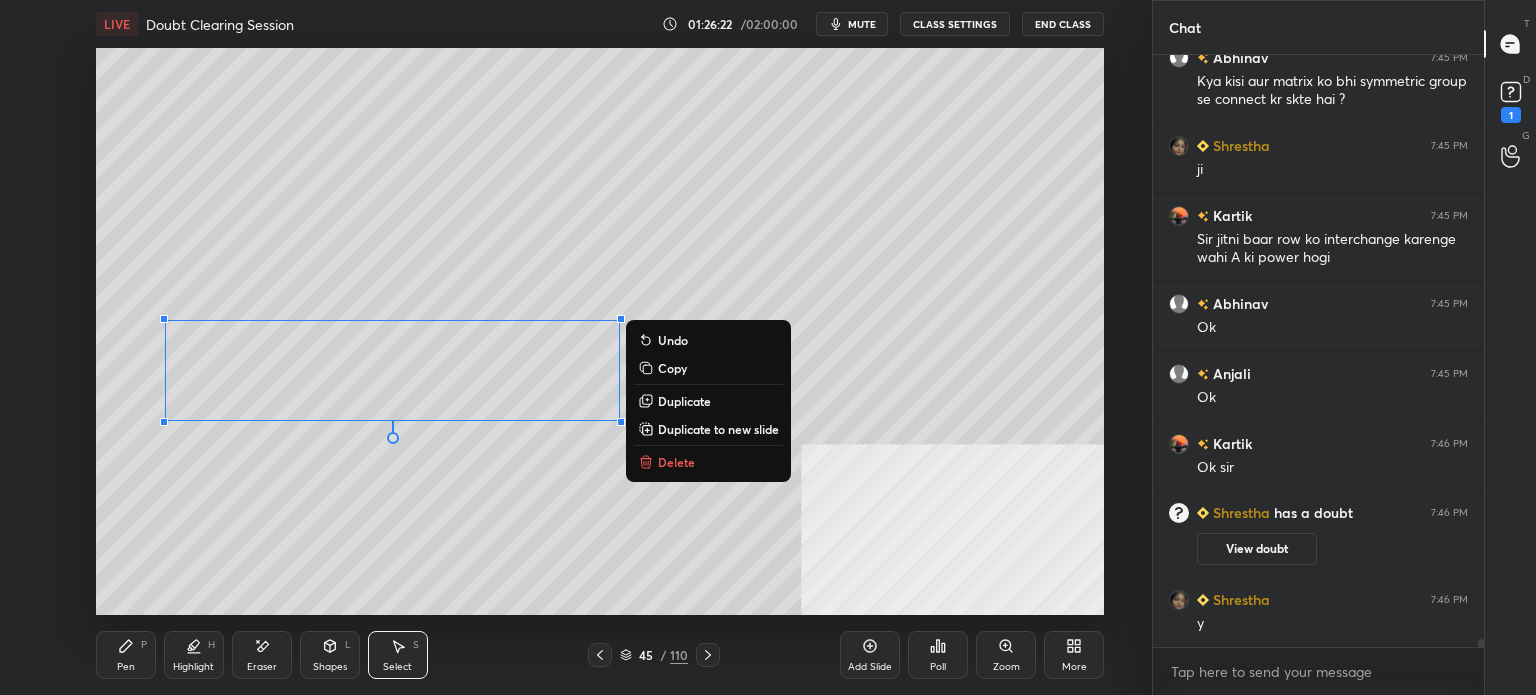 click on "Delete" at bounding box center [708, 462] 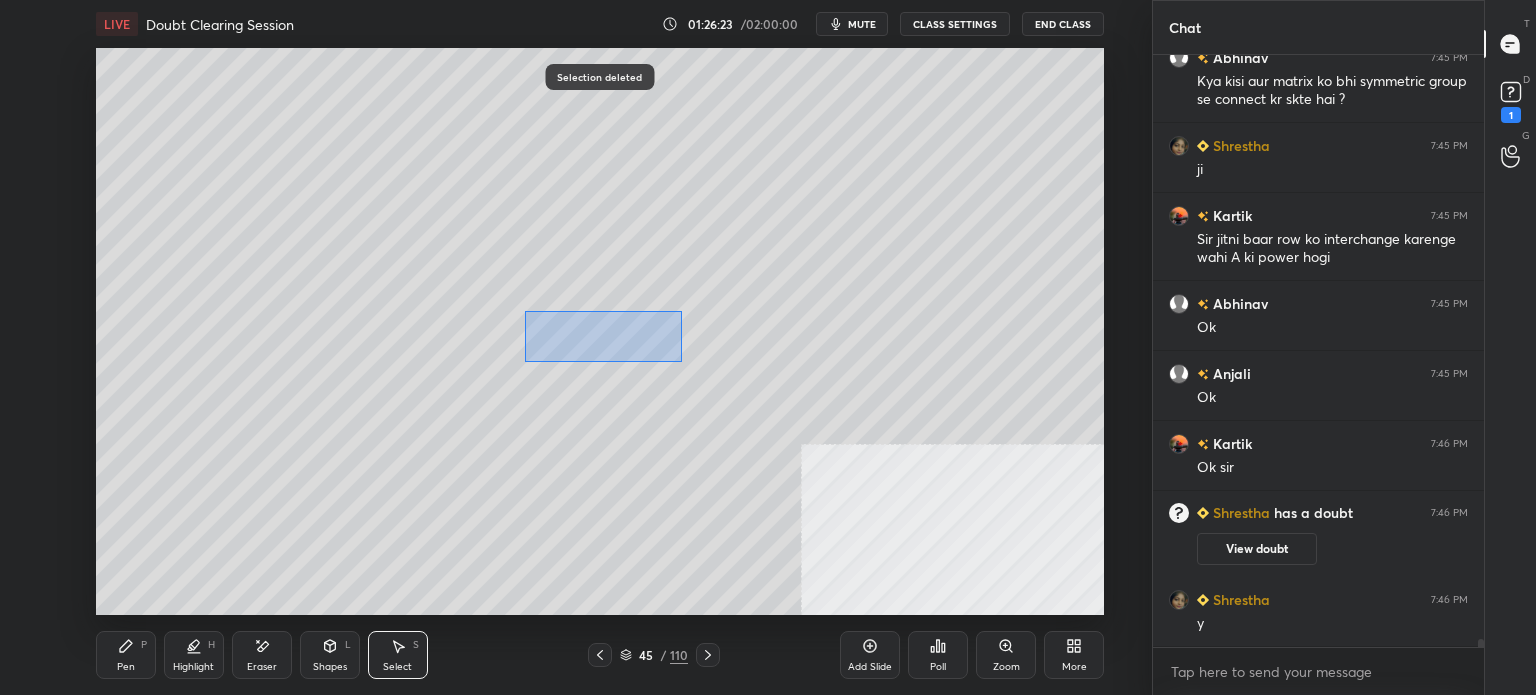 drag, startPoint x: 524, startPoint y: 311, endPoint x: 681, endPoint y: 362, distance: 165.07574 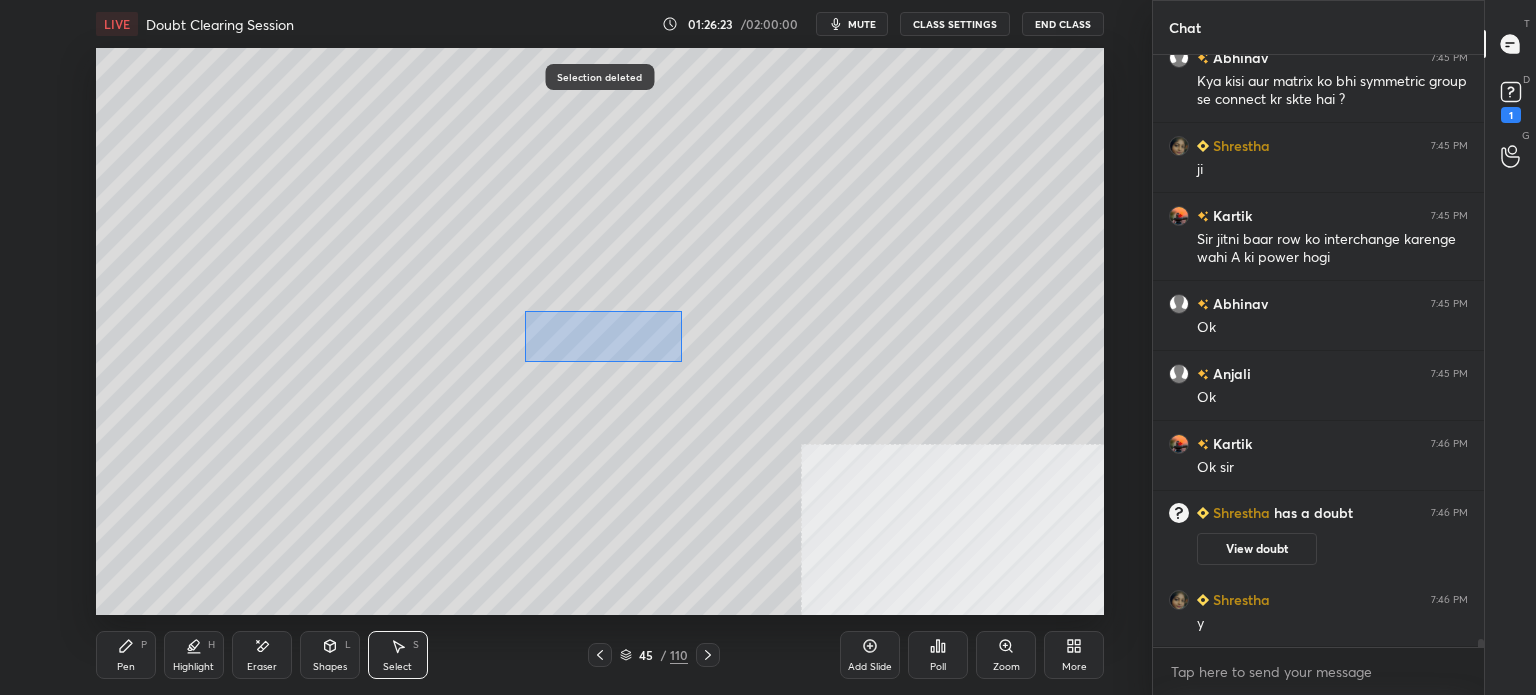 click on "0 ° Undo Copy Duplicate Duplicate to new slide Delete" at bounding box center (600, 331) 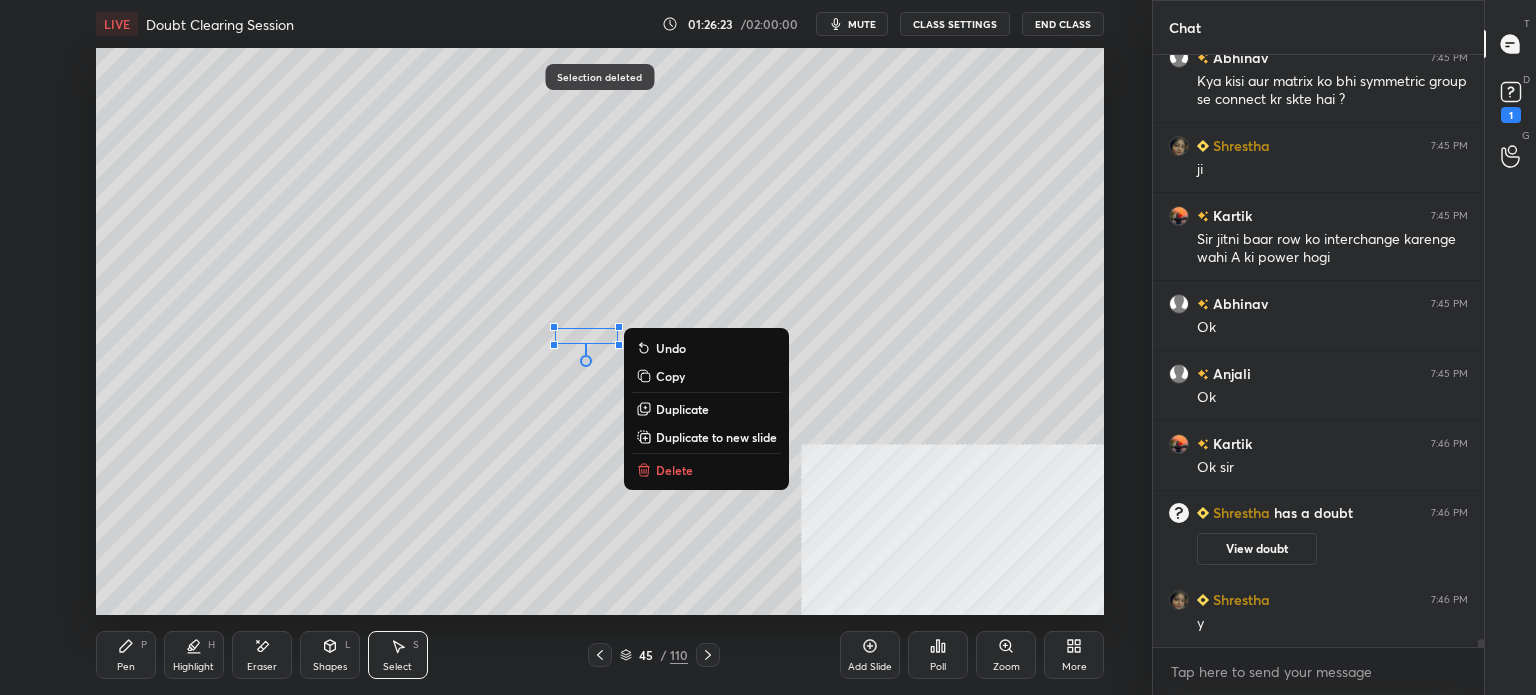 click on "Delete" at bounding box center (706, 470) 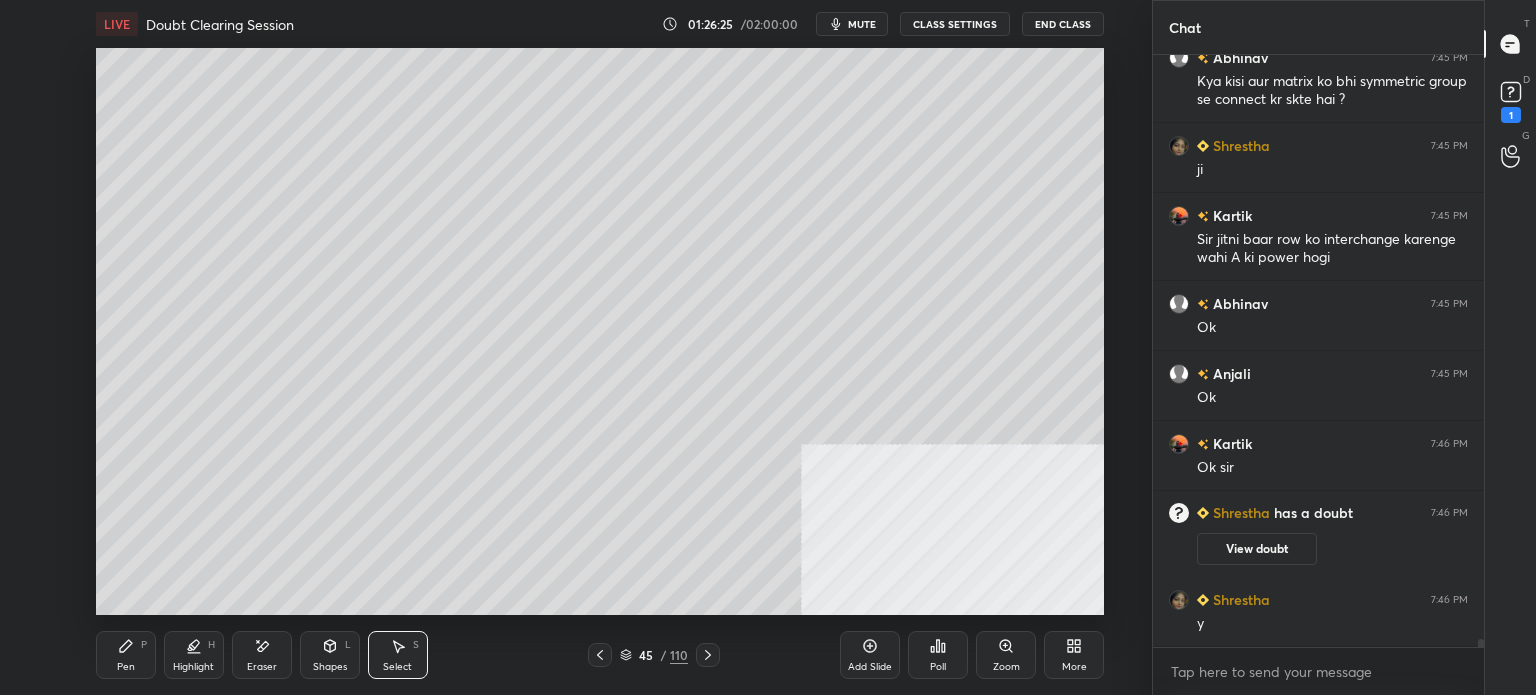 click on "Pen P" at bounding box center [126, 655] 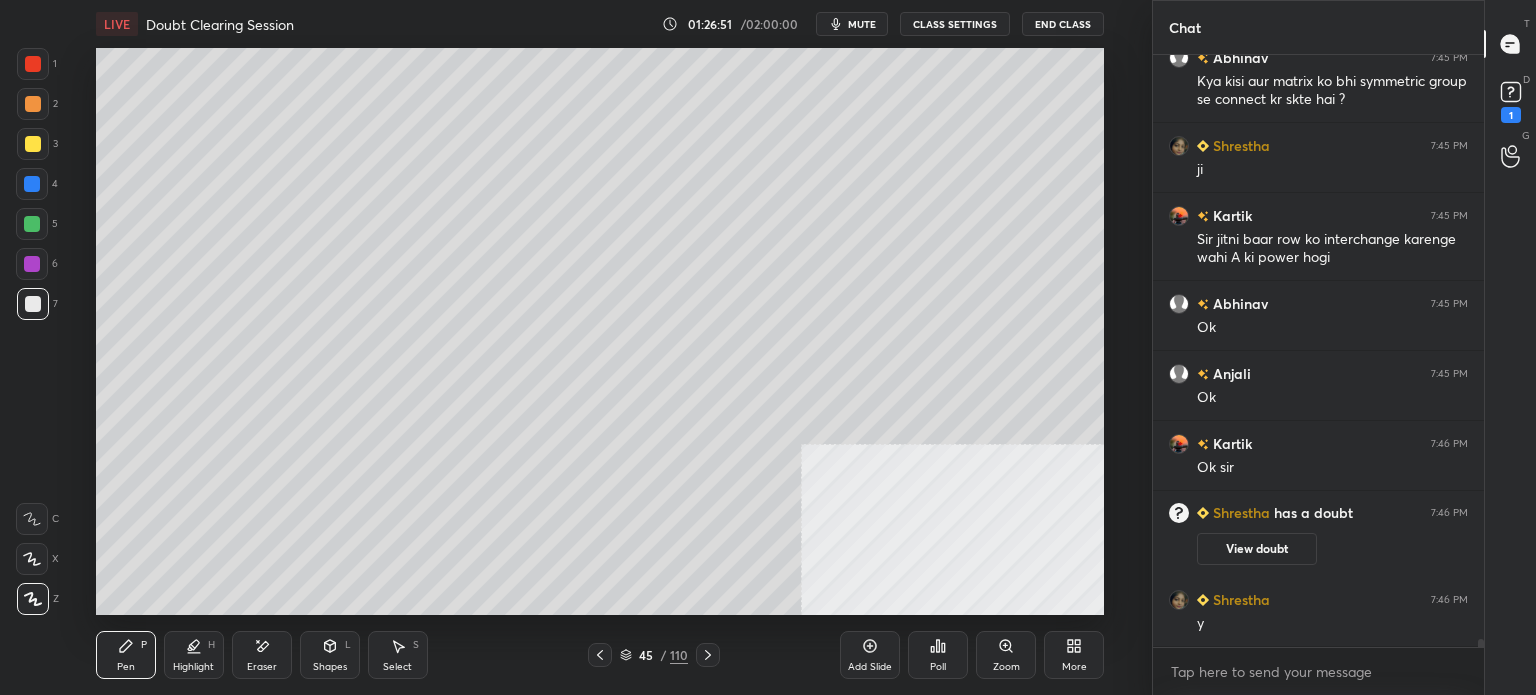 scroll, scrollTop: 44966, scrollLeft: 0, axis: vertical 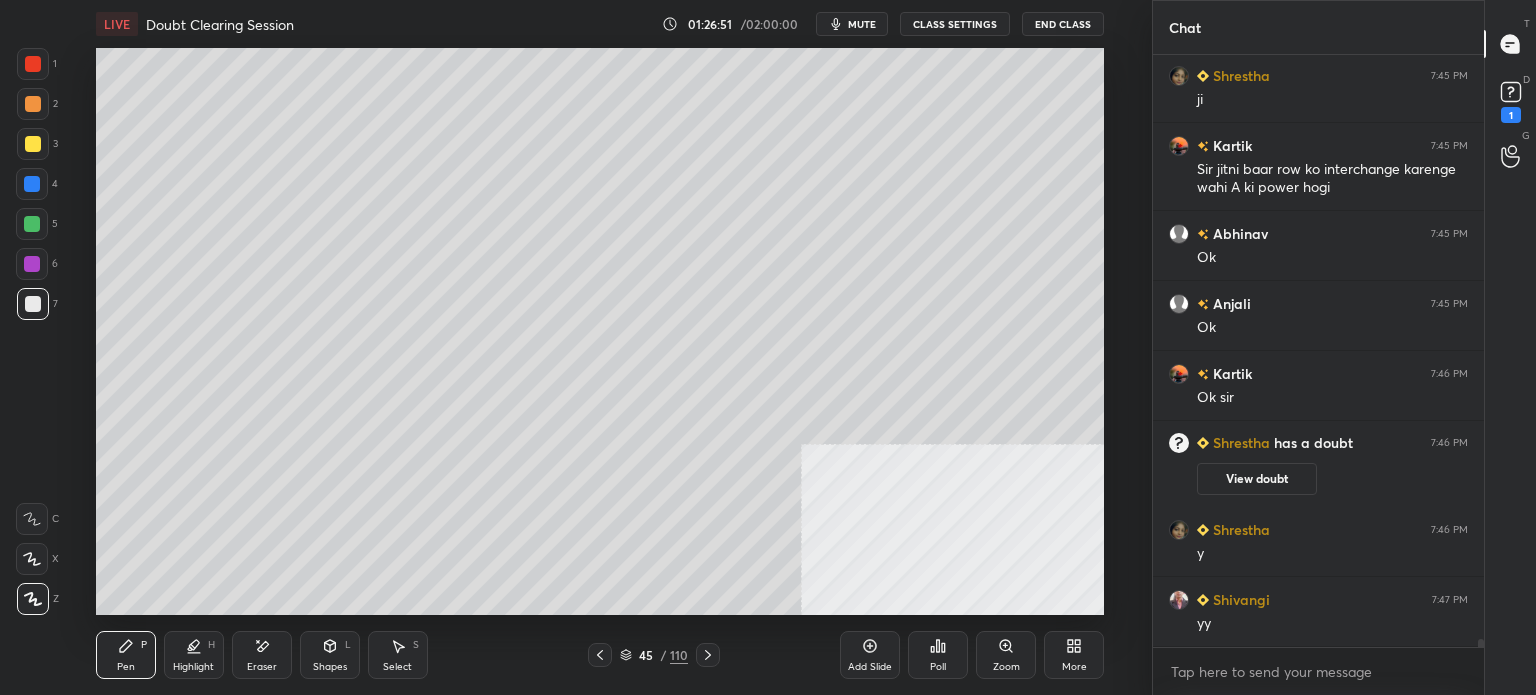 click on "1" at bounding box center [1511, 100] 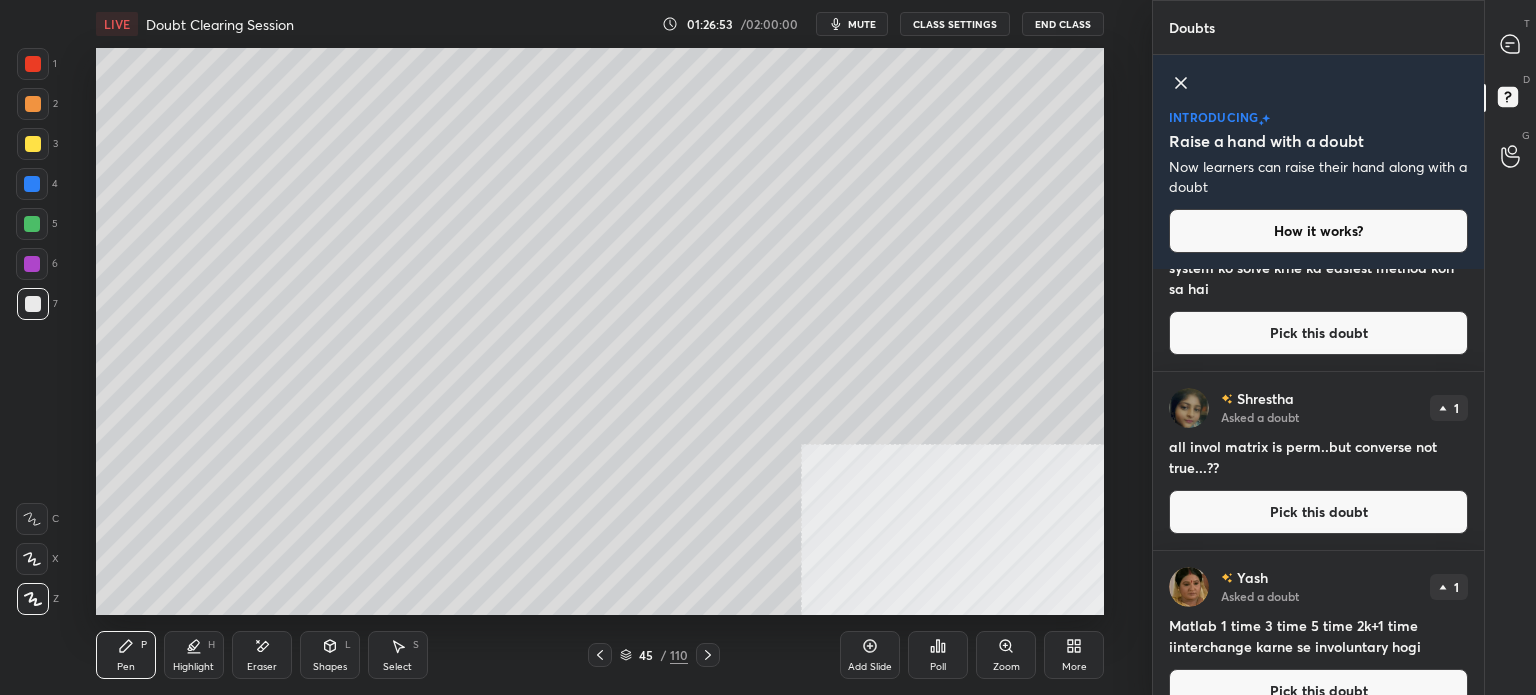scroll, scrollTop: 100, scrollLeft: 0, axis: vertical 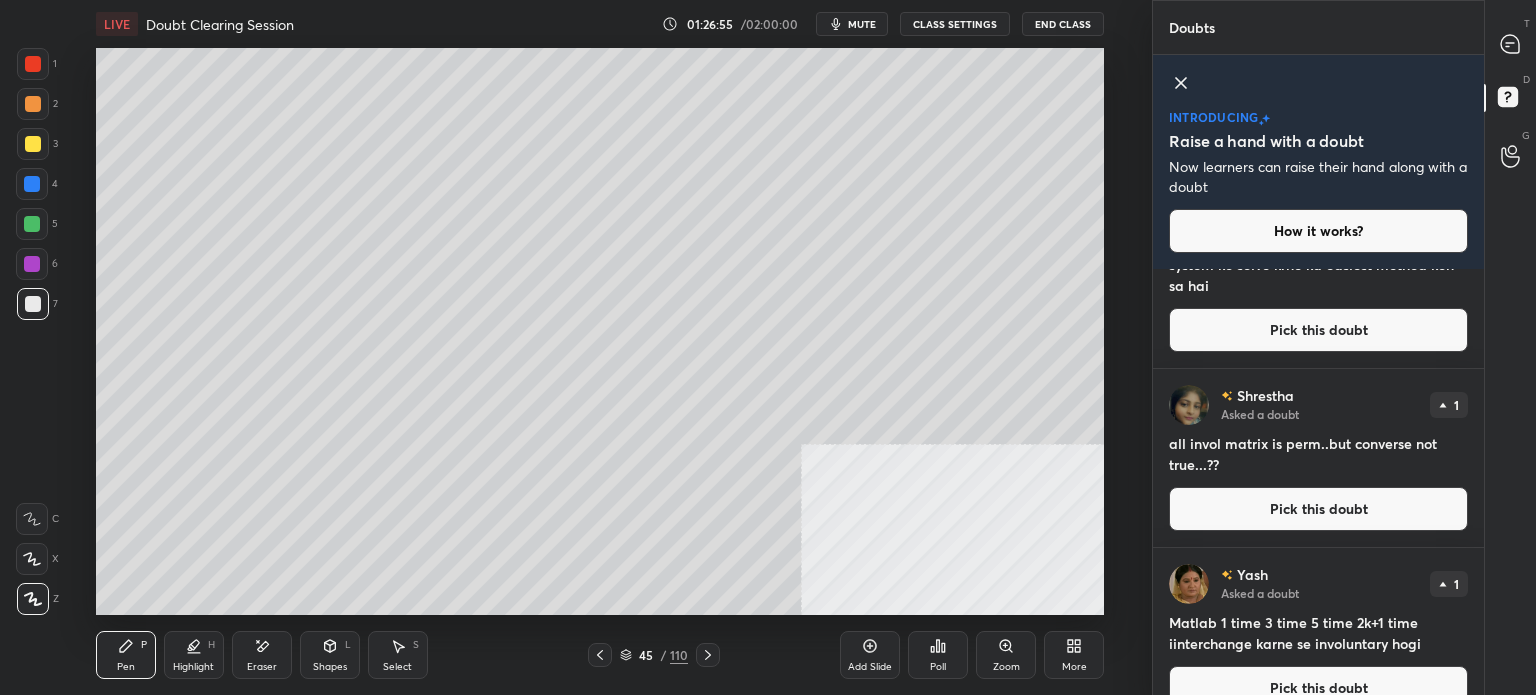 click at bounding box center (1511, 44) 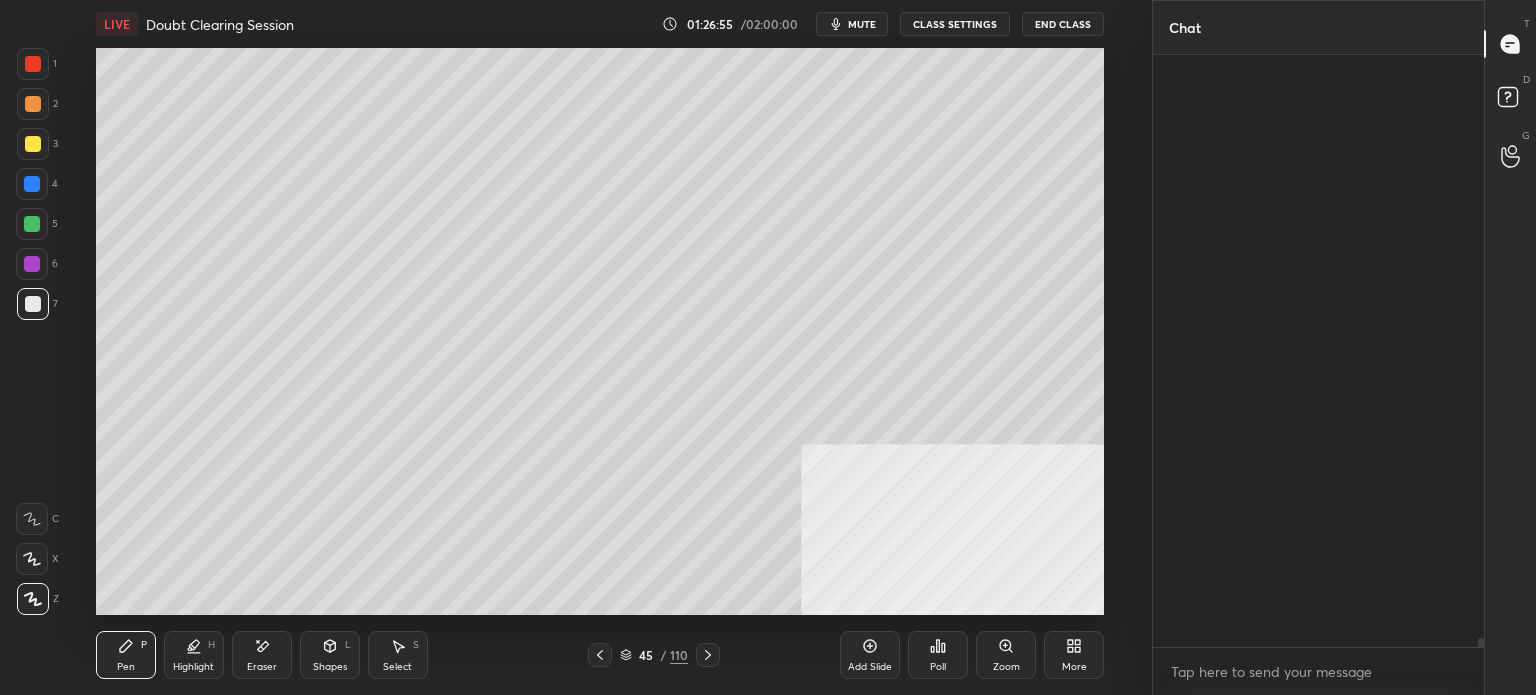 scroll, scrollTop: 45636, scrollLeft: 0, axis: vertical 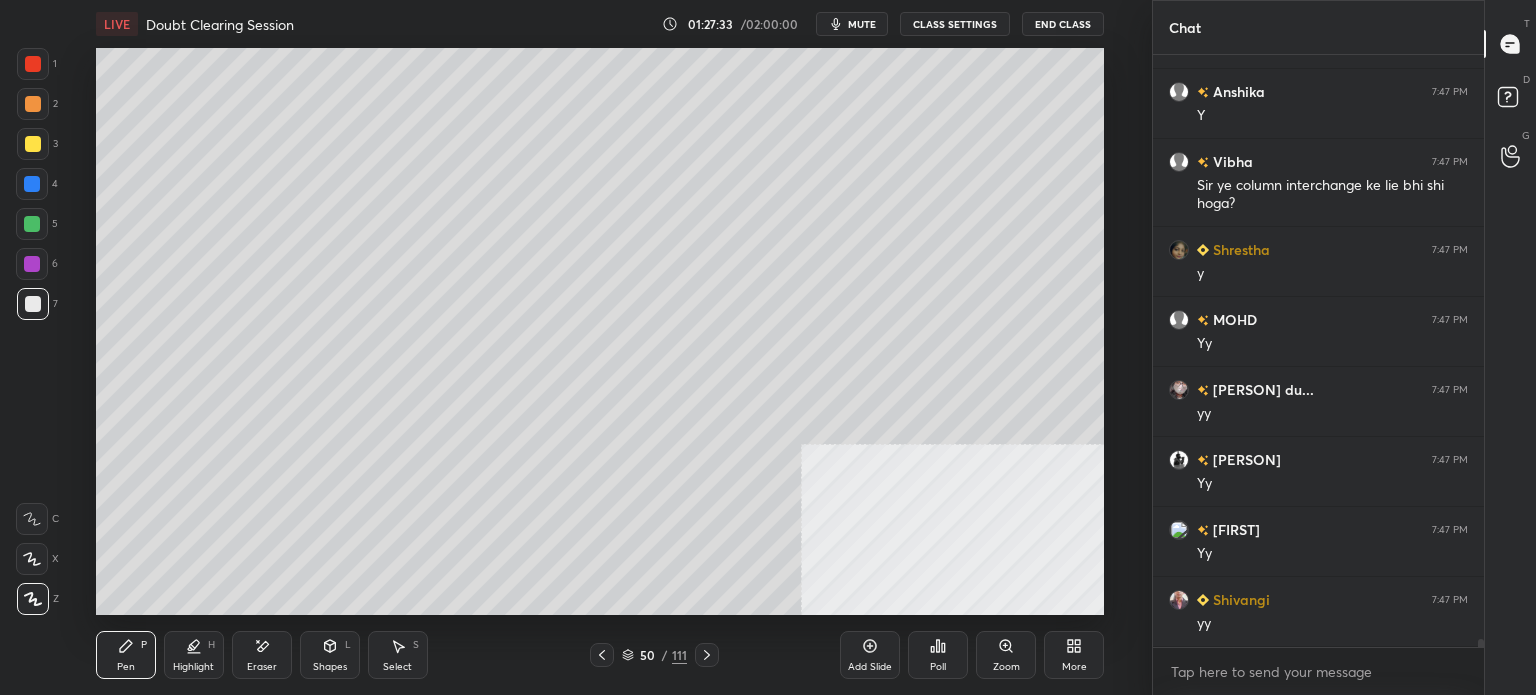 click at bounding box center [33, 144] 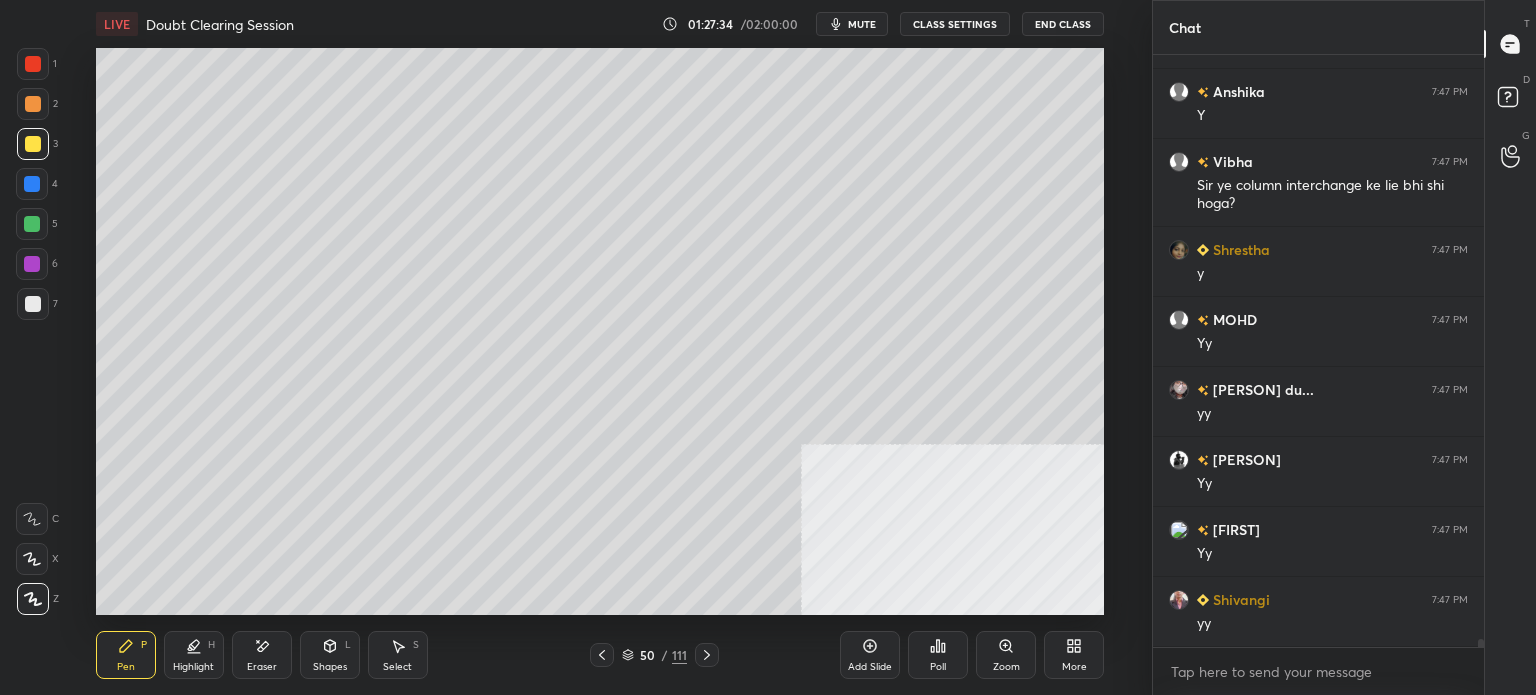 scroll, scrollTop: 46150, scrollLeft: 0, axis: vertical 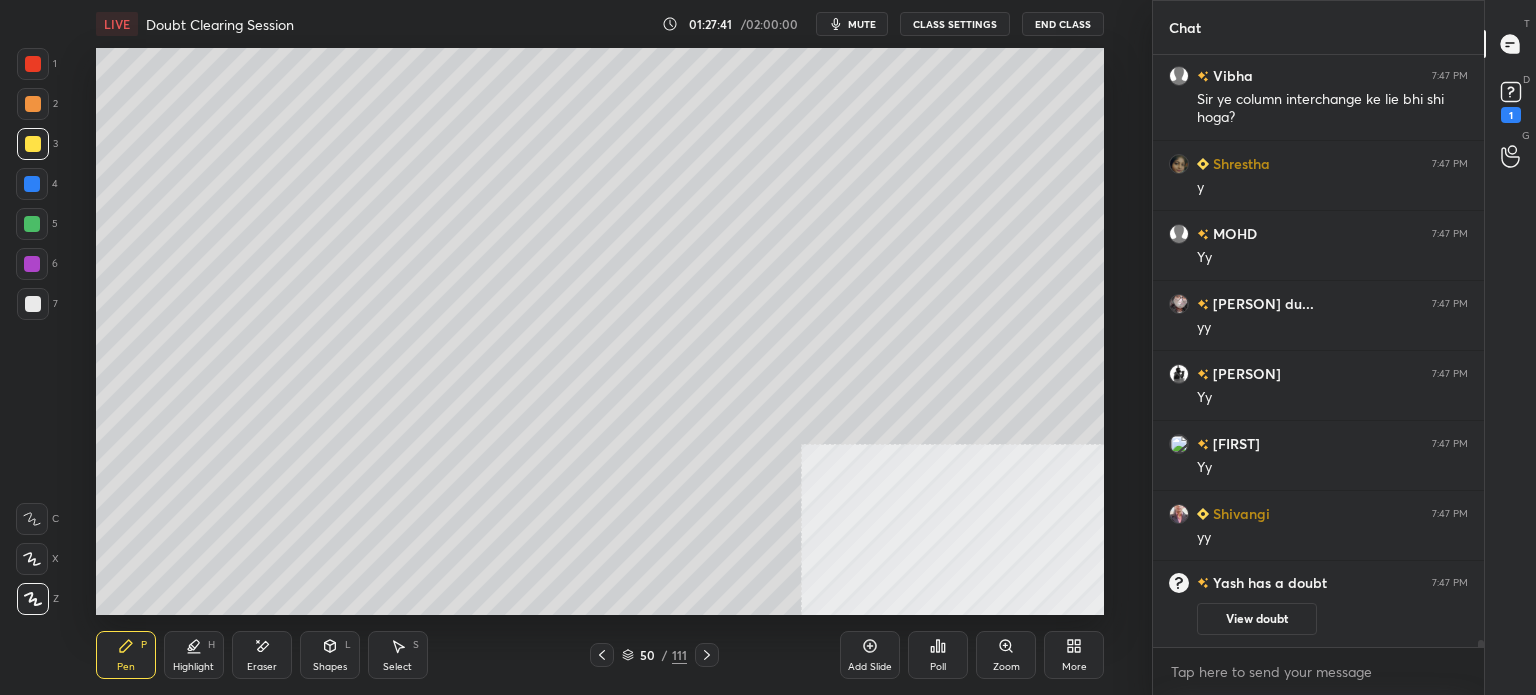 click at bounding box center [33, 104] 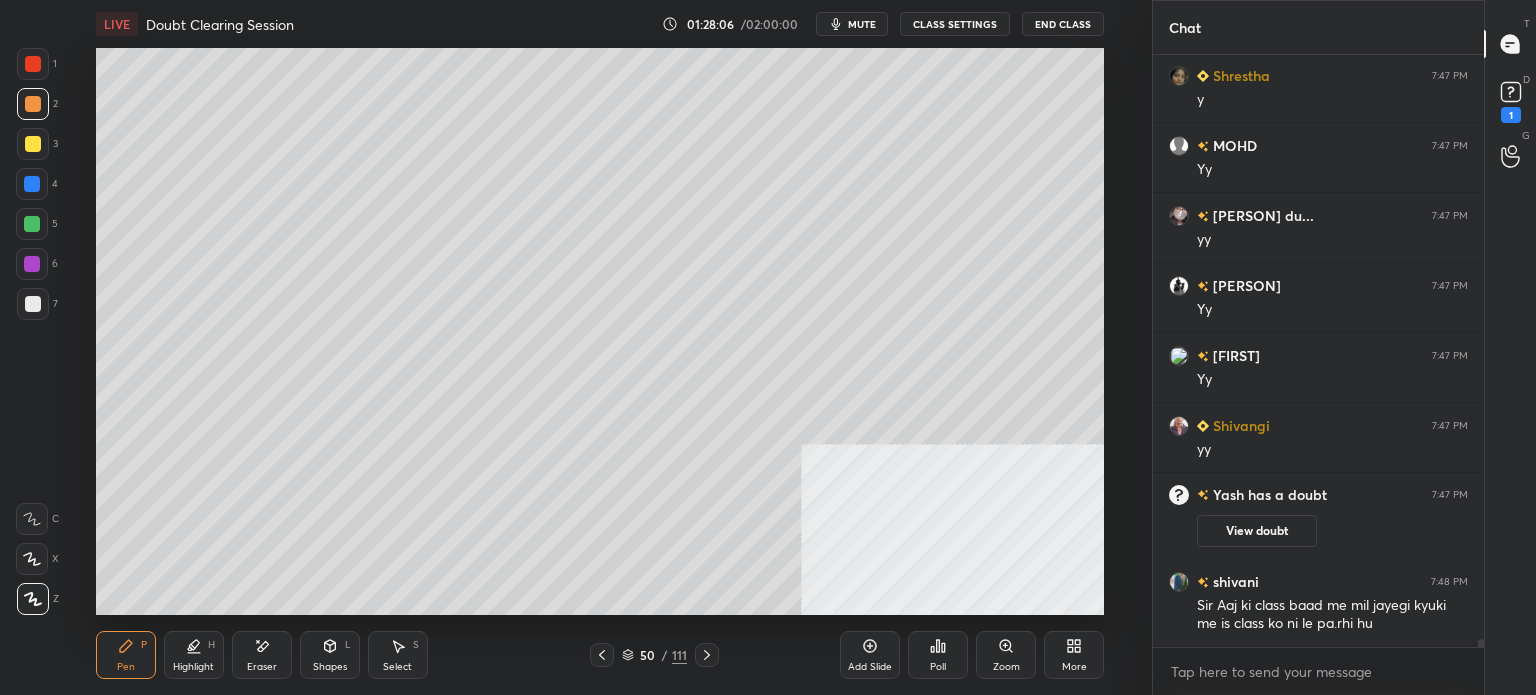 scroll, scrollTop: 45480, scrollLeft: 0, axis: vertical 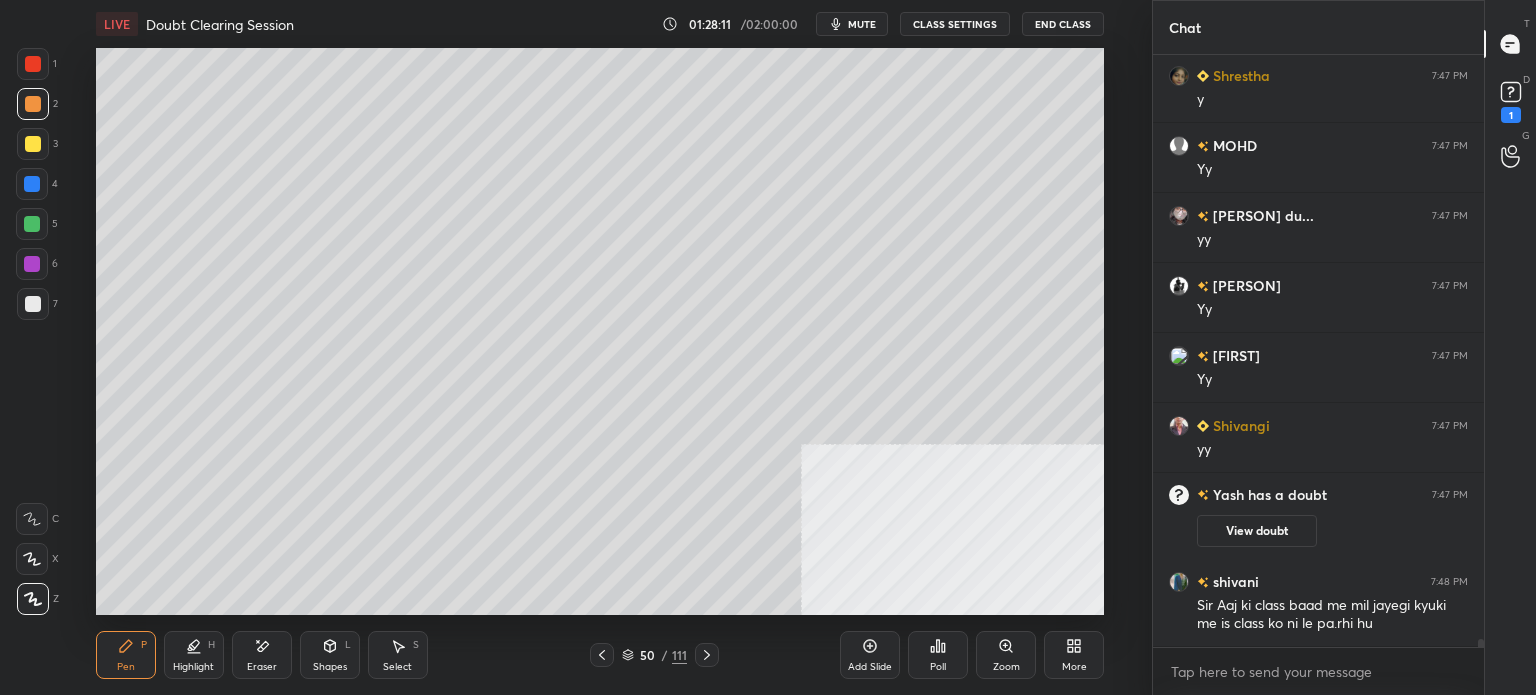 click on "Pen" at bounding box center (126, 667) 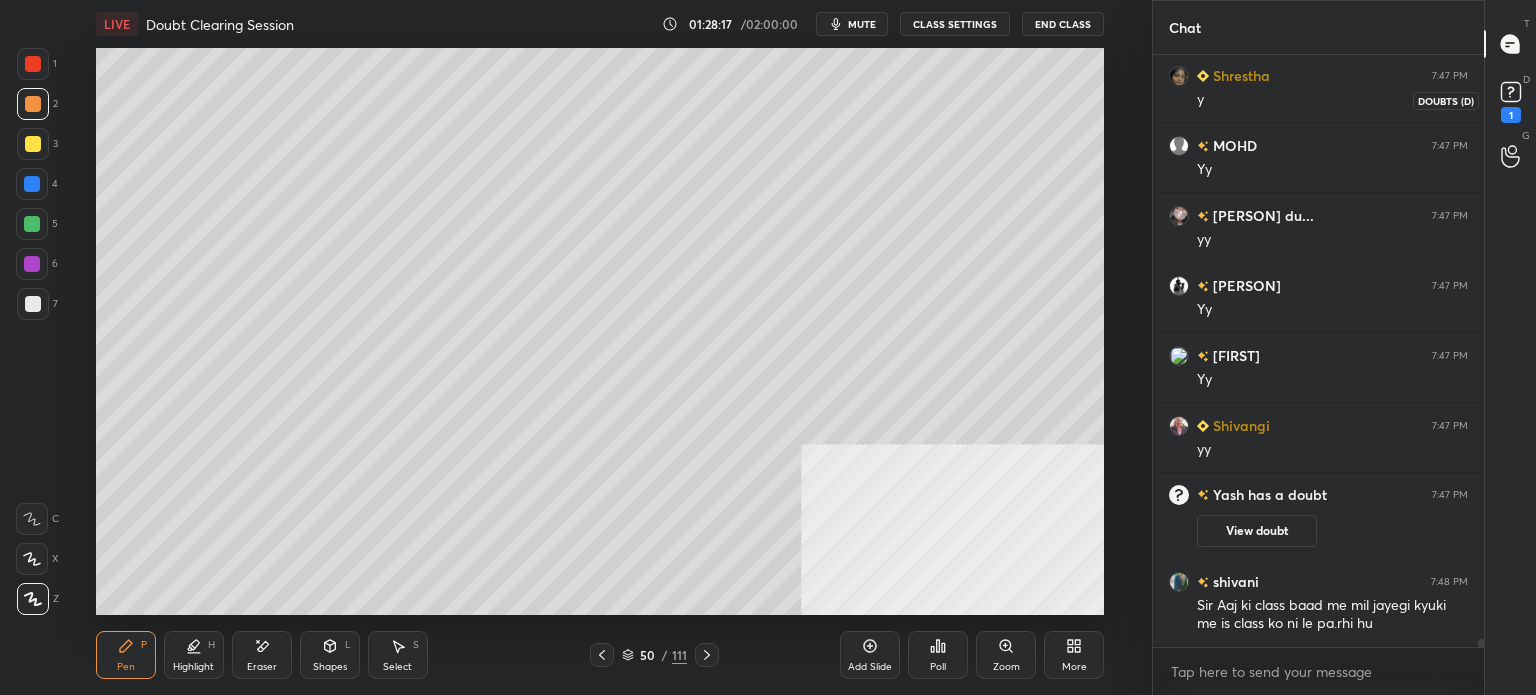 click 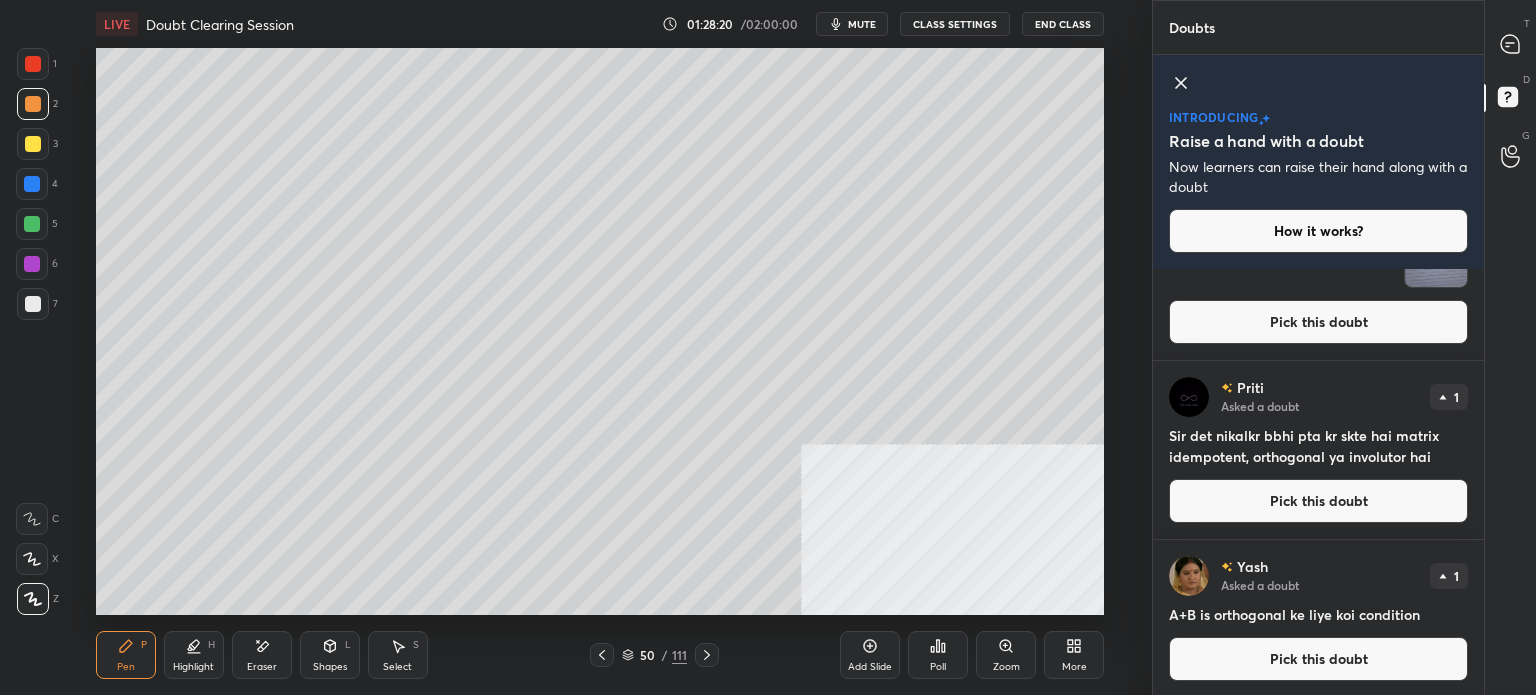 scroll, scrollTop: 1206, scrollLeft: 0, axis: vertical 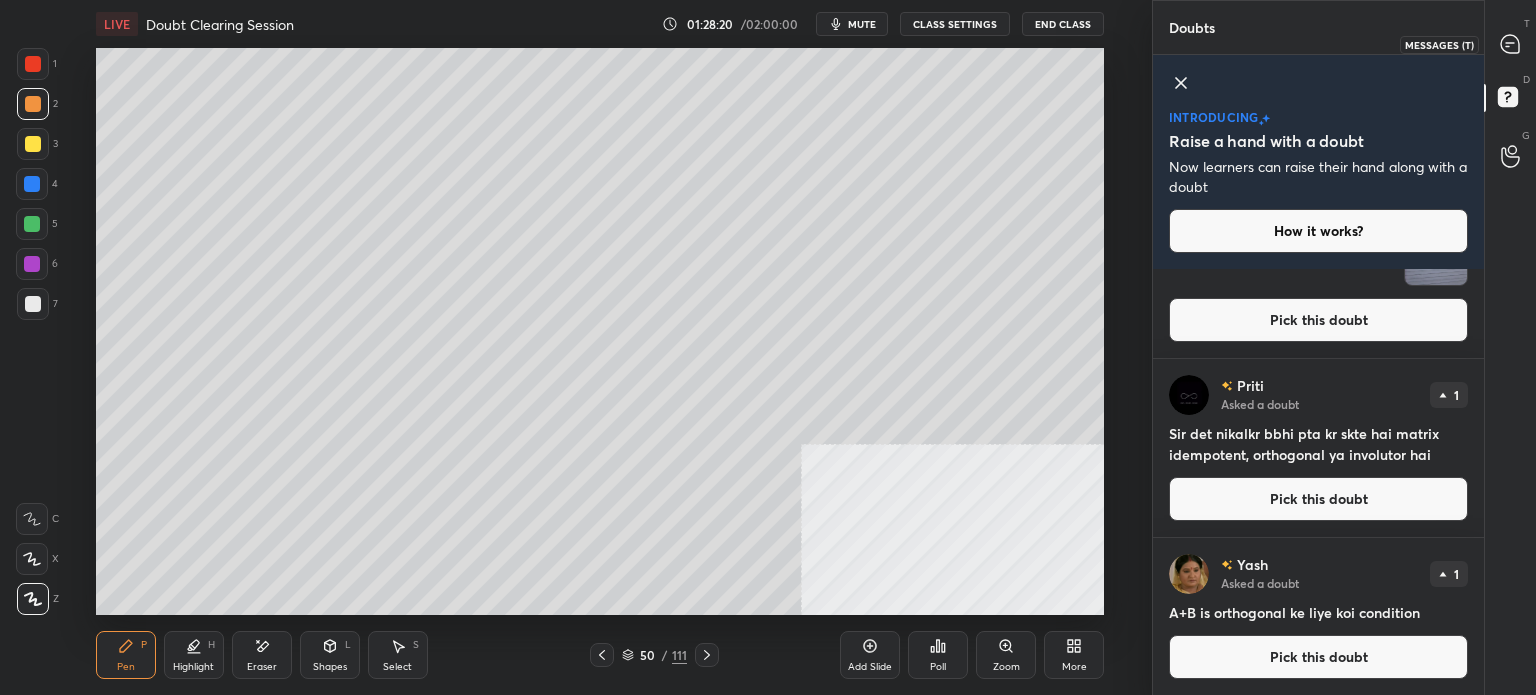click 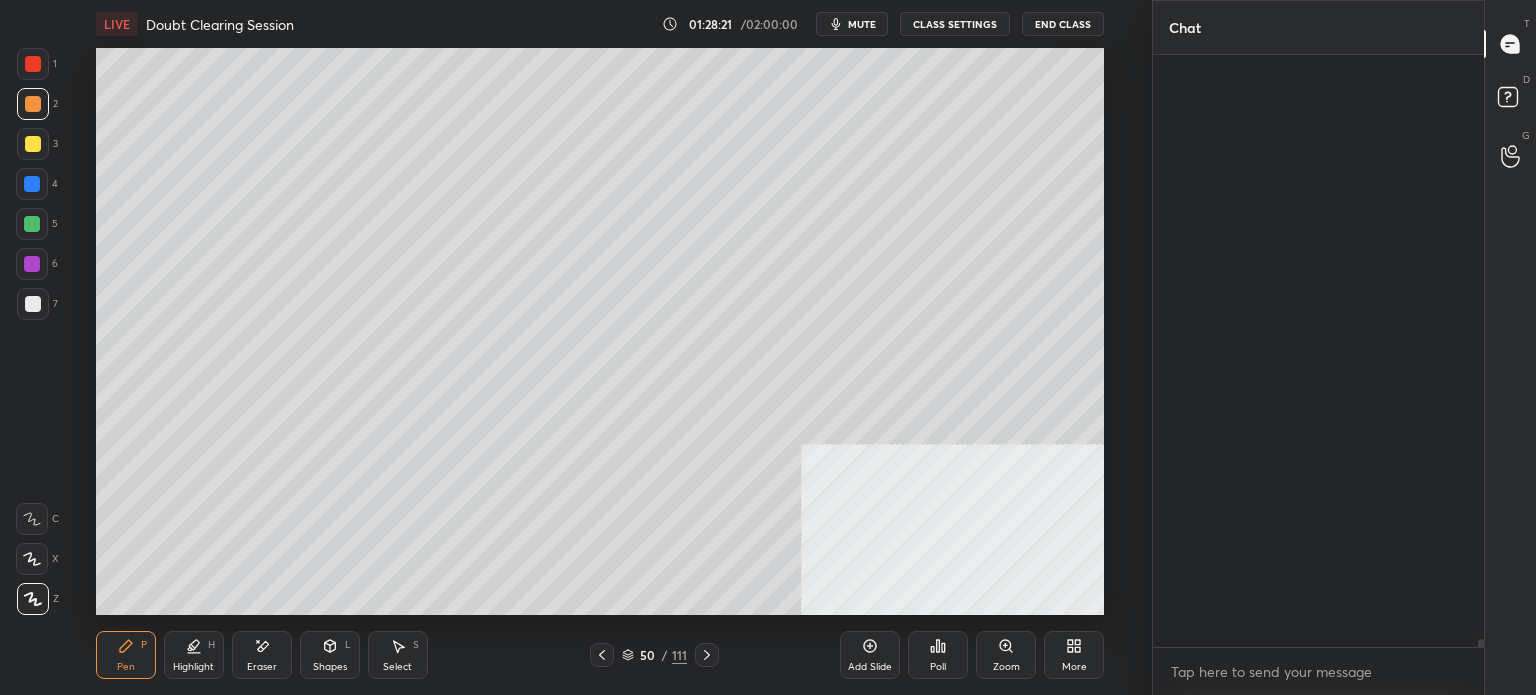 scroll, scrollTop: 46000, scrollLeft: 0, axis: vertical 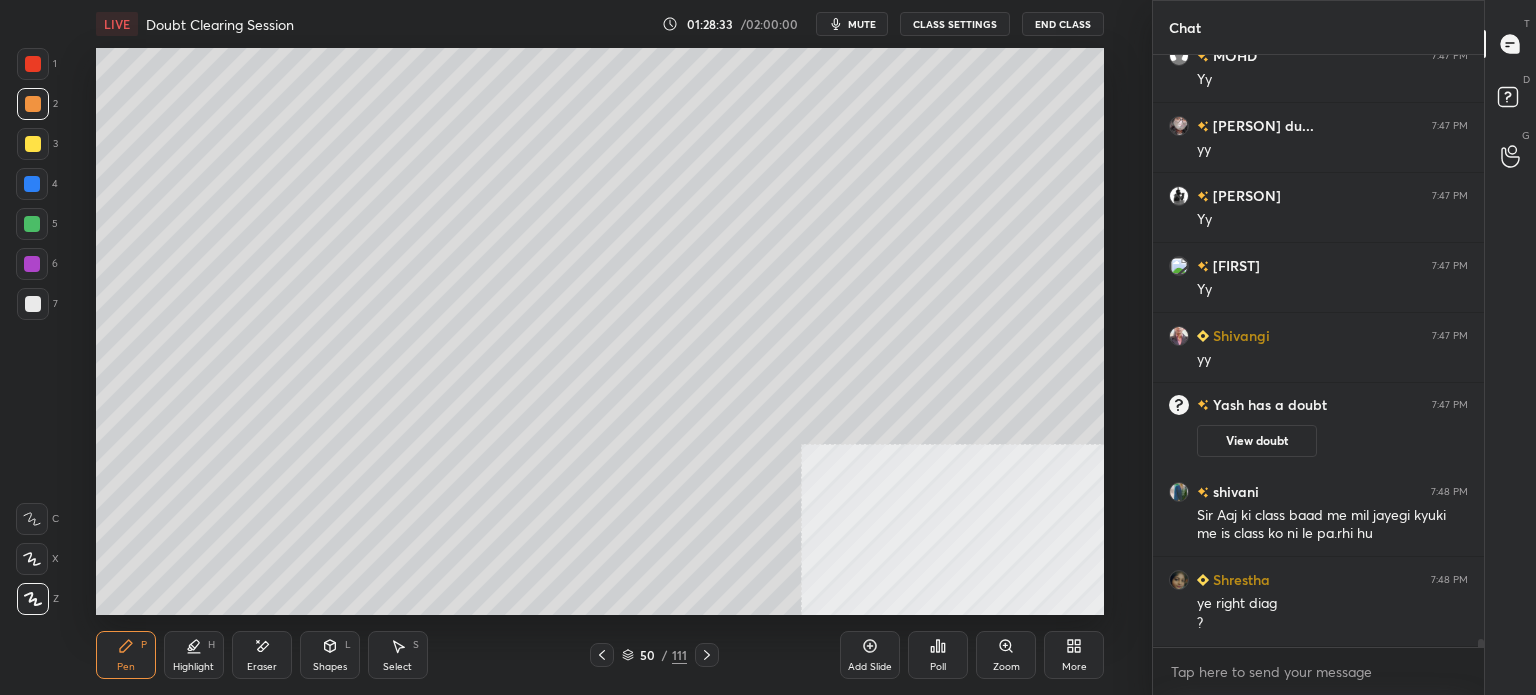 click on "mute" at bounding box center [862, 24] 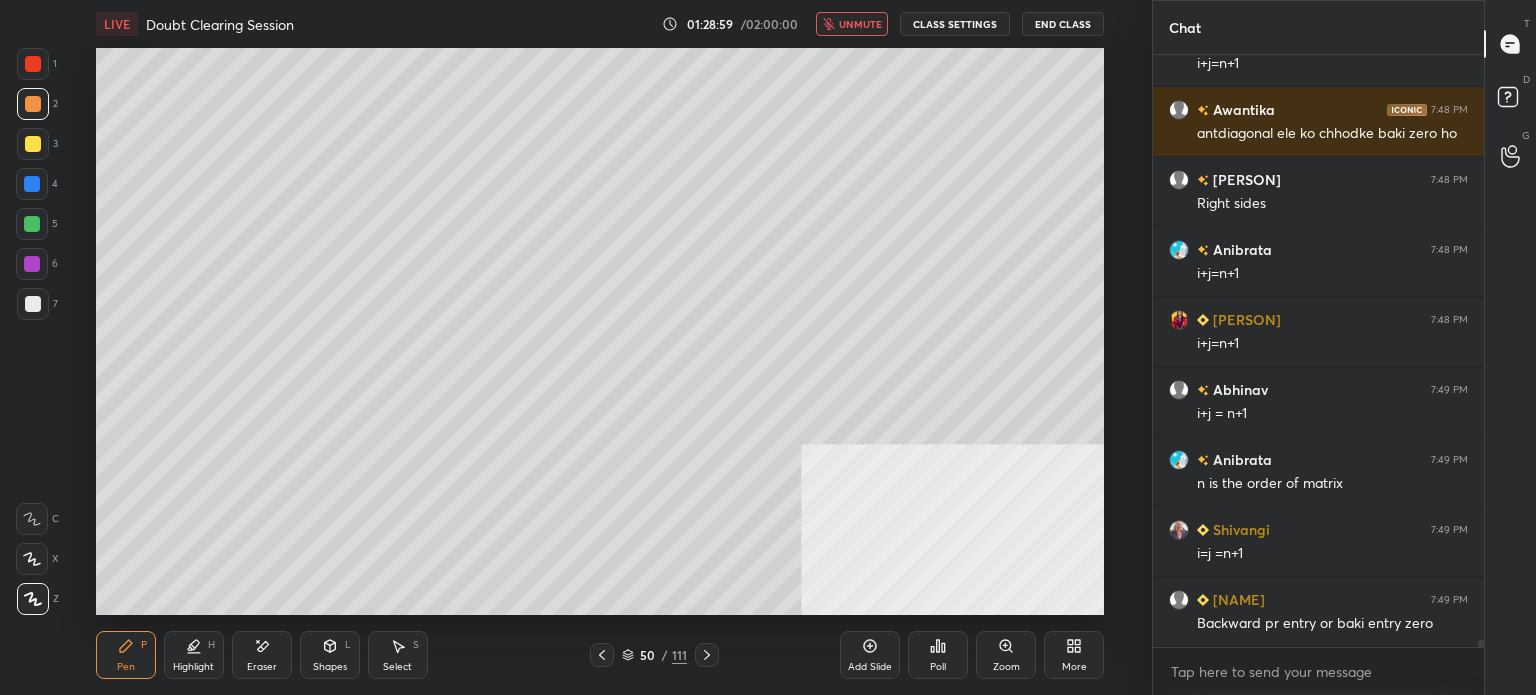 scroll, scrollTop: 46860, scrollLeft: 0, axis: vertical 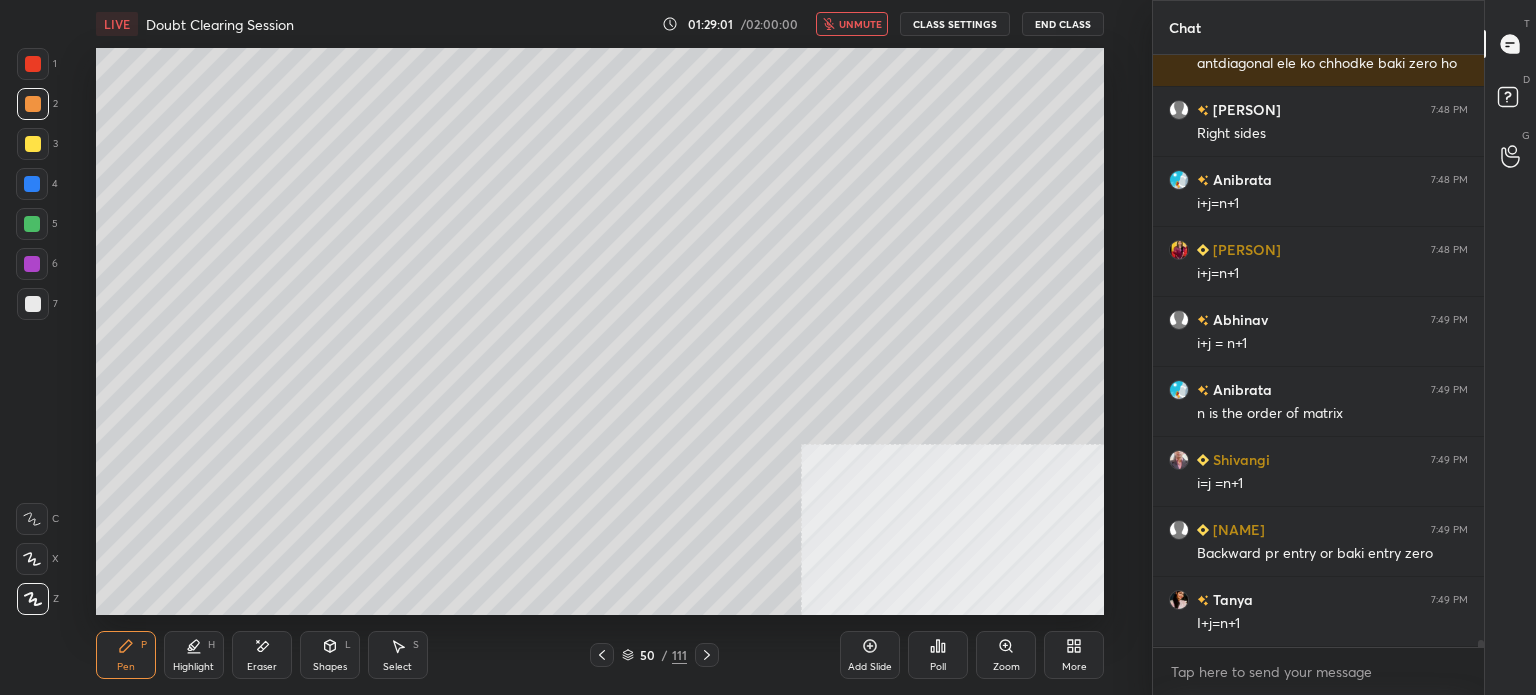 click on "unmute" at bounding box center [860, 24] 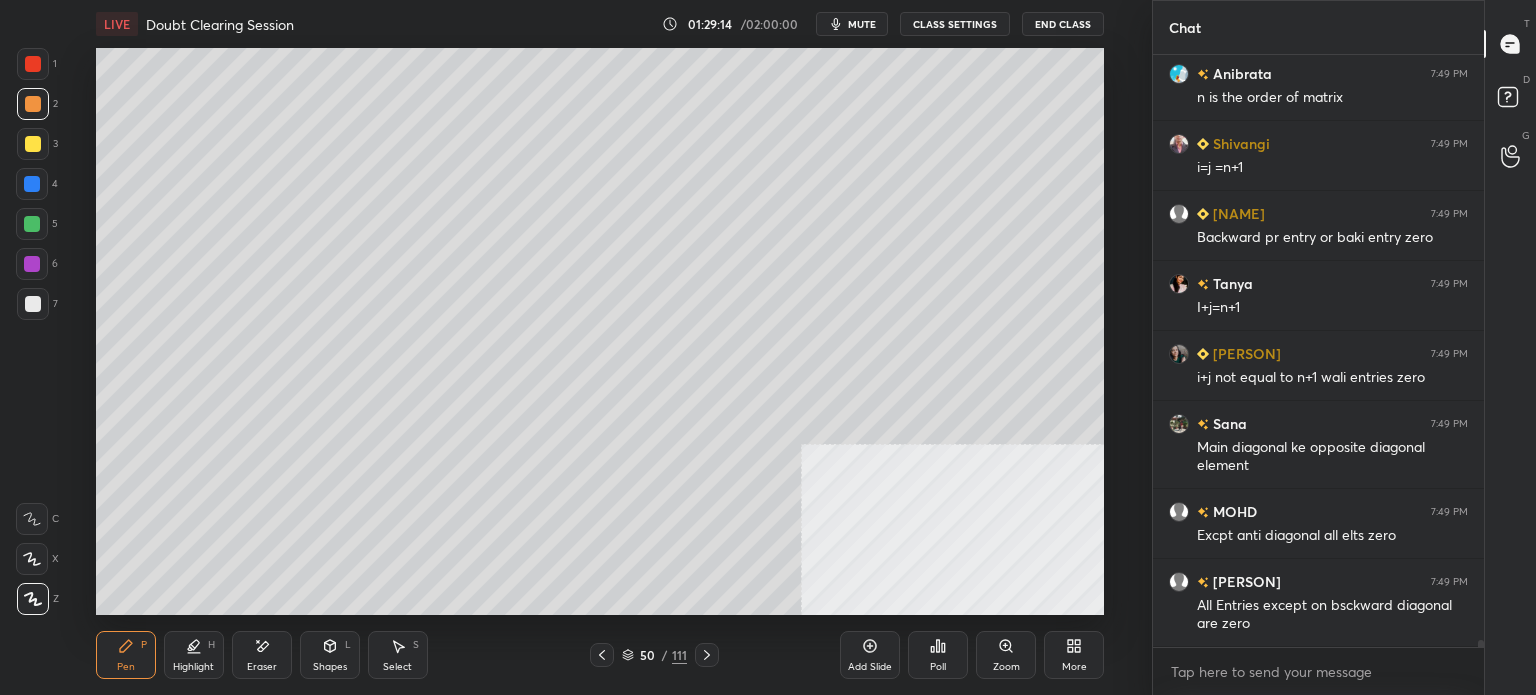 scroll, scrollTop: 47264, scrollLeft: 0, axis: vertical 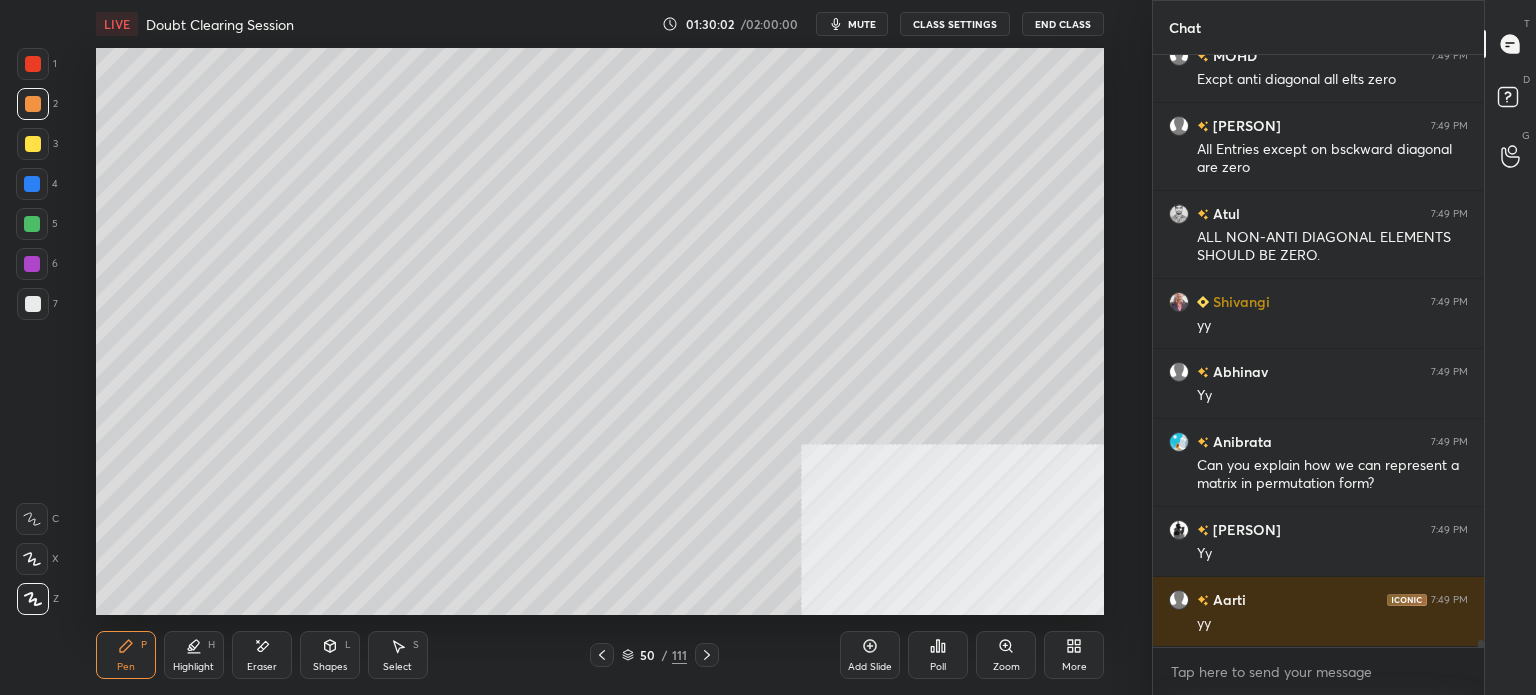 click at bounding box center (33, 144) 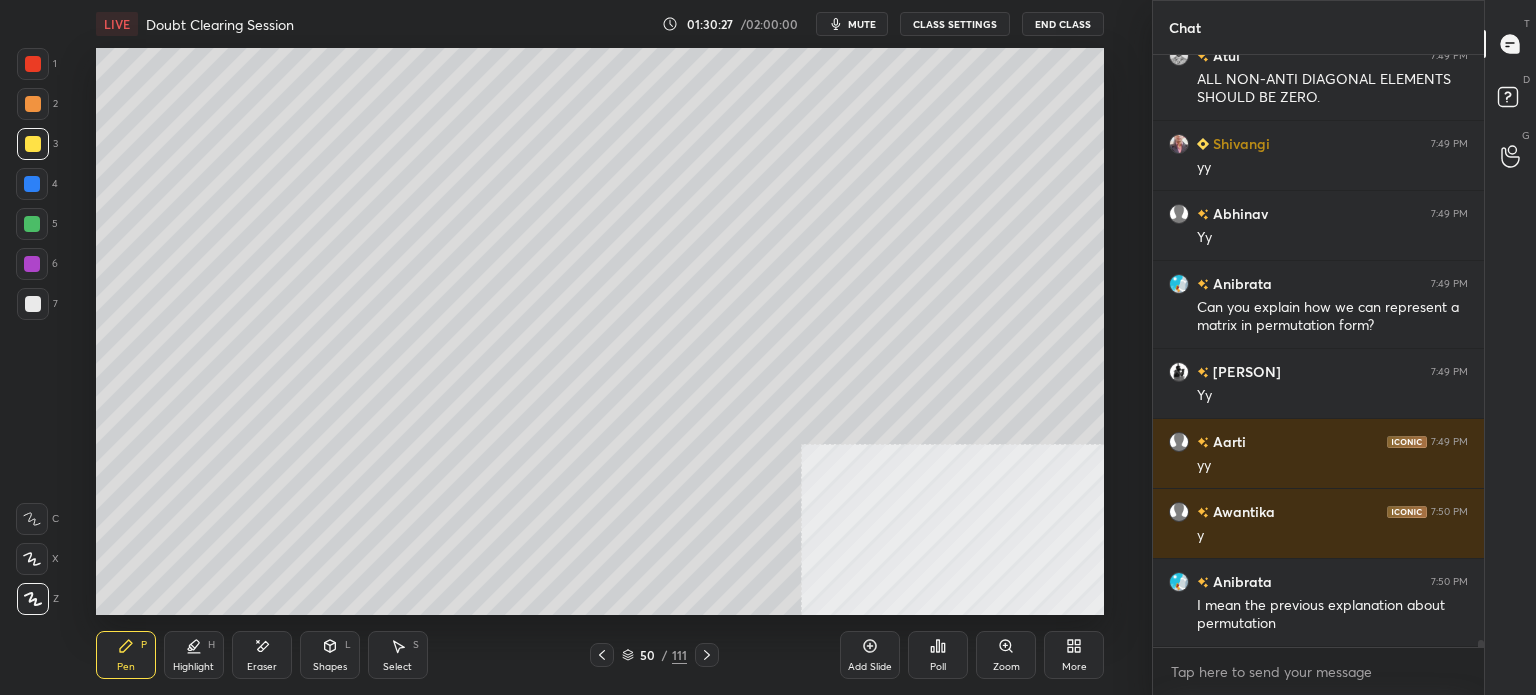 scroll, scrollTop: 47810, scrollLeft: 0, axis: vertical 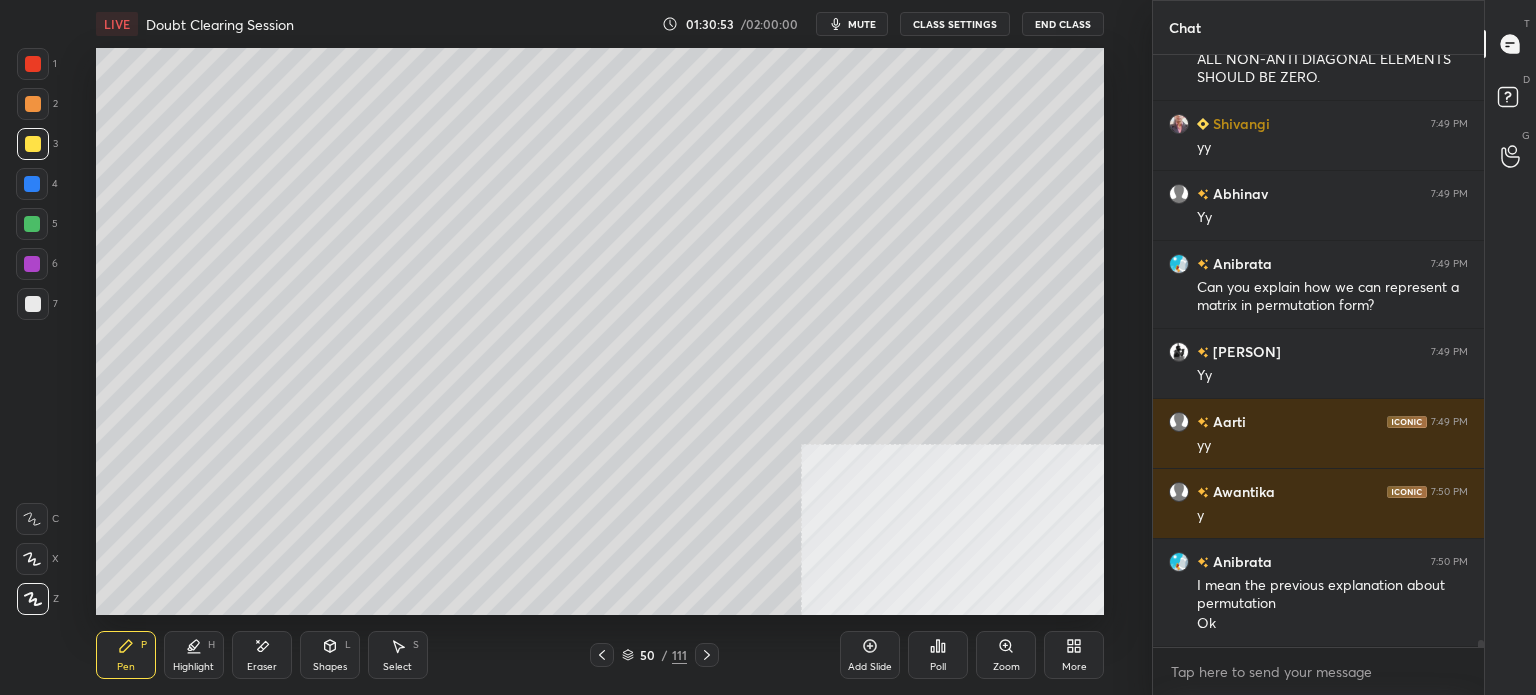 click at bounding box center (32, 264) 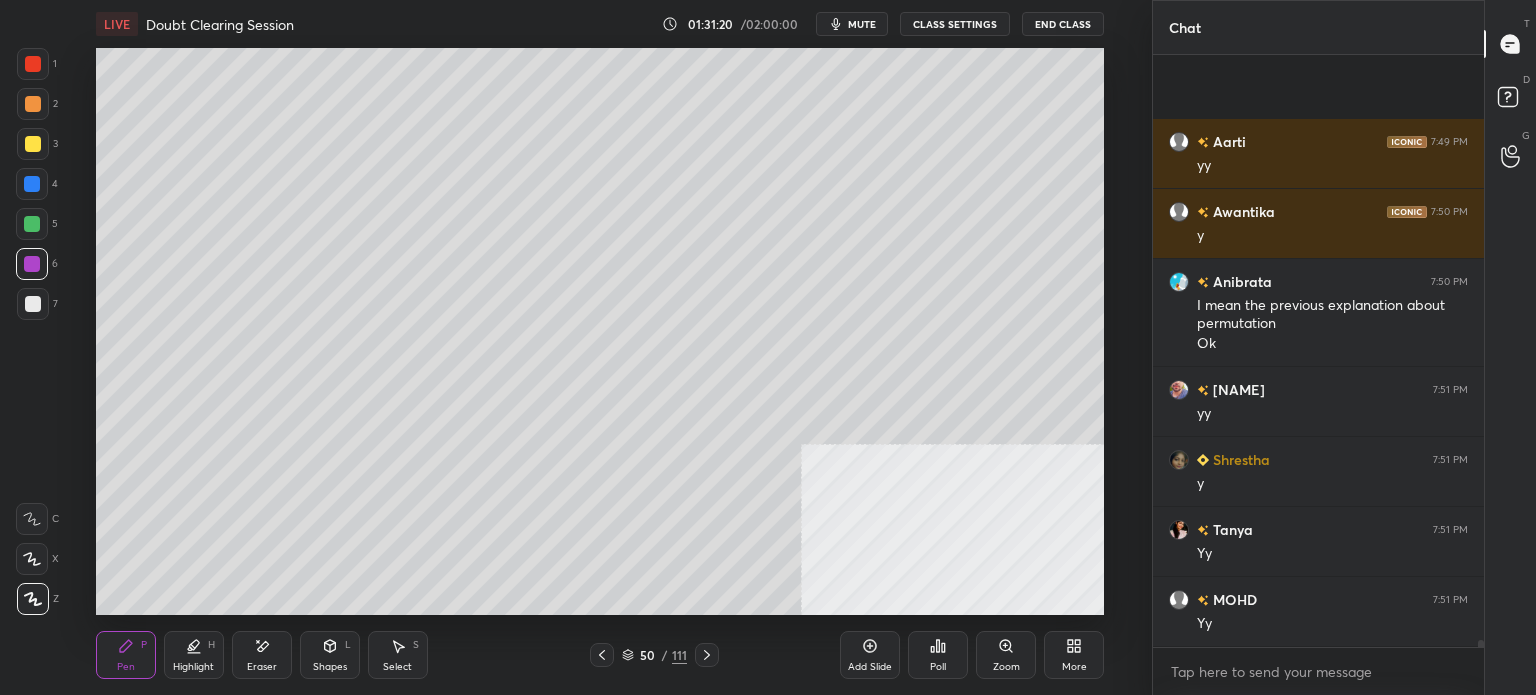scroll, scrollTop: 48230, scrollLeft: 0, axis: vertical 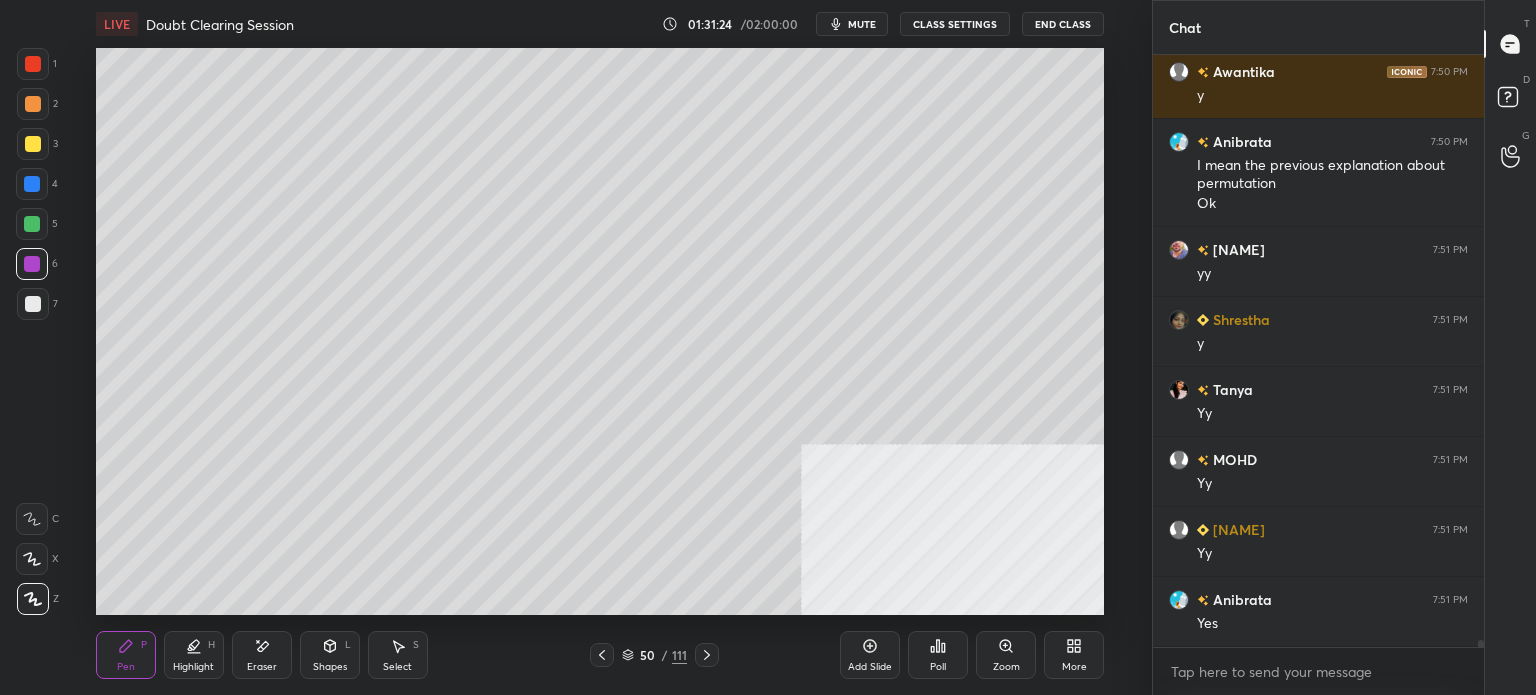 click on "Shapes L" at bounding box center [330, 655] 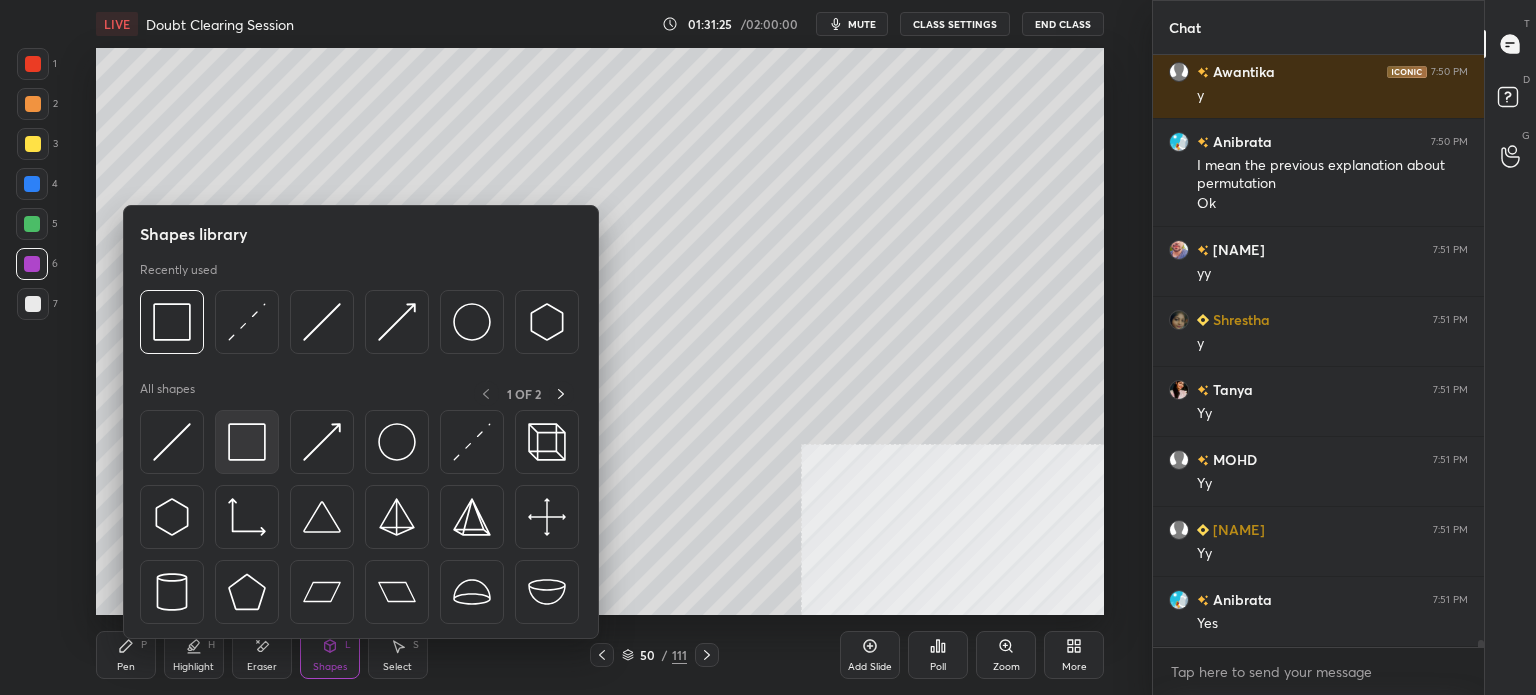 click at bounding box center (247, 442) 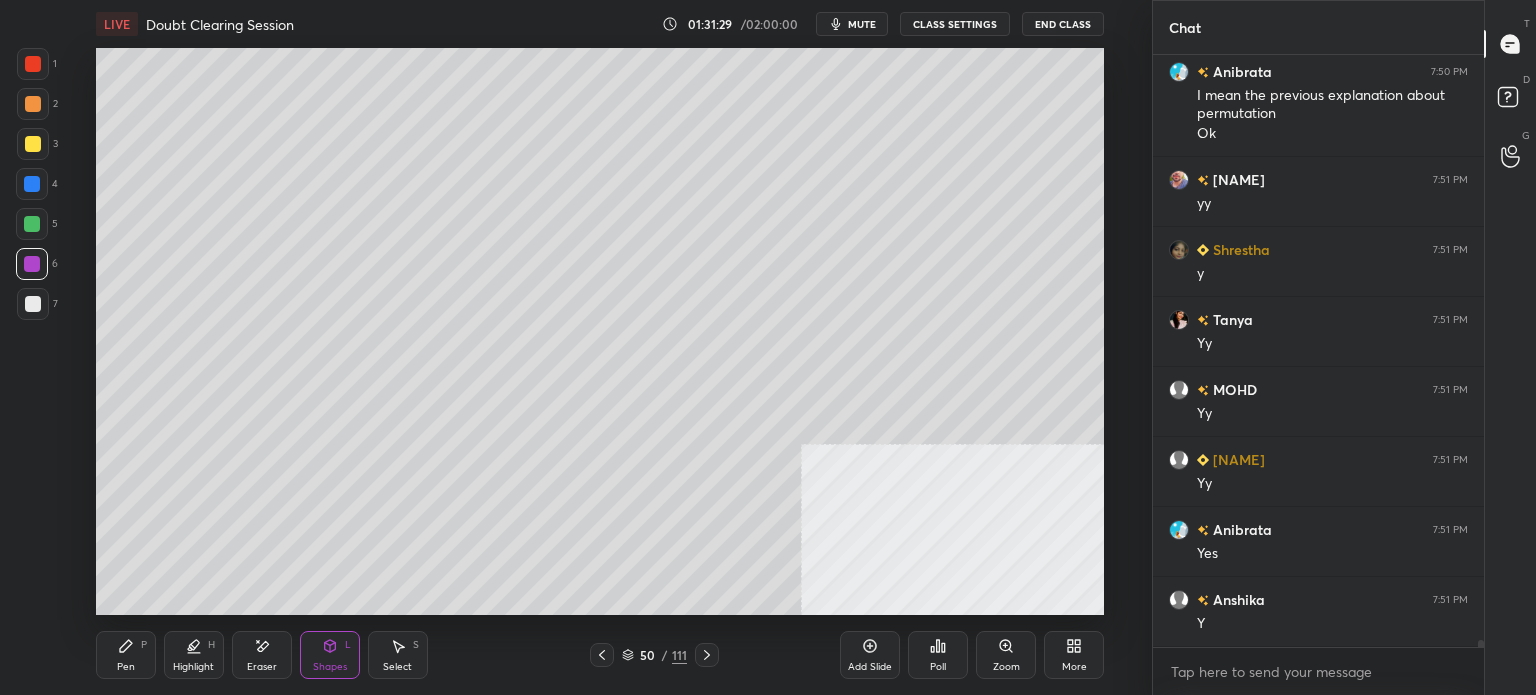 scroll, scrollTop: 48440, scrollLeft: 0, axis: vertical 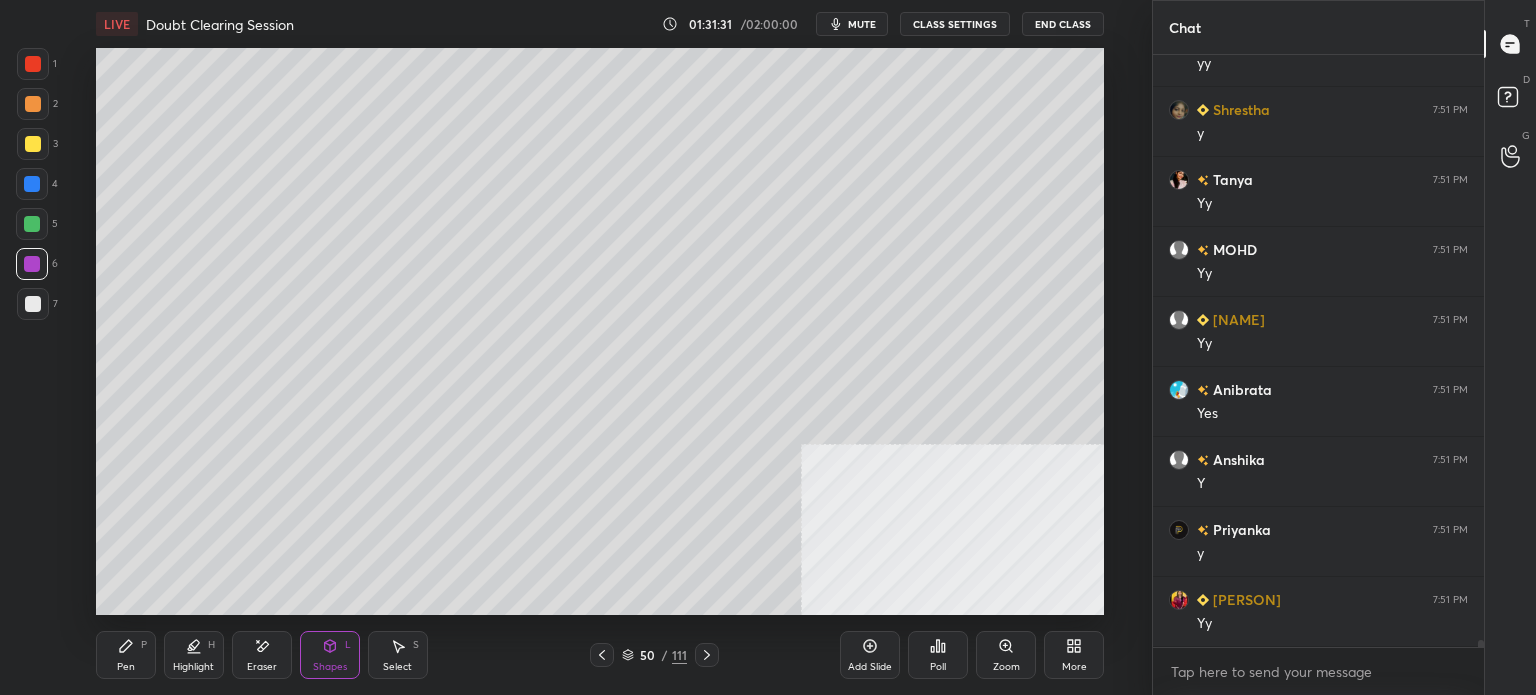 click on "Pen" at bounding box center (126, 667) 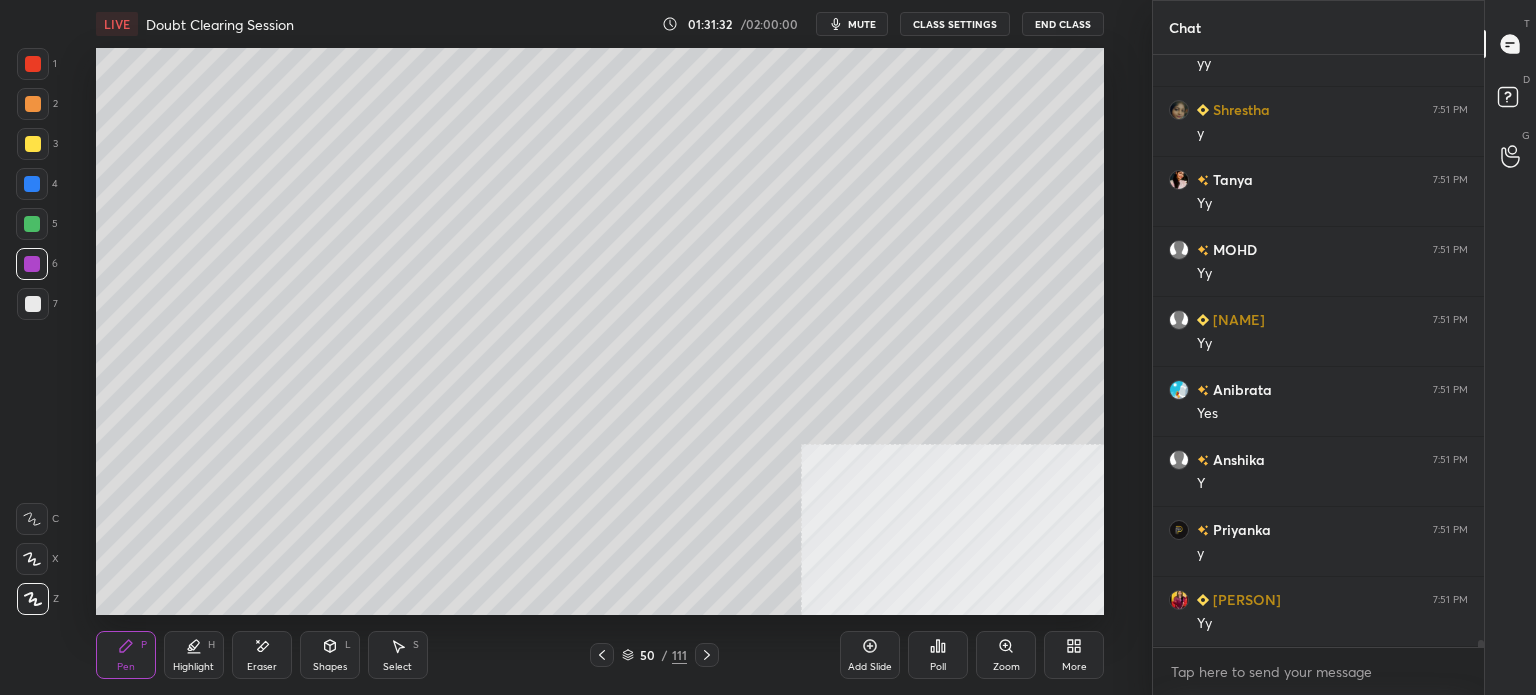 click at bounding box center (33, 144) 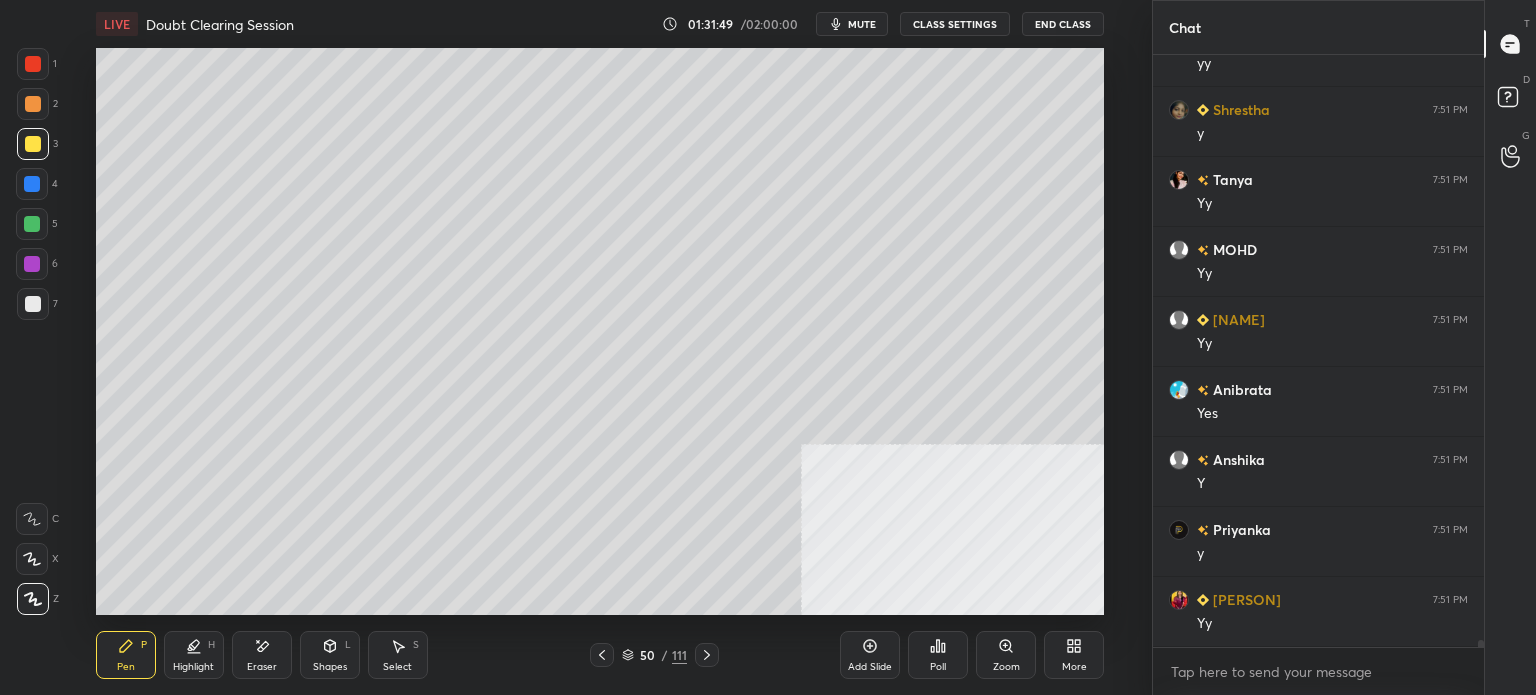 scroll, scrollTop: 48510, scrollLeft: 0, axis: vertical 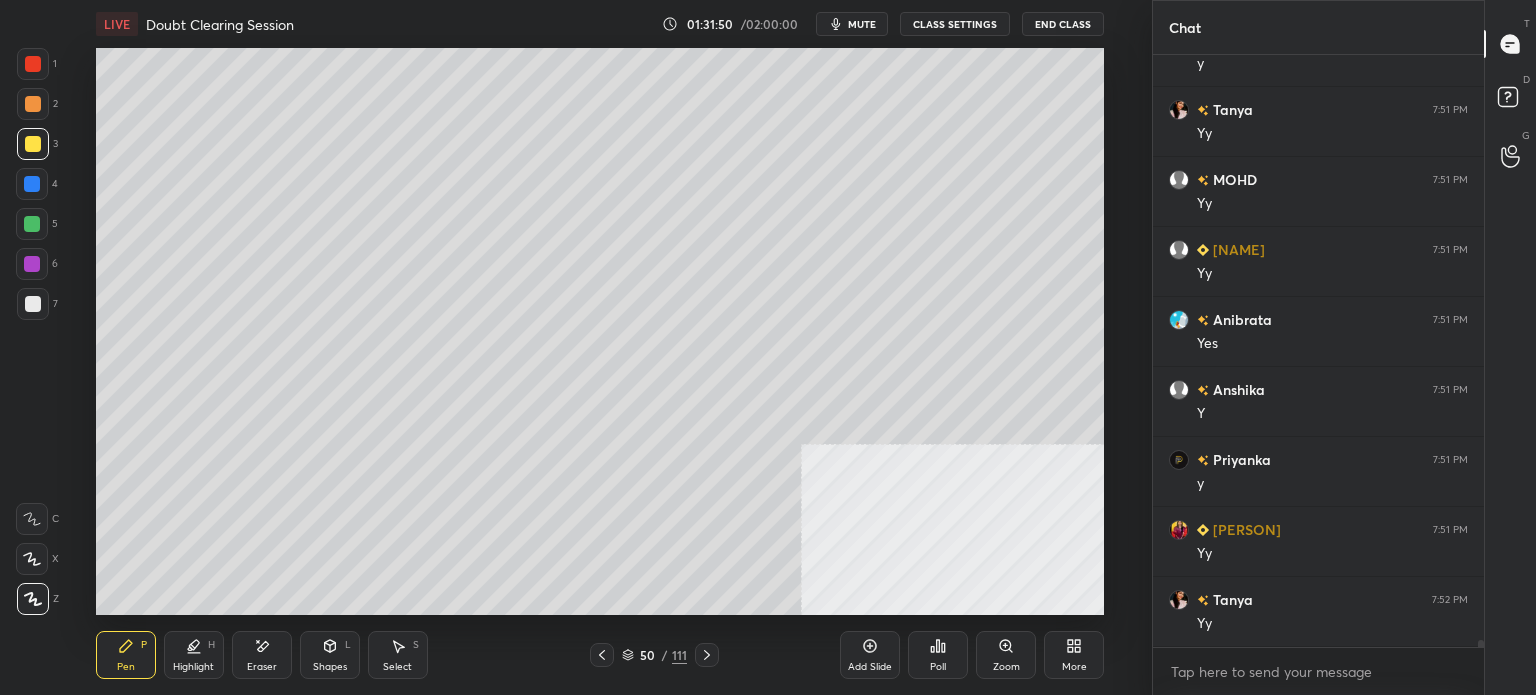 click 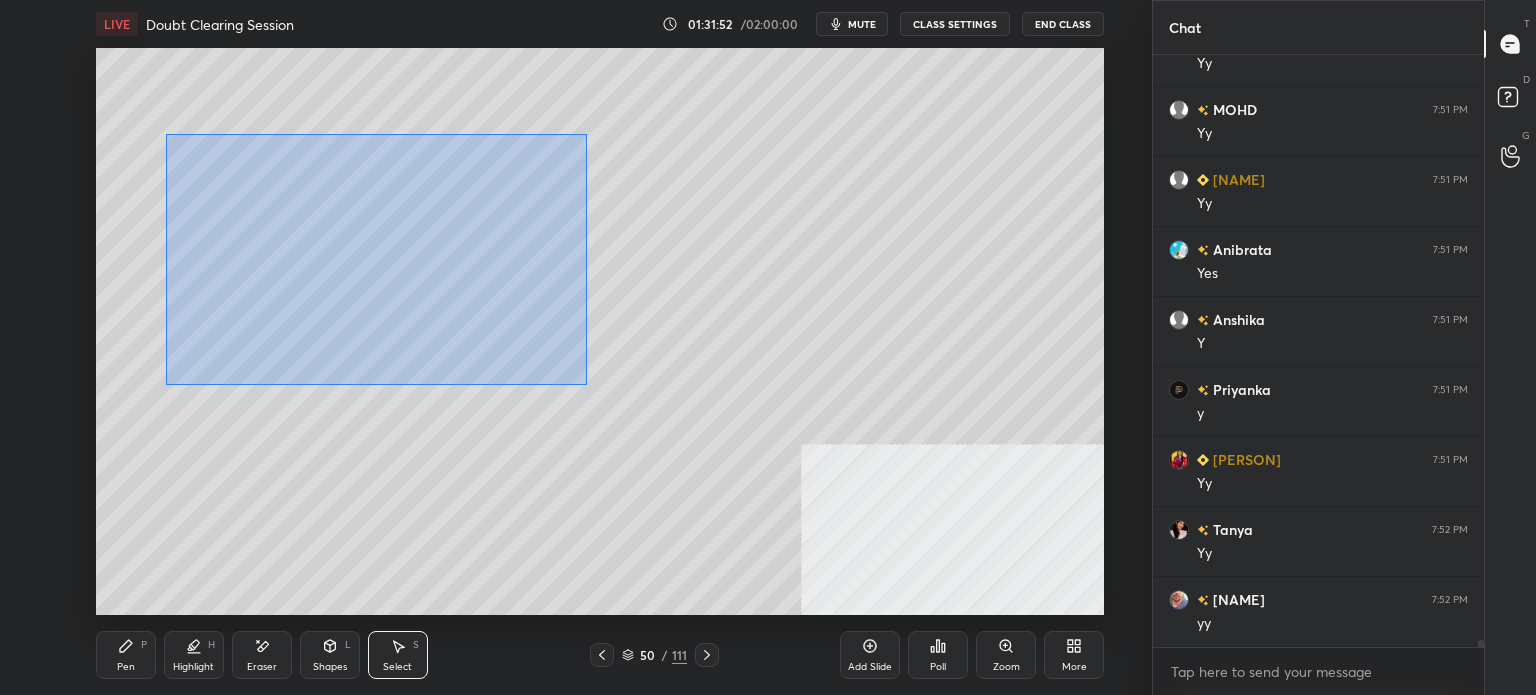 drag, startPoint x: 166, startPoint y: 134, endPoint x: 596, endPoint y: 367, distance: 489.06952 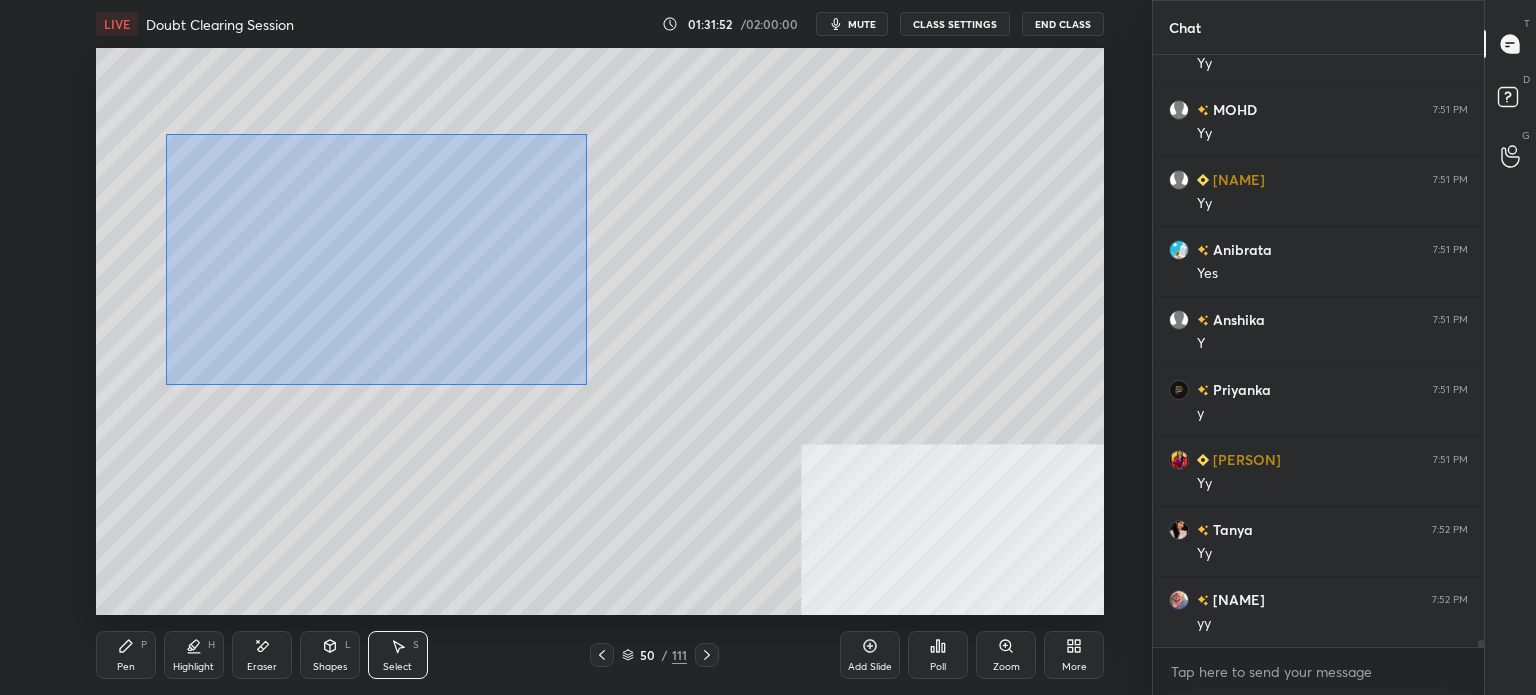 click on "0 ° Undo Copy Duplicate Duplicate to new slide Delete" at bounding box center [600, 331] 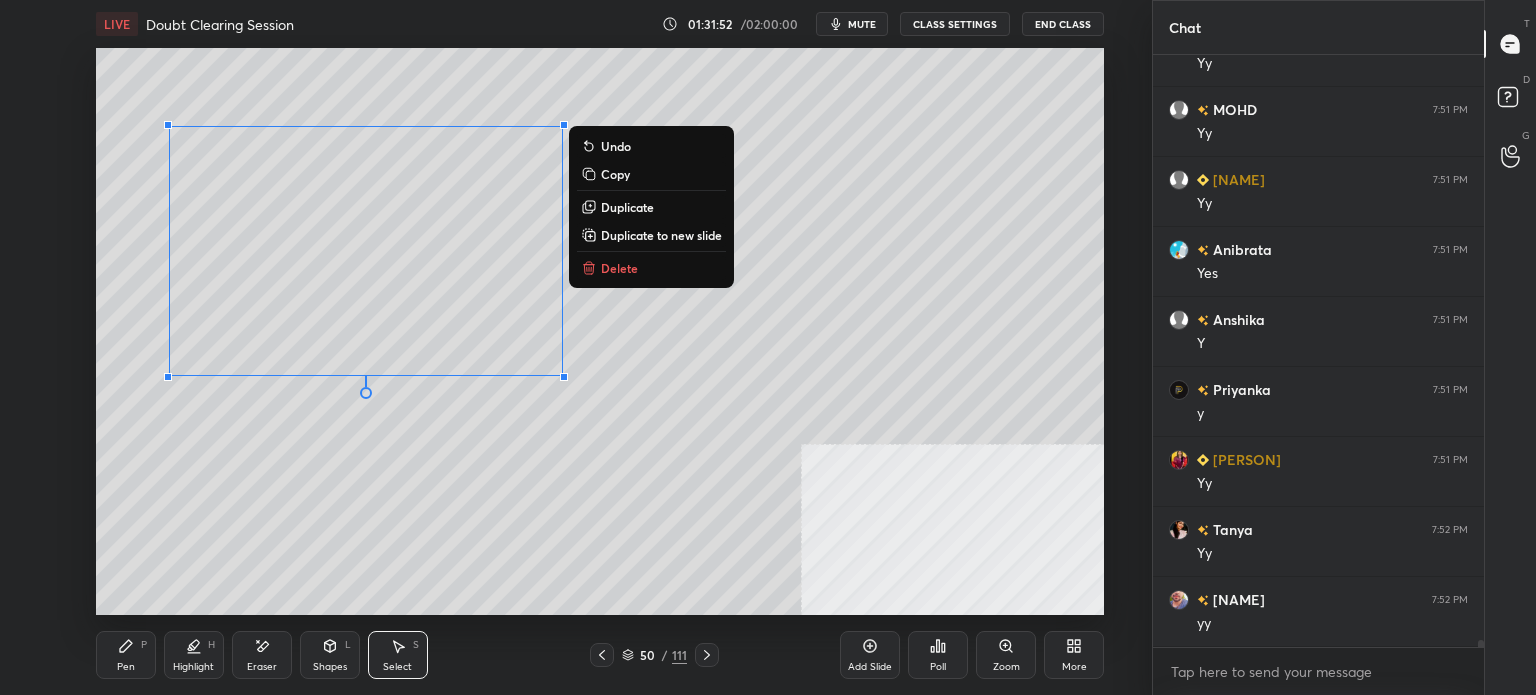 scroll, scrollTop: 48650, scrollLeft: 0, axis: vertical 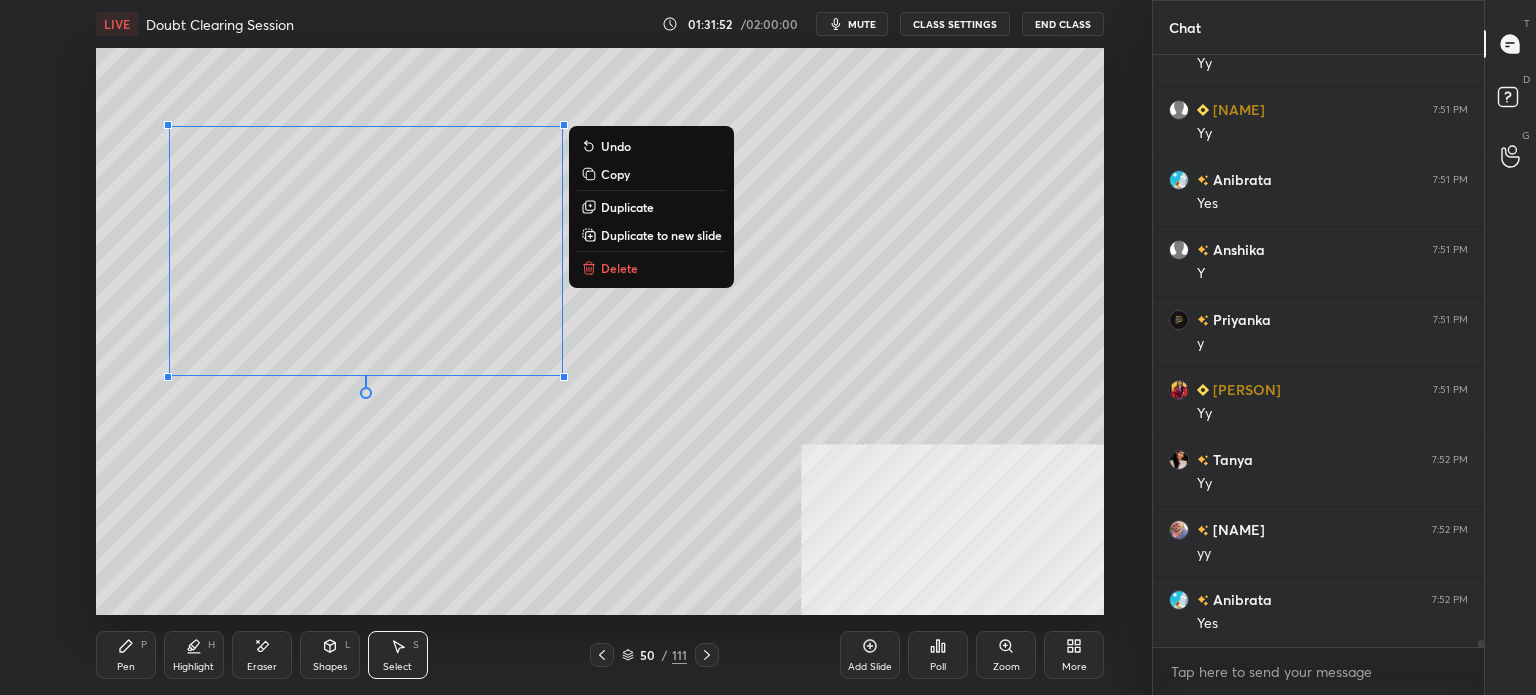 click on "Duplicate to new slide" at bounding box center (661, 235) 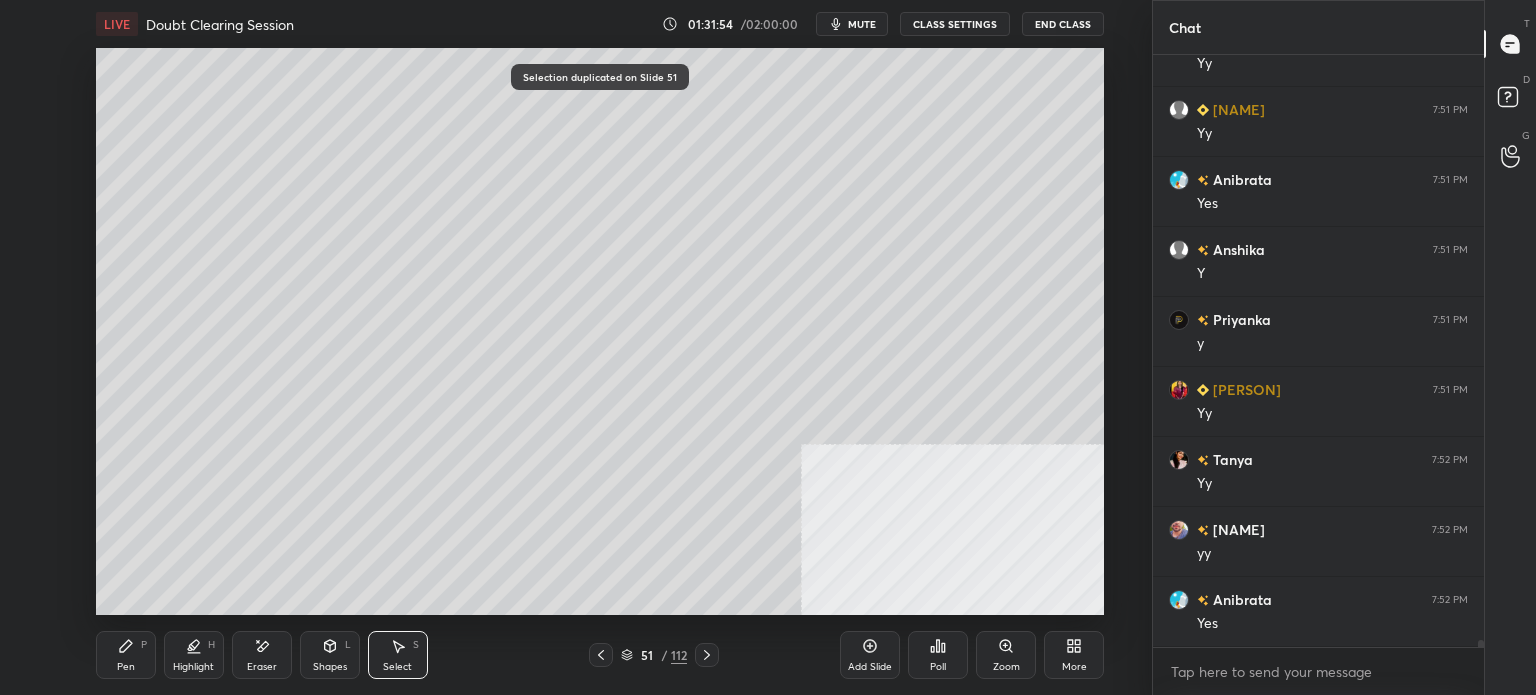 click on "Eraser" at bounding box center (262, 655) 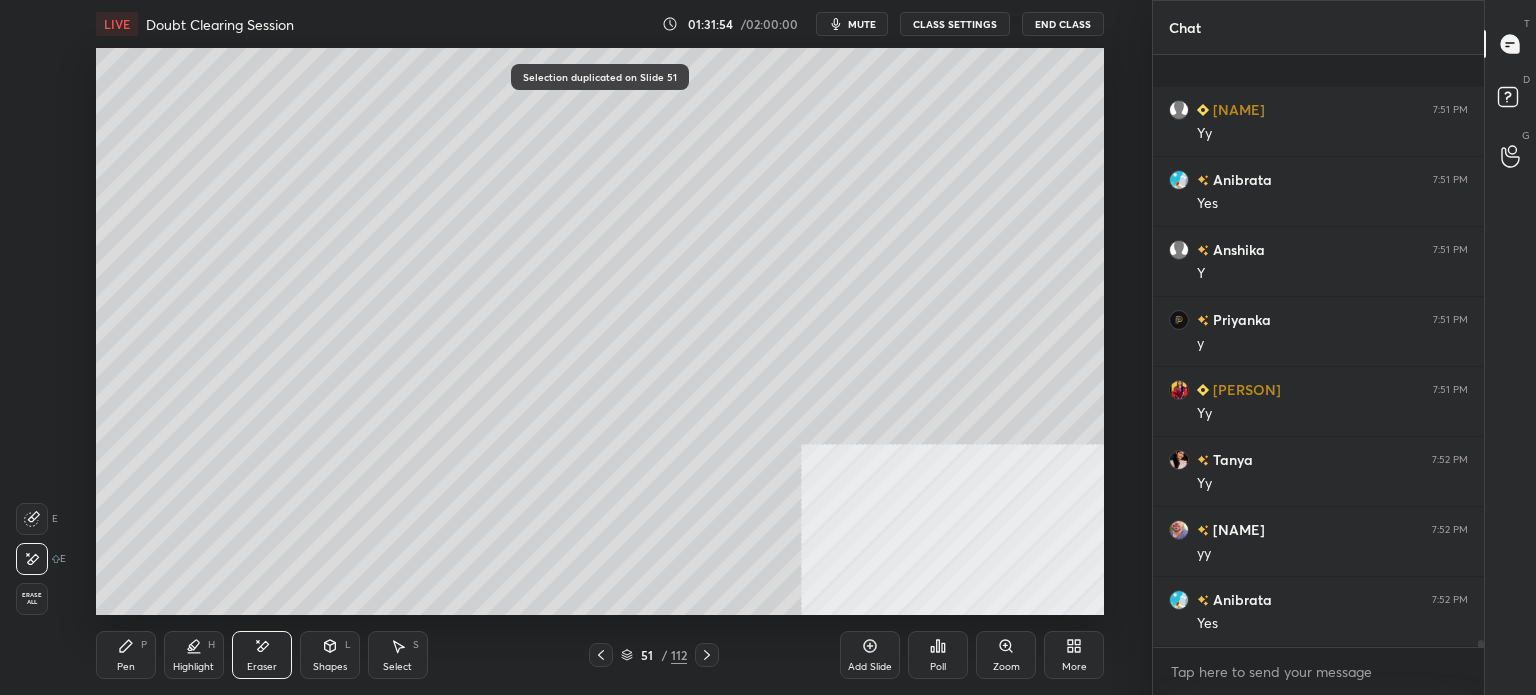 scroll, scrollTop: 48790, scrollLeft: 0, axis: vertical 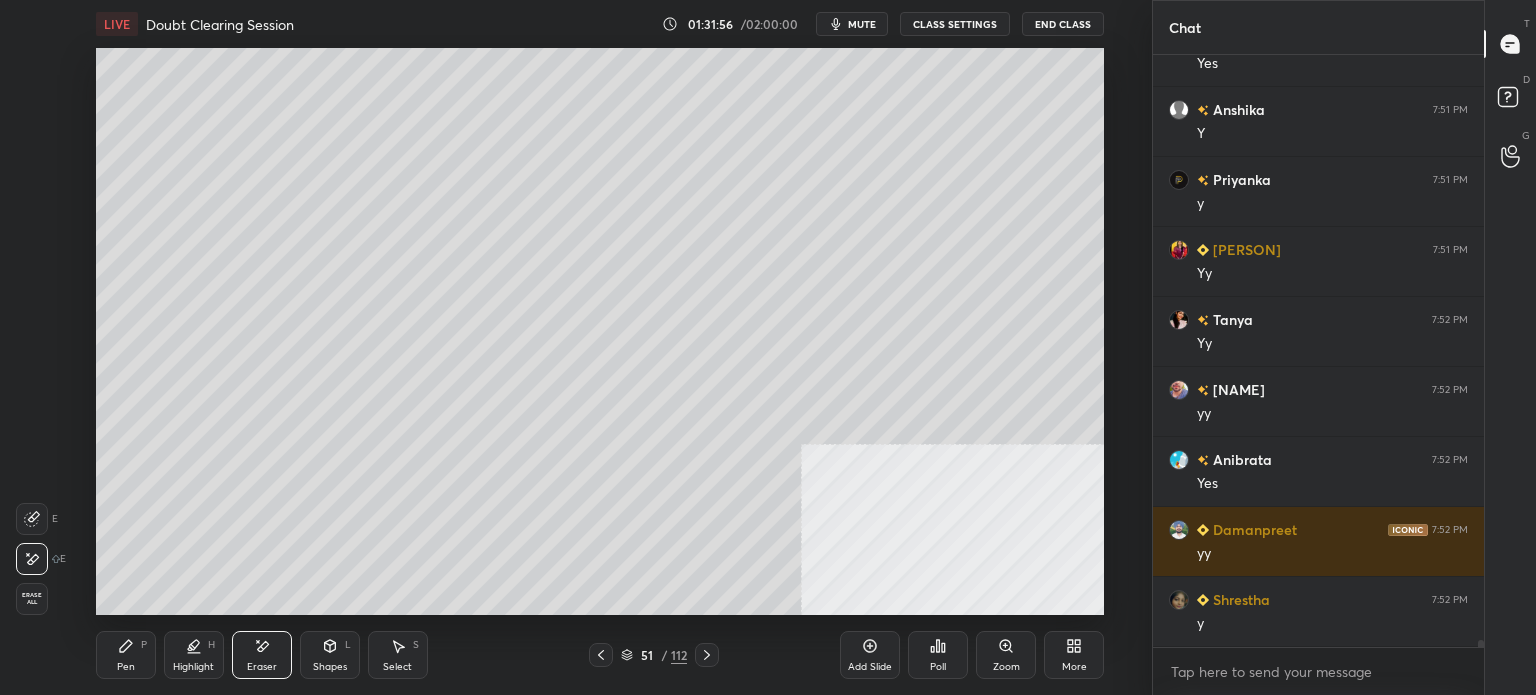 click on "Pen P" at bounding box center [126, 655] 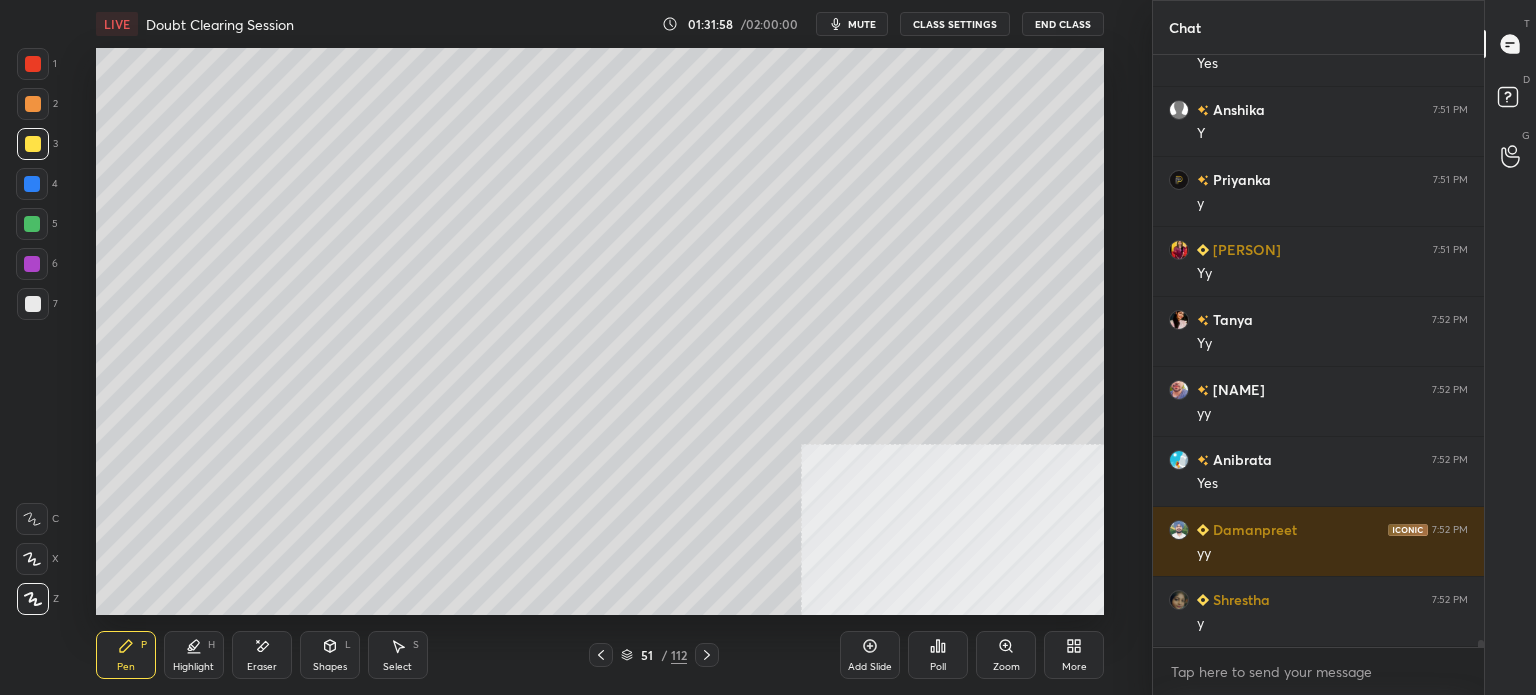 click on "Select S" at bounding box center [398, 655] 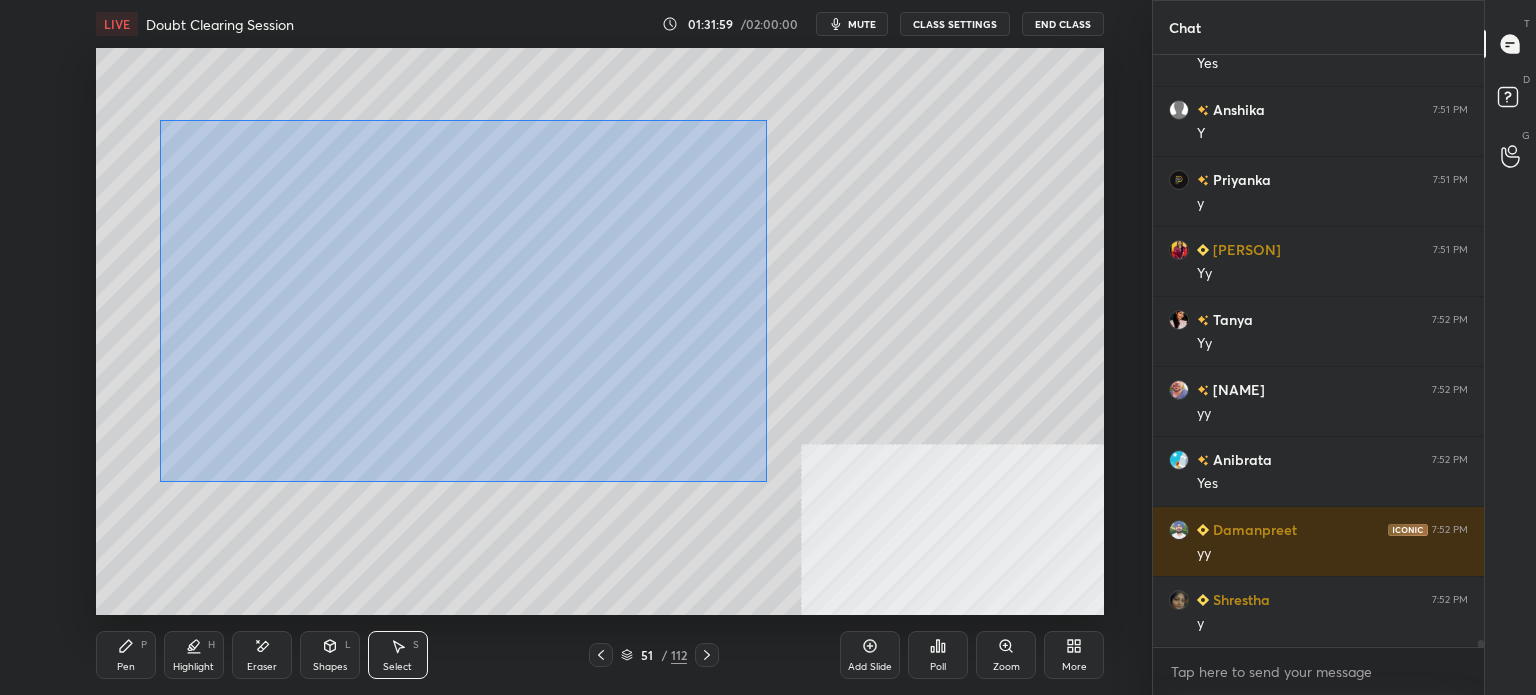 drag, startPoint x: 180, startPoint y: 128, endPoint x: 773, endPoint y: 482, distance: 690.6265 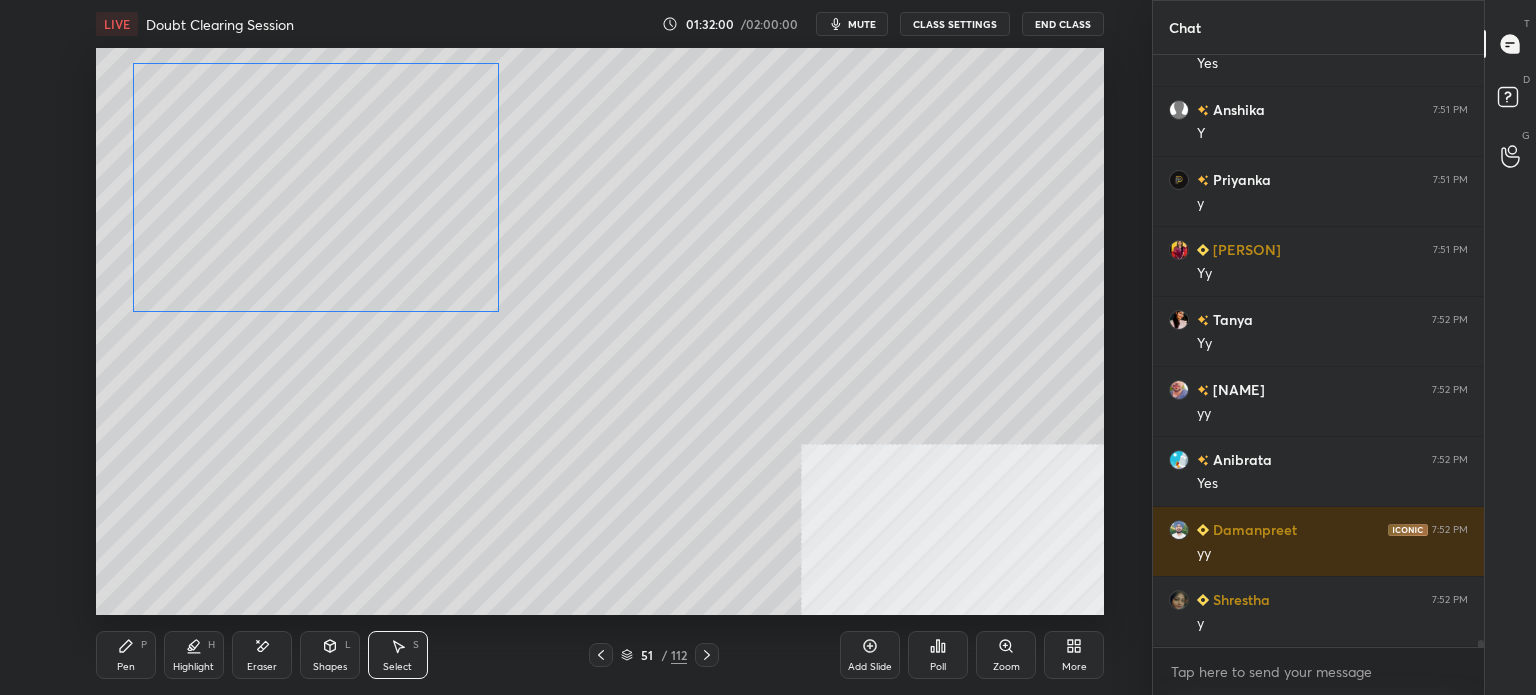 drag, startPoint x: 496, startPoint y: 319, endPoint x: 433, endPoint y: 256, distance: 89.09545 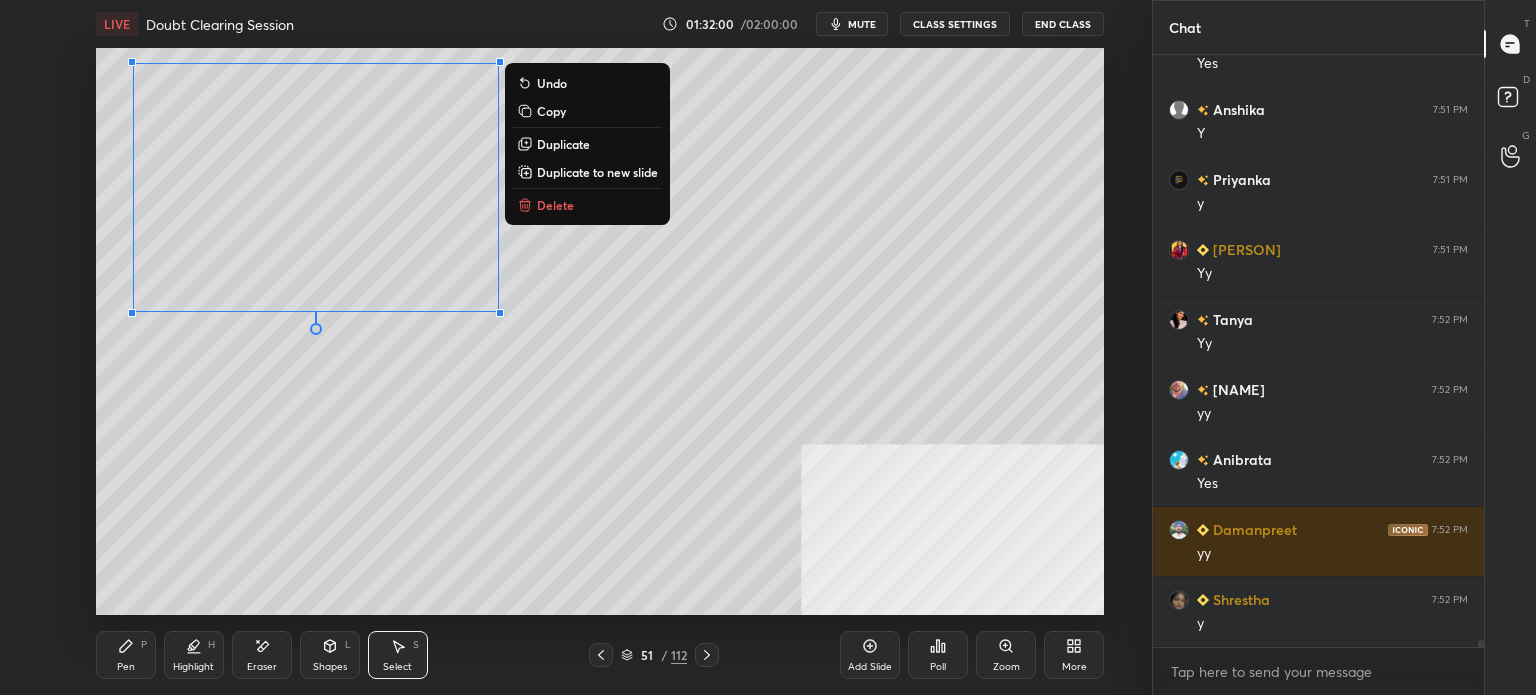 scroll, scrollTop: 48860, scrollLeft: 0, axis: vertical 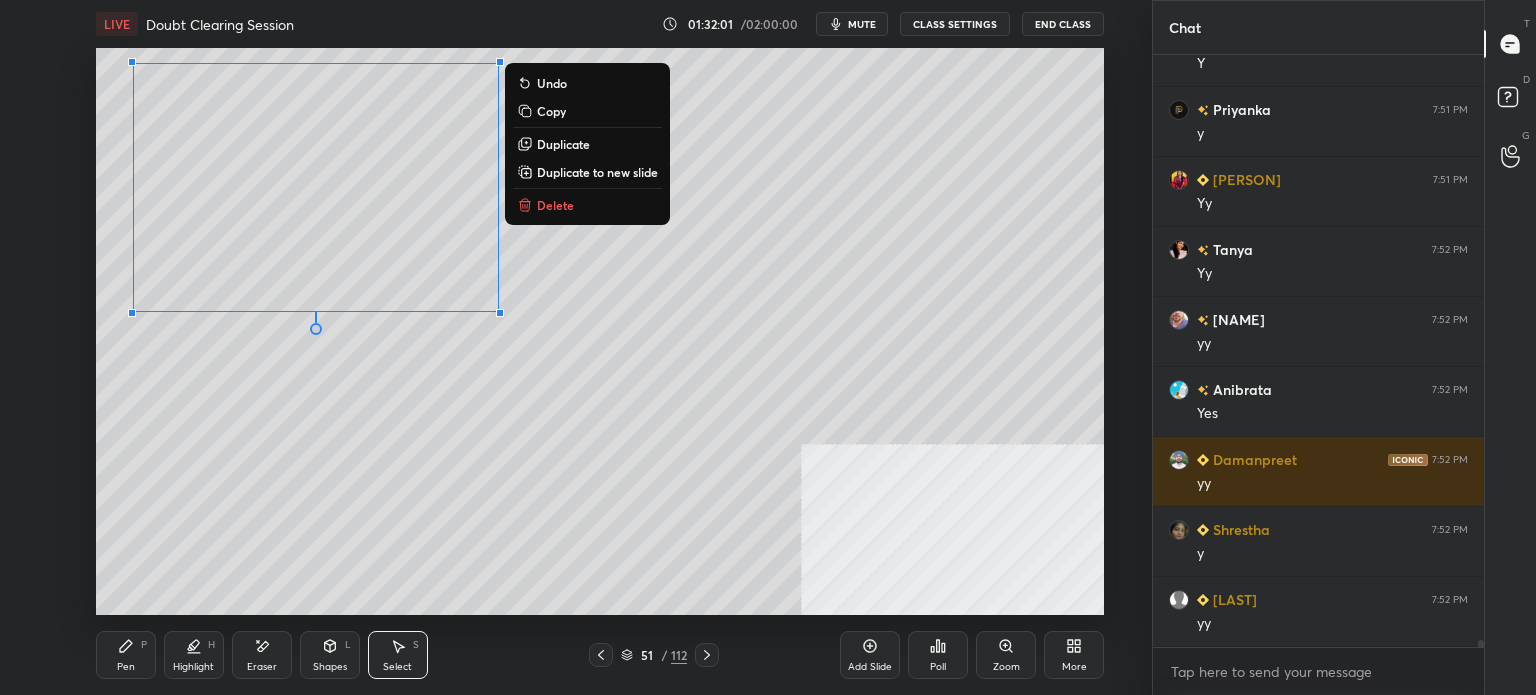 click on "Duplicate" at bounding box center [563, 144] 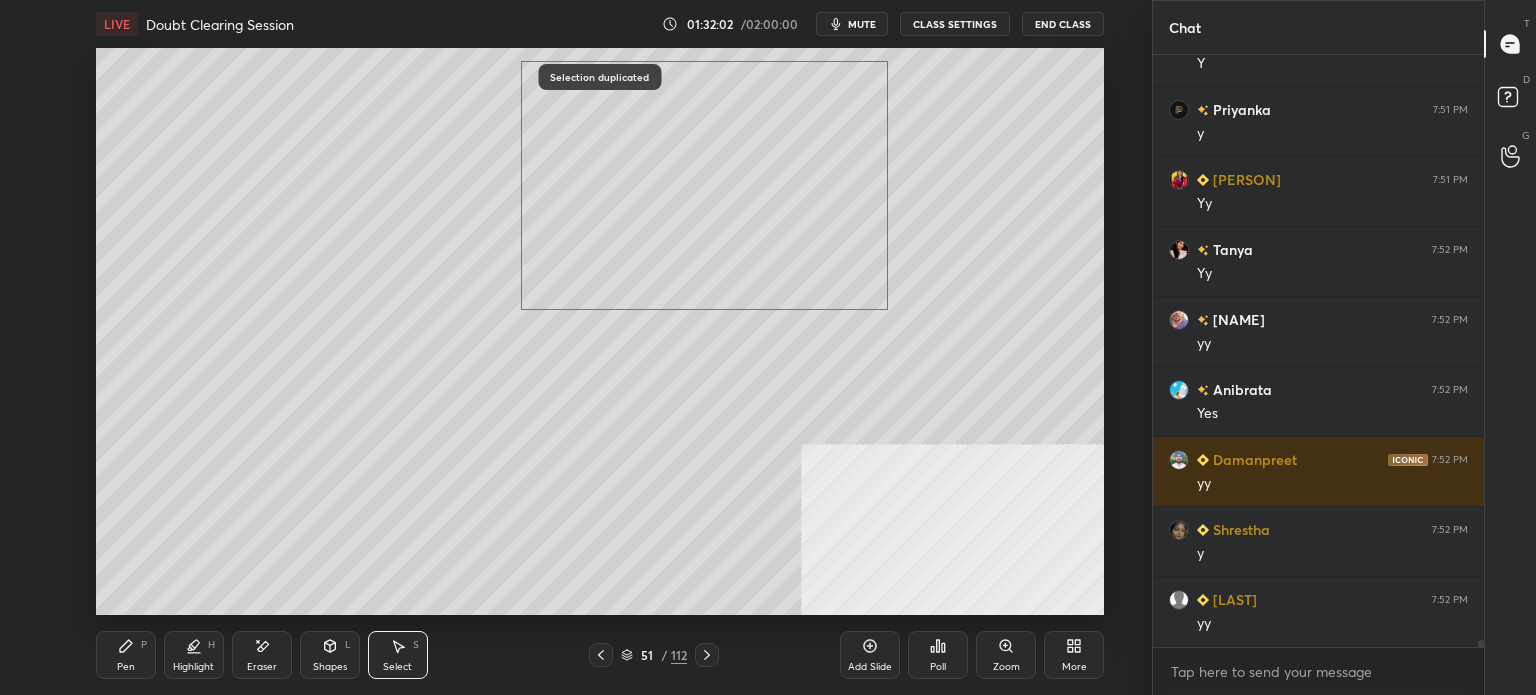 drag, startPoint x: 632, startPoint y: 173, endPoint x: 794, endPoint y: 163, distance: 162.30835 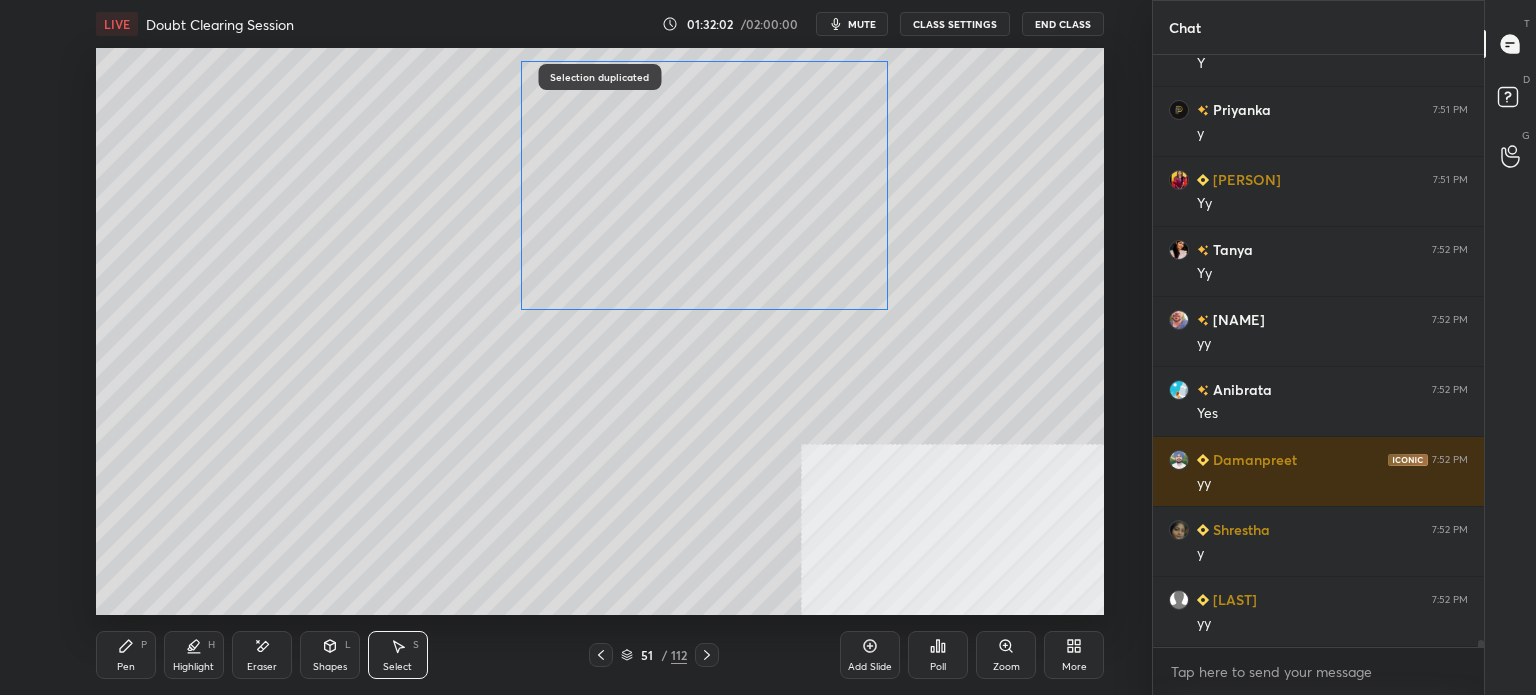 click on "0 ° Undo Copy Duplicate Duplicate to new slide Delete" at bounding box center [600, 331] 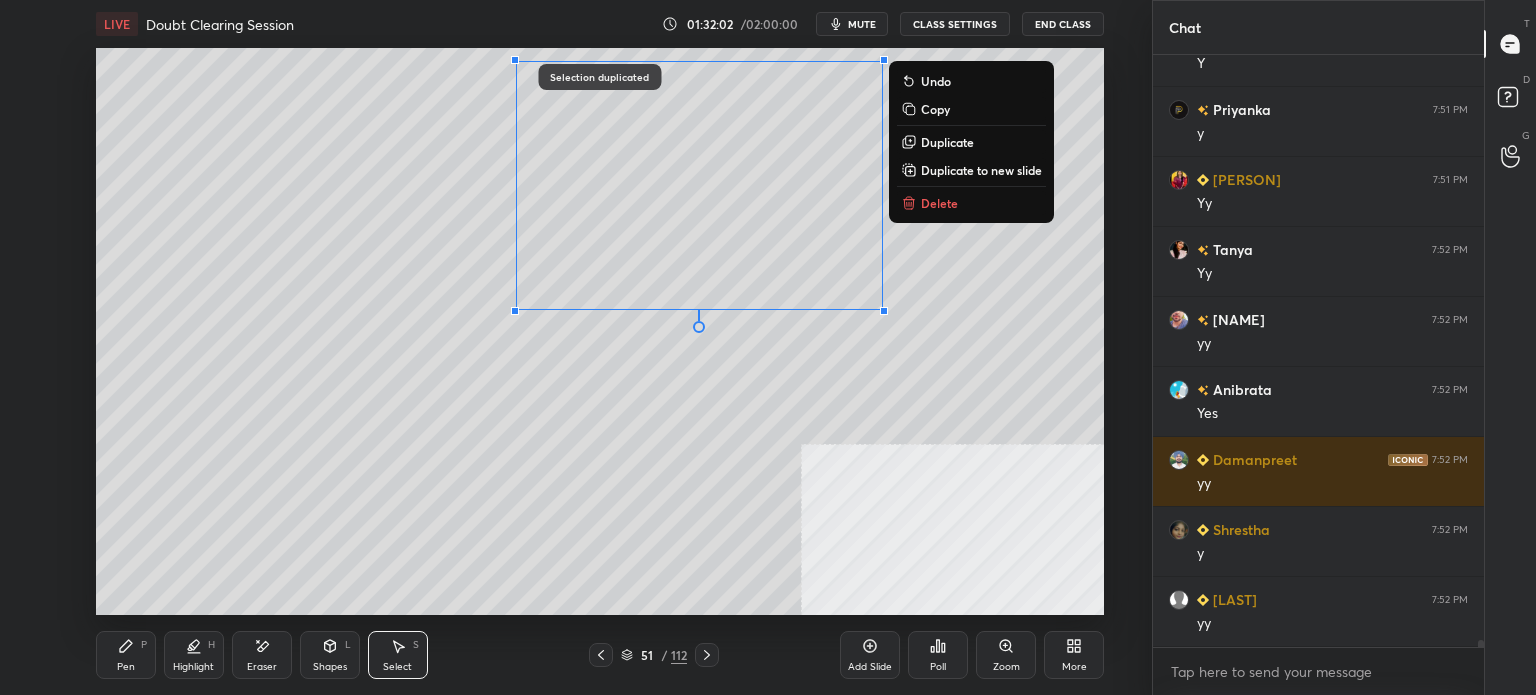 click on "Duplicate" at bounding box center [947, 142] 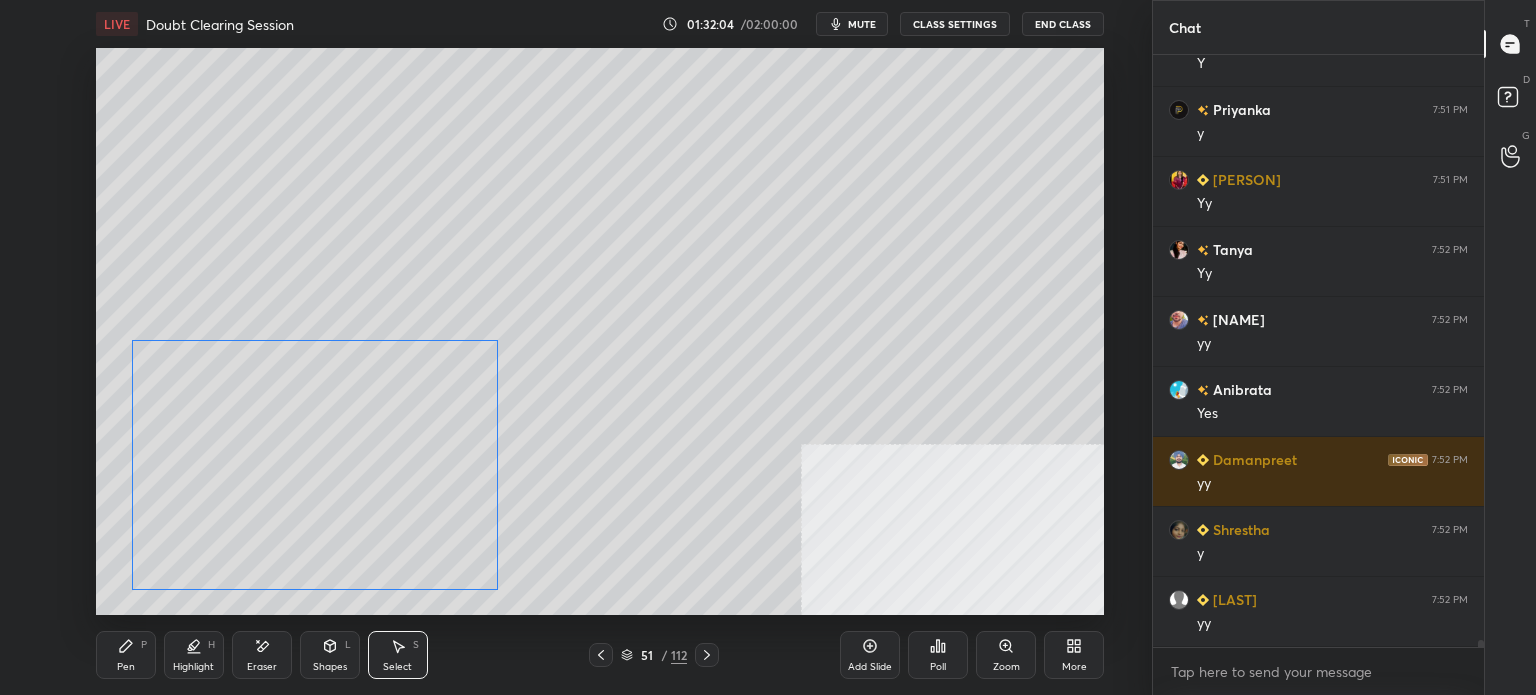 drag, startPoint x: 667, startPoint y: 244, endPoint x: 460, endPoint y: 441, distance: 285.75864 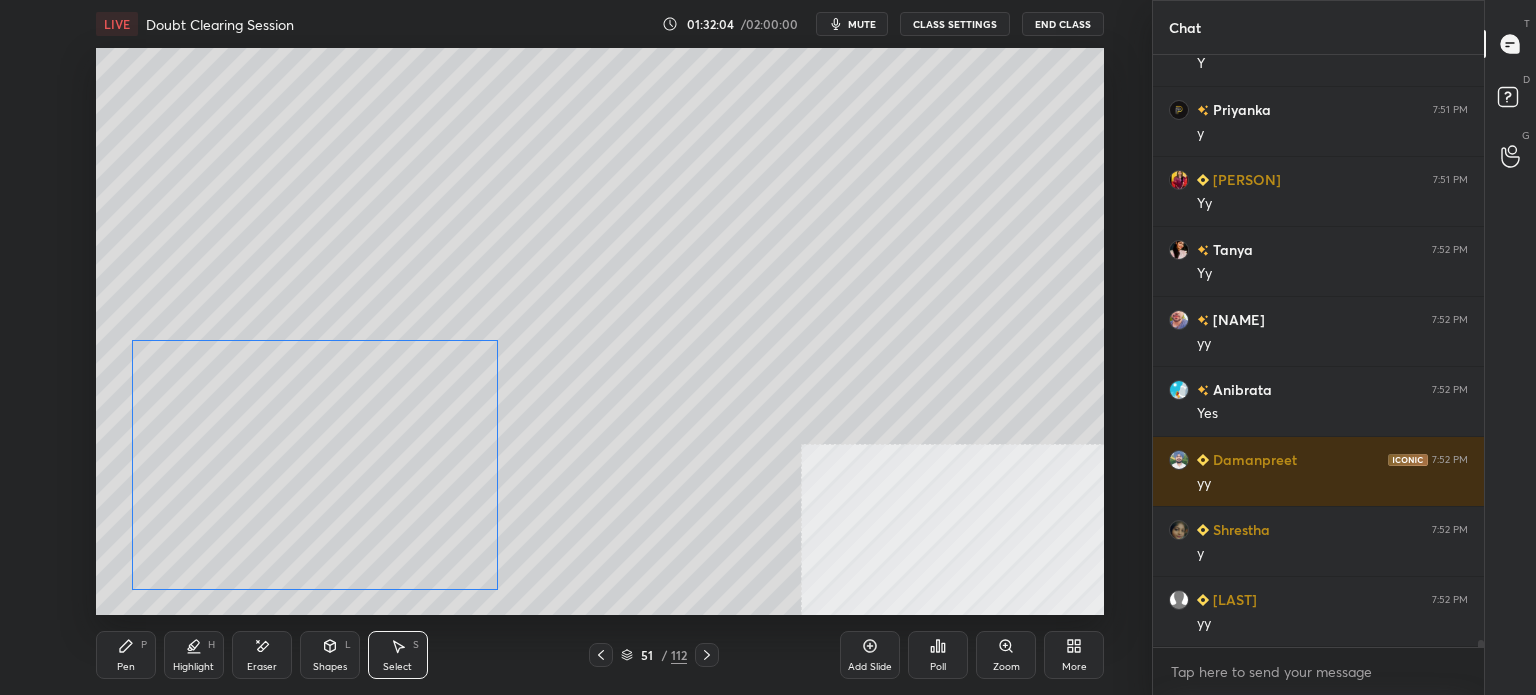 click on "0 ° Undo Copy Duplicate Duplicate to new slide Delete" at bounding box center [600, 331] 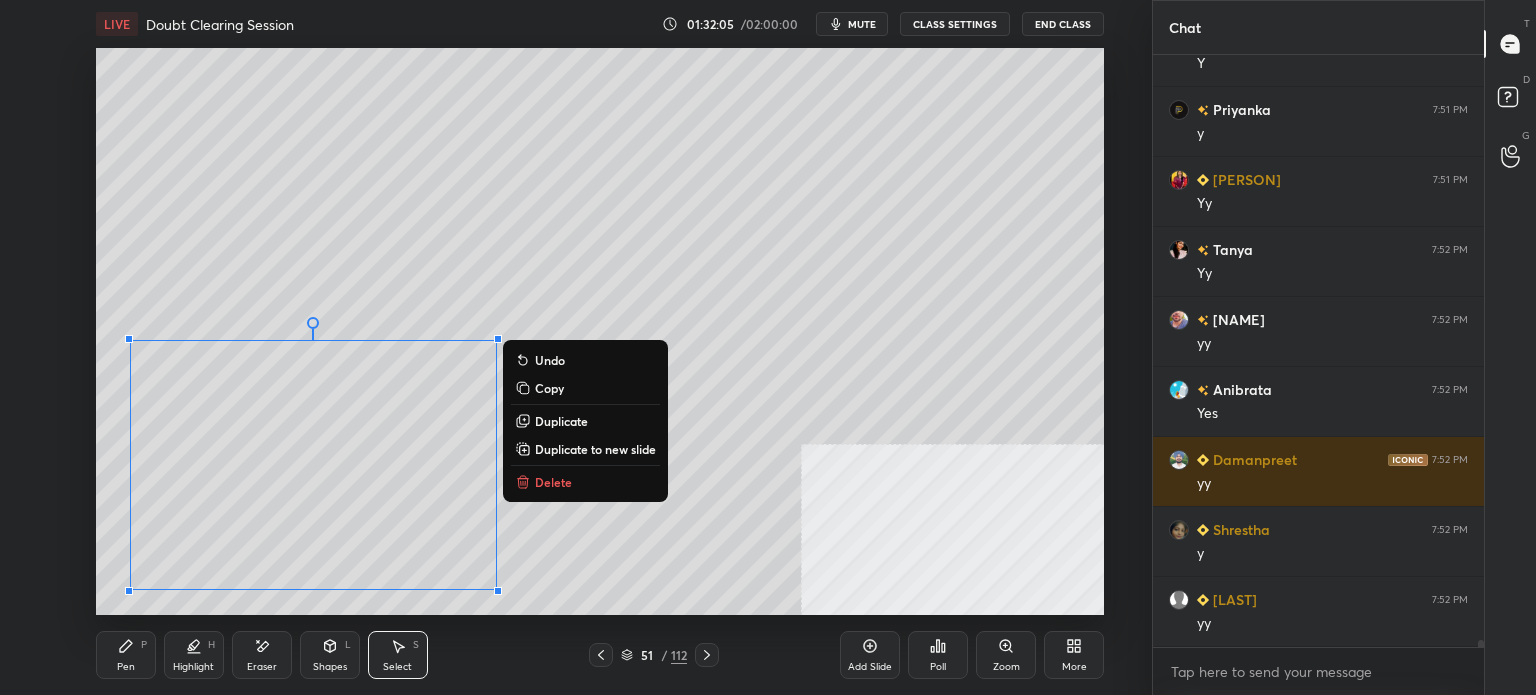 click on "Duplicate" at bounding box center (561, 421) 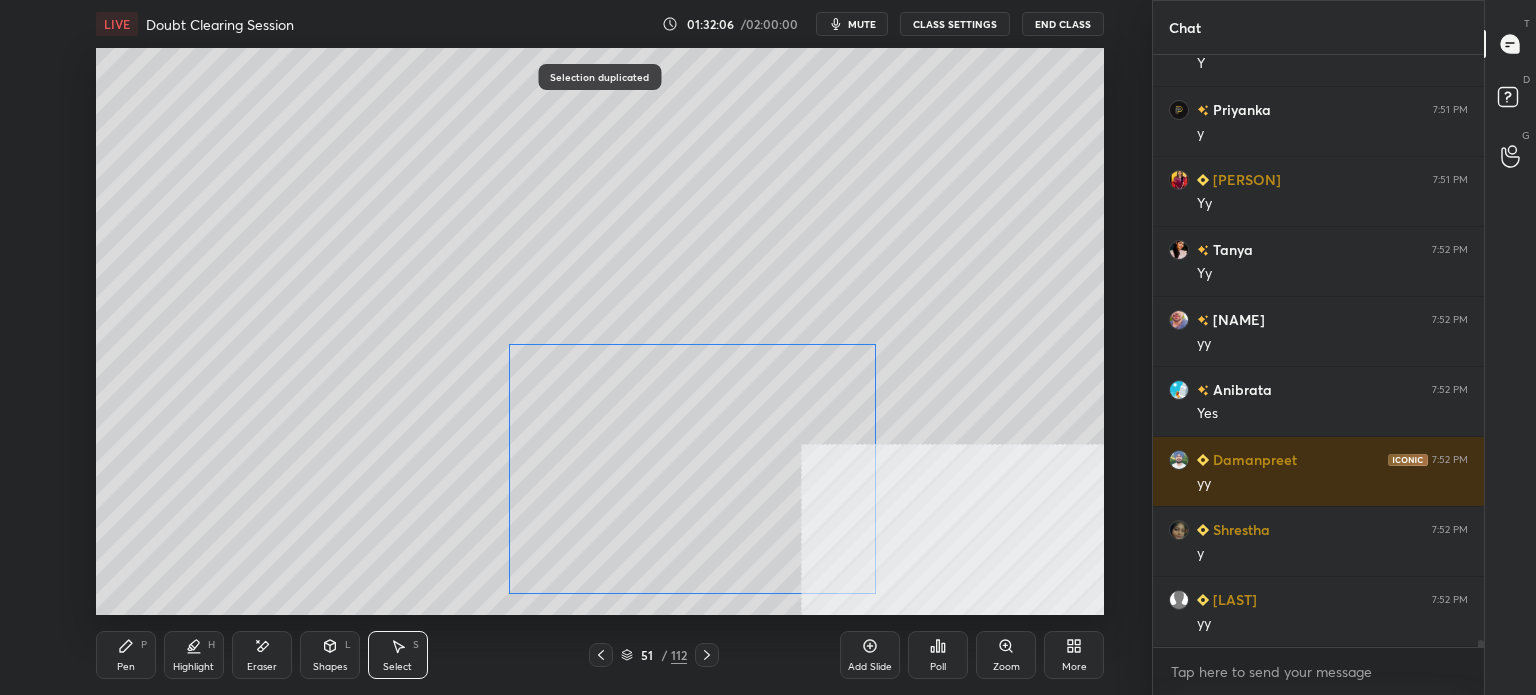 drag, startPoint x: 321, startPoint y: 461, endPoint x: 503, endPoint y: 491, distance: 184.45596 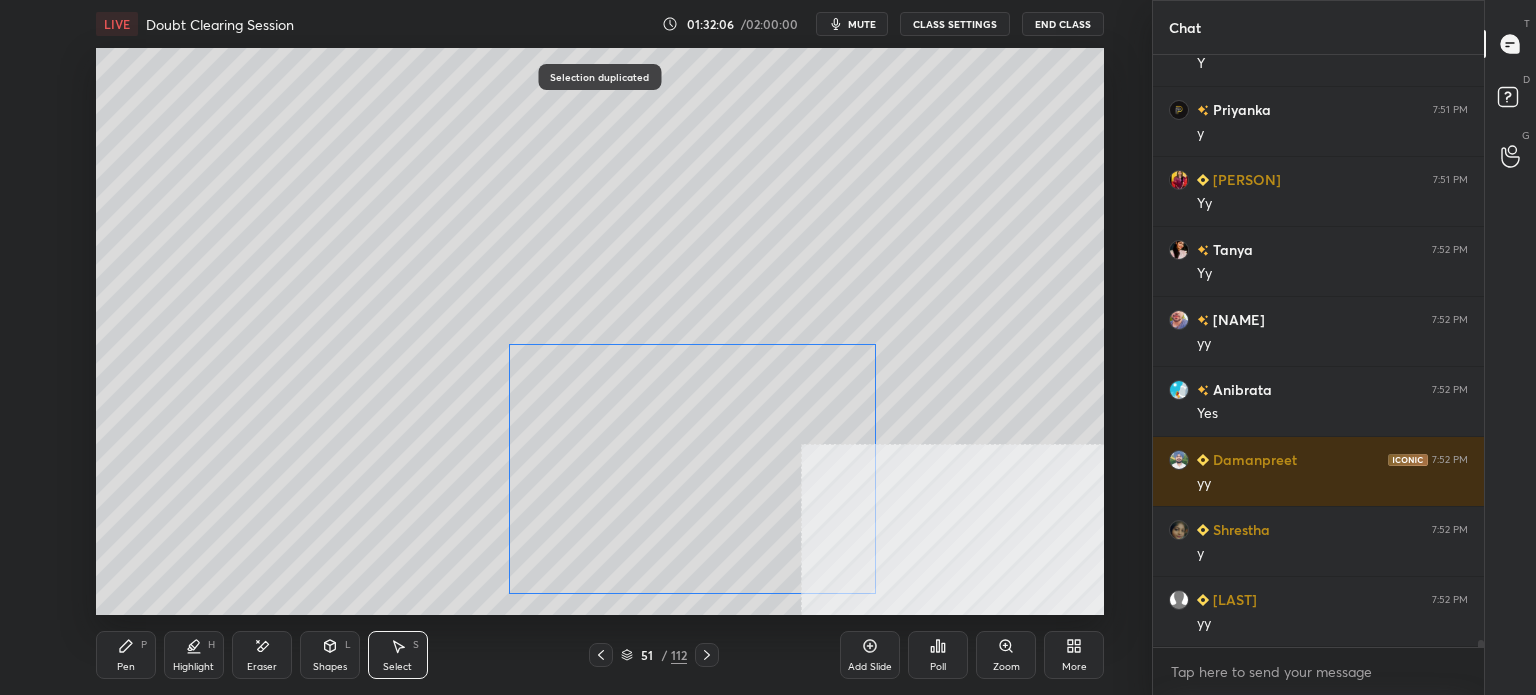 click on "0 ° Undo Copy Duplicate Duplicate to new slide Delete" at bounding box center (600, 331) 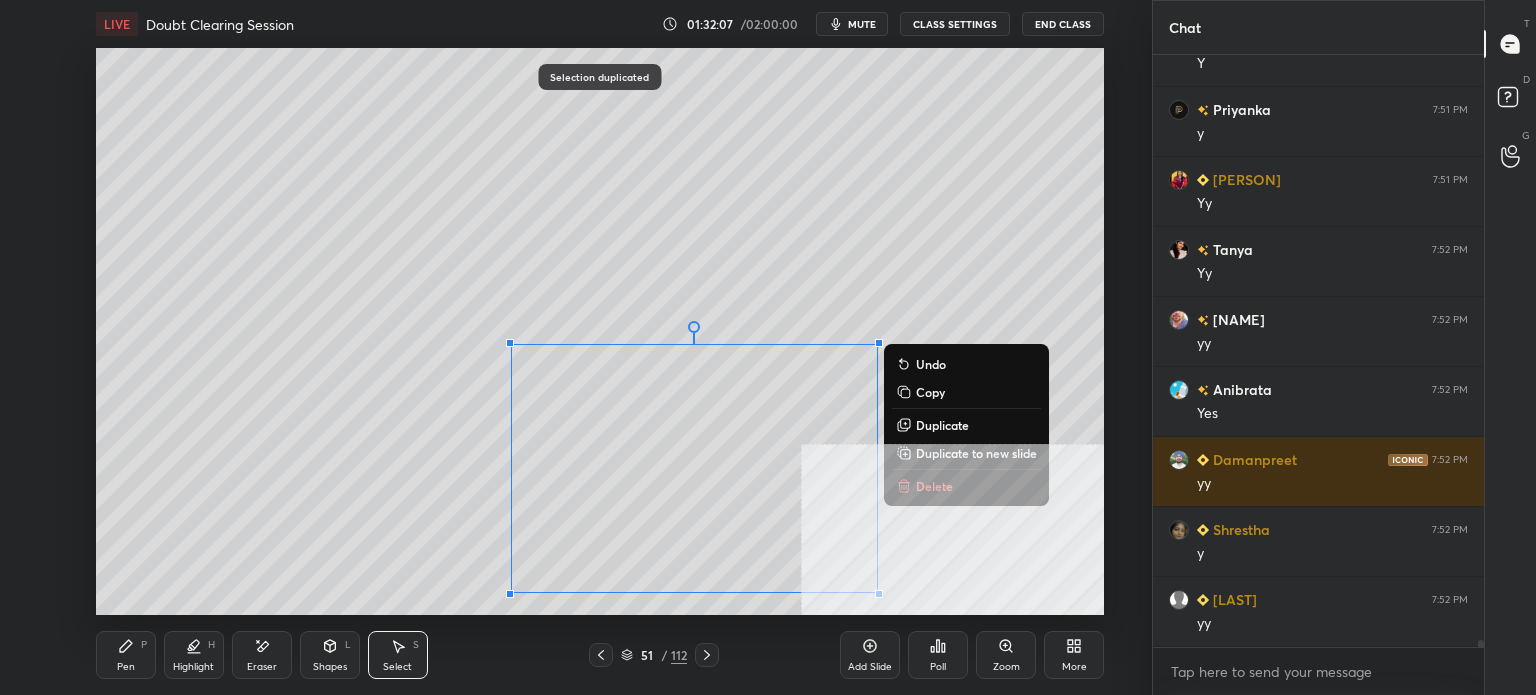 click 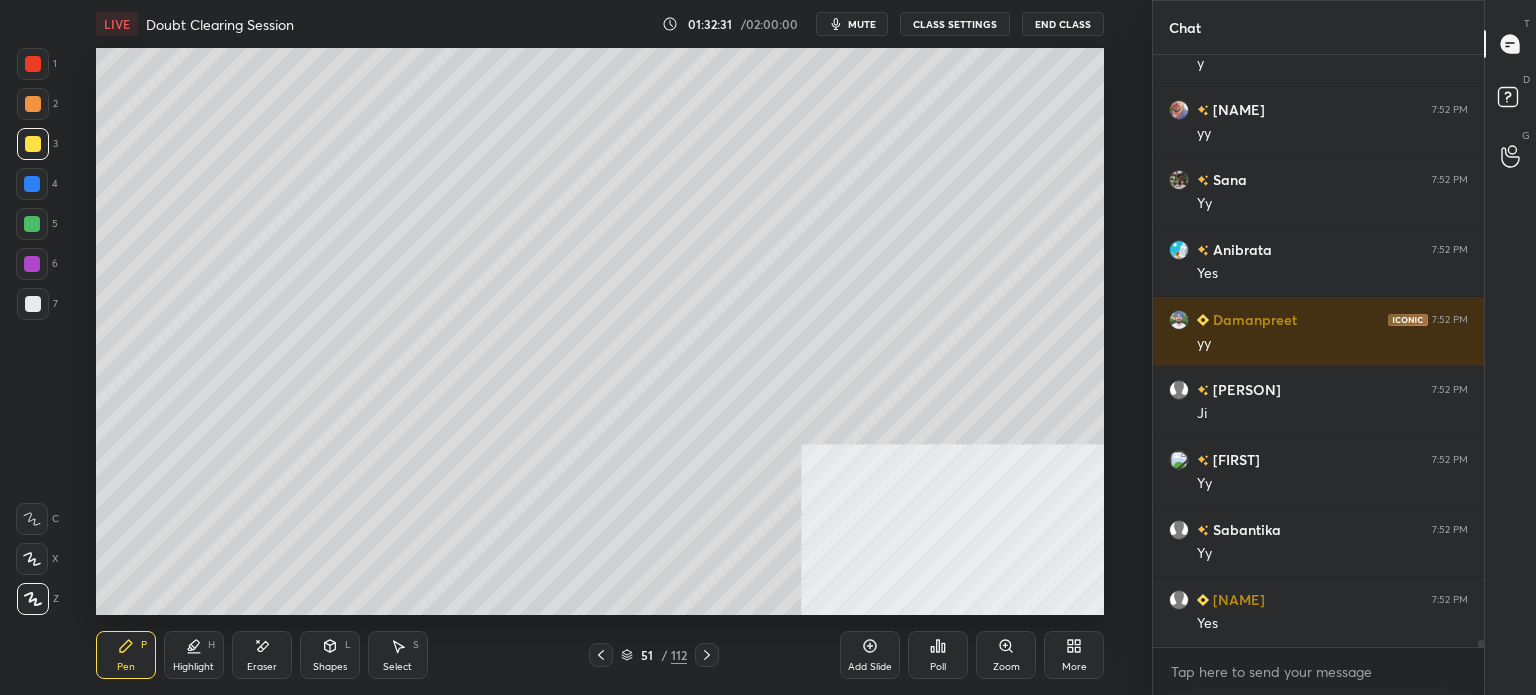 scroll, scrollTop: 49840, scrollLeft: 0, axis: vertical 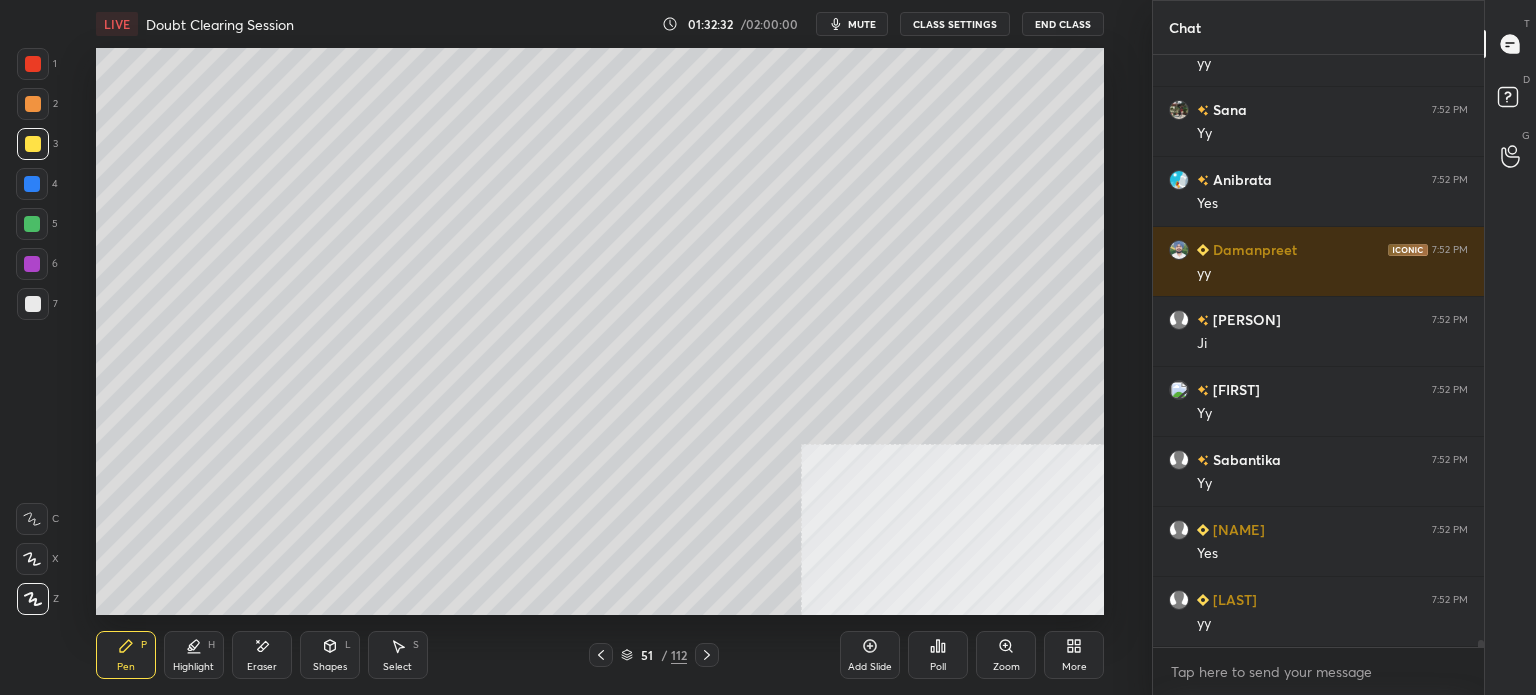 drag, startPoint x: 272, startPoint y: 657, endPoint x: 261, endPoint y: 619, distance: 39.56008 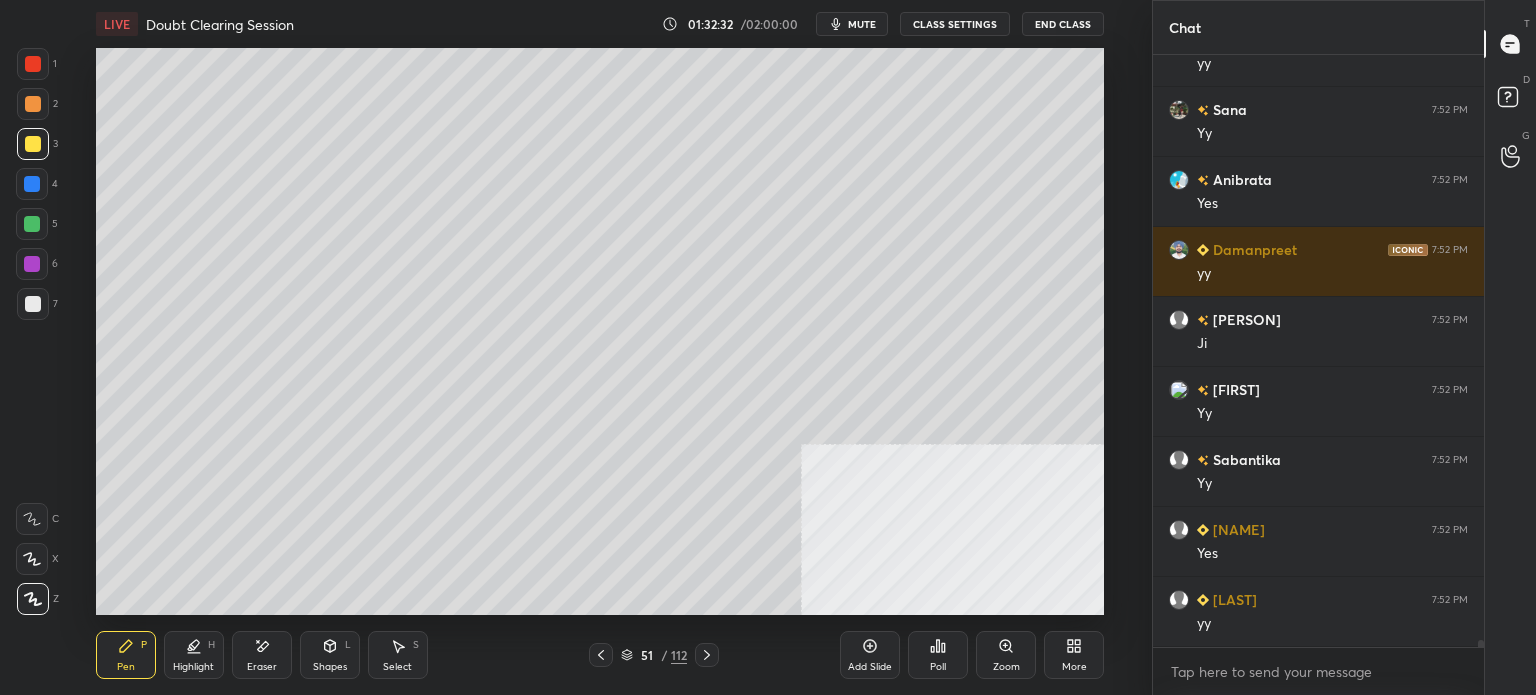 click on "Eraser" at bounding box center (262, 655) 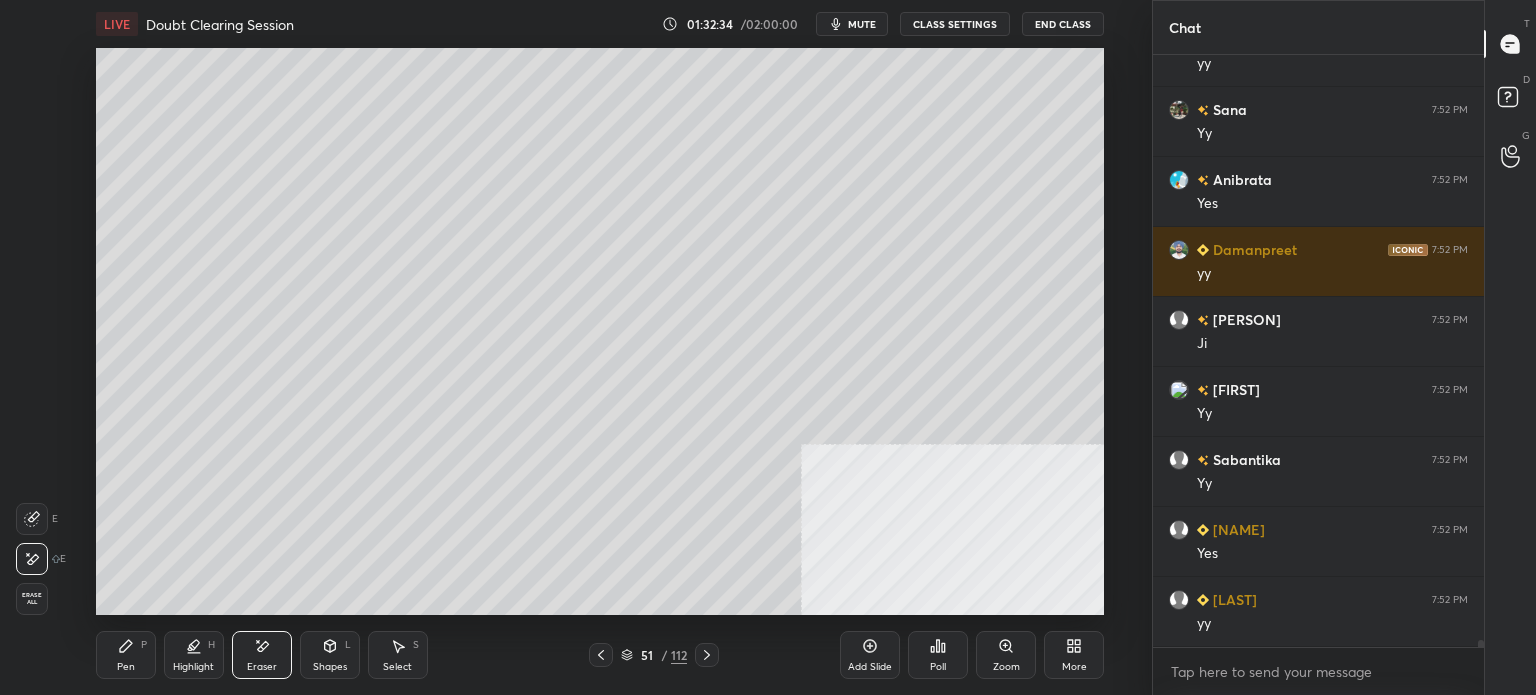 scroll, scrollTop: 49910, scrollLeft: 0, axis: vertical 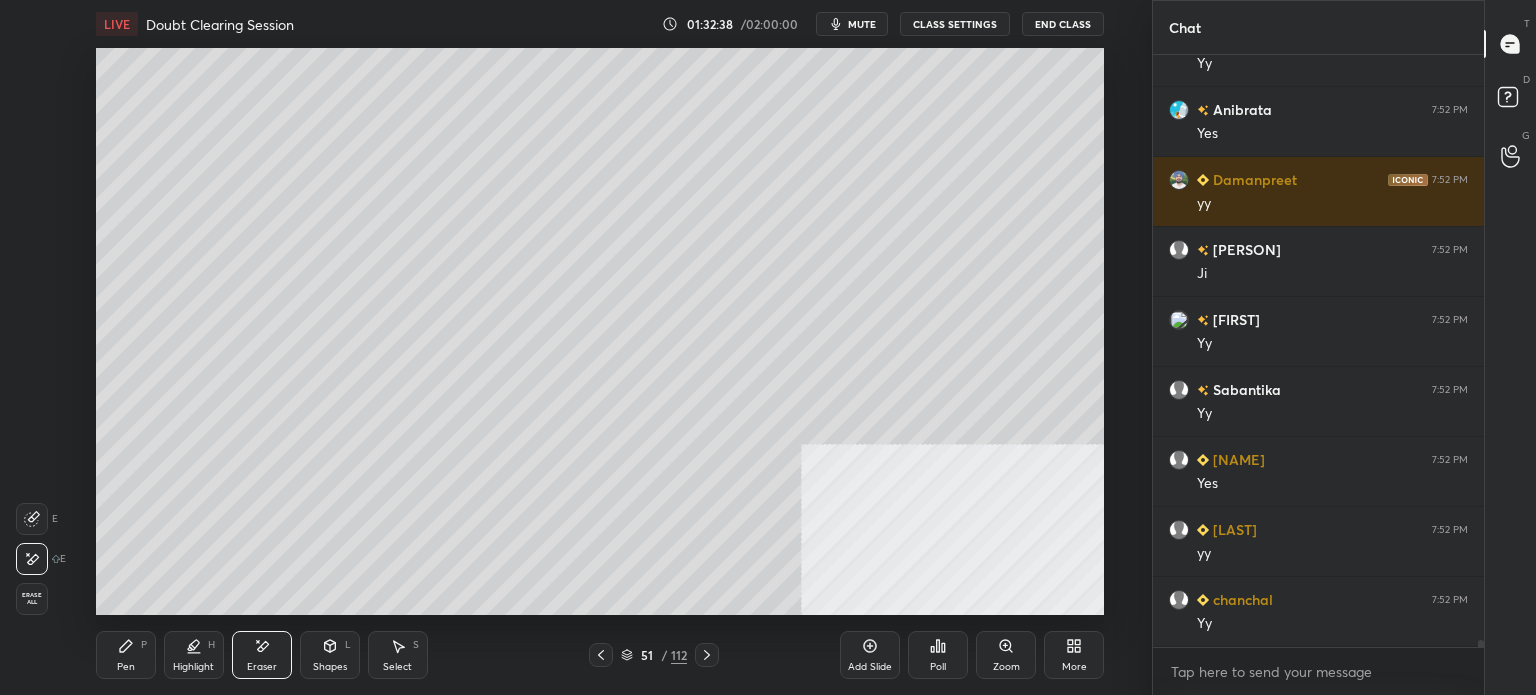 click on "Pen P" at bounding box center [126, 655] 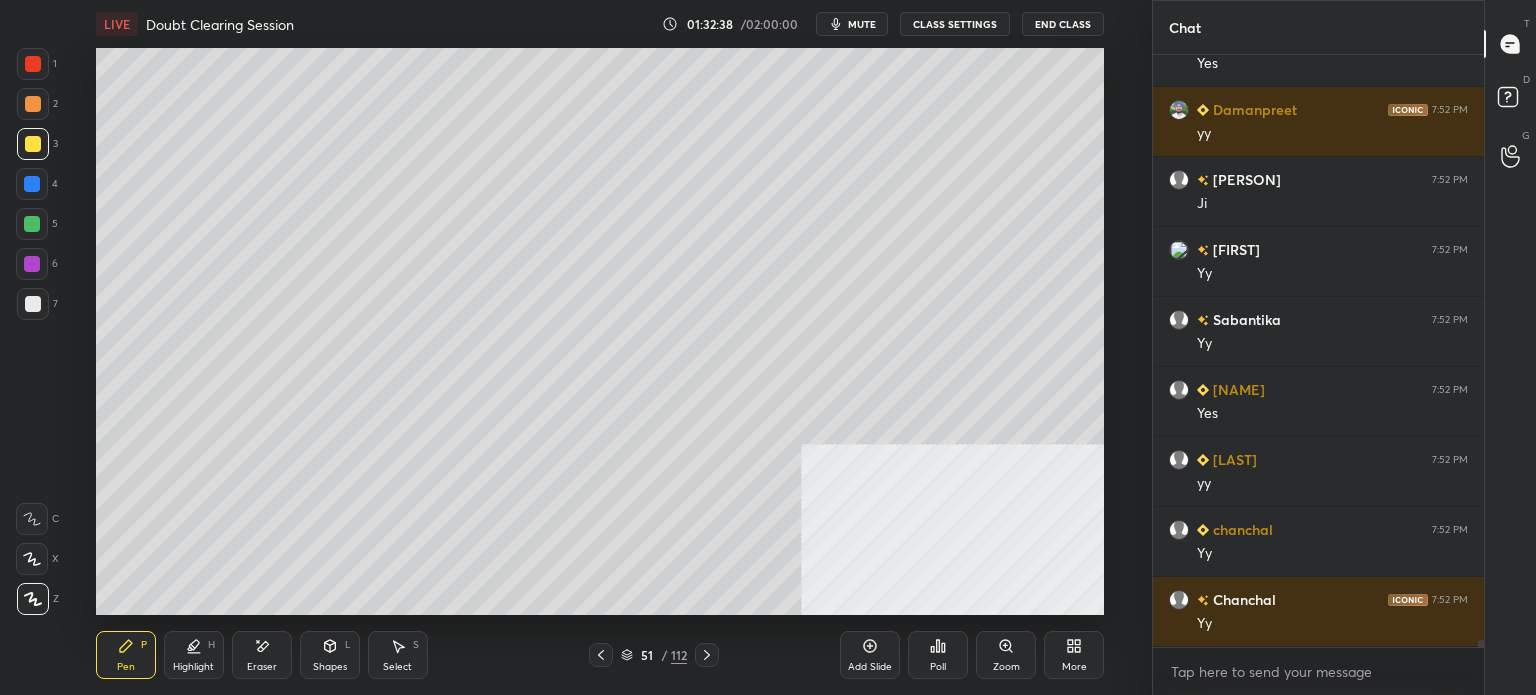 click at bounding box center [33, 304] 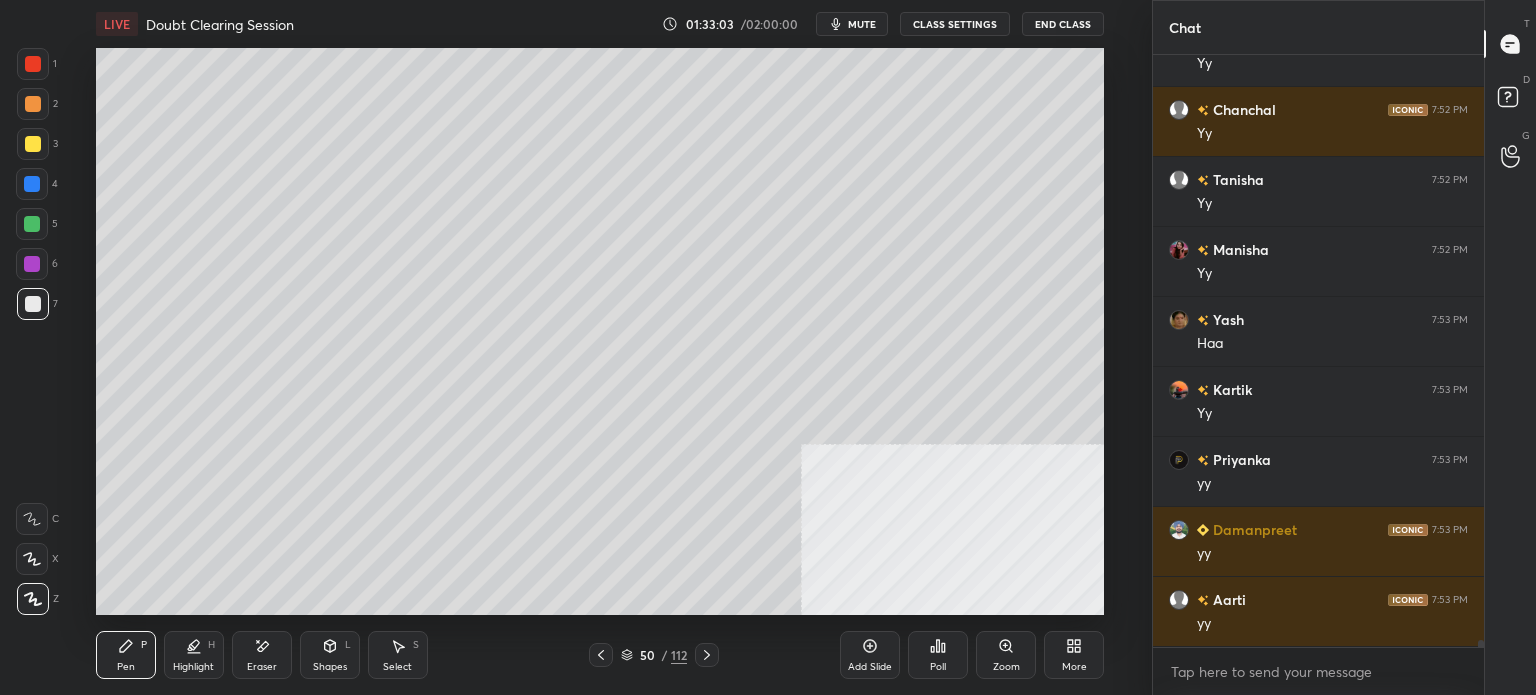 scroll, scrollTop: 50540, scrollLeft: 0, axis: vertical 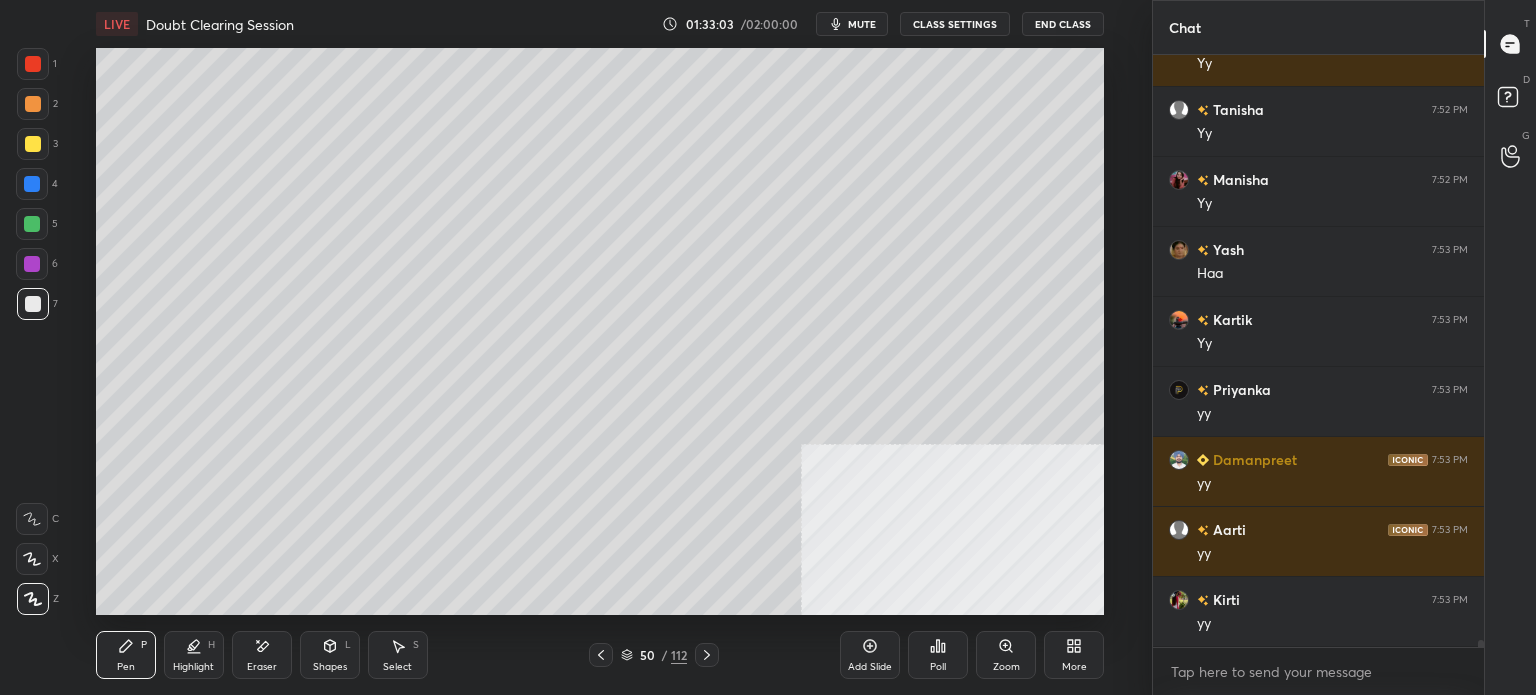 click on "Eraser" at bounding box center (262, 667) 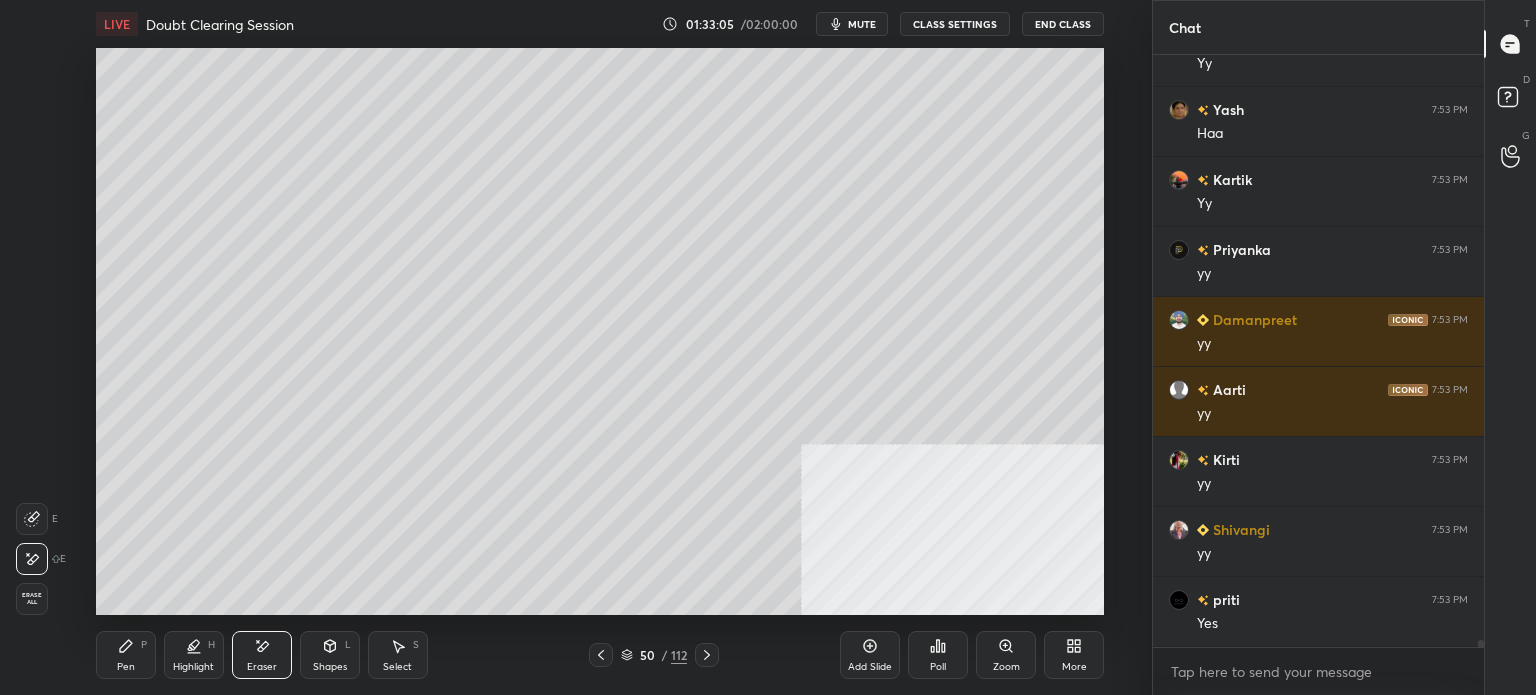 scroll, scrollTop: 50750, scrollLeft: 0, axis: vertical 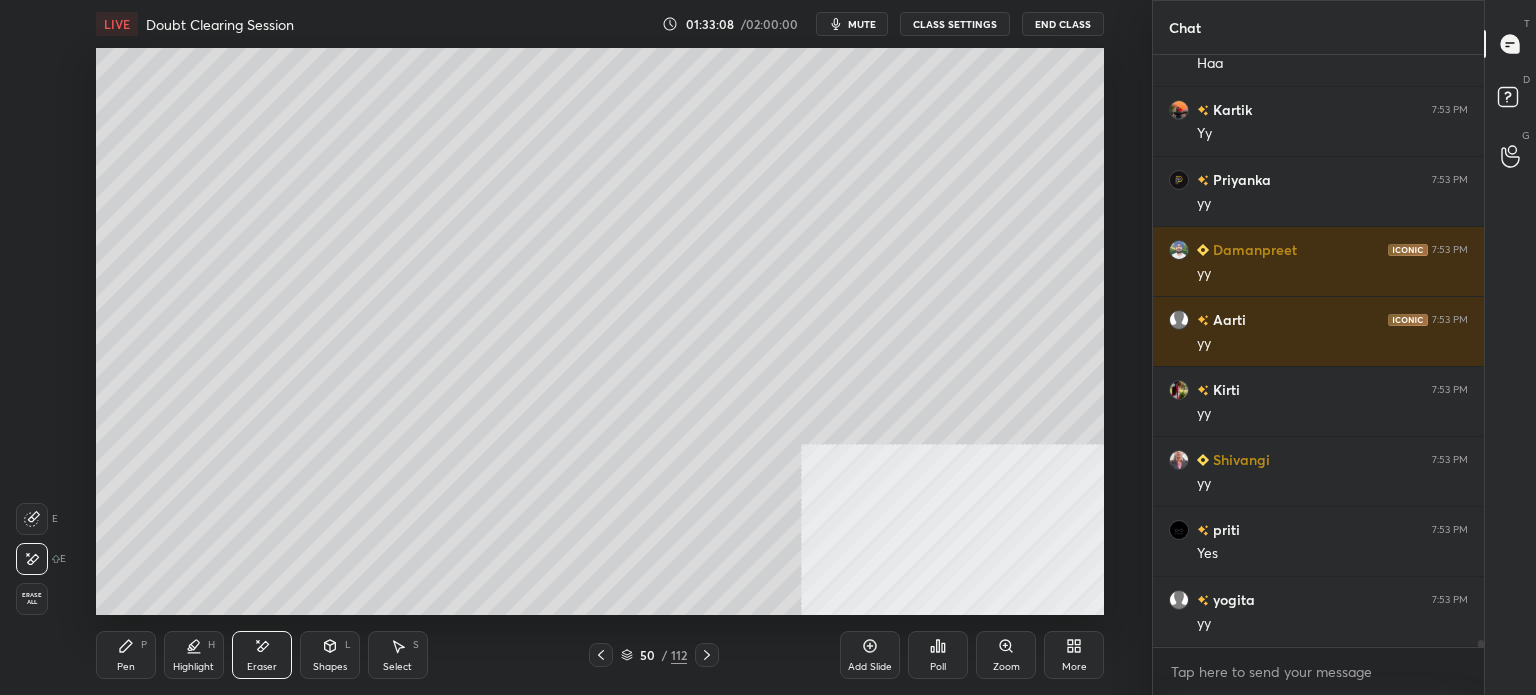 click on "Pen P" at bounding box center (126, 655) 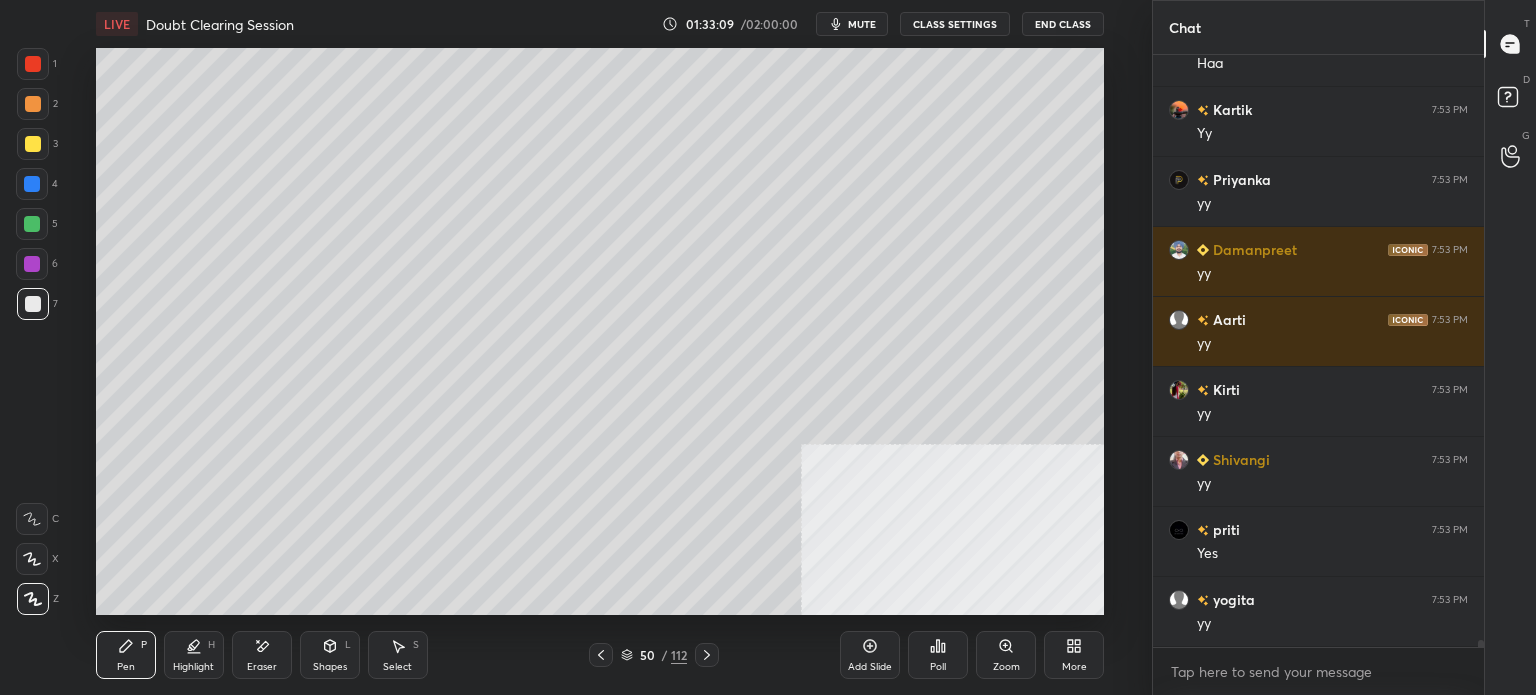 click at bounding box center (33, 144) 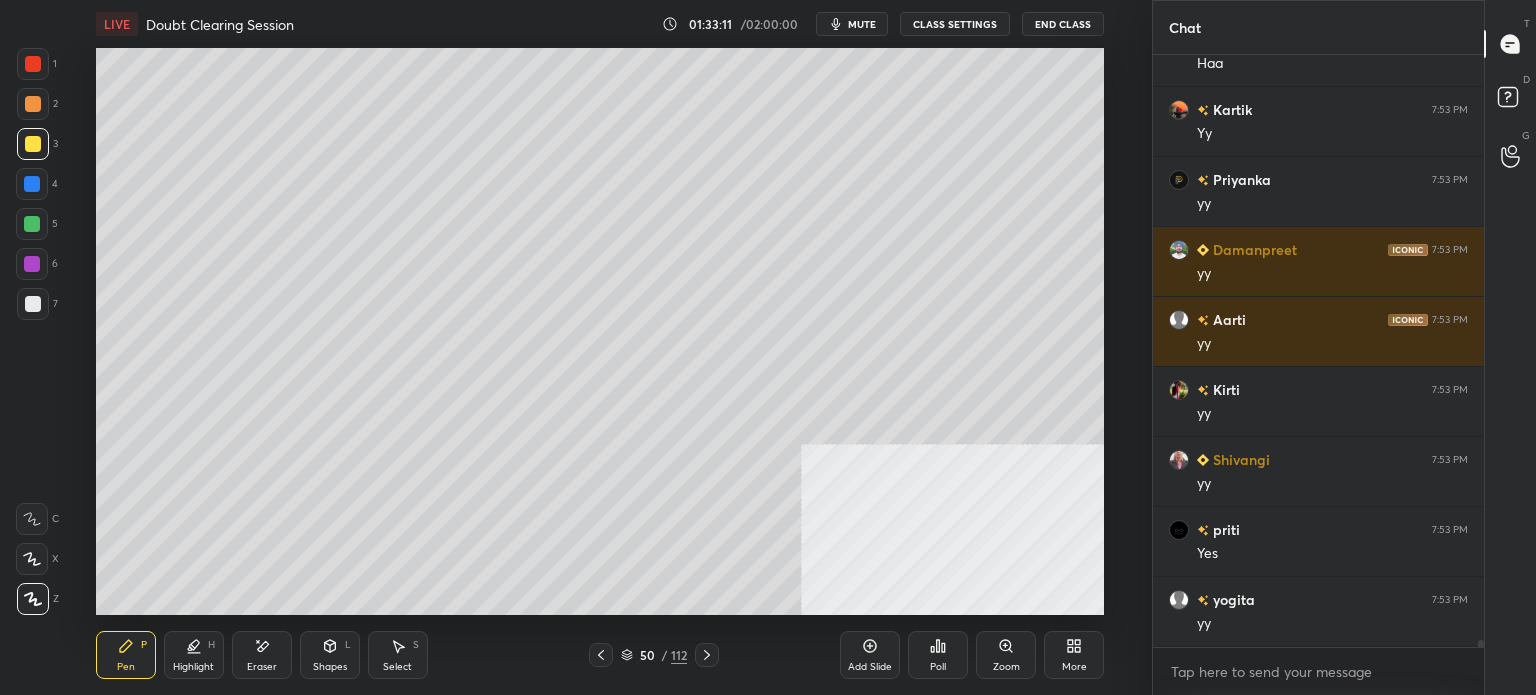 click at bounding box center (33, 304) 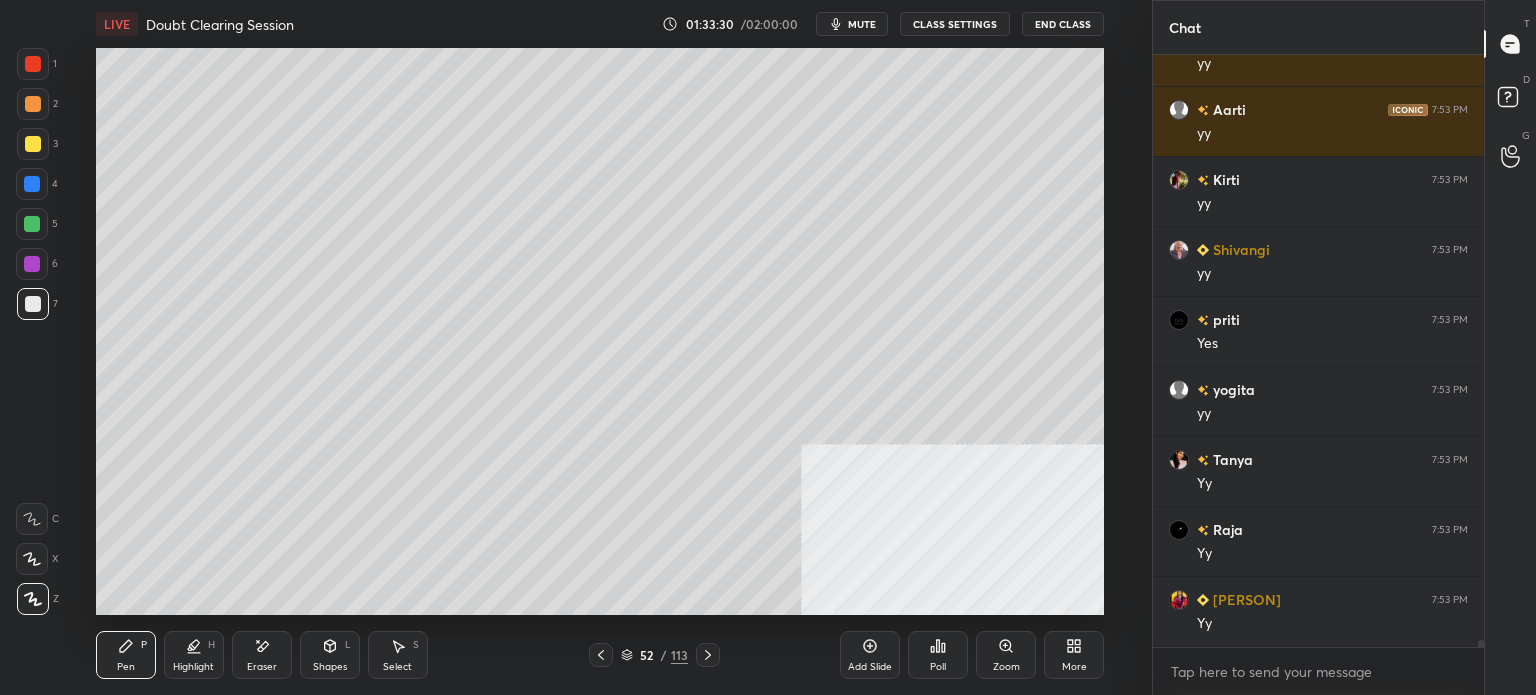 scroll, scrollTop: 51030, scrollLeft: 0, axis: vertical 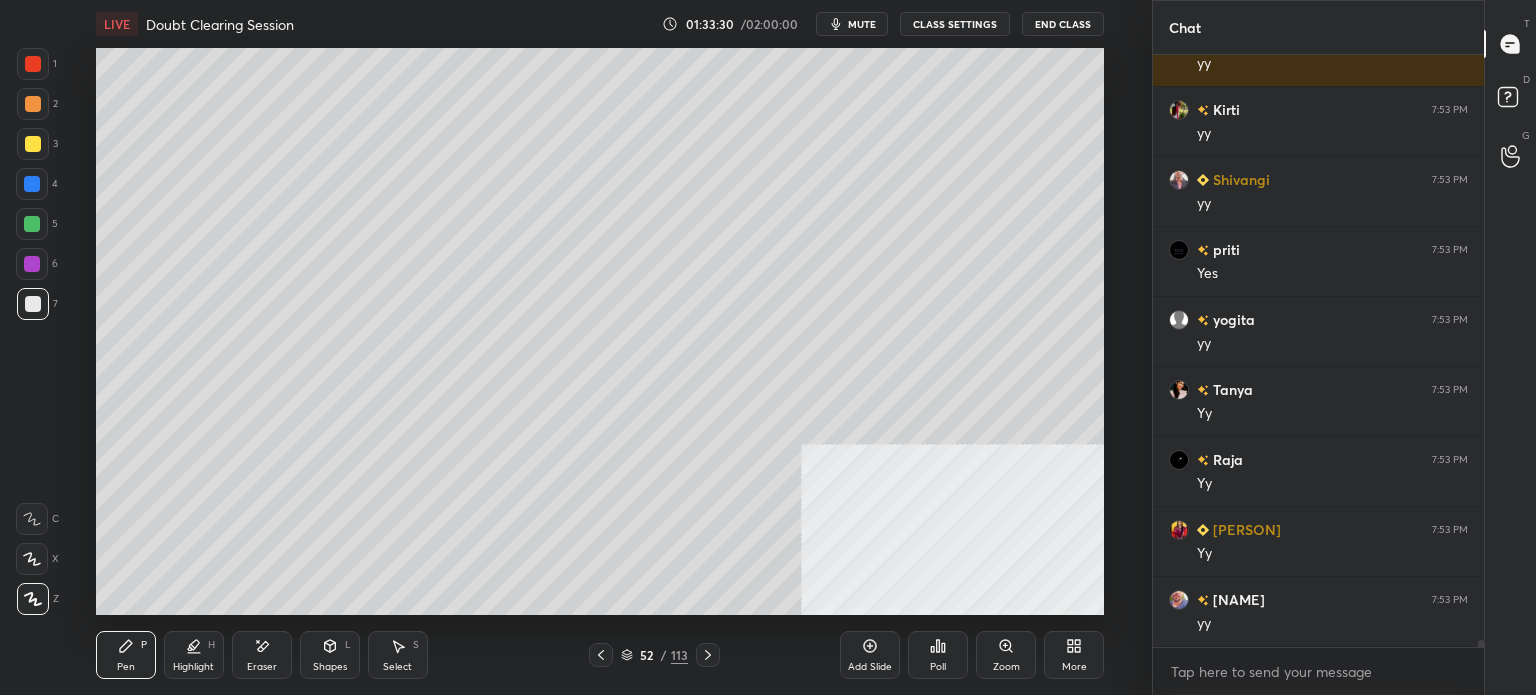 drag, startPoint x: 41, startPoint y: 110, endPoint x: 57, endPoint y: 107, distance: 16.27882 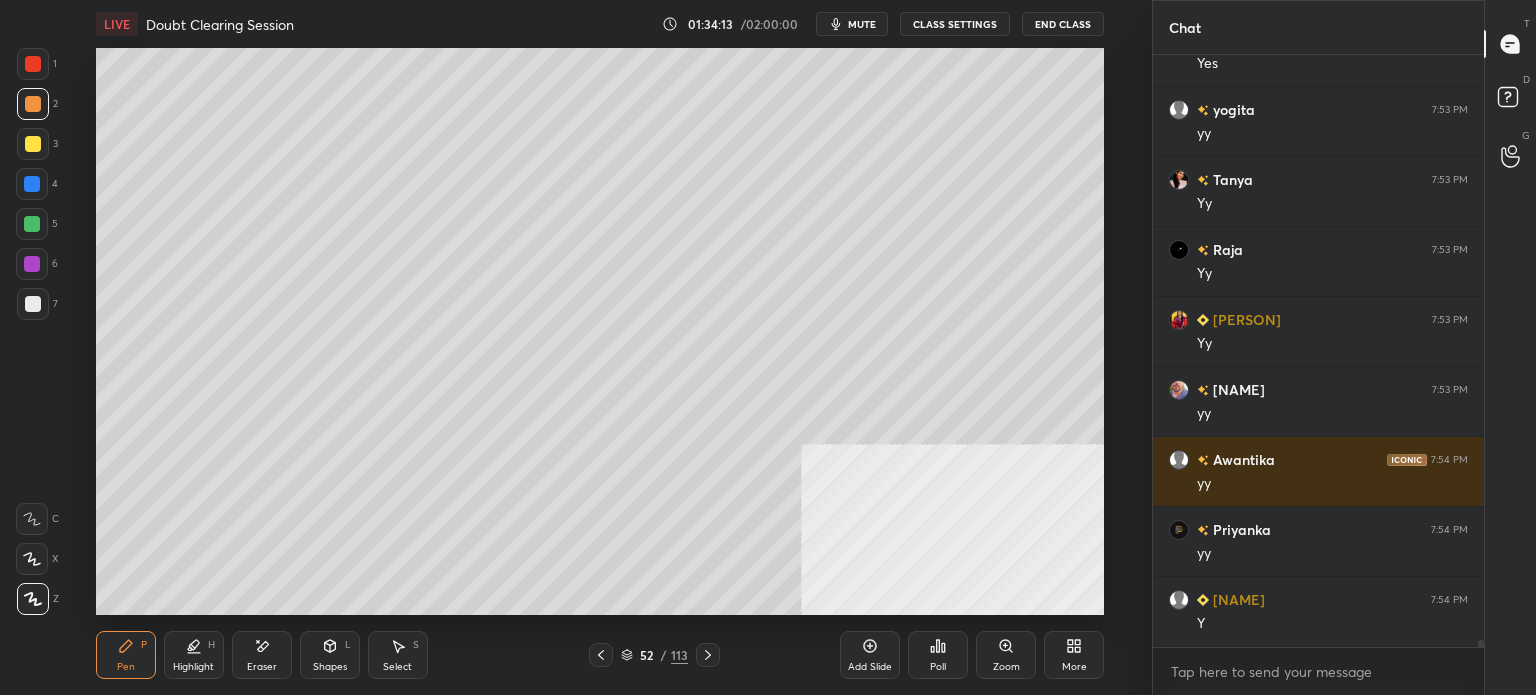 scroll, scrollTop: 51310, scrollLeft: 0, axis: vertical 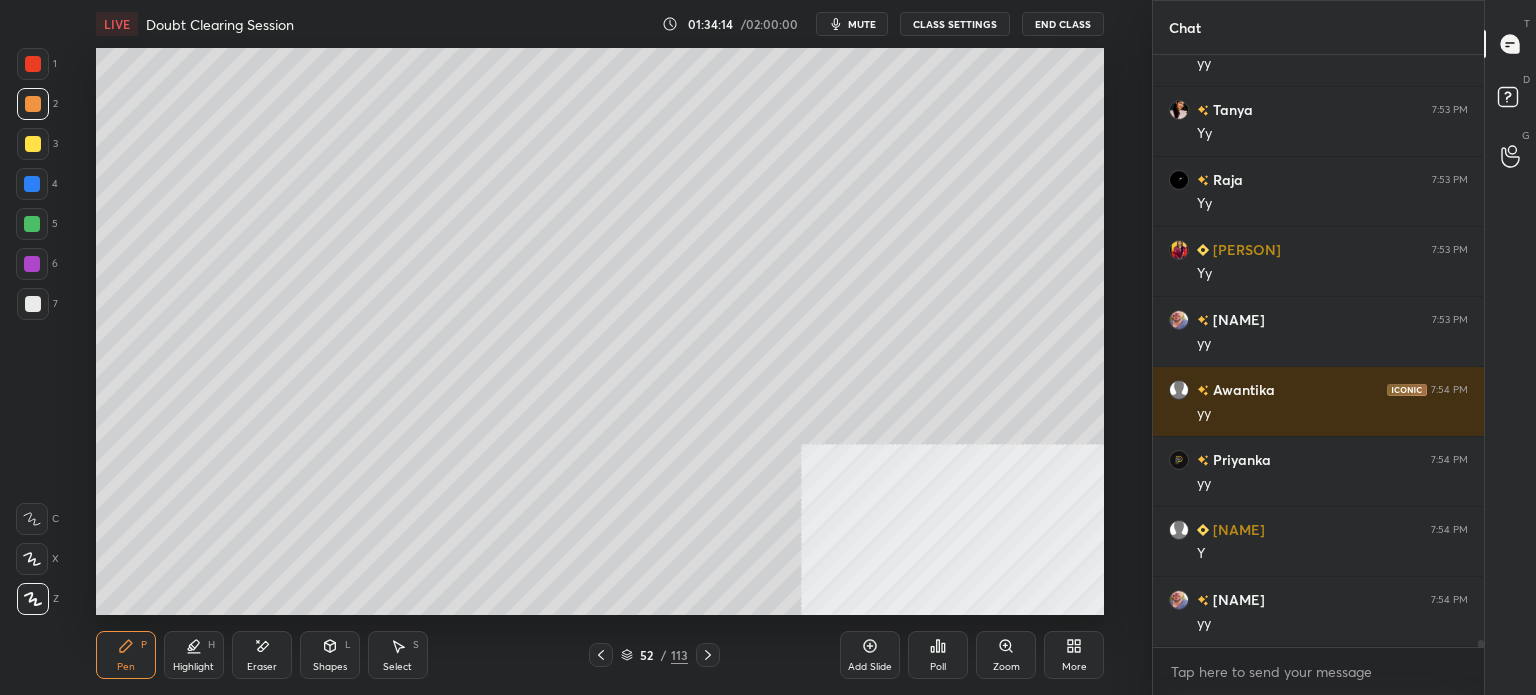 click on "mute" at bounding box center [852, 24] 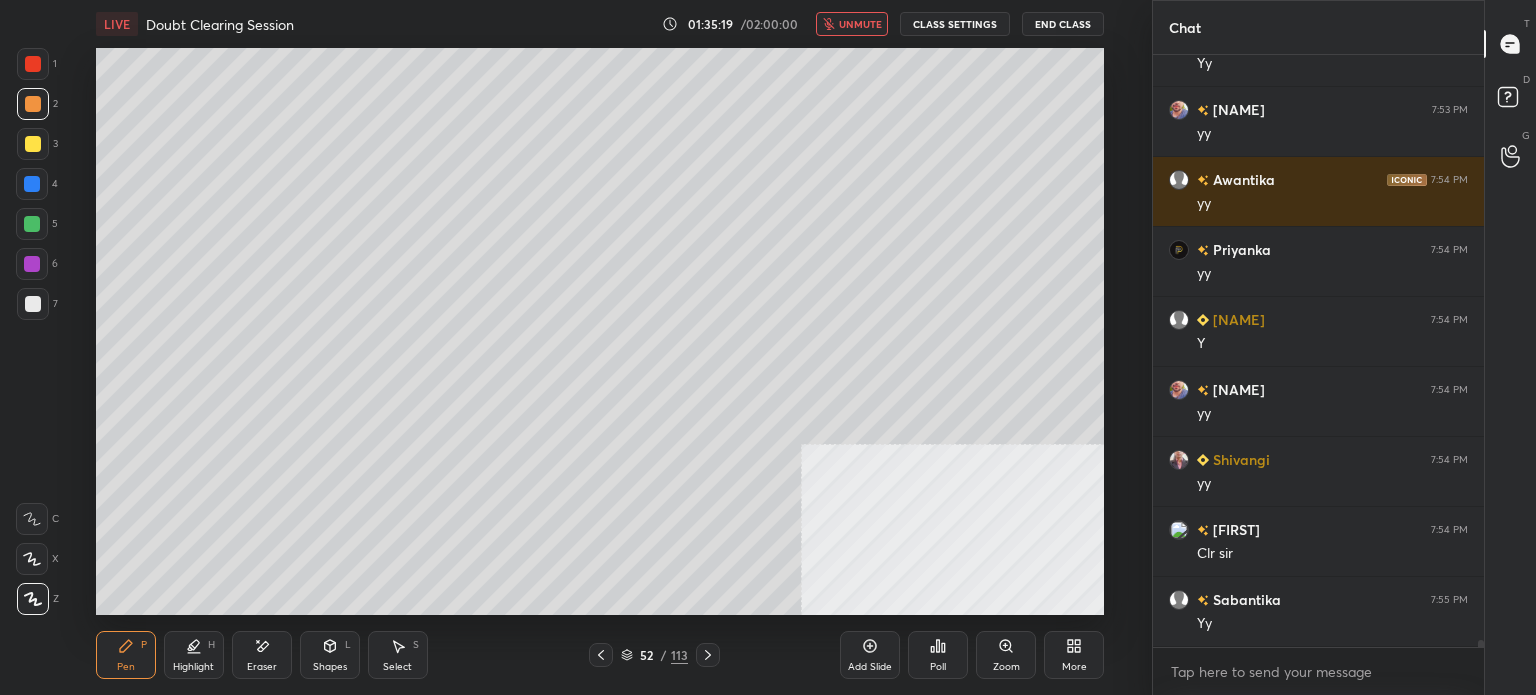 scroll, scrollTop: 51590, scrollLeft: 0, axis: vertical 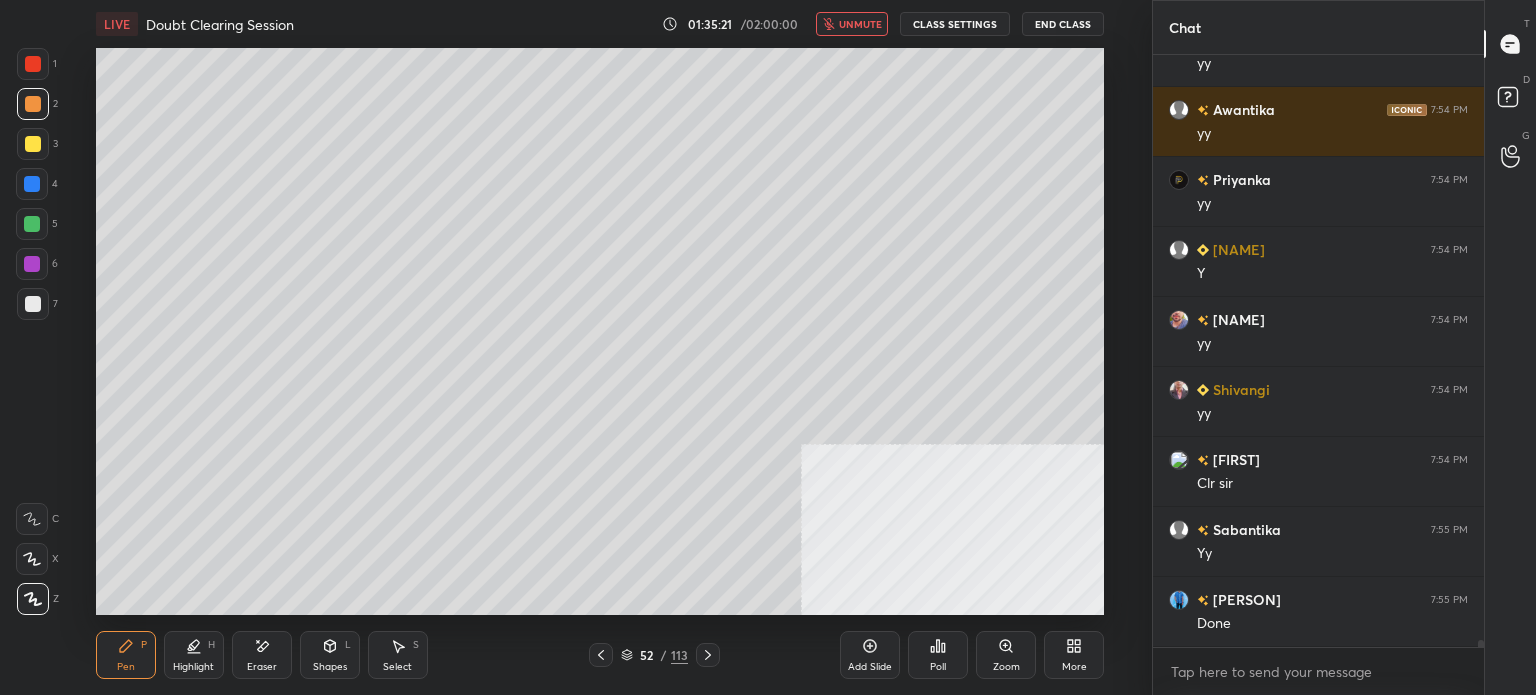 click on "unmute" at bounding box center [860, 24] 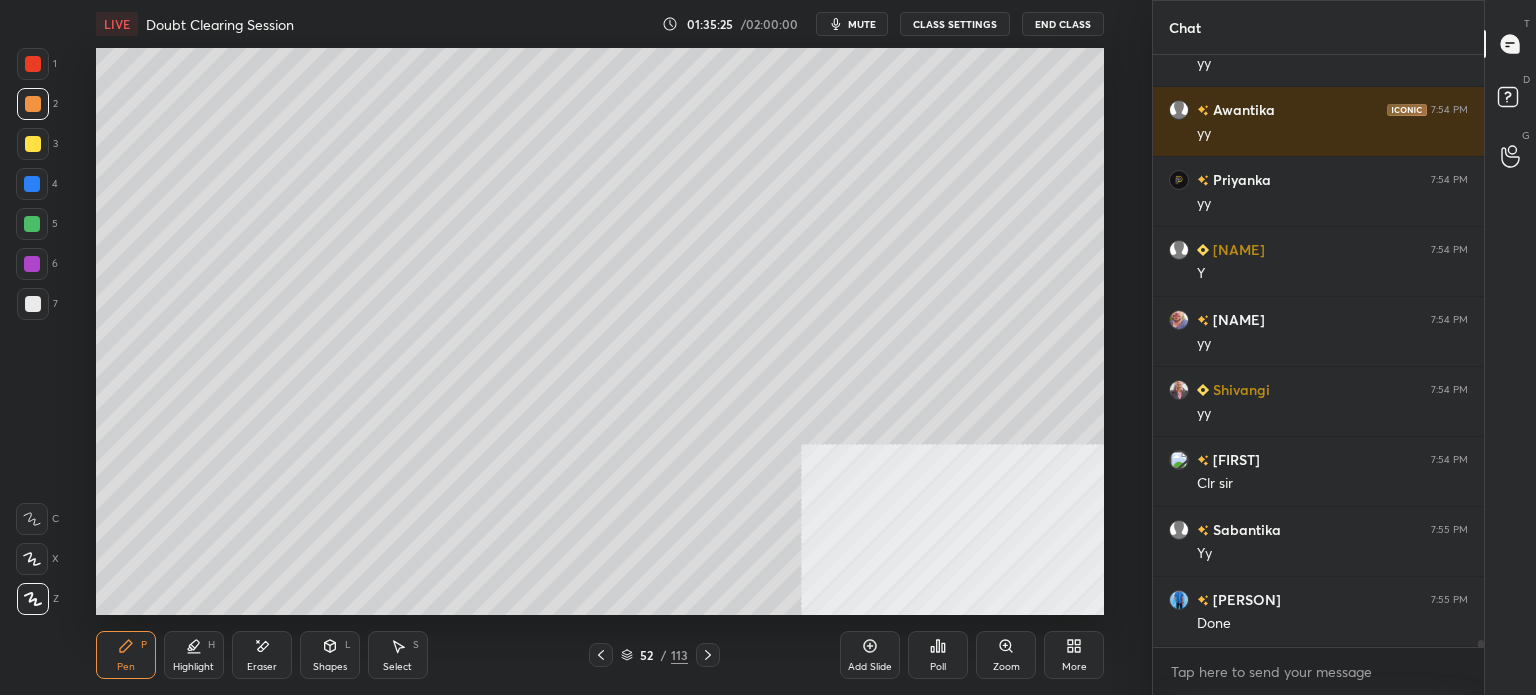 scroll, scrollTop: 51678, scrollLeft: 0, axis: vertical 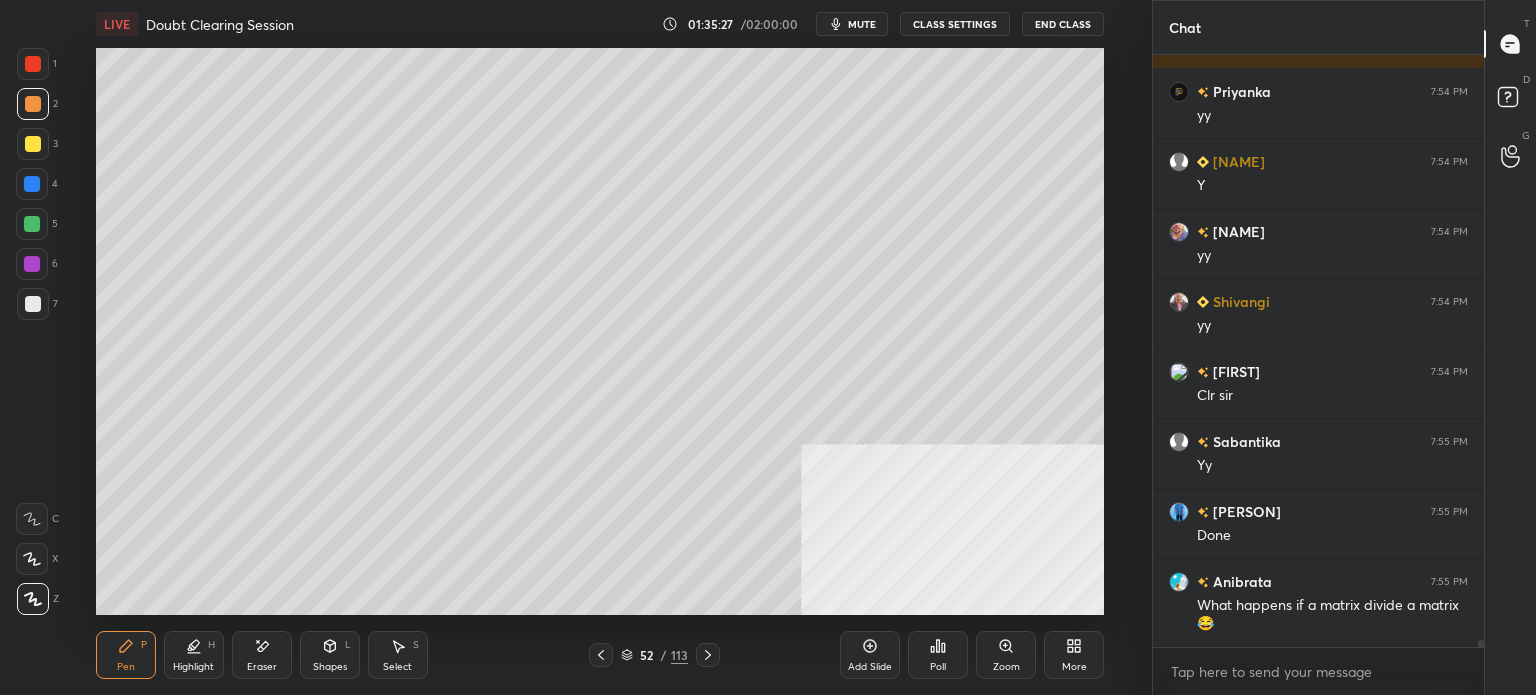 click on "Setting up your live class Poll for   secs No correct answer Start poll" at bounding box center [600, 331] 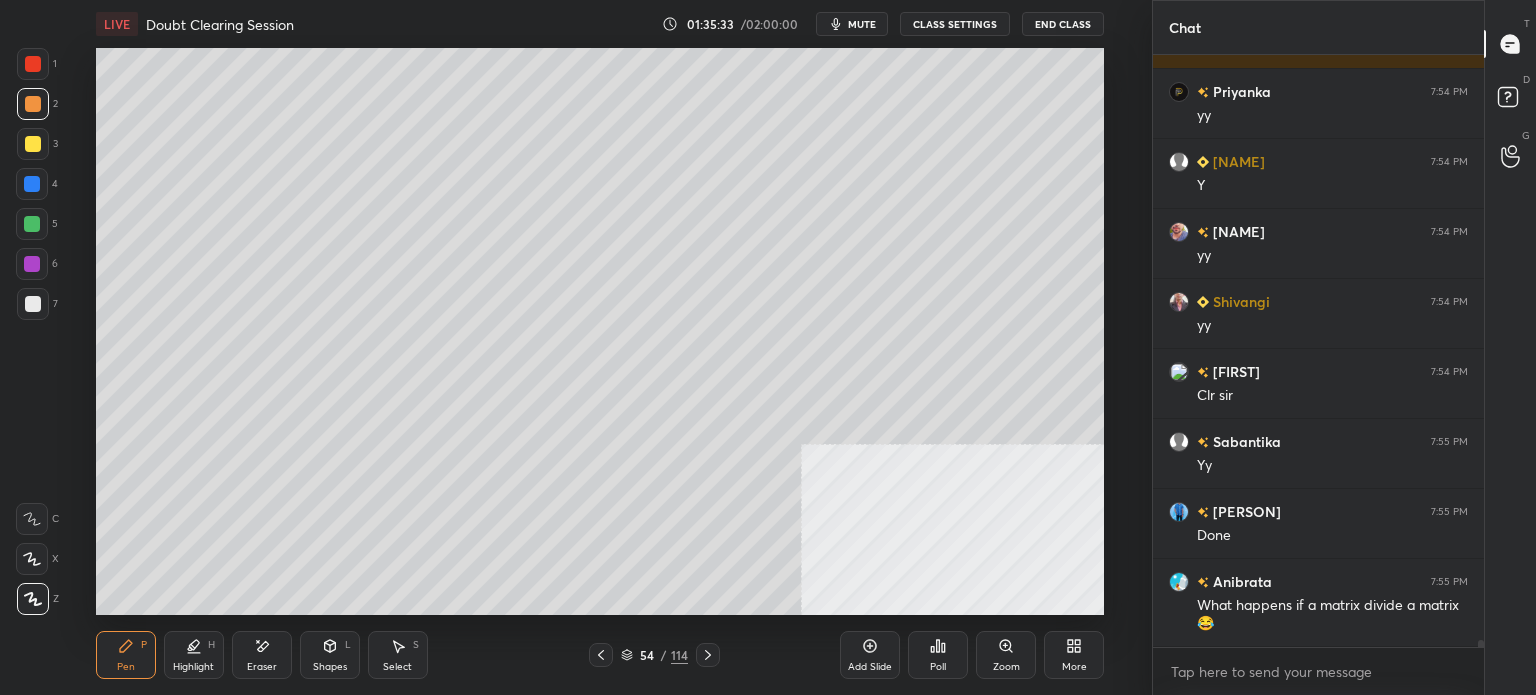 click at bounding box center (33, 144) 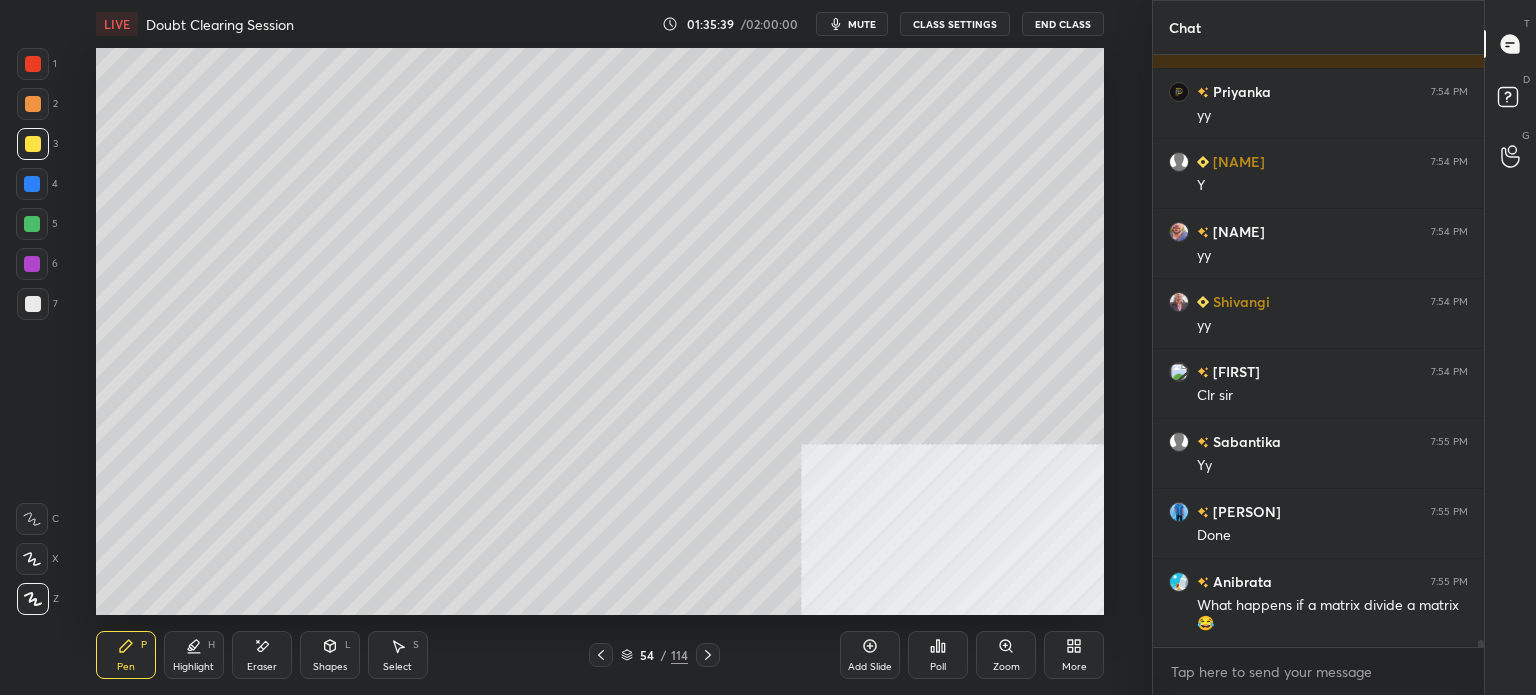 drag, startPoint x: 23, startPoint y: 111, endPoint x: 87, endPoint y: 105, distance: 64.28063 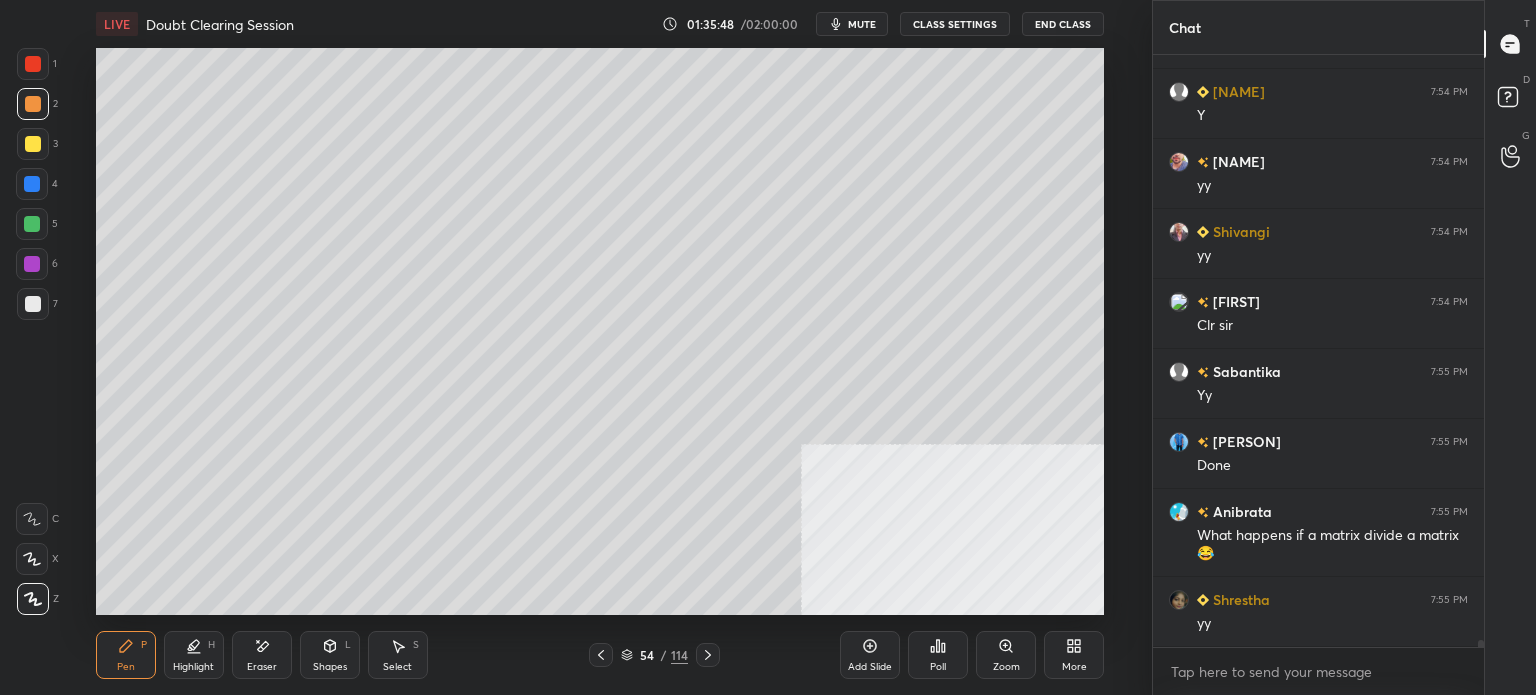 scroll, scrollTop: 51818, scrollLeft: 0, axis: vertical 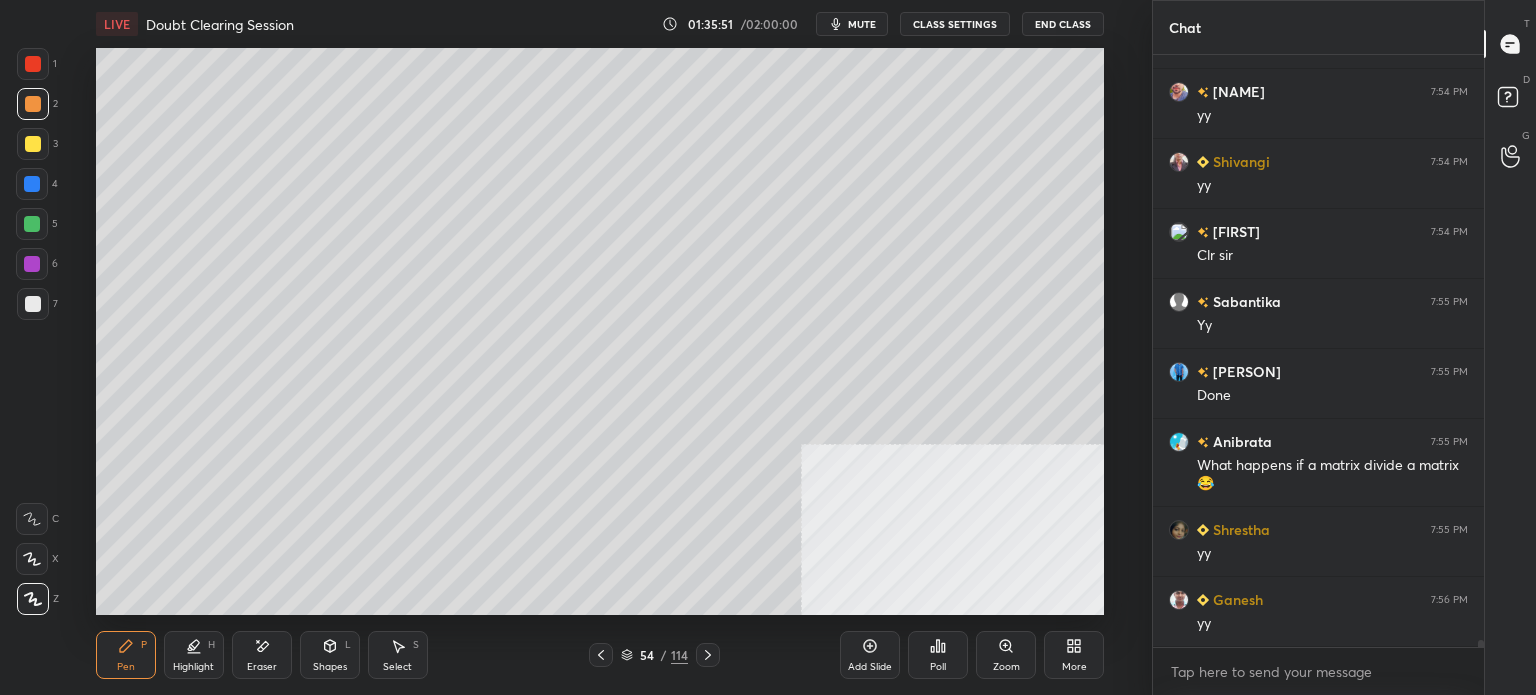 click on "Setting up your live class Poll for   secs No correct answer Start poll" at bounding box center [600, 331] 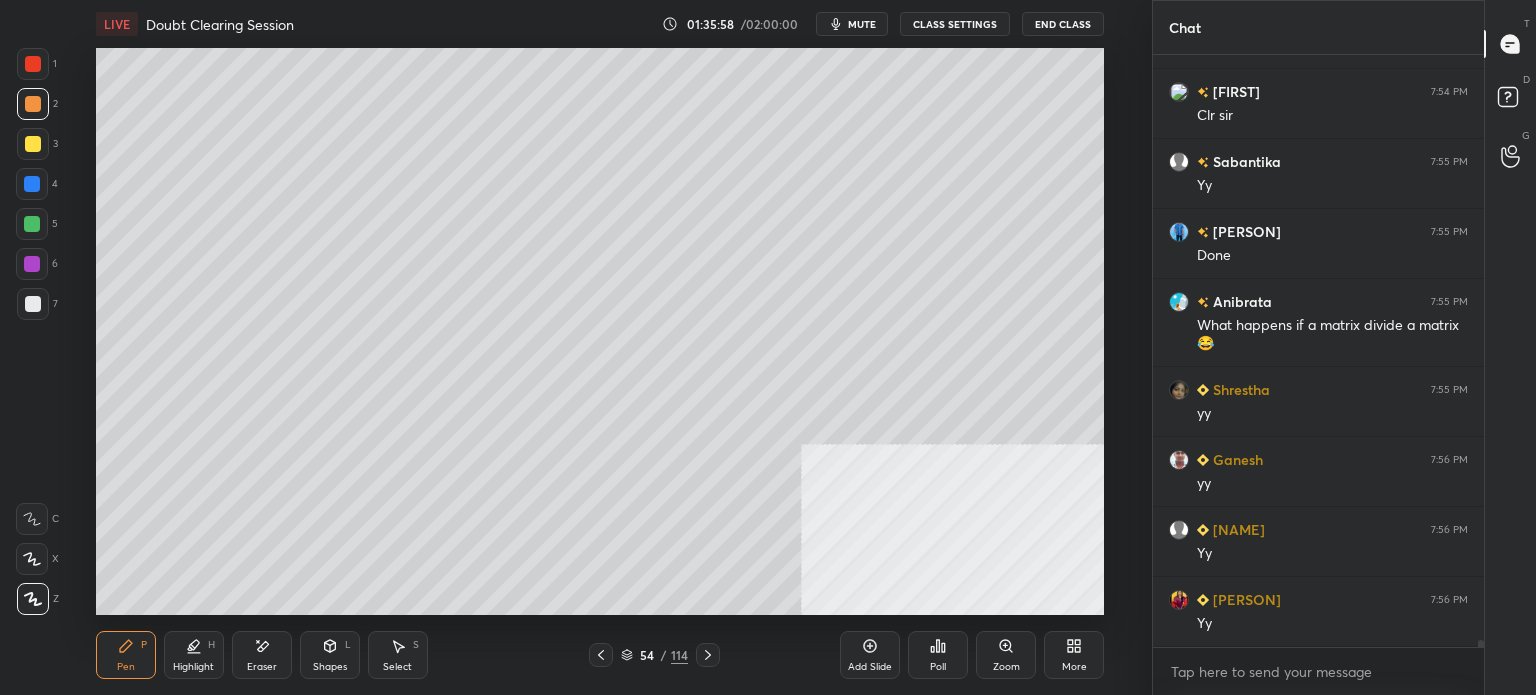scroll, scrollTop: 52028, scrollLeft: 0, axis: vertical 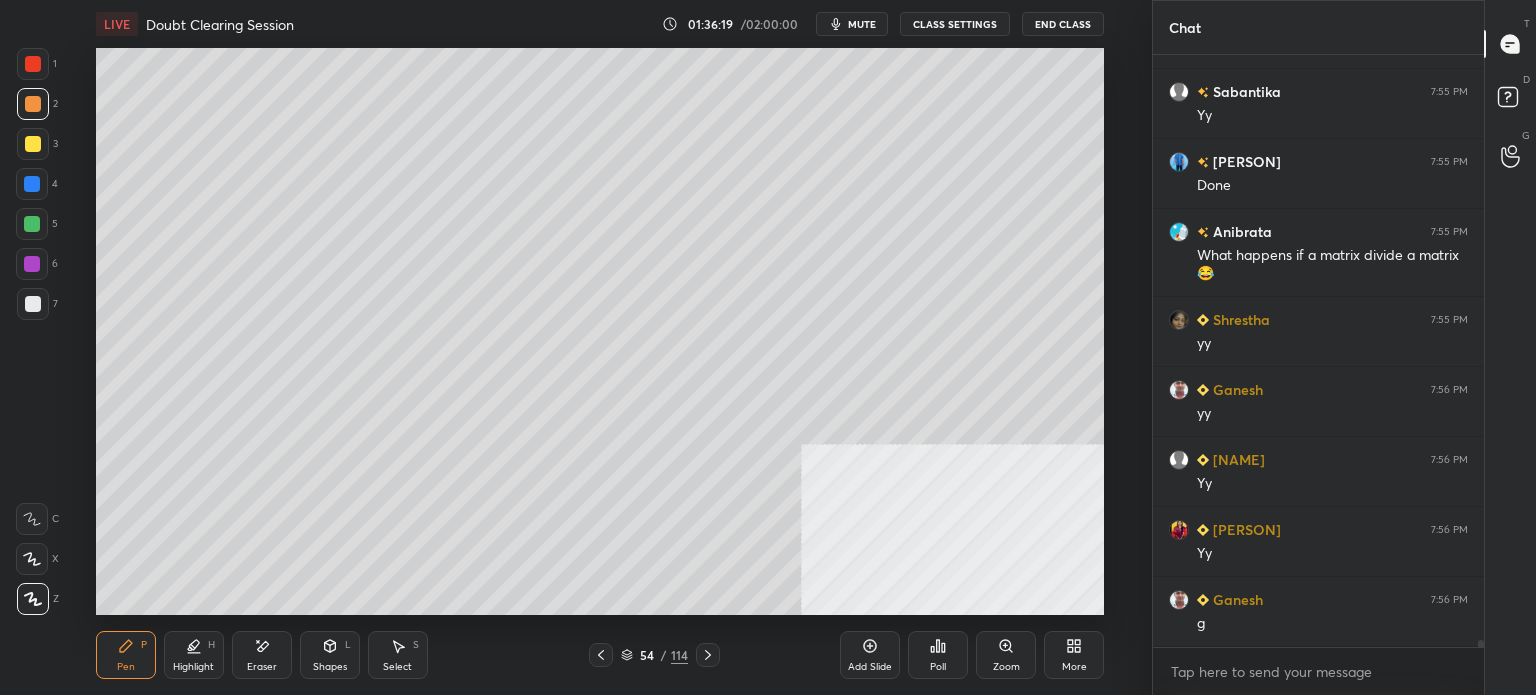 click at bounding box center [33, 304] 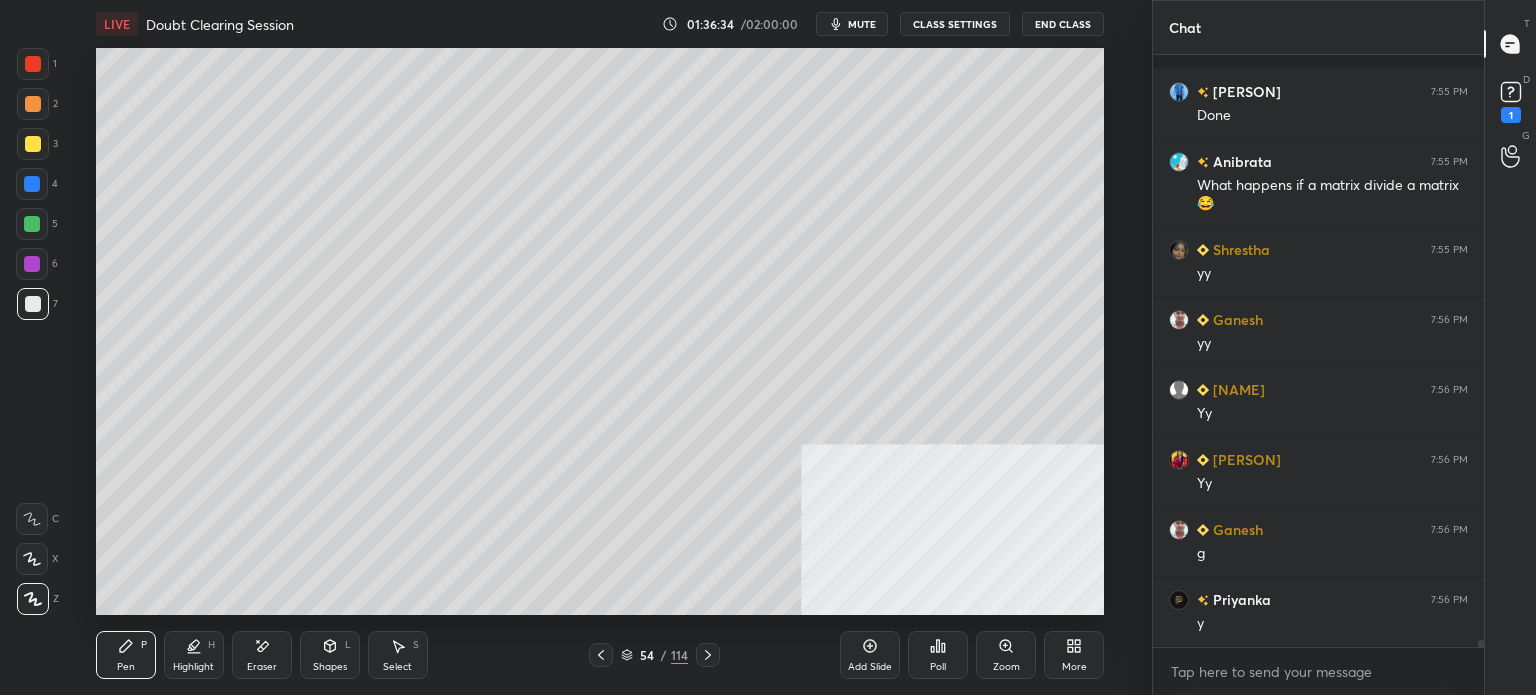 scroll, scrollTop: 52184, scrollLeft: 0, axis: vertical 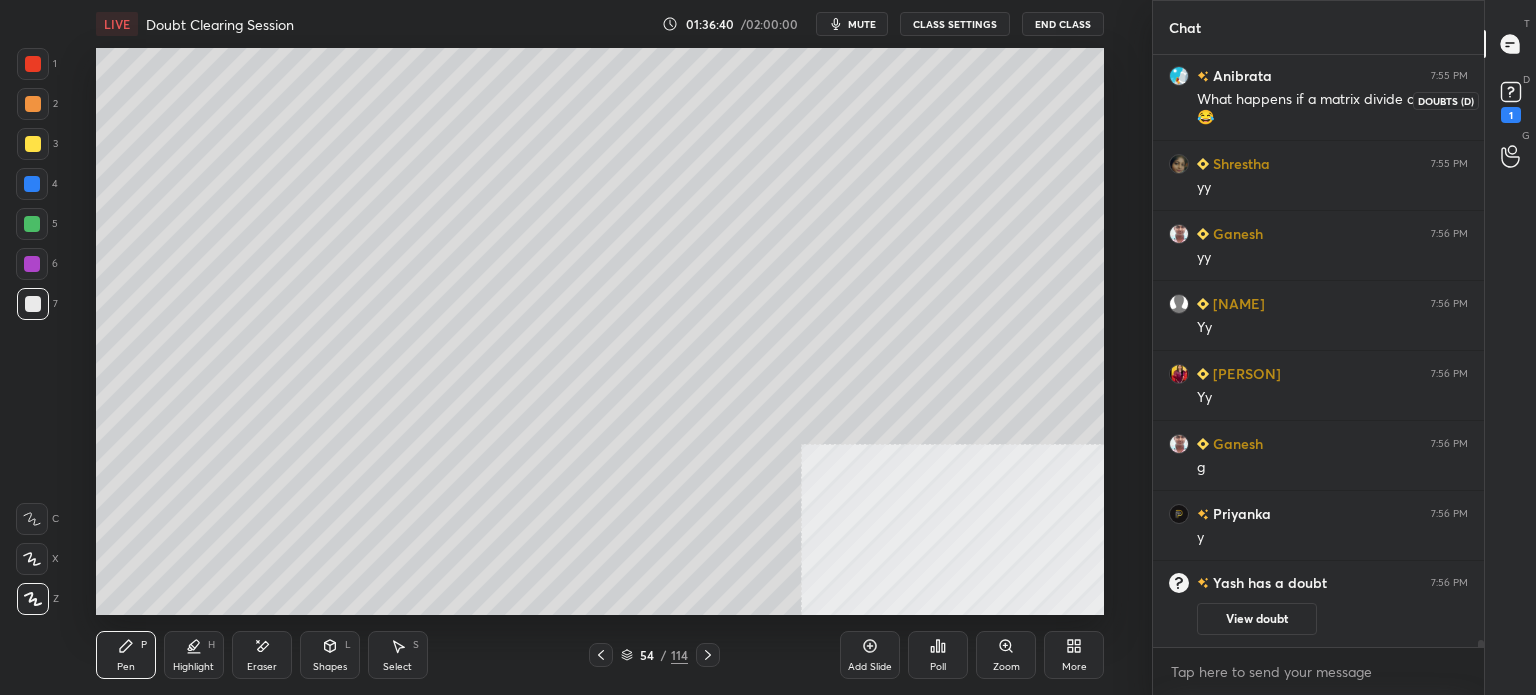click on "1" at bounding box center [1511, 100] 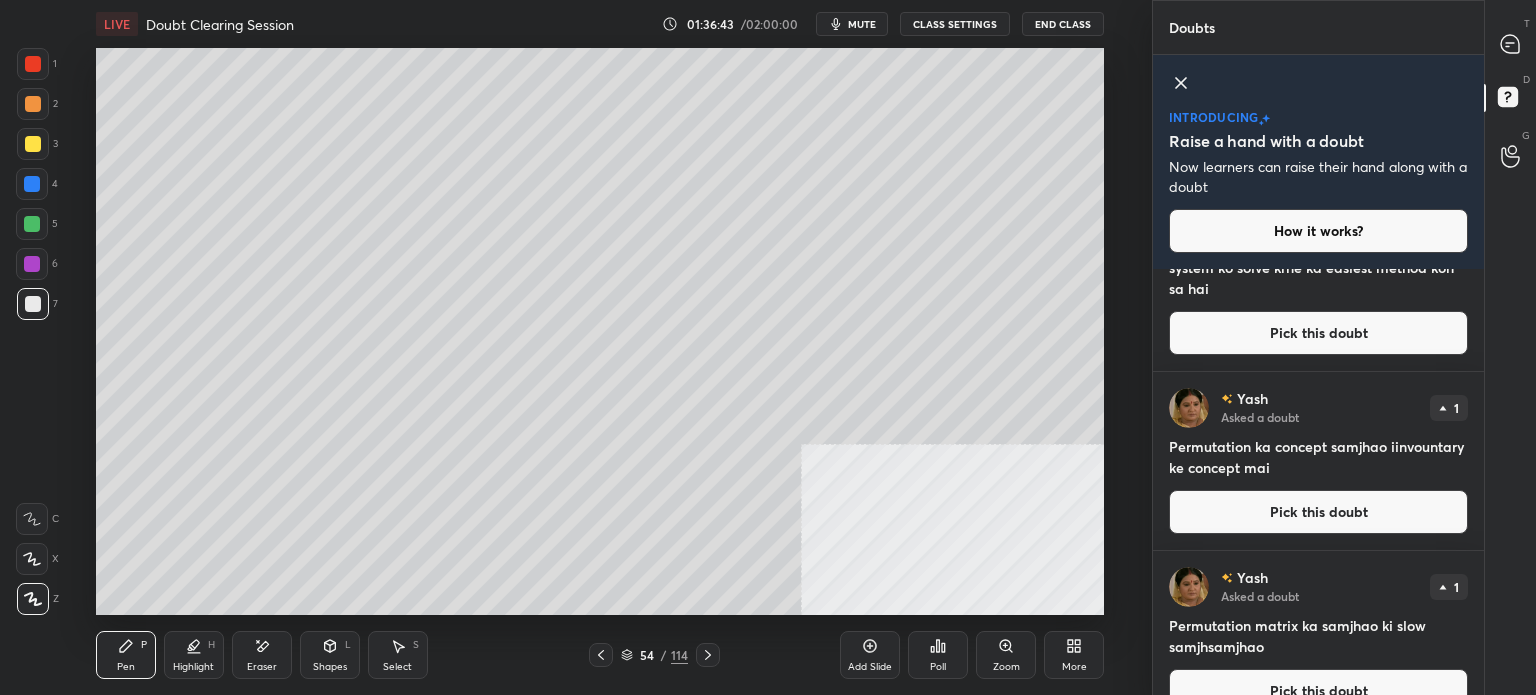scroll, scrollTop: 100, scrollLeft: 0, axis: vertical 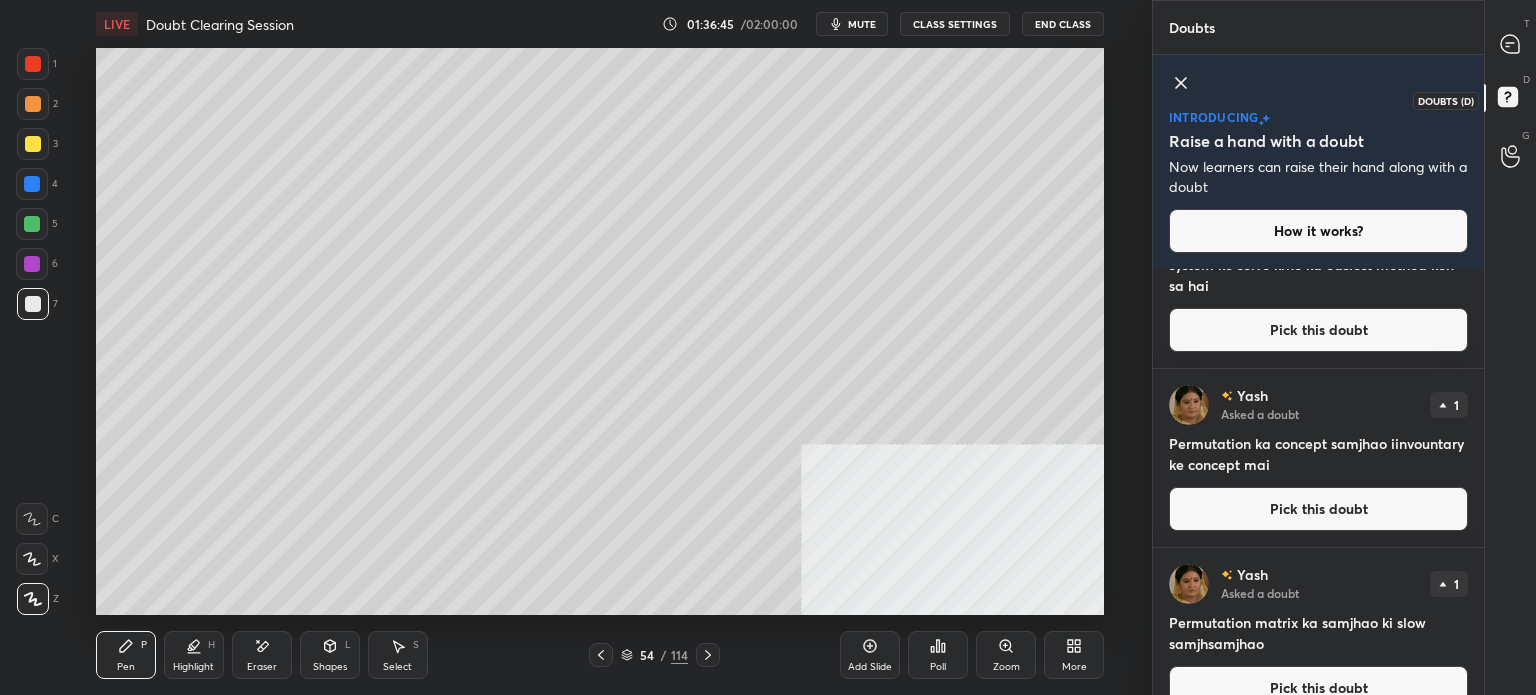 click 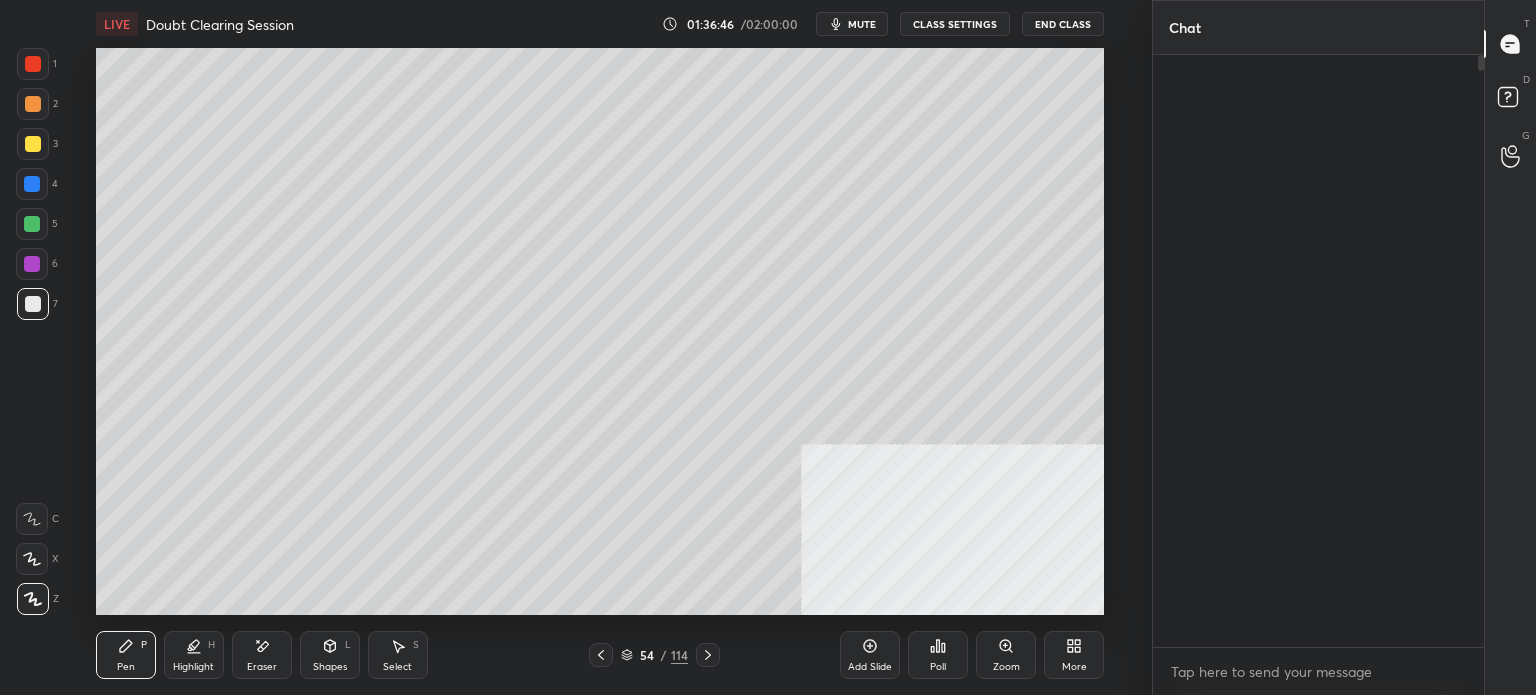 scroll, scrollTop: 50212, scrollLeft: 0, axis: vertical 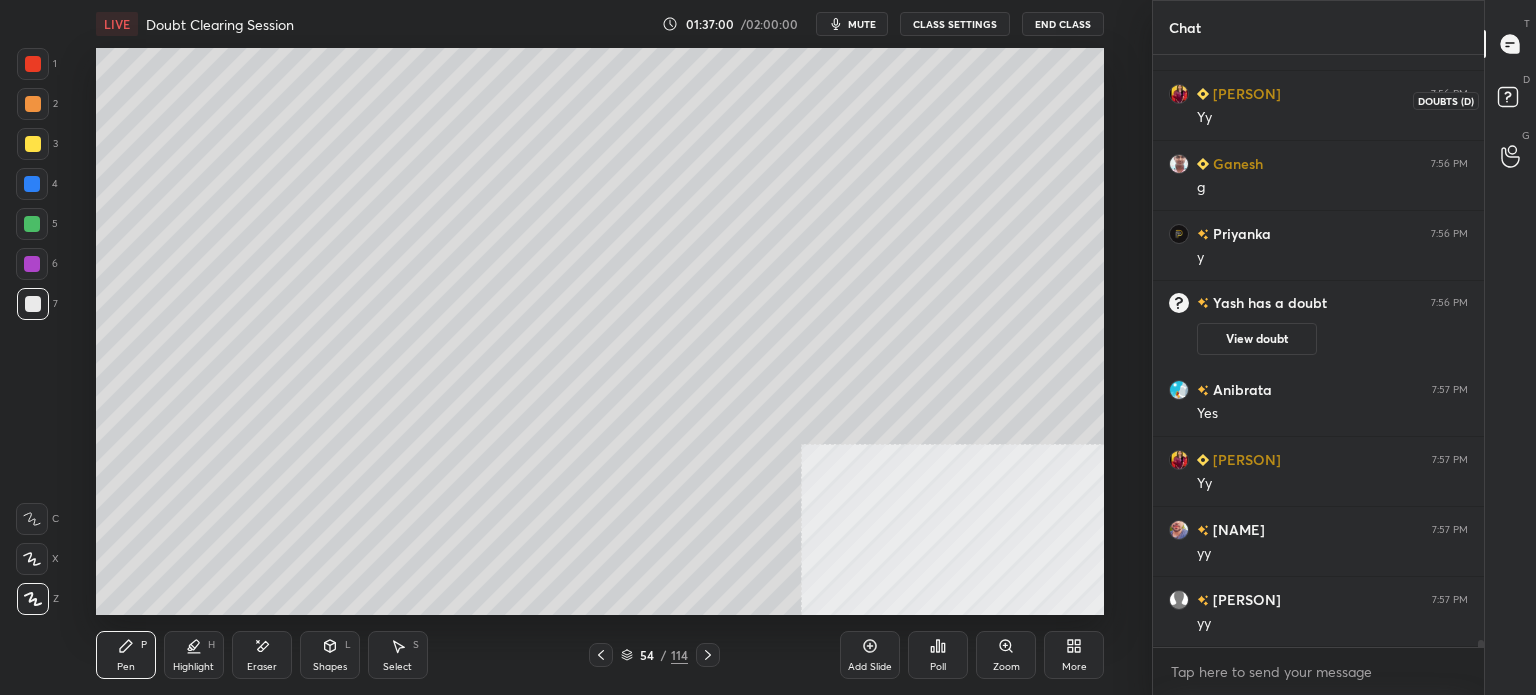 click 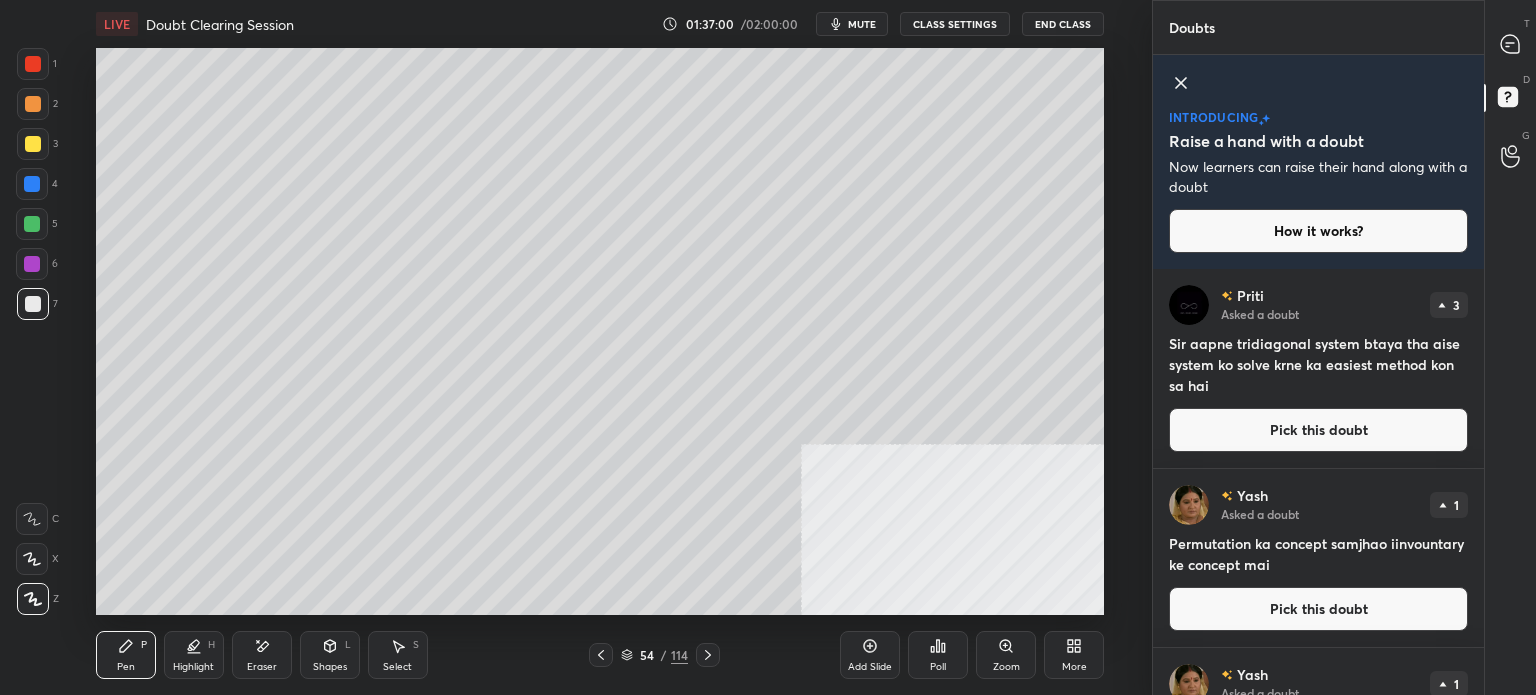 click on "Pick this doubt" at bounding box center [1318, 609] 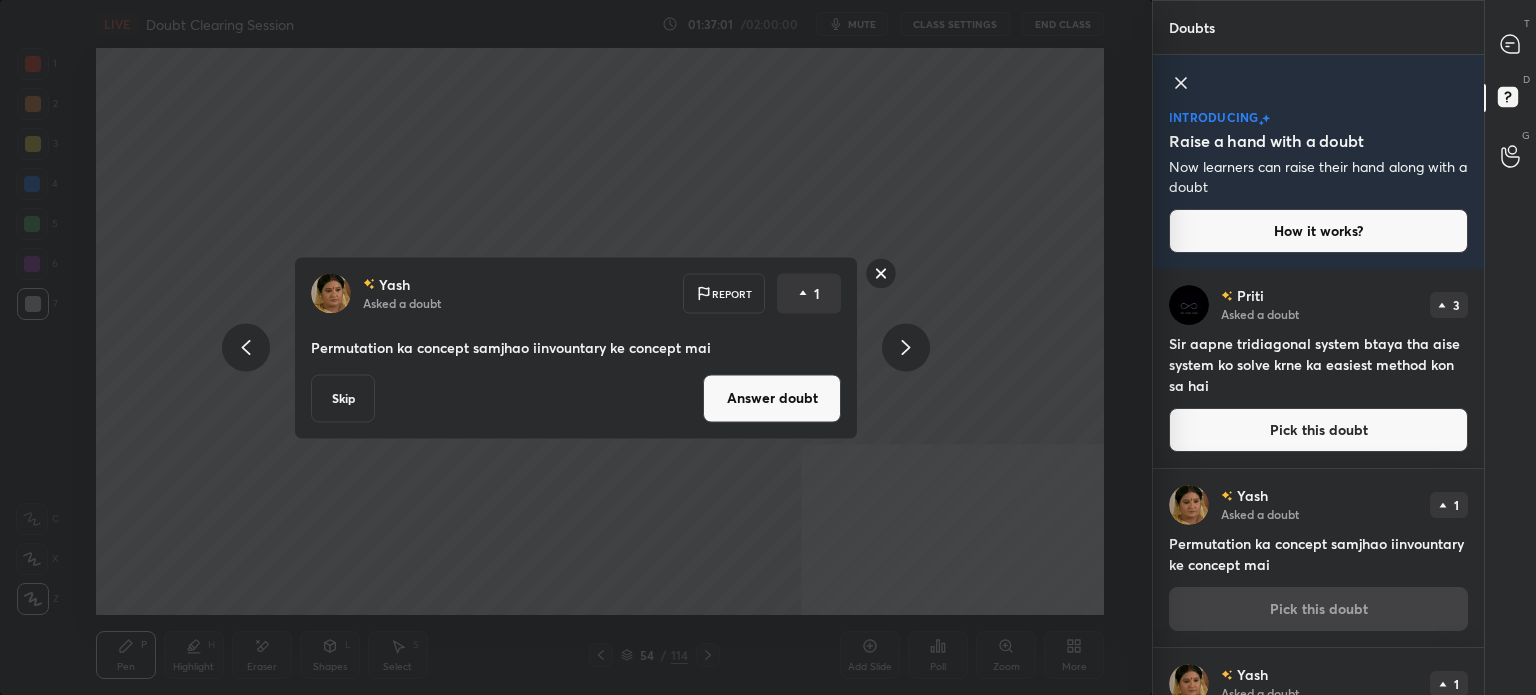 click on "Answer doubt" at bounding box center [772, 398] 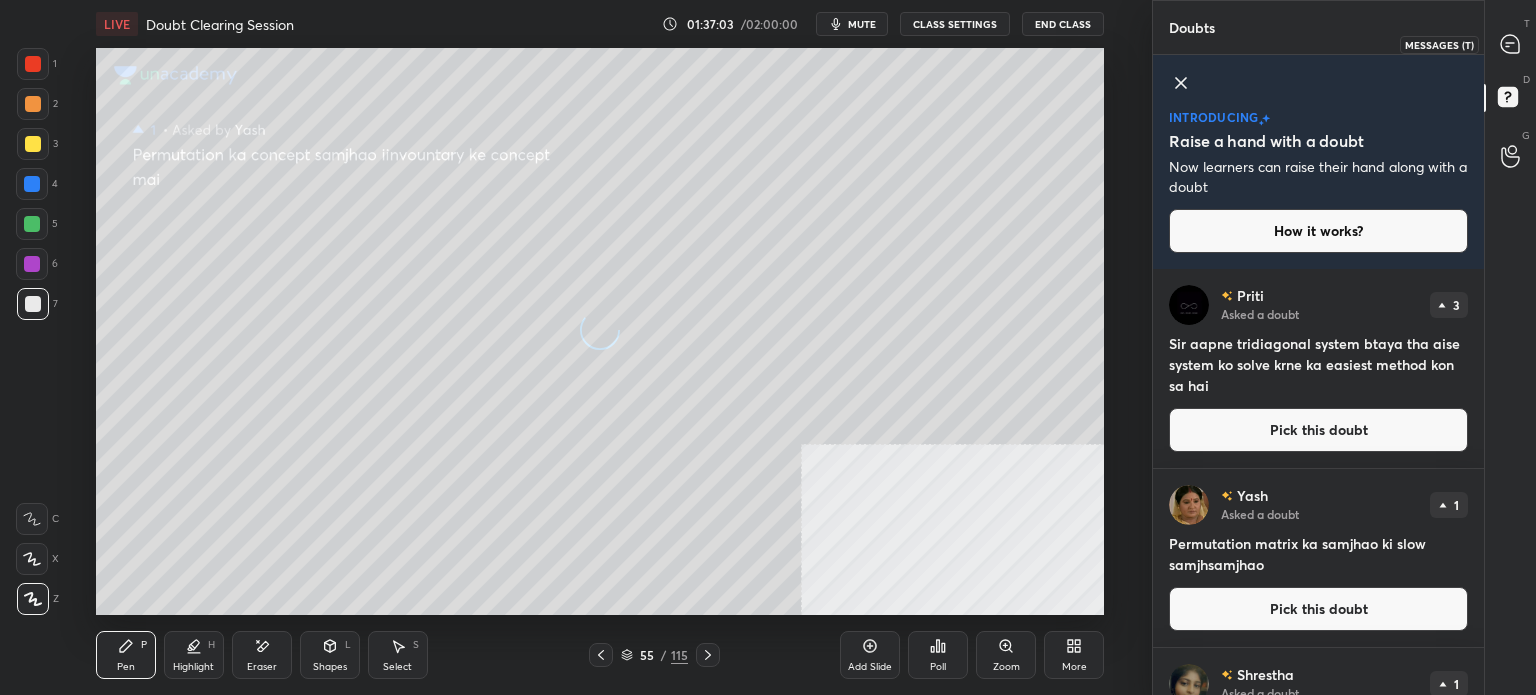 click 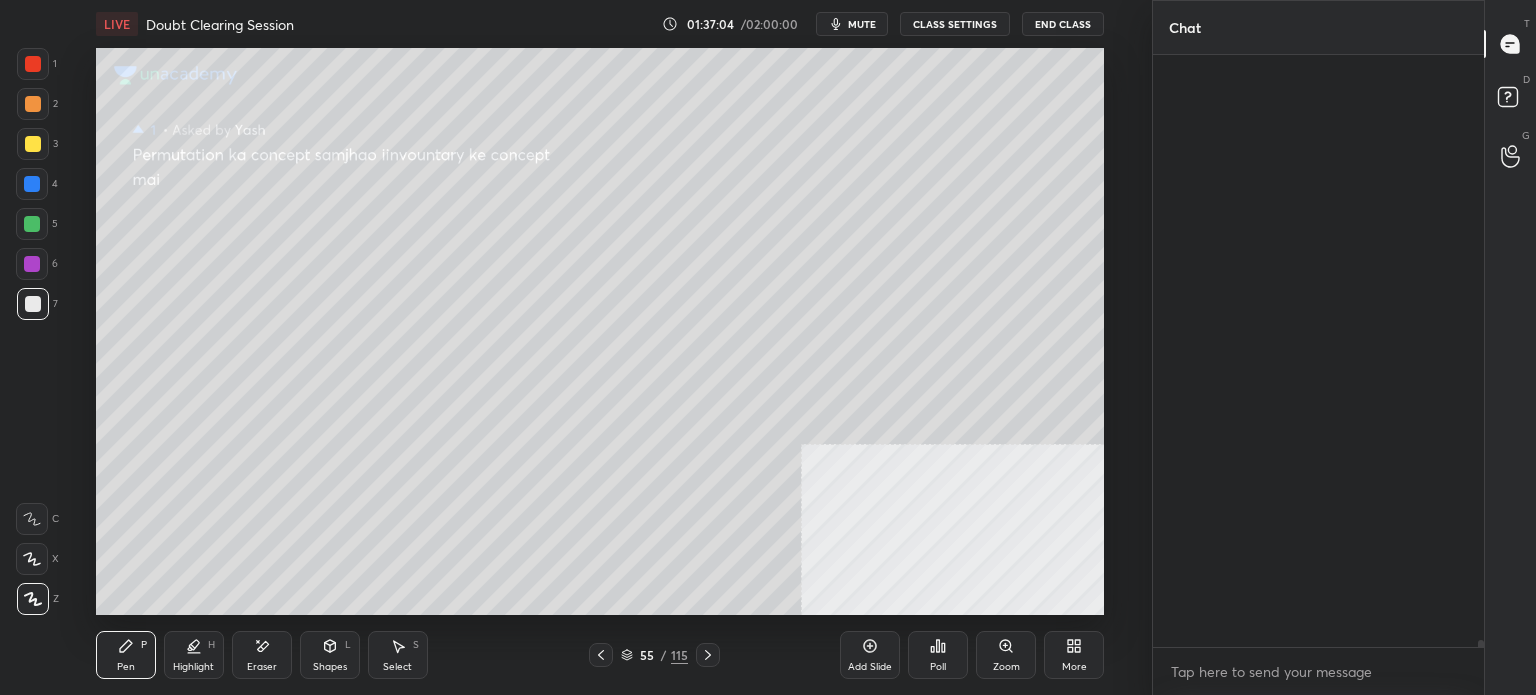scroll, scrollTop: 50456, scrollLeft: 0, axis: vertical 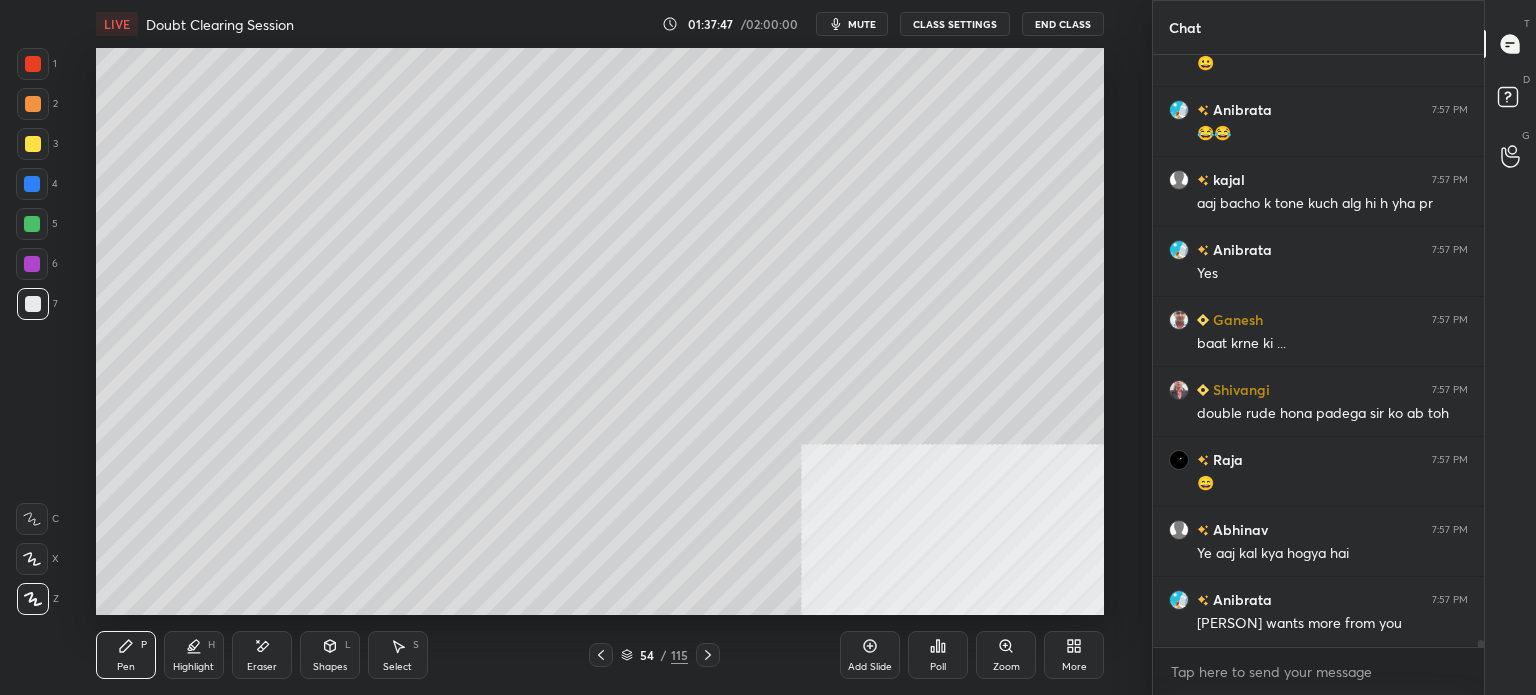 click at bounding box center [33, 144] 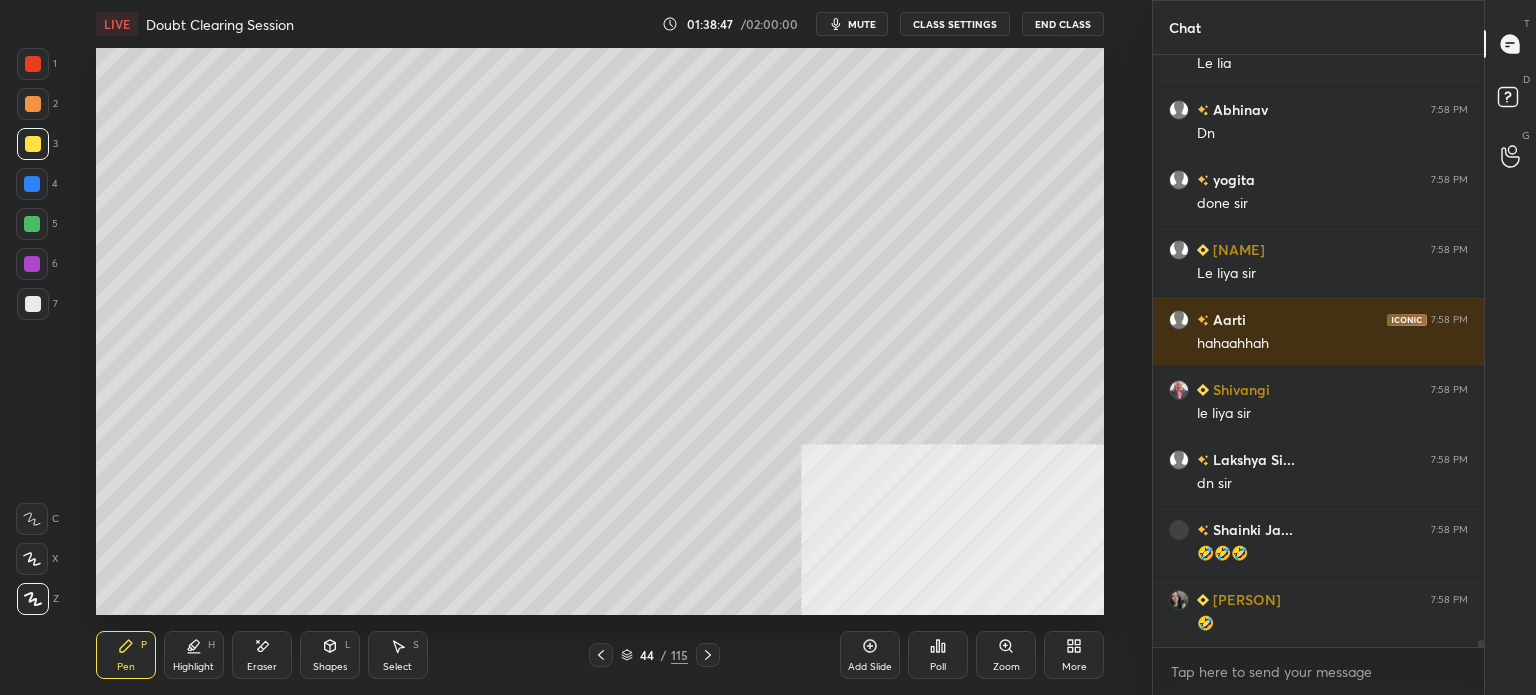 scroll, scrollTop: 53014, scrollLeft: 0, axis: vertical 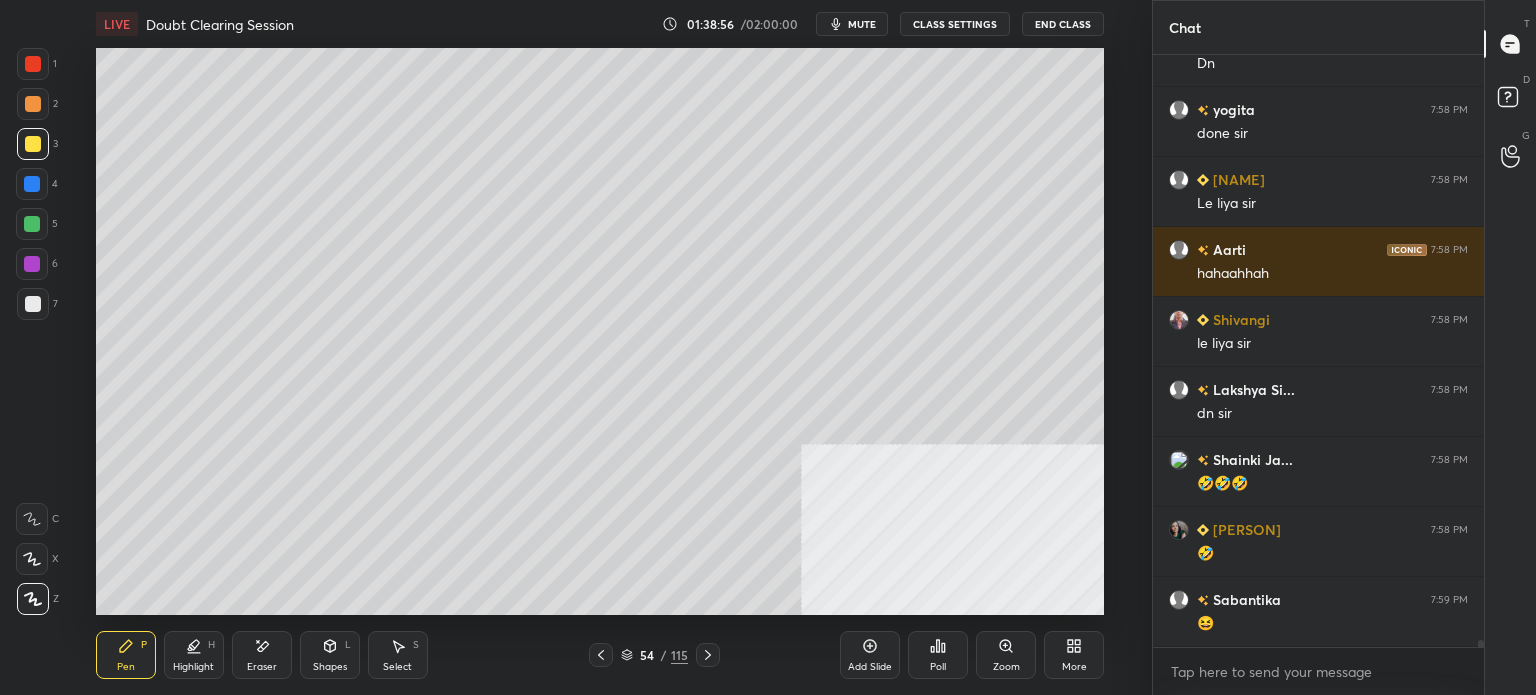click at bounding box center [32, 184] 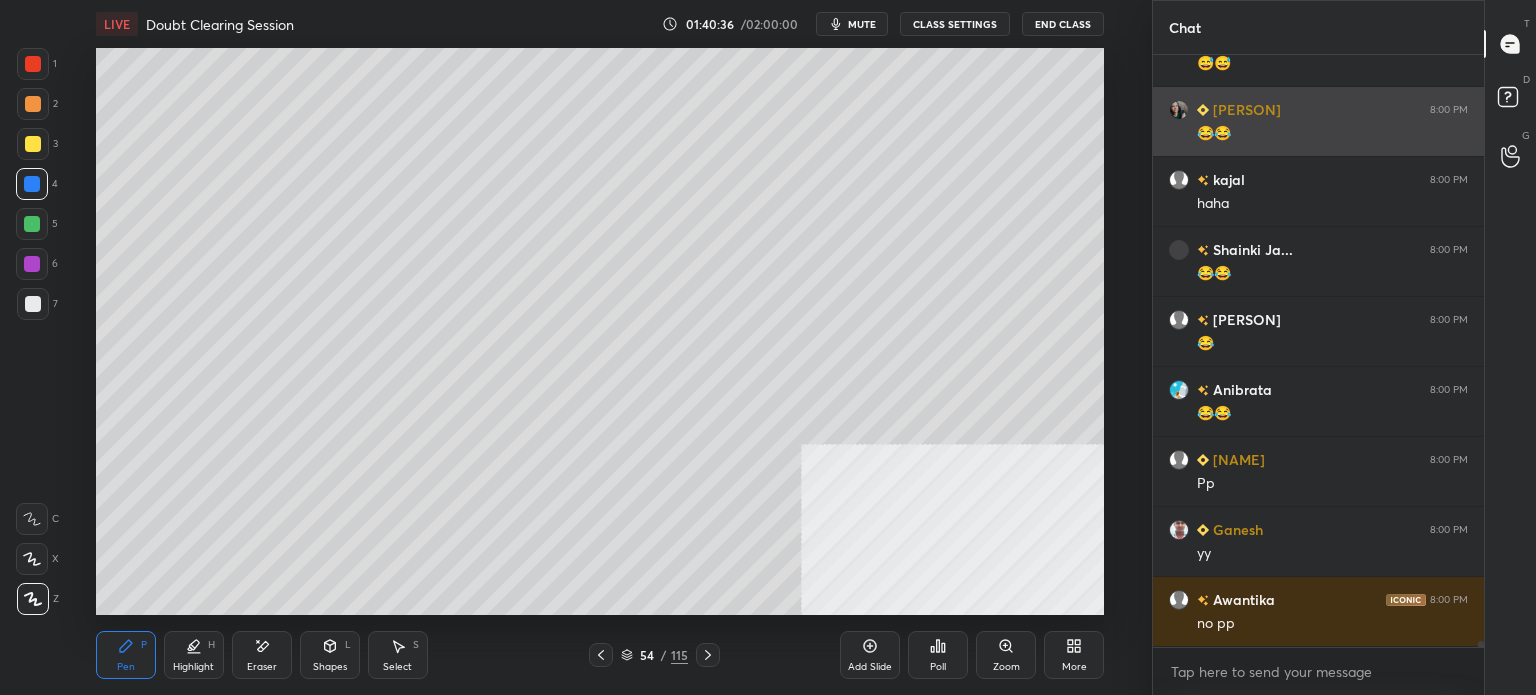scroll, scrollTop: 54470, scrollLeft: 0, axis: vertical 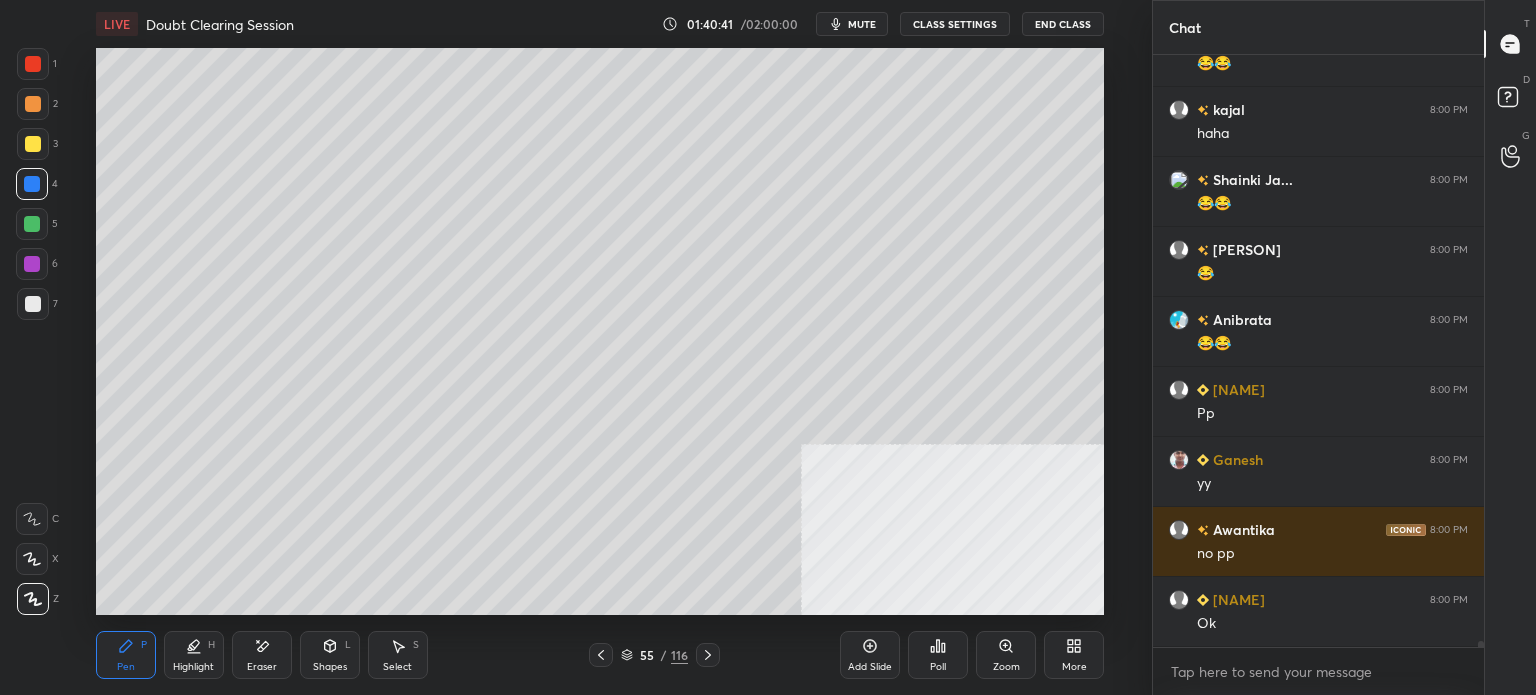 click at bounding box center (33, 144) 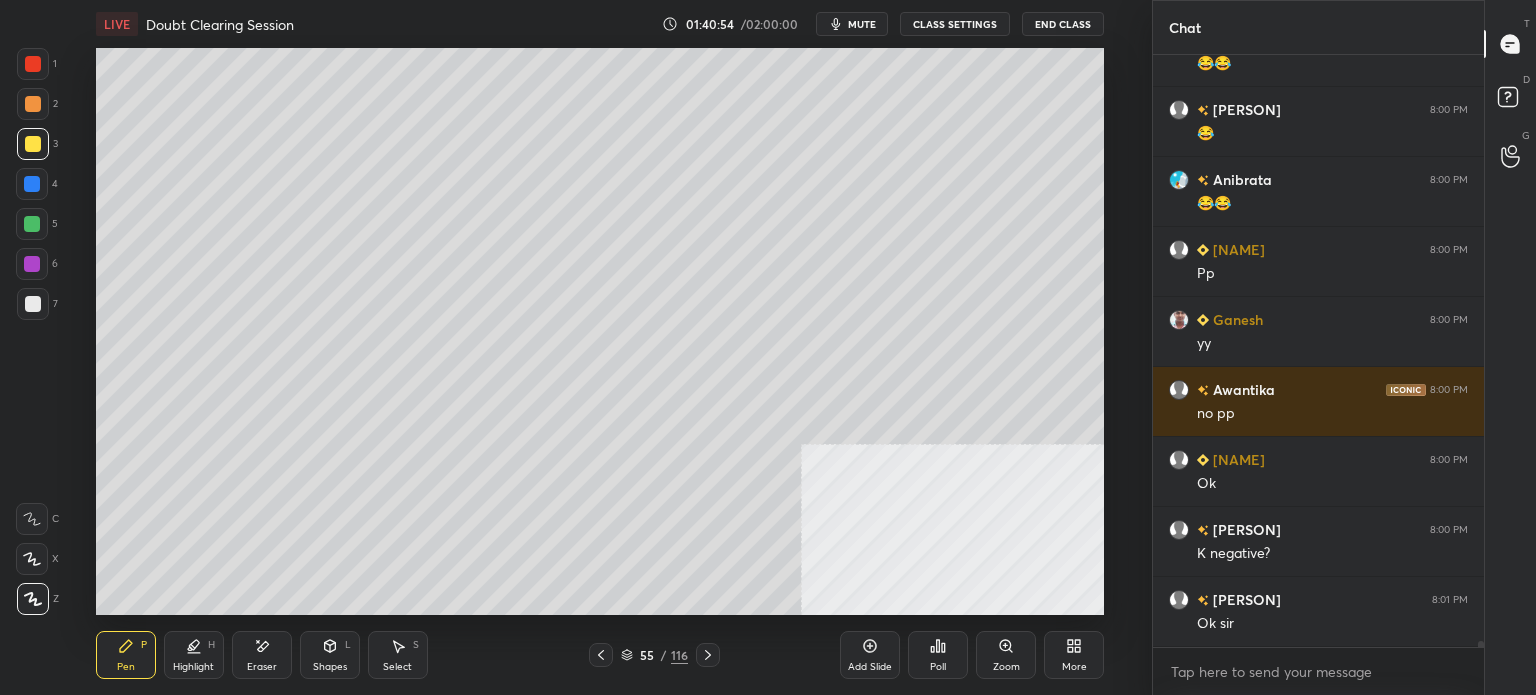 scroll, scrollTop: 54658, scrollLeft: 0, axis: vertical 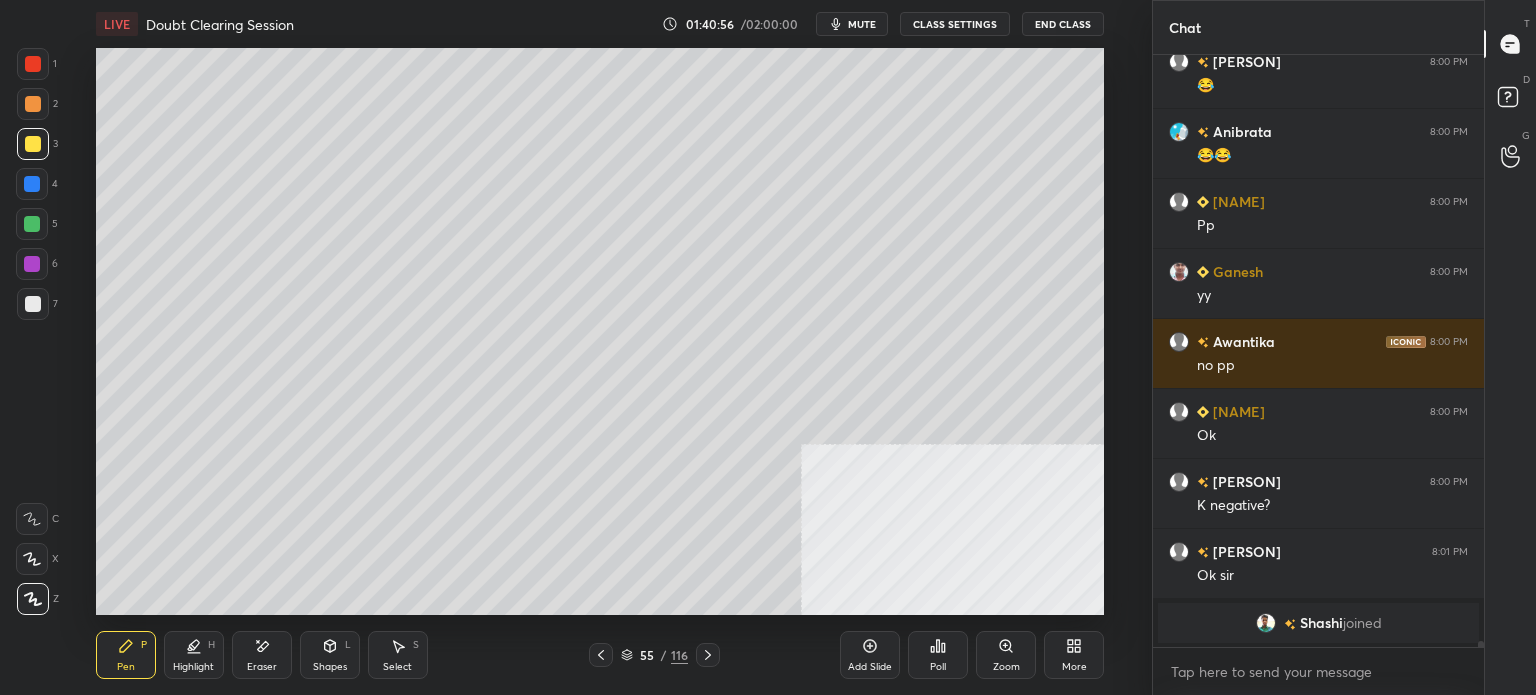 click on "3" at bounding box center (37, 144) 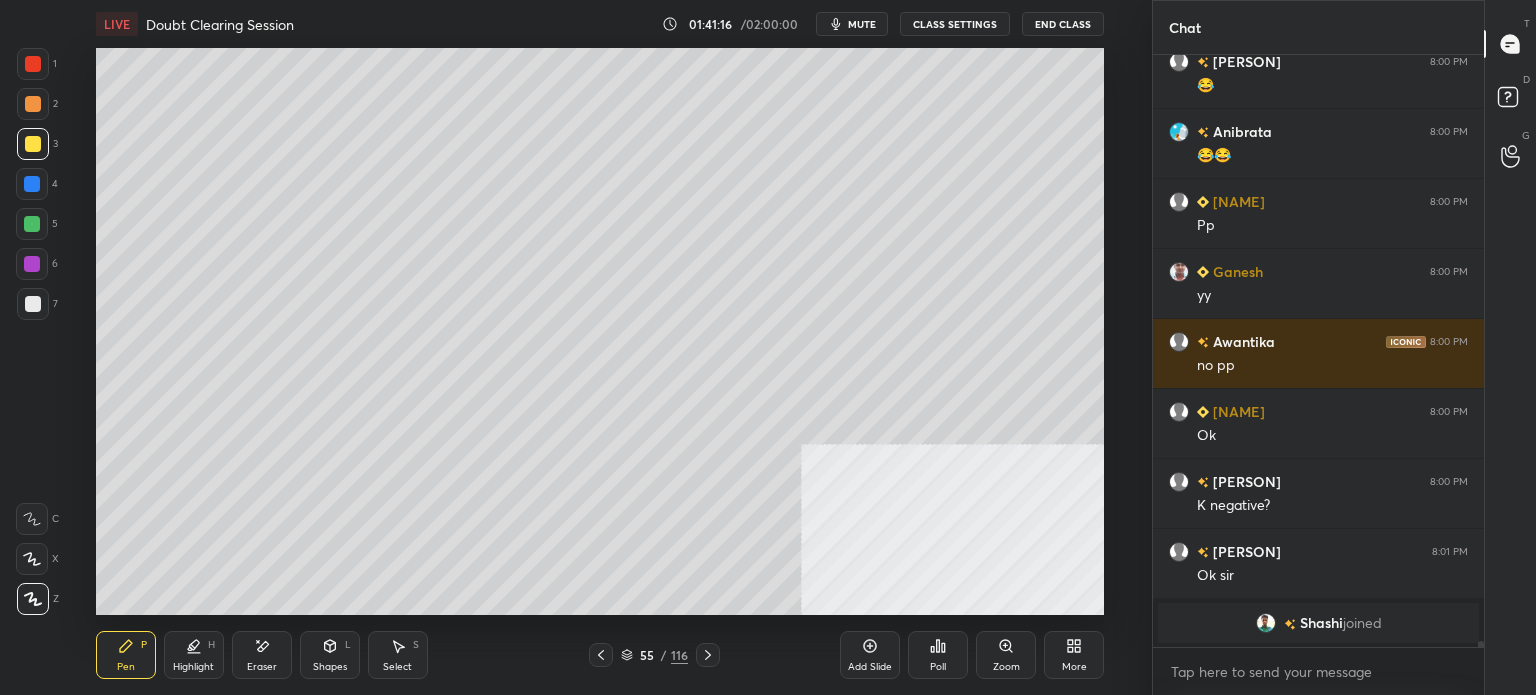 scroll, scrollTop: 52952, scrollLeft: 0, axis: vertical 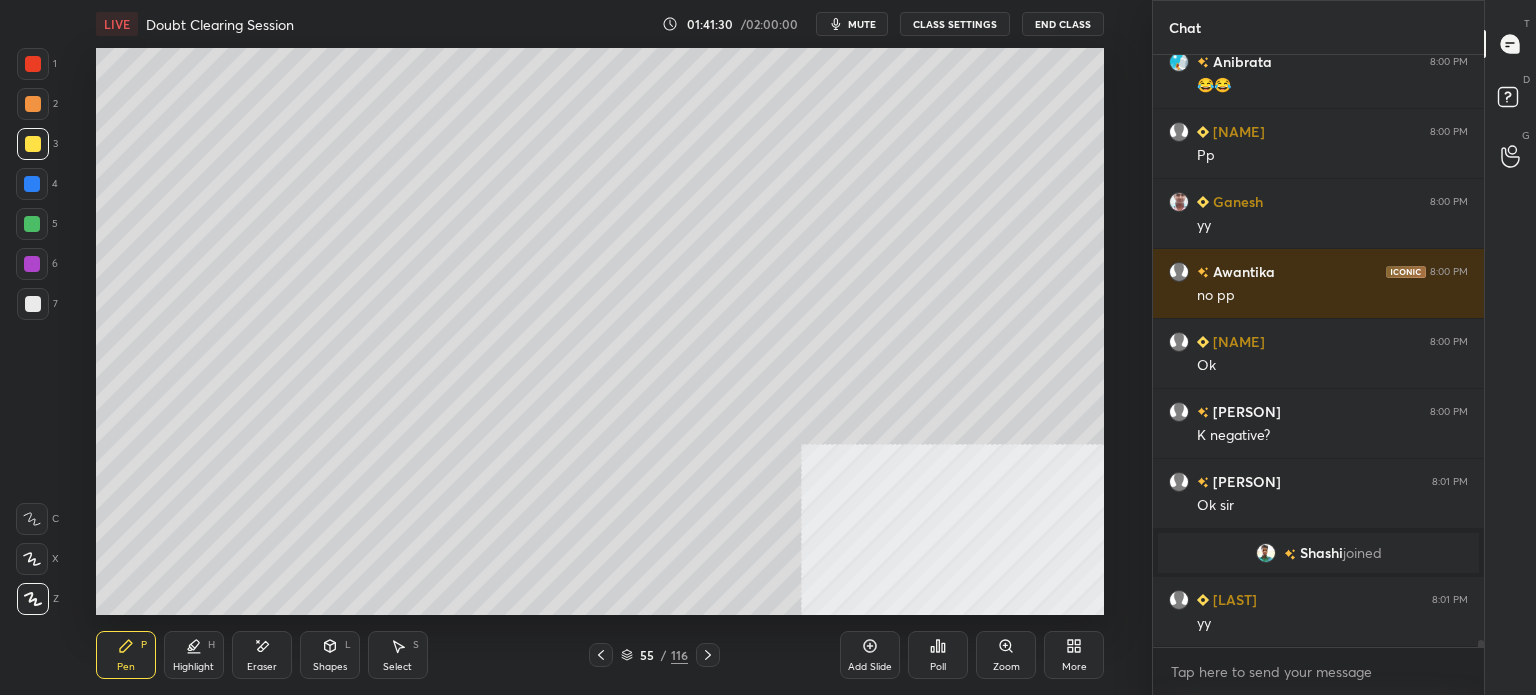 click at bounding box center (33, 304) 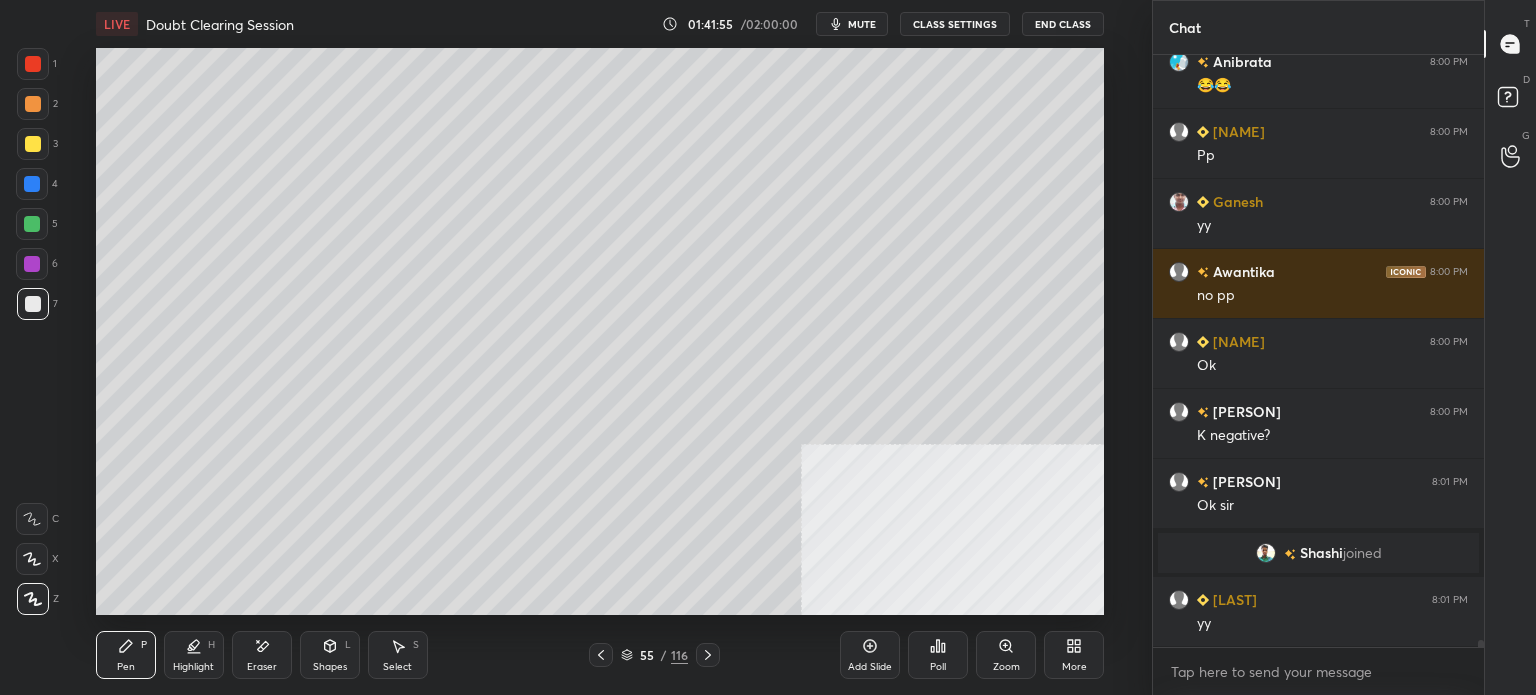 scroll, scrollTop: 53022, scrollLeft: 0, axis: vertical 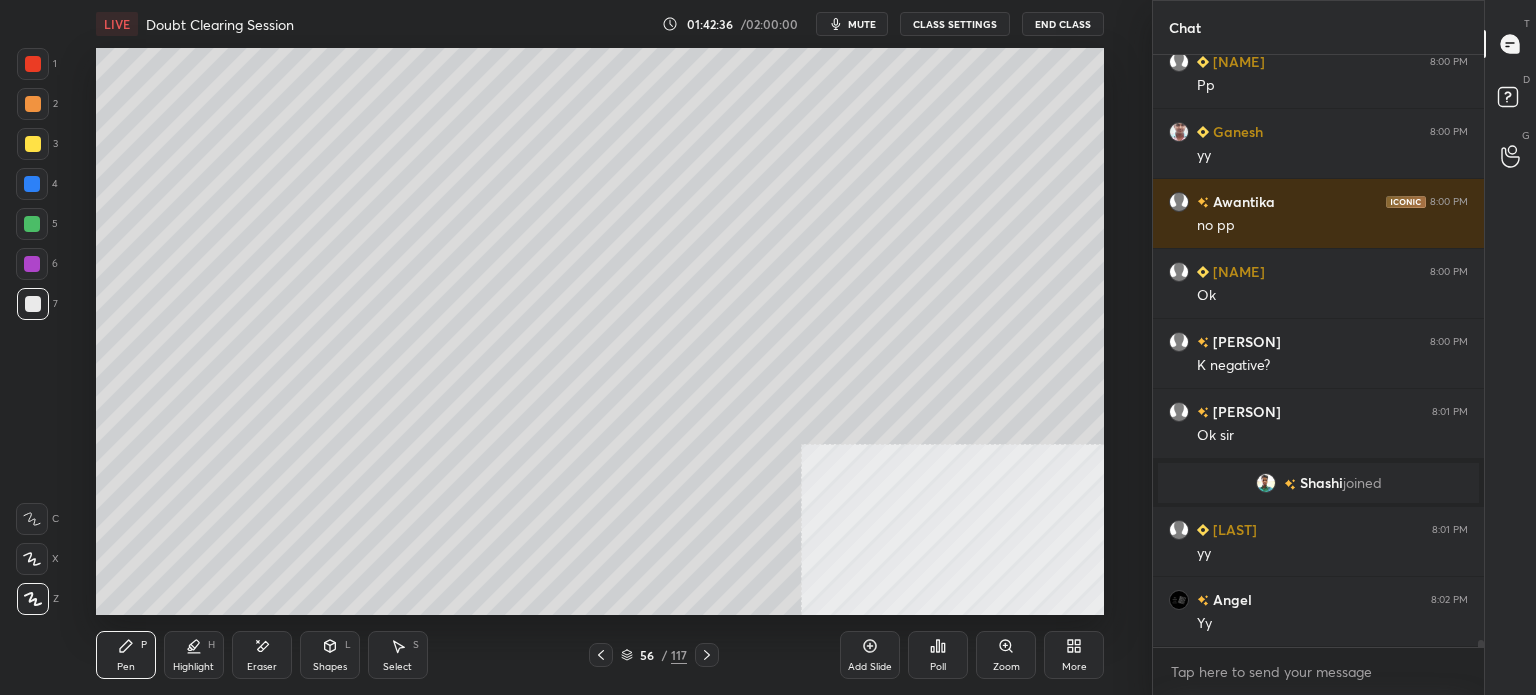drag, startPoint x: 40, startPoint y: 140, endPoint x: 86, endPoint y: 139, distance: 46.010868 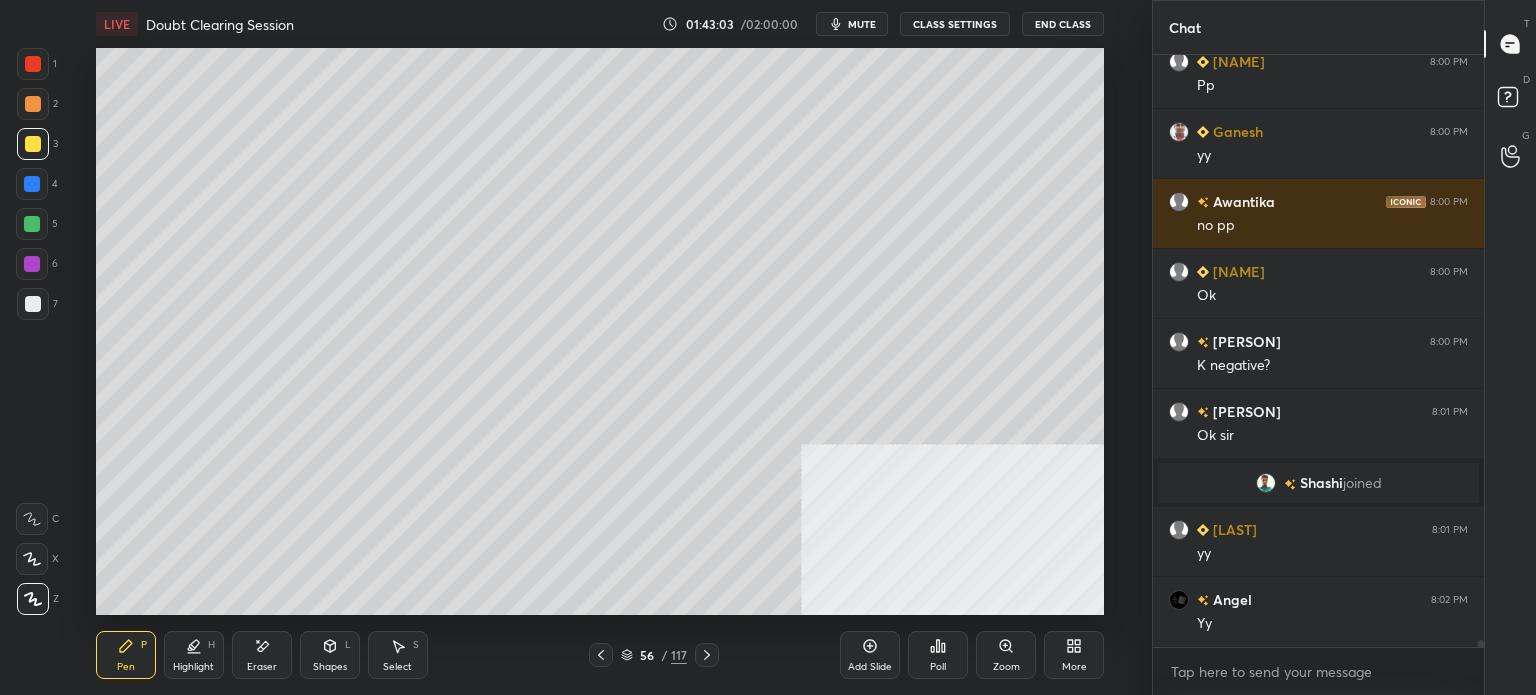 click on "joined" at bounding box center (1362, 483) 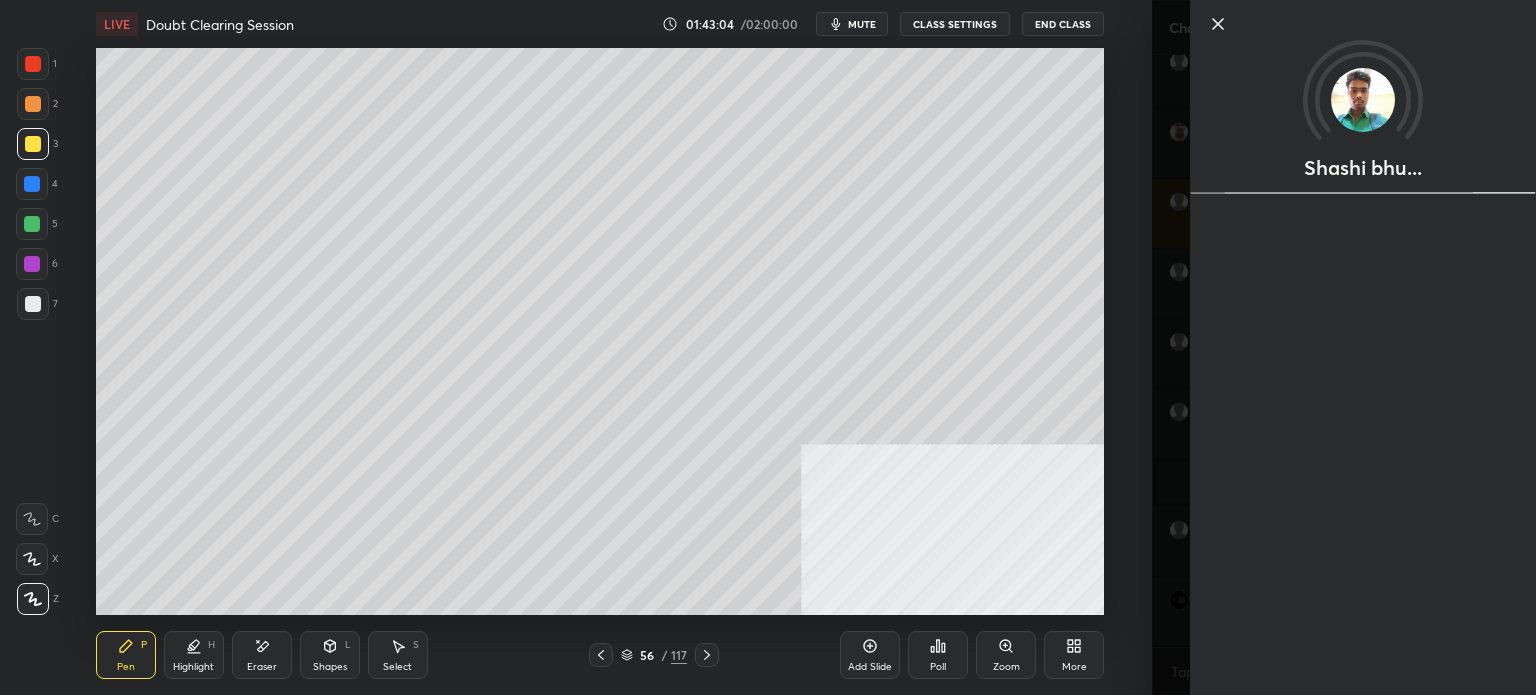 scroll, scrollTop: 53092, scrollLeft: 0, axis: vertical 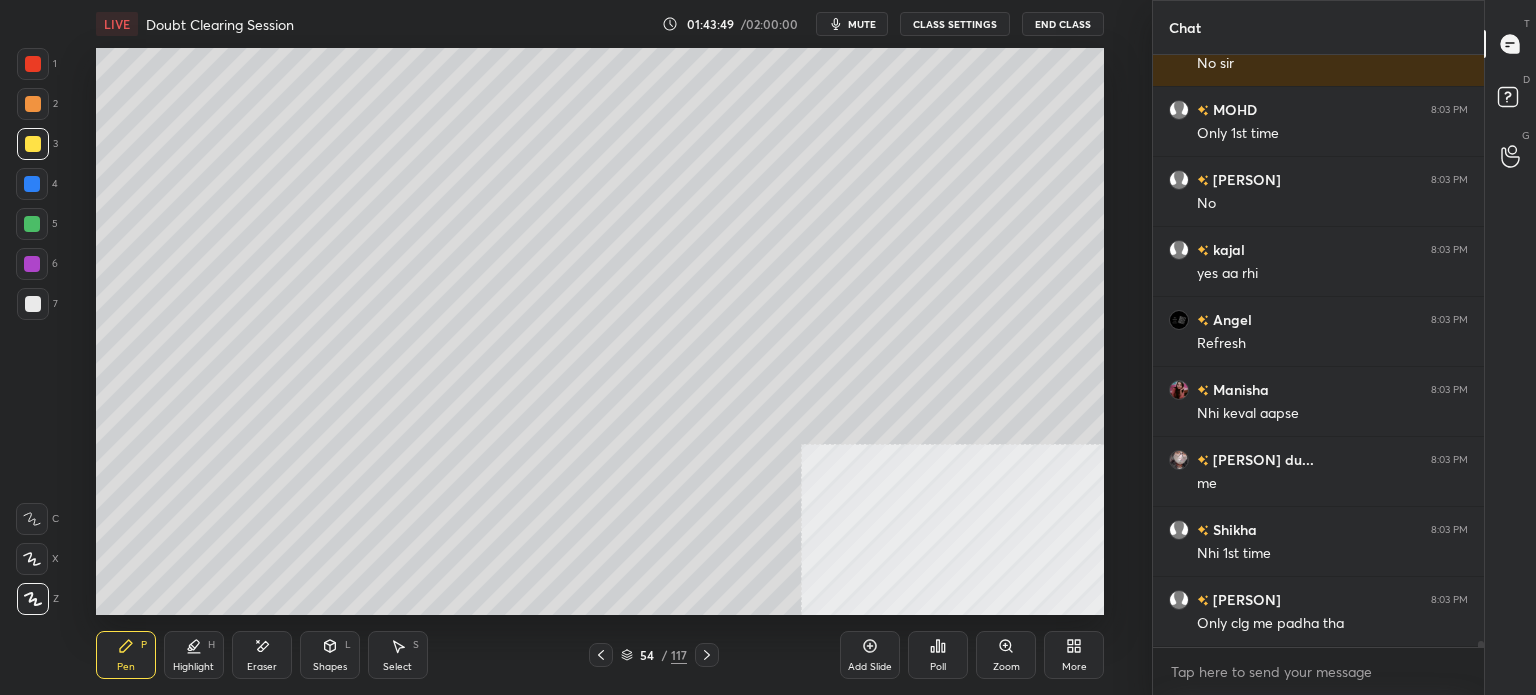 click at bounding box center [33, 304] 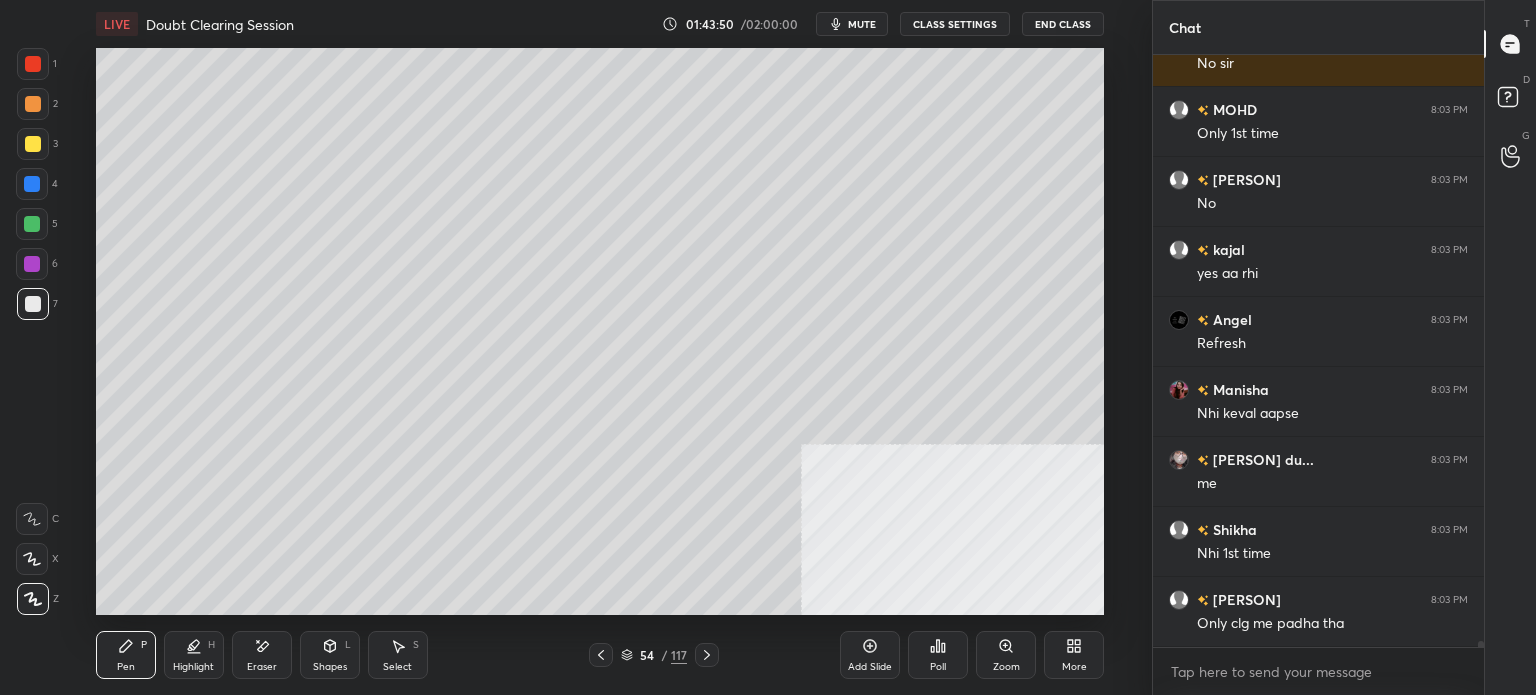 click at bounding box center (32, 184) 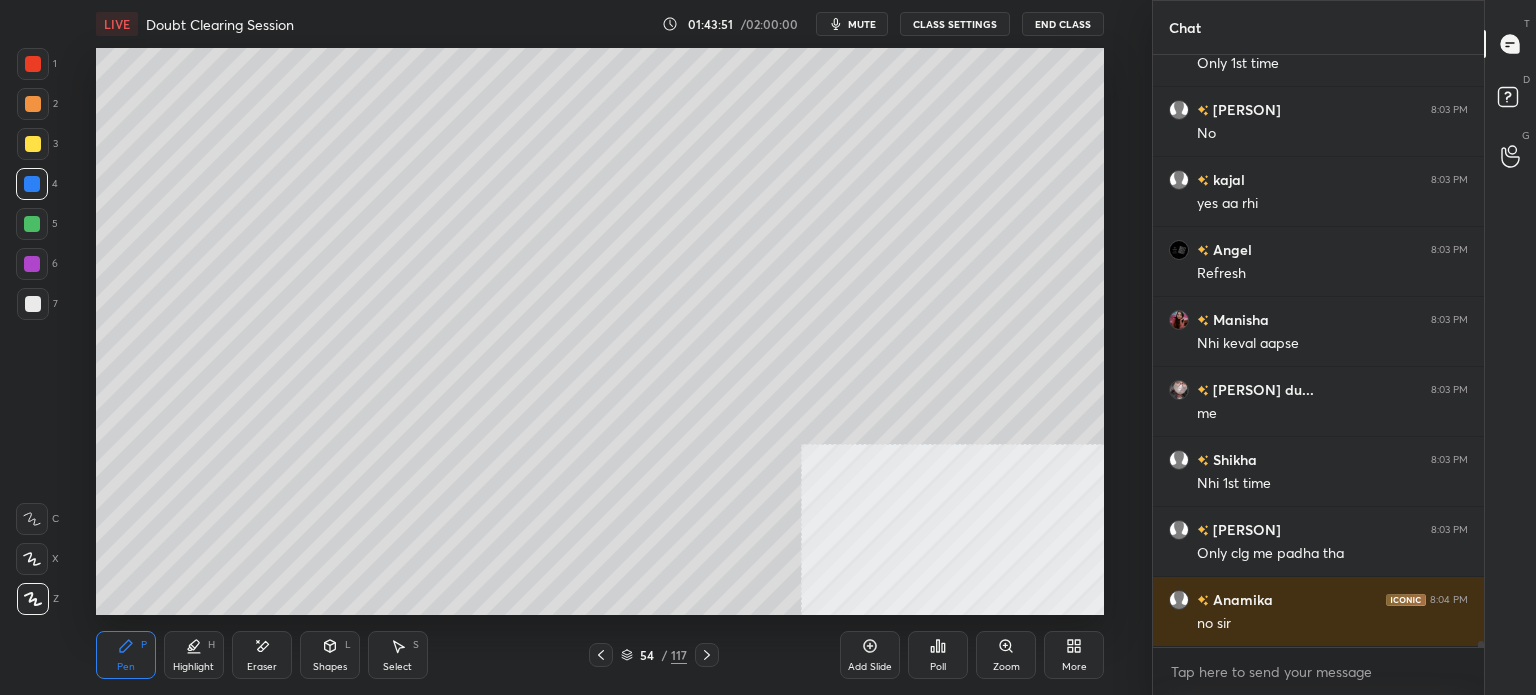 click 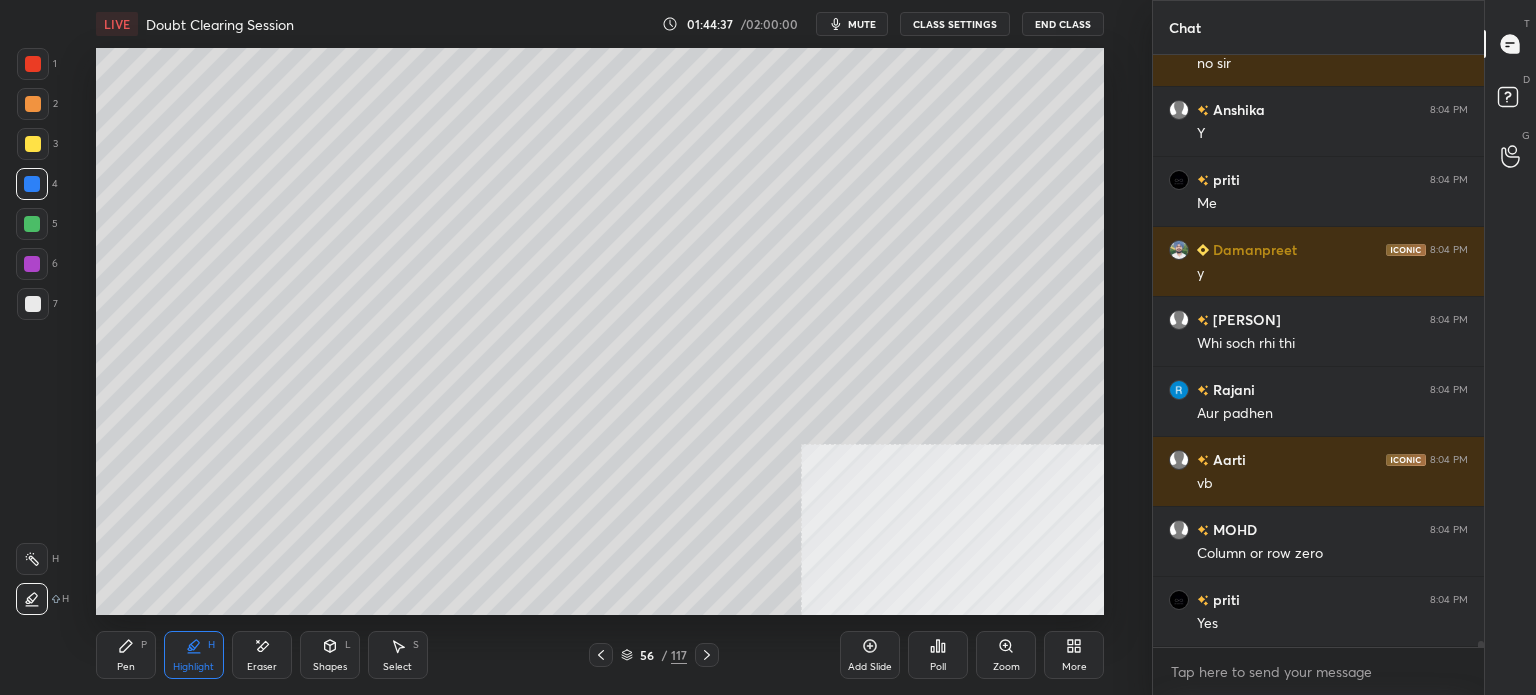 scroll, scrollTop: 57152, scrollLeft: 0, axis: vertical 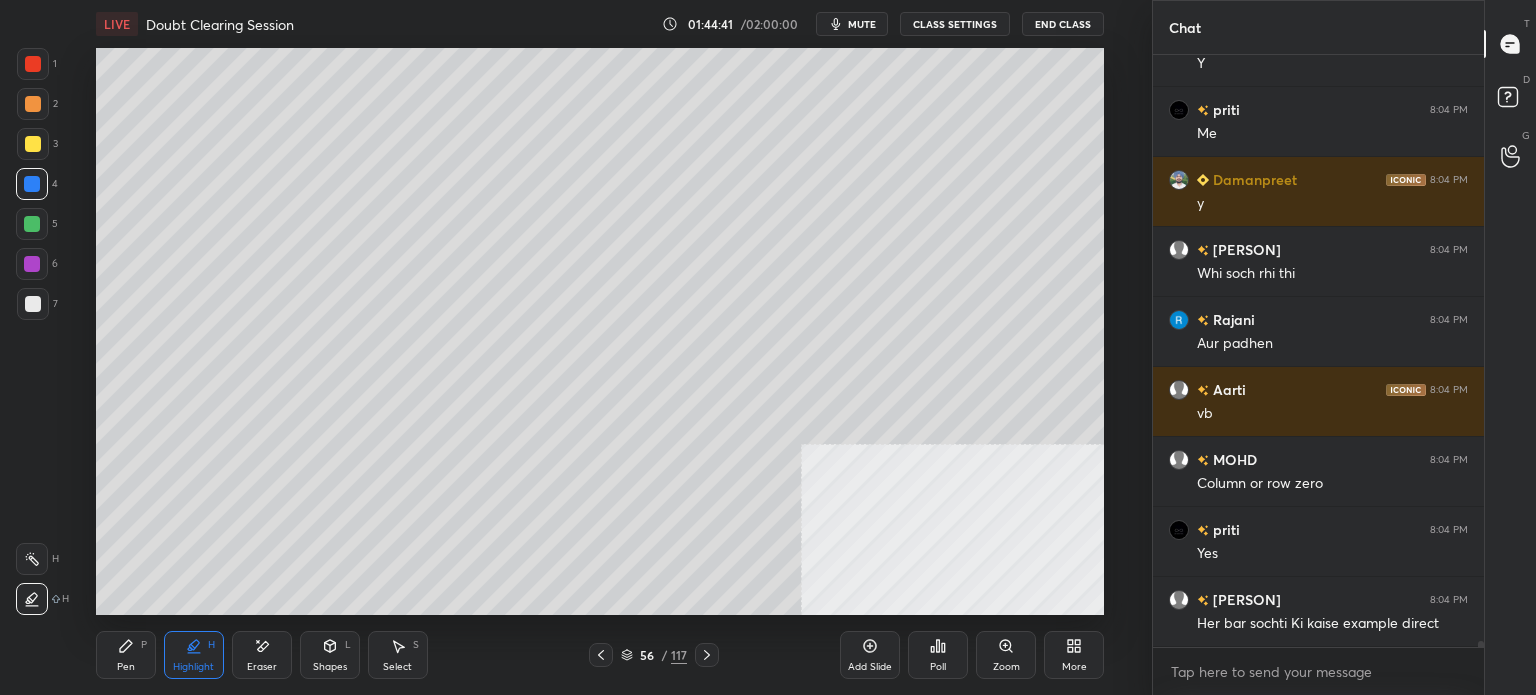 drag, startPoint x: 30, startPoint y: 106, endPoint x: 76, endPoint y: 104, distance: 46.043457 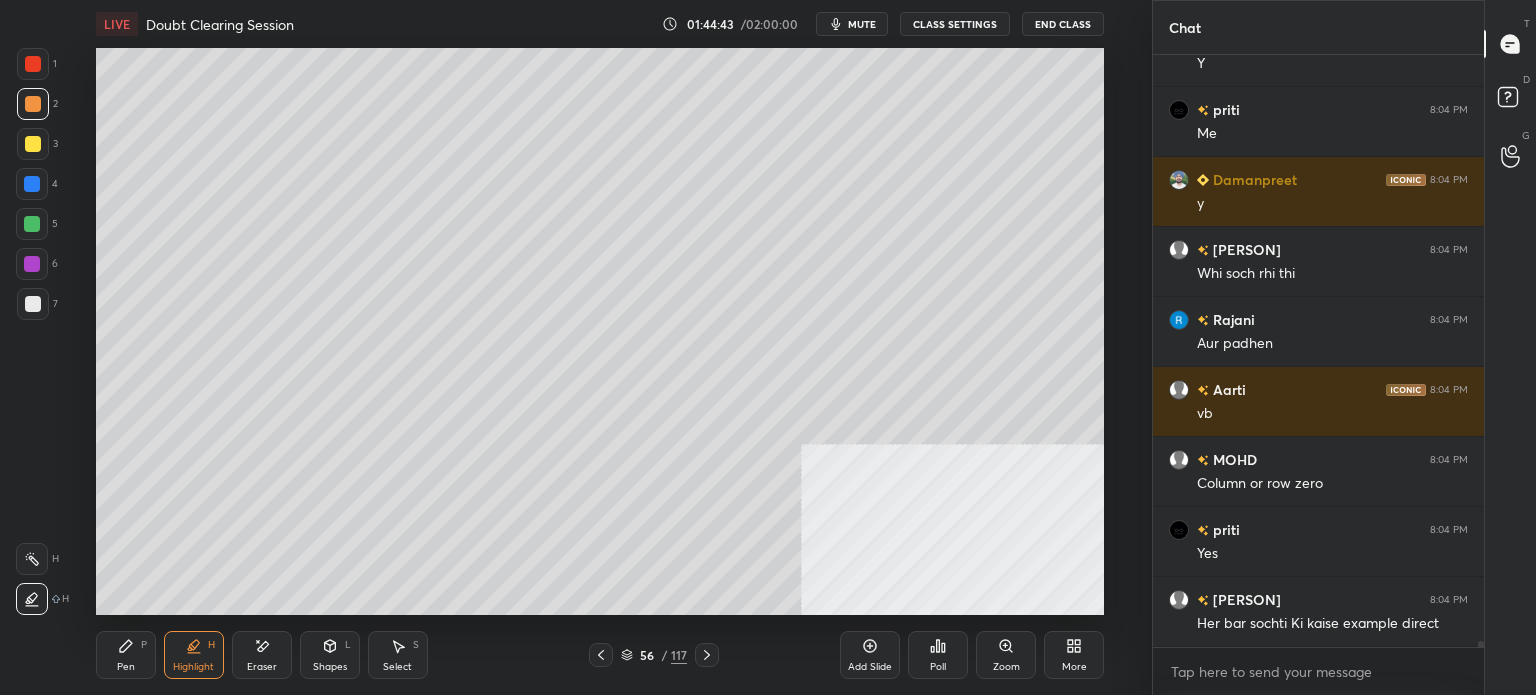 click on "Pen" at bounding box center (126, 667) 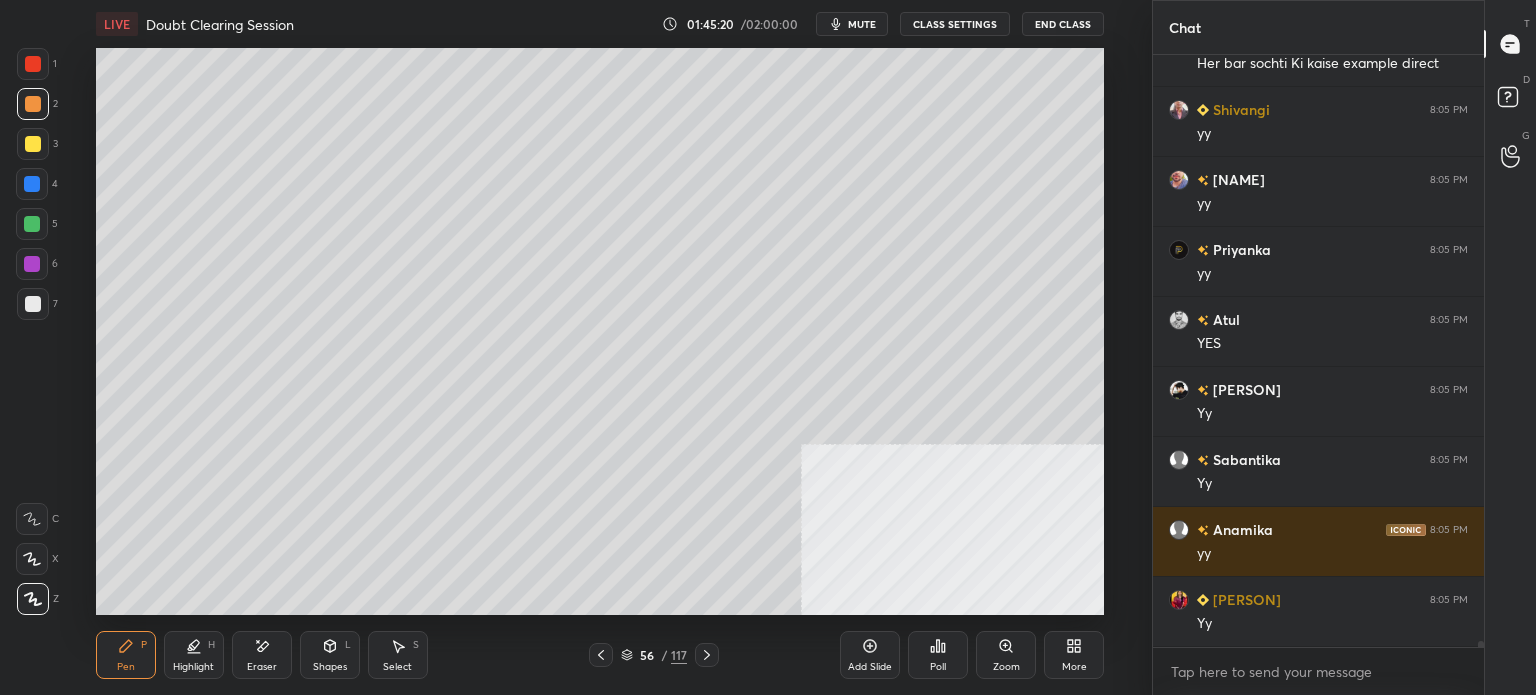 scroll, scrollTop: 57782, scrollLeft: 0, axis: vertical 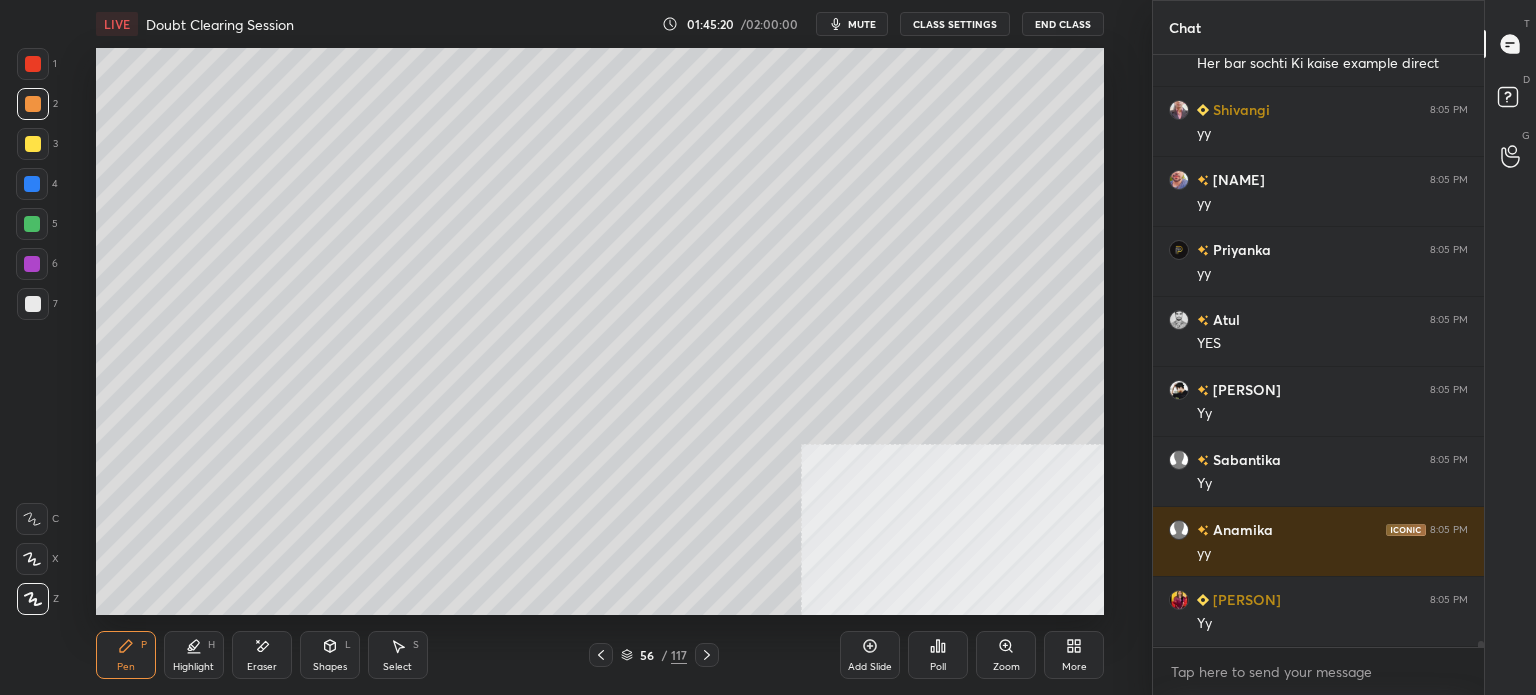 click on "1 2 3 4 5 6 7 C X Z E E Erase all   H H LIVE Doubt Clearing Session 01:45:20 /  02:00:00 mute CLASS SETTINGS End Class Setting up your live class Poll for   secs No correct answer Start poll Back Doubt Clearing Session • L4 of "Comprehensive Linear Algebra Dec 25: Theory, Applications, and Problem-solving" [PERSON] Pen P Highlight H Eraser Shapes L Select S 56 / 117 Add Slide Poll Zoom More" at bounding box center [576, 347] 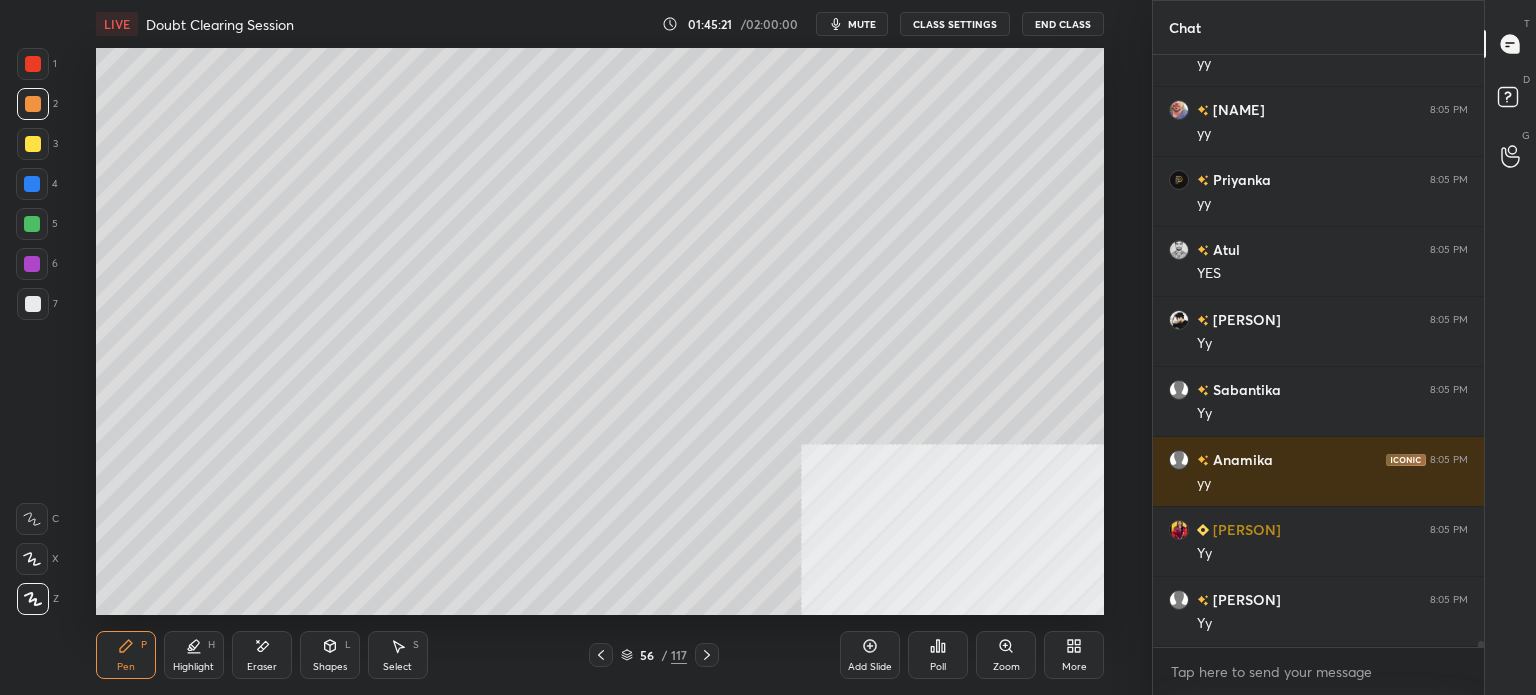 scroll, scrollTop: 57852, scrollLeft: 0, axis: vertical 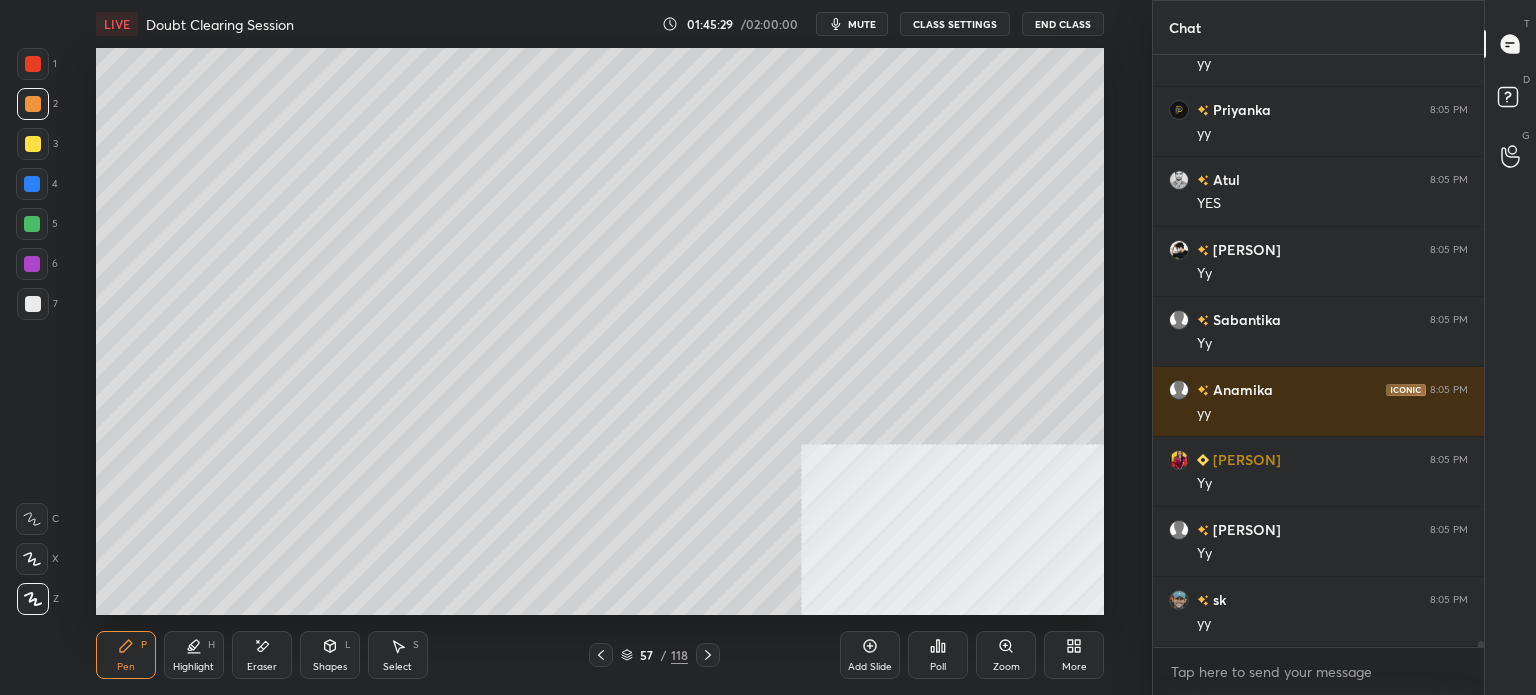 click at bounding box center (33, 144) 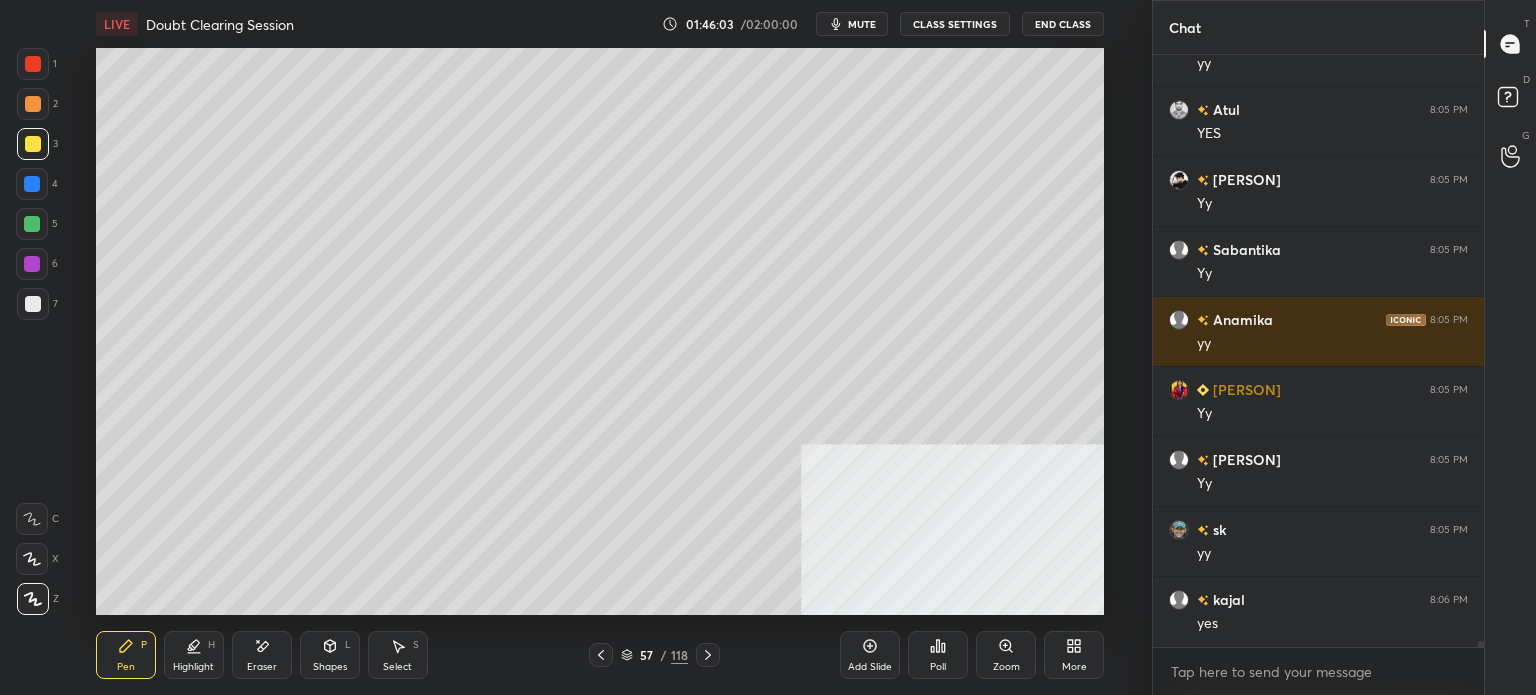 scroll, scrollTop: 57992, scrollLeft: 0, axis: vertical 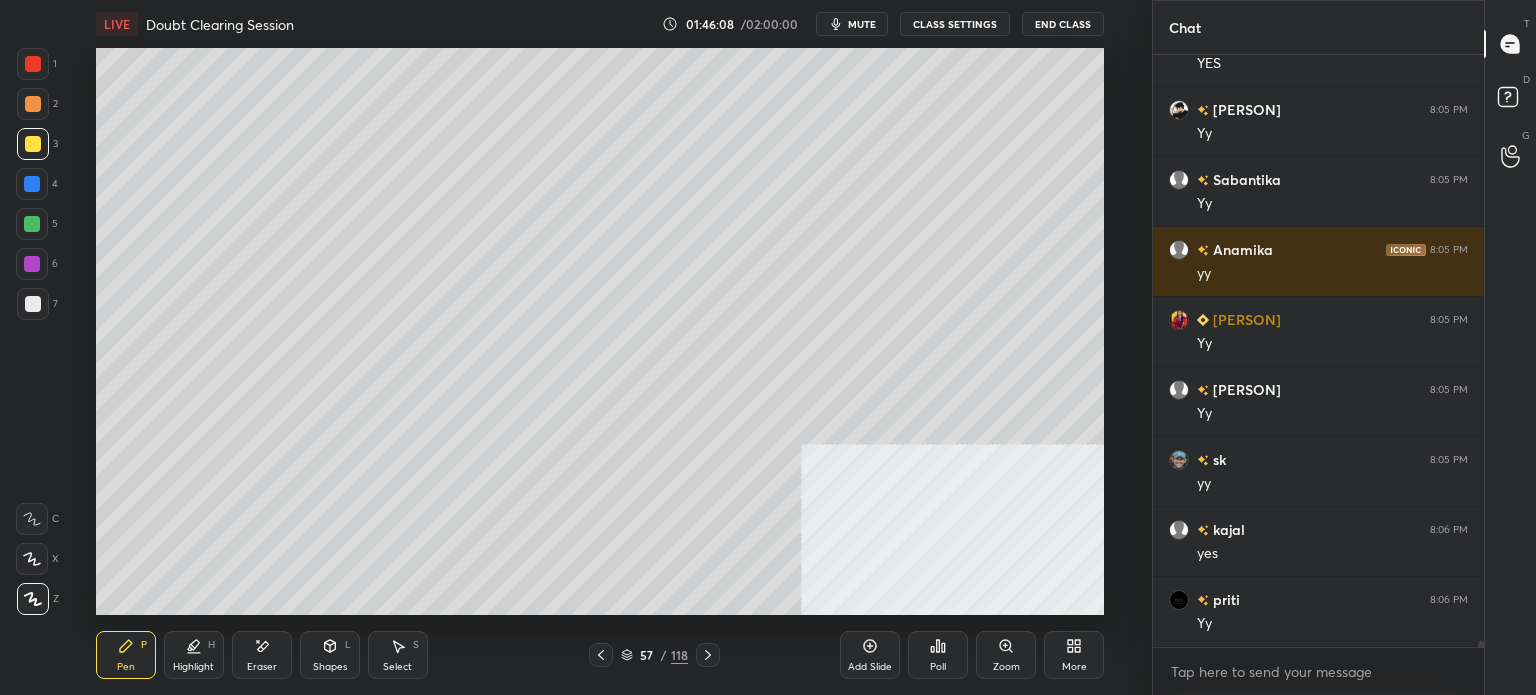 click on "Shapes" at bounding box center [330, 667] 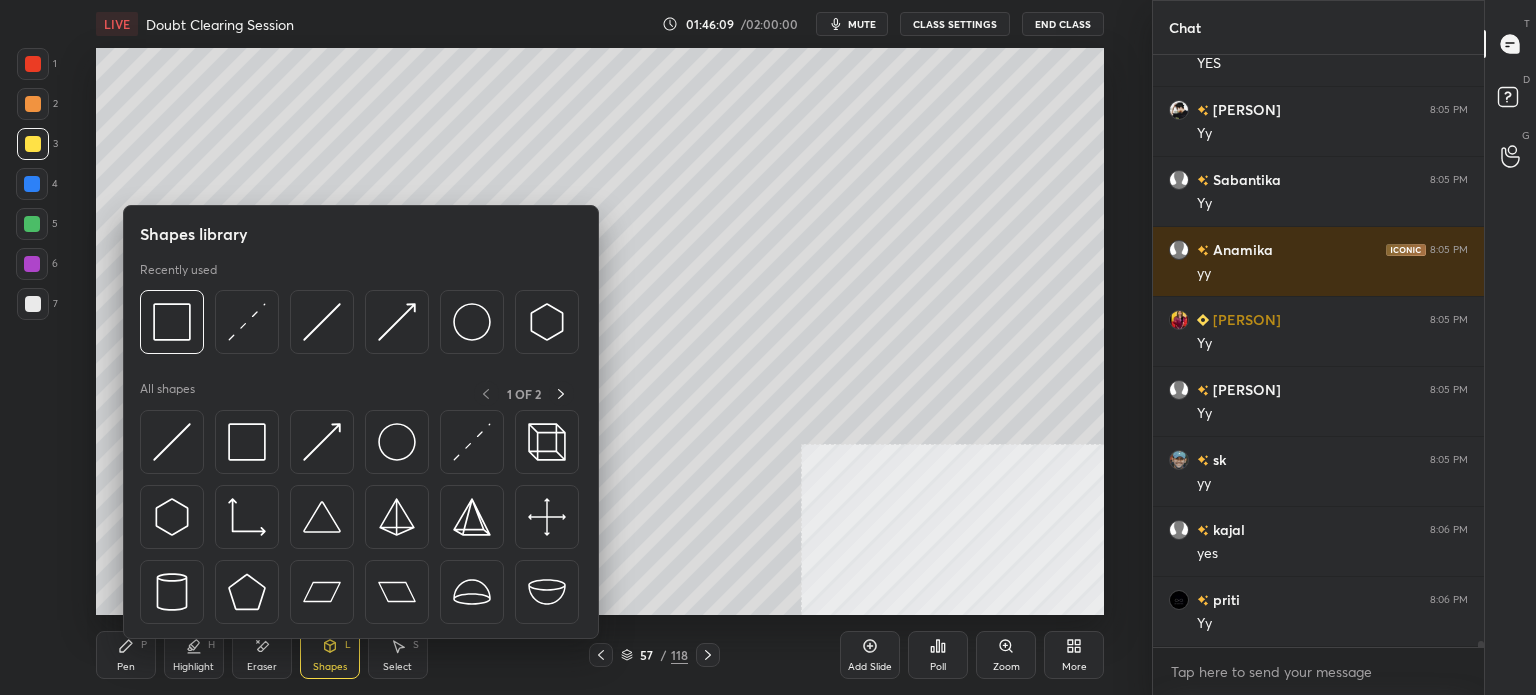 click on "Eraser" at bounding box center (262, 667) 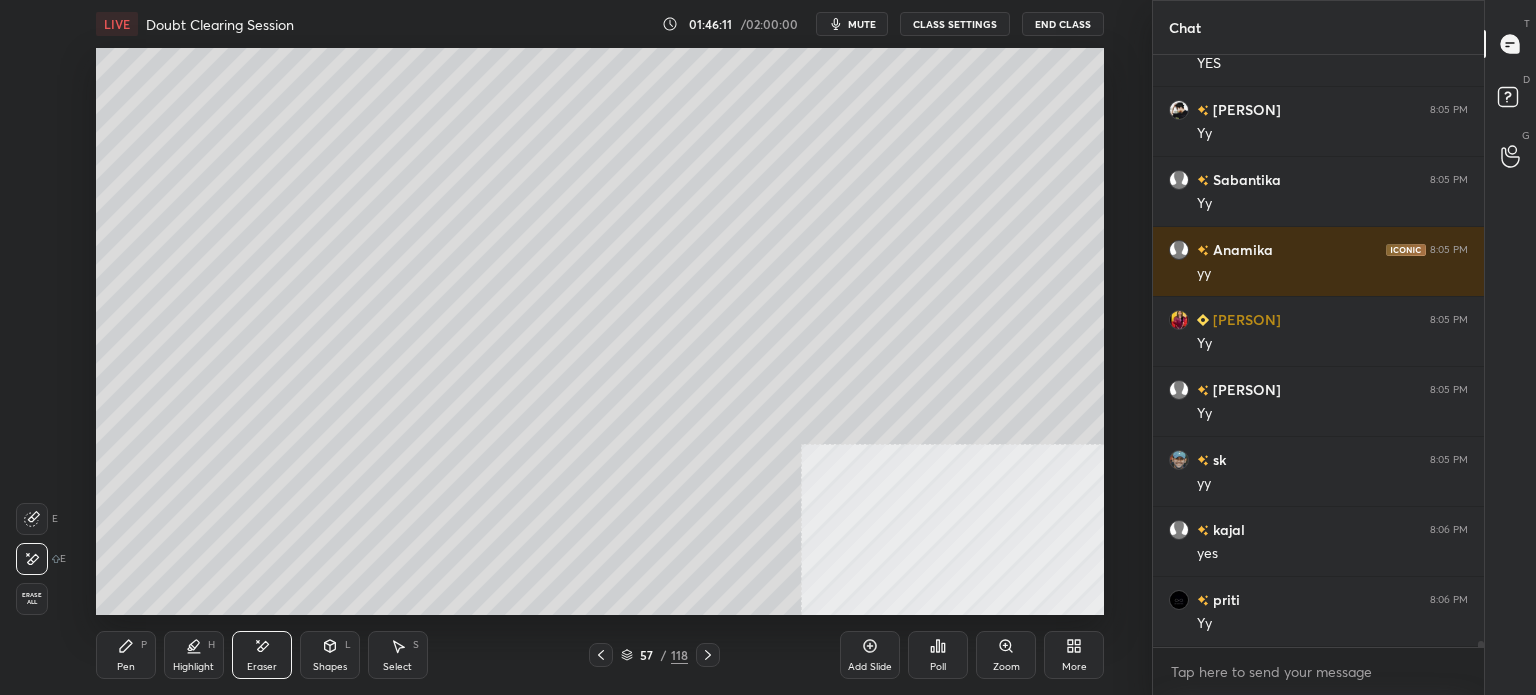 click on "Pen P" at bounding box center (126, 655) 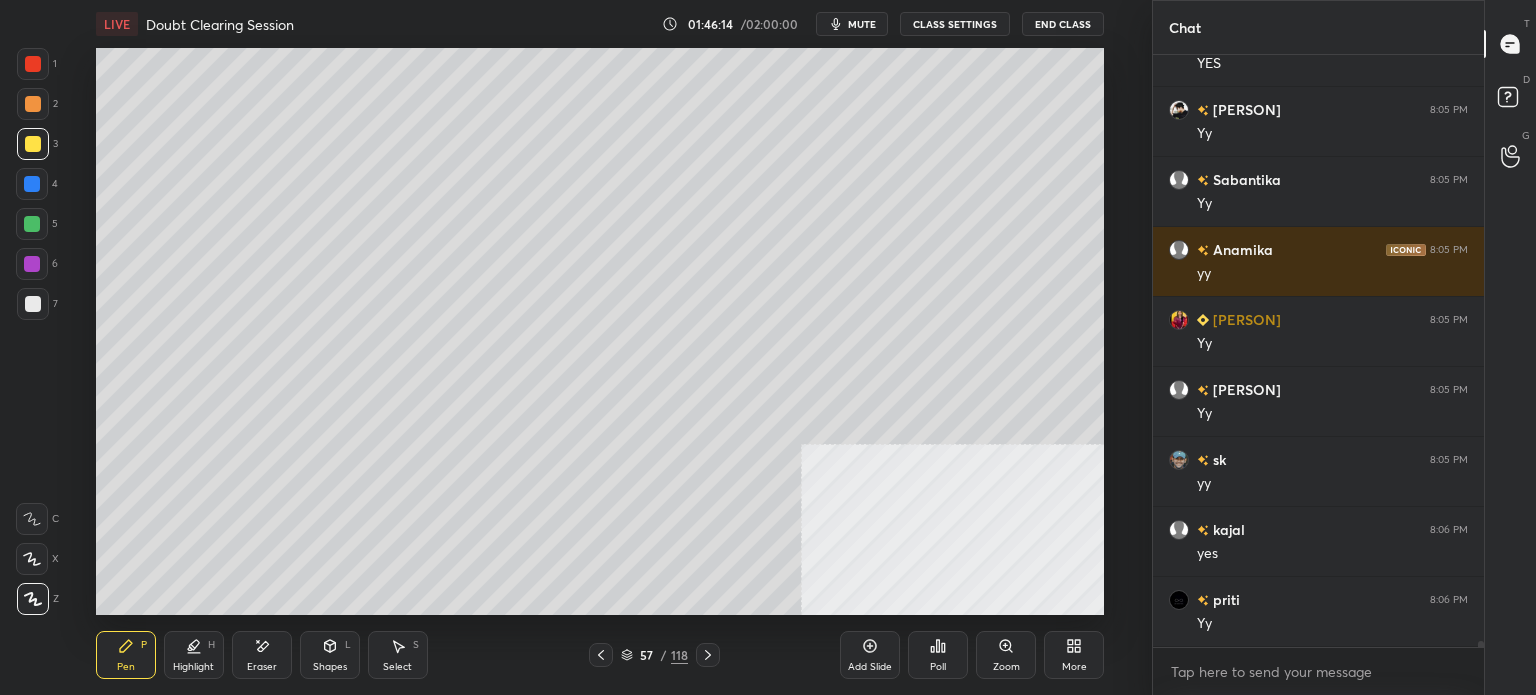 click on "Eraser" at bounding box center (262, 655) 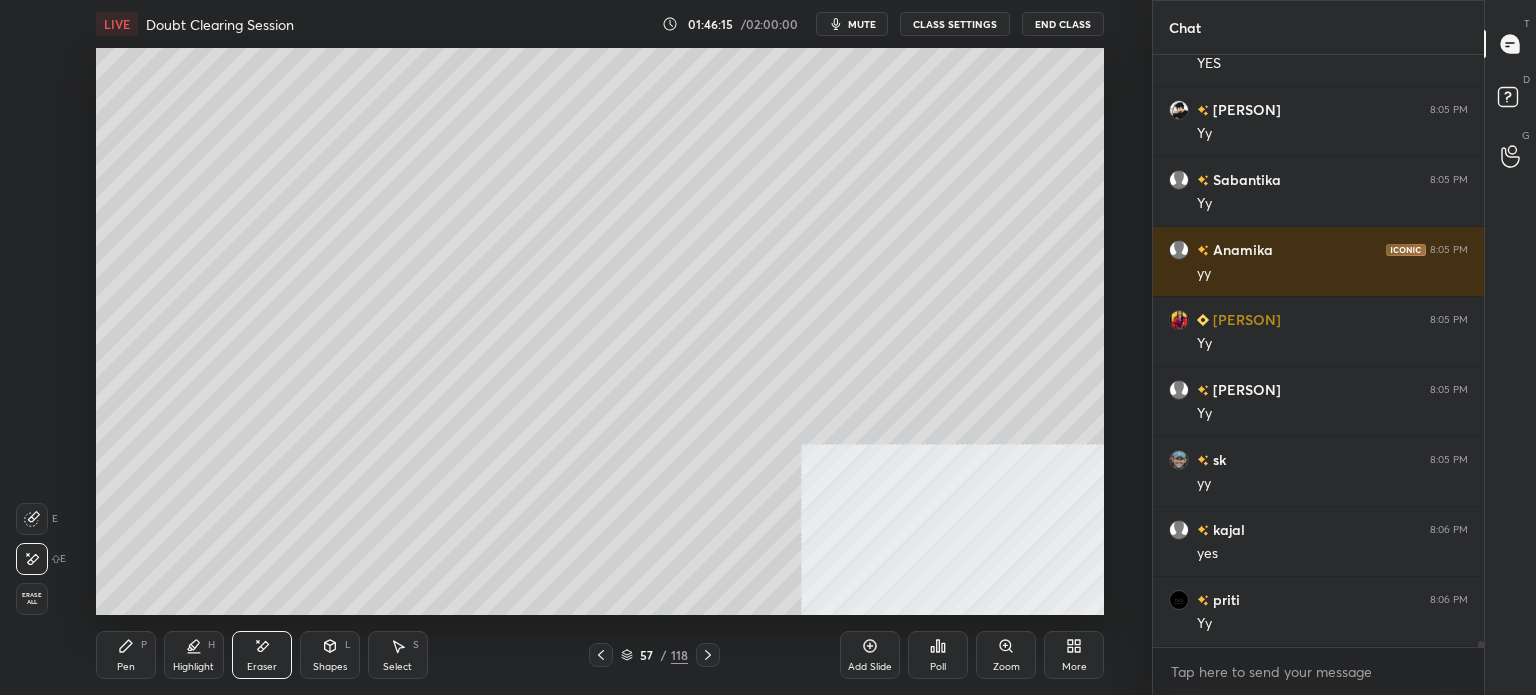 click on "Pen P" at bounding box center [126, 655] 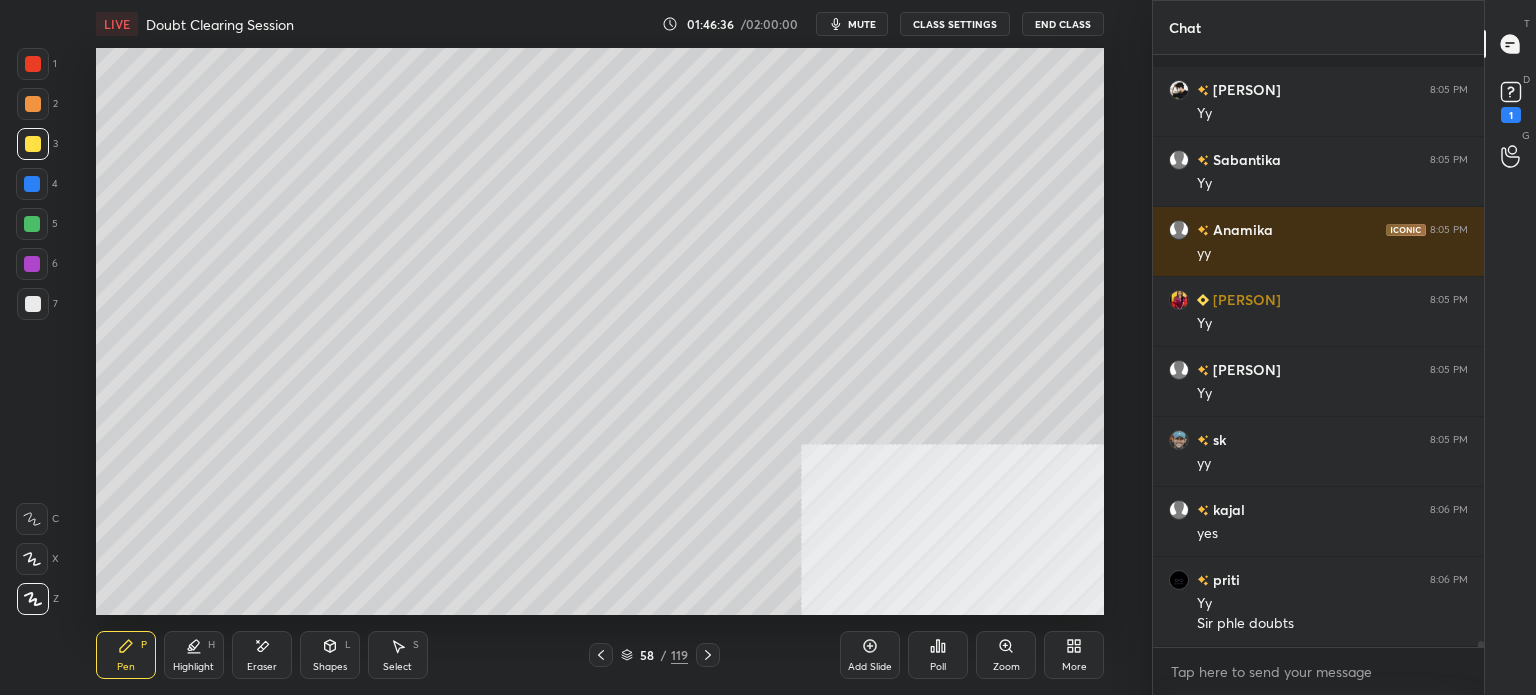 scroll, scrollTop: 58098, scrollLeft: 0, axis: vertical 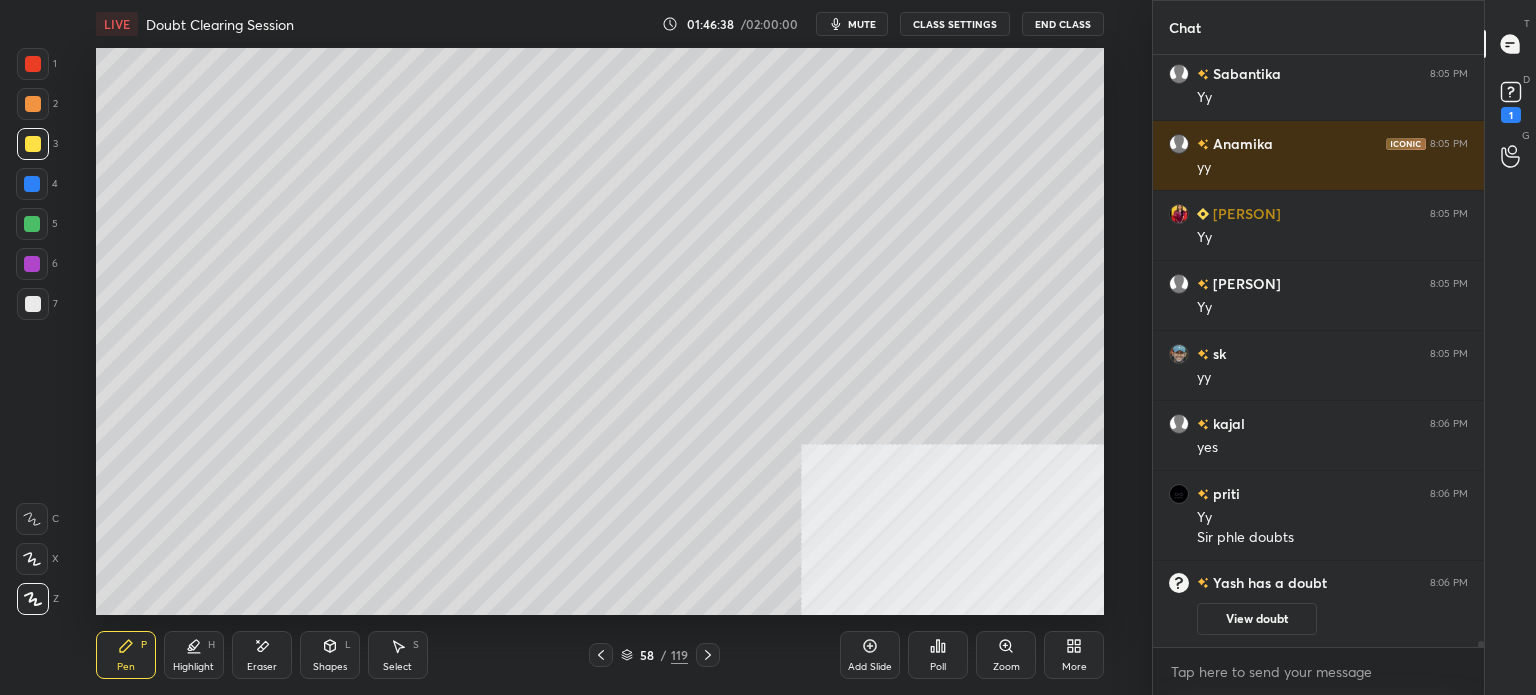 click at bounding box center (32, 184) 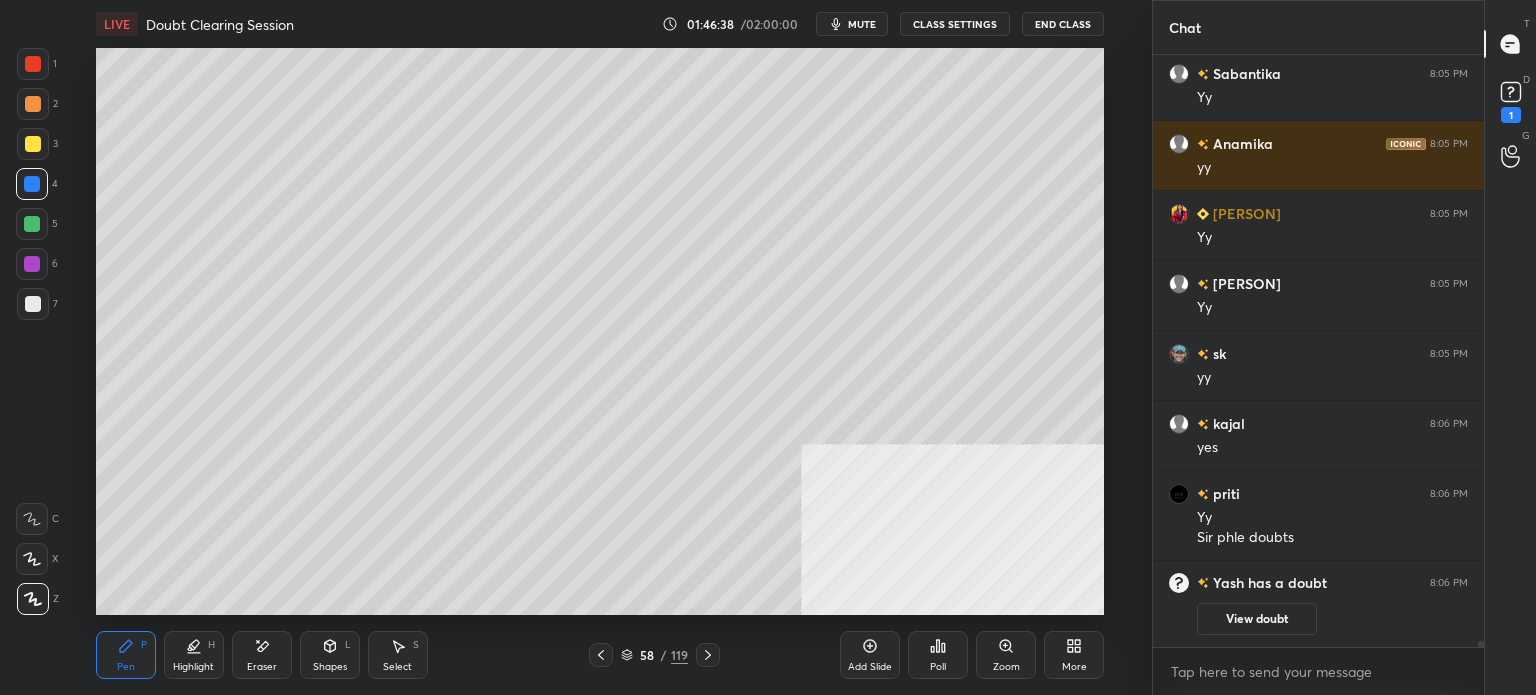 drag, startPoint x: 32, startPoint y: 309, endPoint x: 90, endPoint y: 267, distance: 71.610054 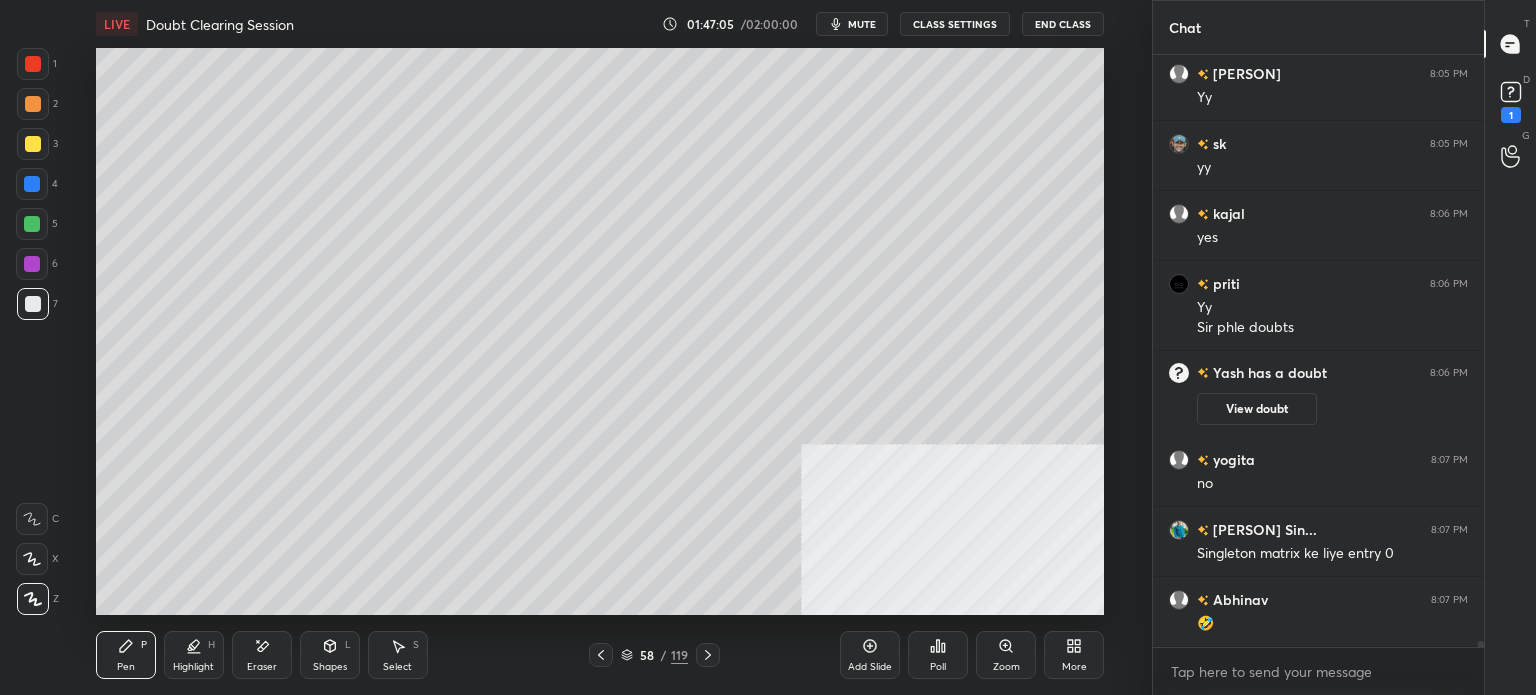 scroll, scrollTop: 56824, scrollLeft: 0, axis: vertical 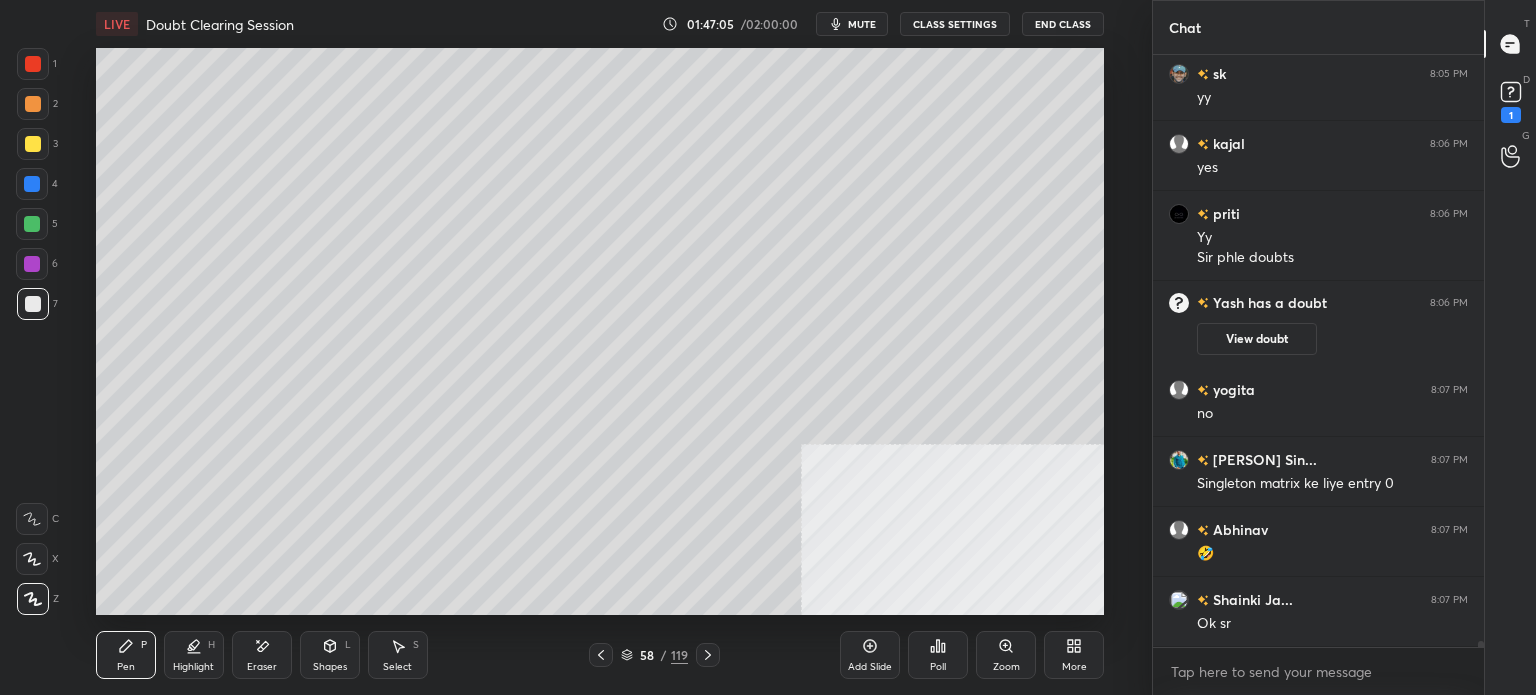 click at bounding box center (32, 224) 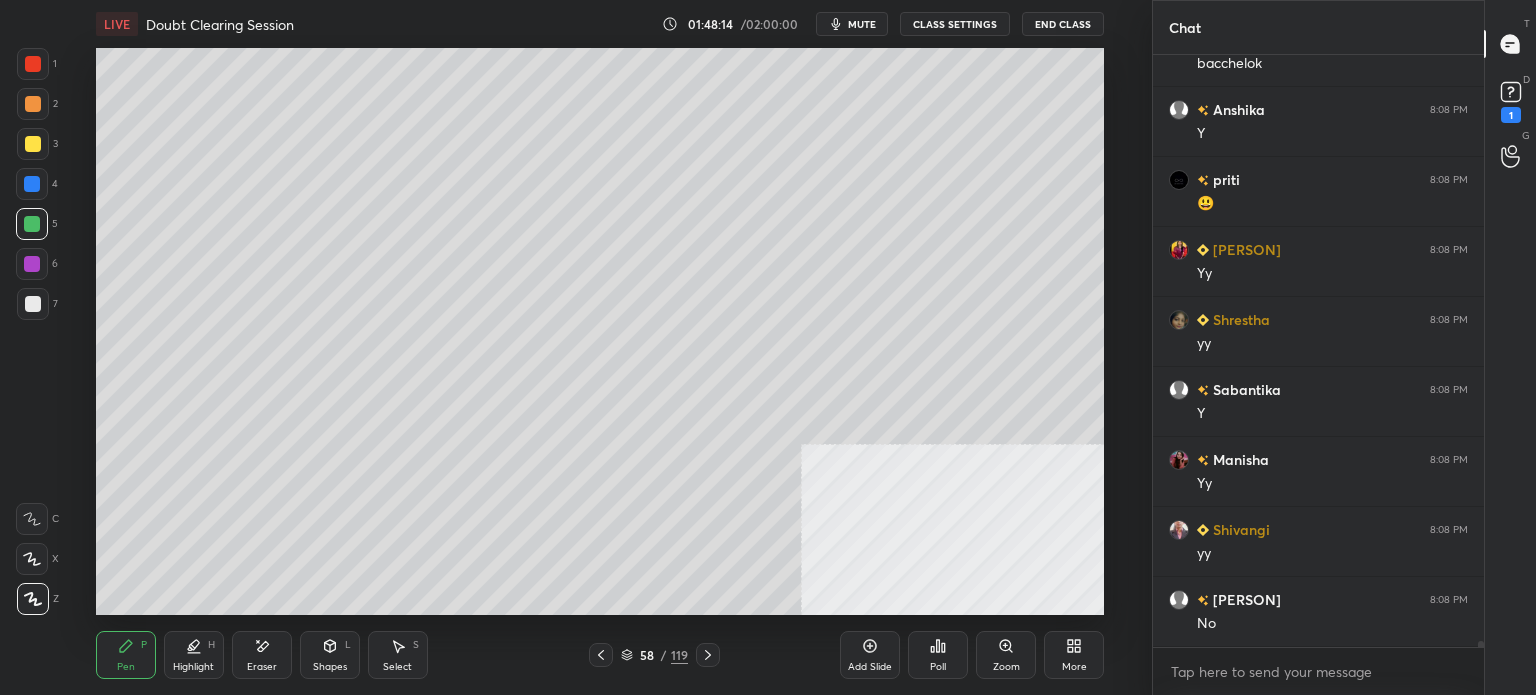 scroll, scrollTop: 57892, scrollLeft: 0, axis: vertical 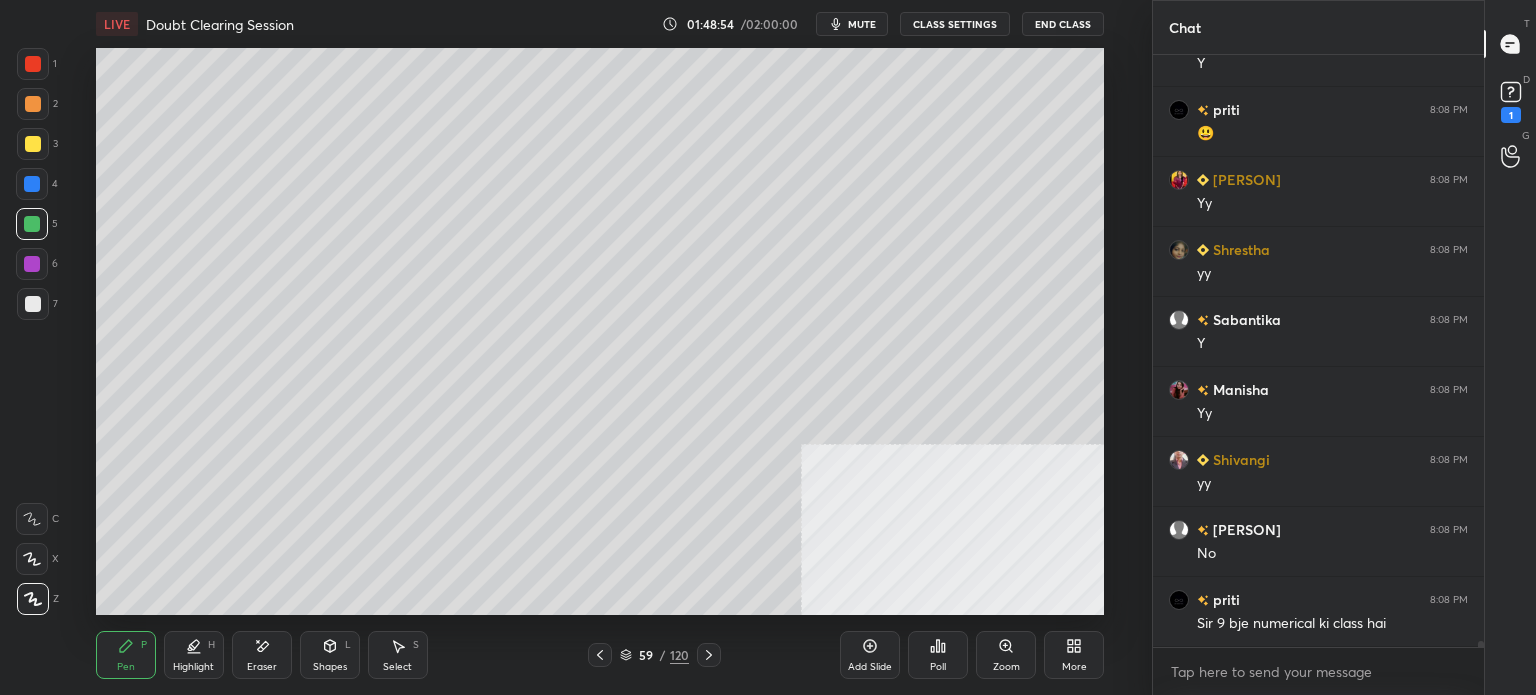 click at bounding box center [33, 144] 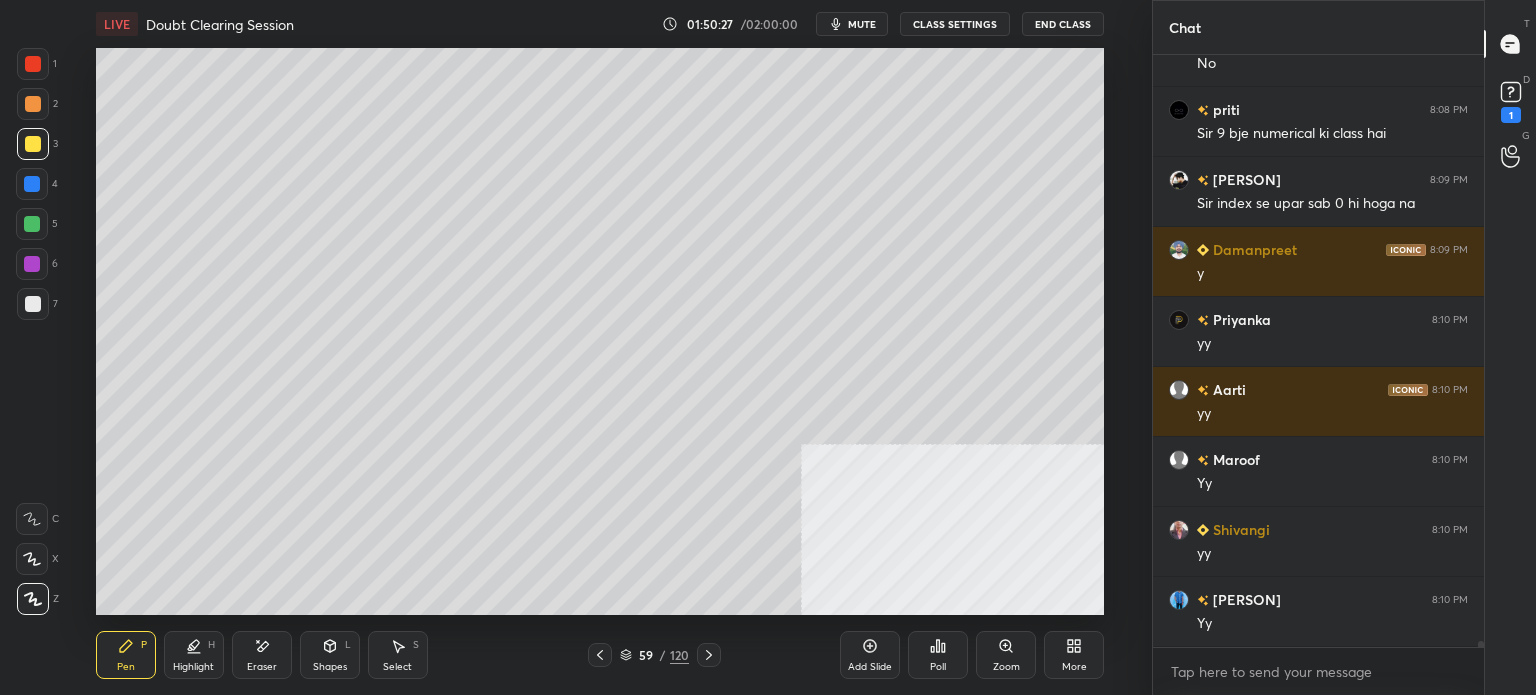 scroll, scrollTop: 58452, scrollLeft: 0, axis: vertical 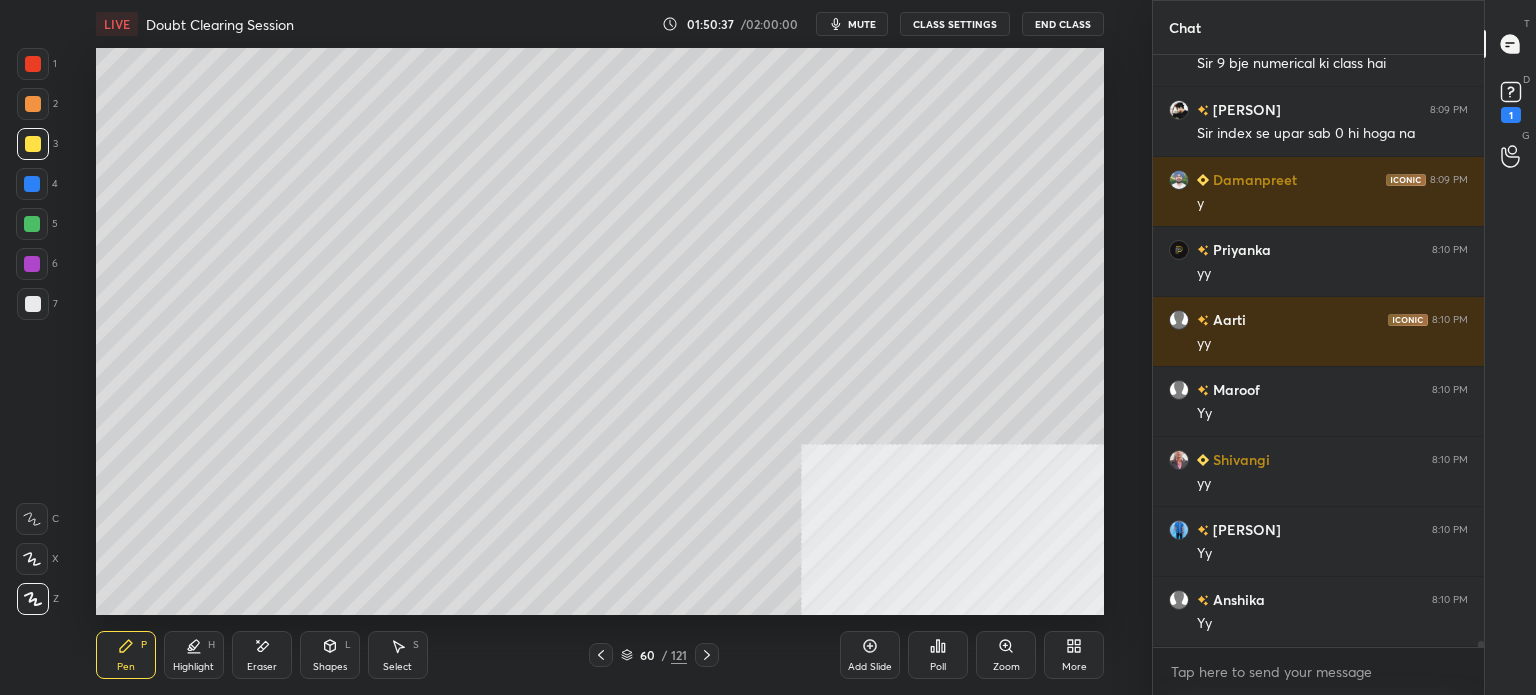 click at bounding box center [33, 304] 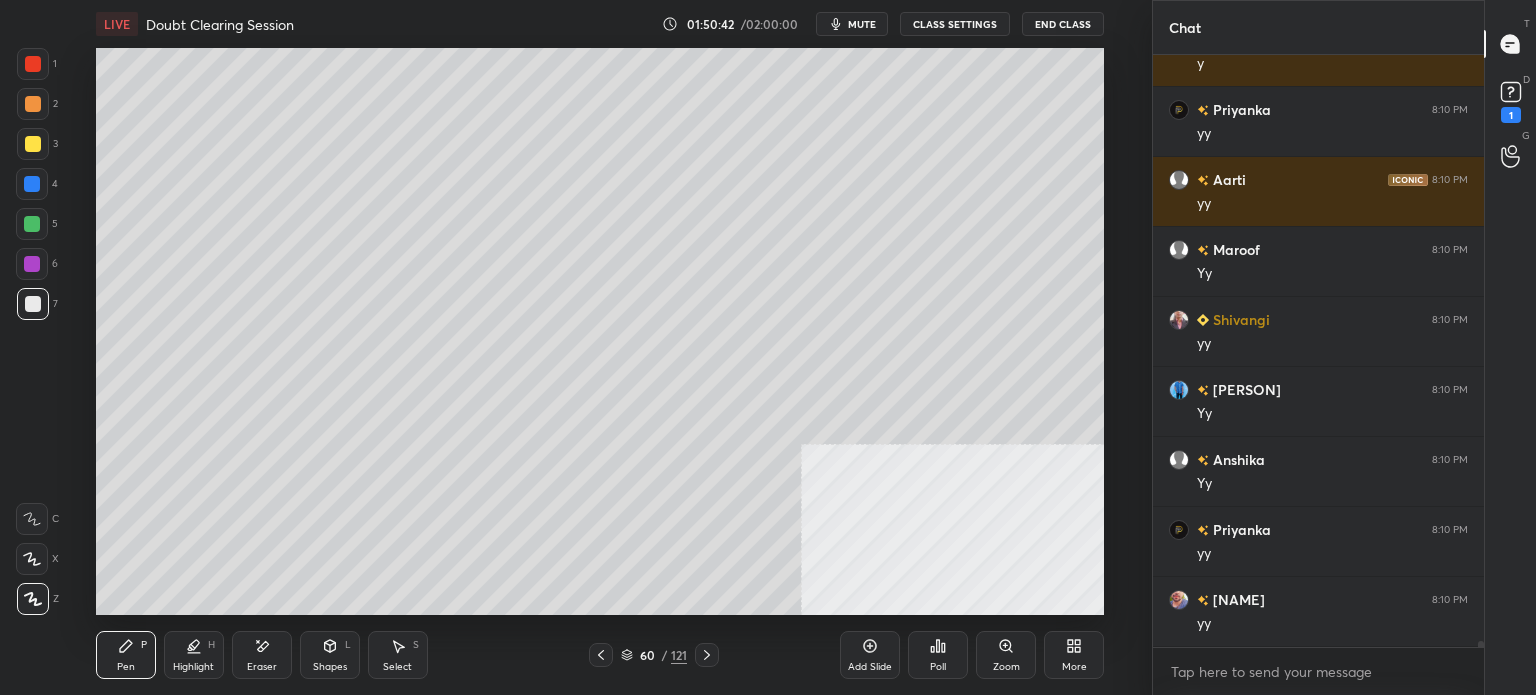 scroll, scrollTop: 58662, scrollLeft: 0, axis: vertical 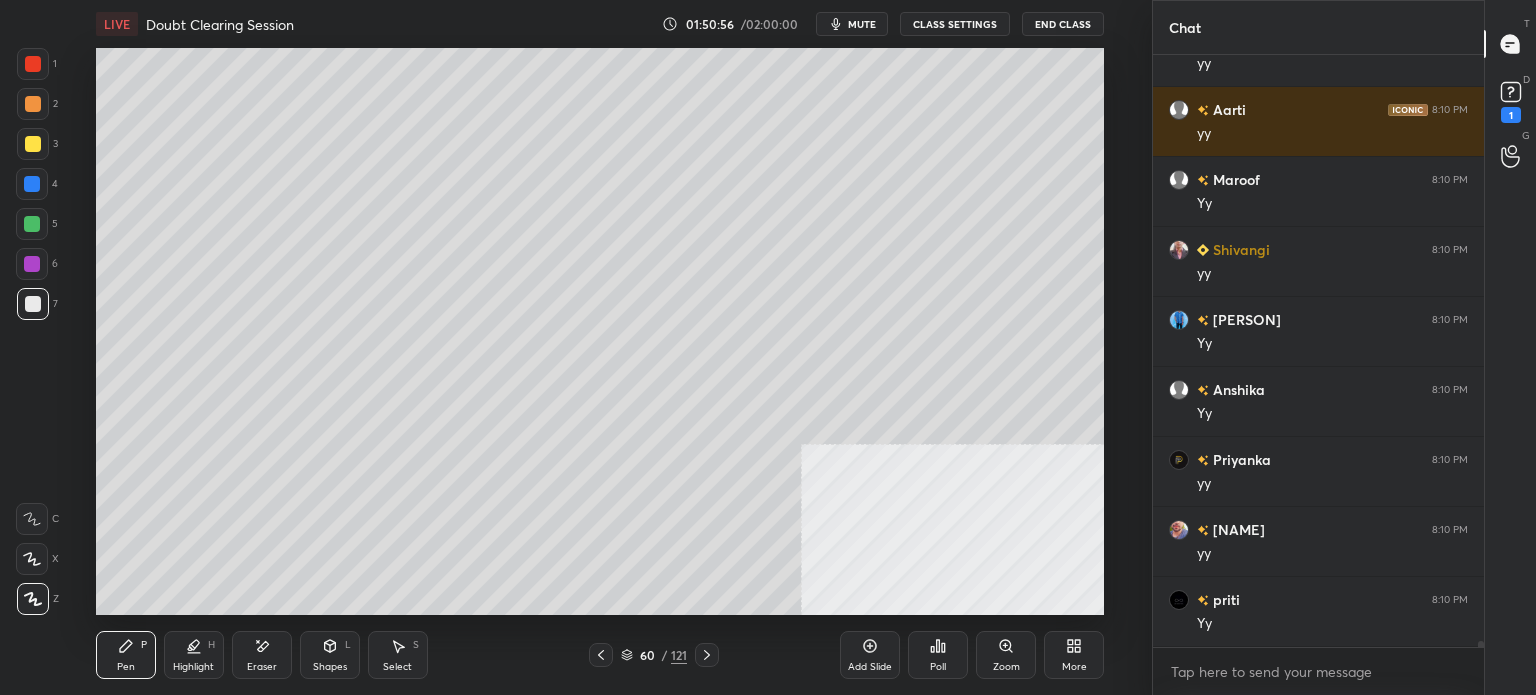 click on "Setting up your live class Poll for   secs No correct answer Start poll" at bounding box center (600, 331) 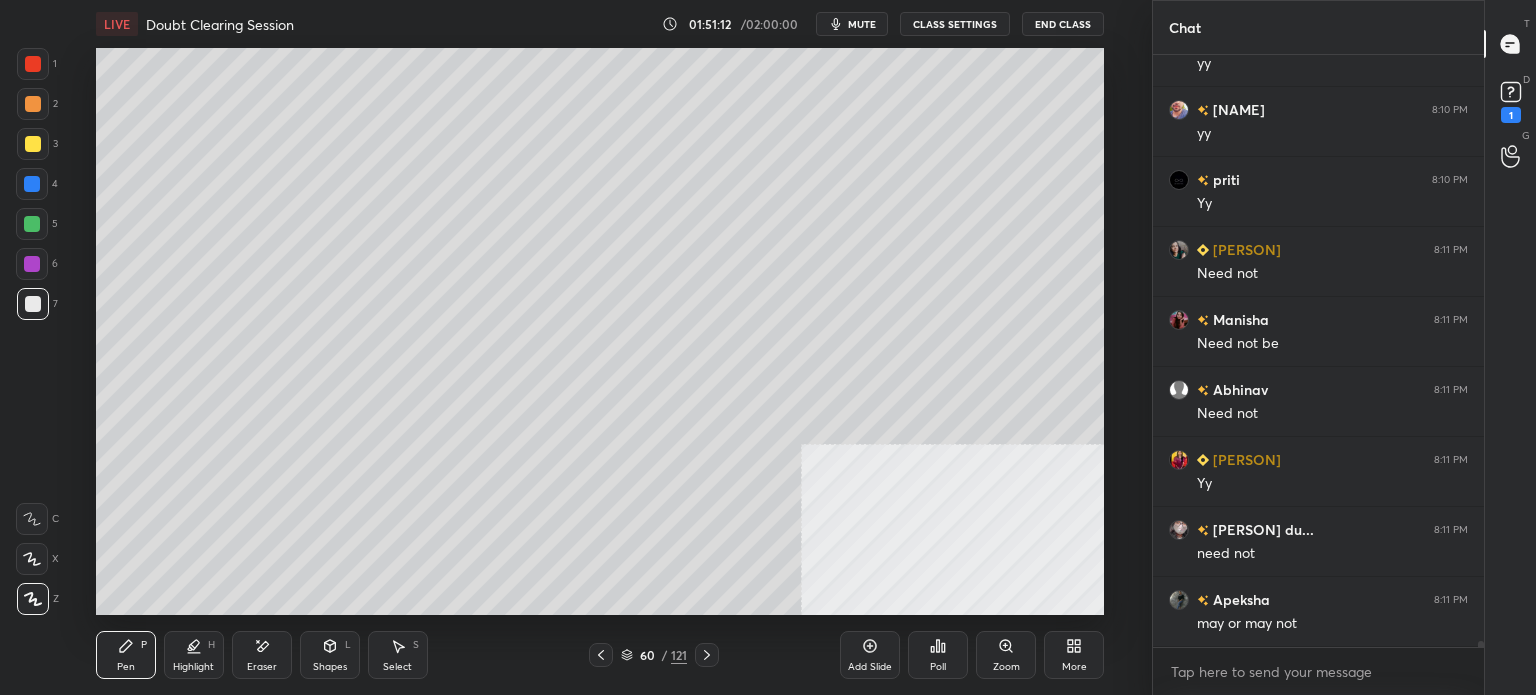 scroll, scrollTop: 59152, scrollLeft: 0, axis: vertical 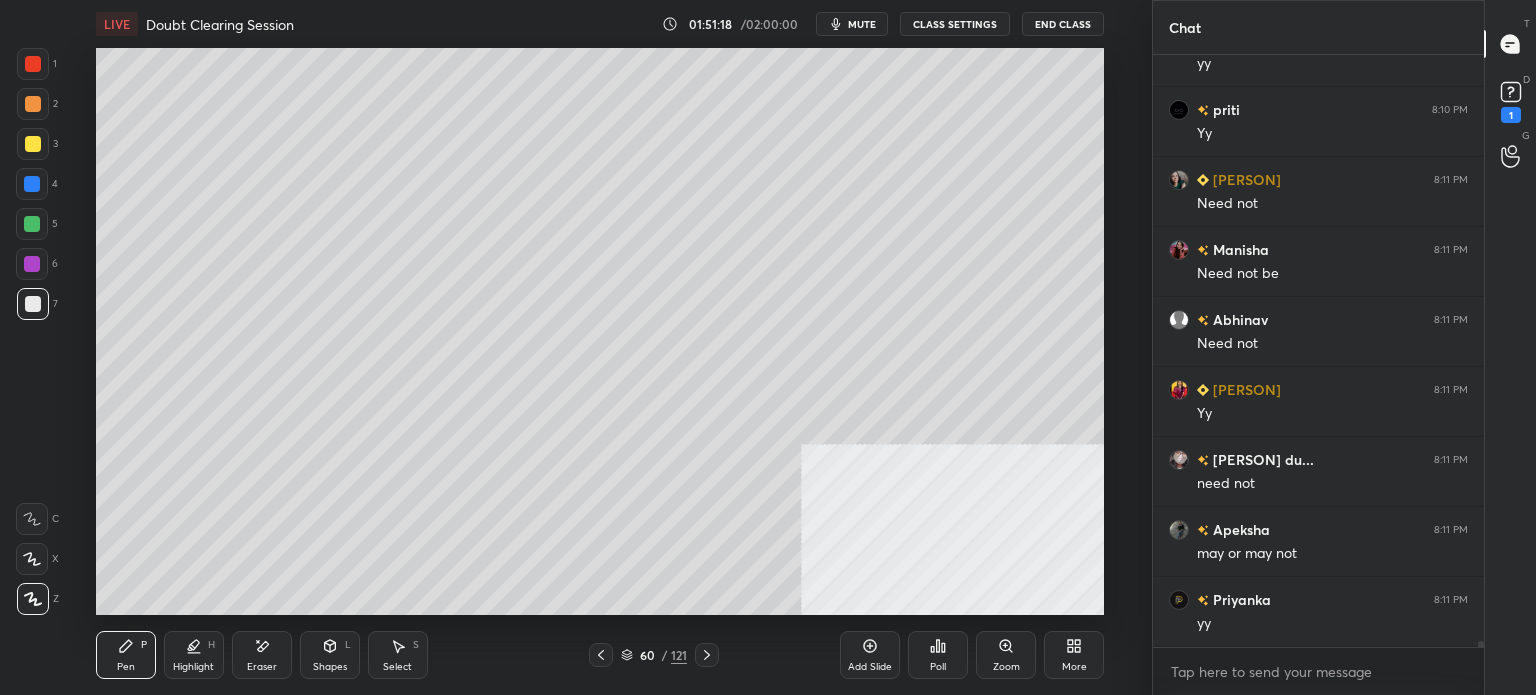 click on "LIVE Doubt Clearing Session 01:51:18 /  02:00:00 mute CLASS SETTINGS End Class" at bounding box center [600, 24] 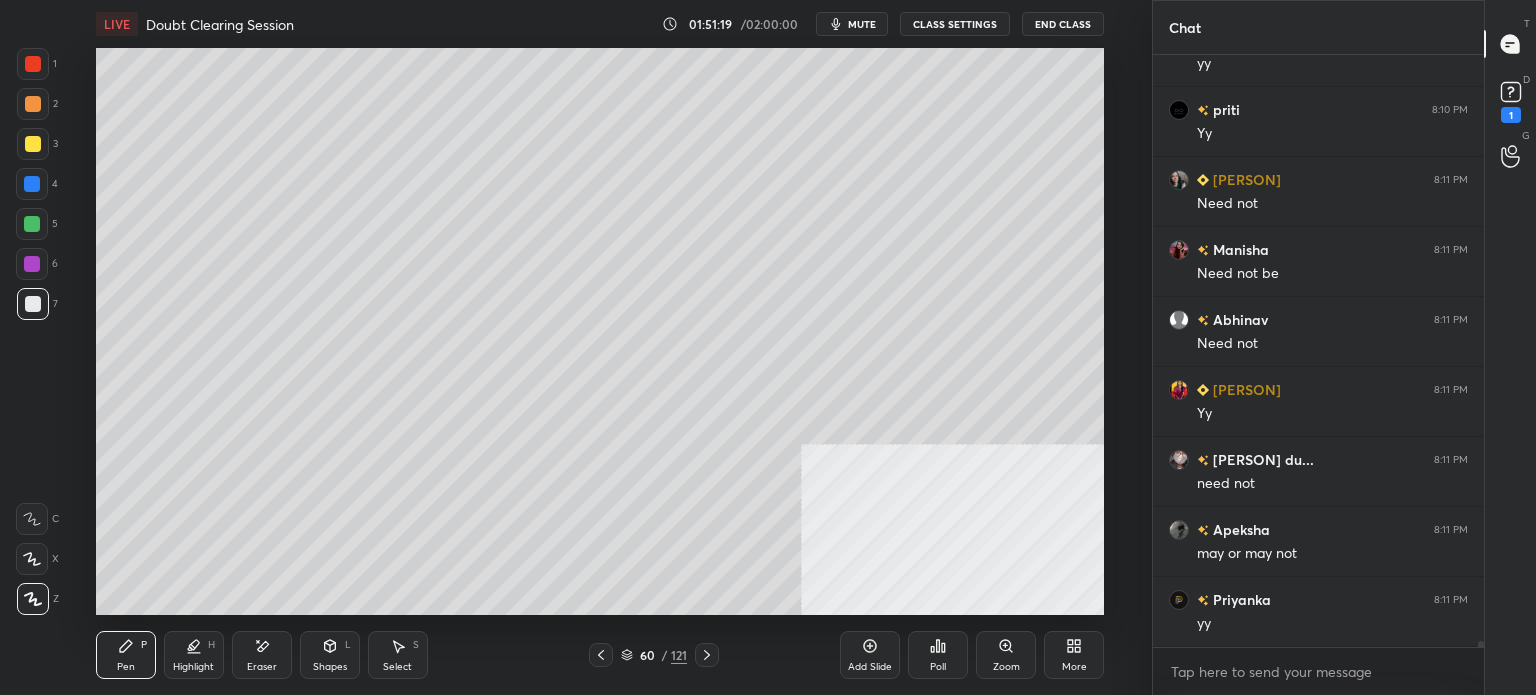 click 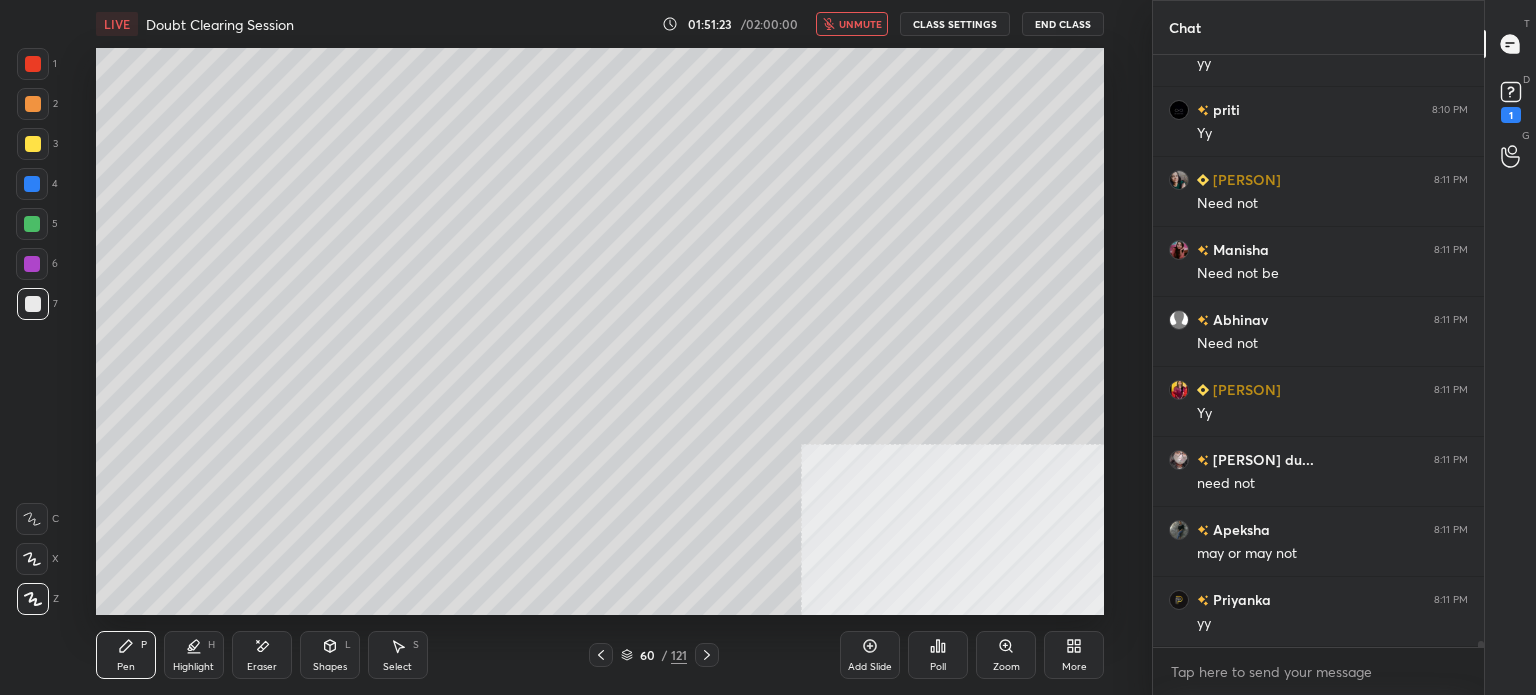 click on "unmute" at bounding box center [860, 24] 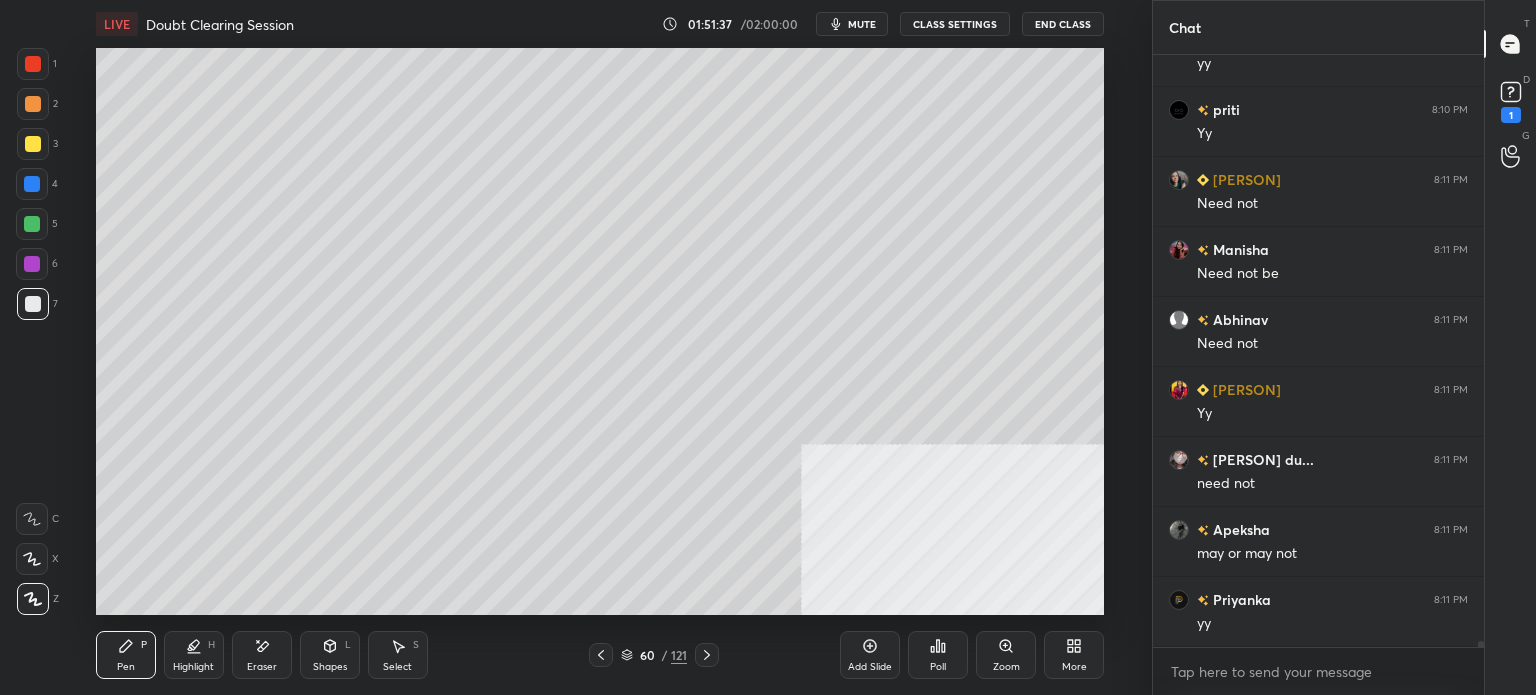 scroll, scrollTop: 59222, scrollLeft: 0, axis: vertical 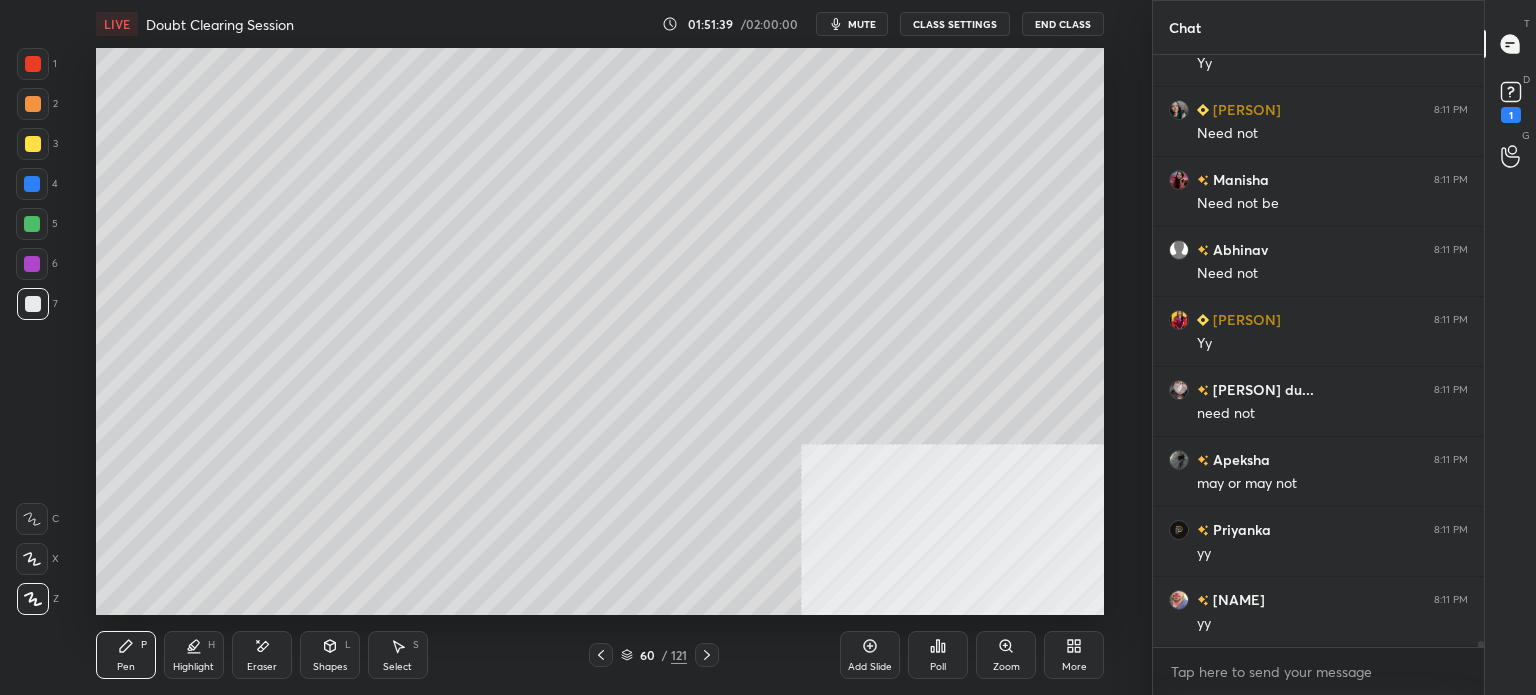 click on "Select S" at bounding box center (398, 655) 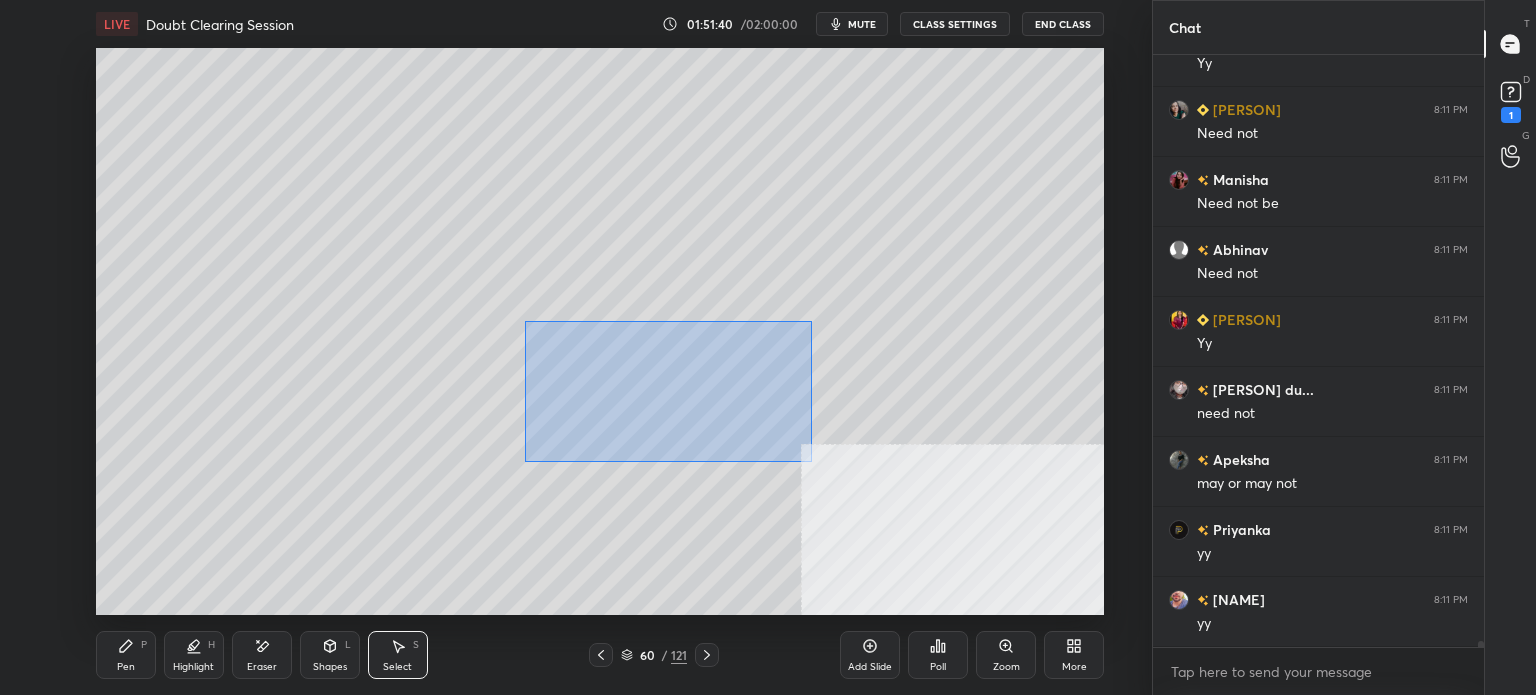 drag, startPoint x: 756, startPoint y: 427, endPoint x: 812, endPoint y: 462, distance: 66.037865 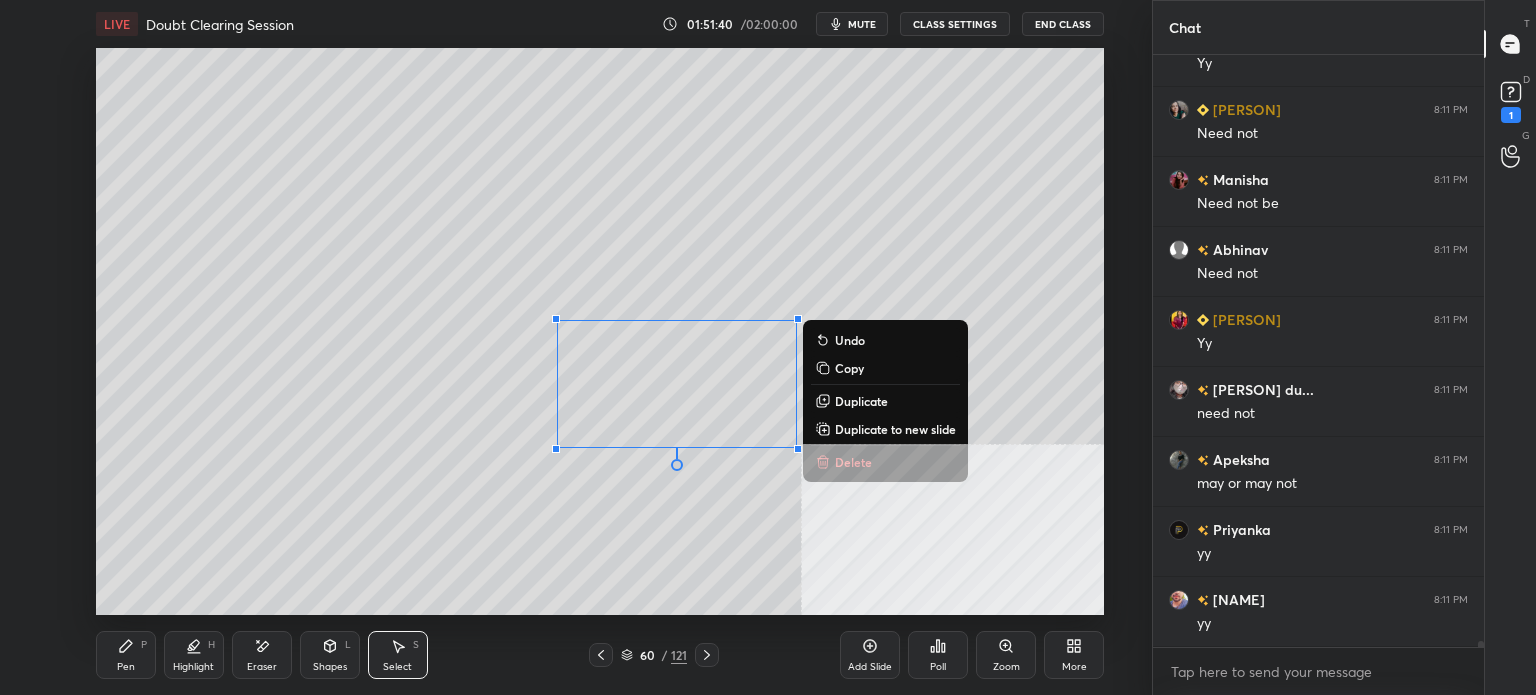 scroll, scrollTop: 59292, scrollLeft: 0, axis: vertical 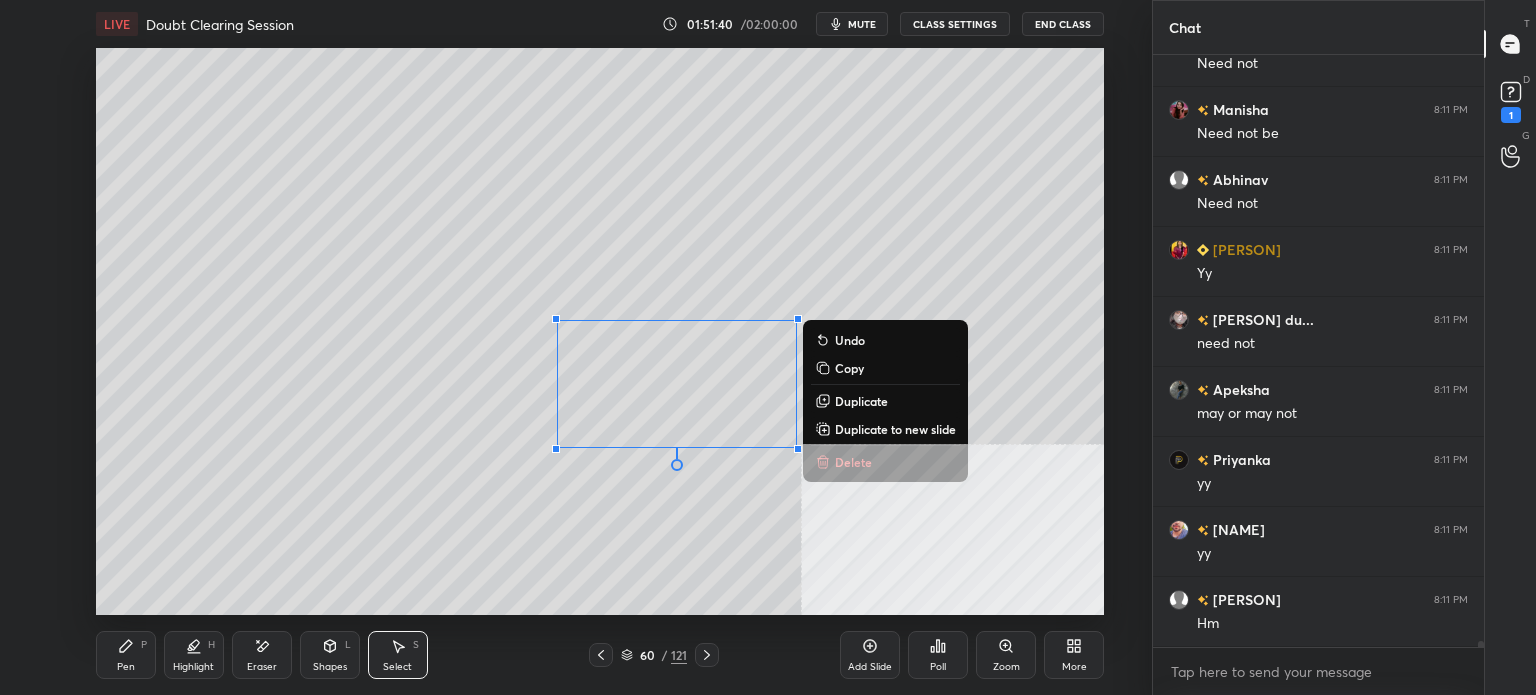 click on "Duplicate to new slide" at bounding box center [895, 429] 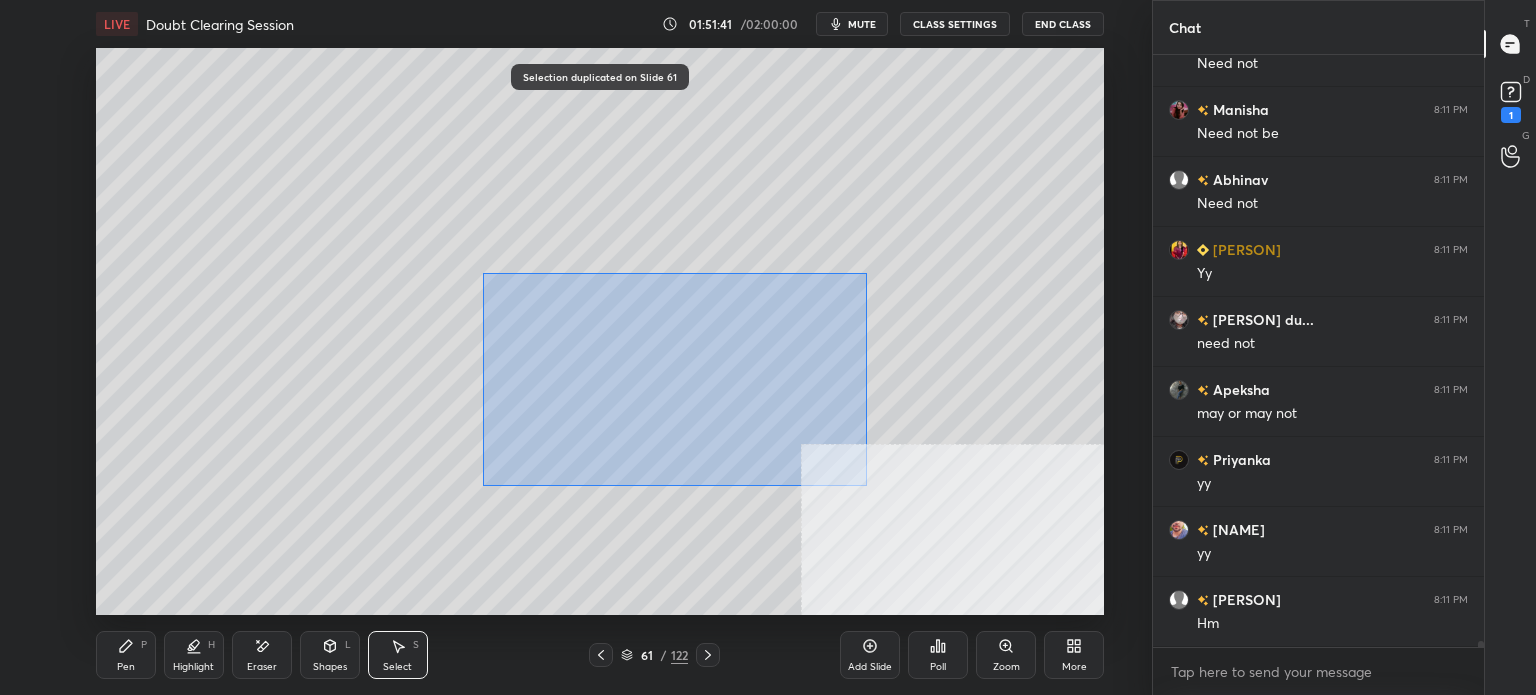 drag, startPoint x: 682, startPoint y: 414, endPoint x: 930, endPoint y: 515, distance: 267.7779 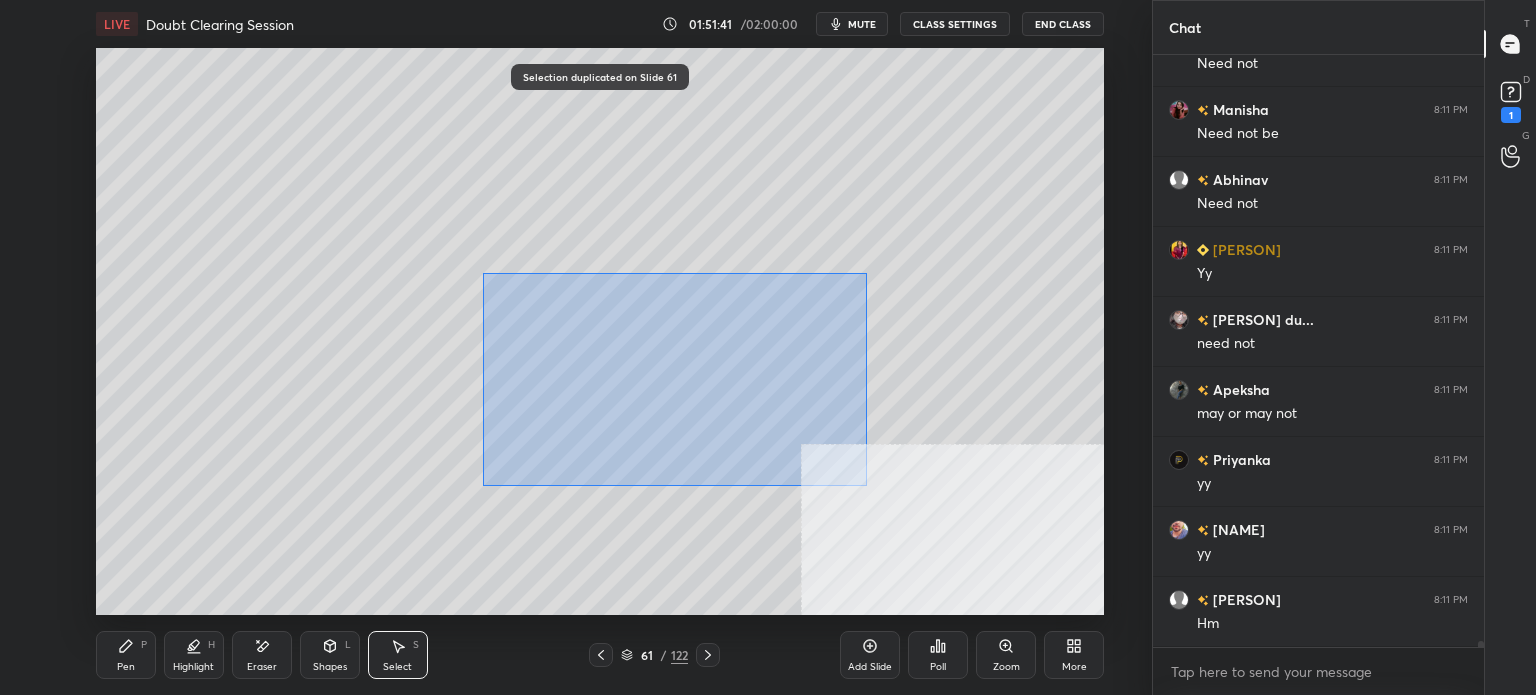 click on "0 ° Undo Copy Duplicate Duplicate to new slide Delete" at bounding box center [600, 331] 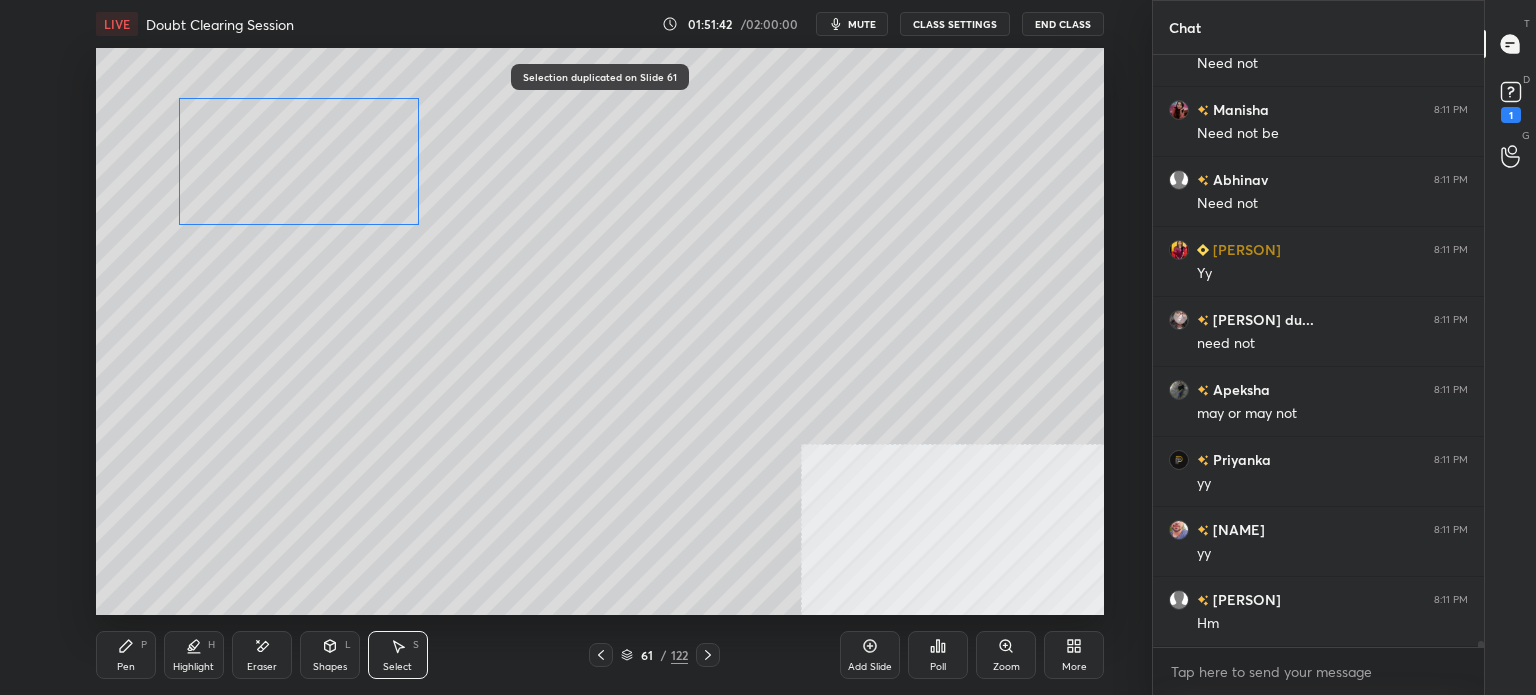 drag, startPoint x: 381, startPoint y: 226, endPoint x: 326, endPoint y: 185, distance: 68.60029 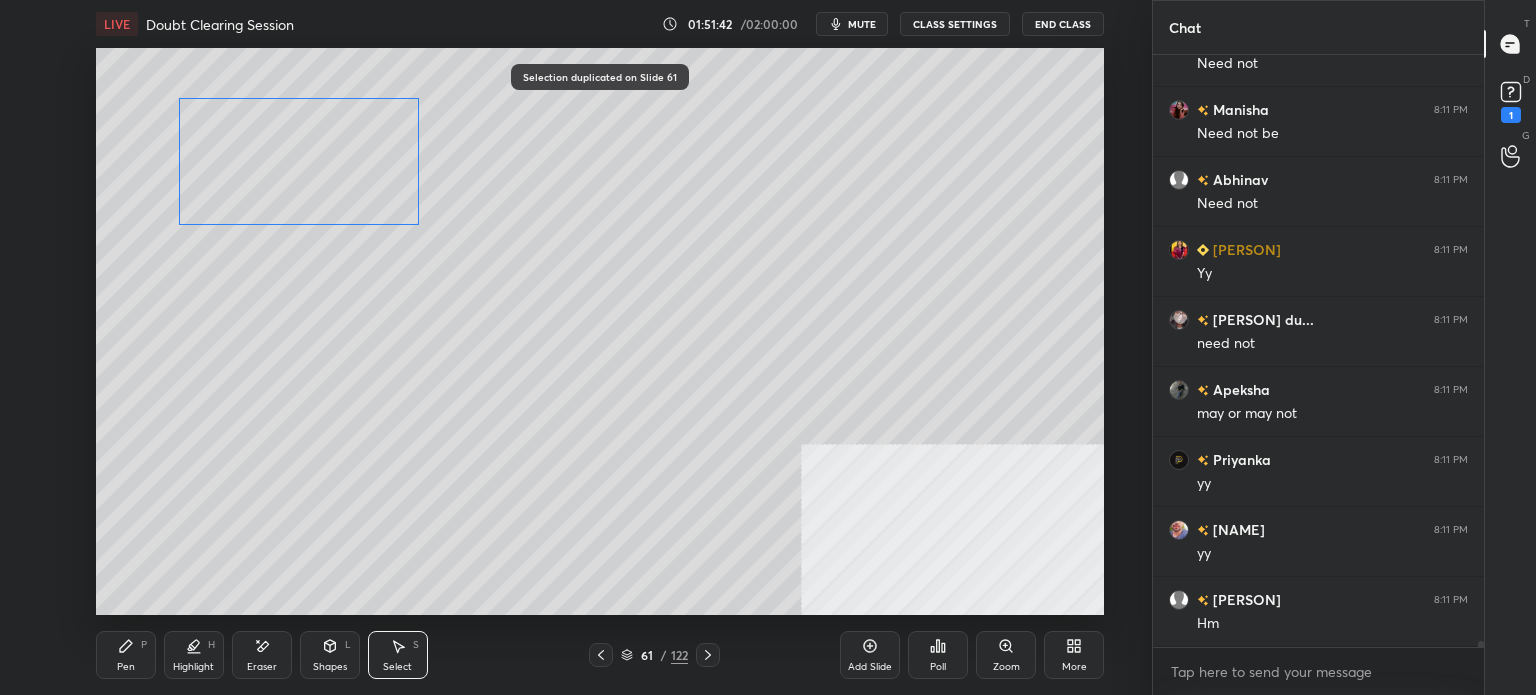 click on "0 ° Undo Copy Duplicate Duplicate to new slide Delete" at bounding box center (600, 331) 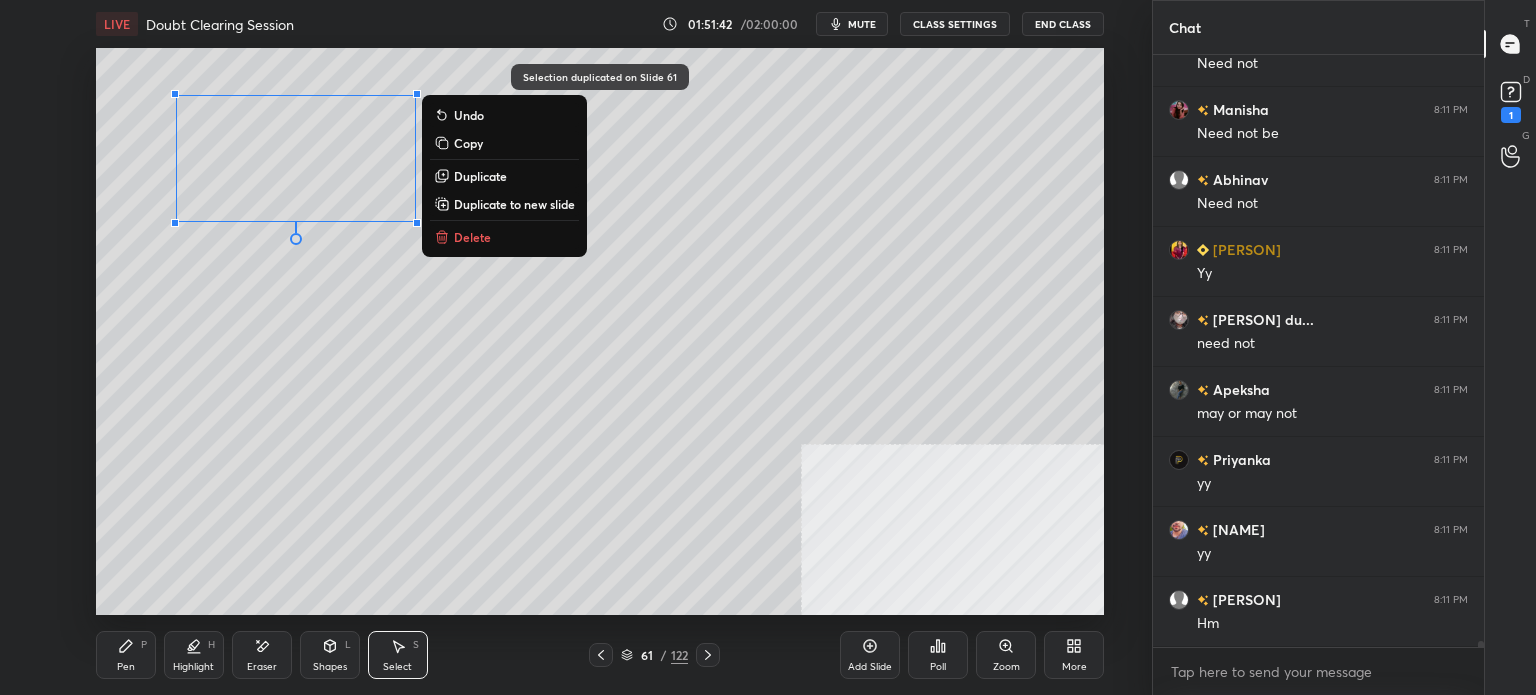 click on "0 ° Undo Copy Duplicate Duplicate to new slide Delete" at bounding box center (600, 331) 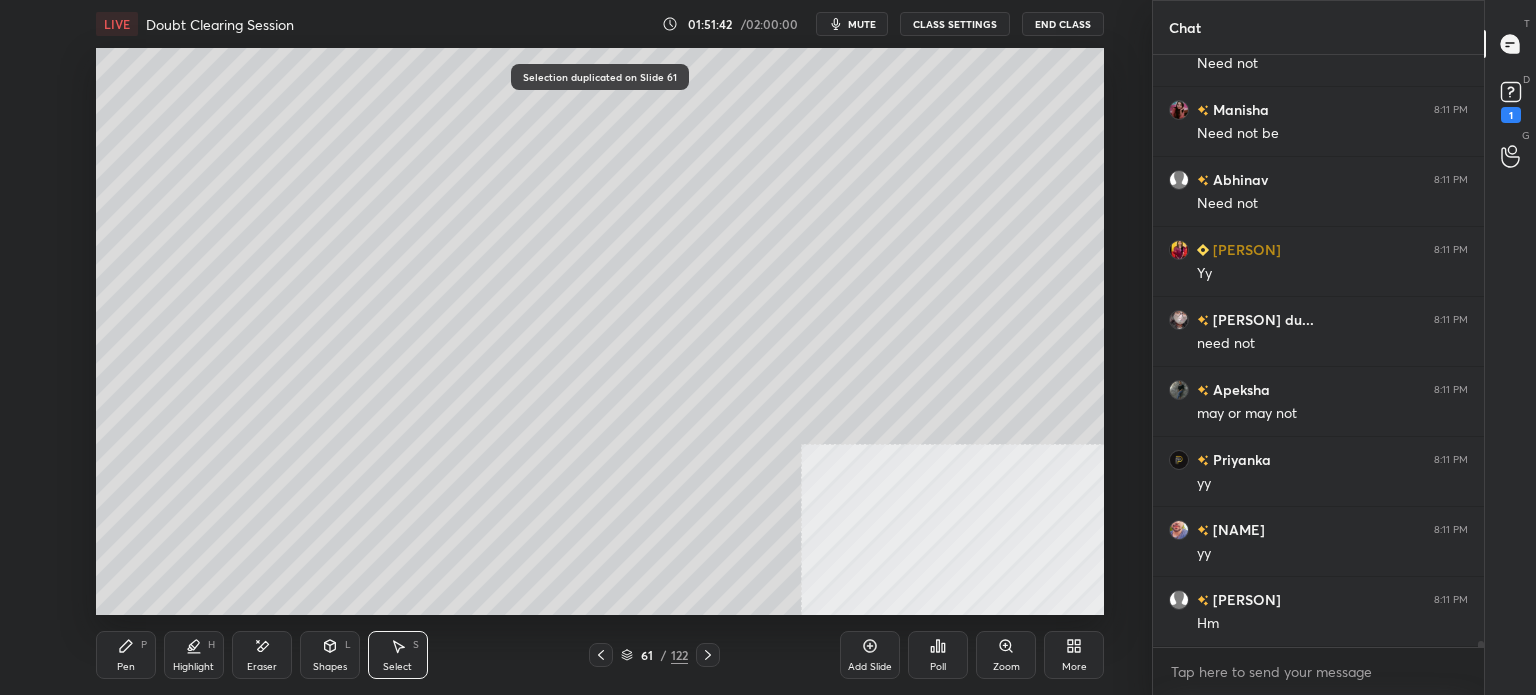scroll, scrollTop: 59362, scrollLeft: 0, axis: vertical 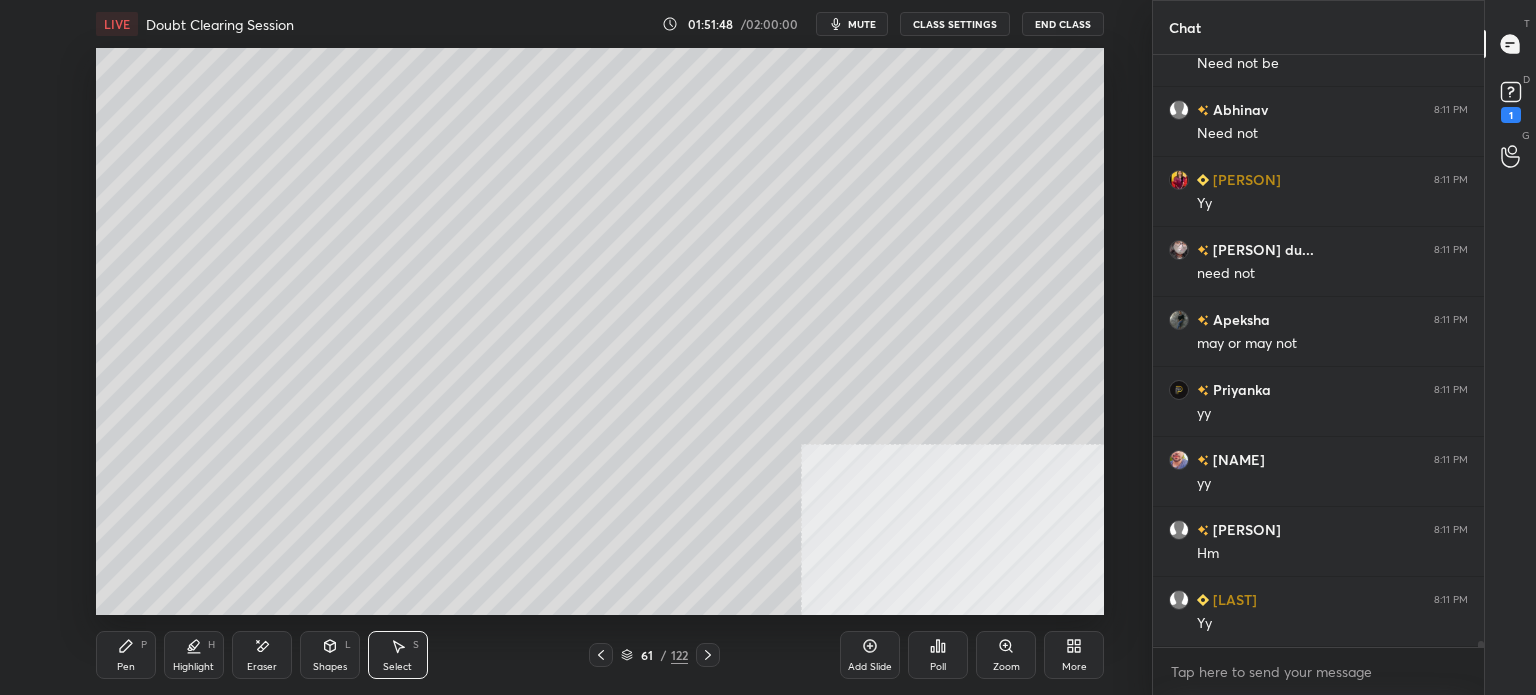 click on "Pen" at bounding box center [126, 667] 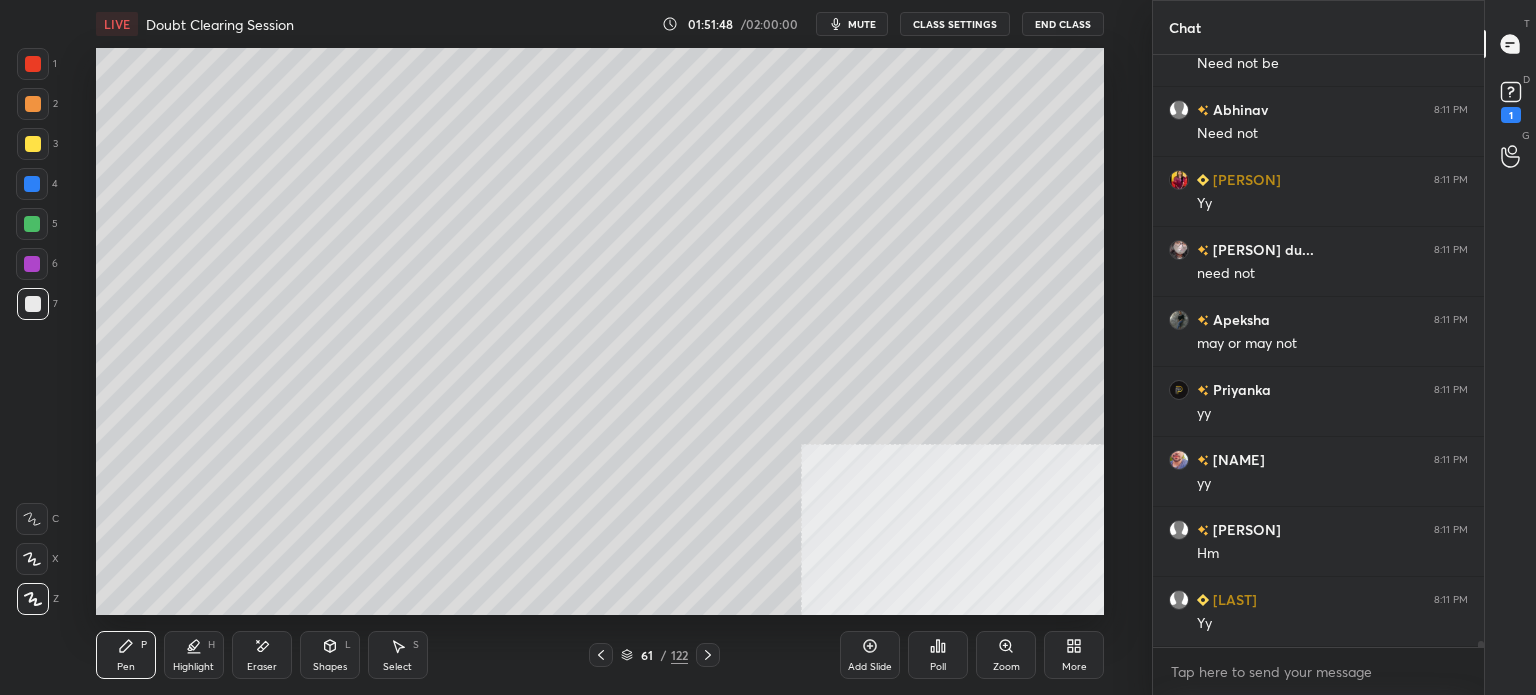 click at bounding box center (33, 144) 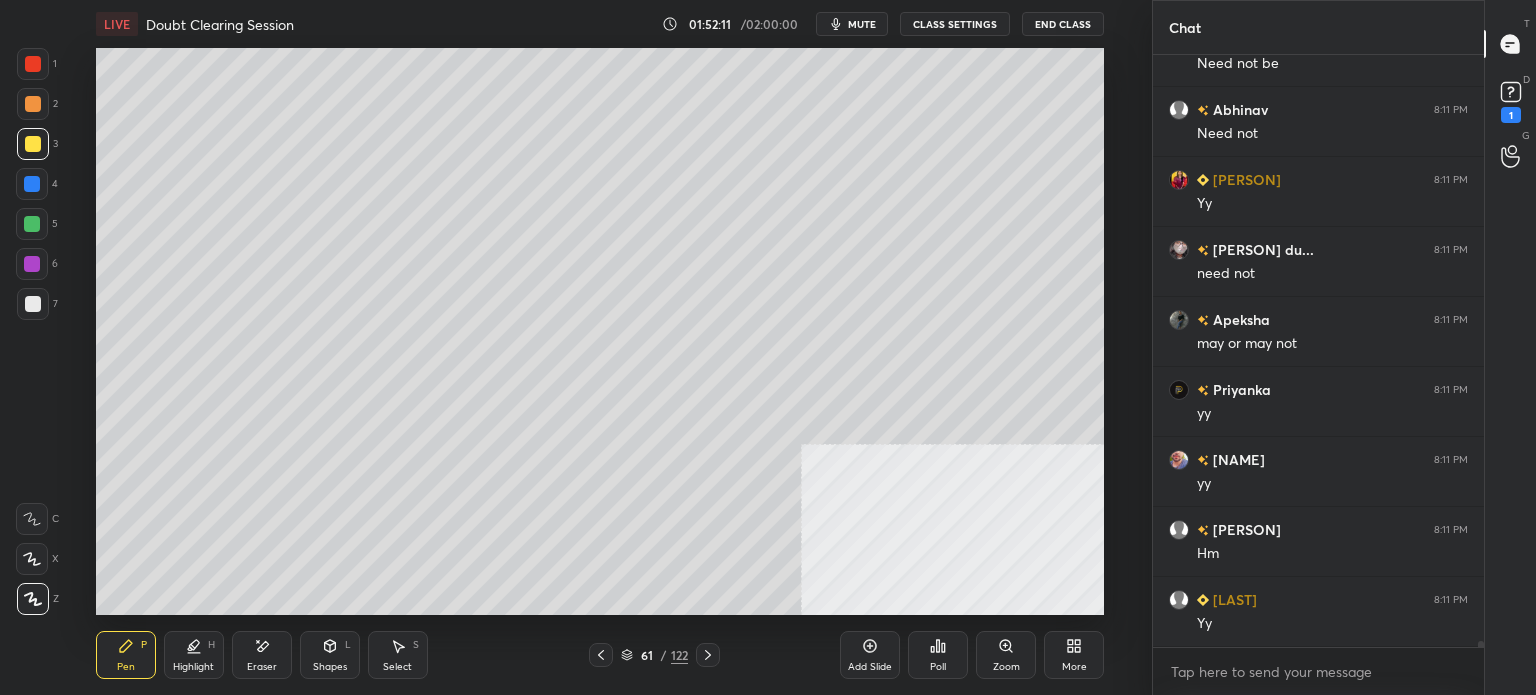 click on "Eraser" at bounding box center (262, 667) 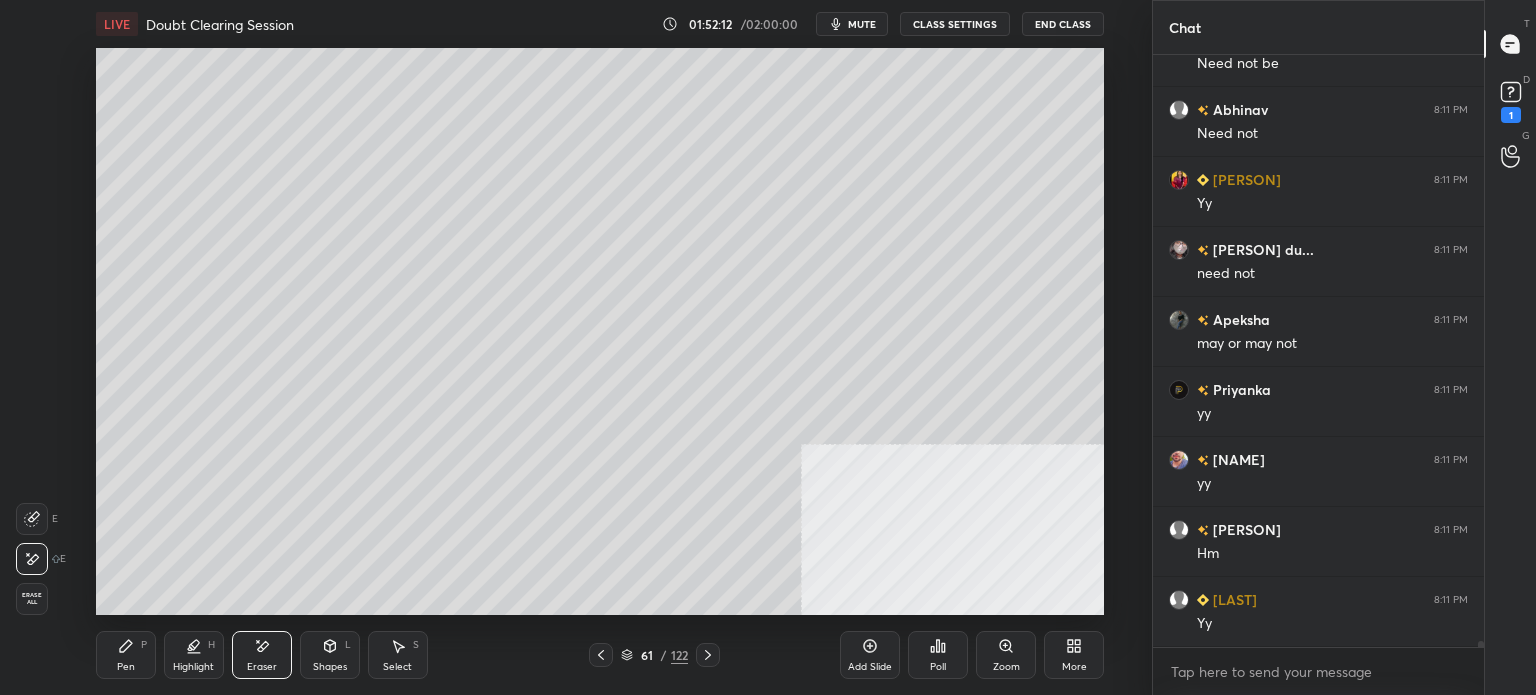 click on "Pen" at bounding box center (126, 667) 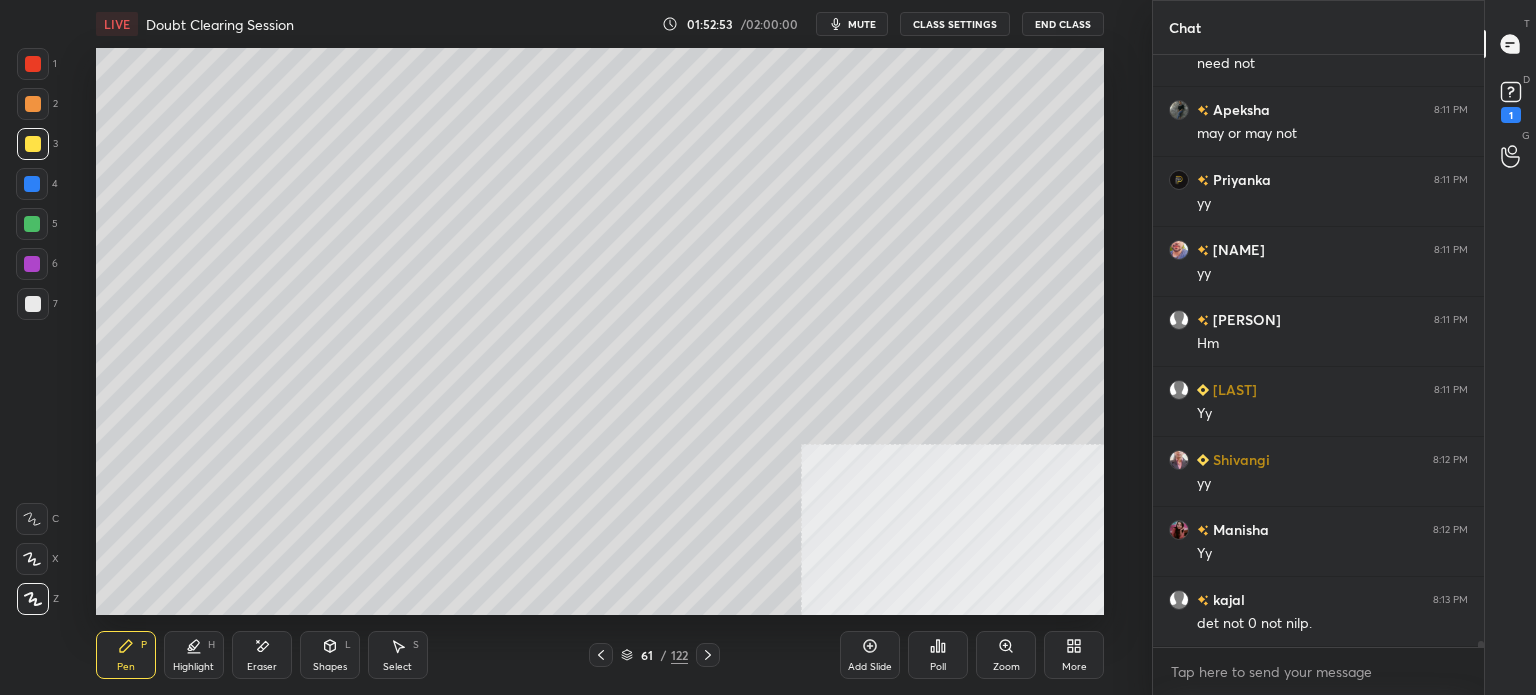 scroll, scrollTop: 59642, scrollLeft: 0, axis: vertical 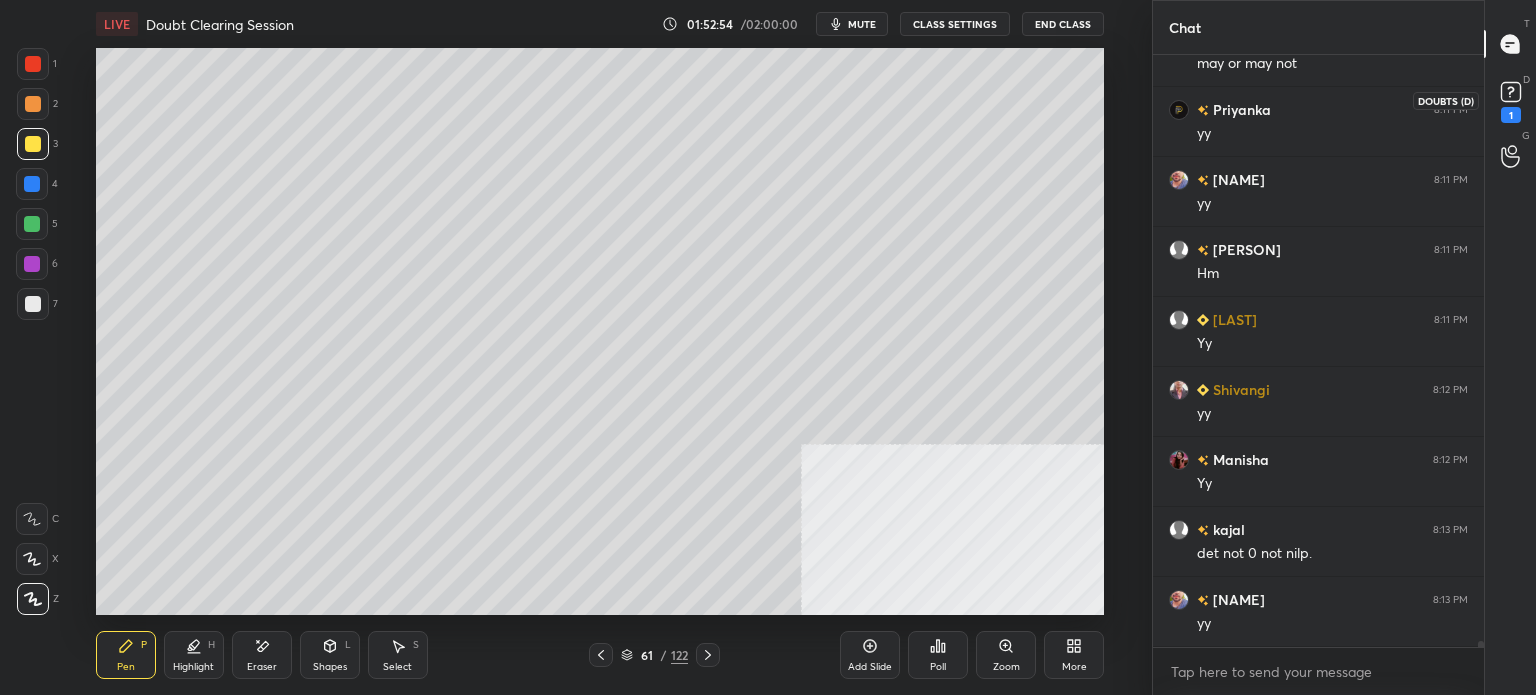 click 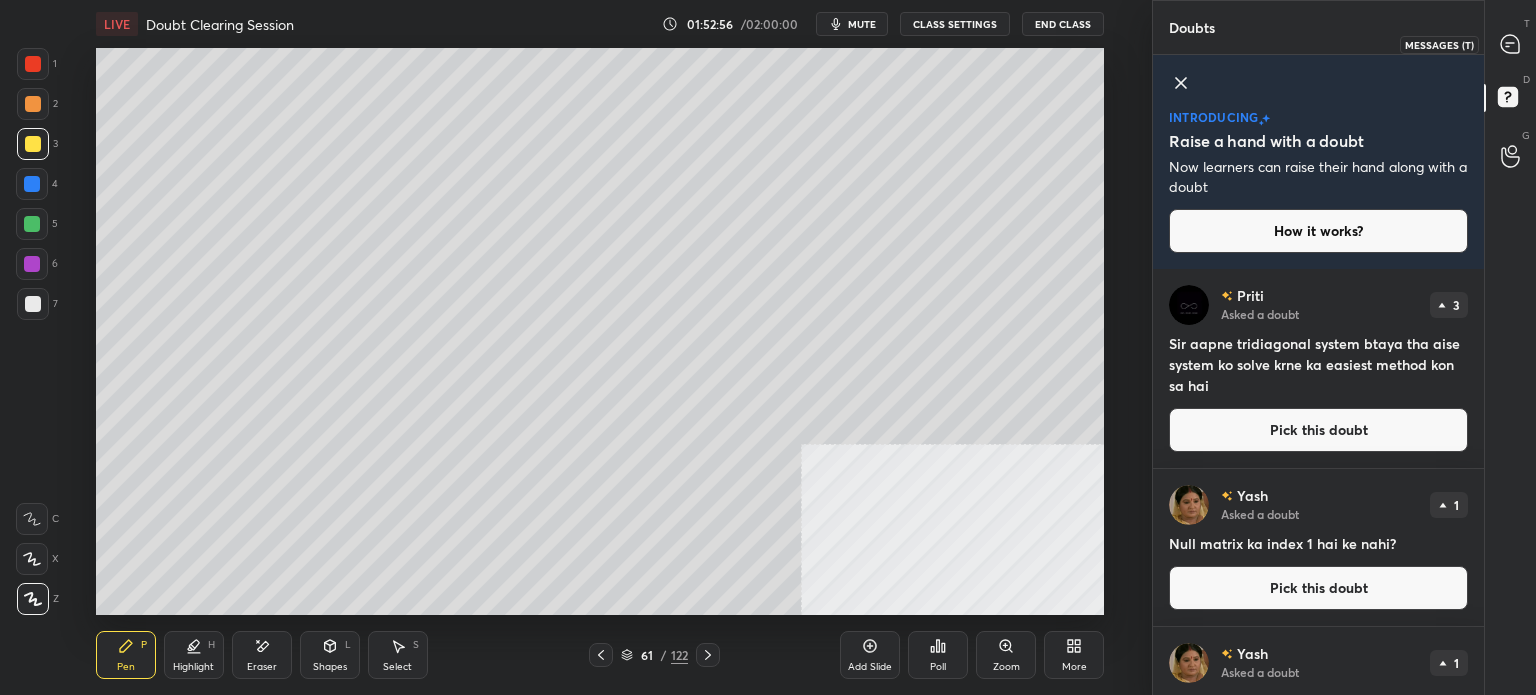 drag, startPoint x: 1502, startPoint y: 29, endPoint x: 1511, endPoint y: 111, distance: 82.492424 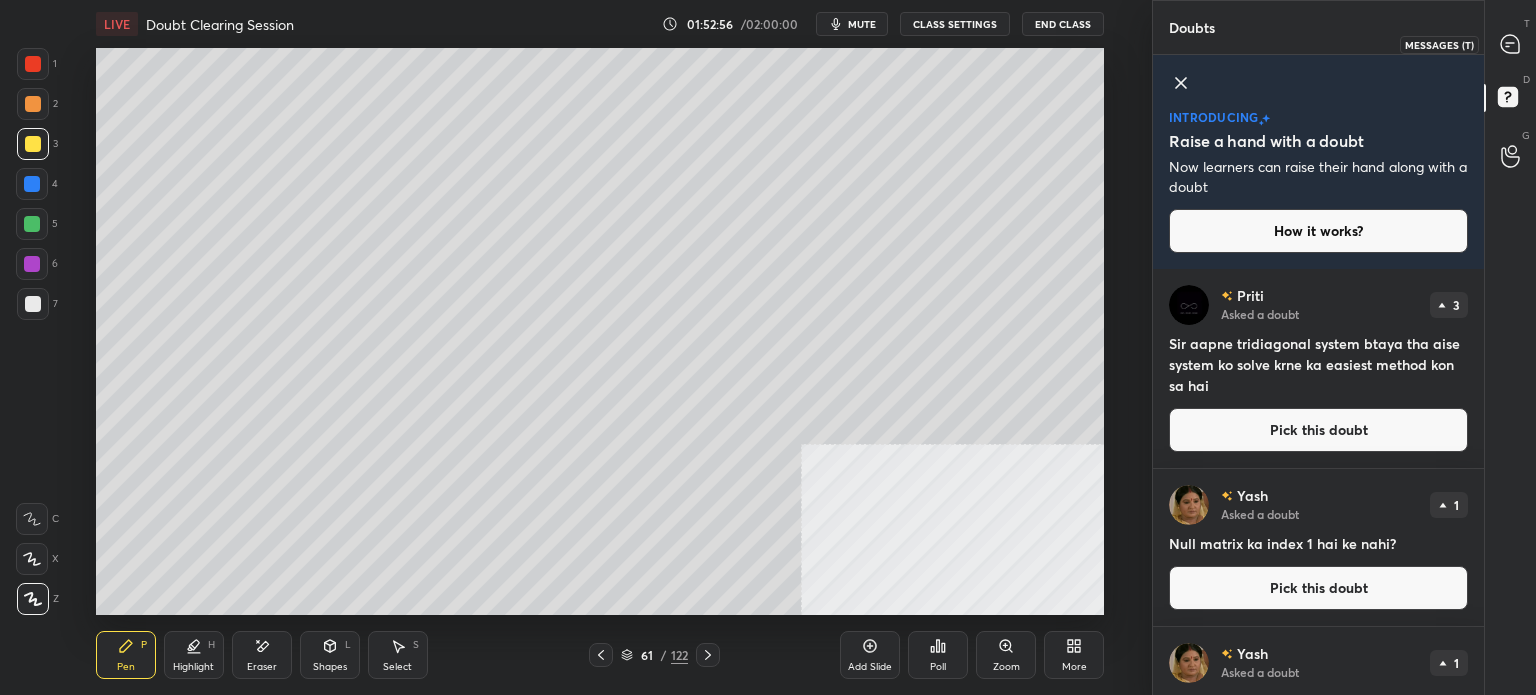 click at bounding box center (1511, 44) 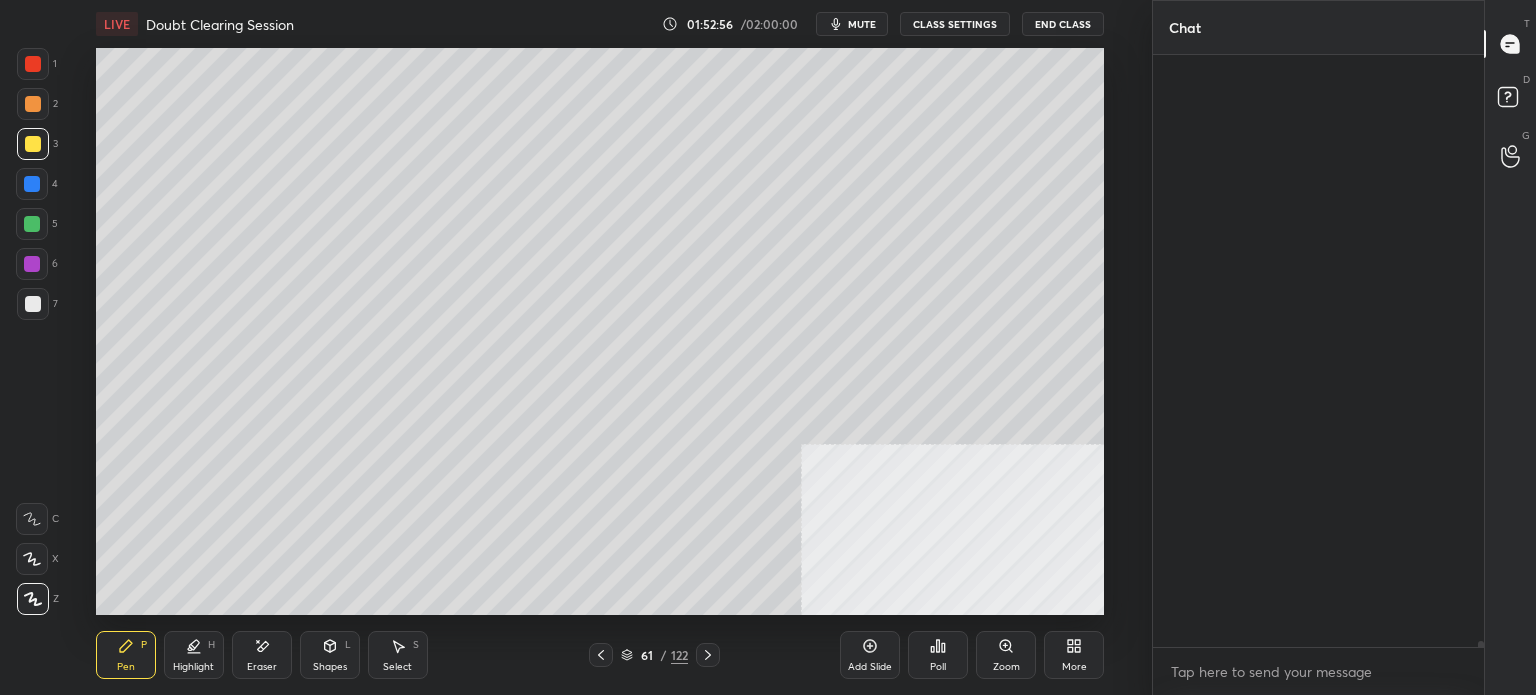 scroll, scrollTop: 60312, scrollLeft: 0, axis: vertical 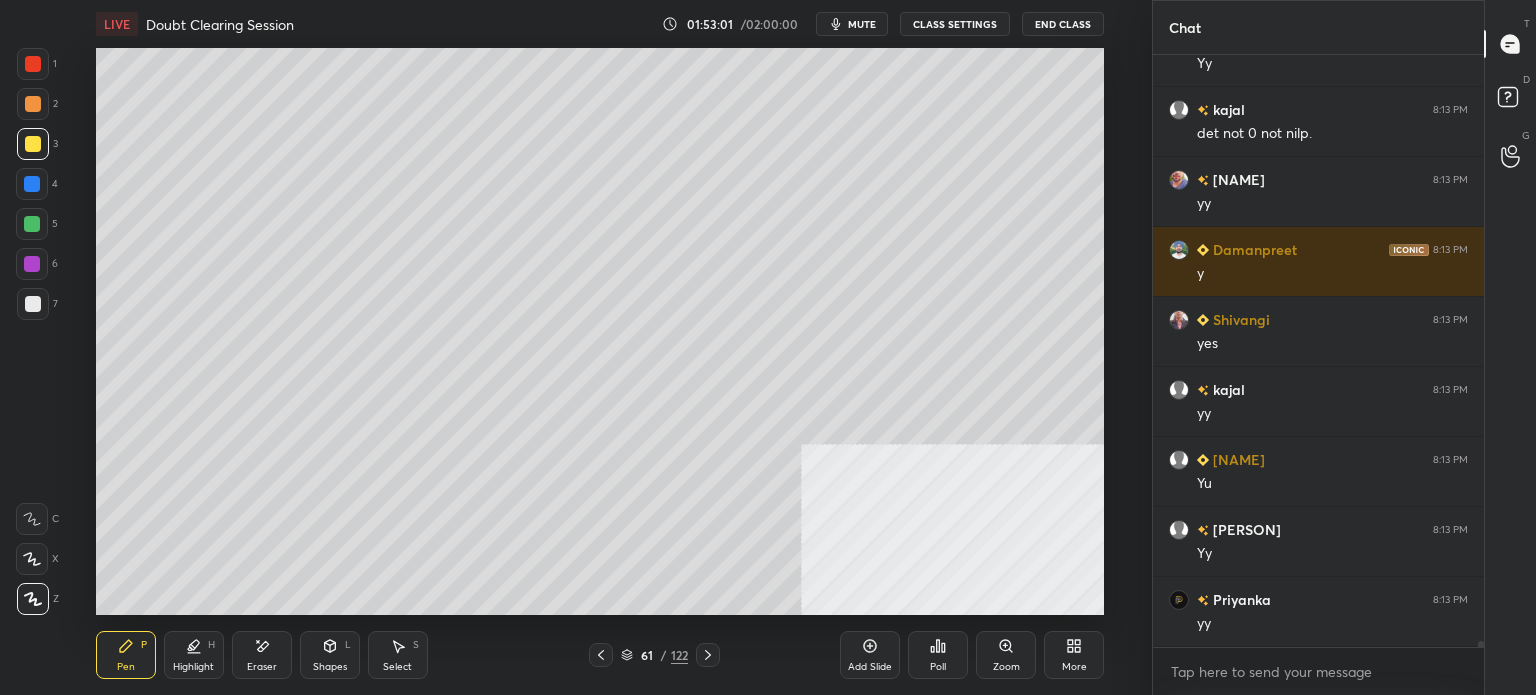 click 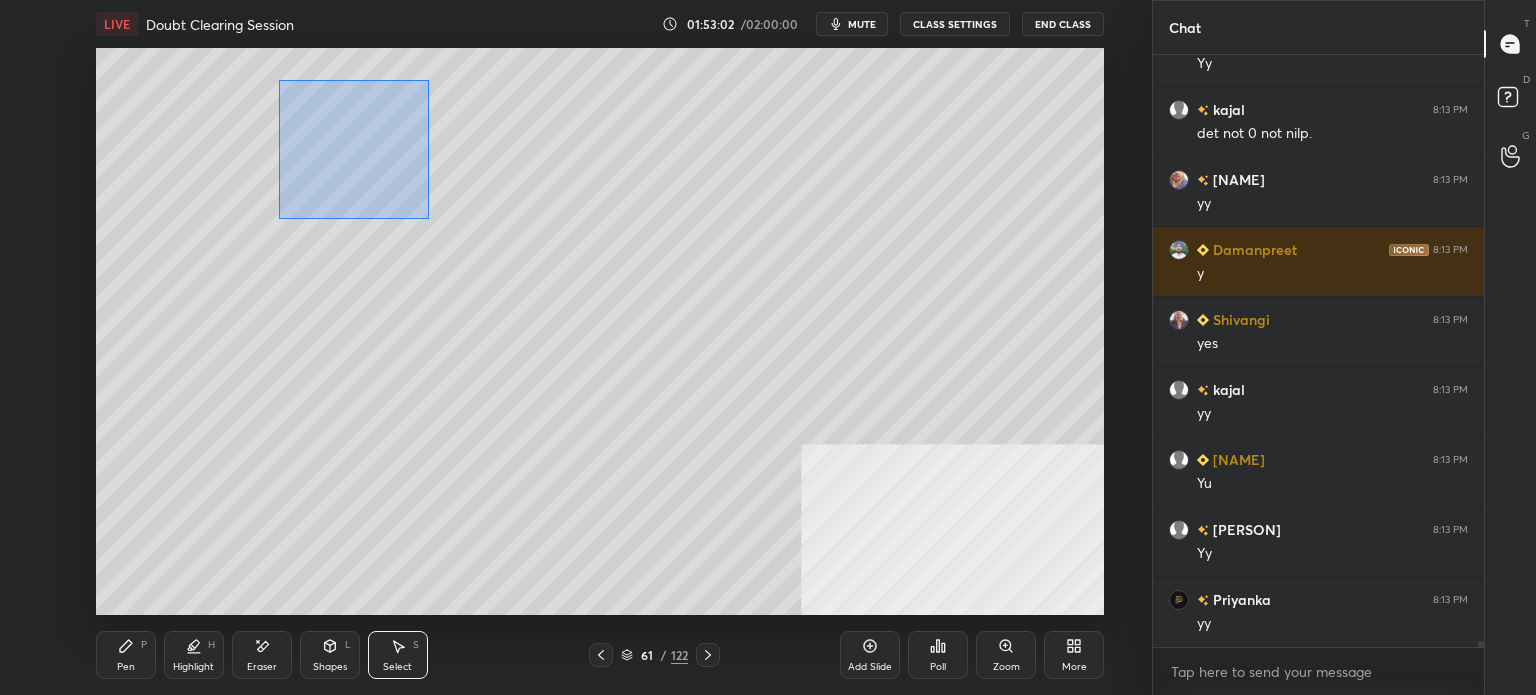 drag, startPoint x: 284, startPoint y: 85, endPoint x: 444, endPoint y: 222, distance: 210.6395 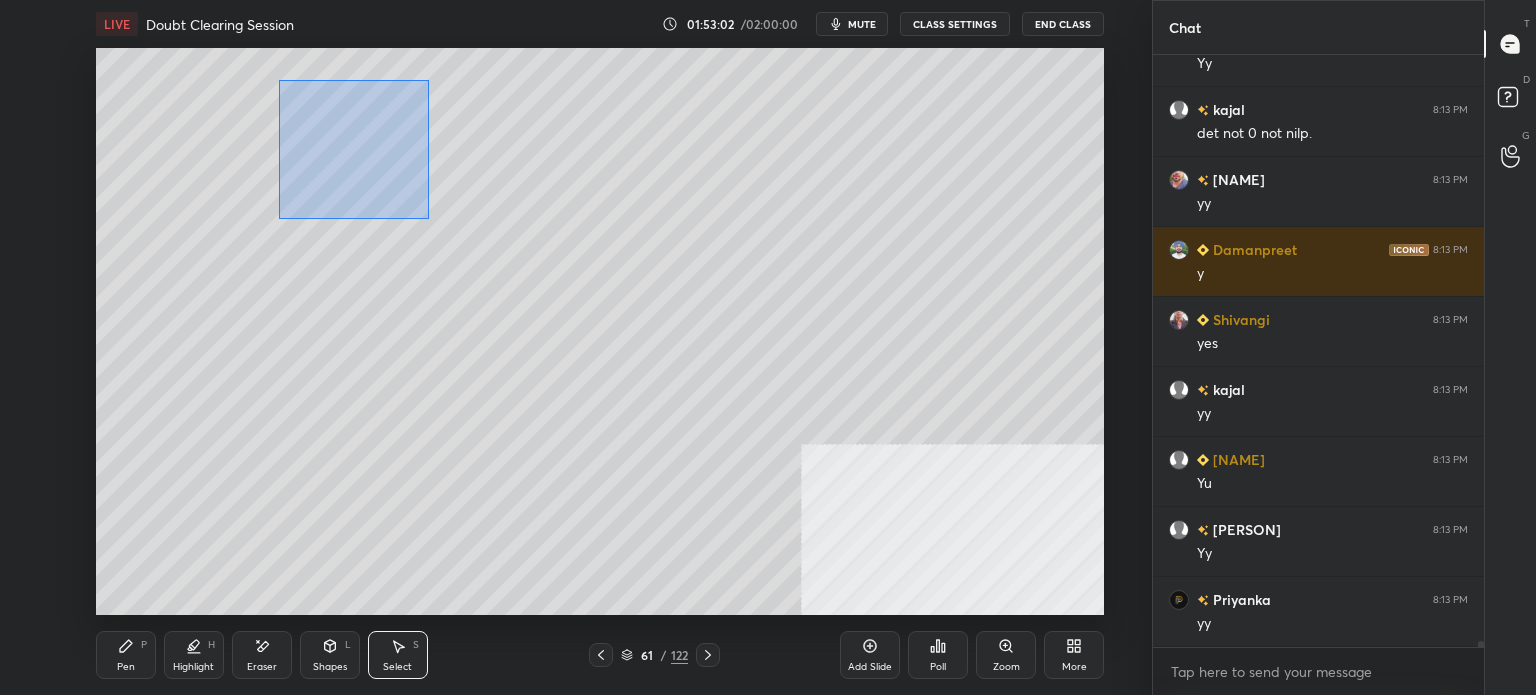 click on "0 ° Undo Copy Duplicate Duplicate to new slide Delete" at bounding box center (600, 331) 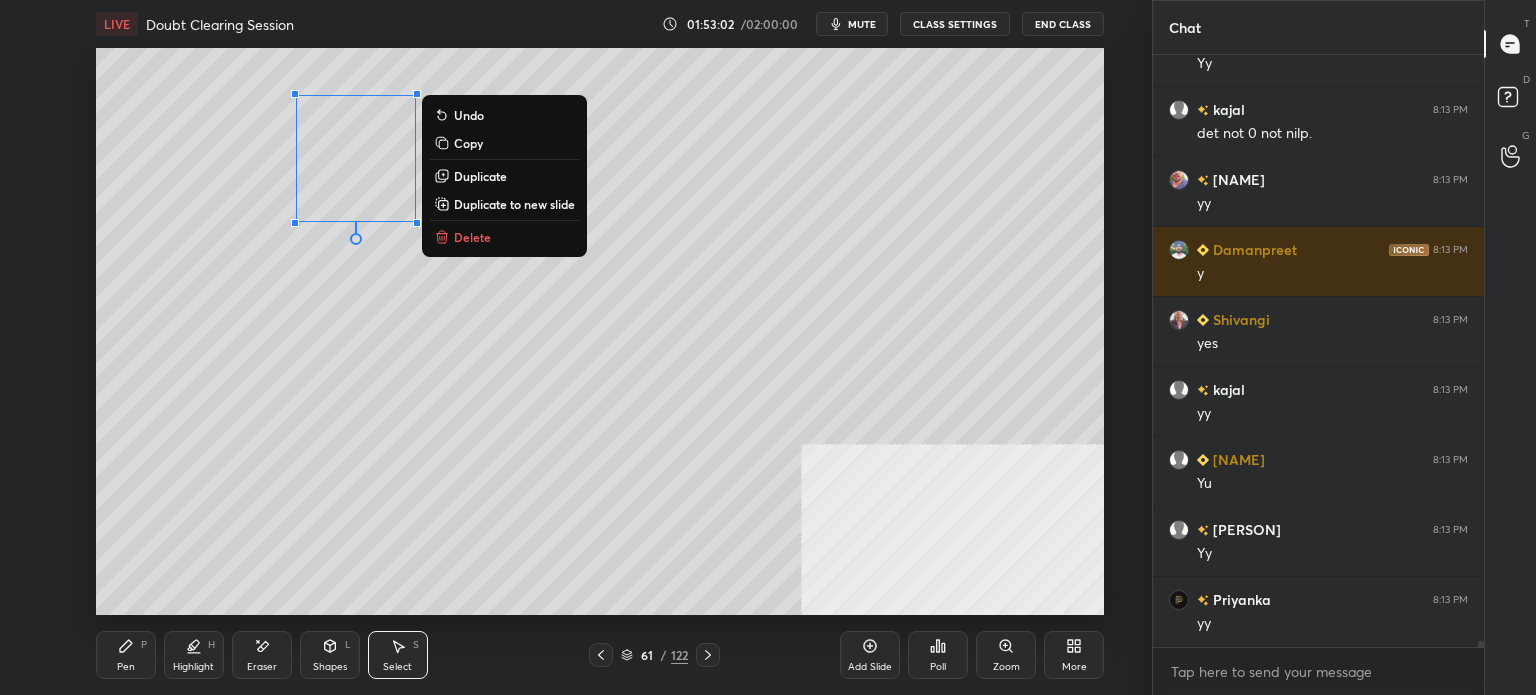 click on "Duplicate to new slide" at bounding box center (514, 204) 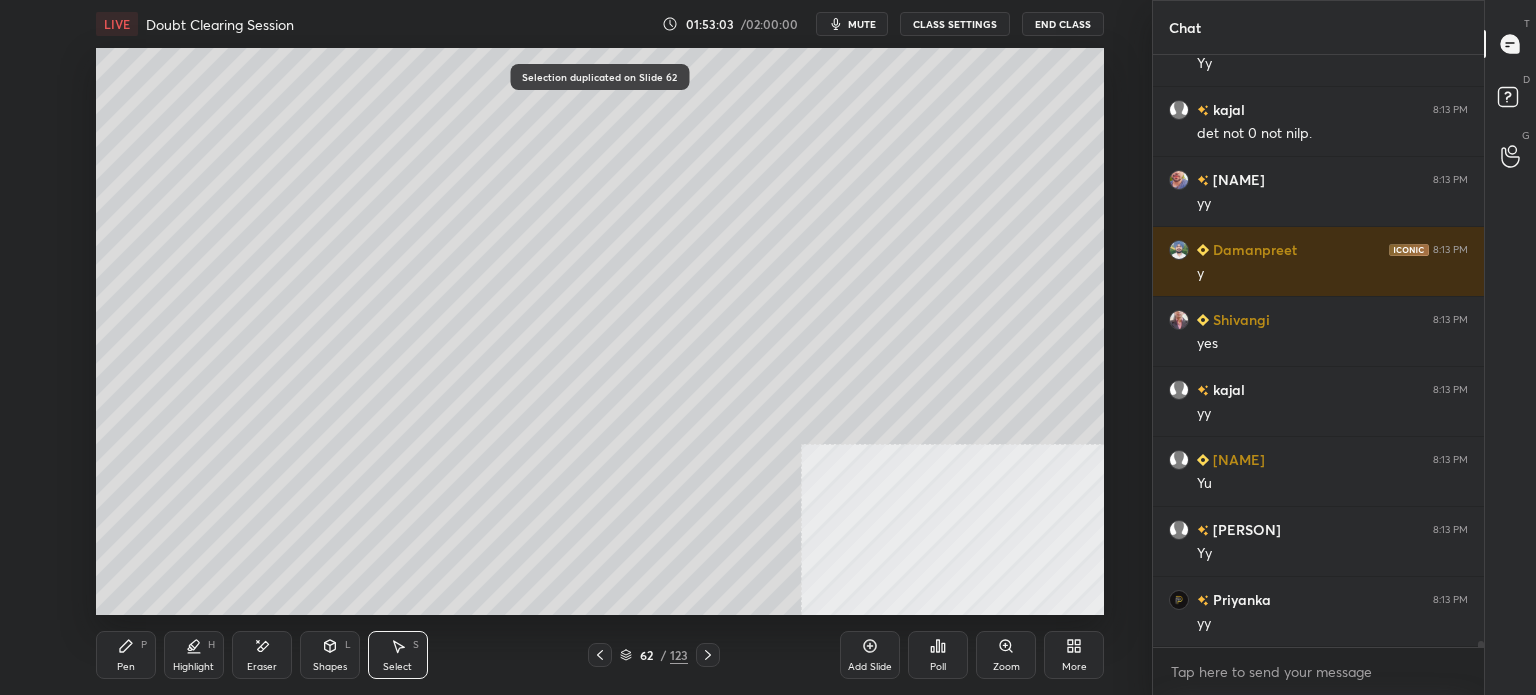 click on "Pen" at bounding box center [126, 667] 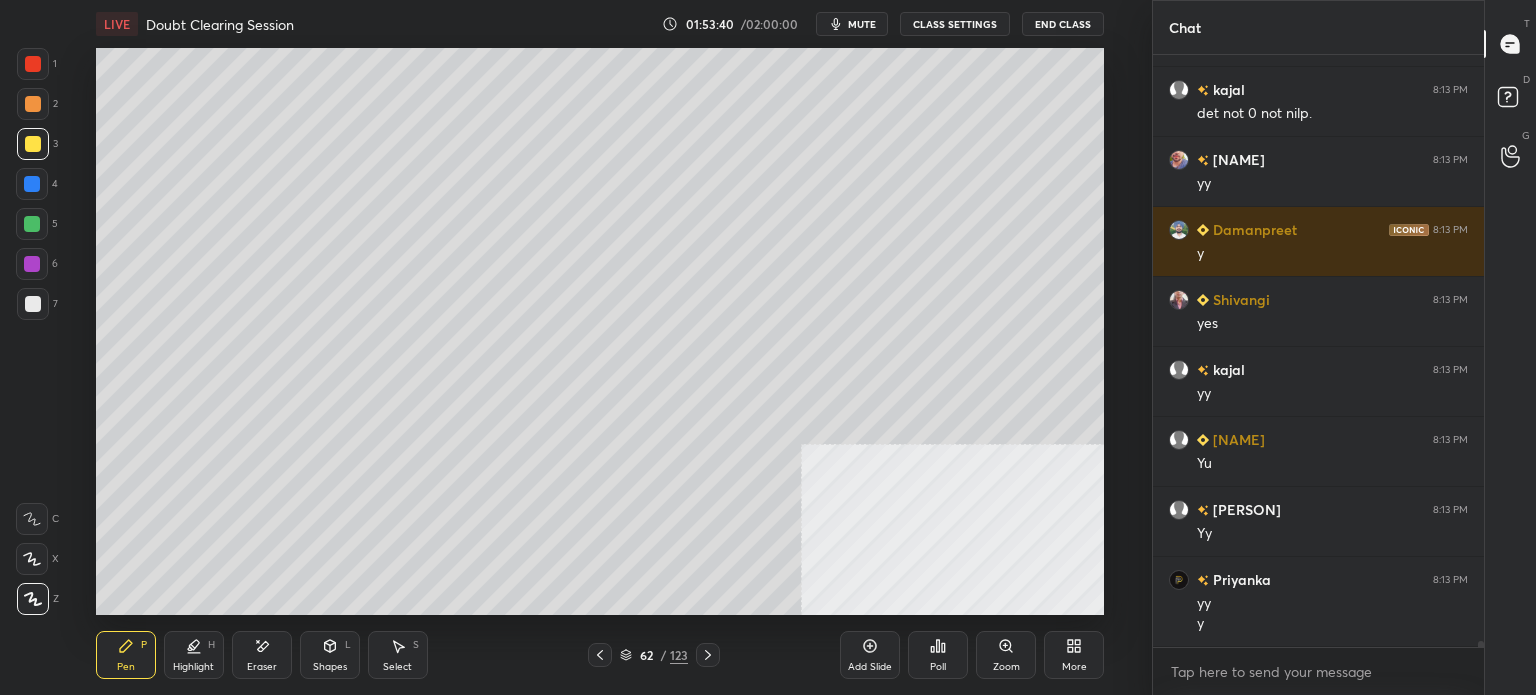 scroll, scrollTop: 60672, scrollLeft: 0, axis: vertical 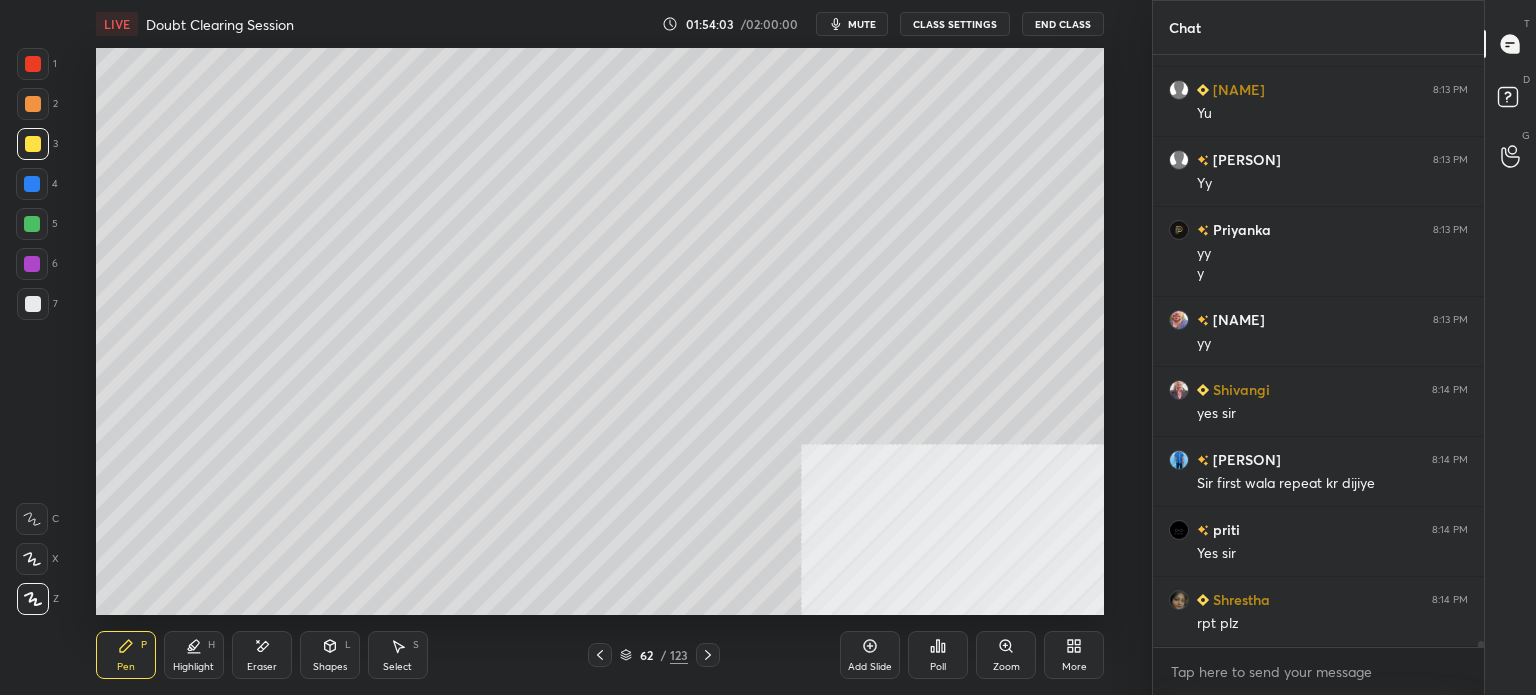 click on "Setting up your live class Poll for   secs No correct answer Start poll" at bounding box center (600, 331) 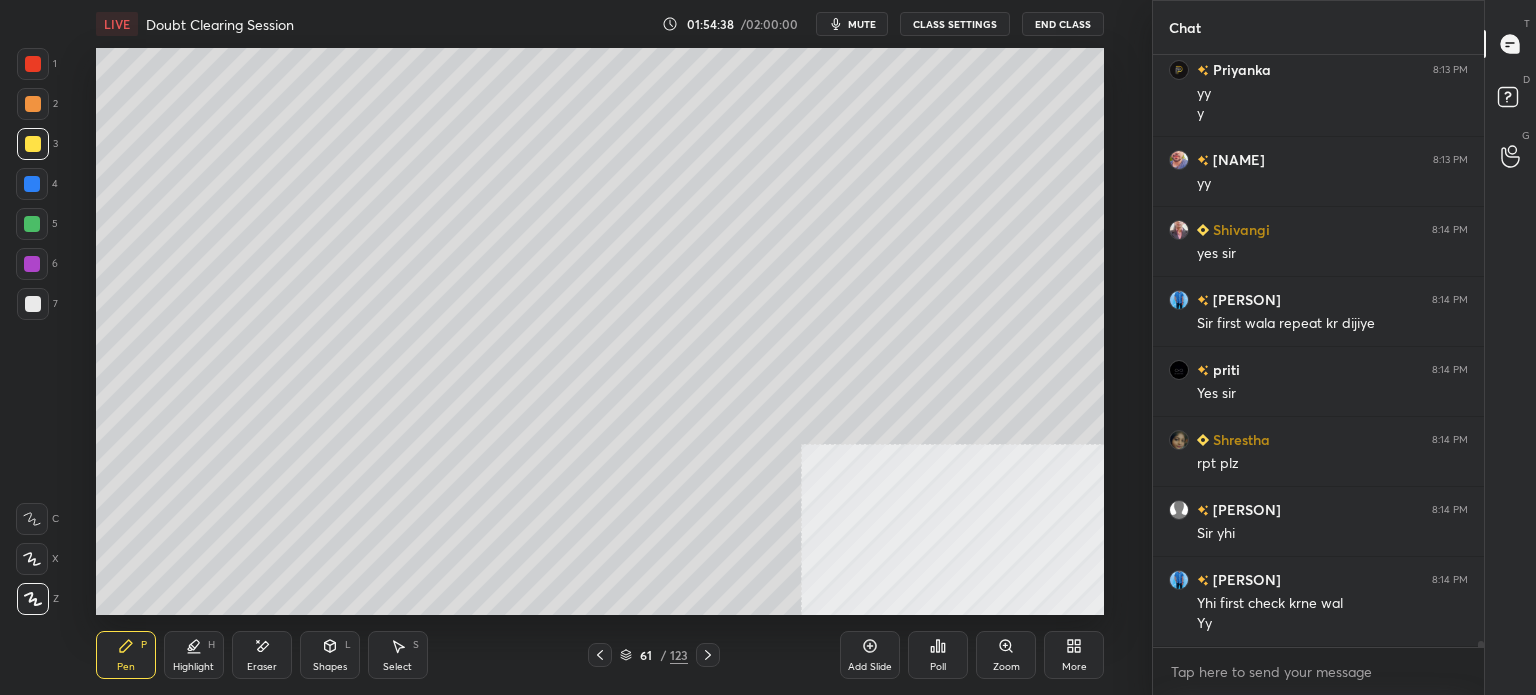 scroll, scrollTop: 61182, scrollLeft: 0, axis: vertical 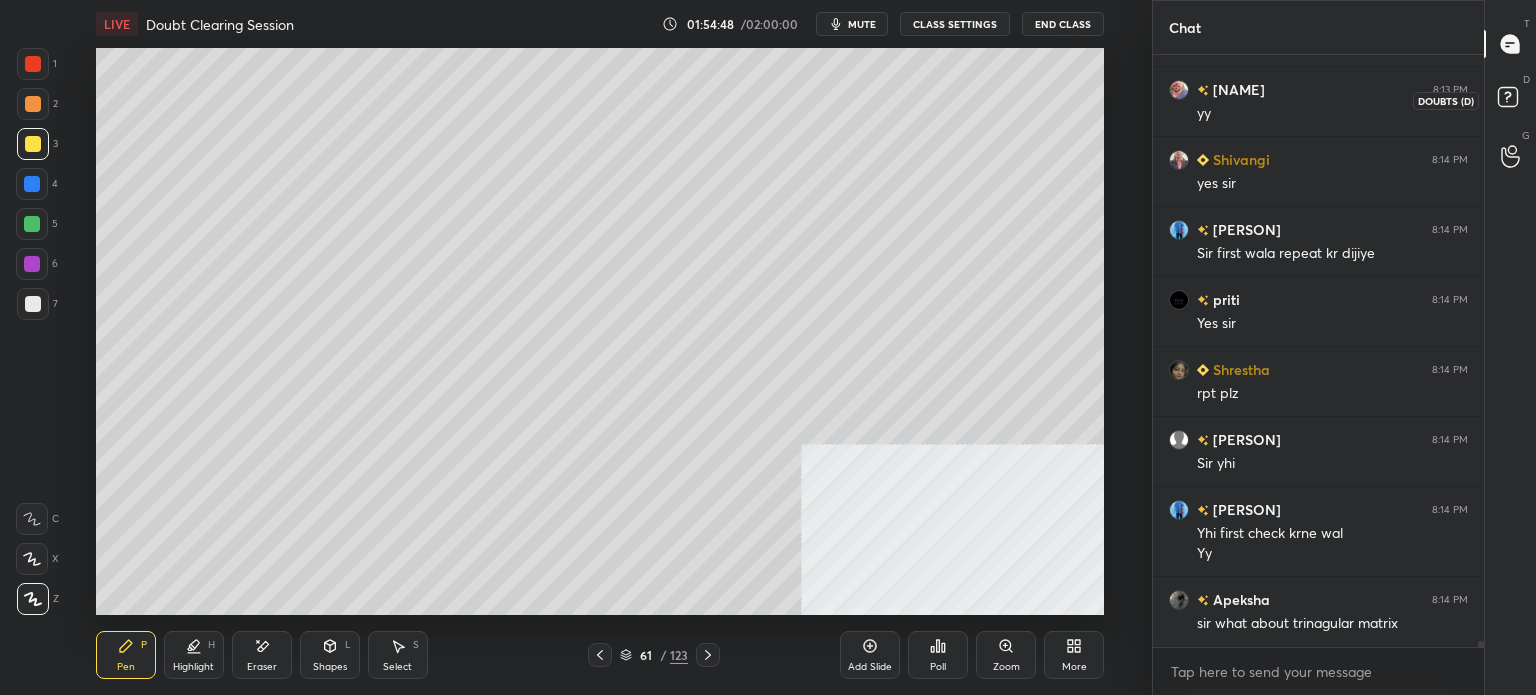 click 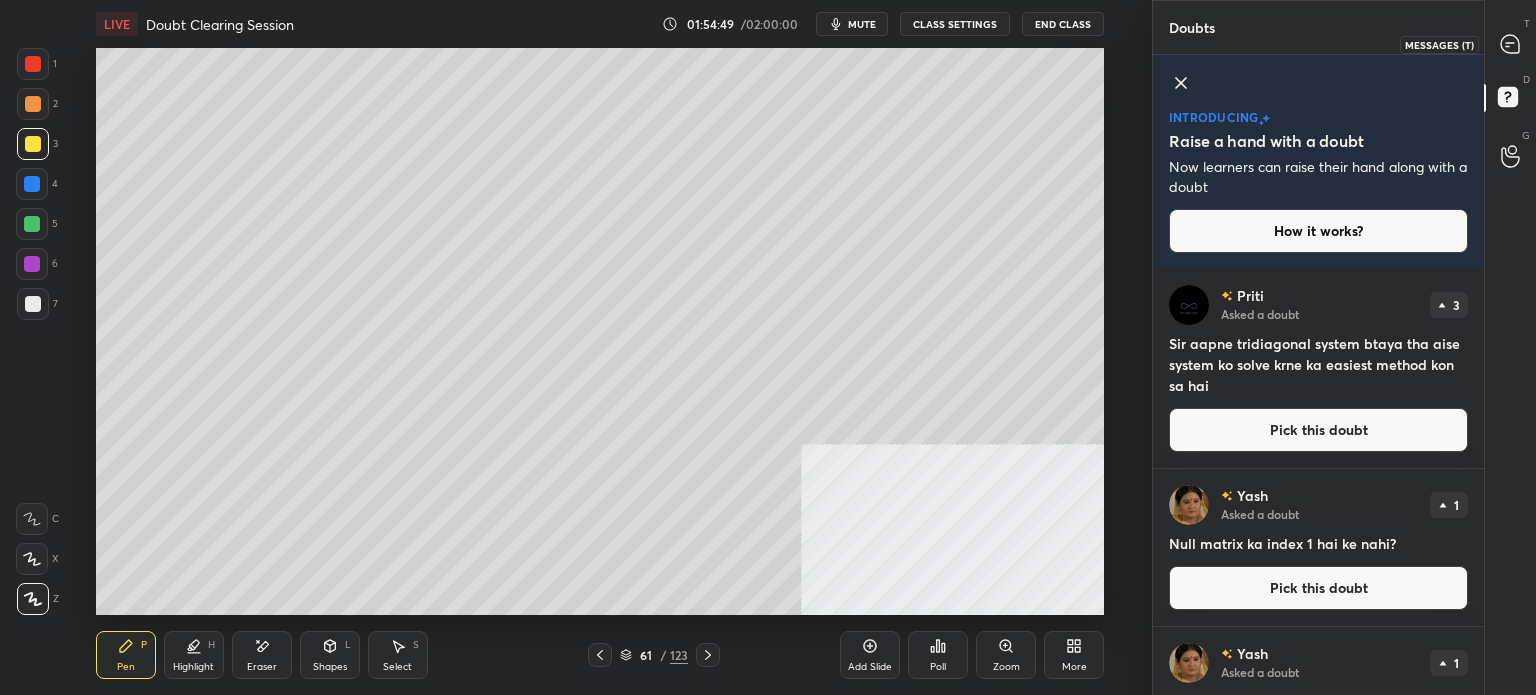 click 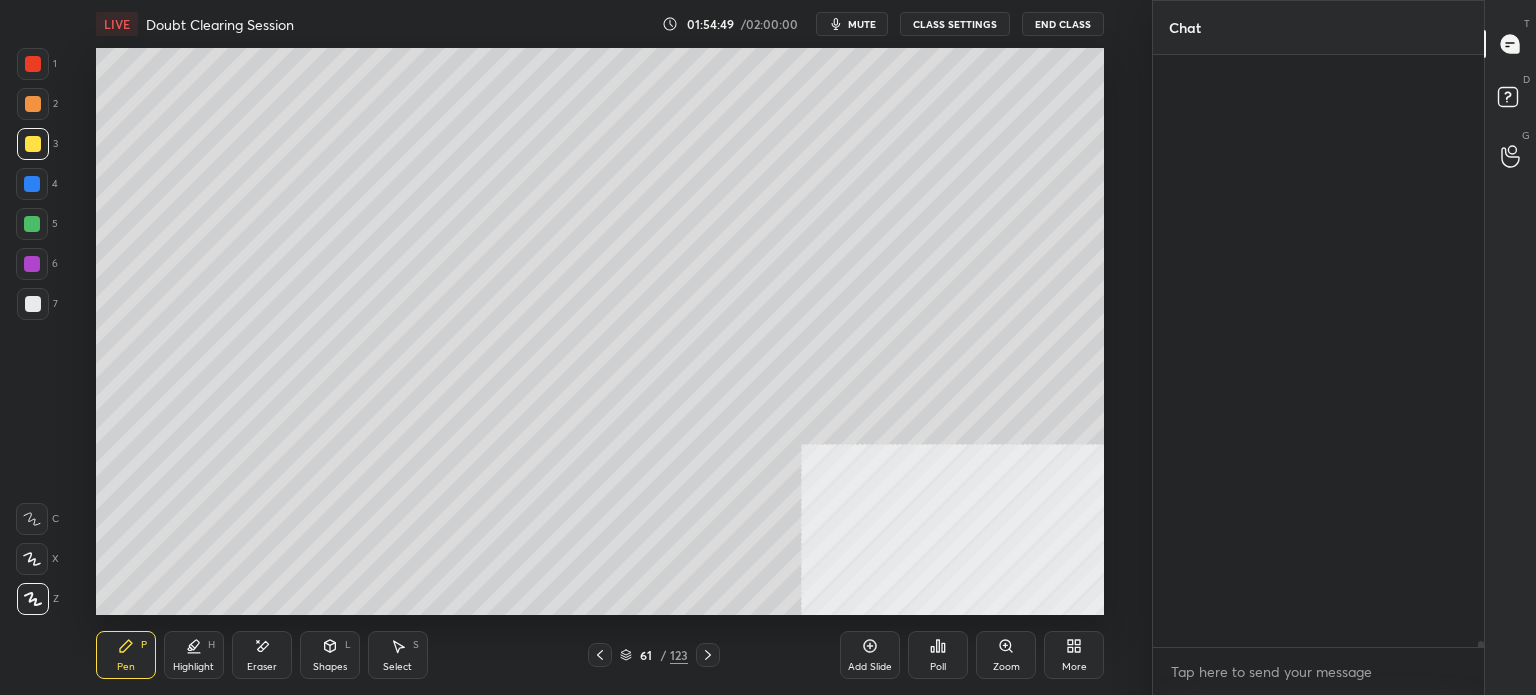 scroll, scrollTop: 61232, scrollLeft: 0, axis: vertical 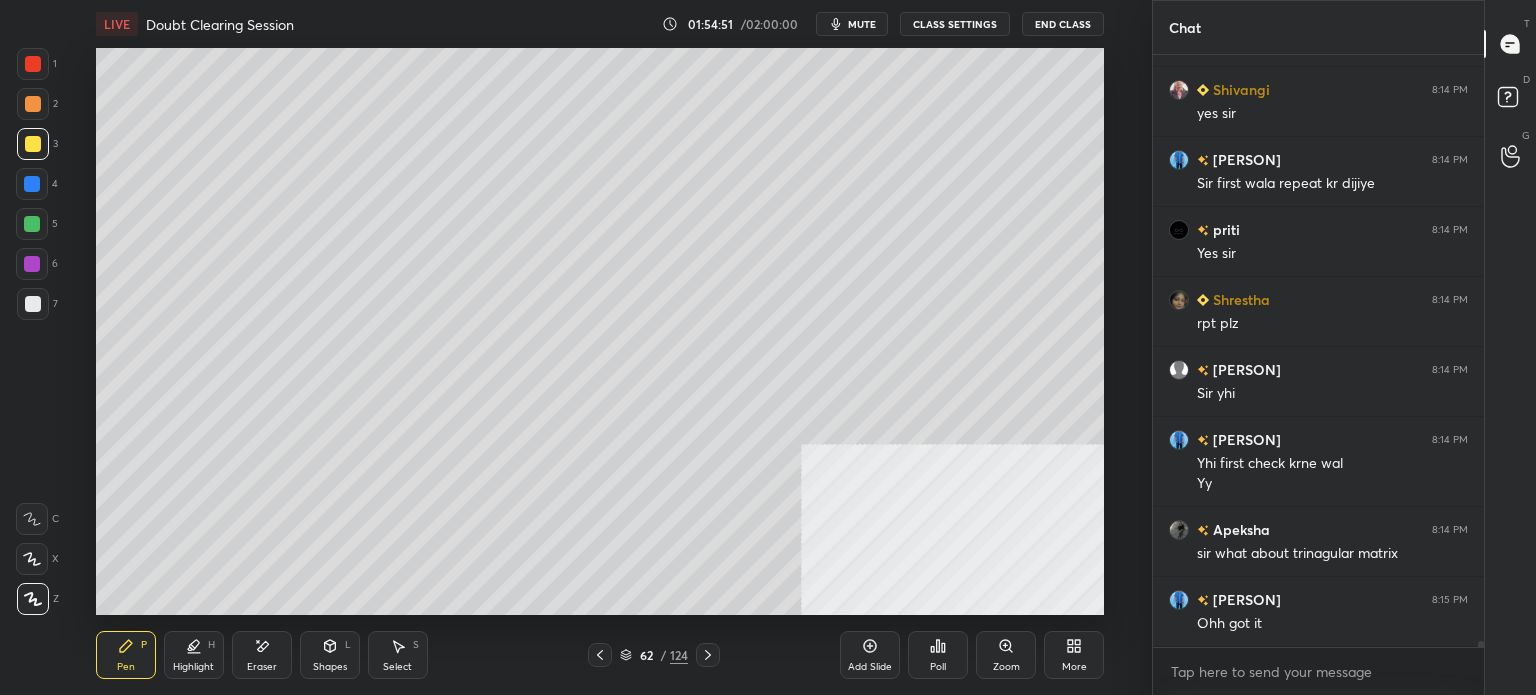 click at bounding box center [33, 144] 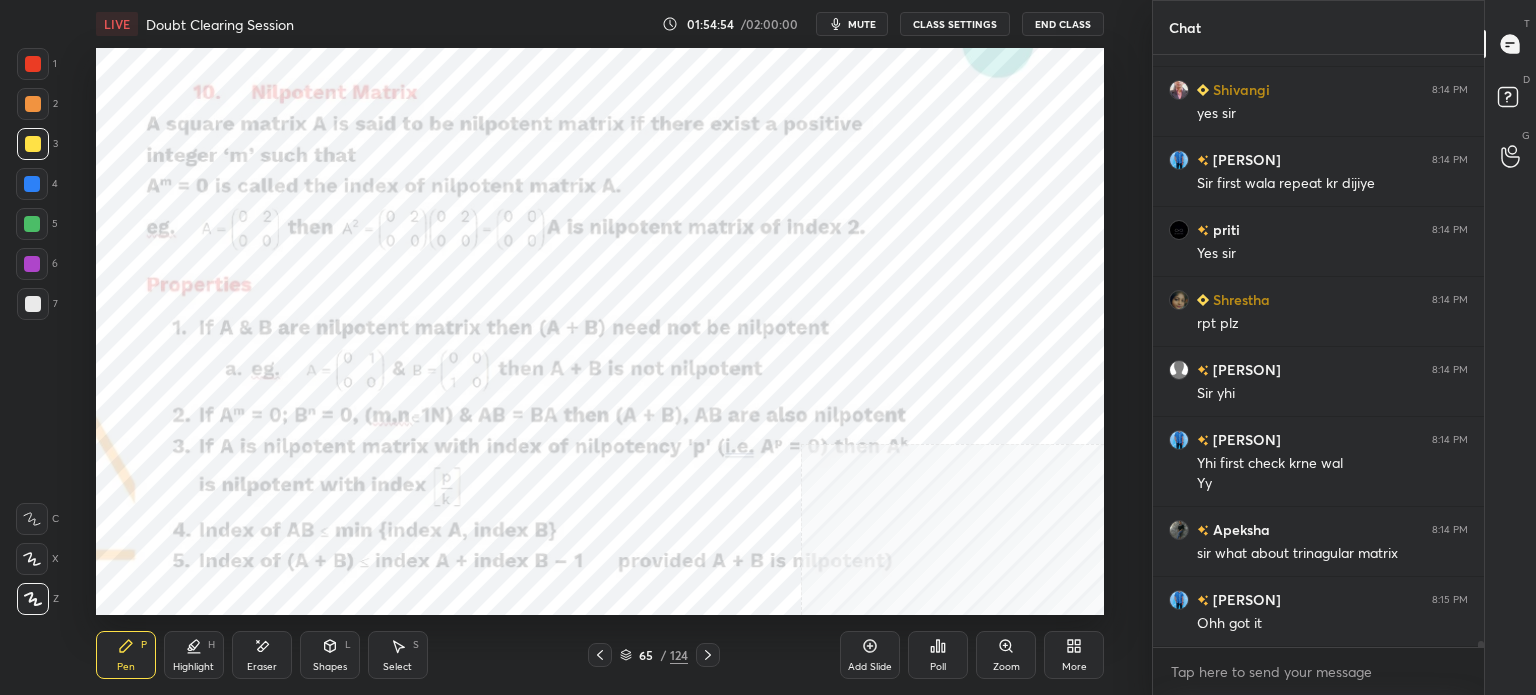 click at bounding box center (33, 64) 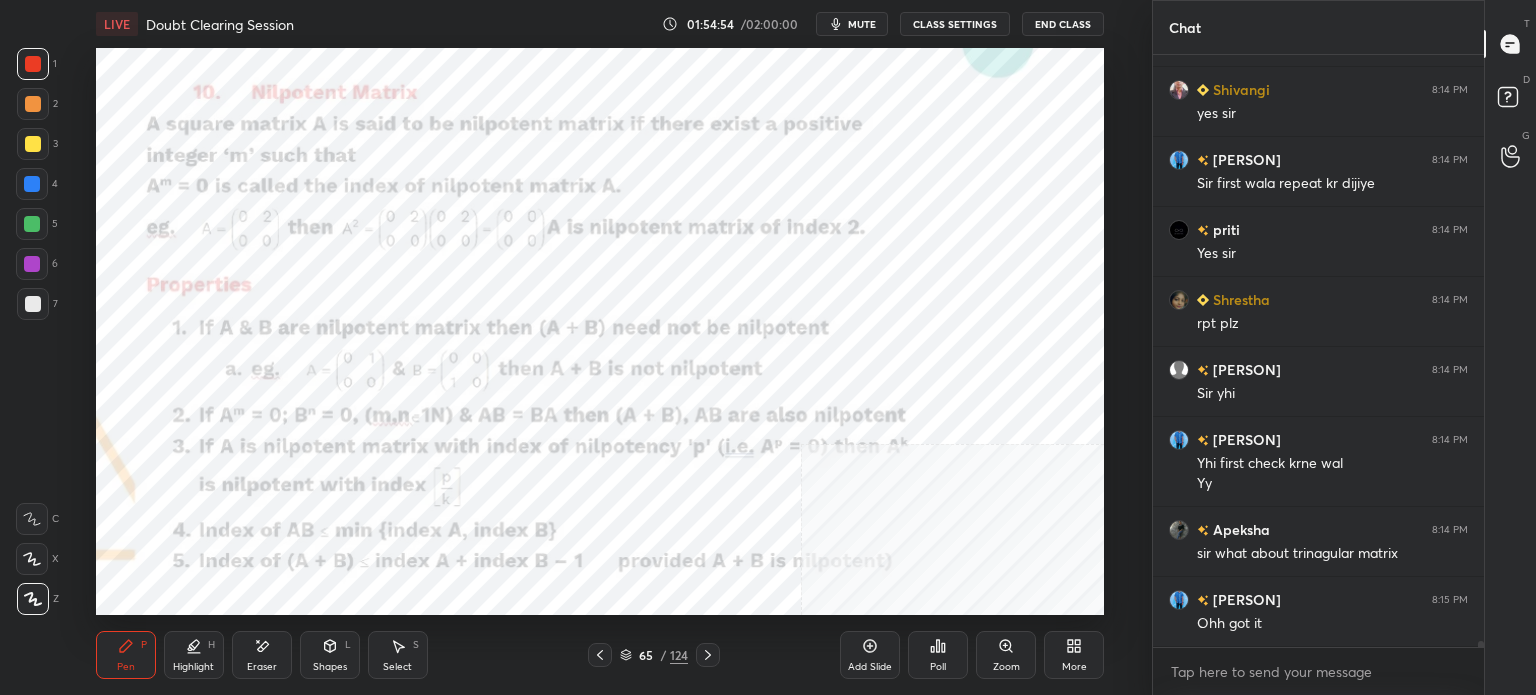 scroll, scrollTop: 61322, scrollLeft: 0, axis: vertical 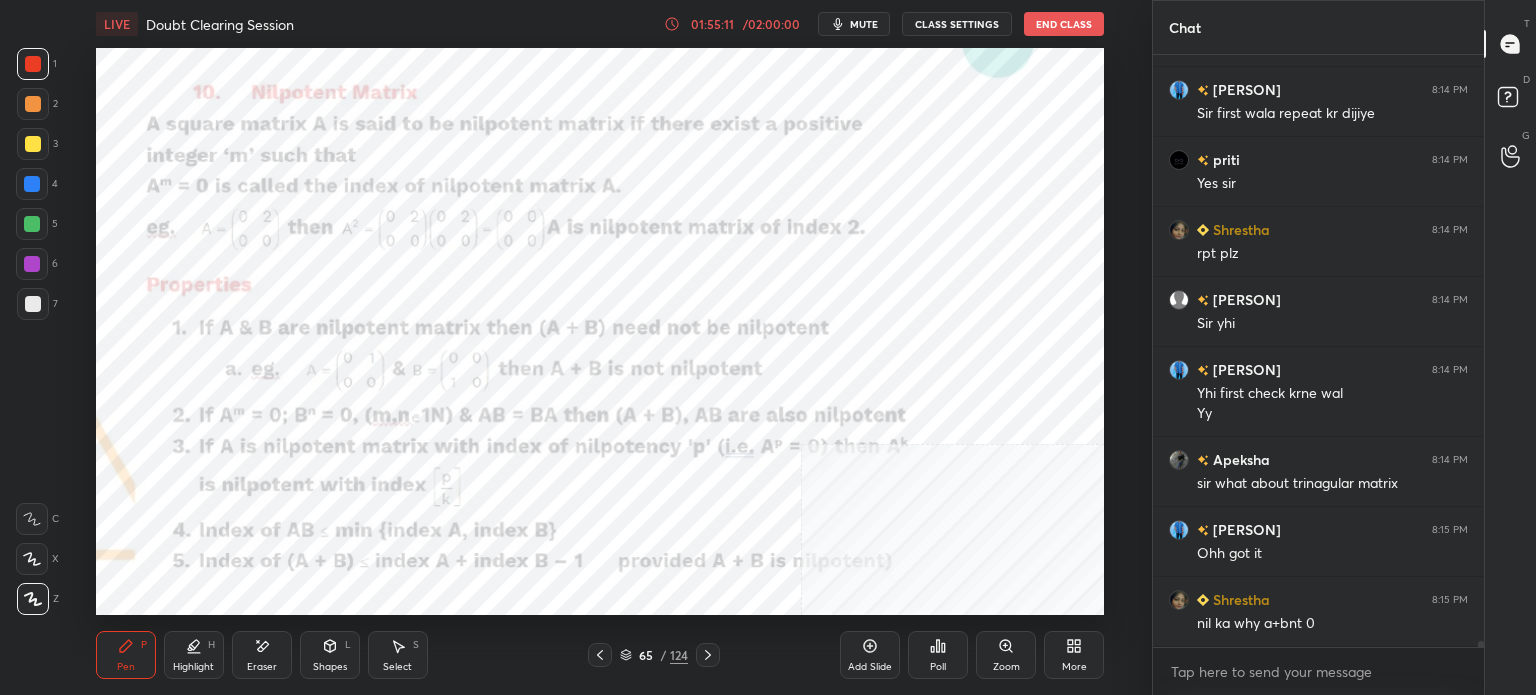 click on "Eraser" at bounding box center (262, 655) 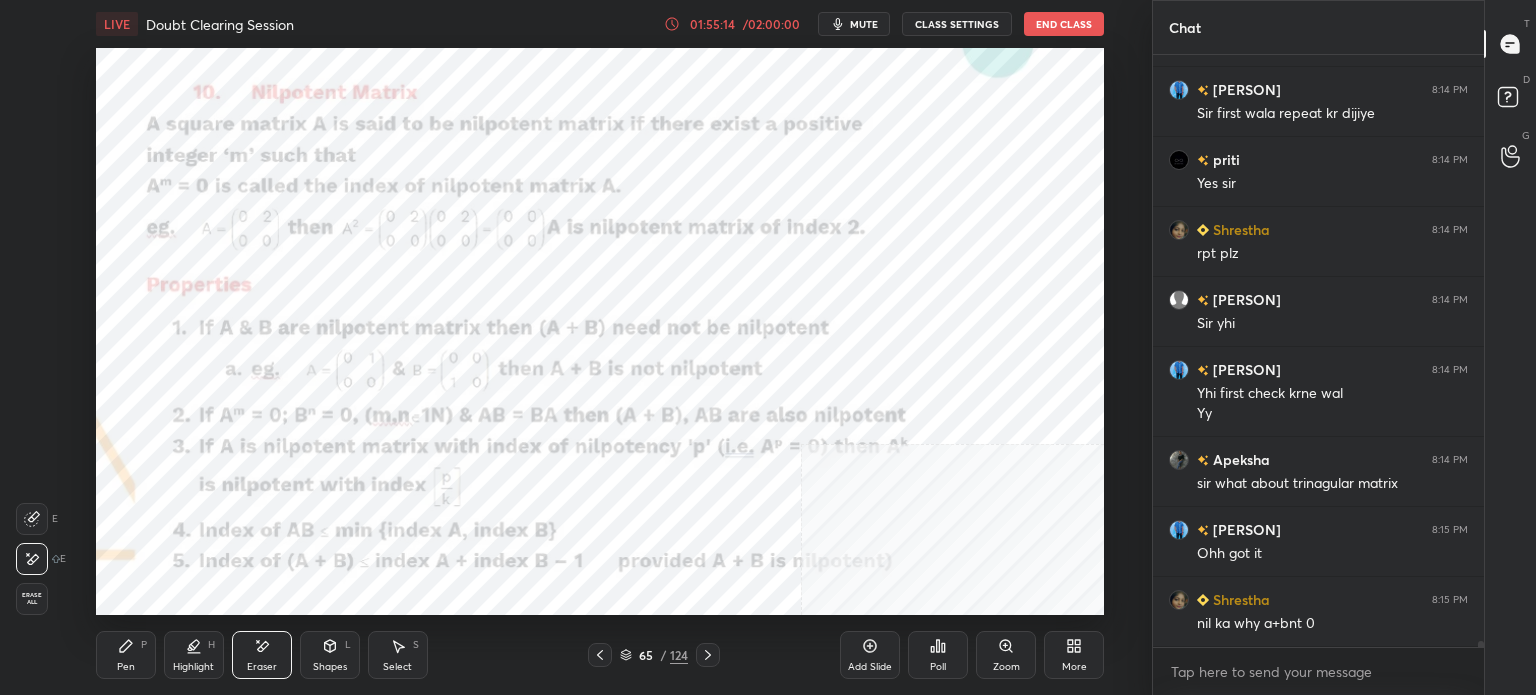 click on "Shapes L" at bounding box center (330, 655) 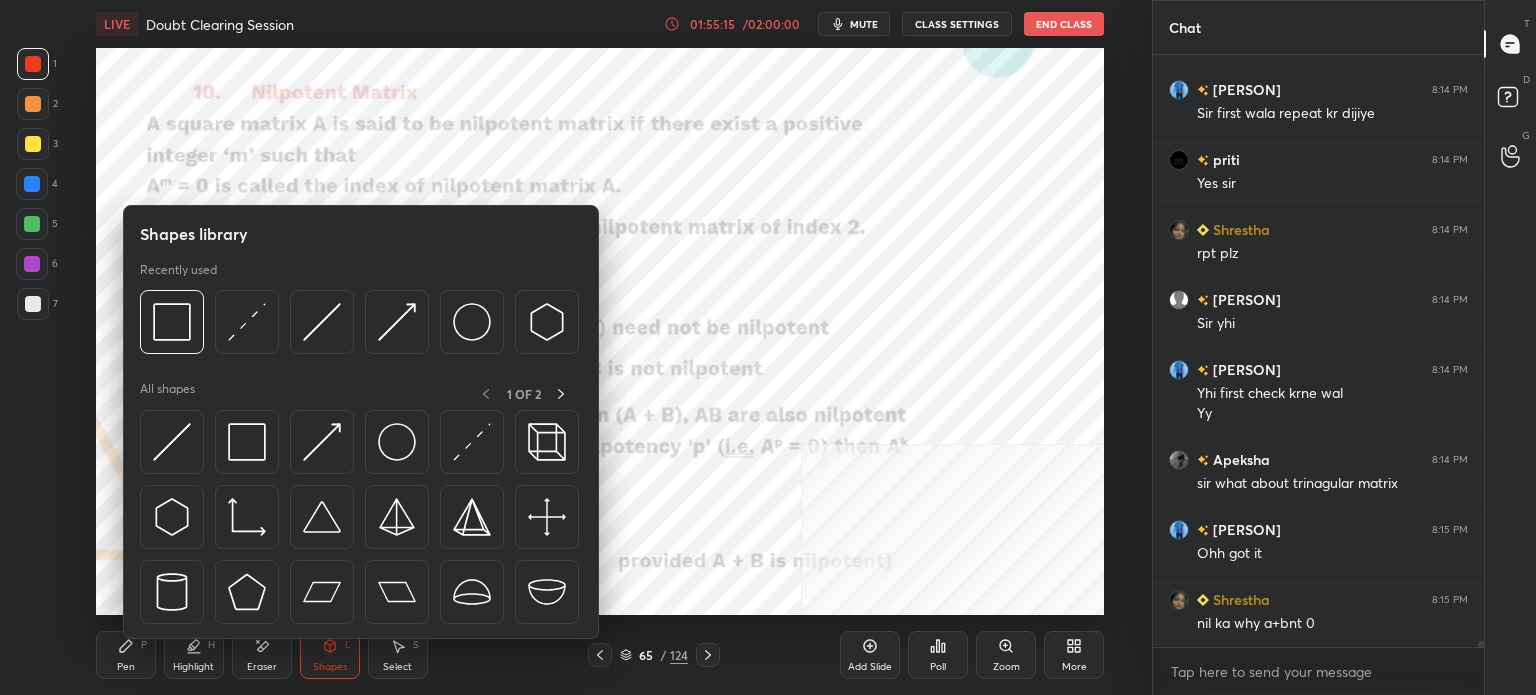 click at bounding box center [361, 522] 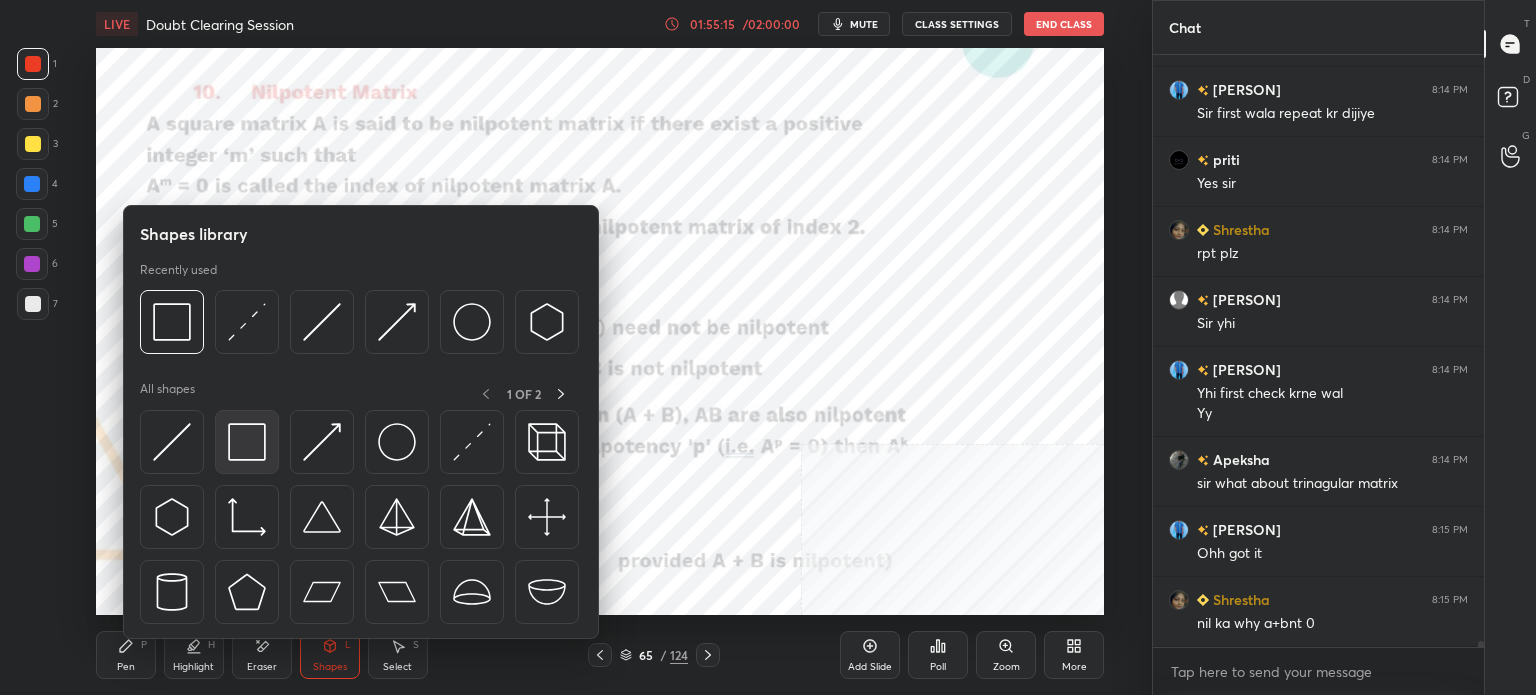 click at bounding box center (247, 442) 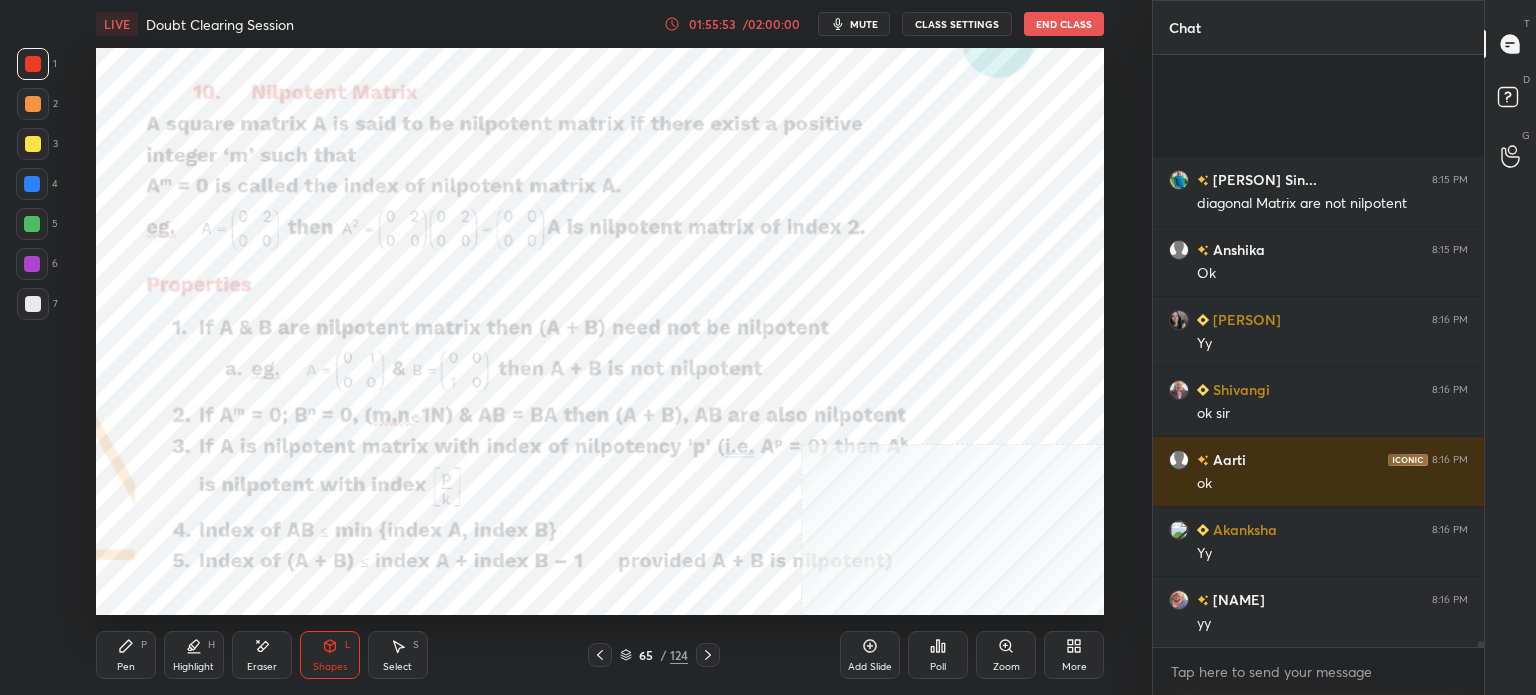 scroll, scrollTop: 62022, scrollLeft: 0, axis: vertical 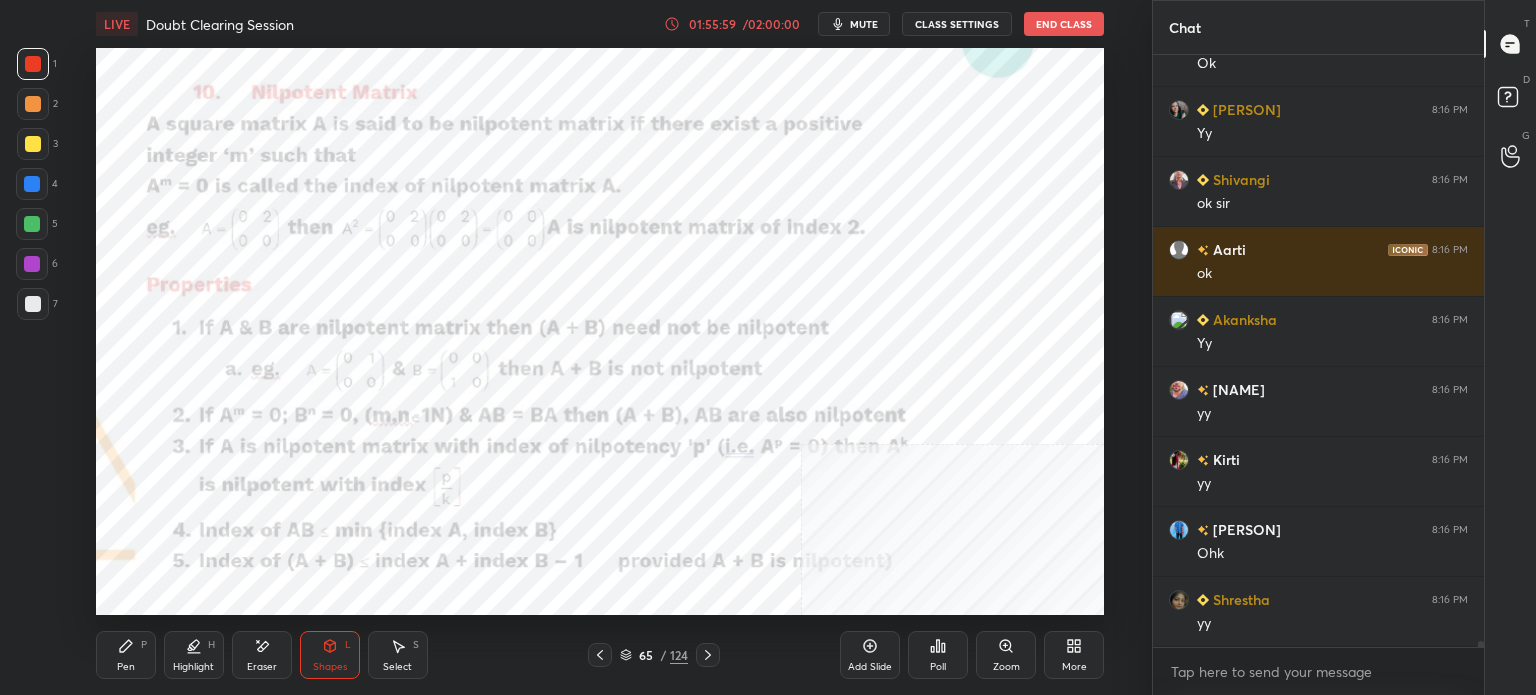 click on "Pen" at bounding box center (126, 667) 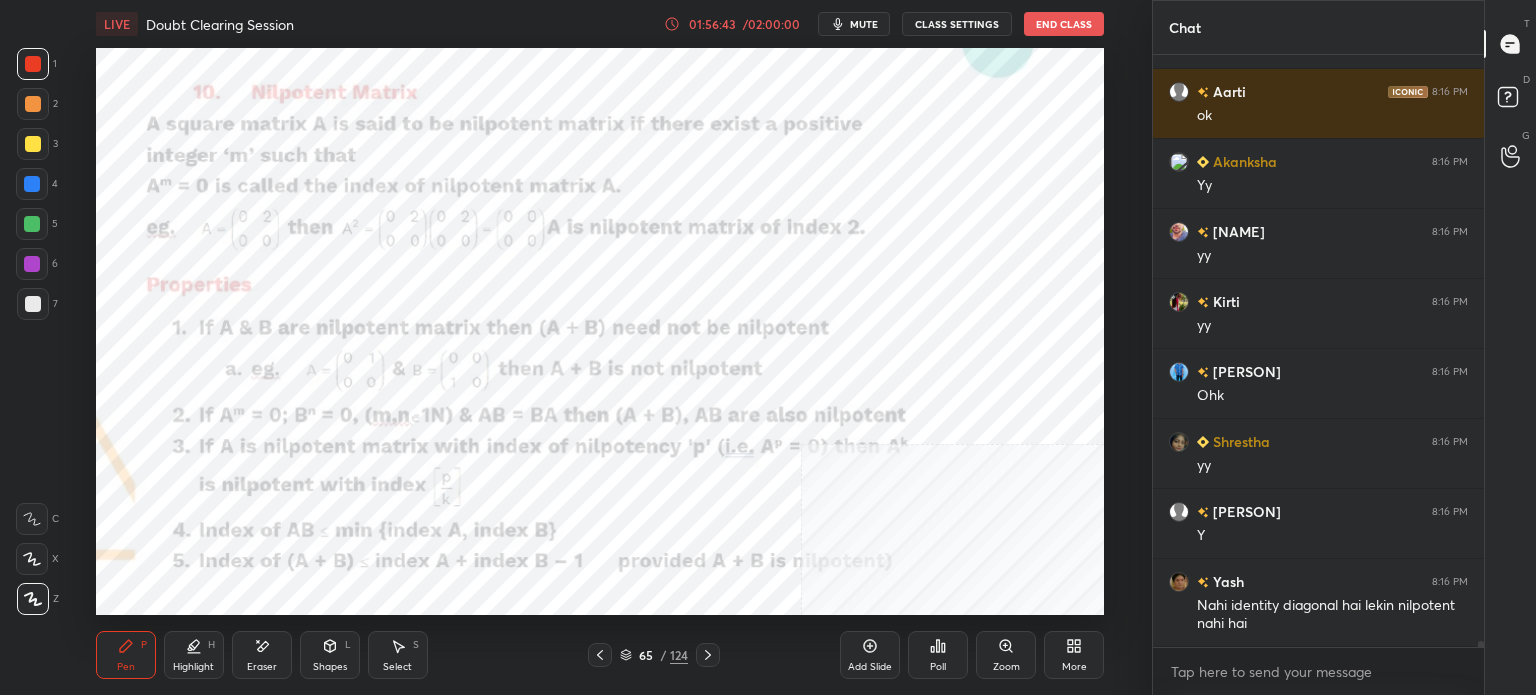 scroll, scrollTop: 62250, scrollLeft: 0, axis: vertical 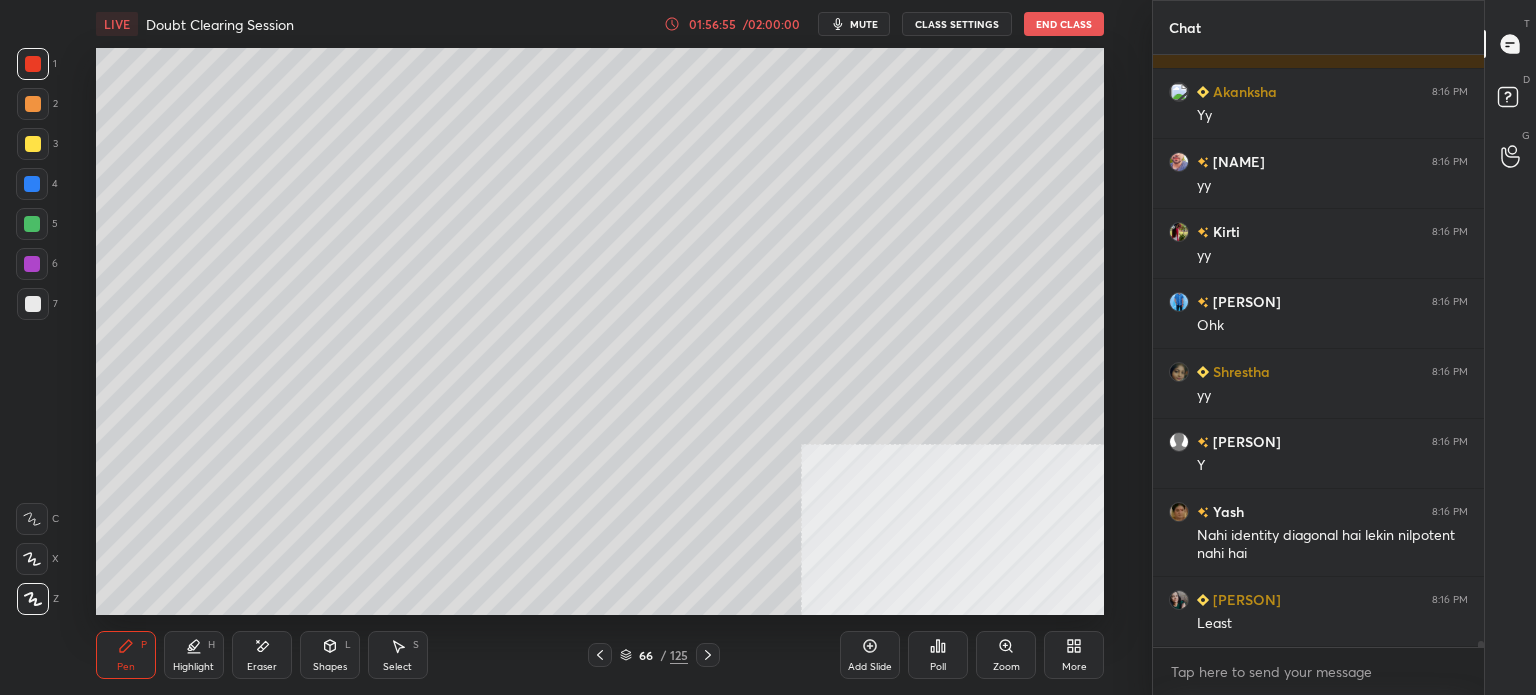 click at bounding box center [33, 144] 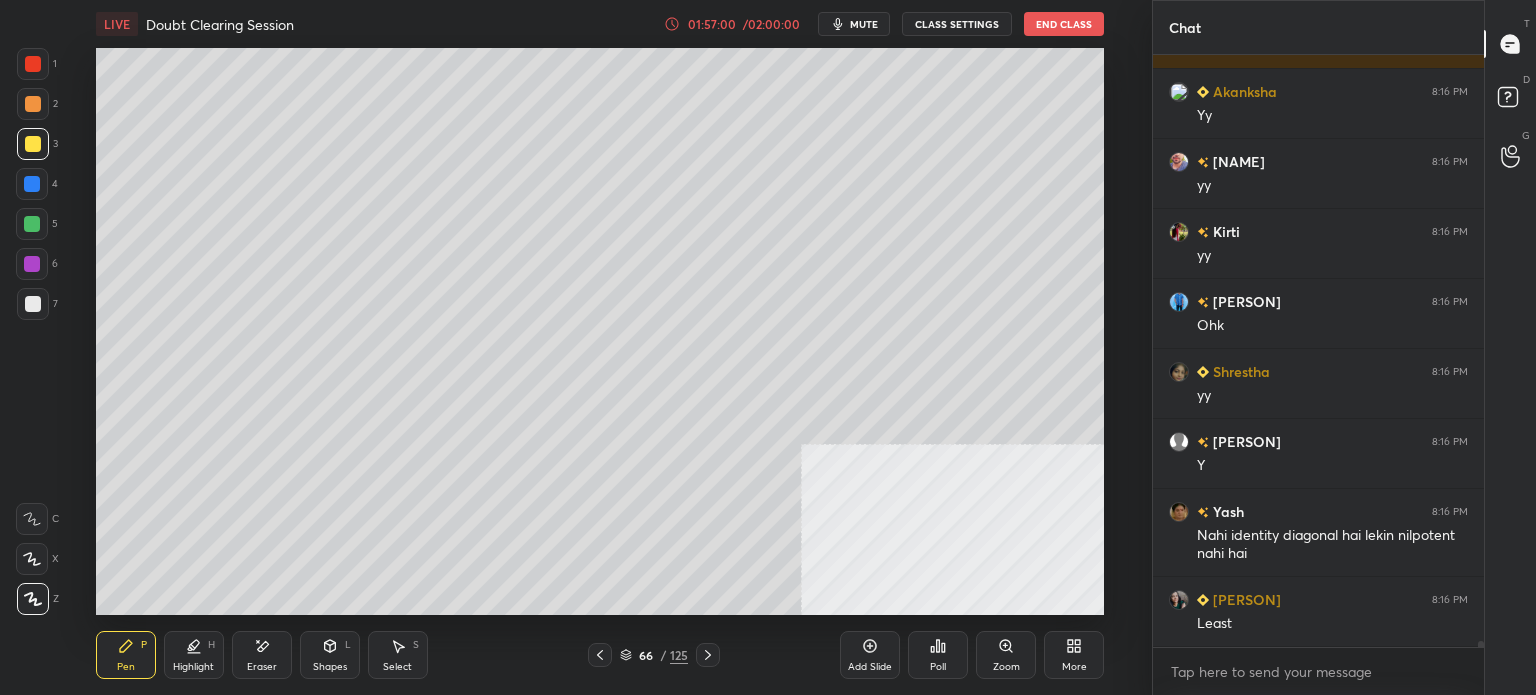 scroll, scrollTop: 62320, scrollLeft: 0, axis: vertical 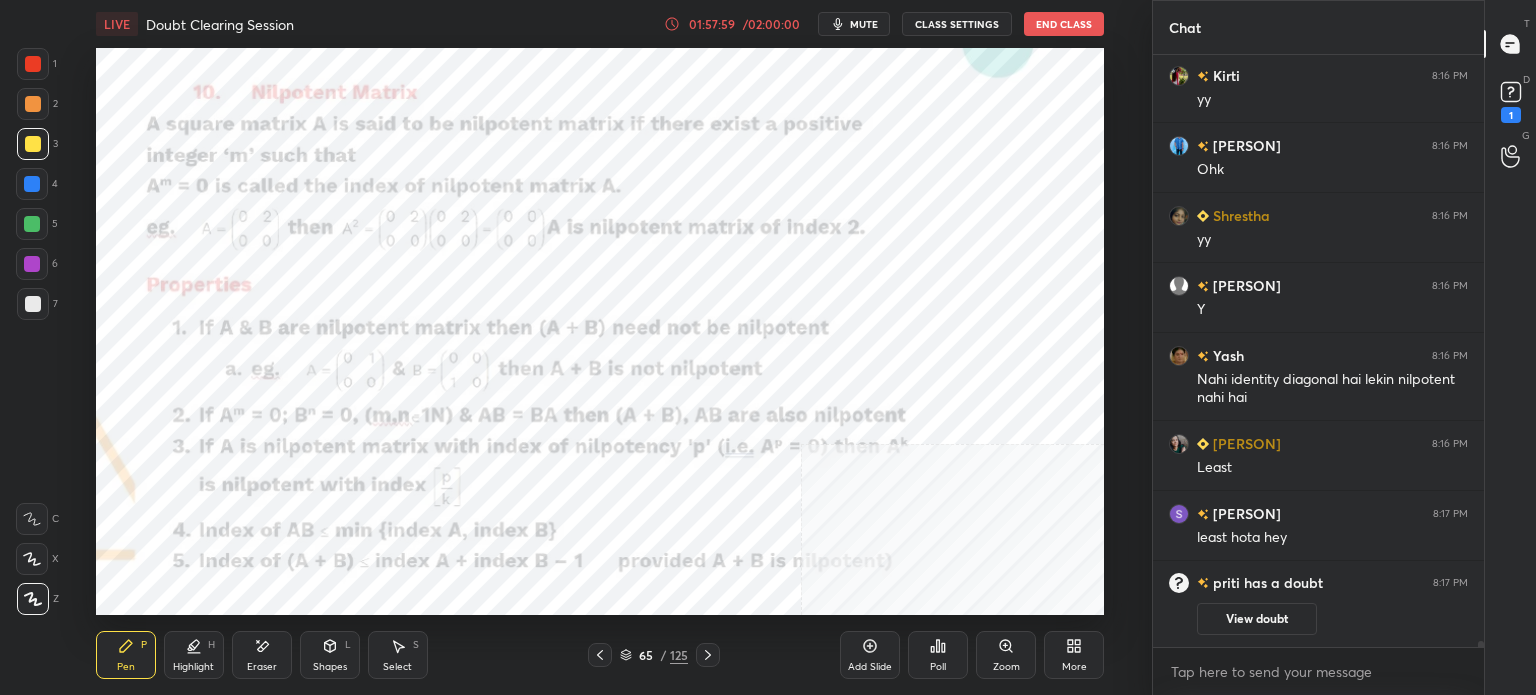 click at bounding box center (33, 64) 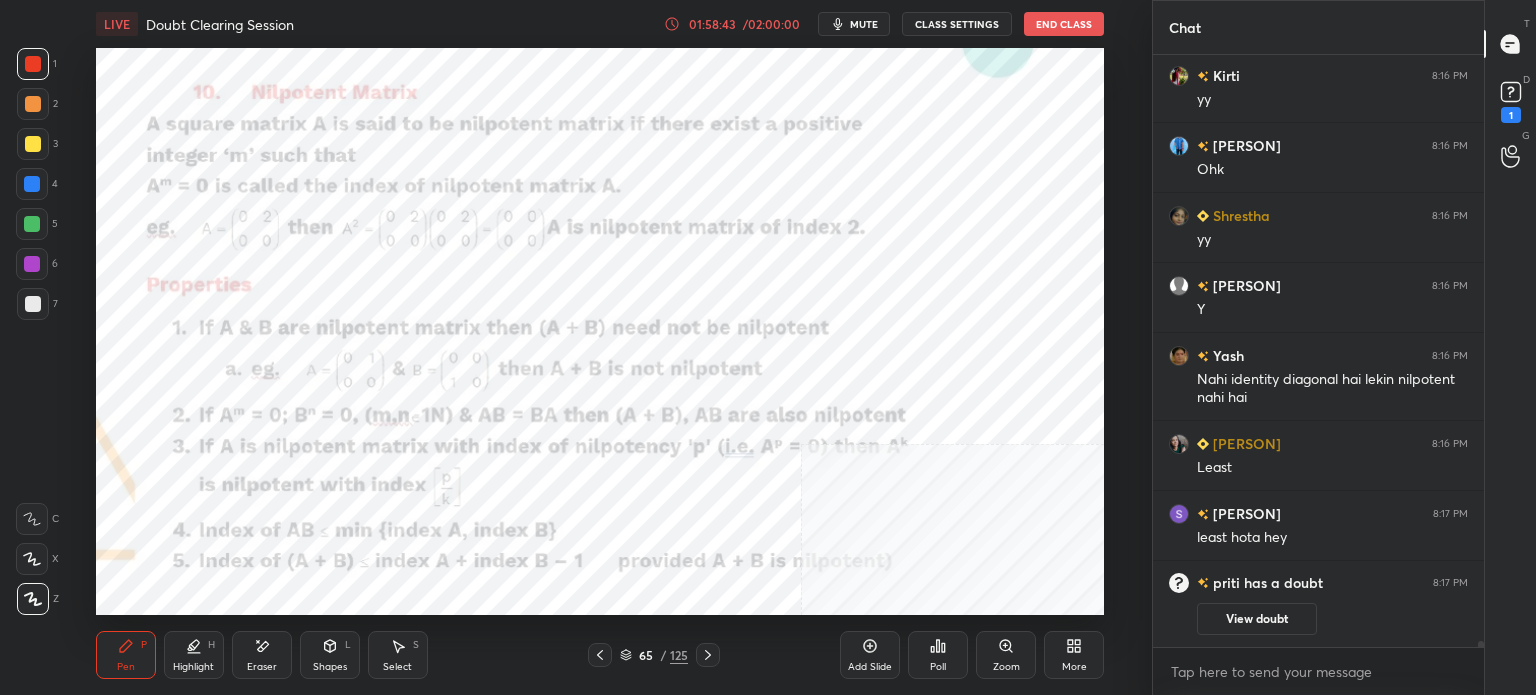 click 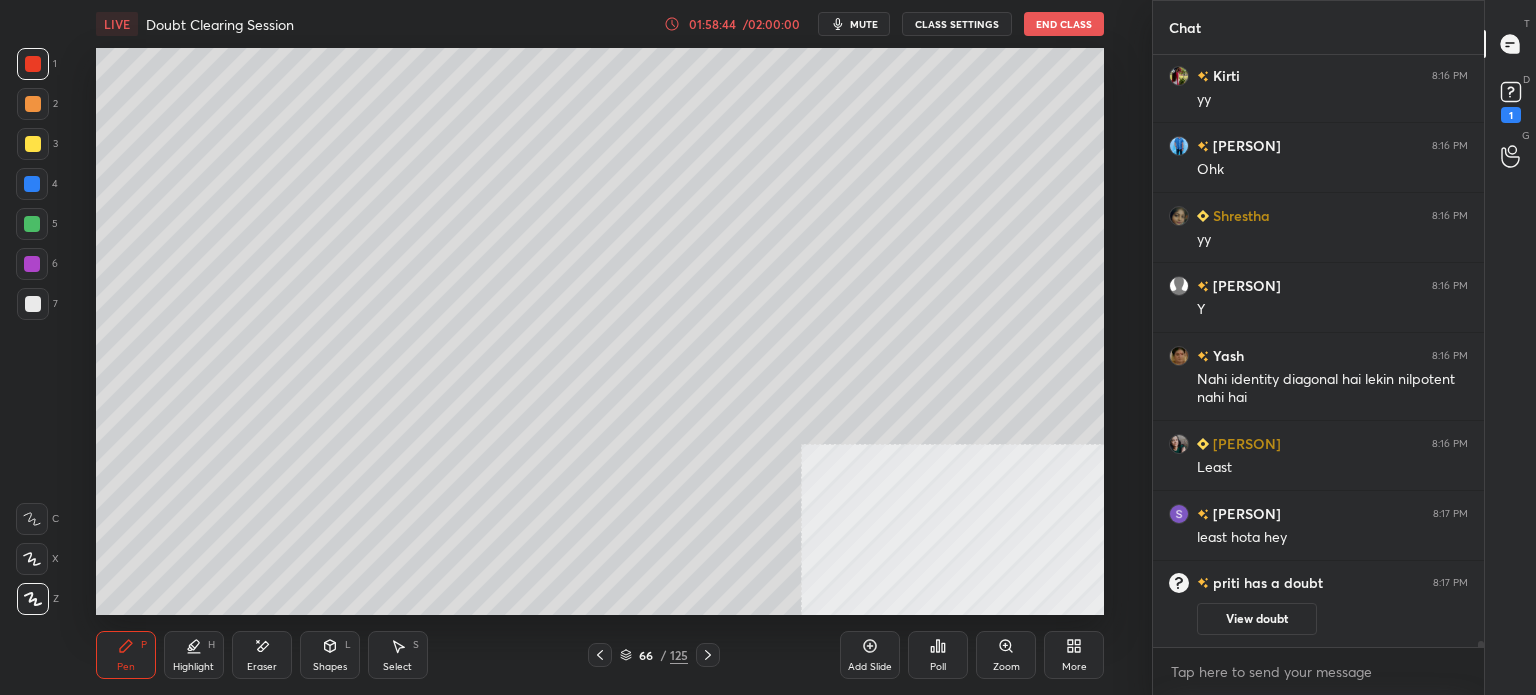 click 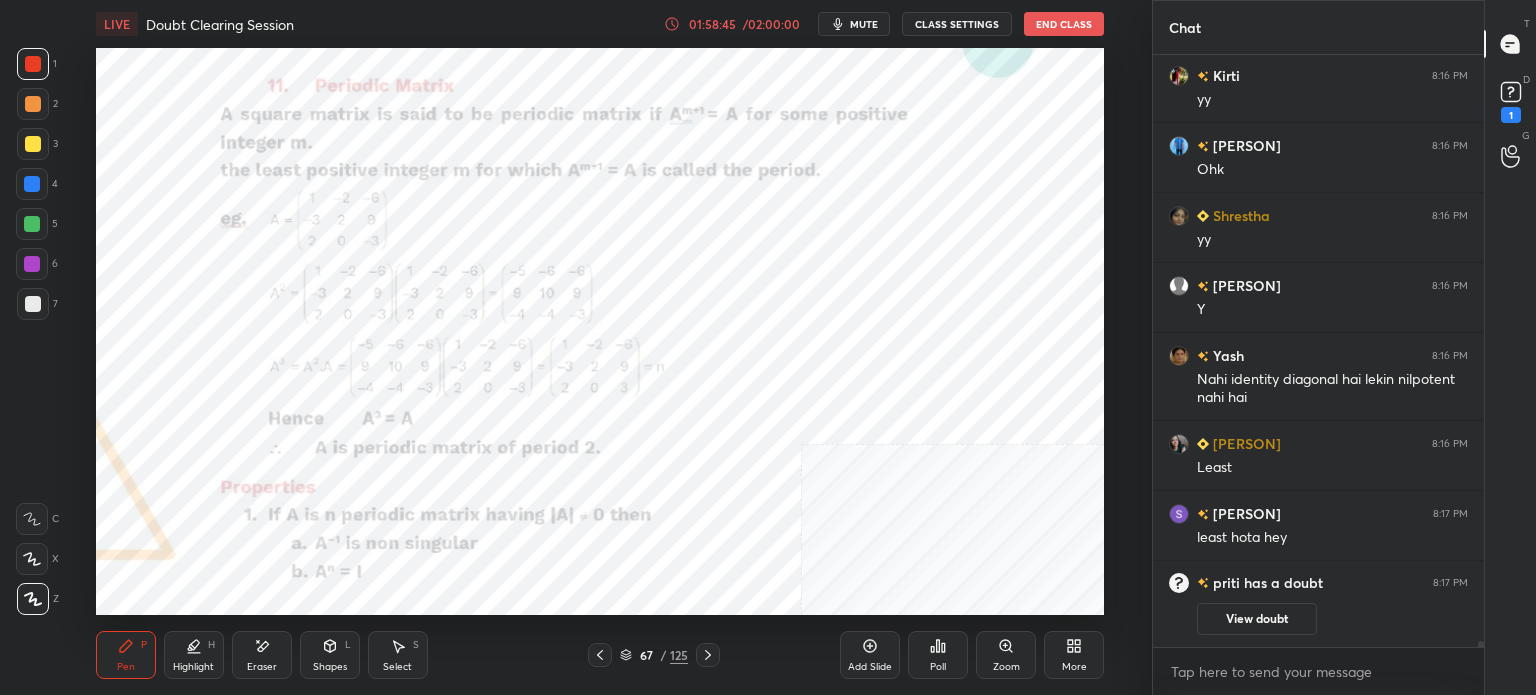 click 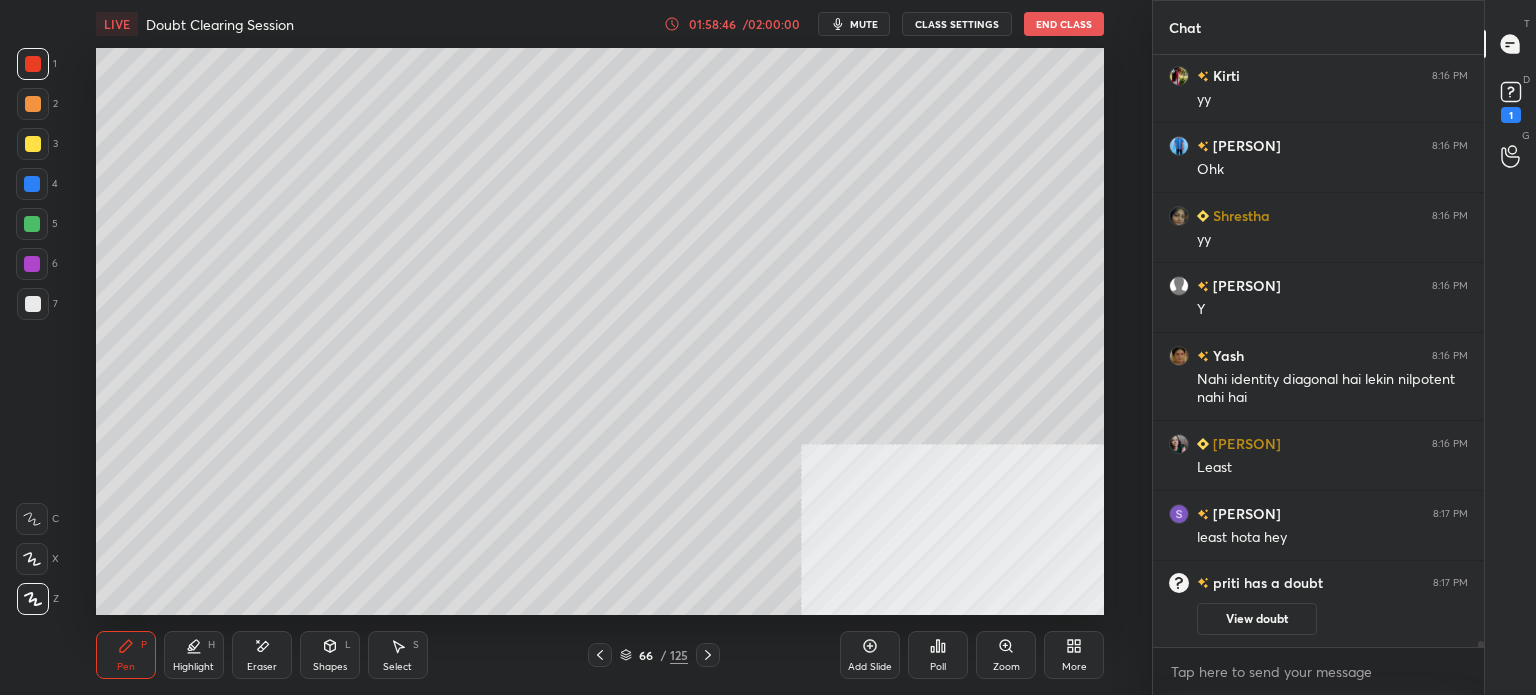 click 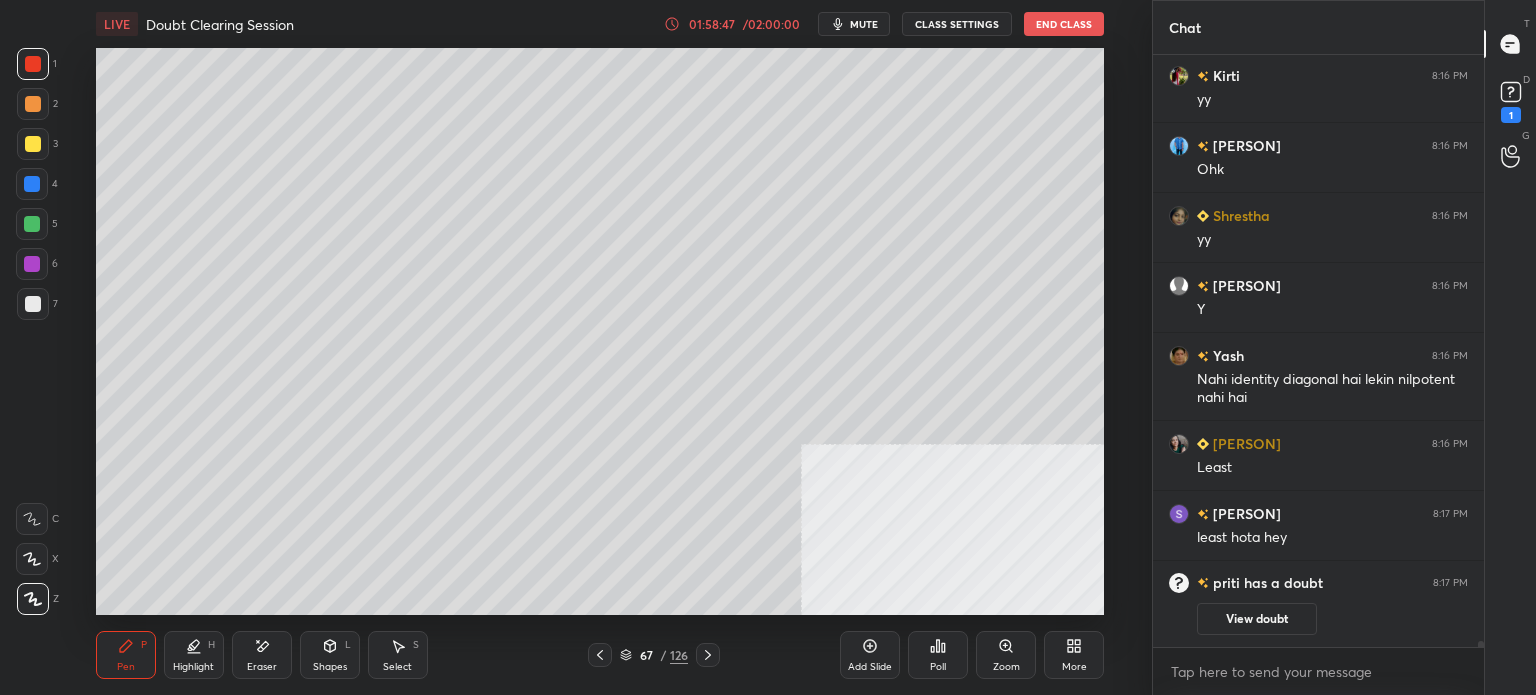 drag, startPoint x: 42, startPoint y: 136, endPoint x: 60, endPoint y: 137, distance: 18.027756 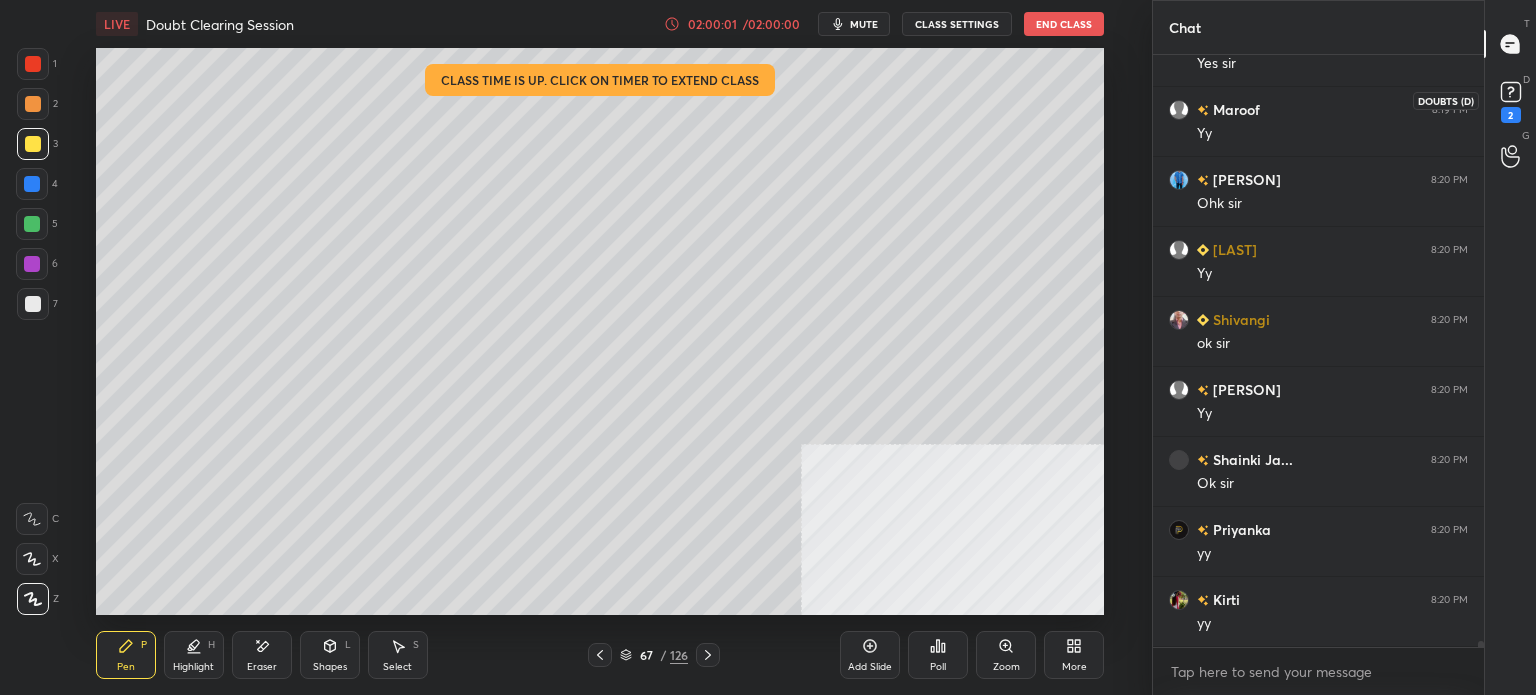 scroll, scrollTop: 62408, scrollLeft: 0, axis: vertical 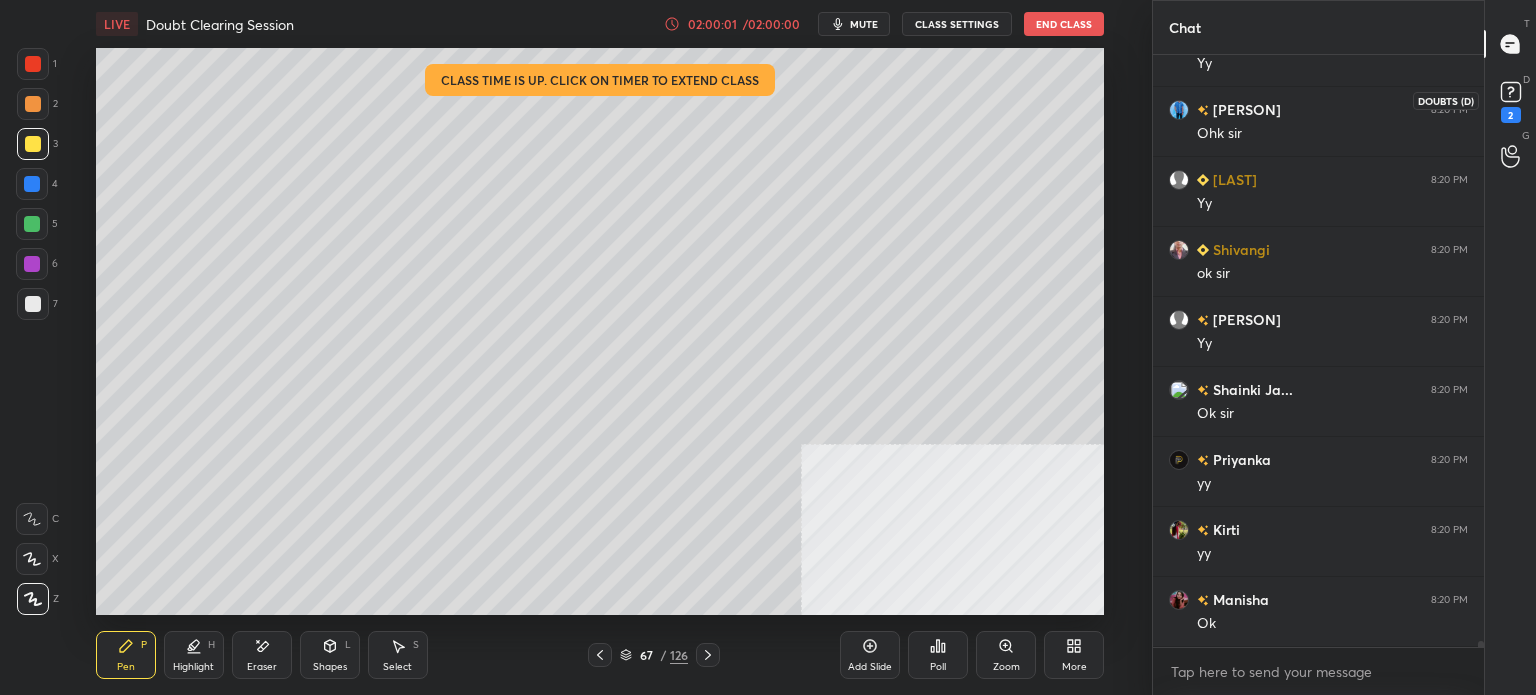click 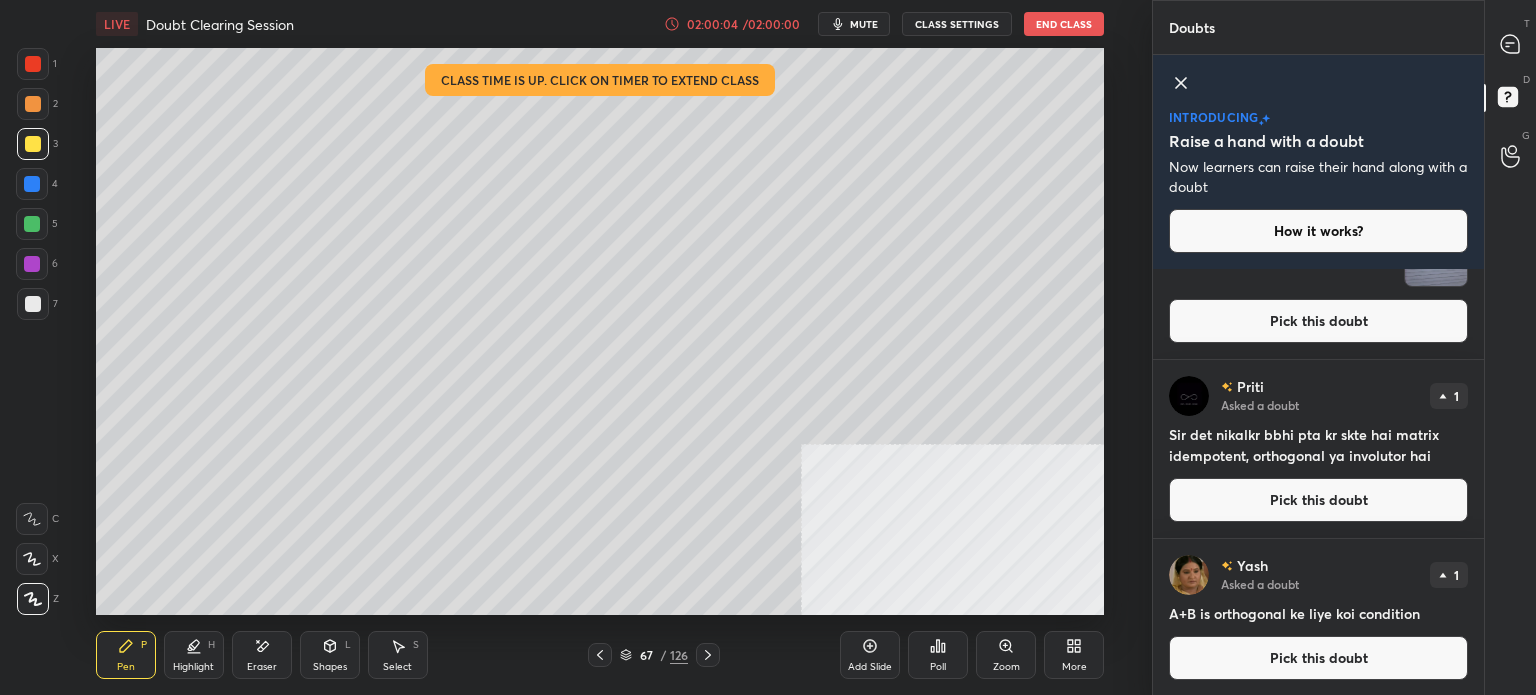 scroll, scrollTop: 1701, scrollLeft: 0, axis: vertical 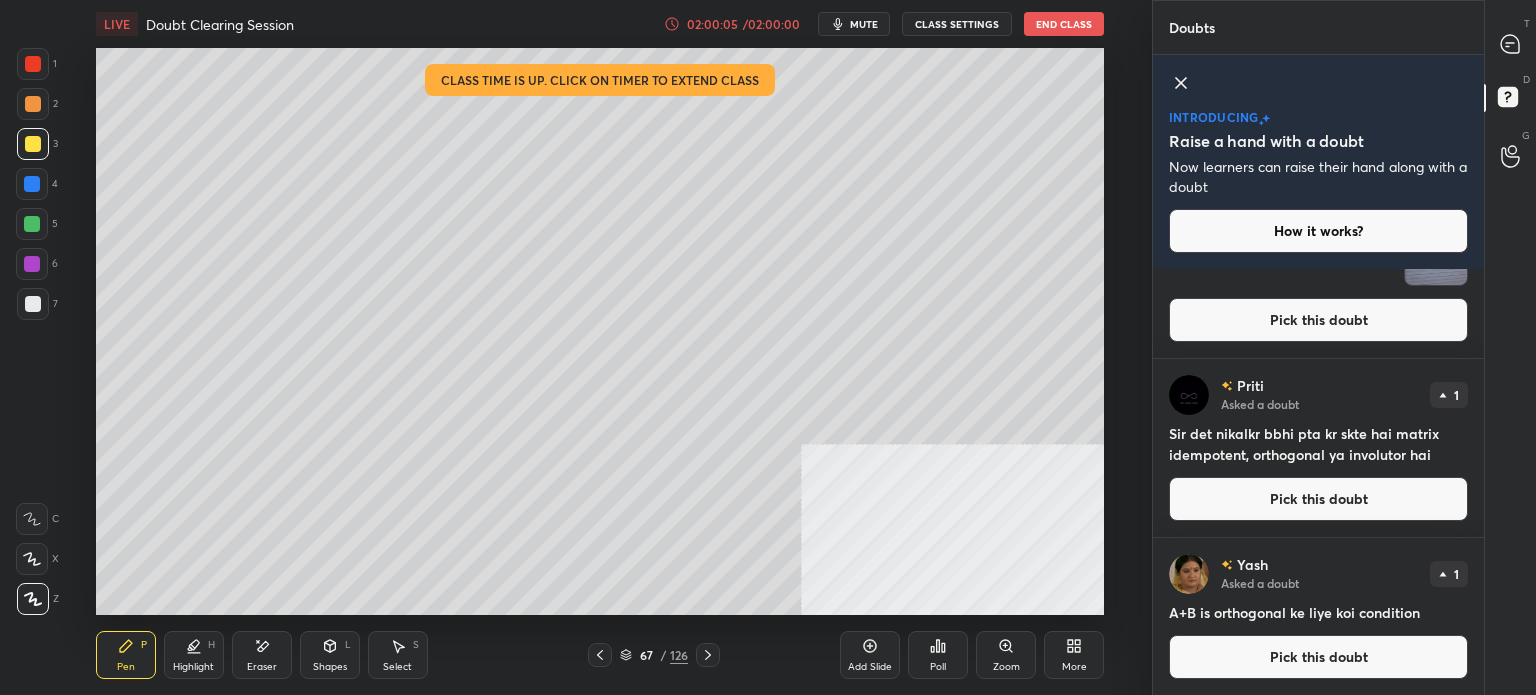 click on "Pick this doubt" at bounding box center (1318, 657) 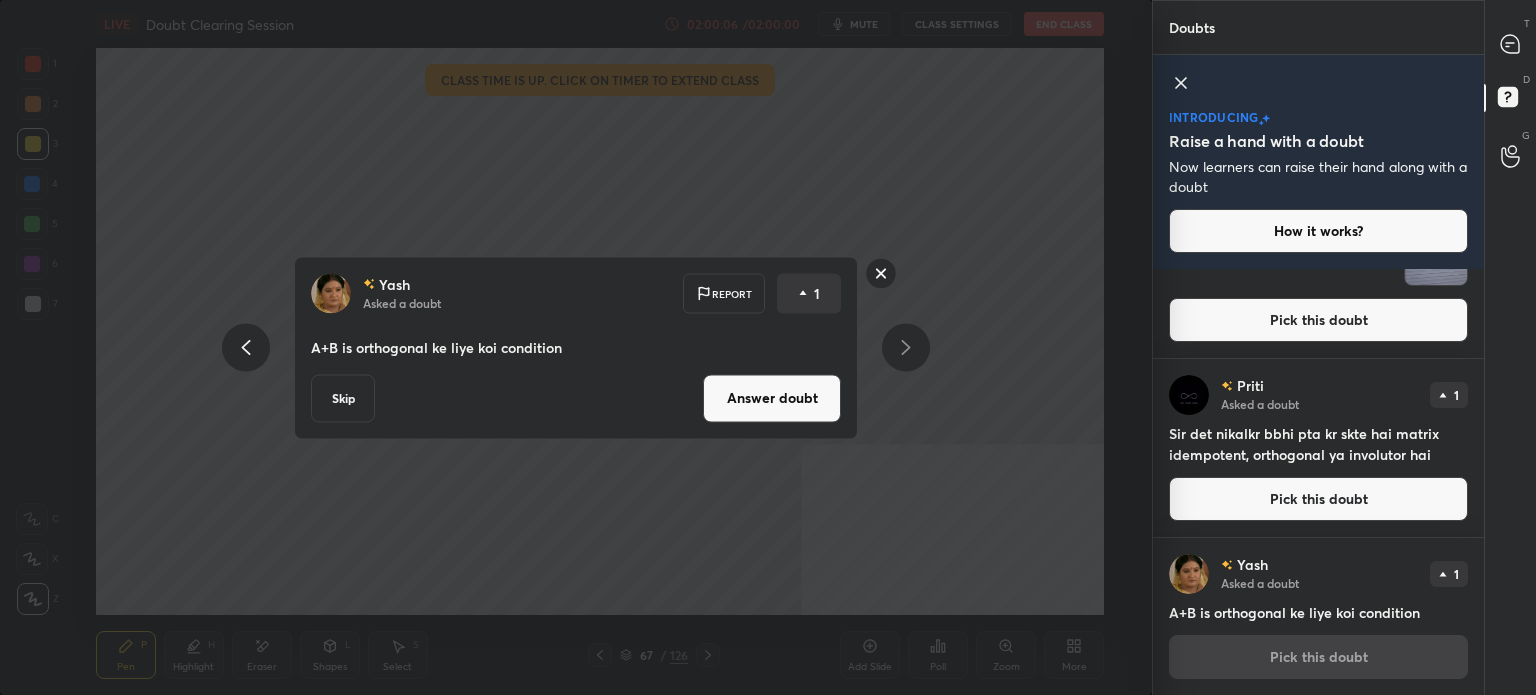 click on "Answer doubt" at bounding box center (772, 398) 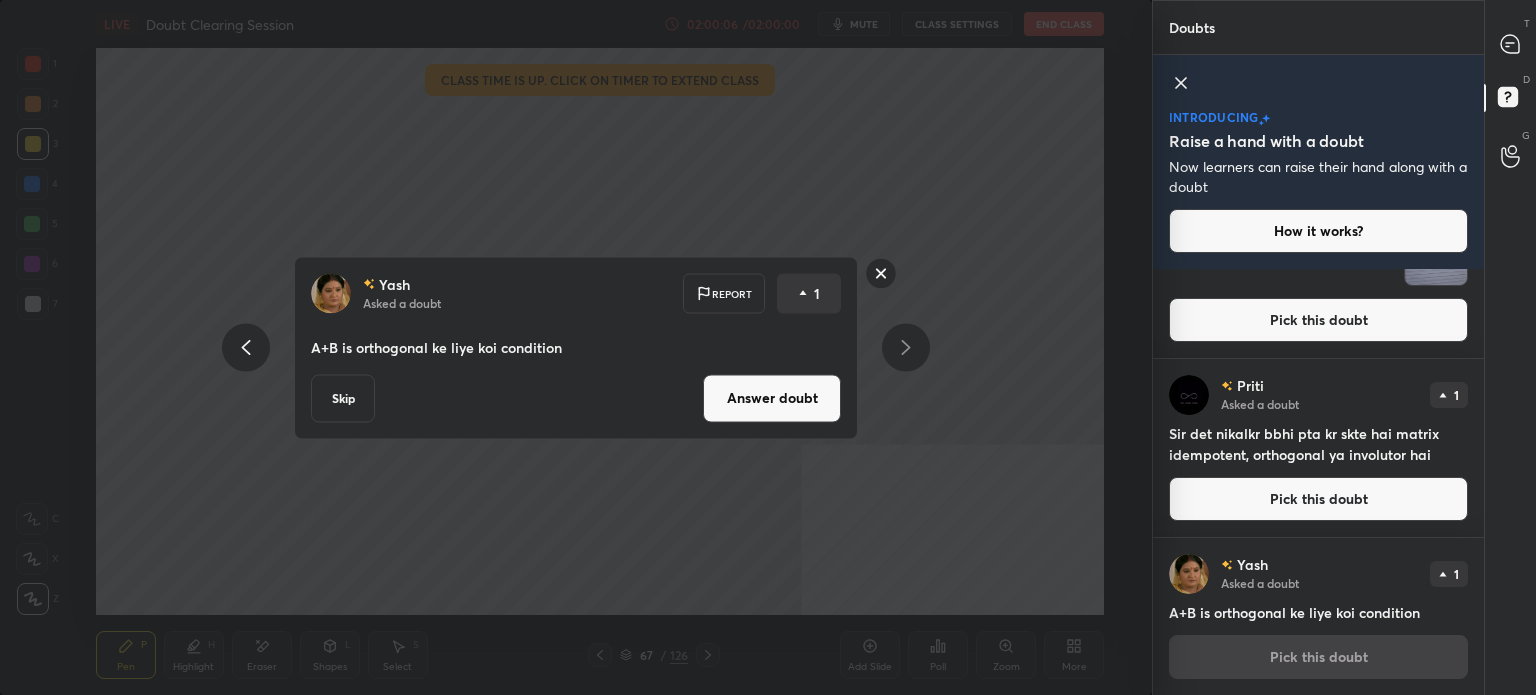 scroll, scrollTop: 0, scrollLeft: 0, axis: both 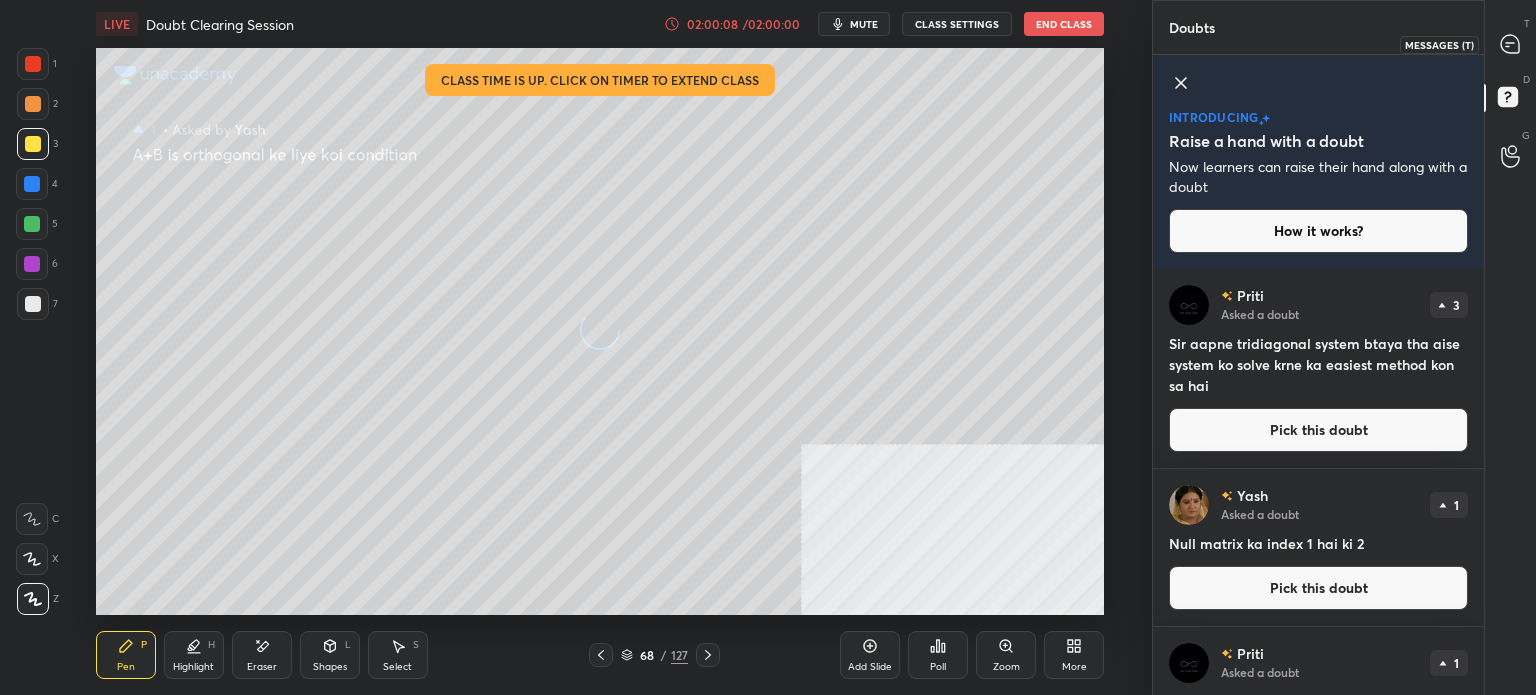 click 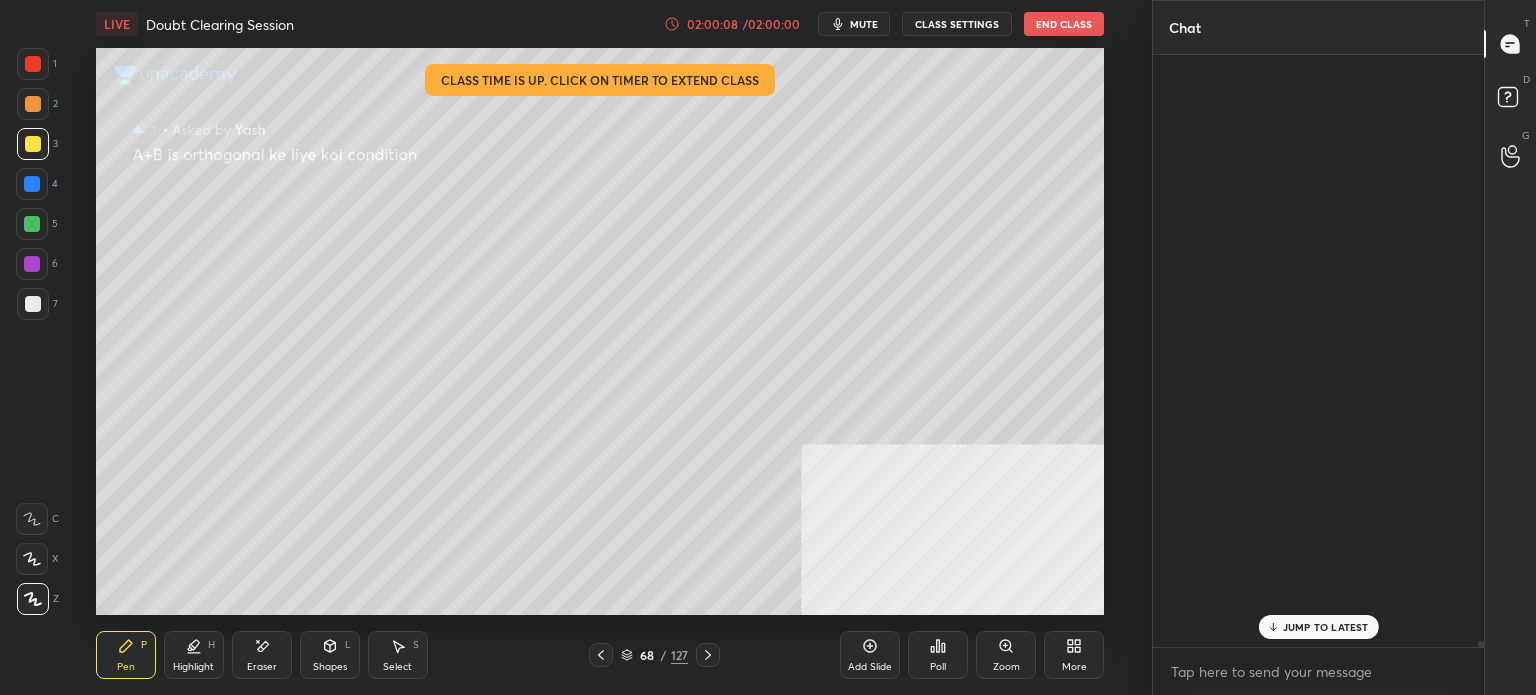 scroll, scrollTop: 62978, scrollLeft: 0, axis: vertical 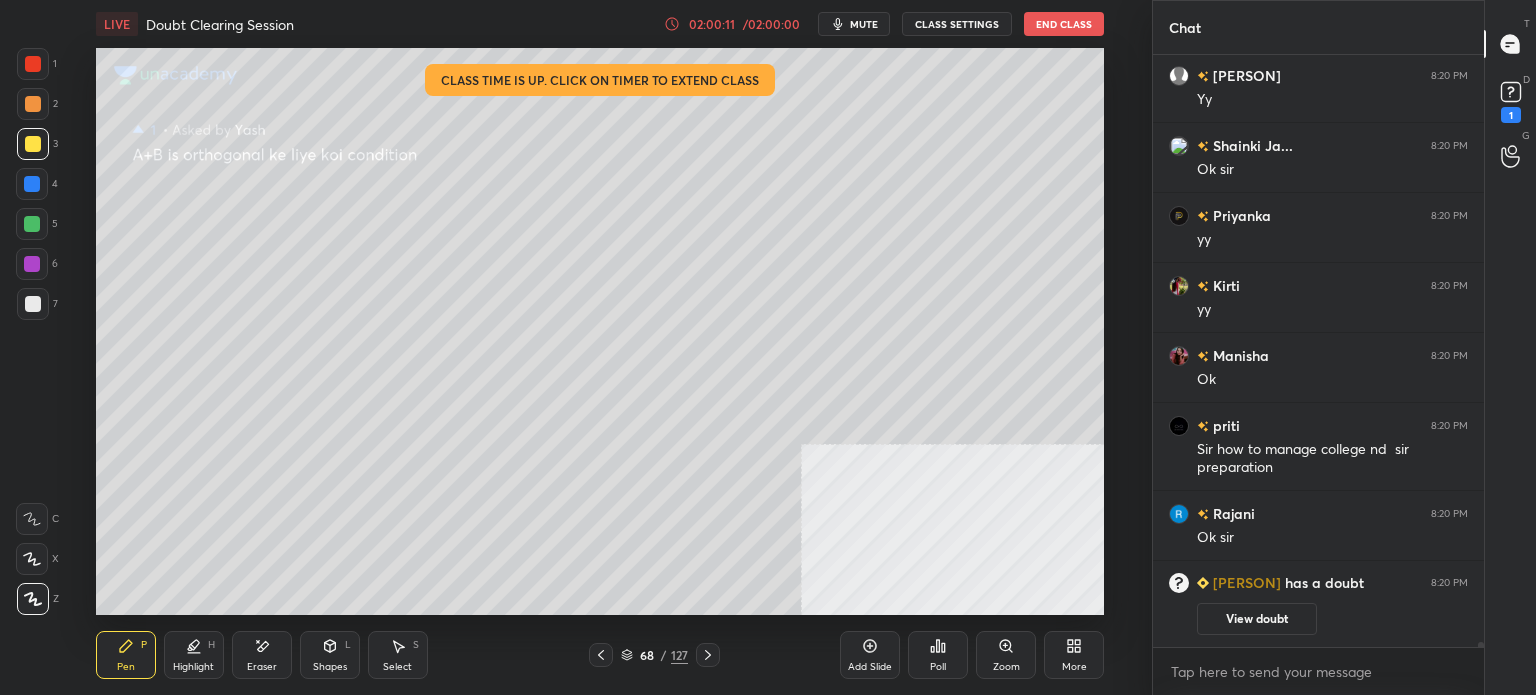 click at bounding box center (33, 144) 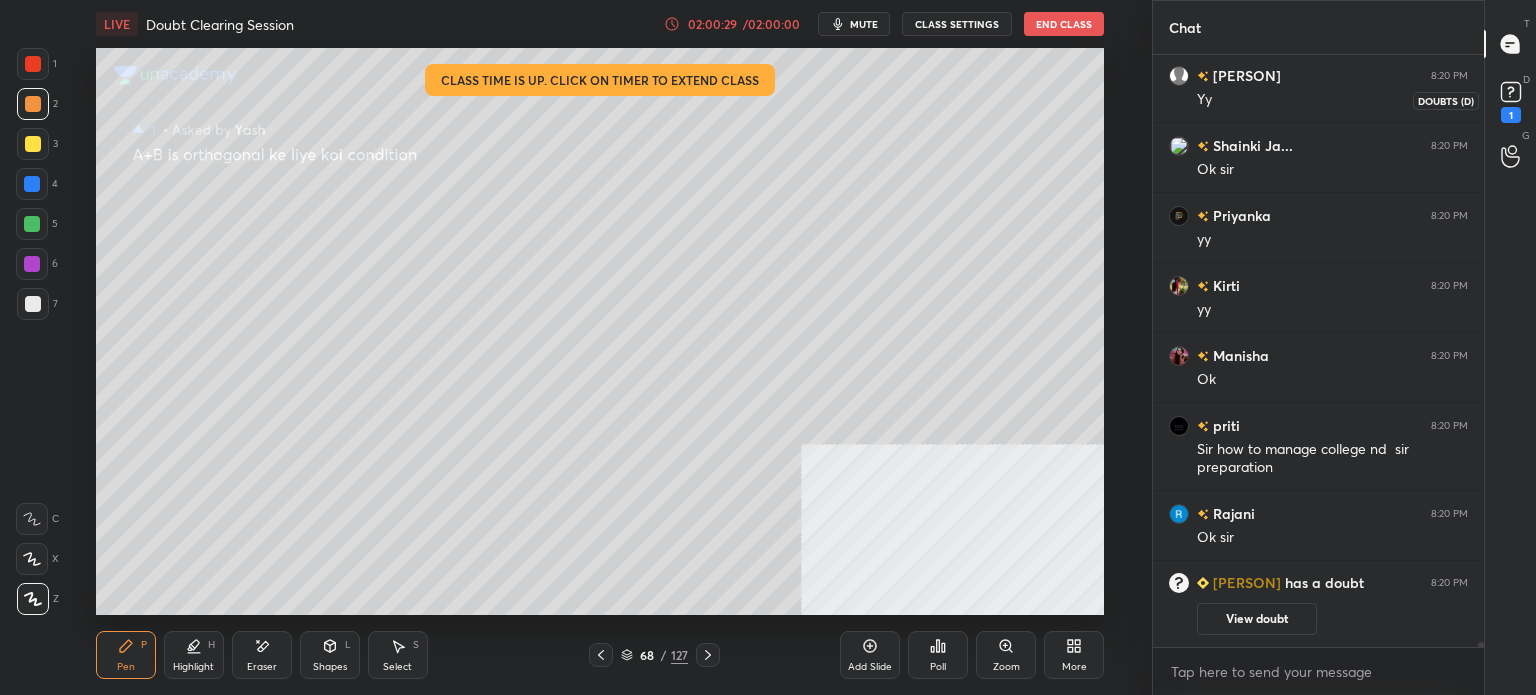 click 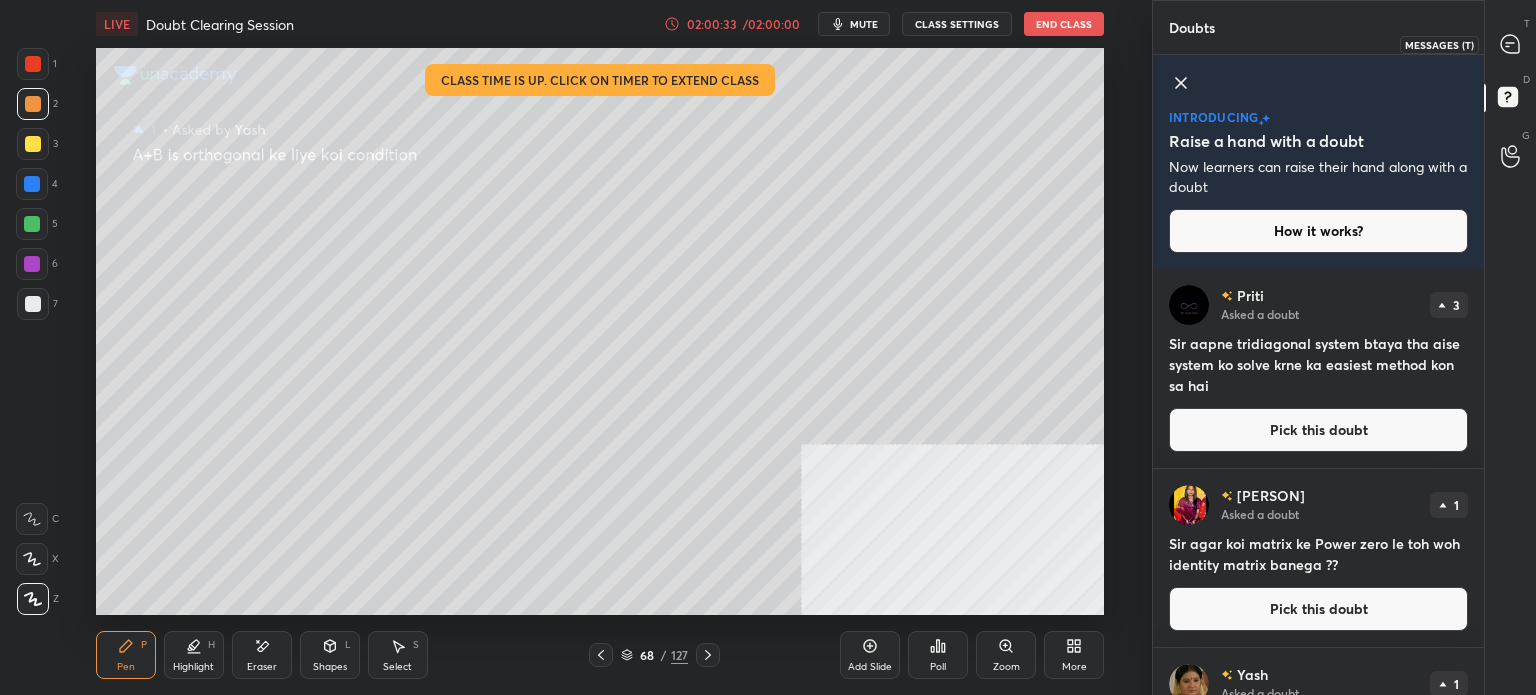 click at bounding box center (1511, 44) 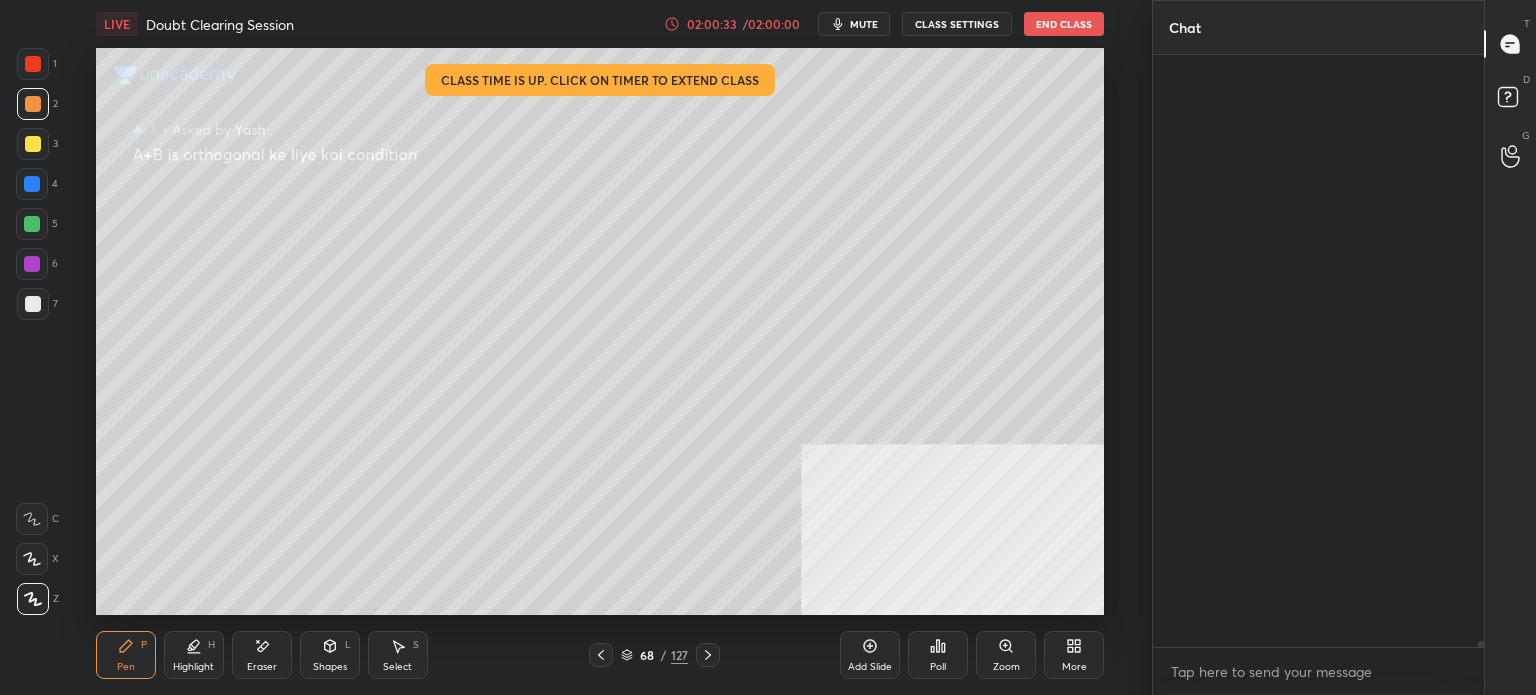 scroll, scrollTop: 62502, scrollLeft: 0, axis: vertical 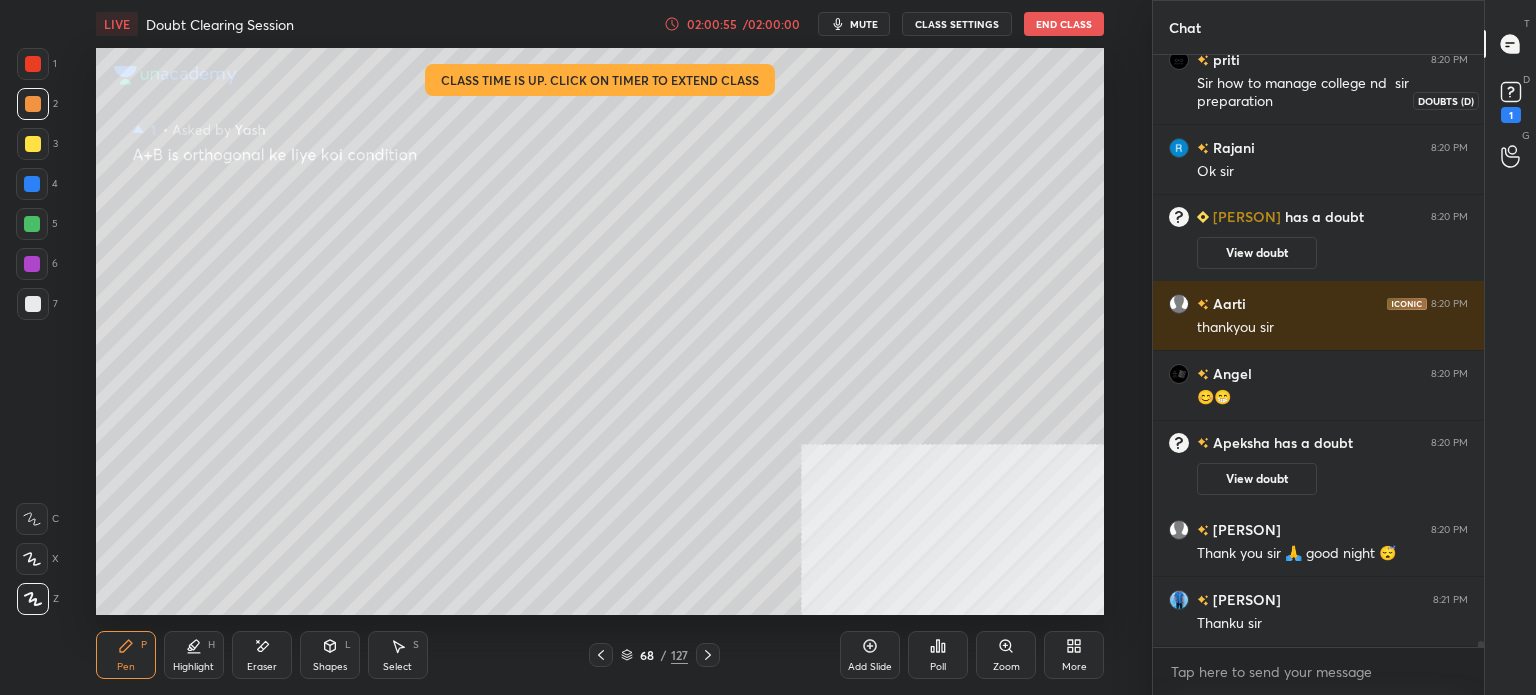 click 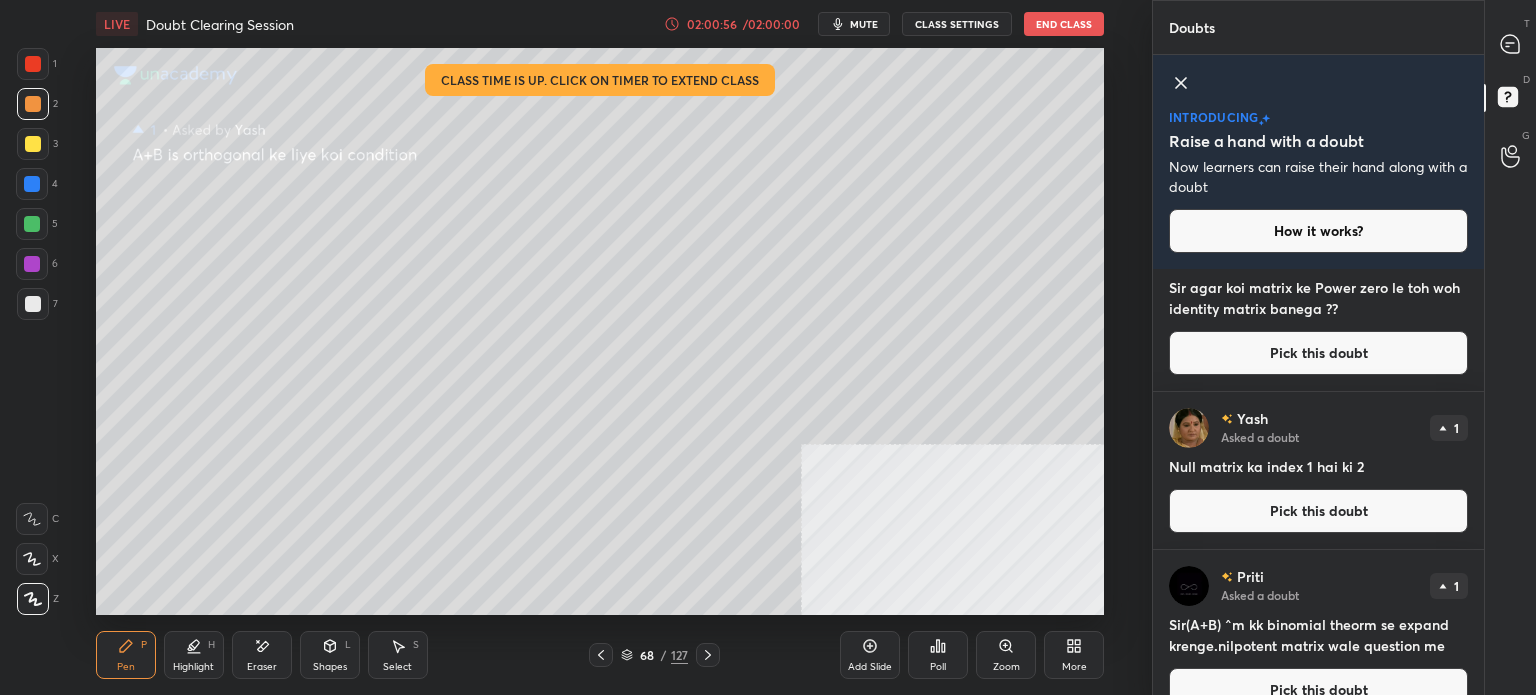 scroll, scrollTop: 400, scrollLeft: 0, axis: vertical 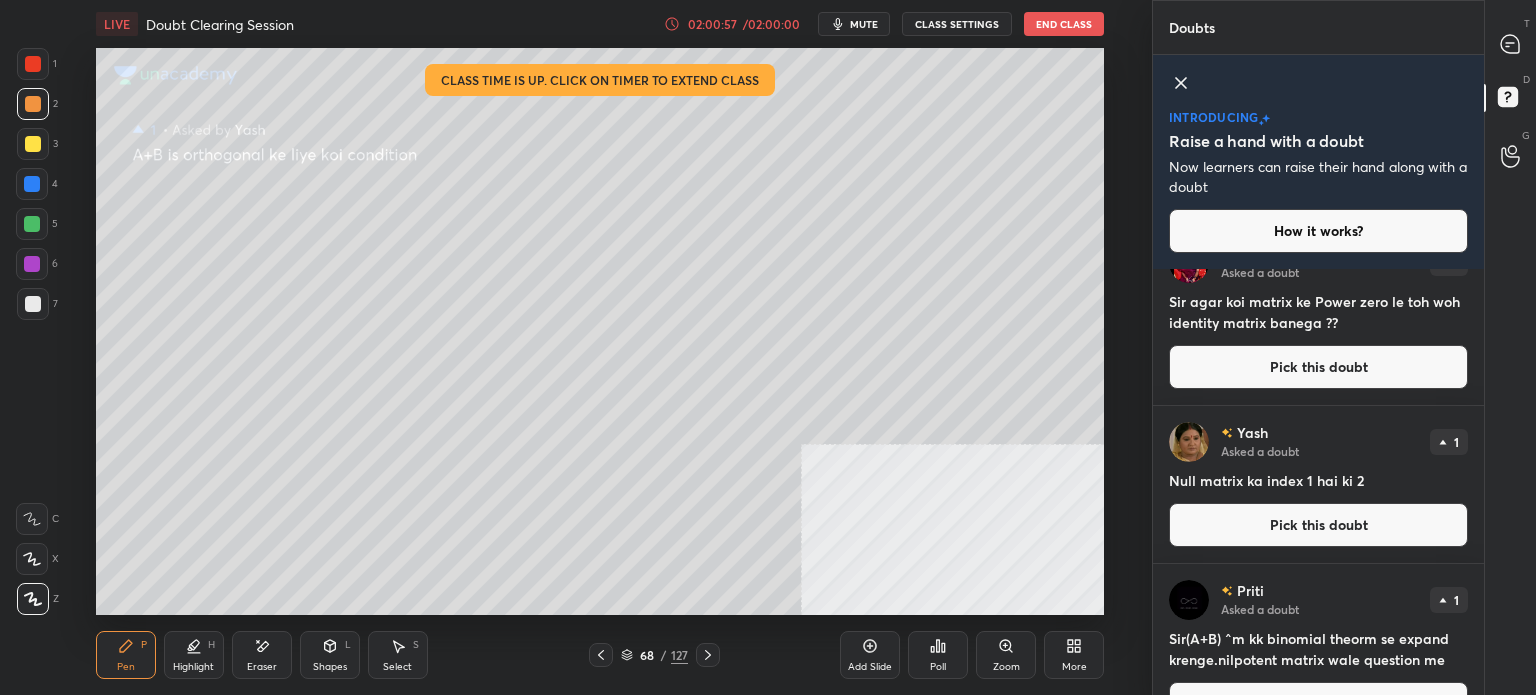 click on "Pick this doubt" at bounding box center (1318, 525) 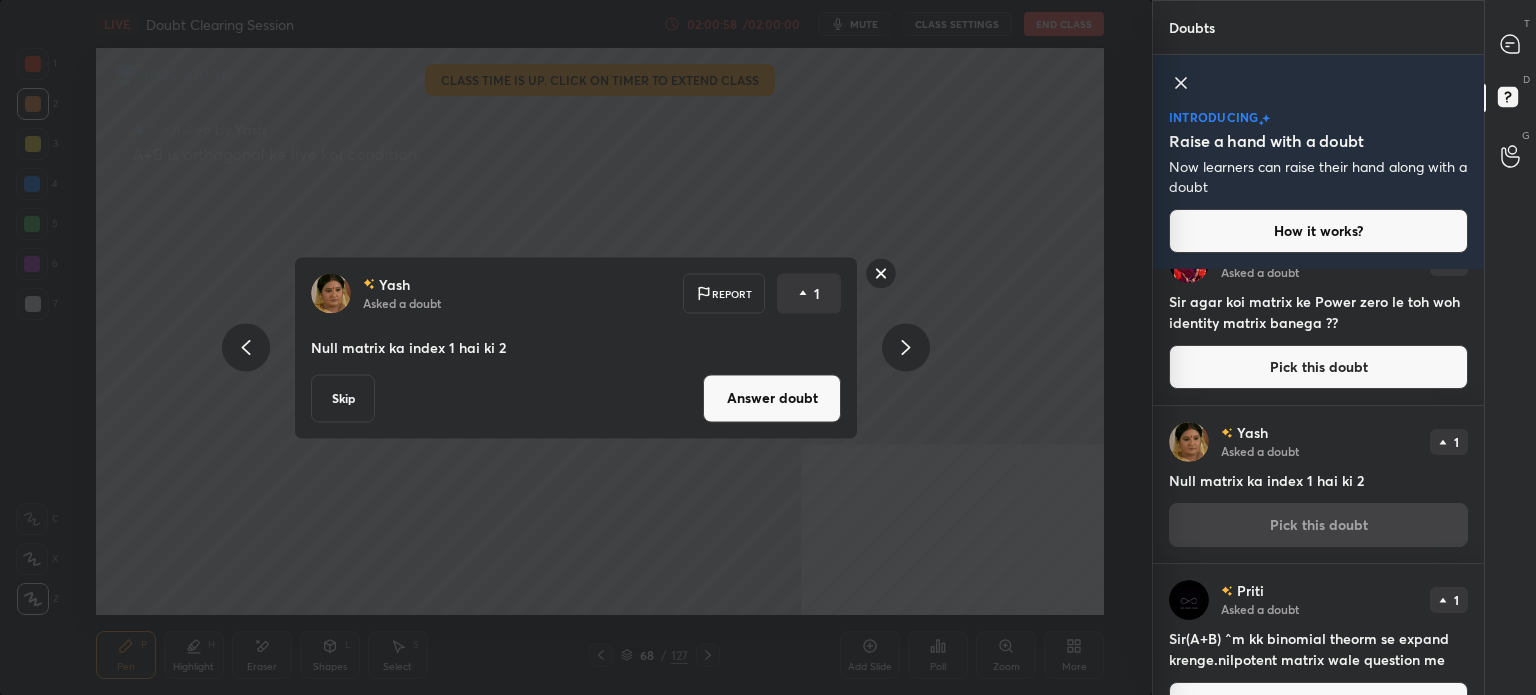 click on "Answer doubt" at bounding box center (772, 398) 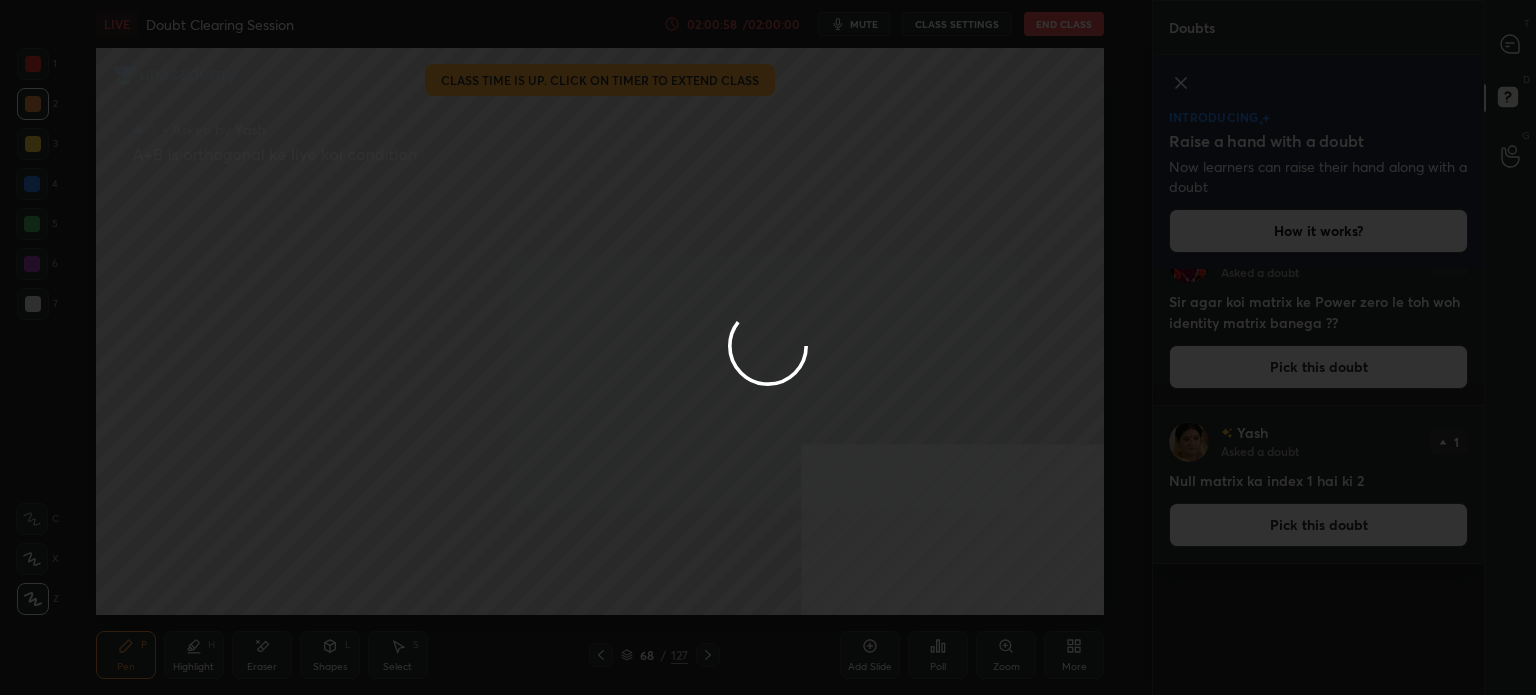 scroll, scrollTop: 0, scrollLeft: 0, axis: both 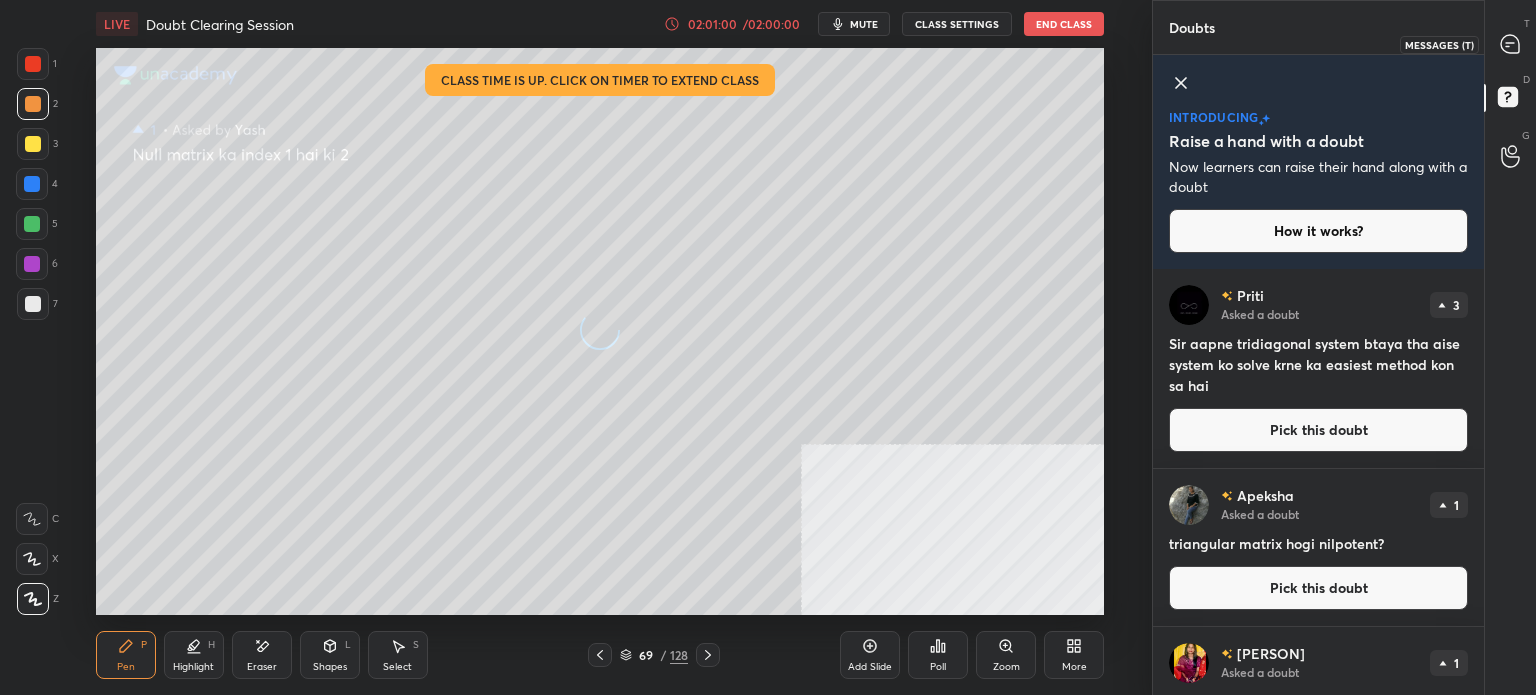 click 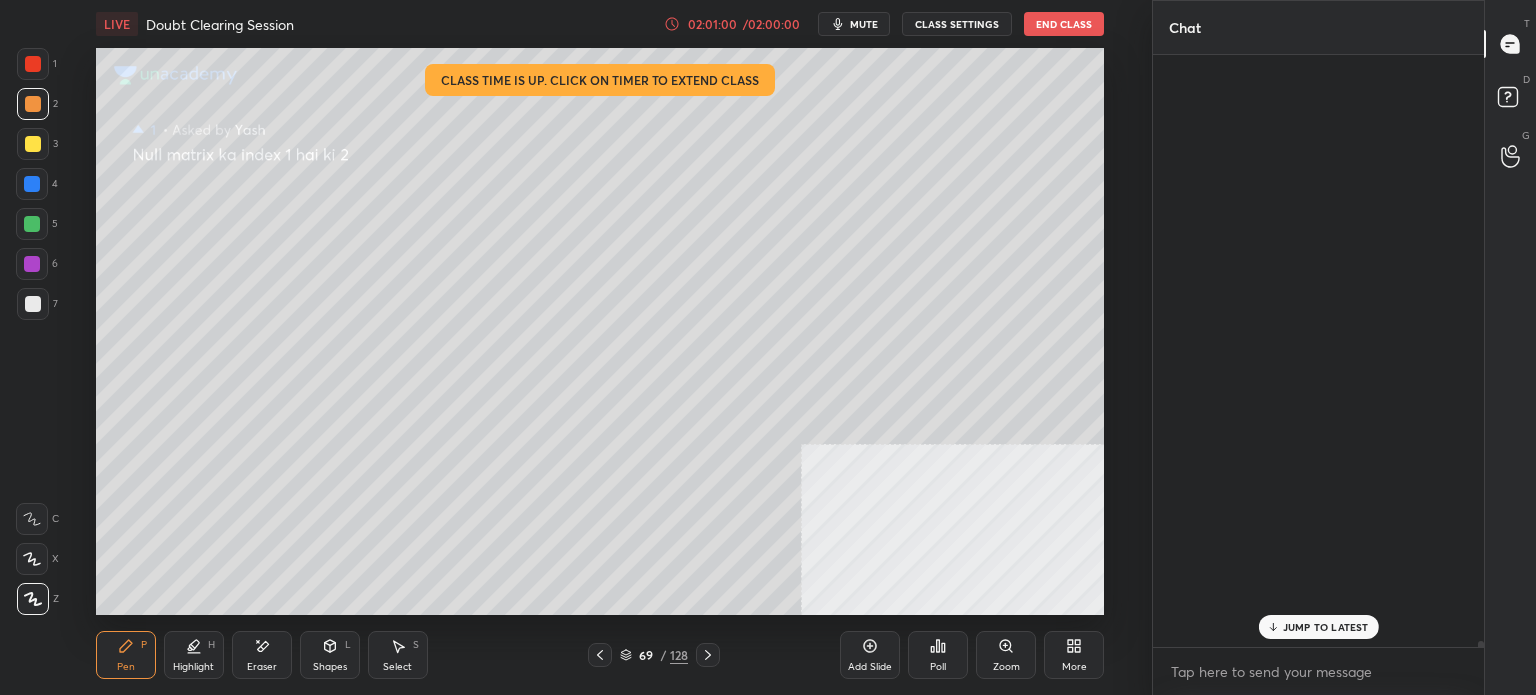 scroll, scrollTop: 63020, scrollLeft: 0, axis: vertical 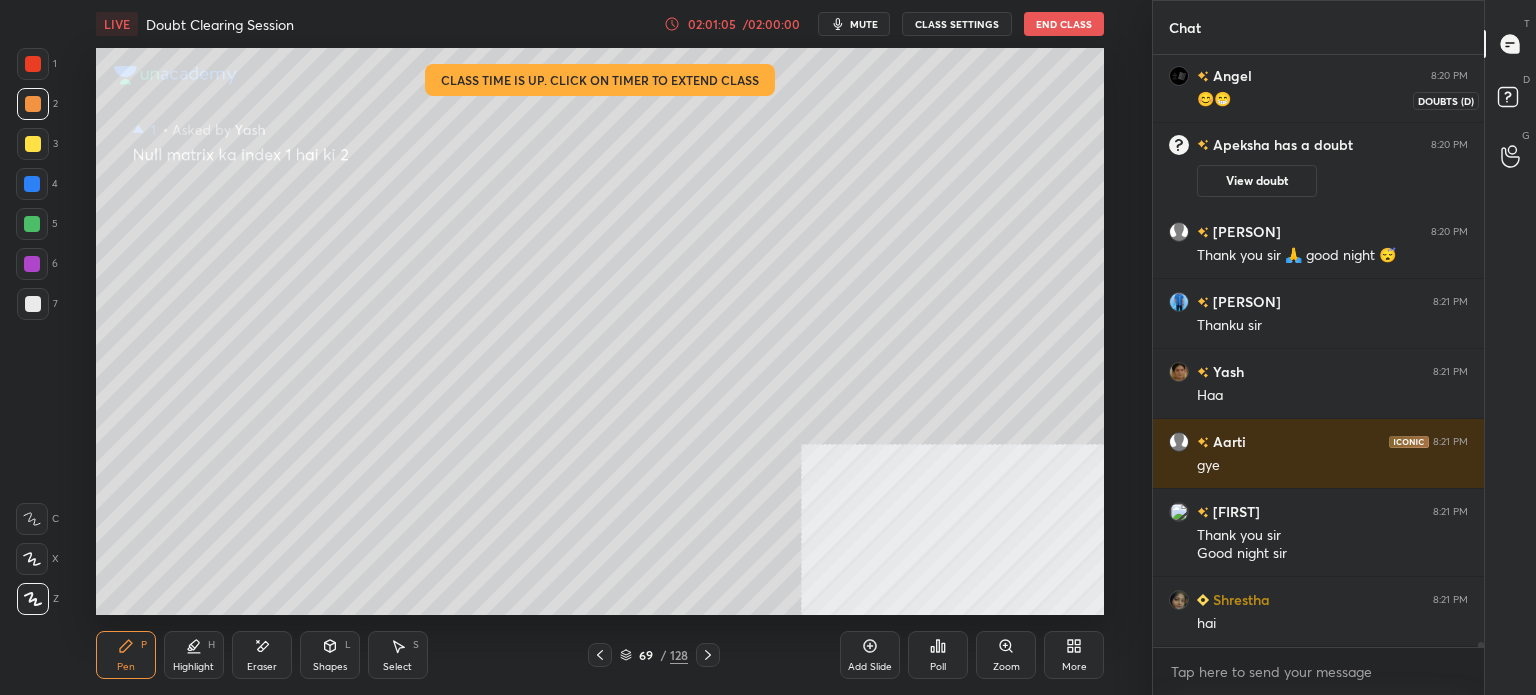 click 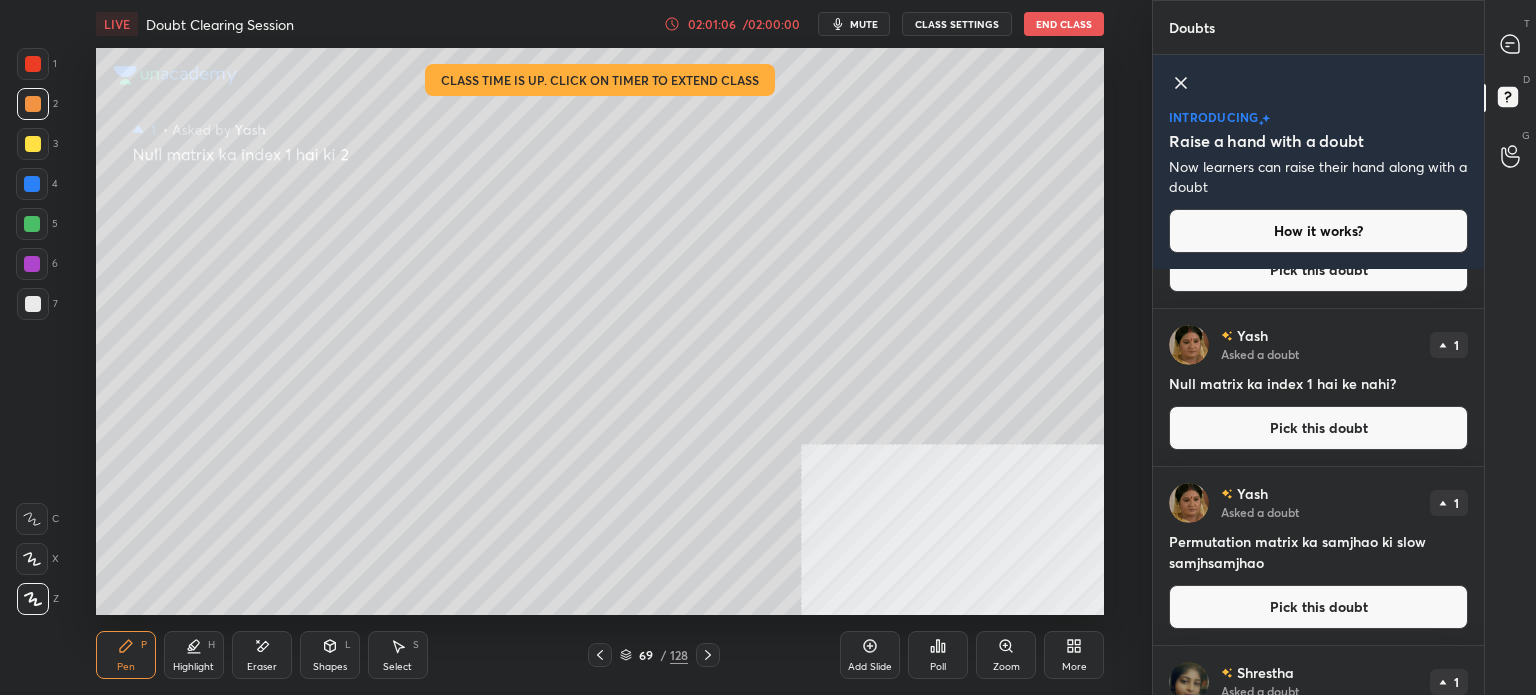 scroll, scrollTop: 700, scrollLeft: 0, axis: vertical 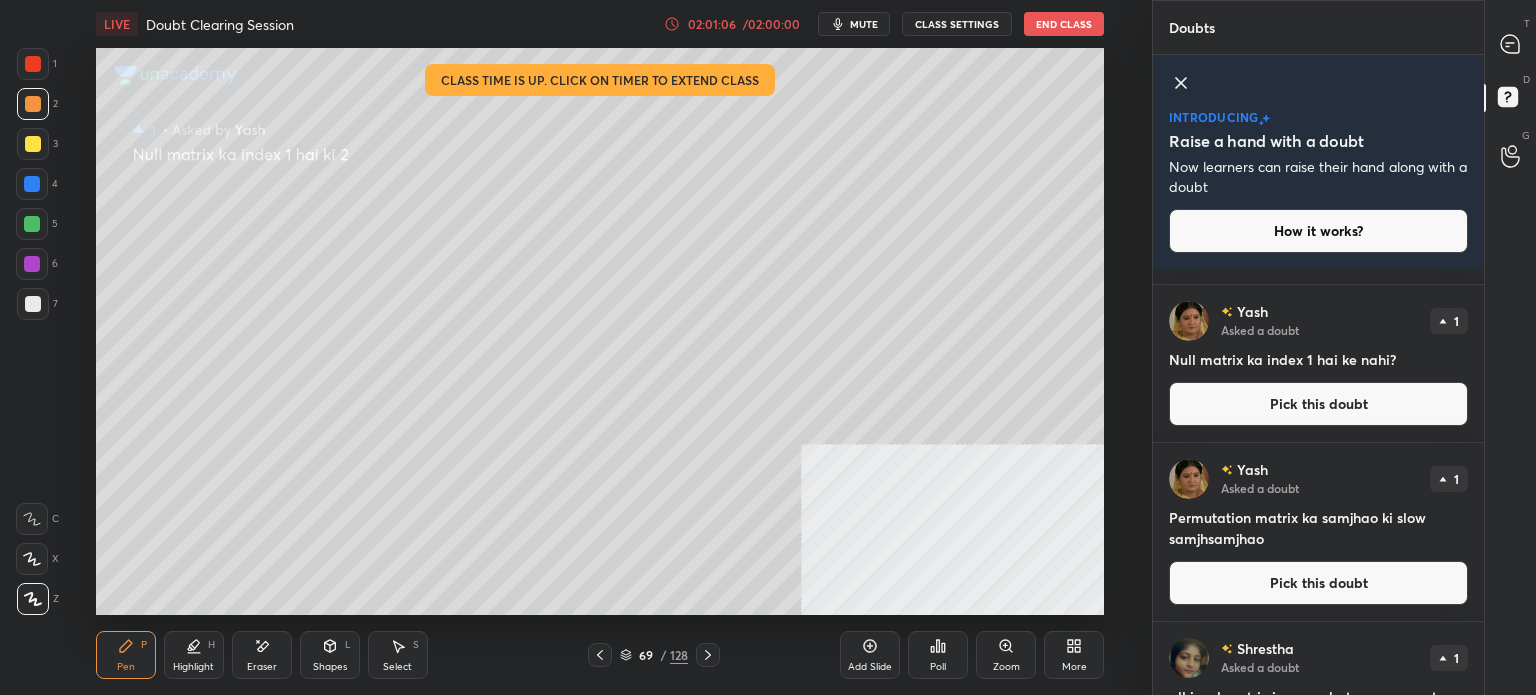 click on "Pick this doubt" at bounding box center [1318, 404] 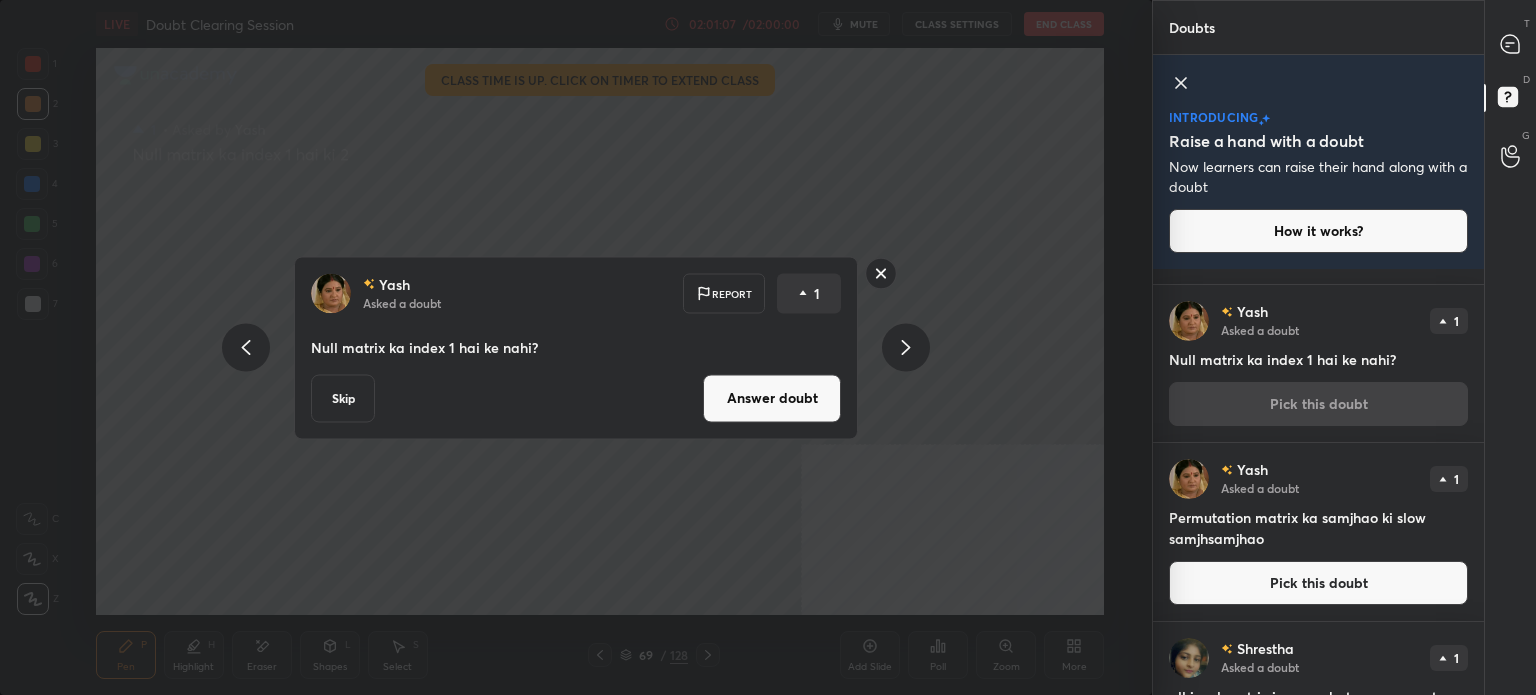 click on "Answer doubt" at bounding box center [772, 398] 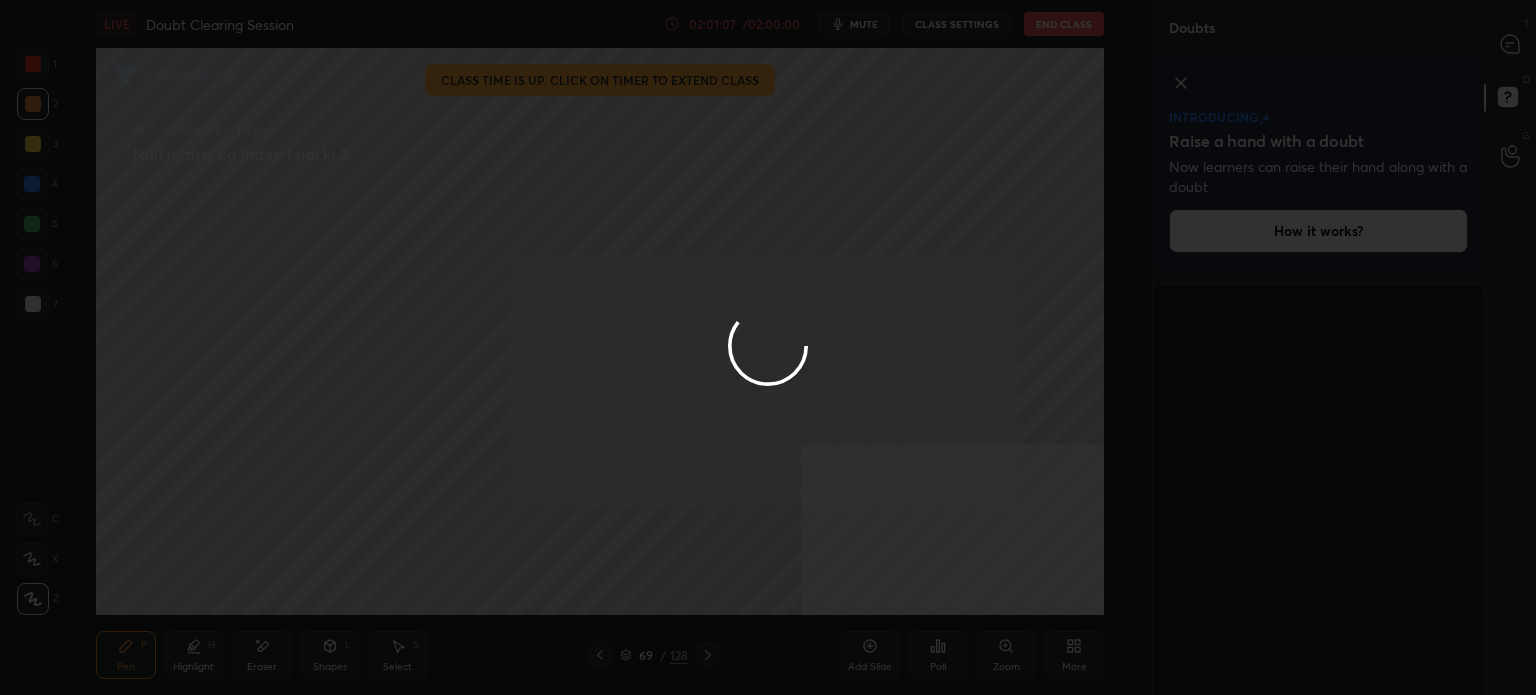 scroll, scrollTop: 0, scrollLeft: 0, axis: both 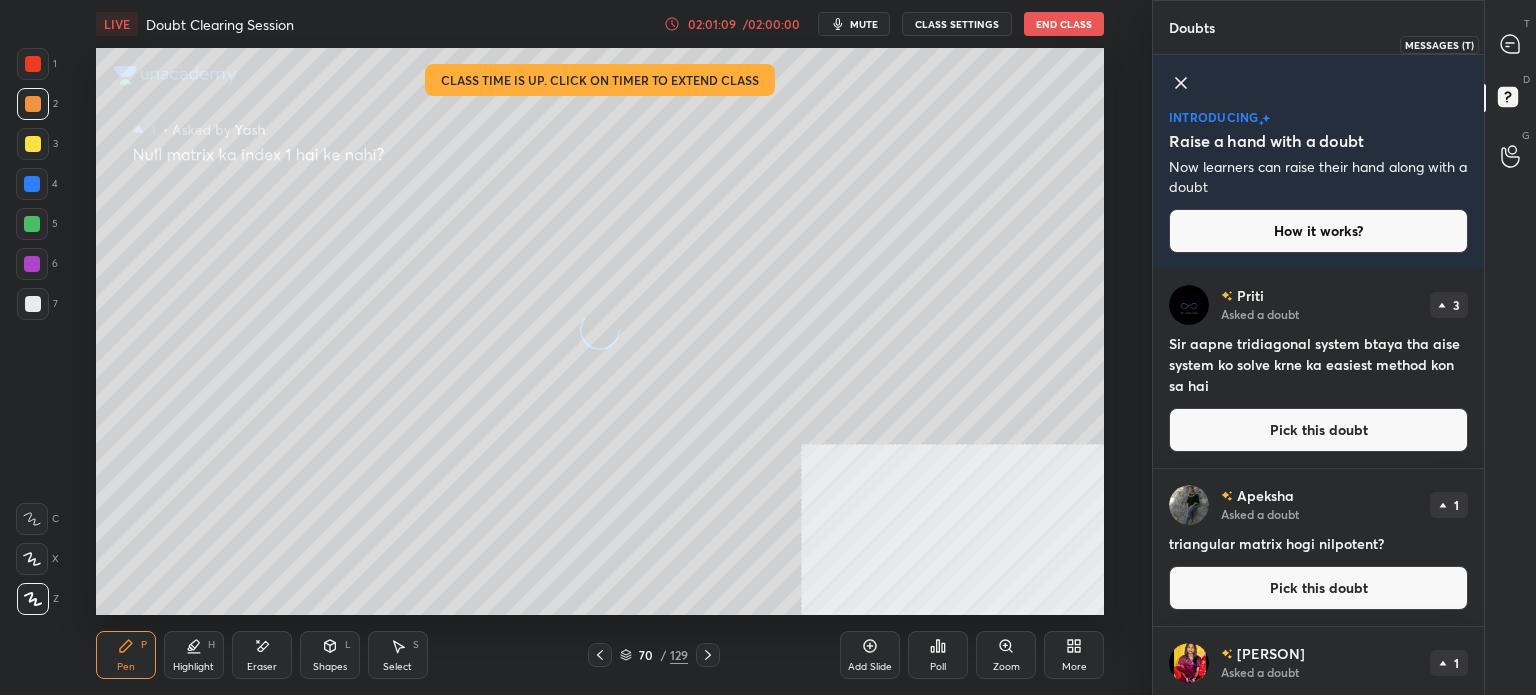 click 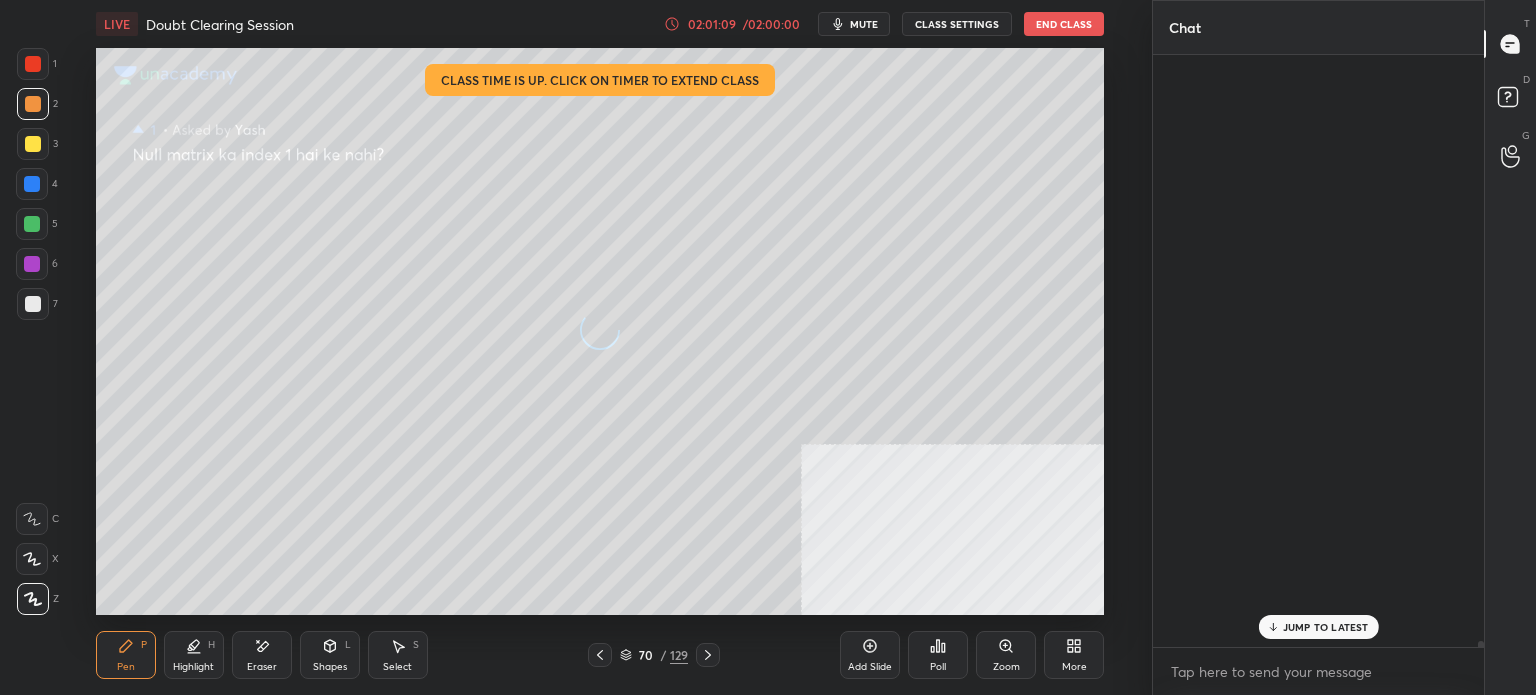 scroll, scrollTop: 63166, scrollLeft: 0, axis: vertical 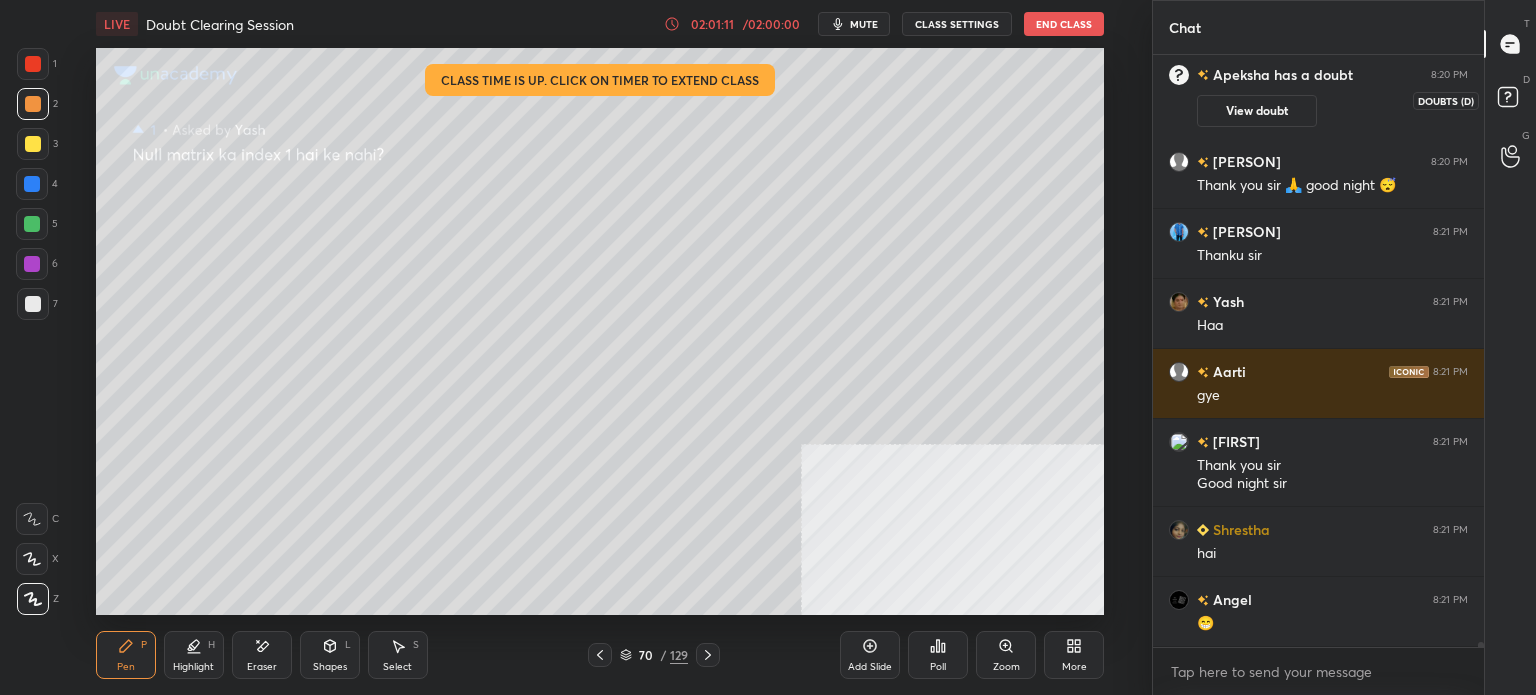 click 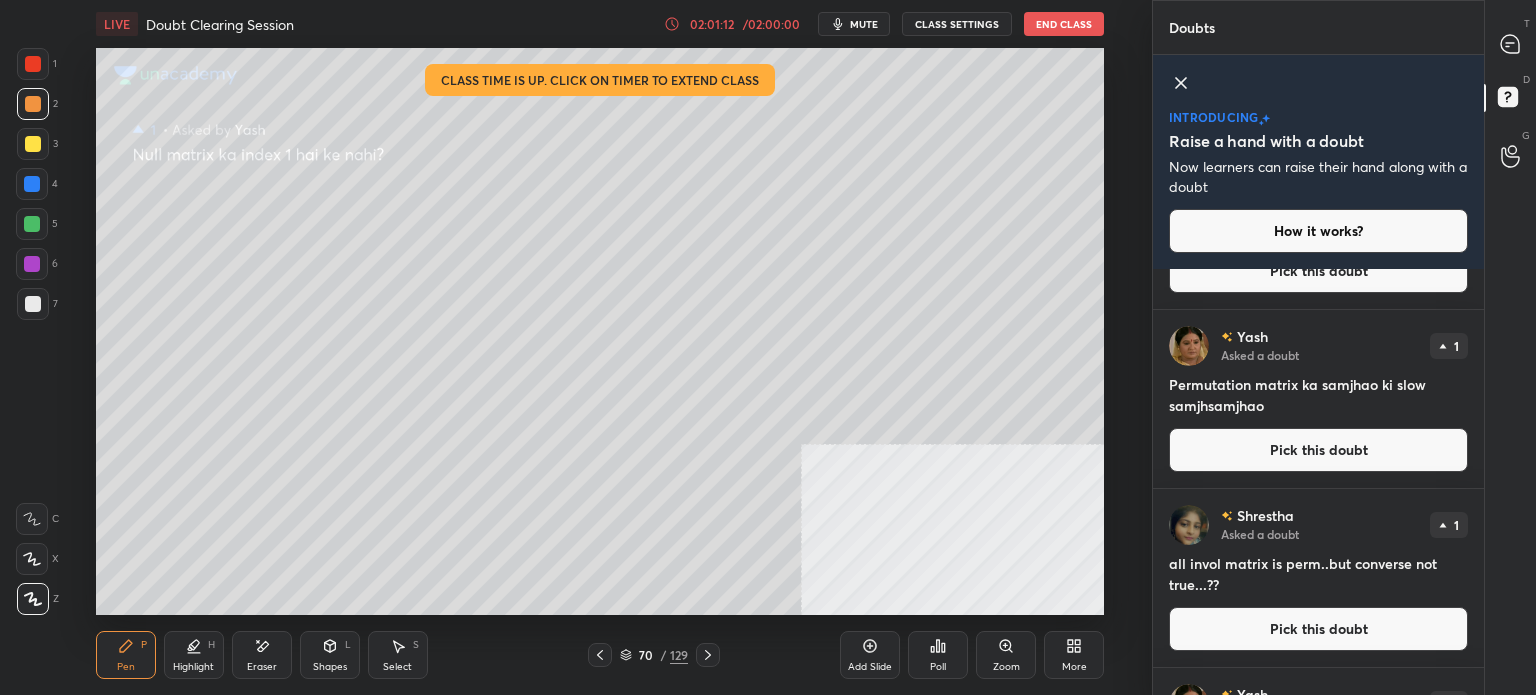 scroll, scrollTop: 700, scrollLeft: 0, axis: vertical 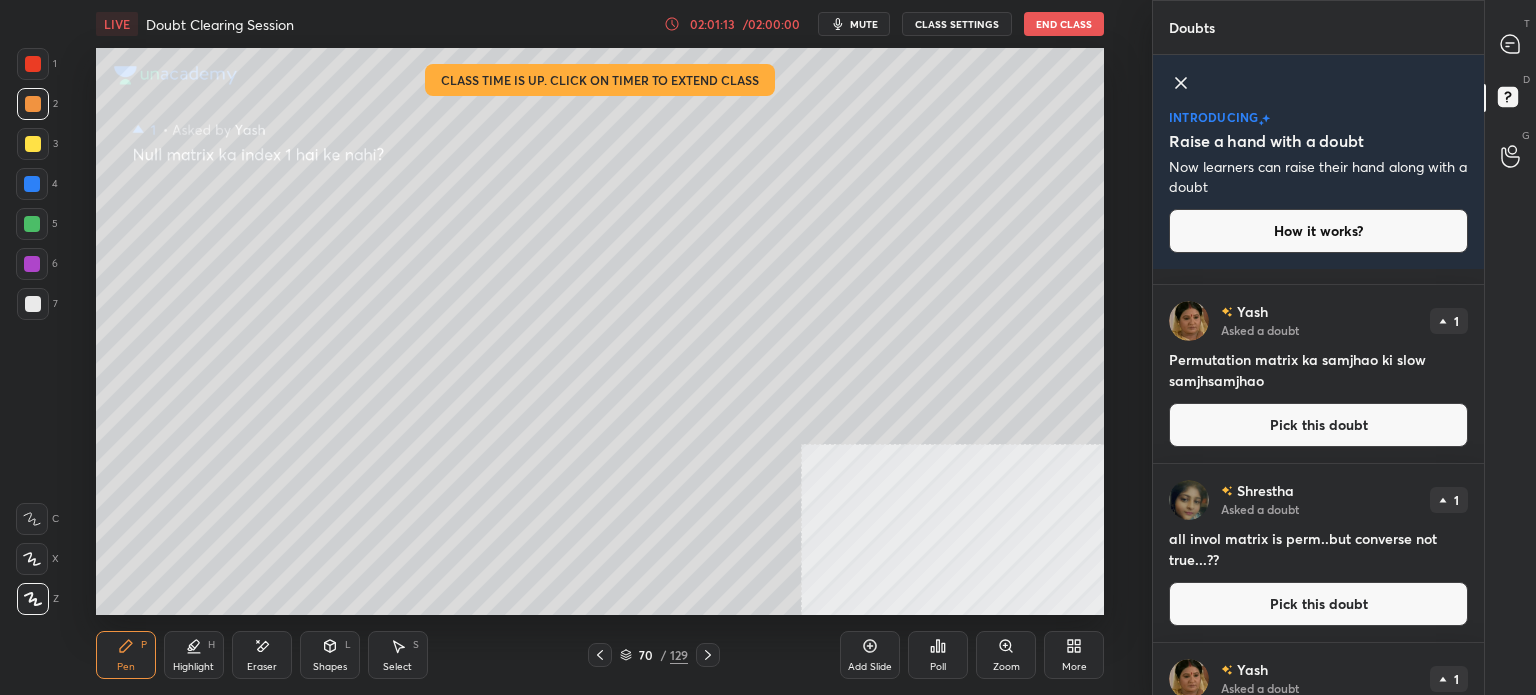 click on "Pick this doubt" at bounding box center (1318, 425) 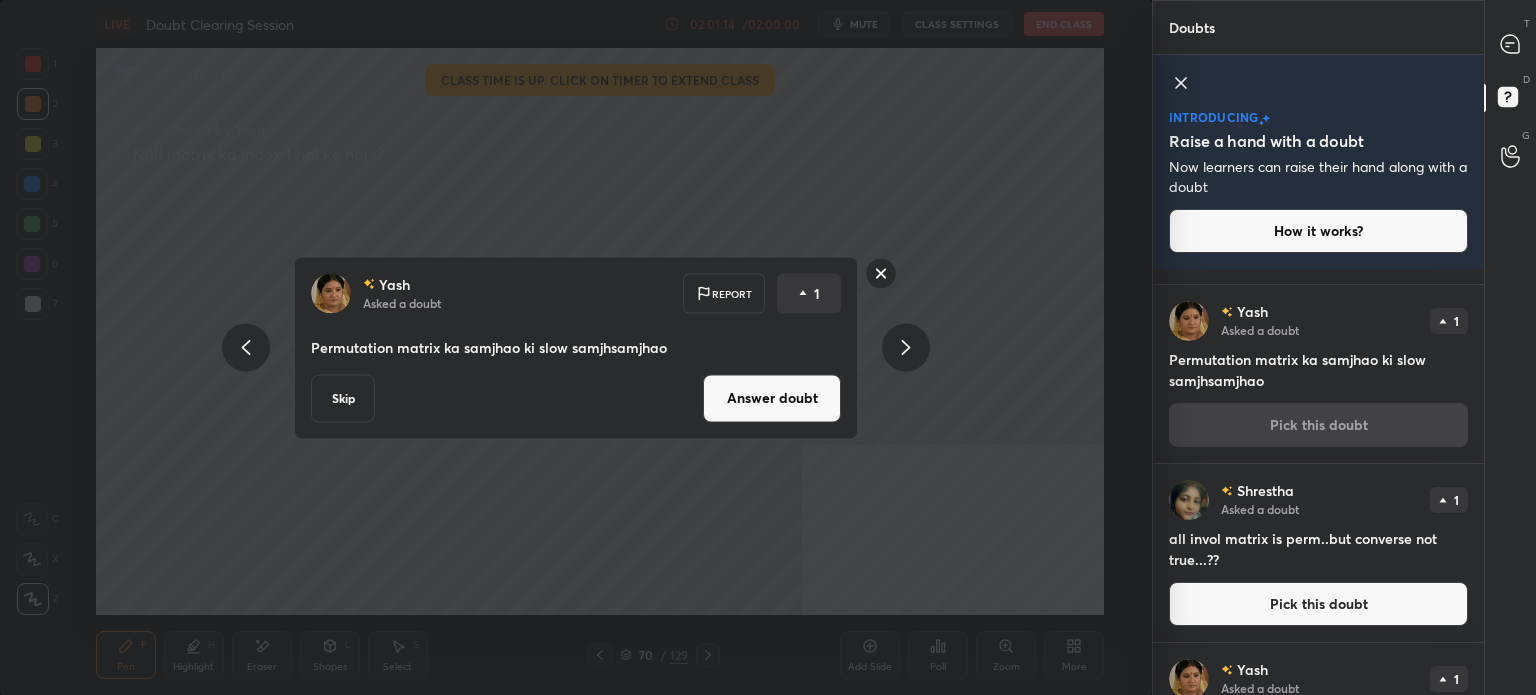 click on "Answer doubt" at bounding box center [772, 398] 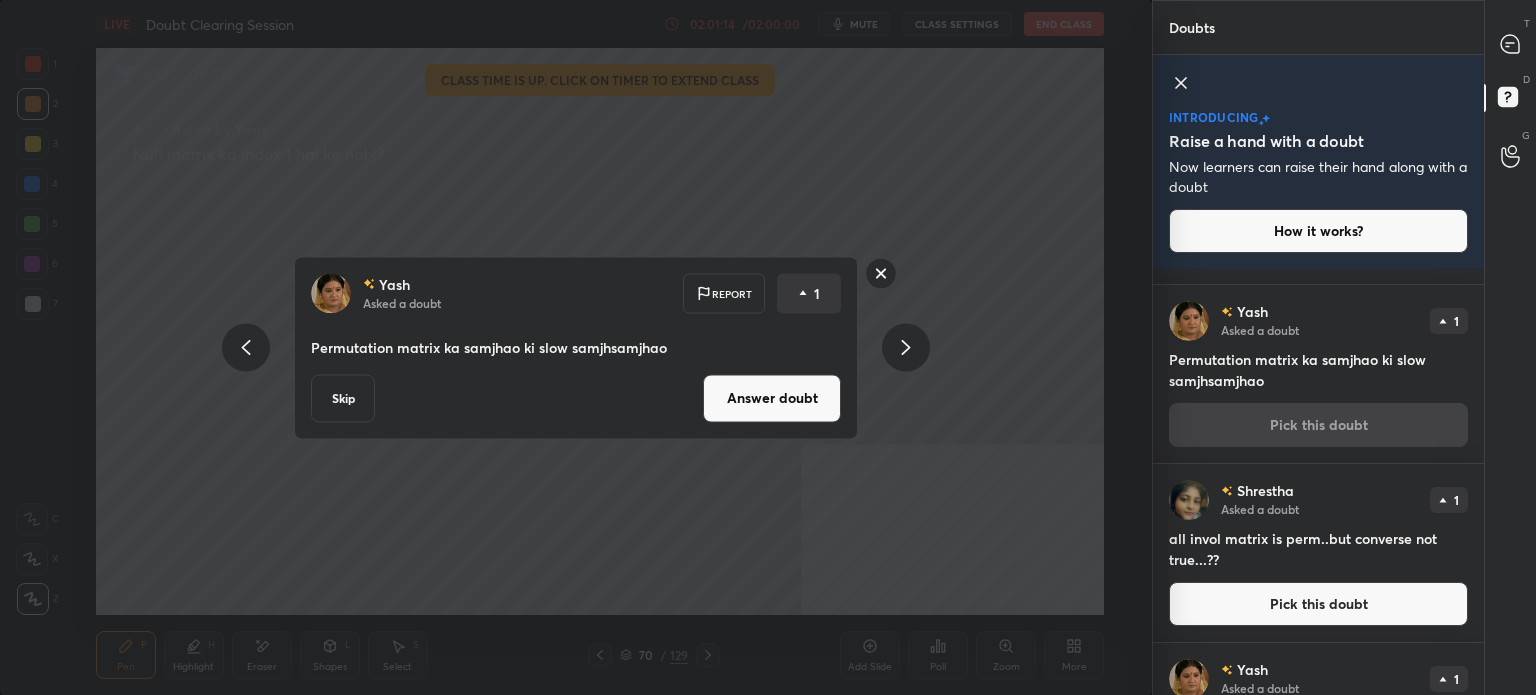 scroll, scrollTop: 0, scrollLeft: 0, axis: both 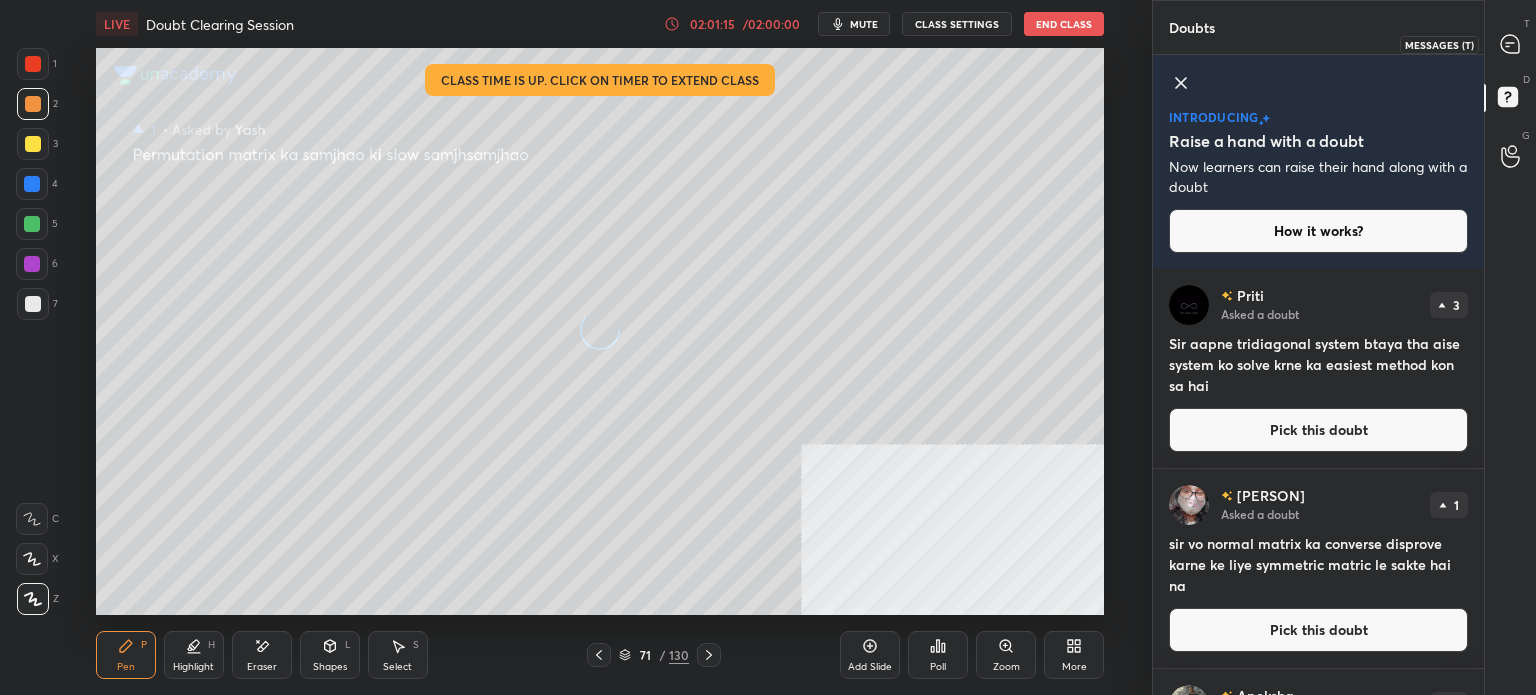 click 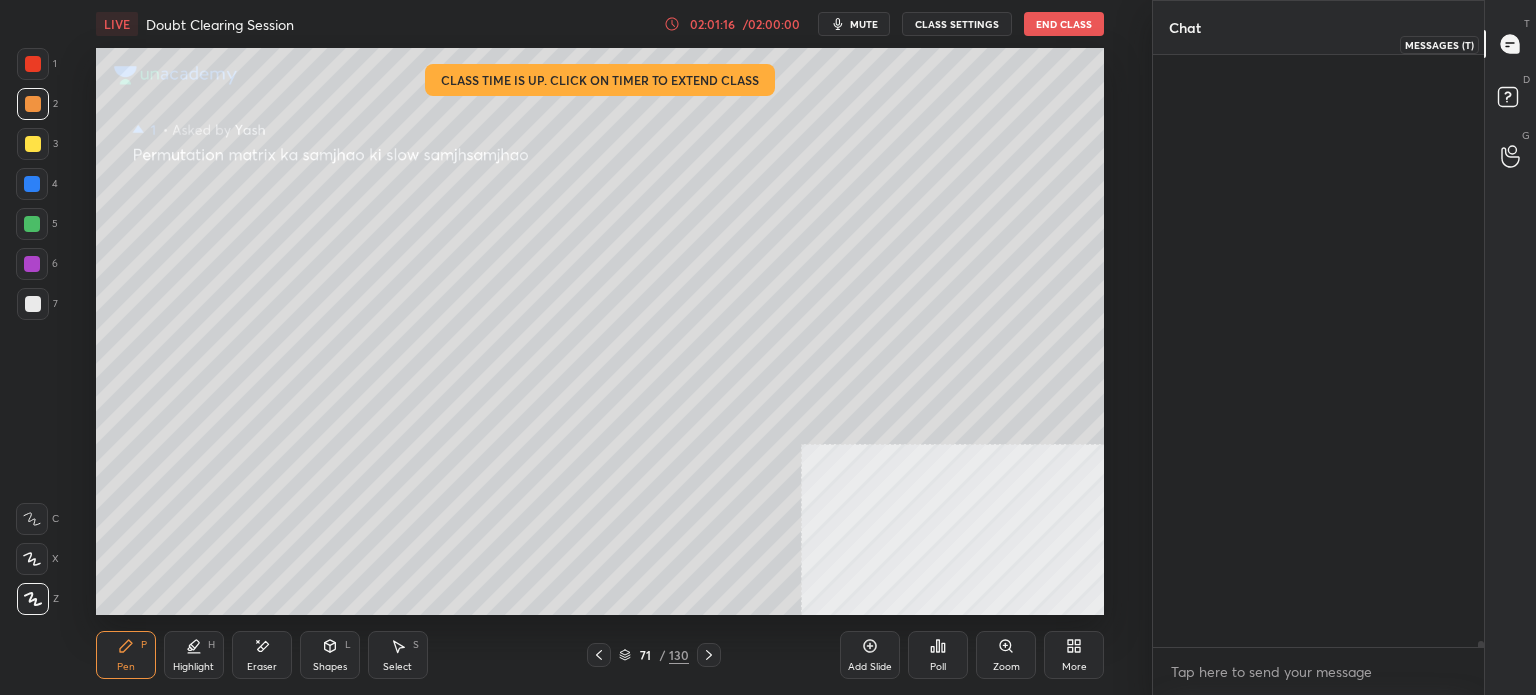 scroll, scrollTop: 63236, scrollLeft: 0, axis: vertical 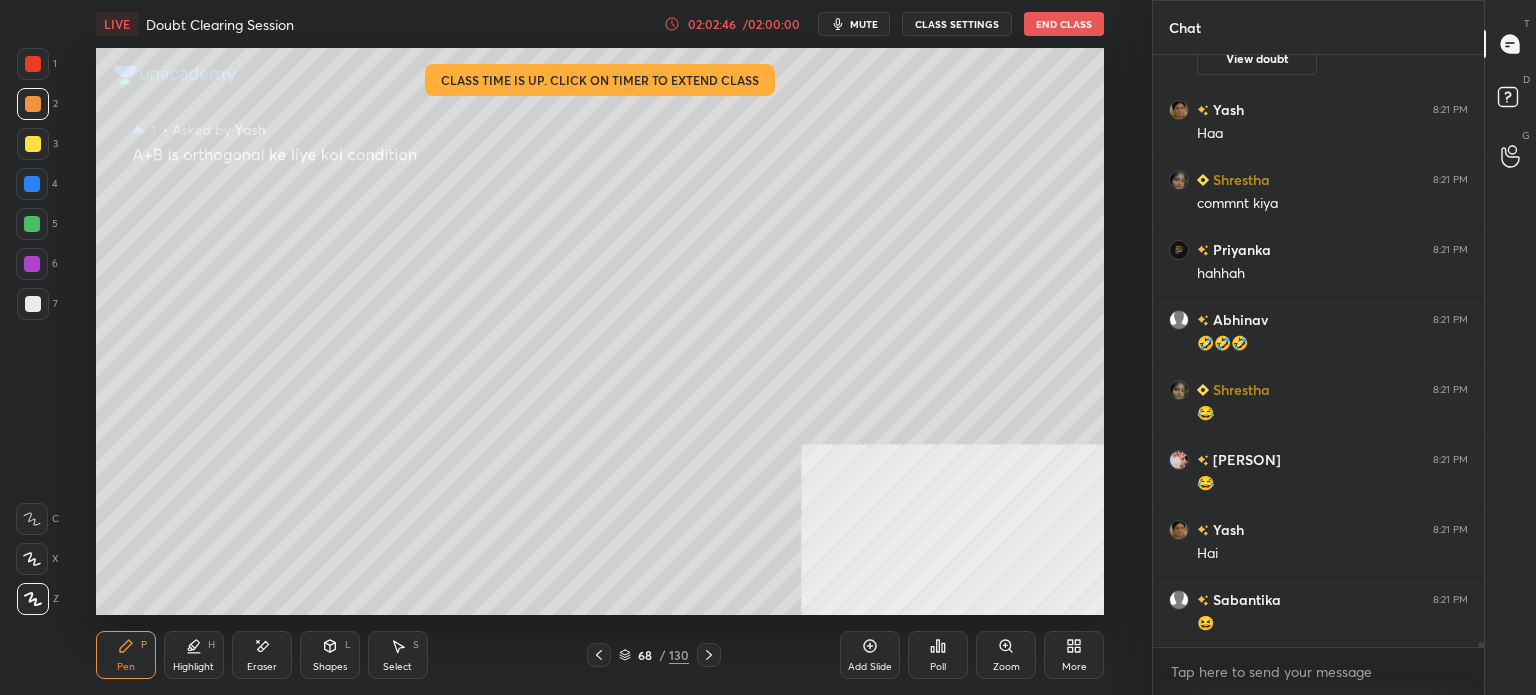 click on "More" at bounding box center [1074, 667] 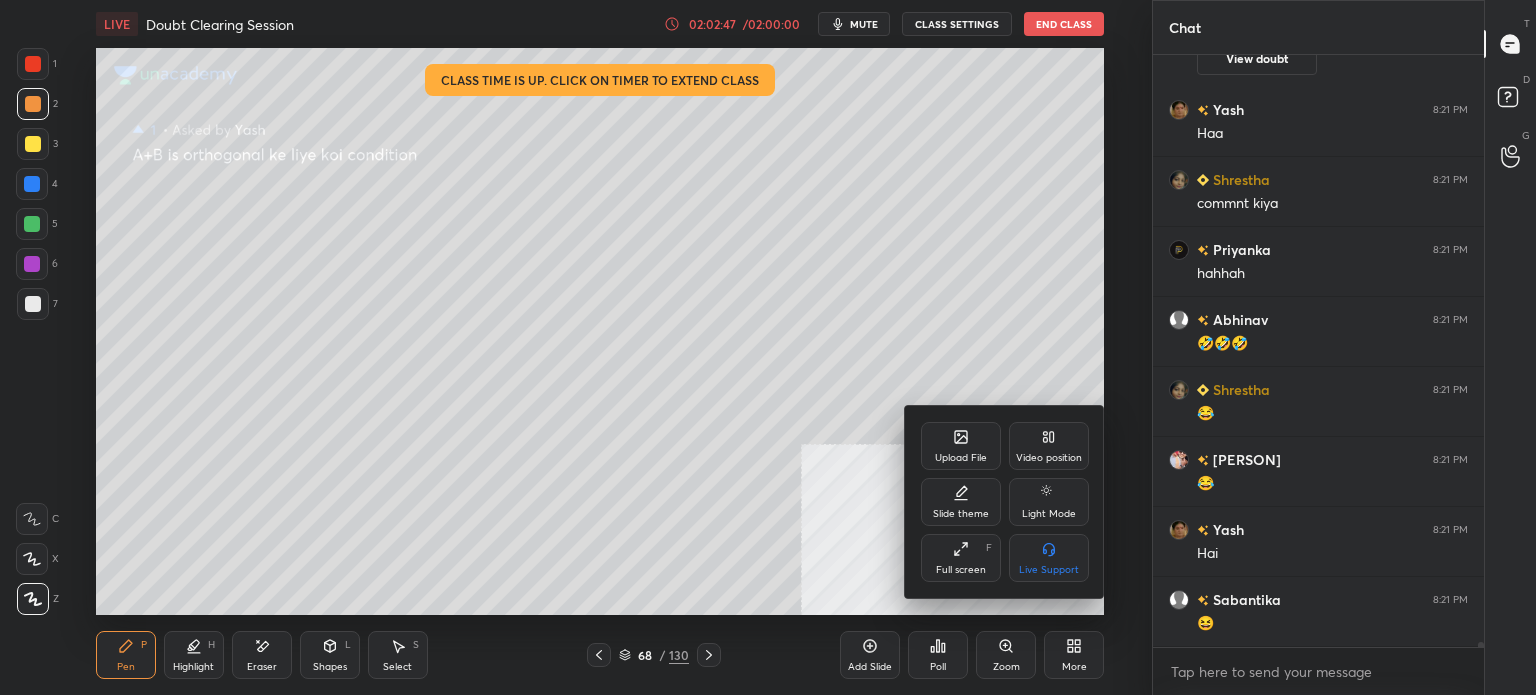click on "Video position" at bounding box center [1049, 458] 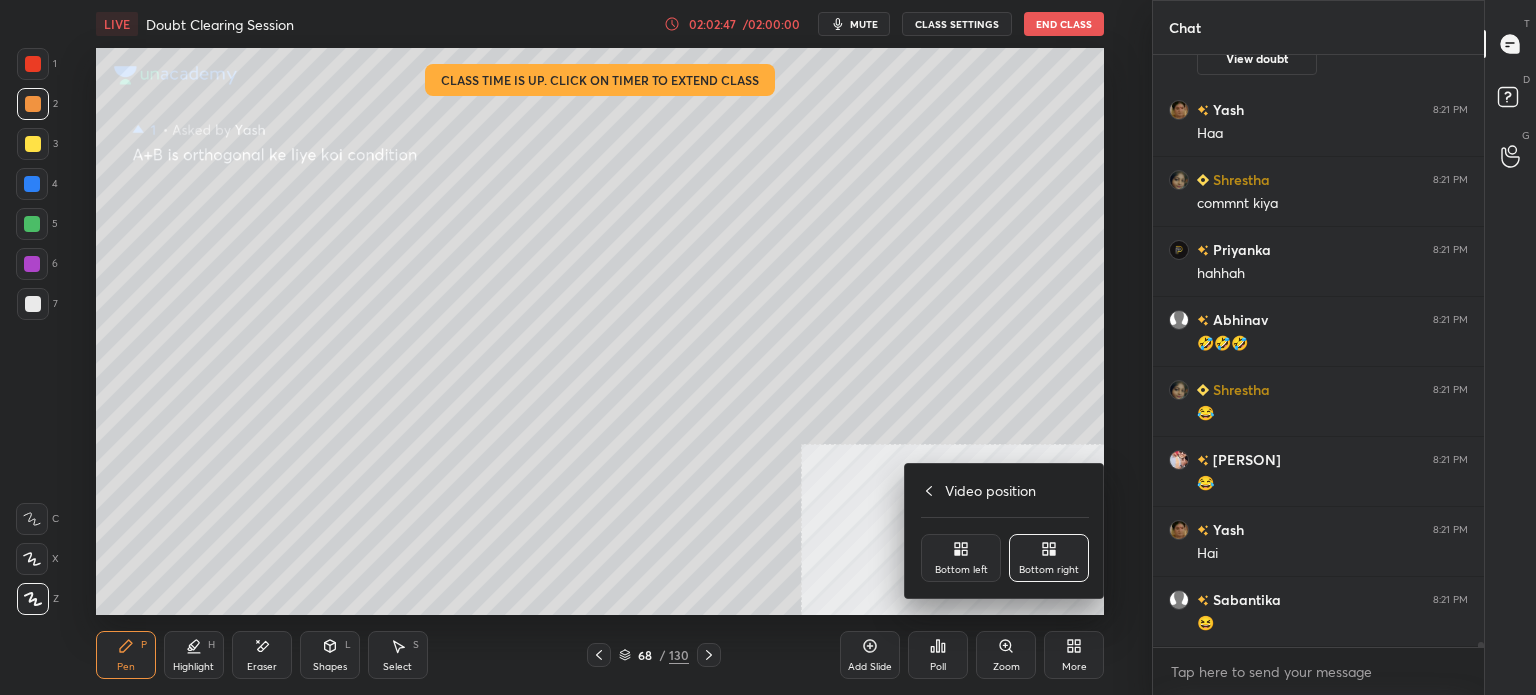 click on "Bottom left" at bounding box center [961, 570] 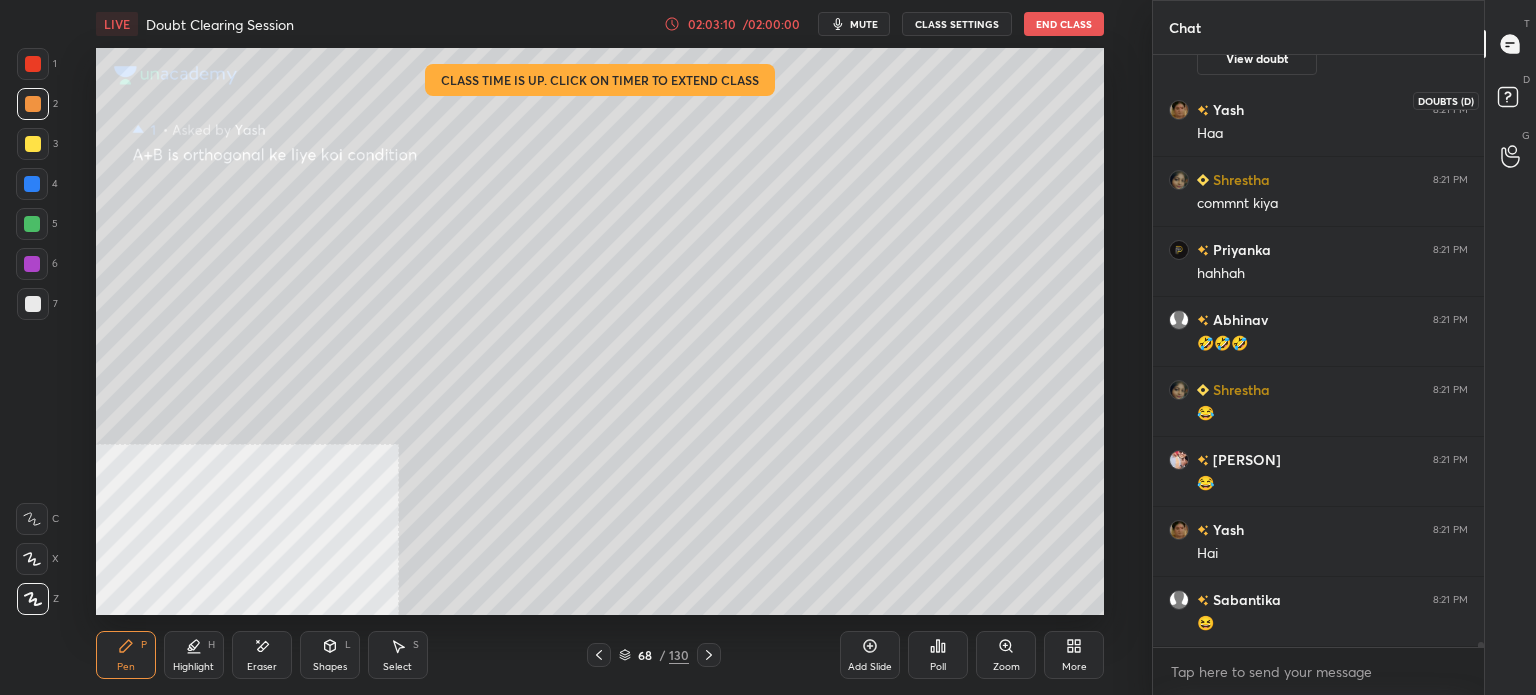 click 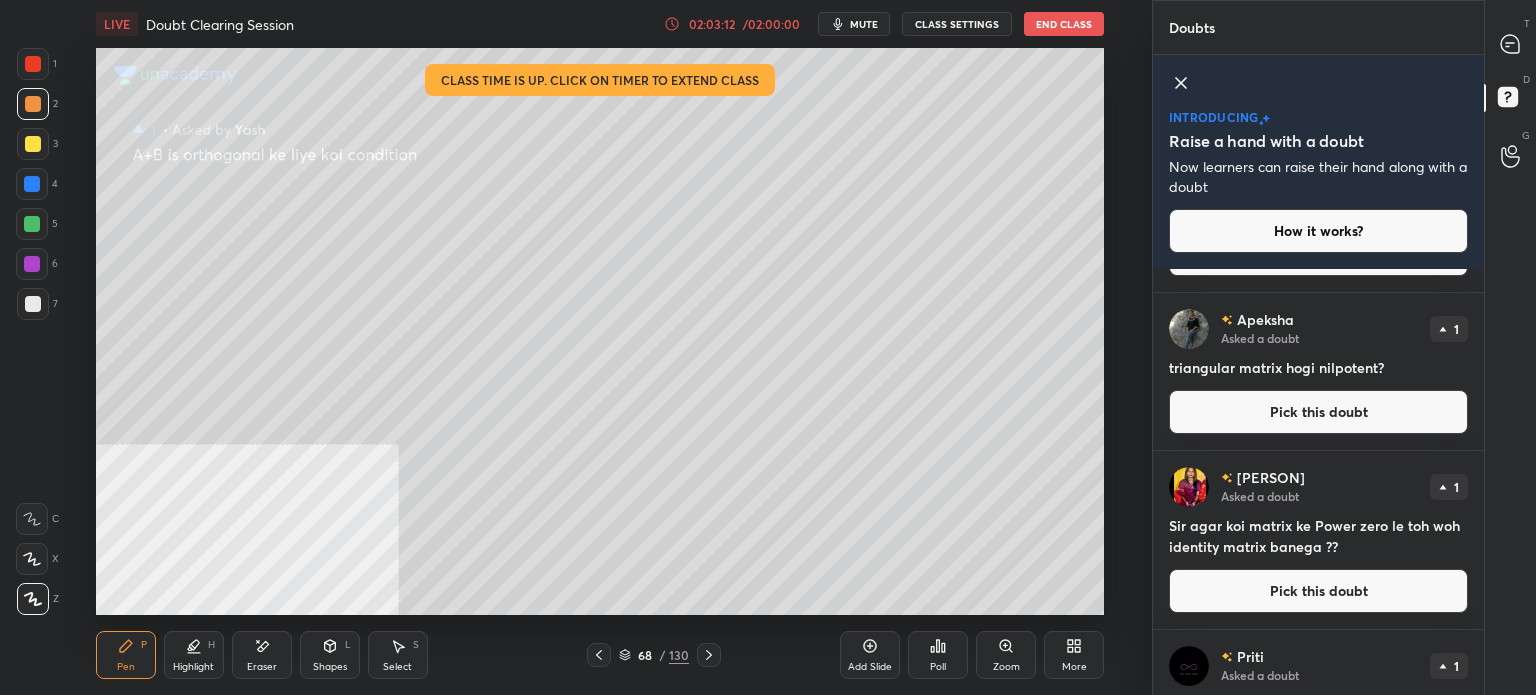 scroll, scrollTop: 400, scrollLeft: 0, axis: vertical 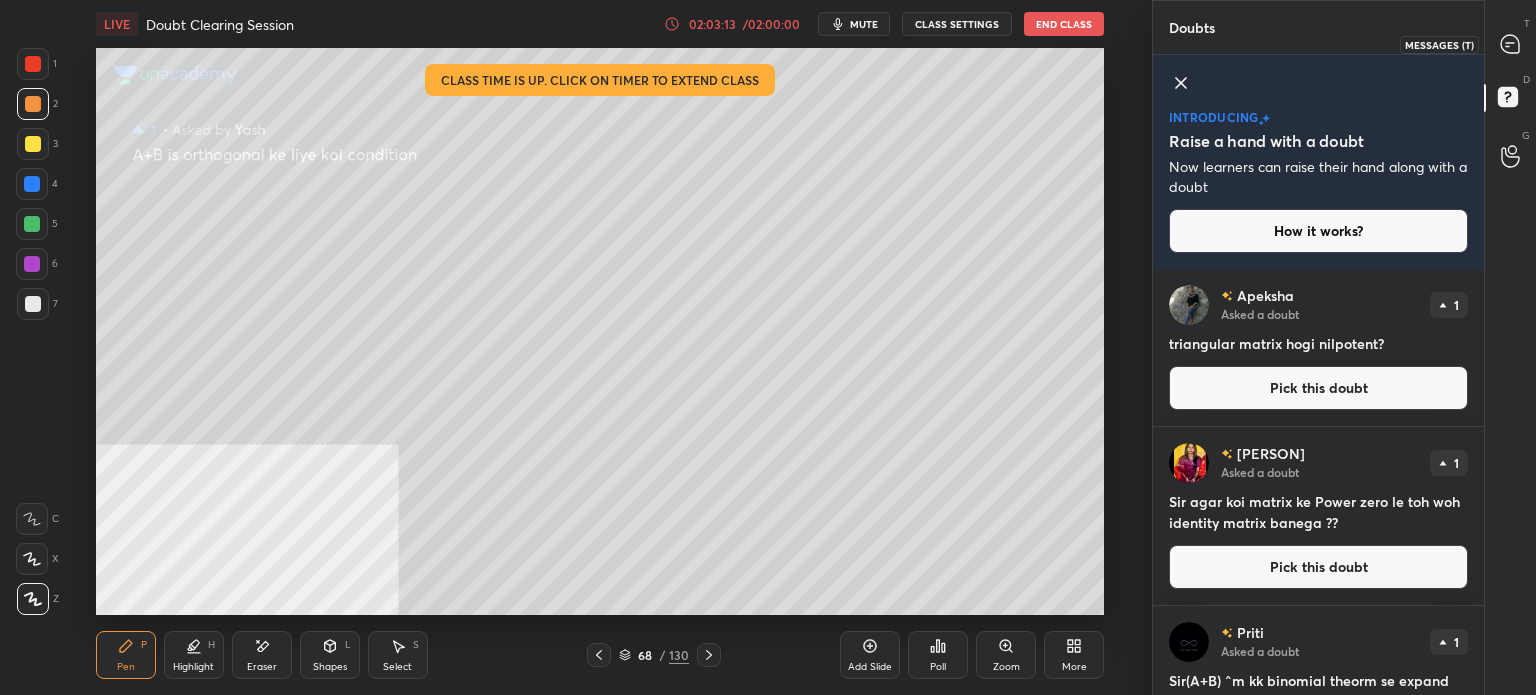 click 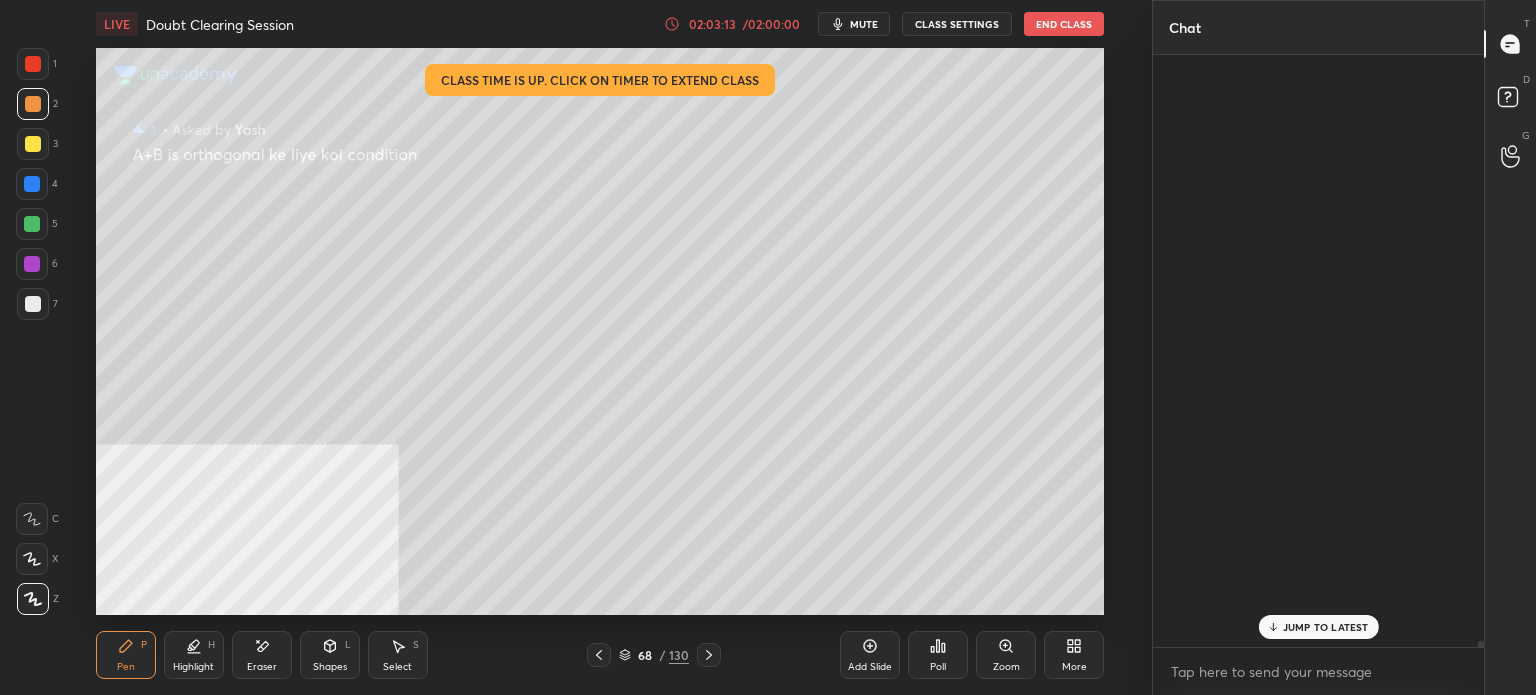 scroll, scrollTop: 63905, scrollLeft: 0, axis: vertical 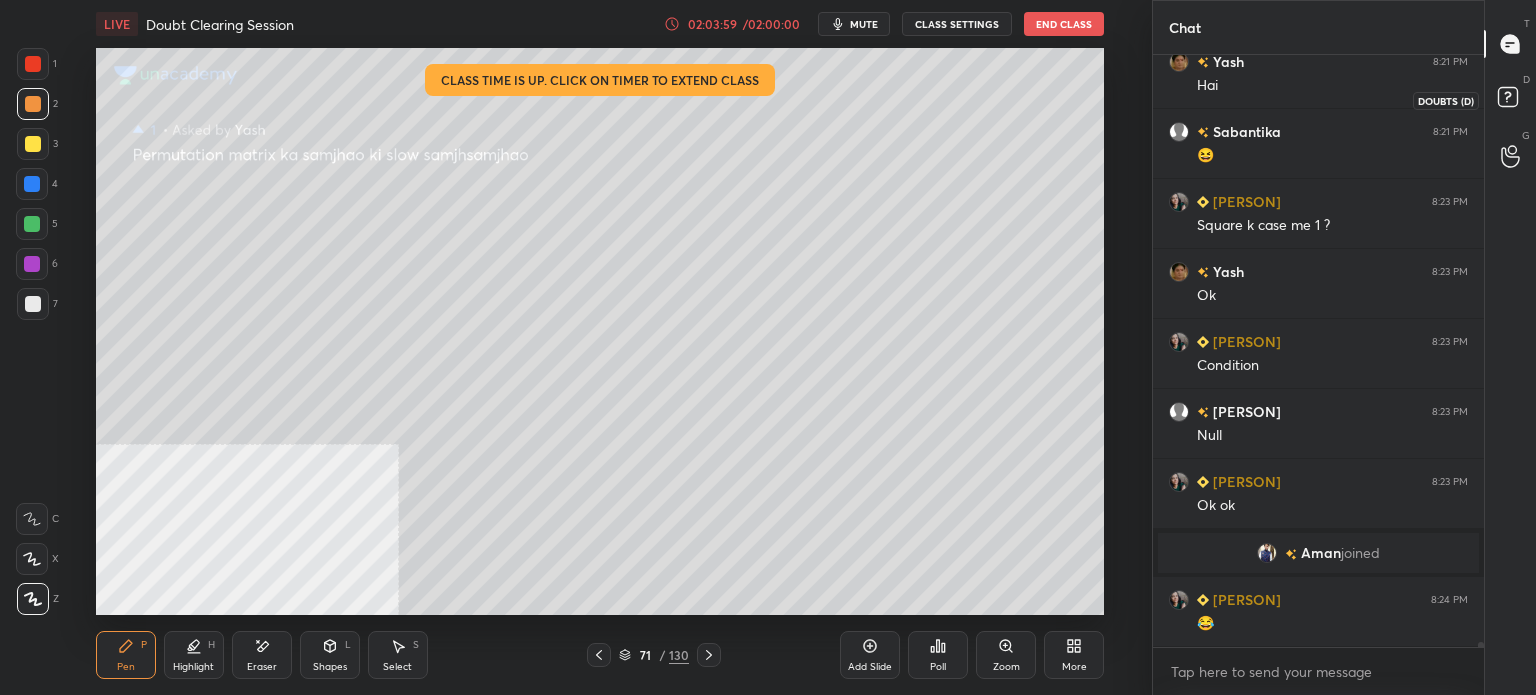 click 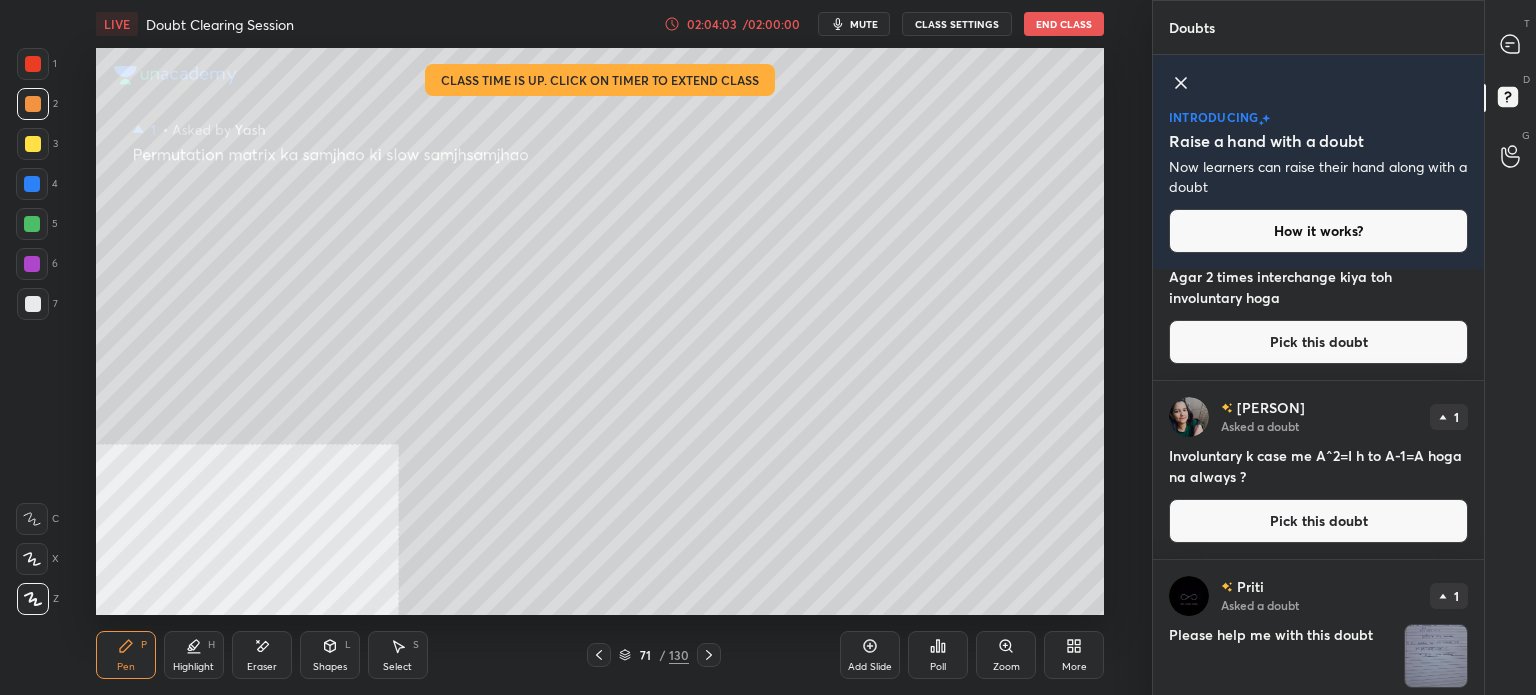 scroll, scrollTop: 1285, scrollLeft: 0, axis: vertical 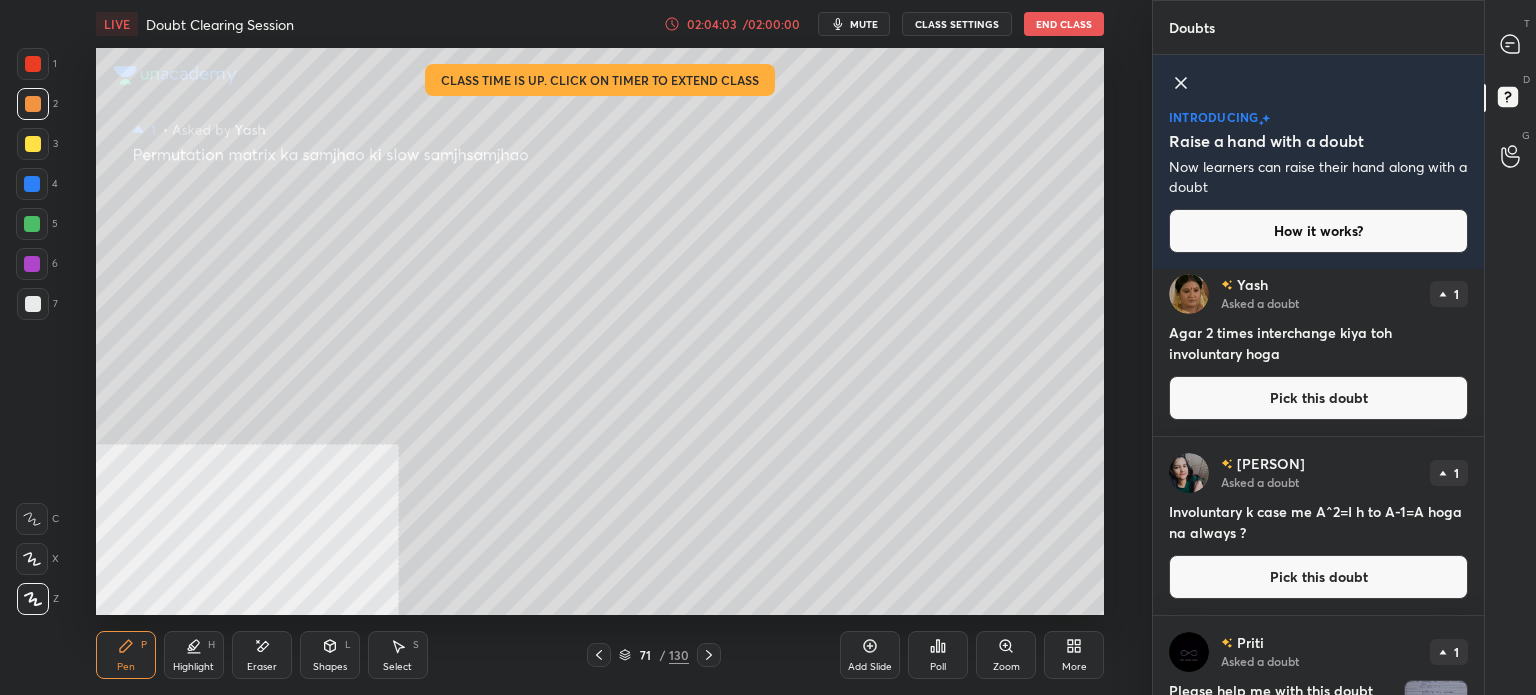 click on "Pick this doubt" at bounding box center [1318, 577] 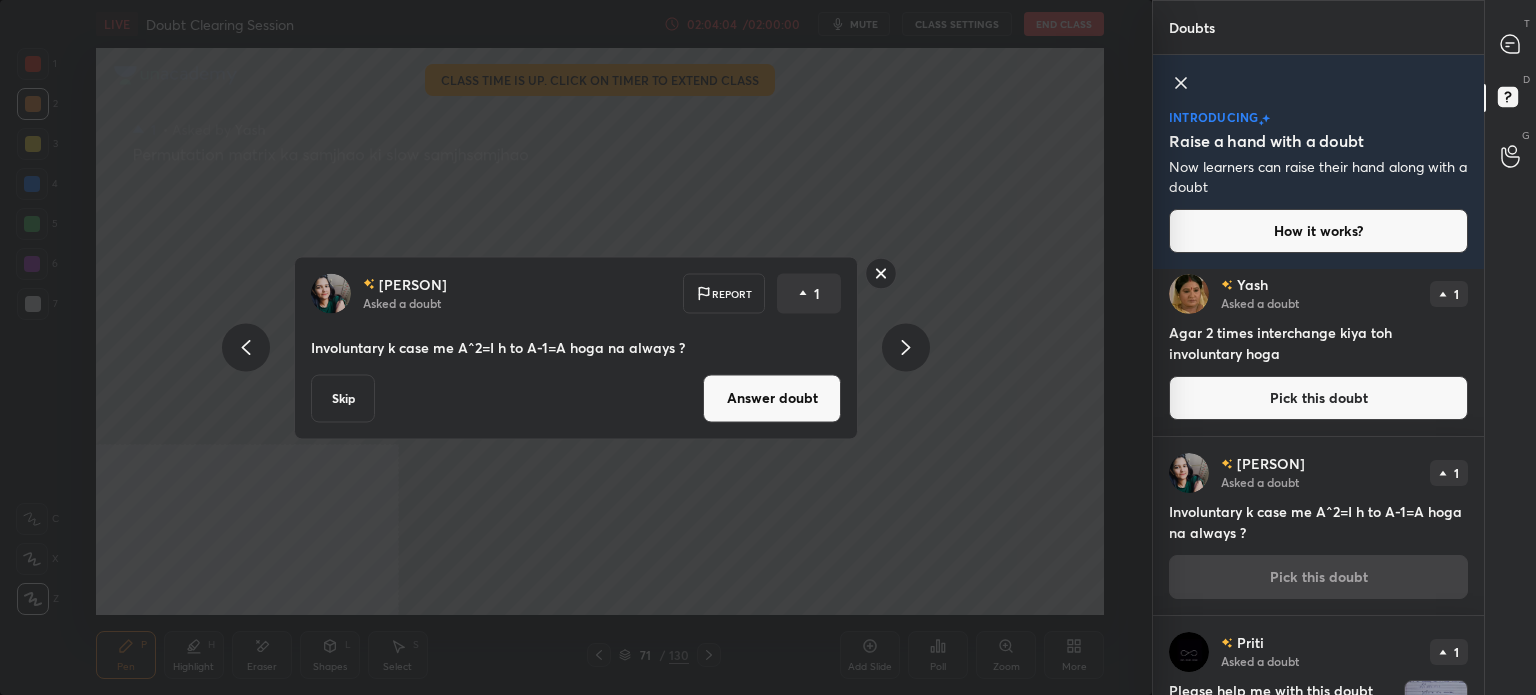 click on "Answer doubt" at bounding box center [772, 398] 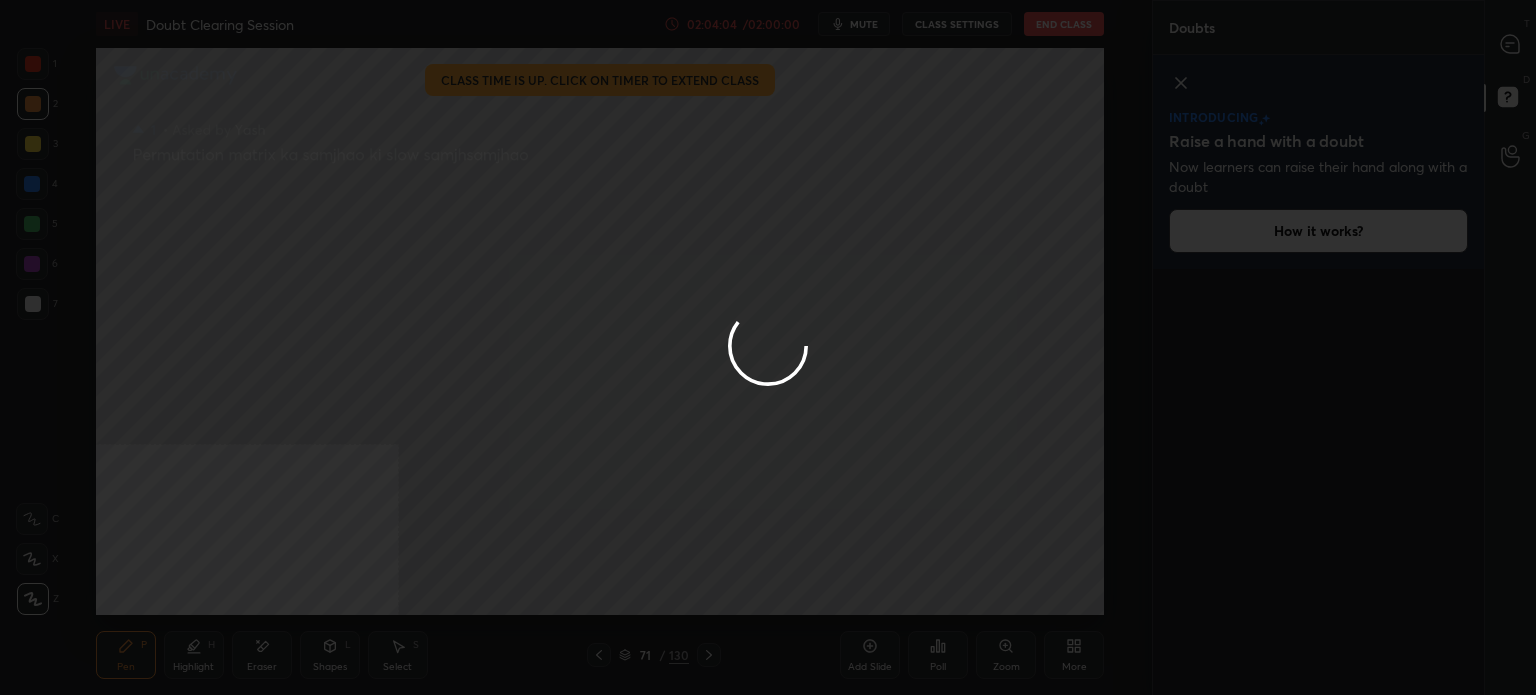scroll, scrollTop: 0, scrollLeft: 0, axis: both 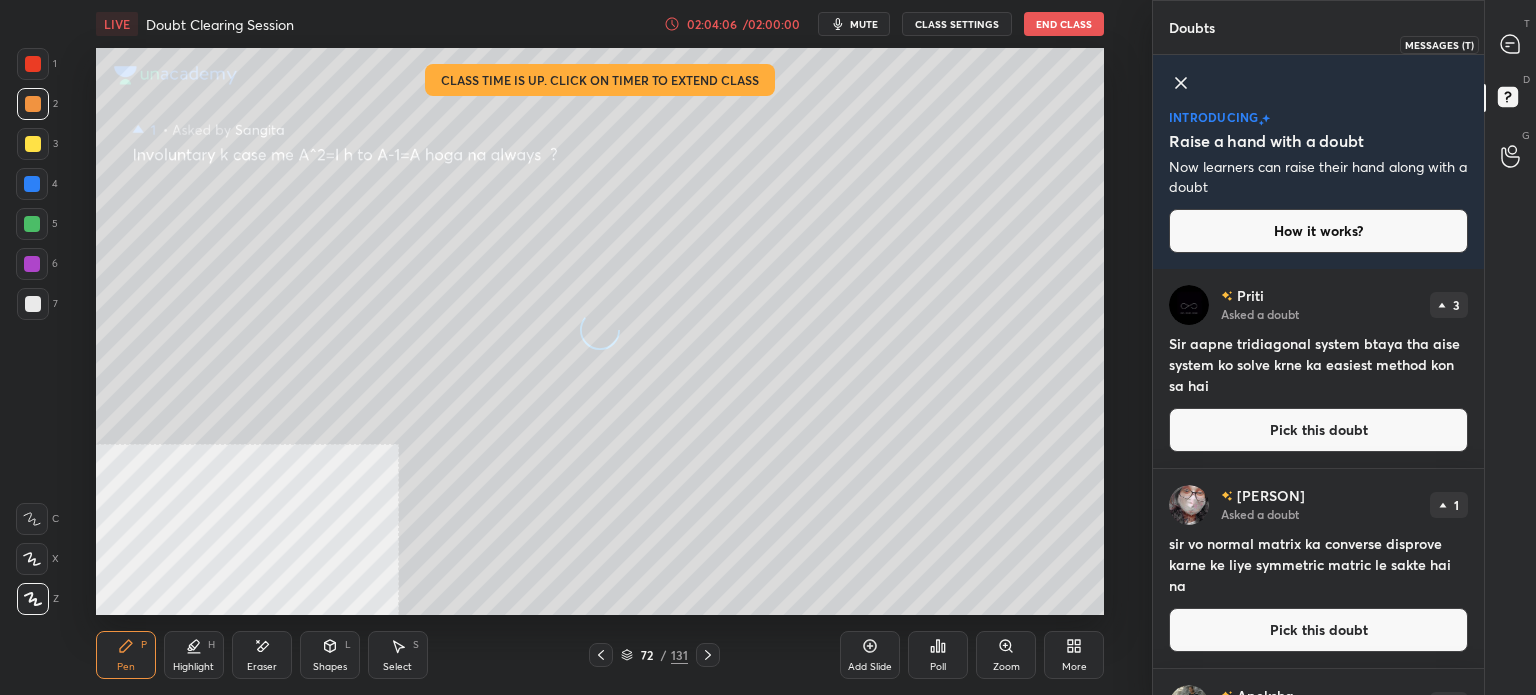 click 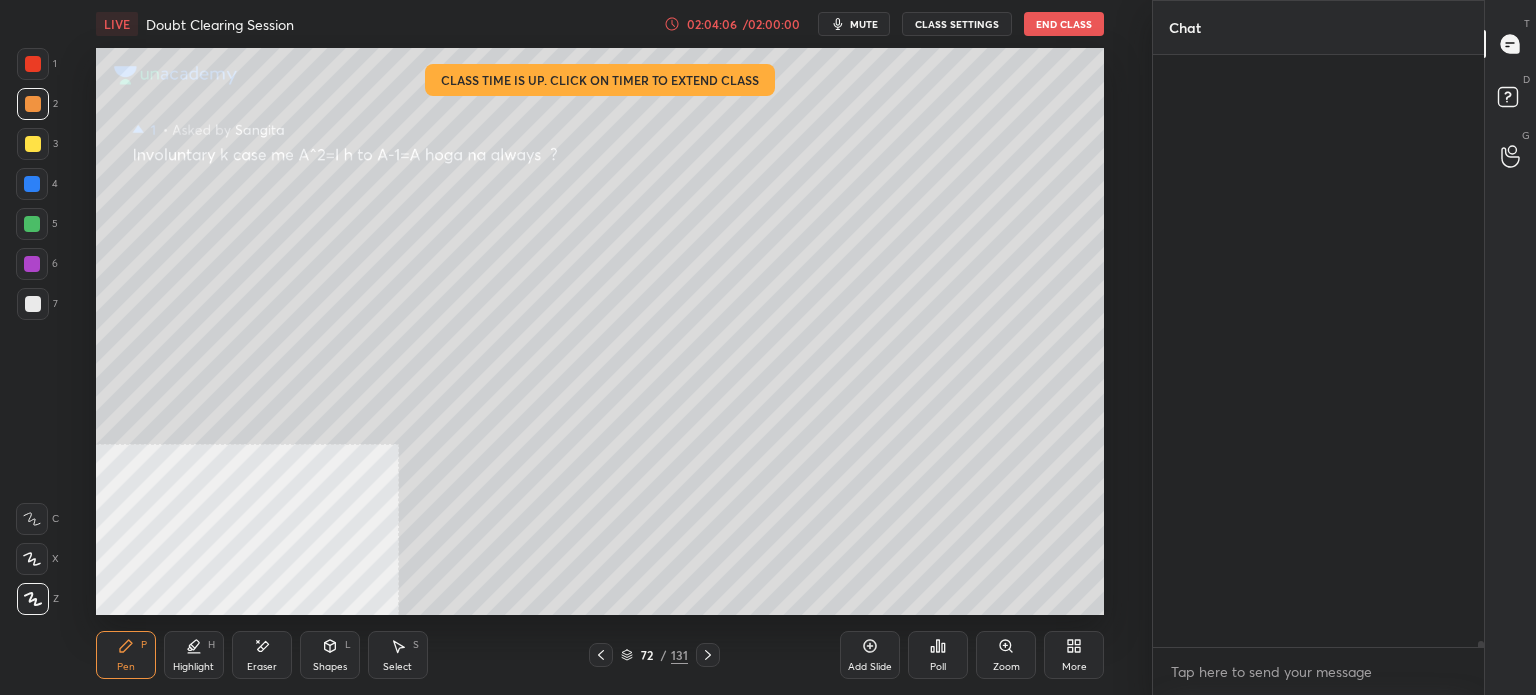 scroll, scrollTop: 64052, scrollLeft: 0, axis: vertical 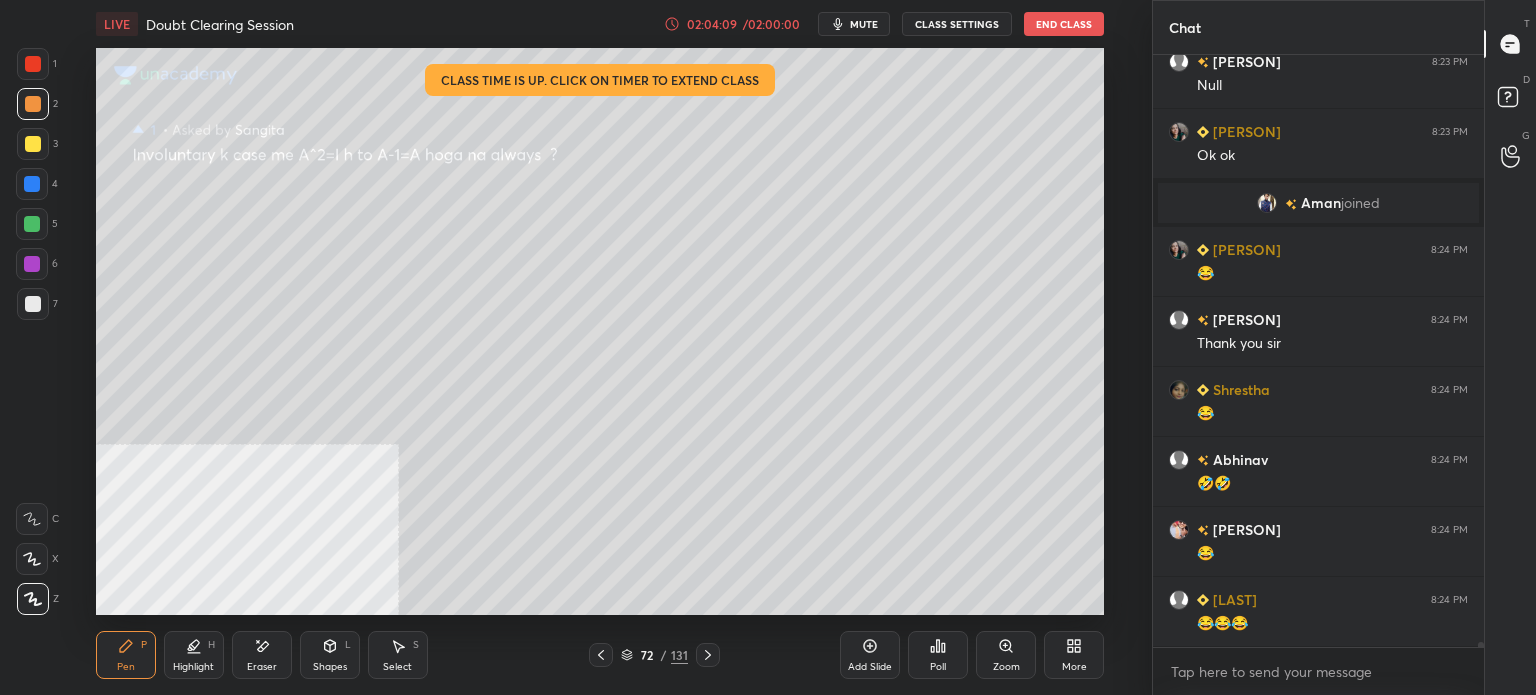 drag, startPoint x: 36, startPoint y: 153, endPoint x: 84, endPoint y: 155, distance: 48.04165 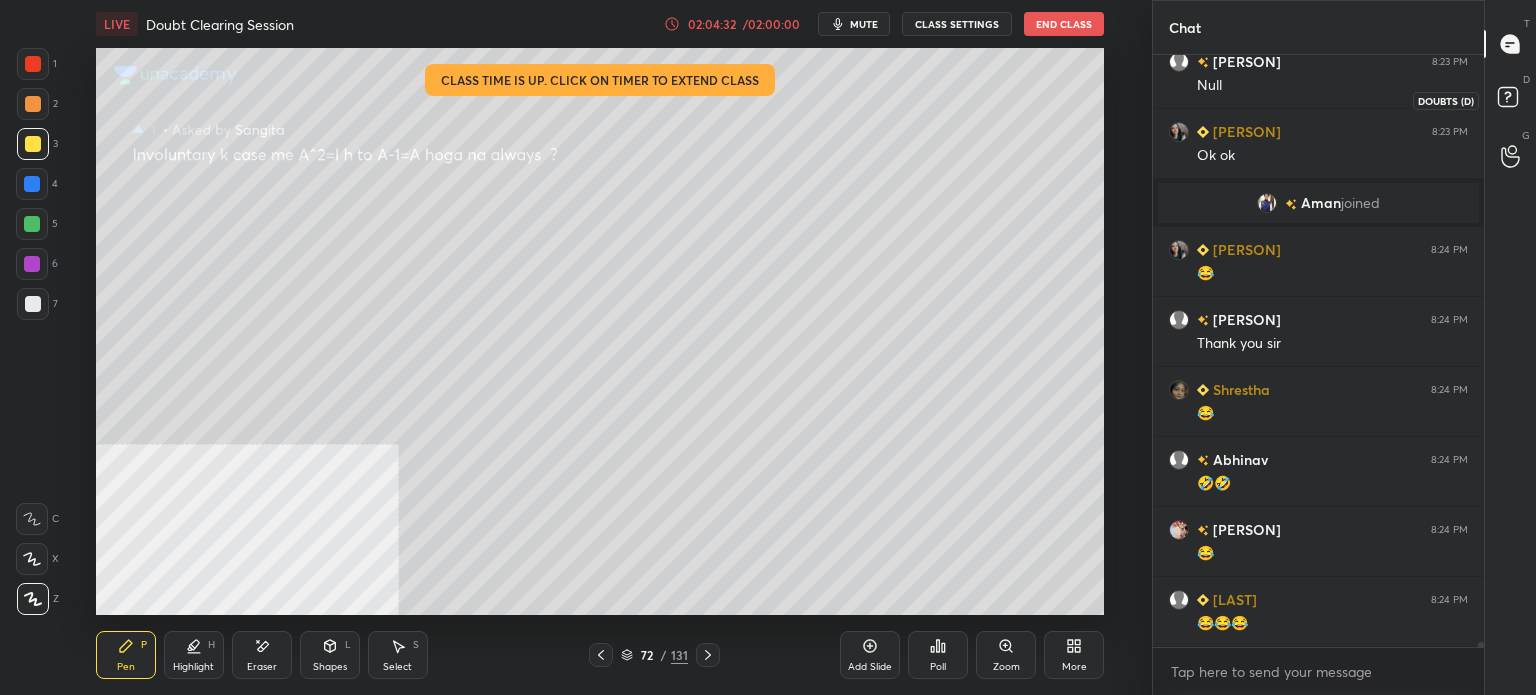 click 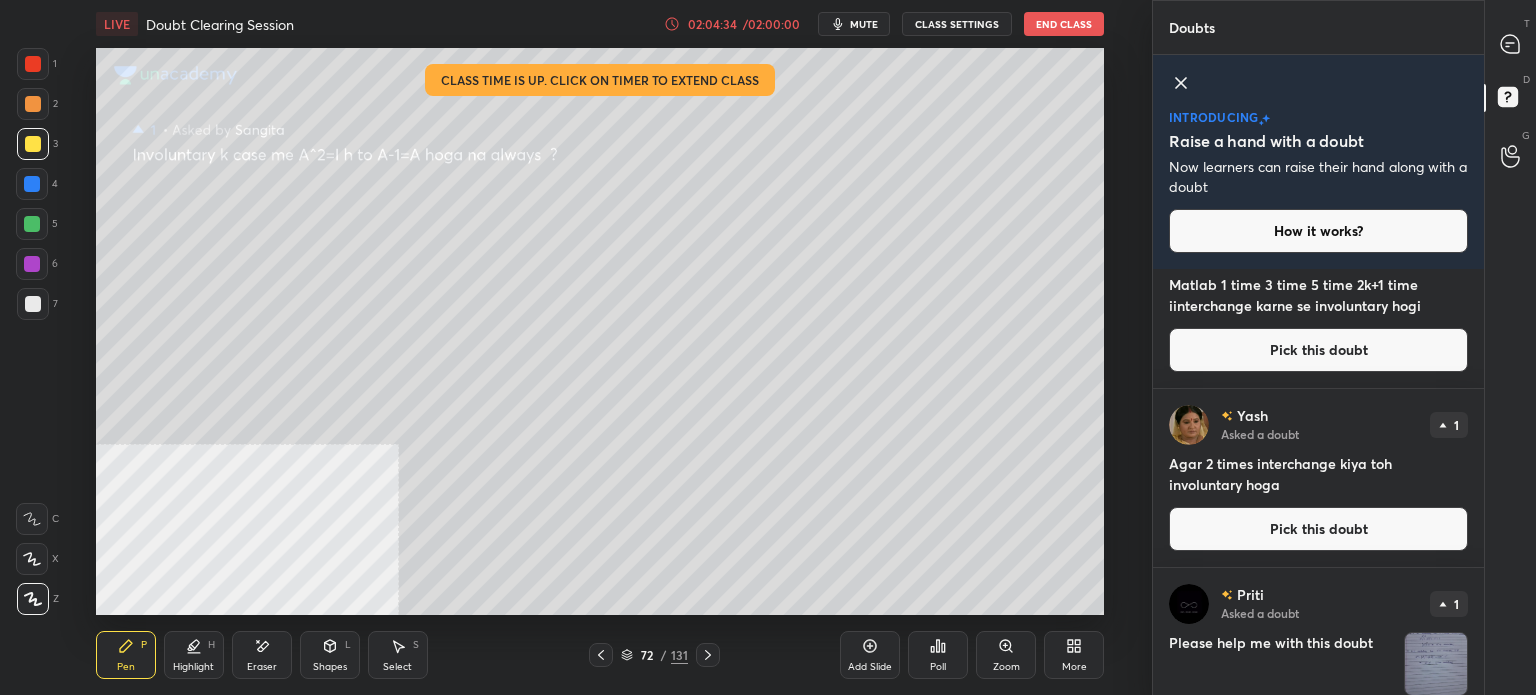 scroll, scrollTop: 1106, scrollLeft: 0, axis: vertical 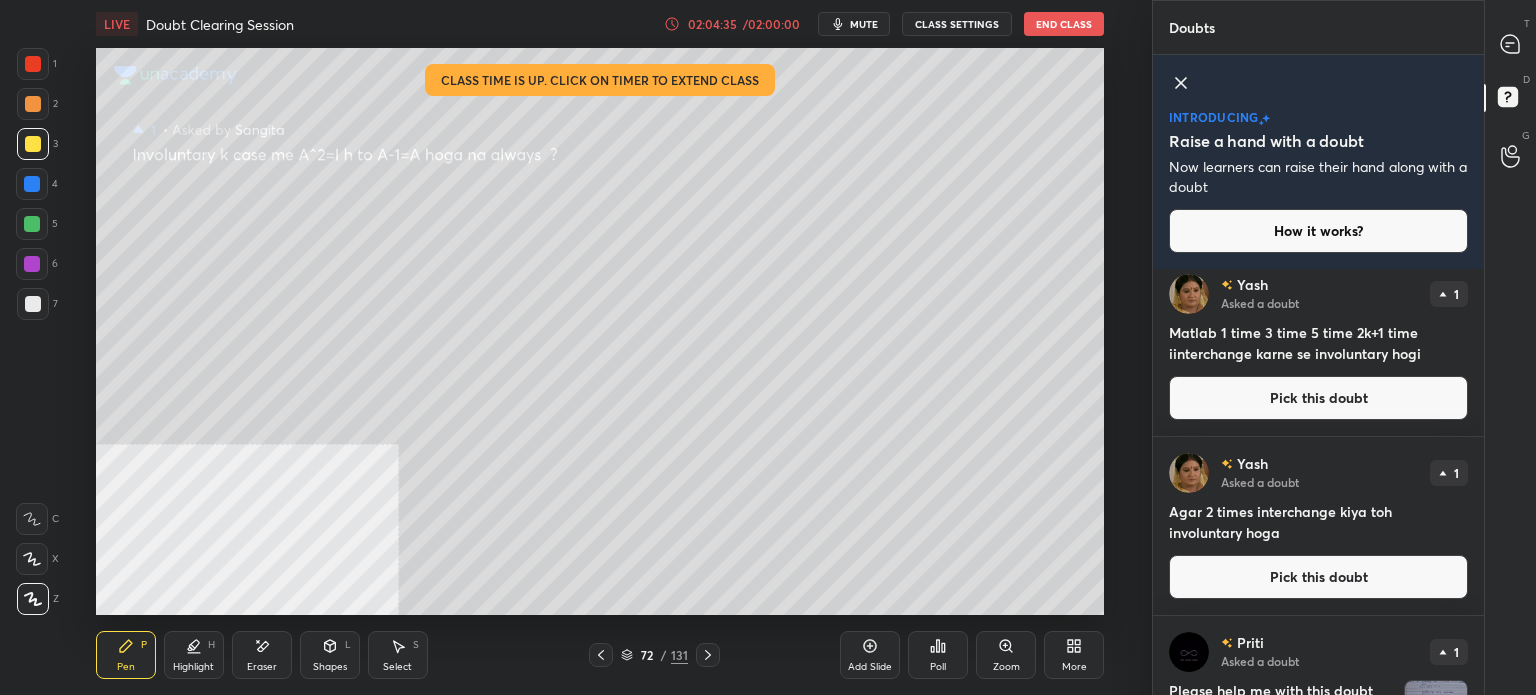 click on "Pick this doubt" at bounding box center [1318, 577] 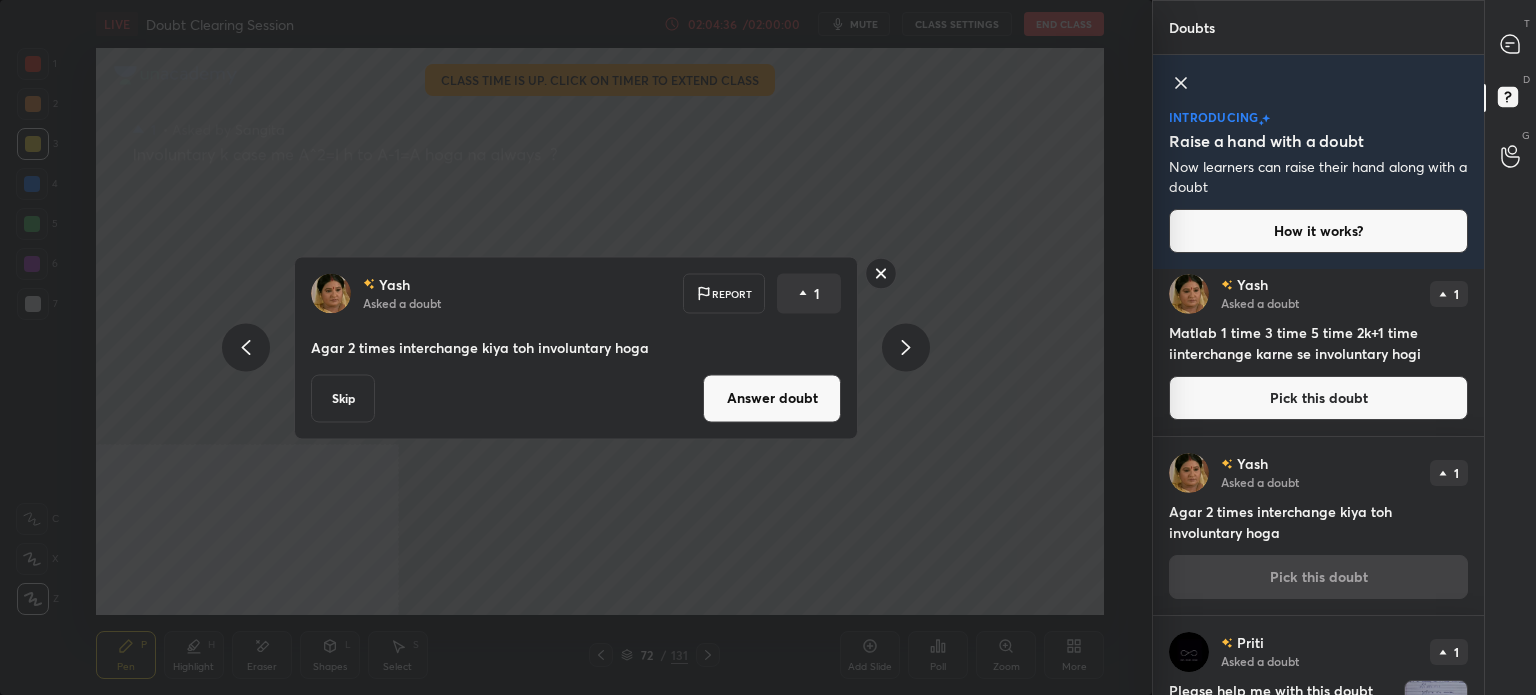 click on "Answer doubt" at bounding box center [772, 398] 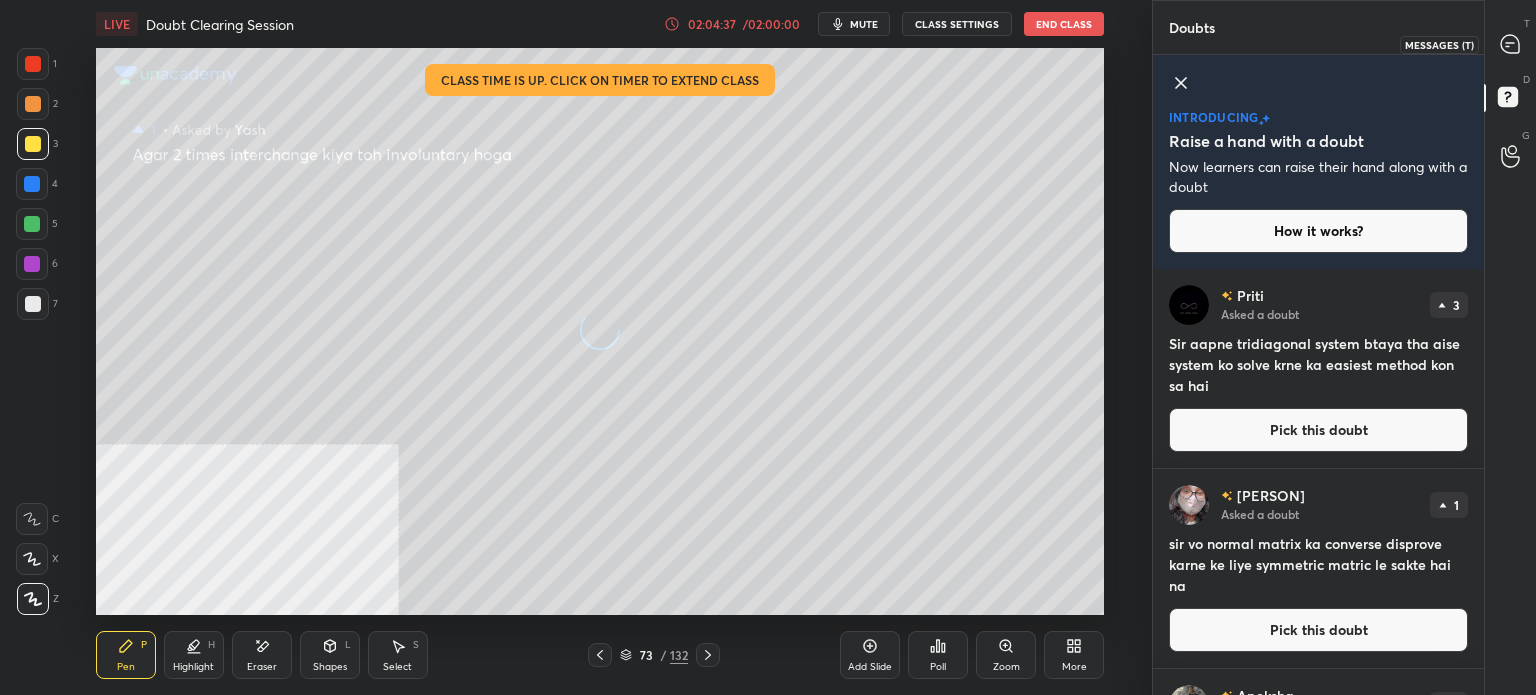 click 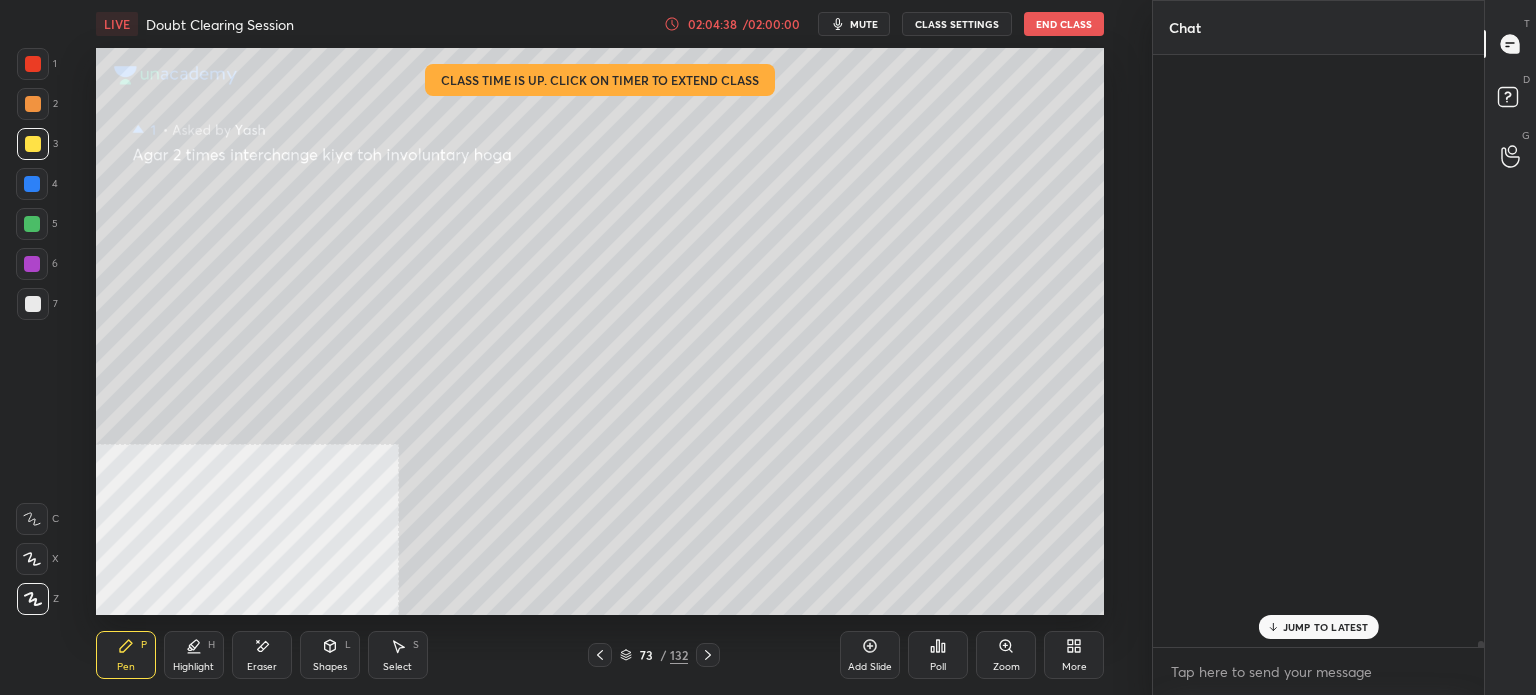 scroll, scrollTop: 64202, scrollLeft: 0, axis: vertical 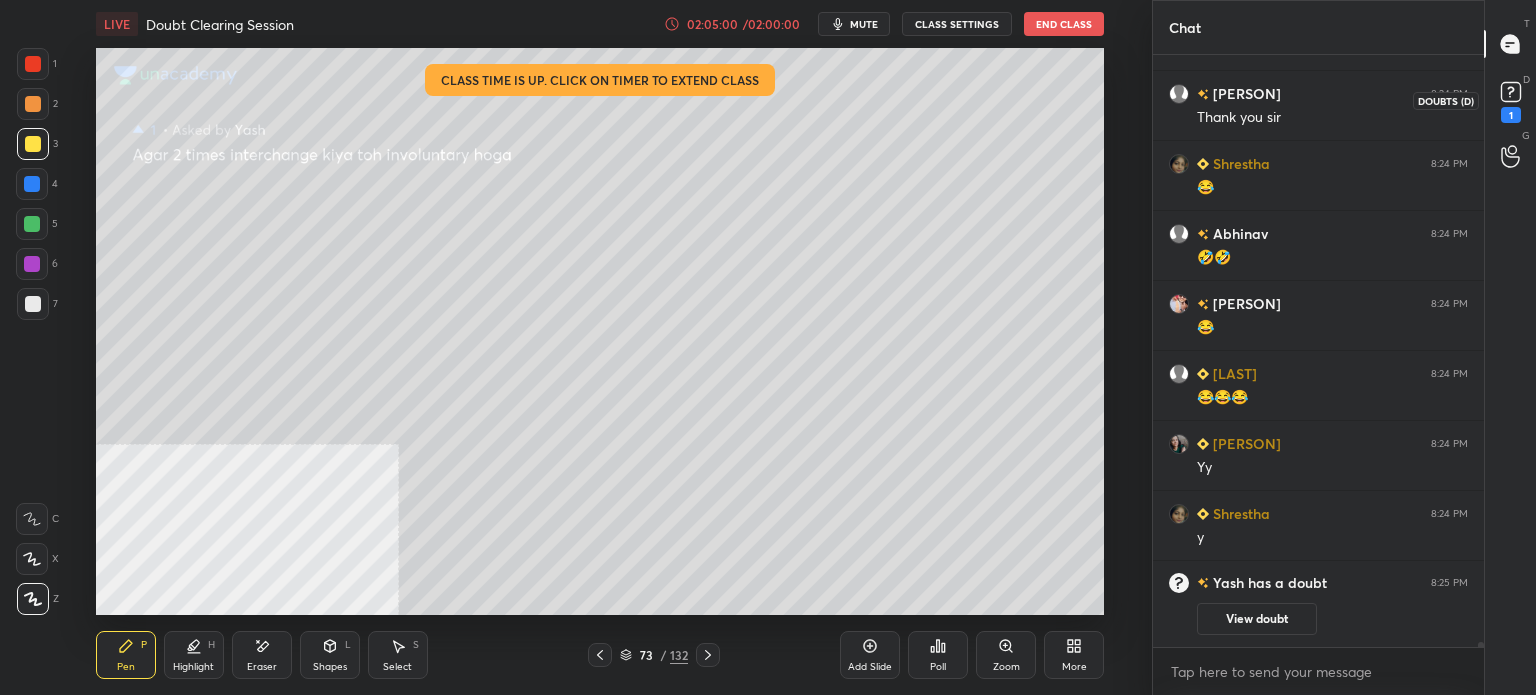 click 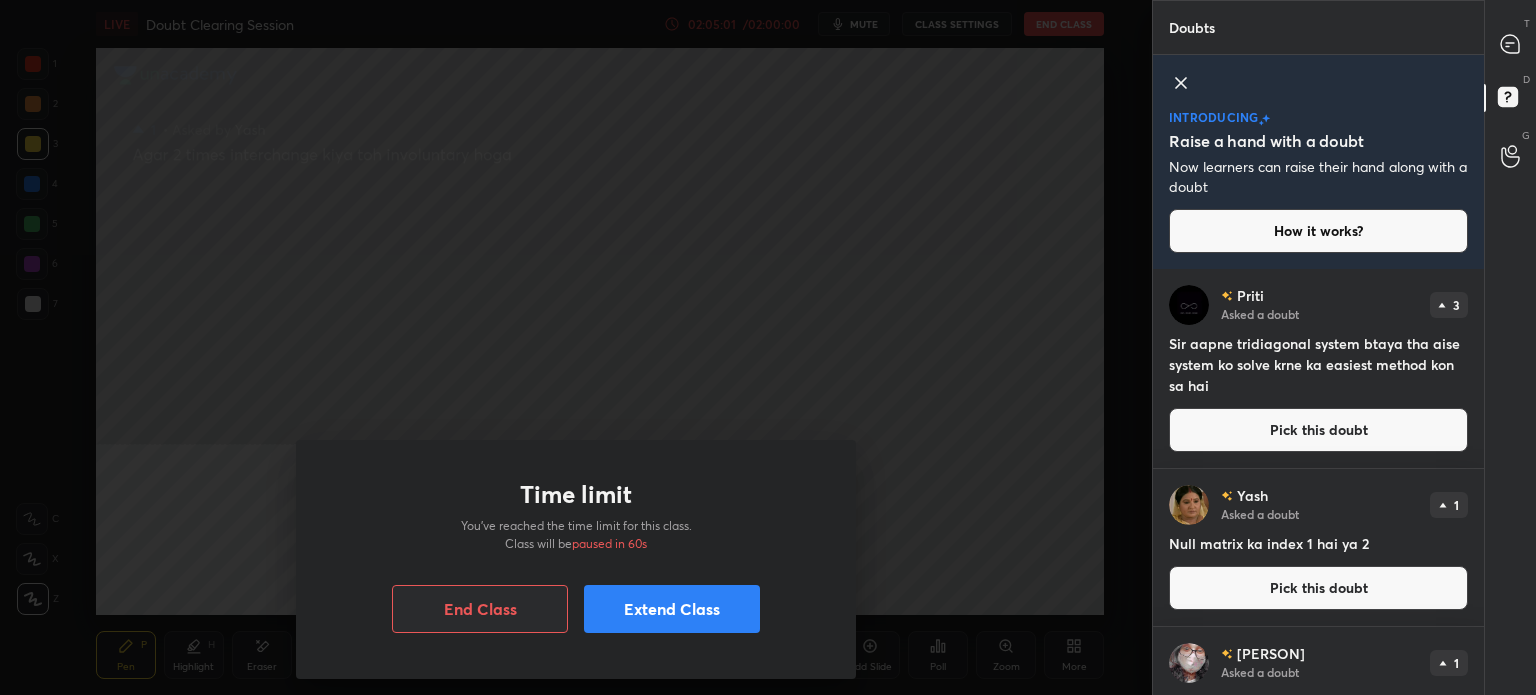 scroll, scrollTop: 100, scrollLeft: 0, axis: vertical 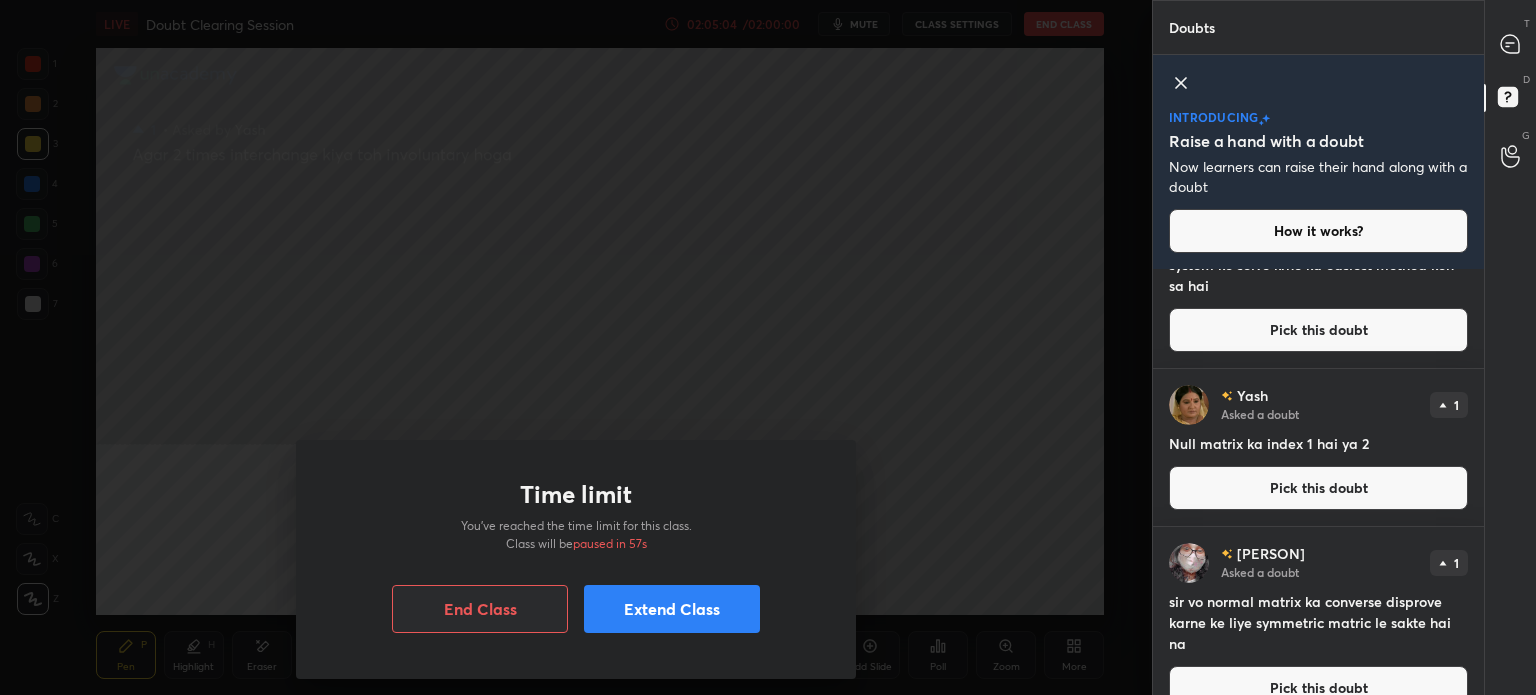click on "Extend Class" at bounding box center (672, 609) 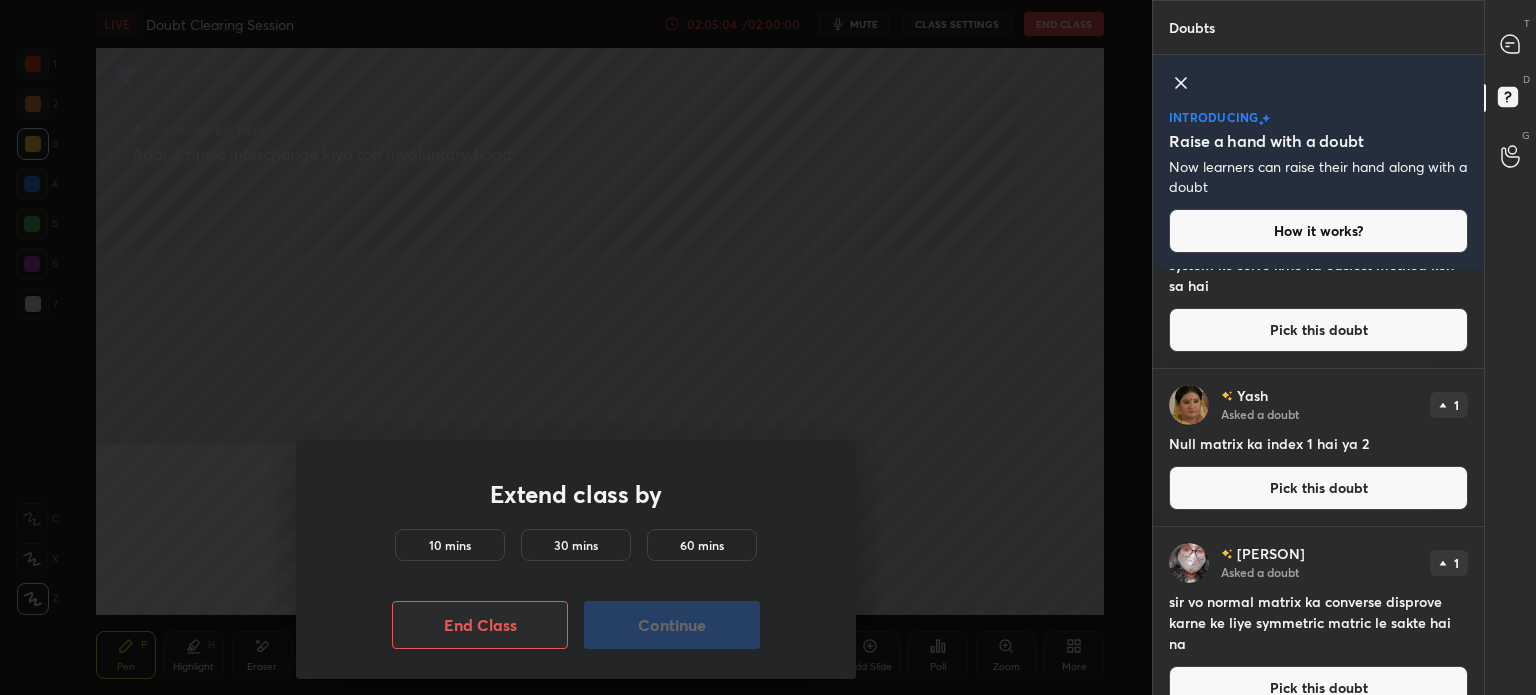 click on "10 mins" at bounding box center [450, 545] 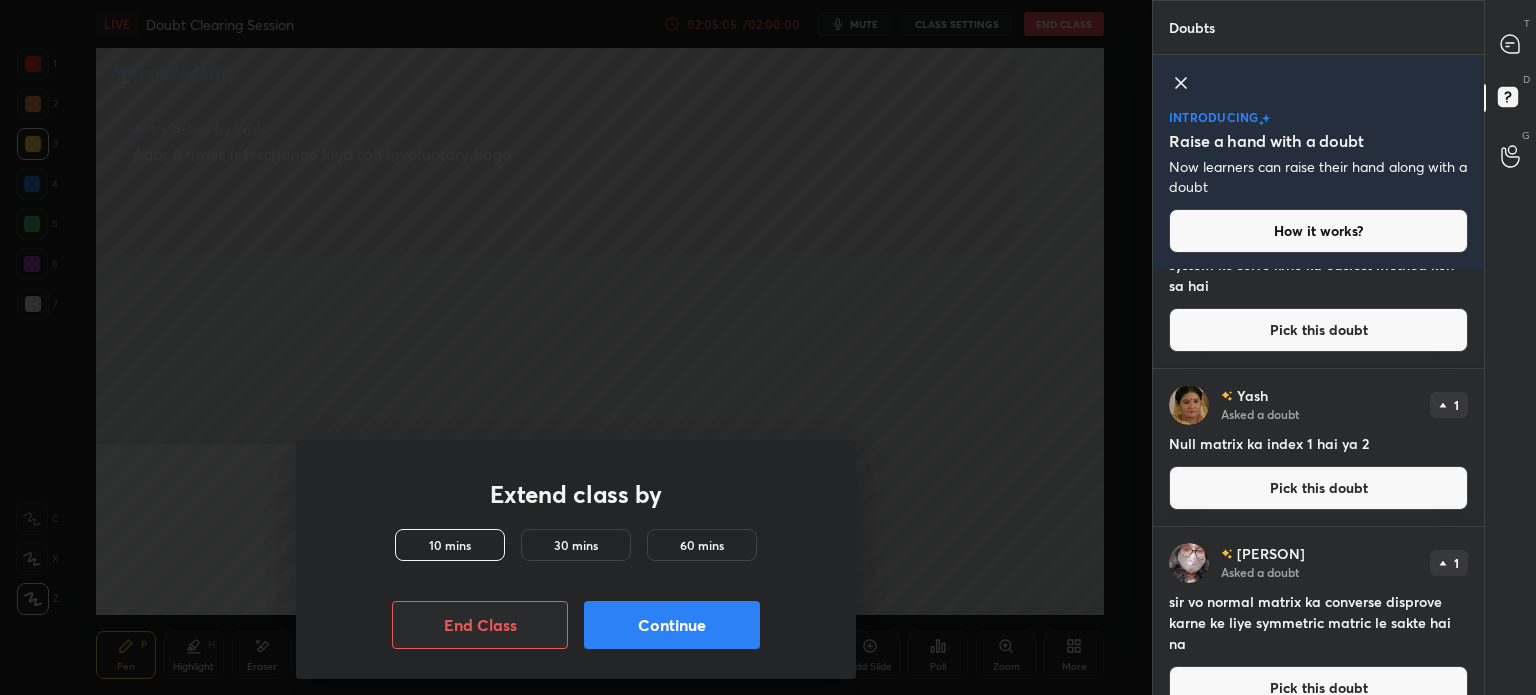 click on "Continue" at bounding box center [672, 625] 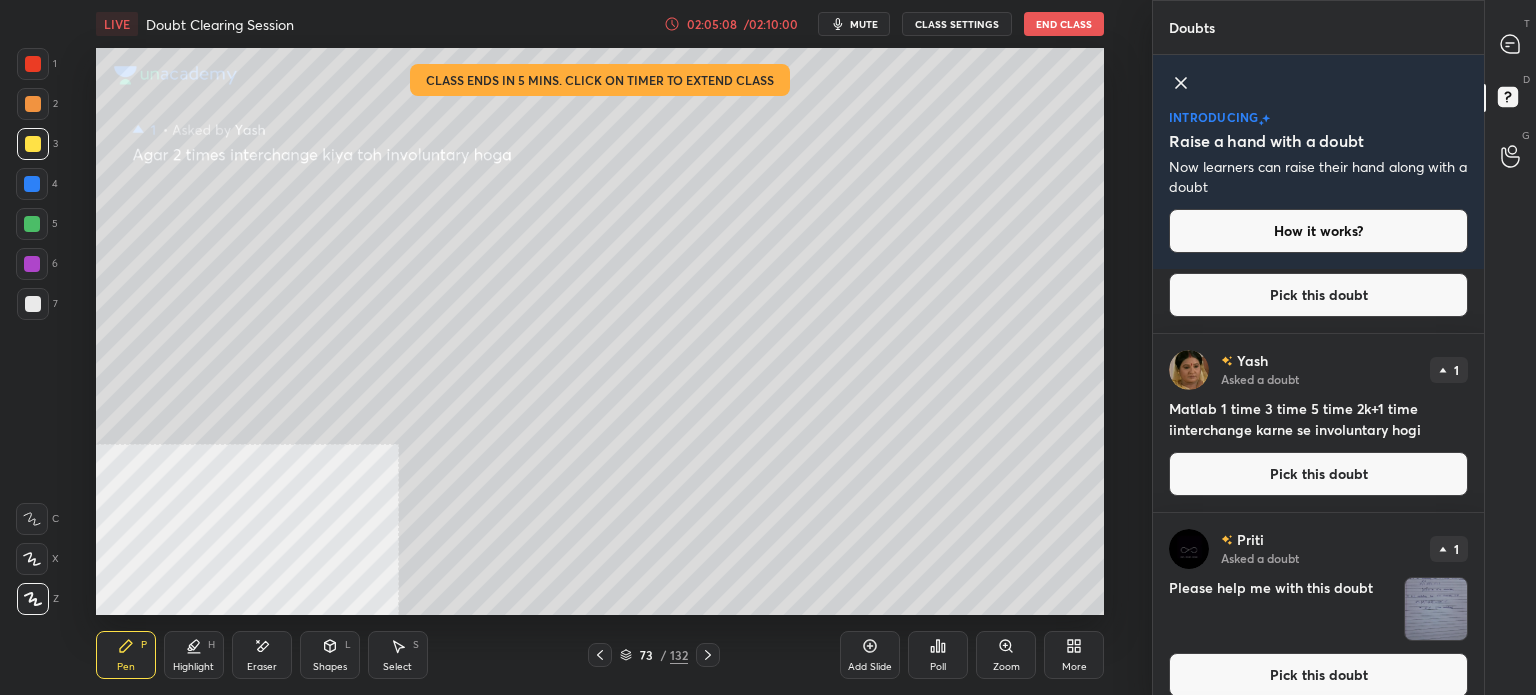 scroll, scrollTop: 1185, scrollLeft: 0, axis: vertical 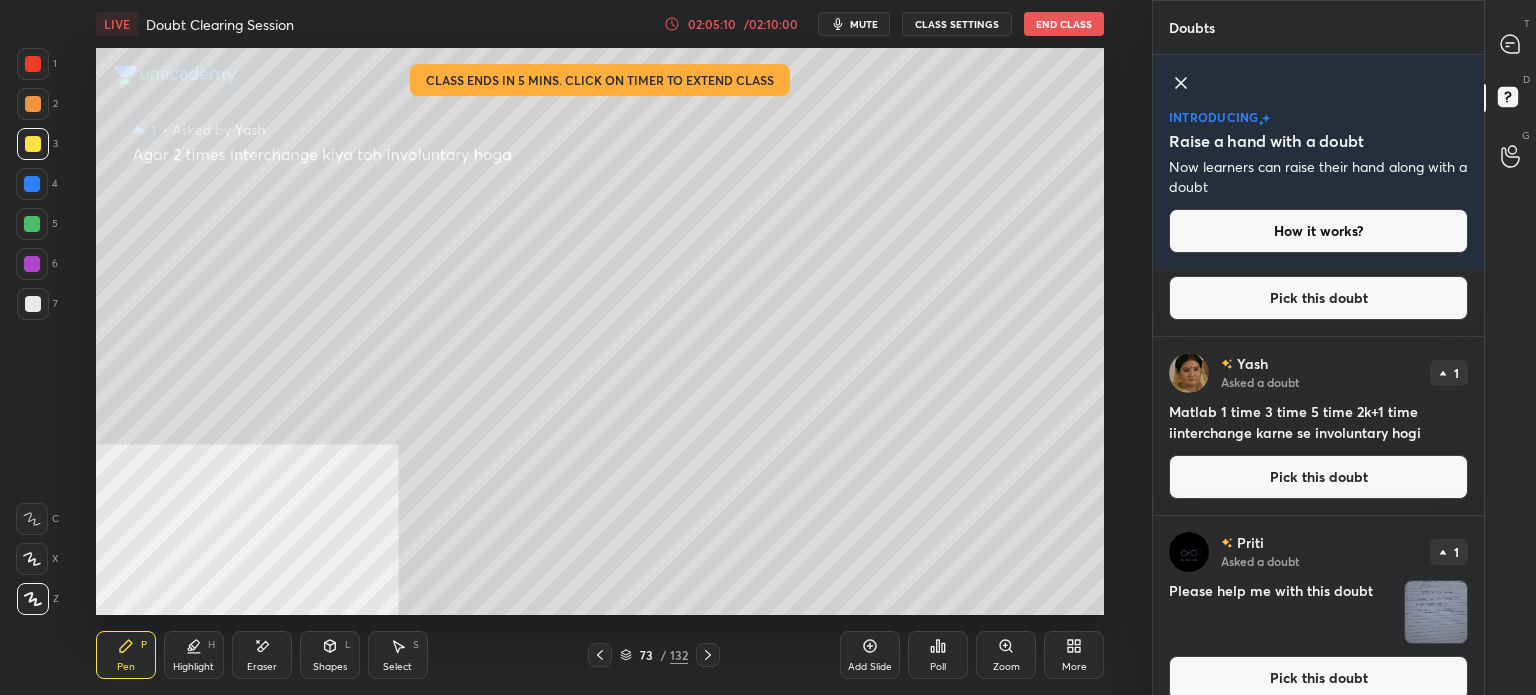 click on "Pick this doubt" at bounding box center [1318, 477] 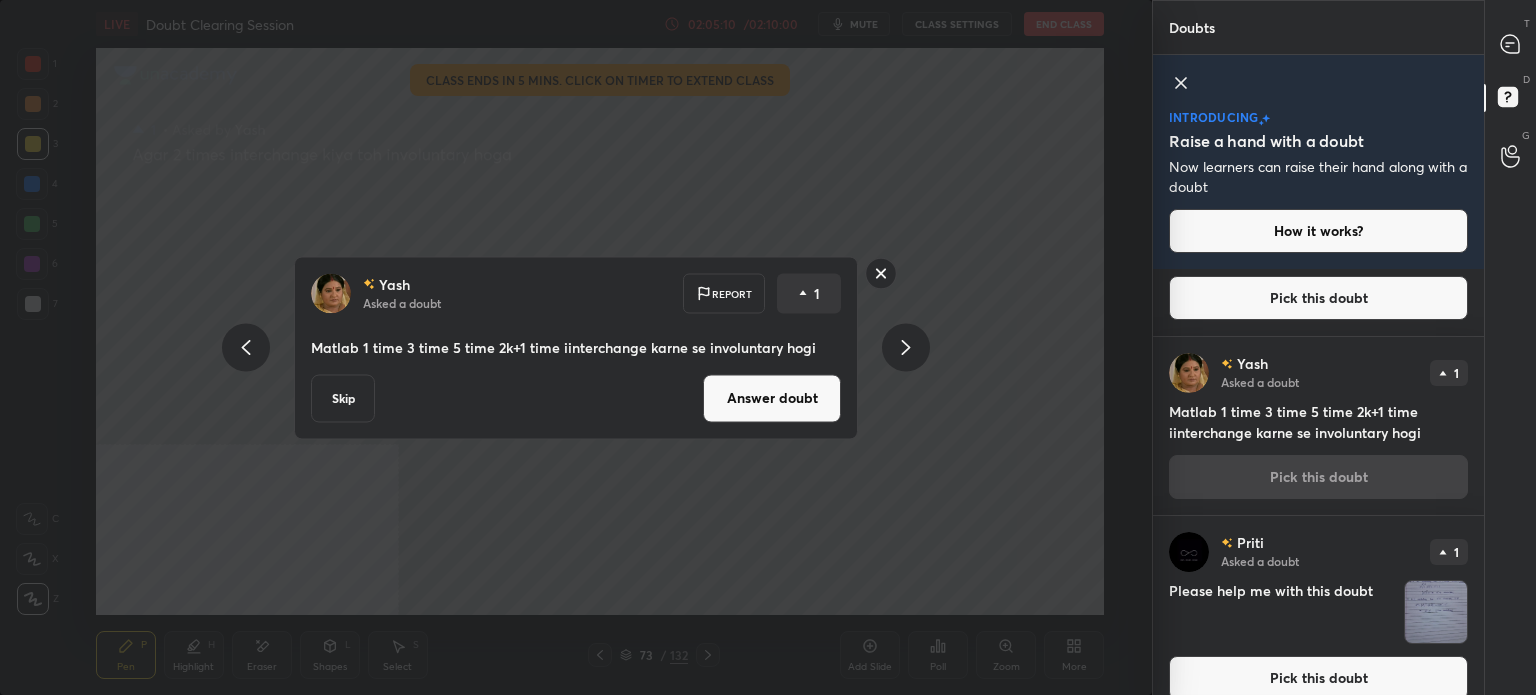 click on "Answer doubt" at bounding box center [772, 398] 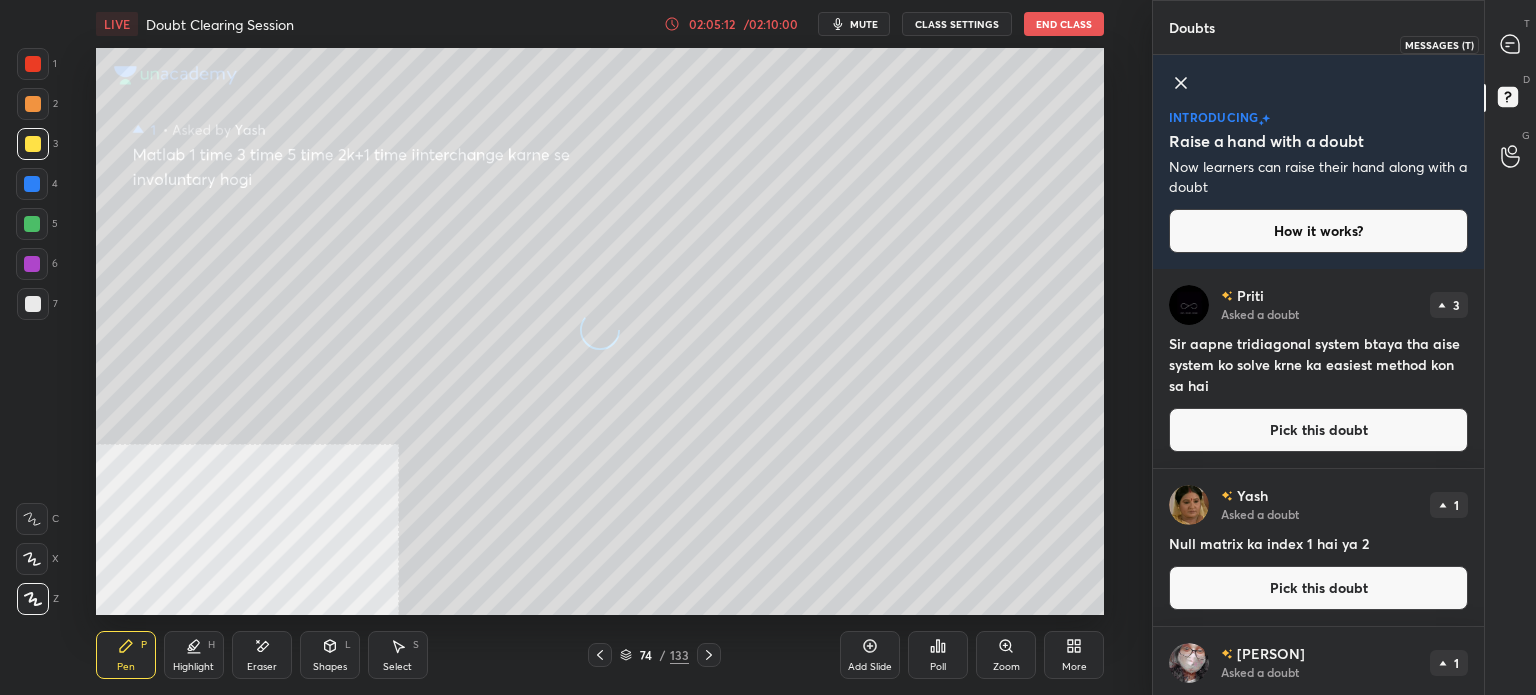 click 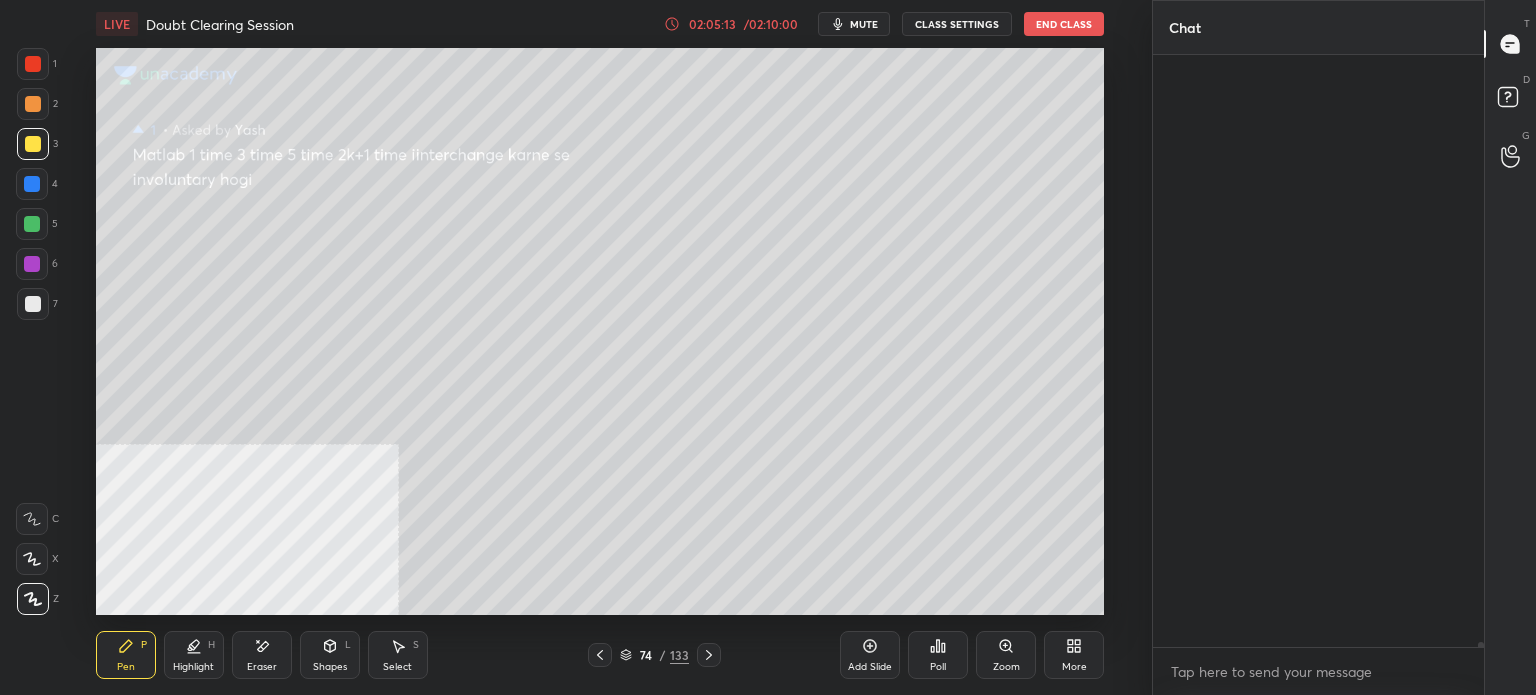 scroll, scrollTop: 64002, scrollLeft: 0, axis: vertical 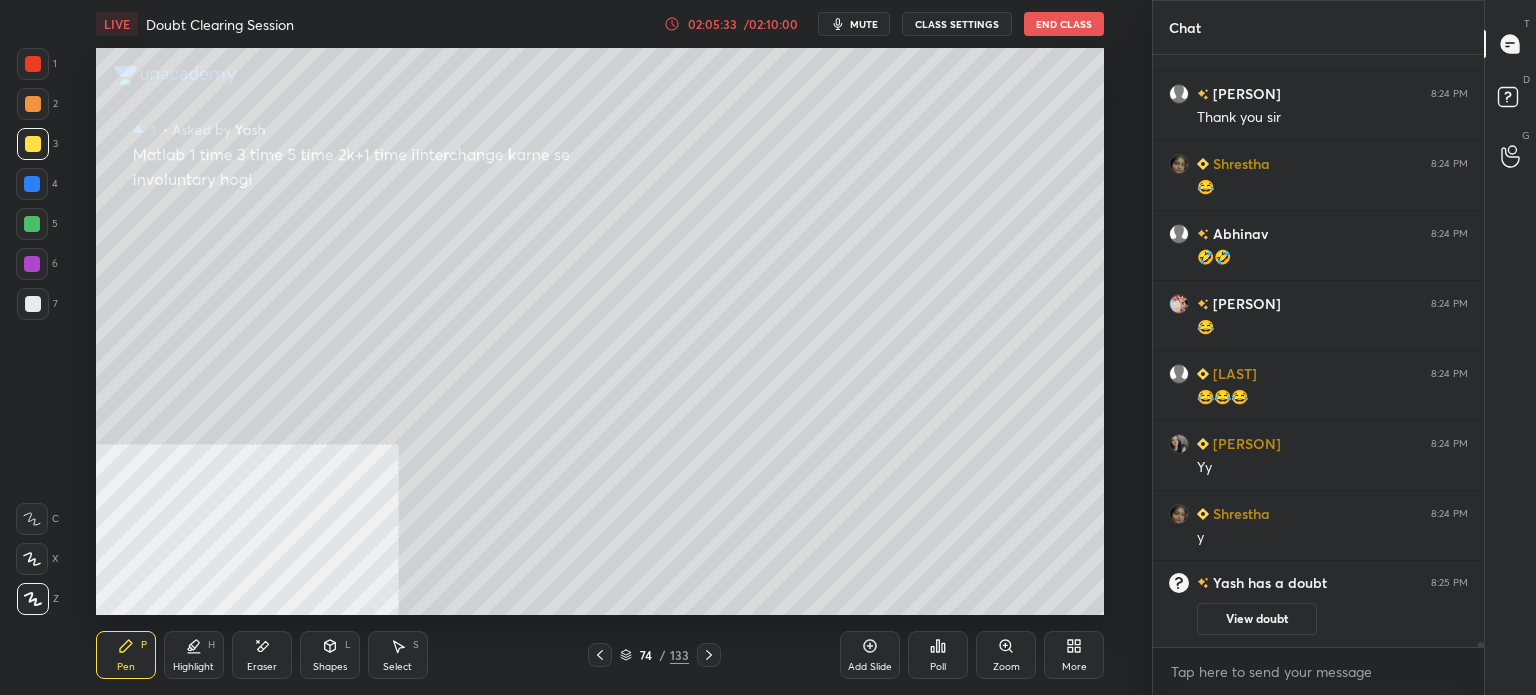 drag, startPoint x: 405, startPoint y: 639, endPoint x: 395, endPoint y: 623, distance: 18.867962 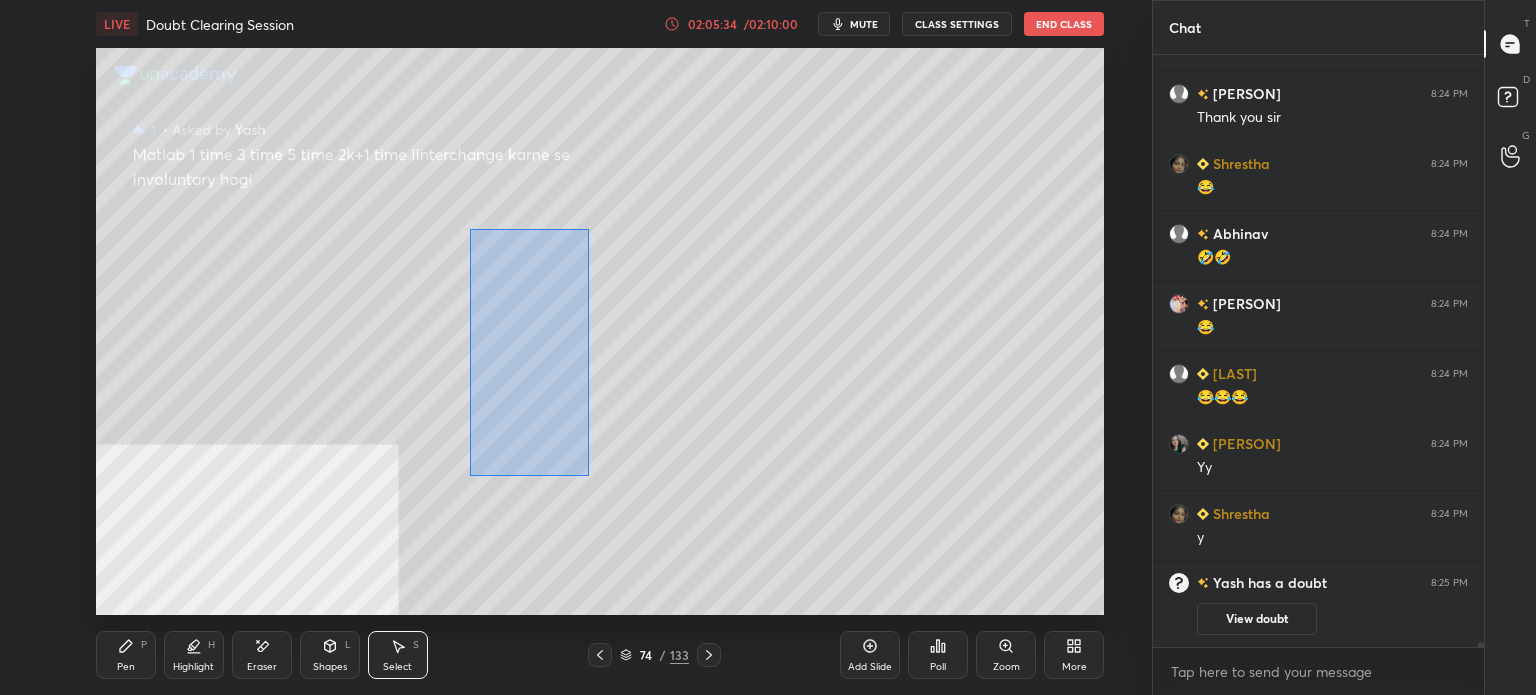 drag, startPoint x: 470, startPoint y: 229, endPoint x: 509, endPoint y: 364, distance: 140.52046 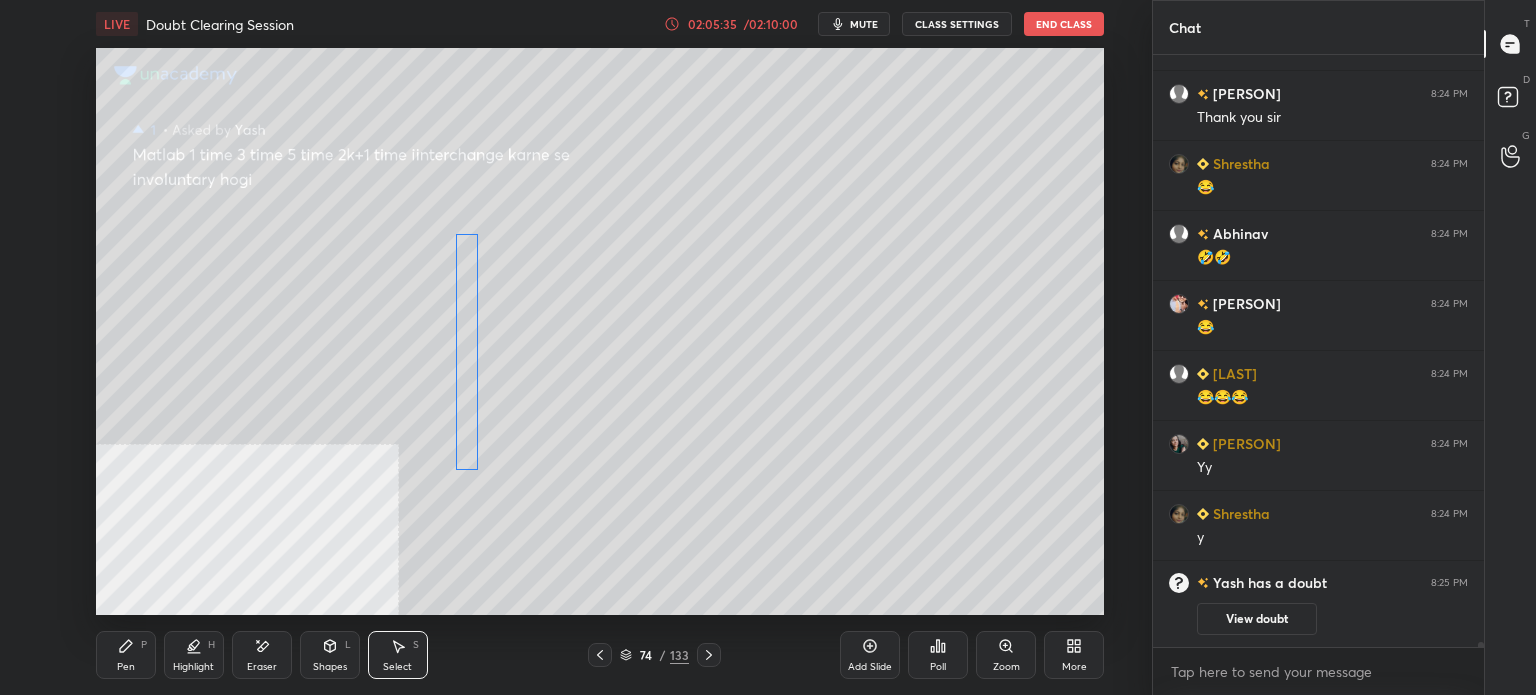 drag, startPoint x: 492, startPoint y: 332, endPoint x: 464, endPoint y: 324, distance: 29.12044 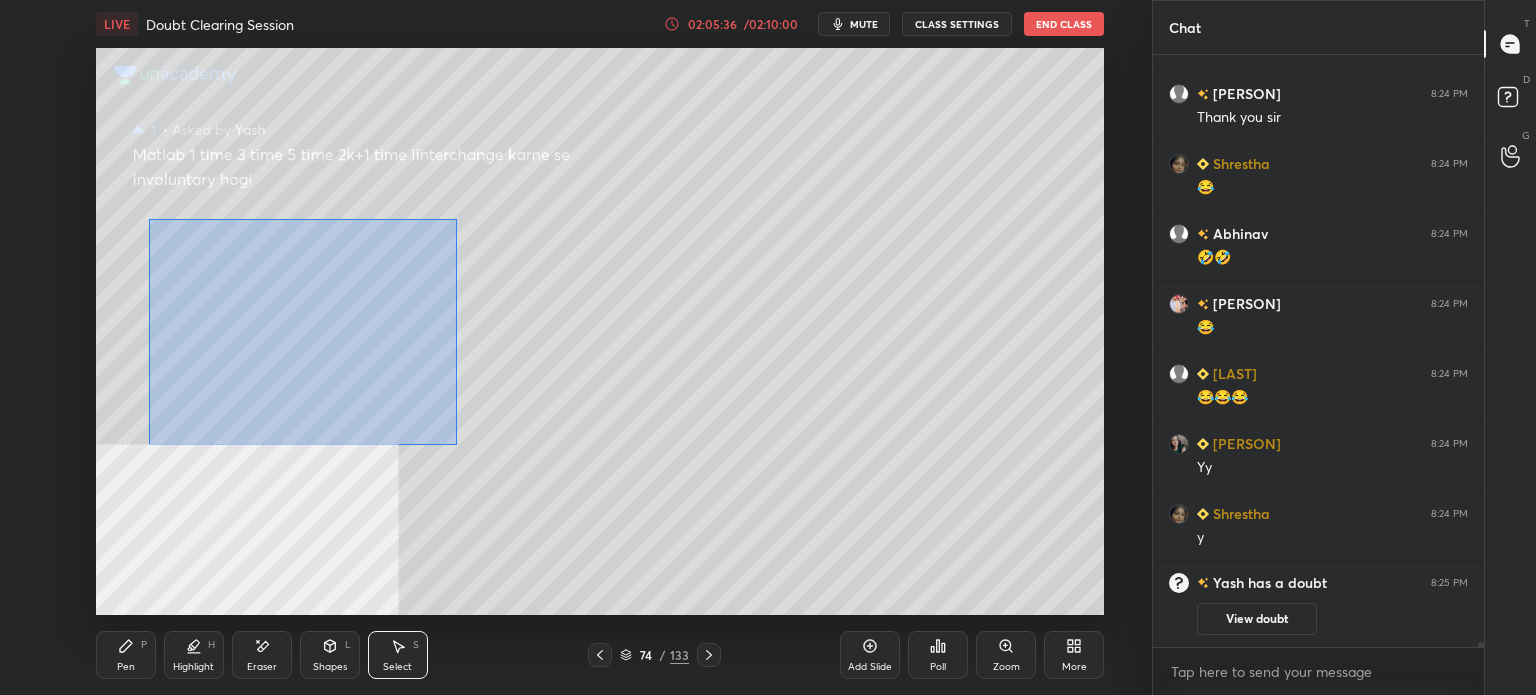 drag, startPoint x: 224, startPoint y: 282, endPoint x: 436, endPoint y: 418, distance: 251.87299 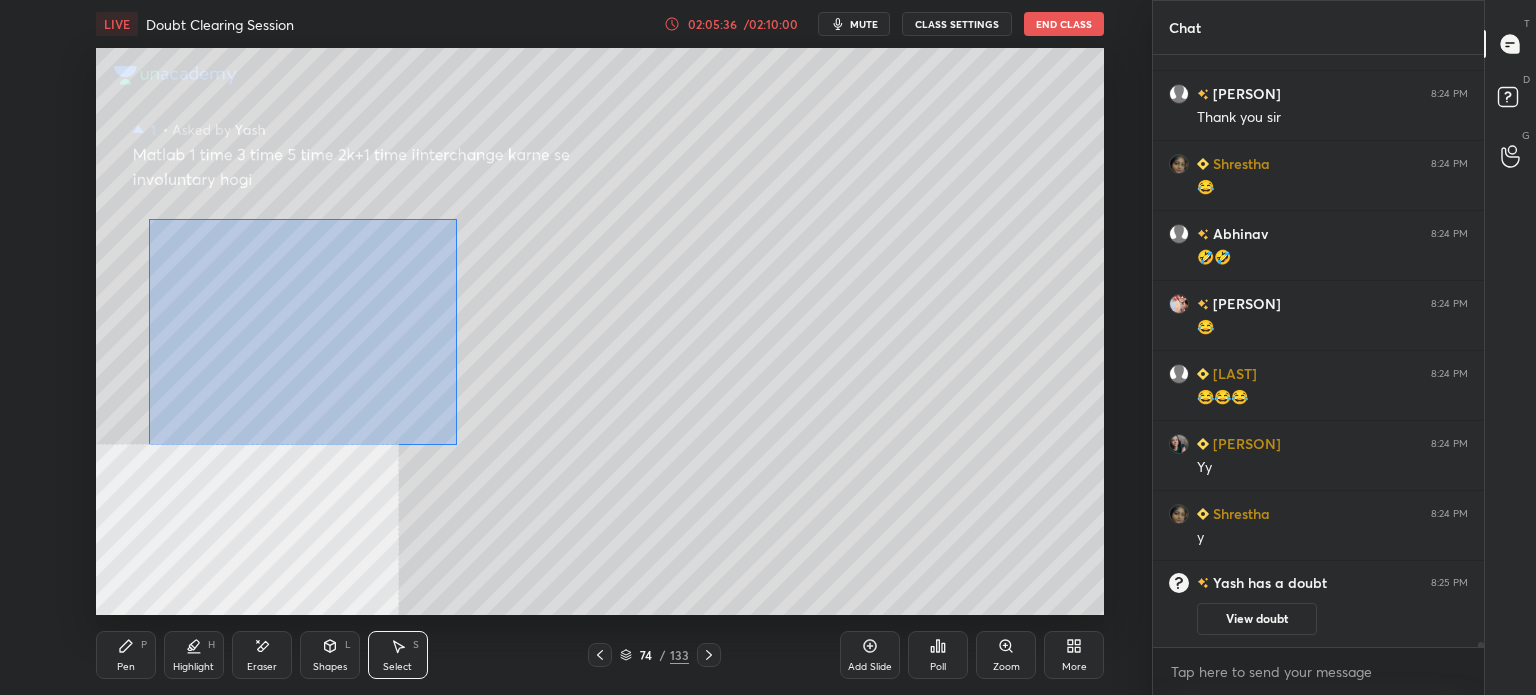 click on "0 ° Undo Copy Duplicate Duplicate to new slide Delete" at bounding box center (600, 331) 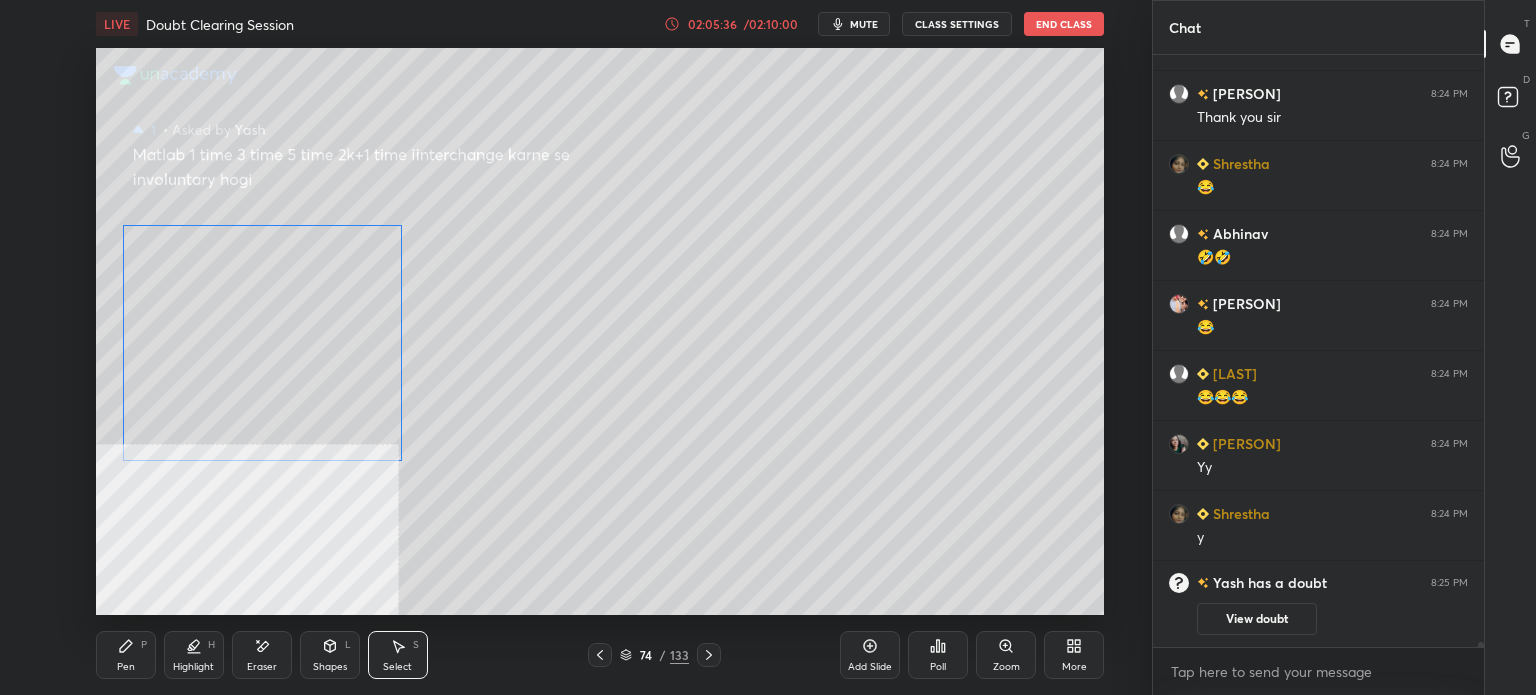drag, startPoint x: 344, startPoint y: 376, endPoint x: 314, endPoint y: 369, distance: 30.805843 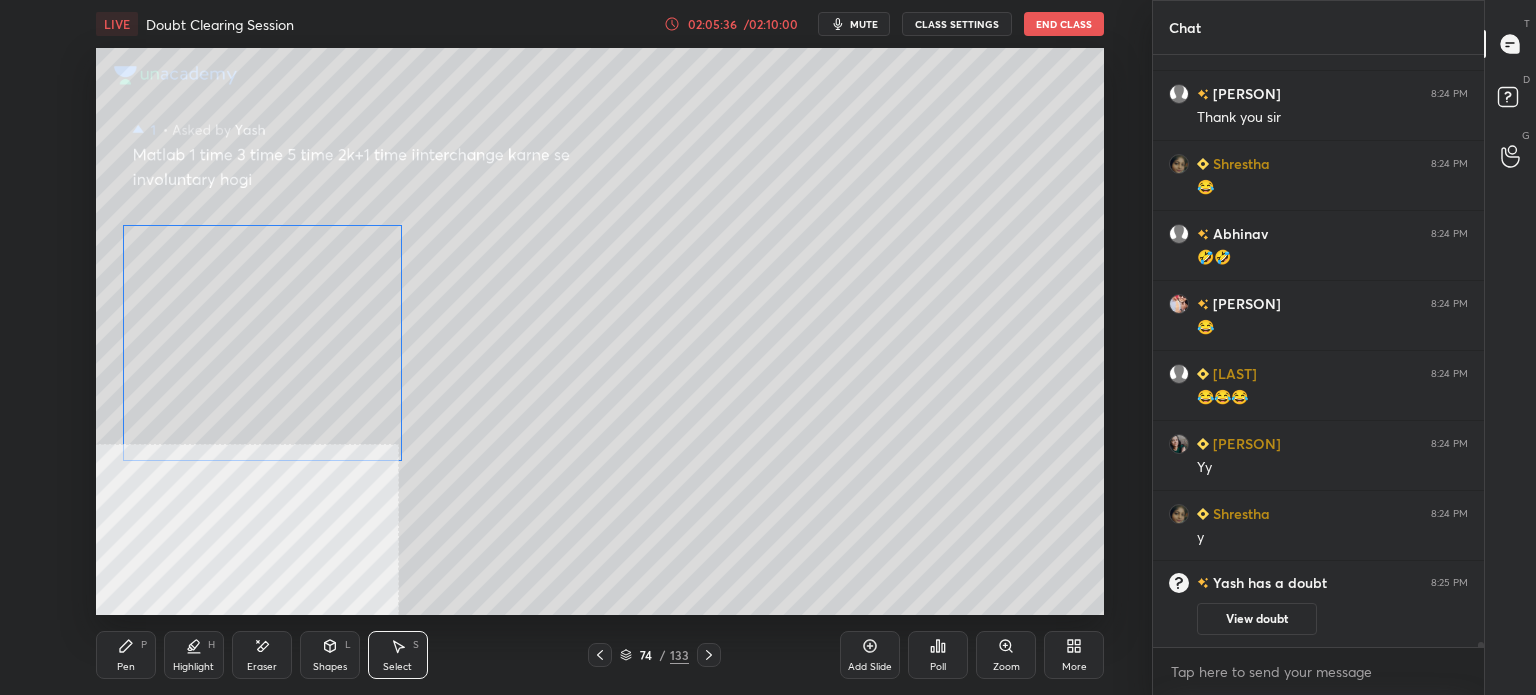 click on "0 ° Undo Copy Duplicate Duplicate to new slide Delete" at bounding box center [600, 331] 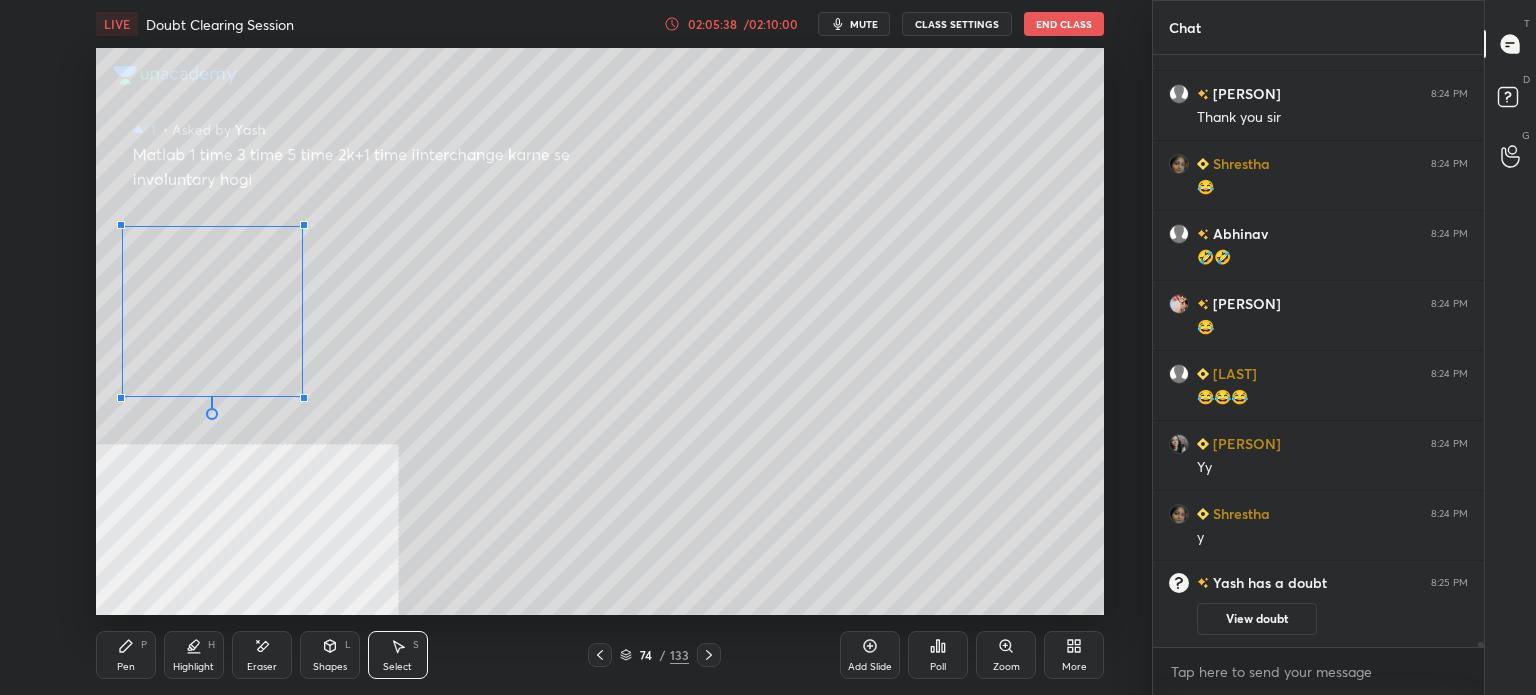 drag, startPoint x: 401, startPoint y: 463, endPoint x: 207, endPoint y: 521, distance: 202.48457 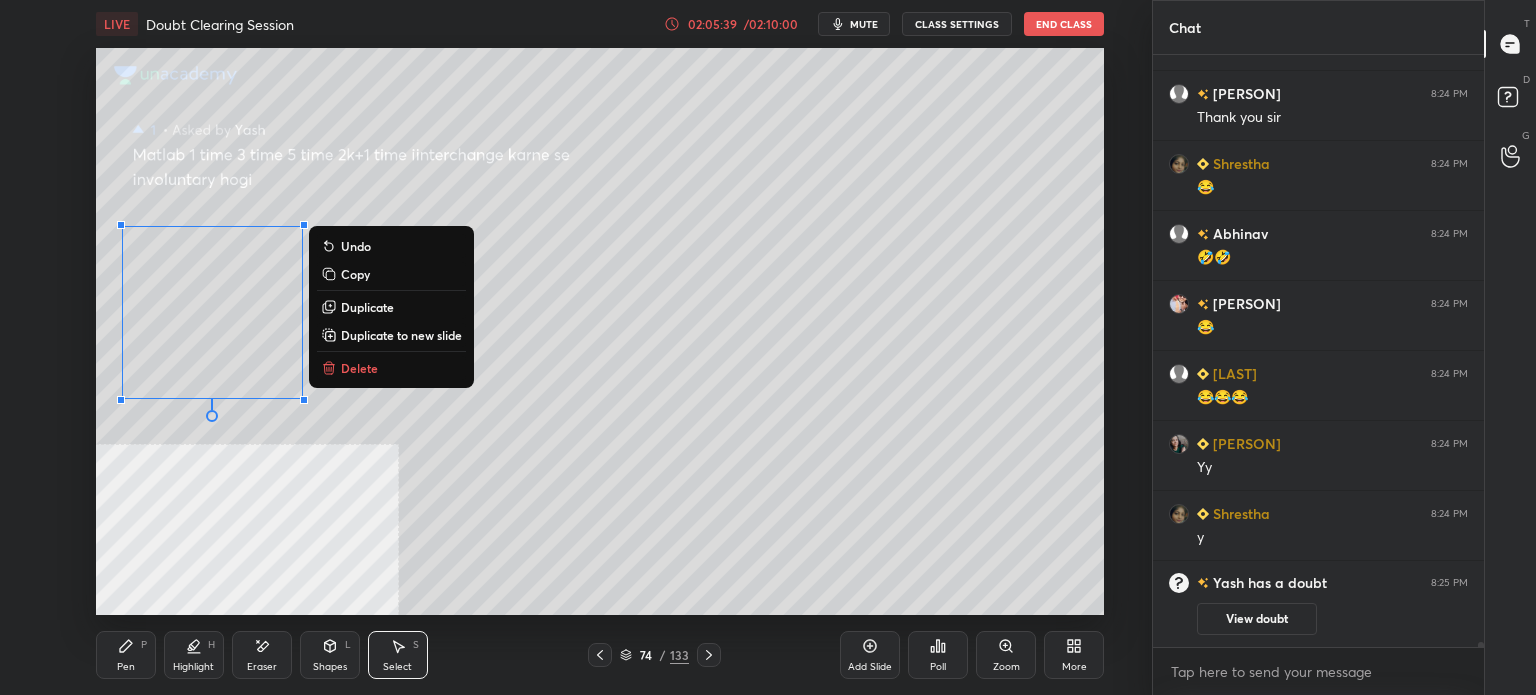 click 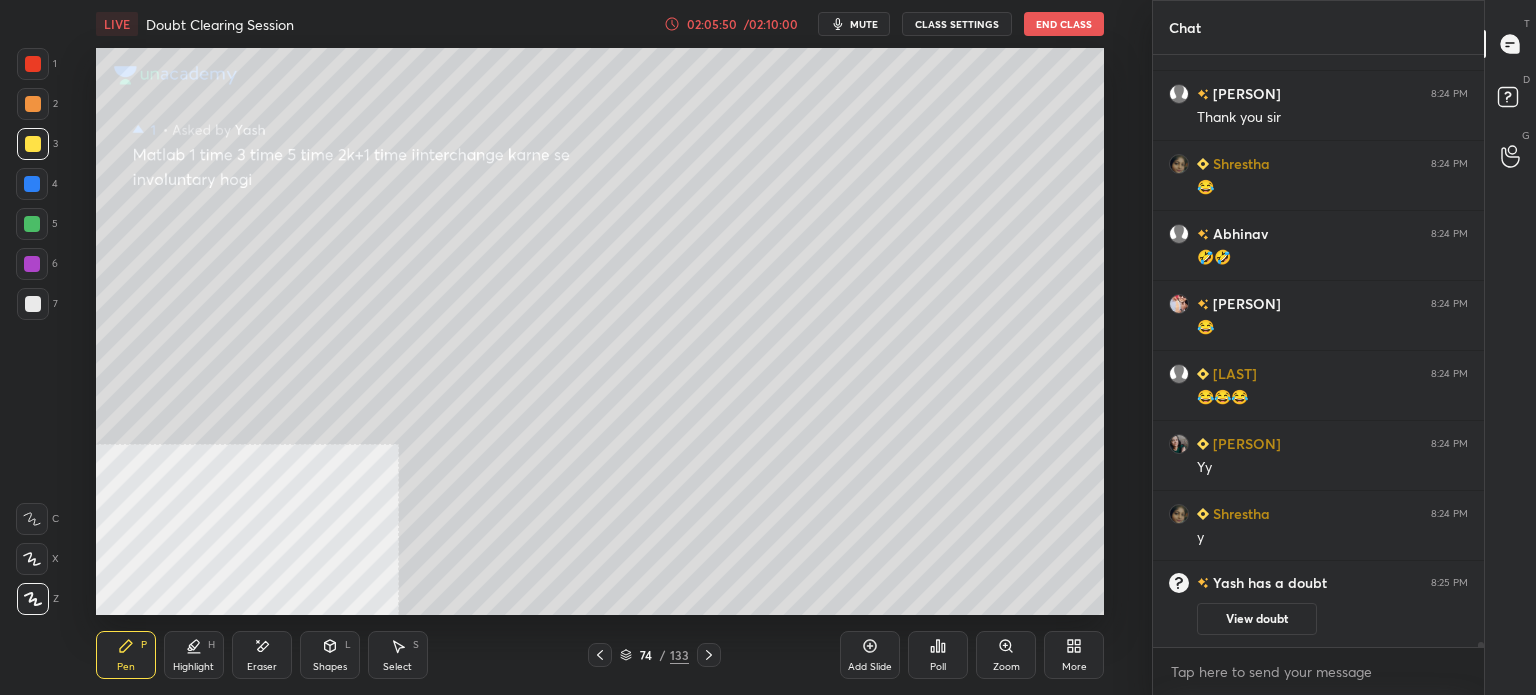 click on "Select S" at bounding box center [398, 655] 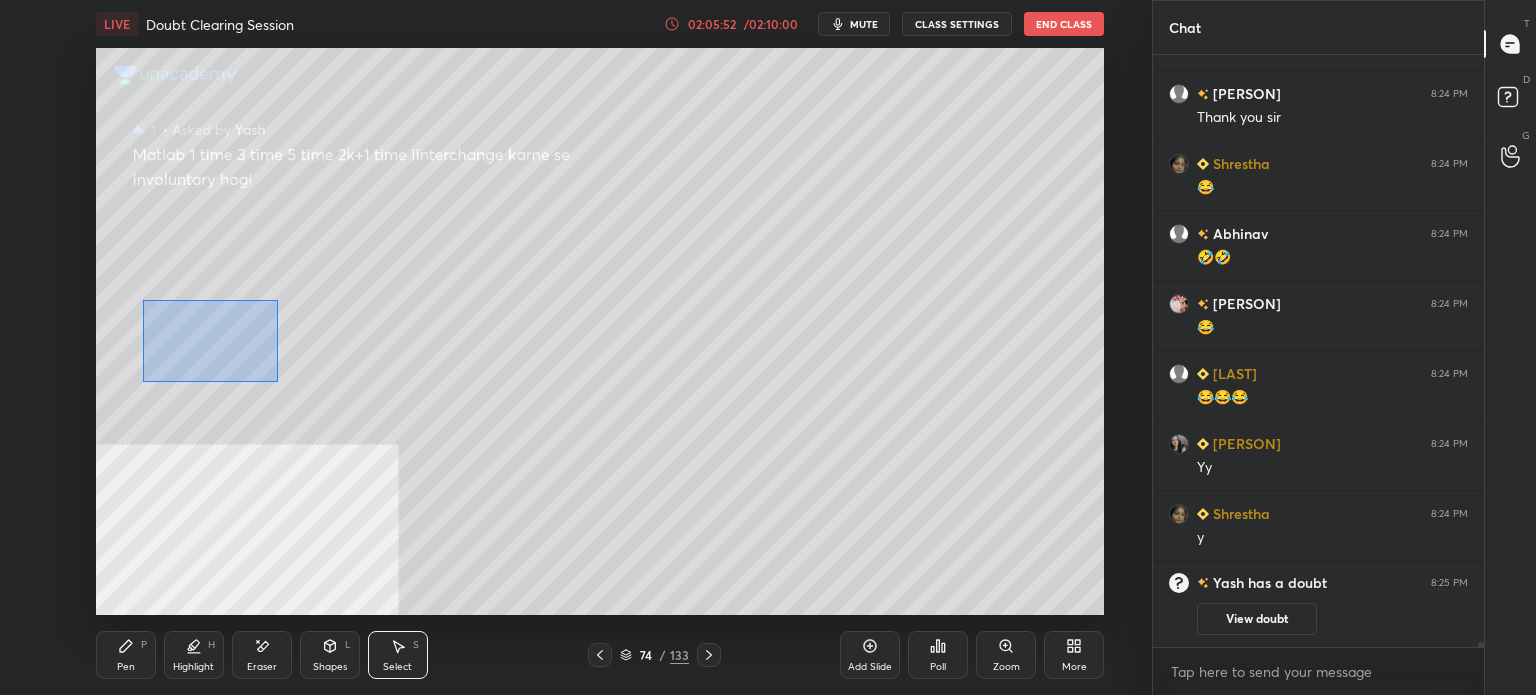 drag, startPoint x: 143, startPoint y: 299, endPoint x: 277, endPoint y: 381, distance: 157.0987 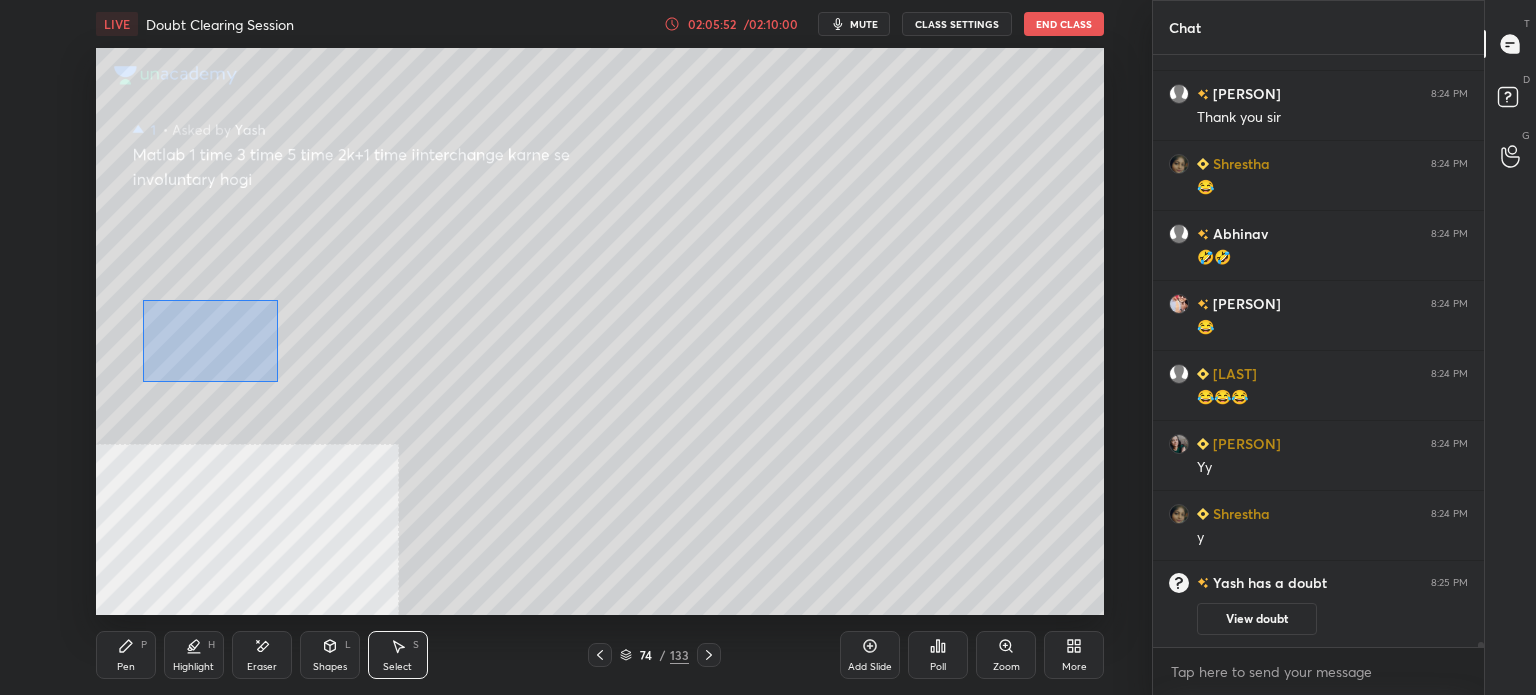 click on "0 ° Undo Copy Duplicate Duplicate to new slide Delete" at bounding box center [600, 331] 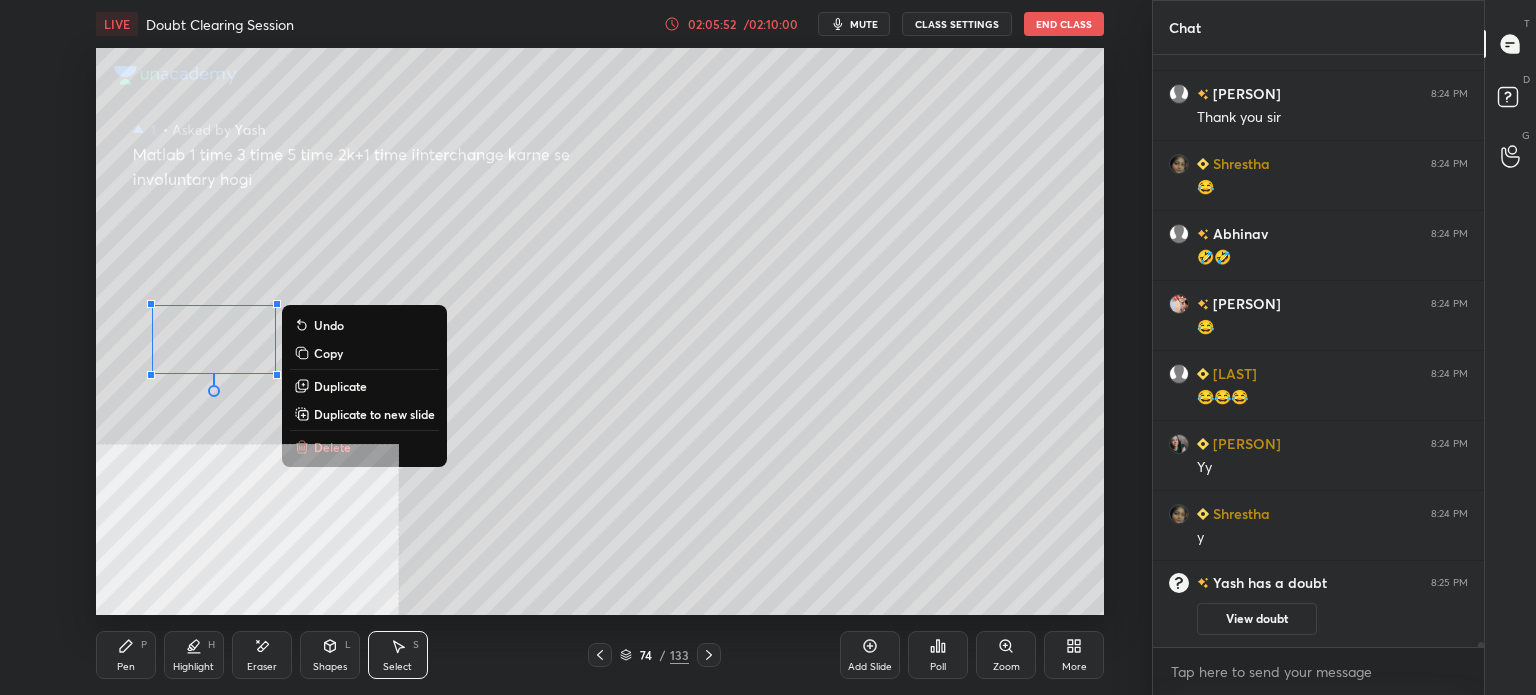 click on "Duplicate" at bounding box center [340, 386] 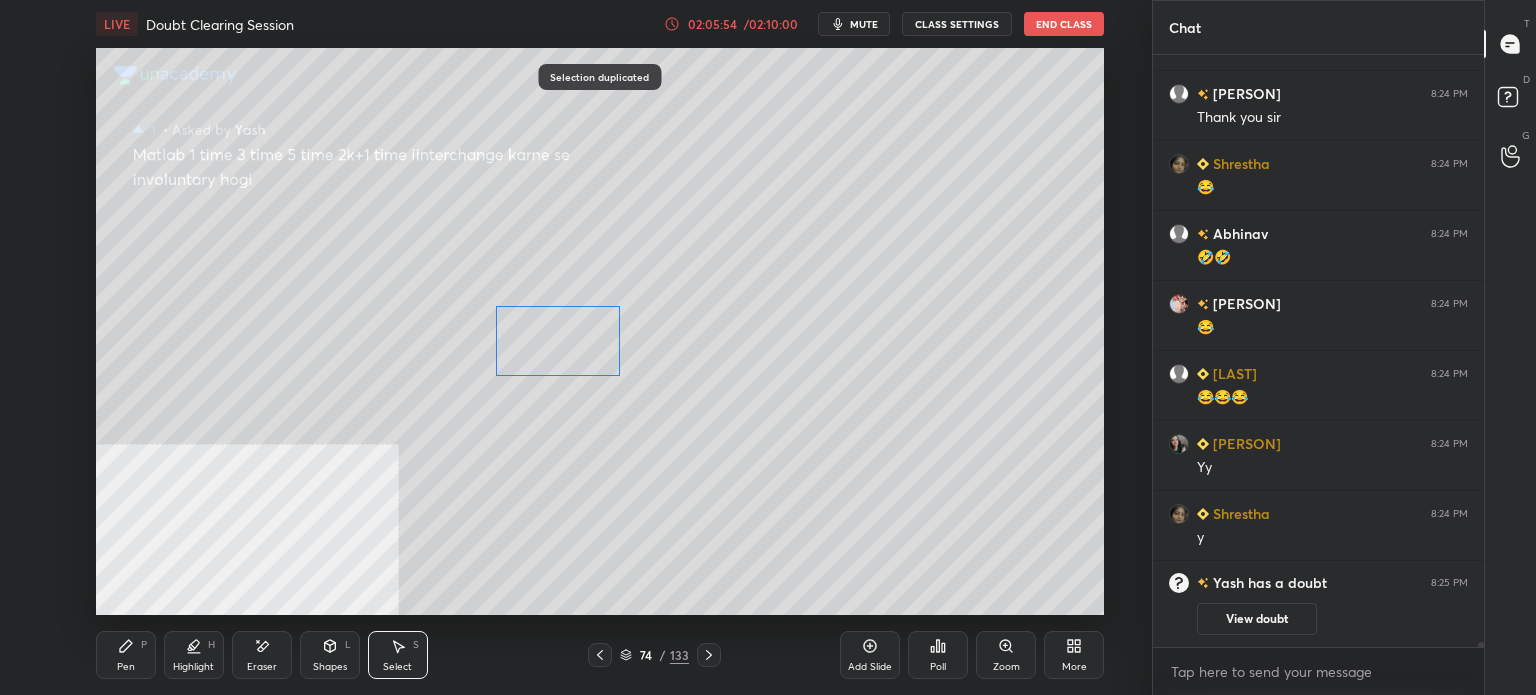 drag, startPoint x: 240, startPoint y: 366, endPoint x: 549, endPoint y: 344, distance: 309.7822 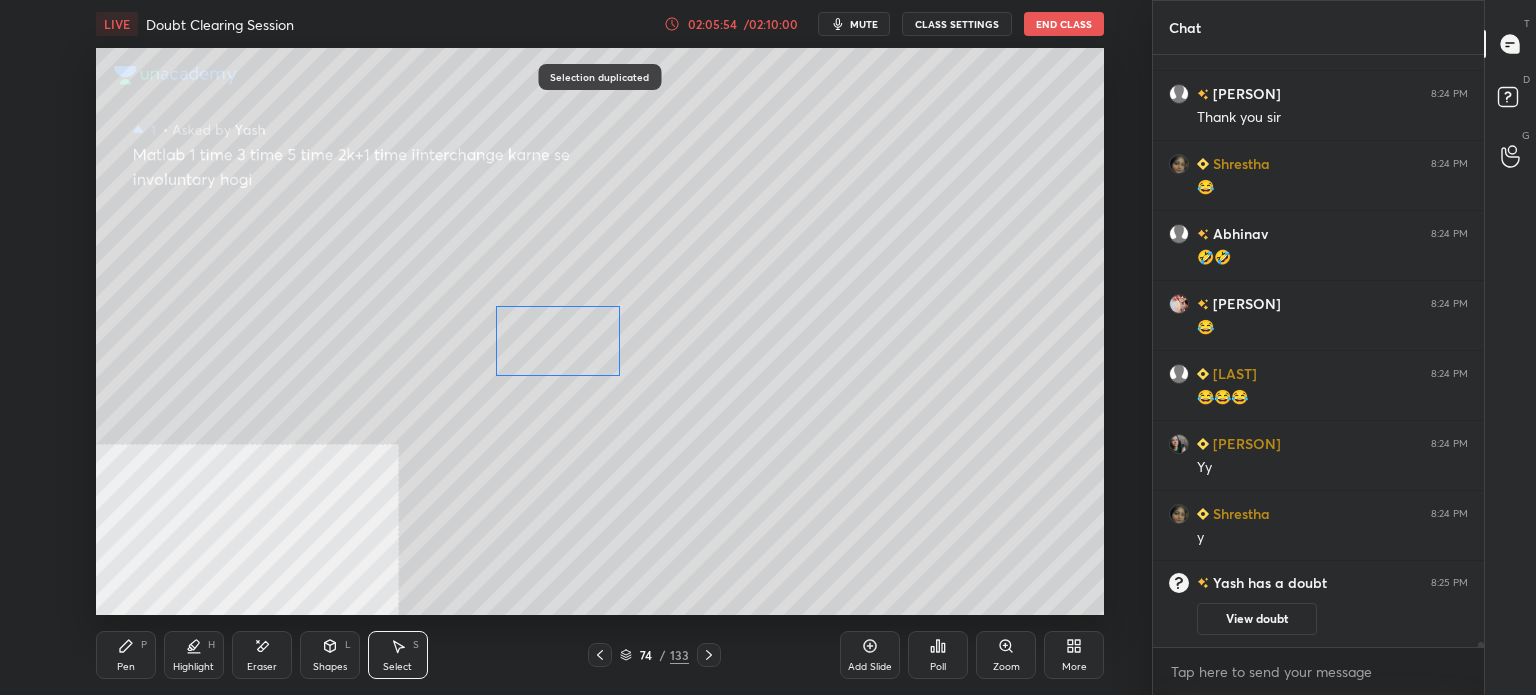 click on "0 ° Undo Copy Duplicate Duplicate to new slide Delete" at bounding box center (600, 331) 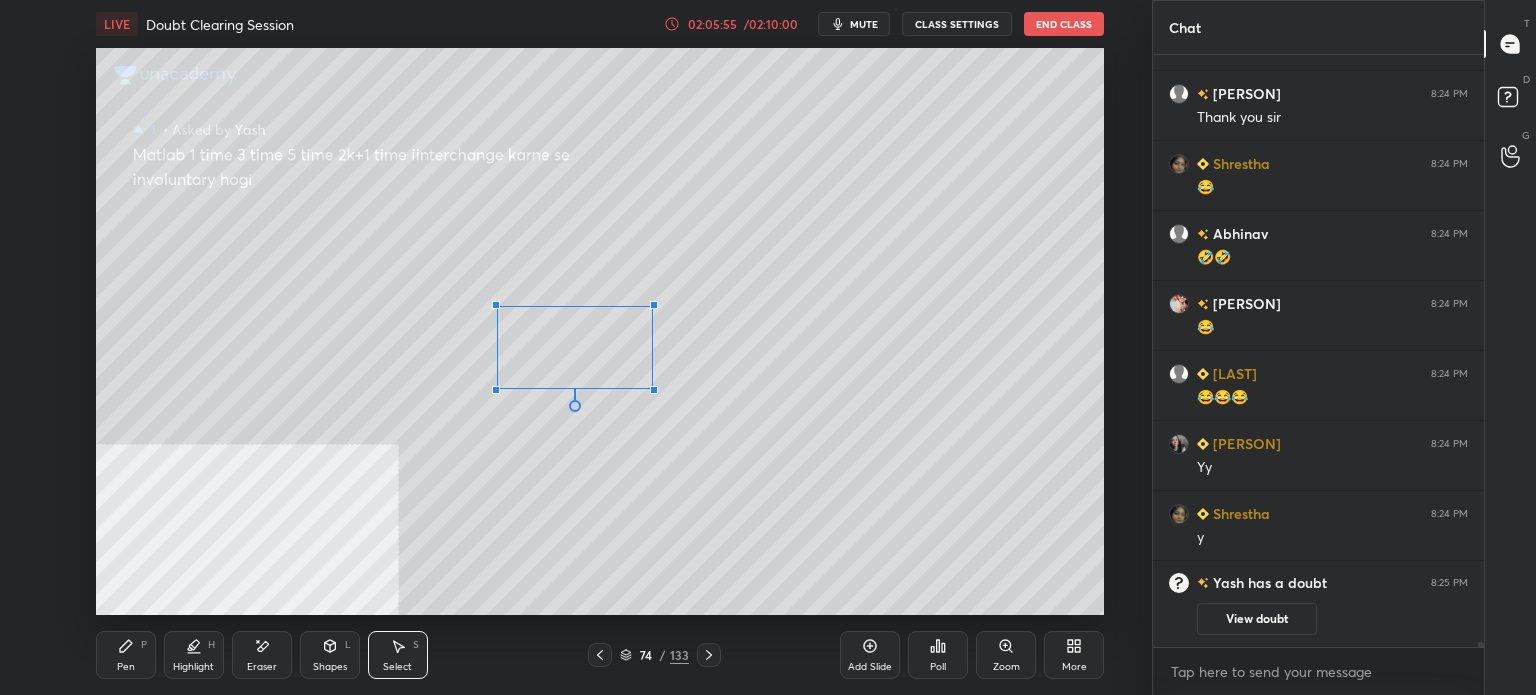 drag, startPoint x: 624, startPoint y: 377, endPoint x: 647, endPoint y: 384, distance: 24.04163 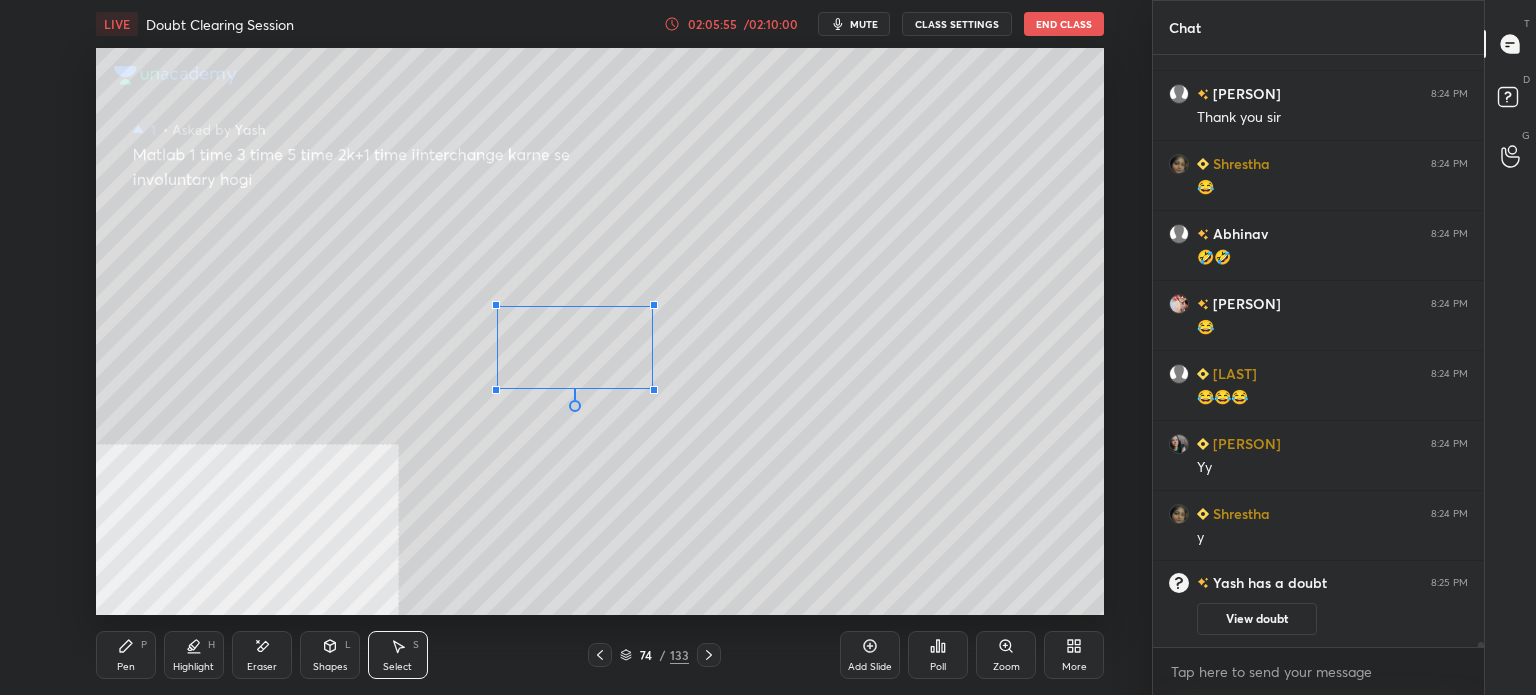click at bounding box center (654, 390) 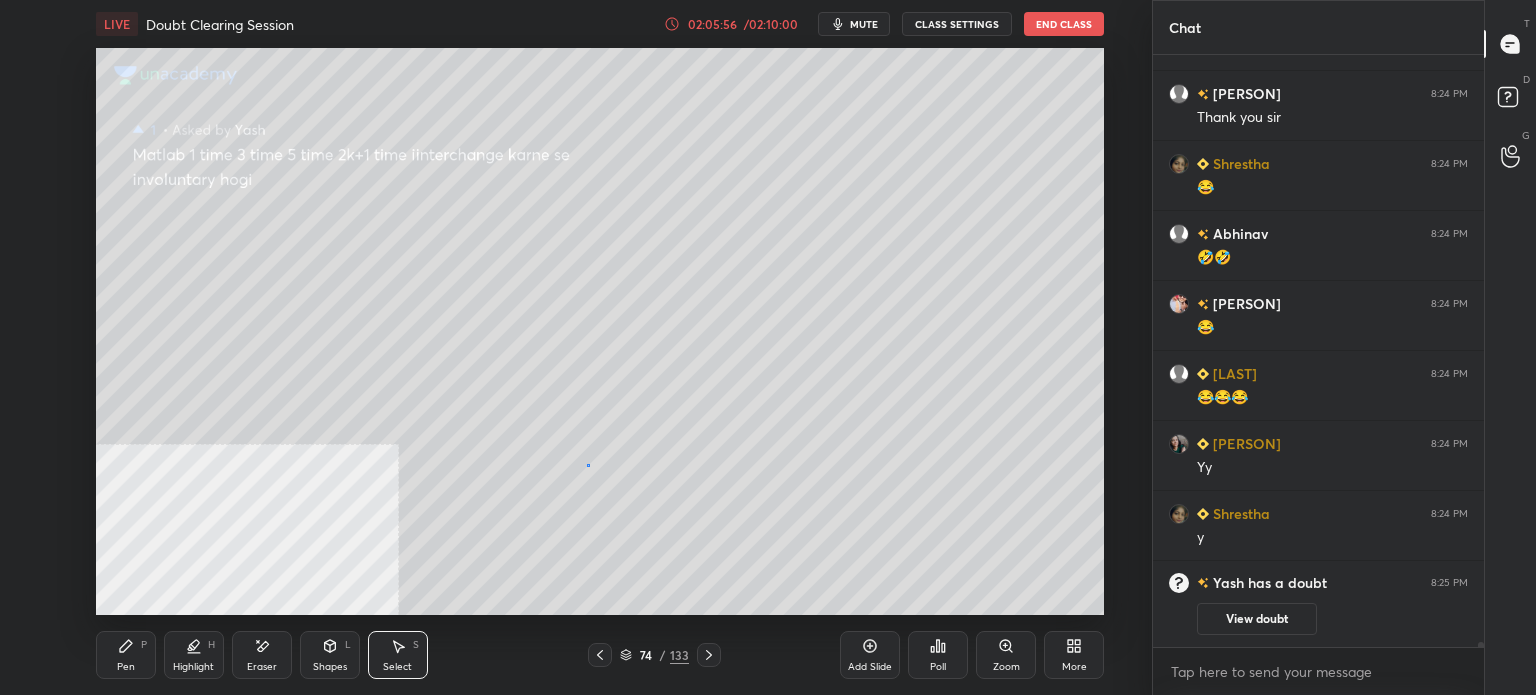 click on "0 ° Undo Copy Duplicate Duplicate to new slide Delete" at bounding box center (600, 331) 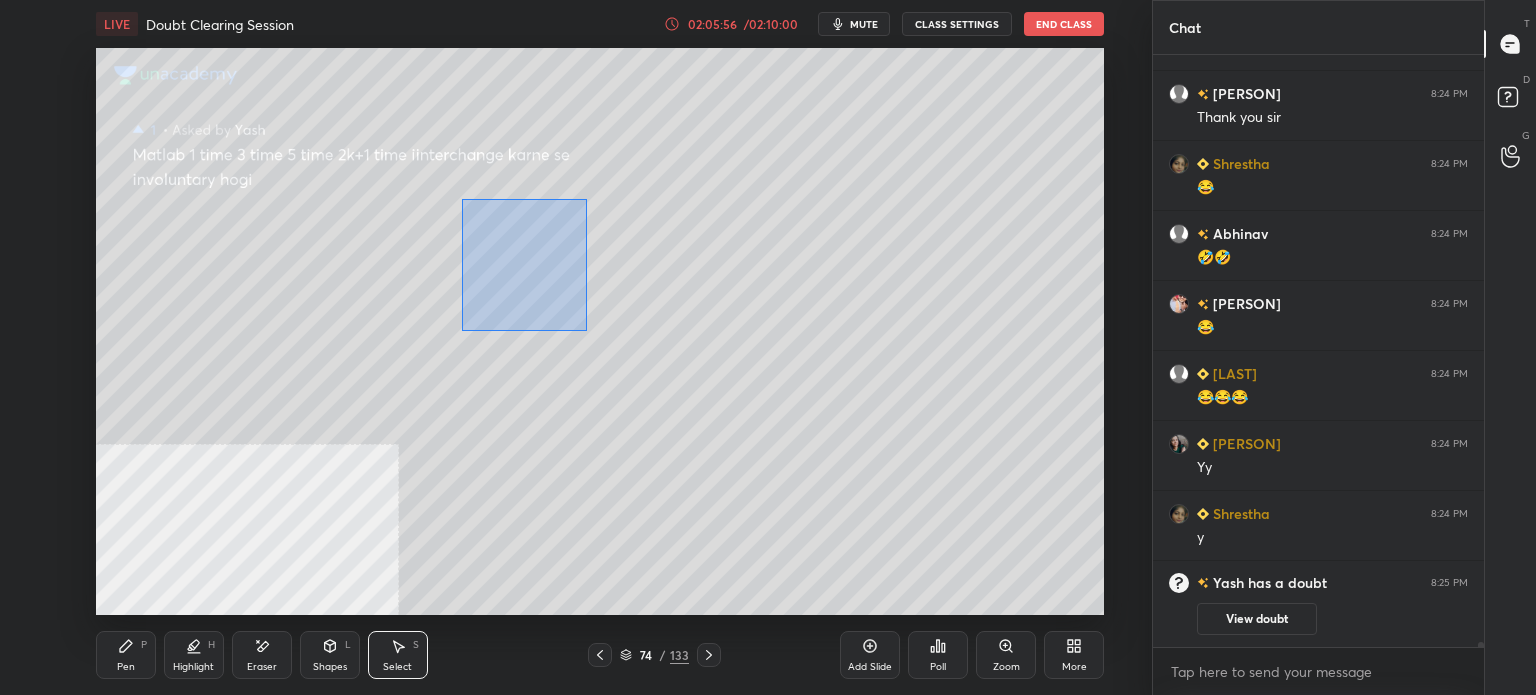 drag, startPoint x: 559, startPoint y: 306, endPoint x: 732, endPoint y: 381, distance: 188.55768 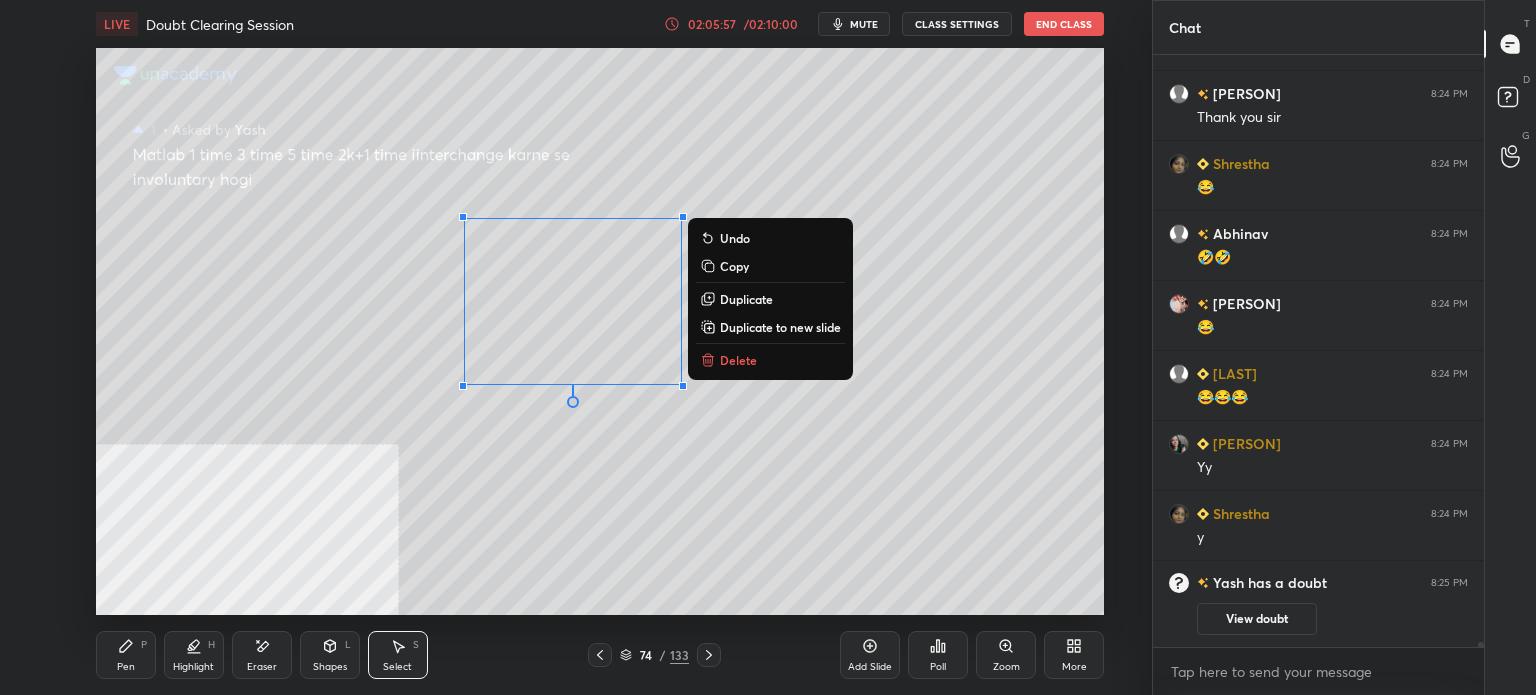 click on "Duplicate" at bounding box center [746, 299] 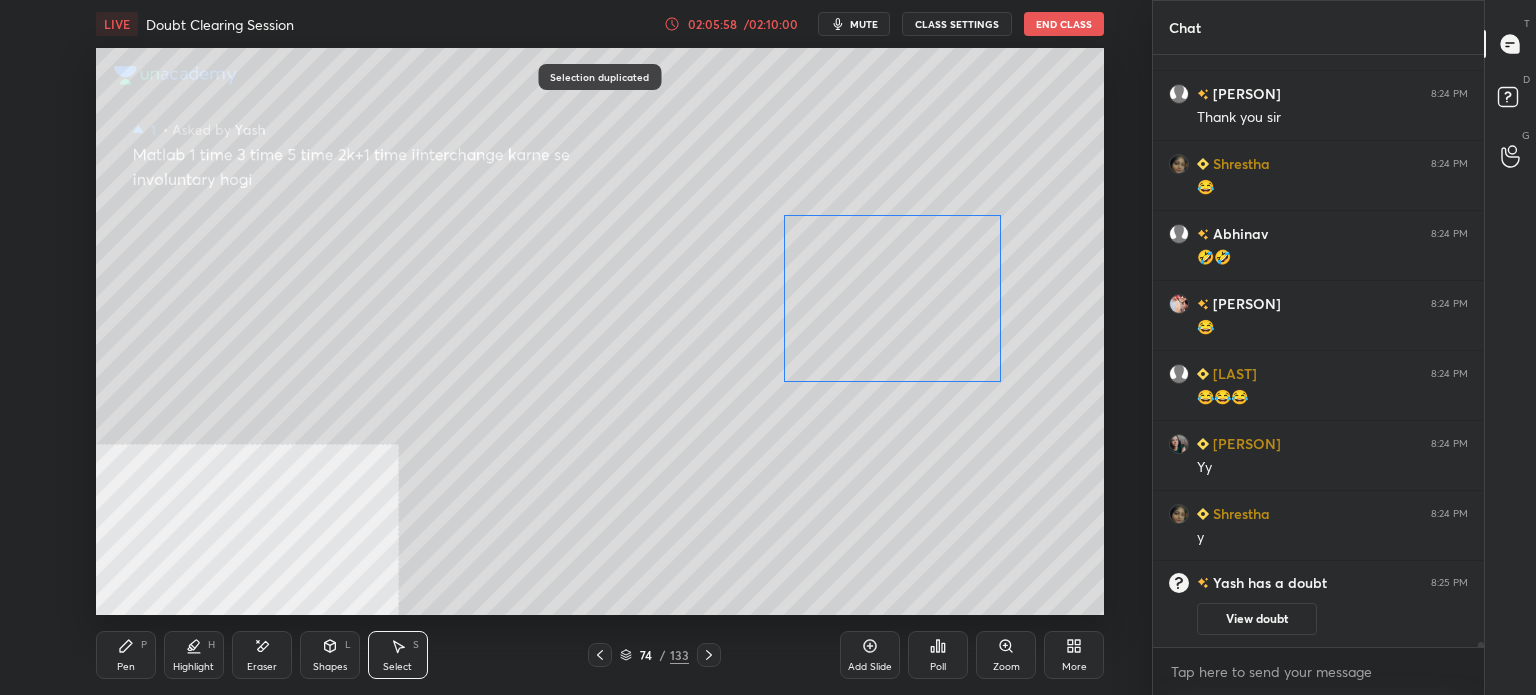drag, startPoint x: 844, startPoint y: 309, endPoint x: 838, endPoint y: 422, distance: 113.15918 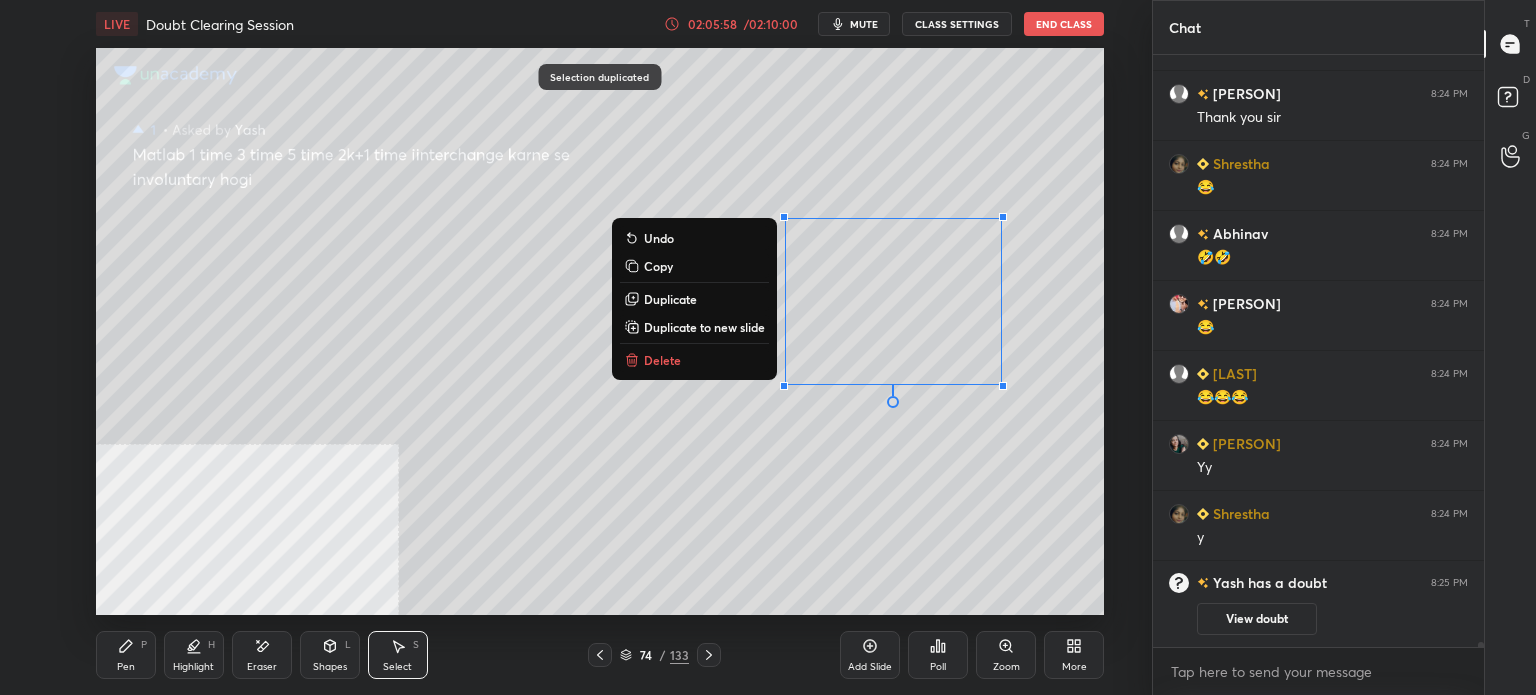 click on "0 ° Undo Copy Duplicate Duplicate to new slide Delete" at bounding box center [600, 331] 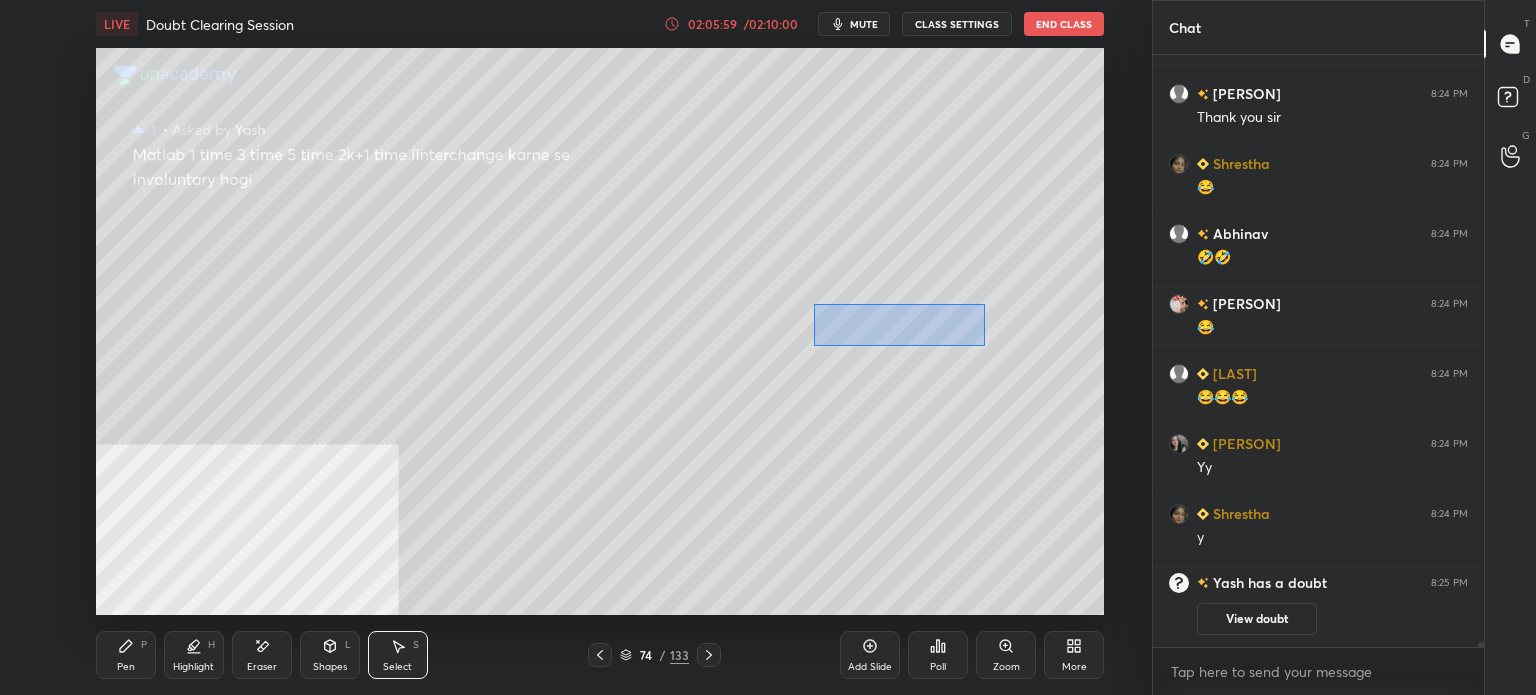 drag, startPoint x: 916, startPoint y: 332, endPoint x: 926, endPoint y: 327, distance: 11.18034 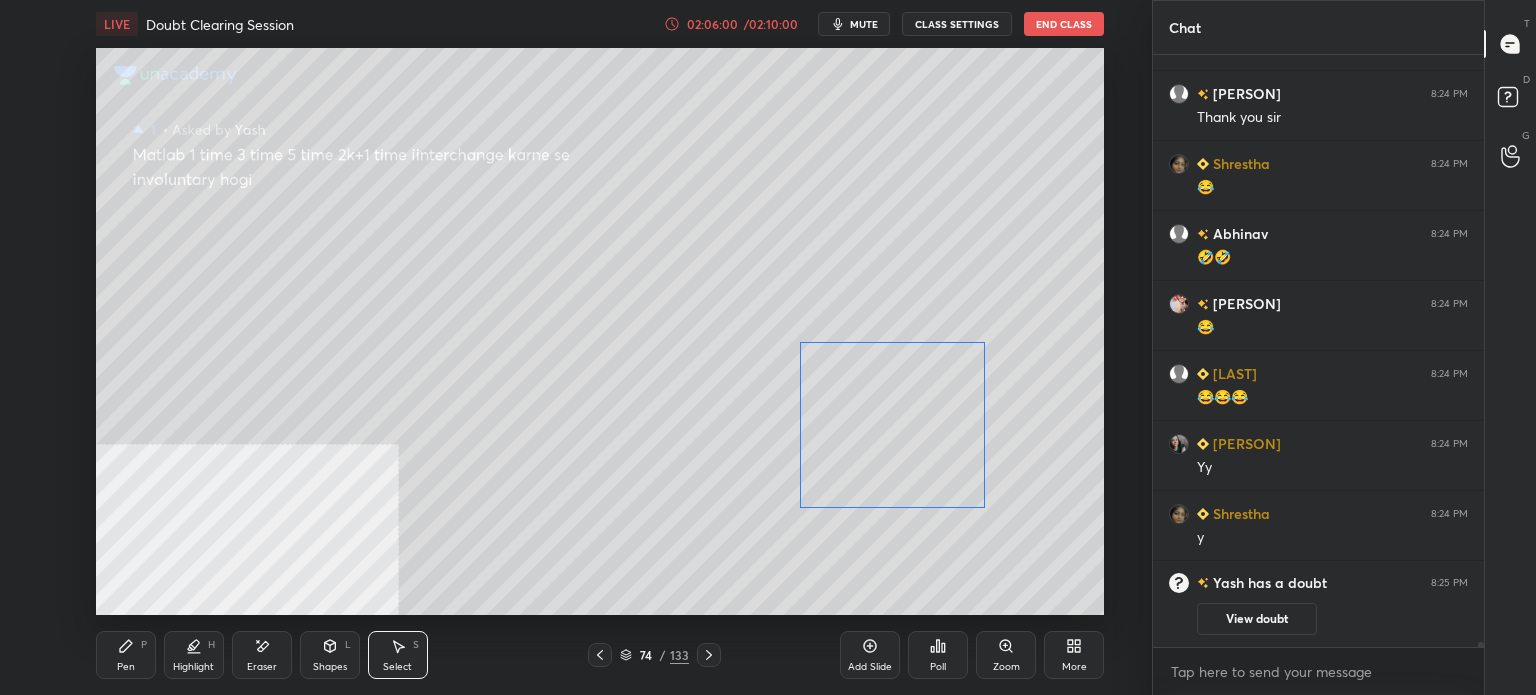 drag, startPoint x: 924, startPoint y: 327, endPoint x: 905, endPoint y: 446, distance: 120.50726 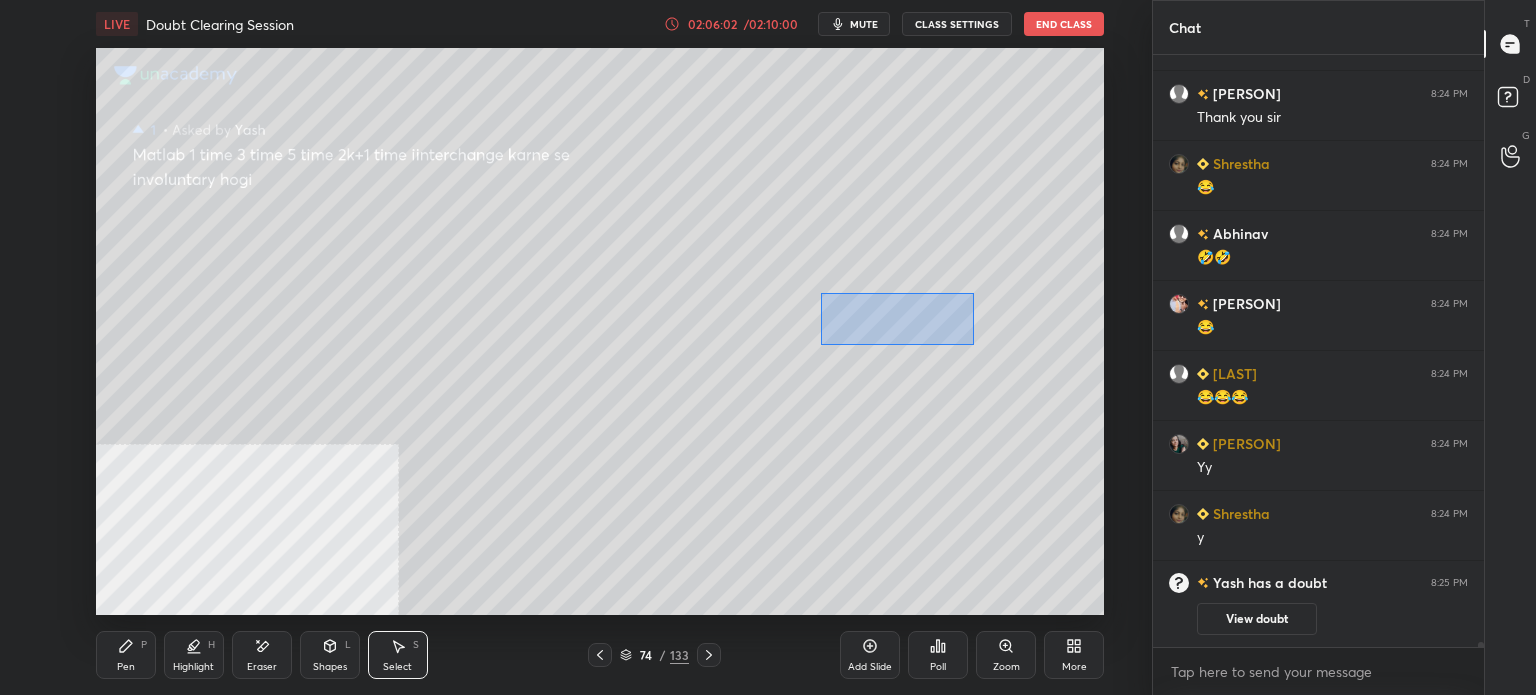 drag, startPoint x: 820, startPoint y: 293, endPoint x: 962, endPoint y: 343, distance: 150.54567 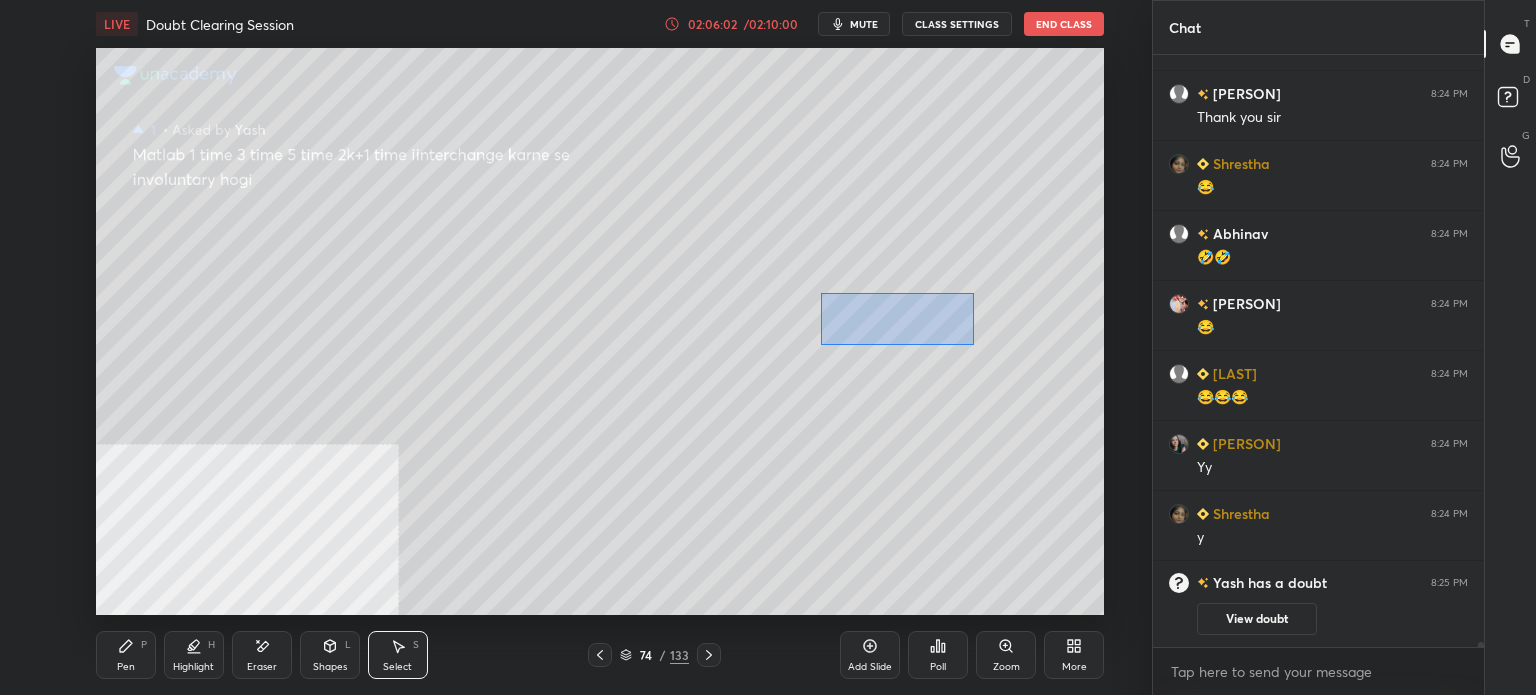 click on "0 ° Undo Copy Duplicate Duplicate to new slide Delete" at bounding box center [600, 331] 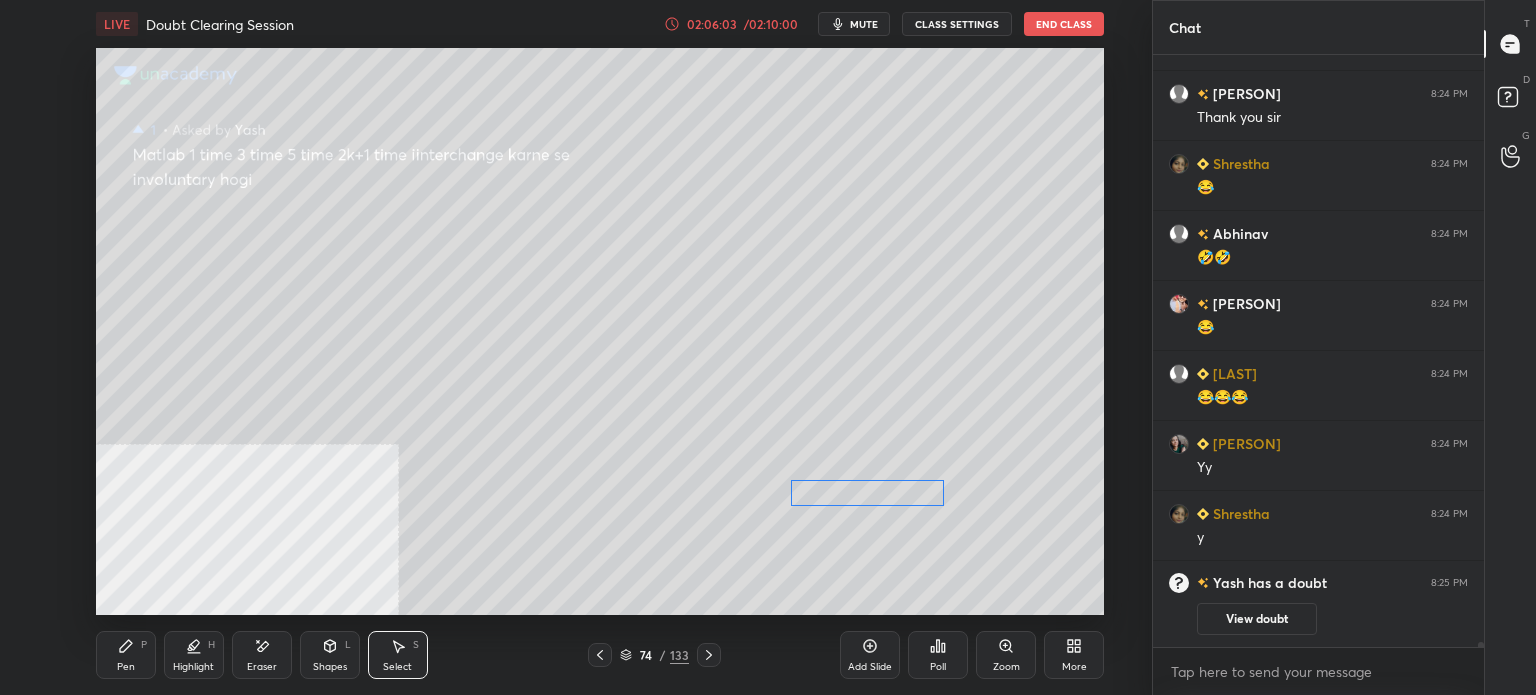 drag, startPoint x: 912, startPoint y: 321, endPoint x: 891, endPoint y: 430, distance: 111.0045 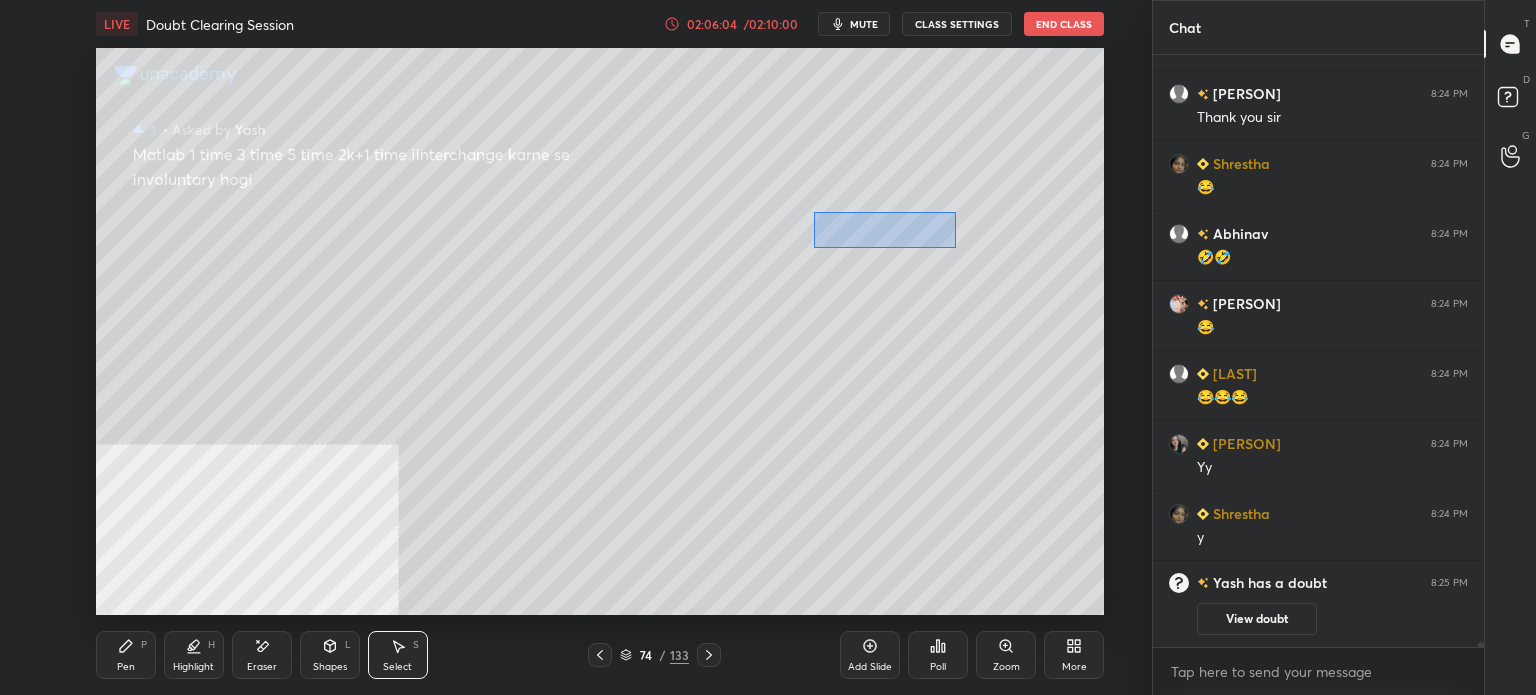drag, startPoint x: 852, startPoint y: 234, endPoint x: 933, endPoint y: 248, distance: 82.20097 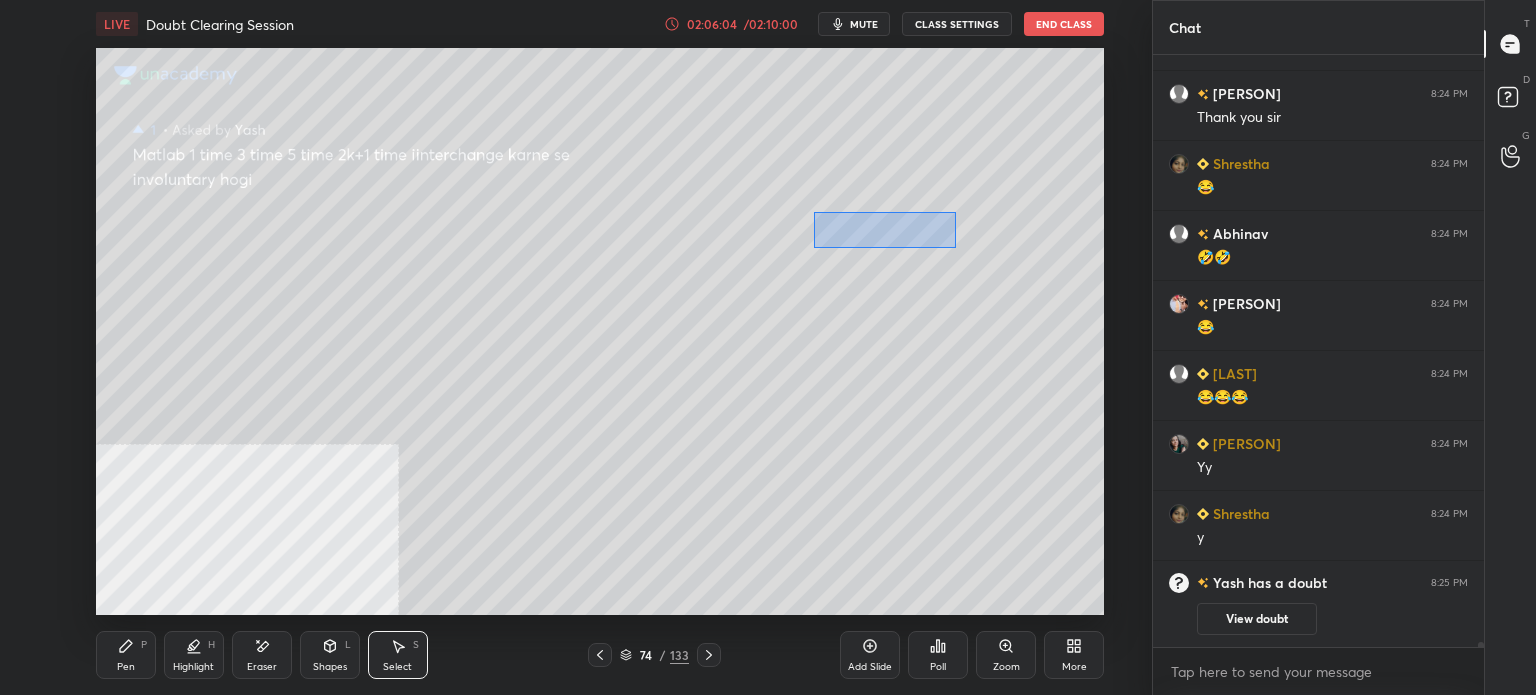 click on "0 ° Undo Copy Duplicate Duplicate to new slide Delete" at bounding box center (600, 331) 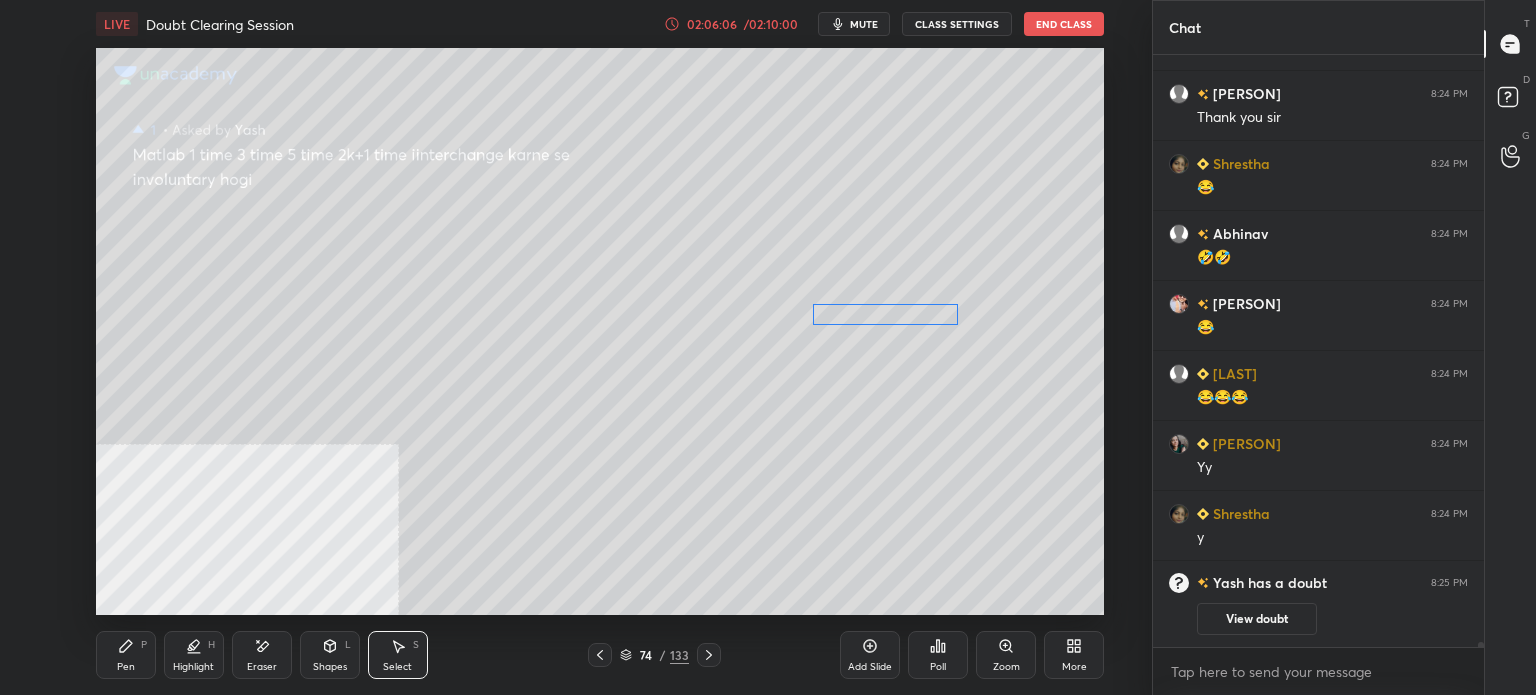 drag, startPoint x: 888, startPoint y: 231, endPoint x: 827, endPoint y: 409, distance: 188.16217 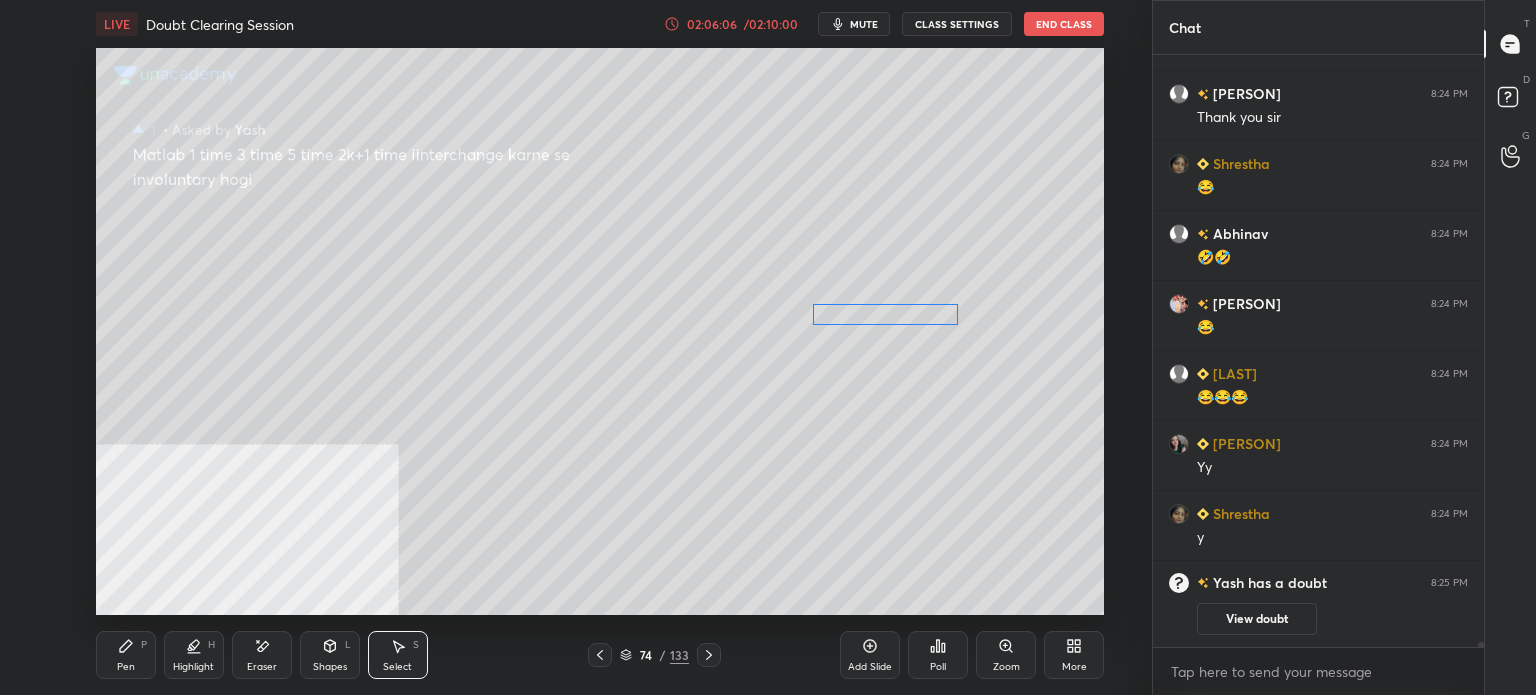 click on "0 ° Undo Copy Duplicate Duplicate to new slide Delete" at bounding box center (600, 331) 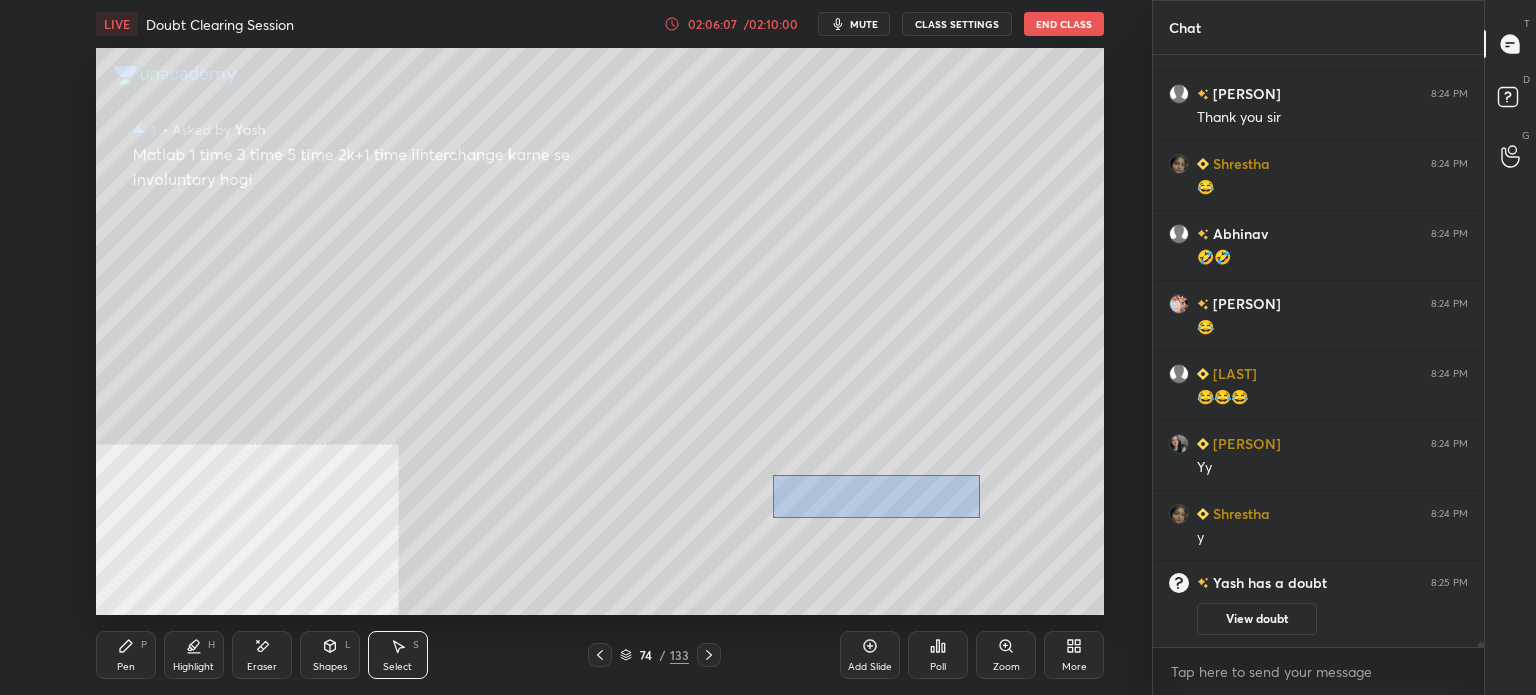 drag, startPoint x: 922, startPoint y: 506, endPoint x: 984, endPoint y: 520, distance: 63.560993 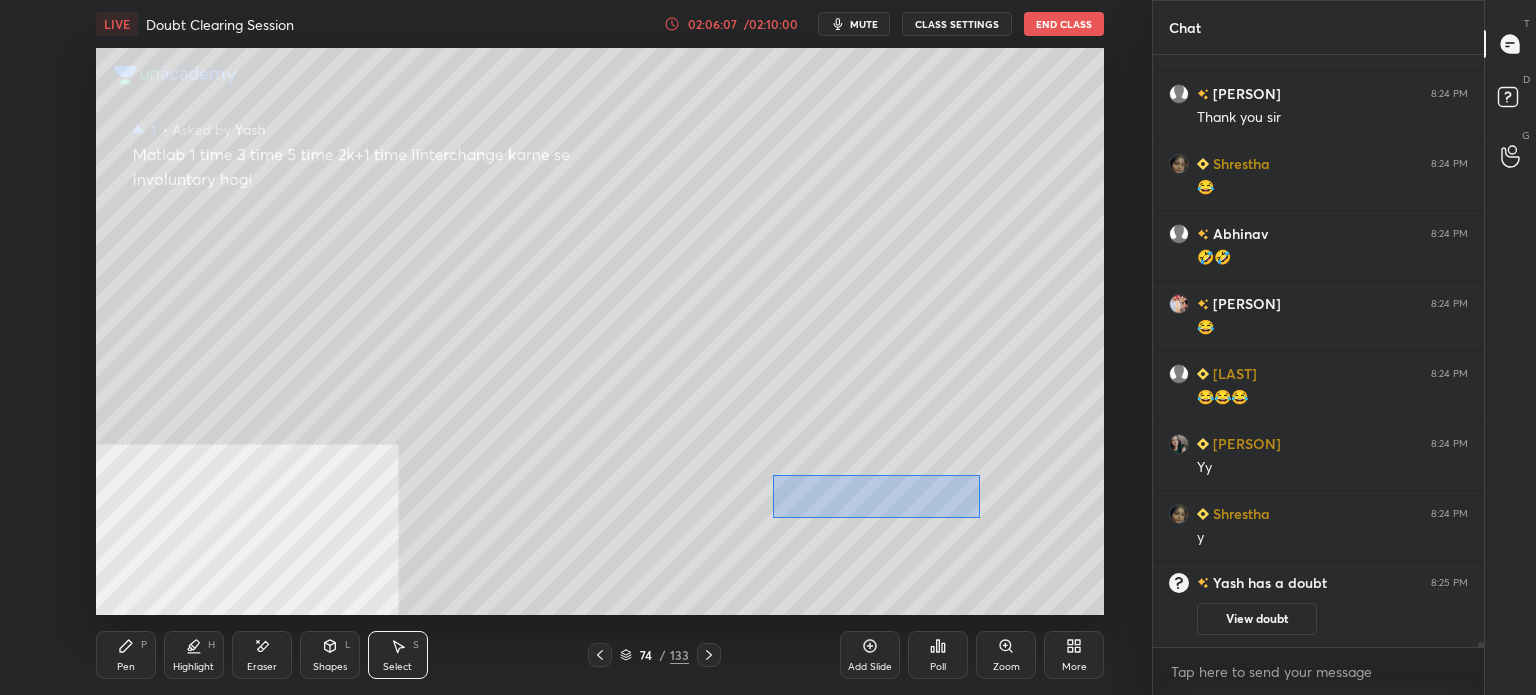 click on "0 ° Undo Copy Duplicate Duplicate to new slide Delete" at bounding box center (600, 331) 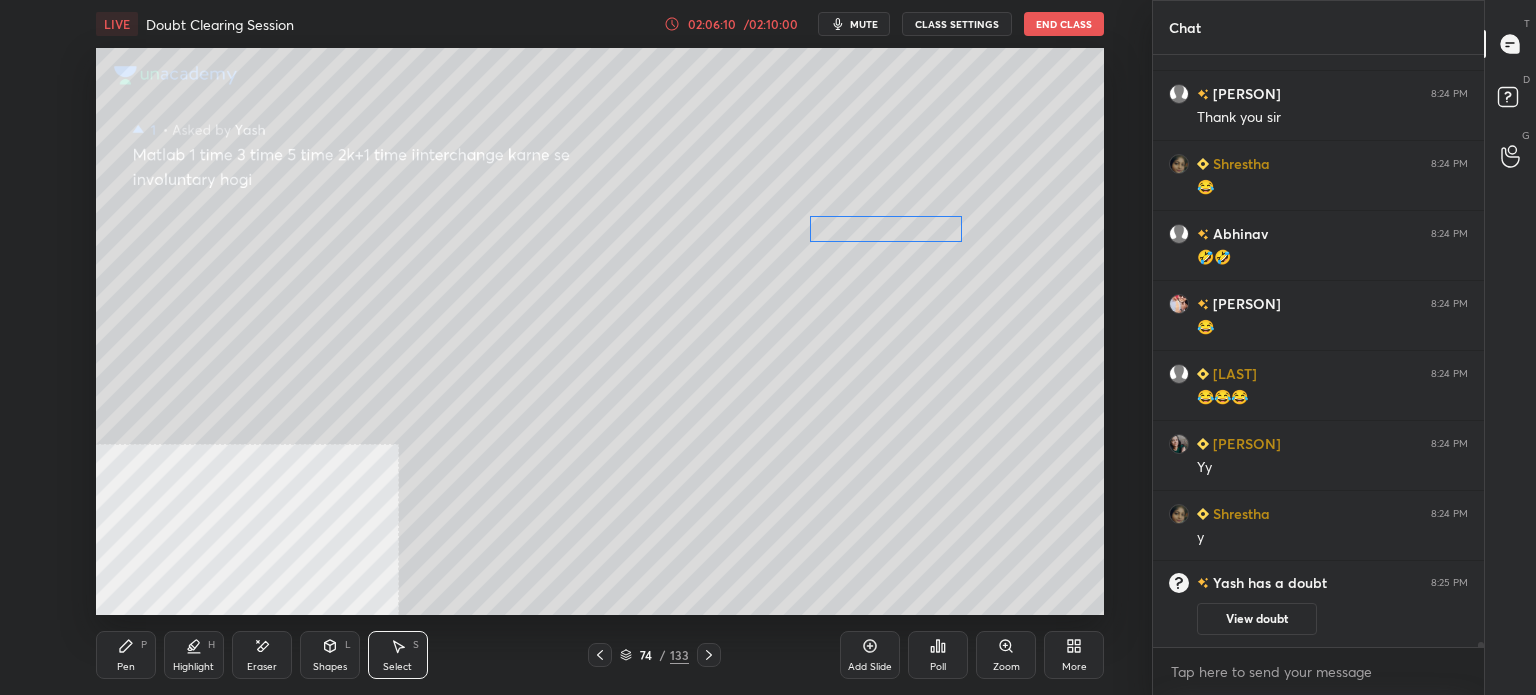 drag, startPoint x: 889, startPoint y: 495, endPoint x: 905, endPoint y: 238, distance: 257.49756 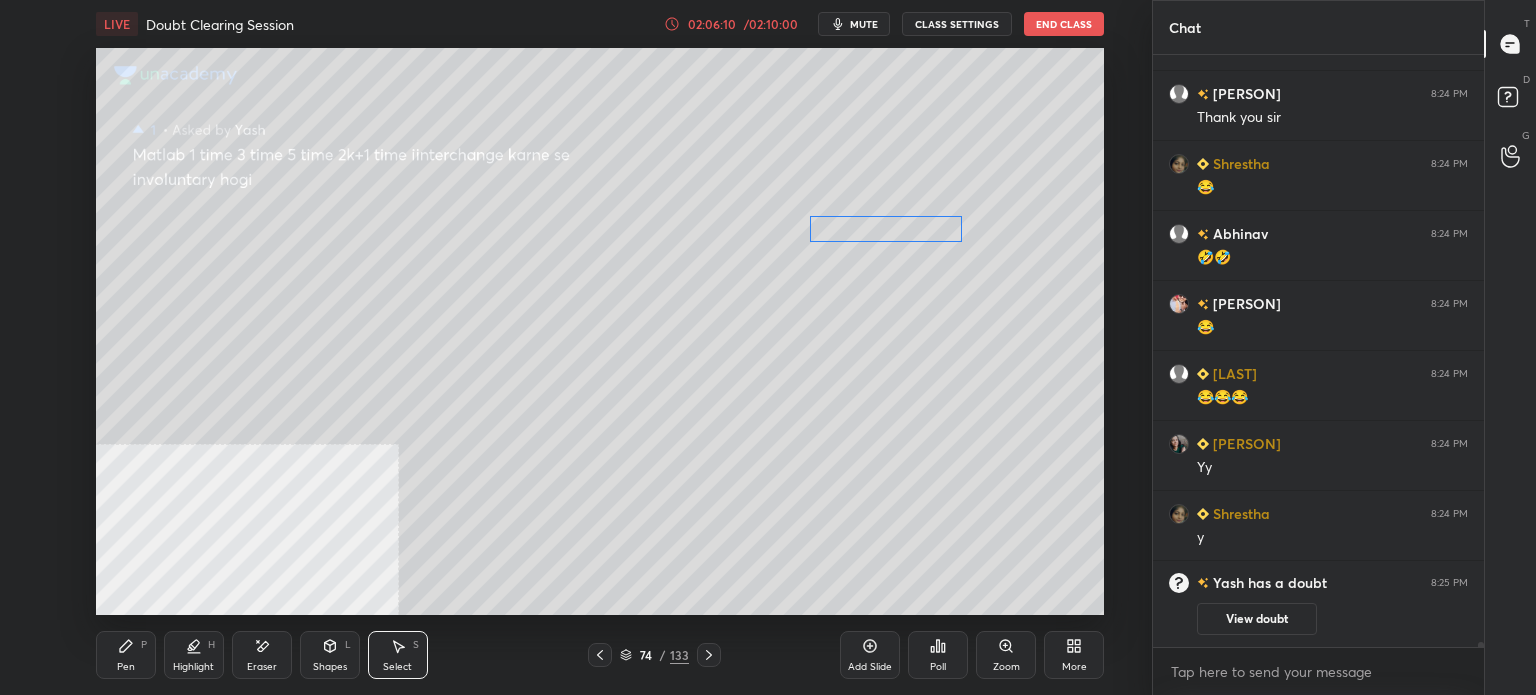 click on "0 ° Undo Copy Duplicate Duplicate to new slide Delete" at bounding box center [600, 331] 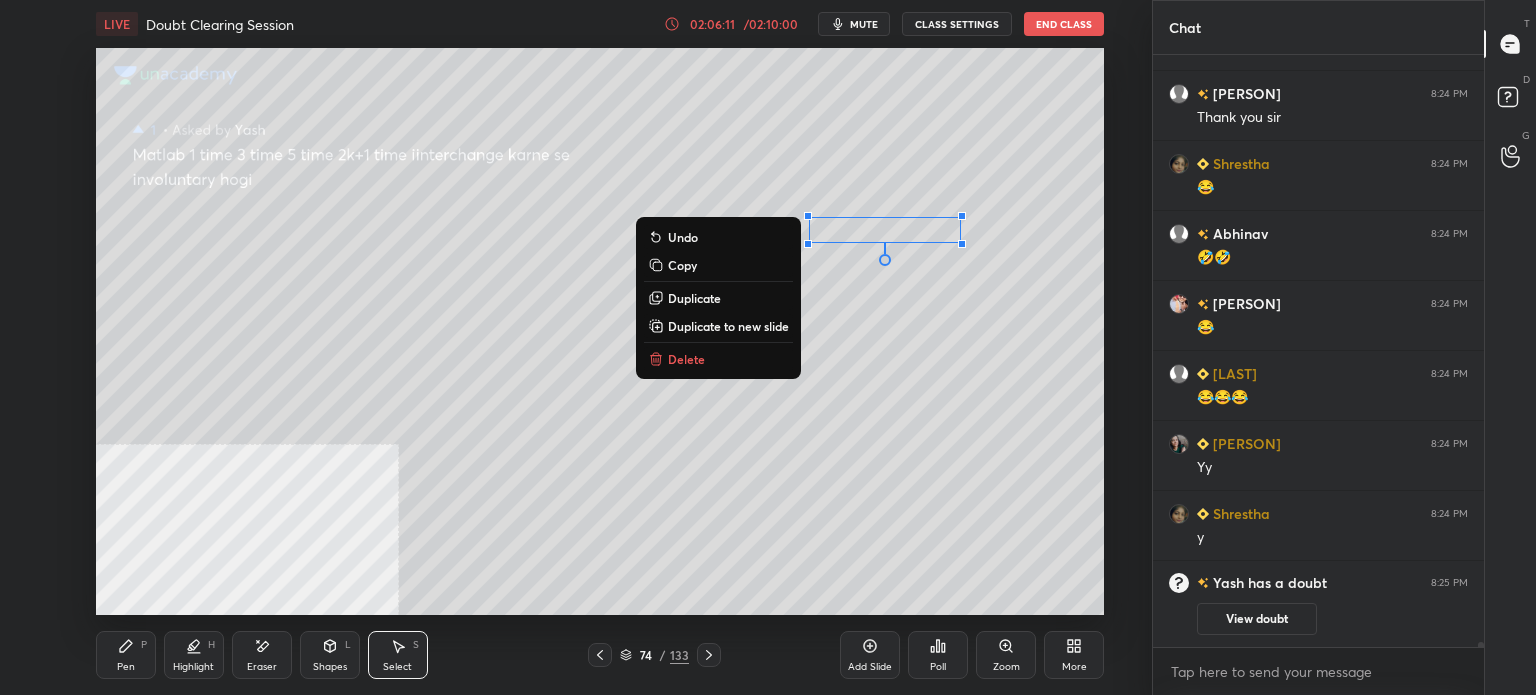 drag, startPoint x: 136, startPoint y: 643, endPoint x: 178, endPoint y: 621, distance: 47.41308 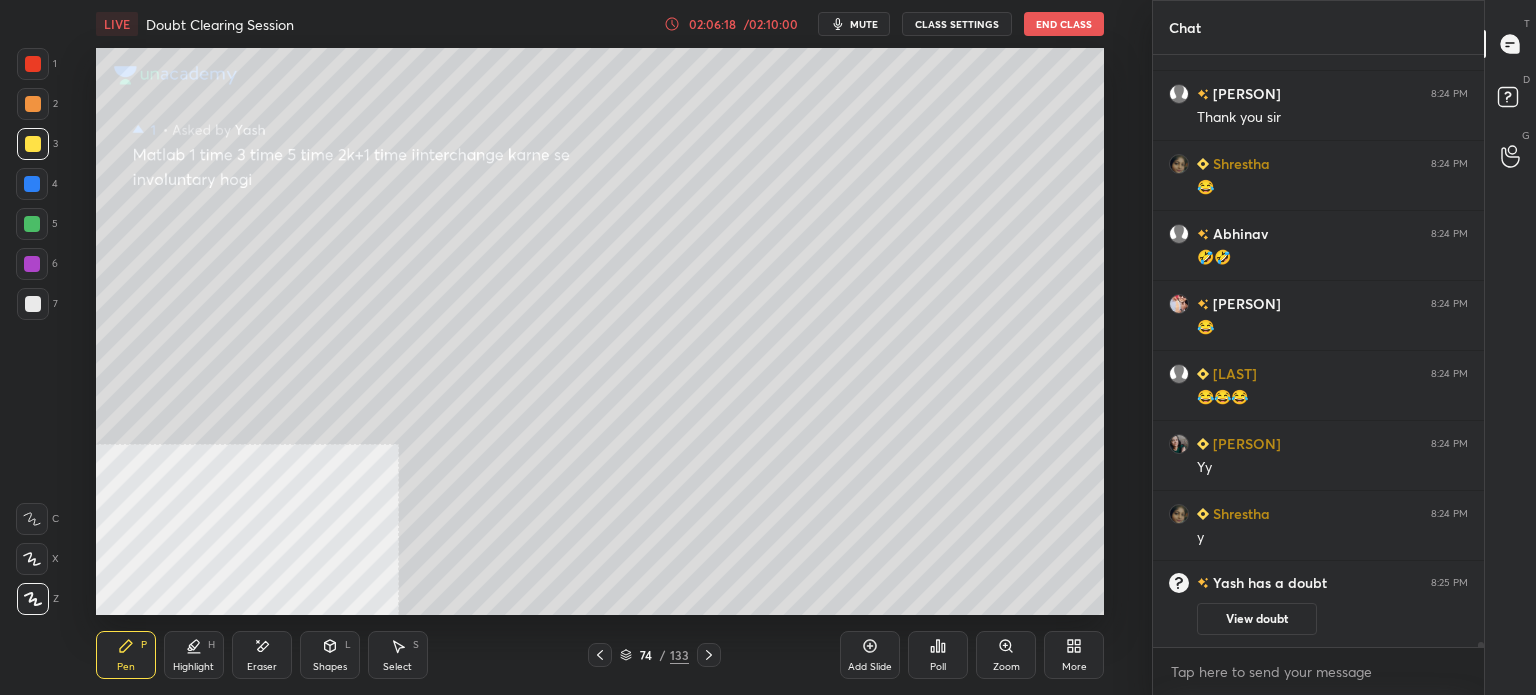 drag, startPoint x: 410, startPoint y: 652, endPoint x: 473, endPoint y: 615, distance: 73.061615 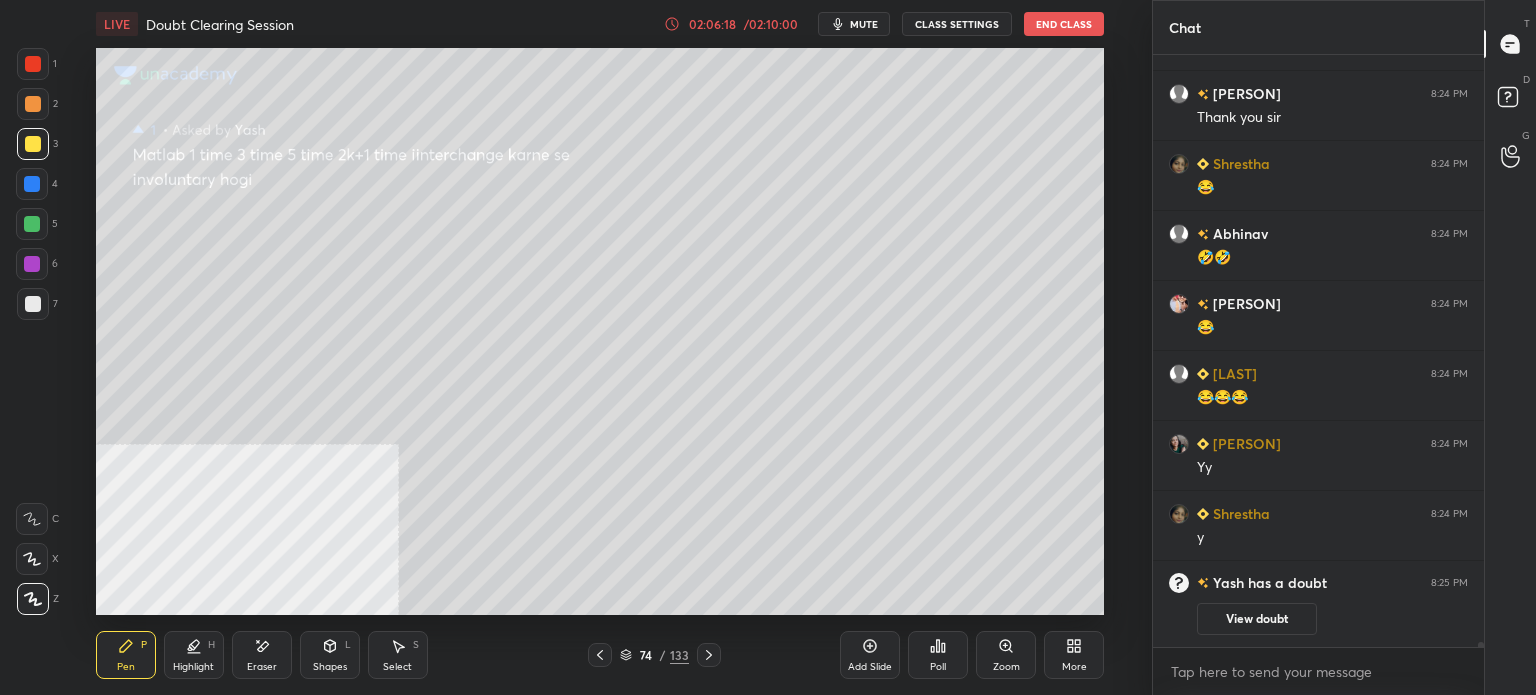 click on "Select S" at bounding box center [398, 655] 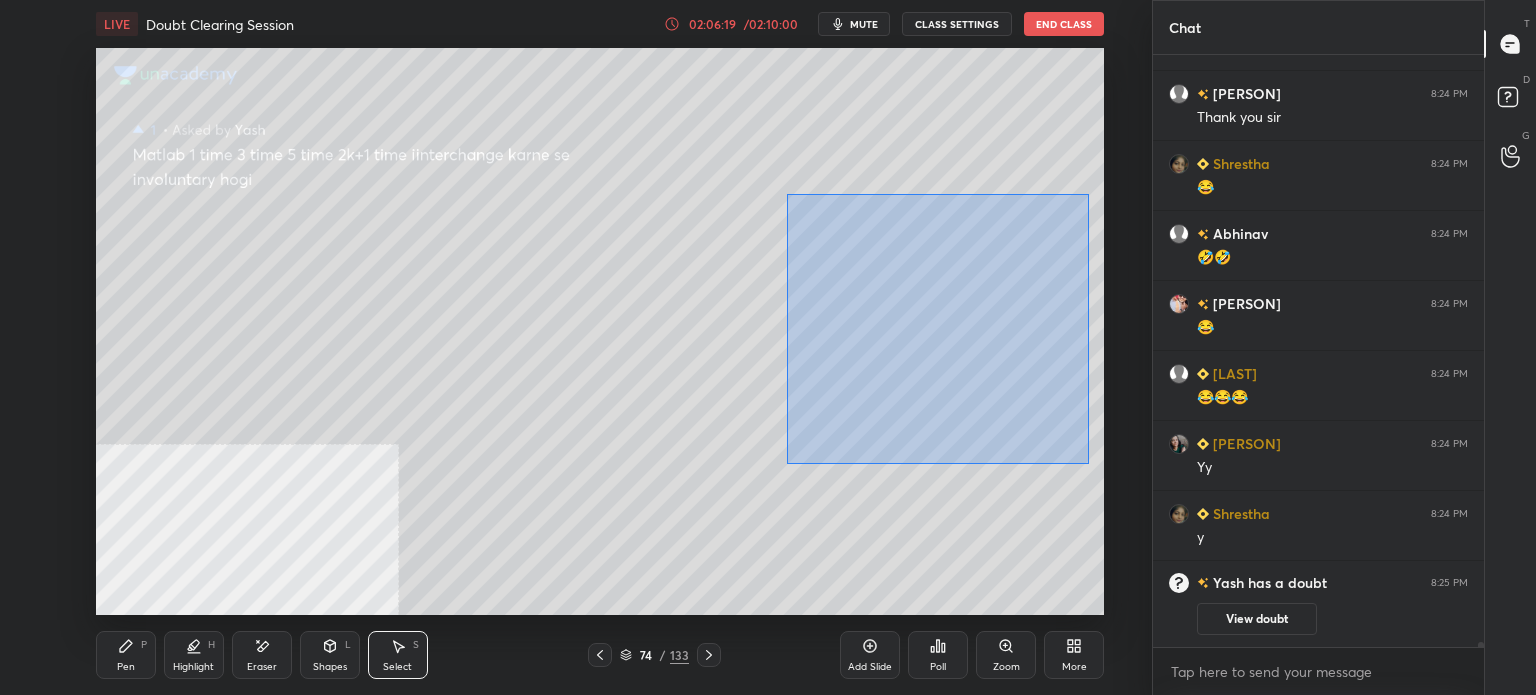 drag, startPoint x: 819, startPoint y: 249, endPoint x: 1033, endPoint y: 407, distance: 266.0075 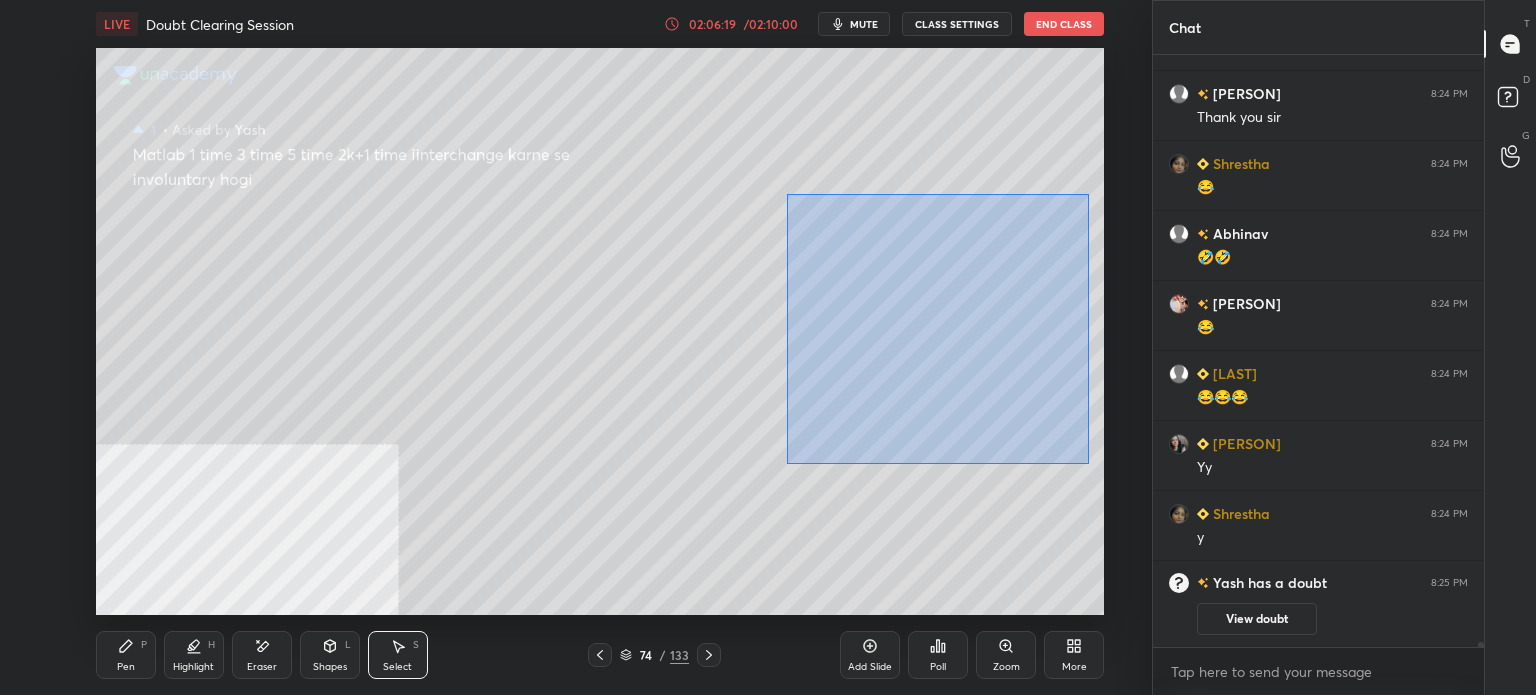click on "0 ° Undo Copy Duplicate Duplicate to new slide Delete Setting up your live class Poll for   secs No correct answer Start poll" at bounding box center (600, 331) 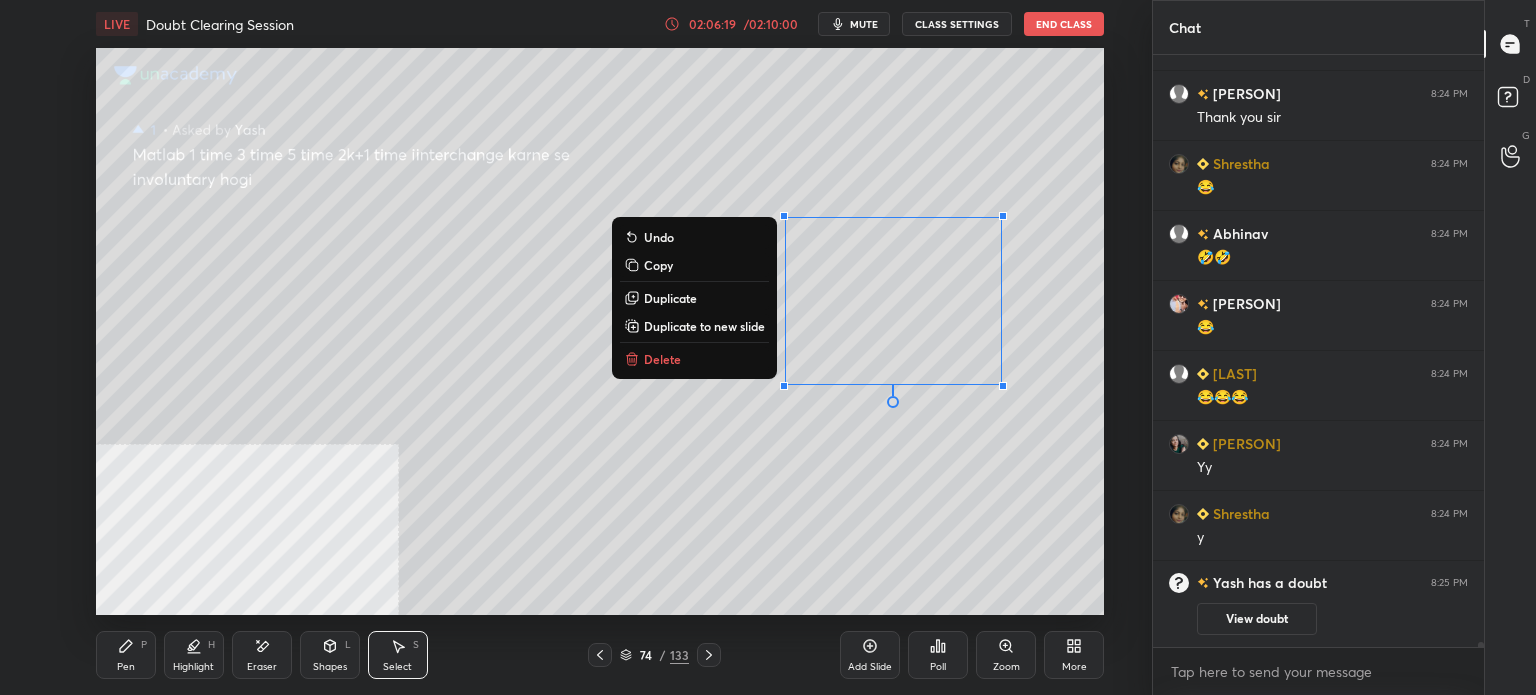 click on "Duplicate" at bounding box center [694, 298] 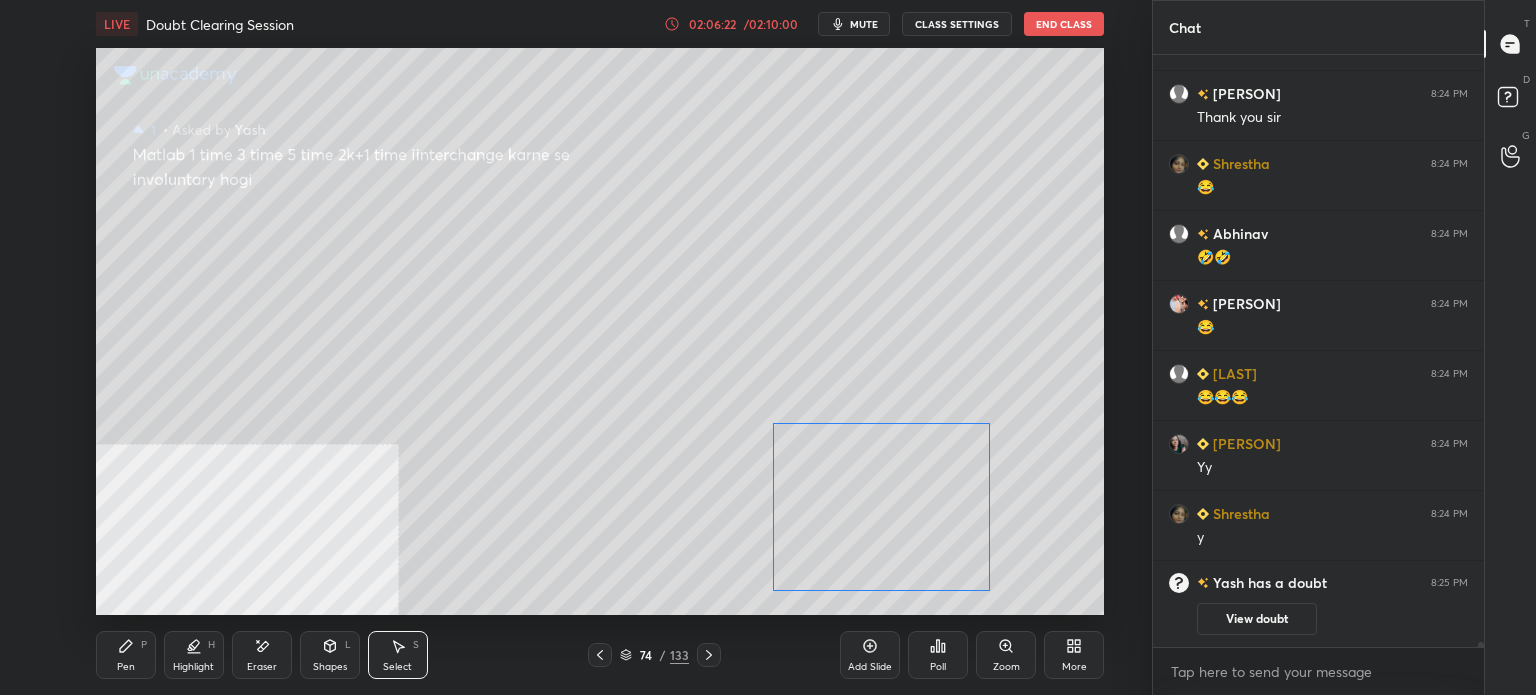 drag, startPoint x: 891, startPoint y: 317, endPoint x: 793, endPoint y: 503, distance: 210.23796 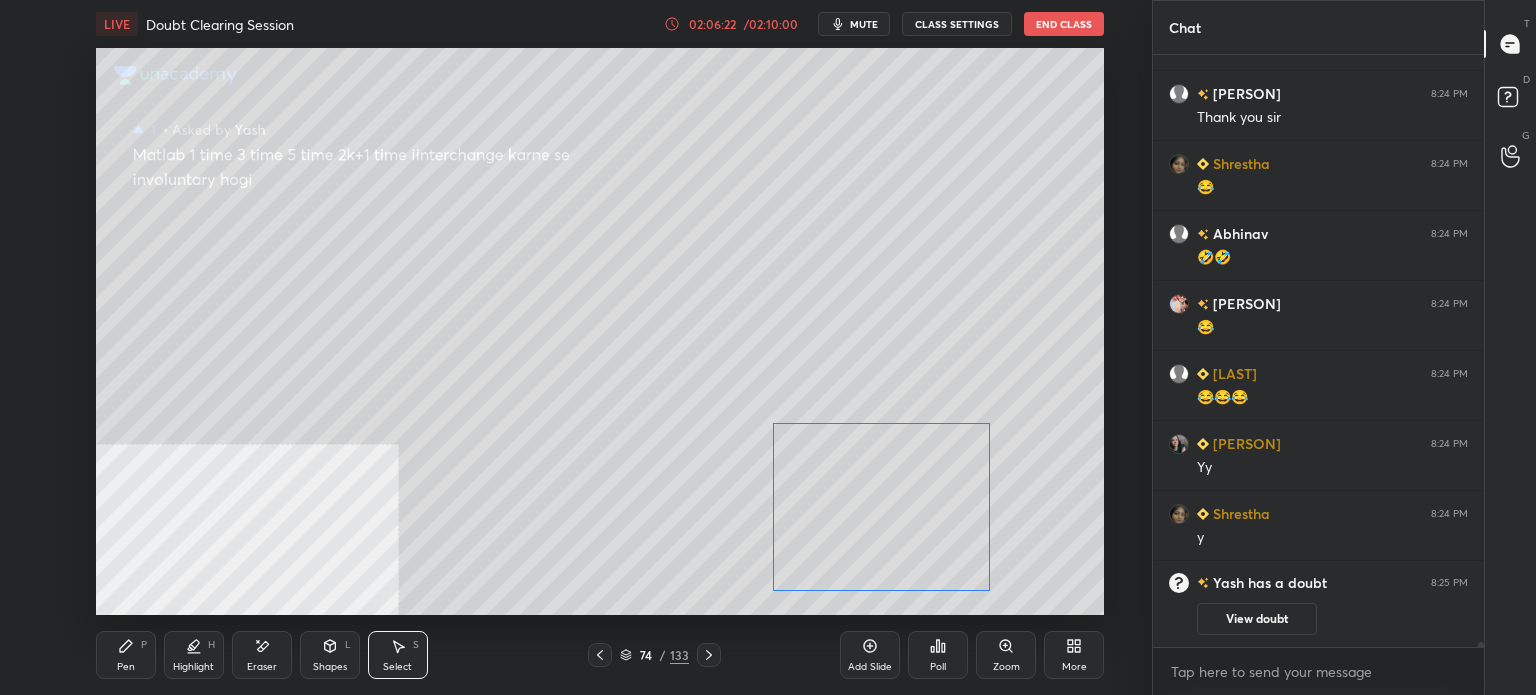 click on "0 ° Undo Copy Duplicate Duplicate to new slide Delete" at bounding box center [600, 331] 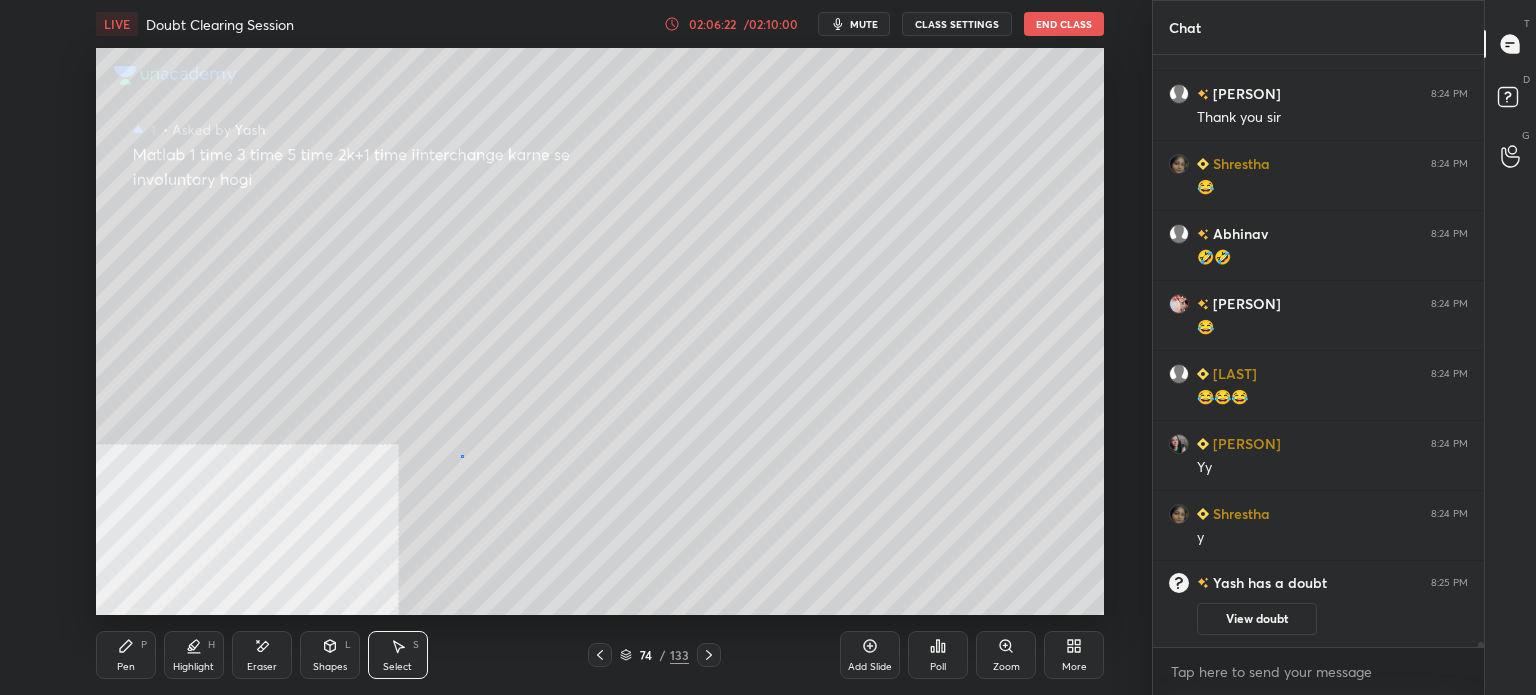 drag, startPoint x: 461, startPoint y: 455, endPoint x: 503, endPoint y: 464, distance: 42.953465 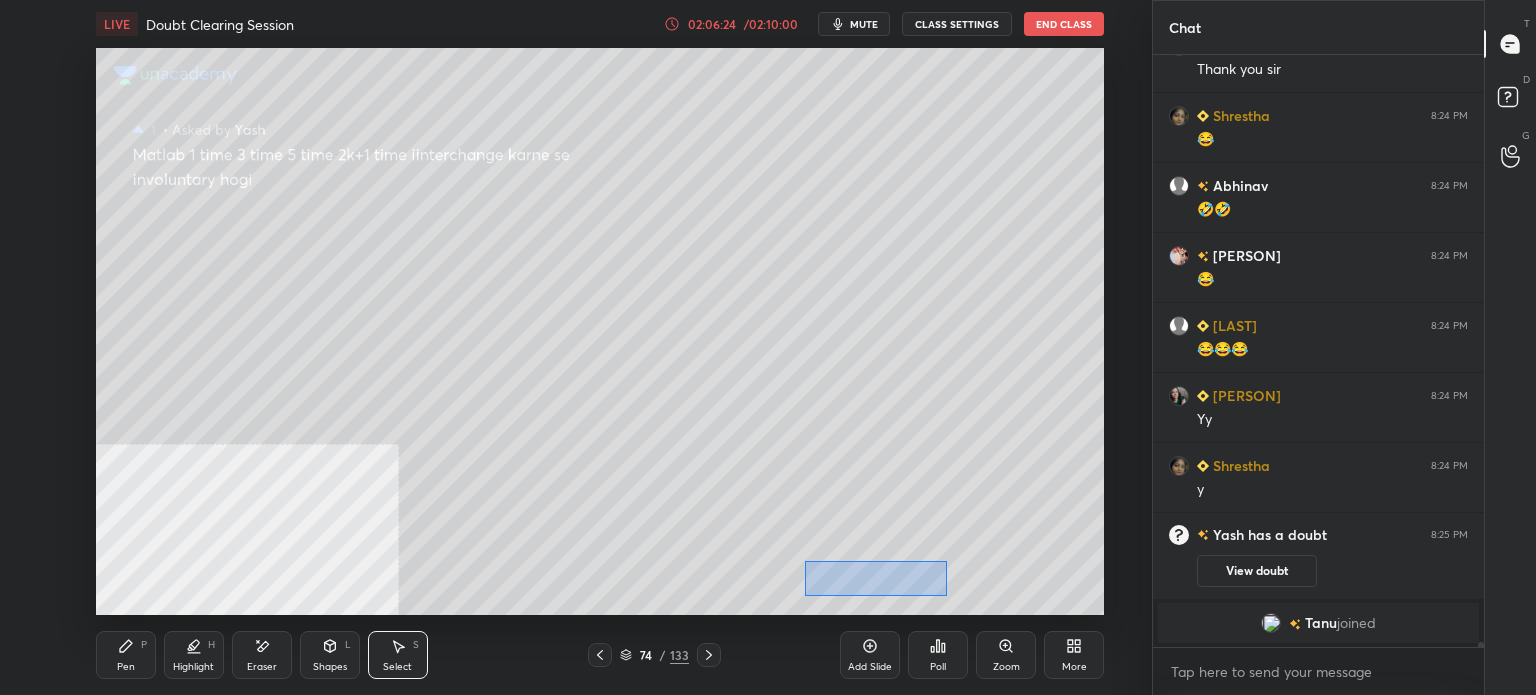 drag, startPoint x: 873, startPoint y: 586, endPoint x: 950, endPoint y: 597, distance: 77.781746 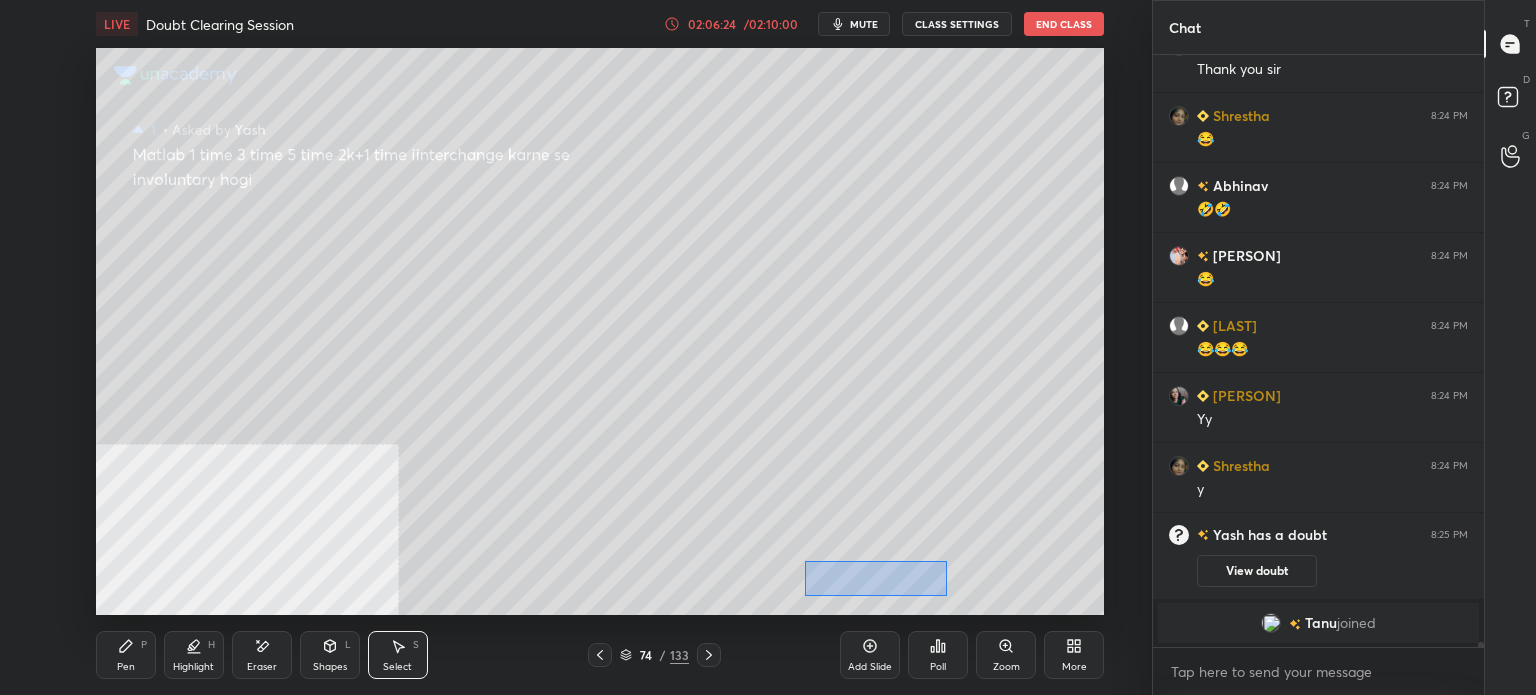 click on "0 ° Undo Copy Duplicate Duplicate to new slide Delete" at bounding box center [600, 331] 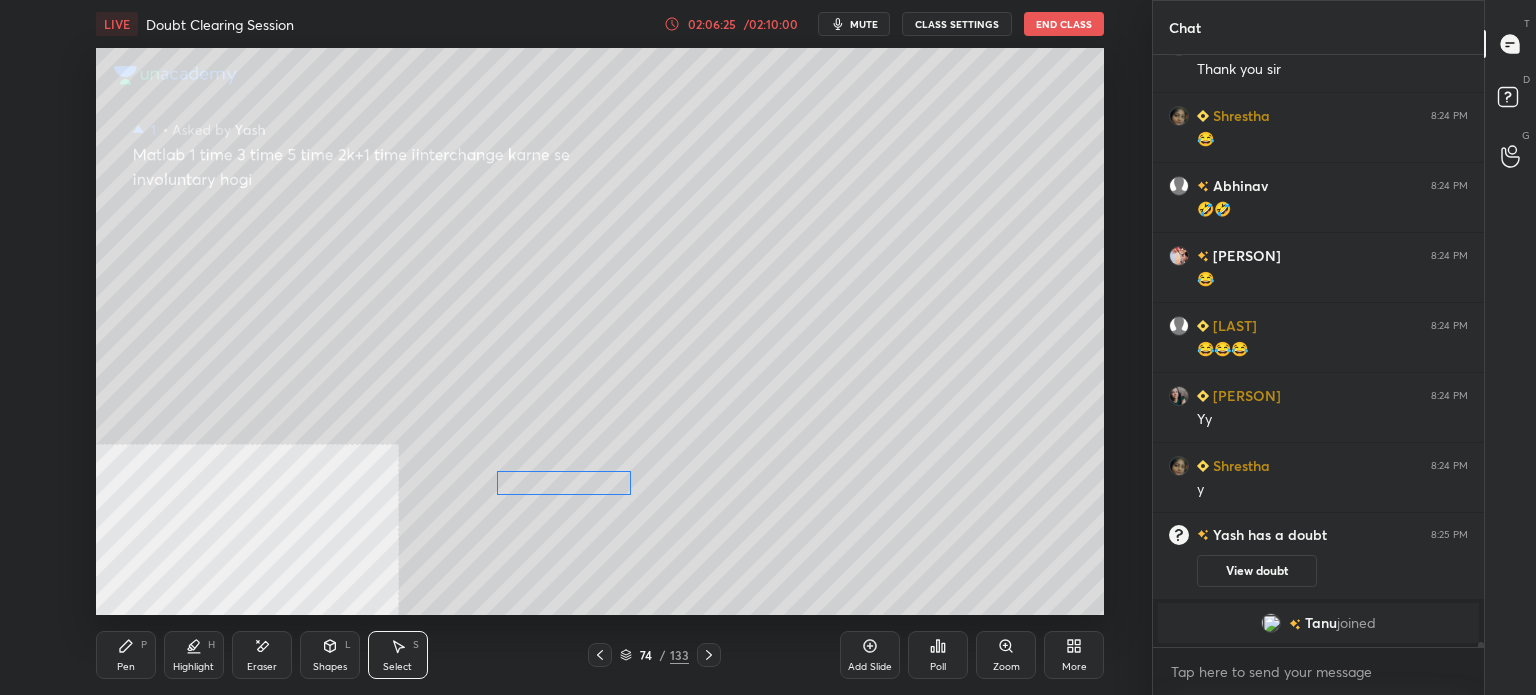 drag, startPoint x: 912, startPoint y: 587, endPoint x: 804, endPoint y: 464, distance: 163.68567 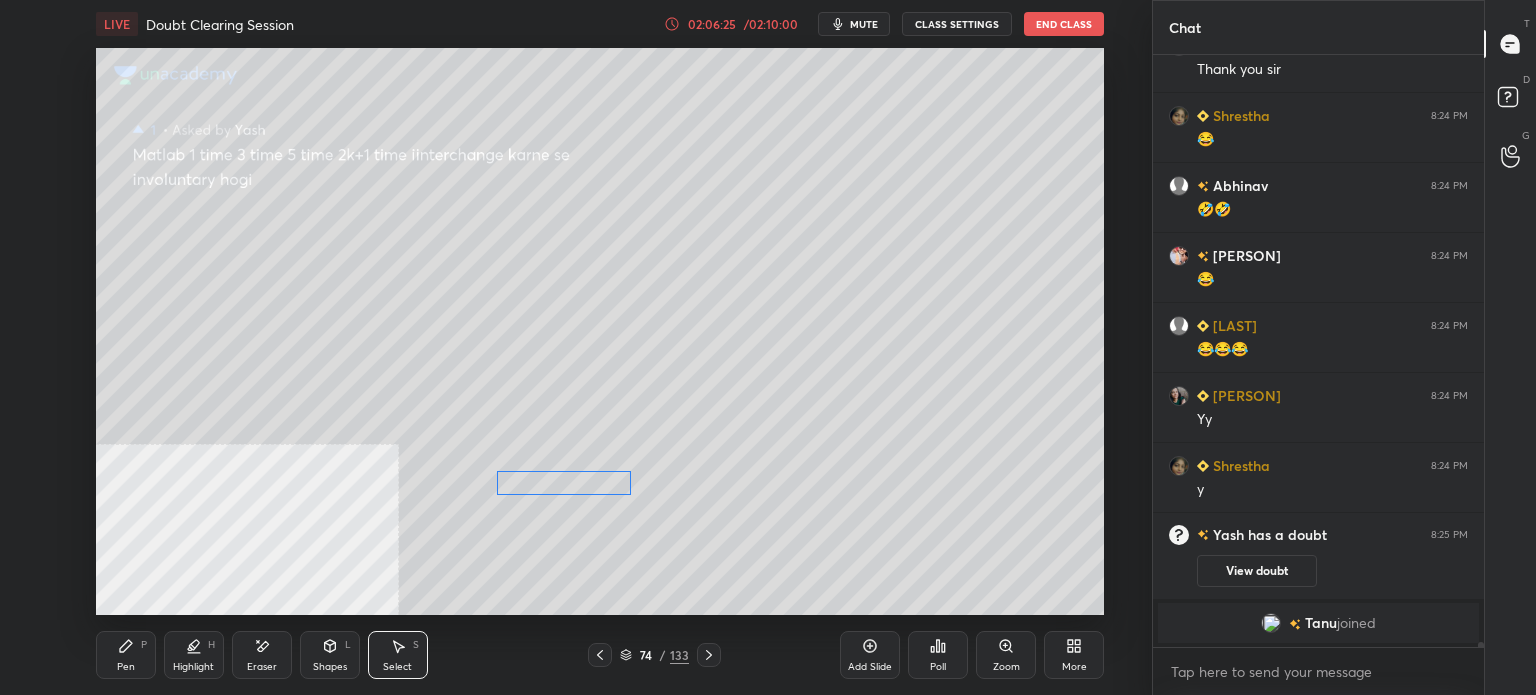click on "0 ° Undo Copy Duplicate Duplicate to new slide Delete" at bounding box center (600, 331) 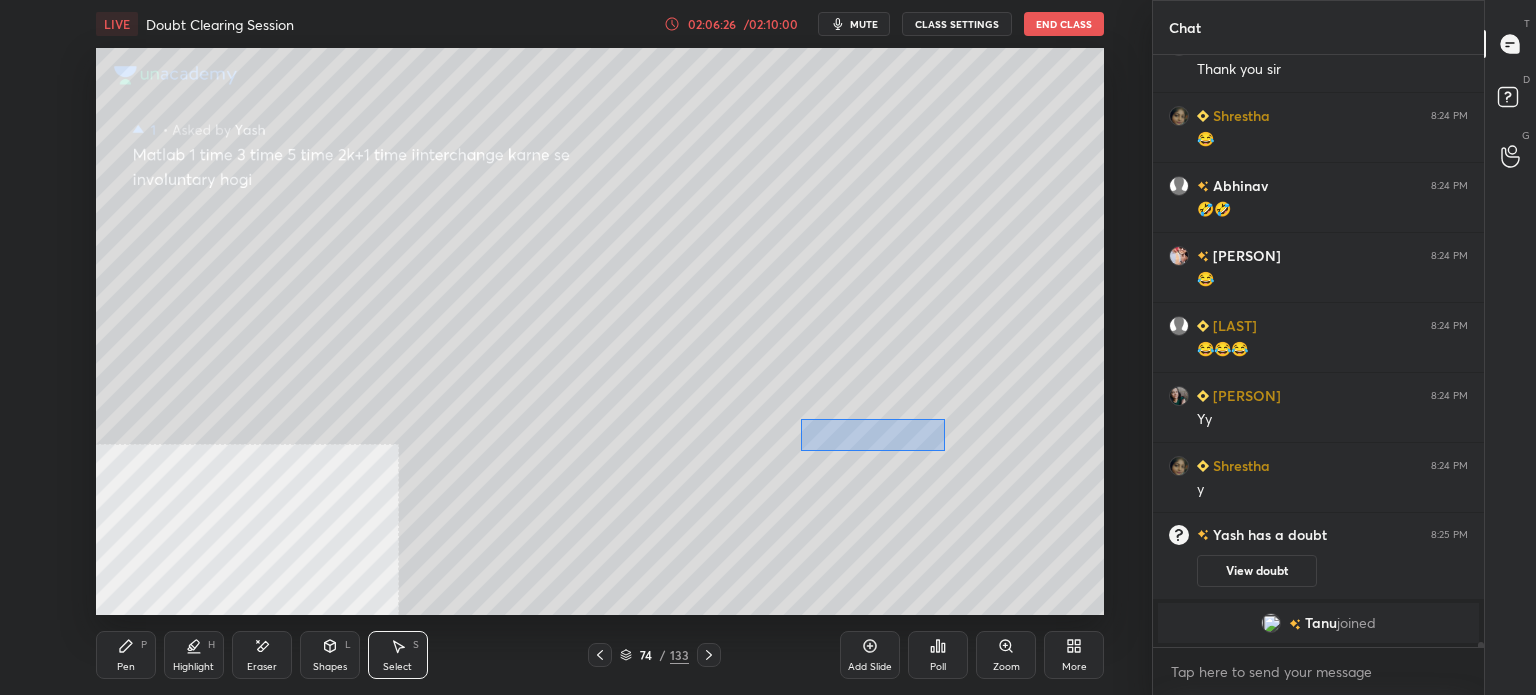 drag, startPoint x: 808, startPoint y: 427, endPoint x: 930, endPoint y: 447, distance: 123.62848 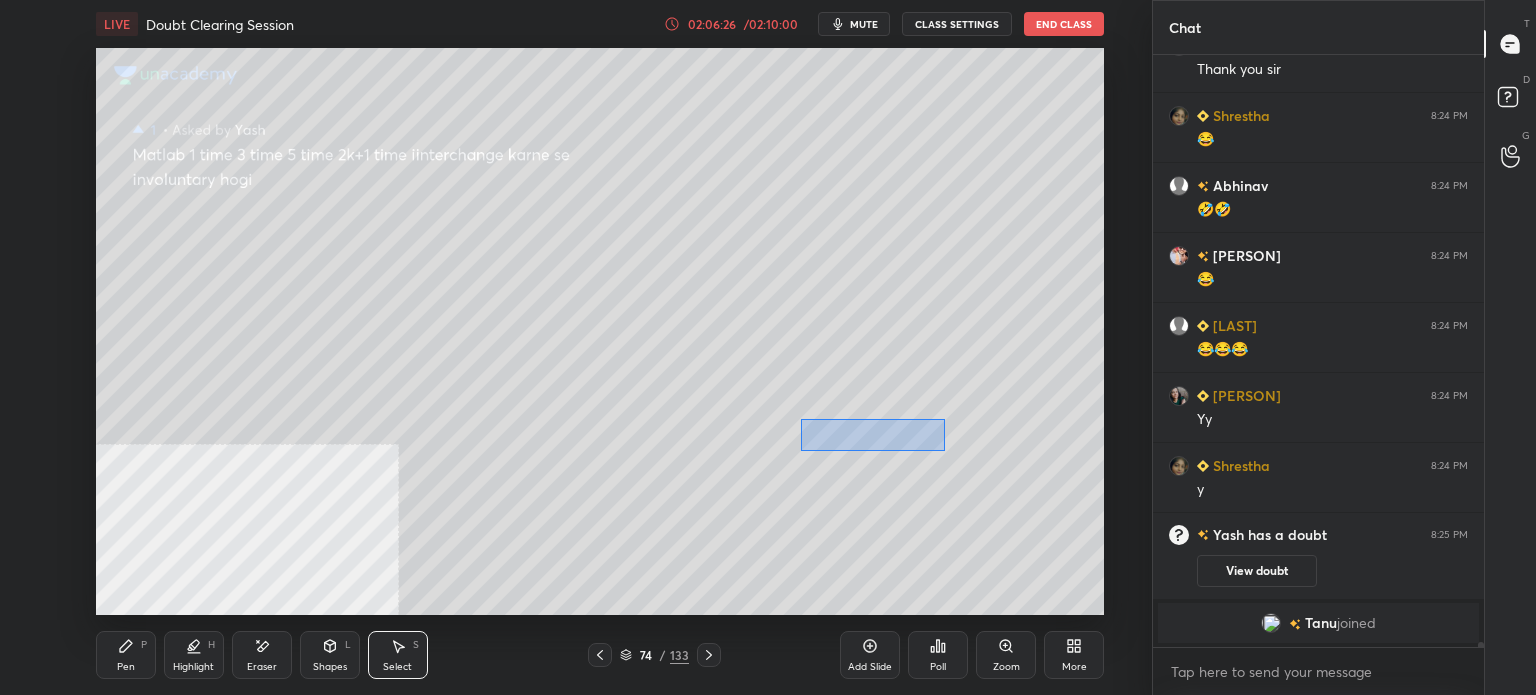 click on "0 ° Undo Copy Duplicate Duplicate to new slide Delete" at bounding box center (600, 331) 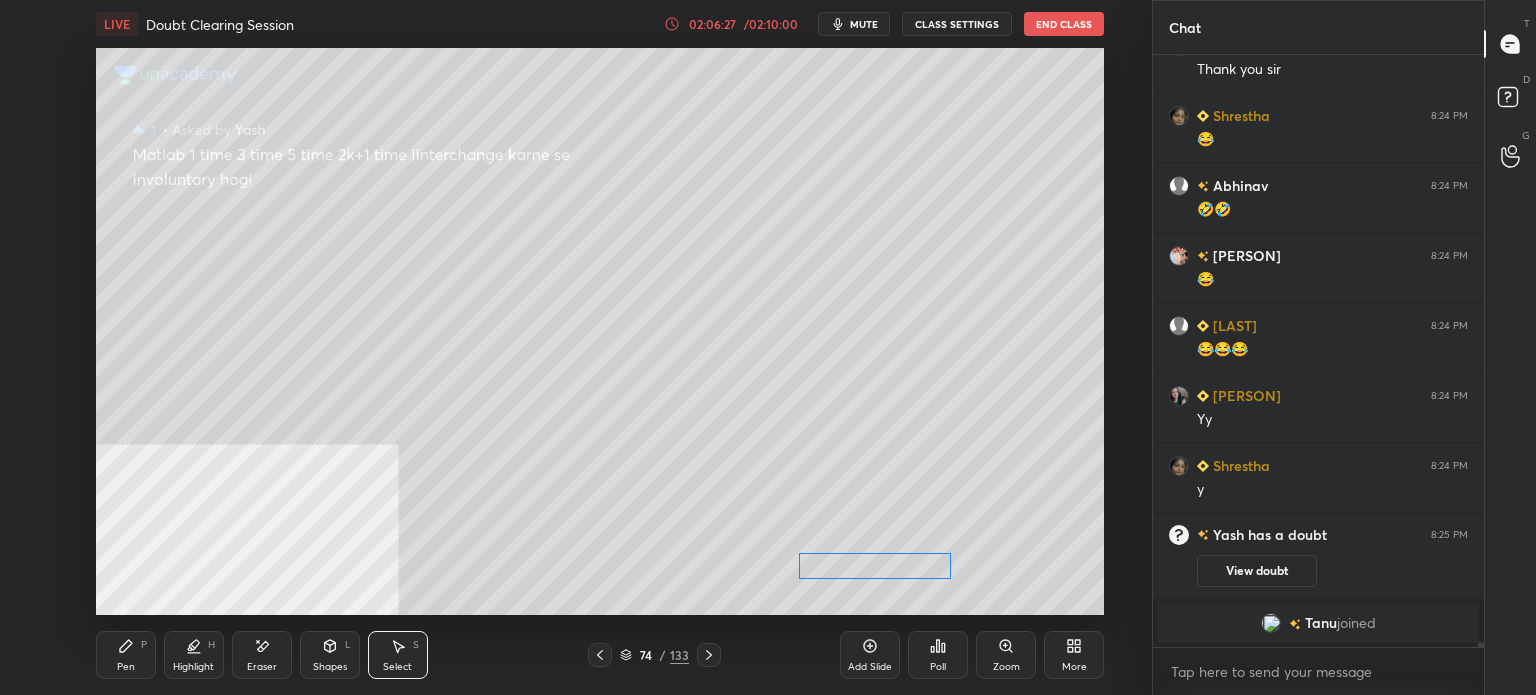 drag, startPoint x: 895, startPoint y: 447, endPoint x: 889, endPoint y: 565, distance: 118.15244 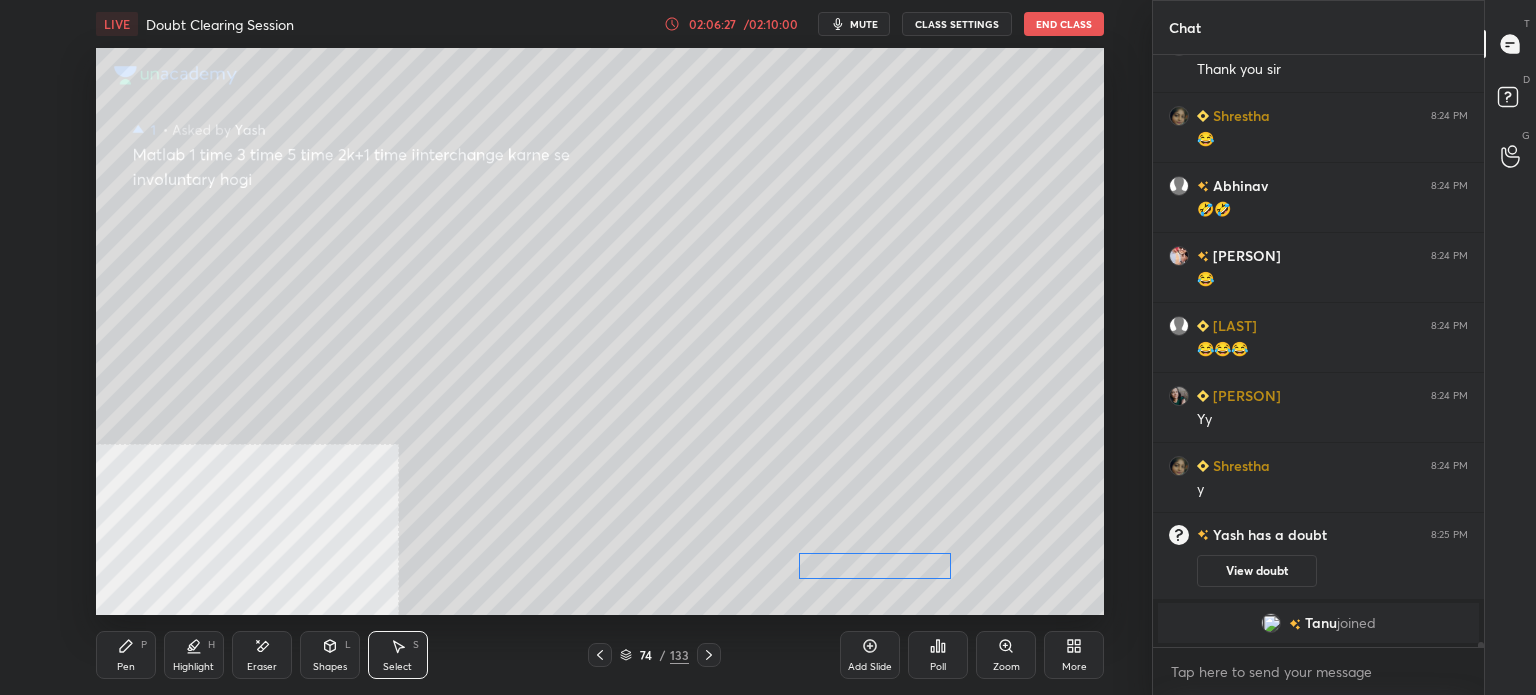 click on "0 ° Undo Copy Duplicate Duplicate to new slide Delete" at bounding box center (600, 331) 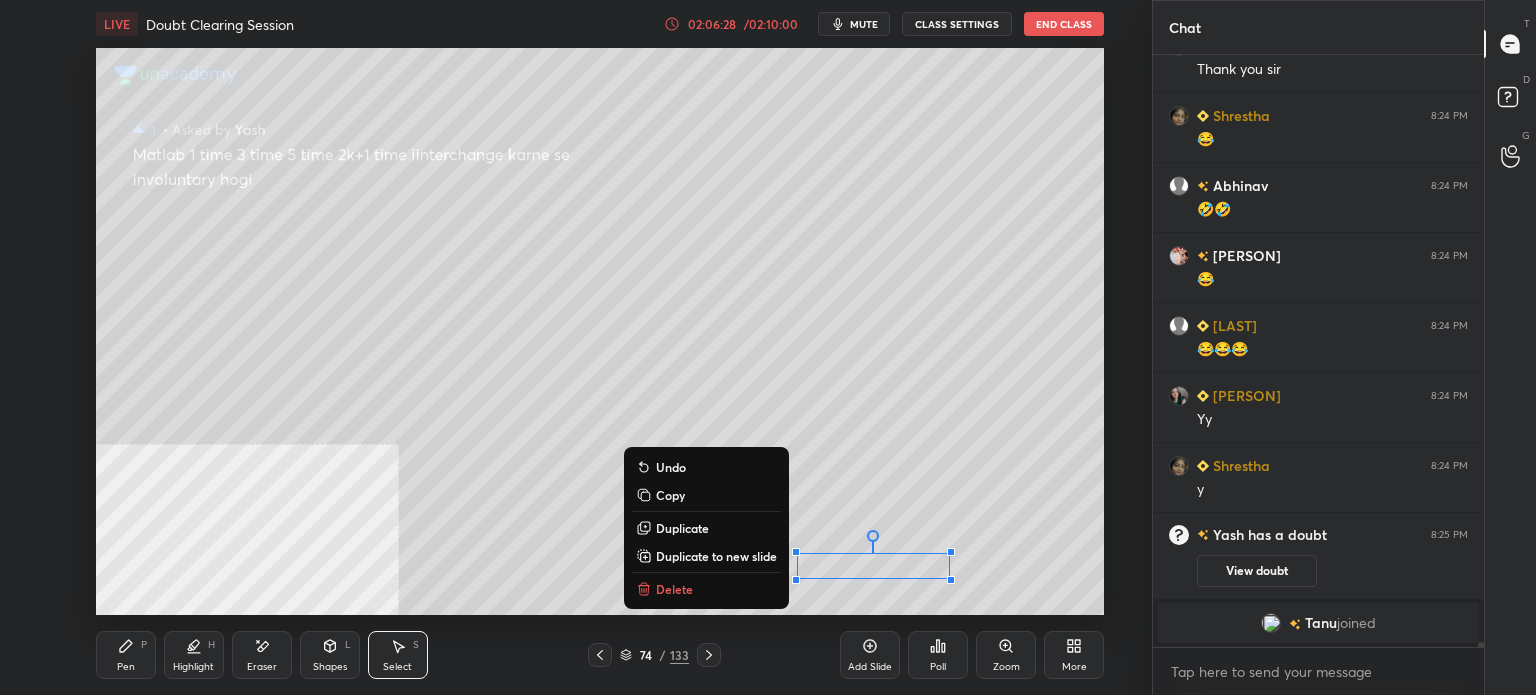 drag, startPoint x: 455, startPoint y: 458, endPoint x: 696, endPoint y: 535, distance: 253.00198 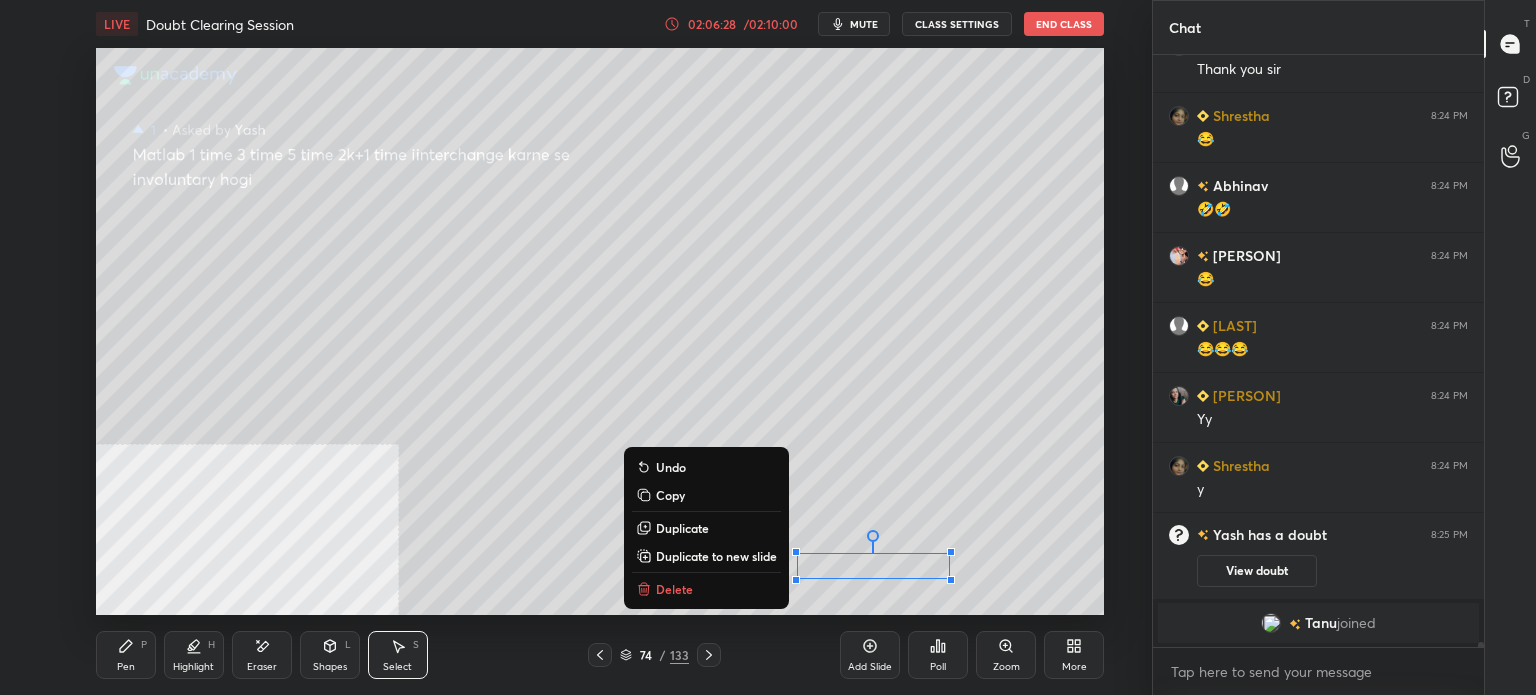 click on "0 ° Undo Copy Duplicate Duplicate to new slide Delete" at bounding box center (600, 331) 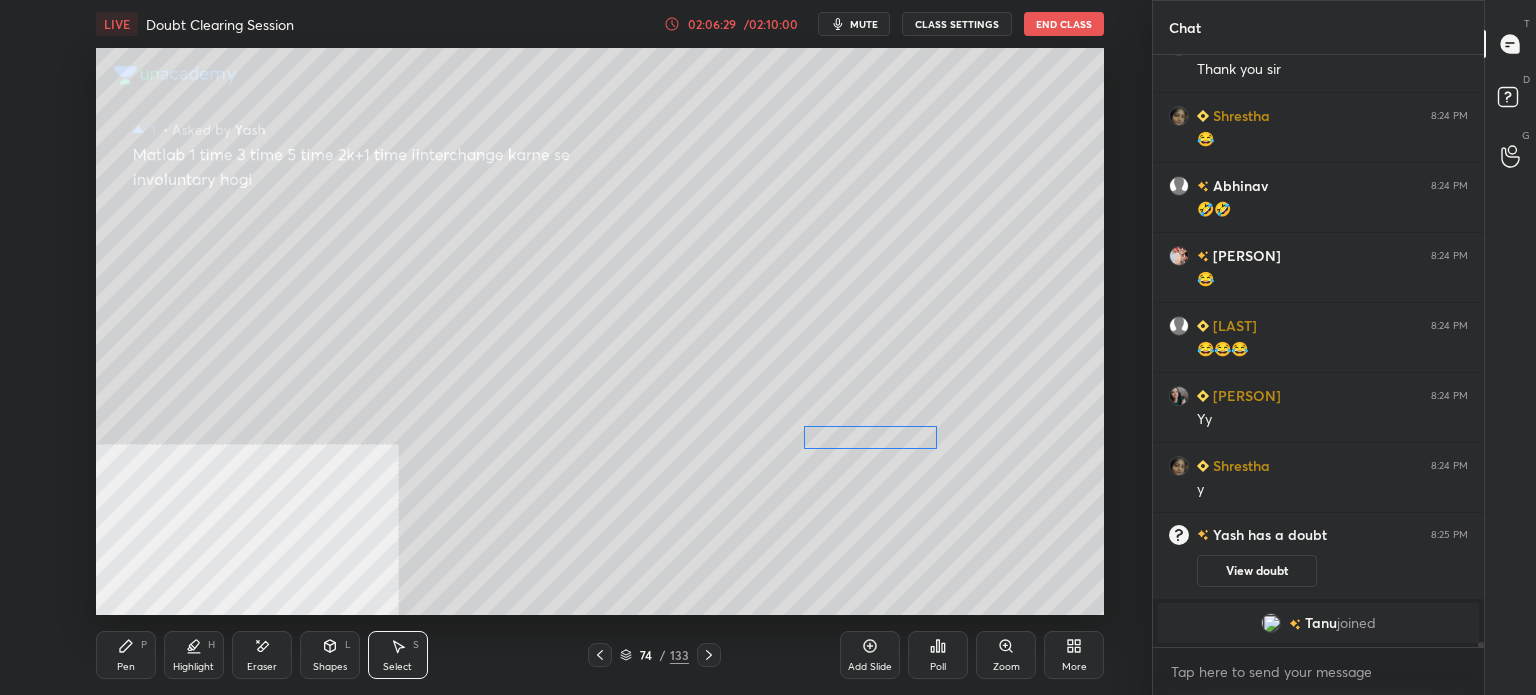 drag, startPoint x: 592, startPoint y: 487, endPoint x: 776, endPoint y: 492, distance: 184.06792 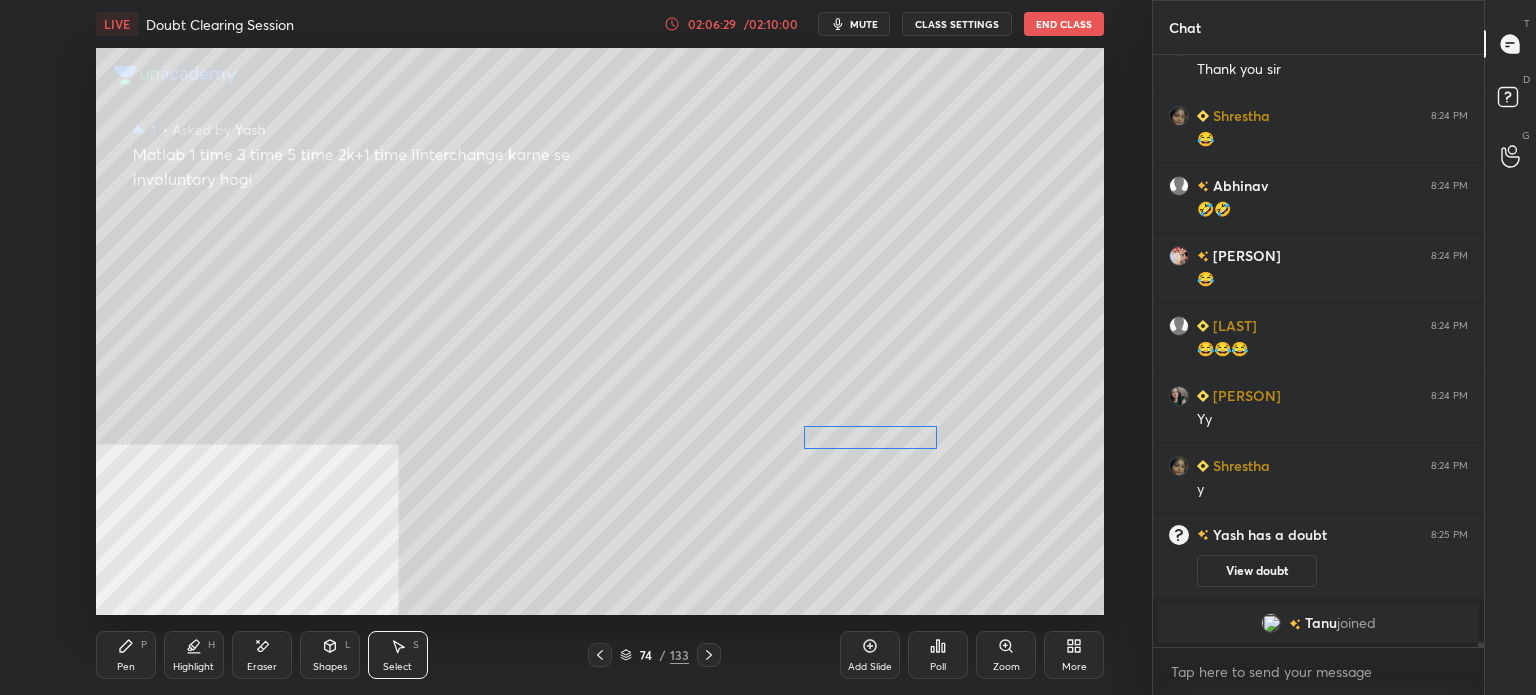 click on "0 ° Undo Copy Duplicate Duplicate to new slide Delete" at bounding box center (600, 331) 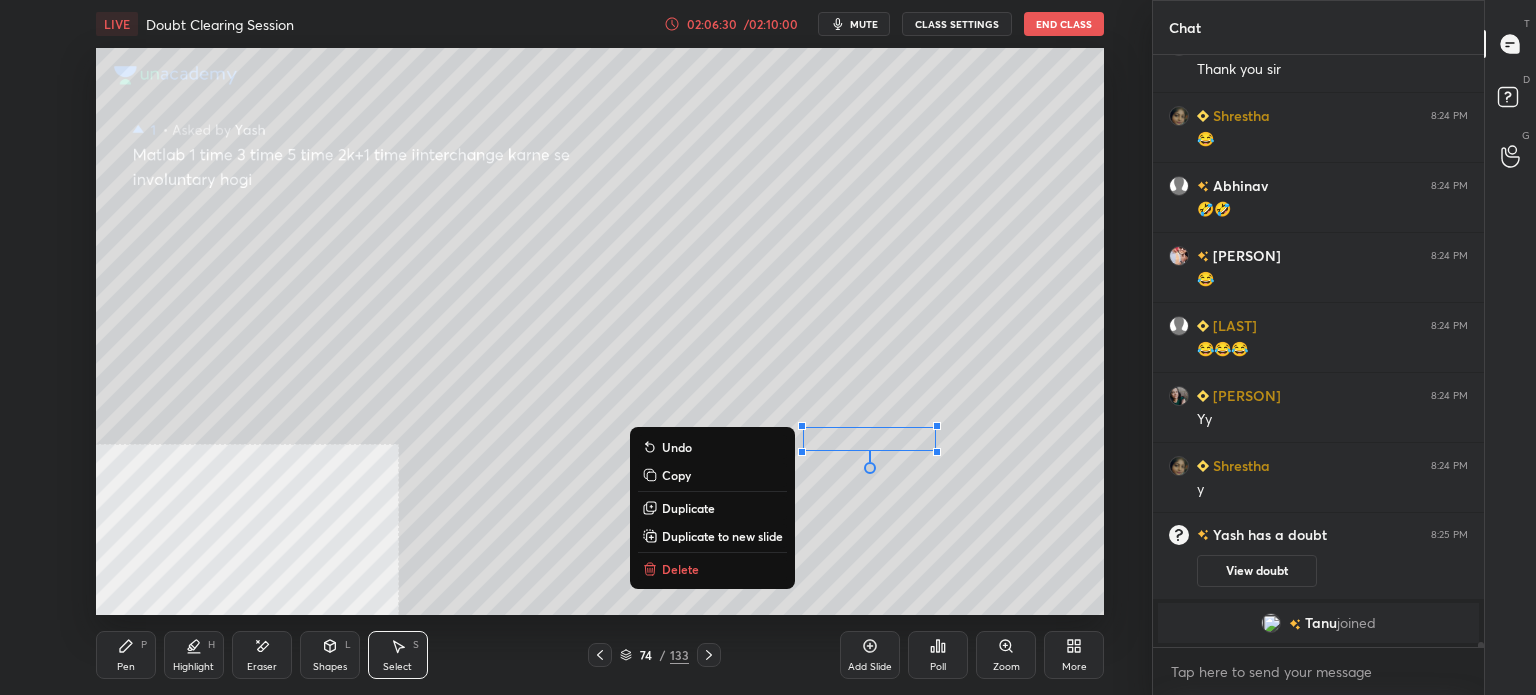 click on "Pen P" at bounding box center (126, 655) 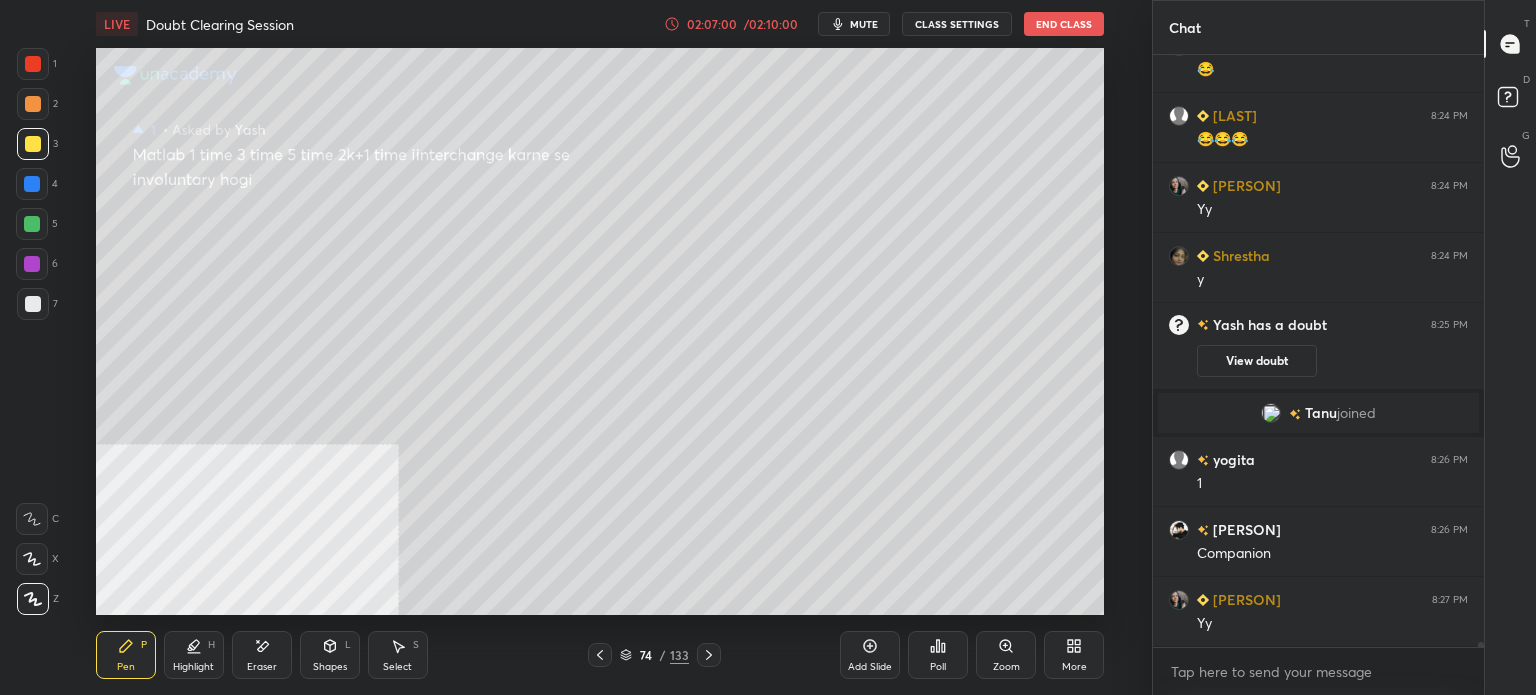 scroll, scrollTop: 63810, scrollLeft: 0, axis: vertical 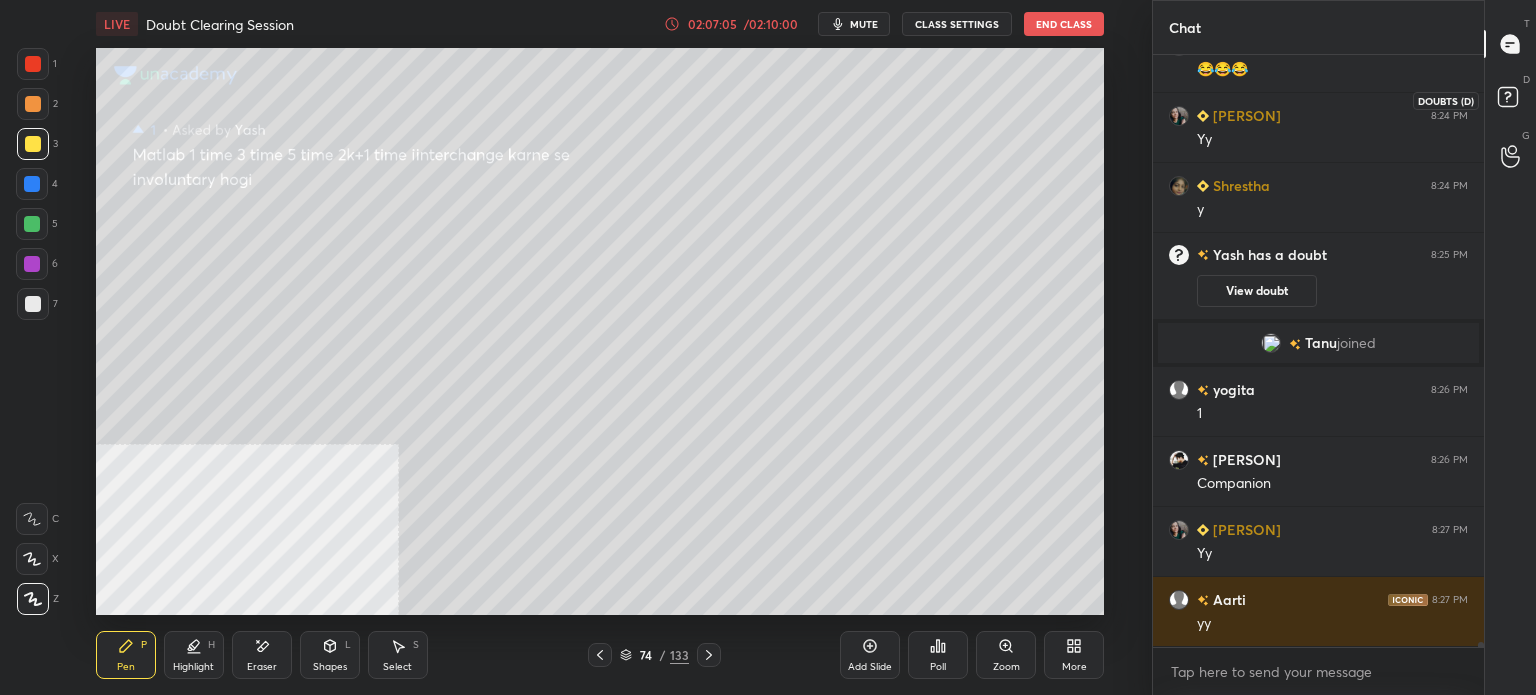 click 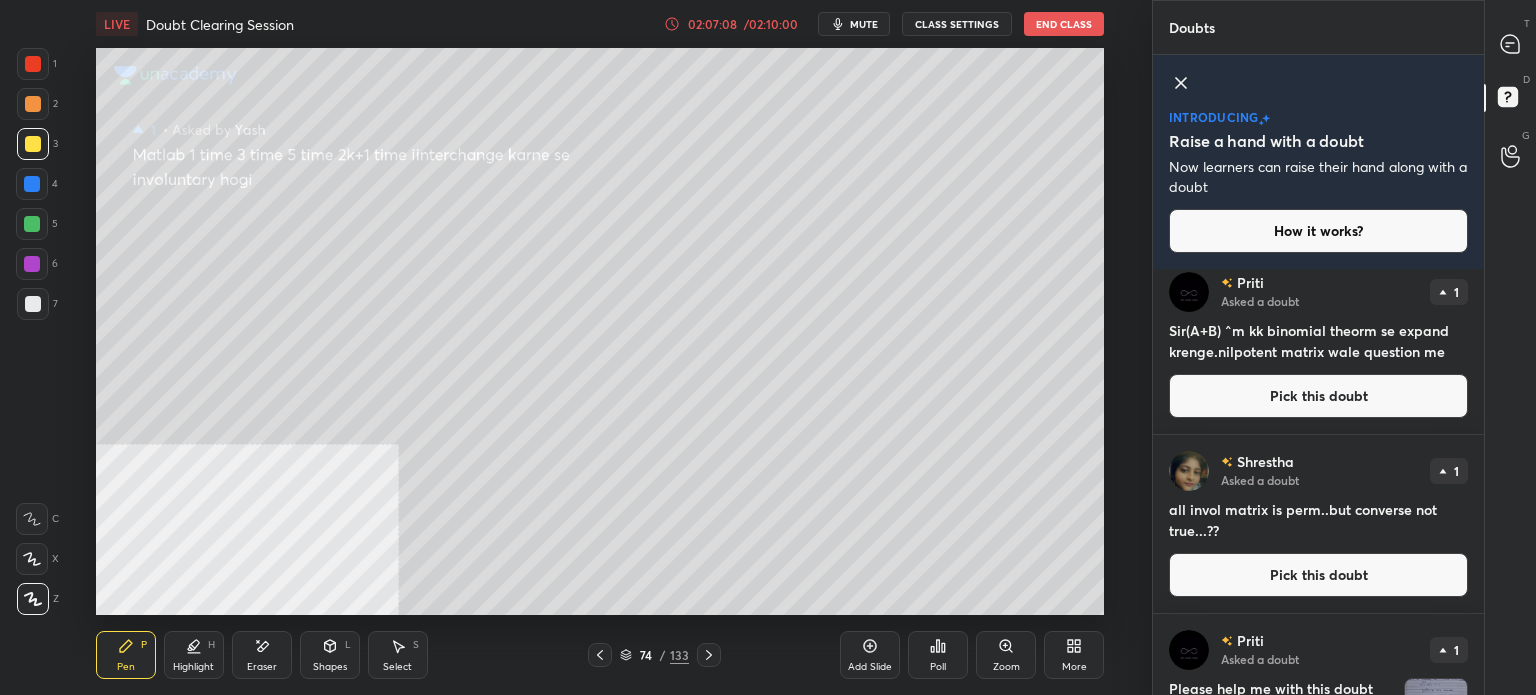 scroll, scrollTop: 906, scrollLeft: 0, axis: vertical 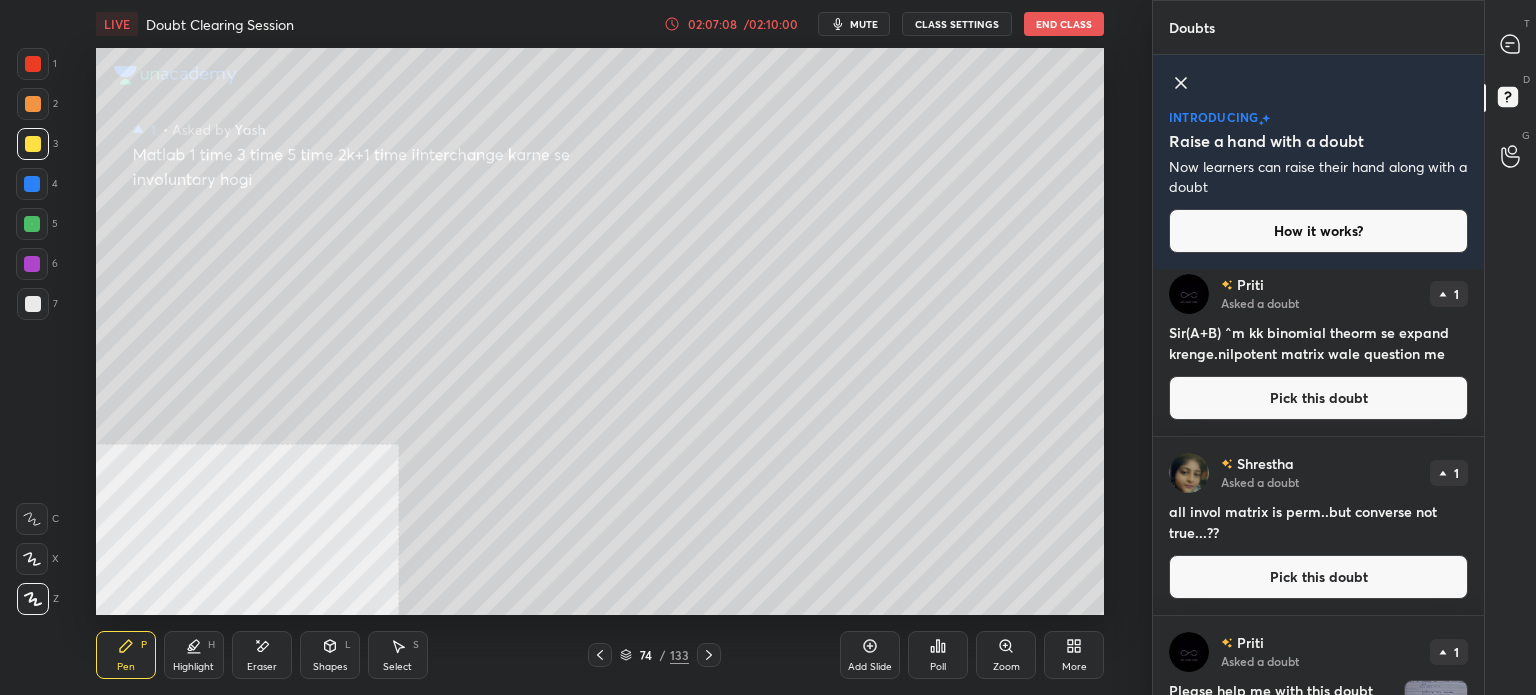 click on "Pick this doubt" at bounding box center (1318, 577) 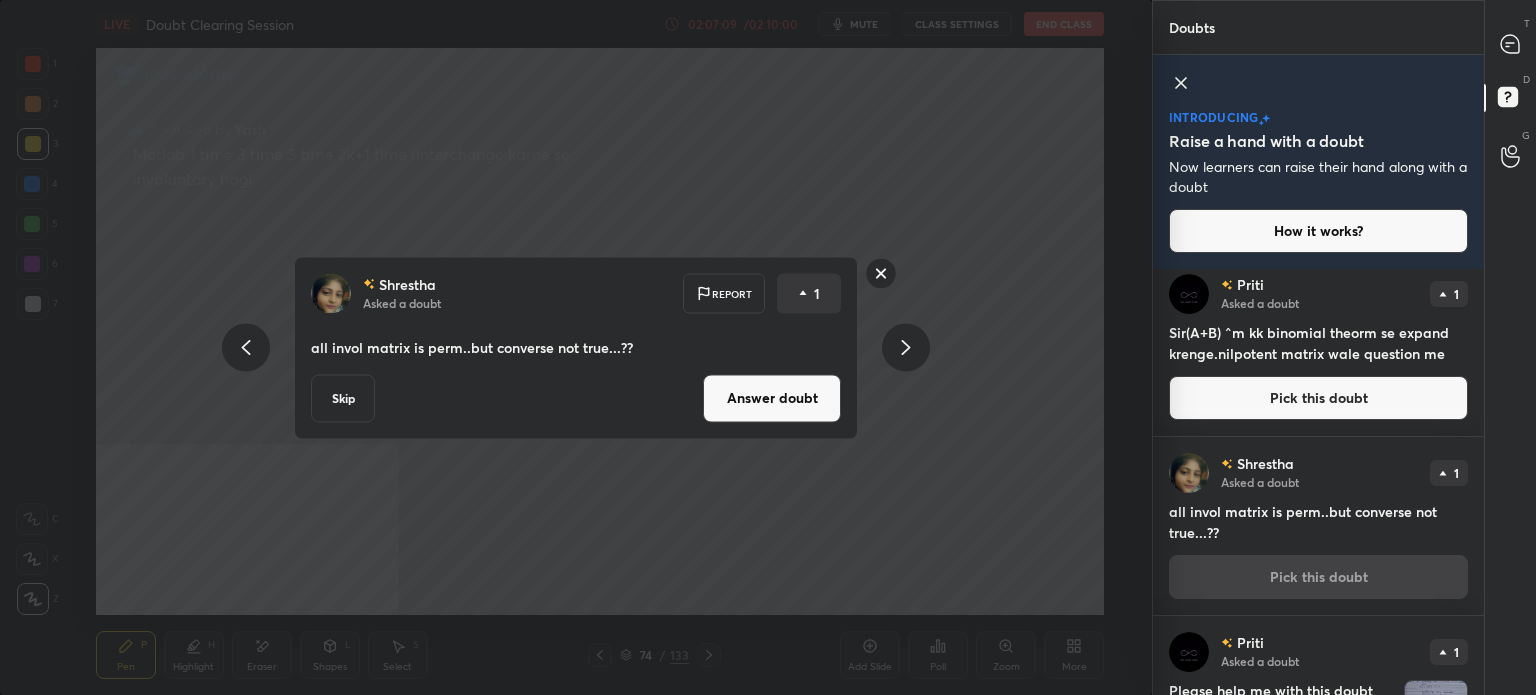 click on "Answer doubt" at bounding box center (772, 398) 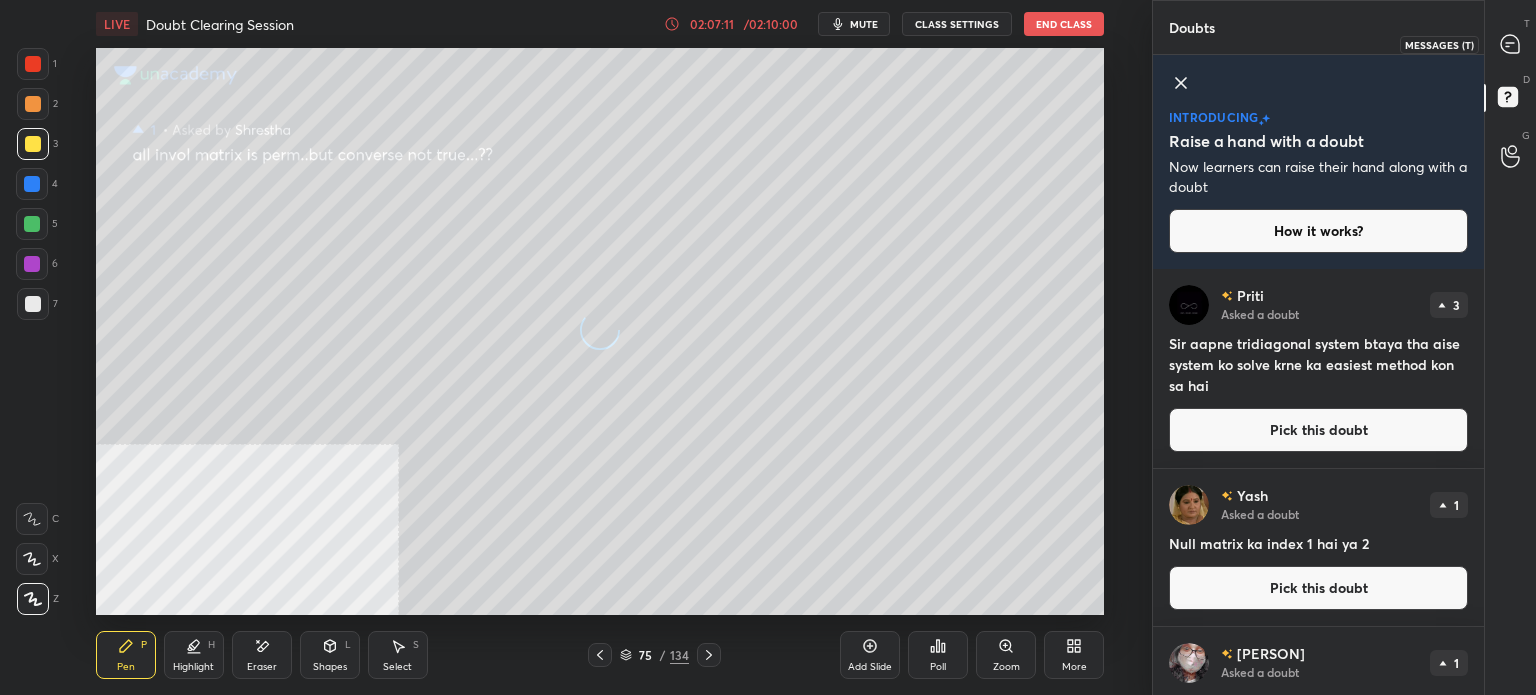 click 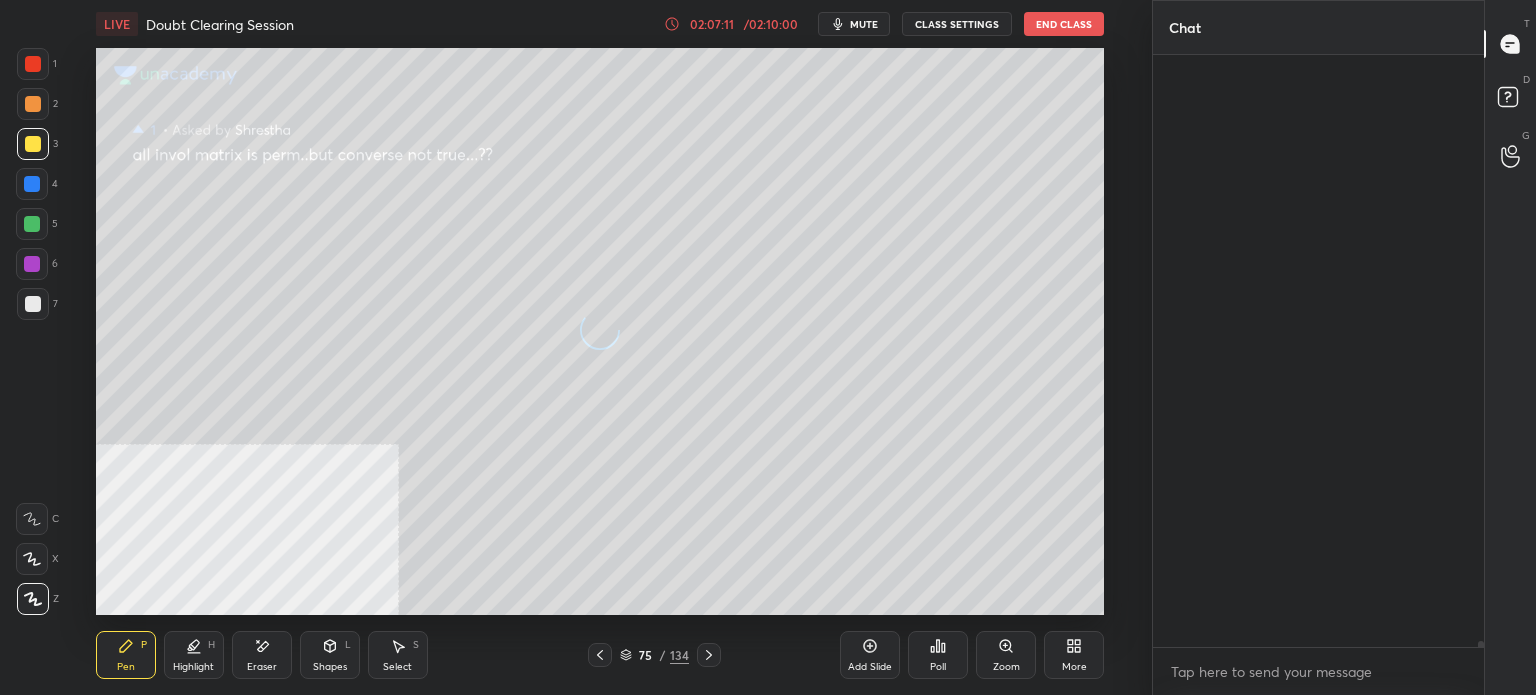 scroll, scrollTop: 64384, scrollLeft: 0, axis: vertical 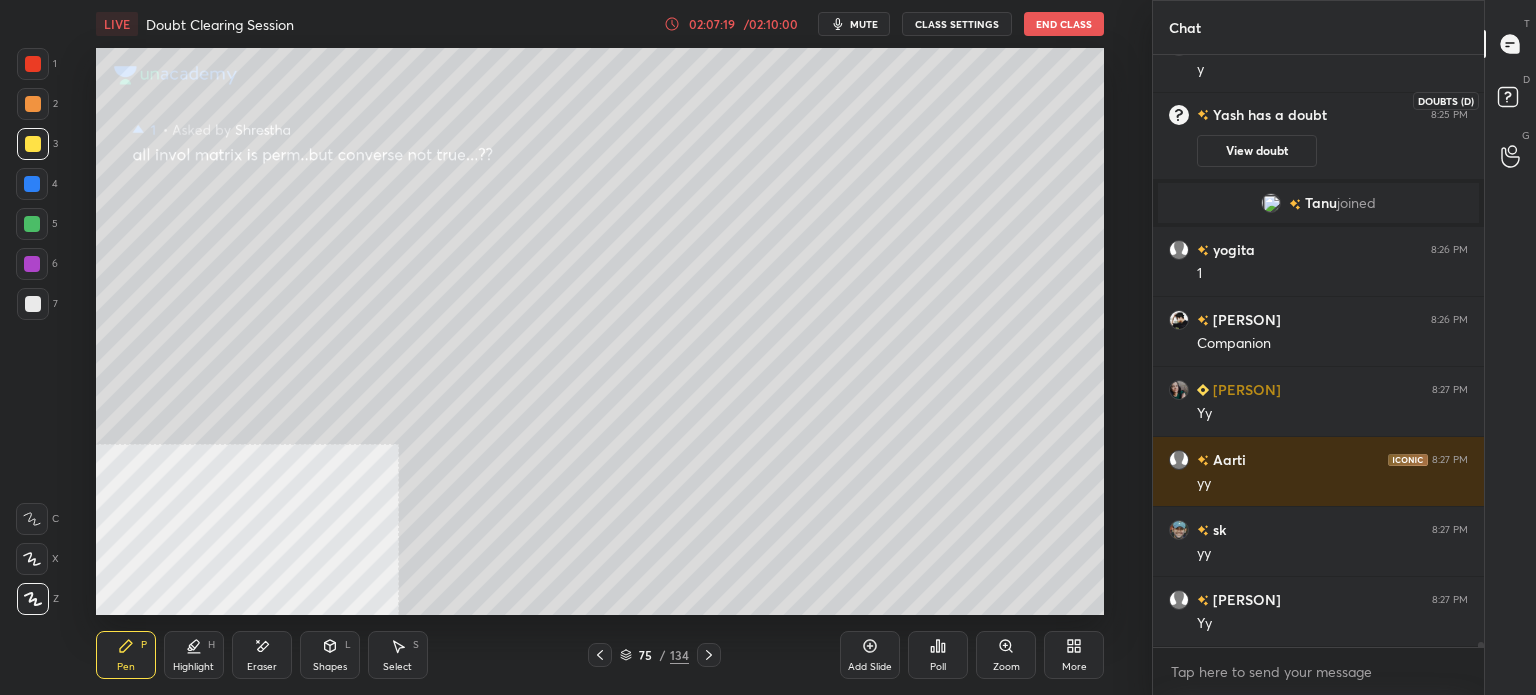 click 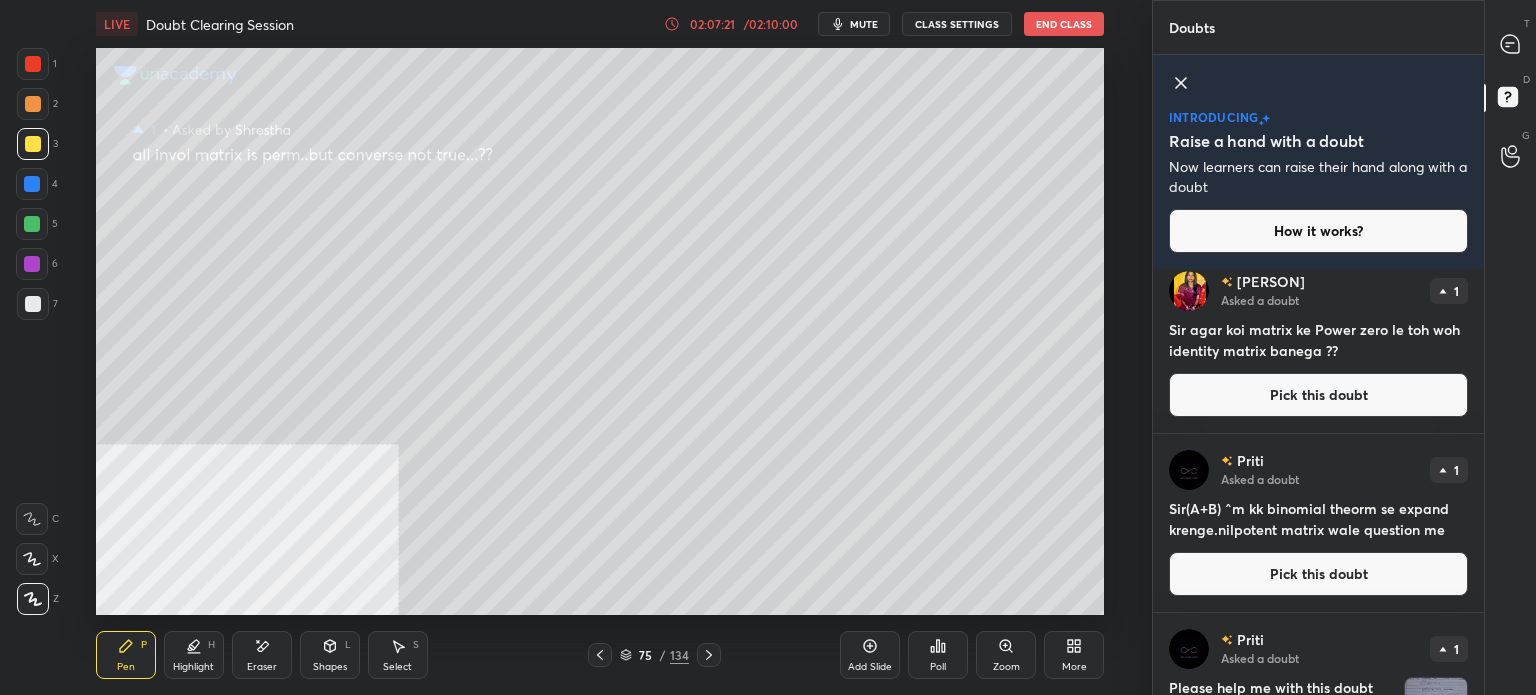 scroll, scrollTop: 728, scrollLeft: 0, axis: vertical 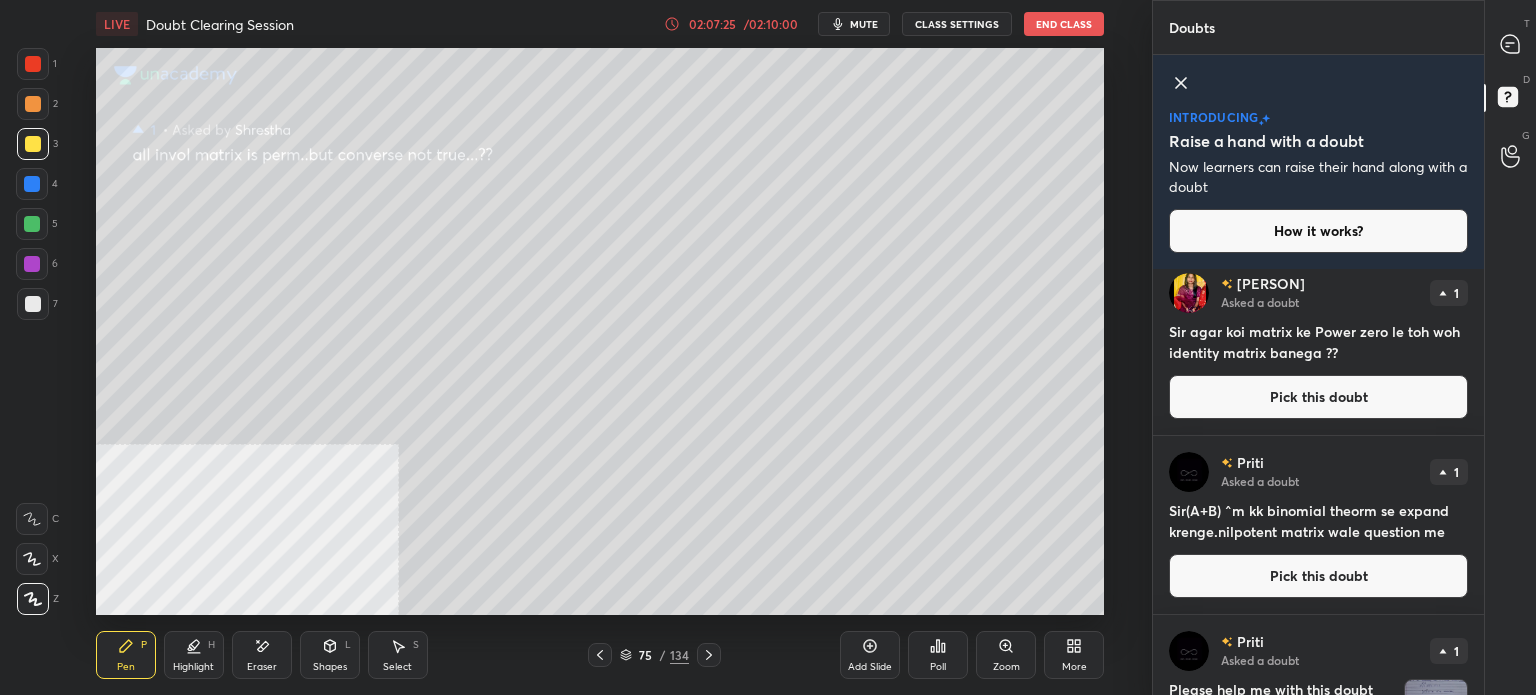 click on "Pick this doubt" at bounding box center (1318, 397) 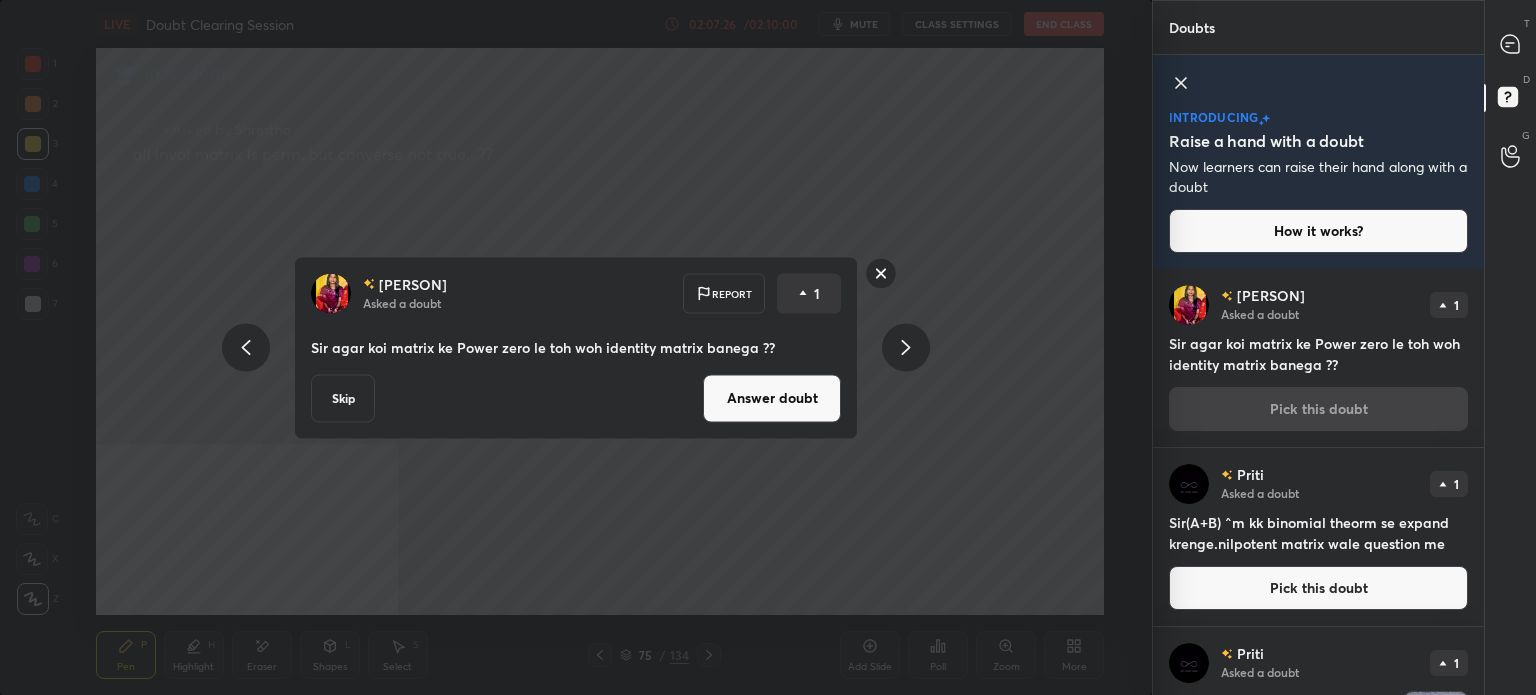 click on "Answer doubt" at bounding box center (772, 398) 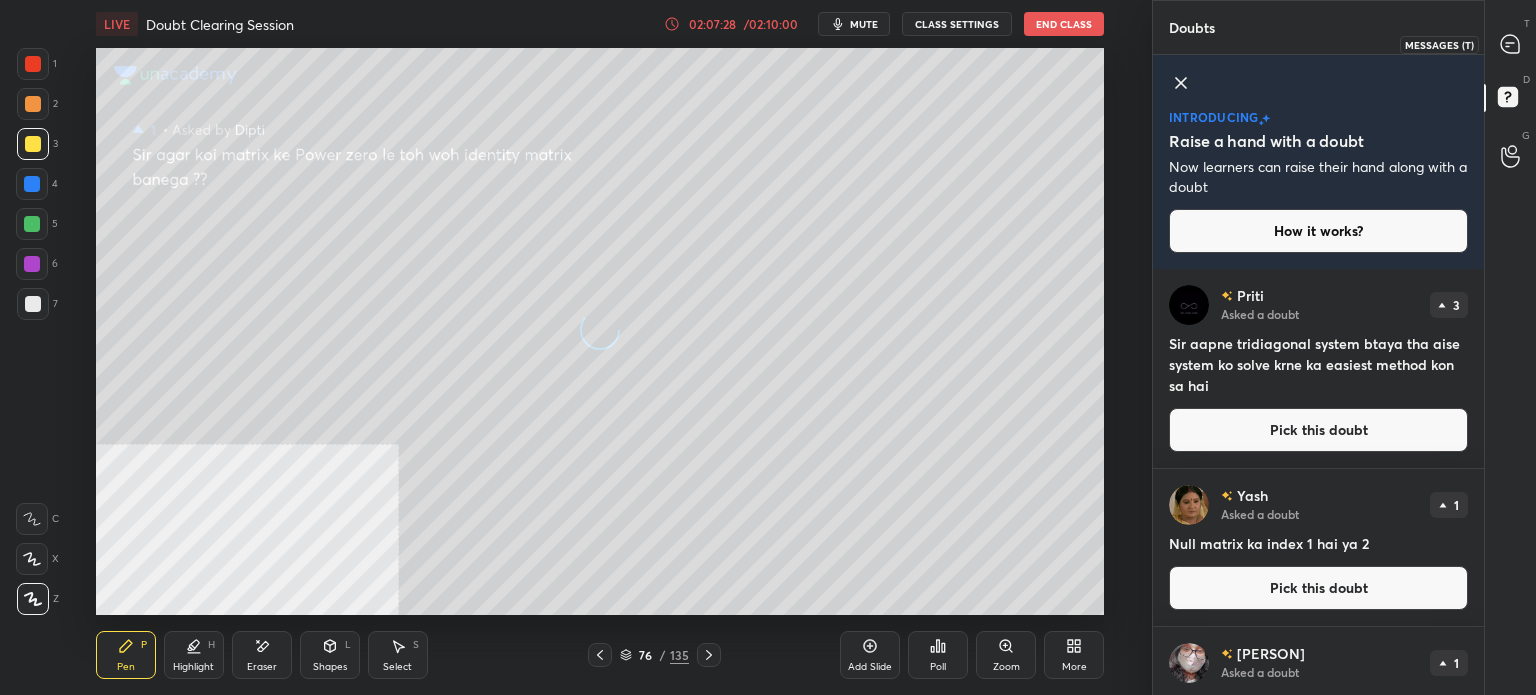click 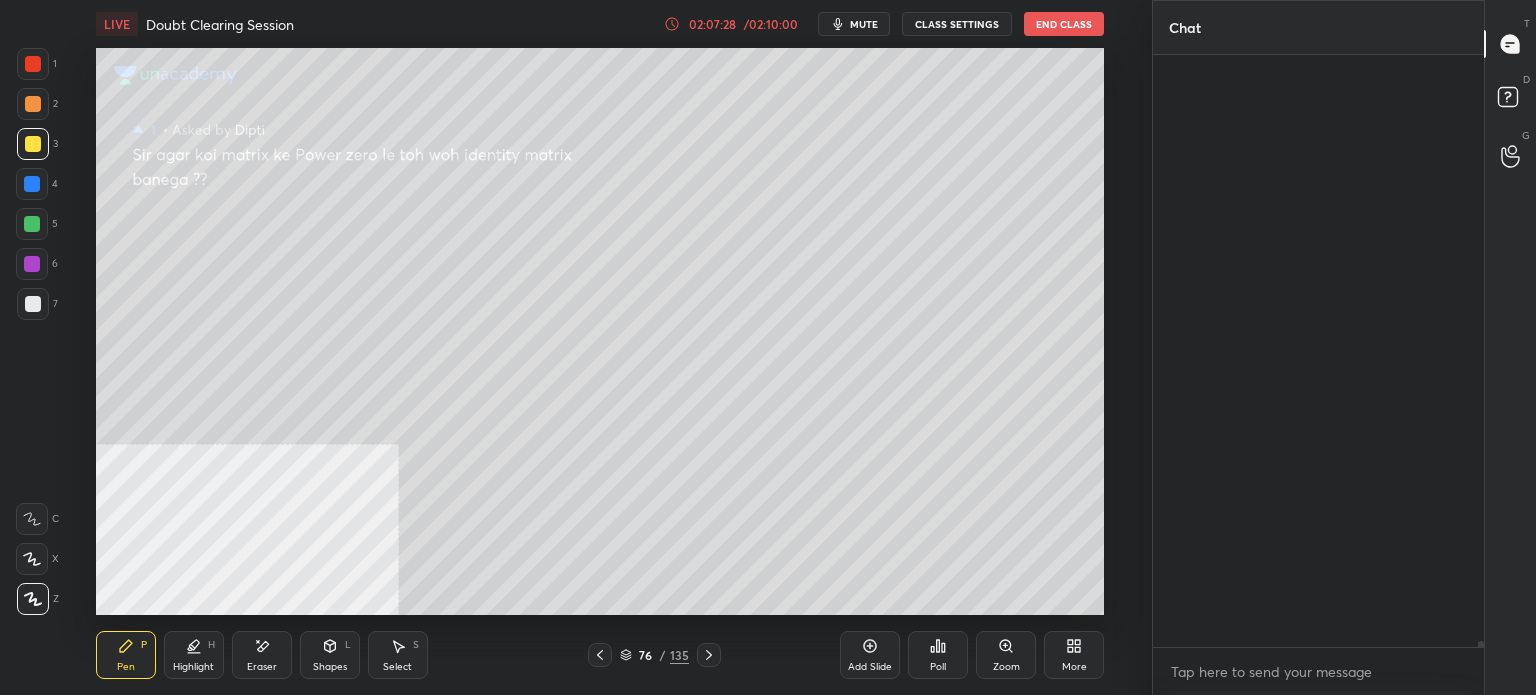scroll, scrollTop: 64424, scrollLeft: 0, axis: vertical 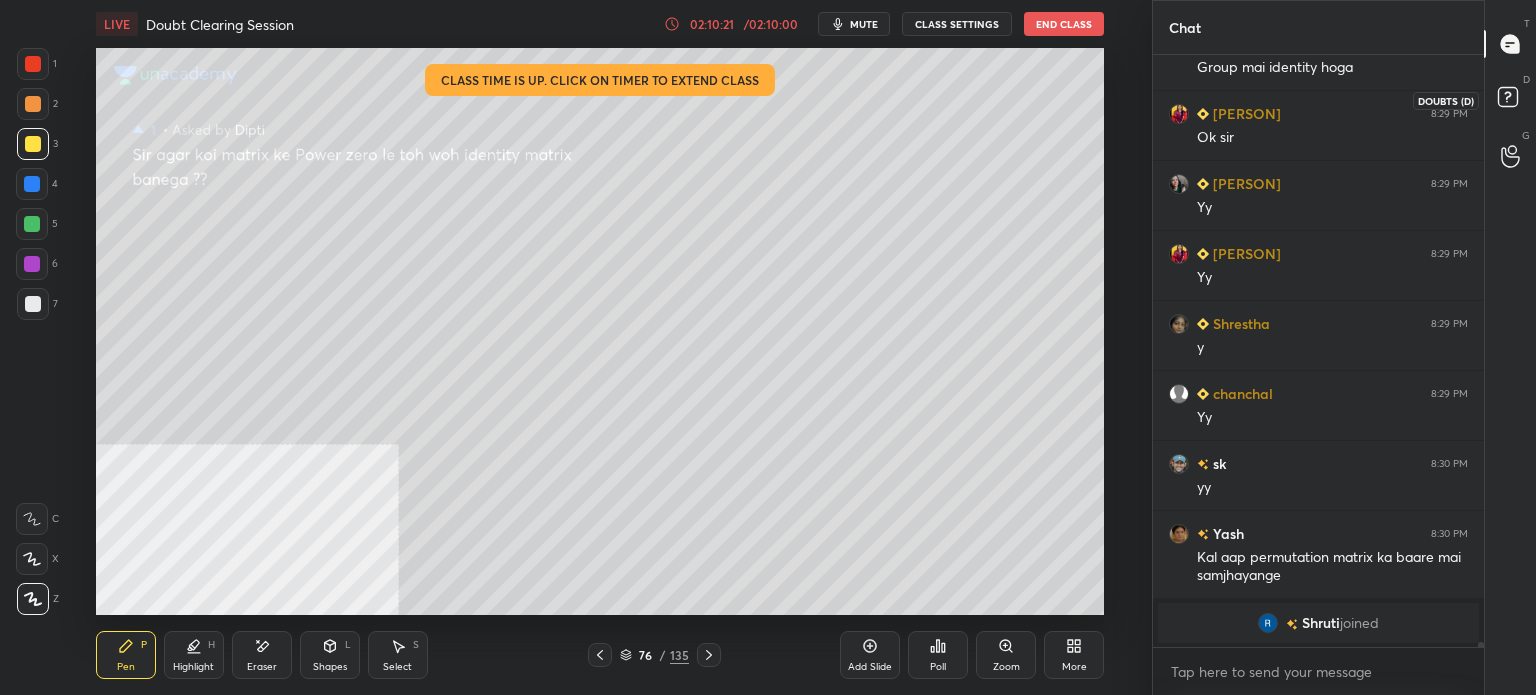 click 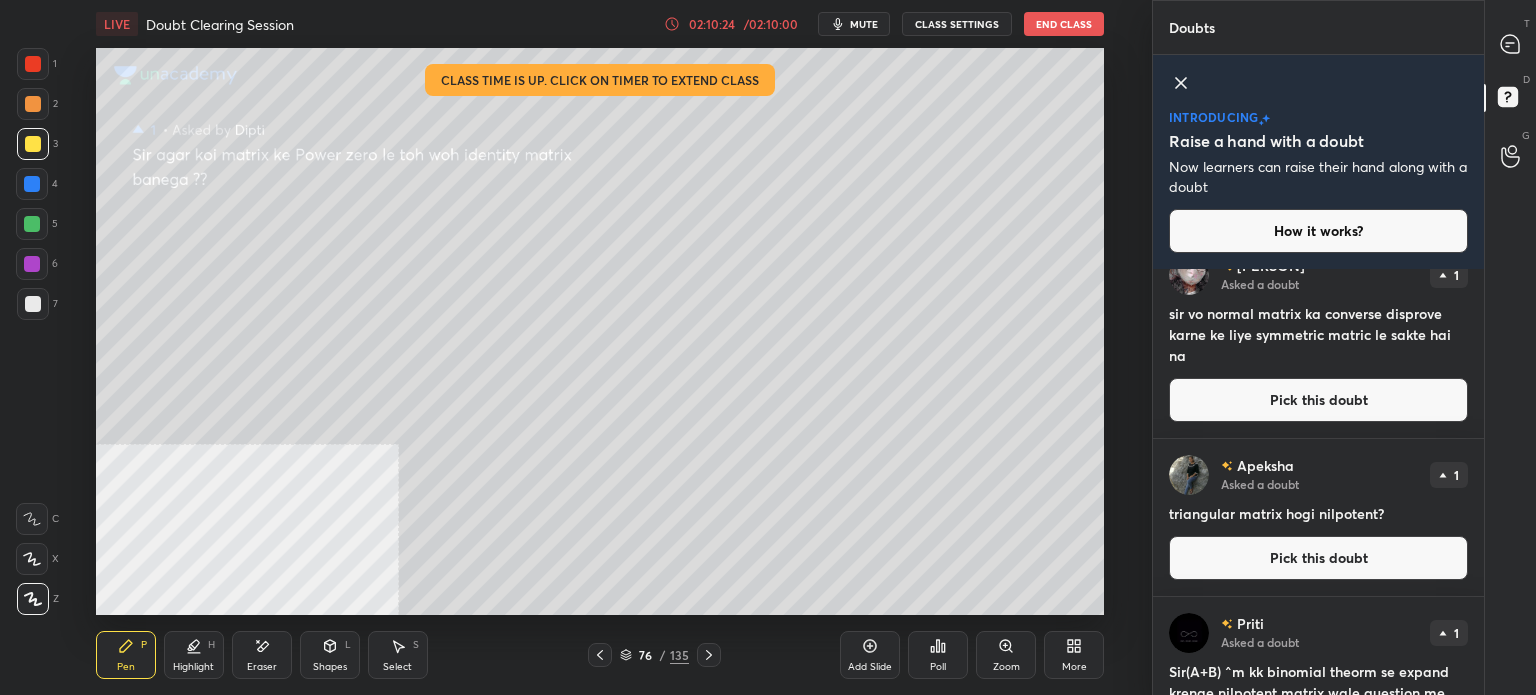 scroll, scrollTop: 348, scrollLeft: 0, axis: vertical 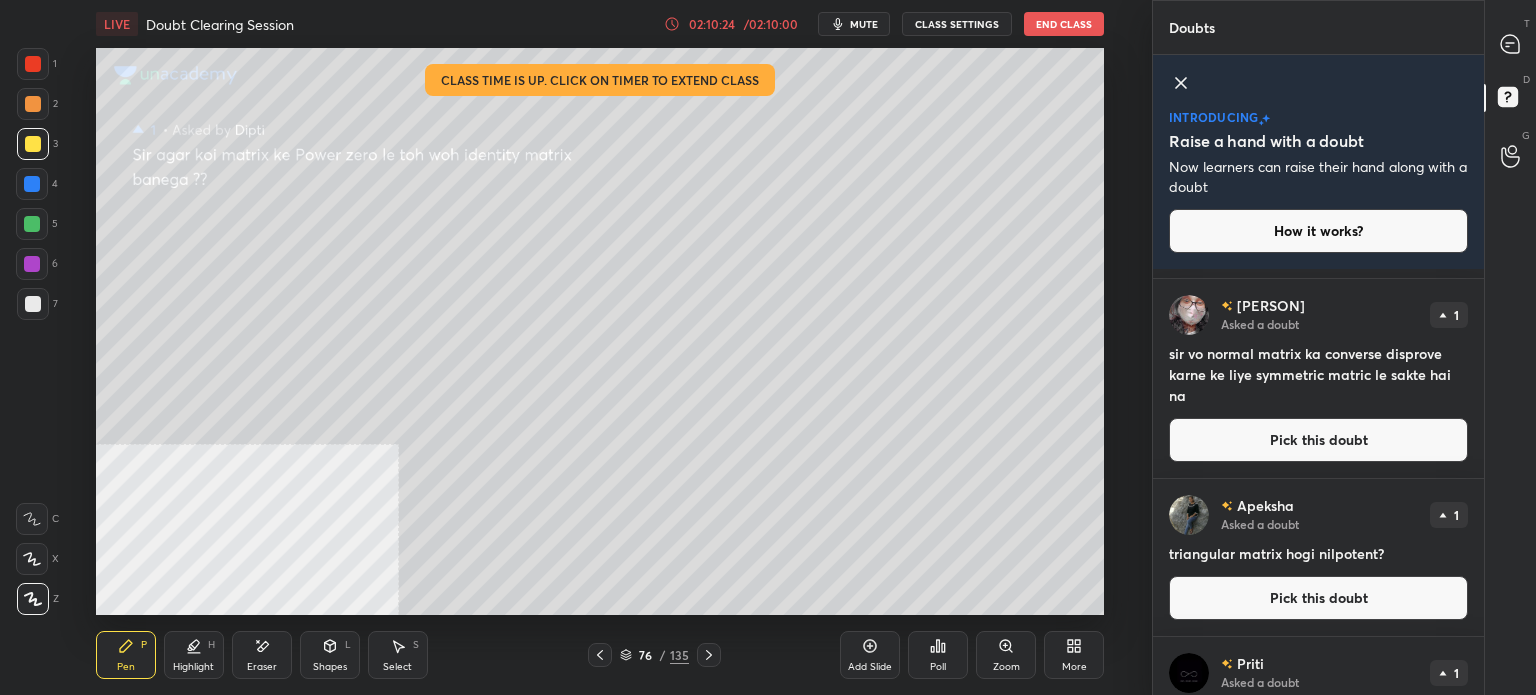 drag, startPoint x: 1292, startPoint y: 587, endPoint x: 1258, endPoint y: 590, distance: 34.132095 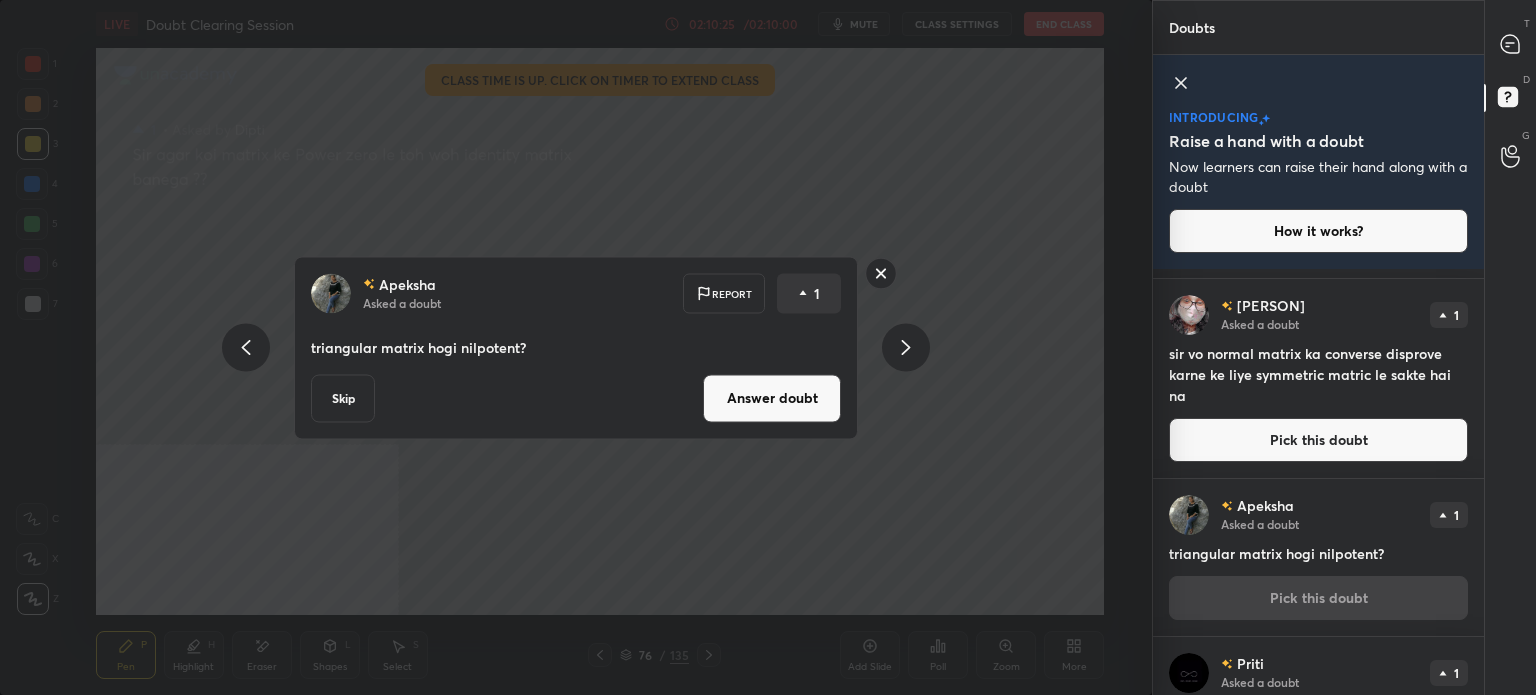 click on "Answer doubt" at bounding box center [772, 398] 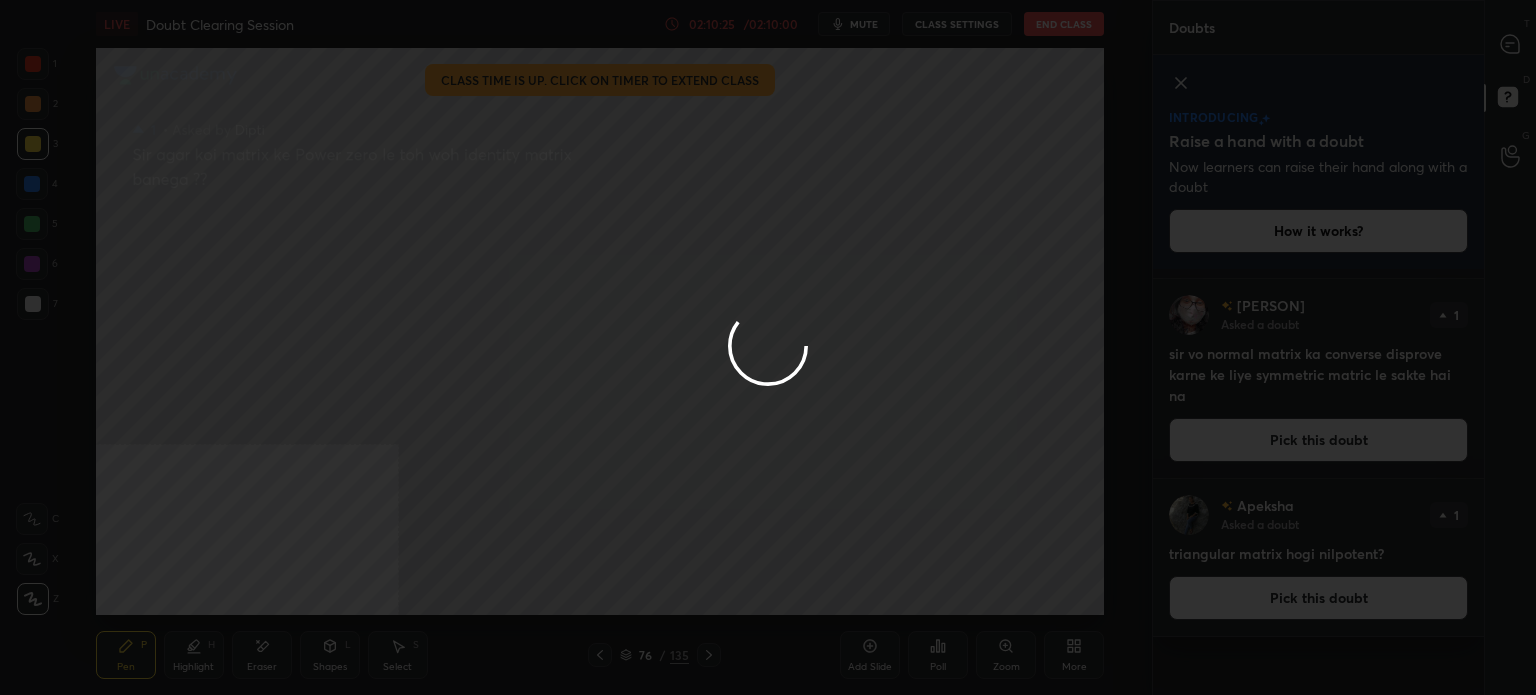 scroll, scrollTop: 0, scrollLeft: 0, axis: both 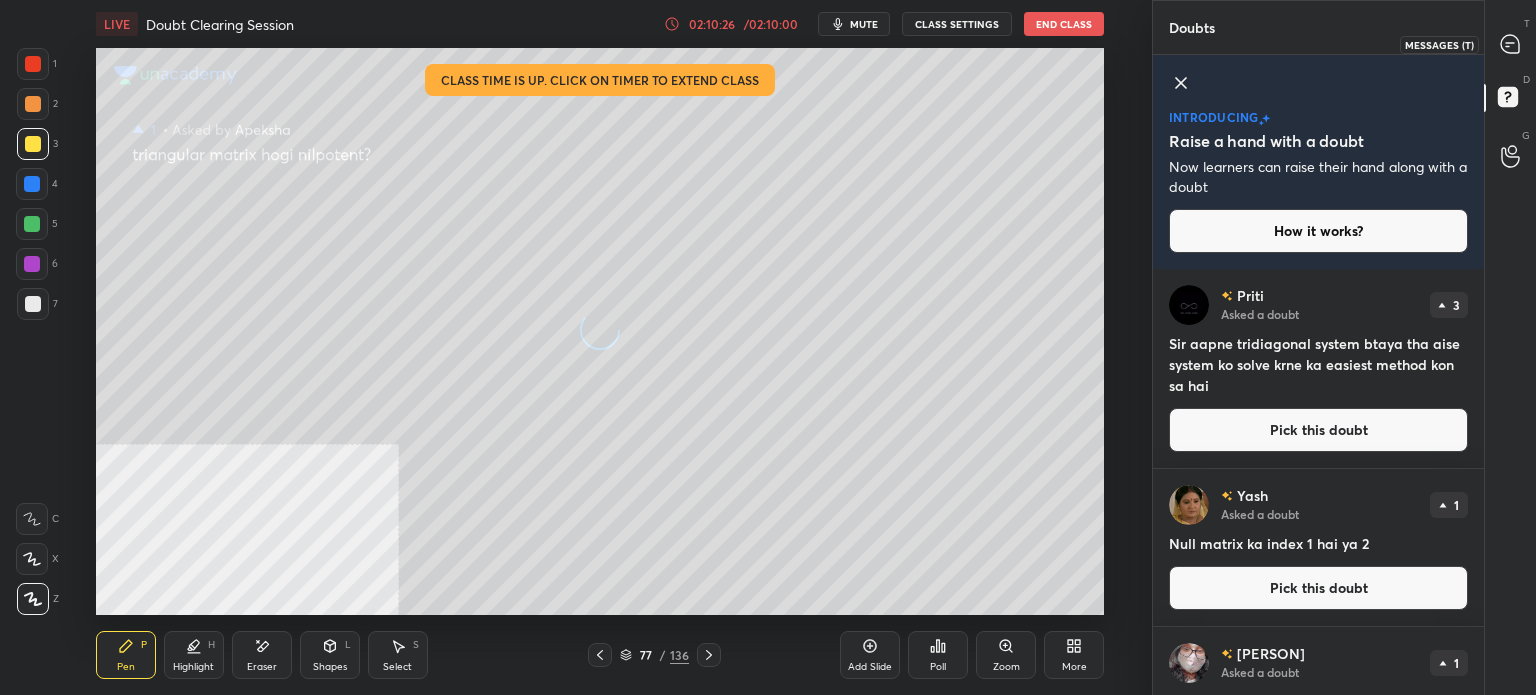click 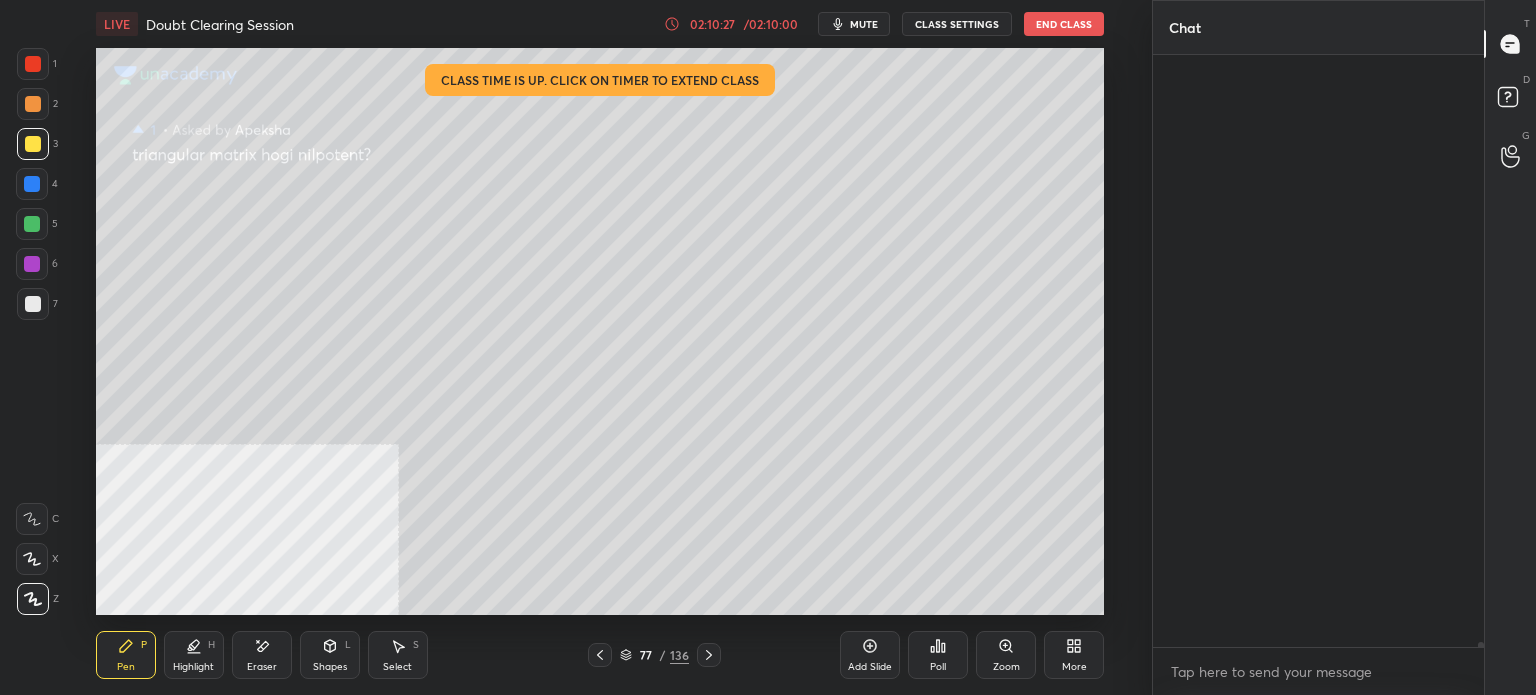 scroll, scrollTop: 65142, scrollLeft: 0, axis: vertical 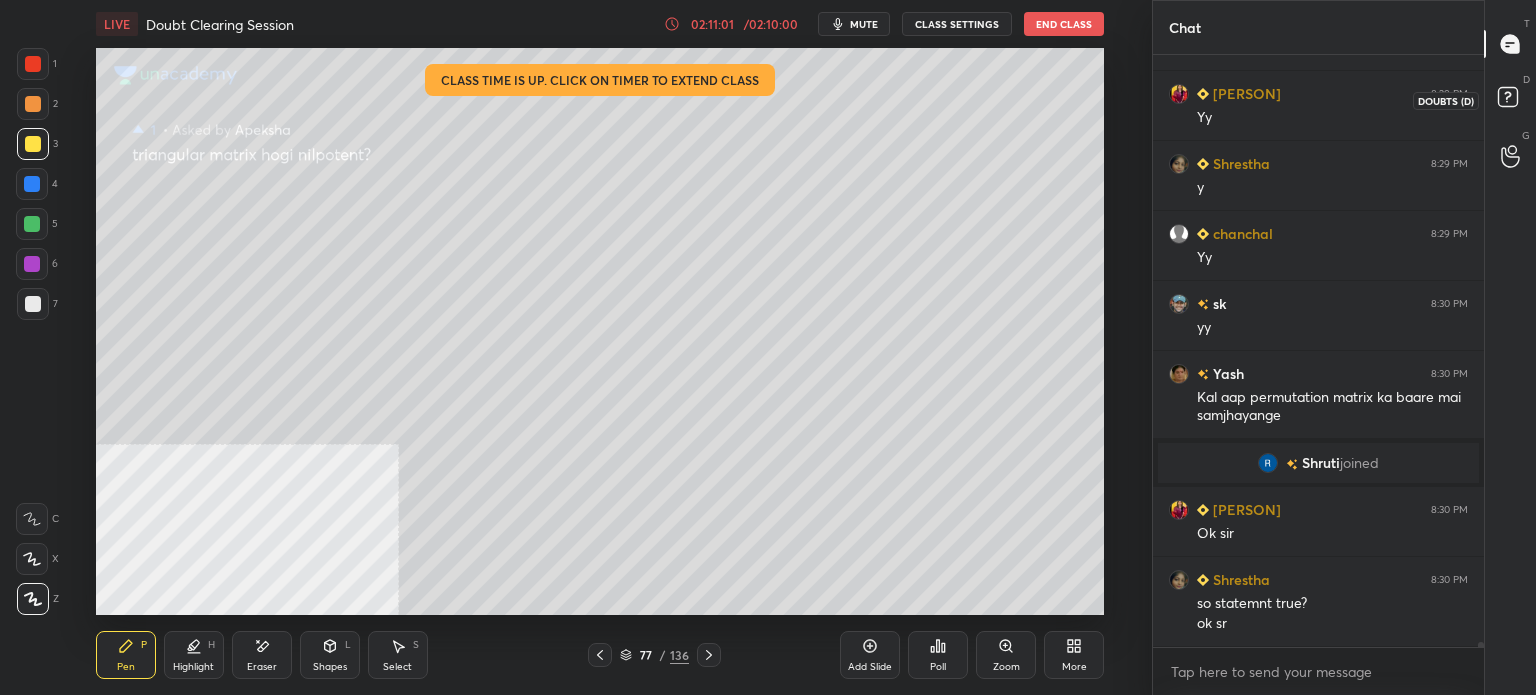 click 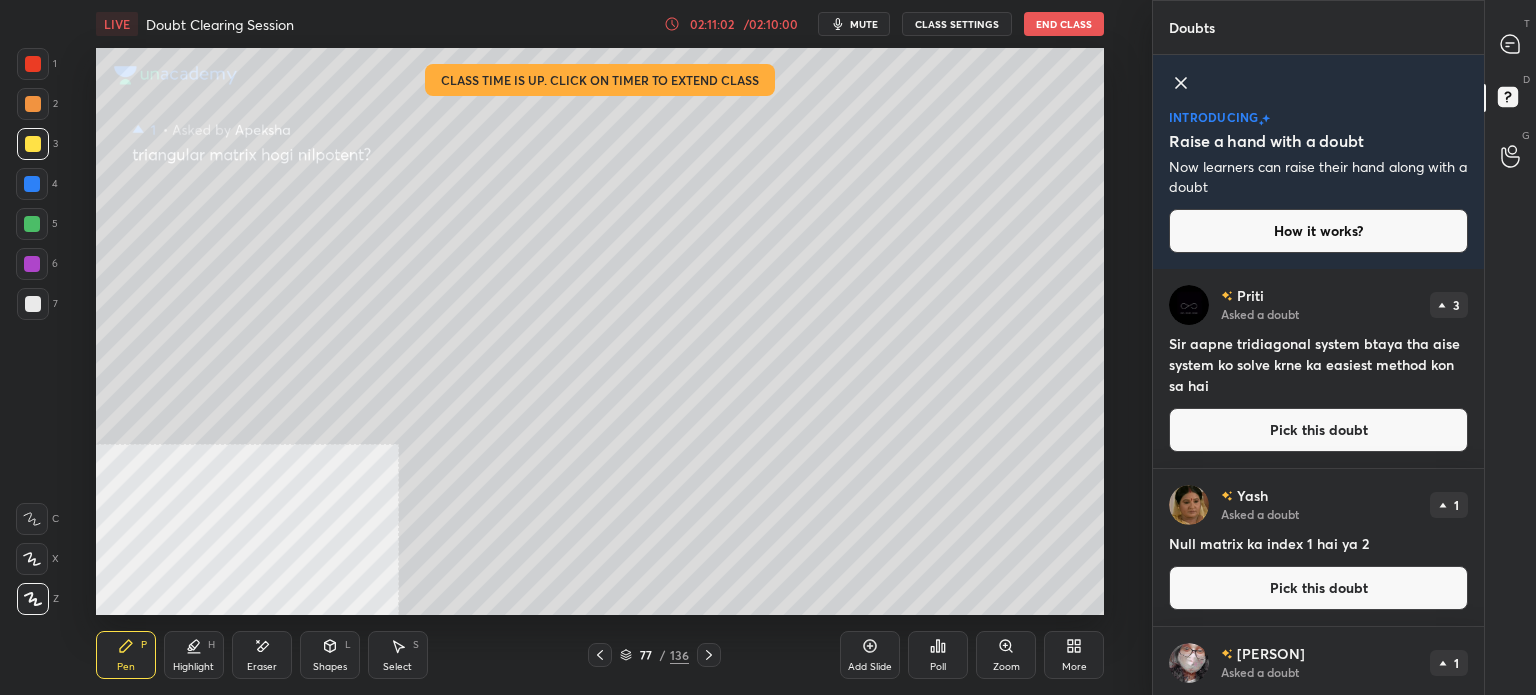 click on "Pick this doubt" at bounding box center (1318, 588) 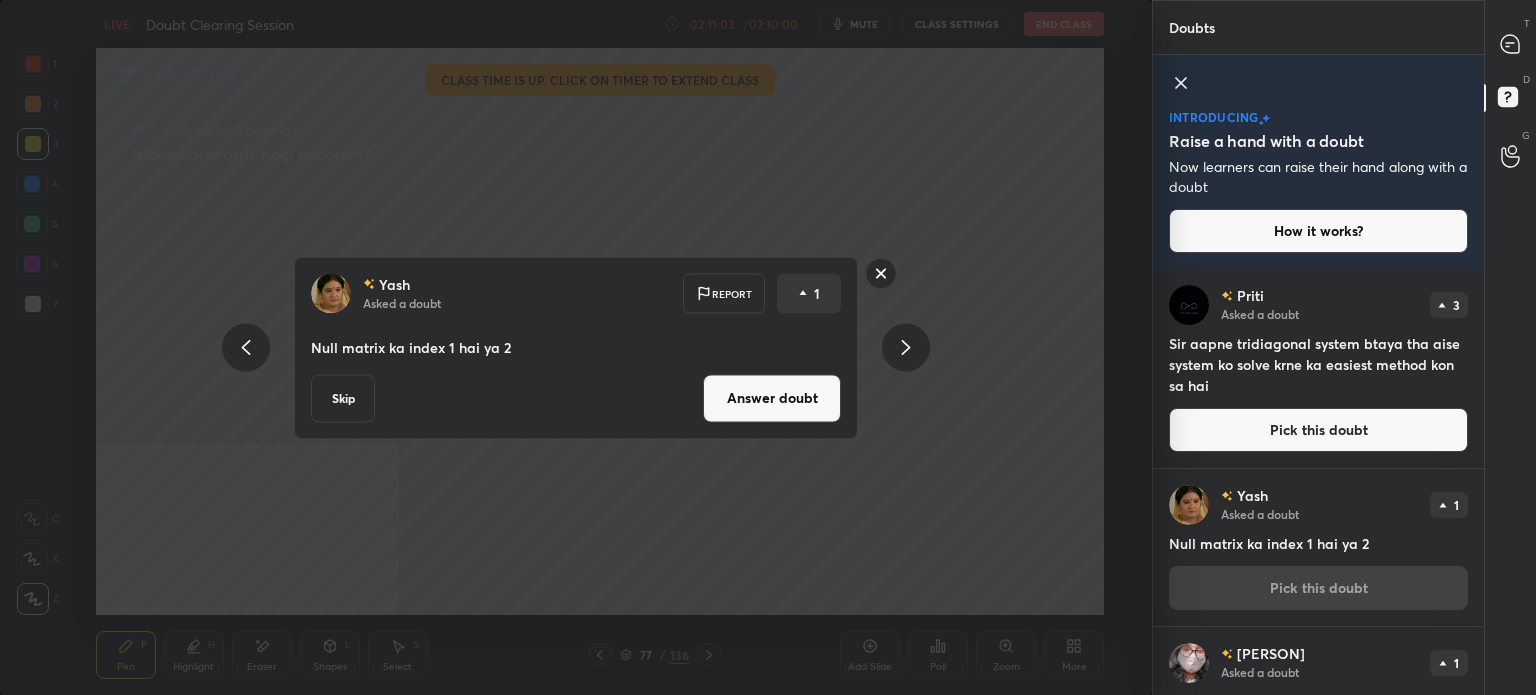 click on "Answer doubt" at bounding box center [772, 398] 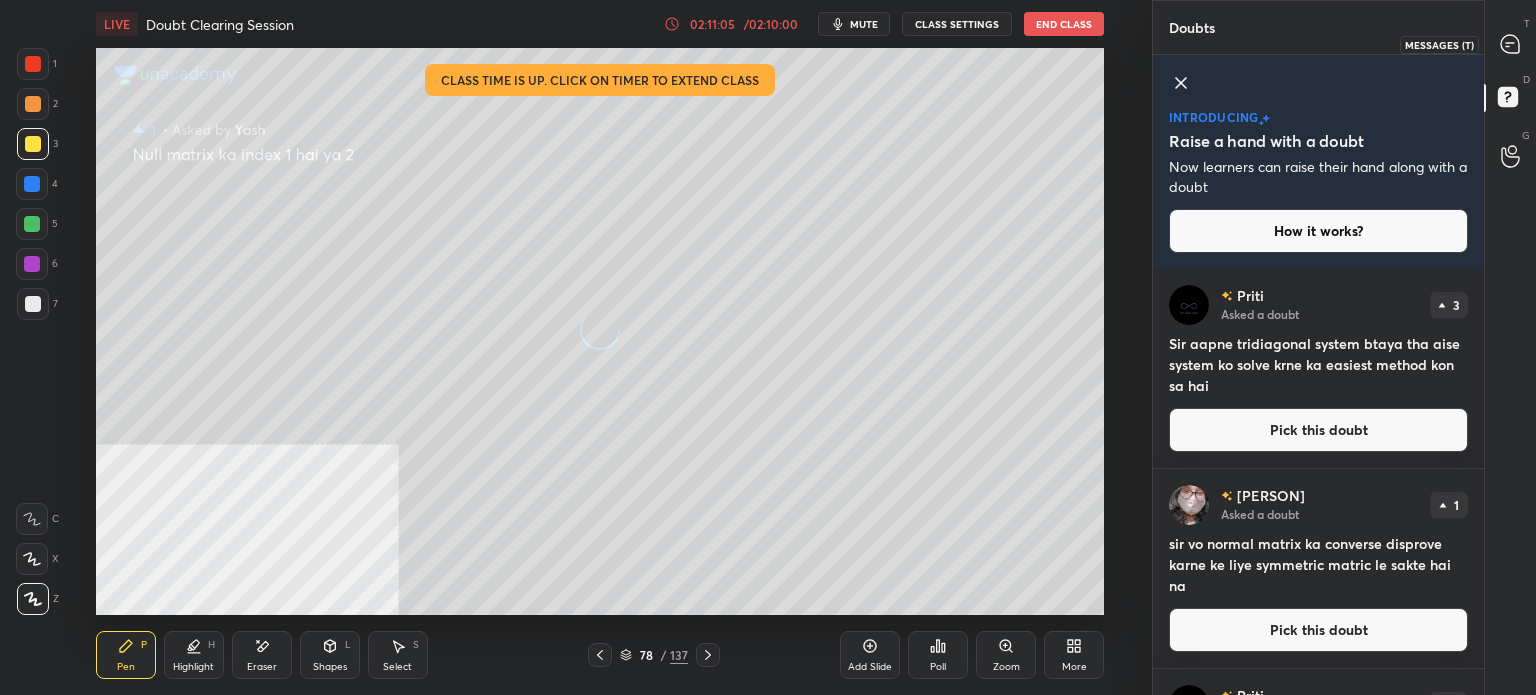 click 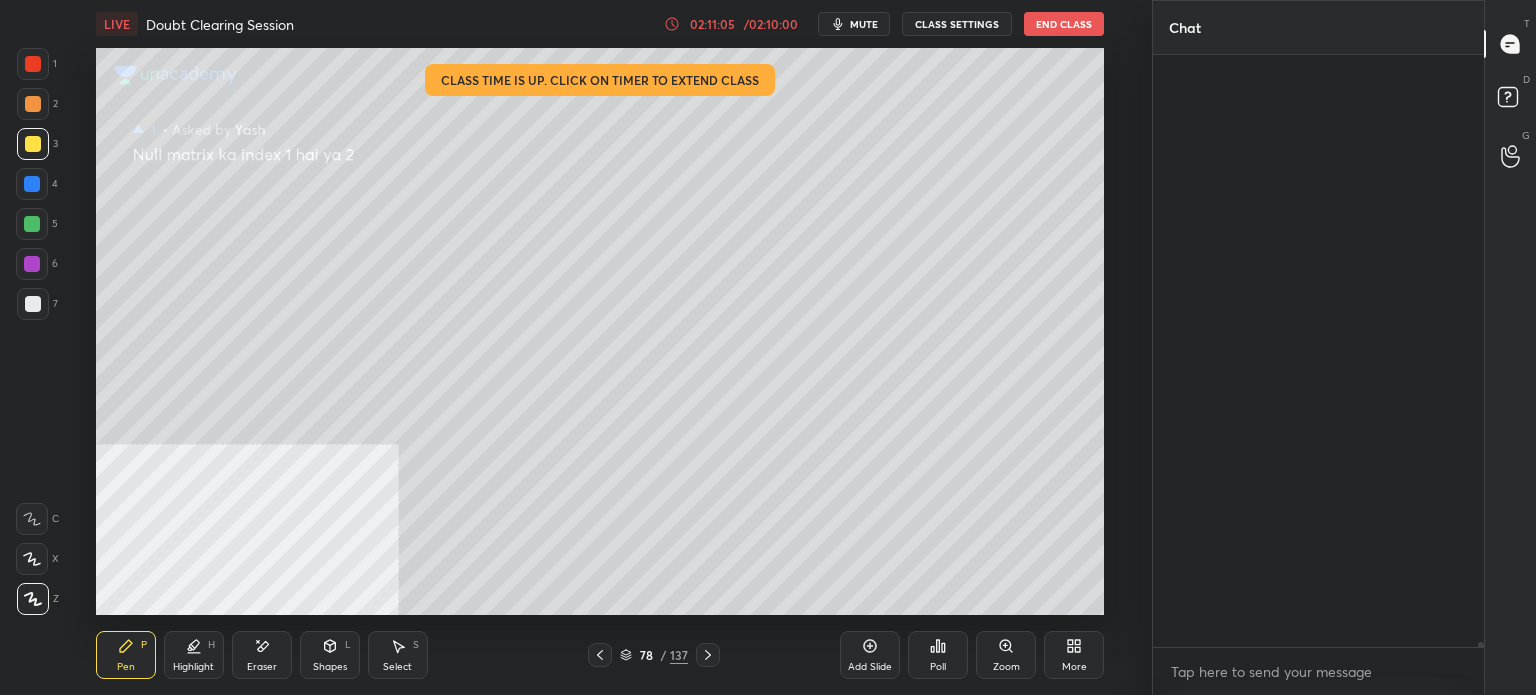 scroll, scrollTop: 65252, scrollLeft: 0, axis: vertical 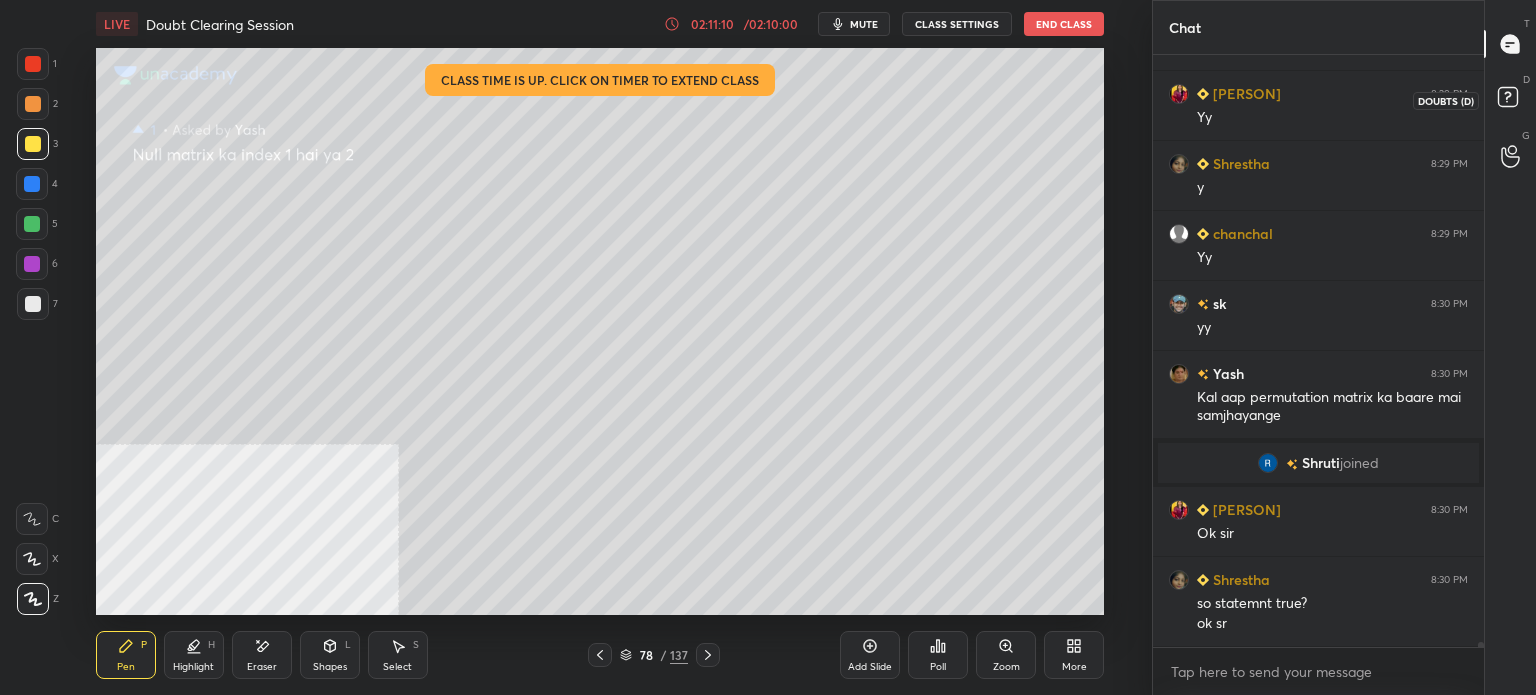 click 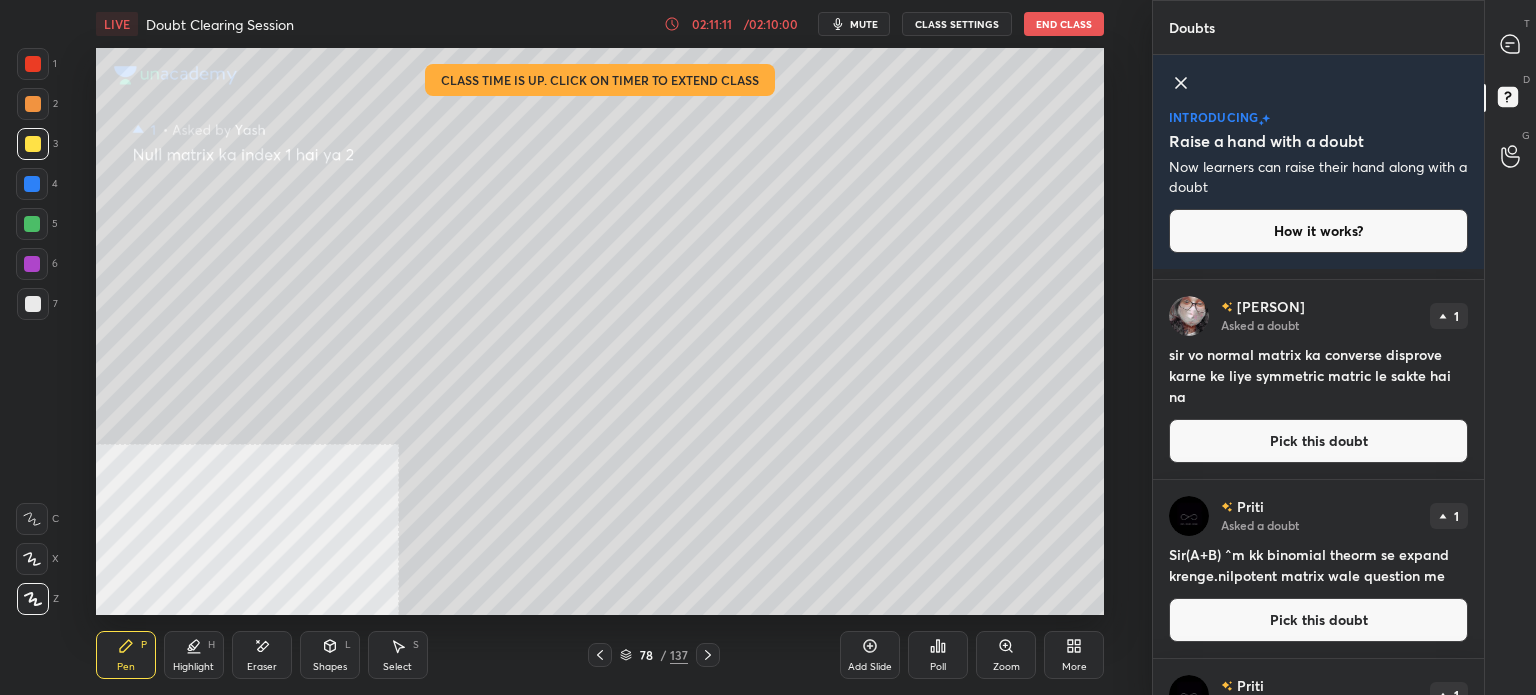 scroll, scrollTop: 200, scrollLeft: 0, axis: vertical 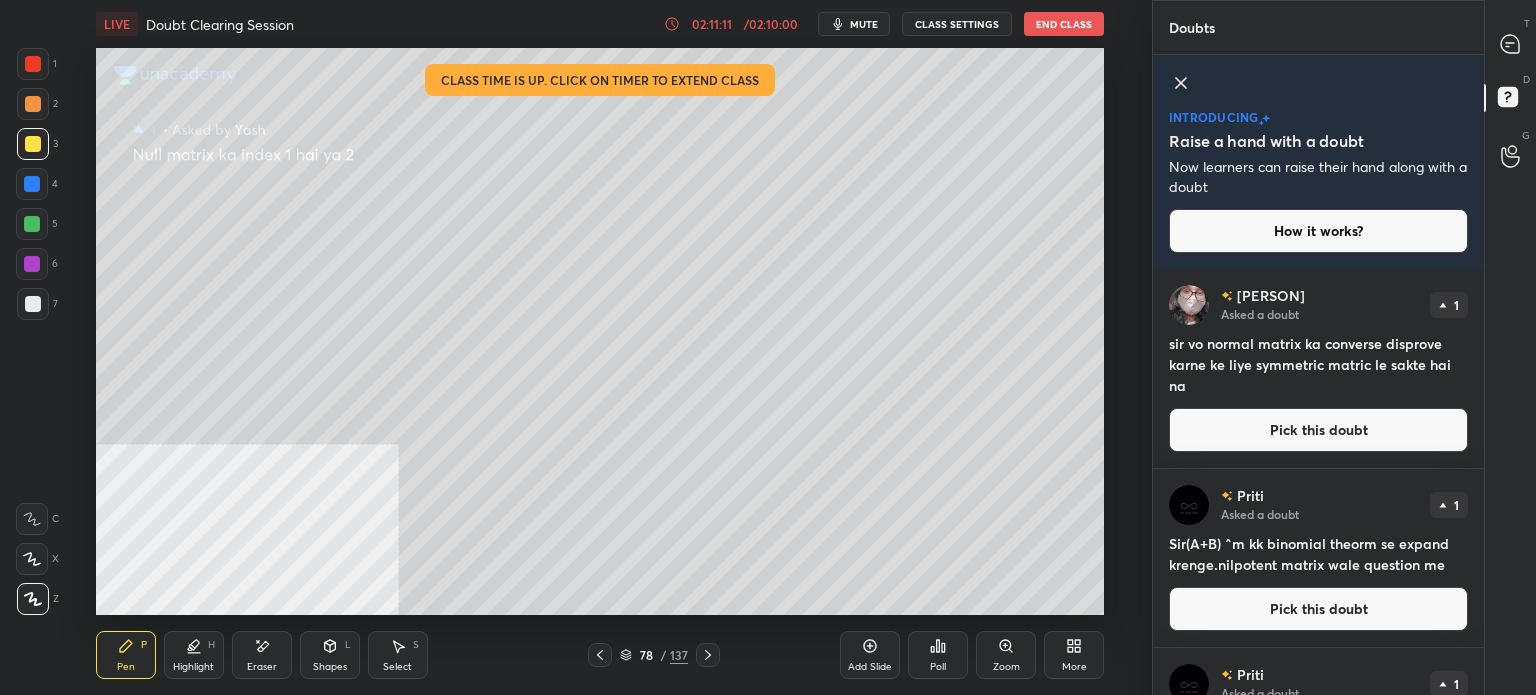 click on "Pick this doubt" at bounding box center (1318, 430) 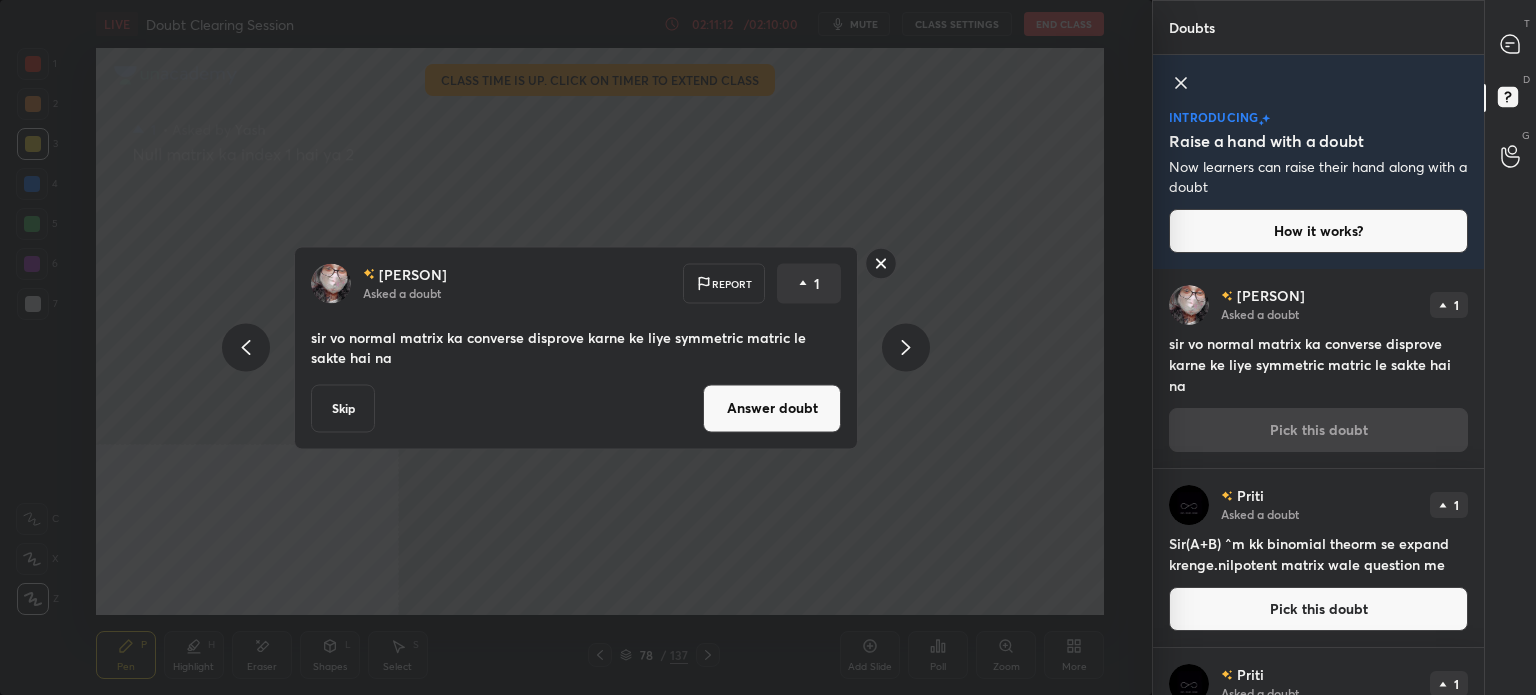 click on "Answer doubt" at bounding box center [772, 408] 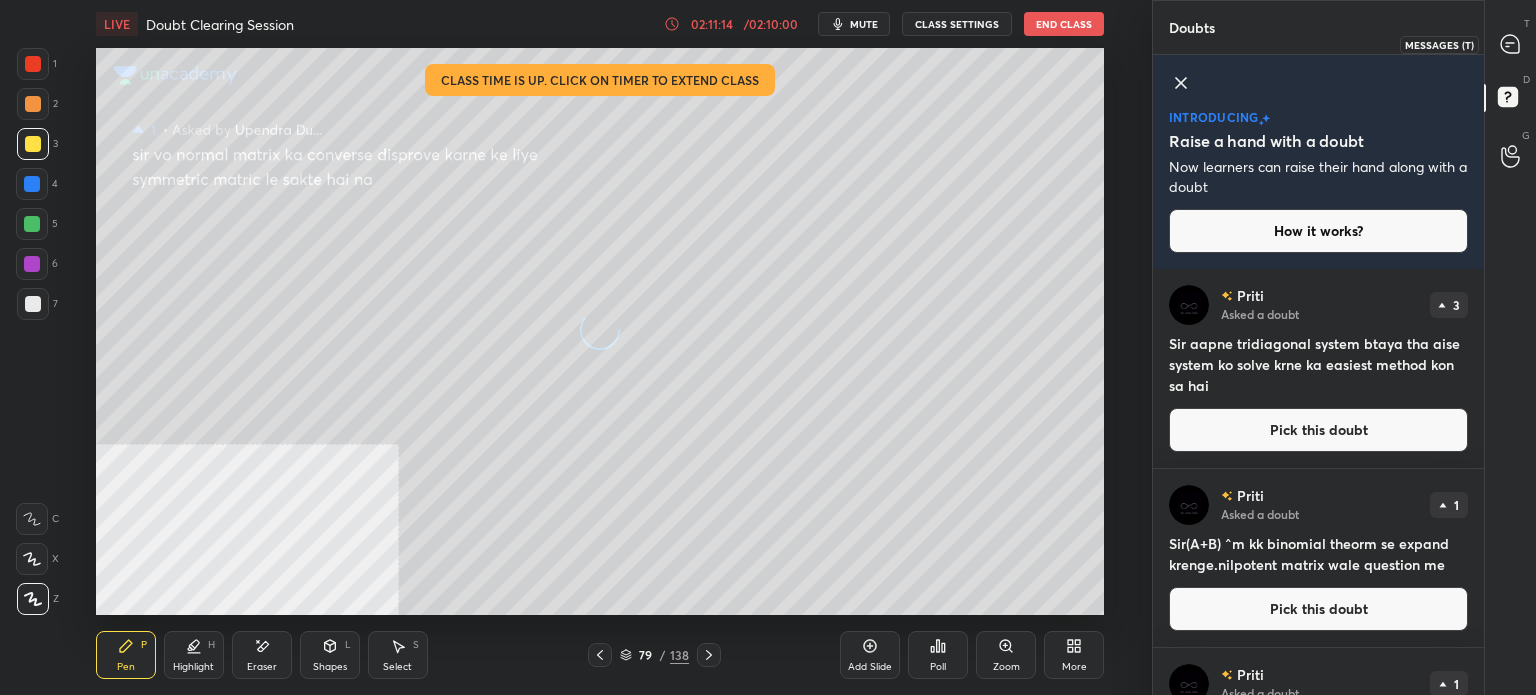 click 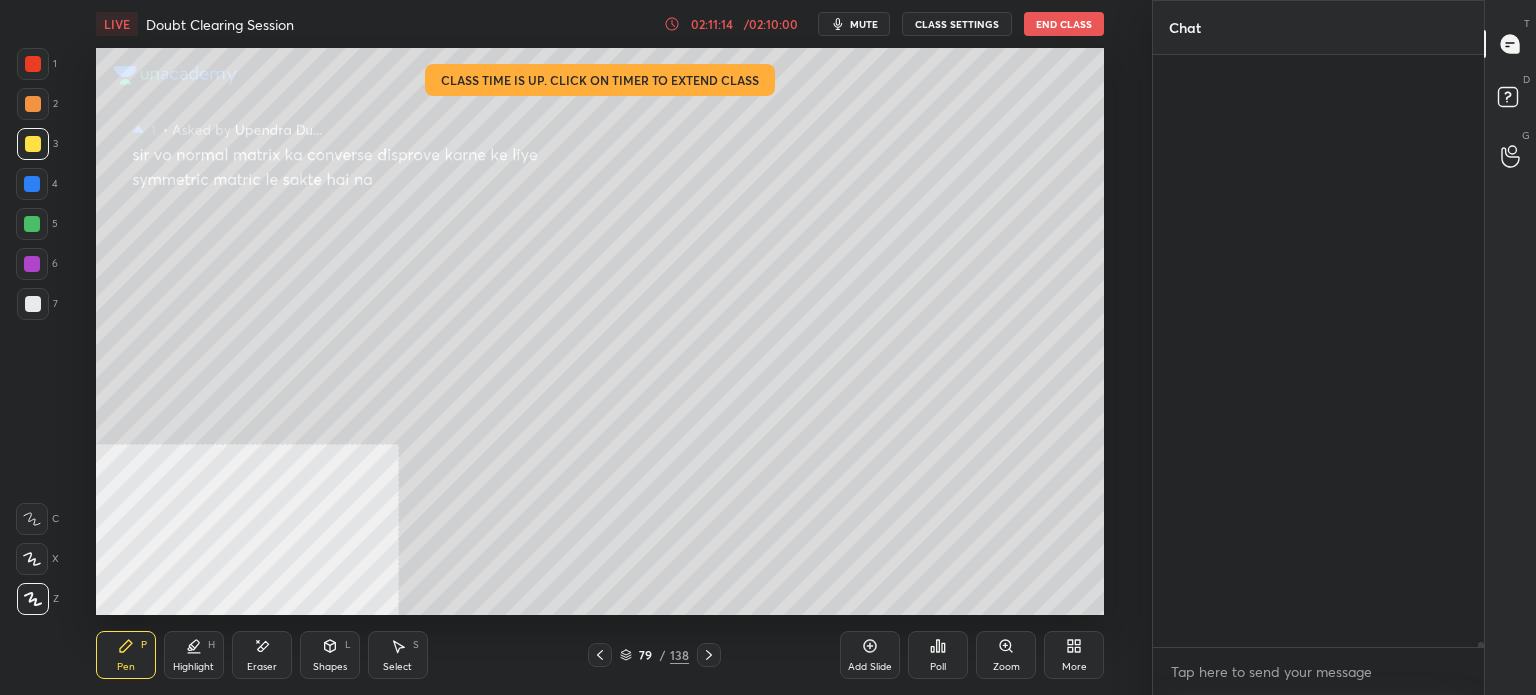 scroll, scrollTop: 65202, scrollLeft: 0, axis: vertical 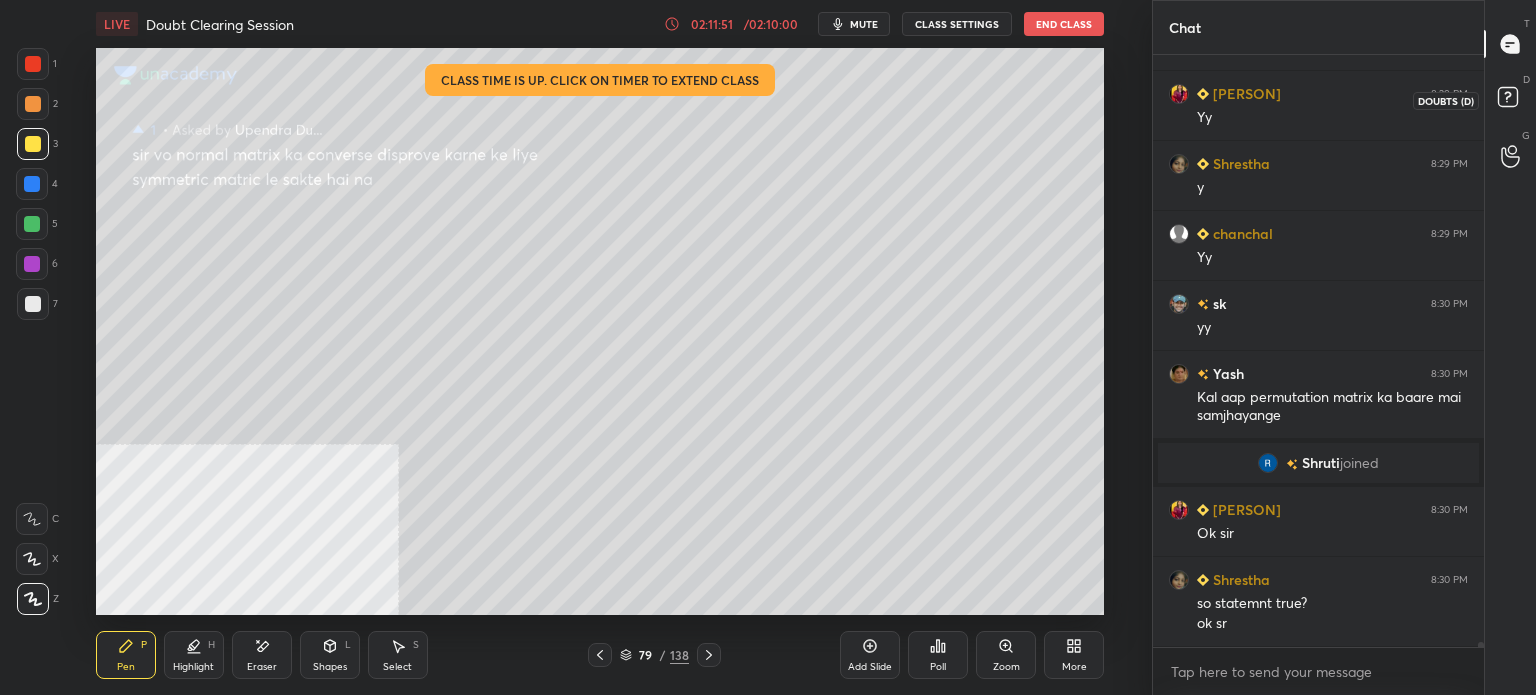 click 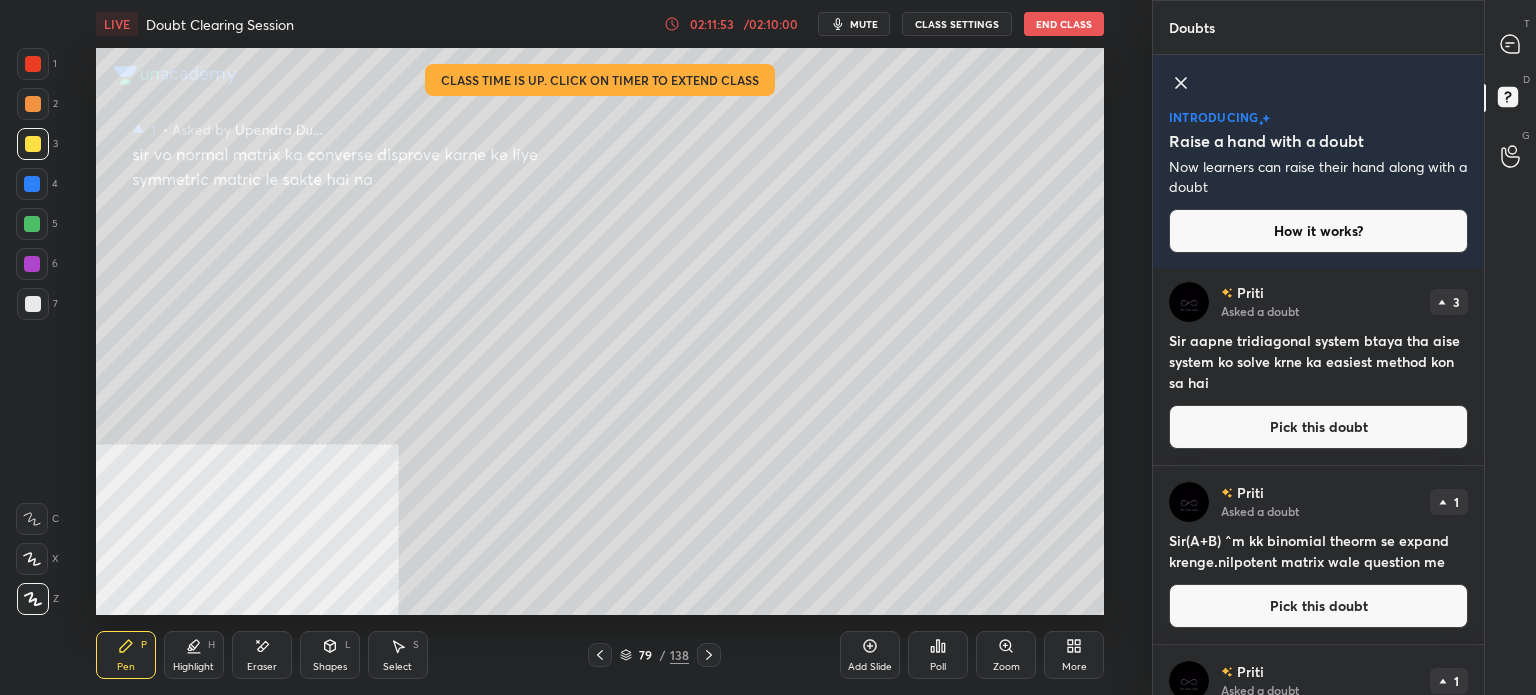 scroll, scrollTop: 0, scrollLeft: 0, axis: both 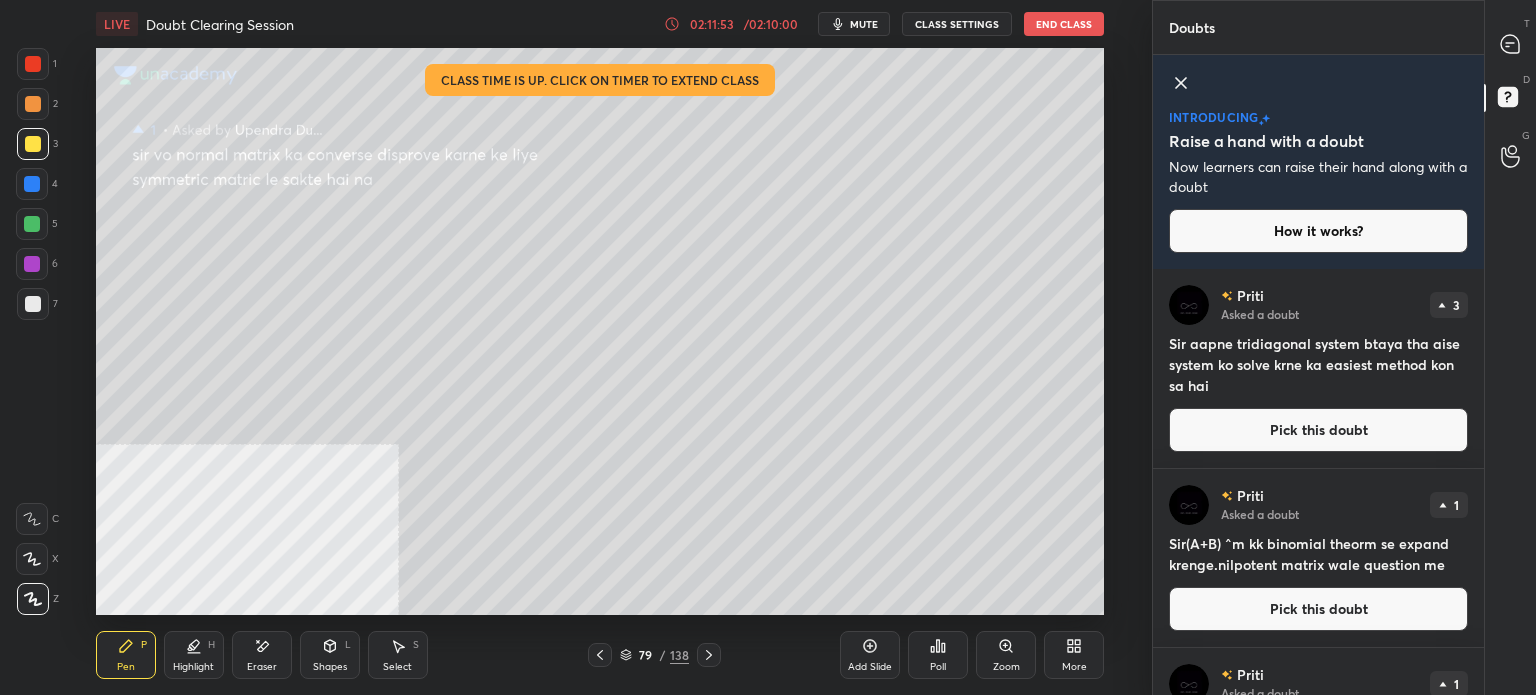 click on "T Messages (T)" at bounding box center (1510, 44) 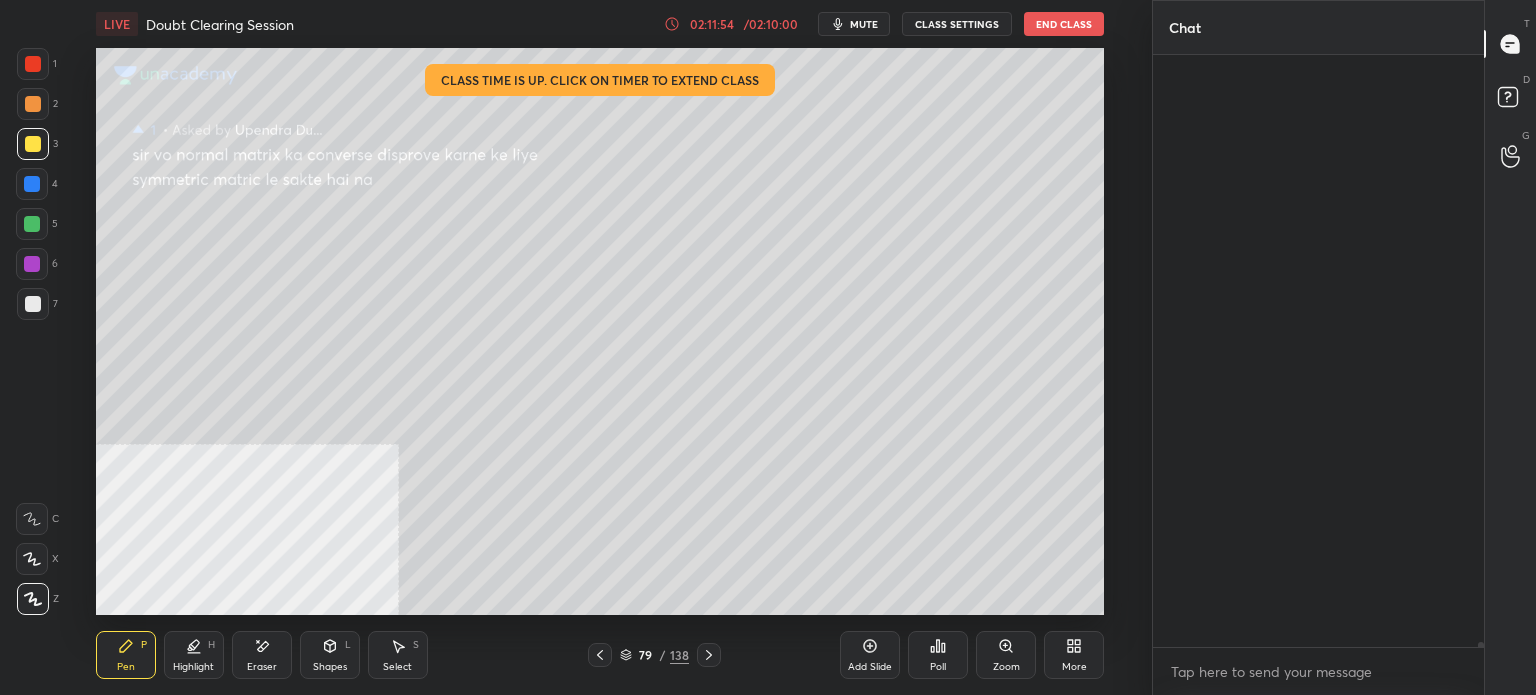 scroll, scrollTop: 65202, scrollLeft: 0, axis: vertical 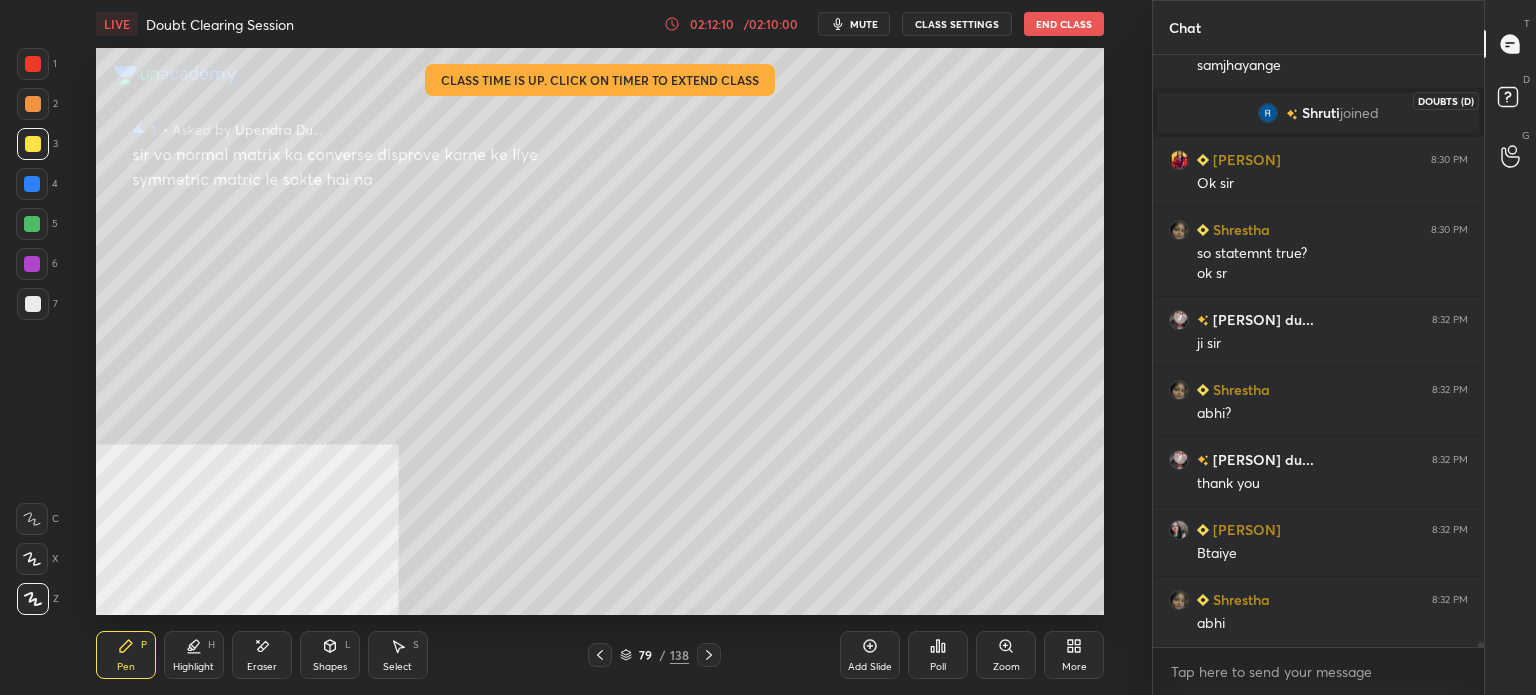 click 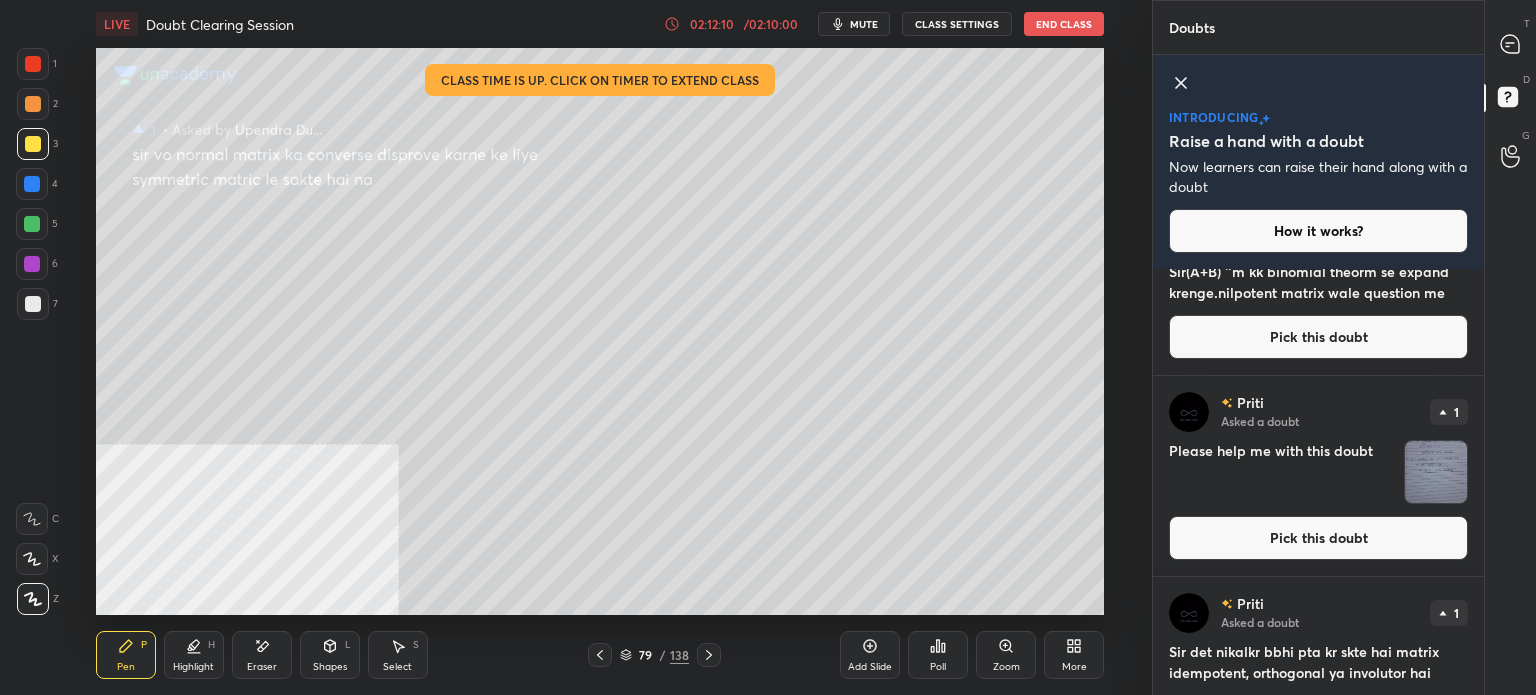 scroll, scrollTop: 332, scrollLeft: 0, axis: vertical 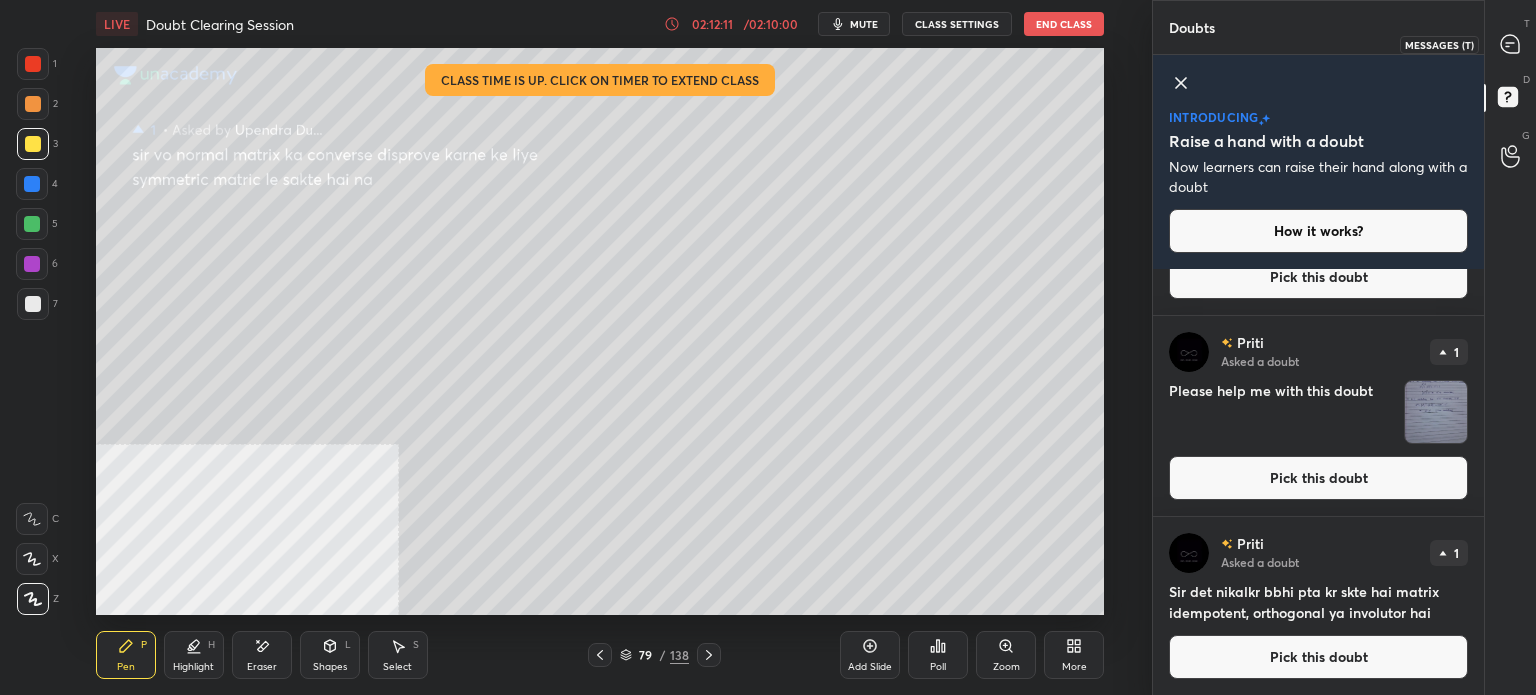 click at bounding box center [1511, 44] 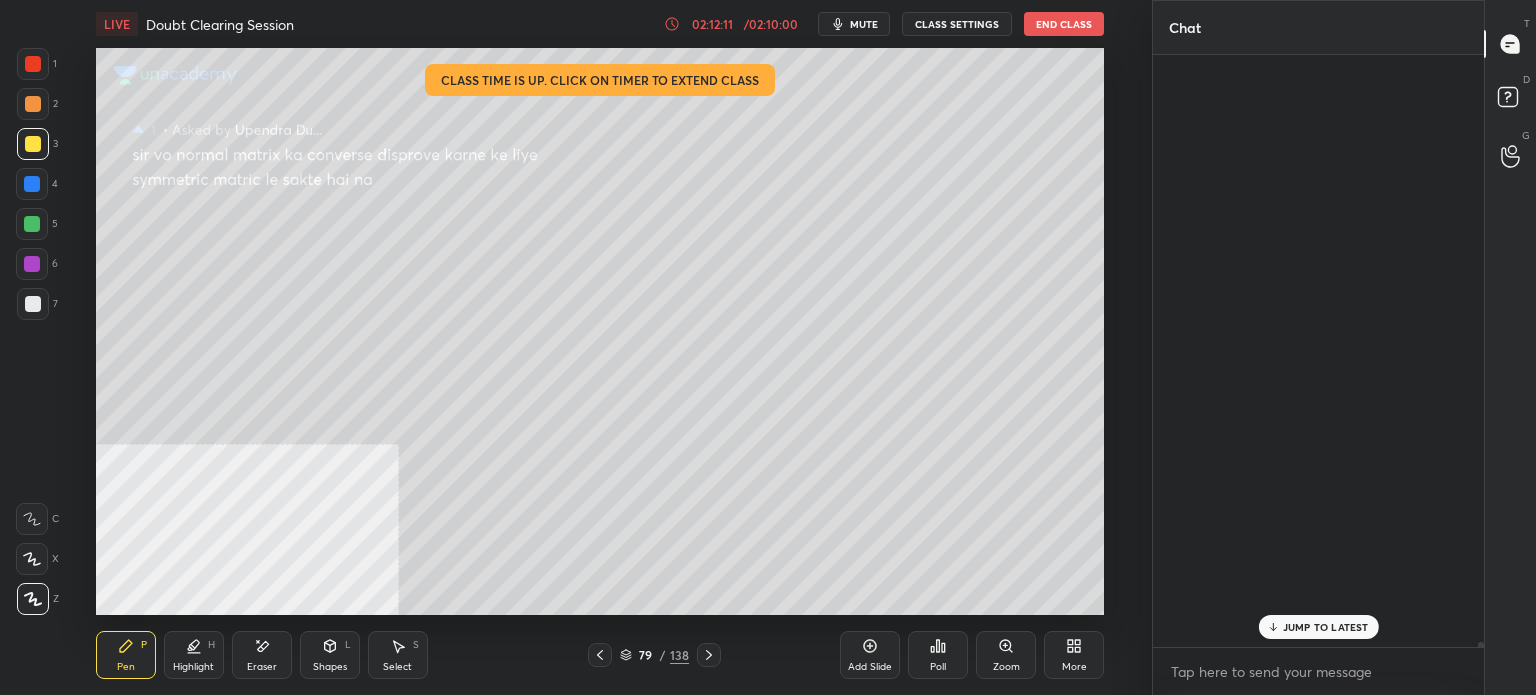 scroll, scrollTop: 65602, scrollLeft: 0, axis: vertical 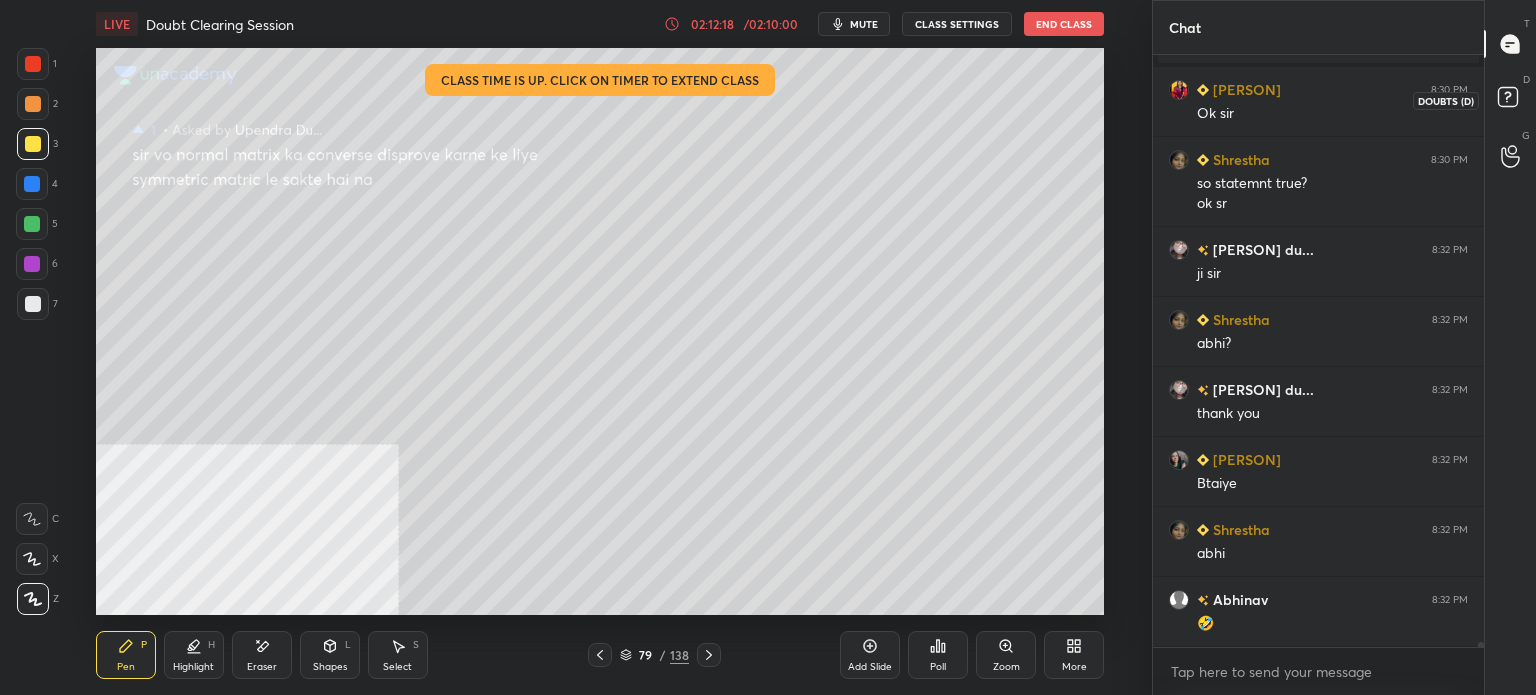 click 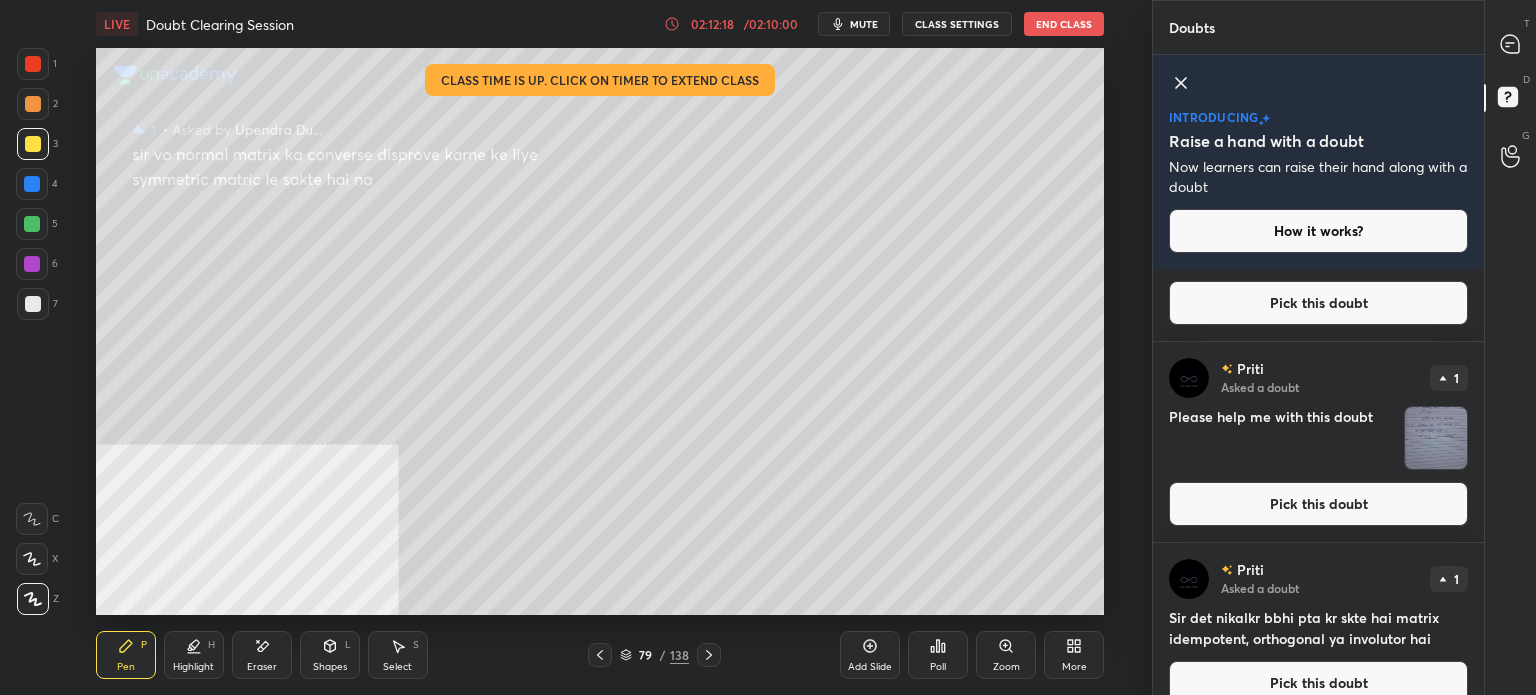 scroll, scrollTop: 332, scrollLeft: 0, axis: vertical 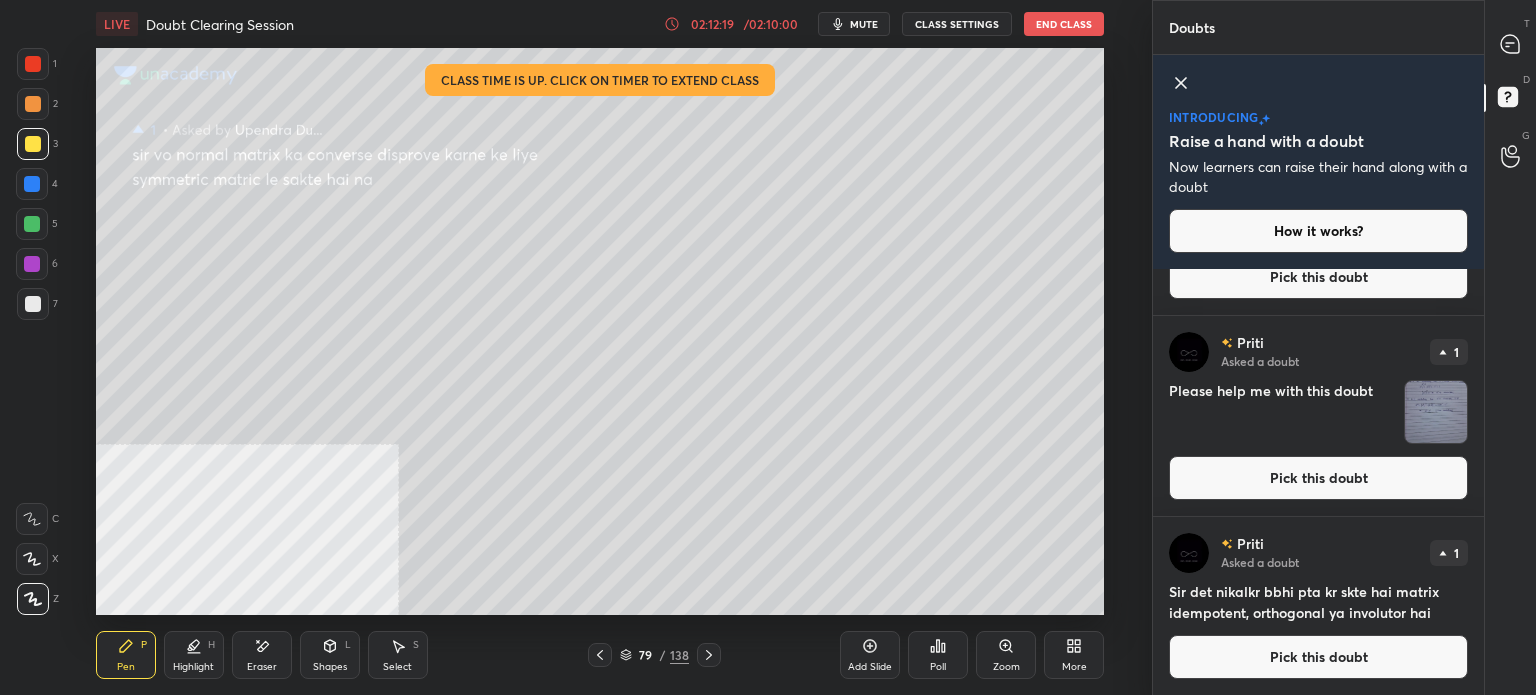 click on "Pick this doubt" at bounding box center (1318, 657) 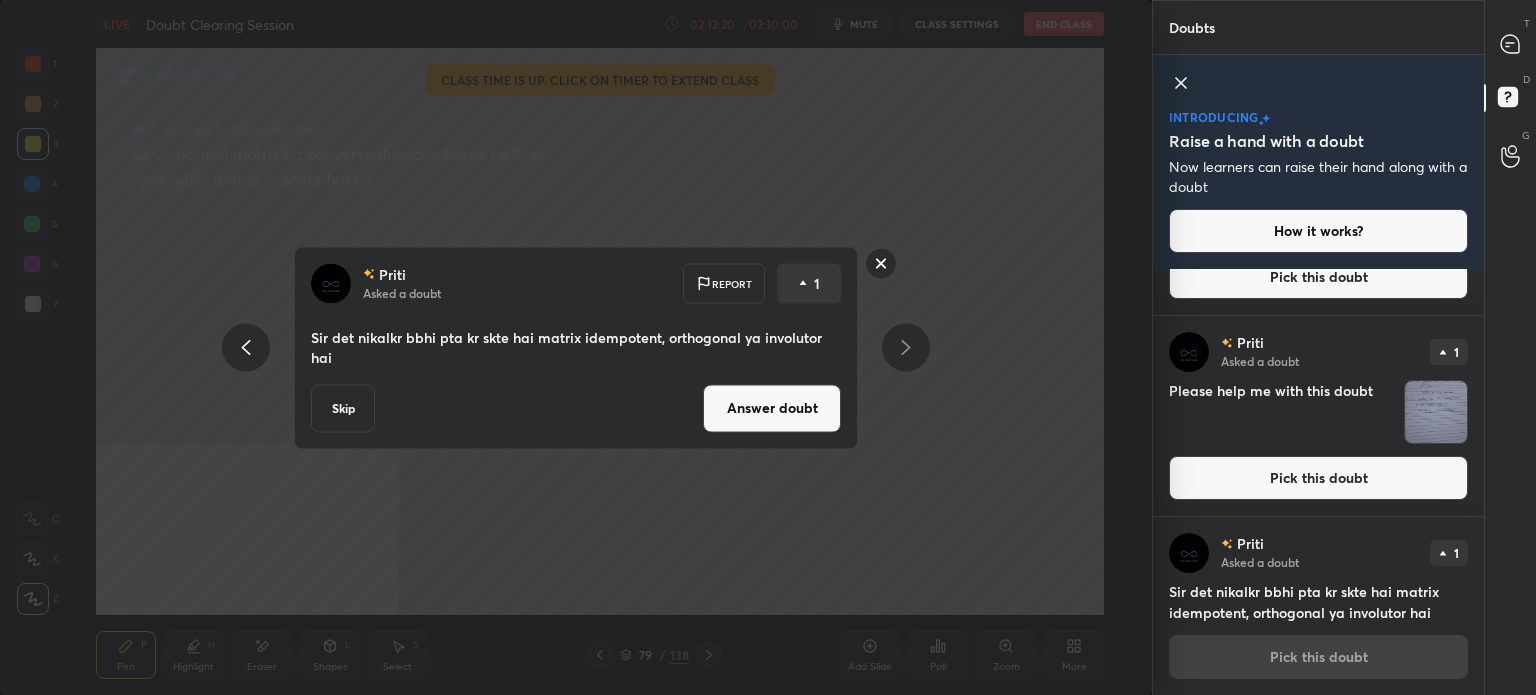 click on "Answer doubt" at bounding box center (772, 408) 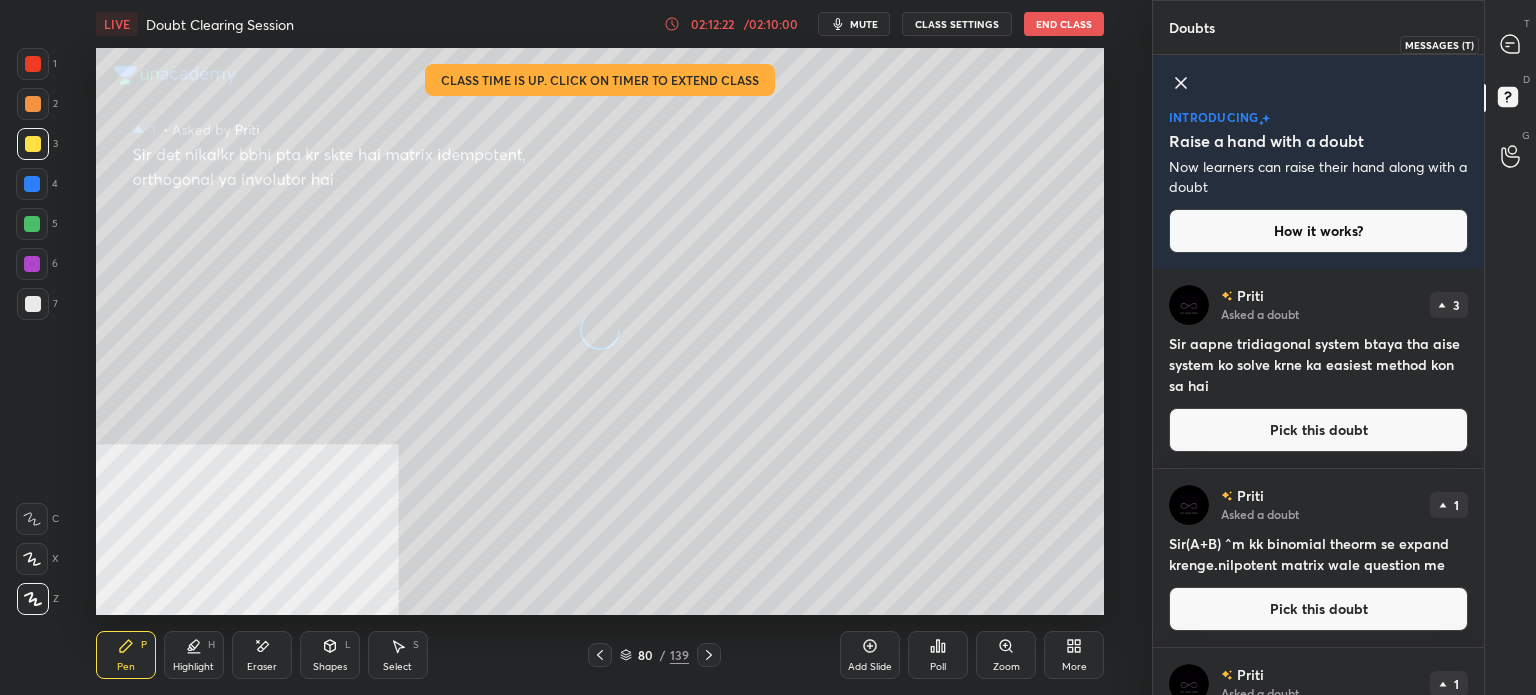 click 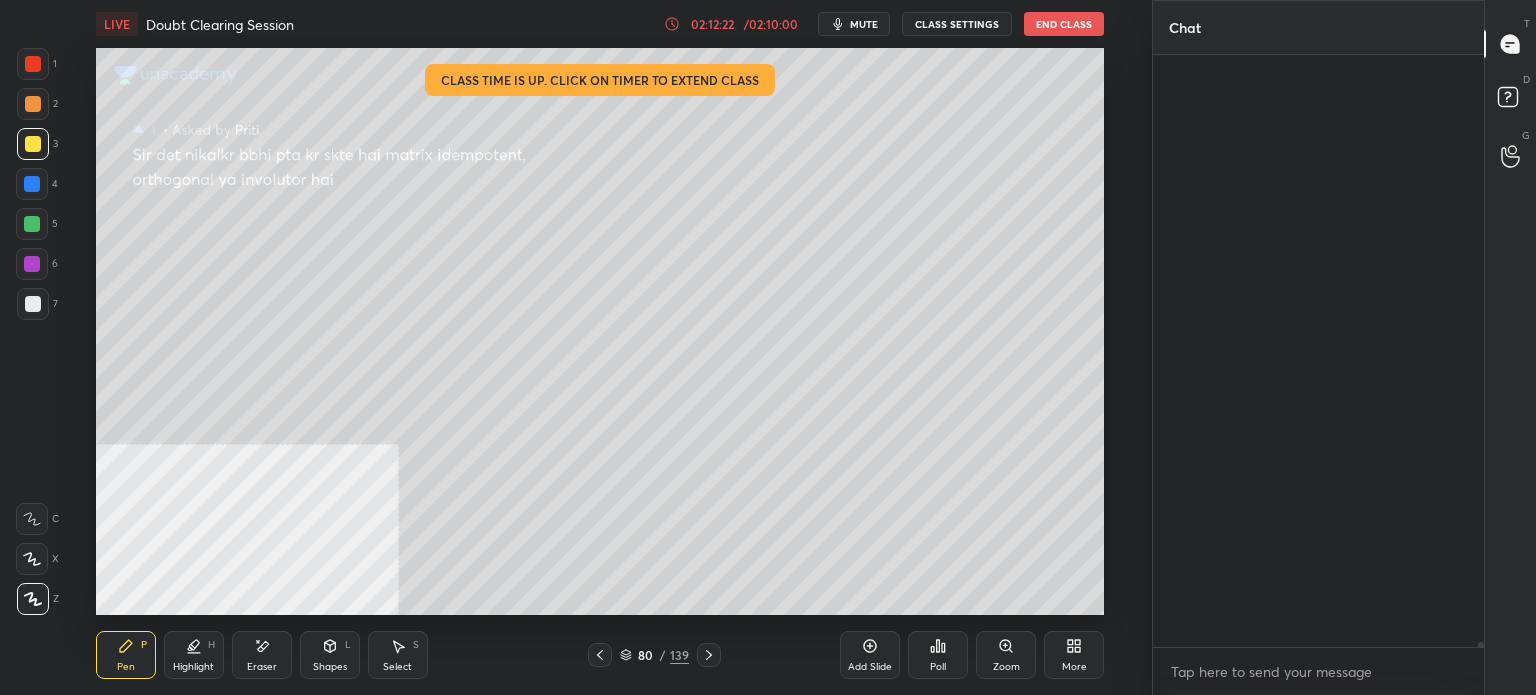 scroll, scrollTop: 65572, scrollLeft: 0, axis: vertical 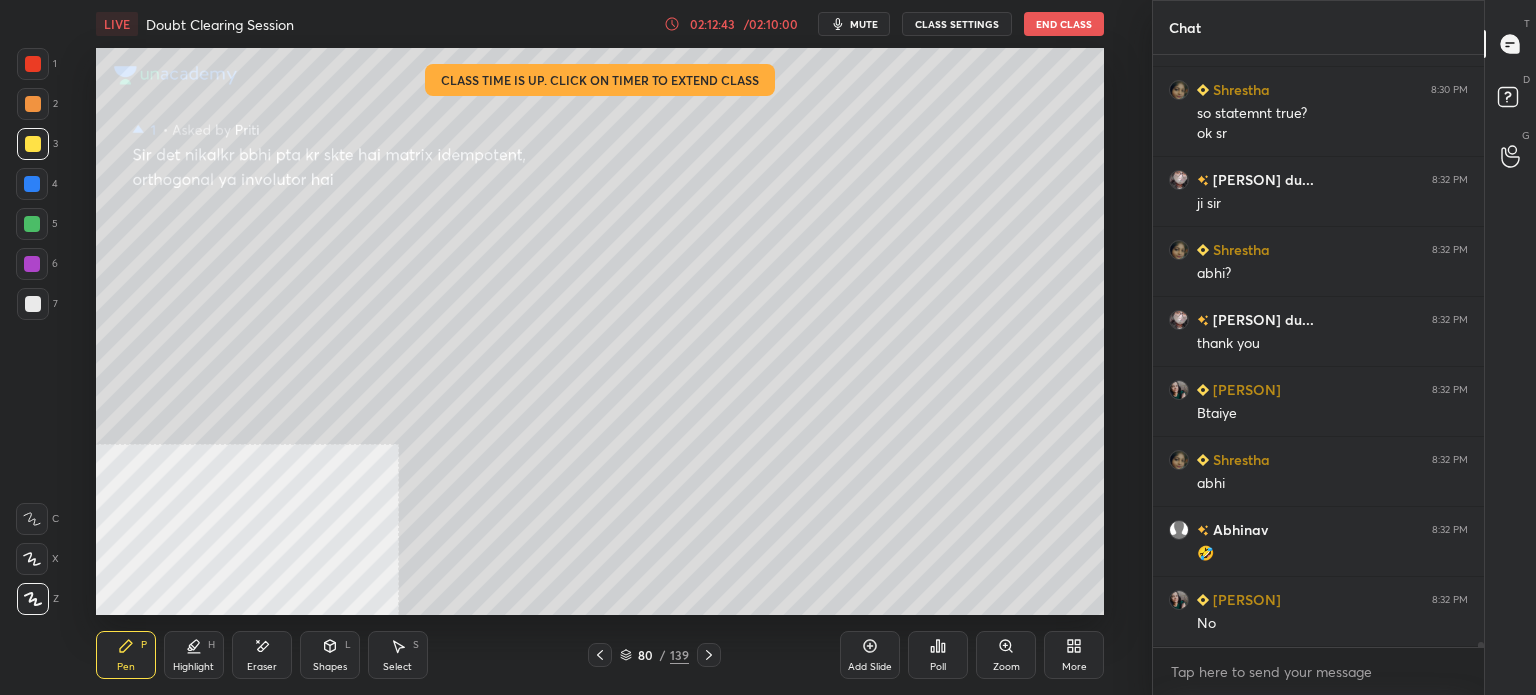 click at bounding box center [33, 144] 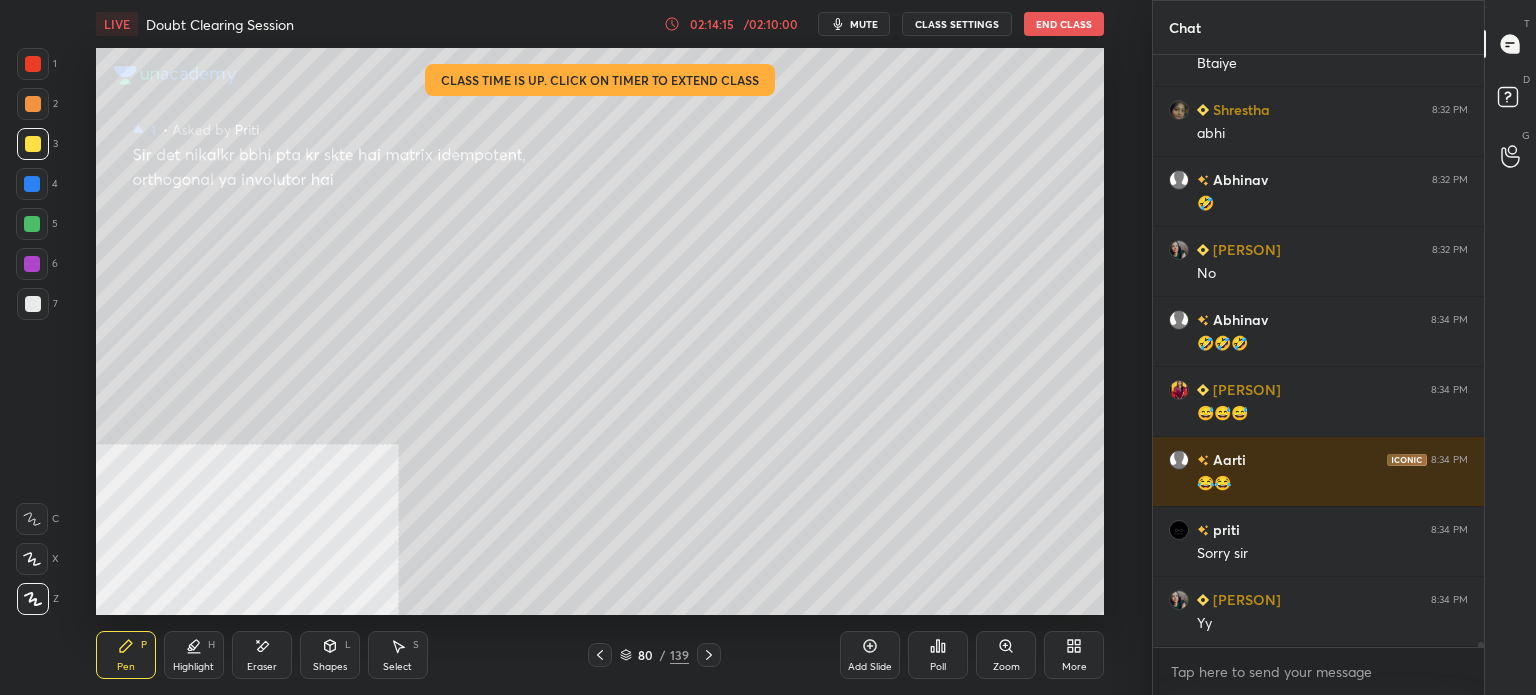 scroll, scrollTop: 66062, scrollLeft: 0, axis: vertical 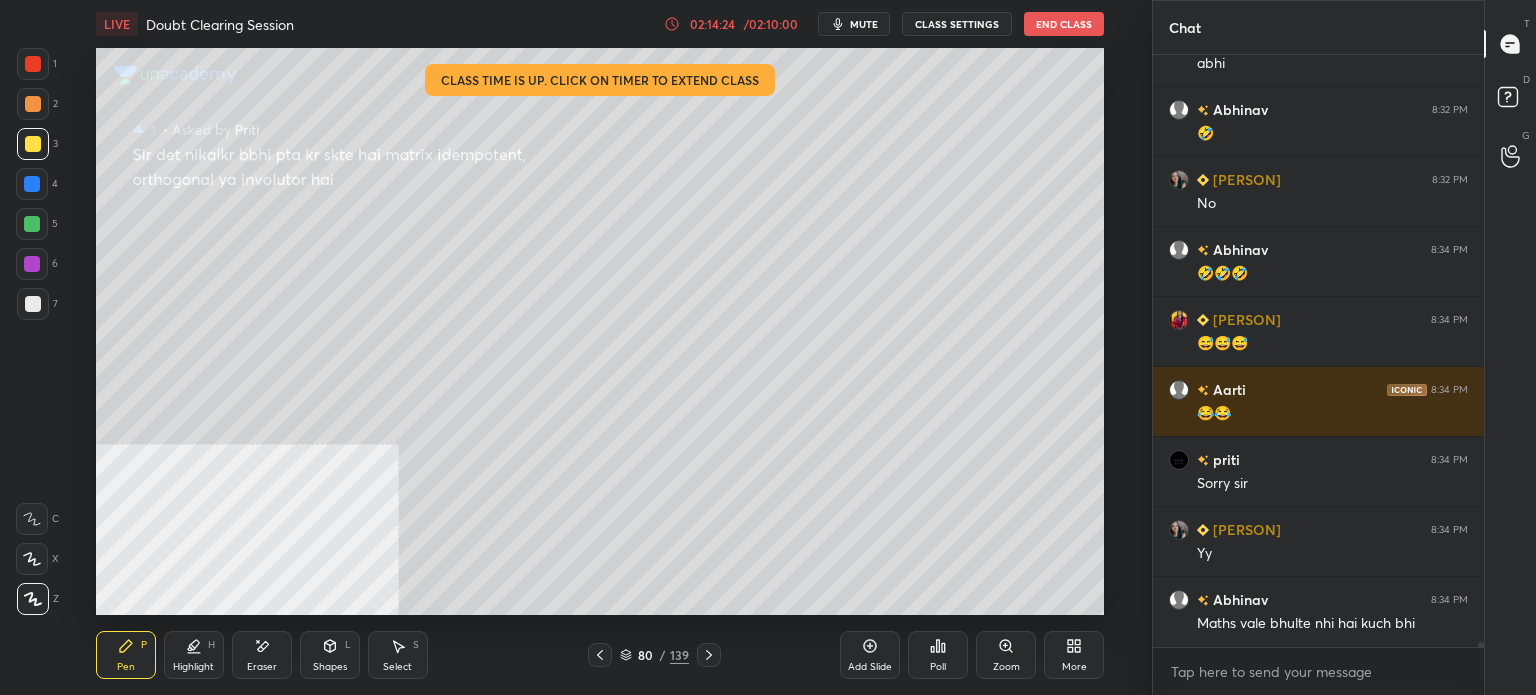 click on "Select S" at bounding box center (398, 655) 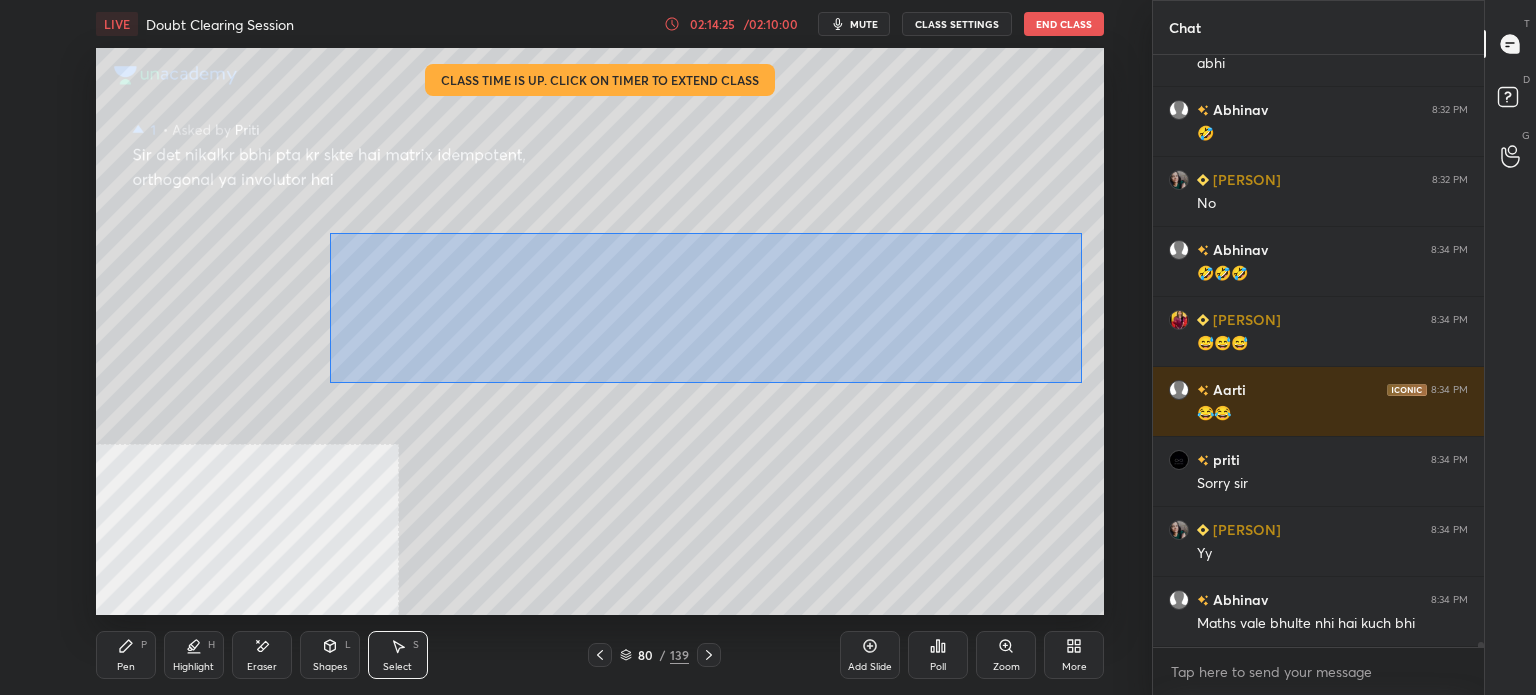 drag, startPoint x: 421, startPoint y: 282, endPoint x: 861, endPoint y: 368, distance: 448.32578 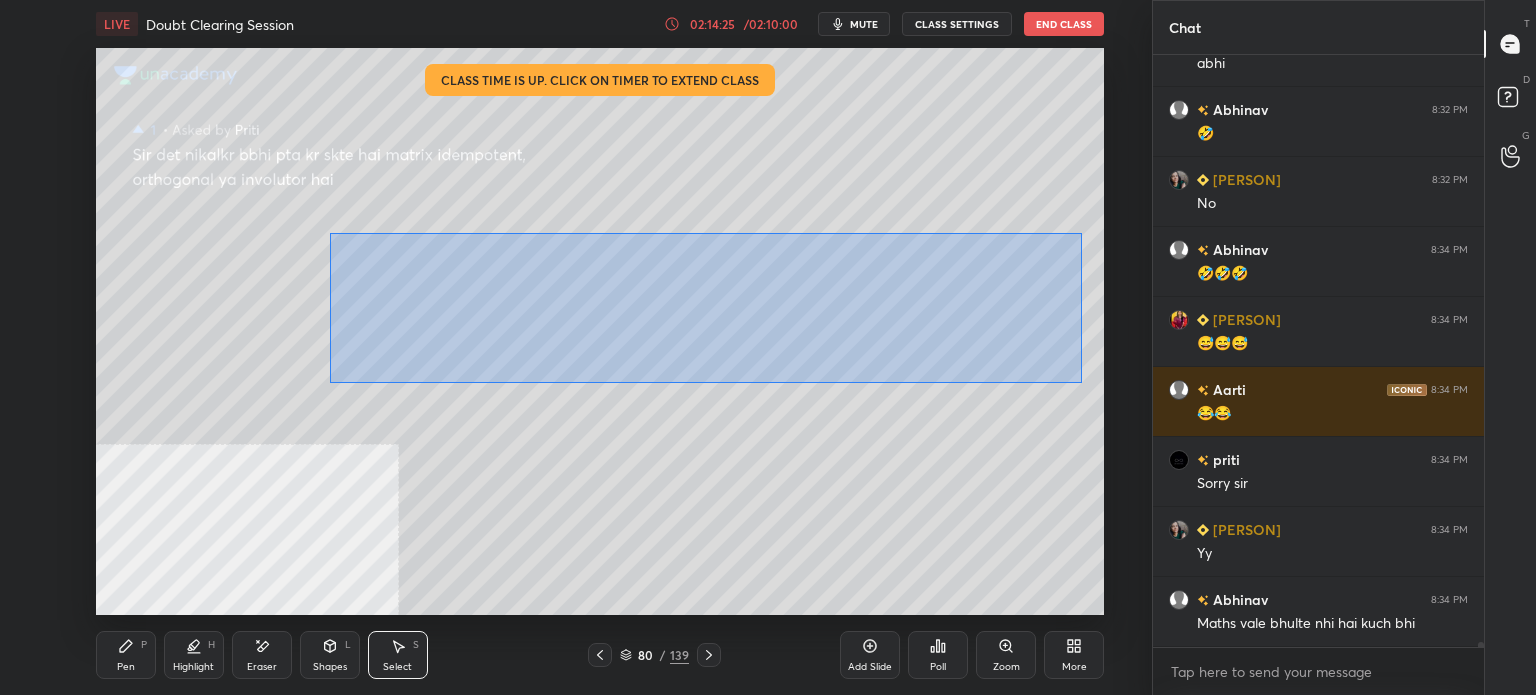 click on "0 ° Undo Copy Duplicate Duplicate to new slide Delete" at bounding box center [600, 331] 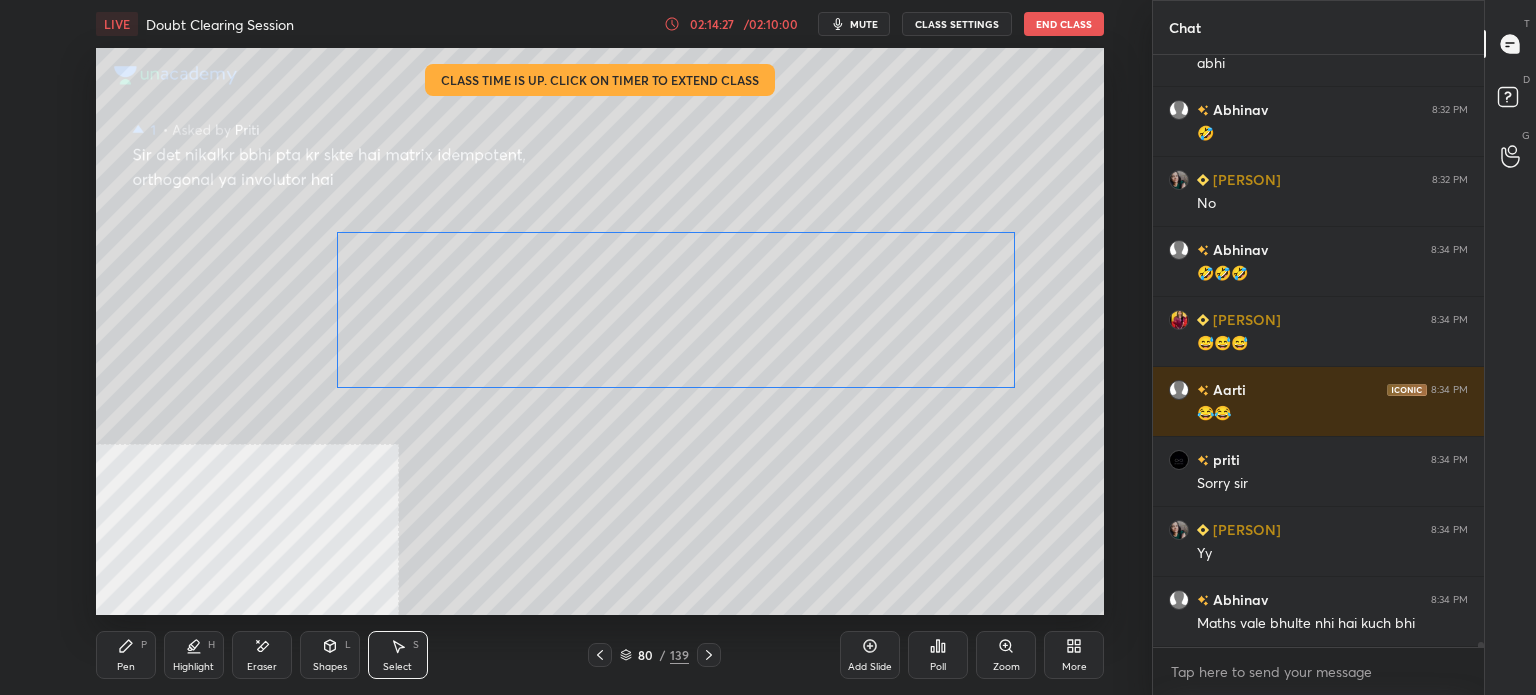 drag, startPoint x: 821, startPoint y: 351, endPoint x: 808, endPoint y: 374, distance: 26.41969 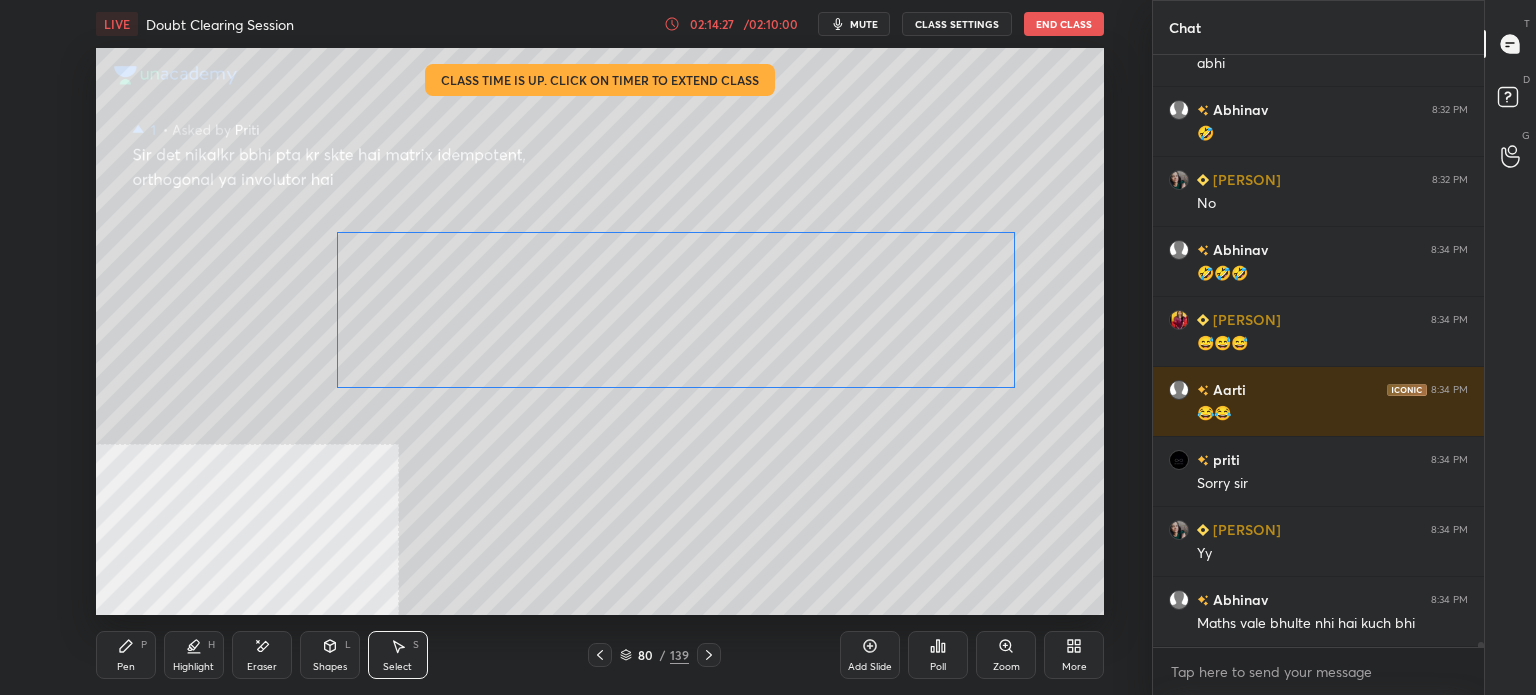 click on "0 ° Undo Copy Duplicate Duplicate to new slide Delete" at bounding box center [600, 331] 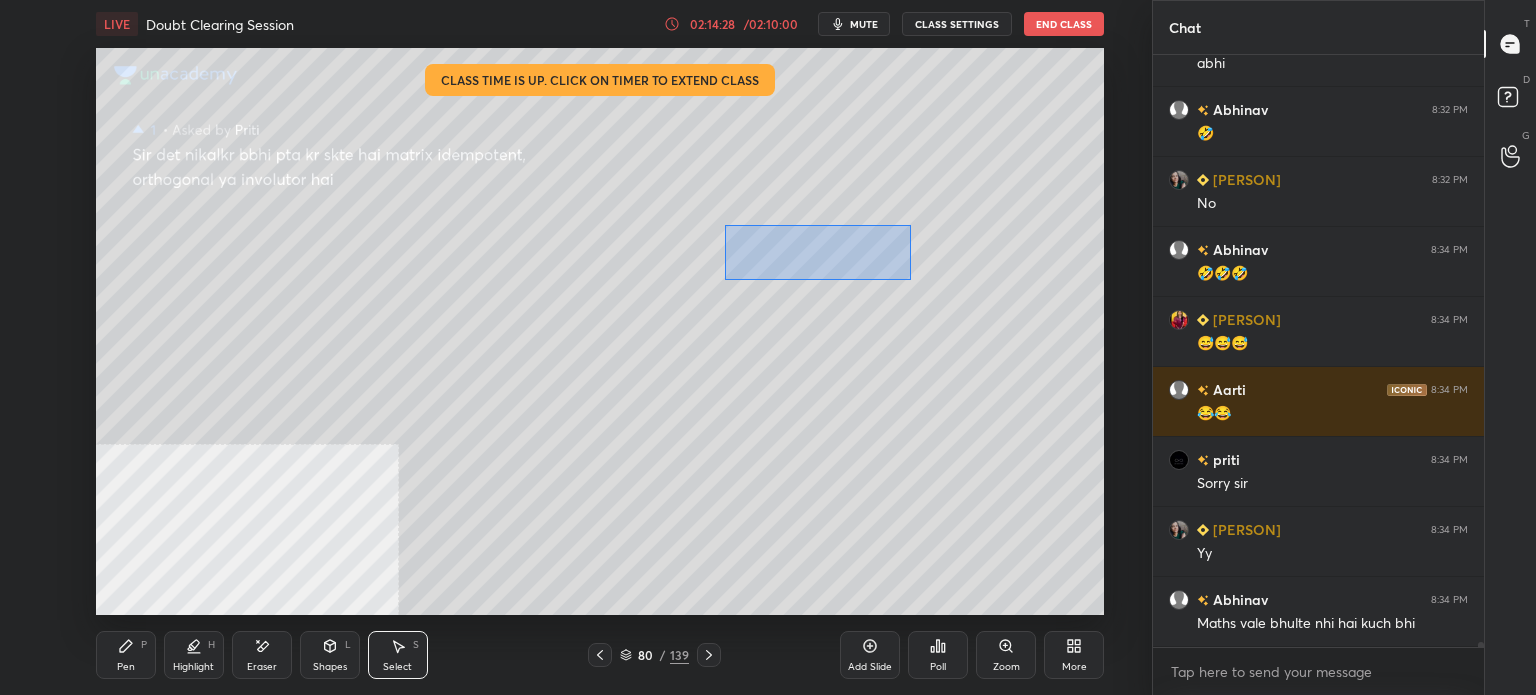 drag, startPoint x: 751, startPoint y: 239, endPoint x: 1006, endPoint y: 283, distance: 258.76825 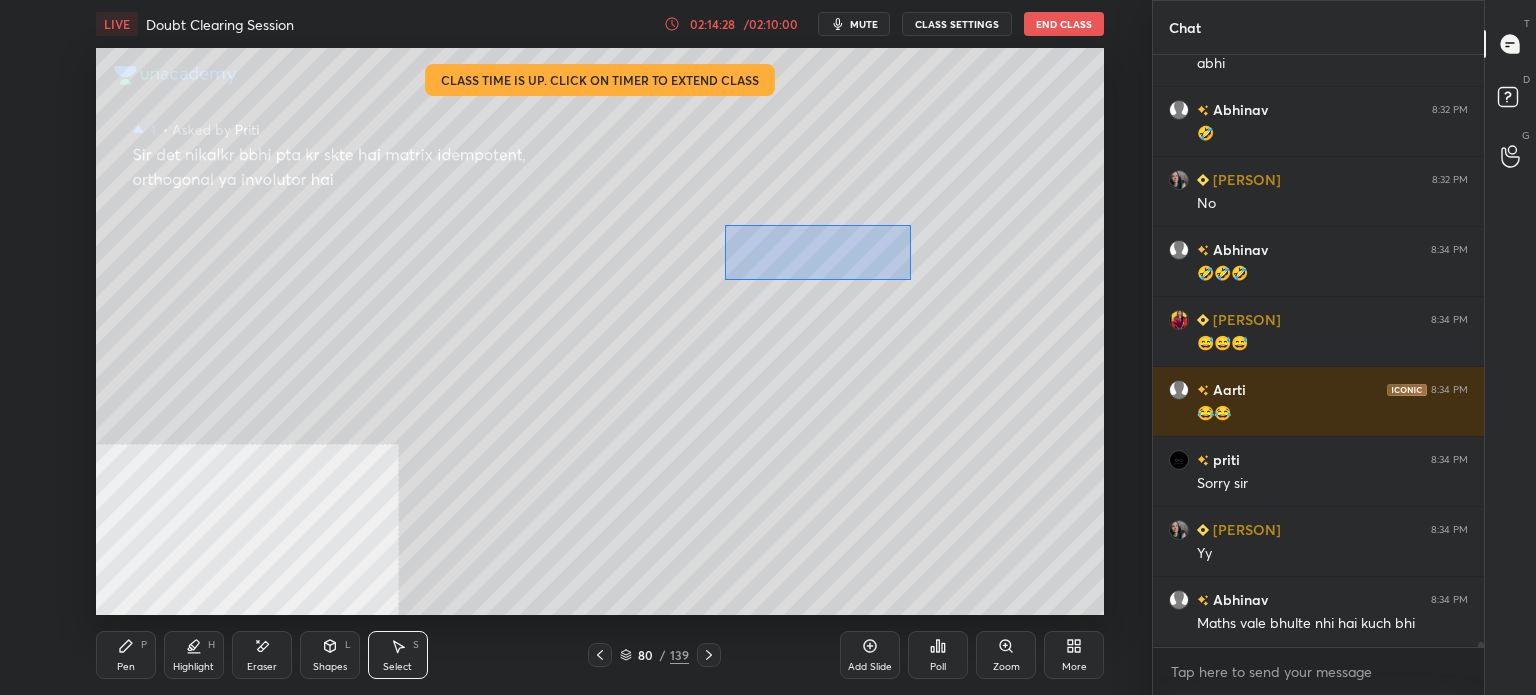 click on "0 ° Undo Copy Duplicate Duplicate to new slide Delete" at bounding box center (600, 331) 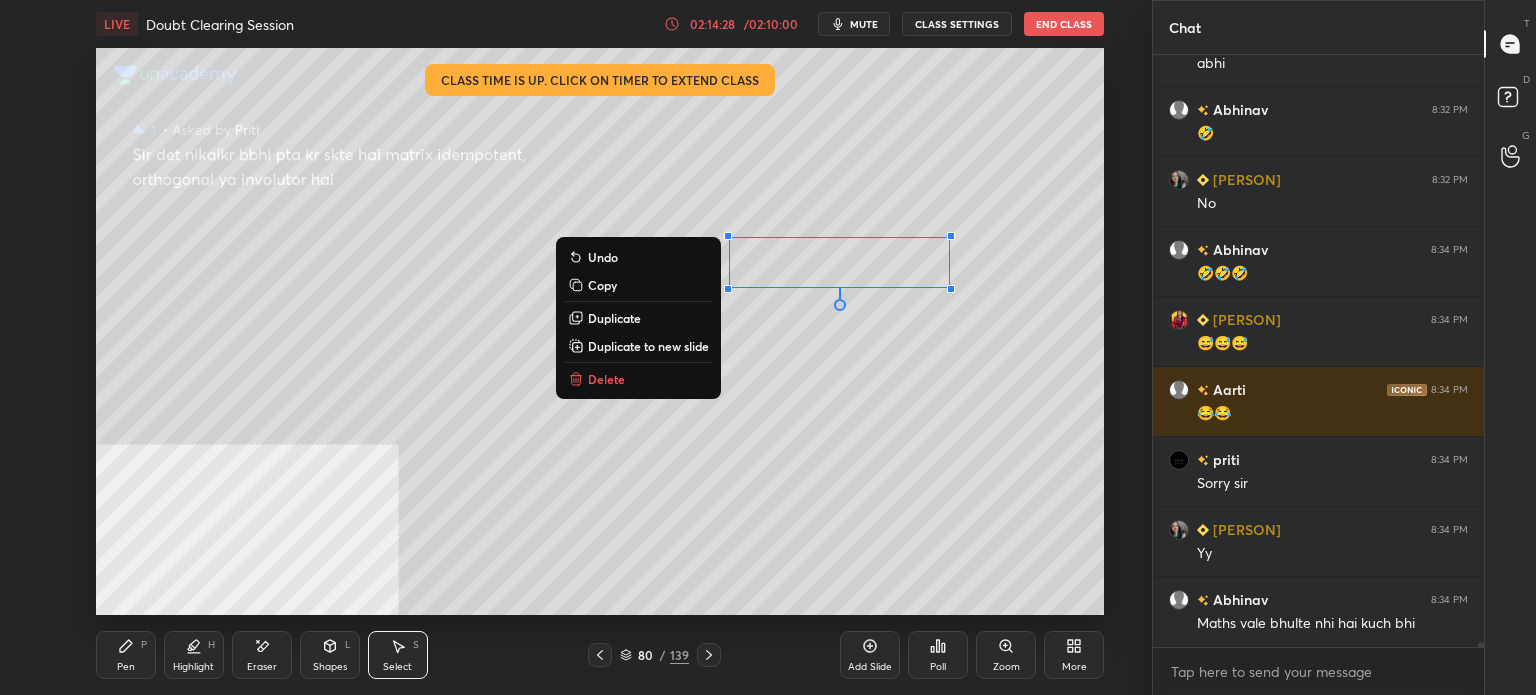 click on "Duplicate" at bounding box center (638, 318) 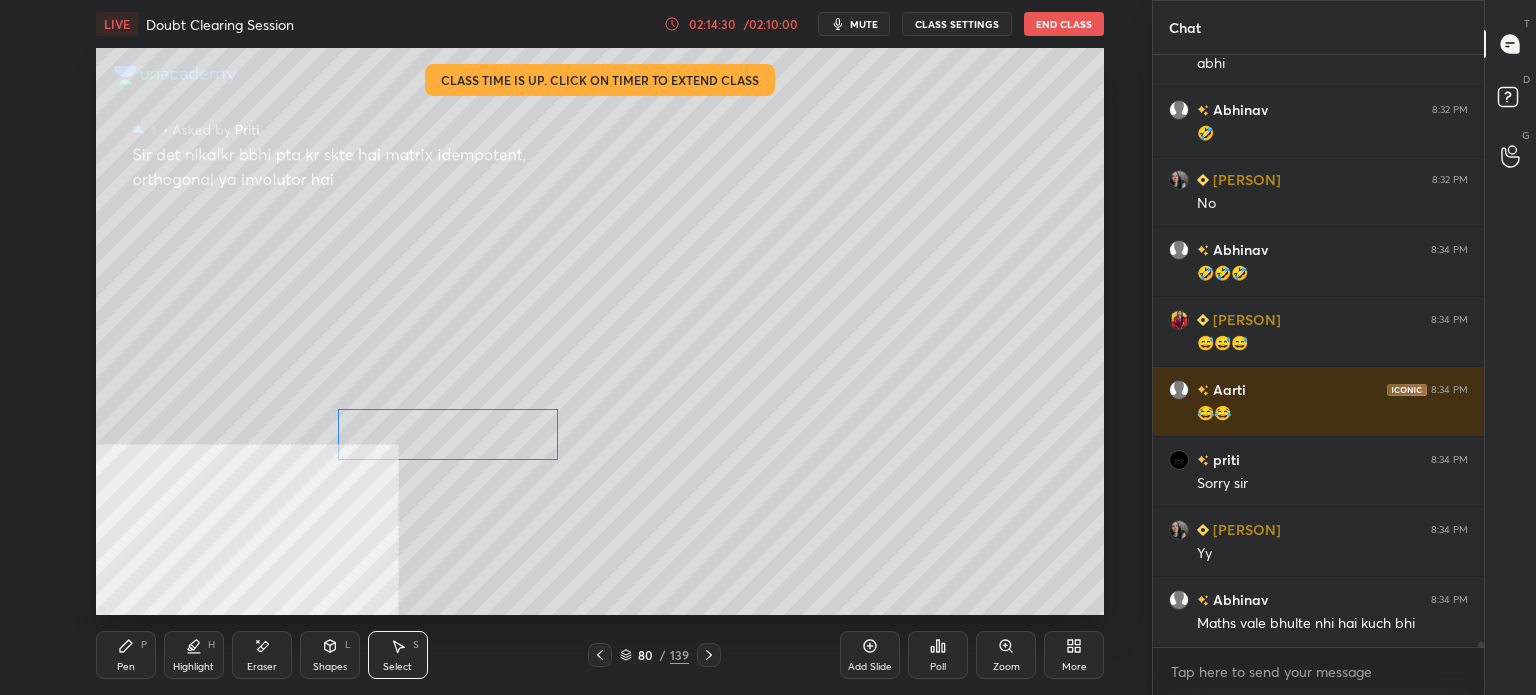 drag, startPoint x: 844, startPoint y: 269, endPoint x: 430, endPoint y: 419, distance: 440.33624 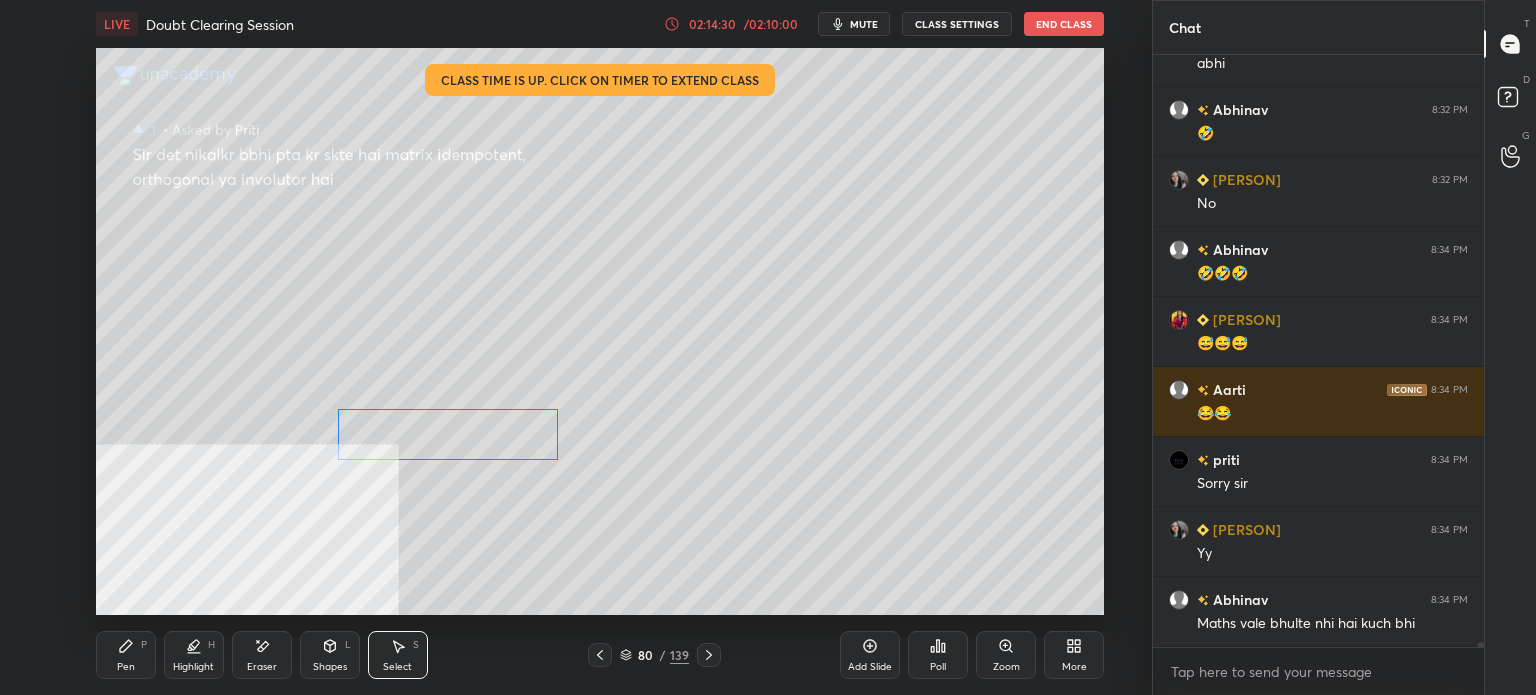 click on "0 ° Undo Copy Duplicate Duplicate to new slide Delete" at bounding box center (600, 331) 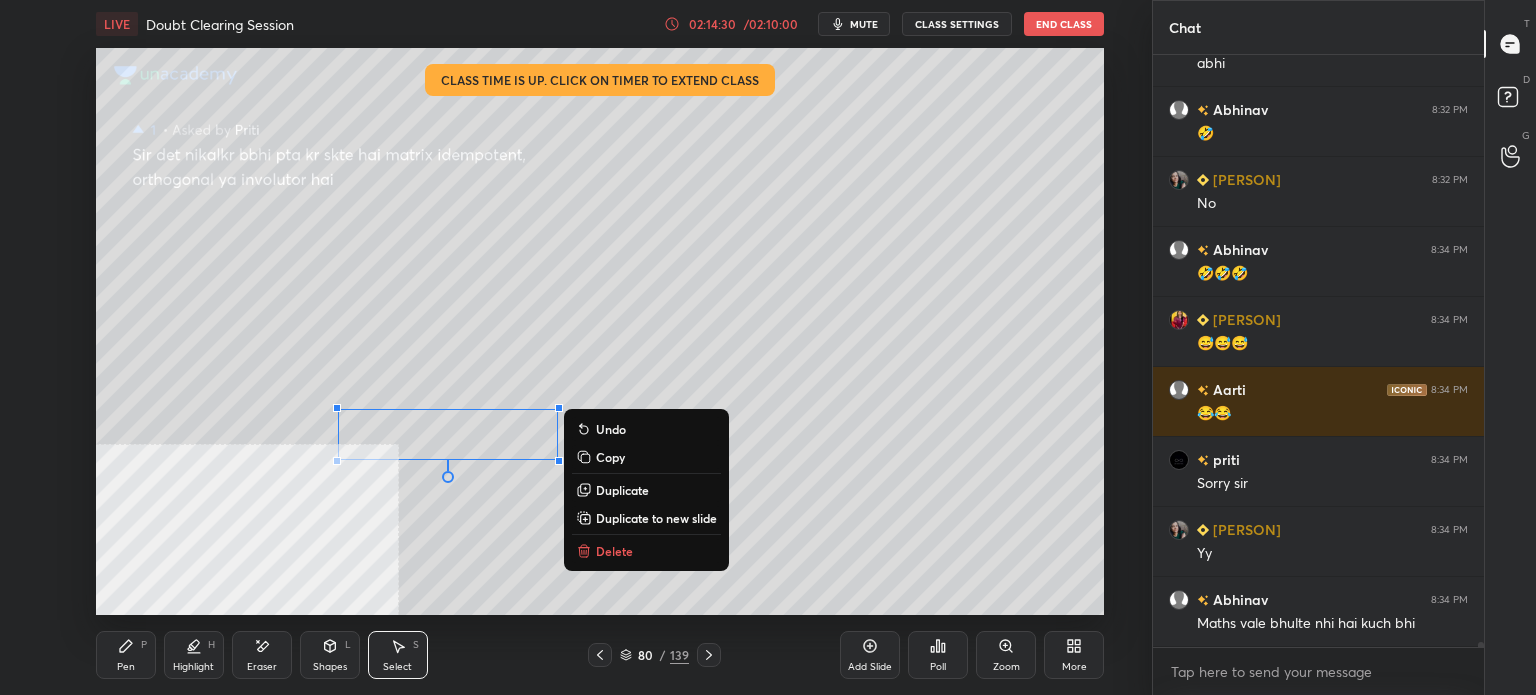 click on "Pen" at bounding box center (126, 667) 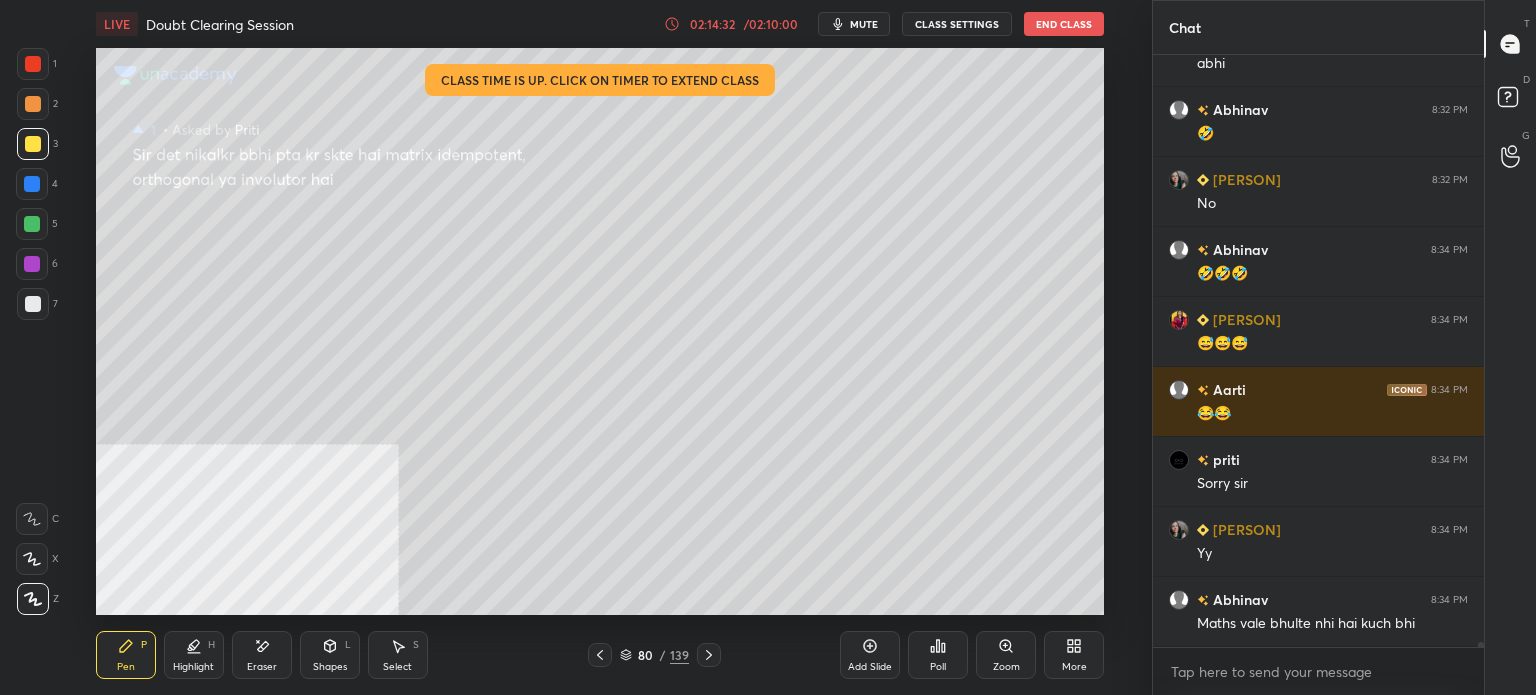 click on "Eraser" at bounding box center (262, 655) 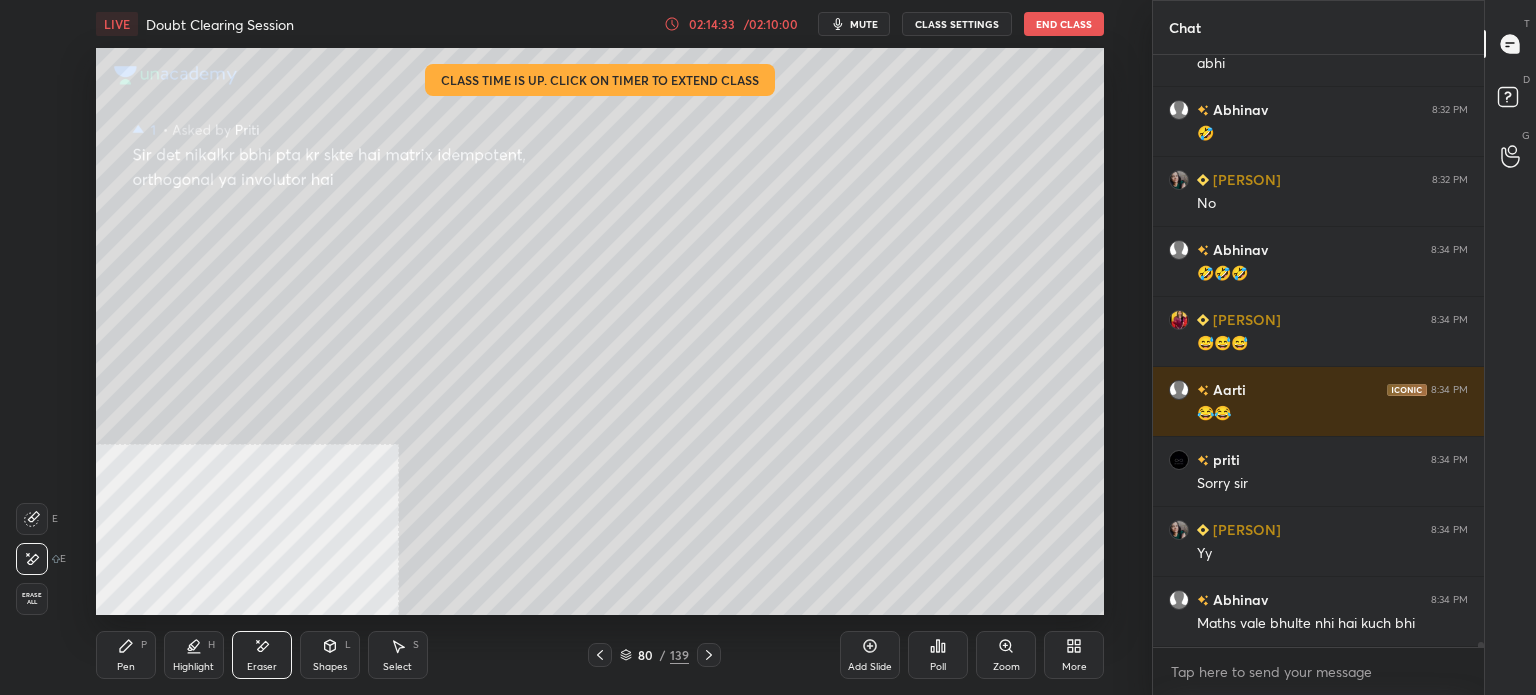 click on "Pen P" at bounding box center (126, 655) 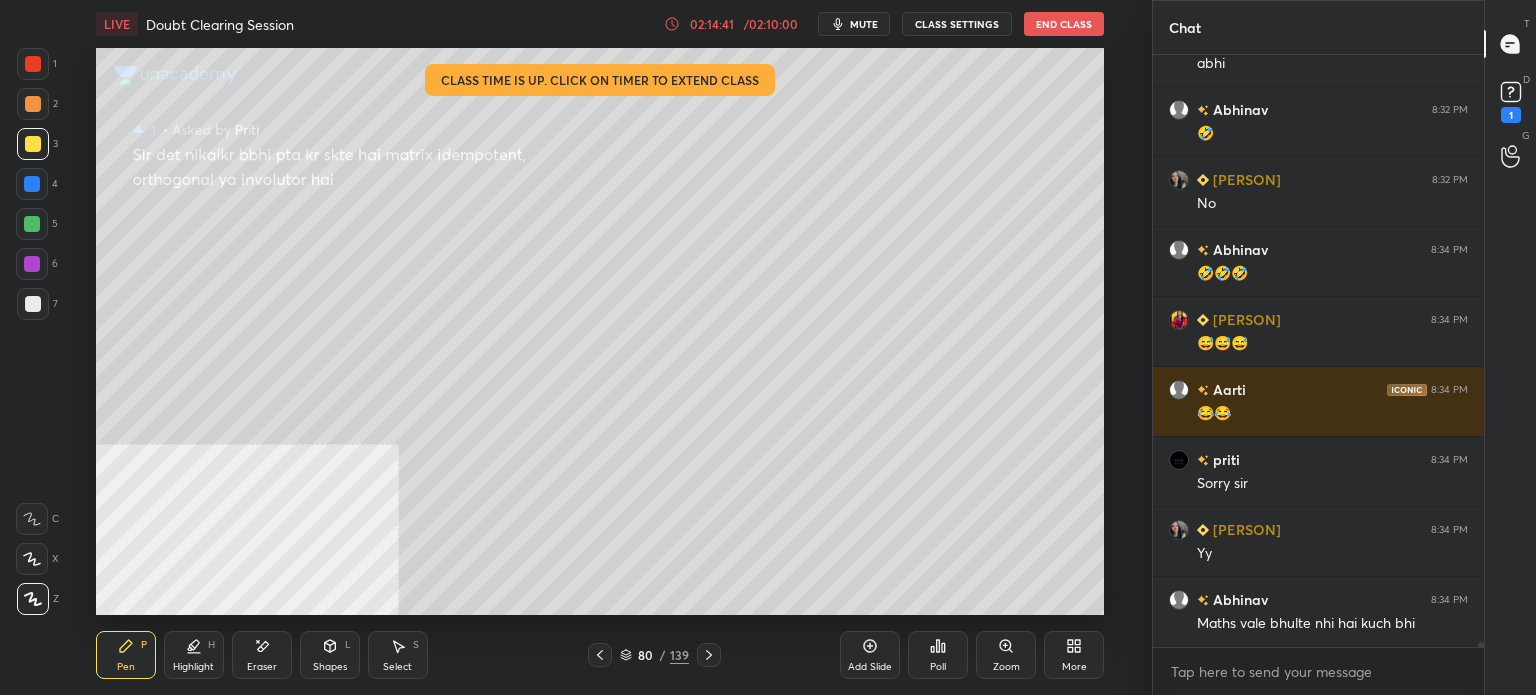 scroll, scrollTop: 66148, scrollLeft: 0, axis: vertical 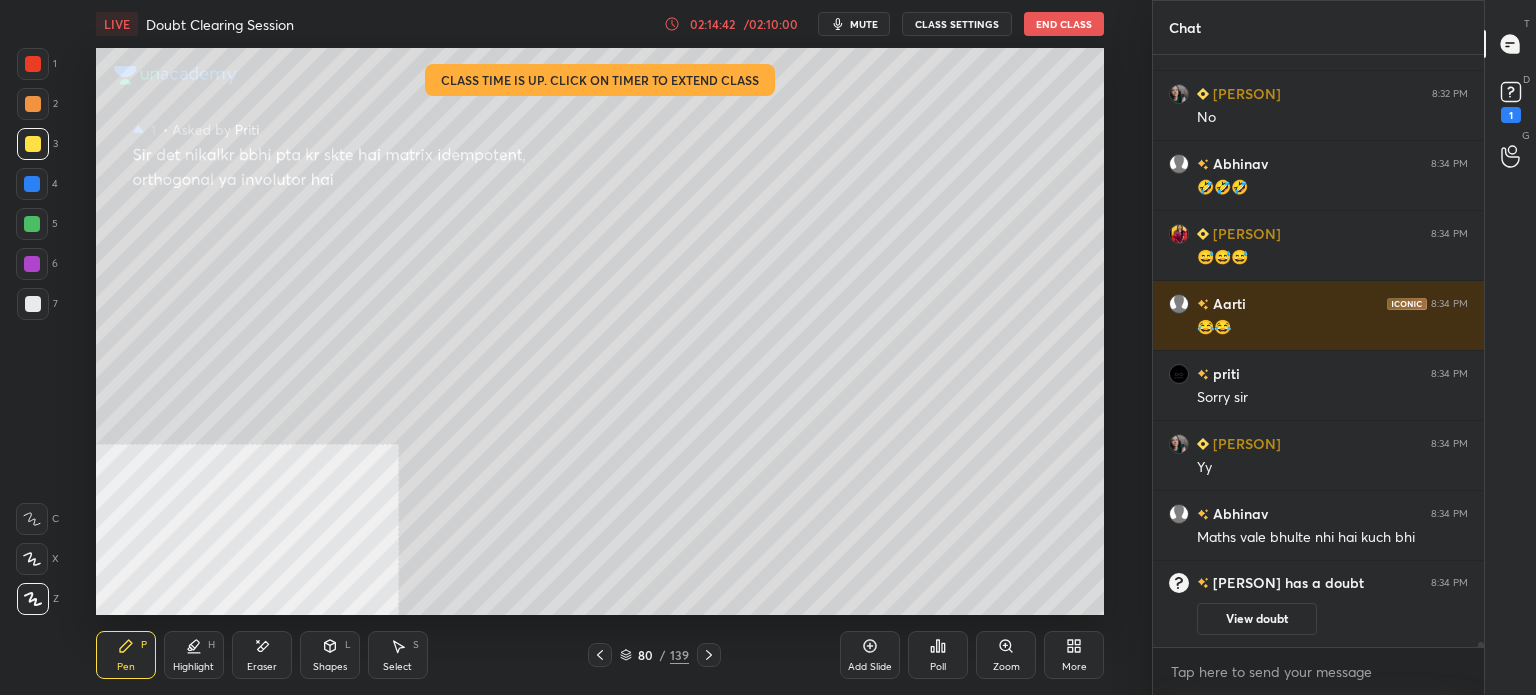 click at bounding box center (33, 304) 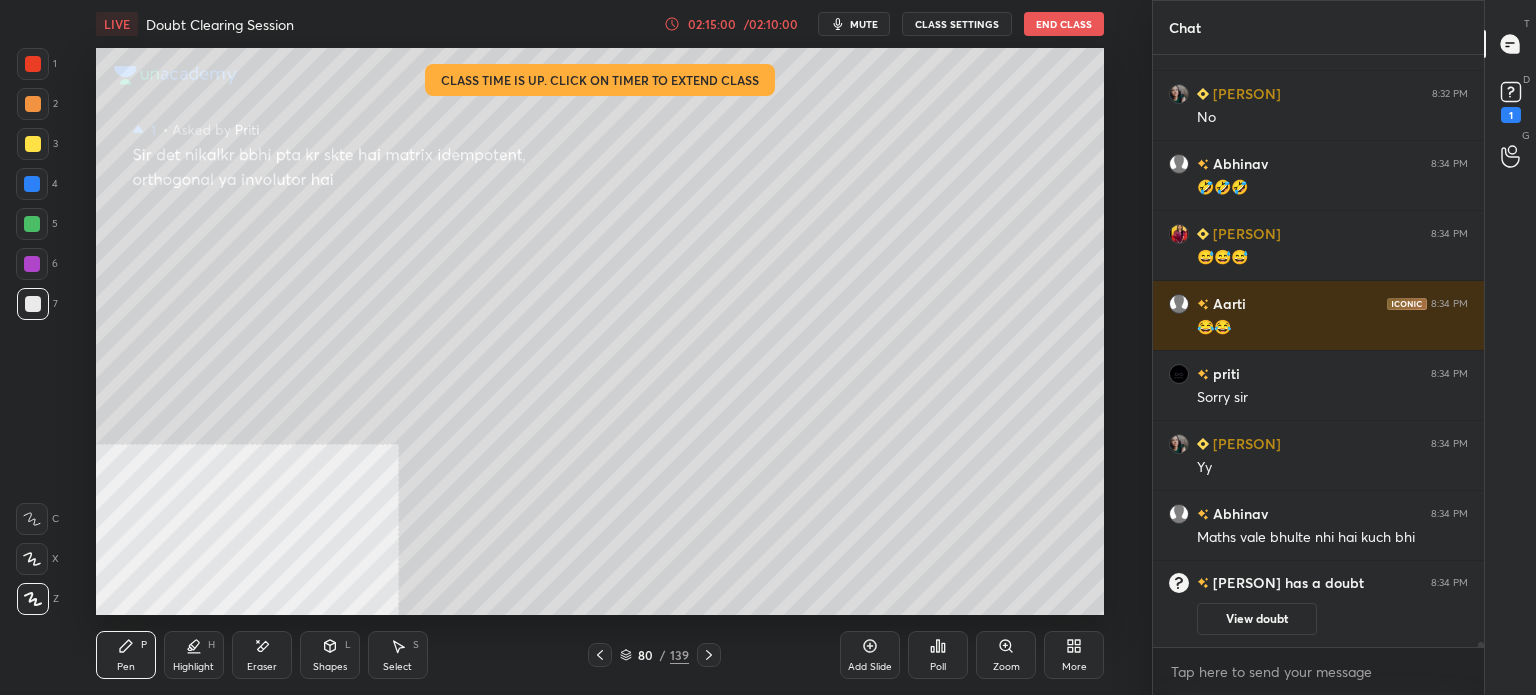click on "1 2 3 4 5 6 7 C X Z E E Erase all   H H LIVE Doubt Clearing Session 02:15:00 /  02:10:00 mute CLASS SETTINGS End Class Setting up your live class Class time is up.  Click on timer to extend class Poll for   secs No correct answer Start poll Back Doubt Clearing Session • L4 of "Comprehensive Linear Algebra Dec 25: Theory, Applications, and Problem-solving" [PERSON] Pen P Highlight H Eraser Shapes L Select S 80 / 139 Add Slide Poll Zoom More Chat [PERSON] 8:32 PM abhi [PERSON] 8:32 PM 🤣 [PERSON] 8:32 PM No [PERSON] 8:34 PM 🤣🤣🤣 [PERSON] 8:34 PM 😅😅😅 [PERSON] 8:34 PM 😂😂 [PERSON] 8:34 PM Sorry sir [PERSON] 8:34 PM Yy [PERSON] 8:34 PM Maths vale bhulte nhi hai kuch bhi [PERSON]   has a doubt 8:34 PM View doubt JUMP TO LATEST Enable hand raising Enable raise hand to speak to learners. Once enabled, chat will be turned off temporarily. Enable x   introducing Raise a hand with a doubt Now learners can raise their hand along with a doubt  How it works? [PERSON] Asked a doubt 3 Pick this doubt [PERSON]" at bounding box center (768, 347) 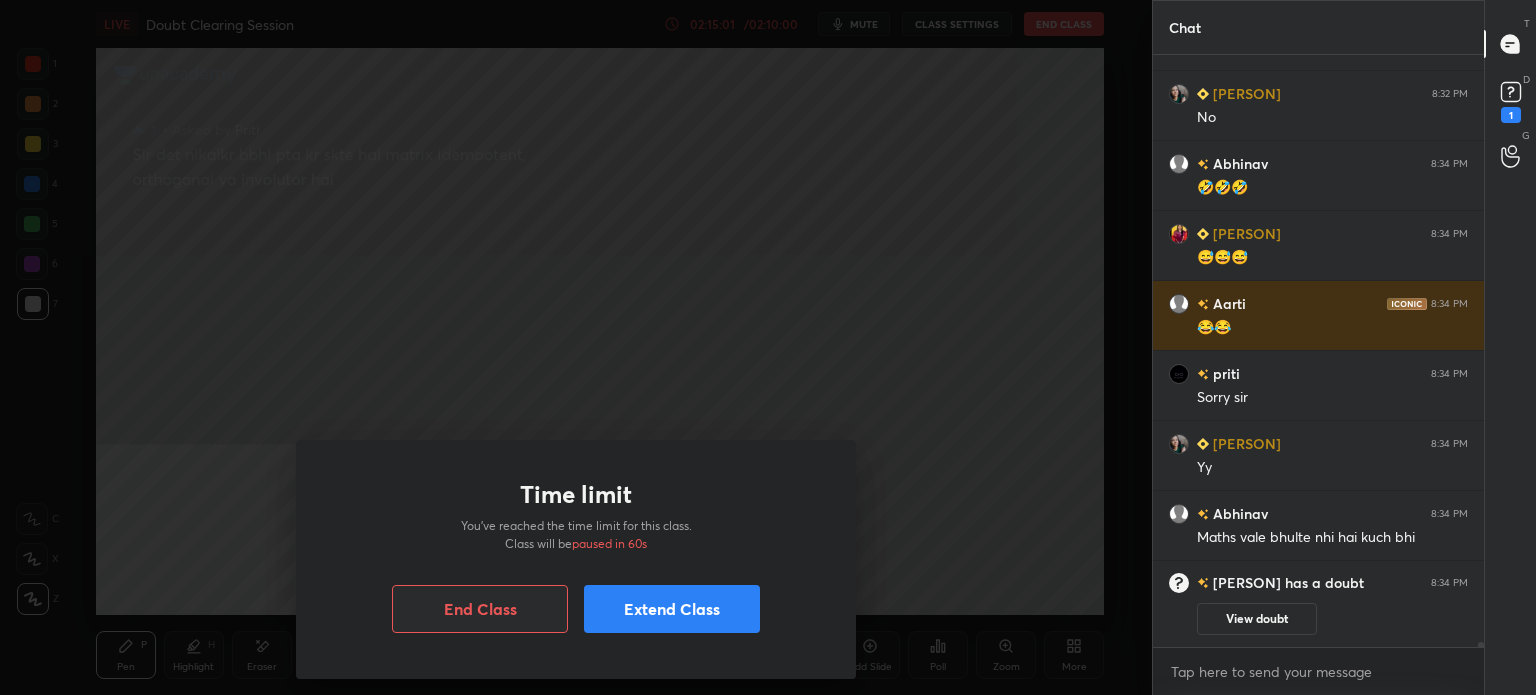 scroll, scrollTop: 65280, scrollLeft: 0, axis: vertical 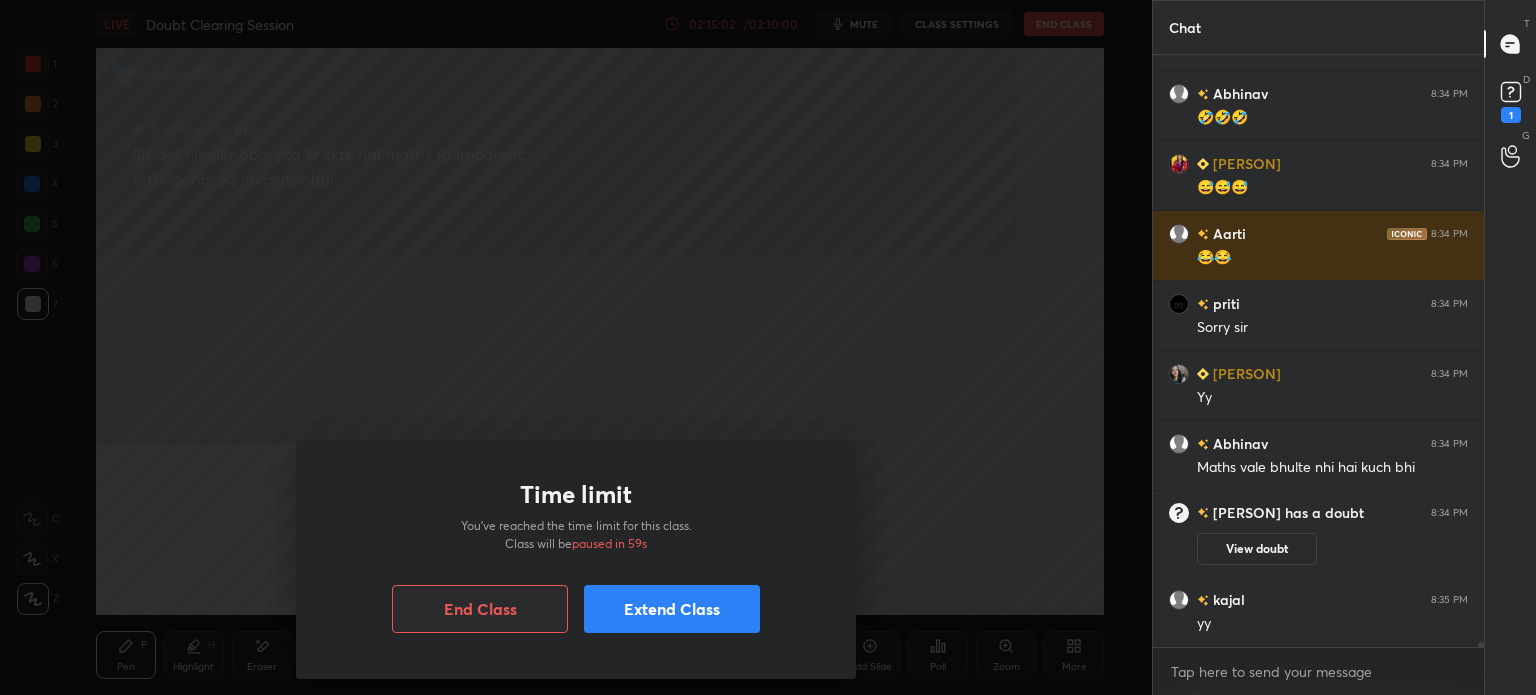 click on "Extend Class" at bounding box center (672, 609) 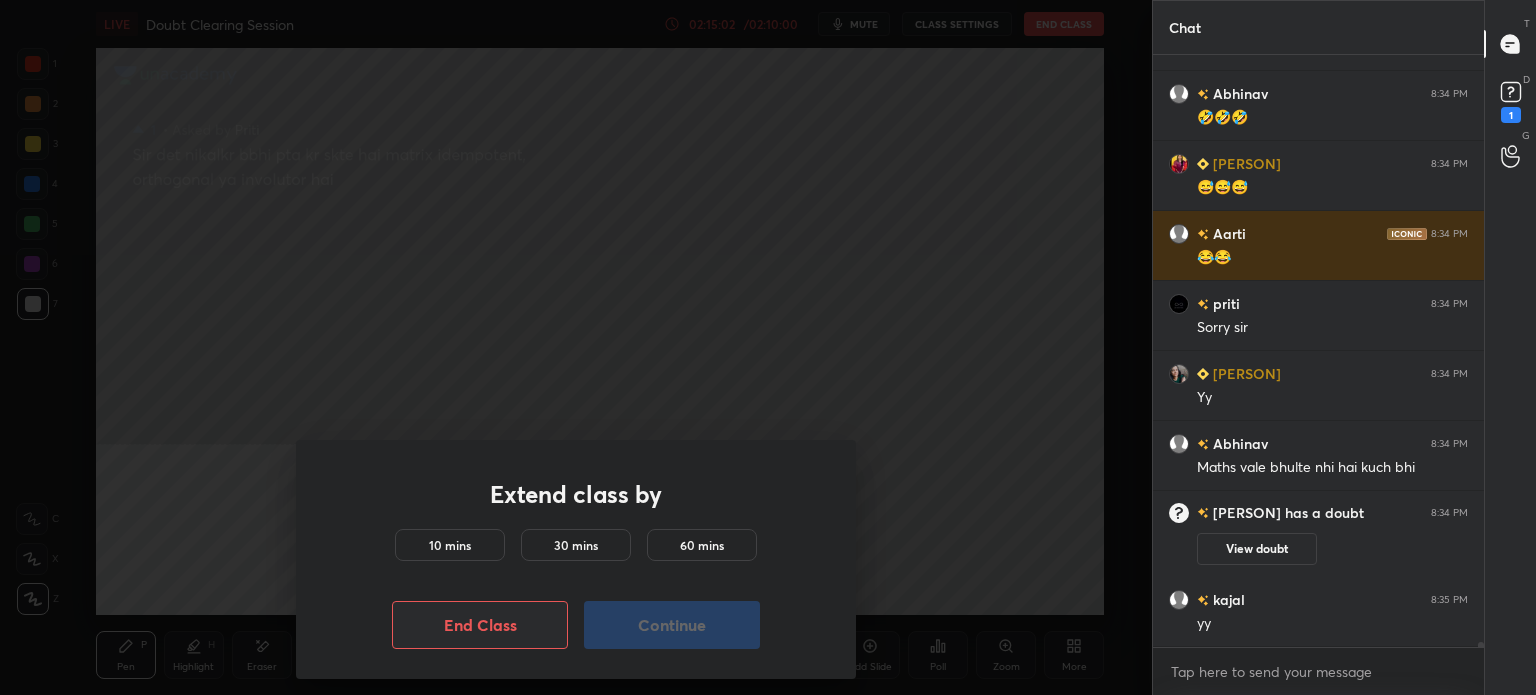 click on "10 mins" at bounding box center [450, 545] 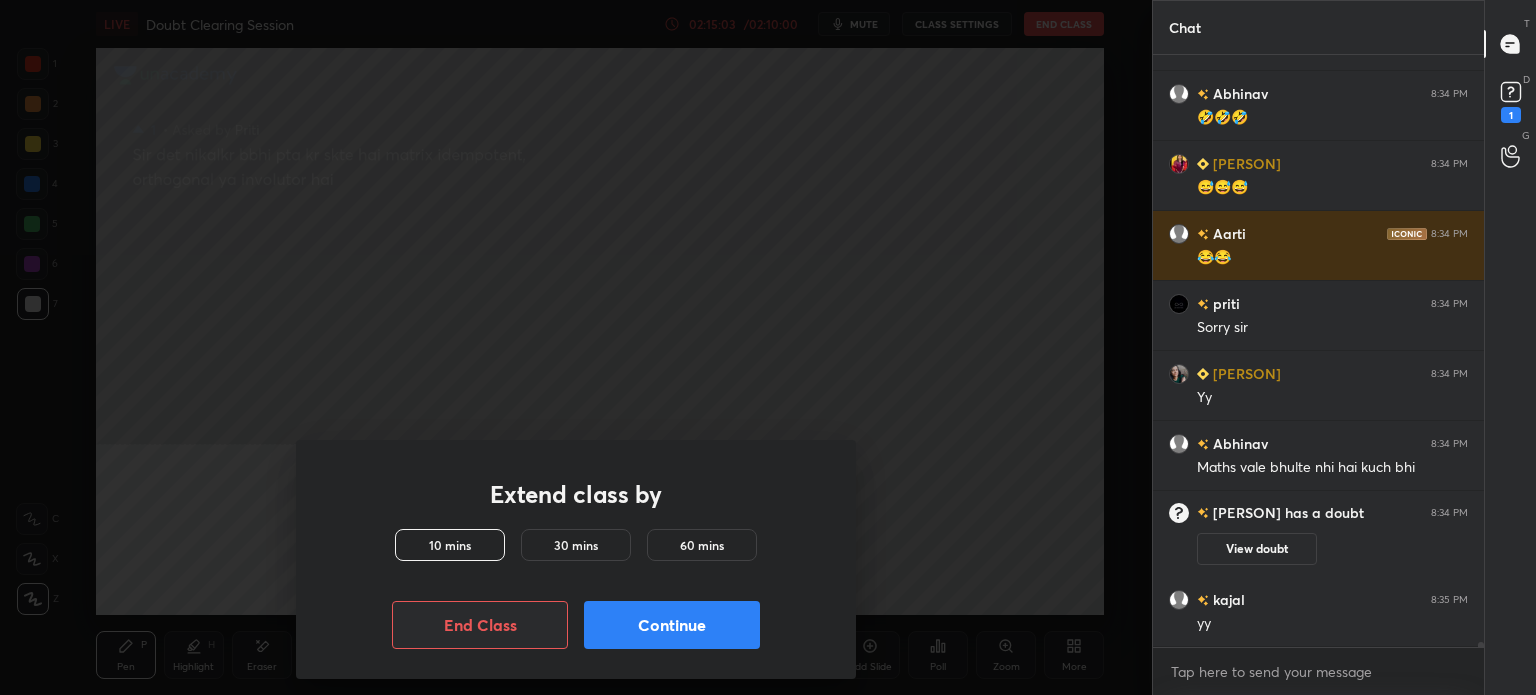 click on "Continue" at bounding box center [672, 625] 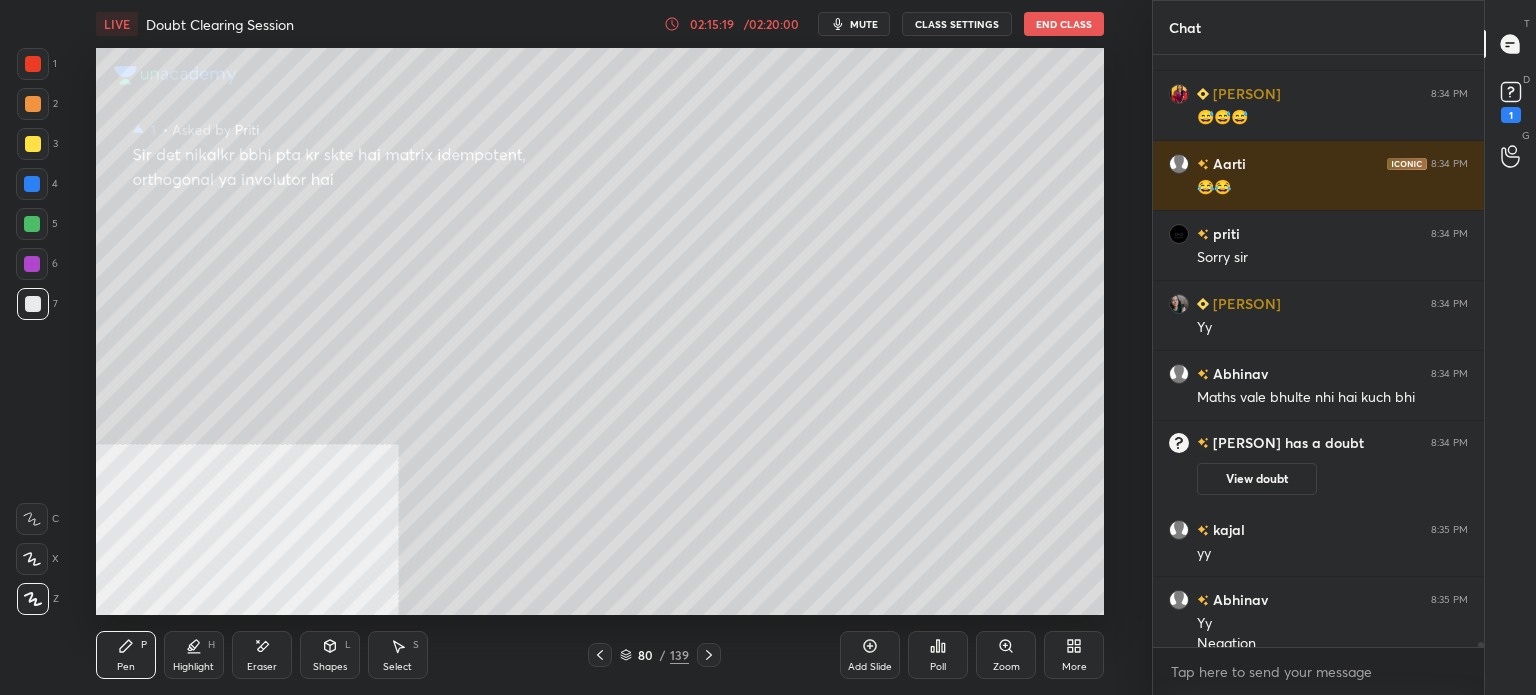 scroll, scrollTop: 65370, scrollLeft: 0, axis: vertical 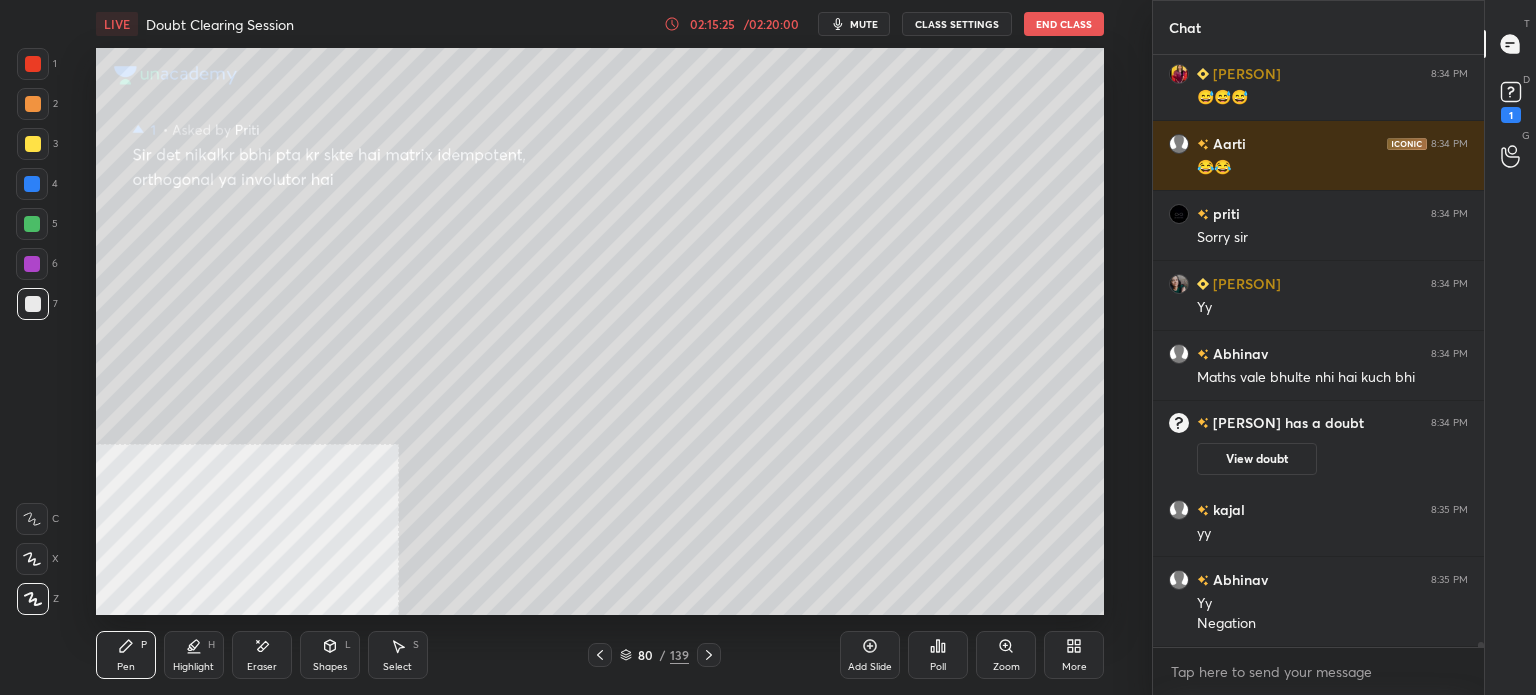 click on "Select" at bounding box center (397, 667) 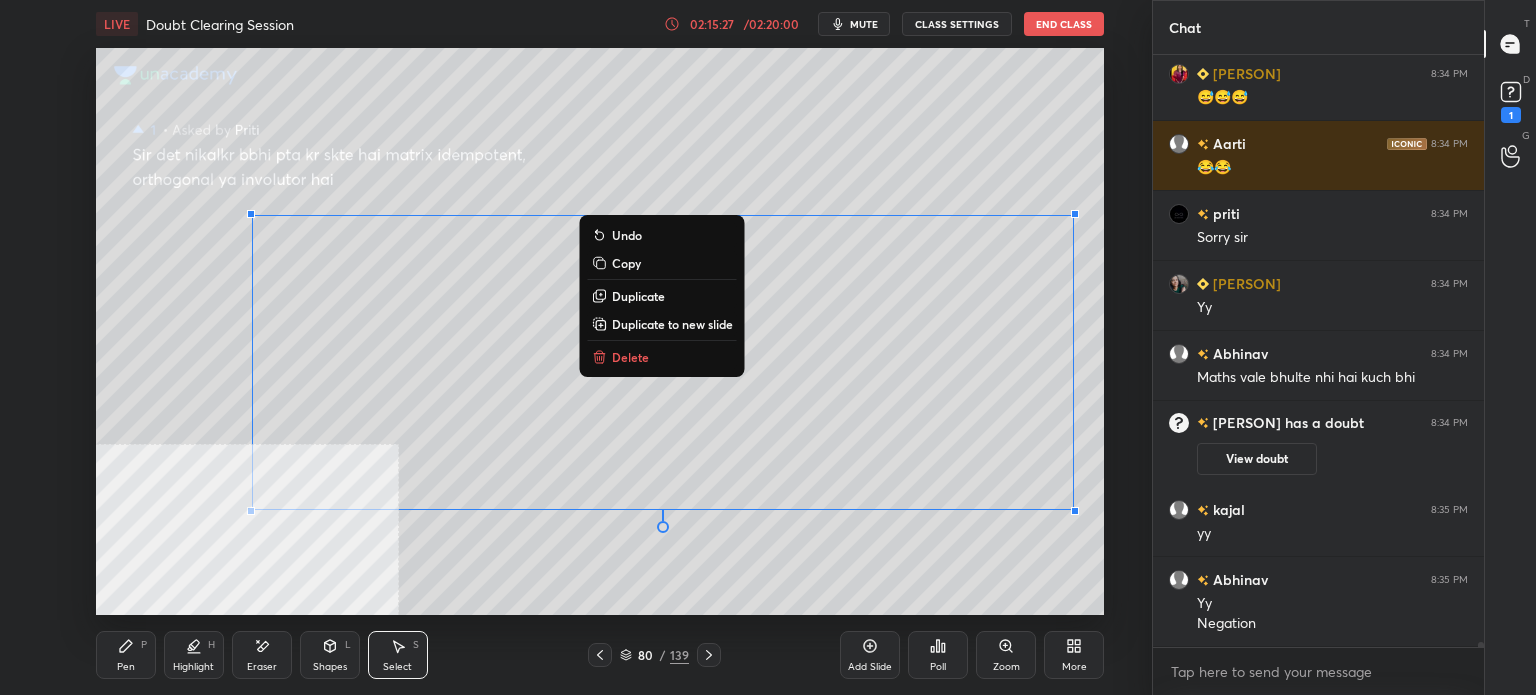 drag, startPoint x: 302, startPoint y: 216, endPoint x: 1118, endPoint y: 515, distance: 869.05524 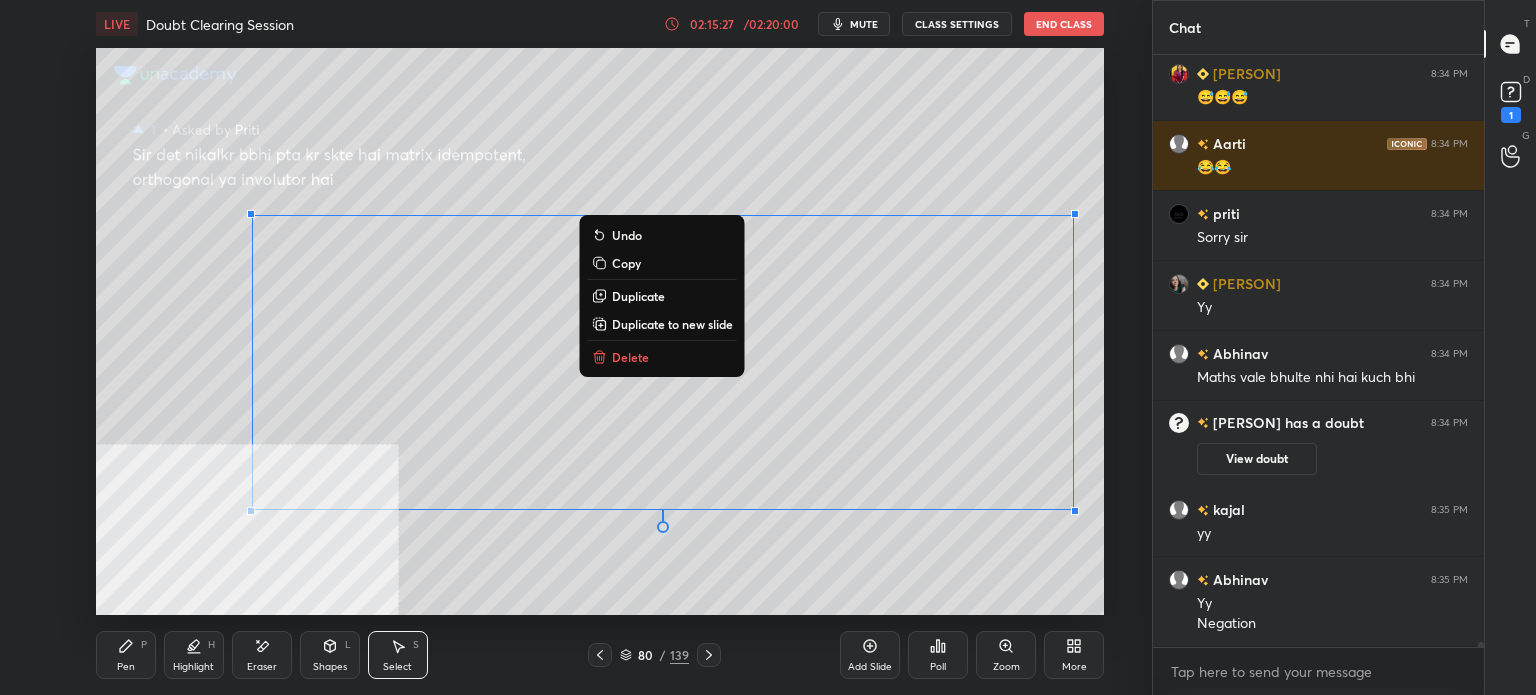 click on "0 ° Undo Copy Duplicate Duplicate to new slide Delete Setting up your live class Poll for   secs No correct answer Start poll" at bounding box center (600, 331) 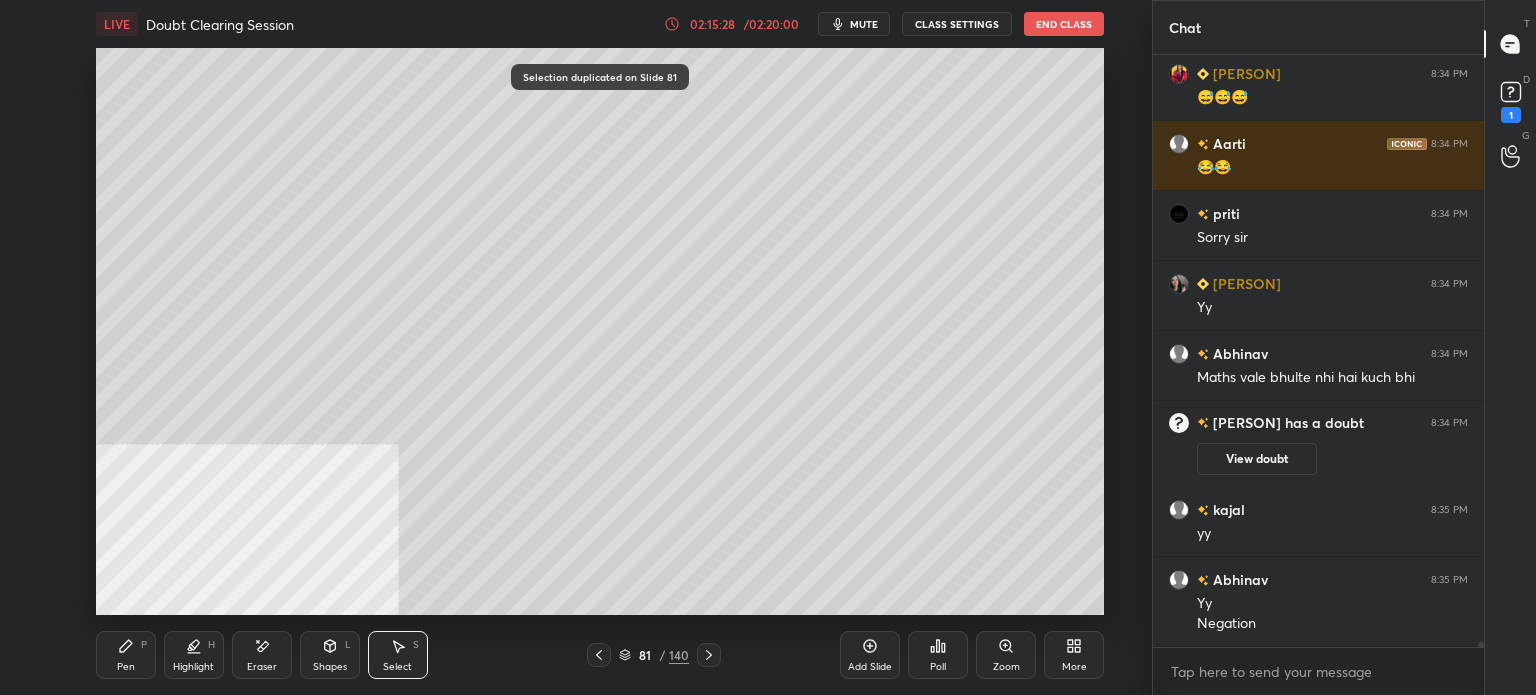 click on "Eraser" at bounding box center (262, 655) 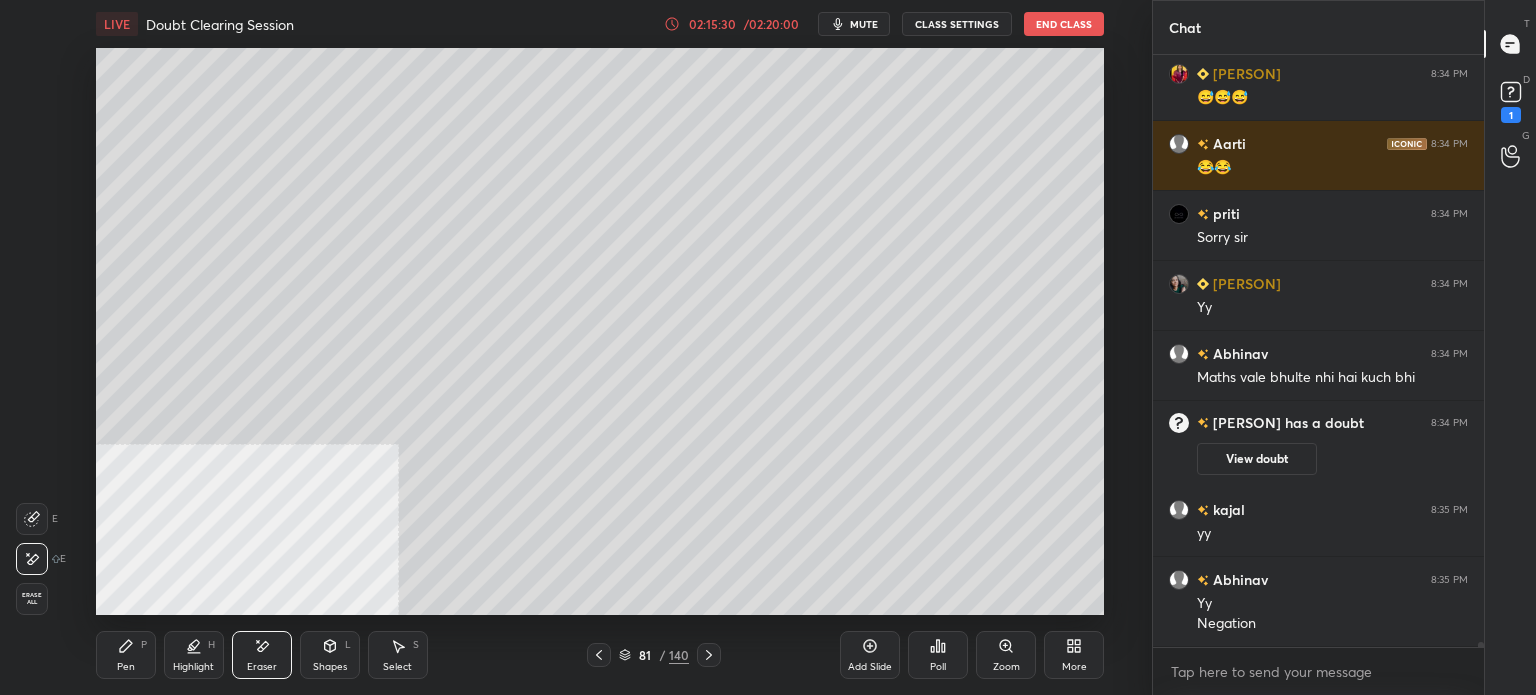 click on "Pen P" at bounding box center [126, 655] 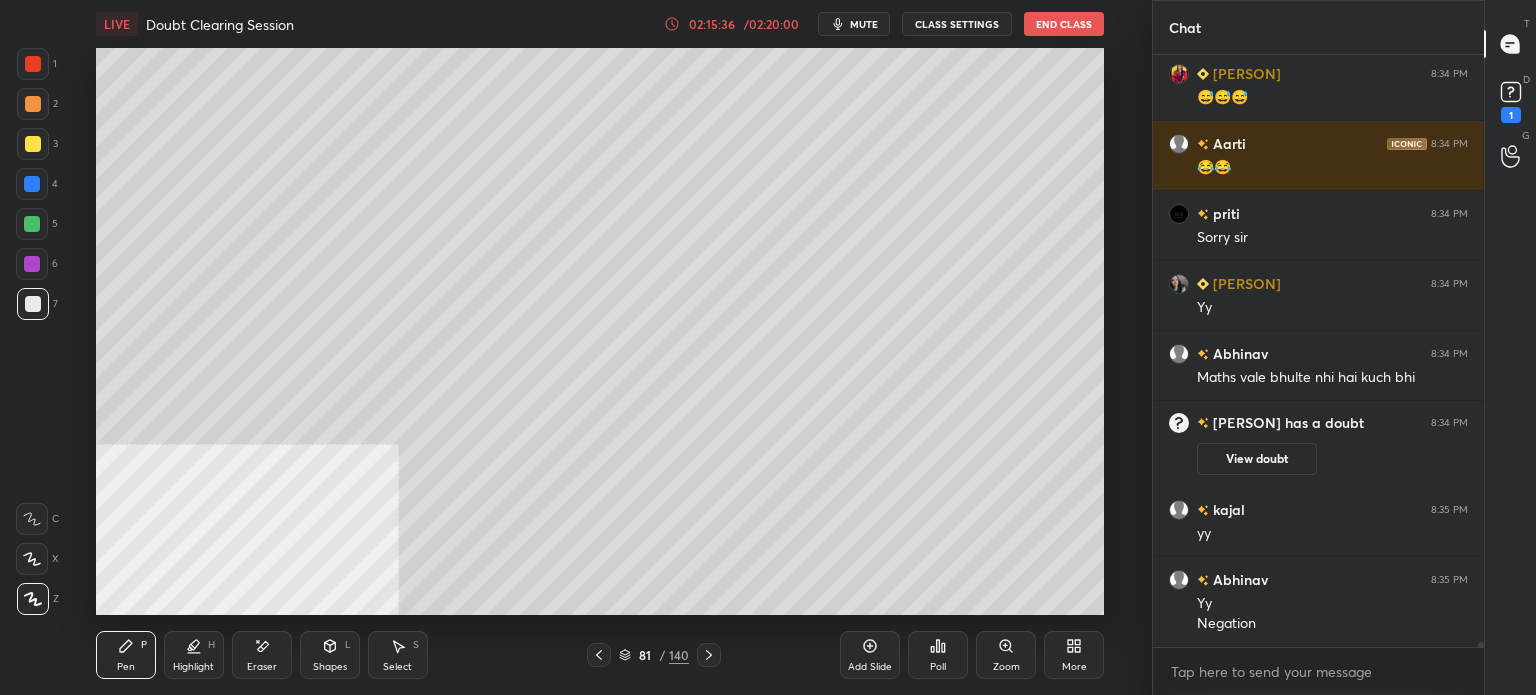 click on "Select" at bounding box center (397, 667) 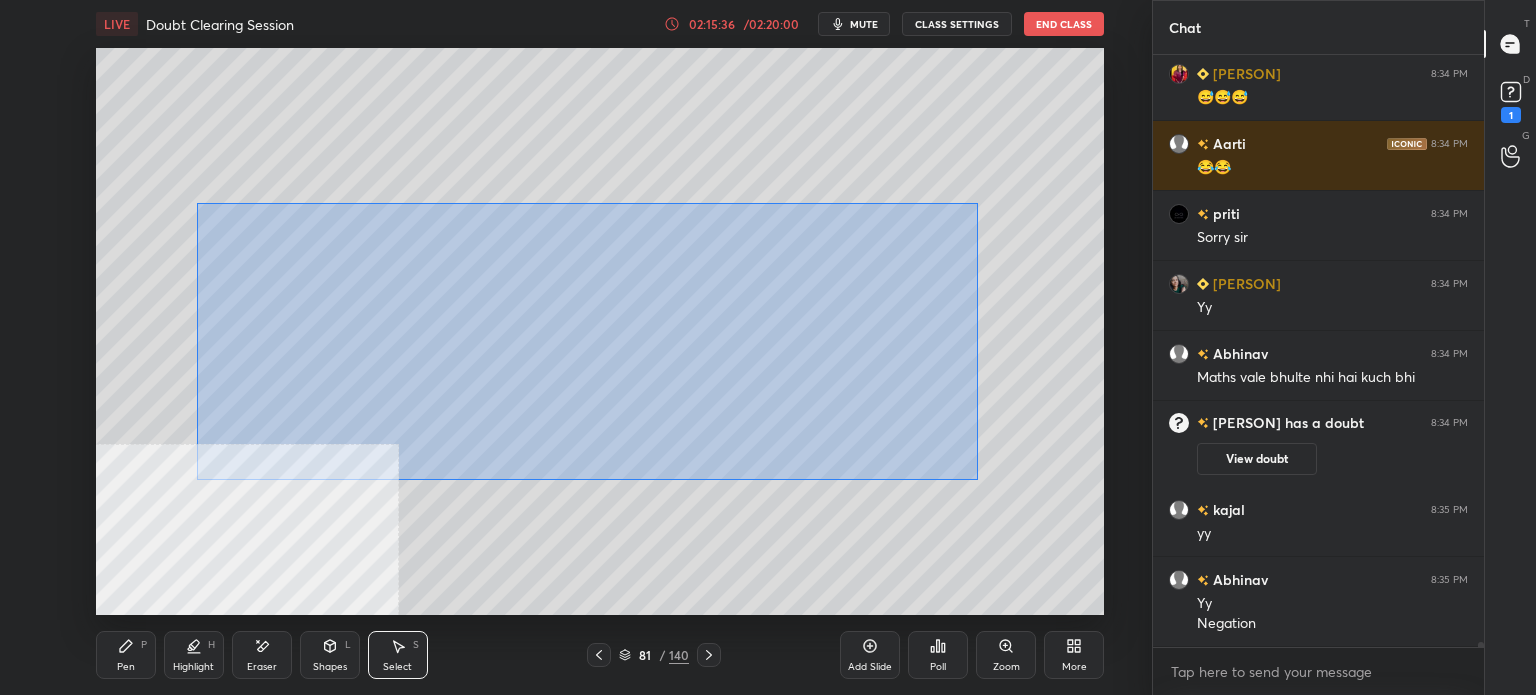 drag, startPoint x: 320, startPoint y: 255, endPoint x: 1146, endPoint y: 519, distance: 867.1632 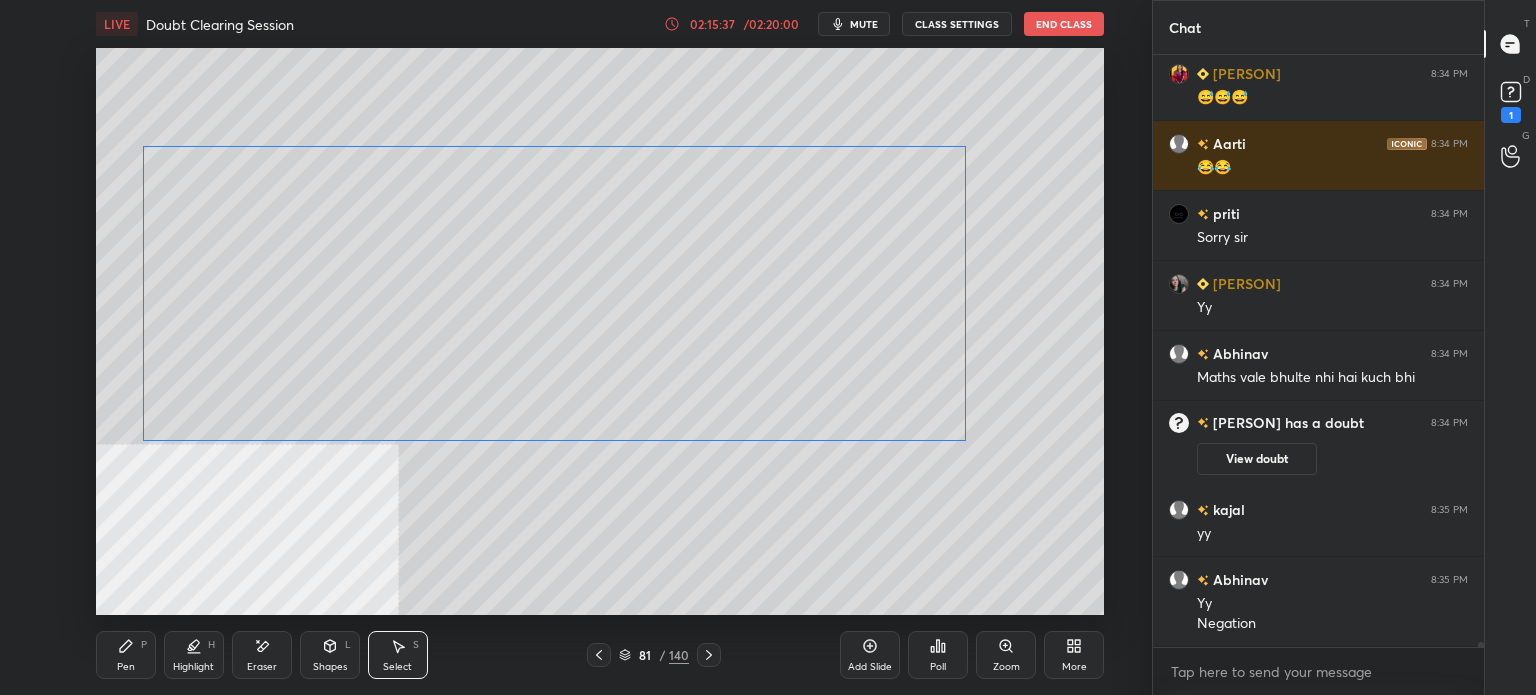 drag, startPoint x: 786, startPoint y: 358, endPoint x: 722, endPoint y: 336, distance: 67.6757 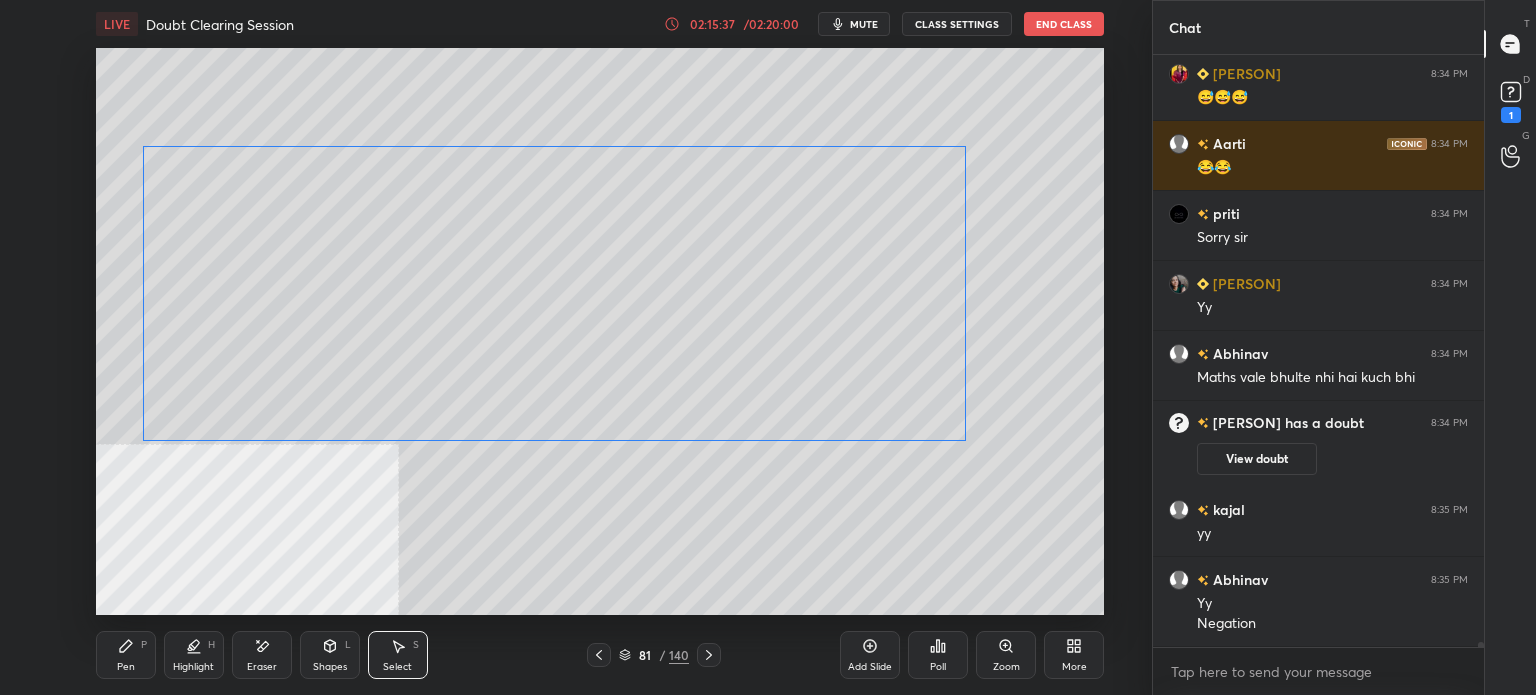 click on "0 ° Undo Copy Duplicate Duplicate to new slide Delete" at bounding box center (600, 331) 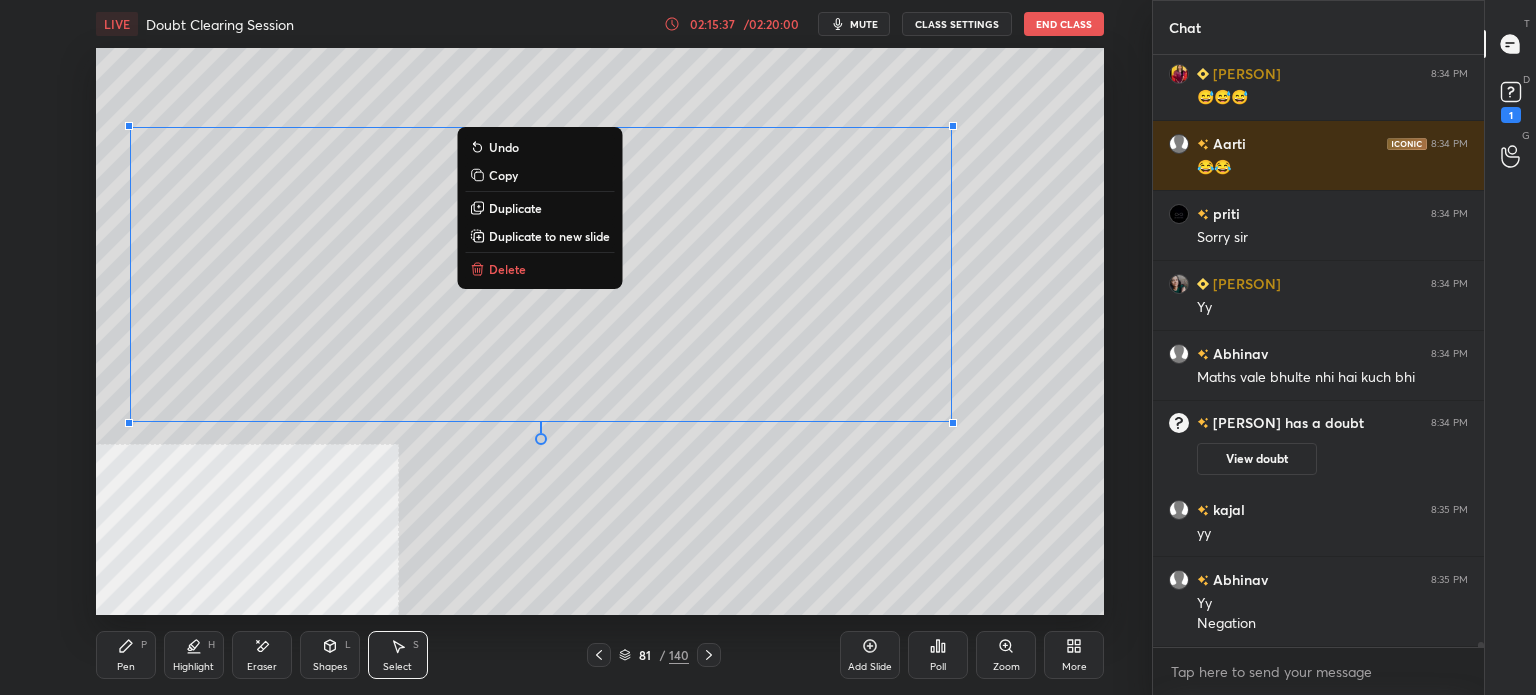 click on "0 ° Undo Copy Duplicate Duplicate to new slide Delete" at bounding box center [600, 331] 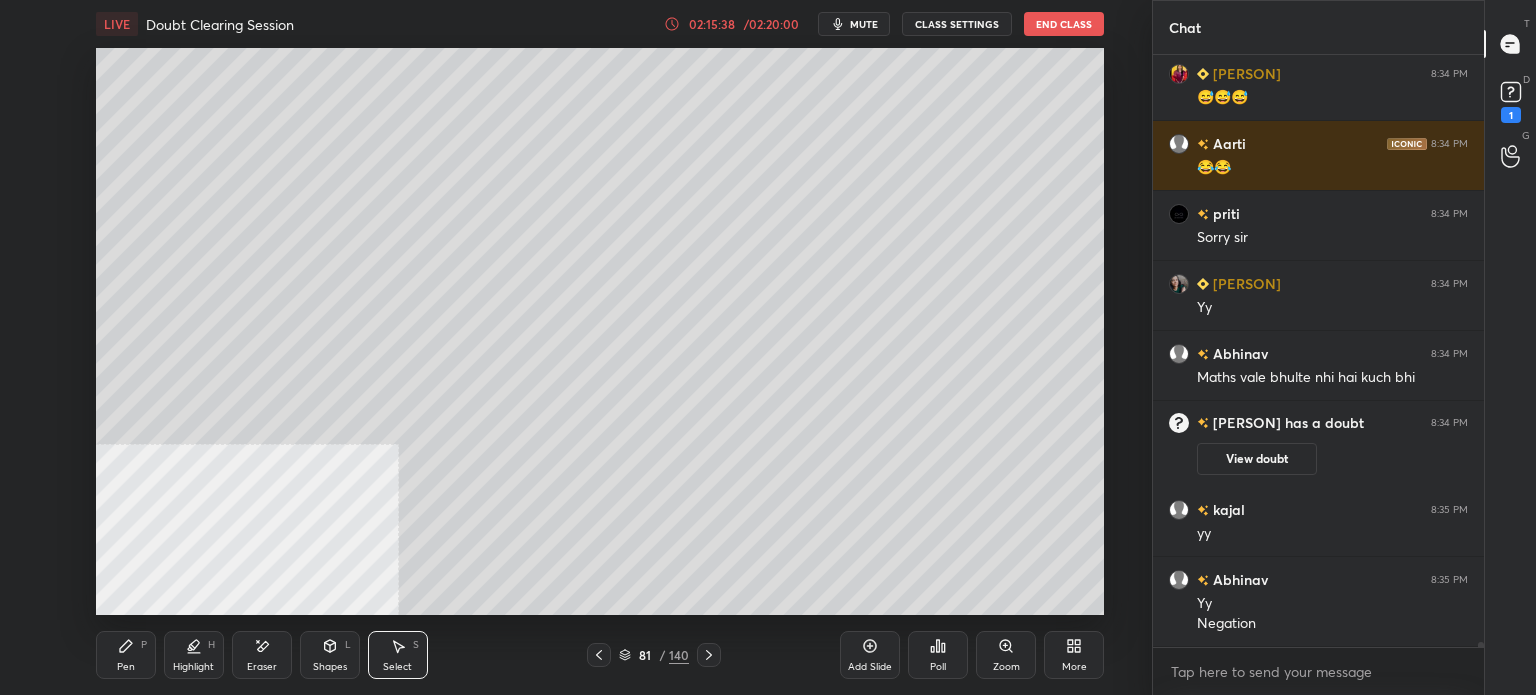 click on "Eraser" at bounding box center (262, 655) 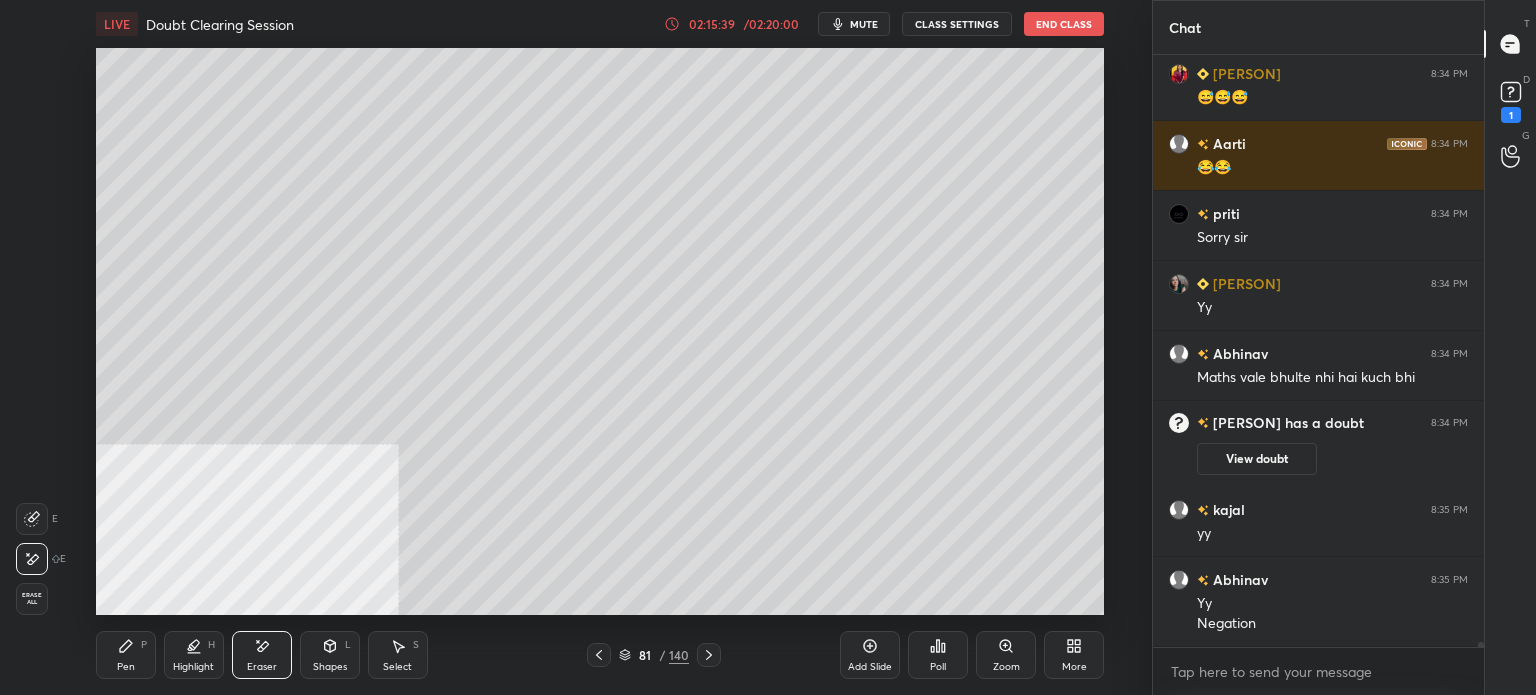 click on "Pen P" at bounding box center [126, 655] 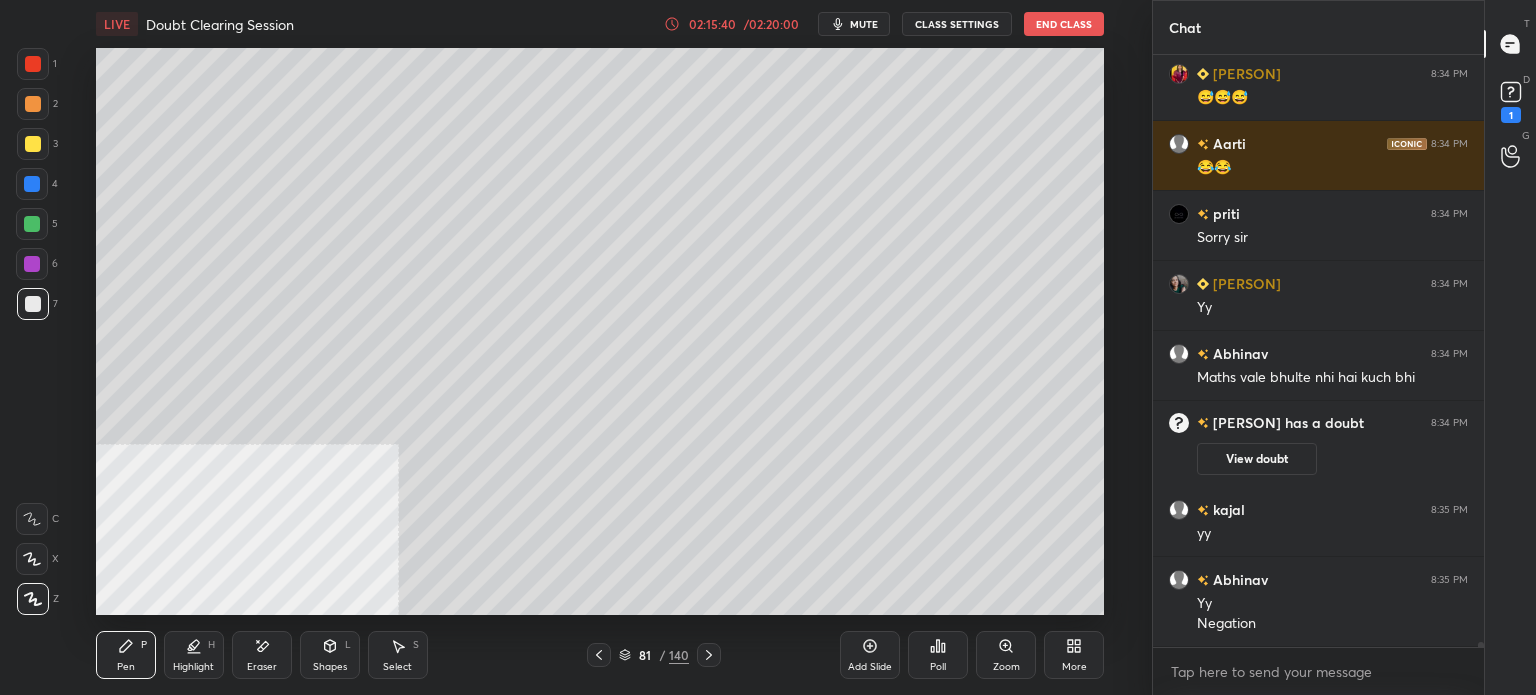 click at bounding box center (33, 144) 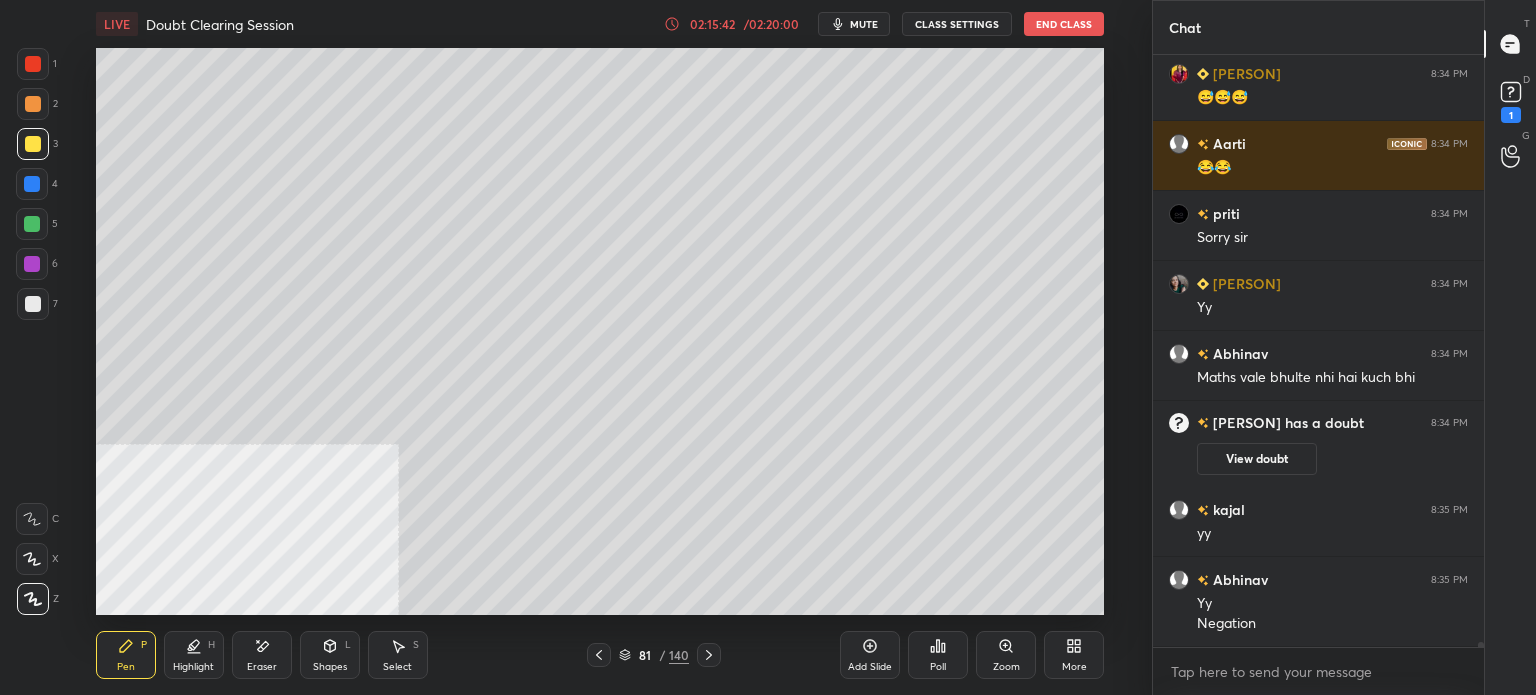 click on "Eraser" at bounding box center [262, 655] 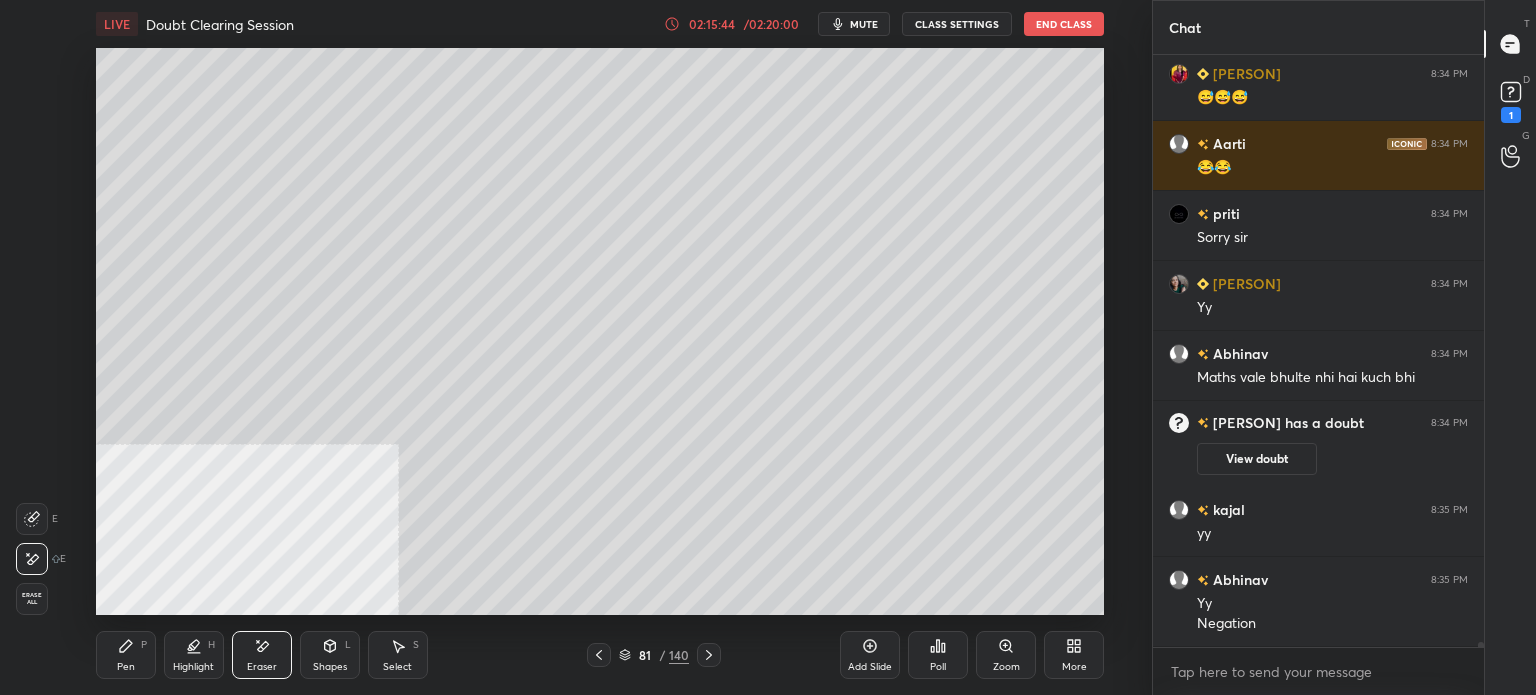 click on "Pen P" at bounding box center [126, 655] 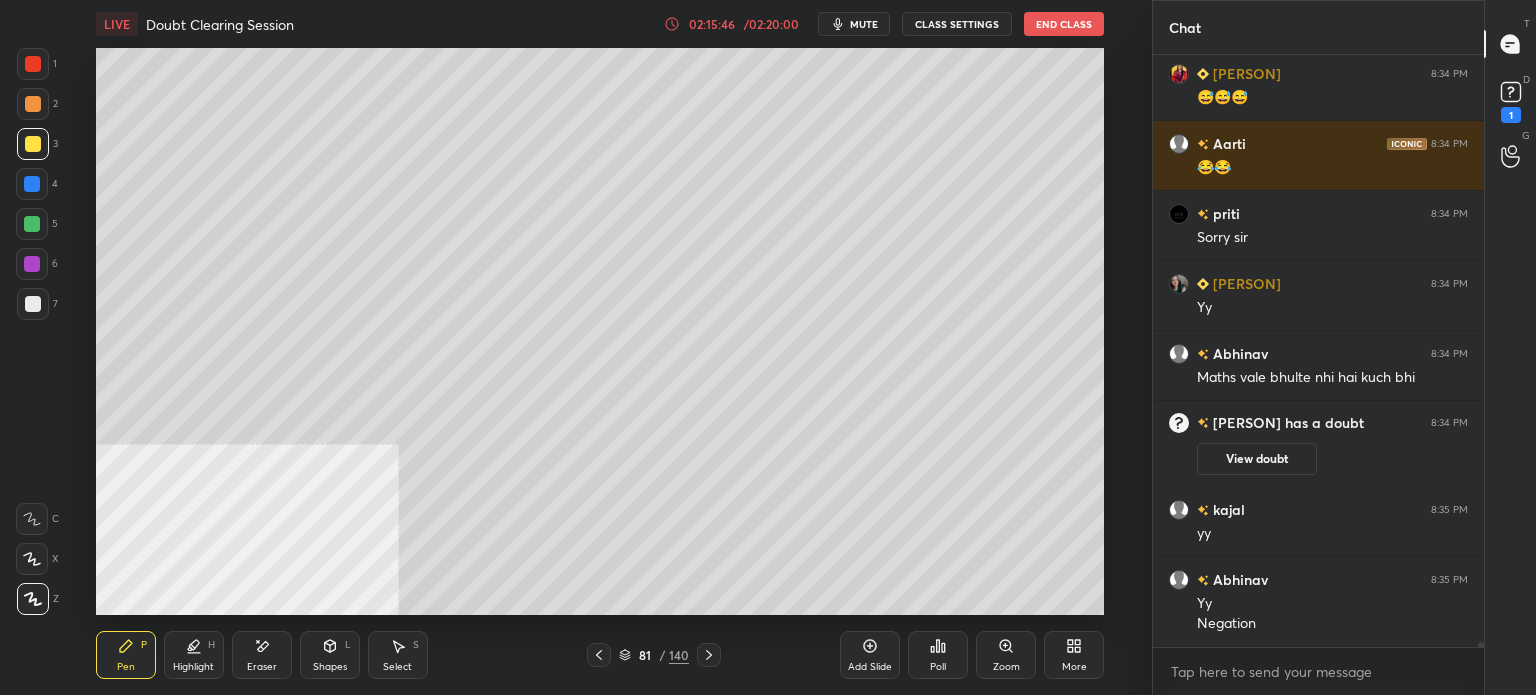 click on "Eraser" at bounding box center (262, 667) 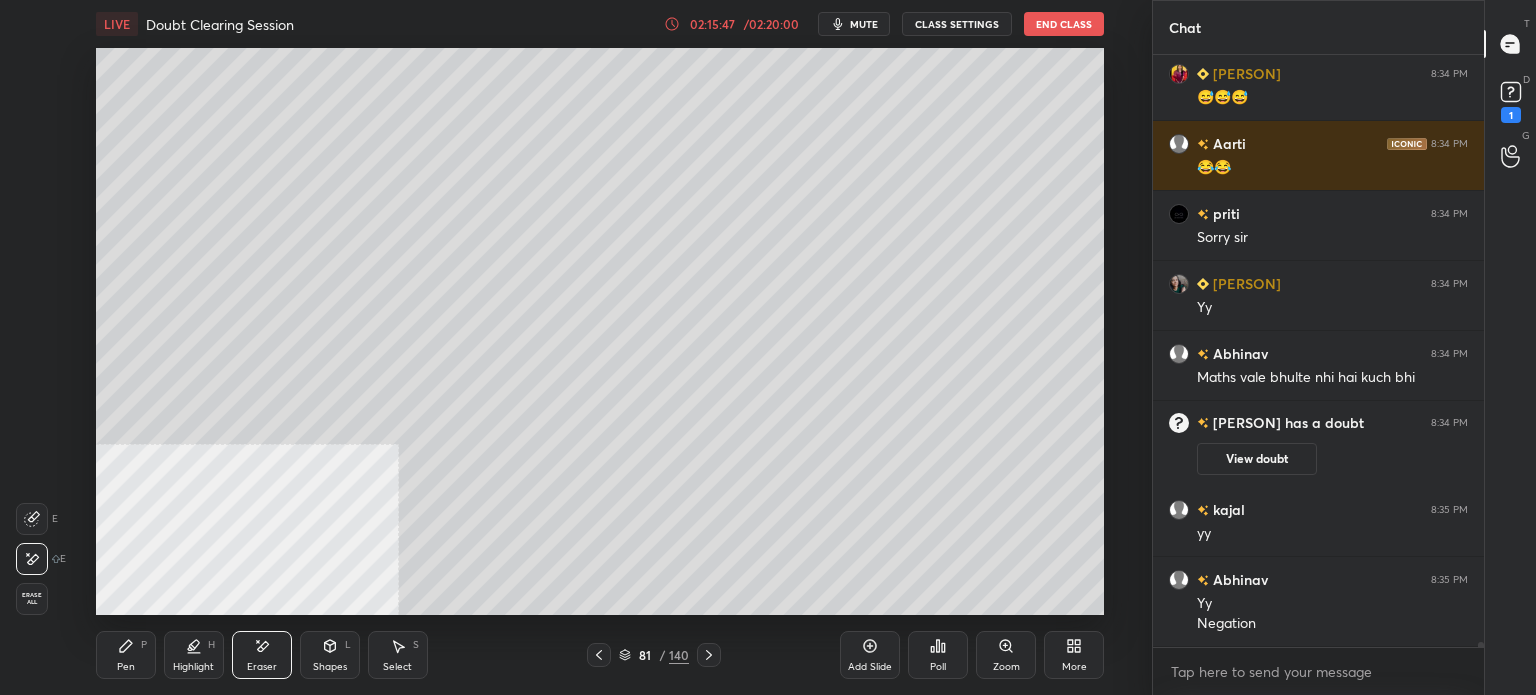 click on "Pen P" at bounding box center (126, 655) 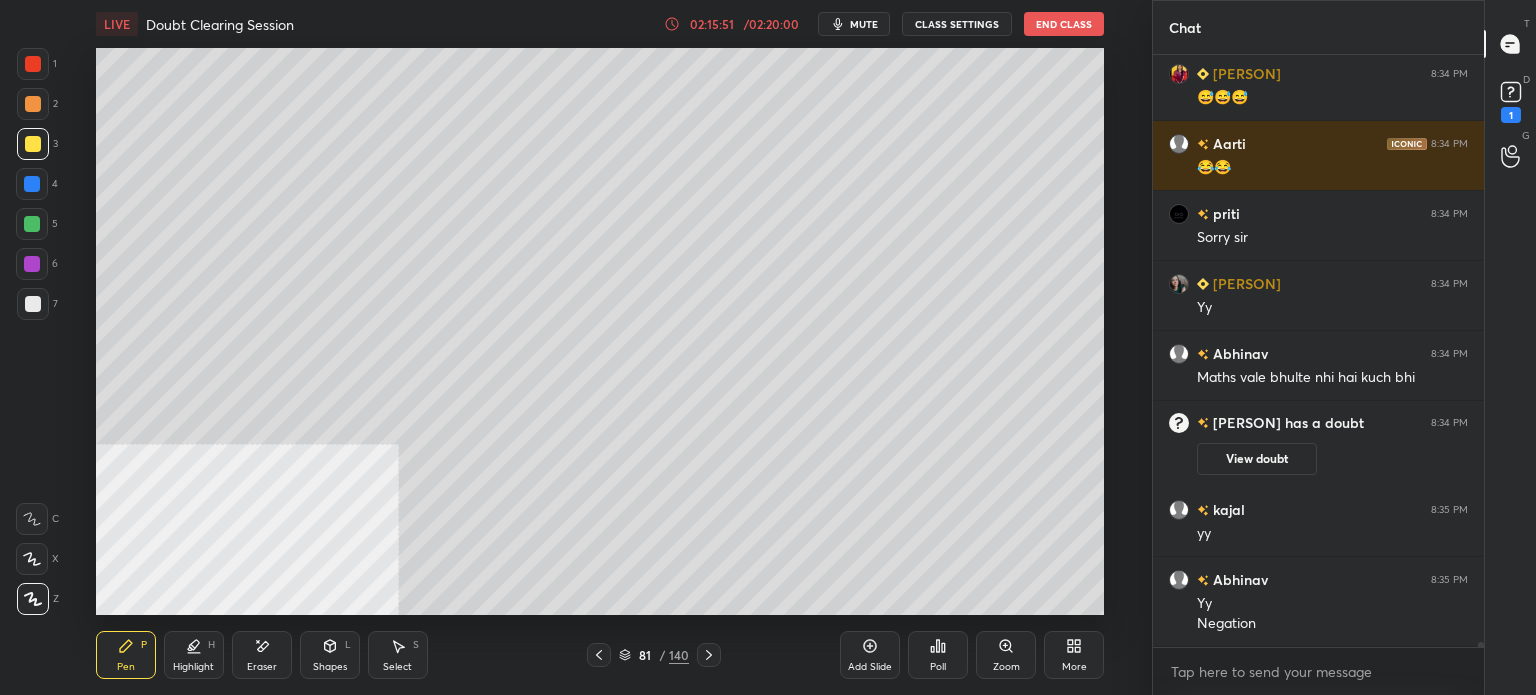 click on "Eraser" at bounding box center (262, 667) 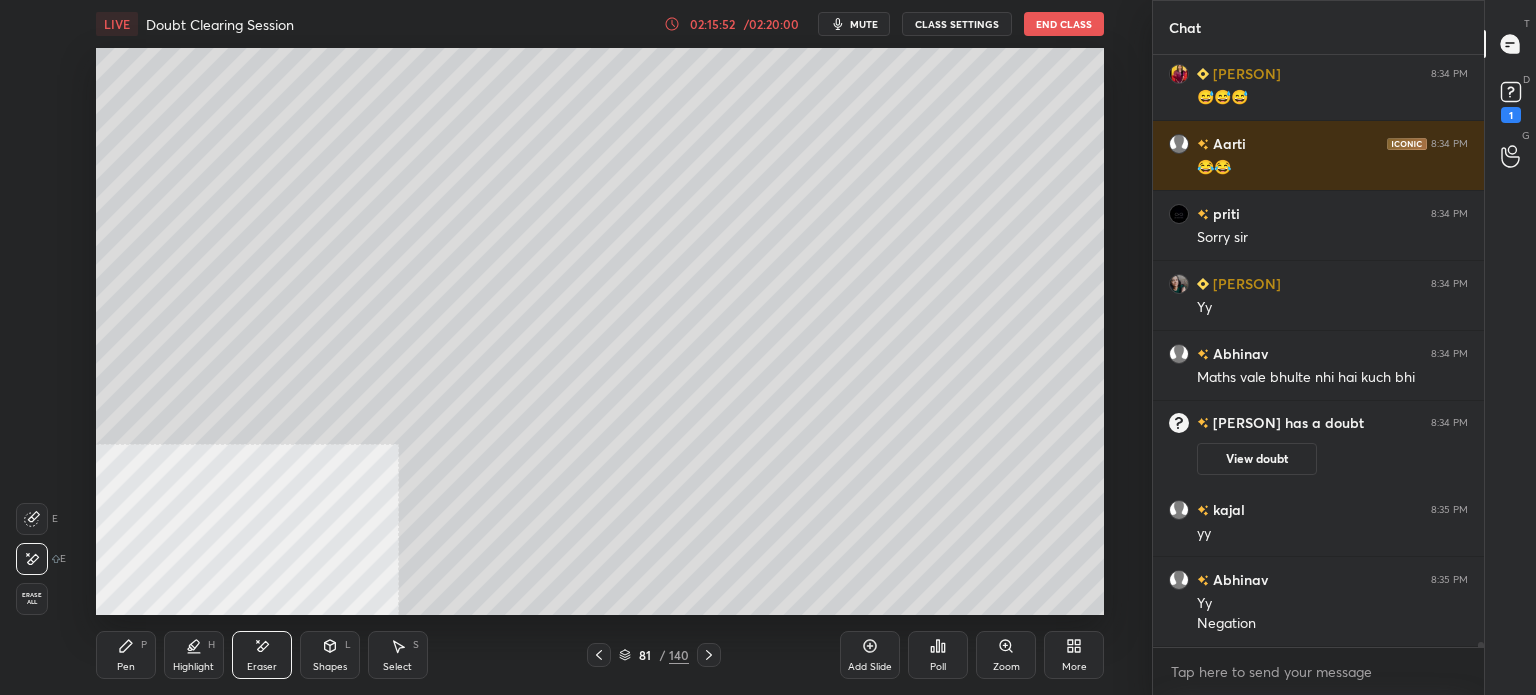click on "Pen P" at bounding box center [126, 655] 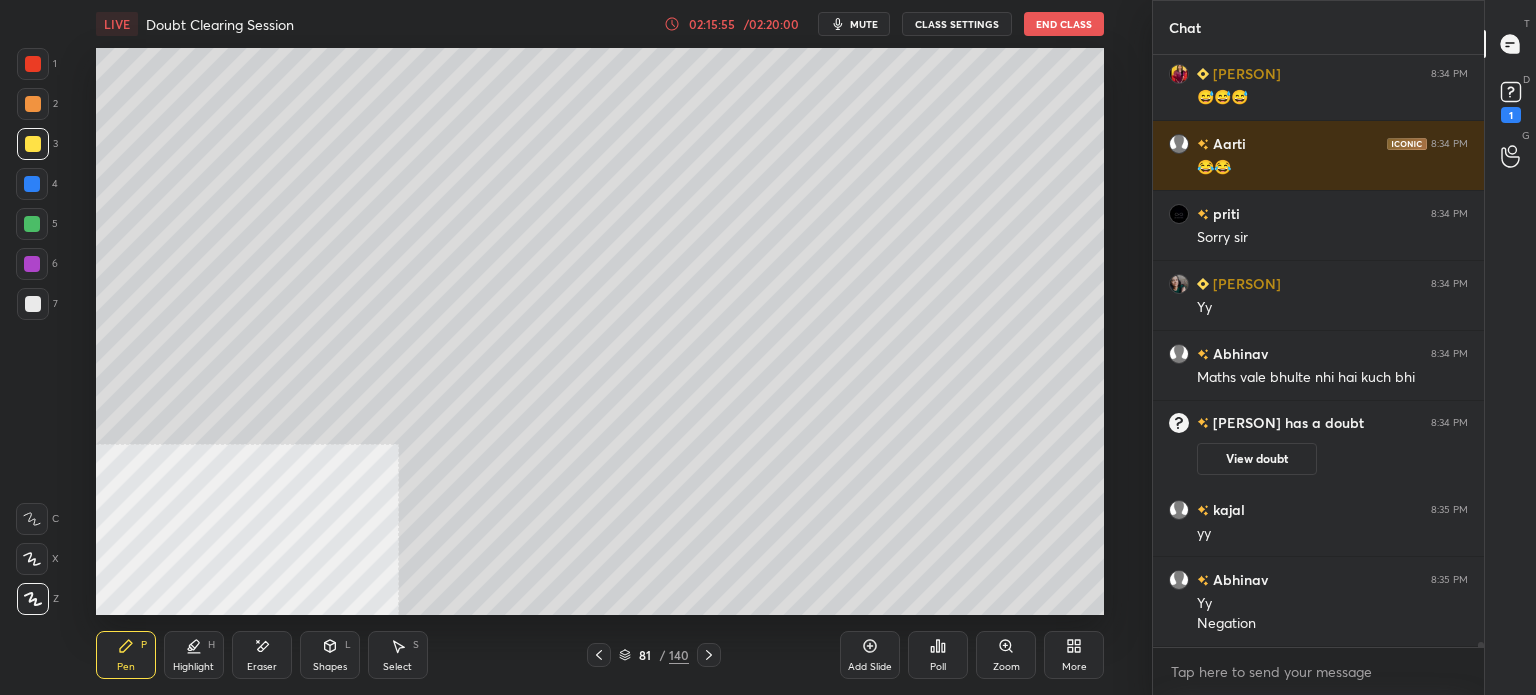 click on "Eraser" at bounding box center (262, 655) 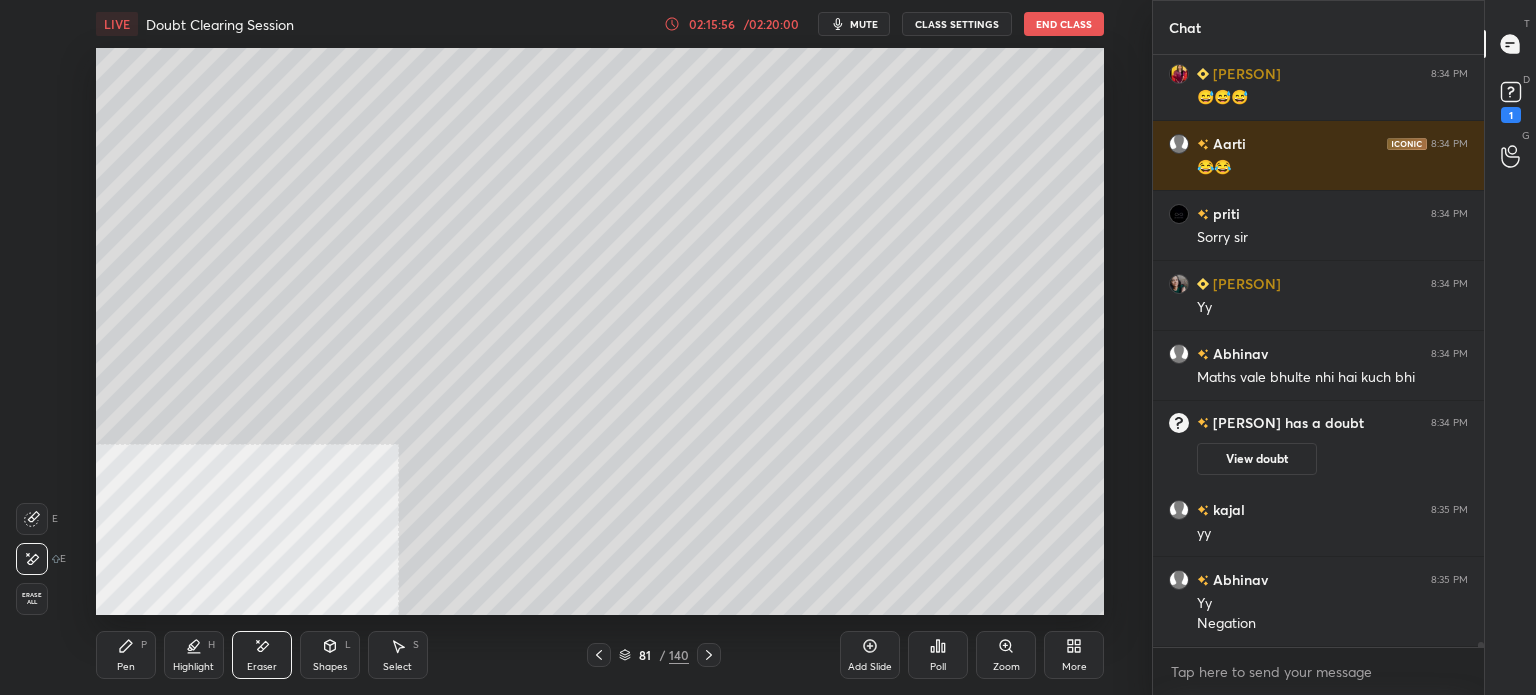click on "Pen P" at bounding box center (126, 655) 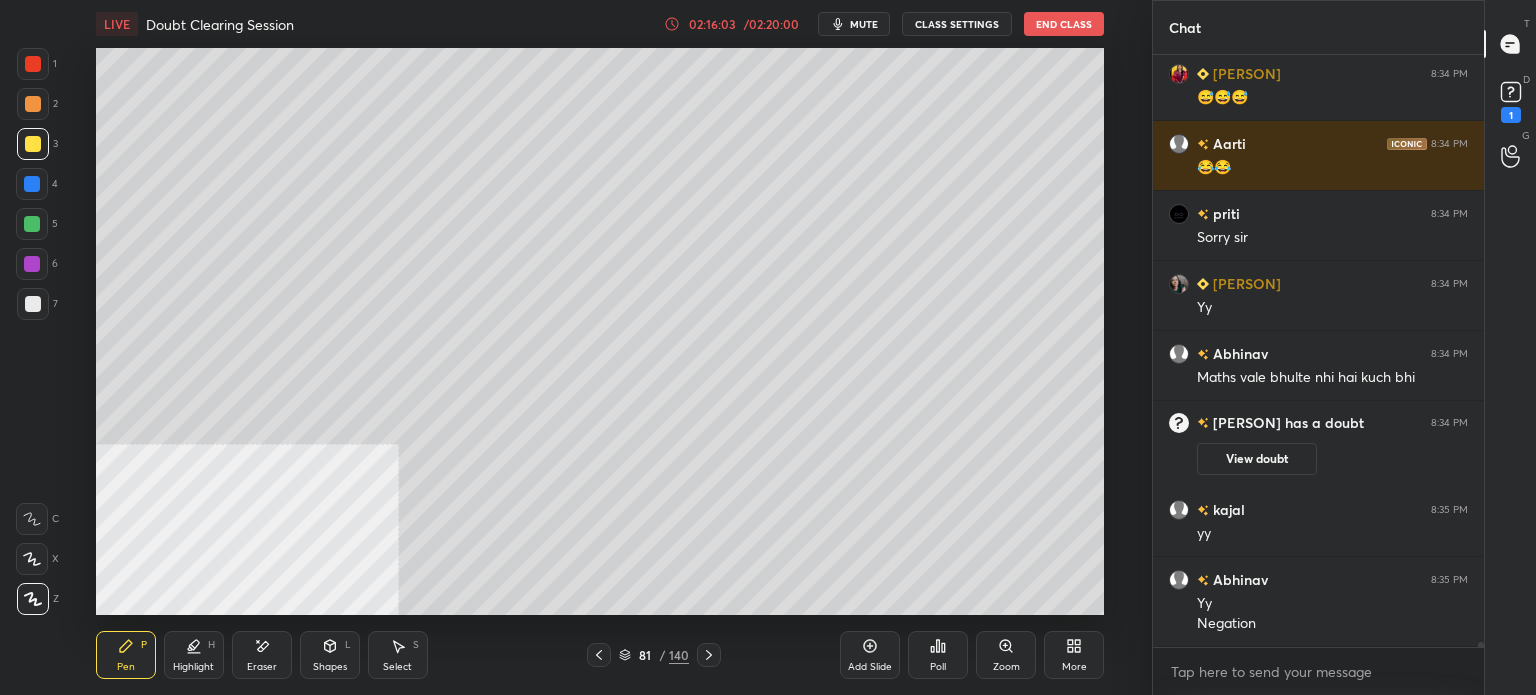 click on "Select" at bounding box center (397, 667) 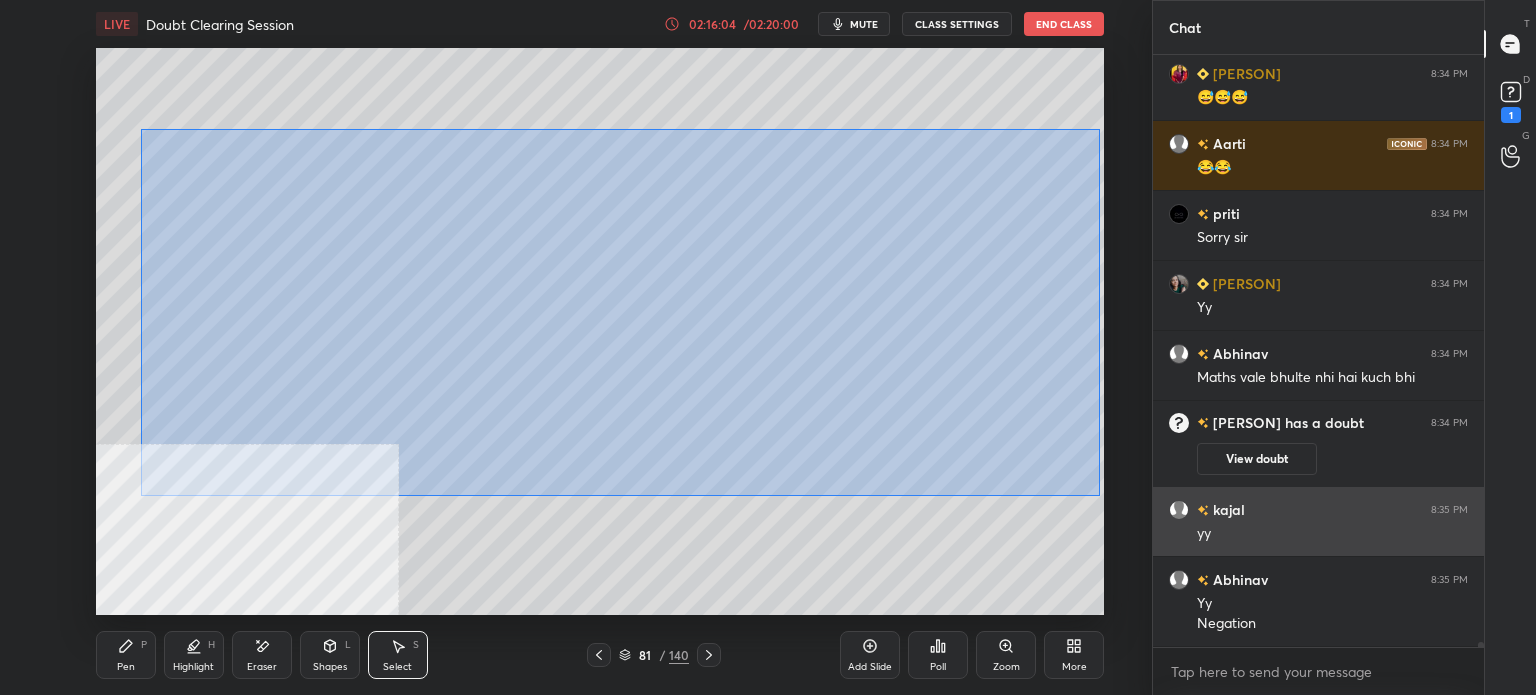 drag, startPoint x: 139, startPoint y: 123, endPoint x: 1154, endPoint y: 514, distance: 1087.7068 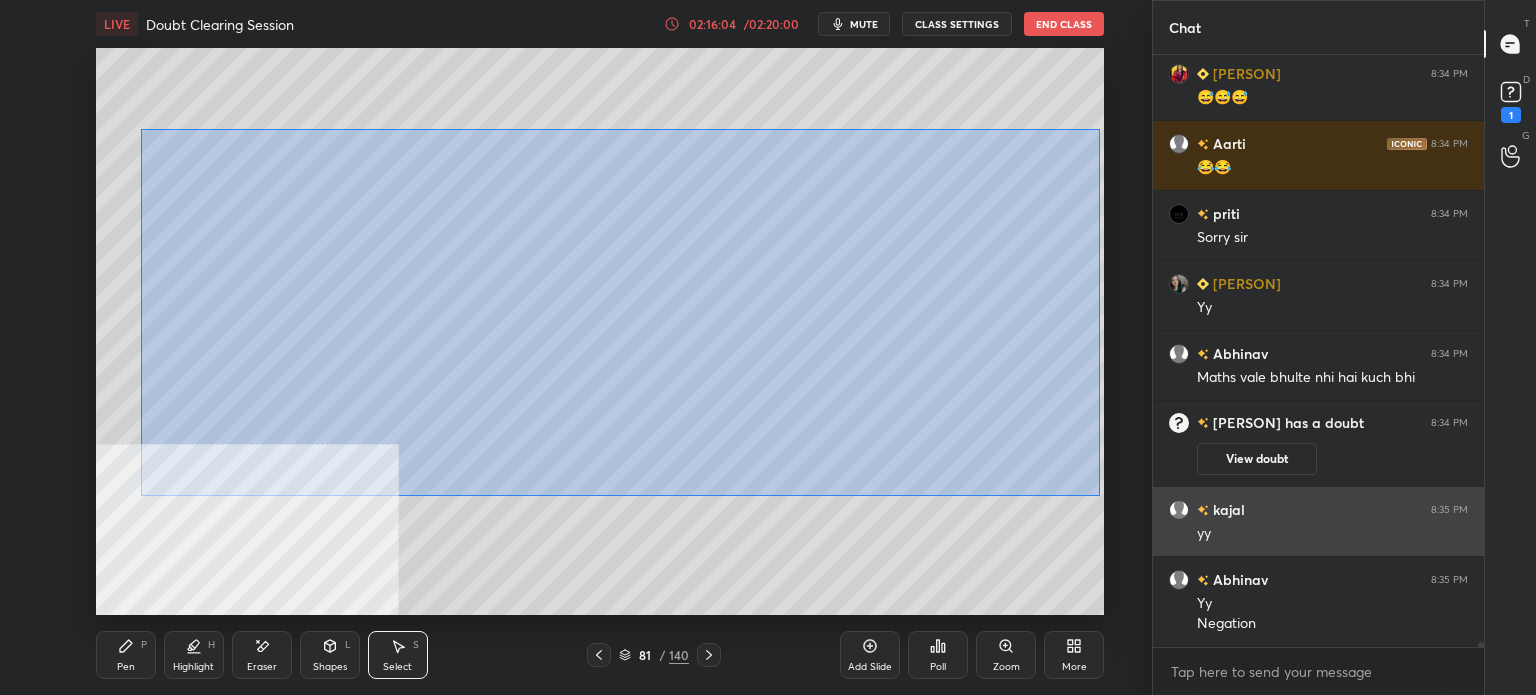 click on "1 2 3 4 5 6 7 C X Z E E Erase all   H H LIVE Doubt Clearing Session 02:16:04 /  02:20:00 mute CLASS SETTINGS End Class 0 ° Undo Copy Duplicate Duplicate to new slide Delete Setting up your live class Poll for   secs No correct answer Start poll Back Doubt Clearing Session • L4 of "Comprehensive Linear Algebra Dec 25: Theory, Applications, and Problem-solving" [PERSON] Pen P Highlight H Eraser Shapes L Select S 81 / 140 Add Slide Poll Zoom More" at bounding box center (576, 347) 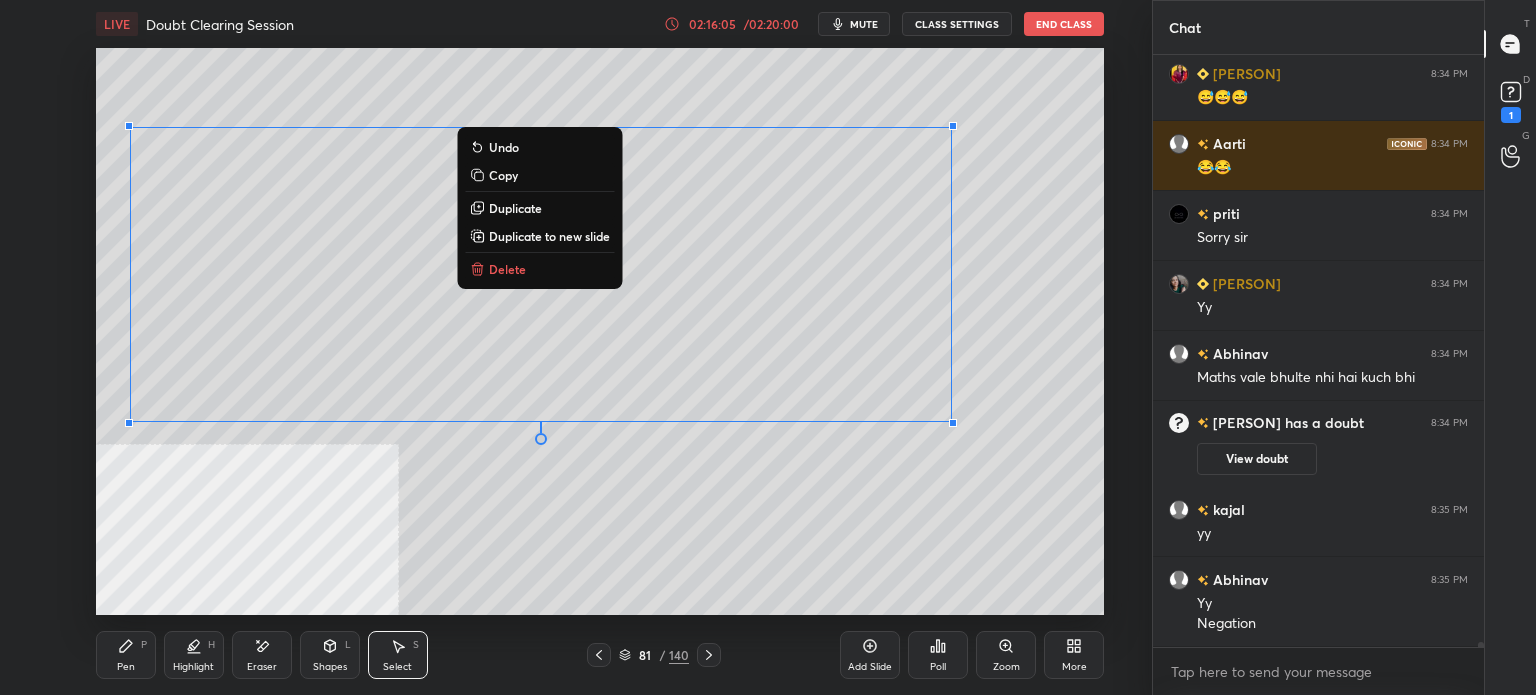 click on "Duplicate to new slide" at bounding box center (549, 236) 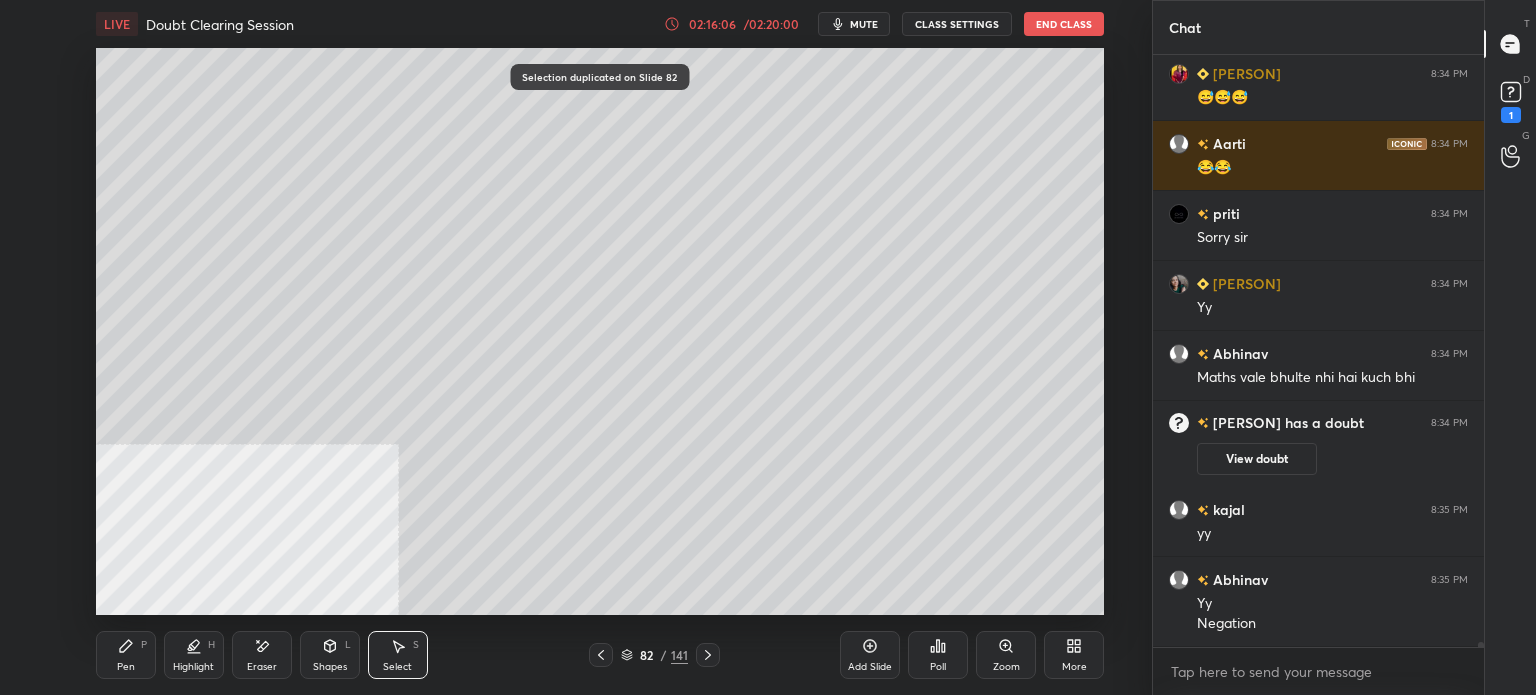 click on "Eraser" at bounding box center [262, 655] 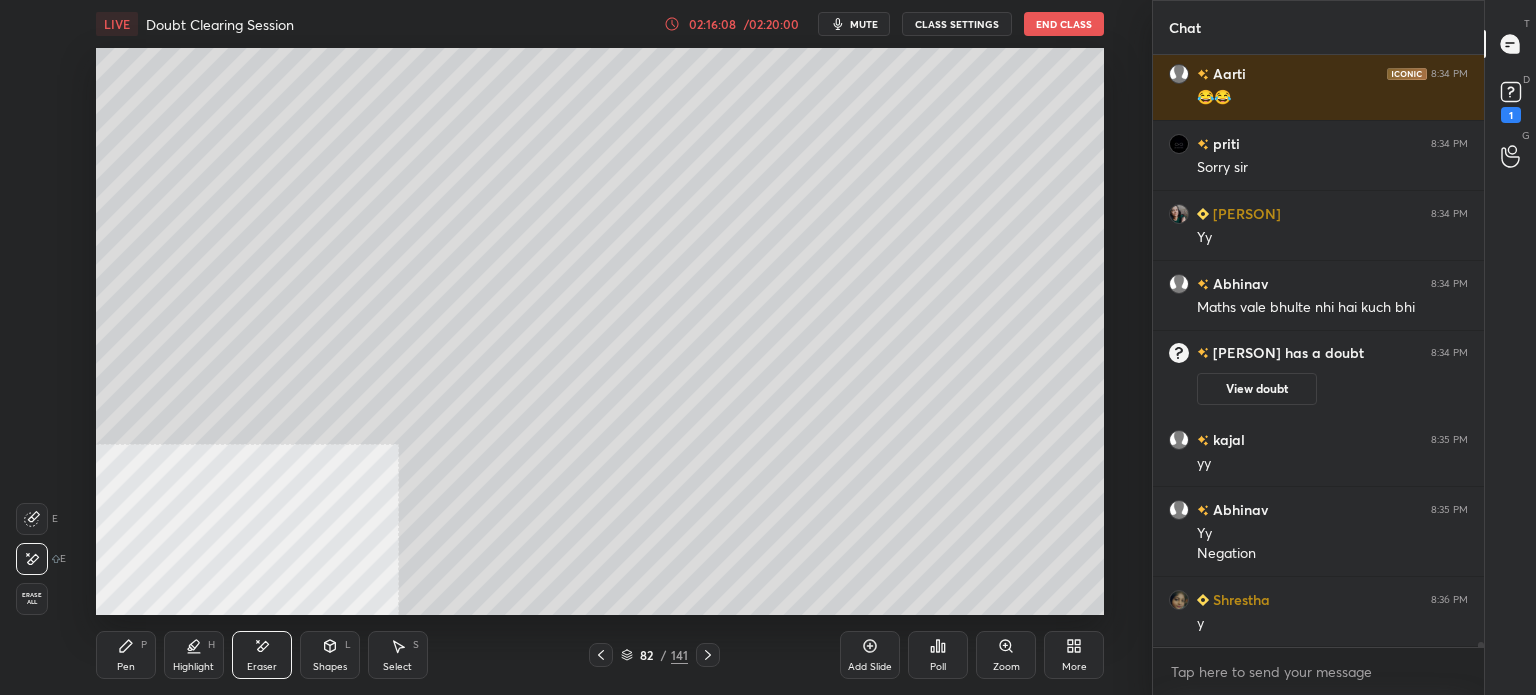 scroll, scrollTop: 65510, scrollLeft: 0, axis: vertical 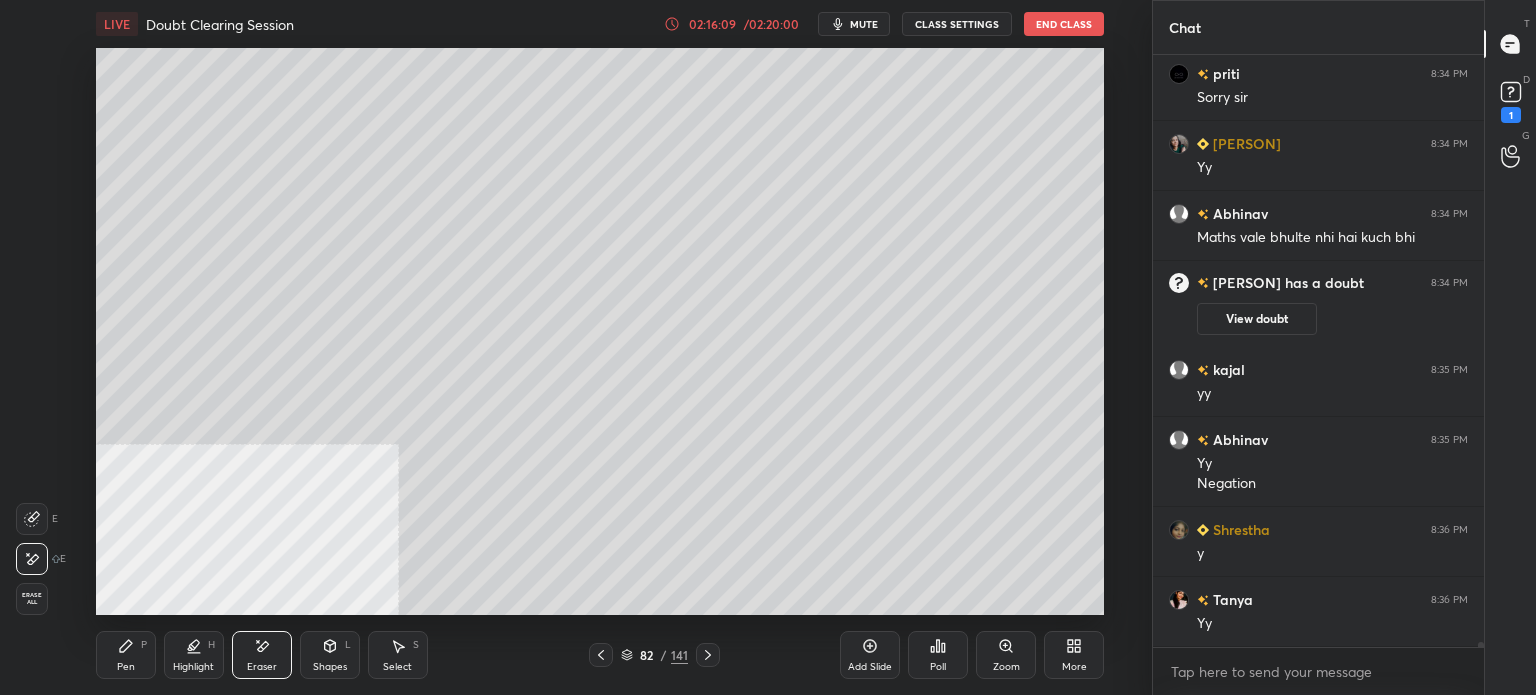 click on "Pen P" at bounding box center [126, 655] 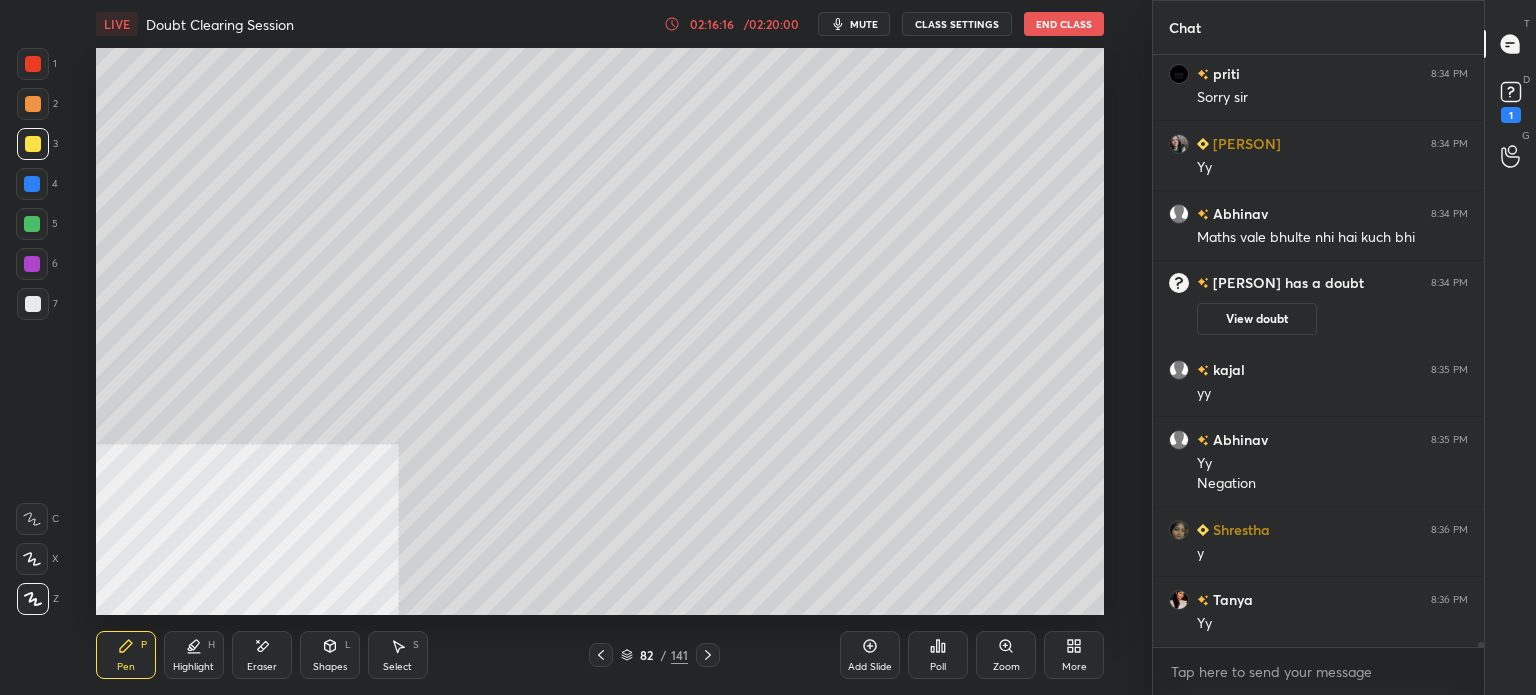 drag, startPoint x: 268, startPoint y: 651, endPoint x: 306, endPoint y: 615, distance: 52.34501 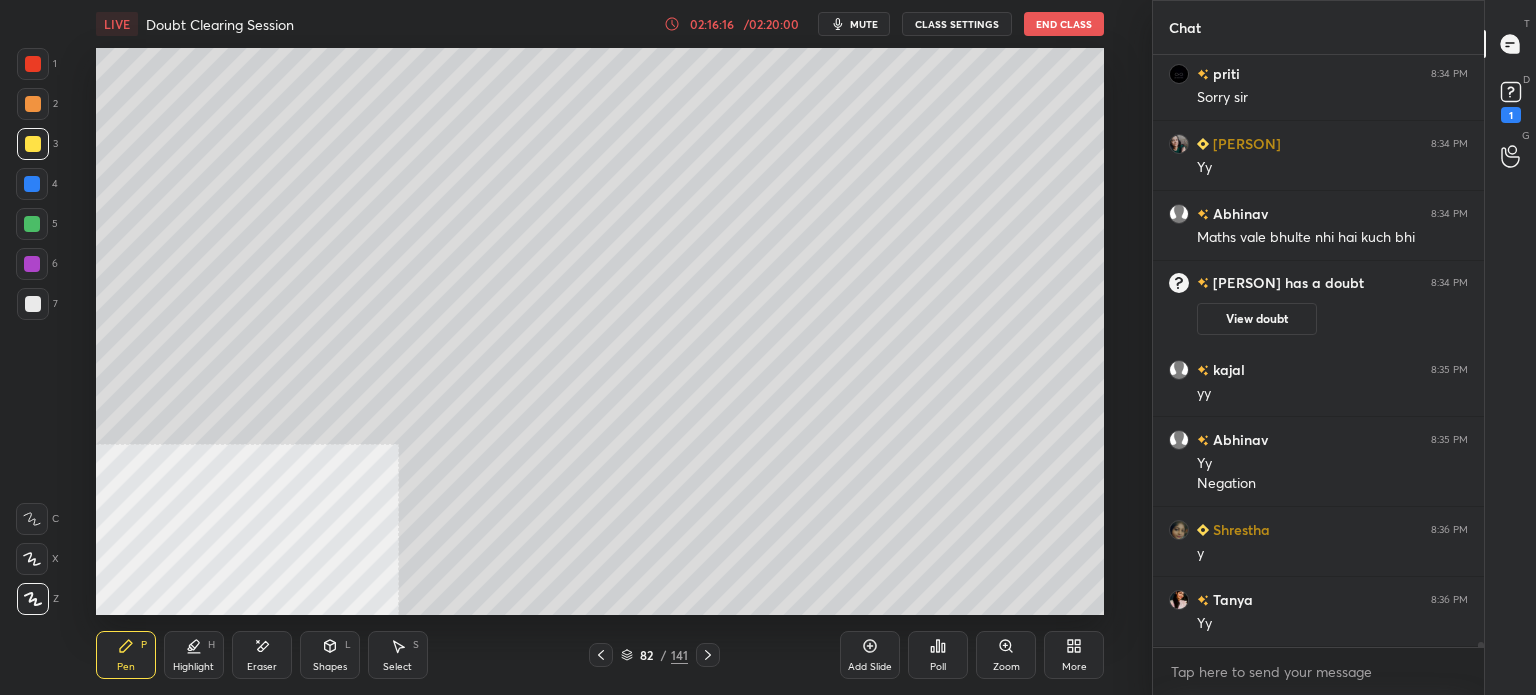 click 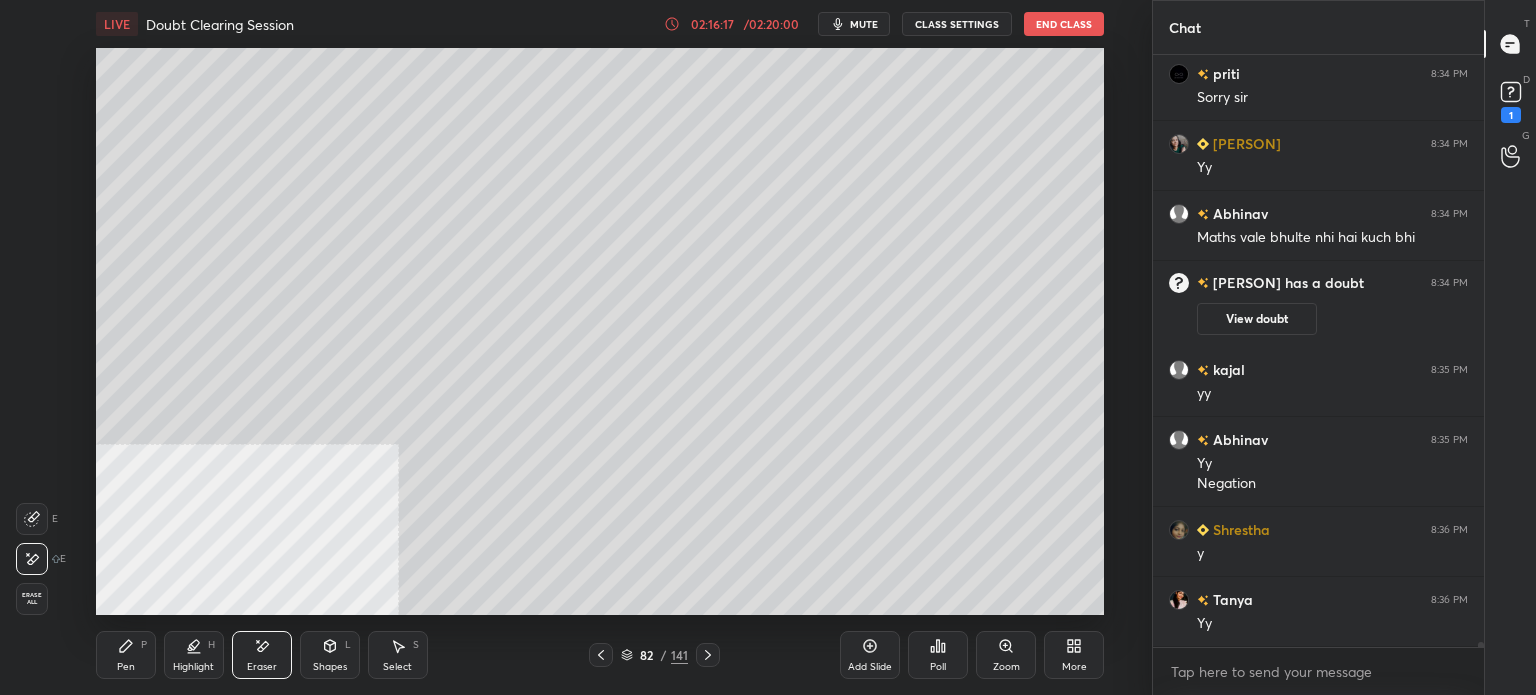 click on "Pen P" at bounding box center (126, 655) 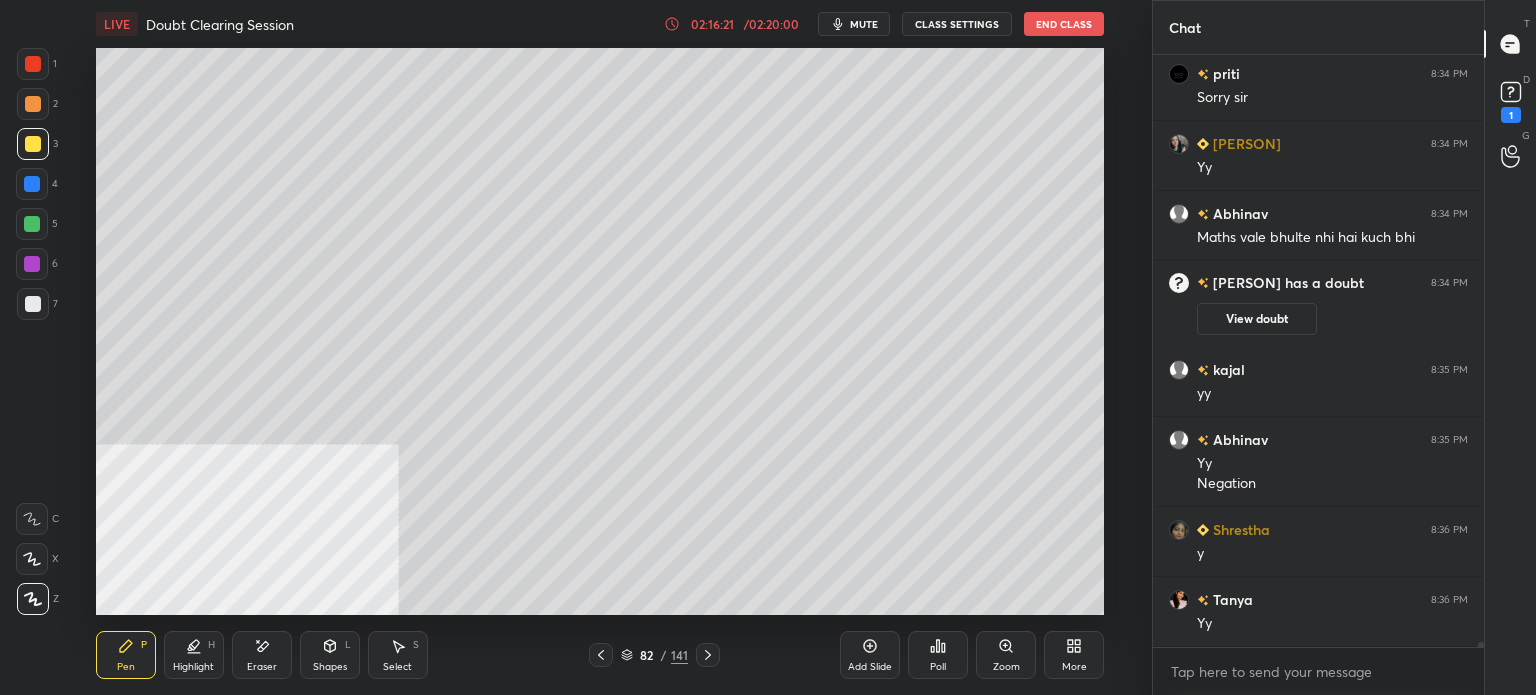click on "Eraser" at bounding box center (262, 655) 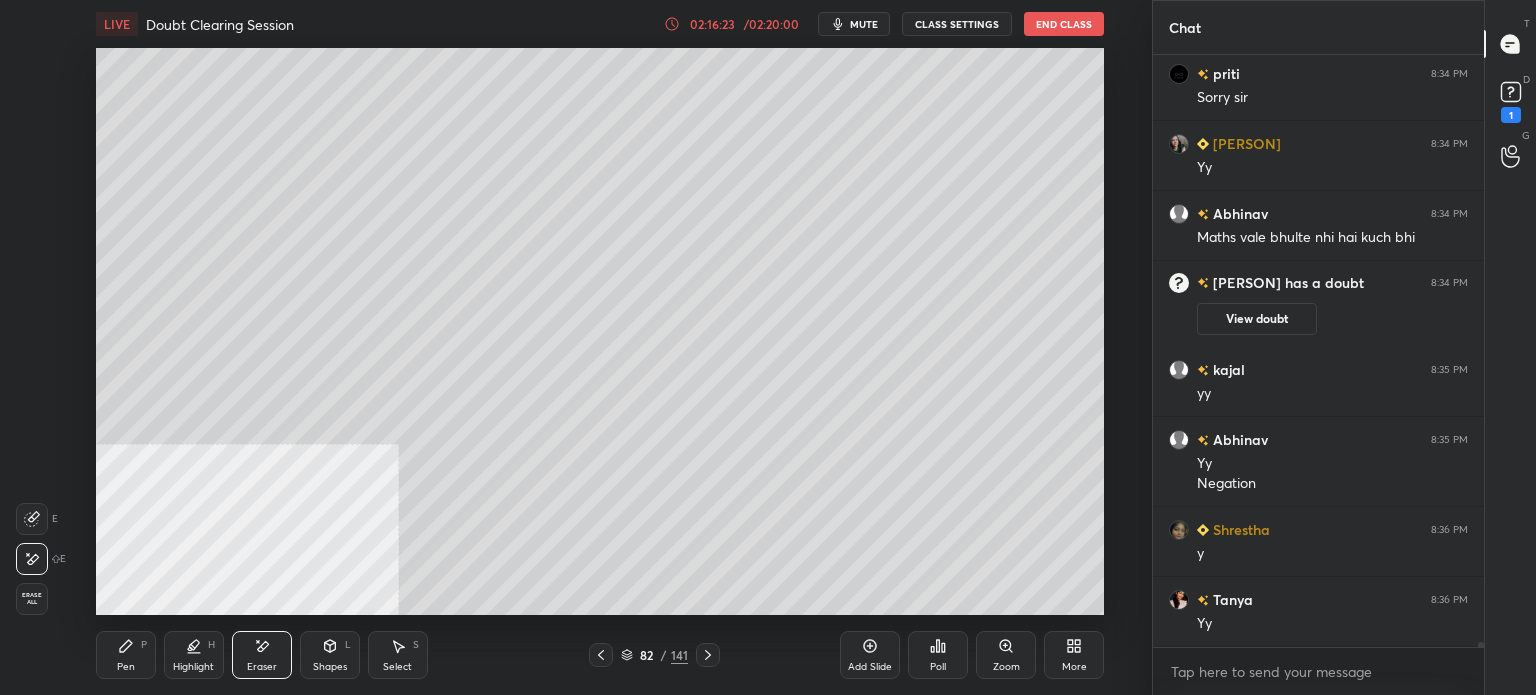 click on "Pen" at bounding box center [126, 667] 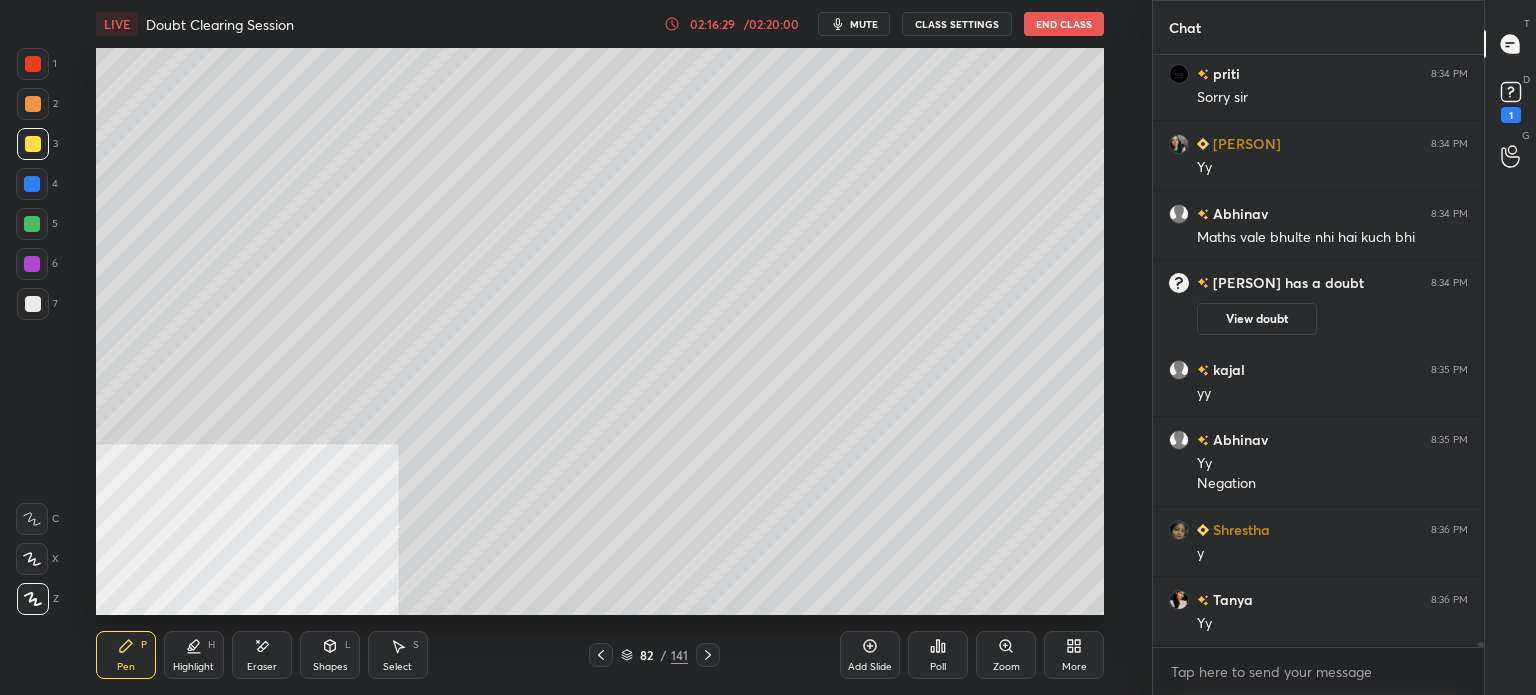 click on "Select S" at bounding box center (398, 655) 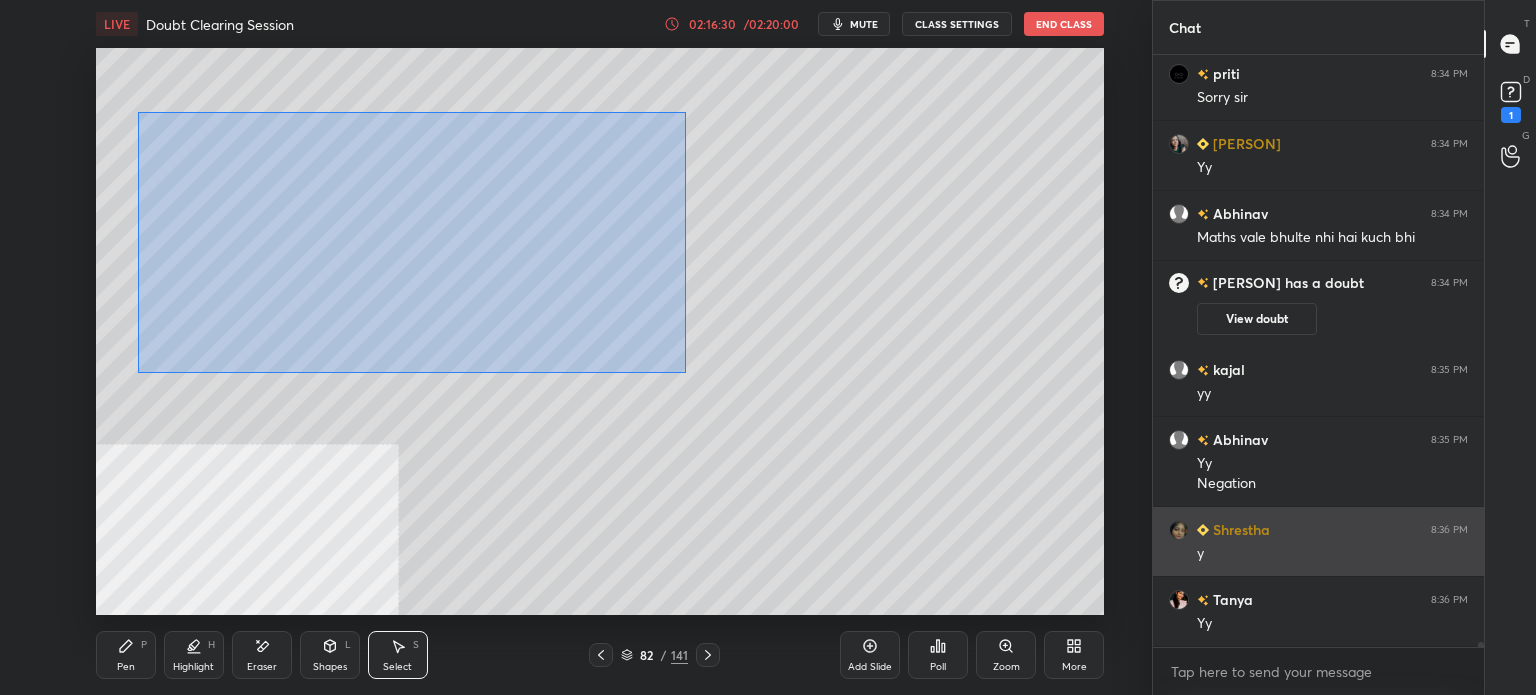 drag, startPoint x: 137, startPoint y: 111, endPoint x: 1188, endPoint y: 573, distance: 1148.0614 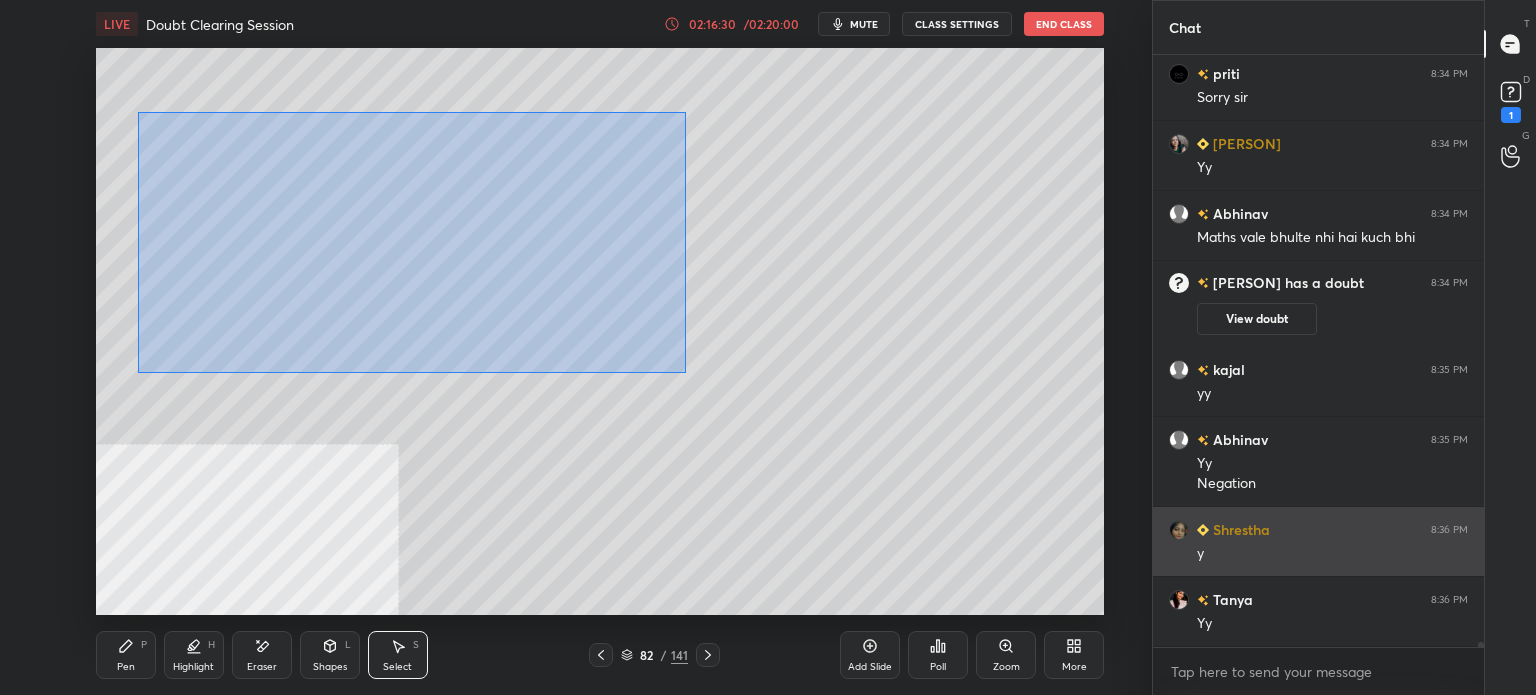 click on "1 2 3 4 5 6 7 C X Z E E Erase all   H H LIVE Doubt Clearing Session 02:16:30 /  02:20:00 mute CLASS SETTINGS End Class 0 ° Undo Copy Duplicate Duplicate to new slide Delete Setting up your live class Poll for   secs No correct answer Start poll Back Doubt Clearing Session • L4 of "Comprehensive Linear Algebra Dec 25: Theory, Applications, and Problem-solving" [PERSON] Pen P Highlight H Eraser Shapes L Select S 82 / 141 Add Slide Poll Zoom More Chat [PERSON] 8:34 PM 😂😂 [PERSON] 8:34 PM Sorry sir [PERSON] 8:34 PM Yy [PERSON] 8:34 PM Maths vale bhulte nhi hai kuch bhi [PERSON]  has a doubt 8:34 PM View doubt [PERSON] 8:35 PM yy [PERSON] 8:35 PM Yy Negation [PERSON] 8:36 PM y [PERSON] 8:36 PM Yy JUMP TO LATEST Enable hand raising Enable raise hand to speak to learners. Once enabled, chat will be turned off temporarily. Enable x   introducing Raise a hand with a doubt Now learners can raise their hand along with a doubt  How it works? [PERSON] Asked a doubt 3 Pick this doubt [PERSON] Asked a doubt 1 Pick this doubt" at bounding box center [768, 347] 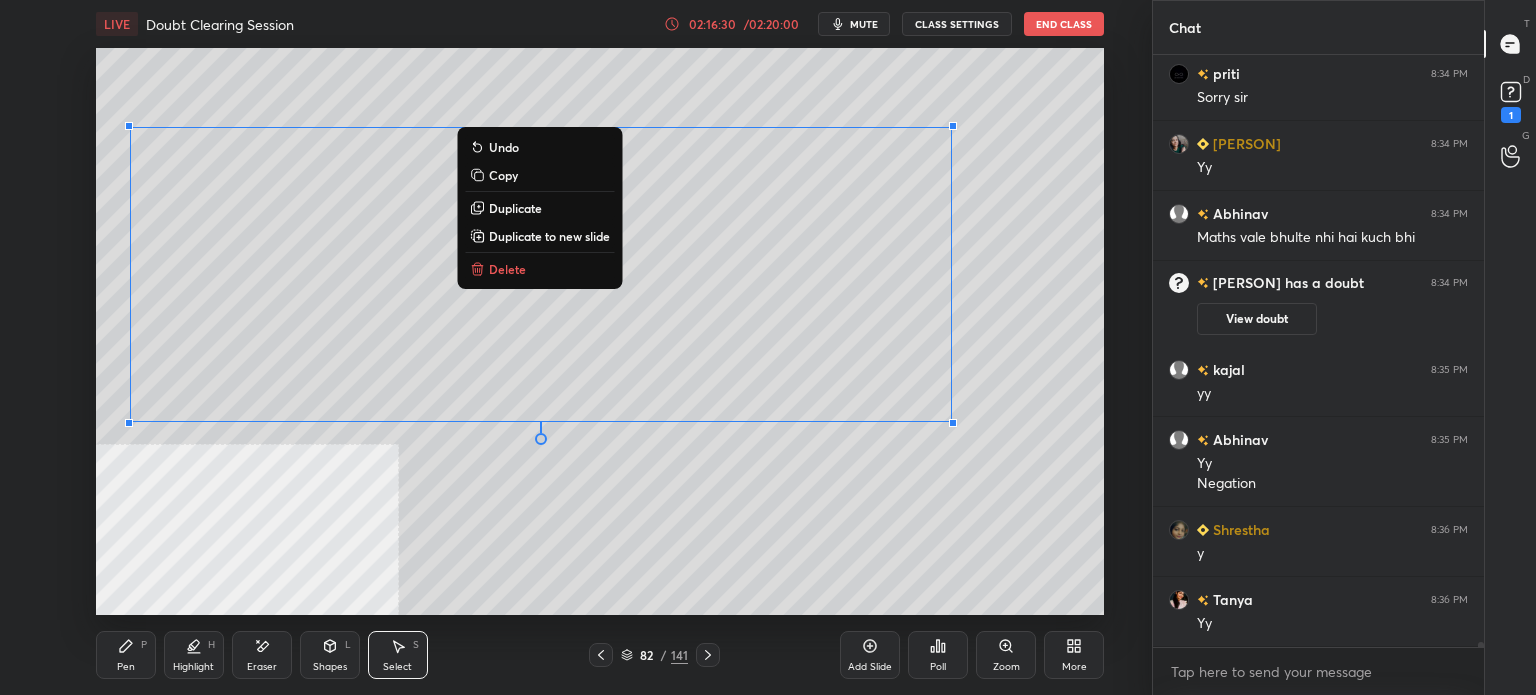 scroll, scrollTop: 65580, scrollLeft: 0, axis: vertical 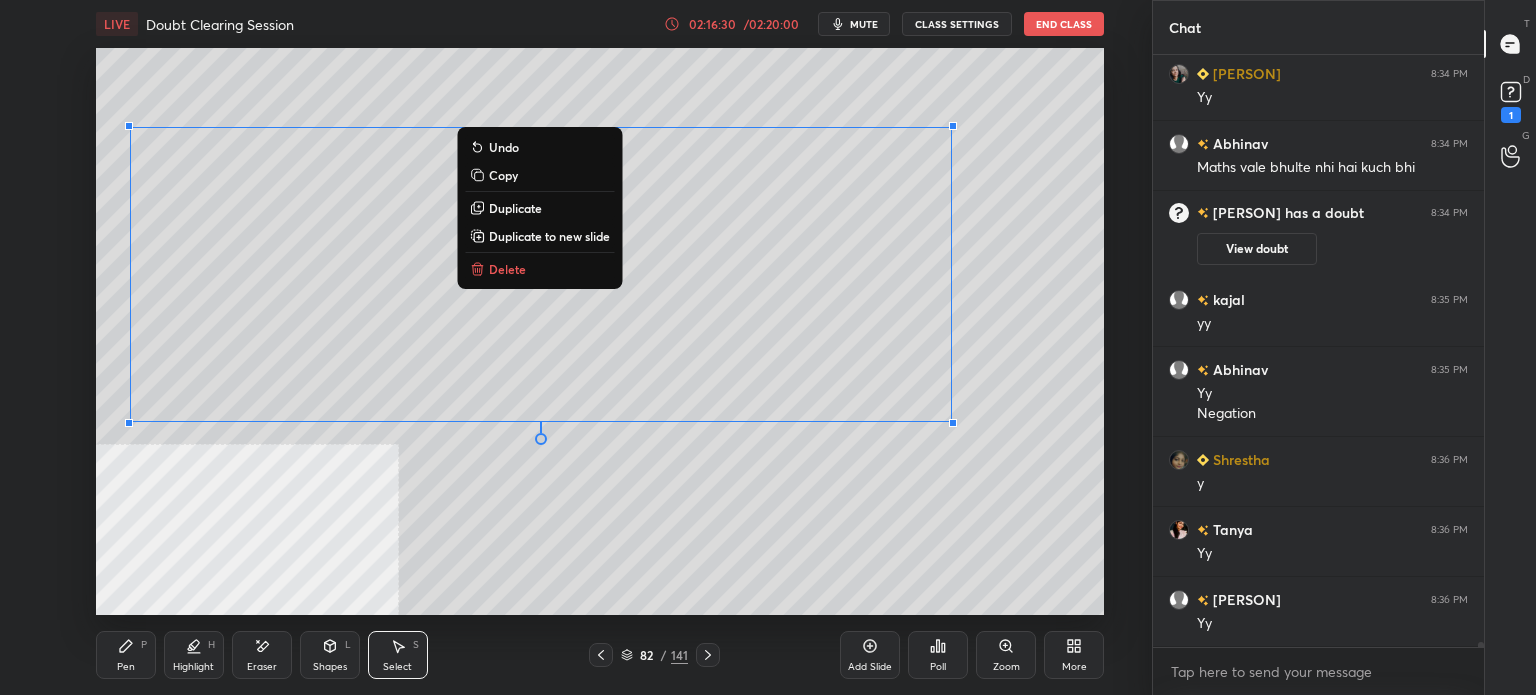 drag, startPoint x: 567, startPoint y: 236, endPoint x: 524, endPoint y: 358, distance: 129.3561 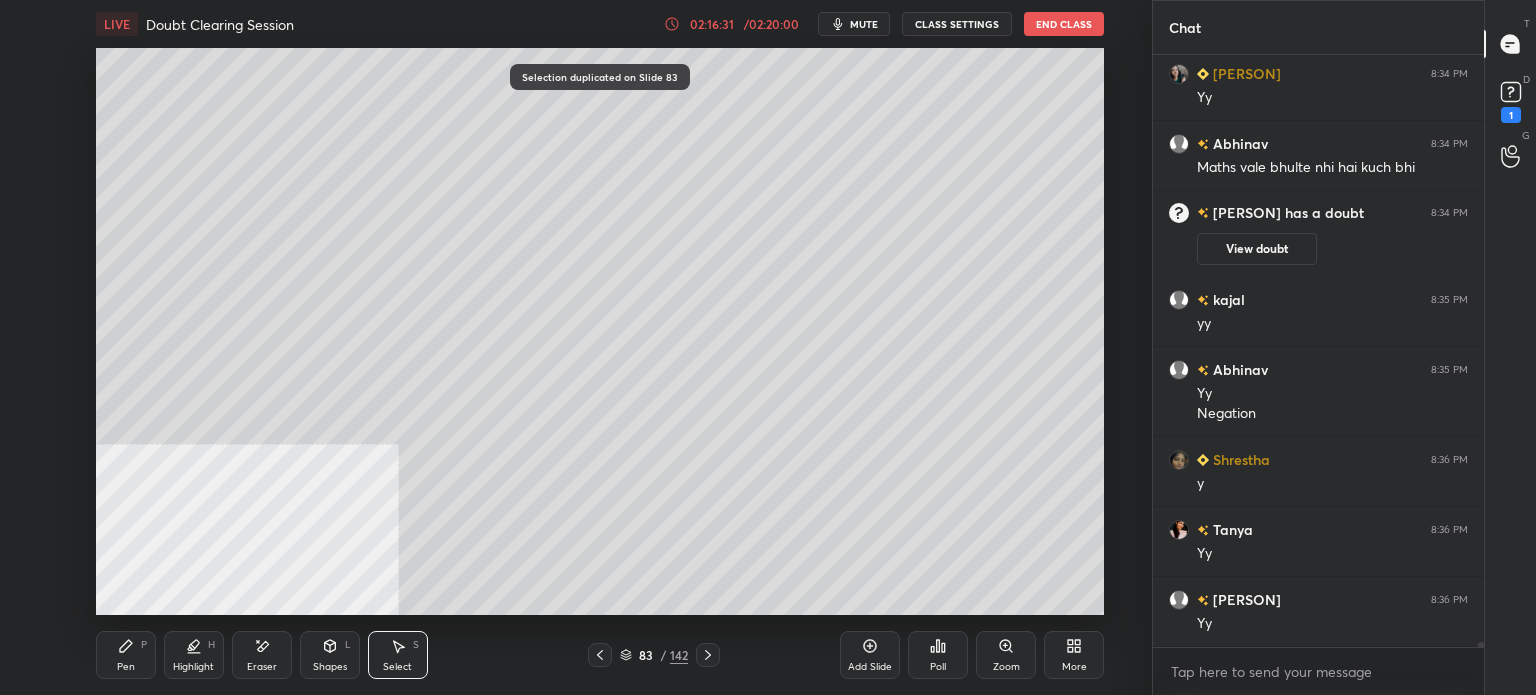 click on "Eraser" at bounding box center [262, 655] 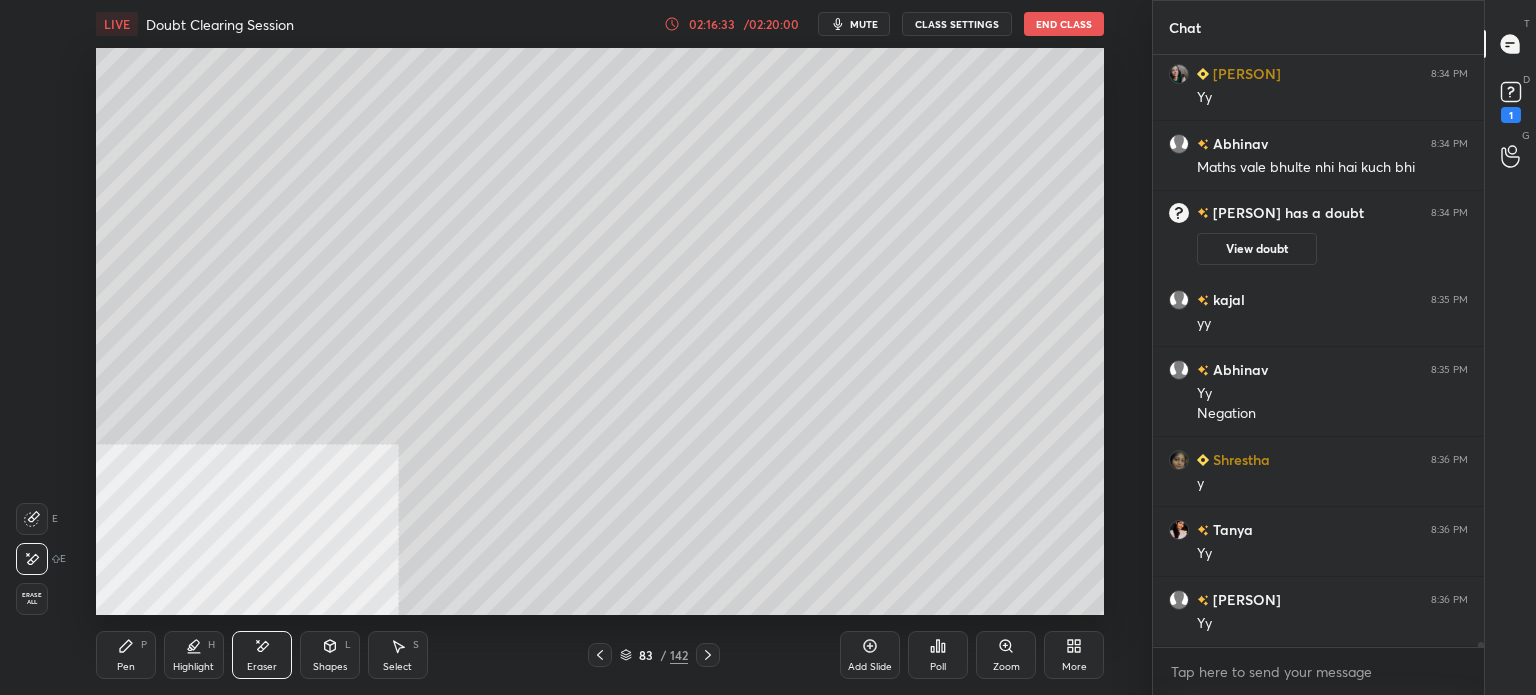 click on "Pen P" at bounding box center [126, 655] 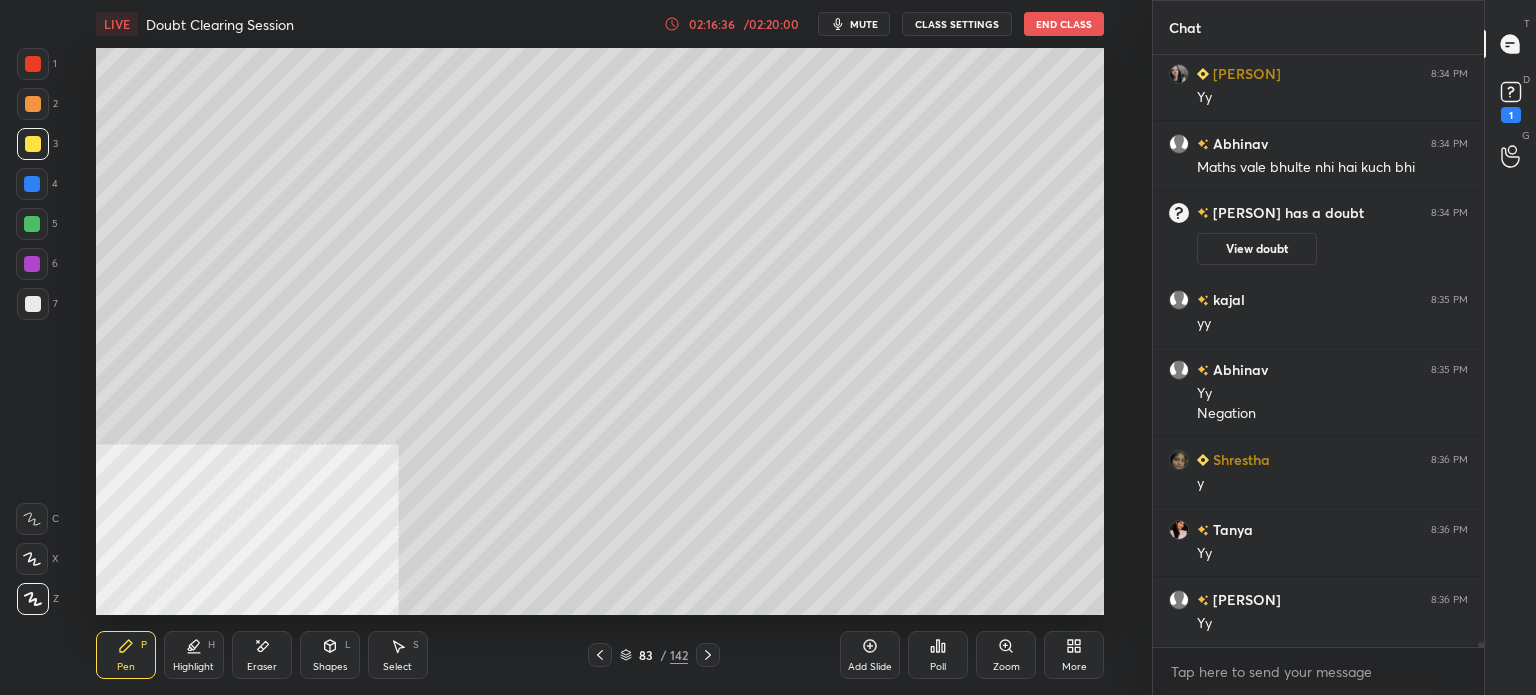 click on "Eraser" at bounding box center [262, 667] 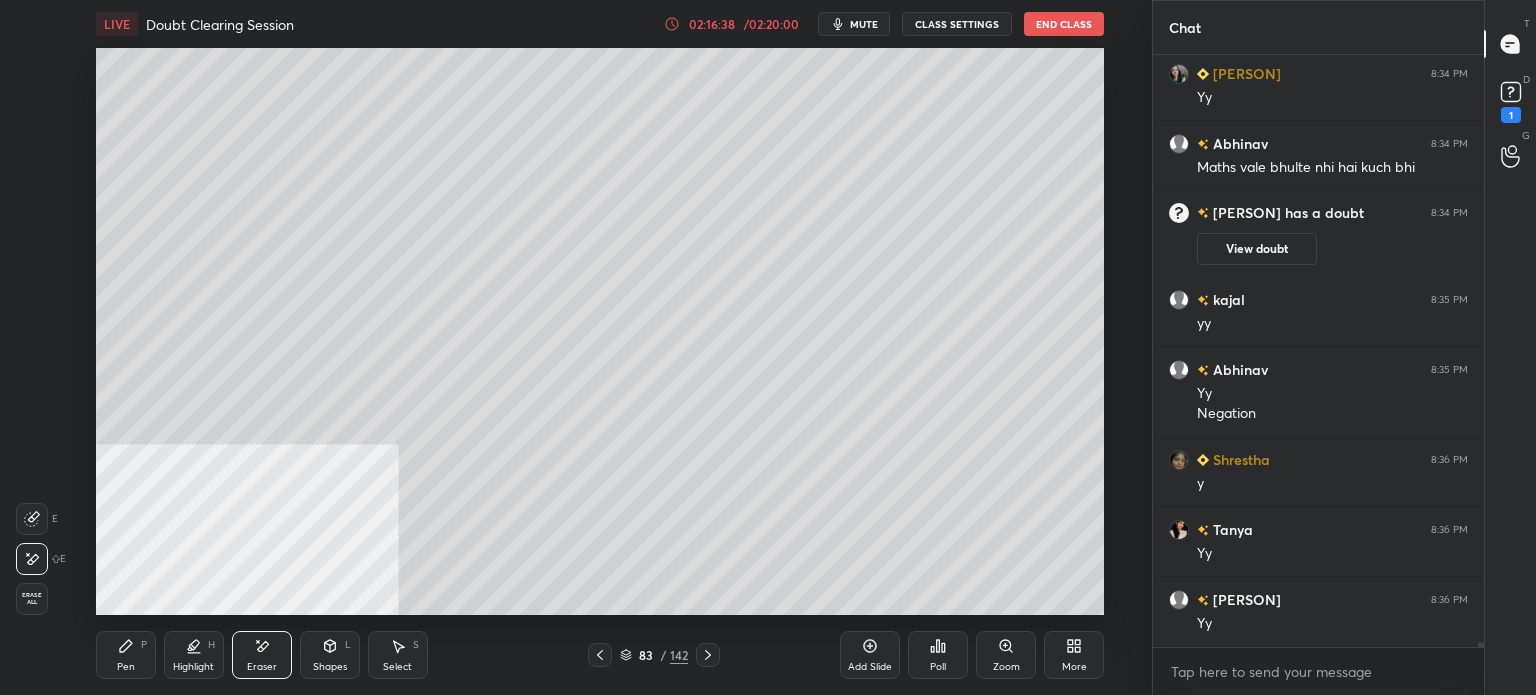click 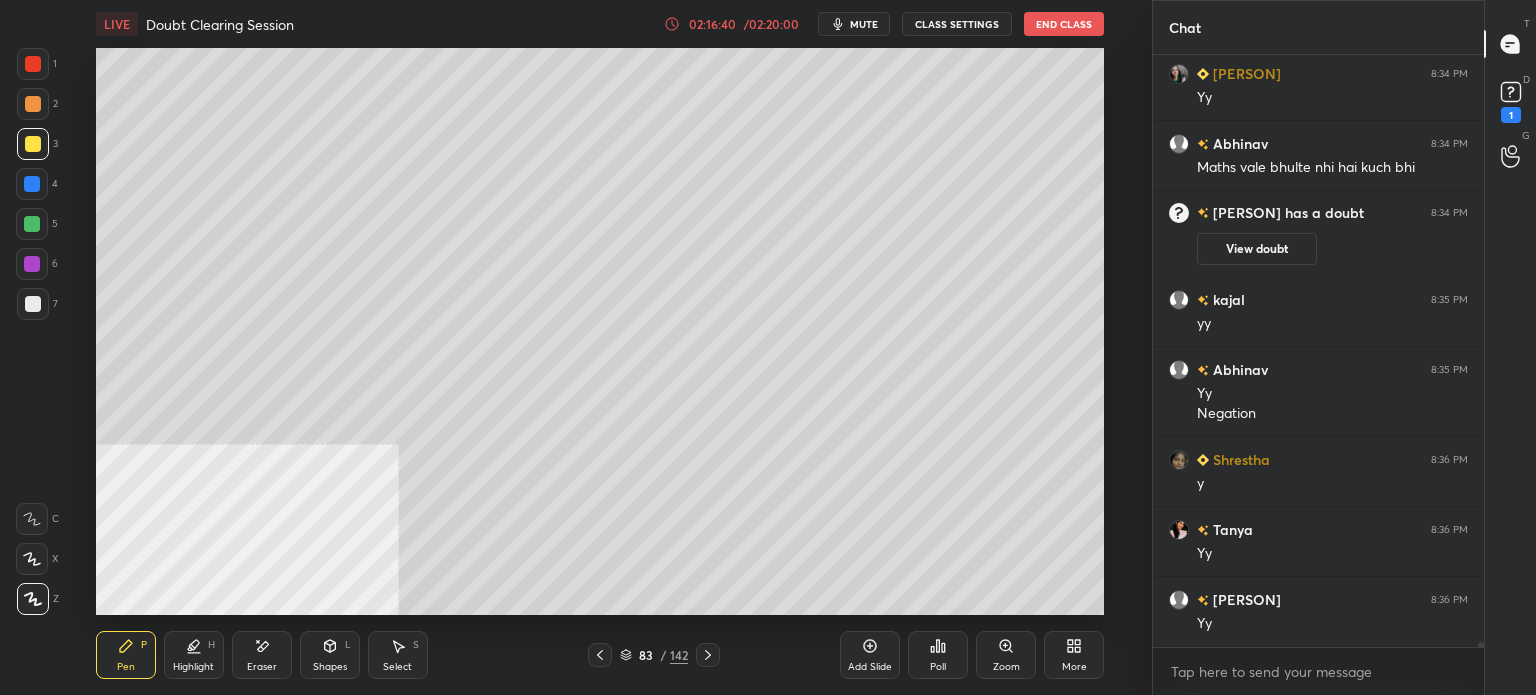 click on "Eraser" at bounding box center [262, 655] 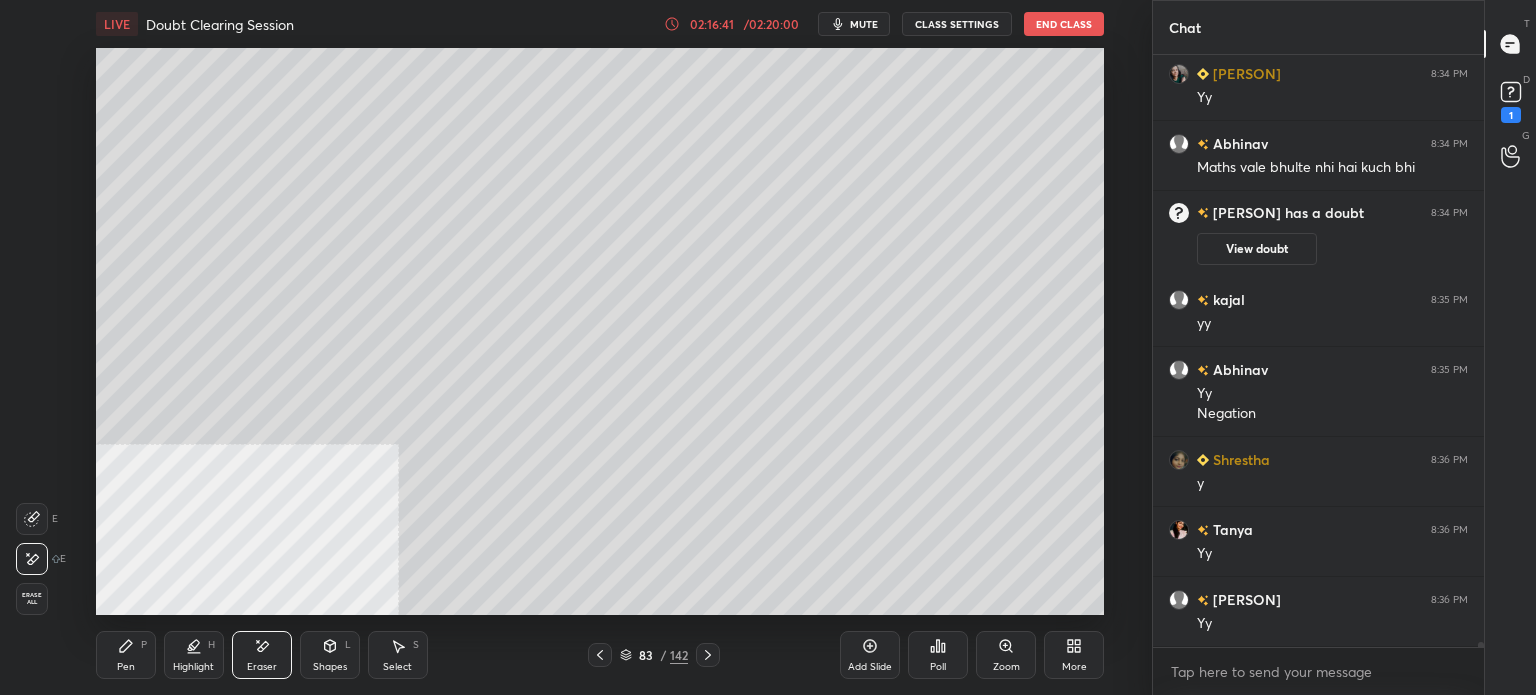 click on "Pen P" at bounding box center (126, 655) 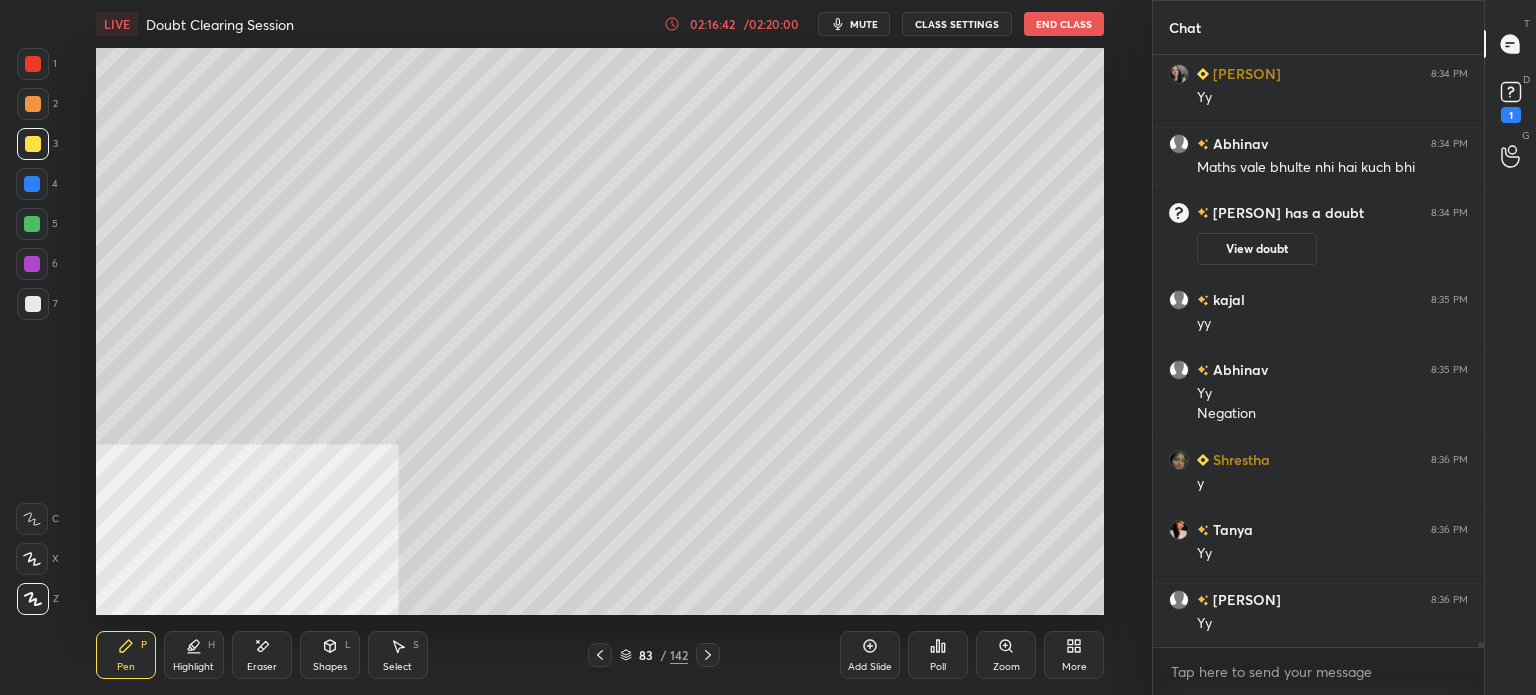click on "Eraser" at bounding box center (262, 655) 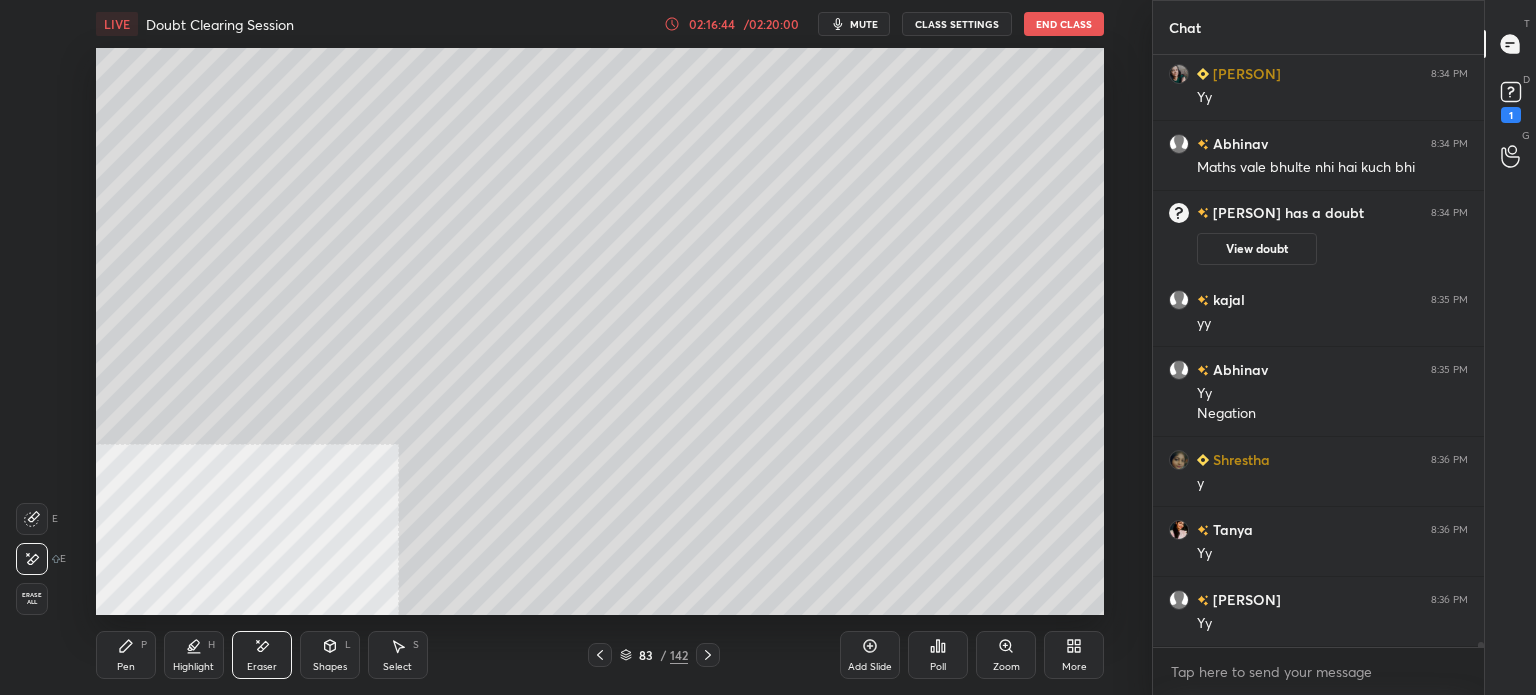click 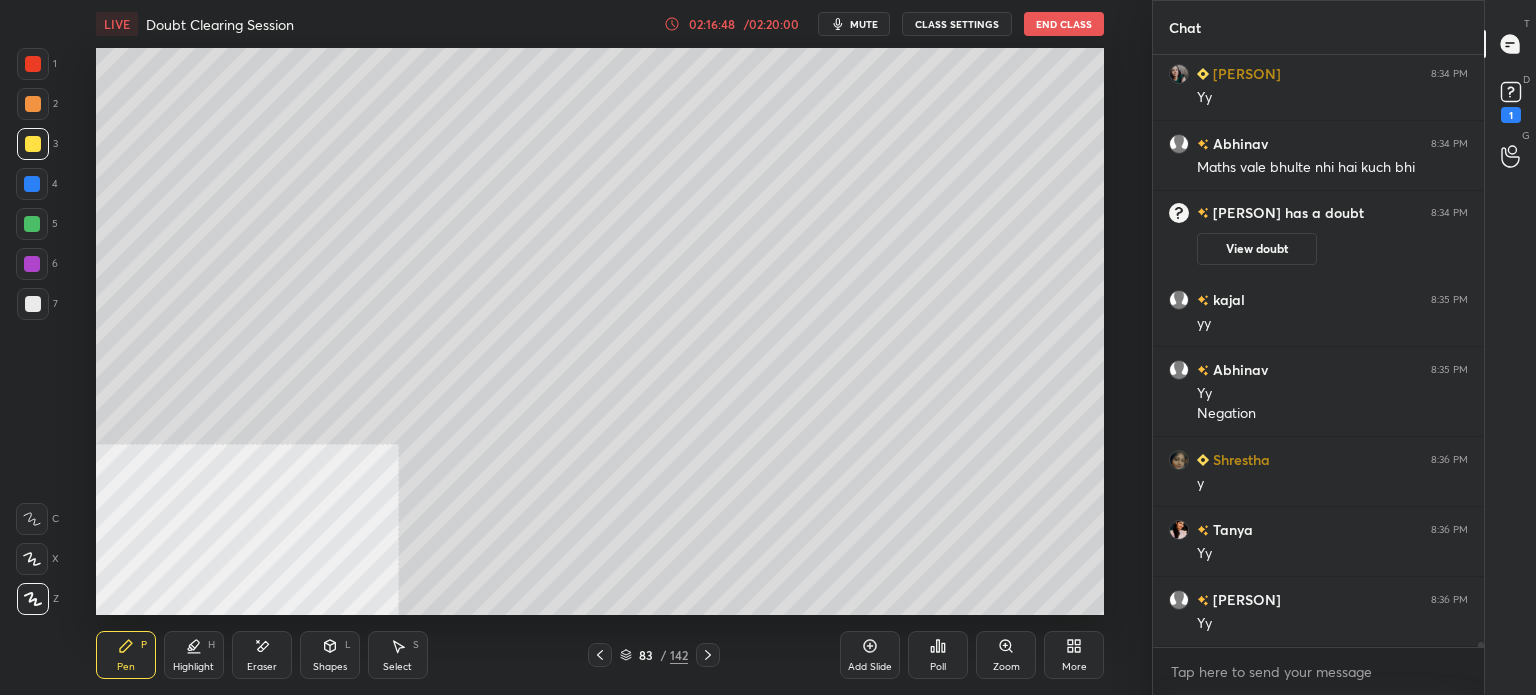 scroll, scrollTop: 65650, scrollLeft: 0, axis: vertical 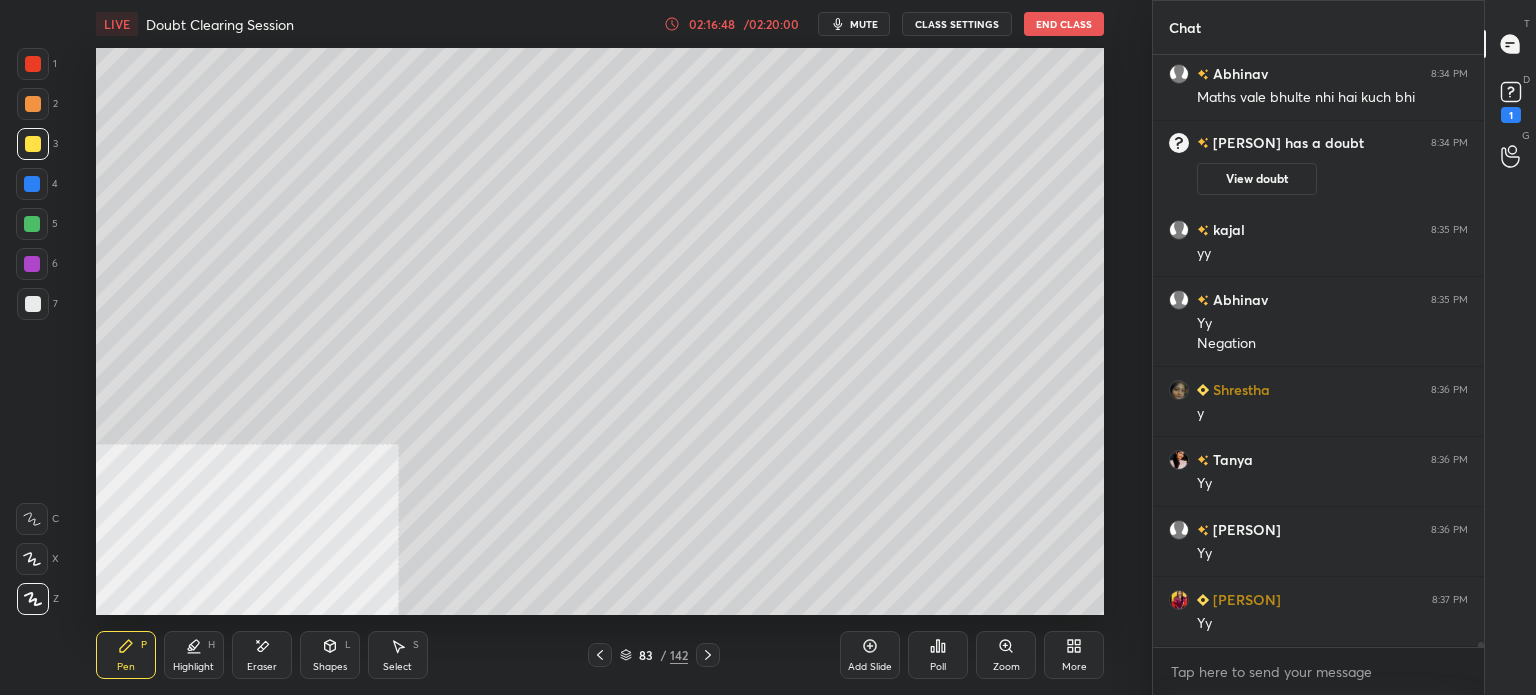 click on "Eraser" at bounding box center (262, 667) 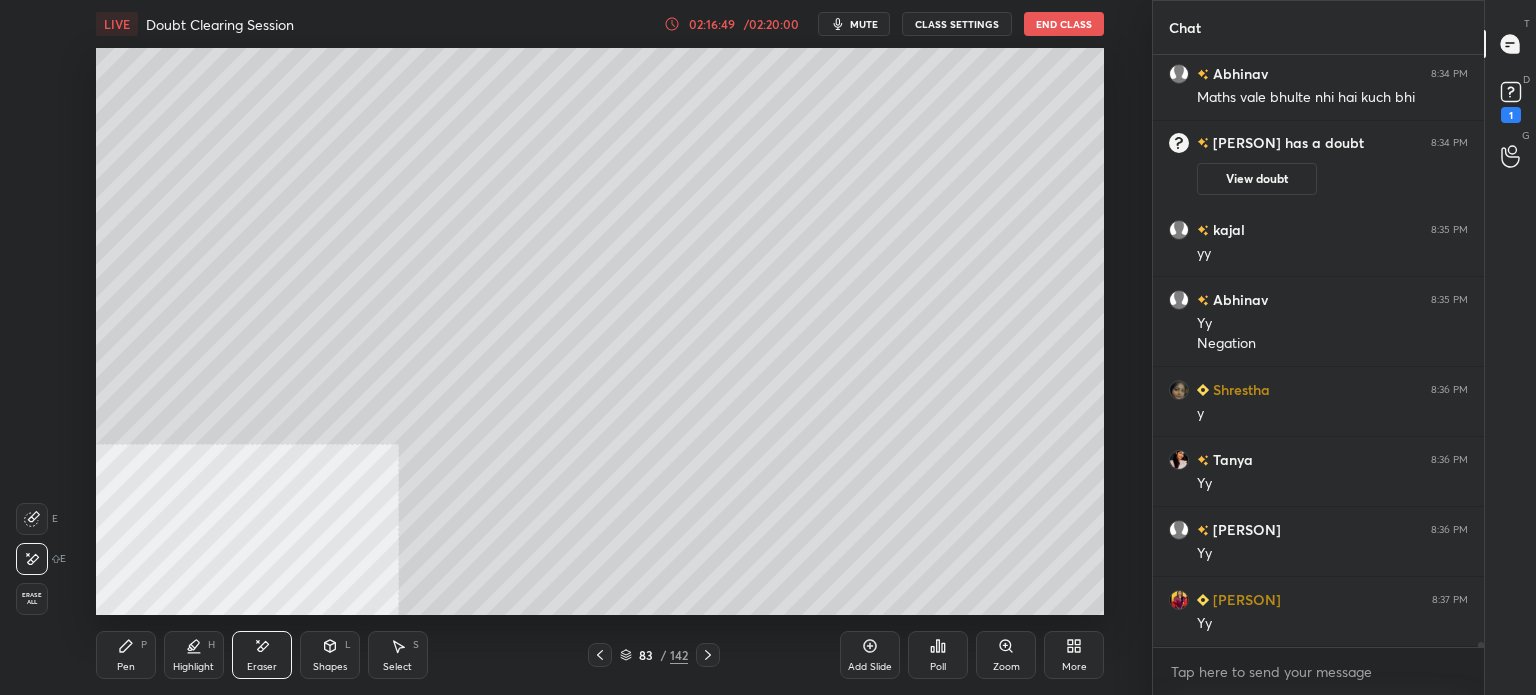 click on "Pen" at bounding box center [126, 667] 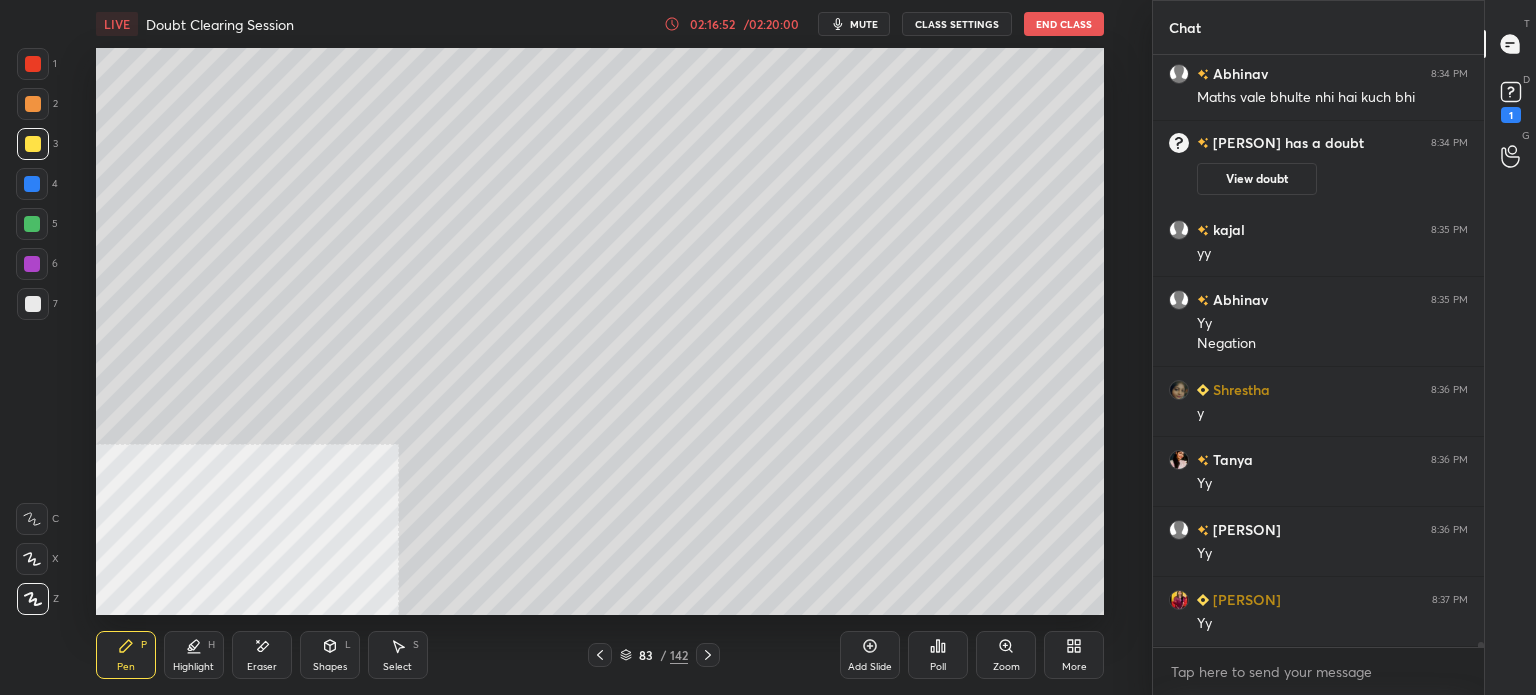 click on "Eraser" at bounding box center (262, 667) 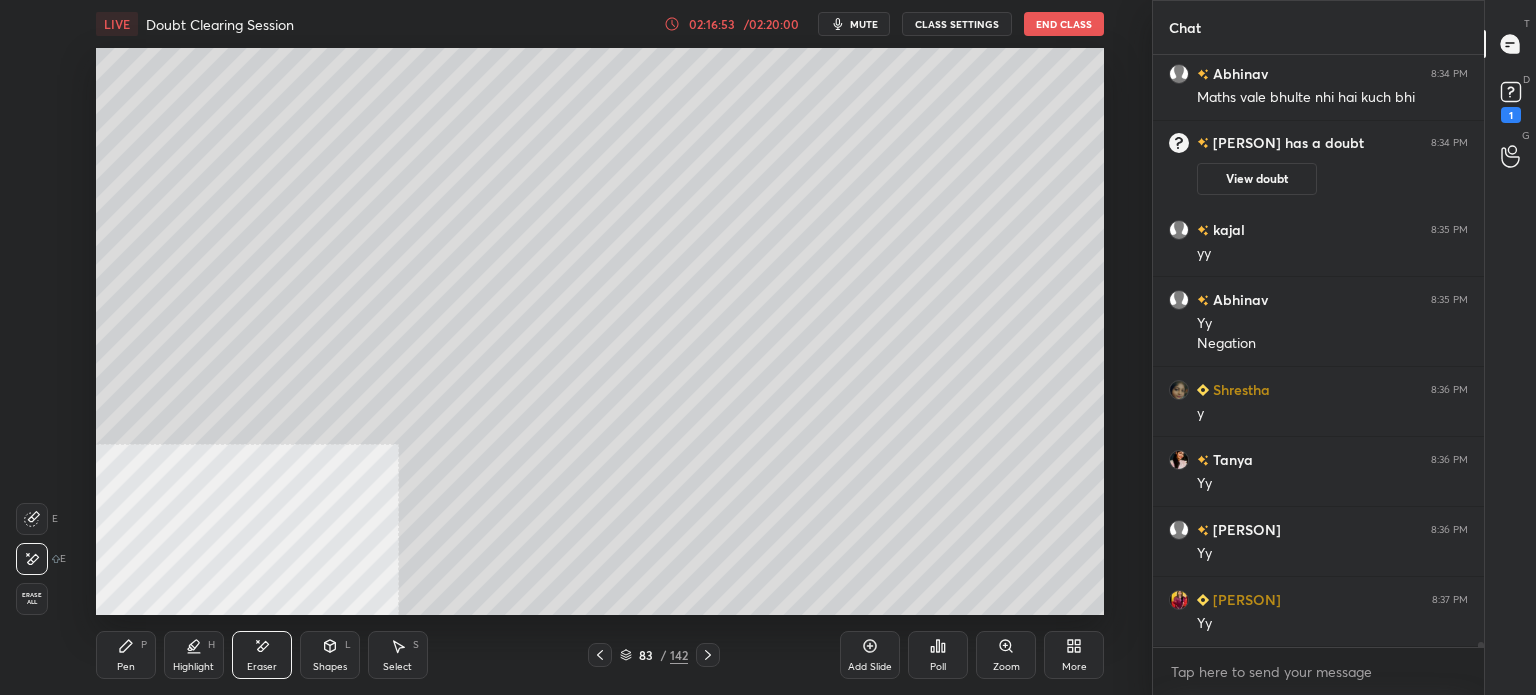 click on "Pen" at bounding box center [126, 667] 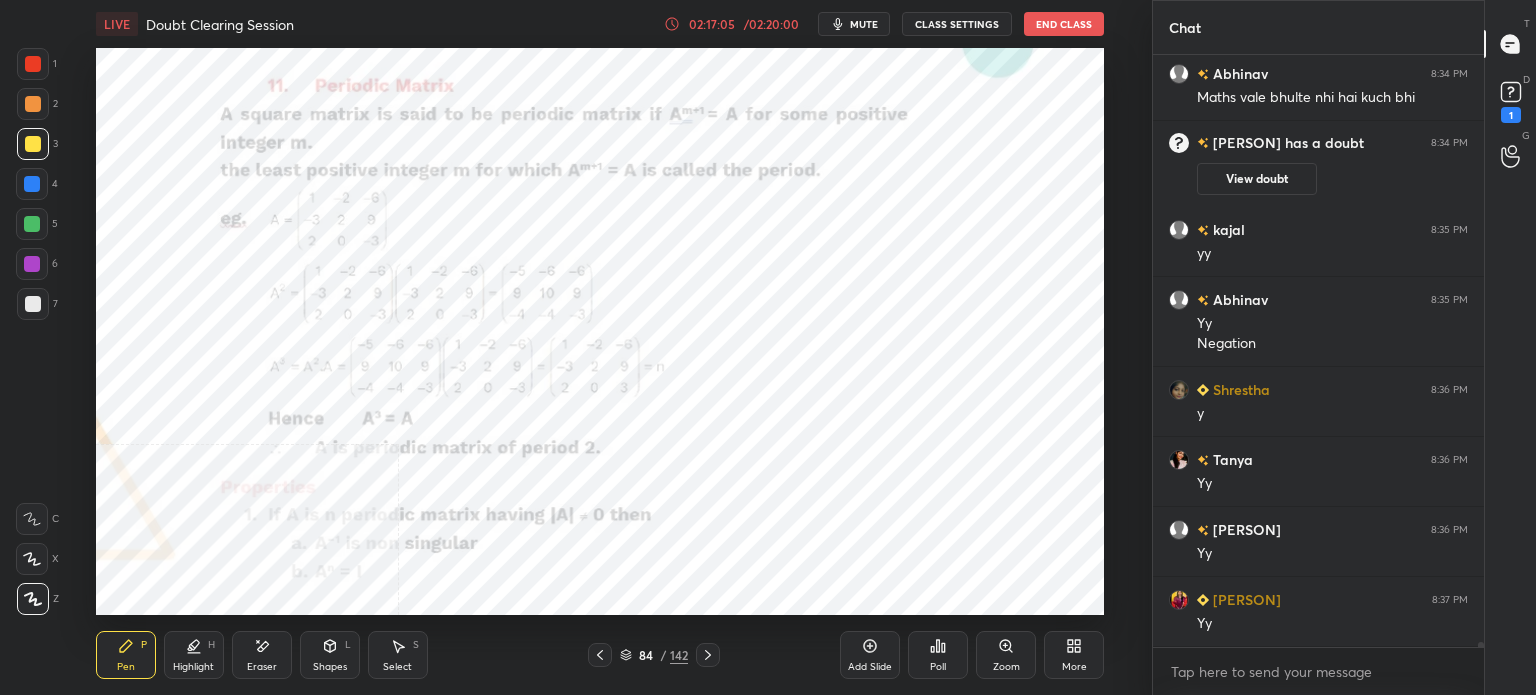 scroll, scrollTop: 65720, scrollLeft: 0, axis: vertical 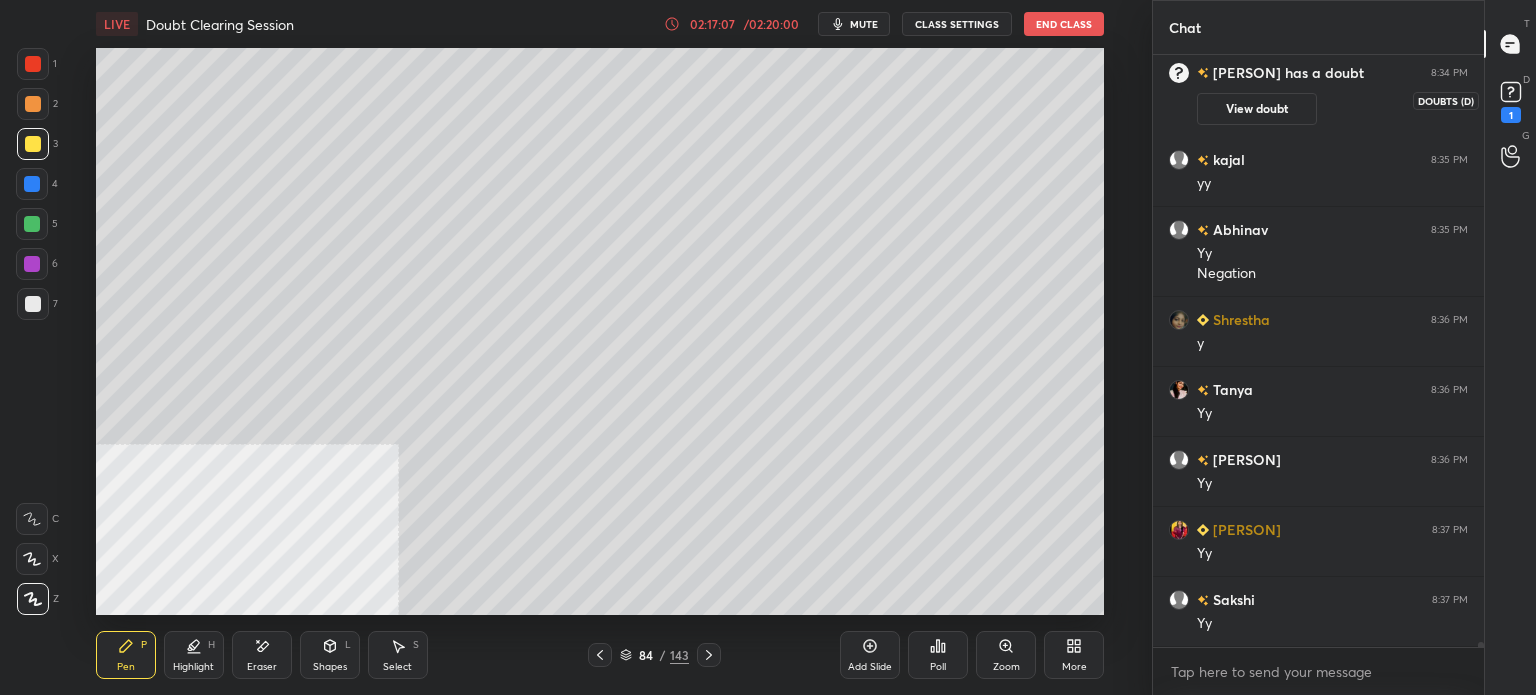 click 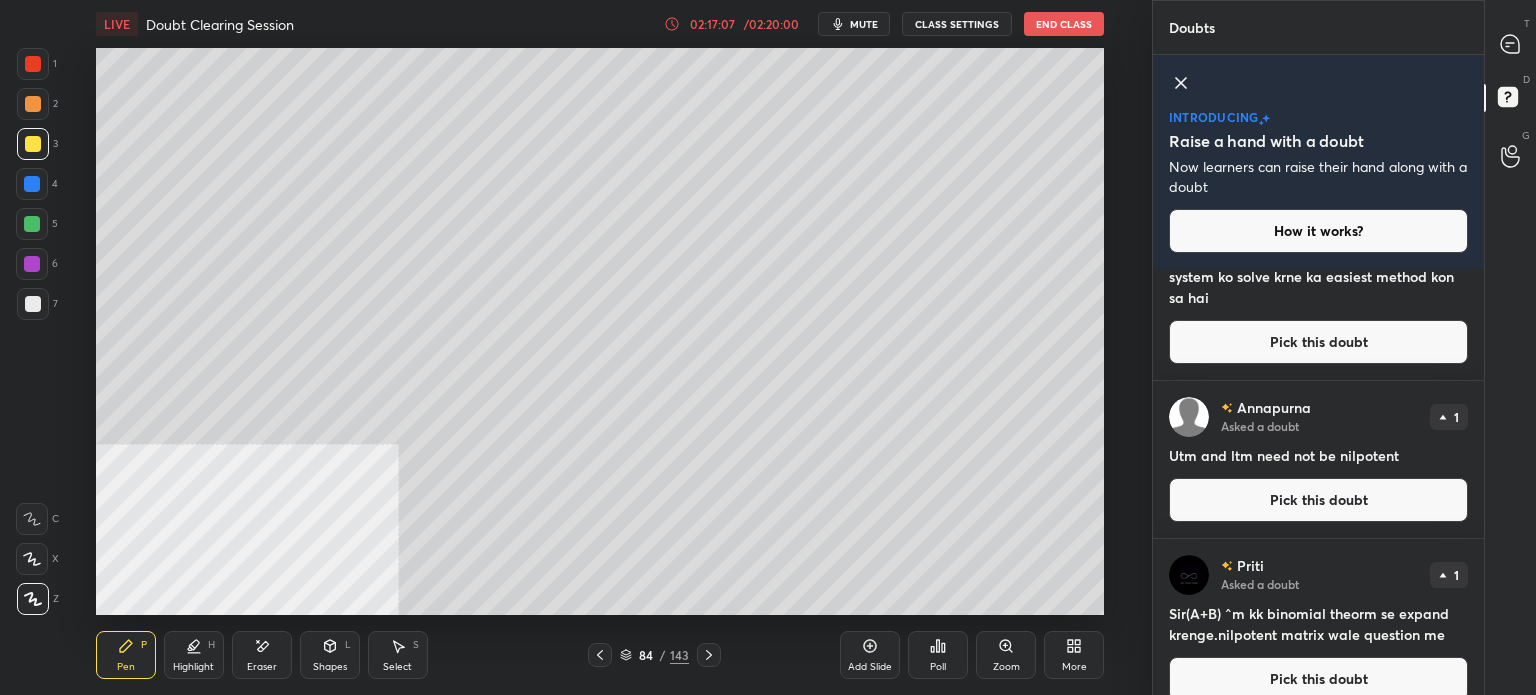 scroll, scrollTop: 312, scrollLeft: 0, axis: vertical 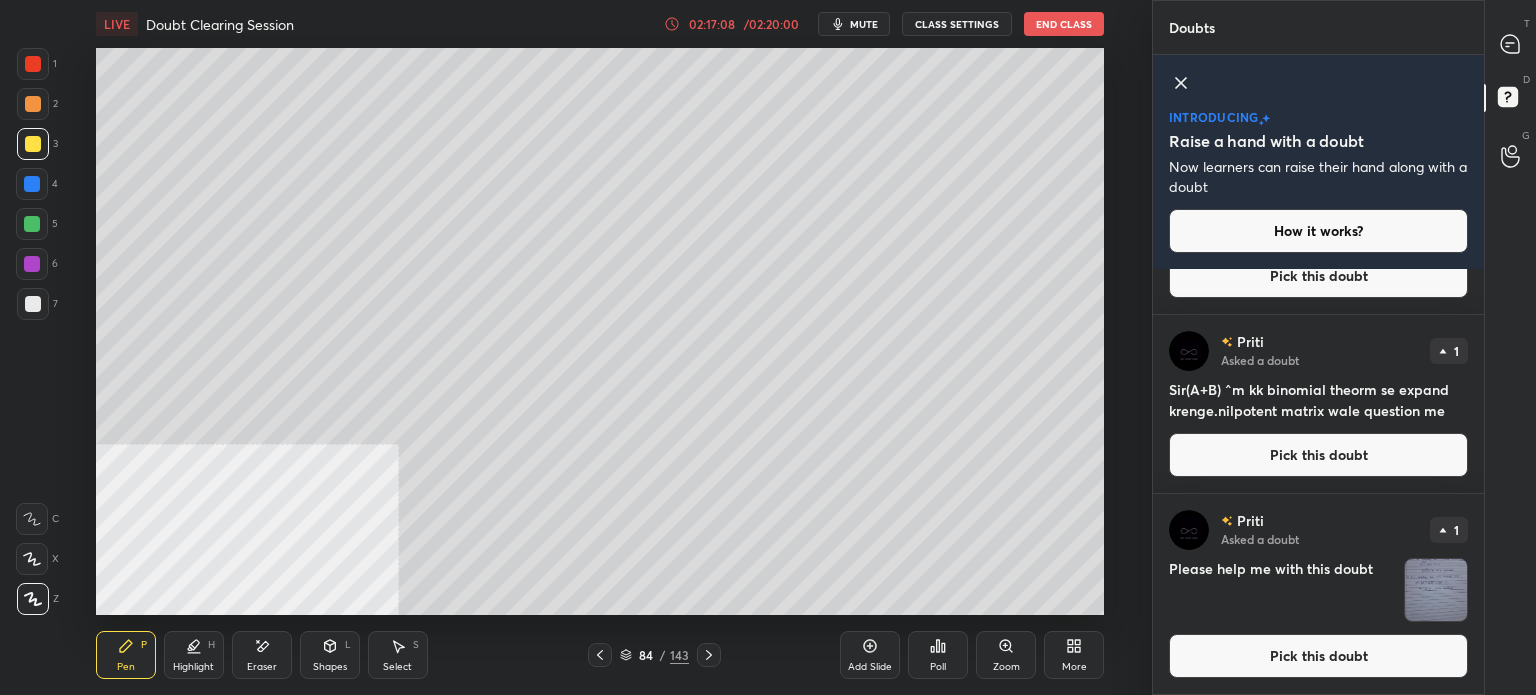 click on "Pick this doubt" at bounding box center [1318, 656] 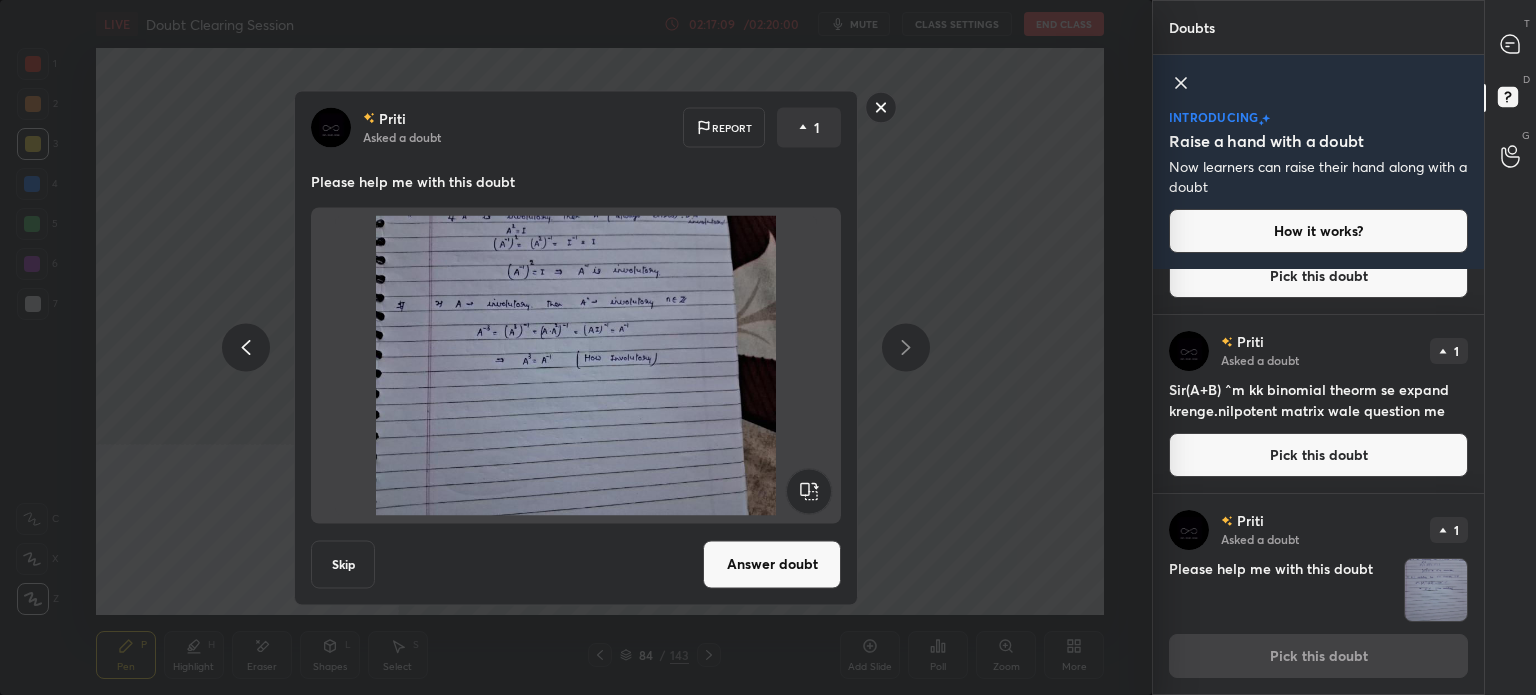 click on "Answer doubt" at bounding box center [772, 564] 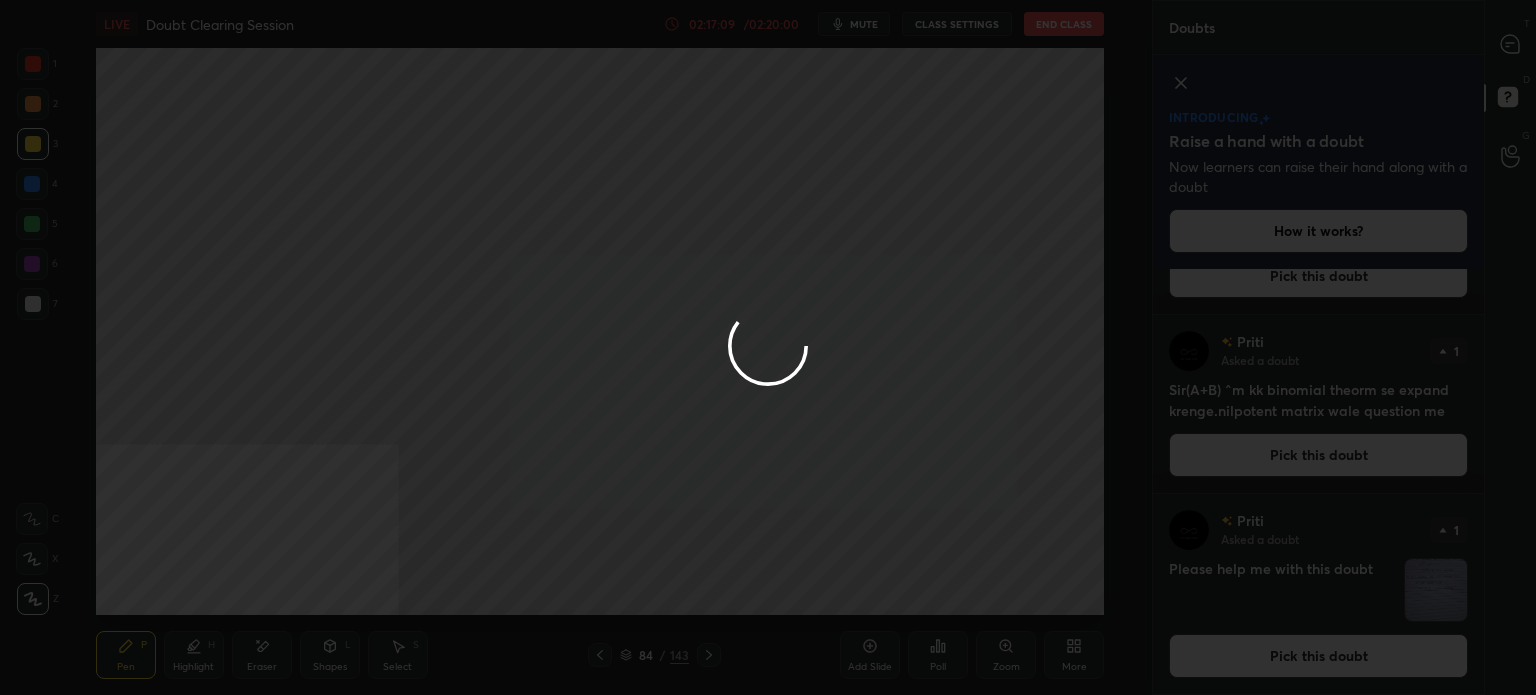 scroll, scrollTop: 0, scrollLeft: 0, axis: both 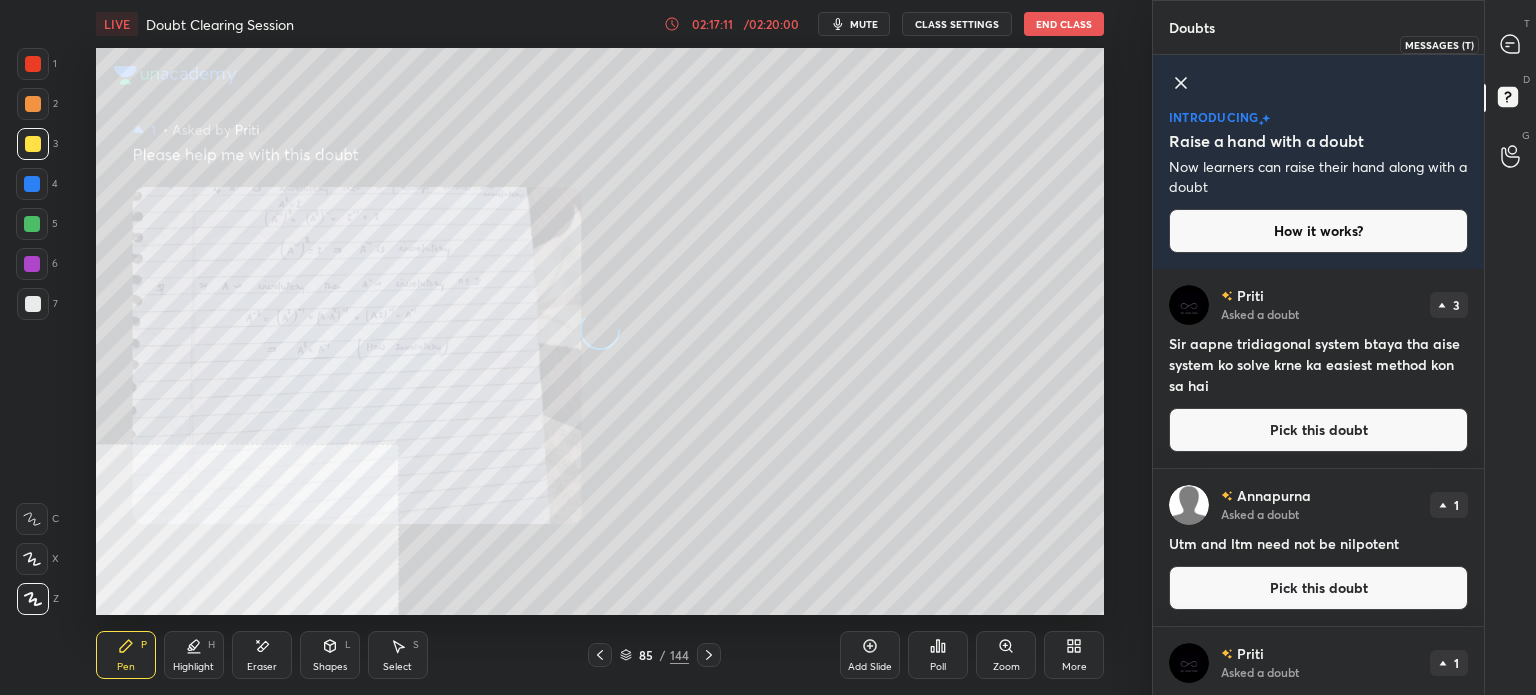 click 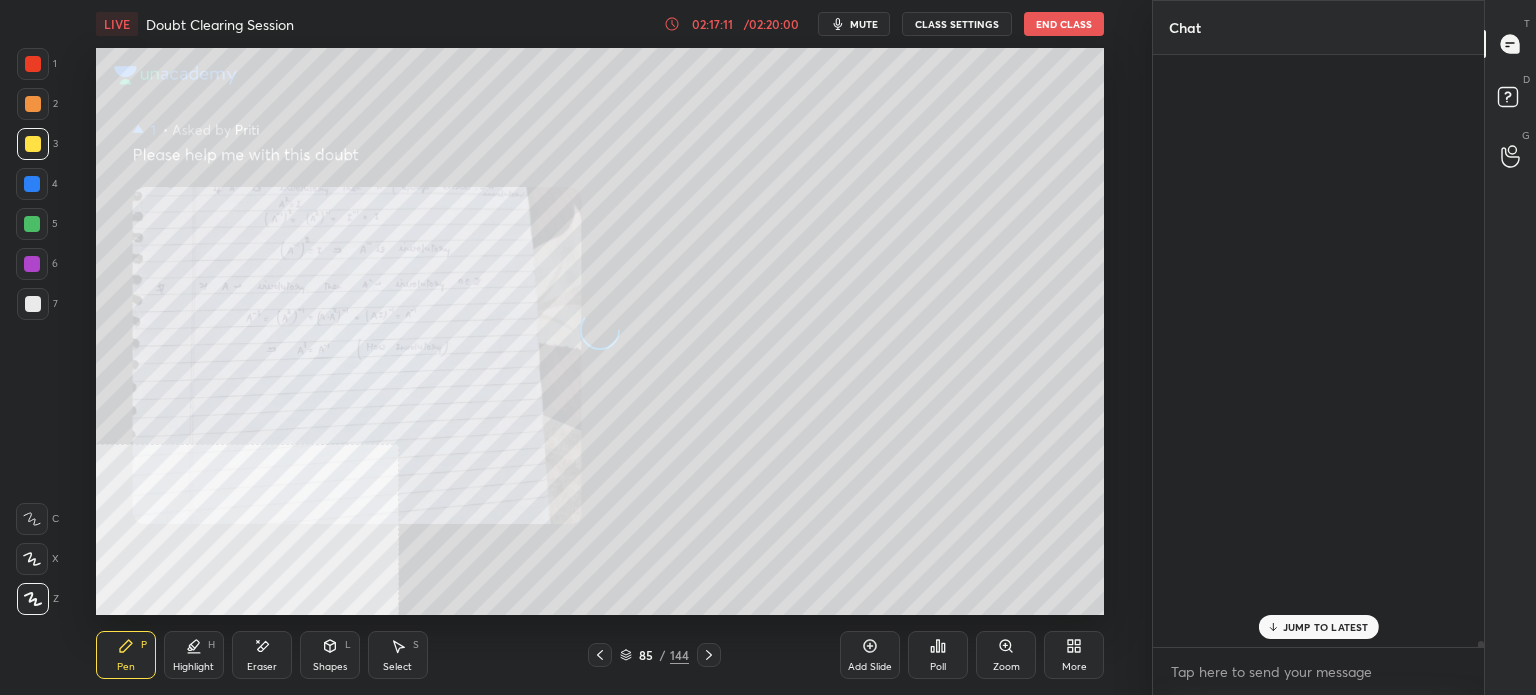 scroll, scrollTop: 66442, scrollLeft: 0, axis: vertical 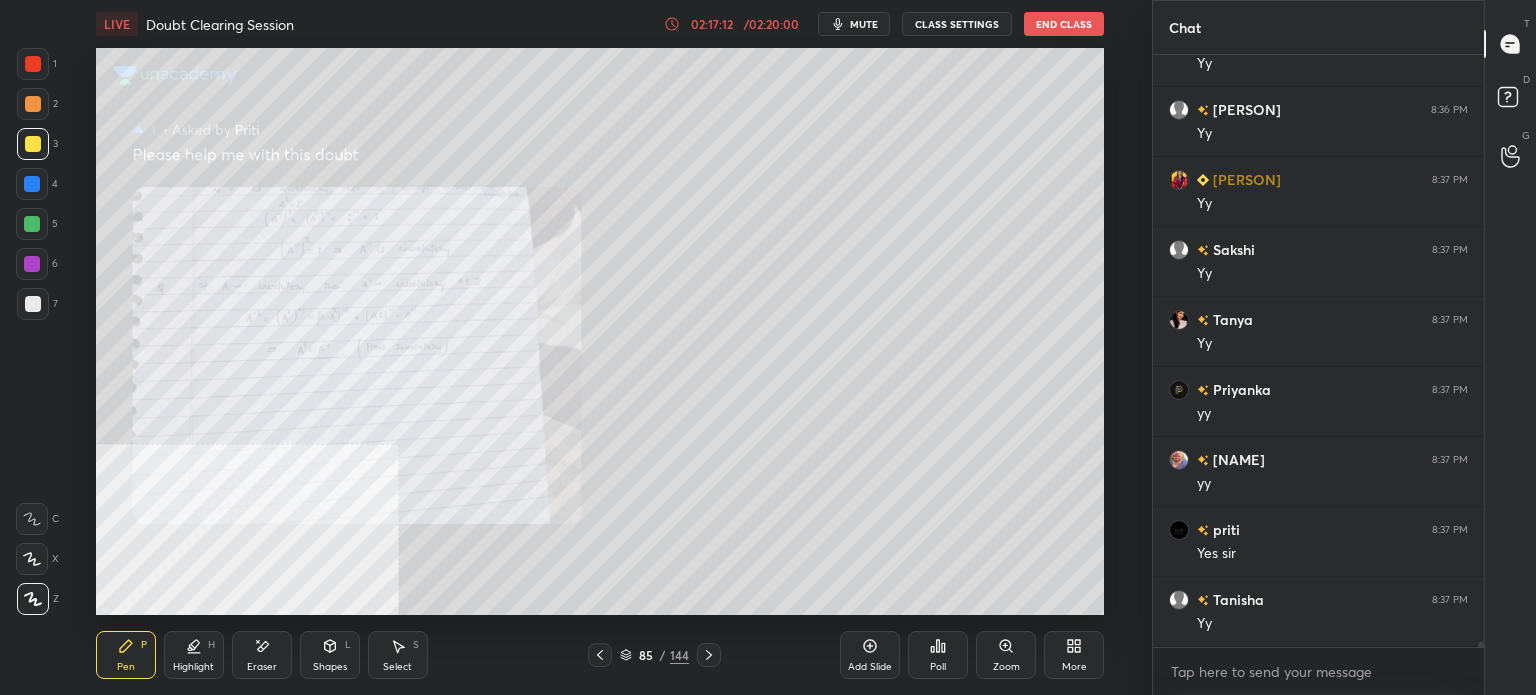 click on "Zoom" at bounding box center [1006, 655] 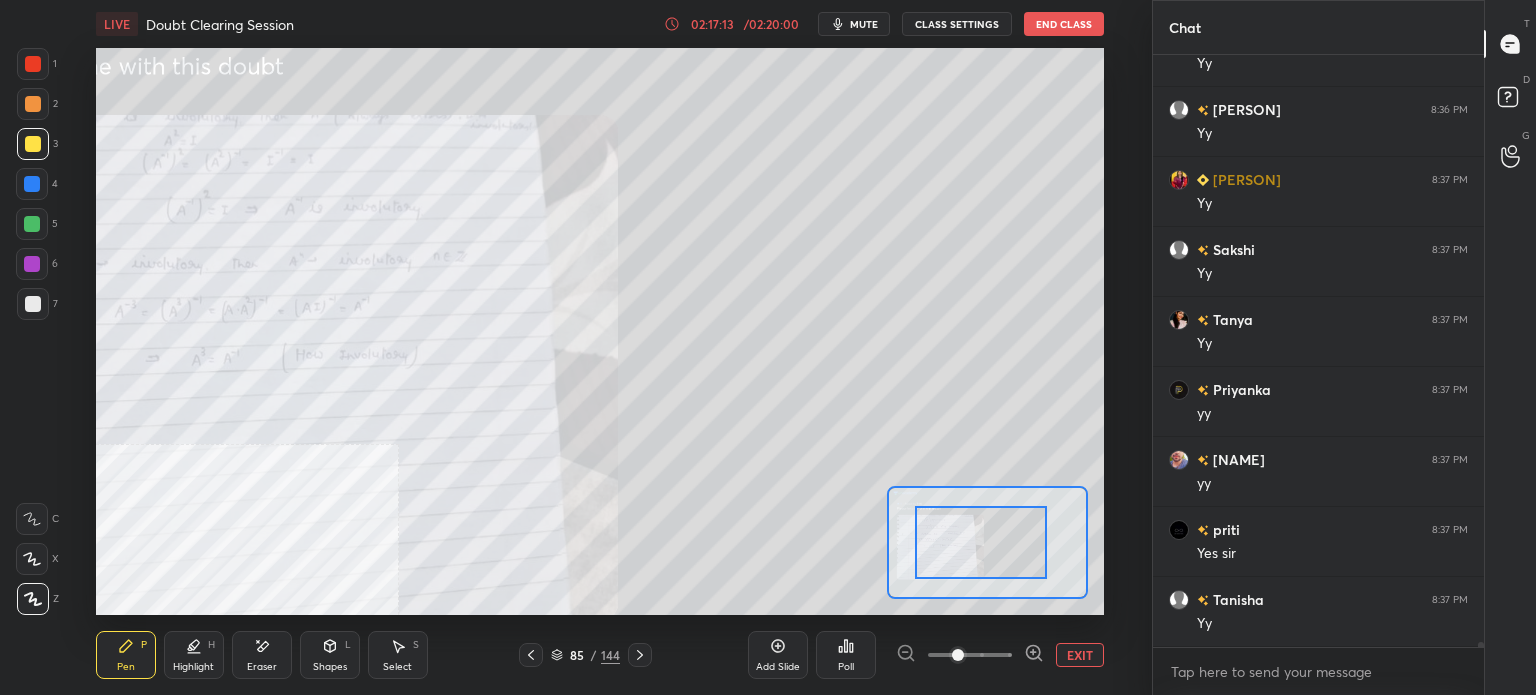 drag, startPoint x: 1016, startPoint y: 555, endPoint x: 955, endPoint y: 558, distance: 61.073727 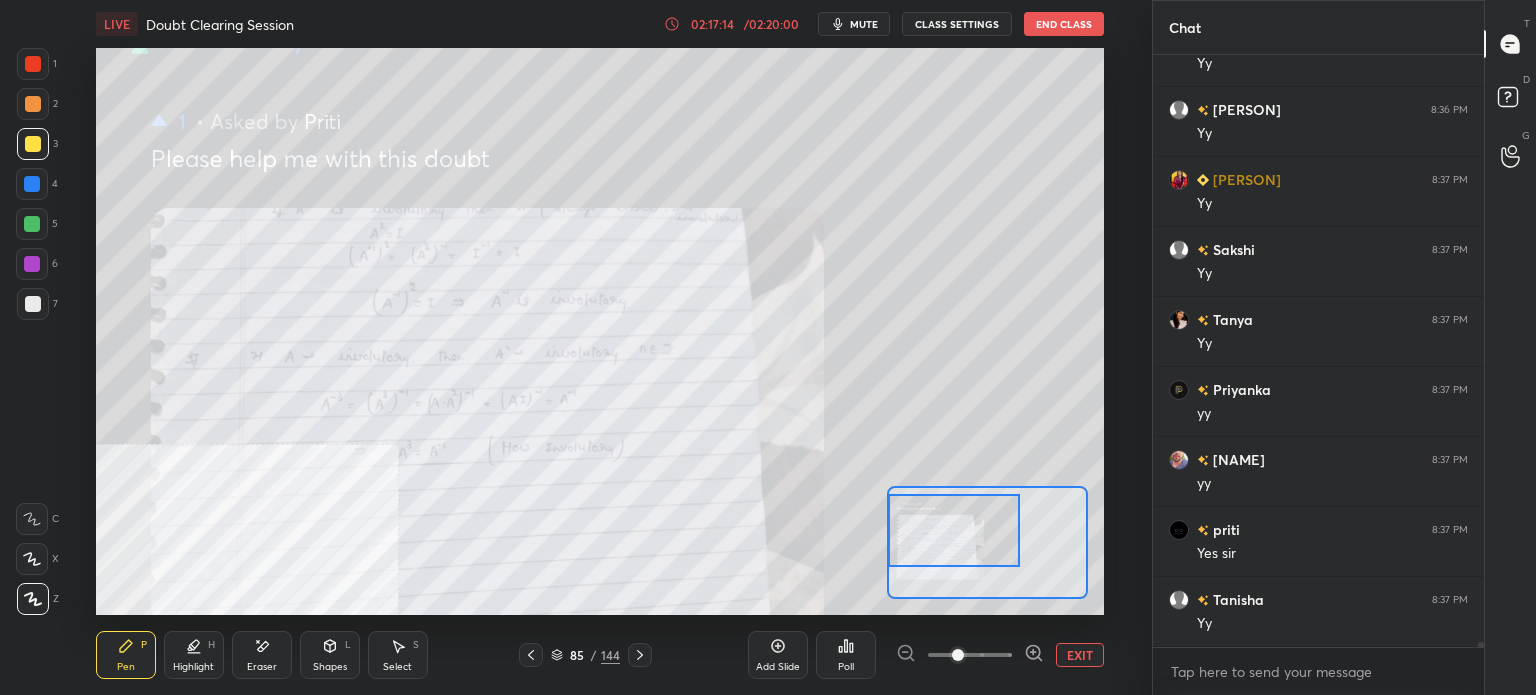 scroll, scrollTop: 66612, scrollLeft: 0, axis: vertical 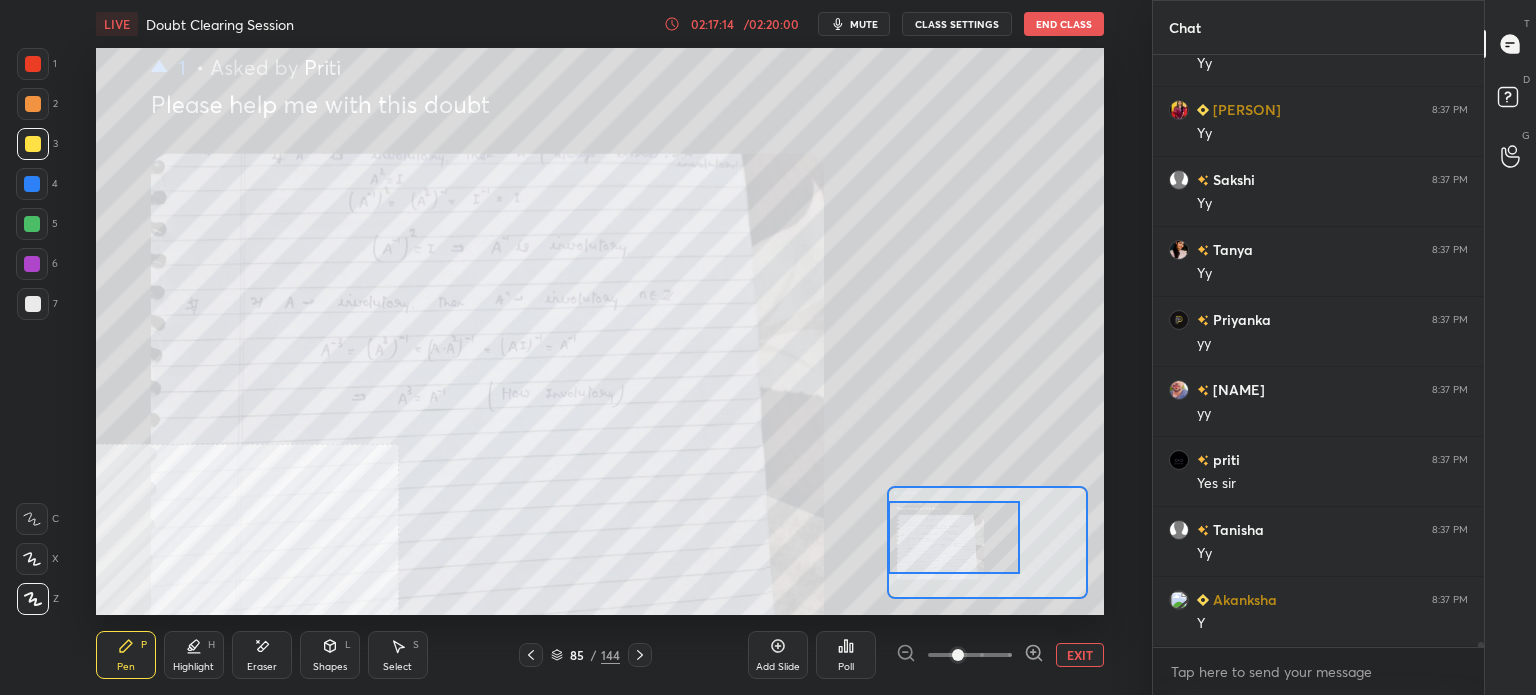 drag, startPoint x: 994, startPoint y: 548, endPoint x: 953, endPoint y: 543, distance: 41.303753 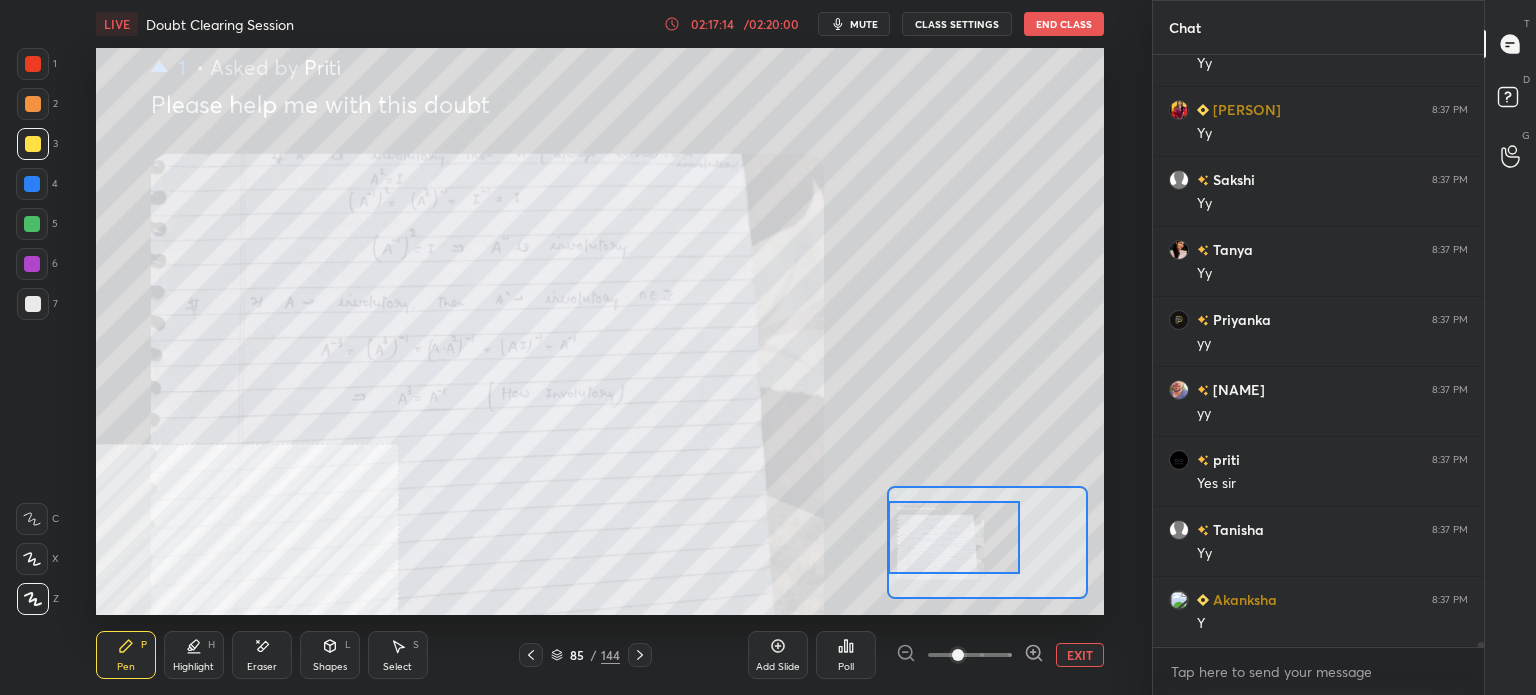 click at bounding box center (954, 537) 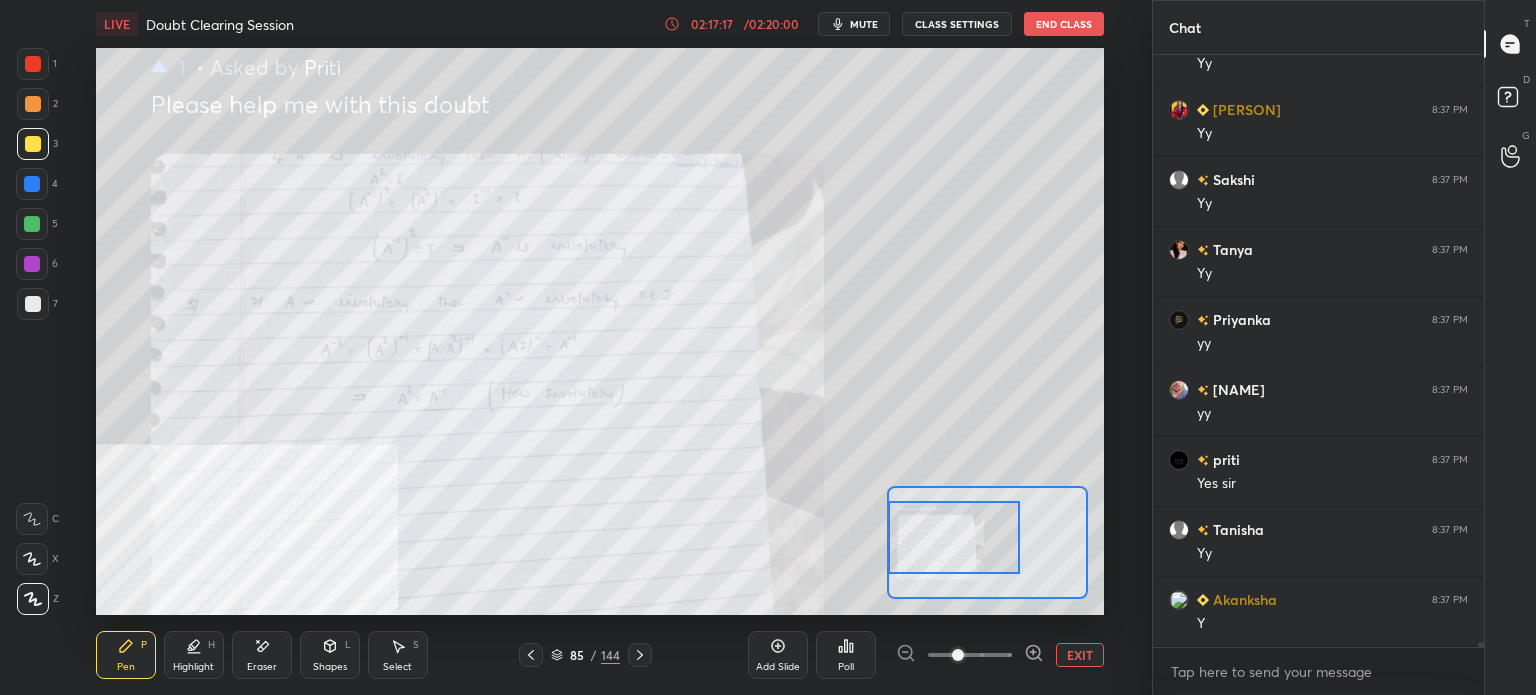 drag, startPoint x: 988, startPoint y: 667, endPoint x: 985, endPoint y: 649, distance: 18.248287 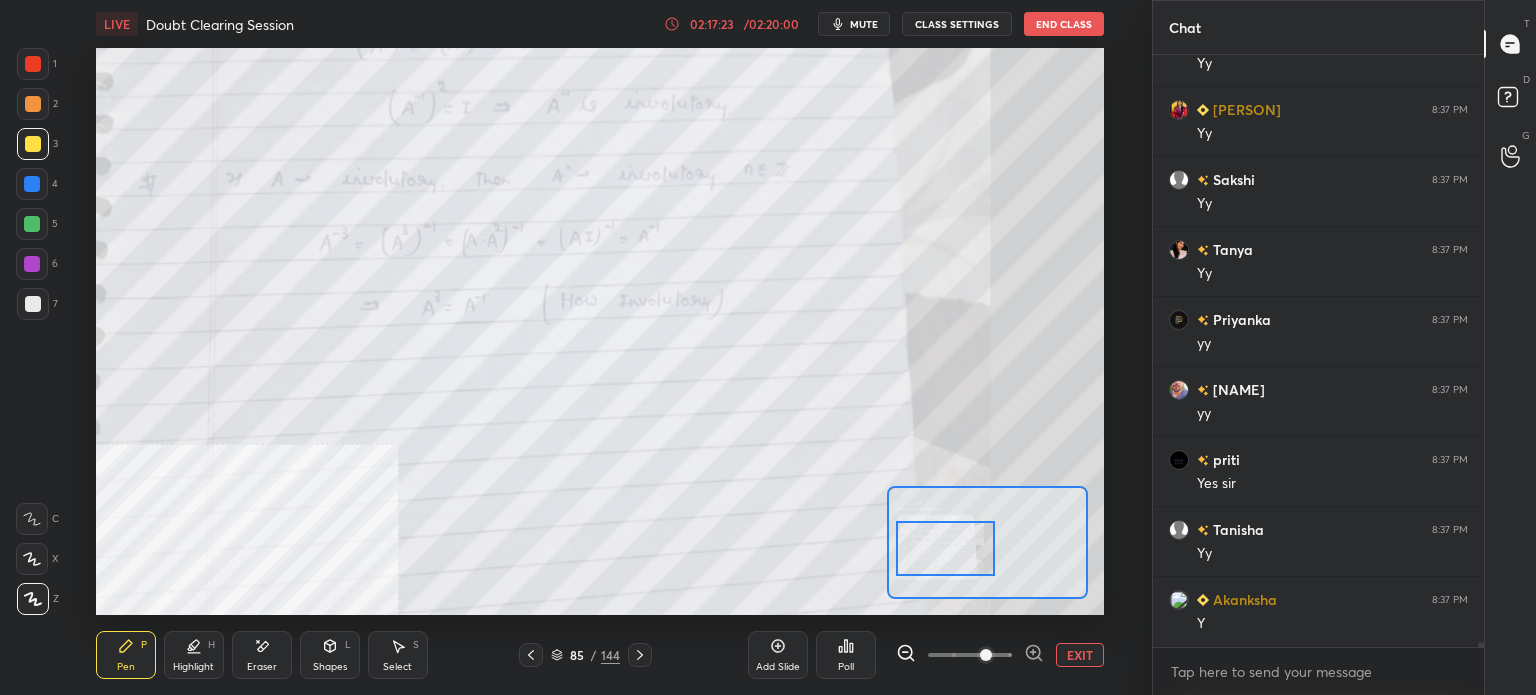 drag, startPoint x: 968, startPoint y: 542, endPoint x: 958, endPoint y: 551, distance: 13.453624 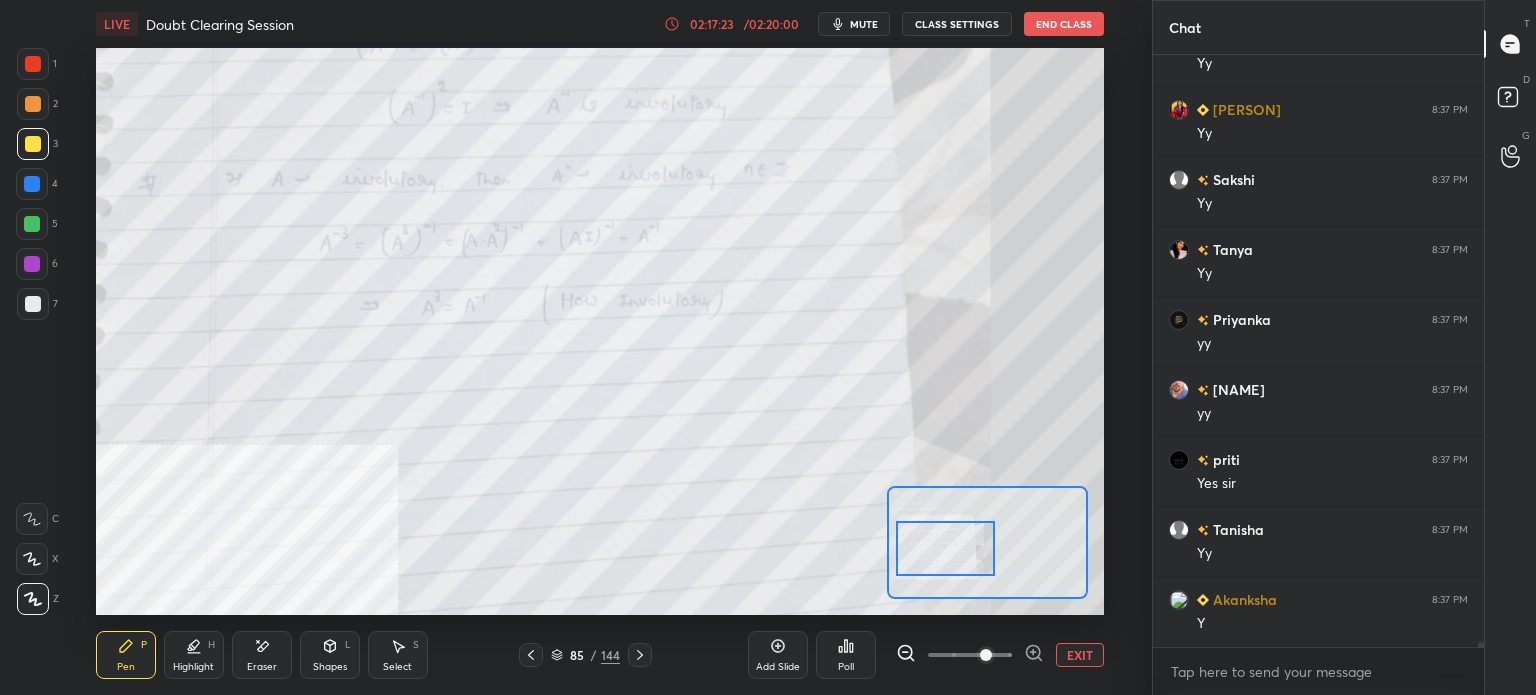 click at bounding box center (945, 548) 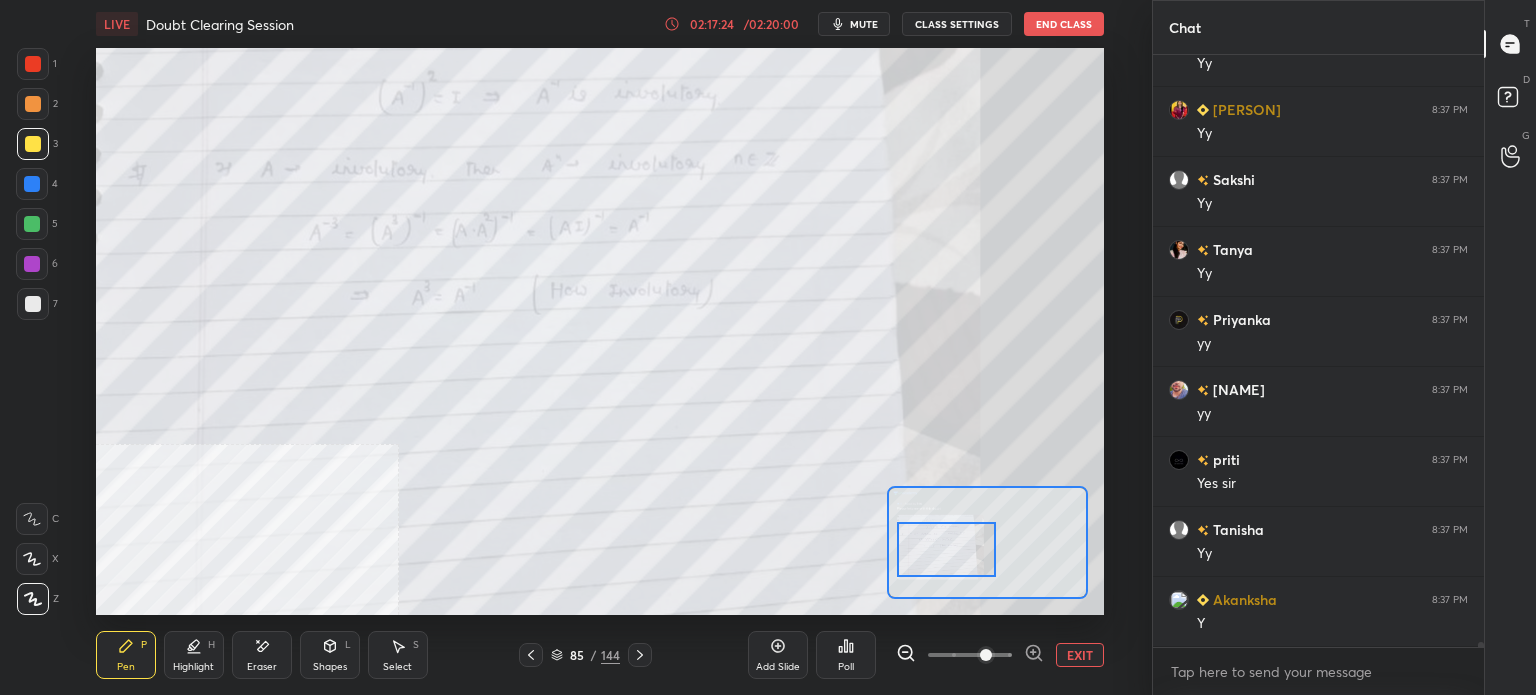 click at bounding box center [33, 64] 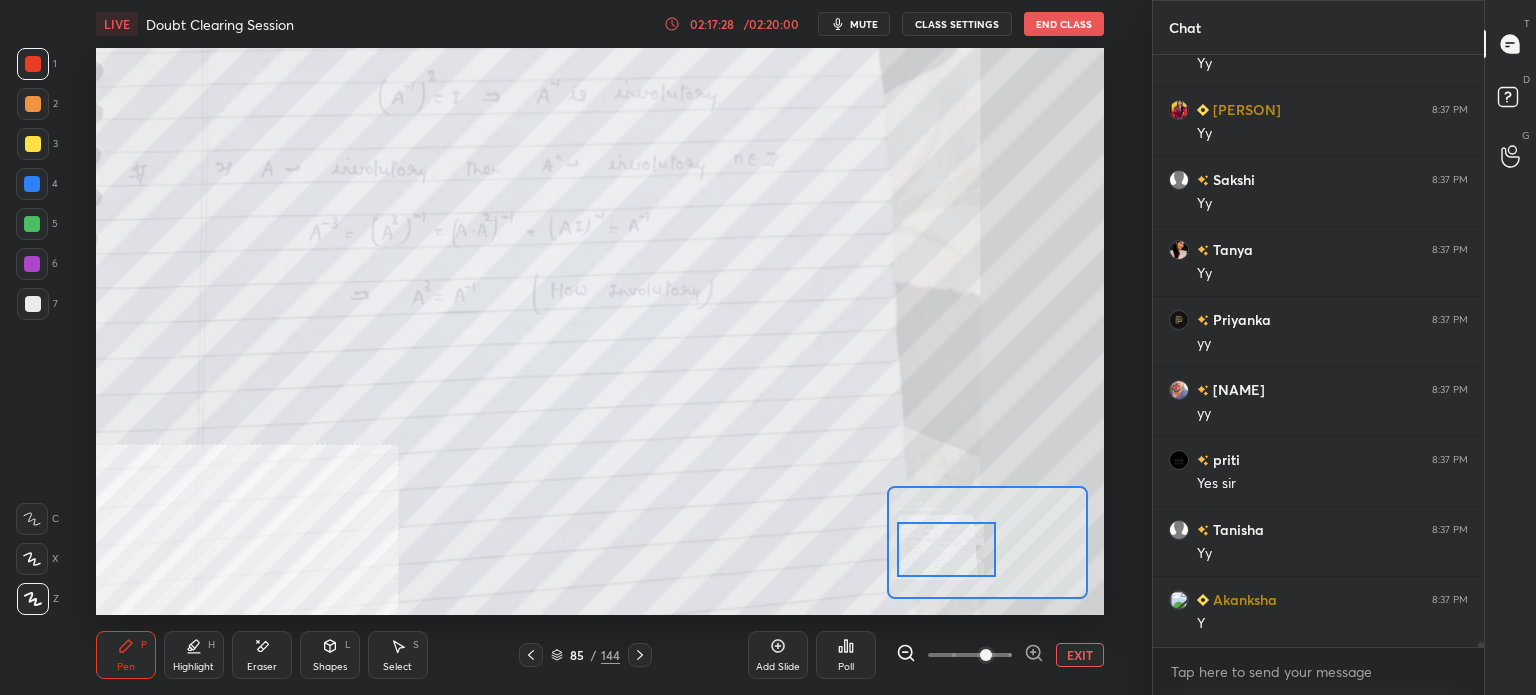 click at bounding box center [33, 304] 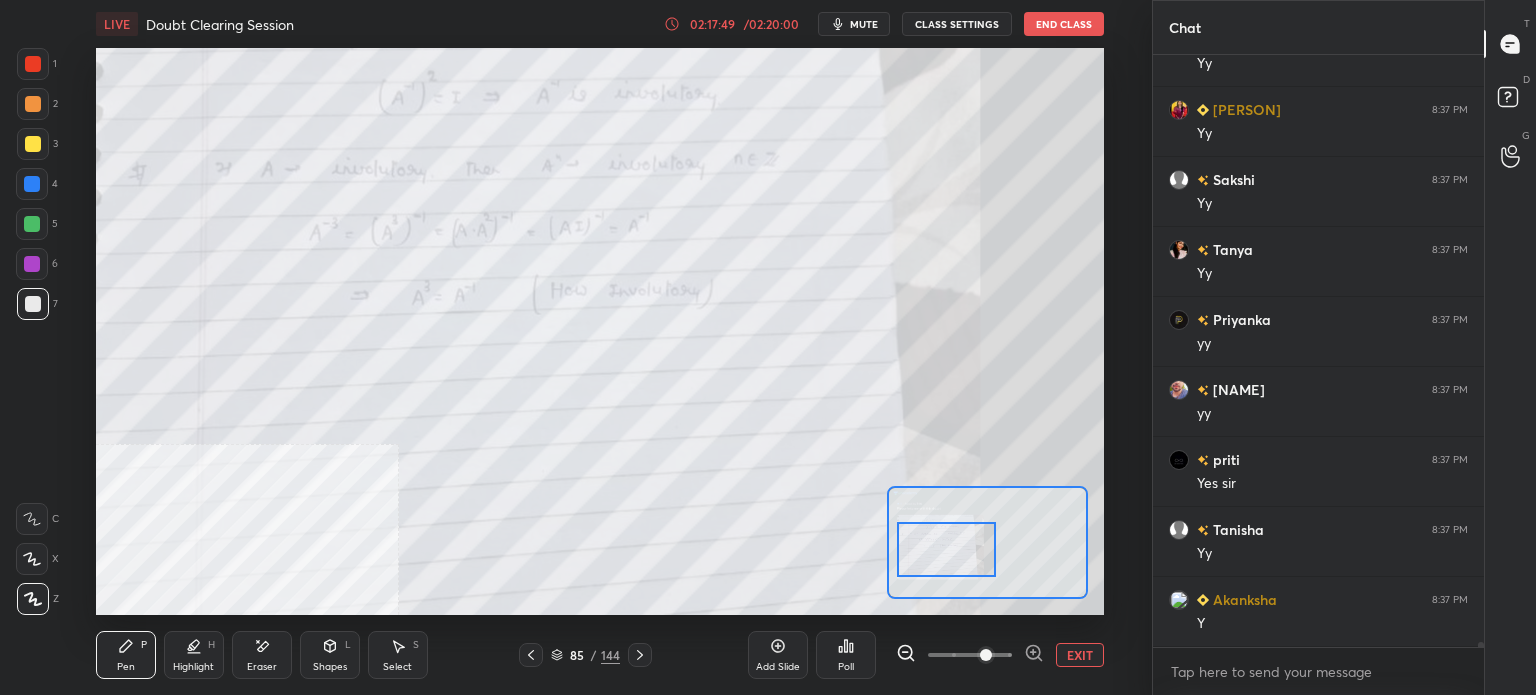 click on "85" at bounding box center [577, 655] 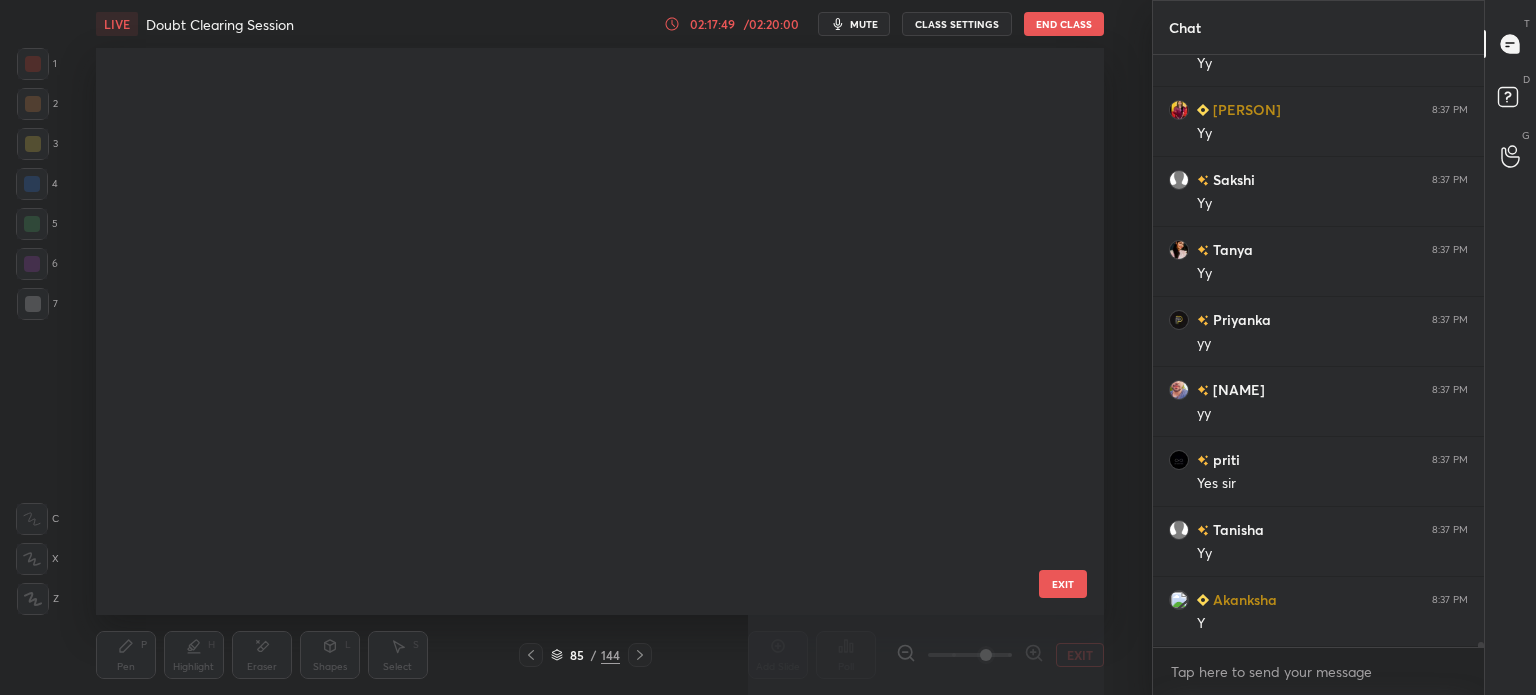 scroll, scrollTop: 4479, scrollLeft: 0, axis: vertical 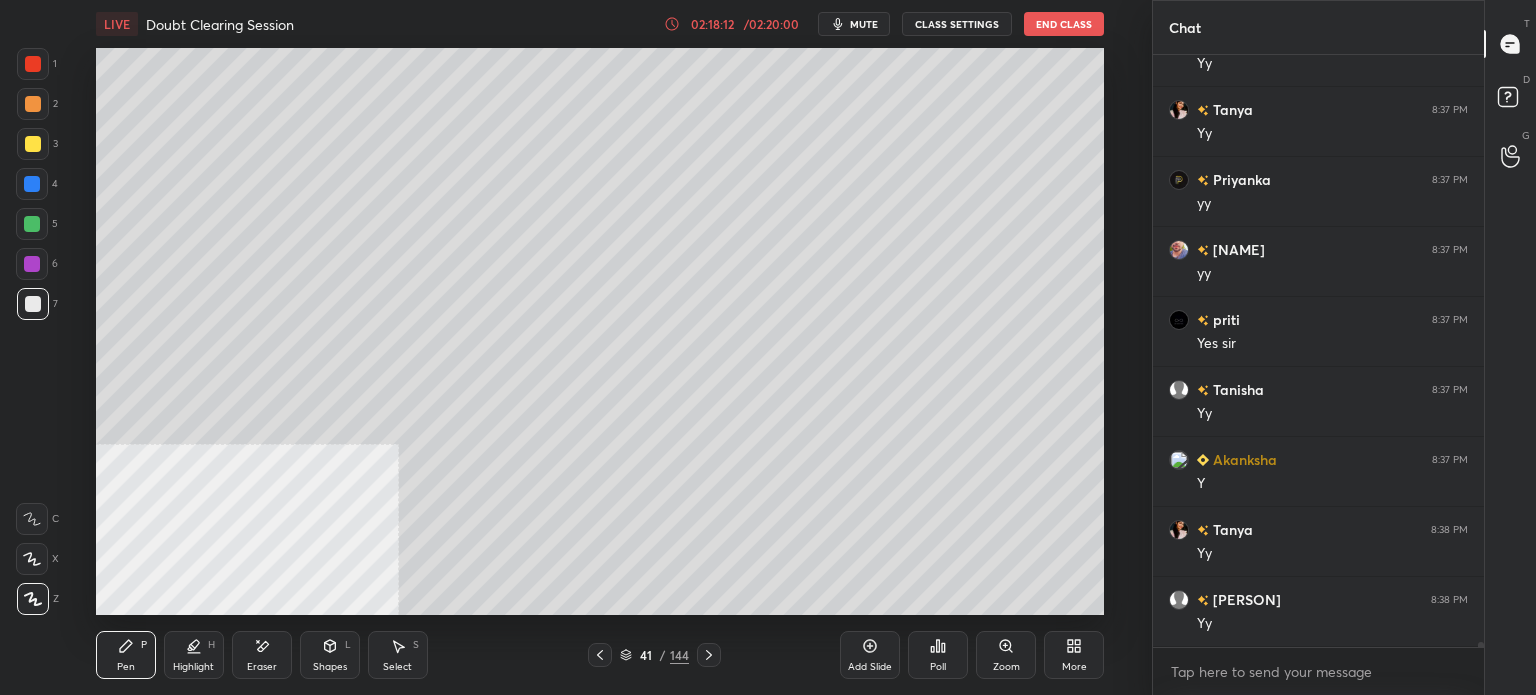 click 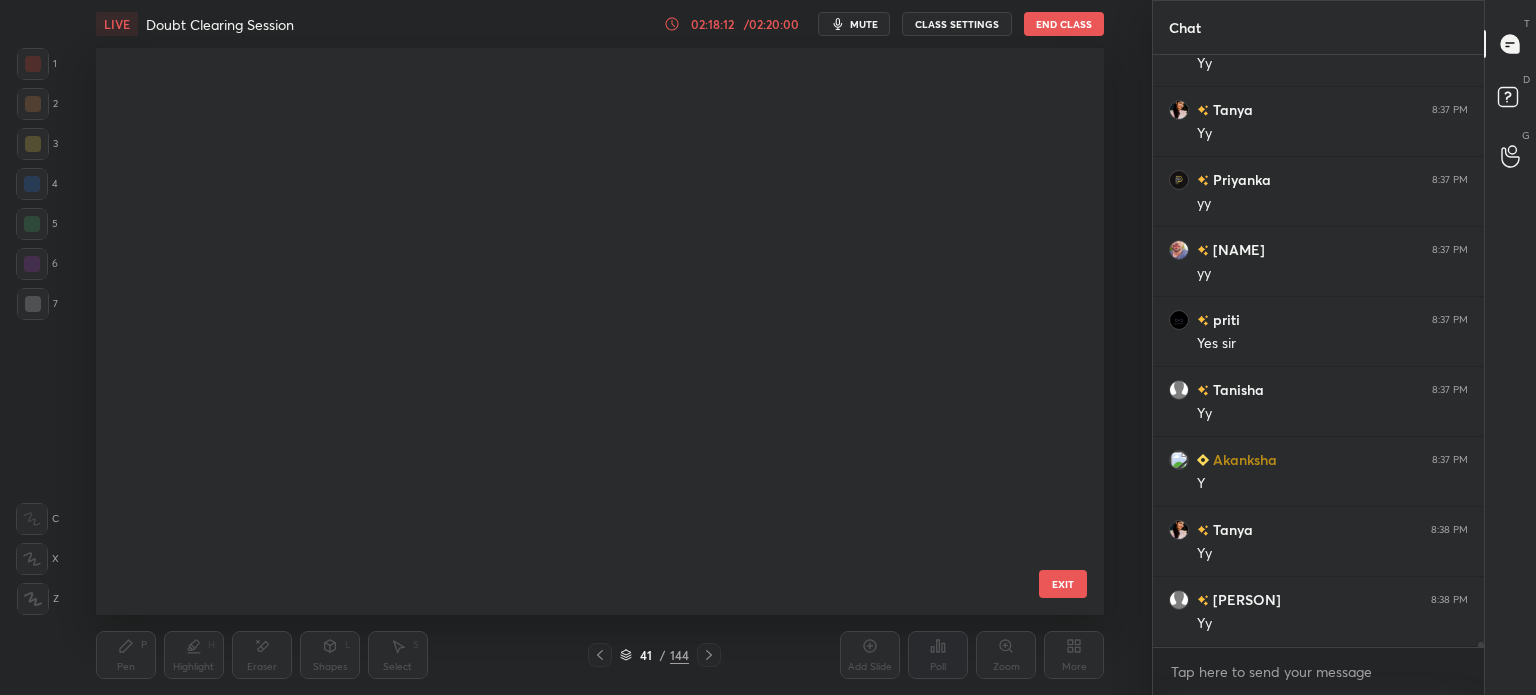 scroll, scrollTop: 1868, scrollLeft: 0, axis: vertical 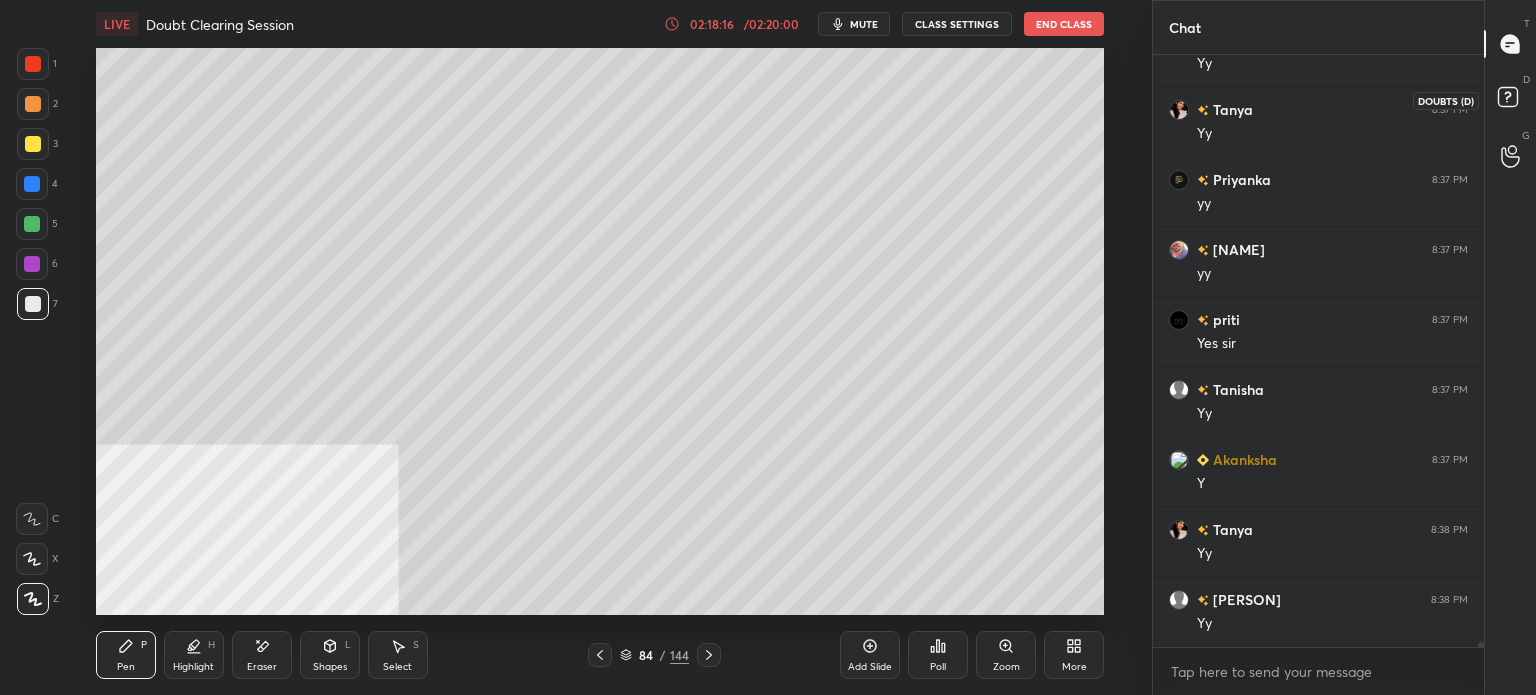click 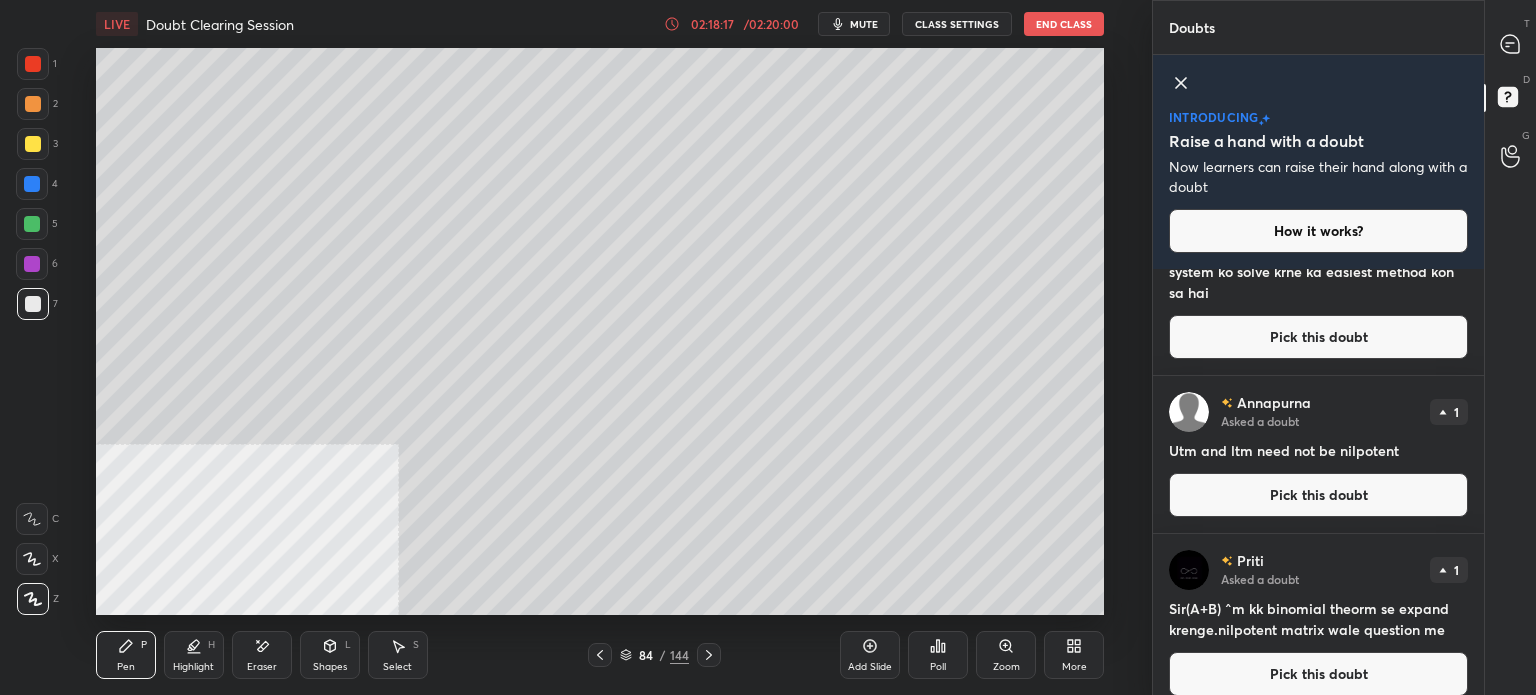 scroll, scrollTop: 110, scrollLeft: 0, axis: vertical 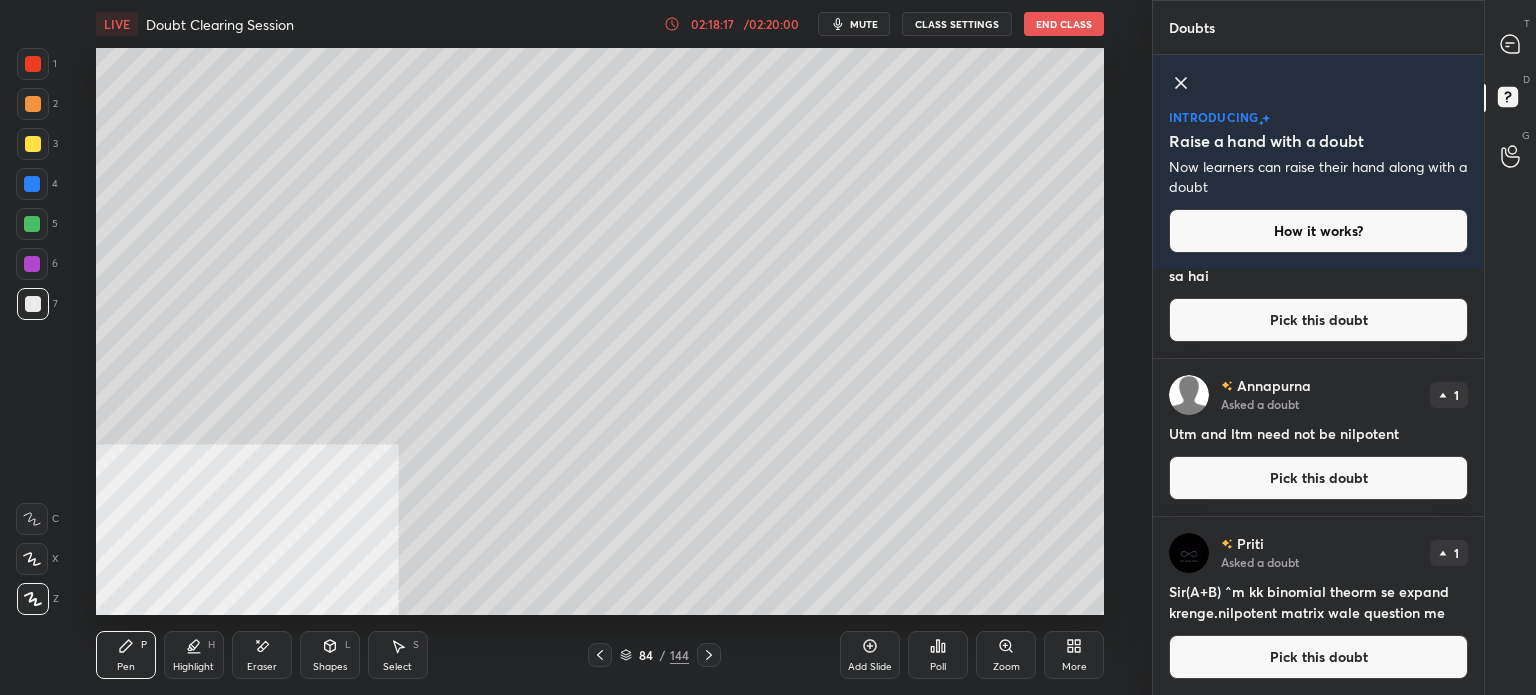 click on "Pick this doubt" at bounding box center (1318, 478) 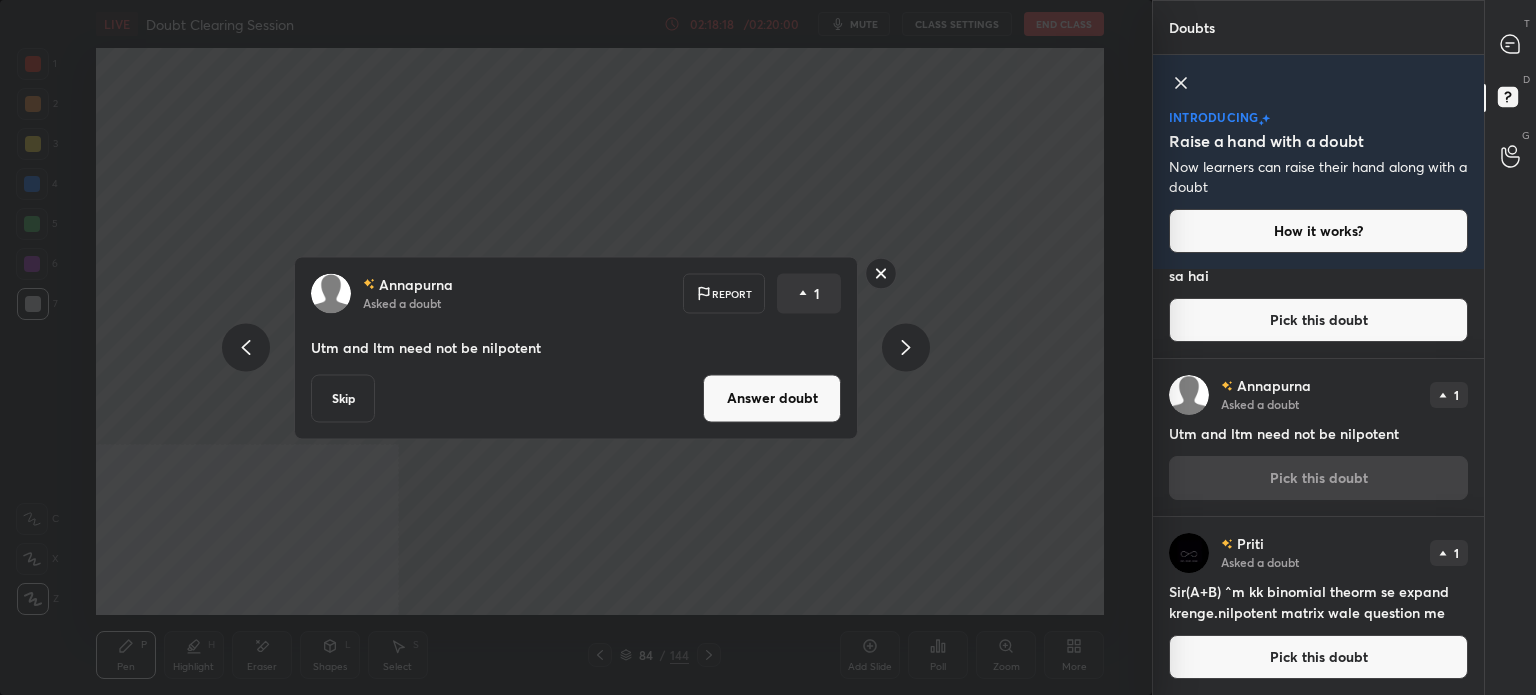 click on "Answer doubt" at bounding box center [772, 398] 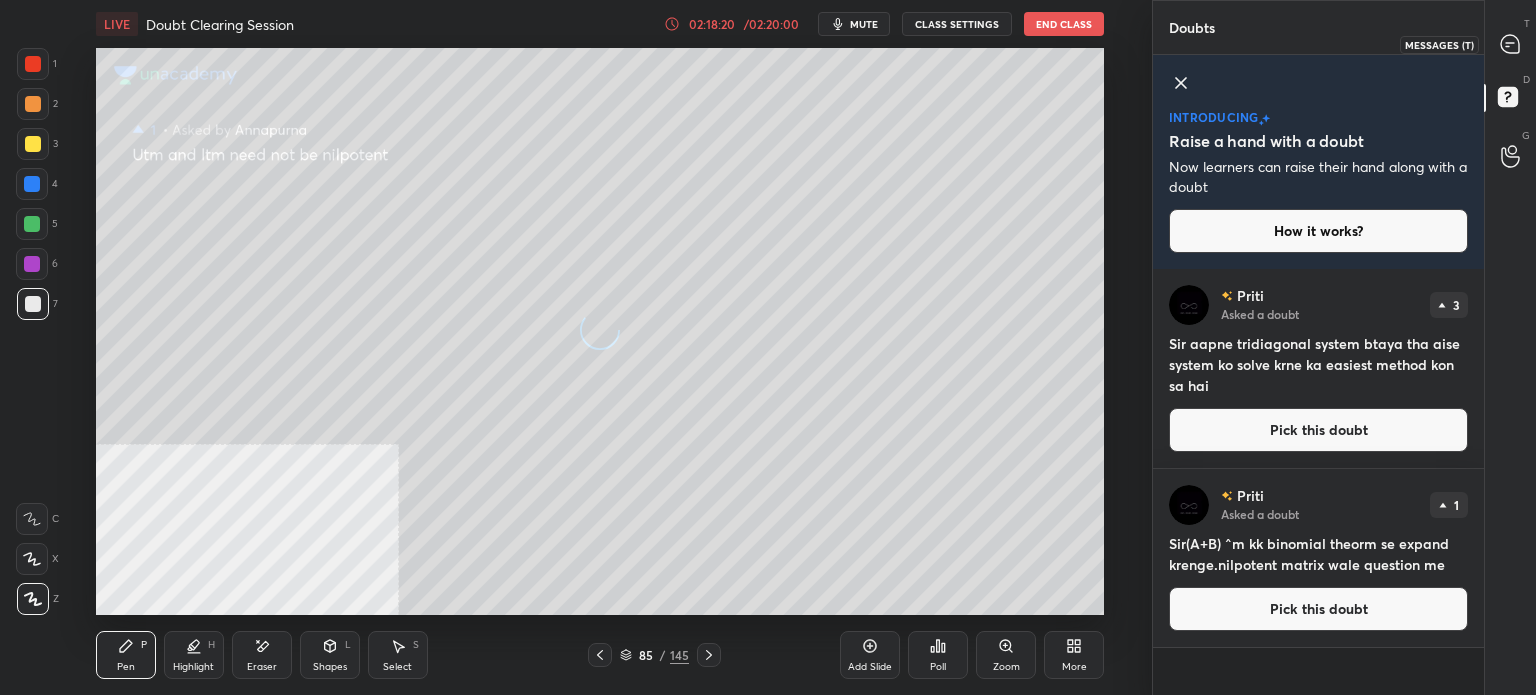 click 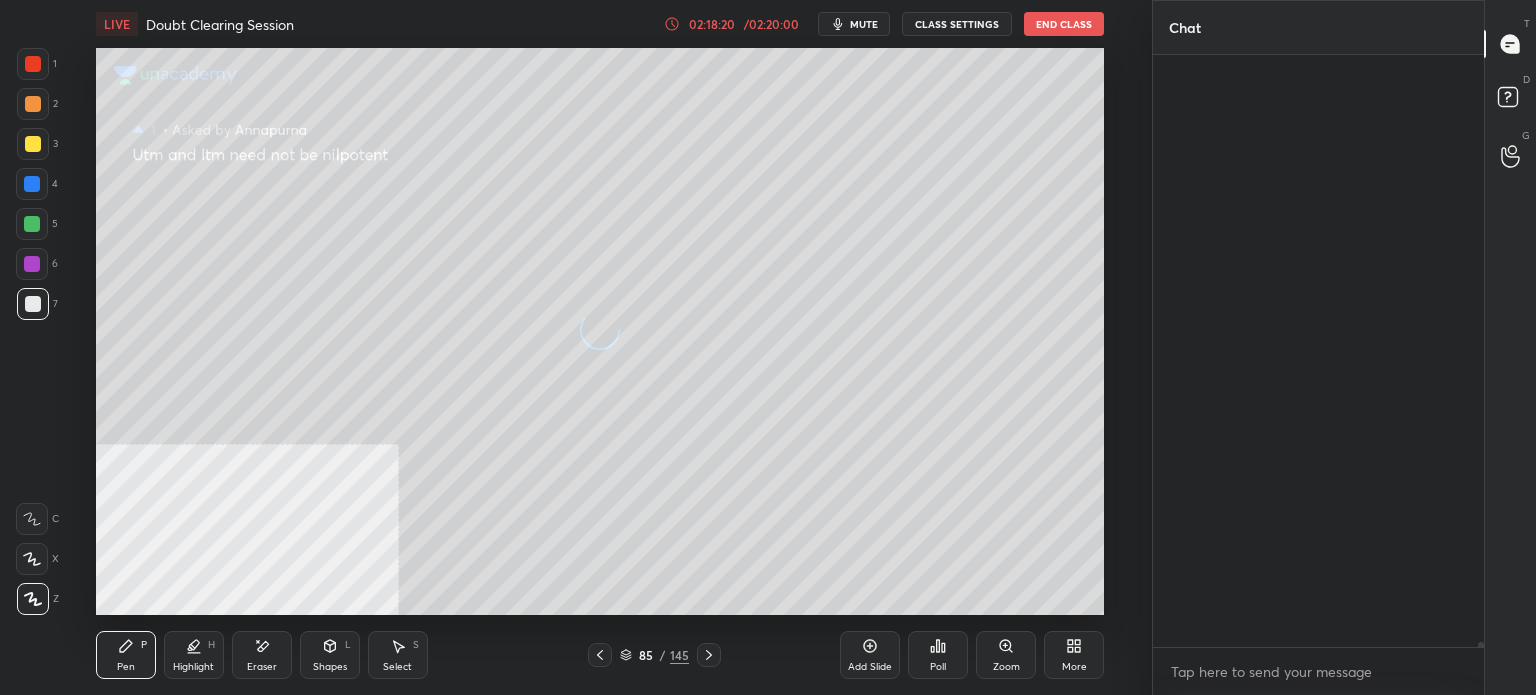 scroll, scrollTop: 66666, scrollLeft: 0, axis: vertical 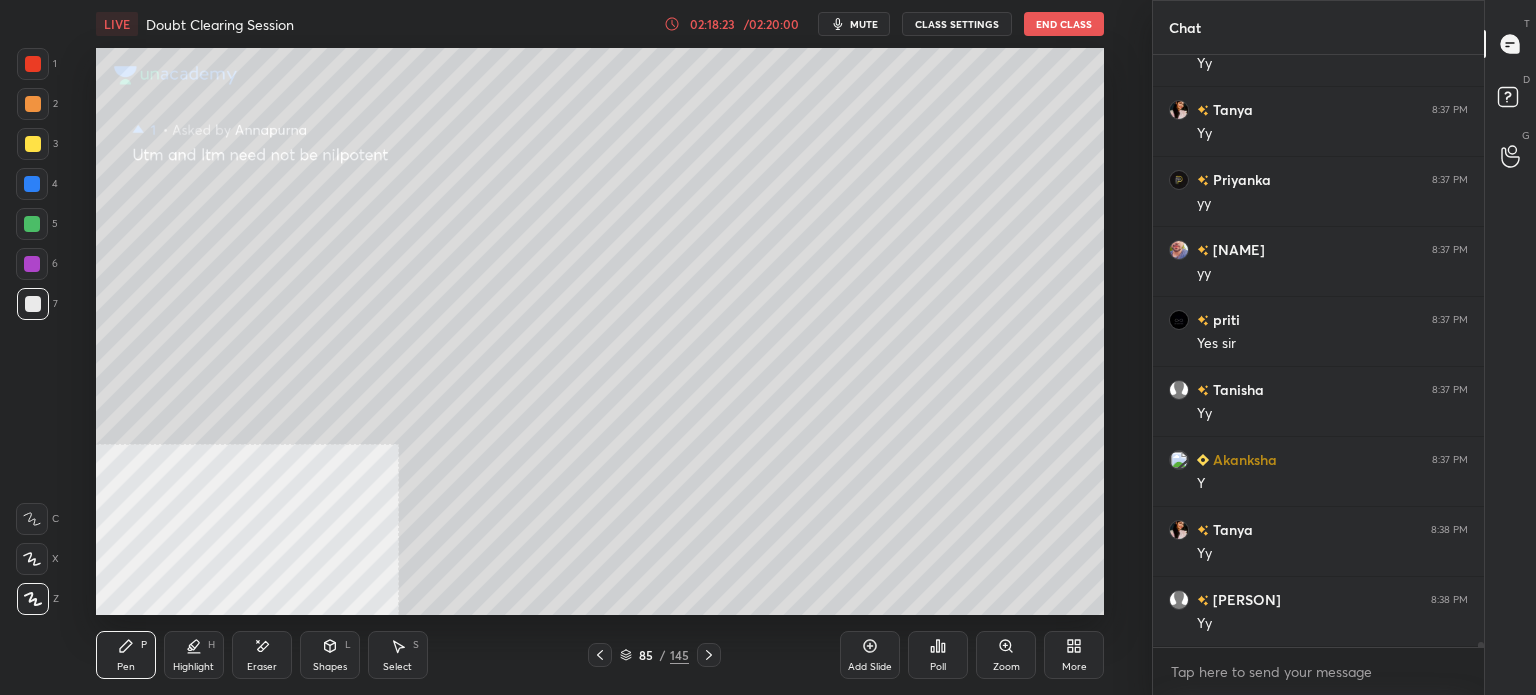 click on "mute" at bounding box center [864, 24] 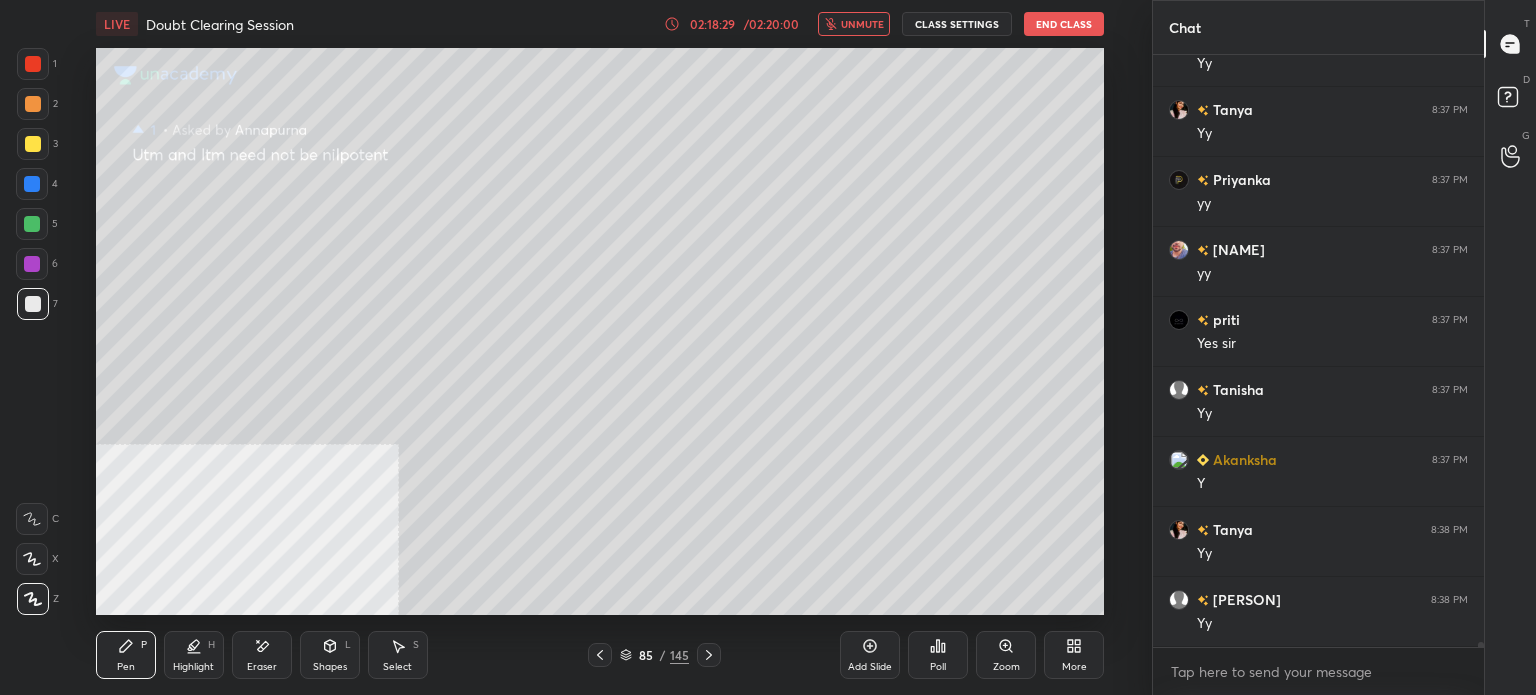 click on "/  02:20:00" at bounding box center [771, 24] 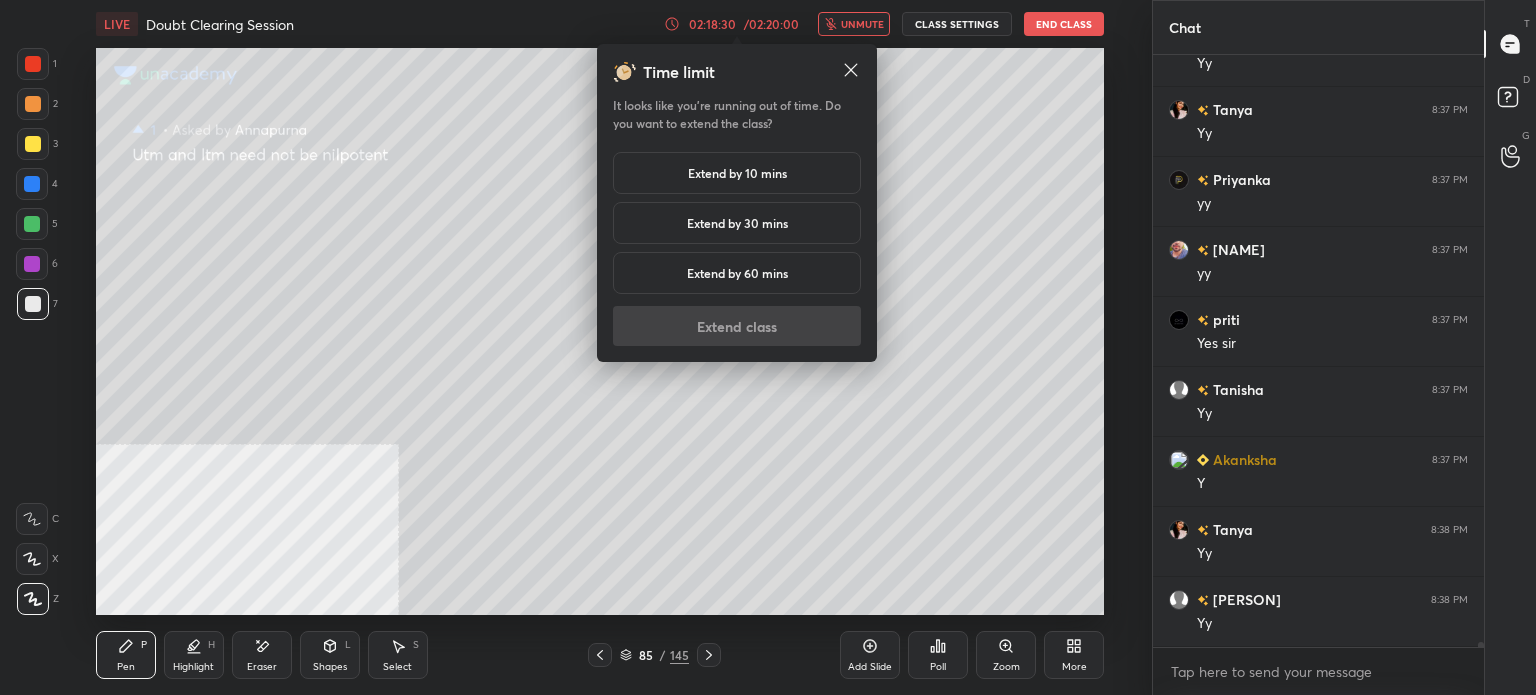 drag, startPoint x: 743, startPoint y: 170, endPoint x: 748, endPoint y: 203, distance: 33.37664 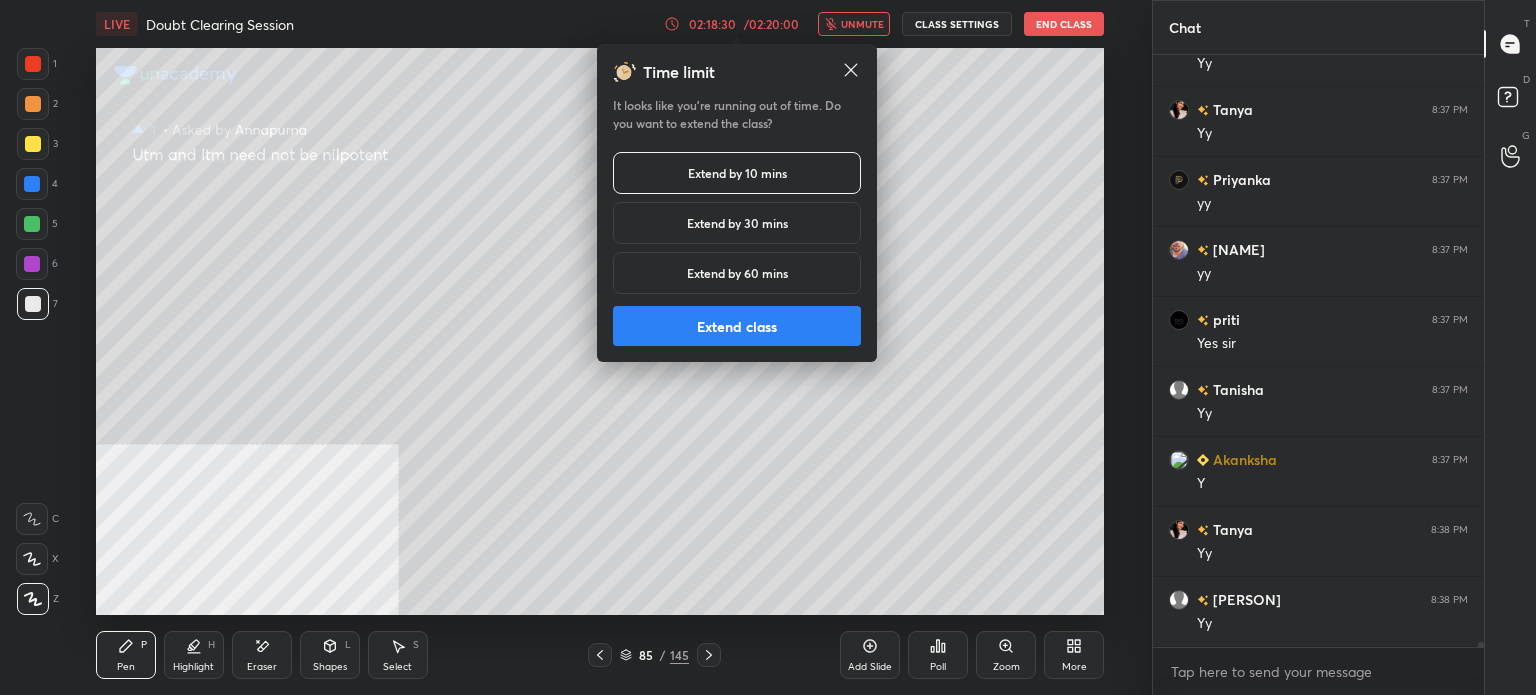 click on "Extend class" at bounding box center (737, 326) 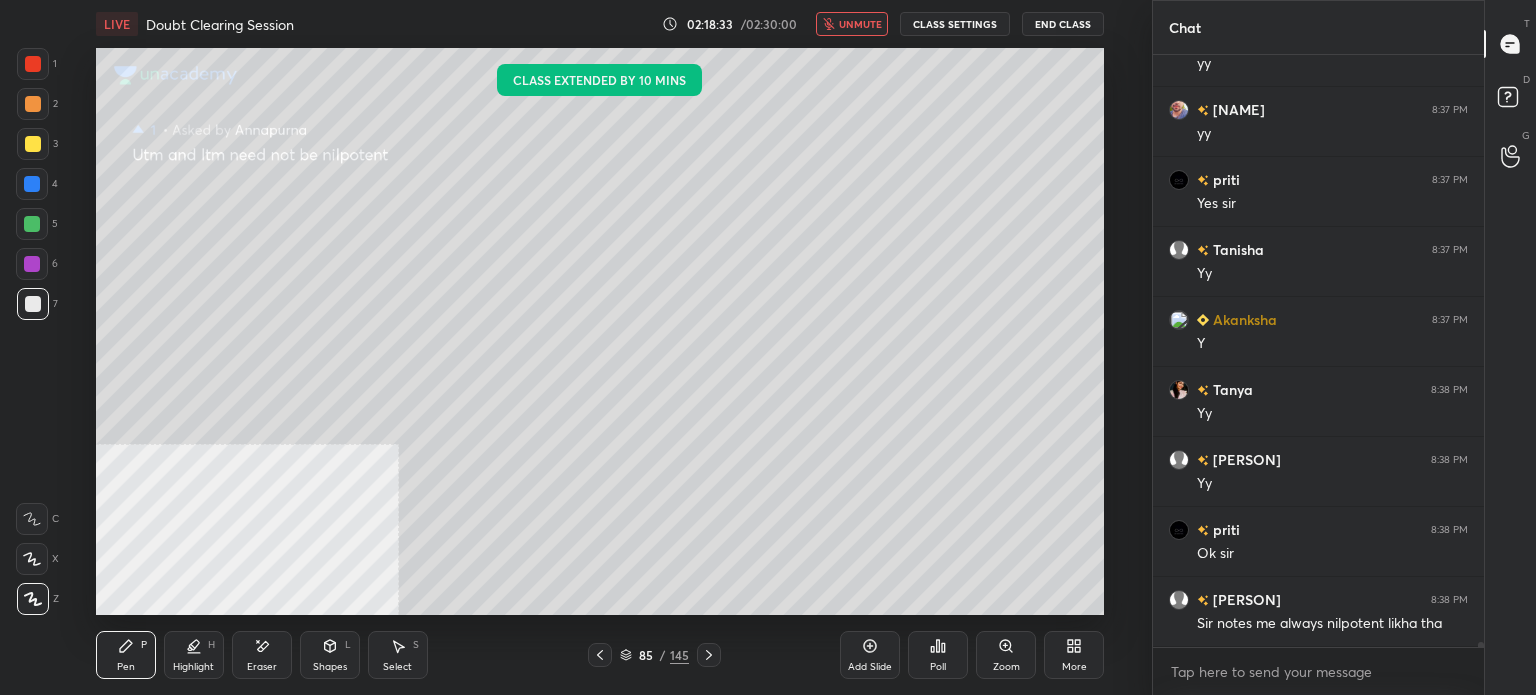 scroll, scrollTop: 66876, scrollLeft: 0, axis: vertical 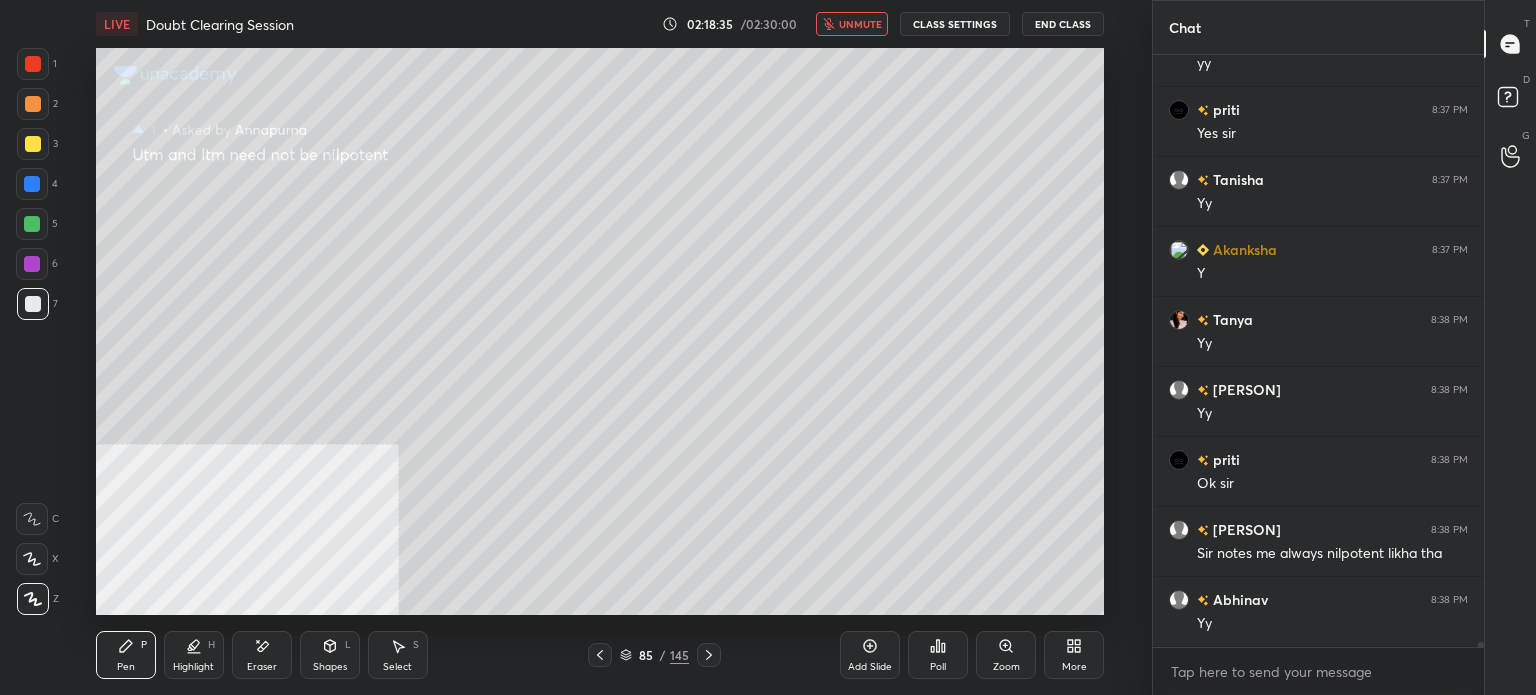 click on "unmute" at bounding box center [860, 24] 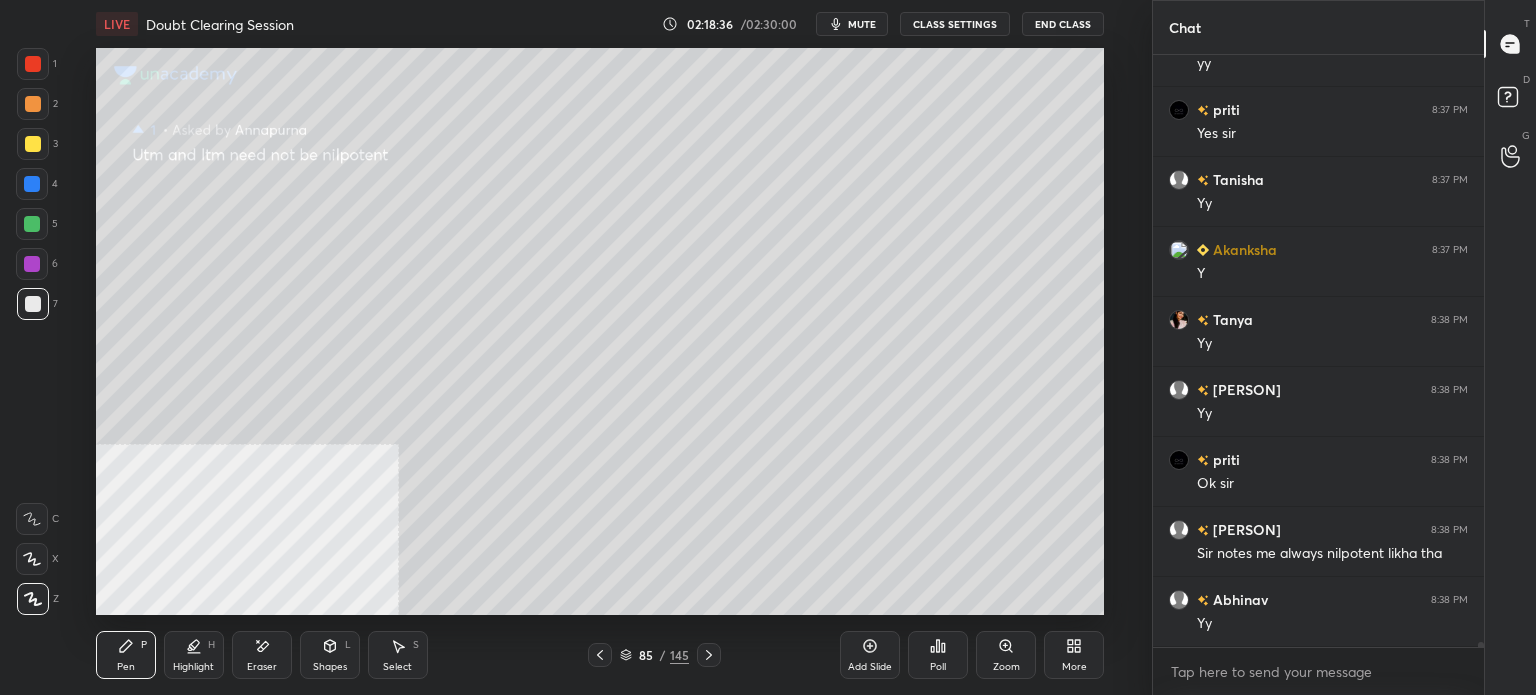 click on "mute" at bounding box center [862, 24] 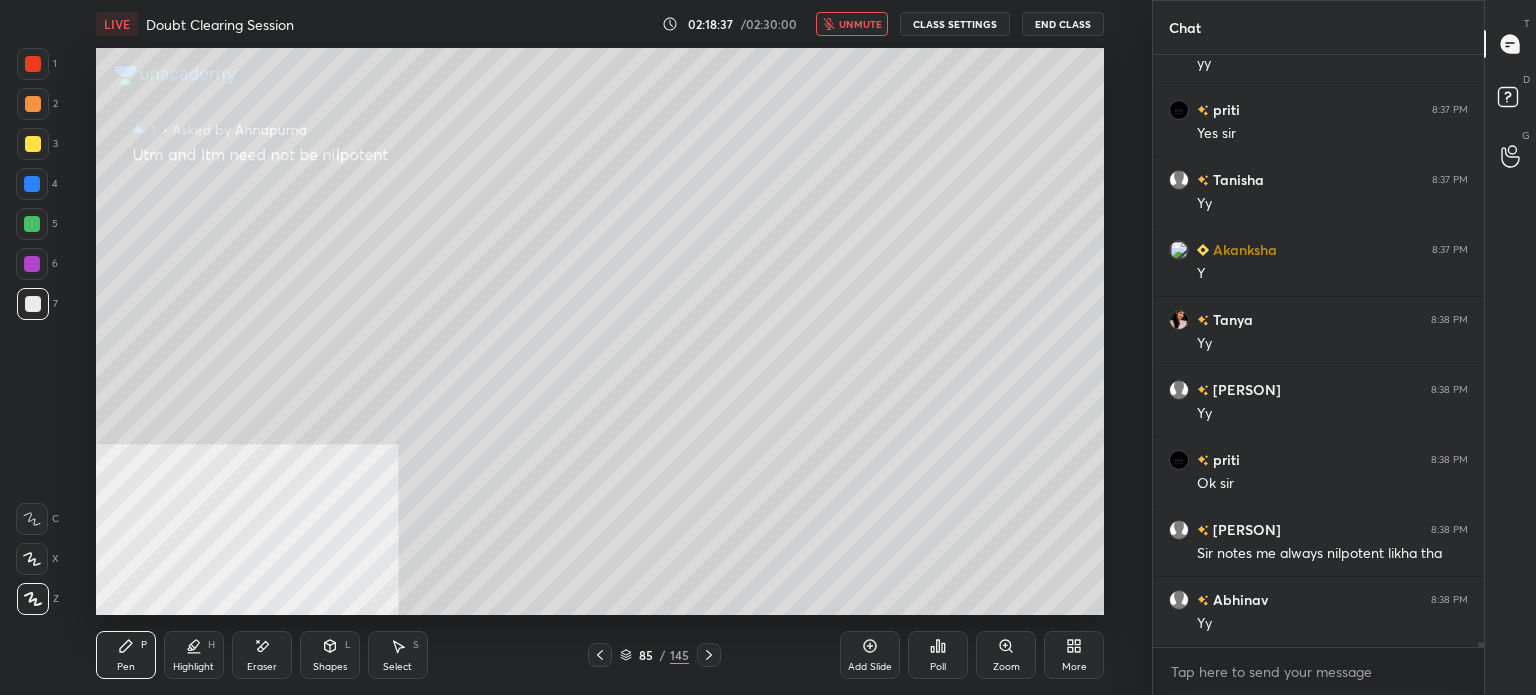 click on "unmute" at bounding box center (860, 24) 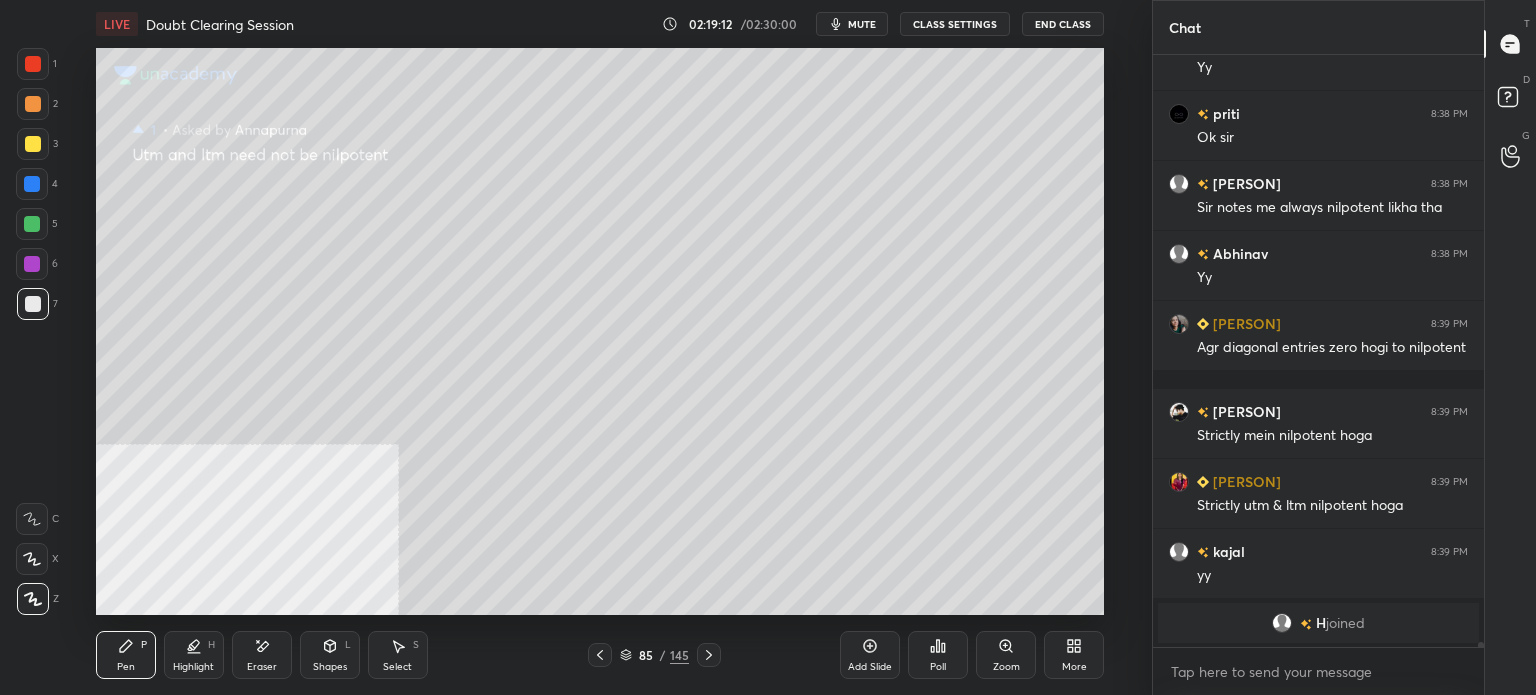 scroll, scrollTop: 66254, scrollLeft: 0, axis: vertical 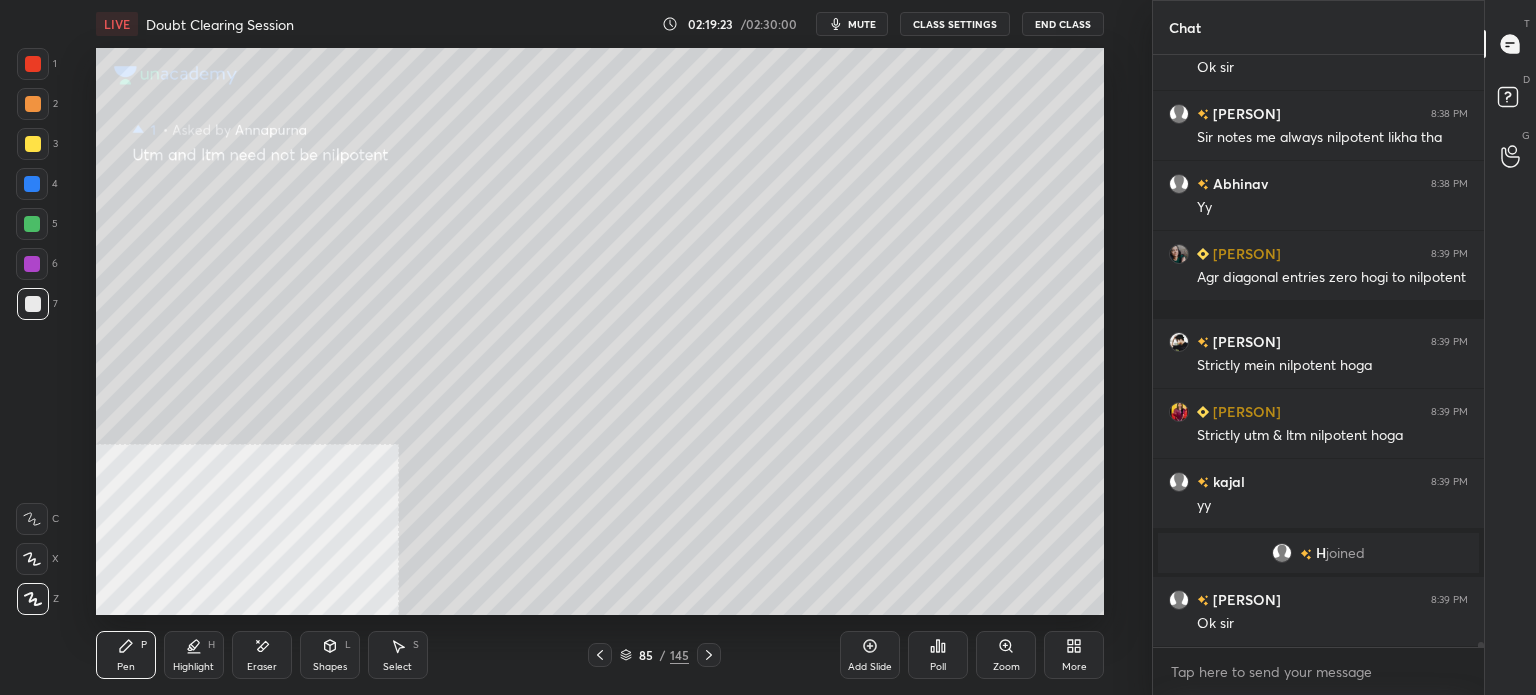 click at bounding box center [33, 144] 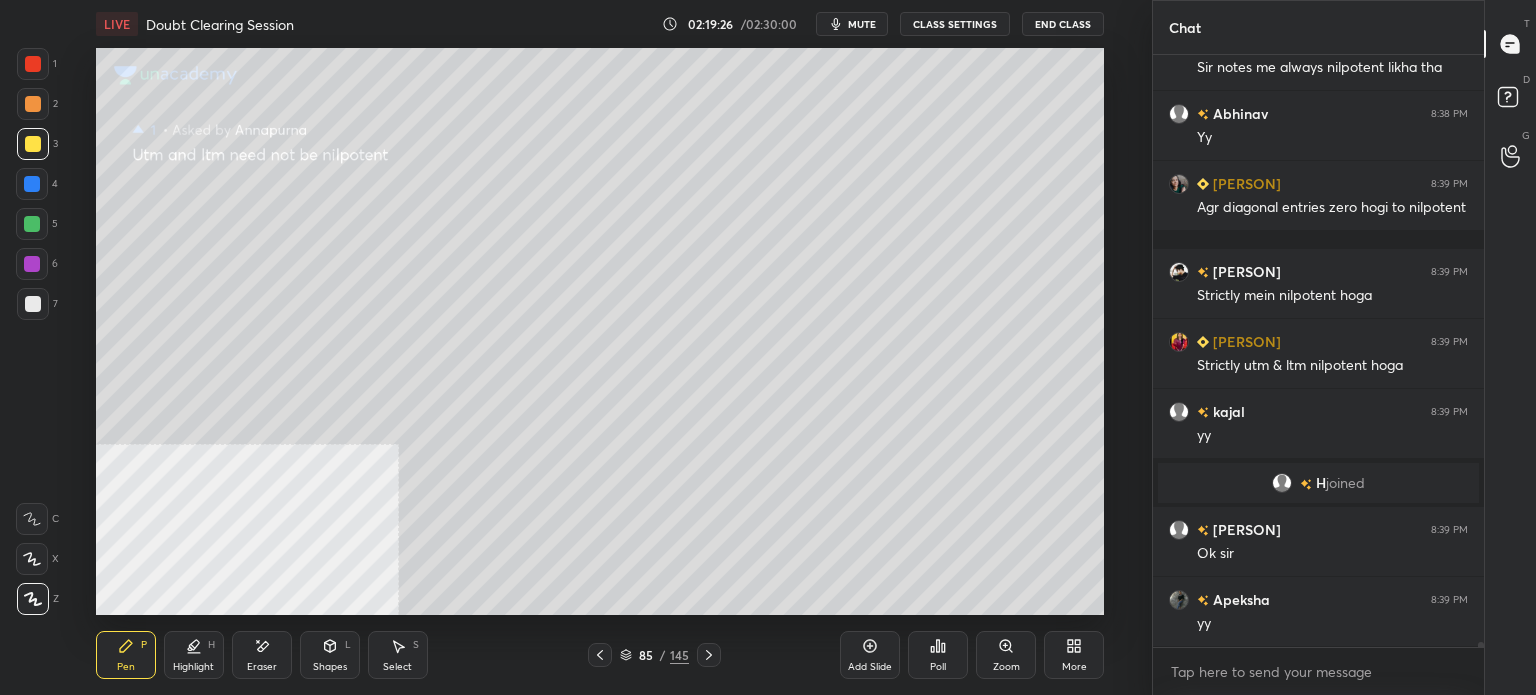 scroll, scrollTop: 66394, scrollLeft: 0, axis: vertical 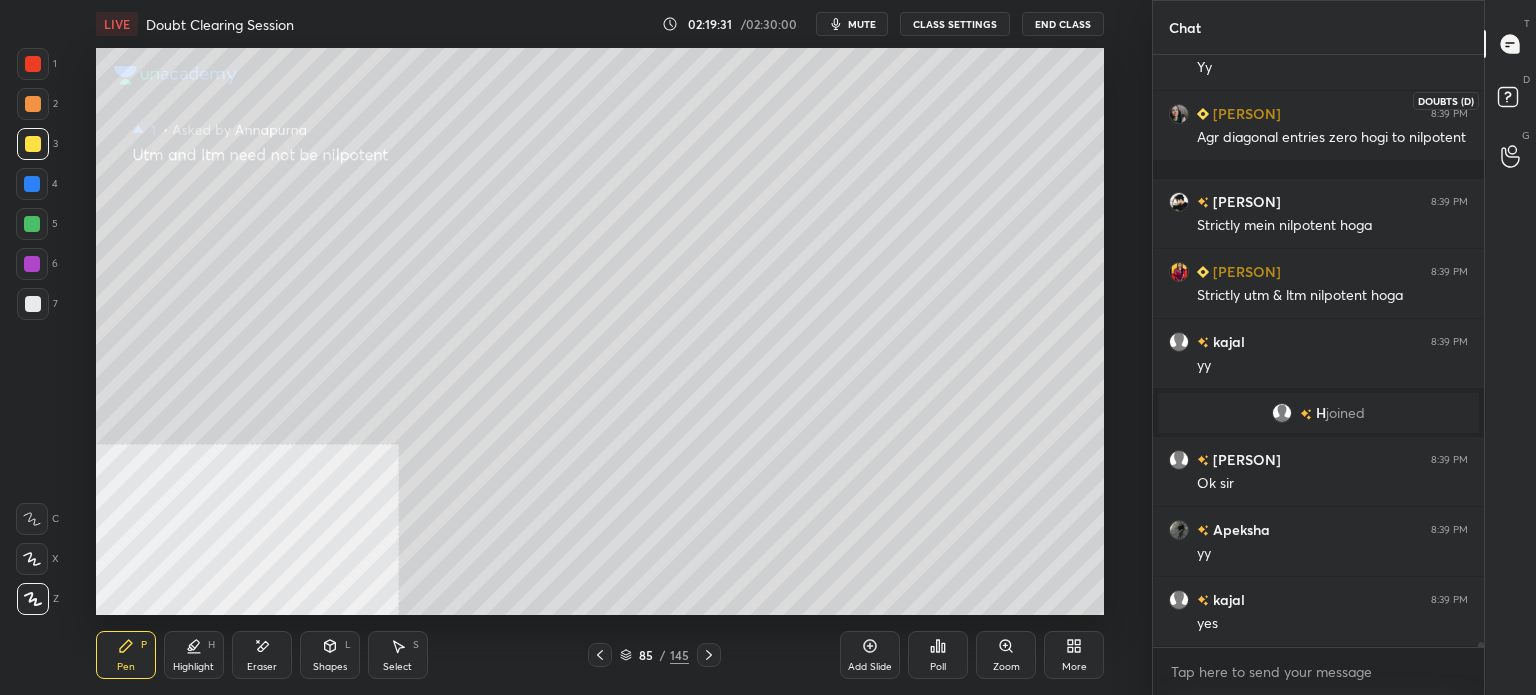 click 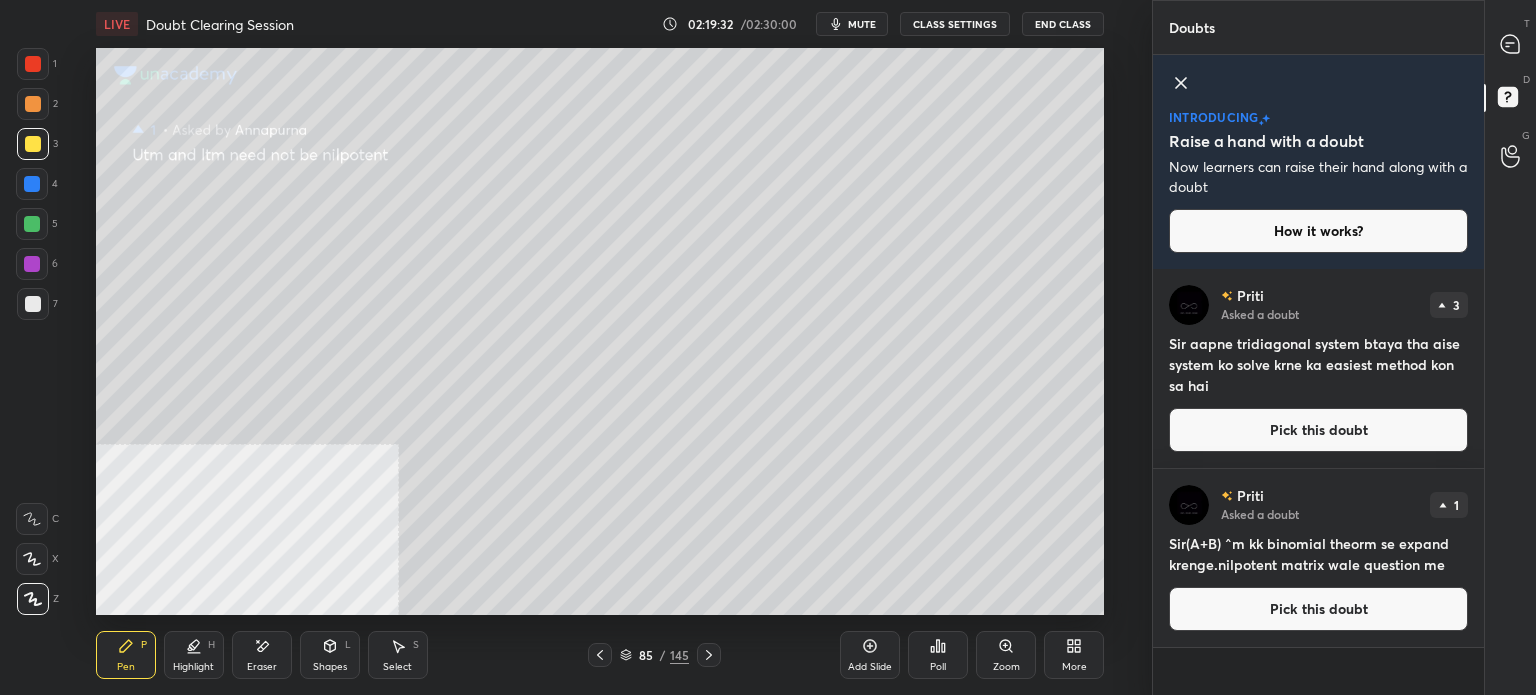 click on "Pick this doubt" at bounding box center [1318, 430] 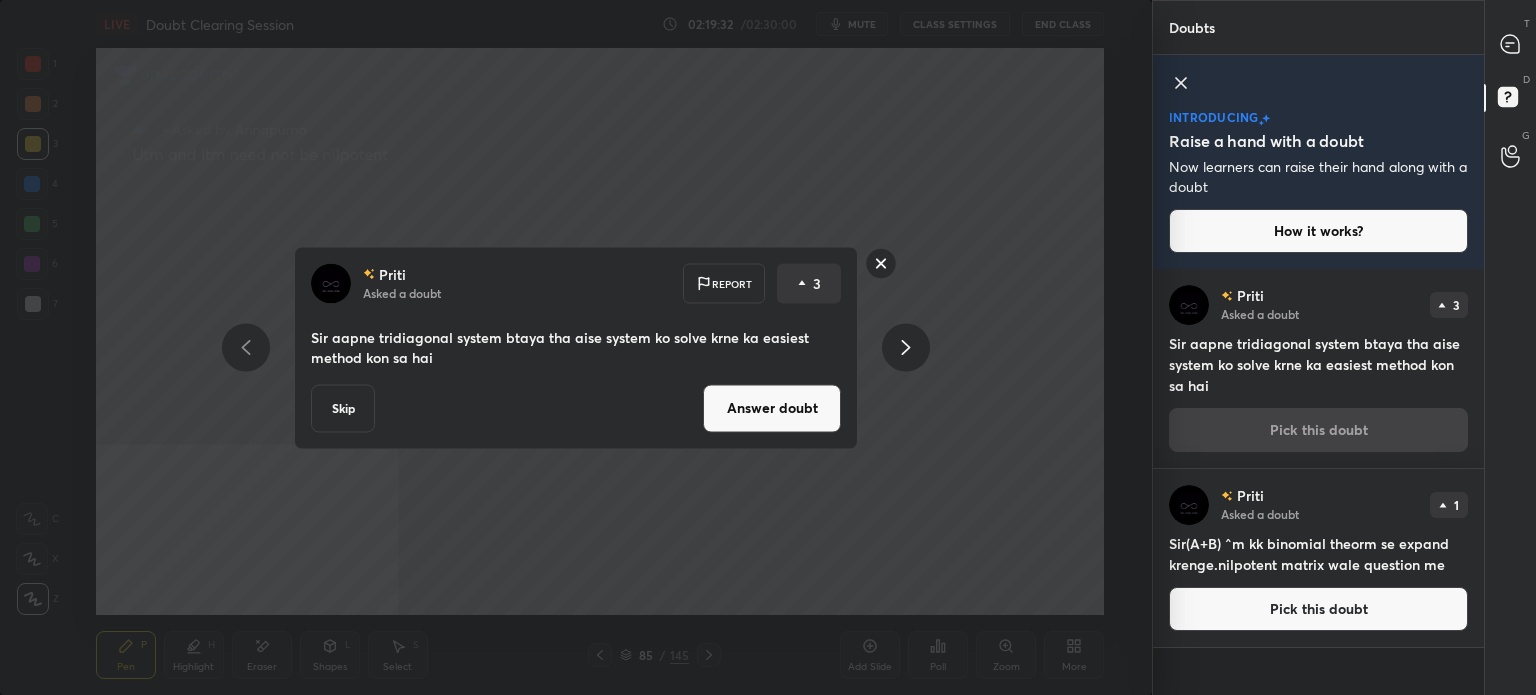 click on "Answer doubt" at bounding box center [772, 408] 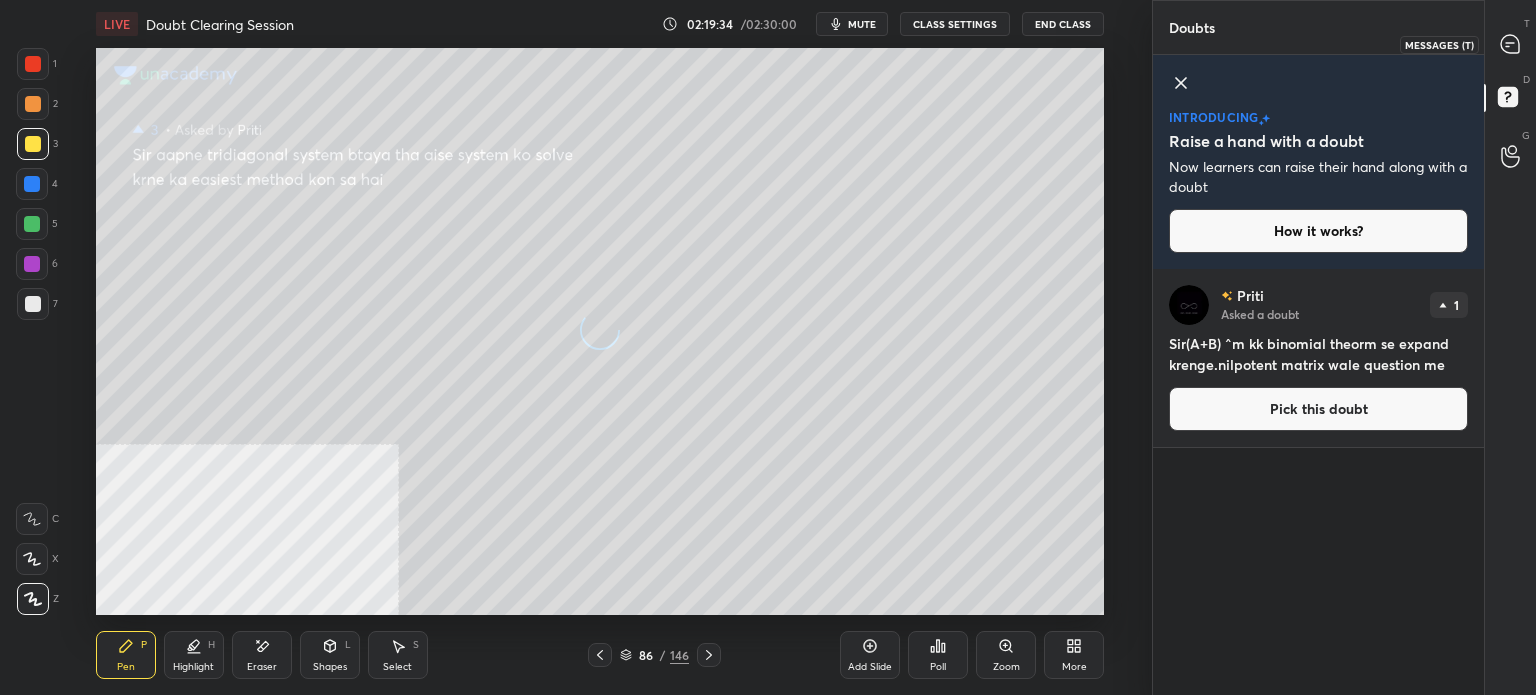 click 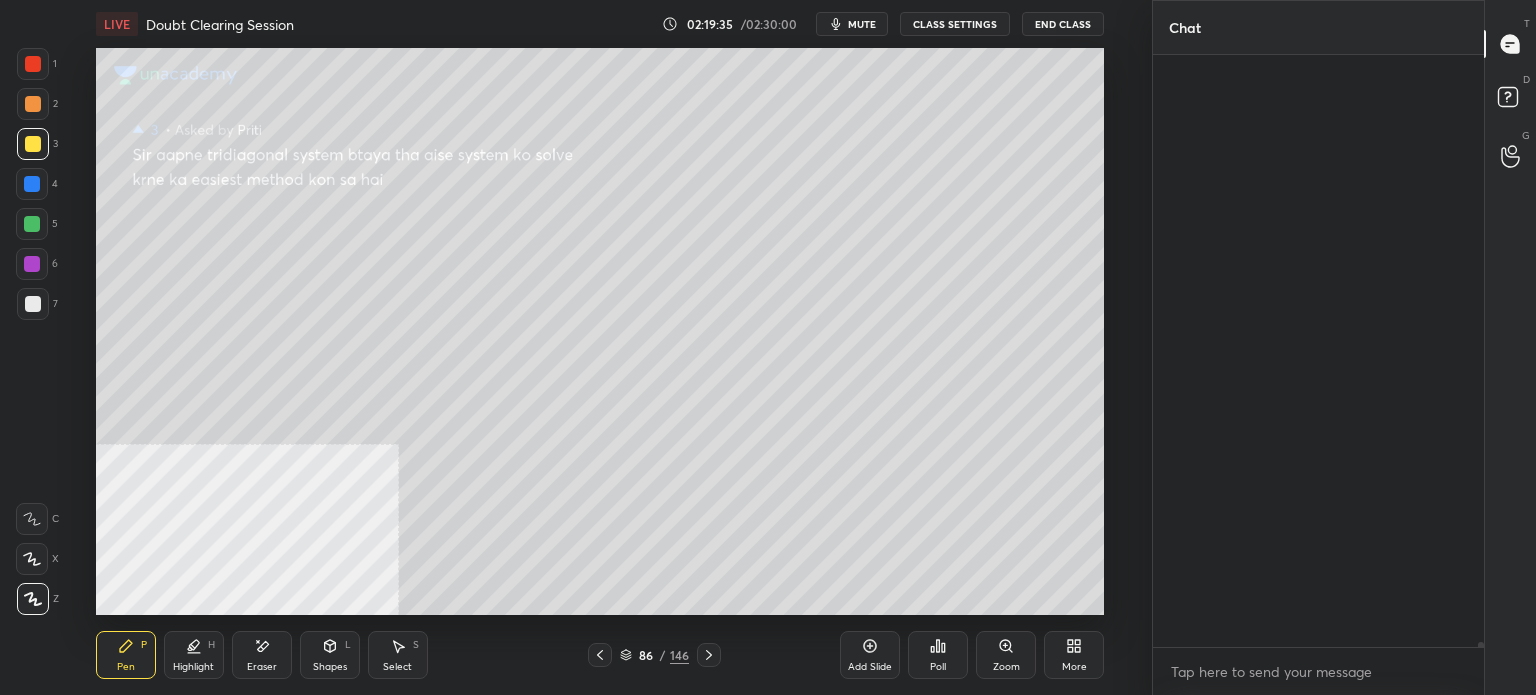 scroll, scrollTop: 66864, scrollLeft: 0, axis: vertical 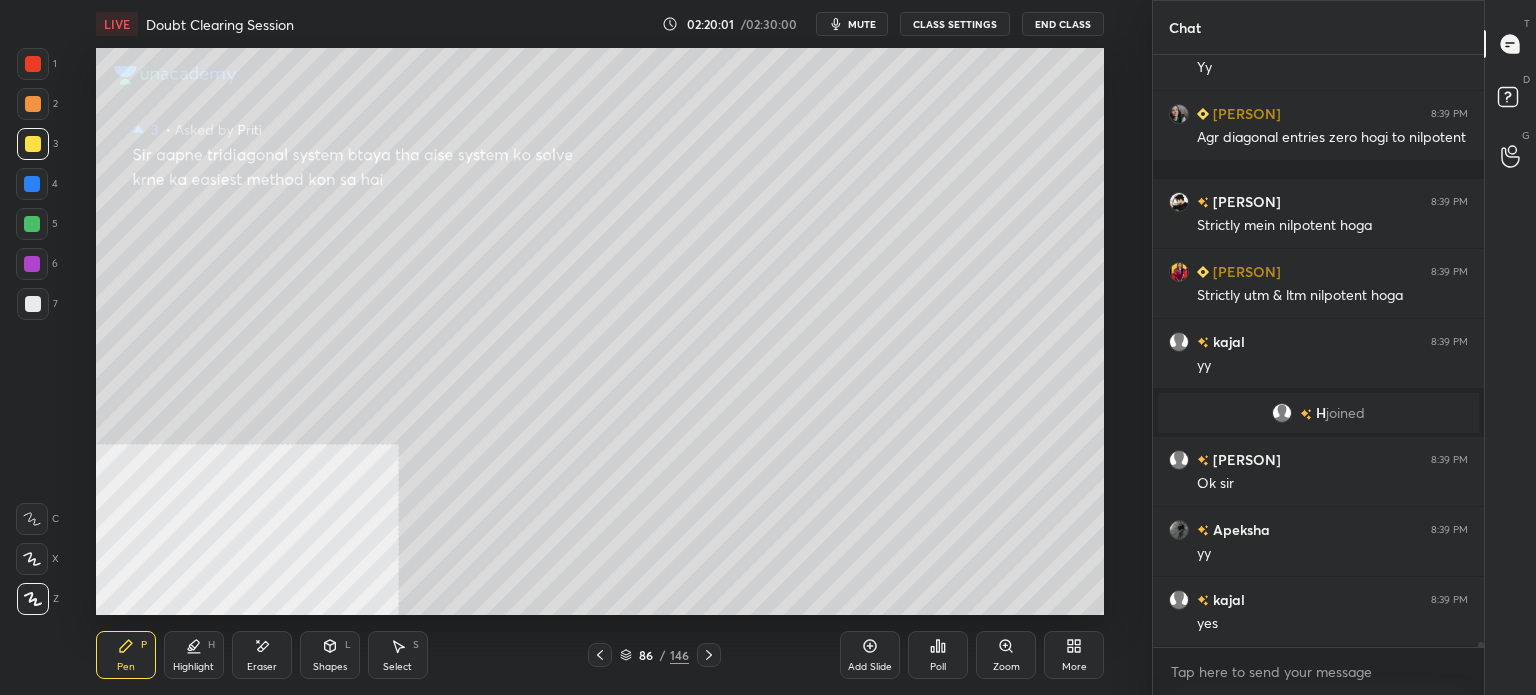 click on "mute" at bounding box center (862, 24) 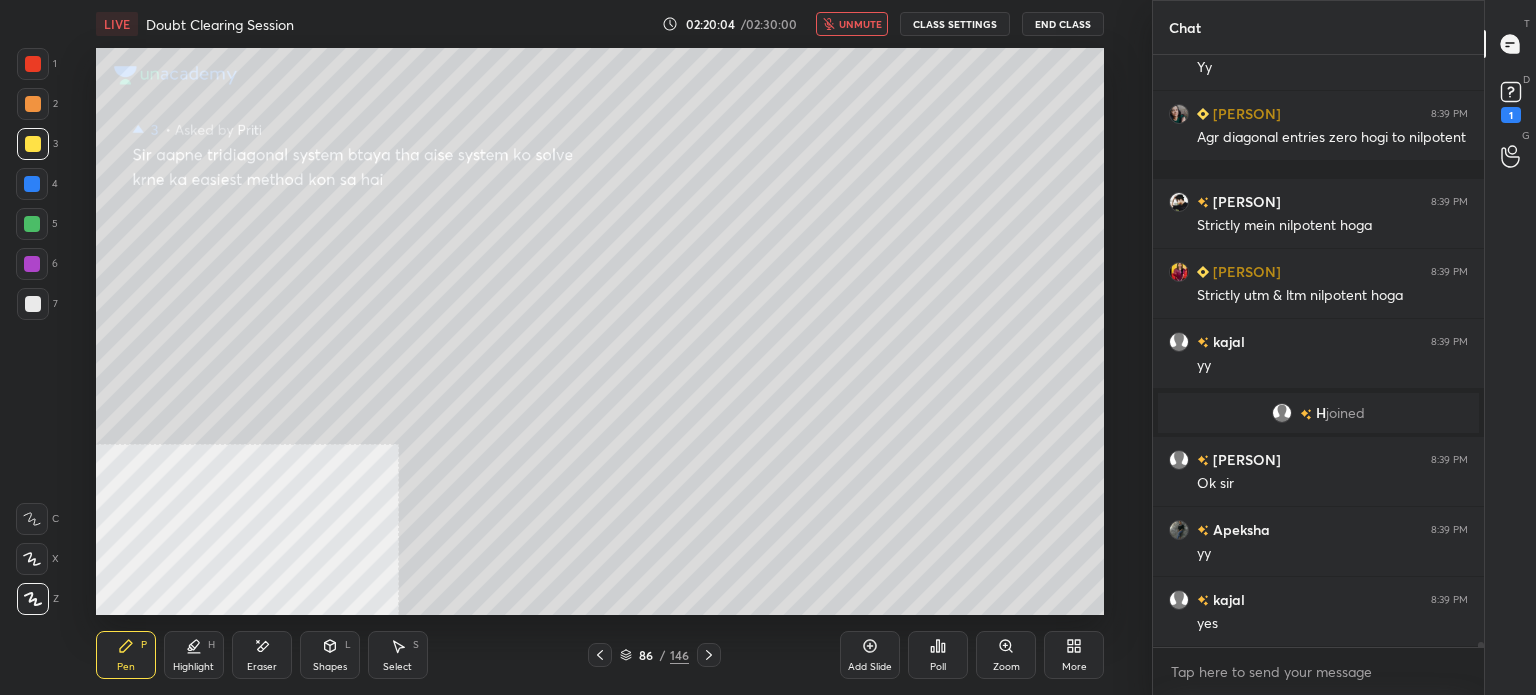 scroll, scrollTop: 66950, scrollLeft: 0, axis: vertical 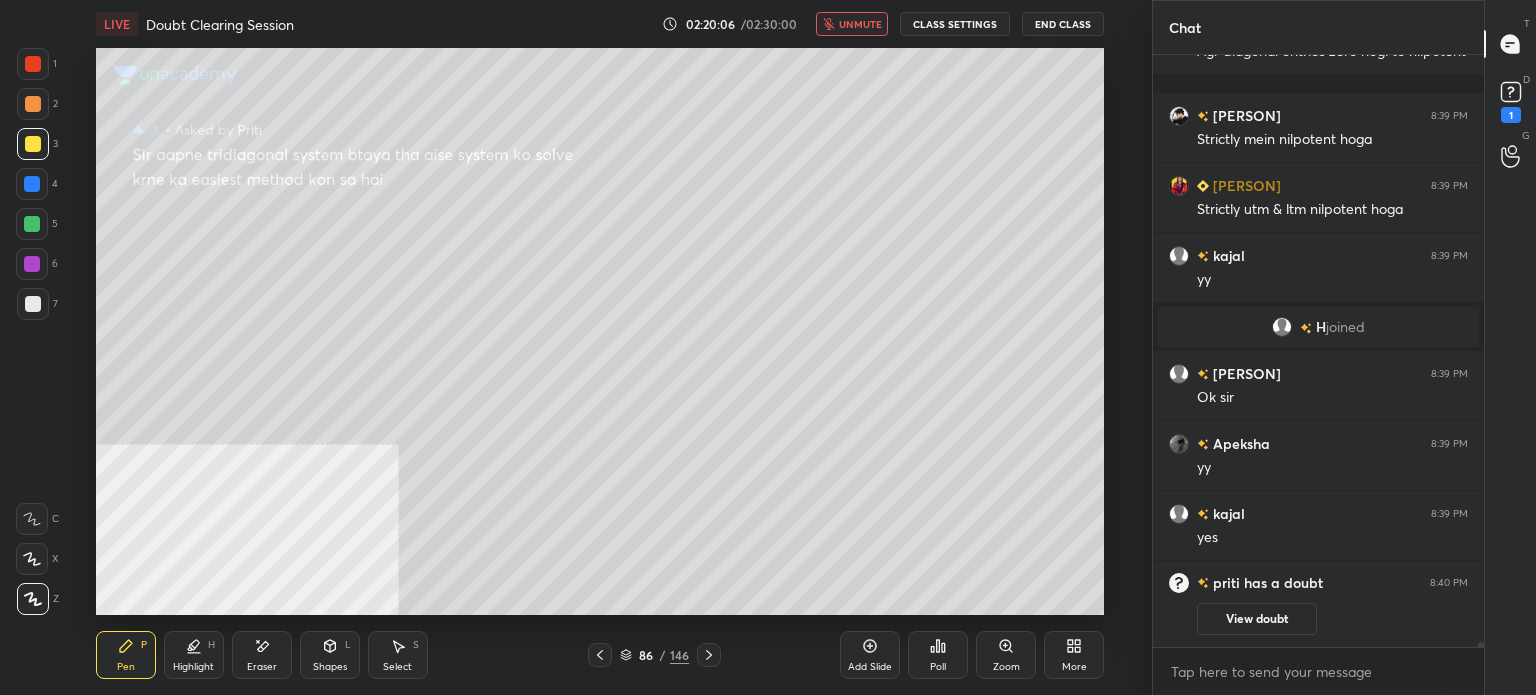 click on "D" at bounding box center (1526, 79) 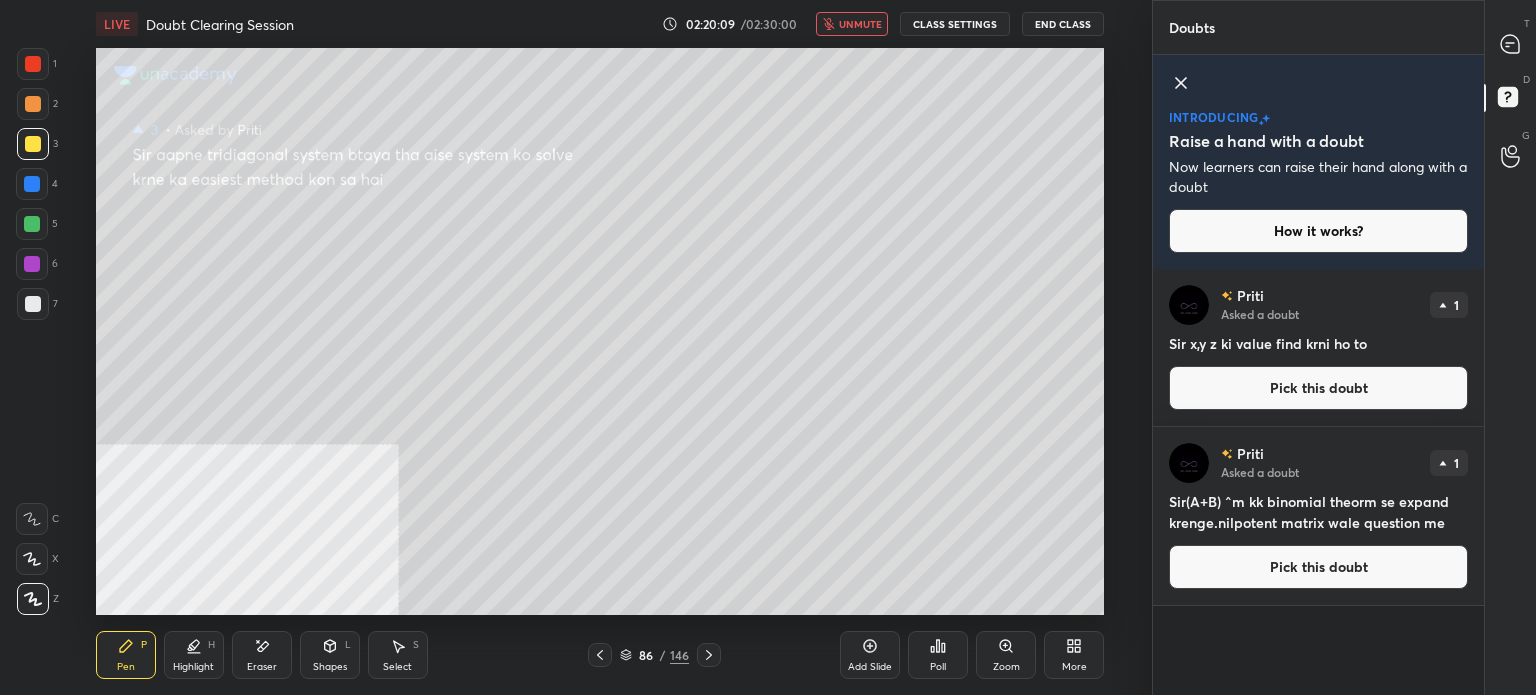 click on "unmute" at bounding box center [860, 24] 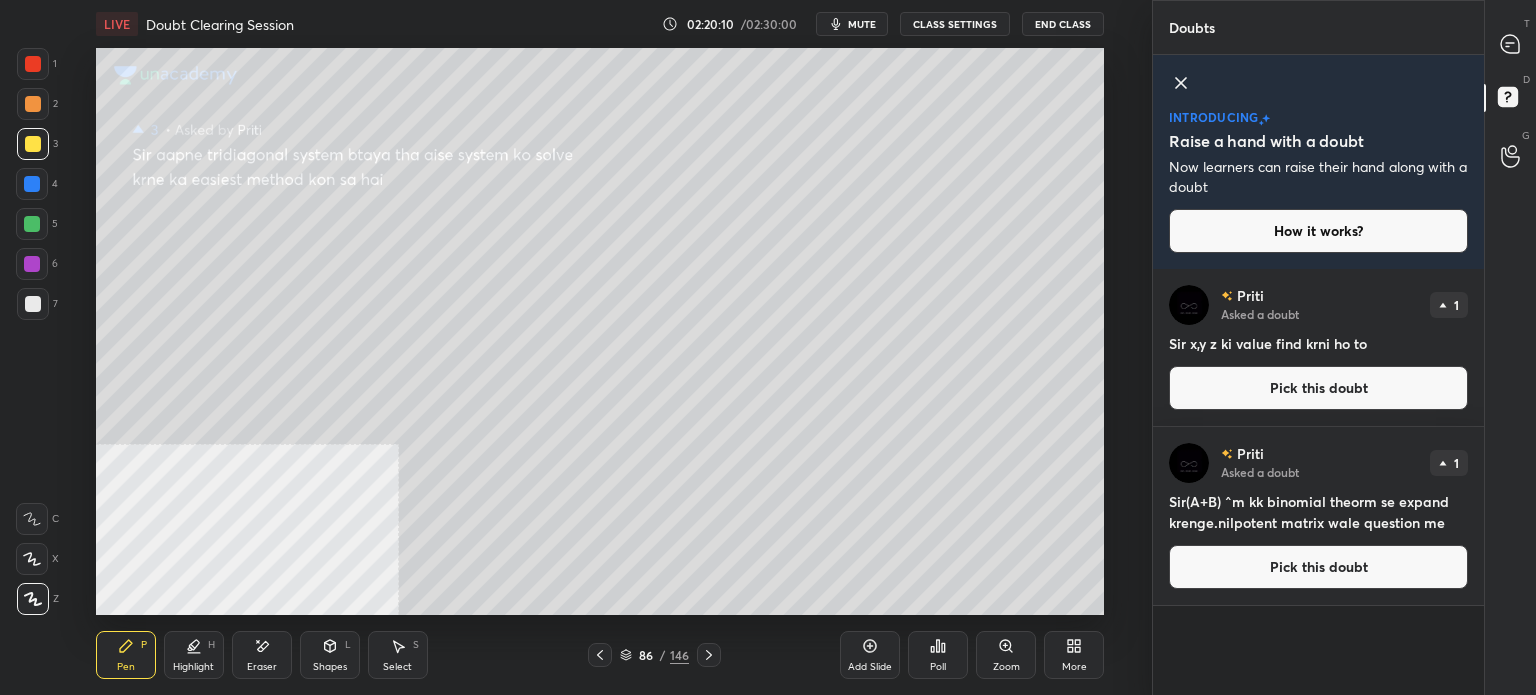 click on "Pick this doubt" at bounding box center (1318, 388) 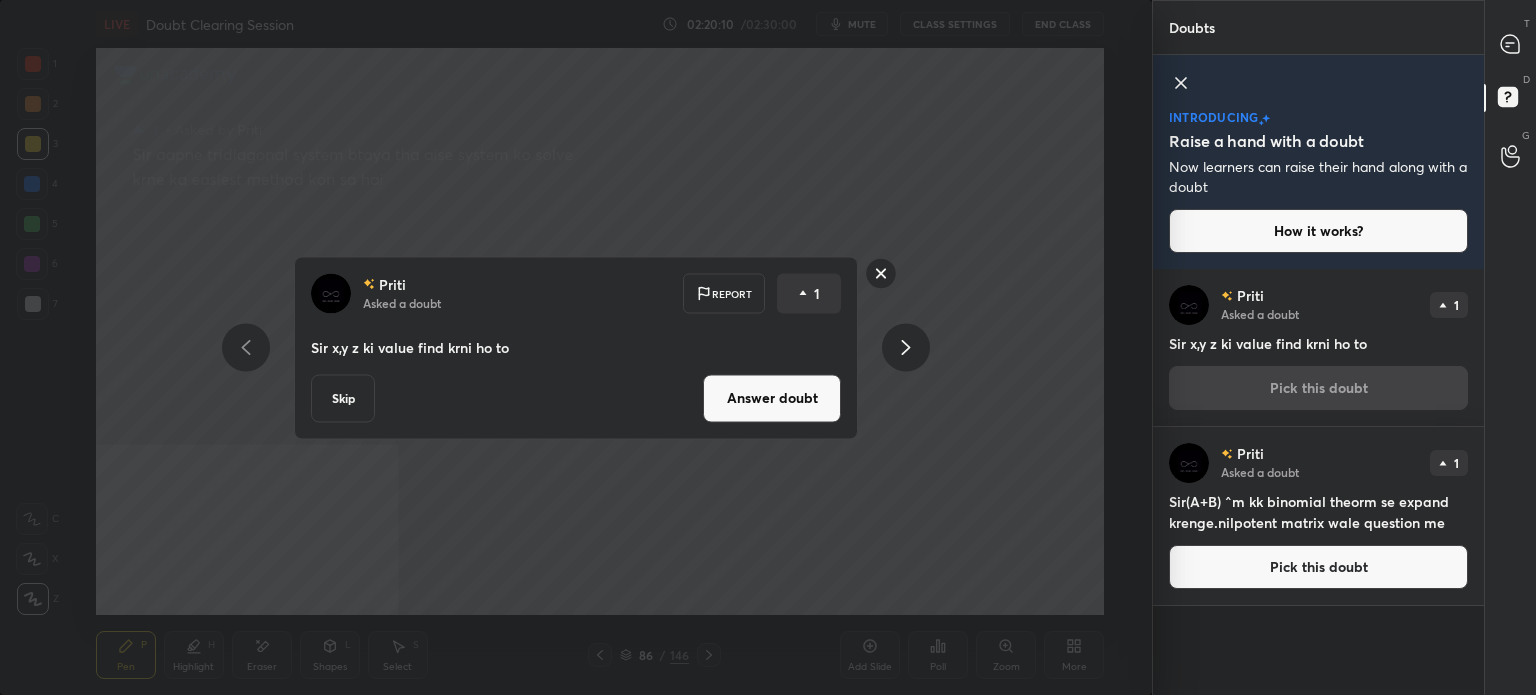 click on "Answer doubt" at bounding box center (772, 398) 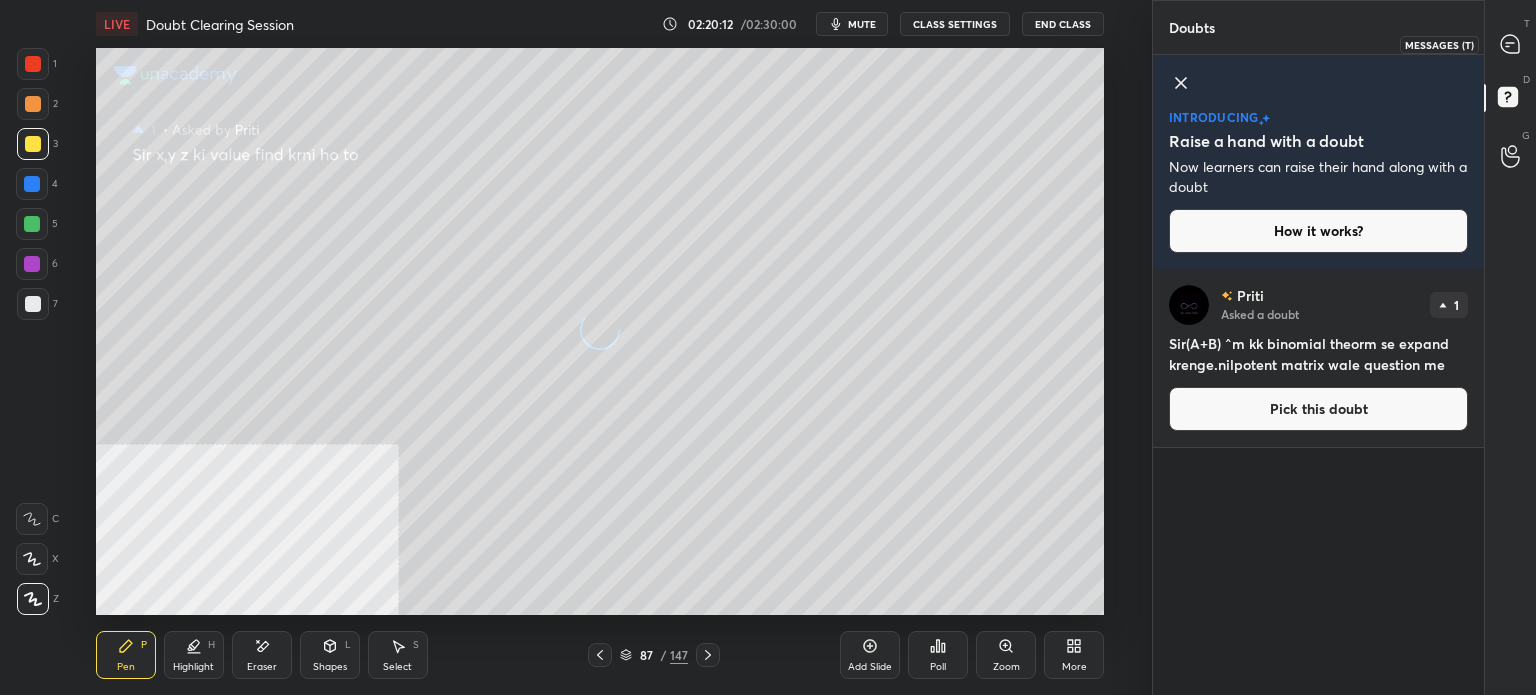 click 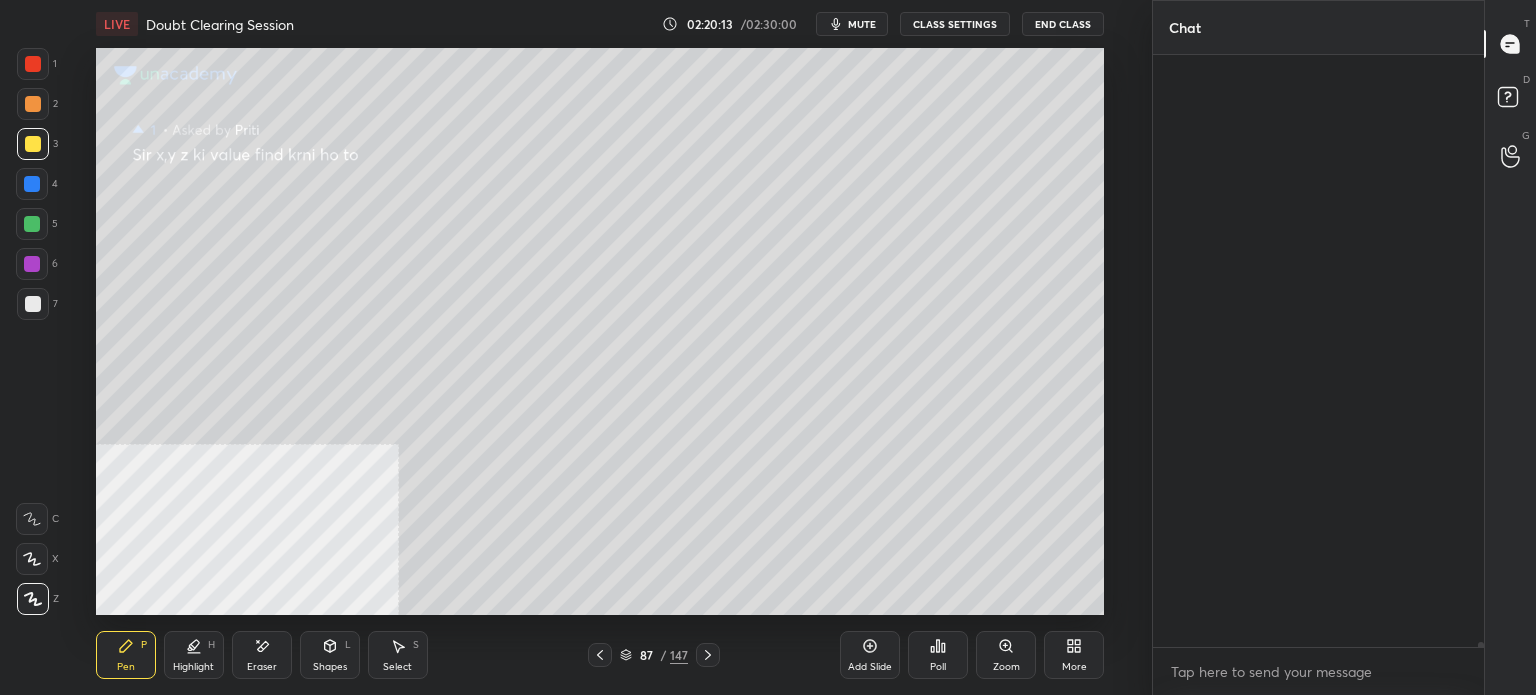 scroll, scrollTop: 66804, scrollLeft: 0, axis: vertical 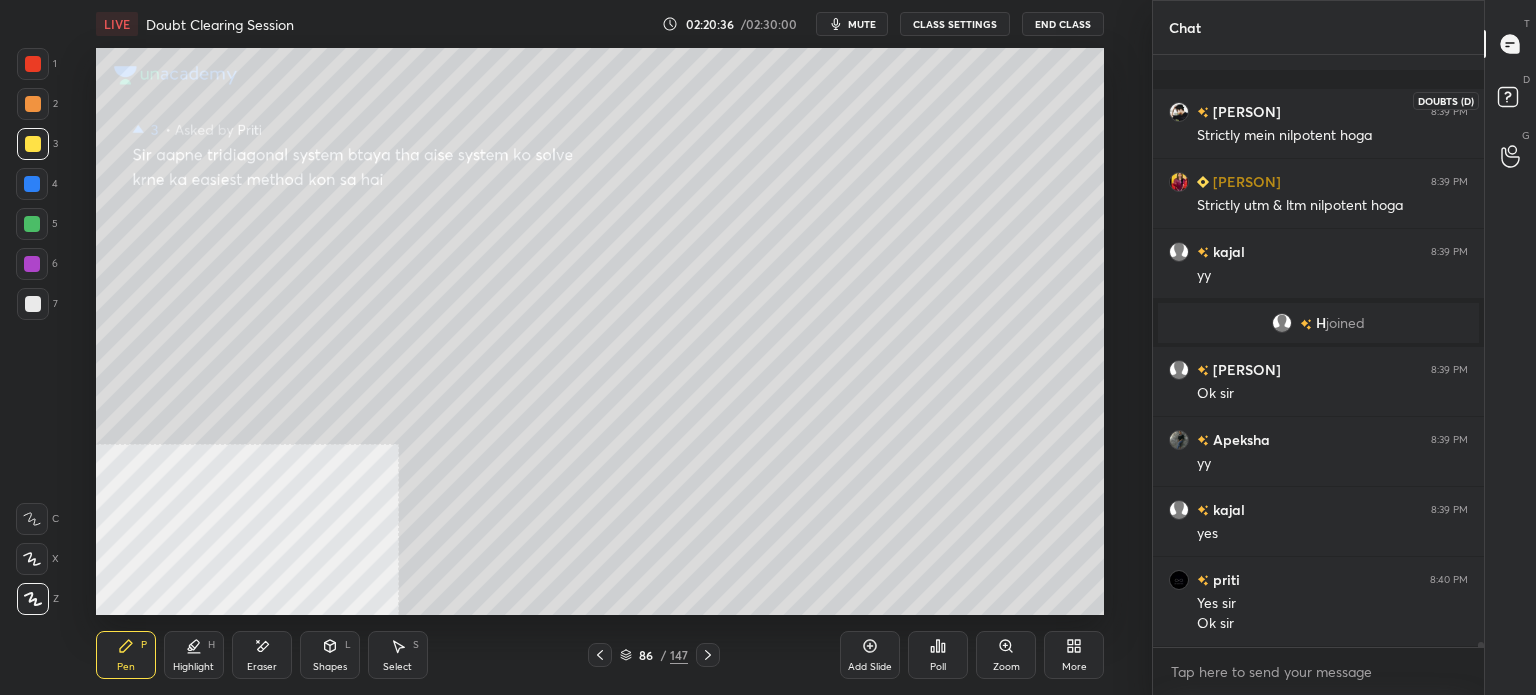 click 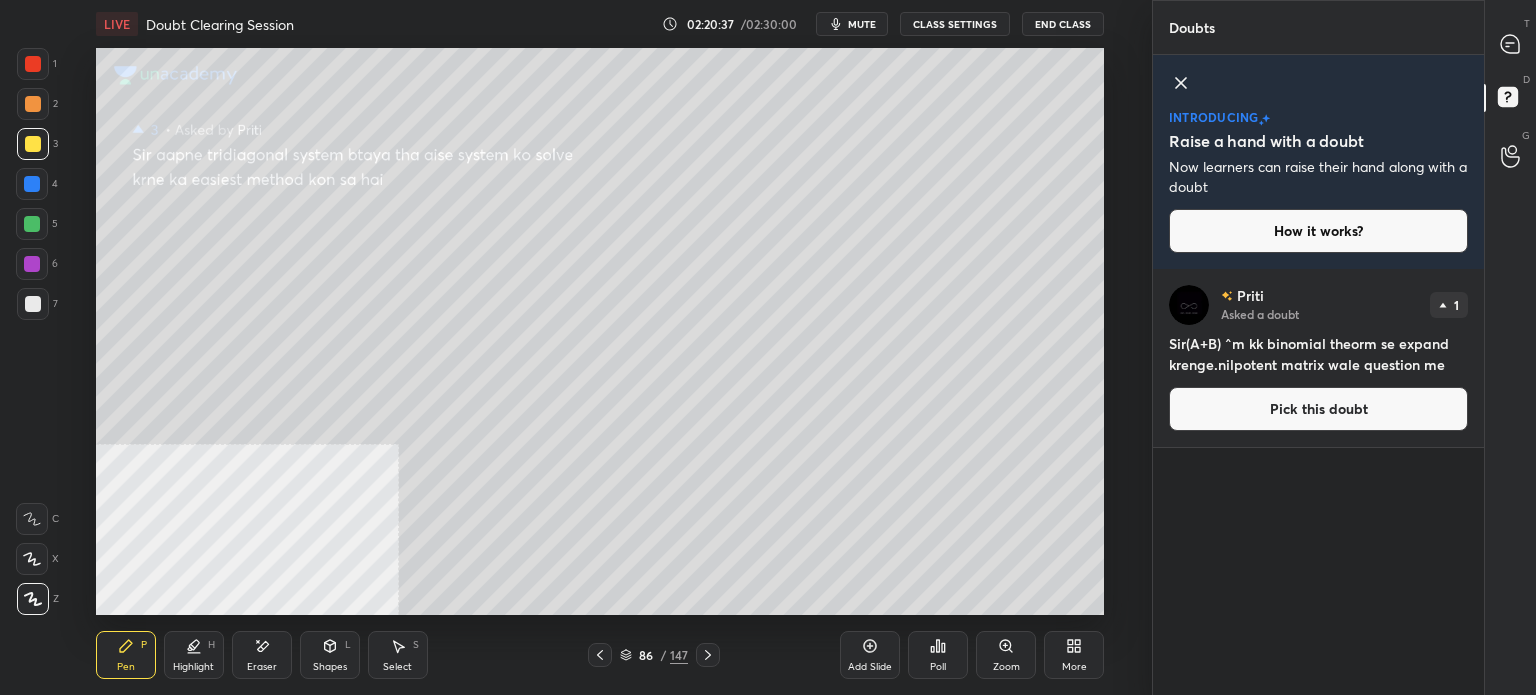 click on "Pick this doubt" at bounding box center [1318, 409] 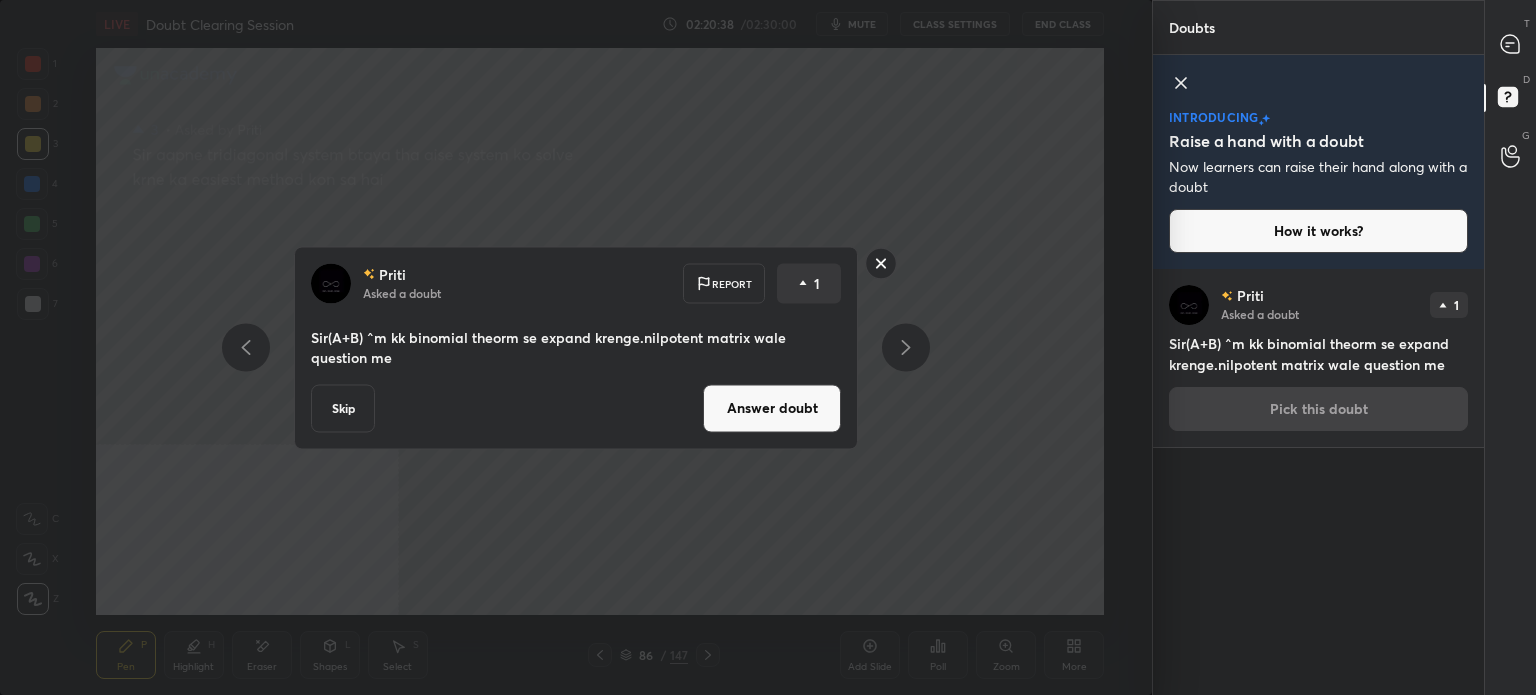 click on "Answer doubt" at bounding box center (772, 408) 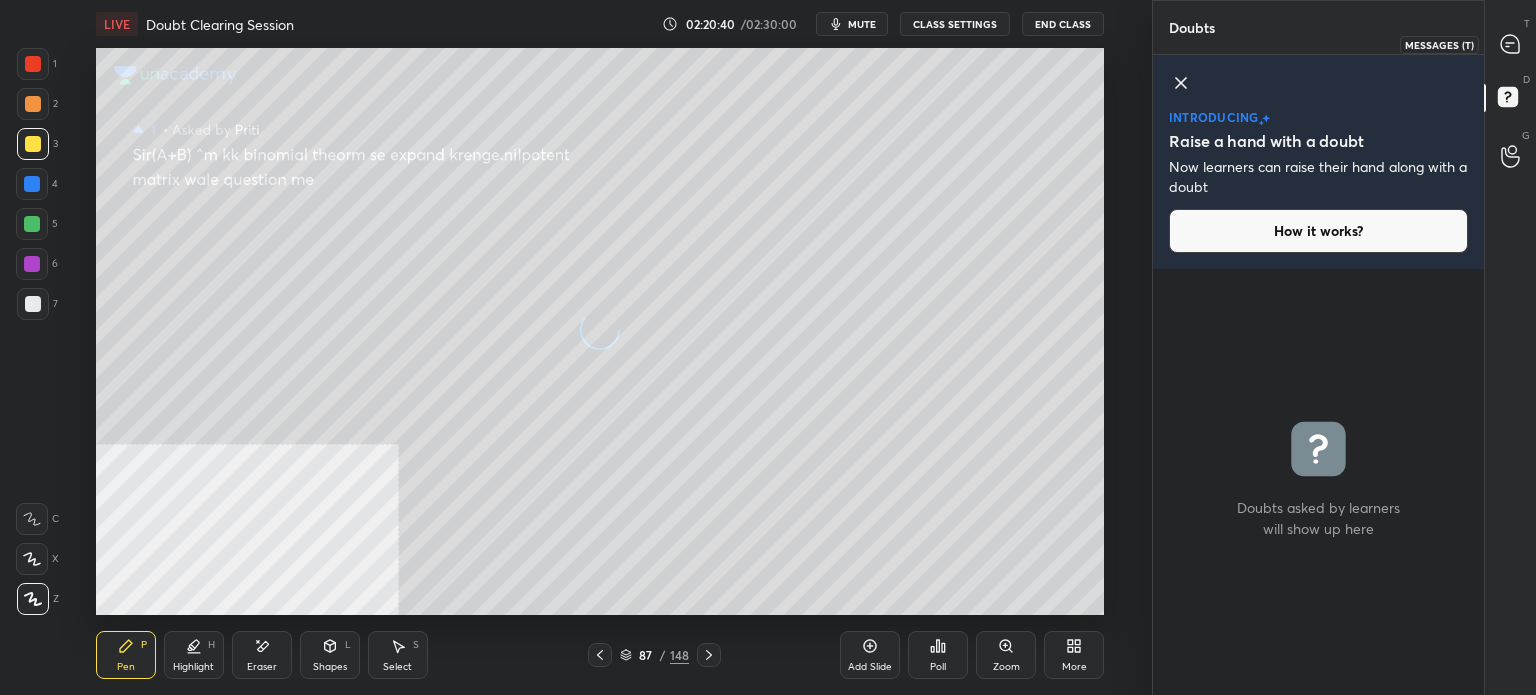 click 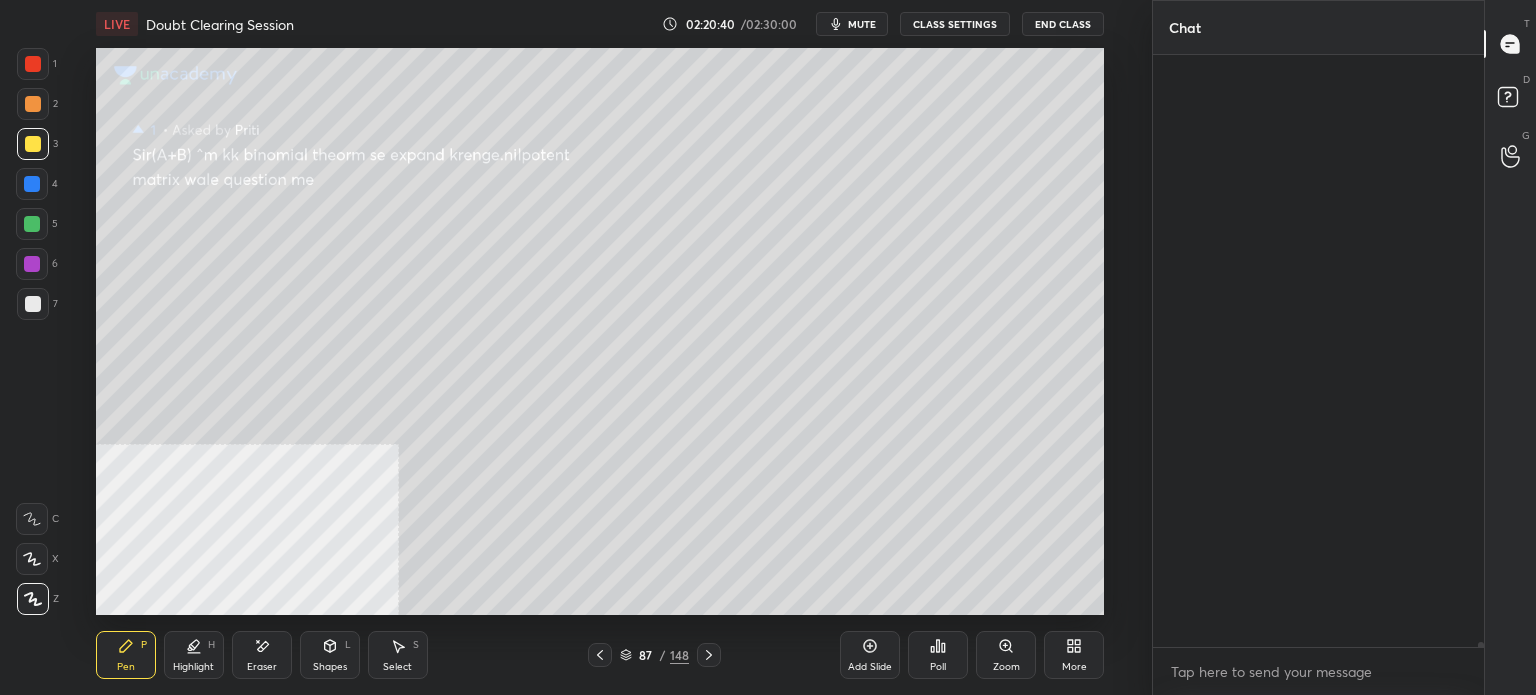 scroll, scrollTop: 66844, scrollLeft: 0, axis: vertical 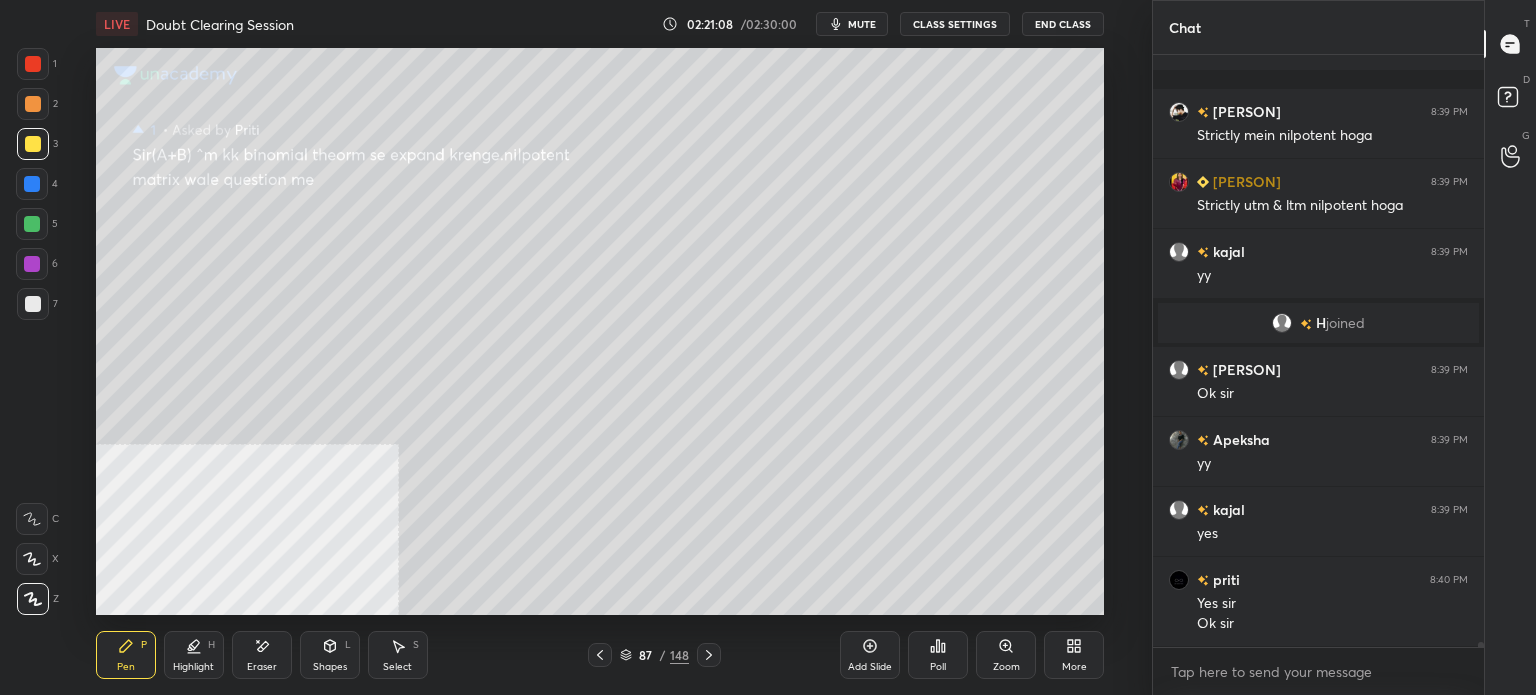 click on "87 / 148" at bounding box center [654, 655] 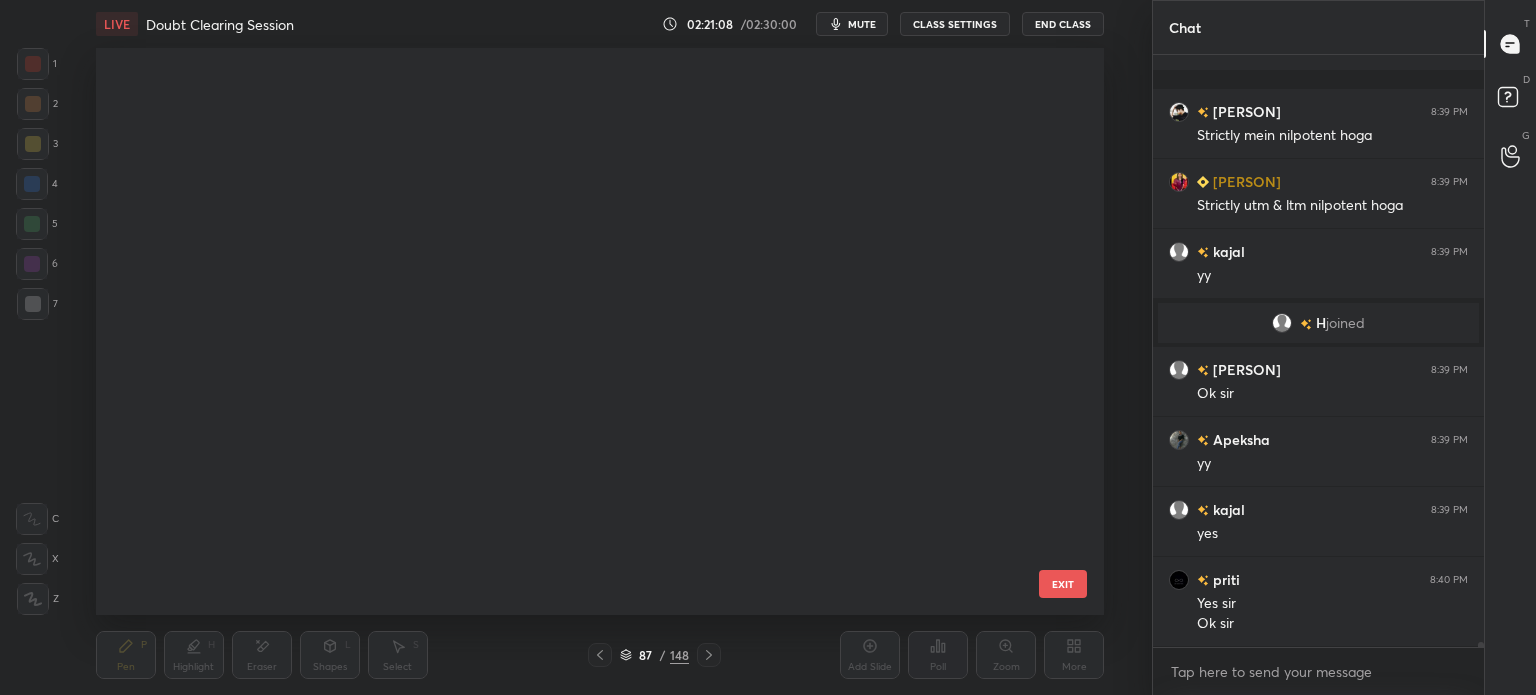 scroll, scrollTop: 4479, scrollLeft: 0, axis: vertical 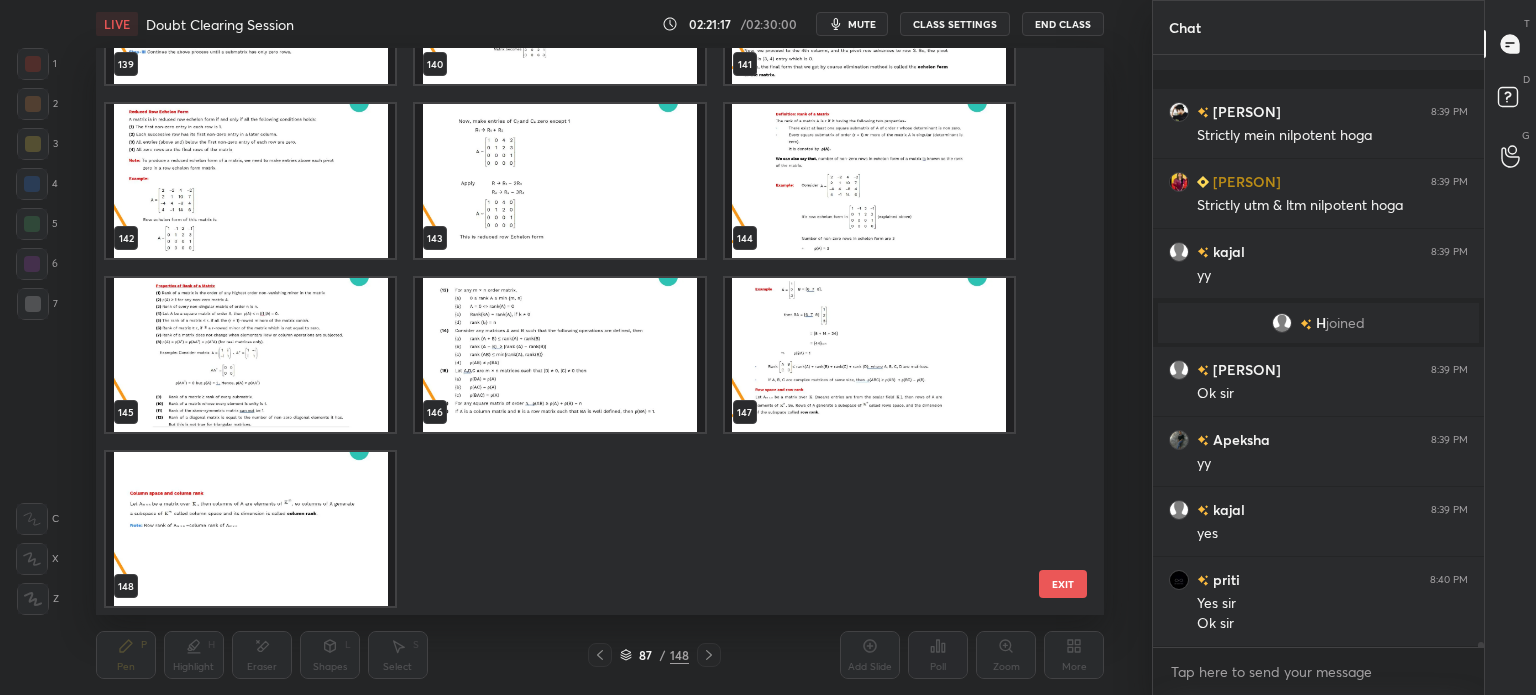 click at bounding box center (250, 529) 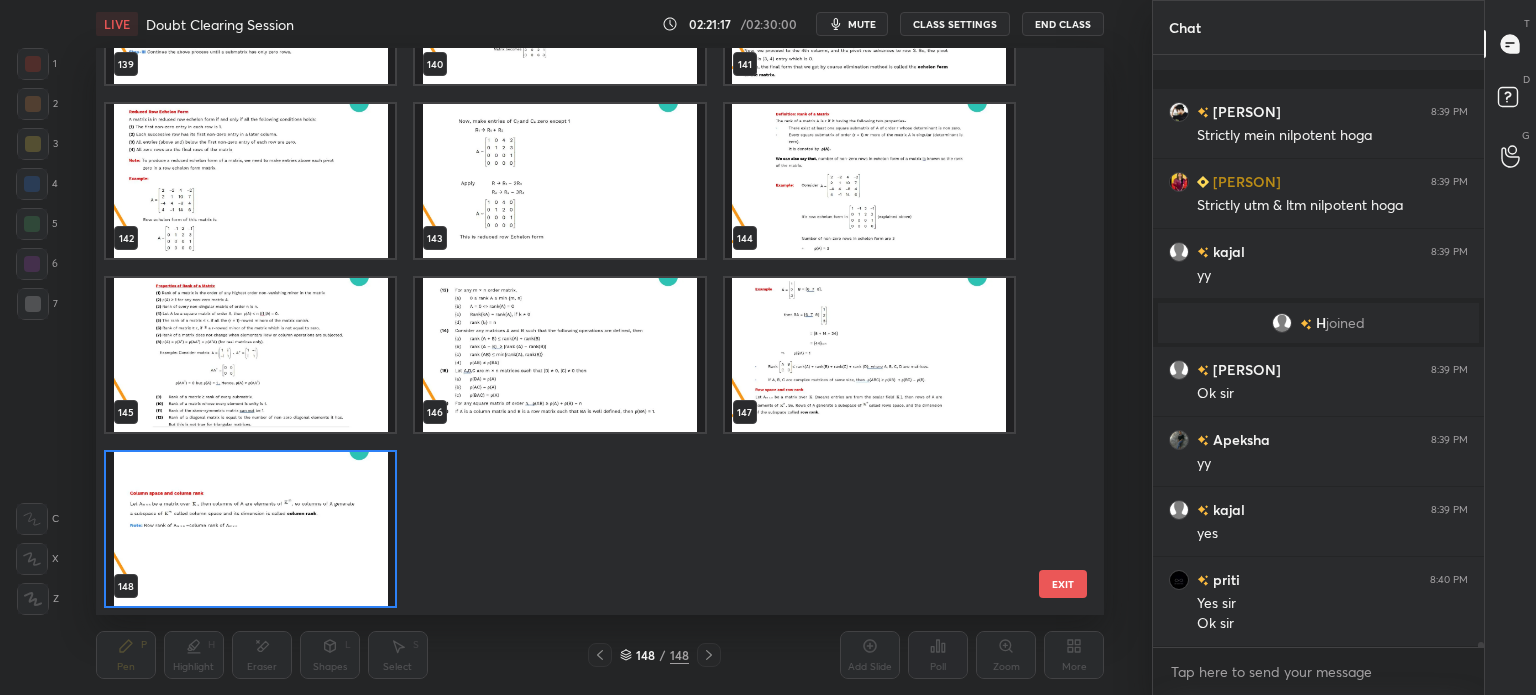 click at bounding box center (250, 529) 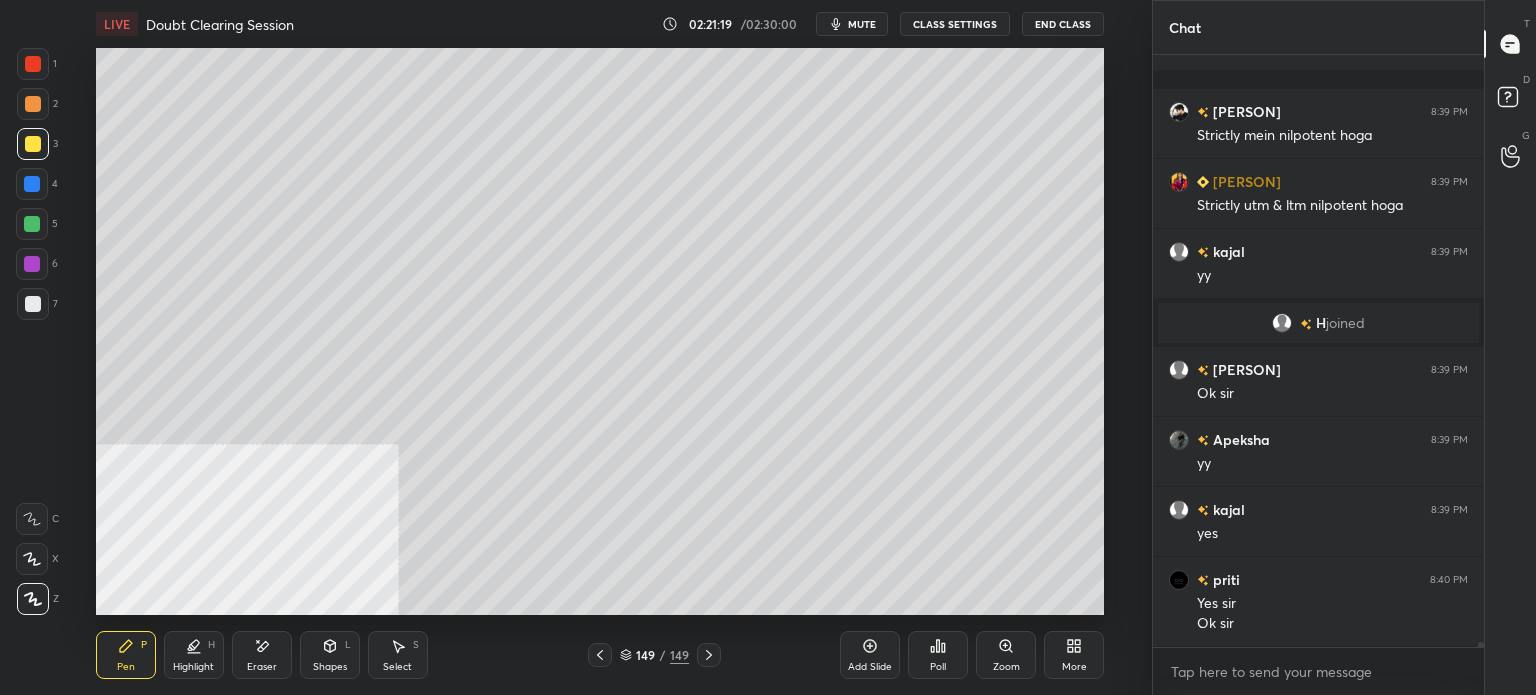 click on "mute" at bounding box center (862, 24) 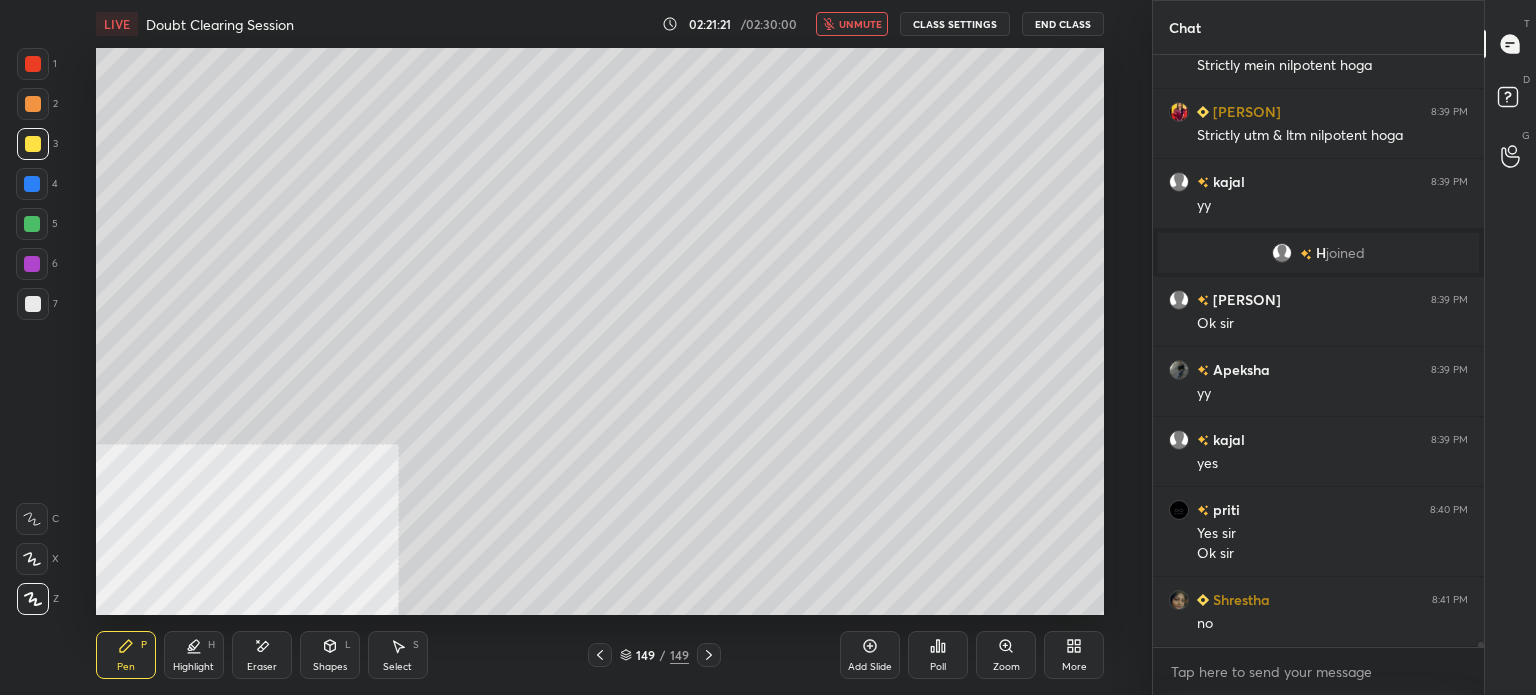 click on "unmute" at bounding box center (860, 24) 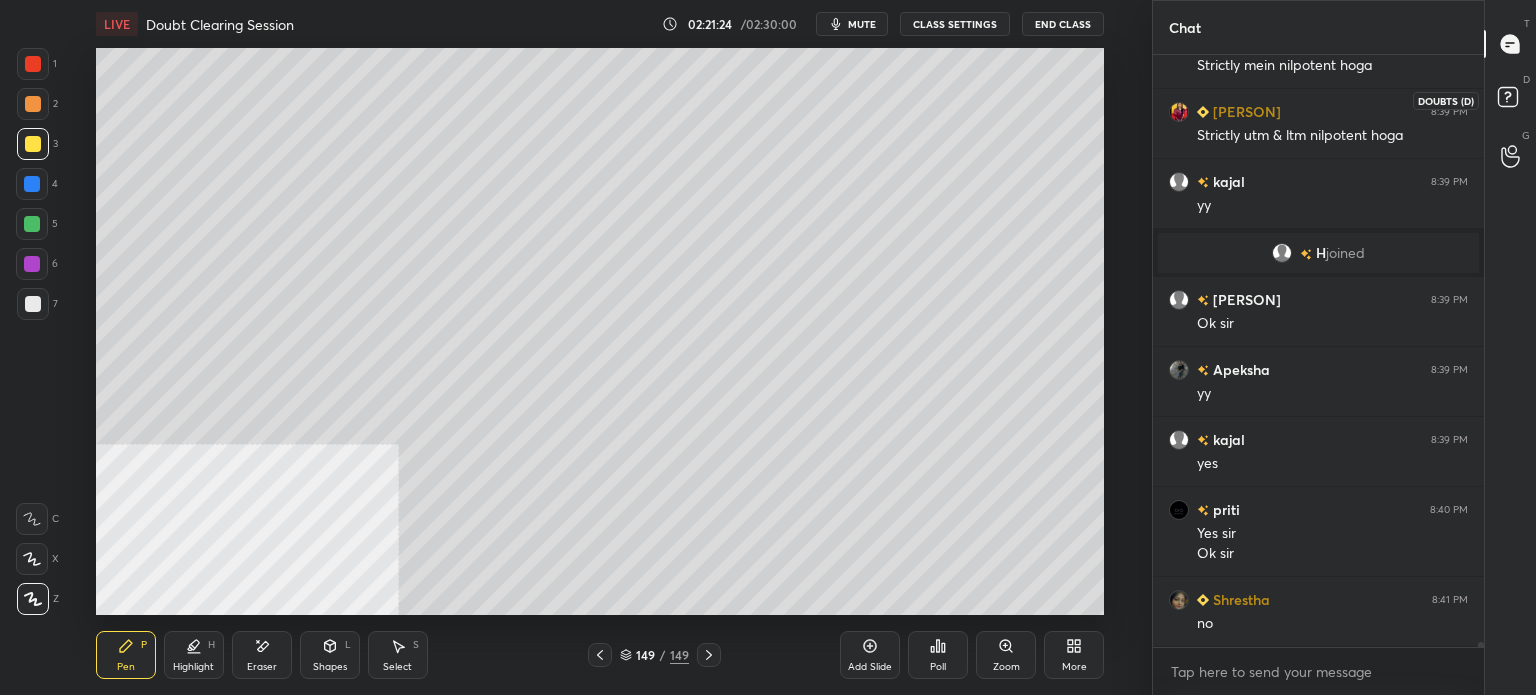 click 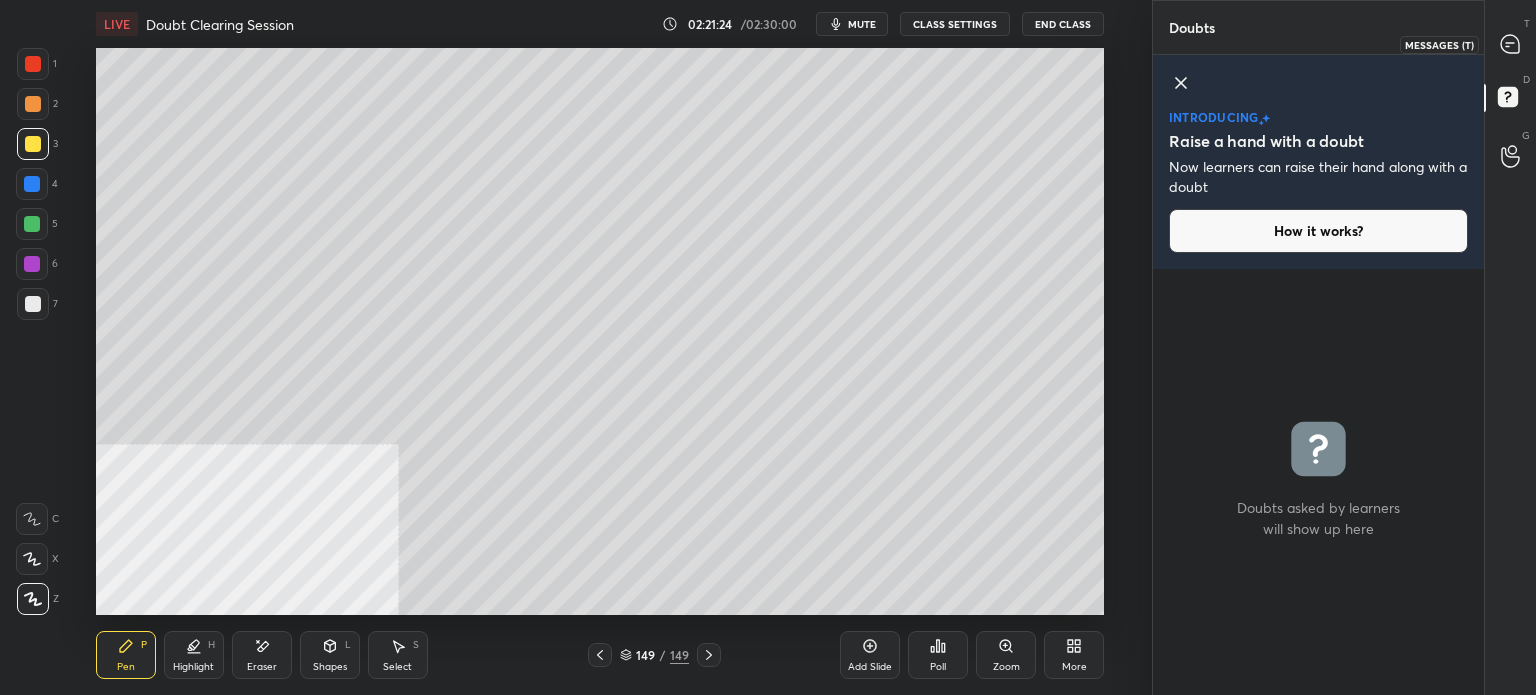 click 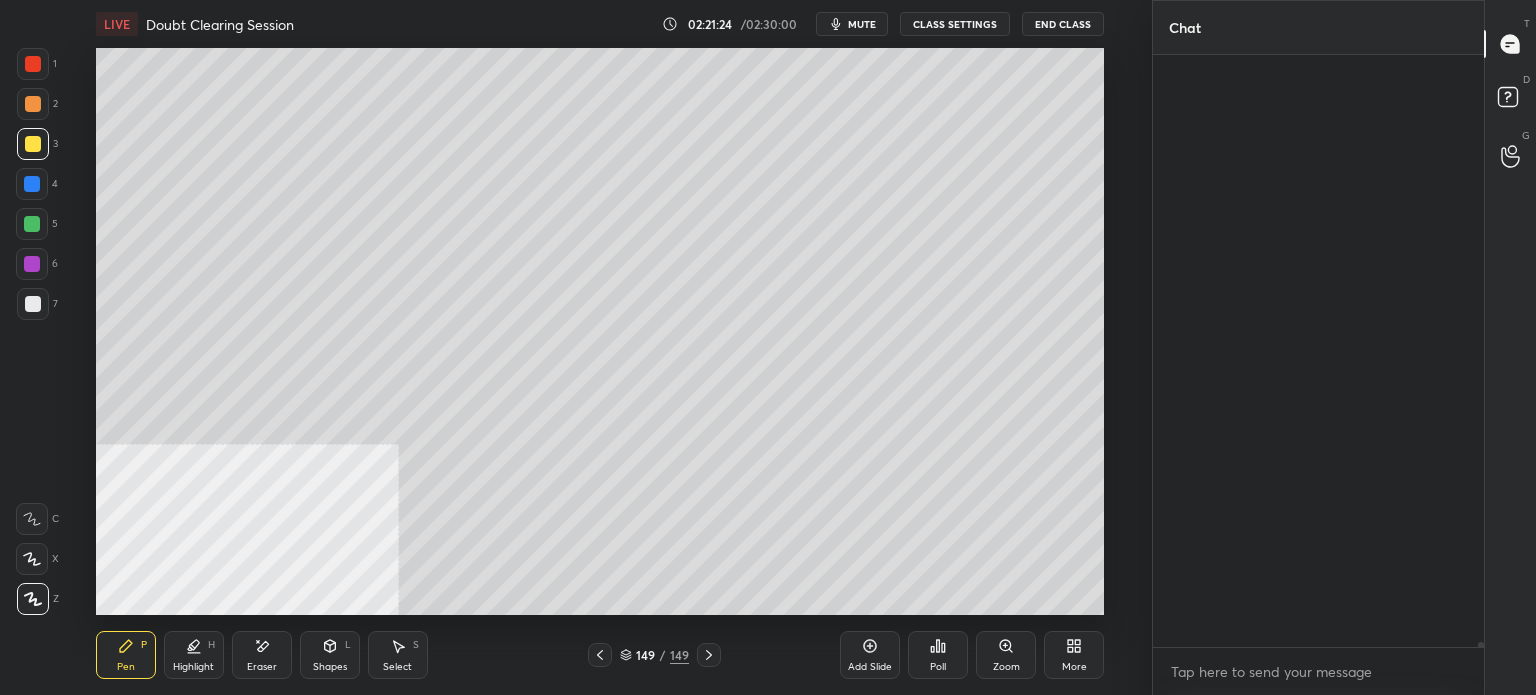 scroll, scrollTop: 66914, scrollLeft: 0, axis: vertical 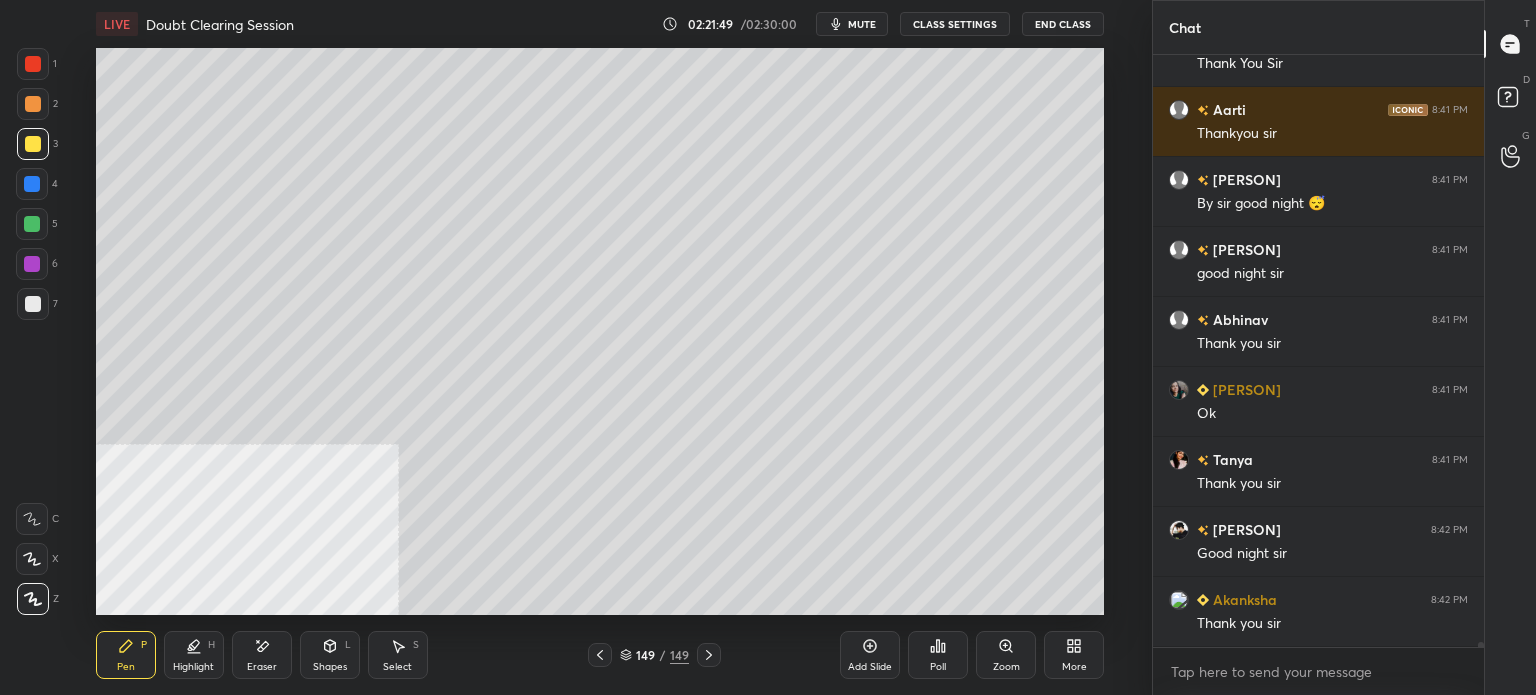 click on "mute" at bounding box center (852, 24) 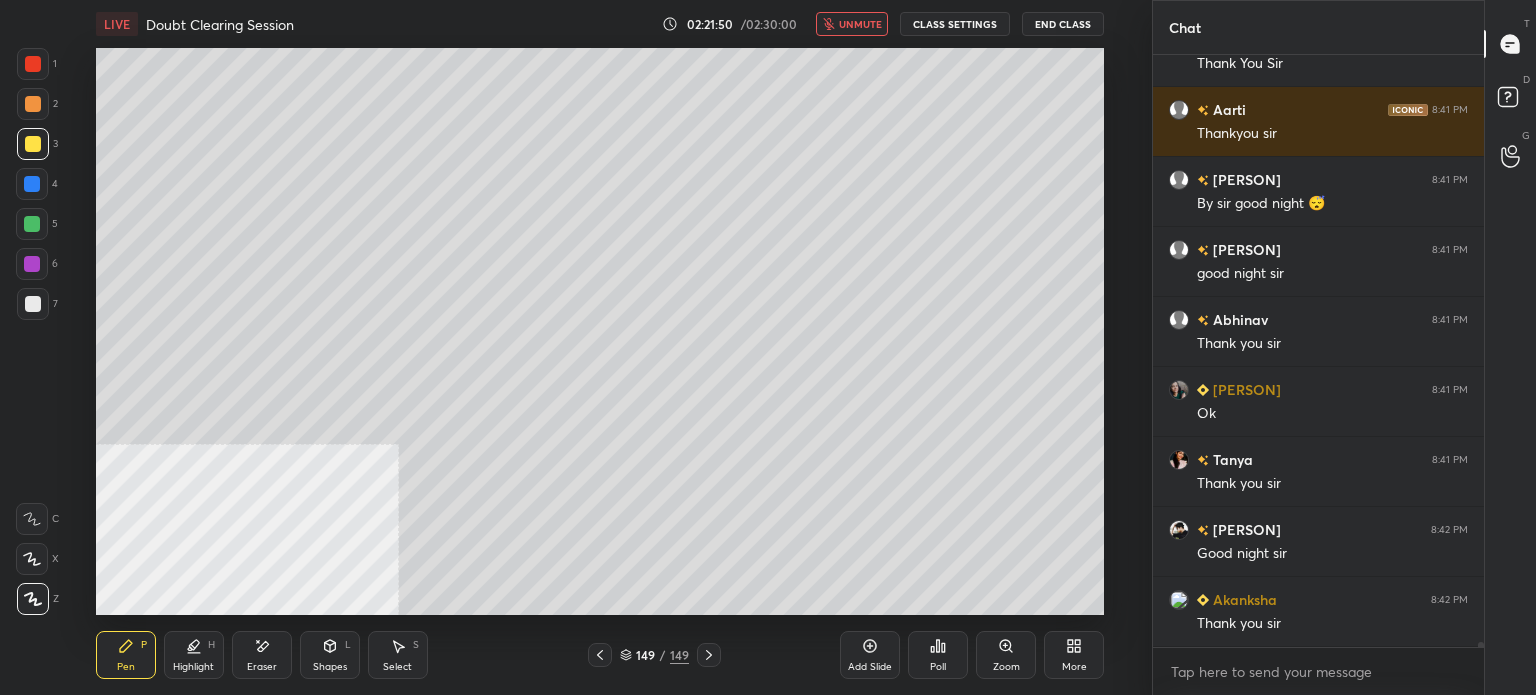 click on "End Class" at bounding box center [1063, 24] 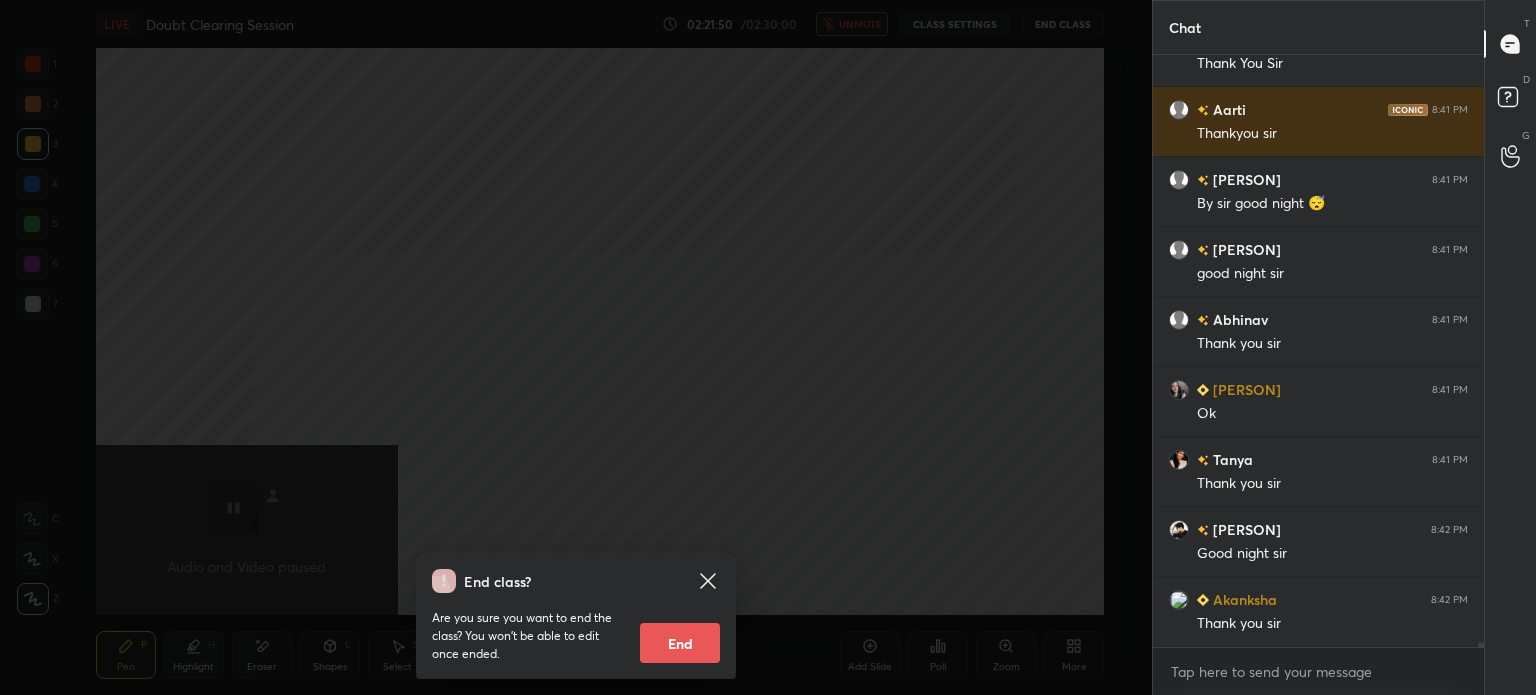 scroll, scrollTop: 68002, scrollLeft: 0, axis: vertical 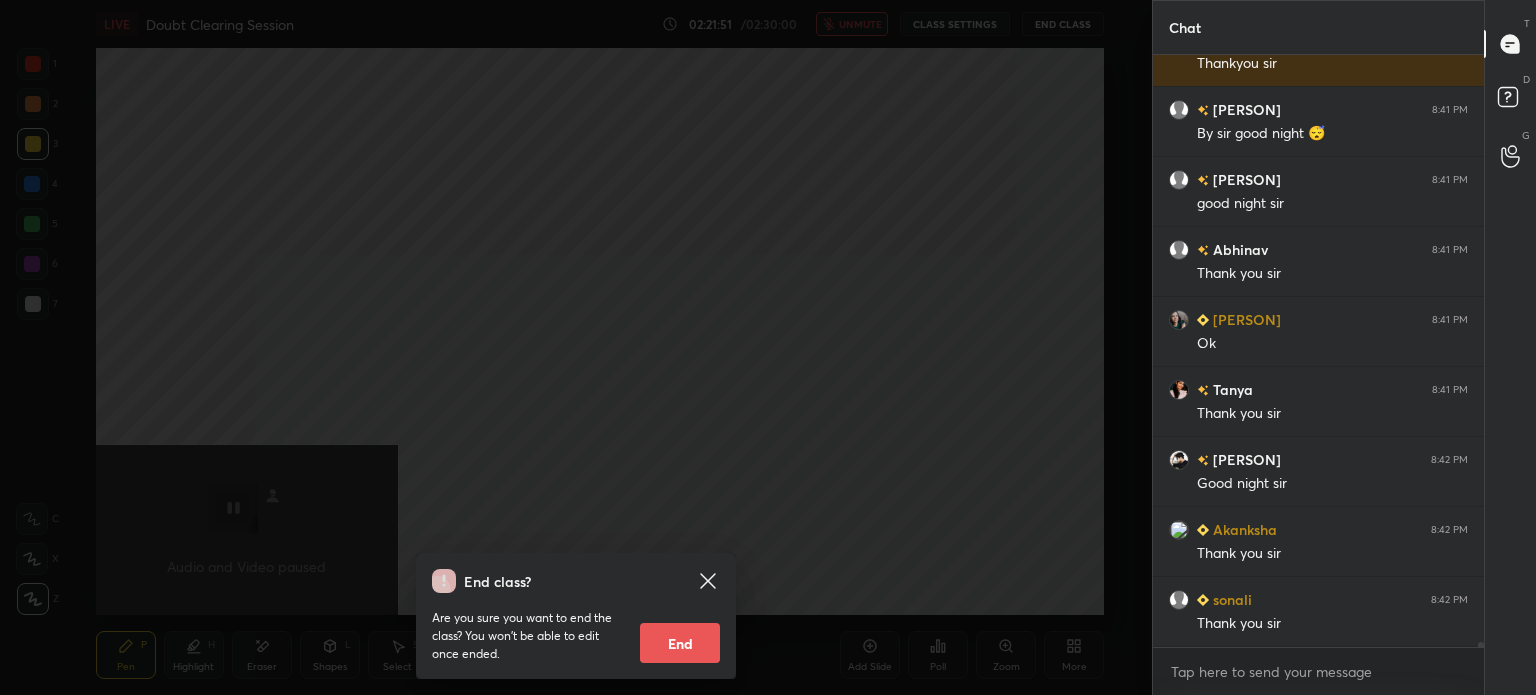 click on "End" at bounding box center (680, 643) 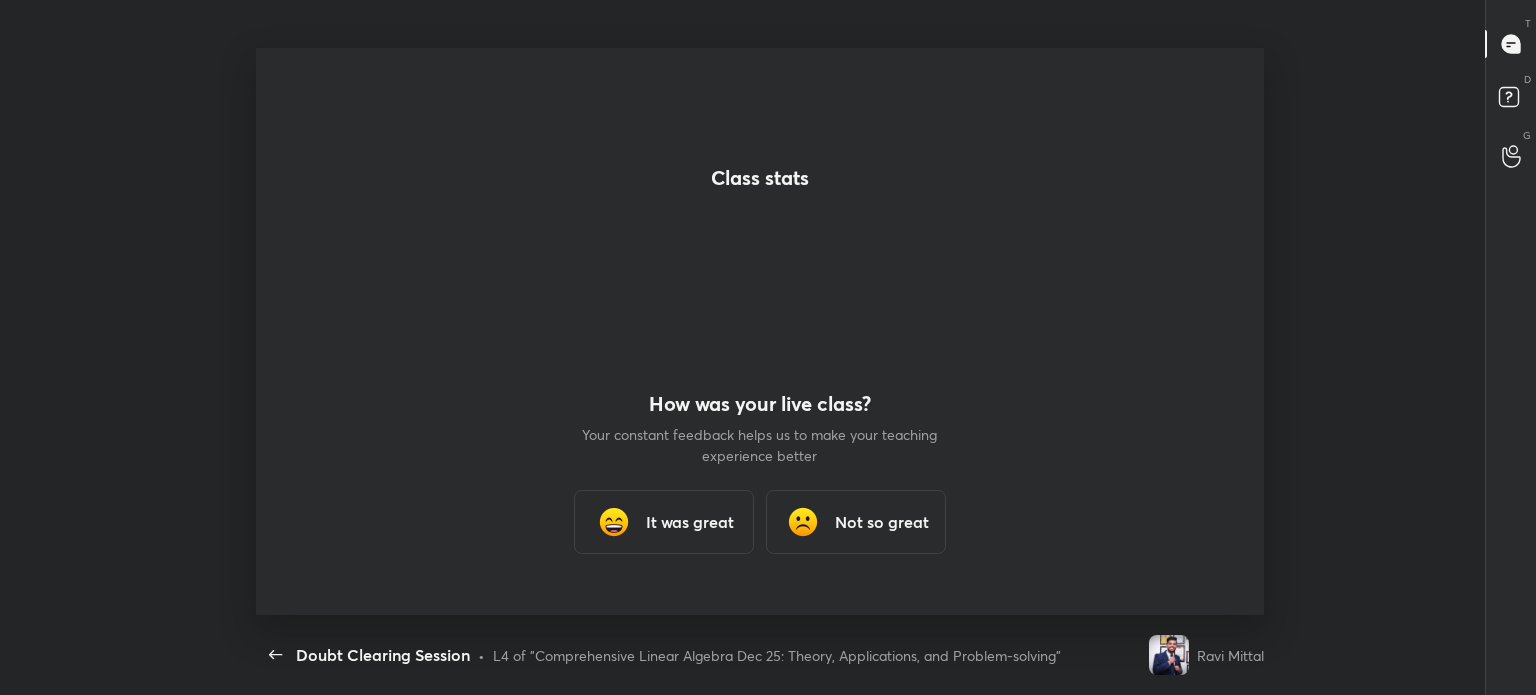 scroll, scrollTop: 99432, scrollLeft: 98736, axis: both 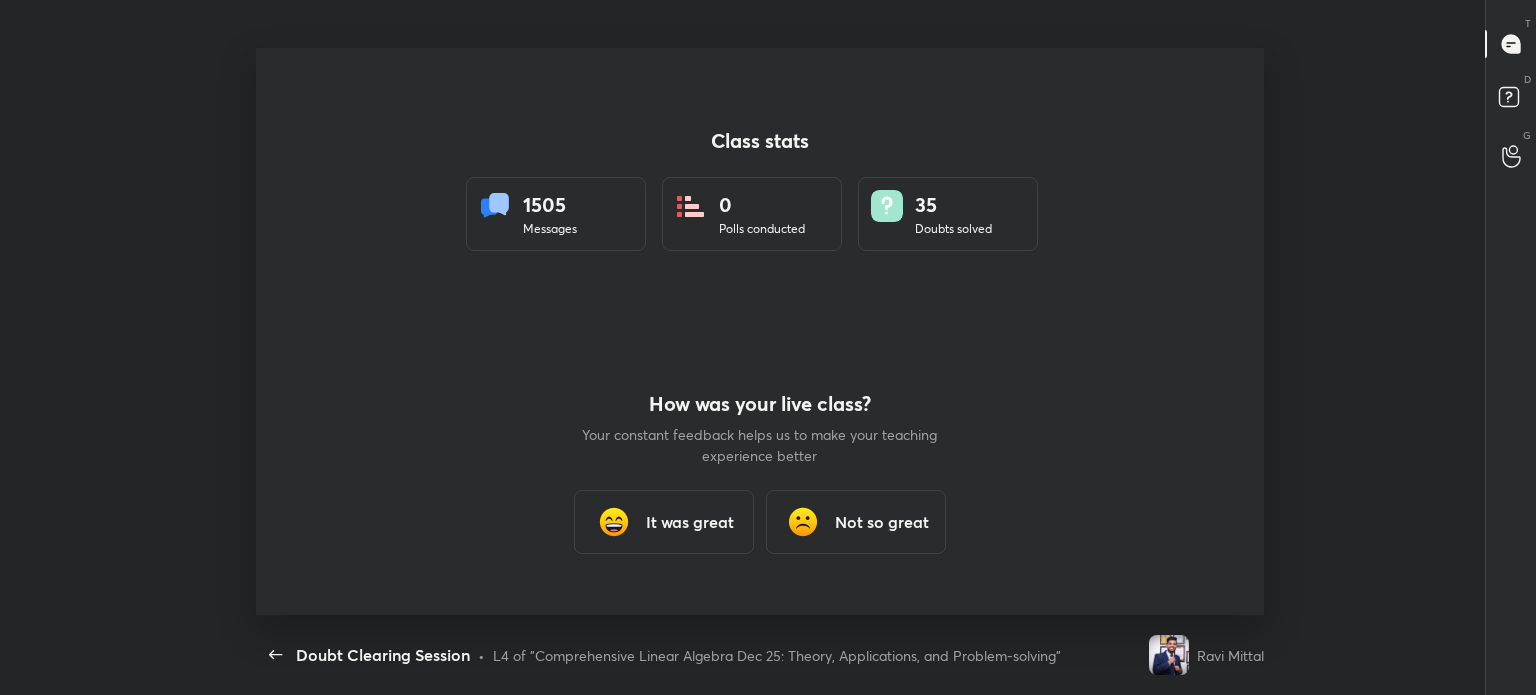click on "It was great" at bounding box center (690, 522) 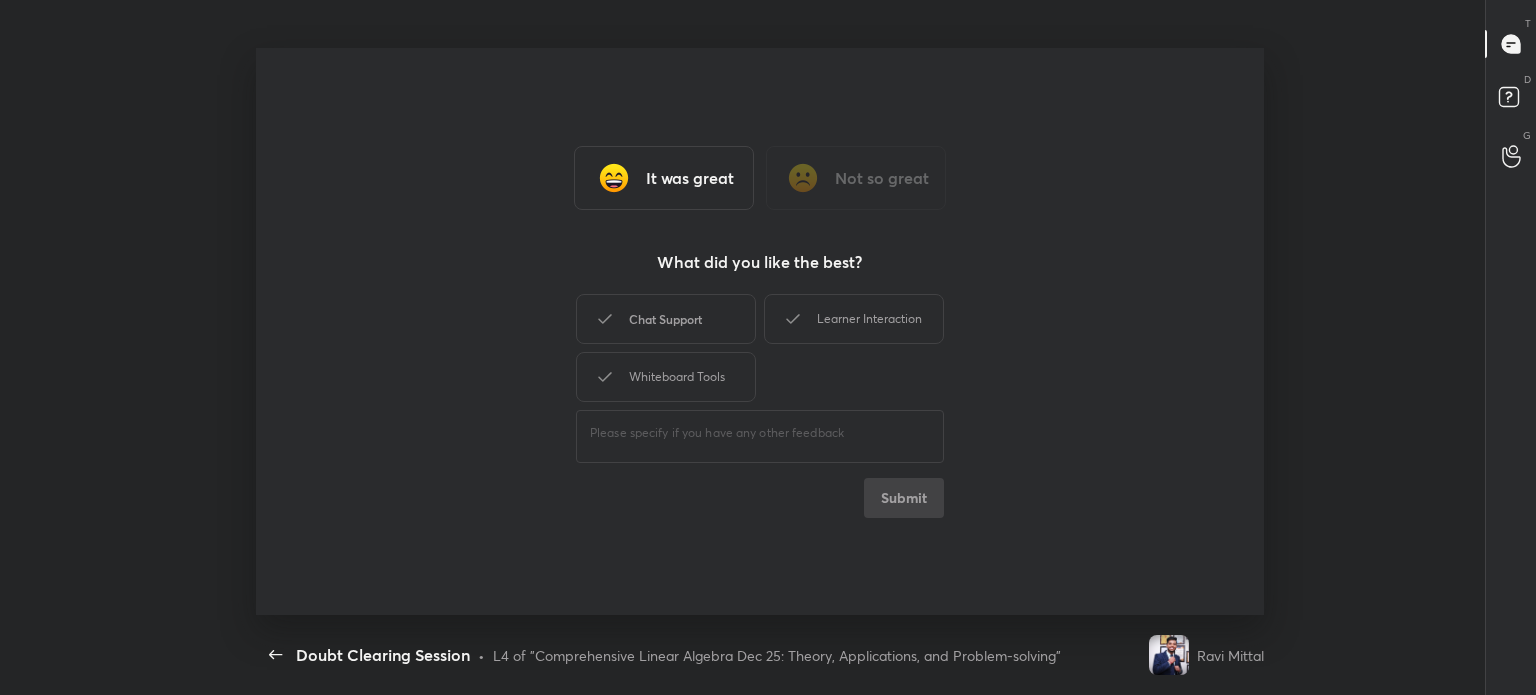 click on "Chat Support" at bounding box center (666, 319) 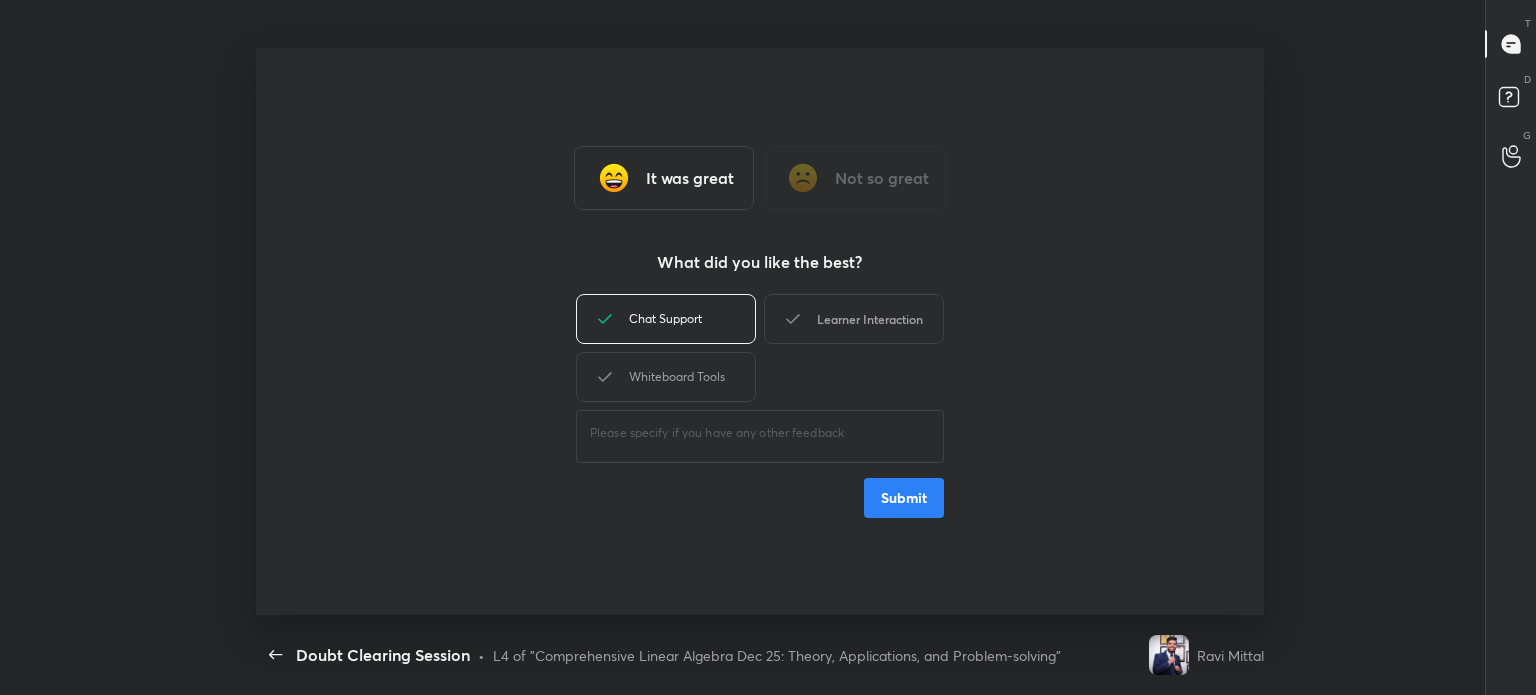 click on "Learner Interaction" at bounding box center [854, 319] 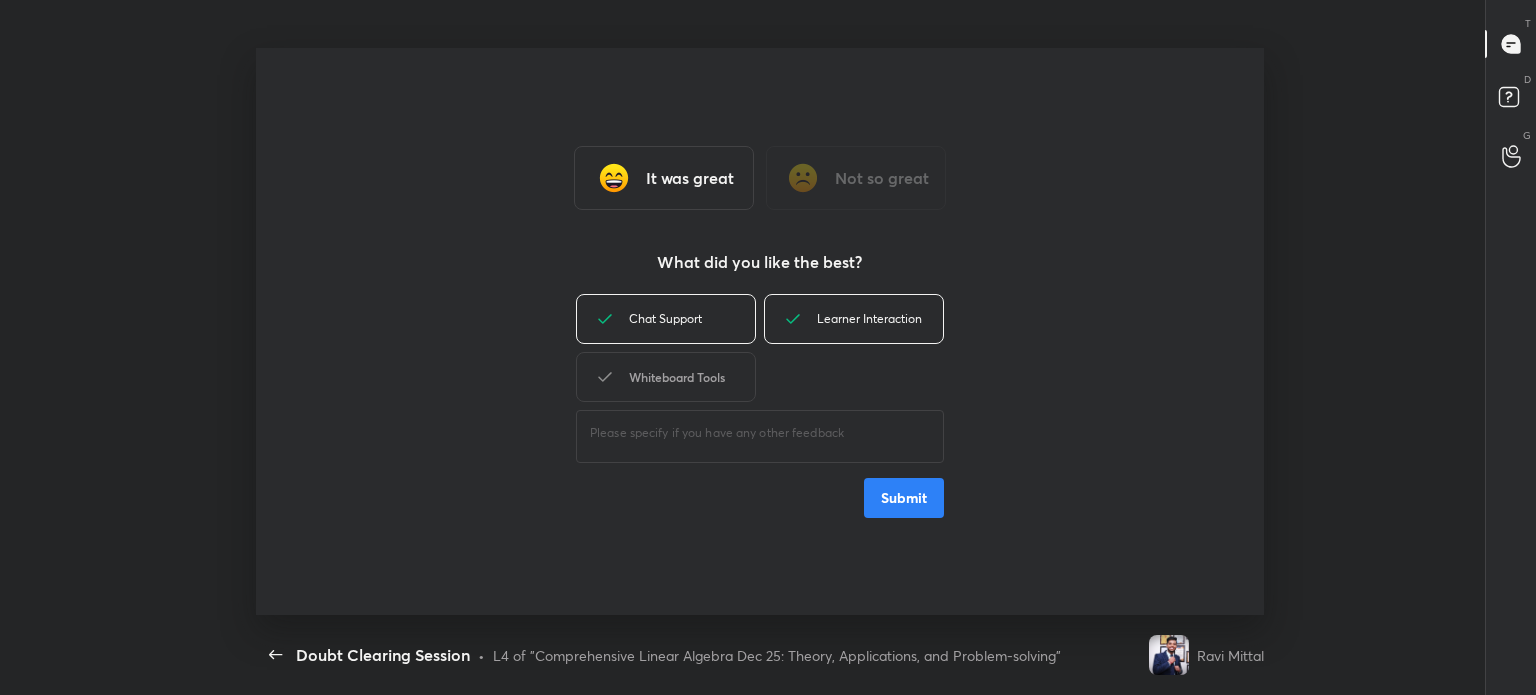 click on "Whiteboard Tools" at bounding box center [666, 377] 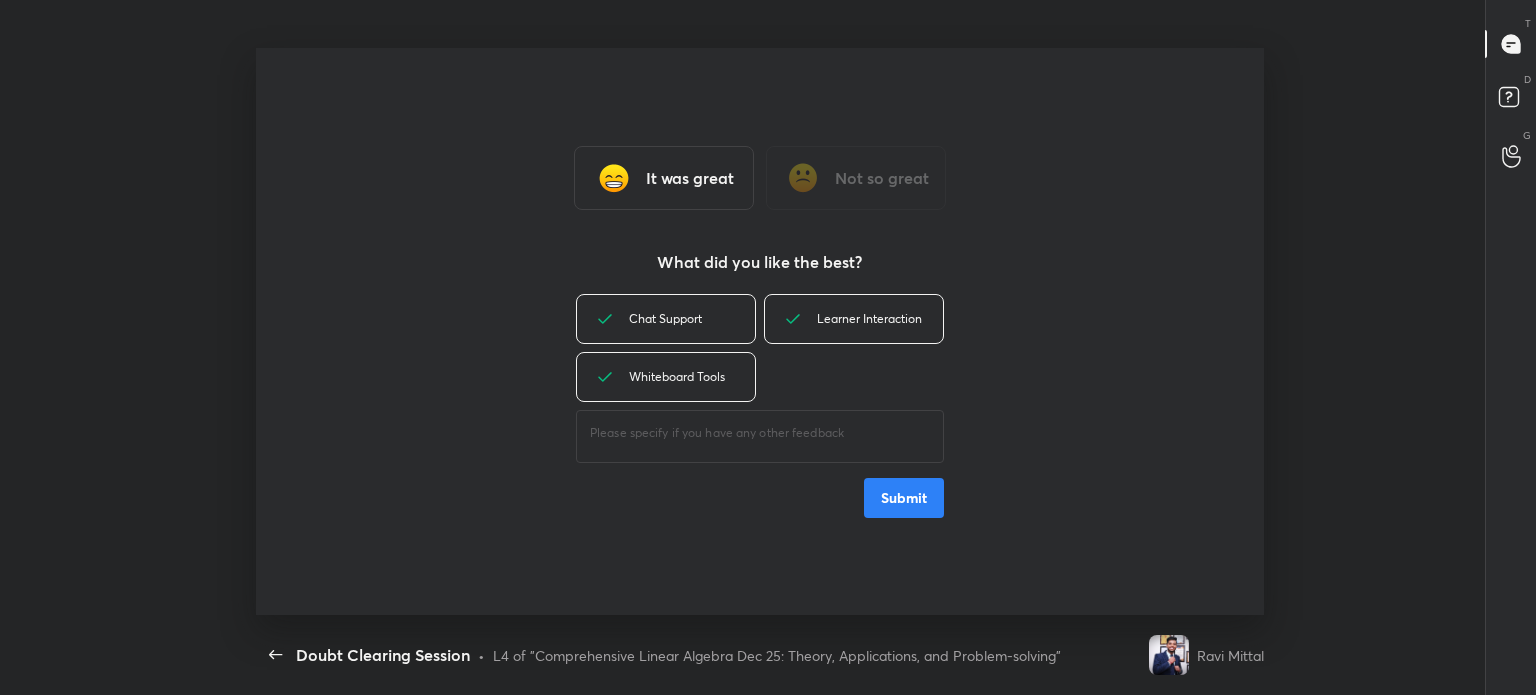 click on "Submit" at bounding box center [904, 498] 